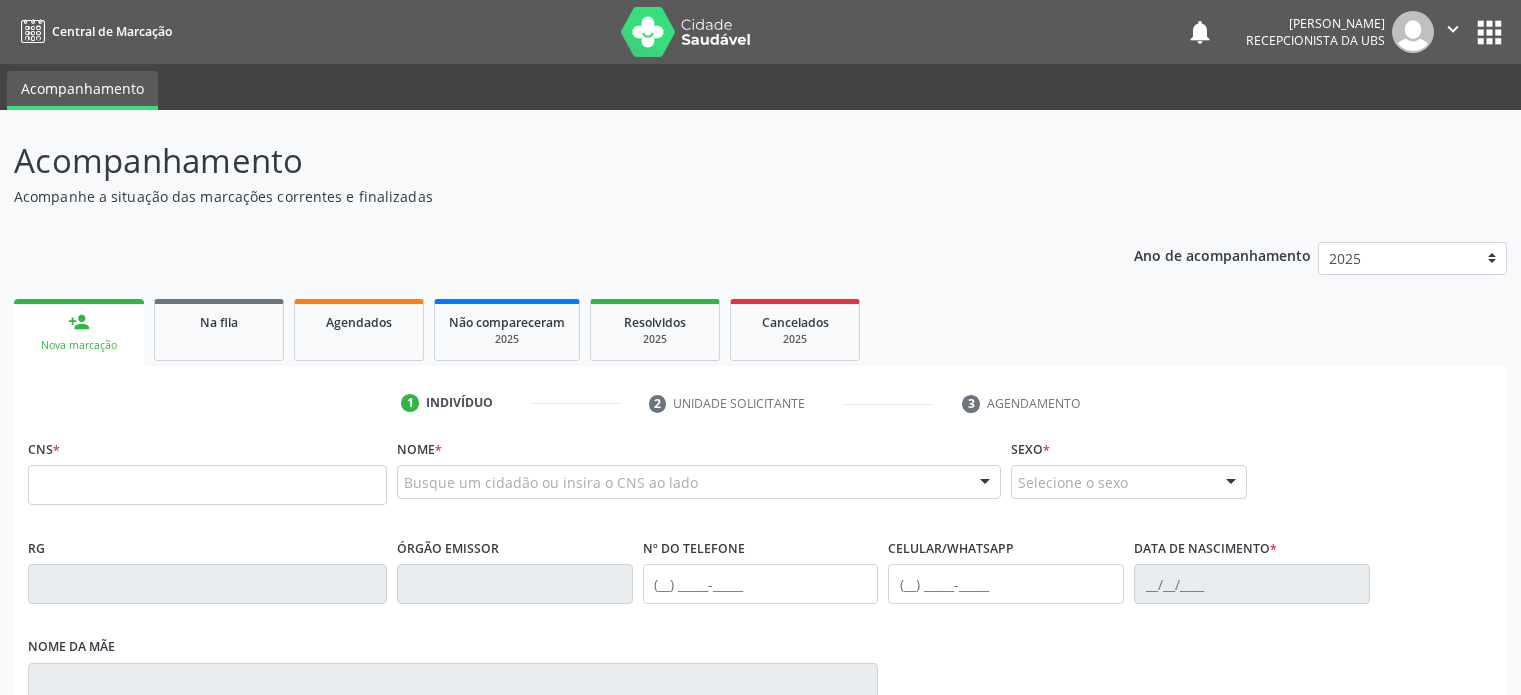 scroll, scrollTop: 0, scrollLeft: 0, axis: both 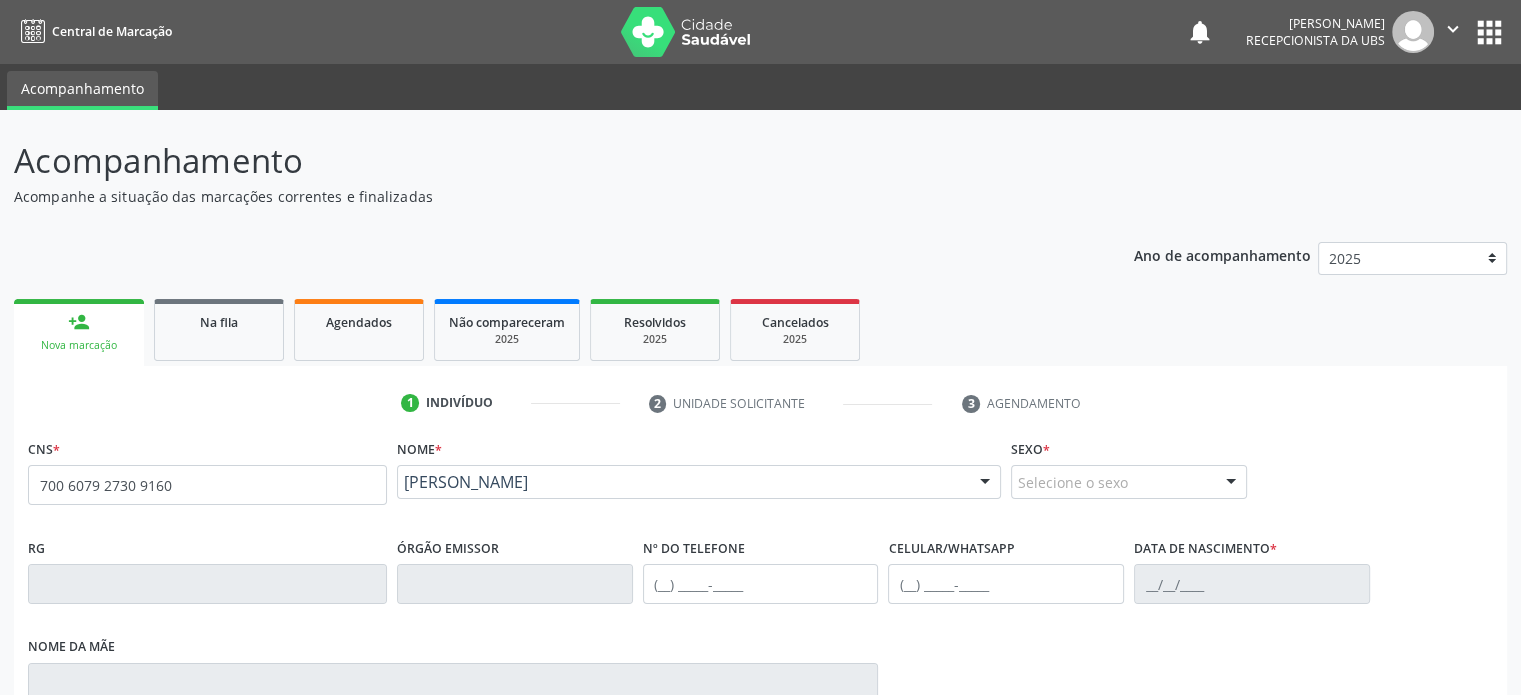 type on "700 6079 2730 9160" 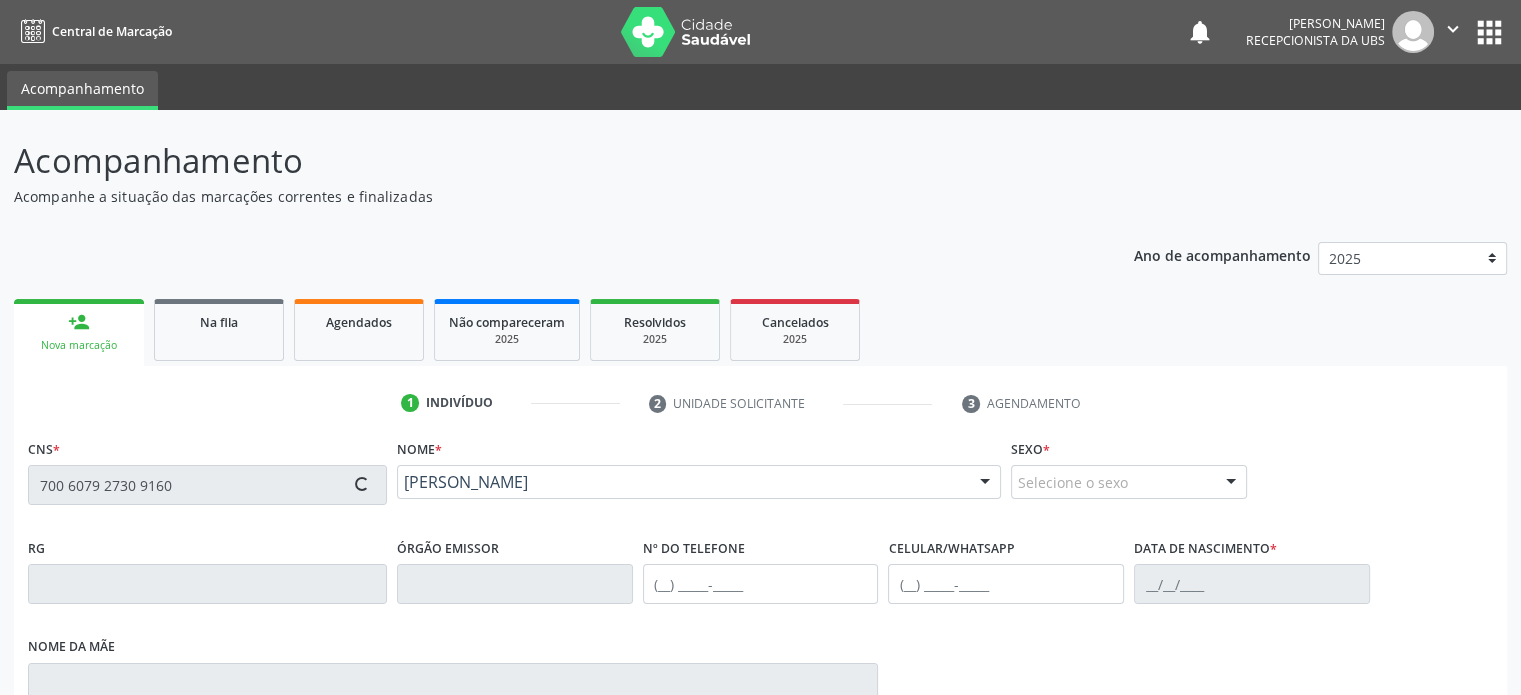 type on "(74) 99800-3185" 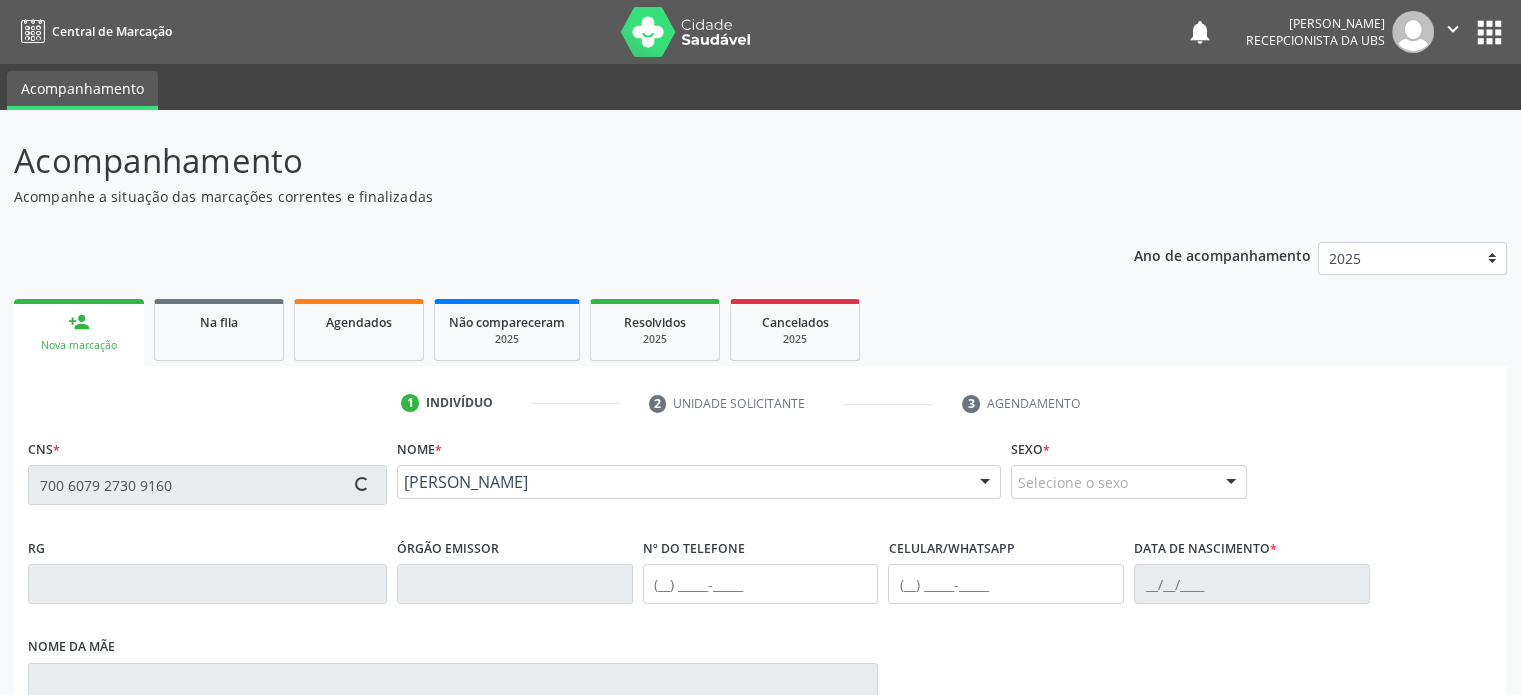 type on "12/07/2022" 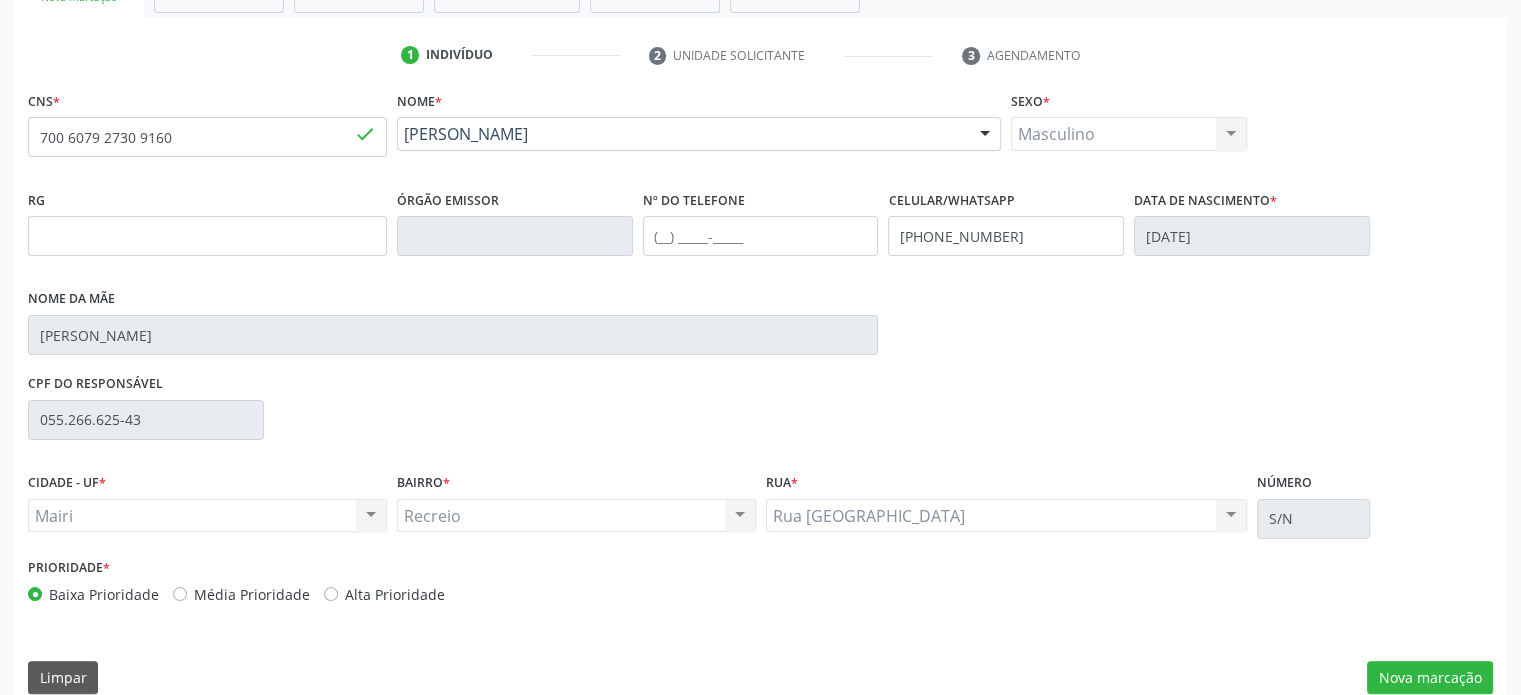 scroll, scrollTop: 374, scrollLeft: 0, axis: vertical 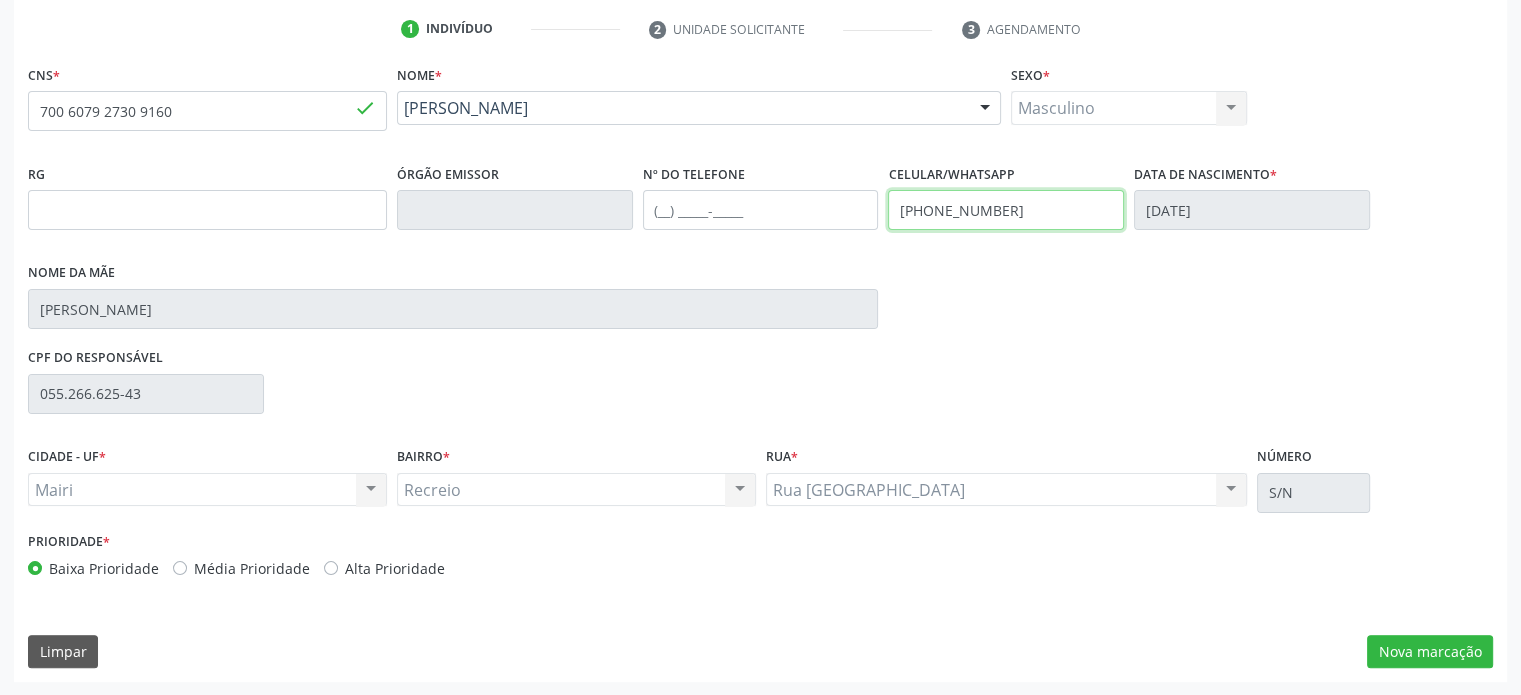 click on "(74) 99800-3185" at bounding box center [1006, 210] 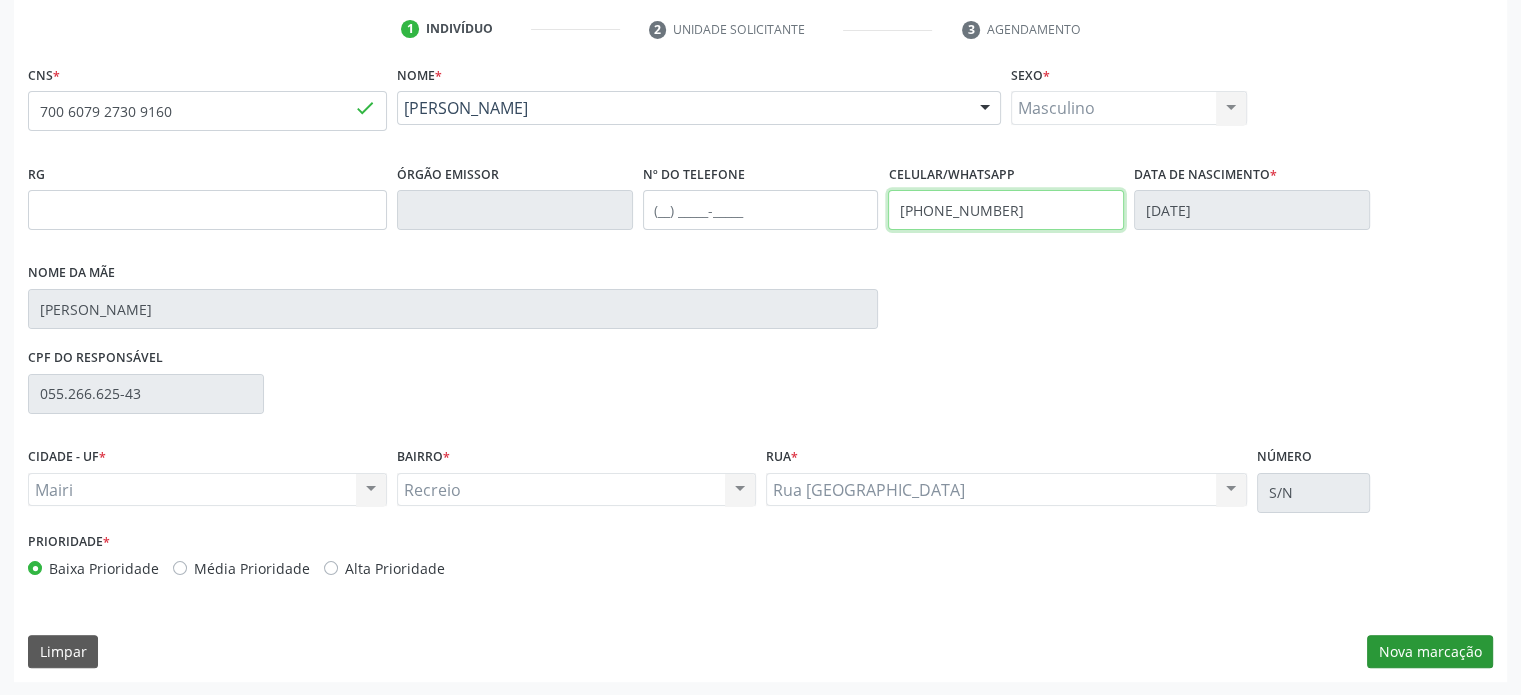 type on "(74) 99801-3562" 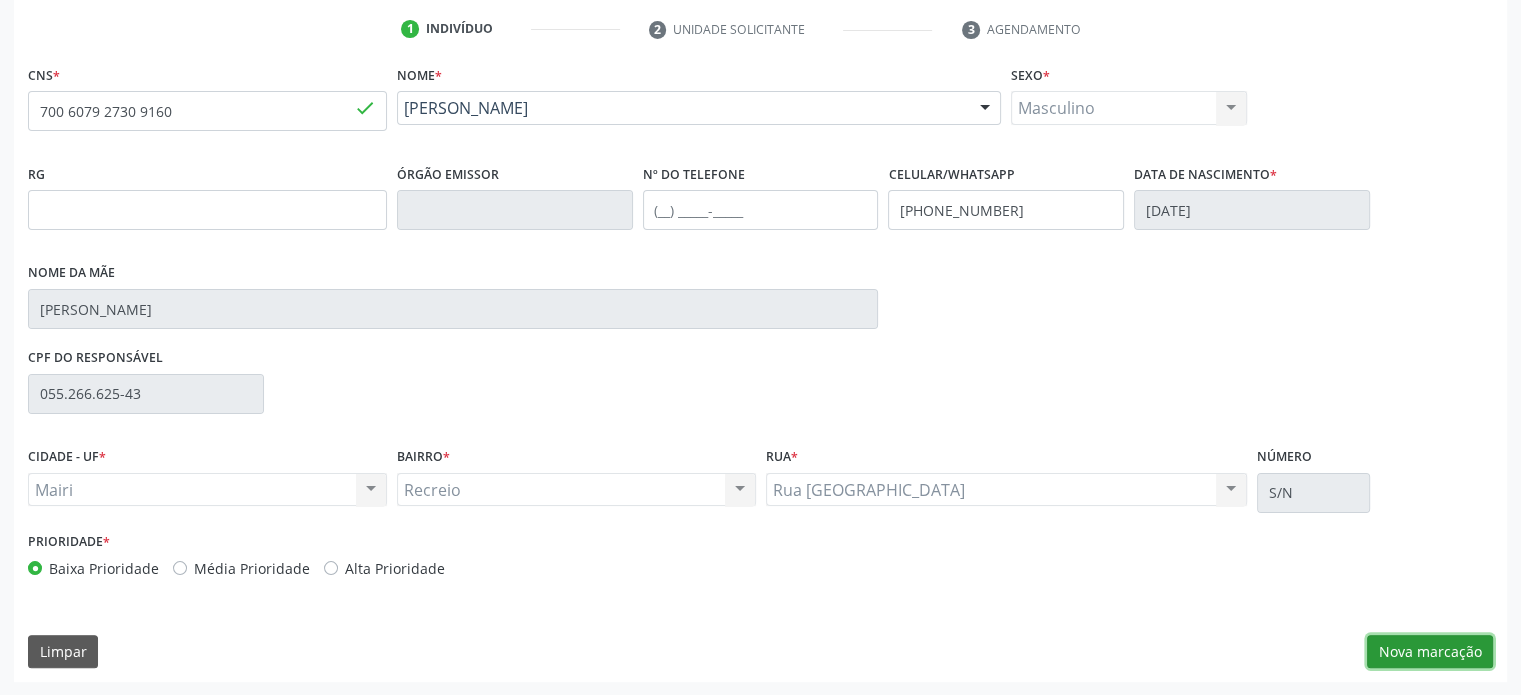 click on "Nova marcação" at bounding box center (1430, 652) 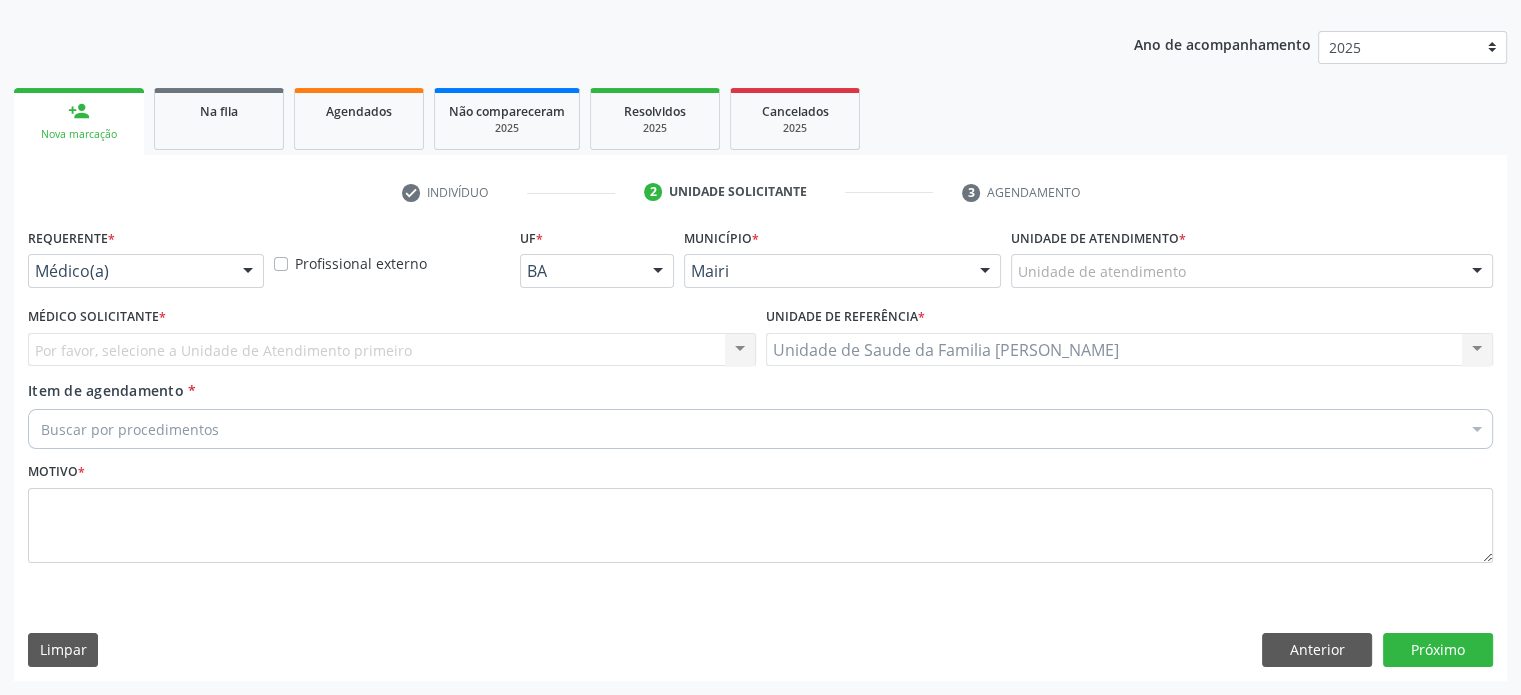 scroll, scrollTop: 209, scrollLeft: 0, axis: vertical 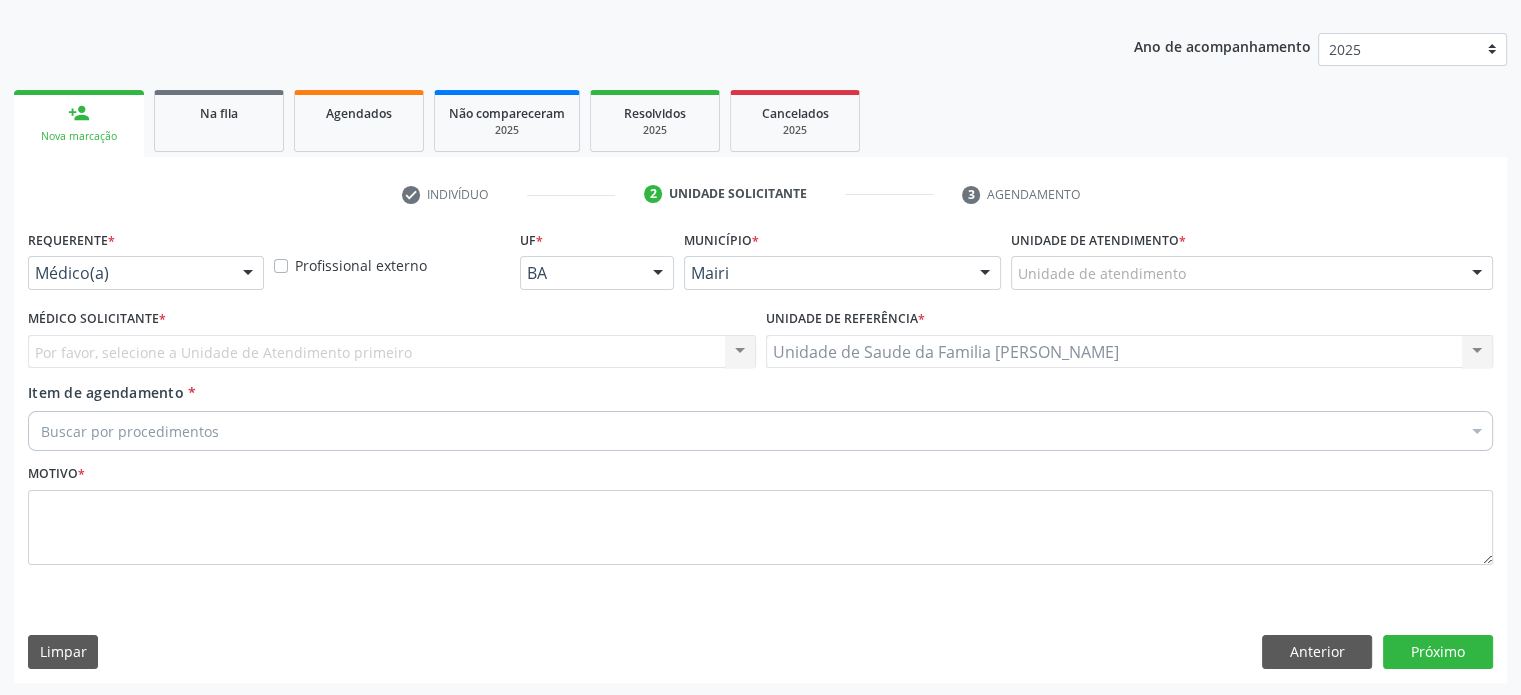 click at bounding box center [985, 274] 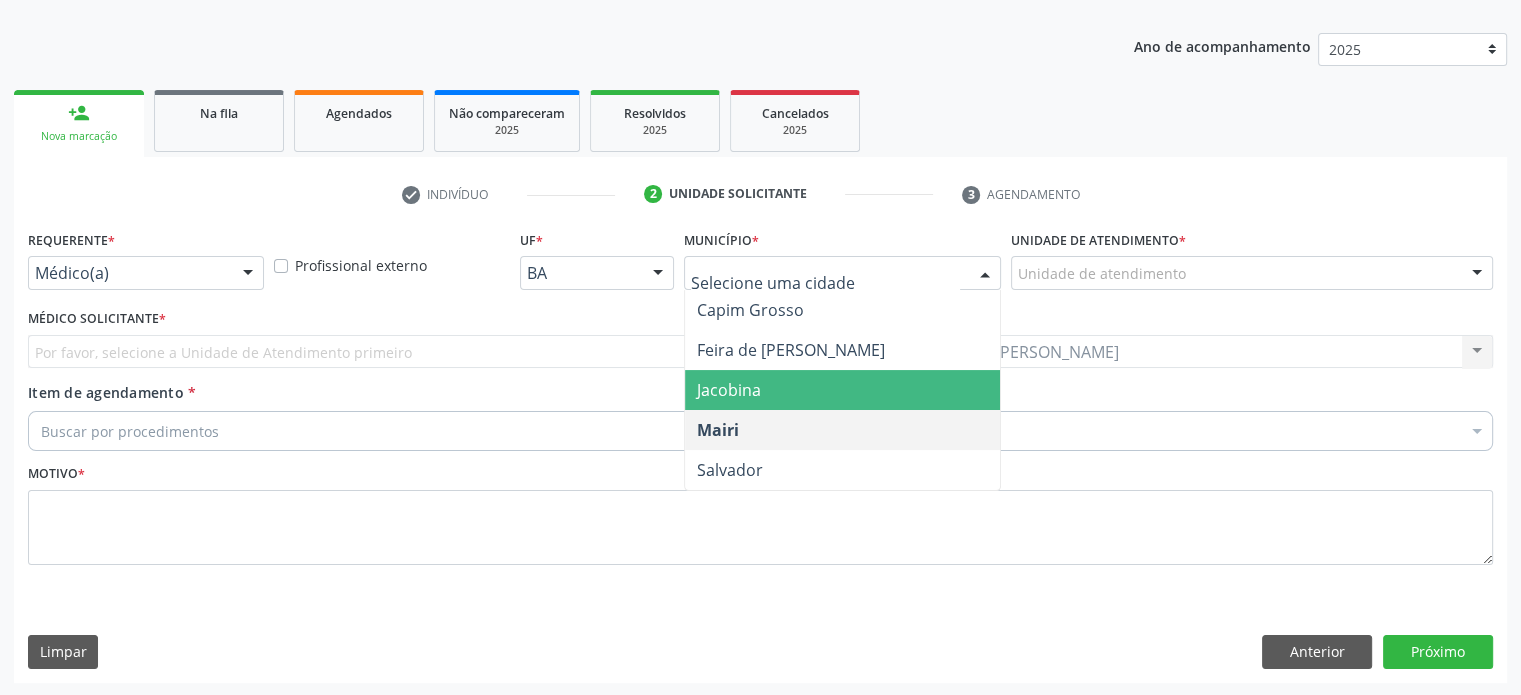 click on "Jacobina" at bounding box center [843, 390] 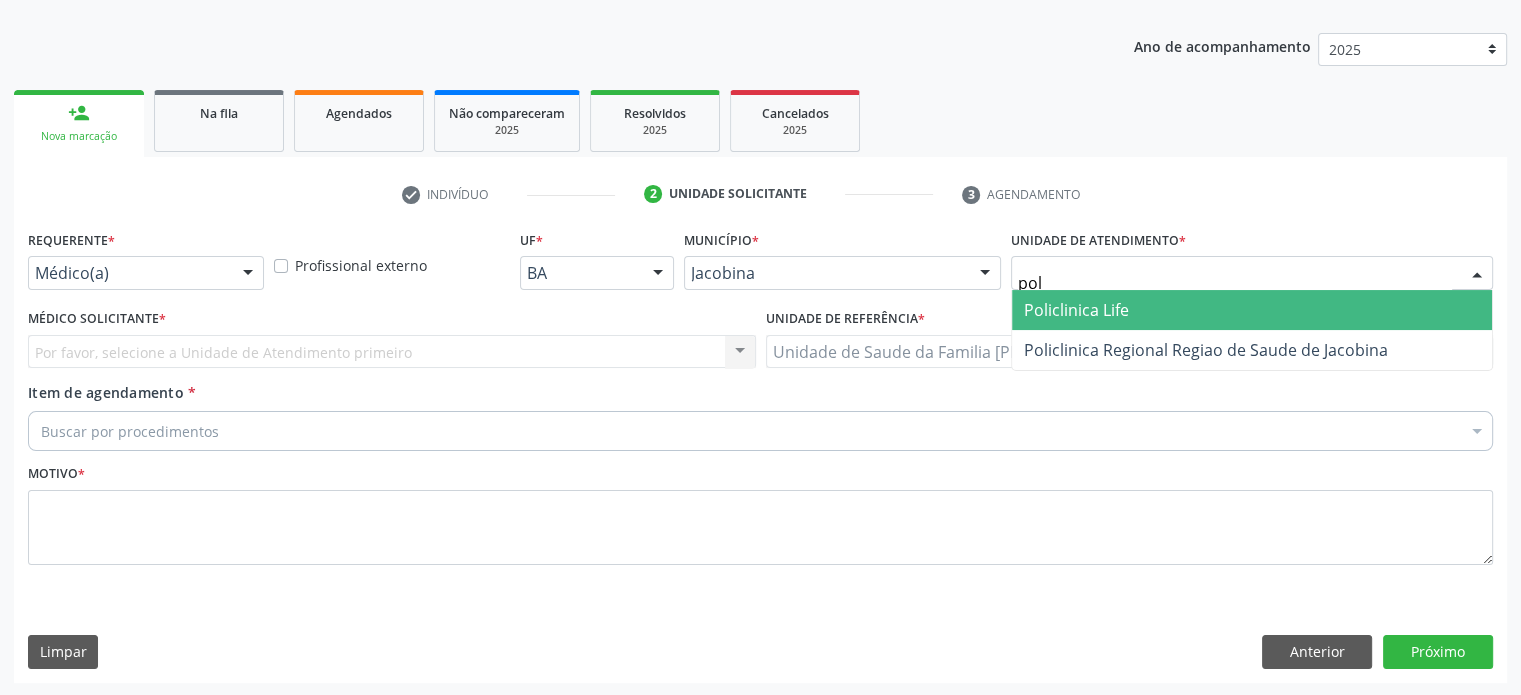 type on "poli" 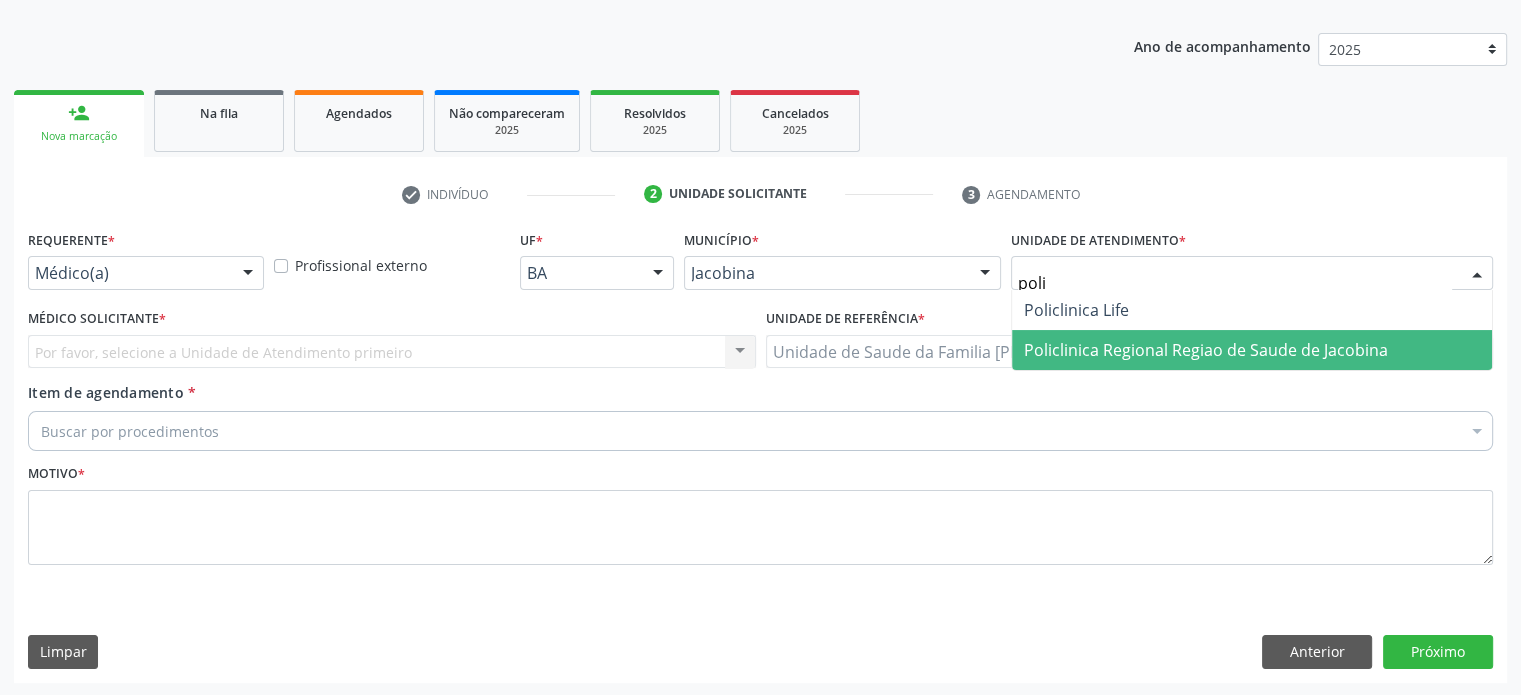 click on "Policlinica Regional Regiao de Saude de Jacobina" at bounding box center [1206, 350] 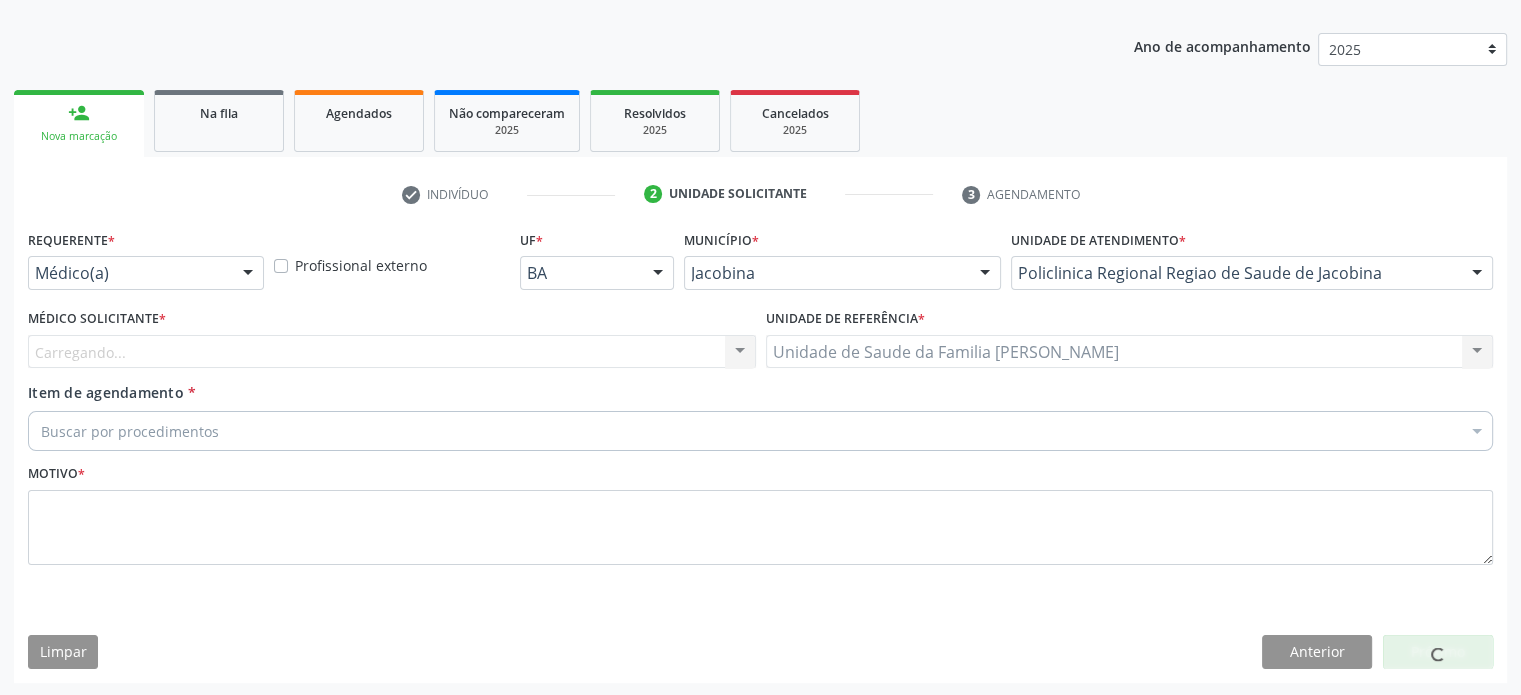 click on "Carregando...
Nenhum resultado encontrado para: "   "
Não há nenhuma opção para ser exibida." at bounding box center (392, 352) 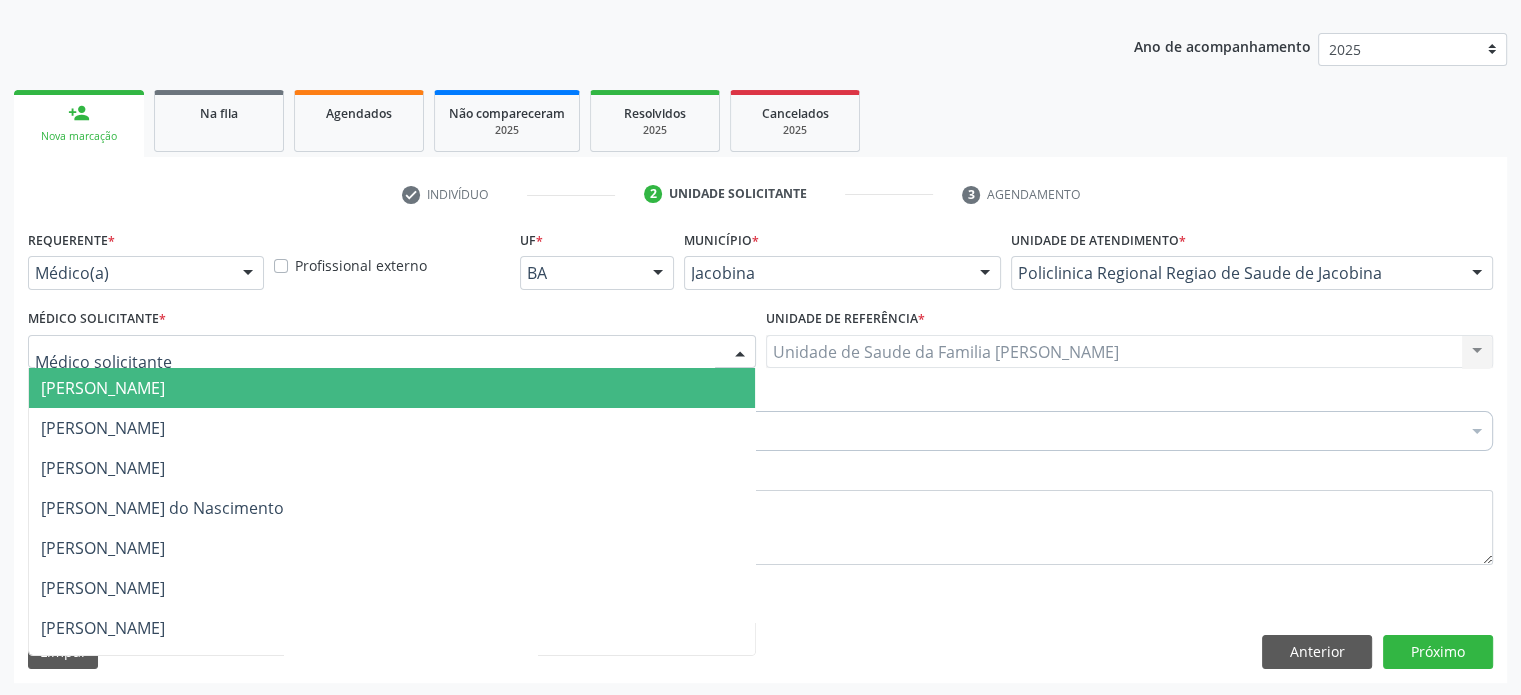 click at bounding box center (392, 352) 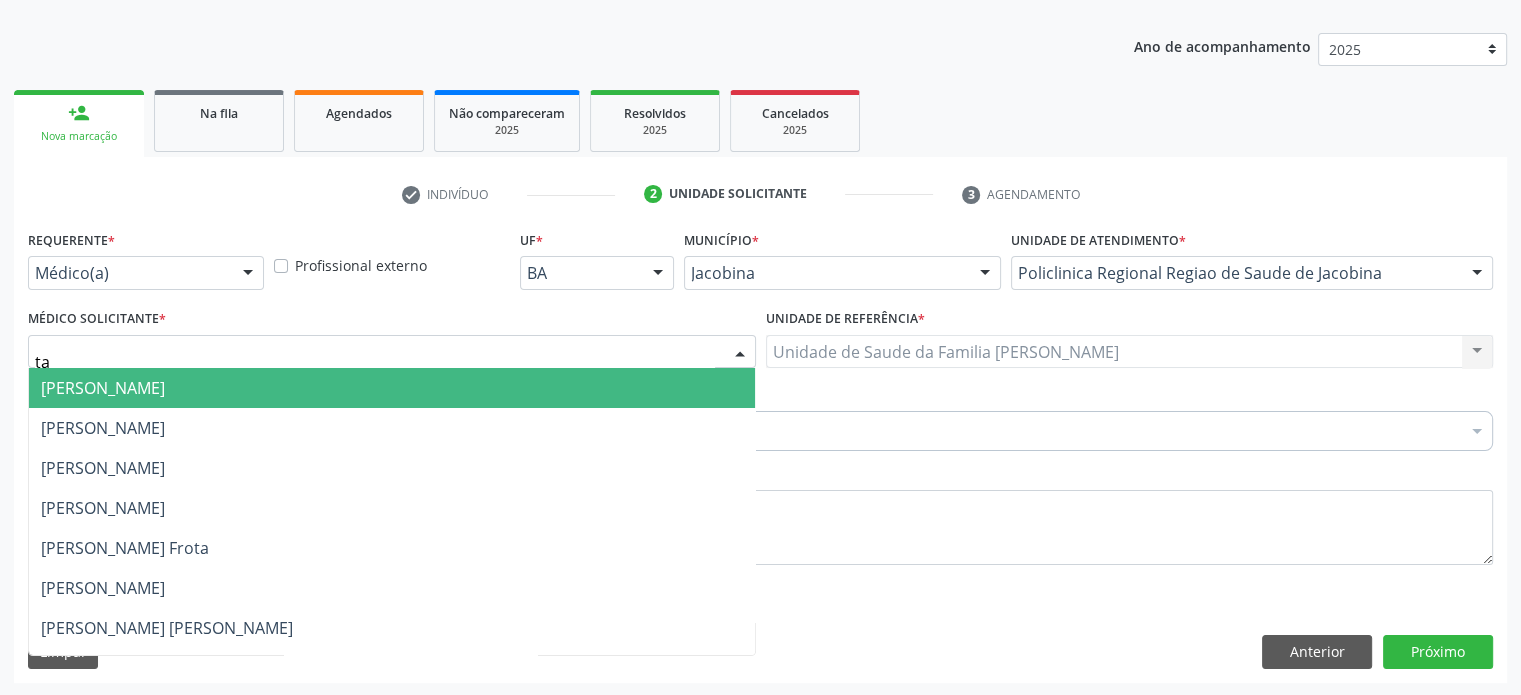 type on "tai" 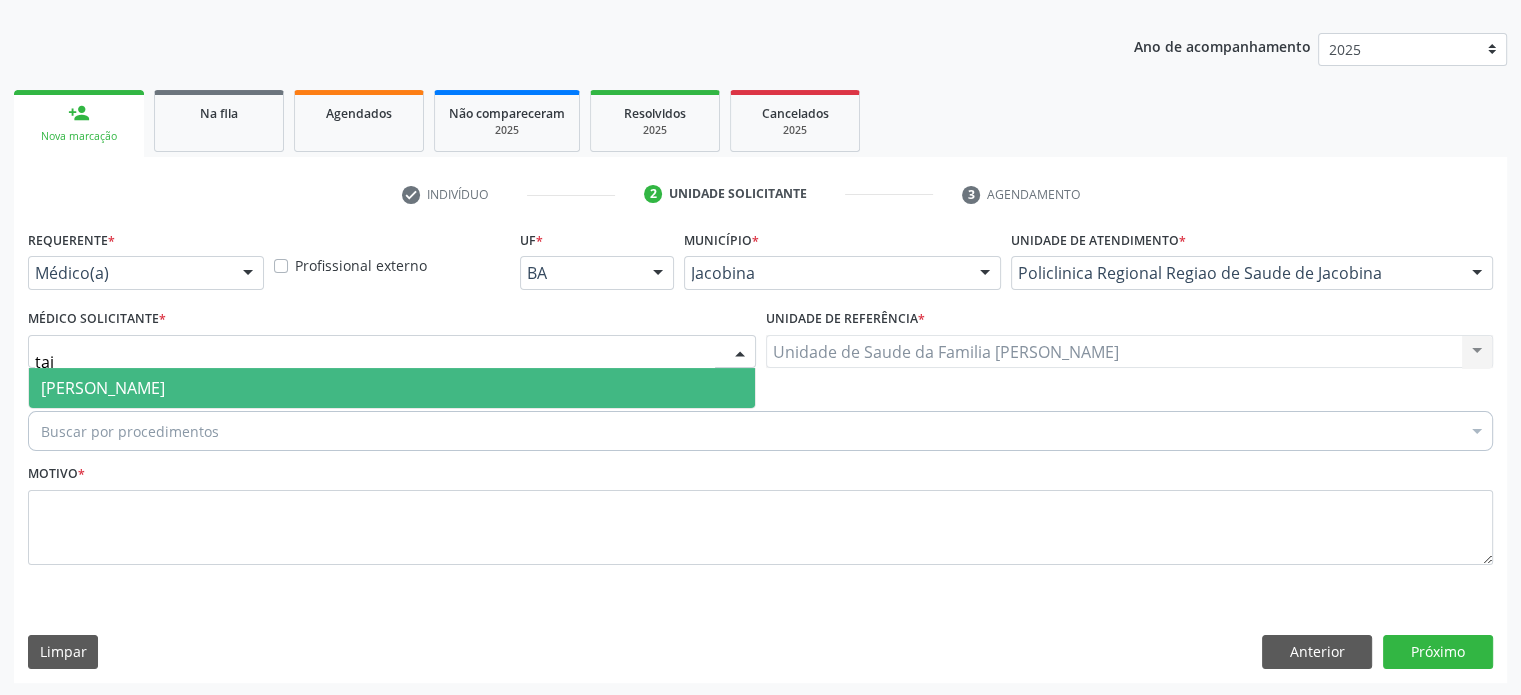 click on "[PERSON_NAME]" at bounding box center [103, 388] 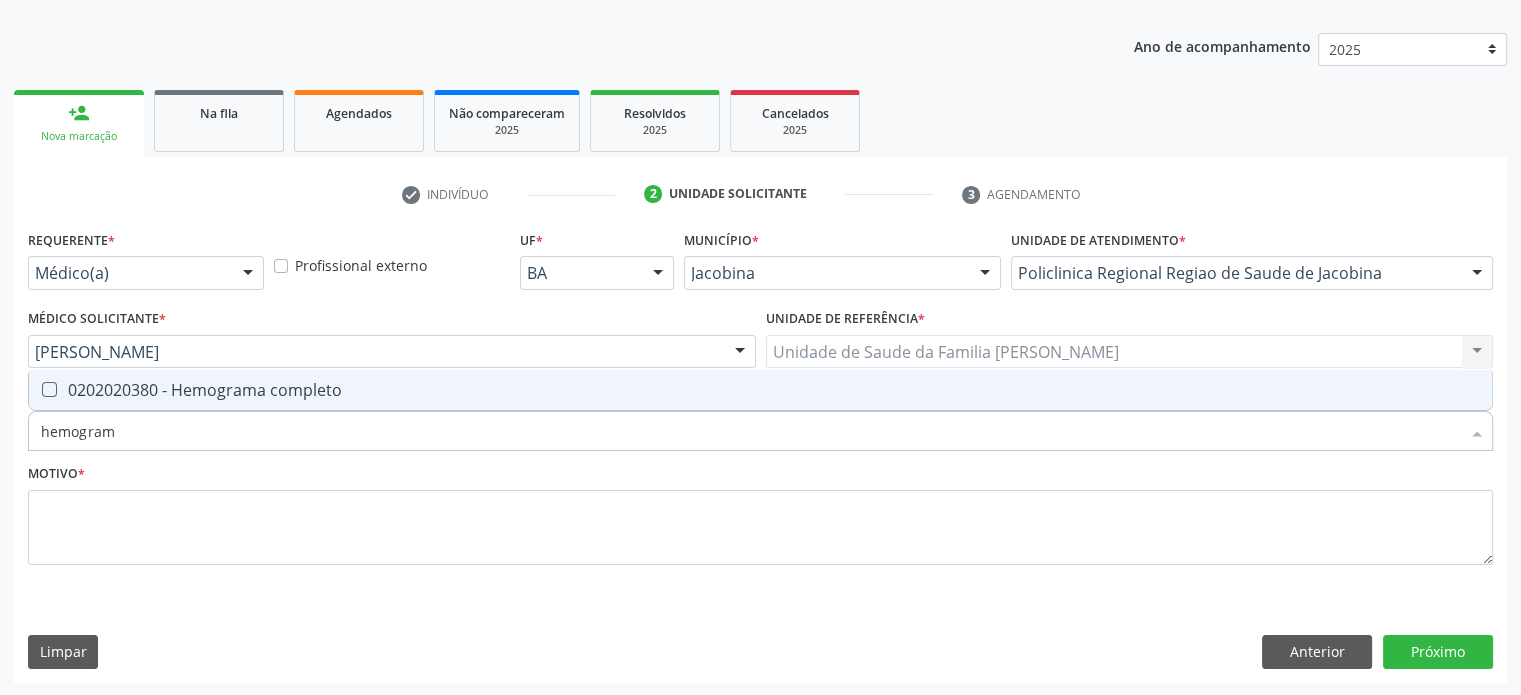 type on "hemograma" 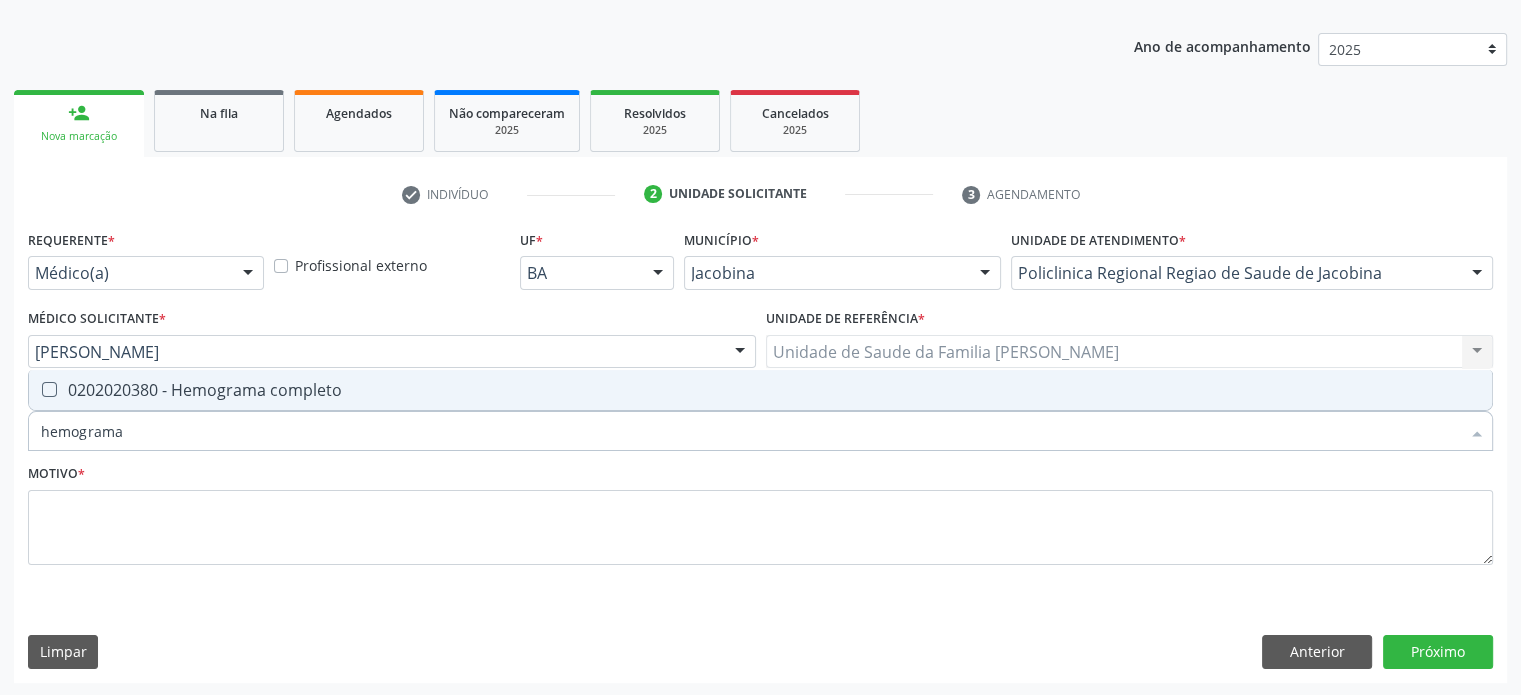 click on "0202020380 - Hemograma completo" at bounding box center (760, 390) 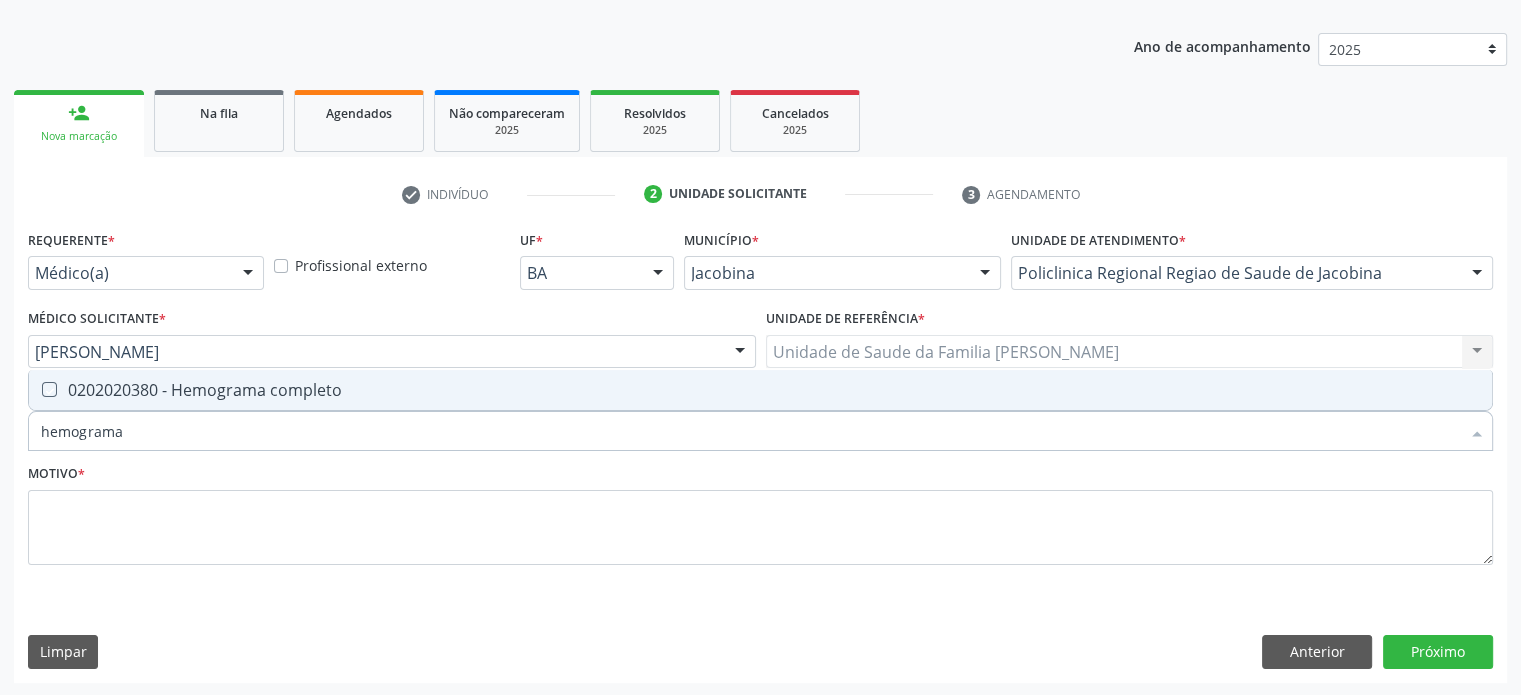 checkbox on "true" 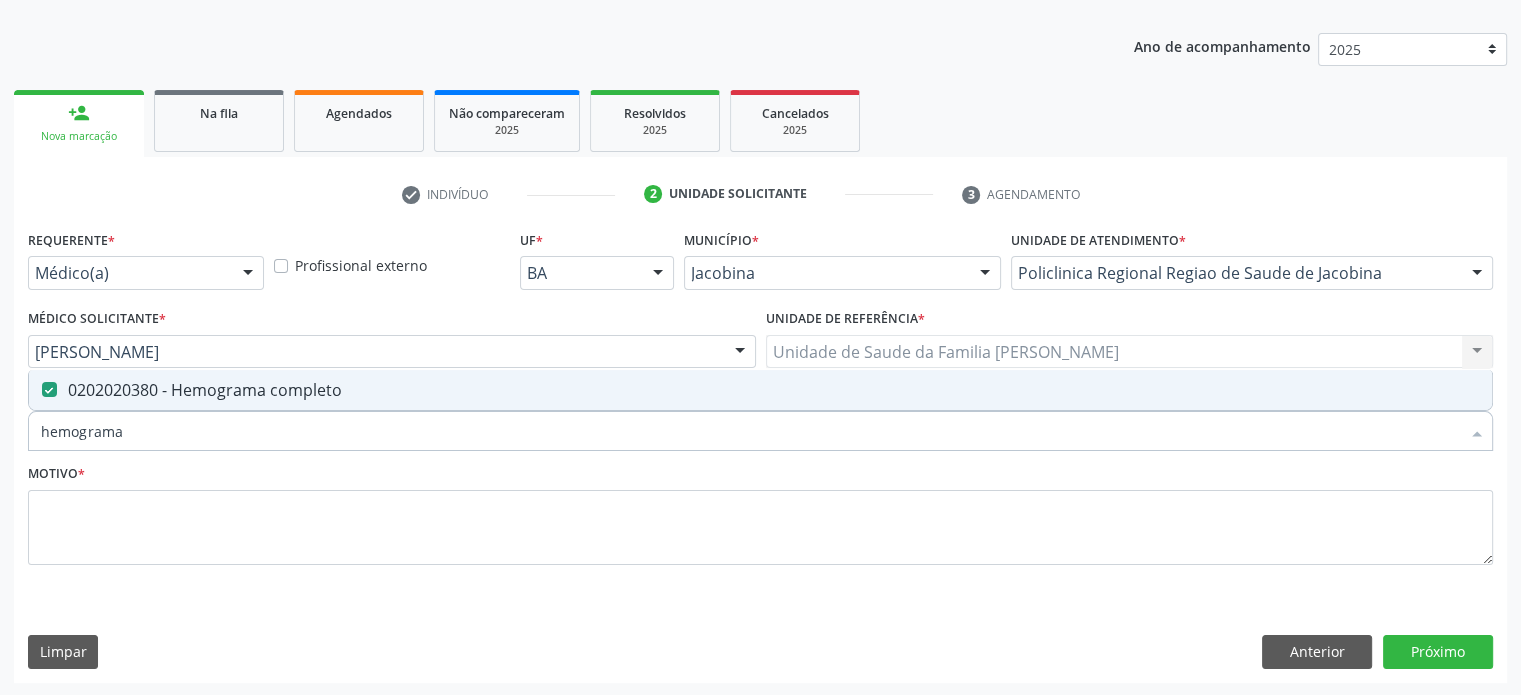 drag, startPoint x: 148, startPoint y: 428, endPoint x: 16, endPoint y: 428, distance: 132 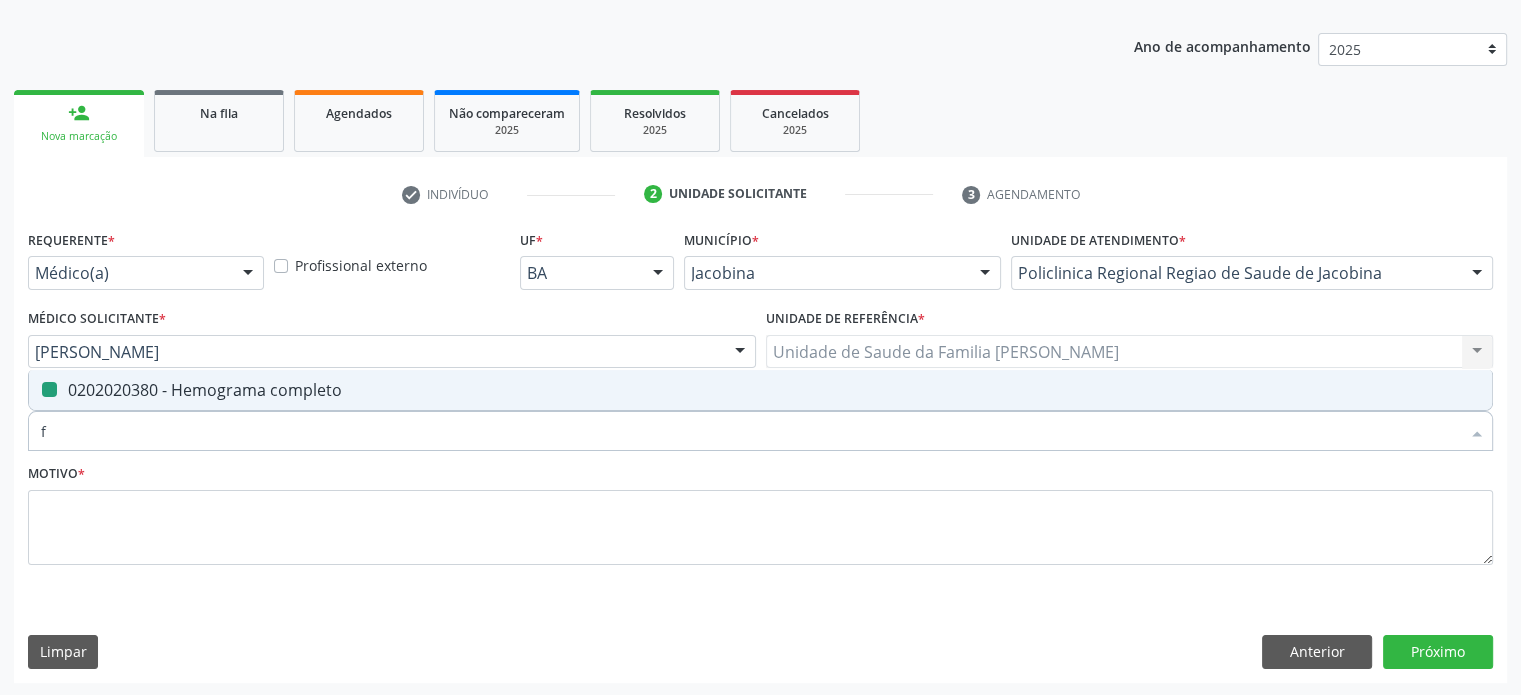 type on "fe" 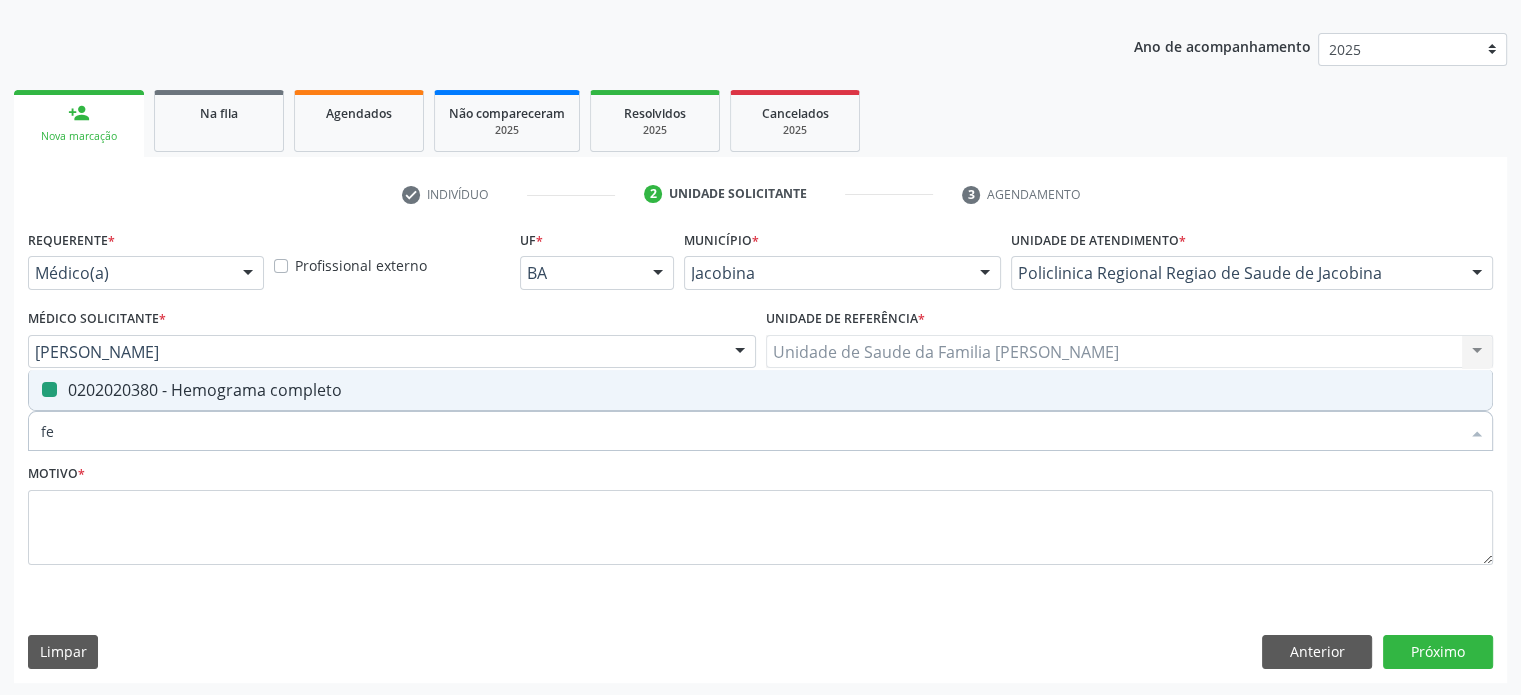 checkbox on "false" 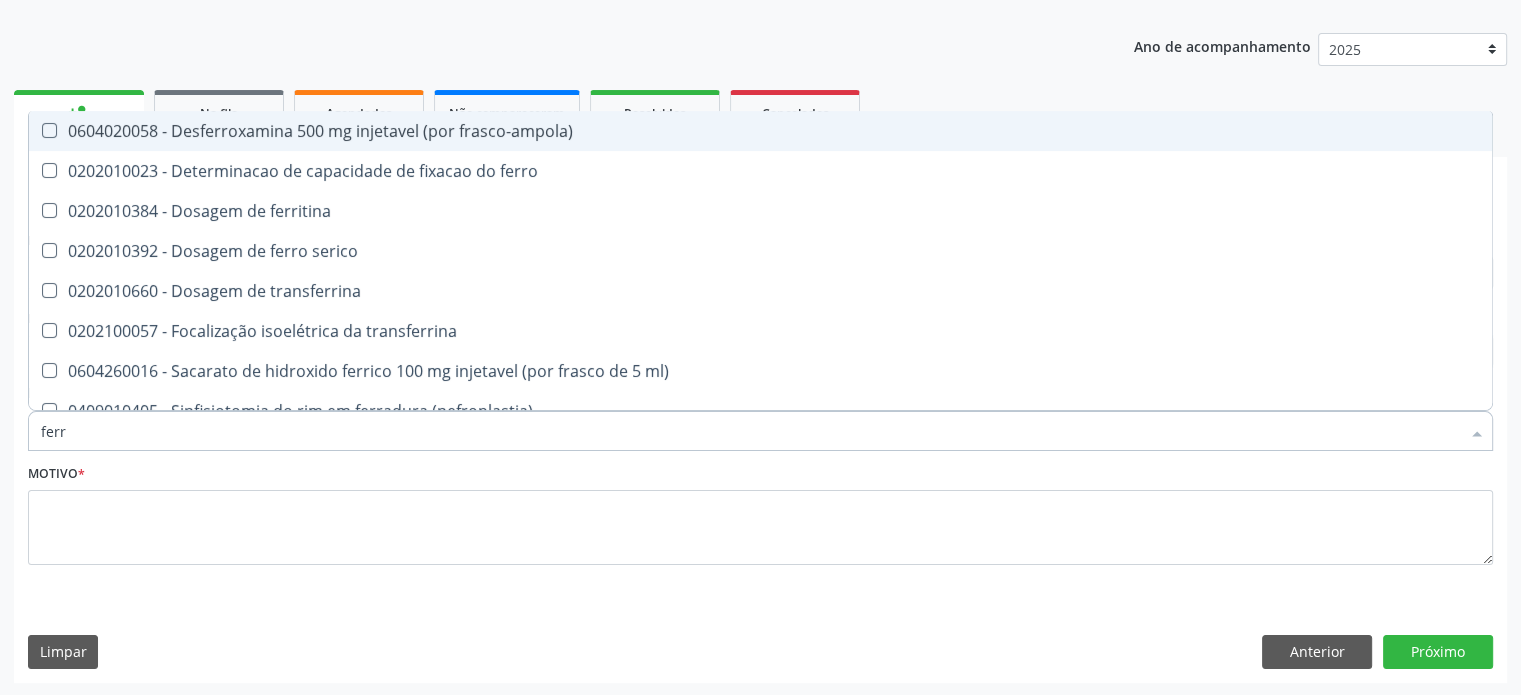 type on "ferro" 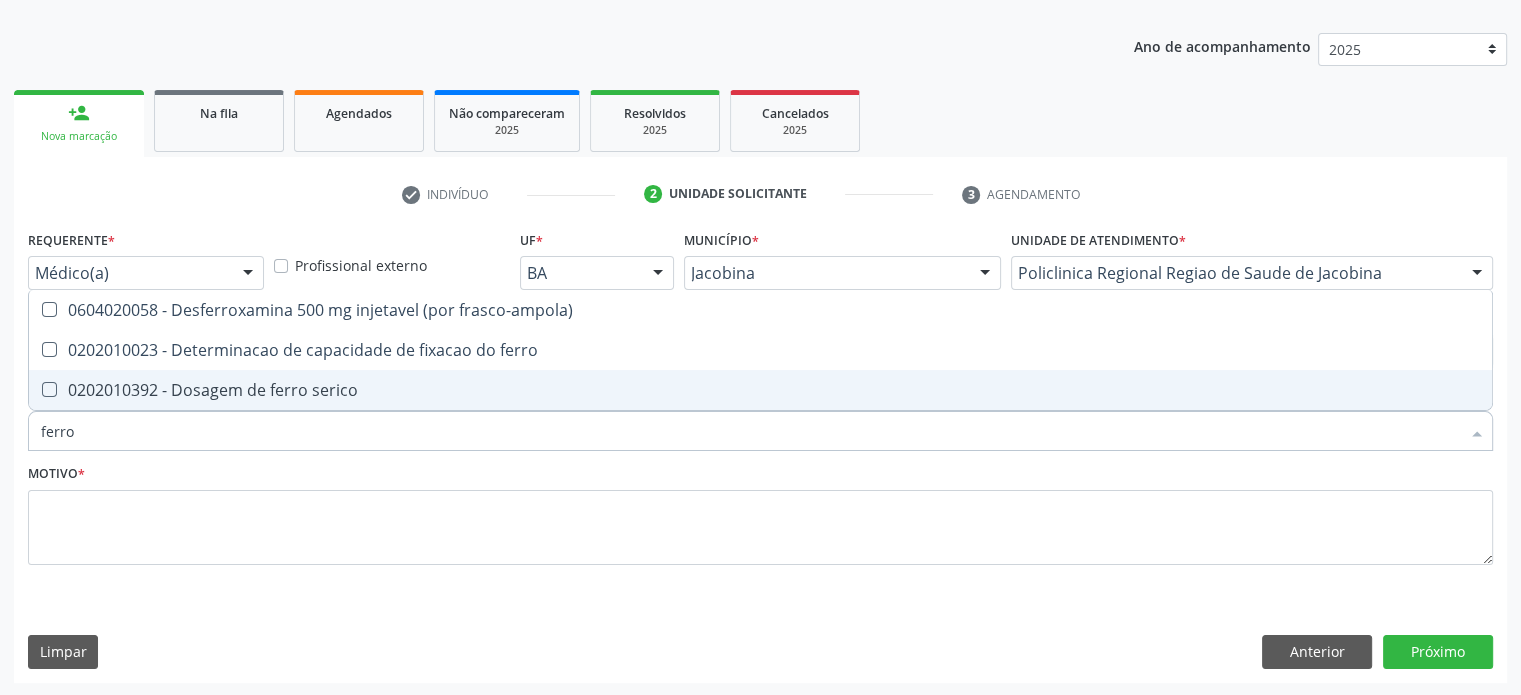 click on "0202010392 - Dosagem de ferro serico" at bounding box center [760, 390] 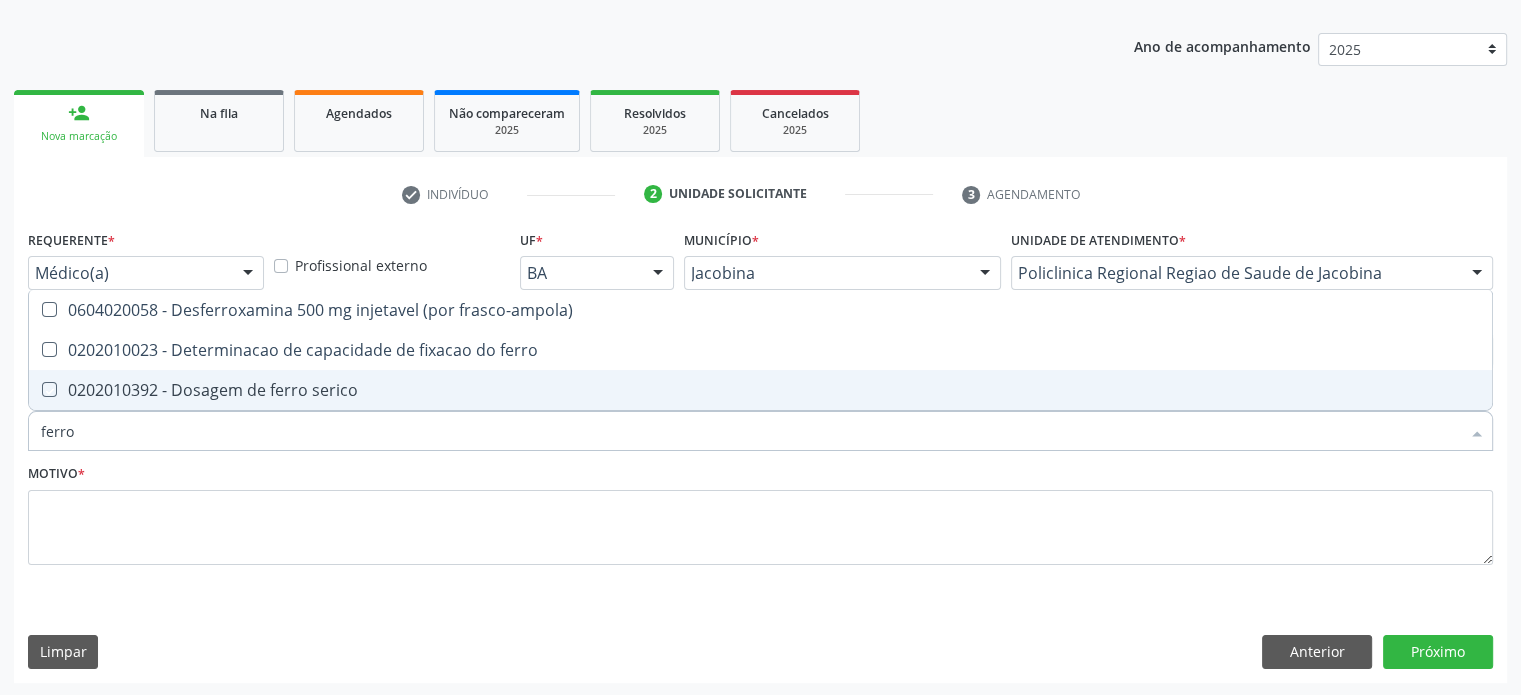 checkbox on "true" 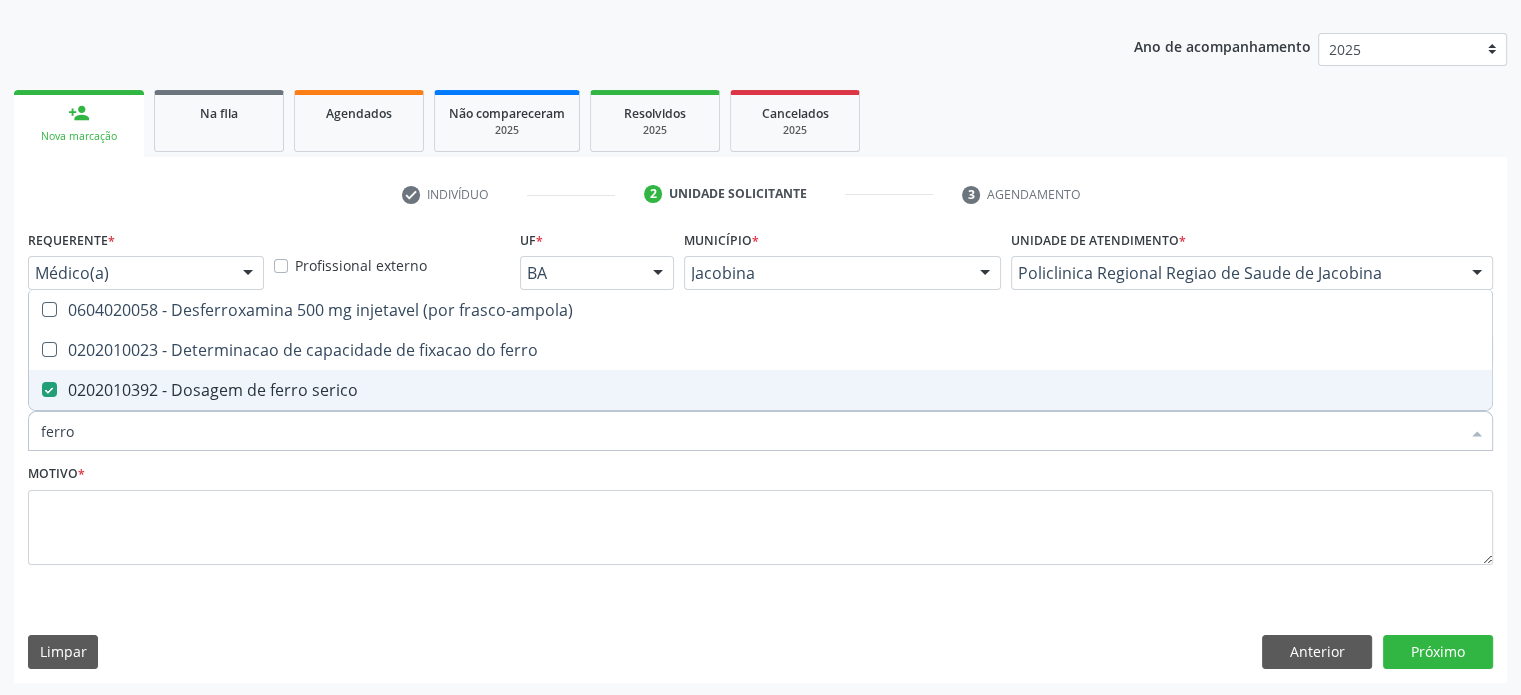 drag, startPoint x: 94, startPoint y: 435, endPoint x: 37, endPoint y: 436, distance: 57.00877 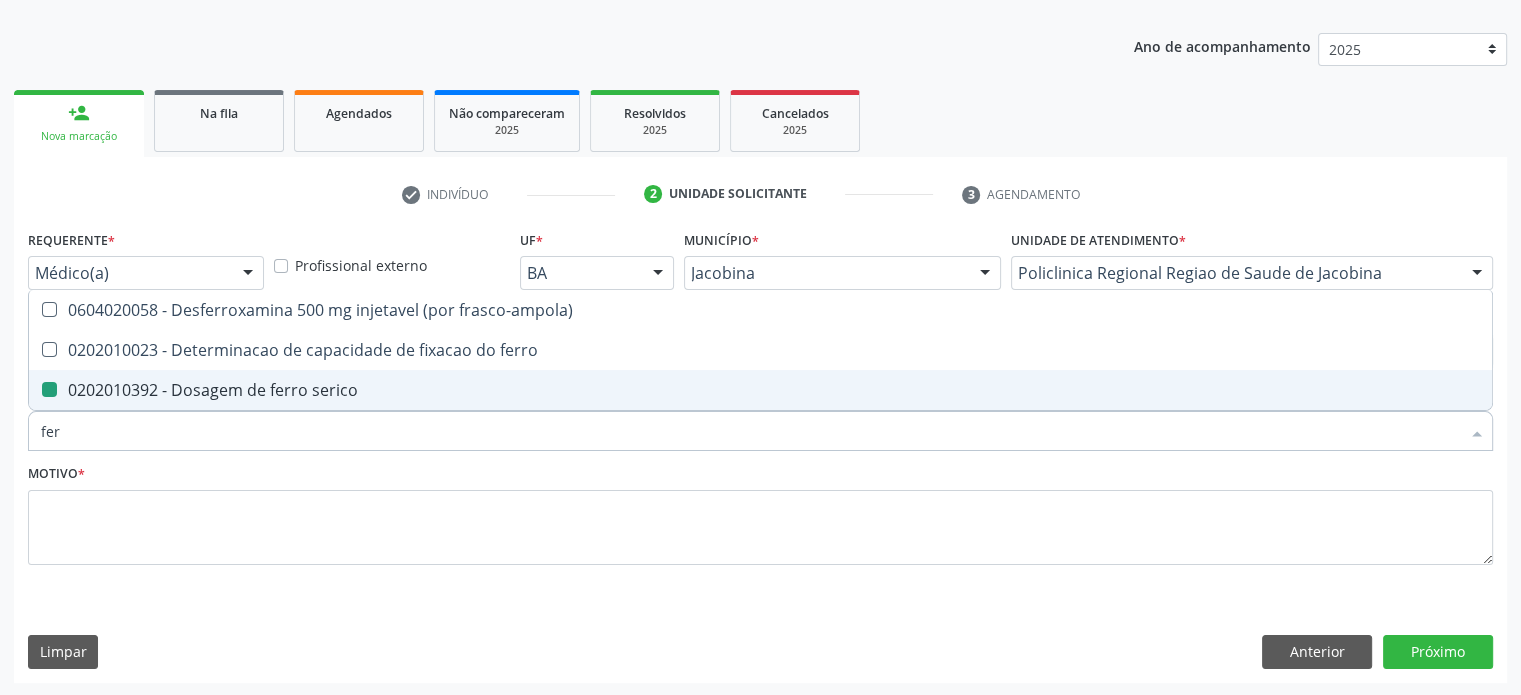 type on "ferr" 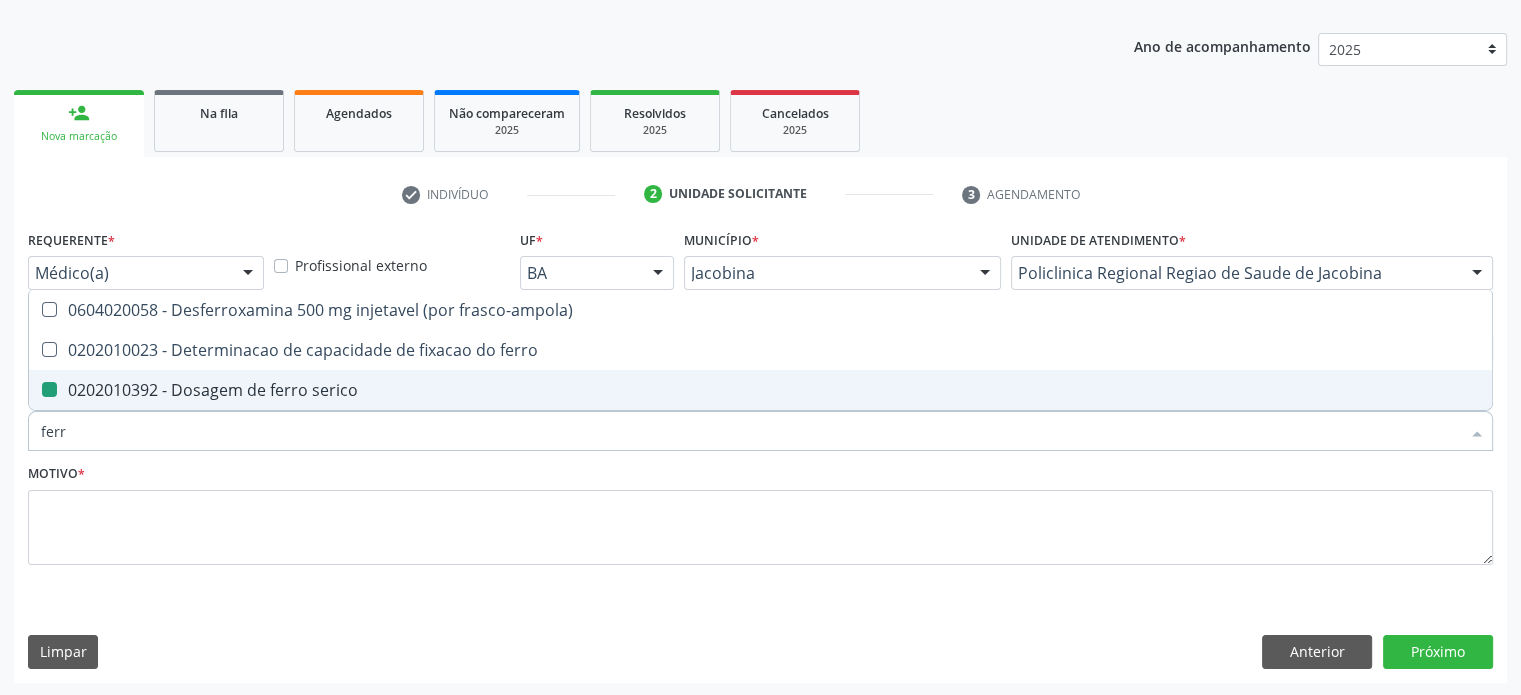 checkbox on "false" 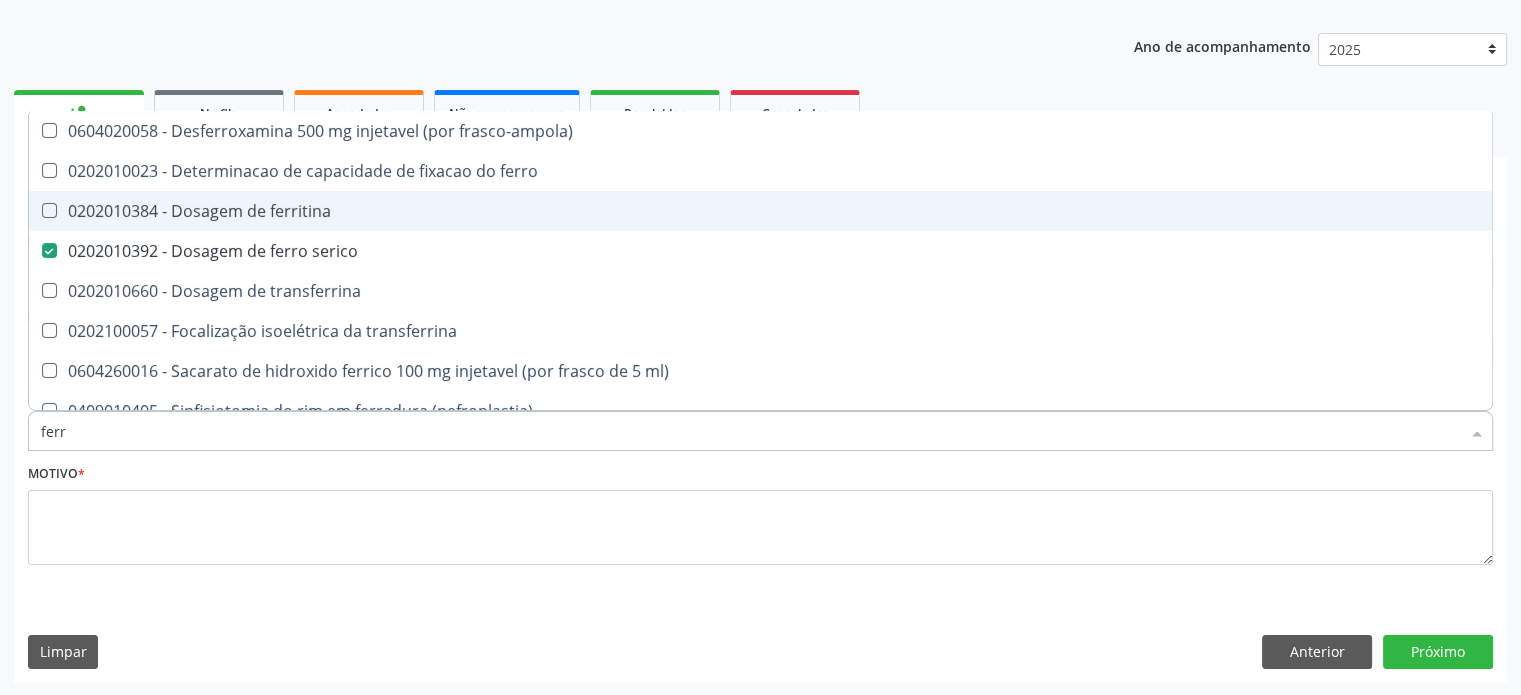 type on "ferri" 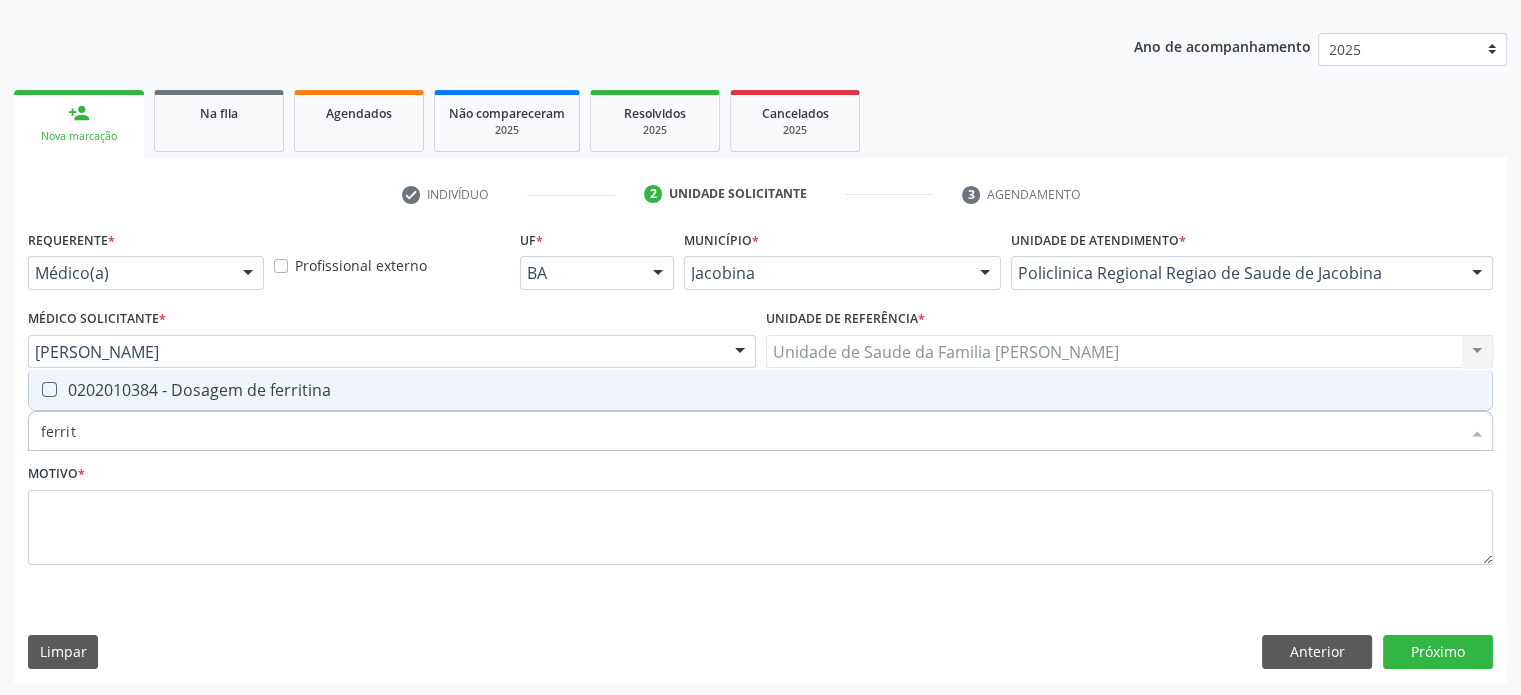 type on "ferriti" 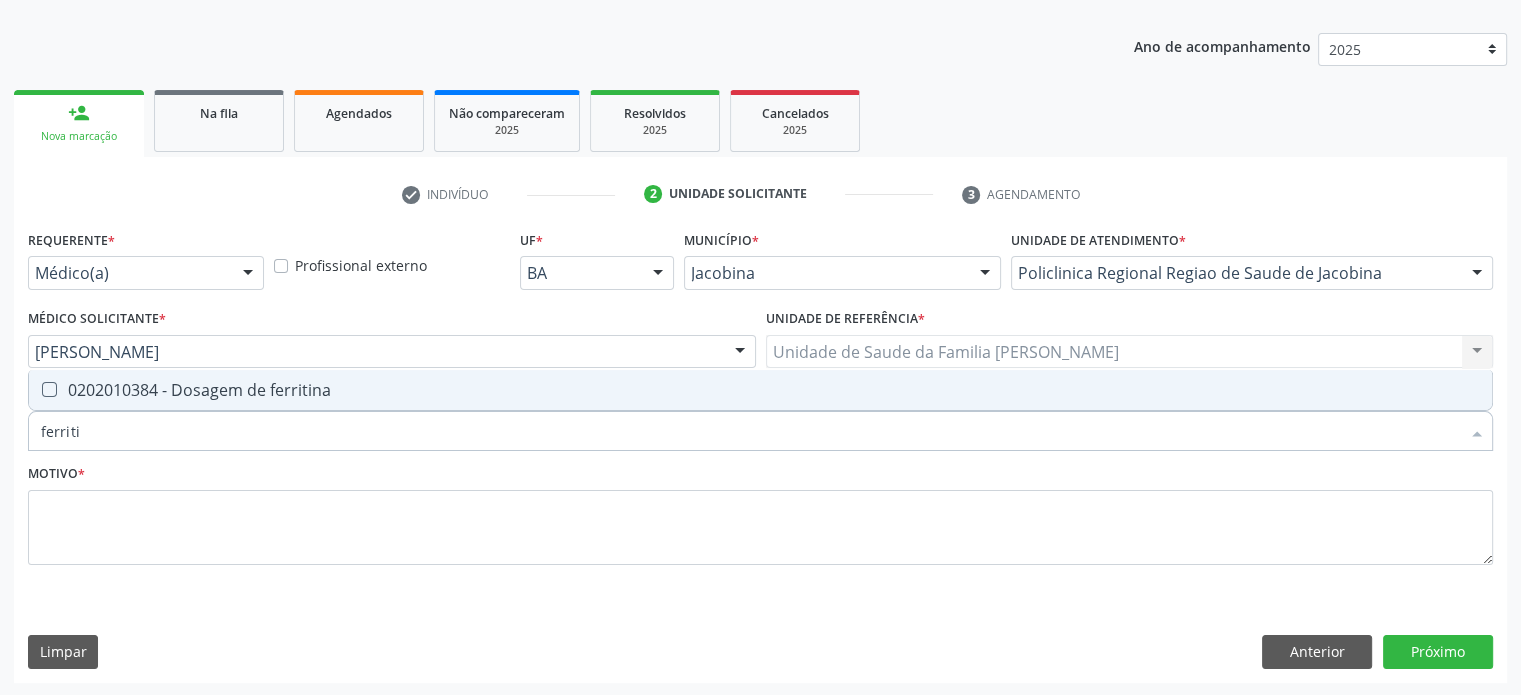 click on "0202010384 - Dosagem de ferritina" at bounding box center (760, 390) 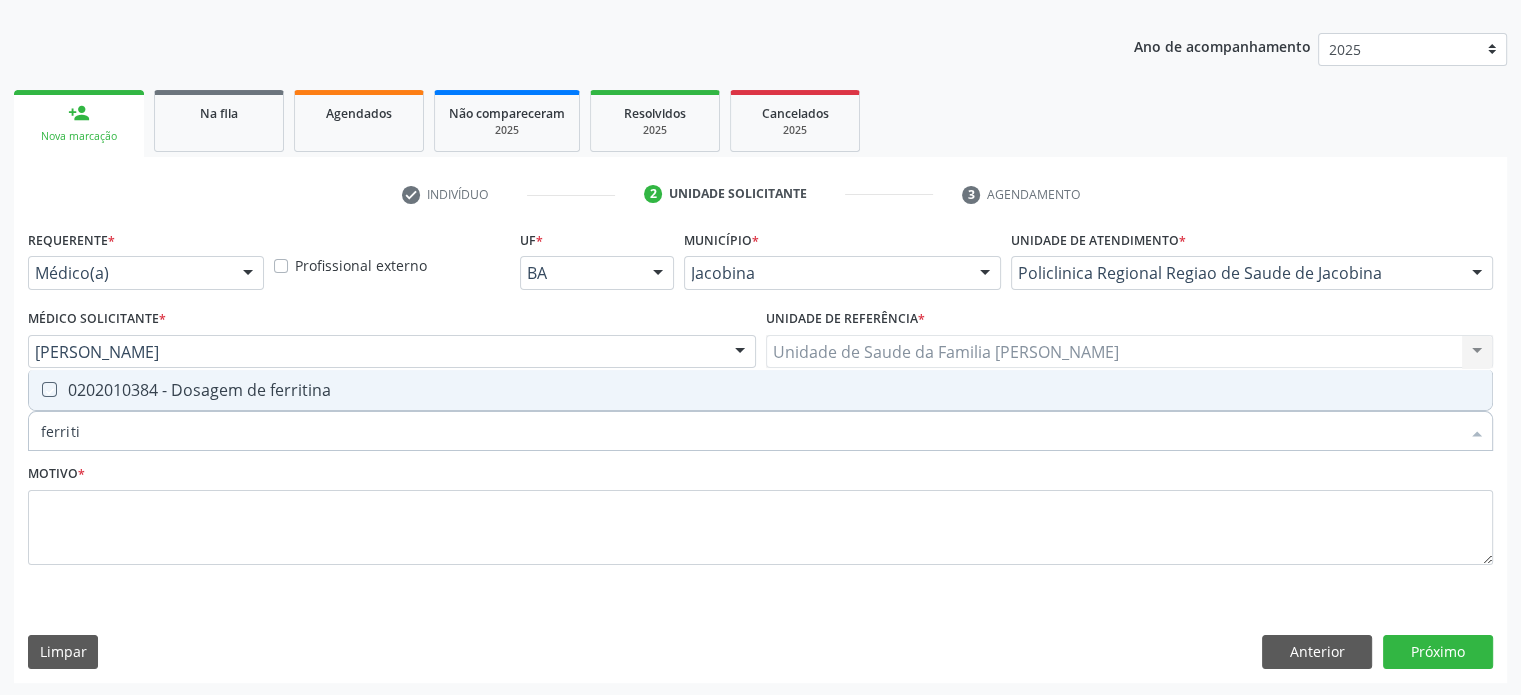 checkbox on "true" 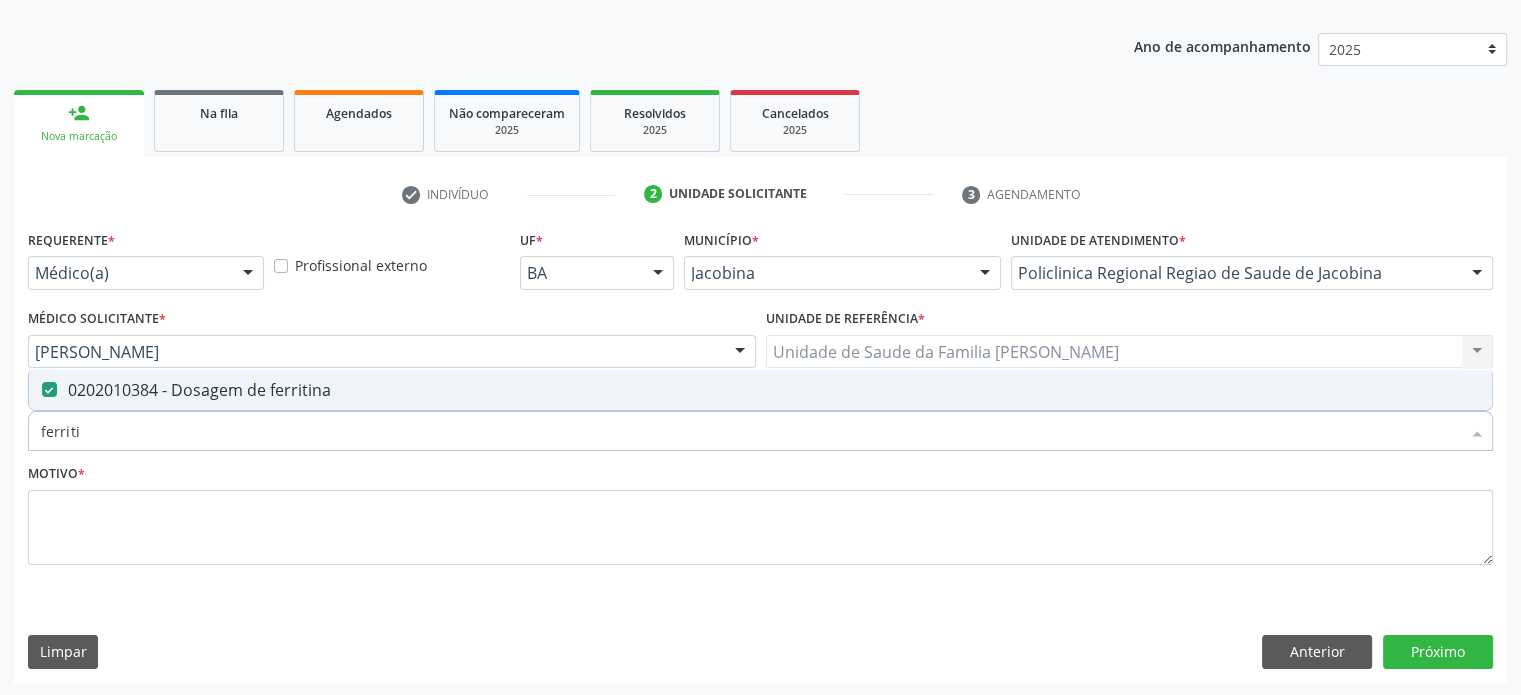 drag, startPoint x: 125, startPoint y: 443, endPoint x: 23, endPoint y: 434, distance: 102.396286 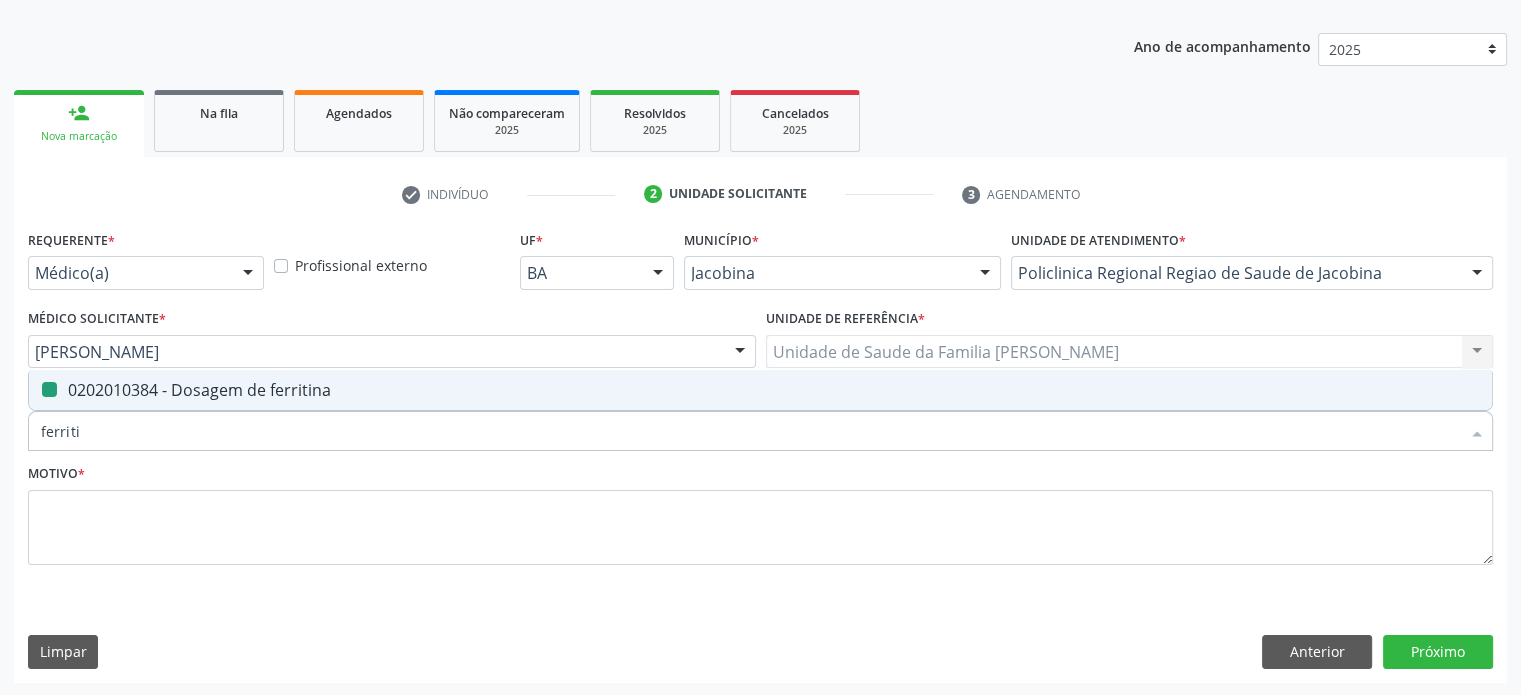 type 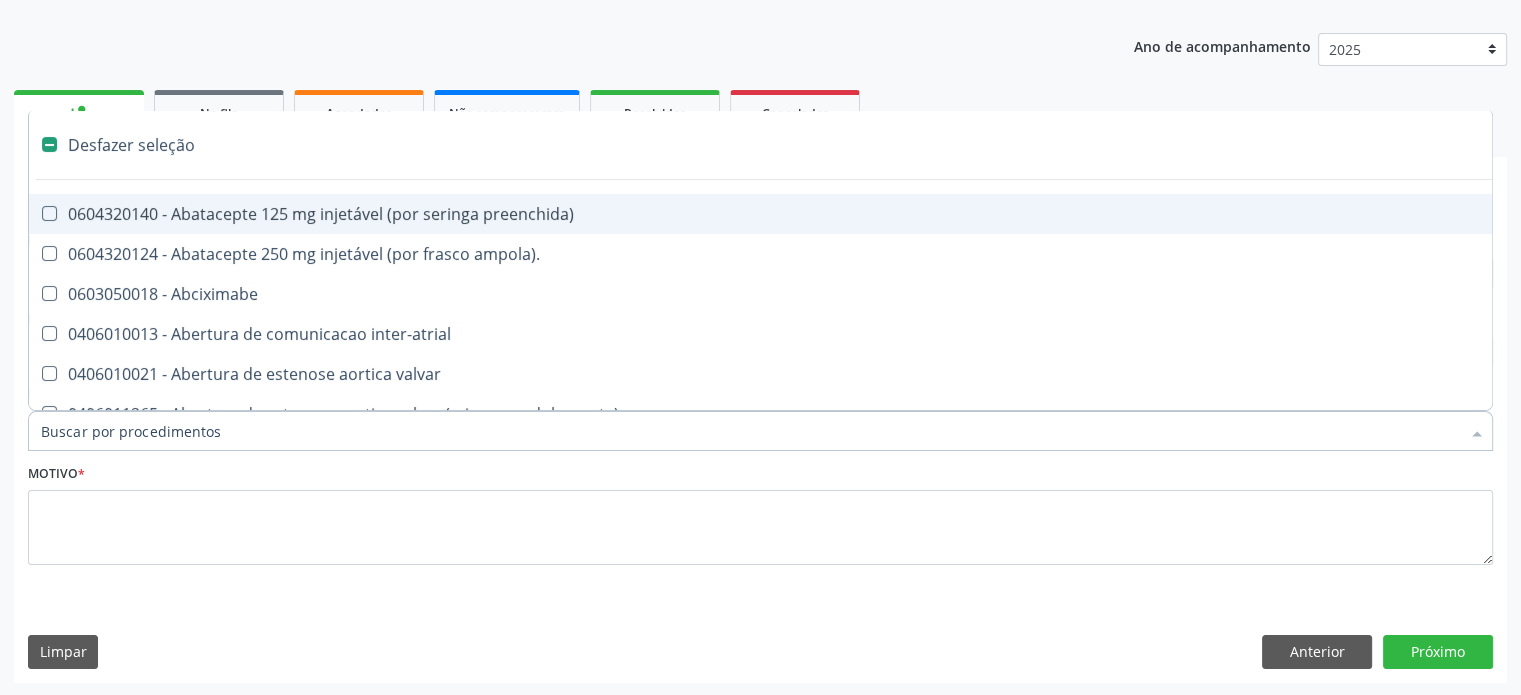 checkbox on "false" 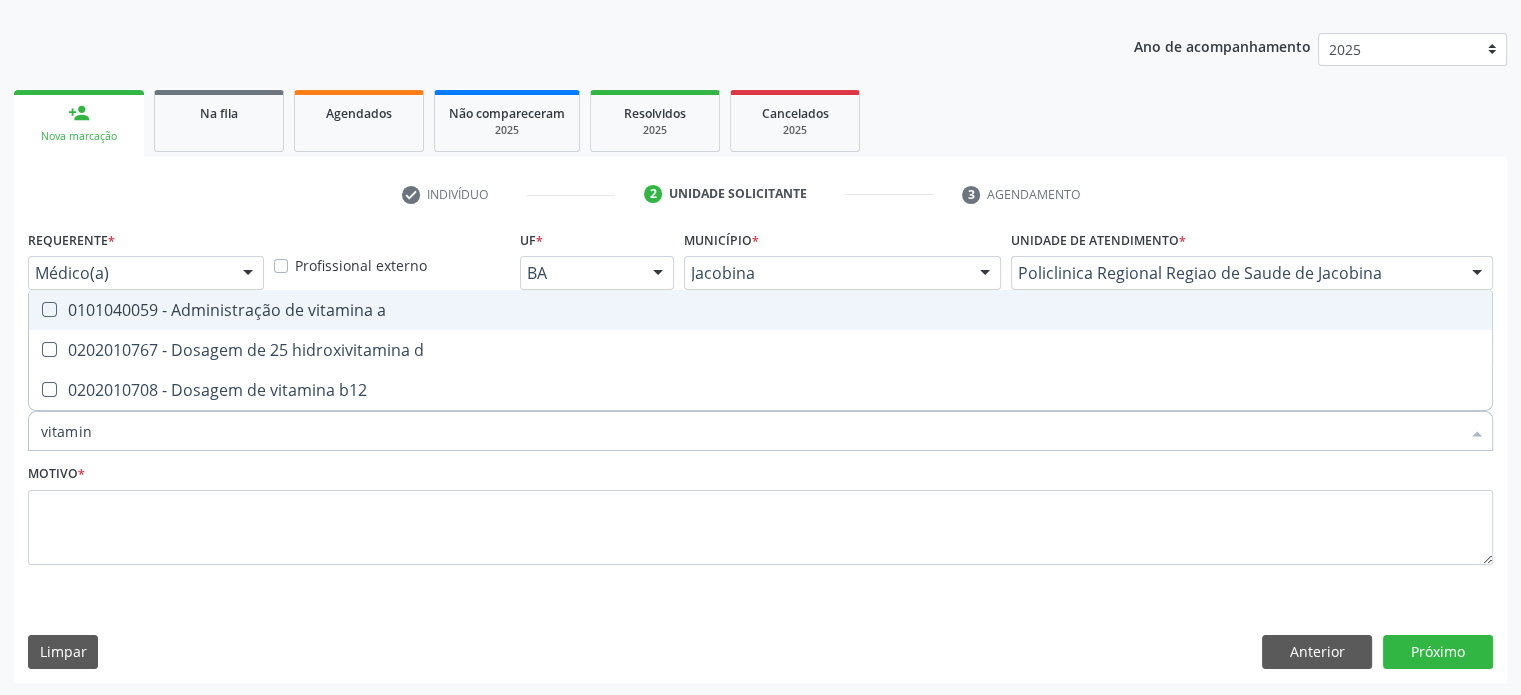 type on "vitamina" 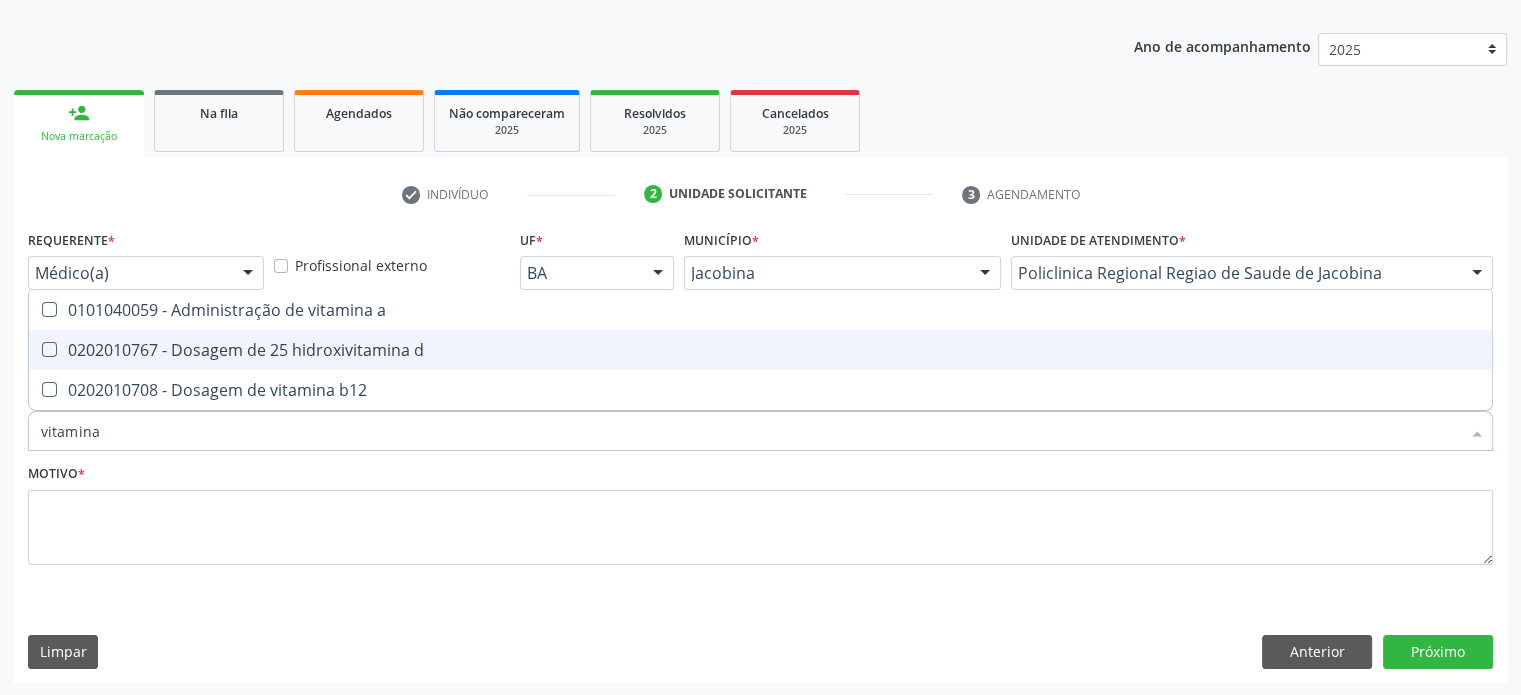 click on "0202010767 - Dosagem de 25 hidroxivitamina d" at bounding box center (760, 350) 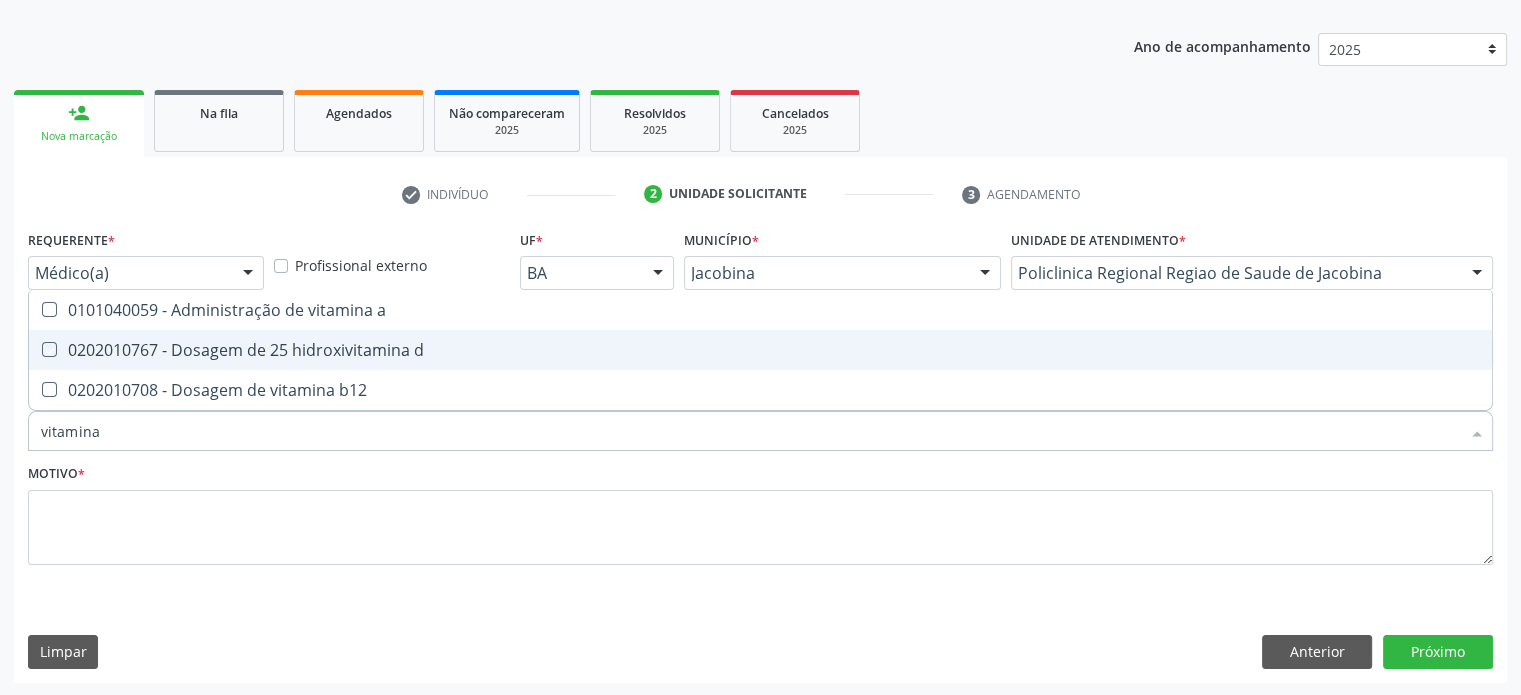 checkbox on "true" 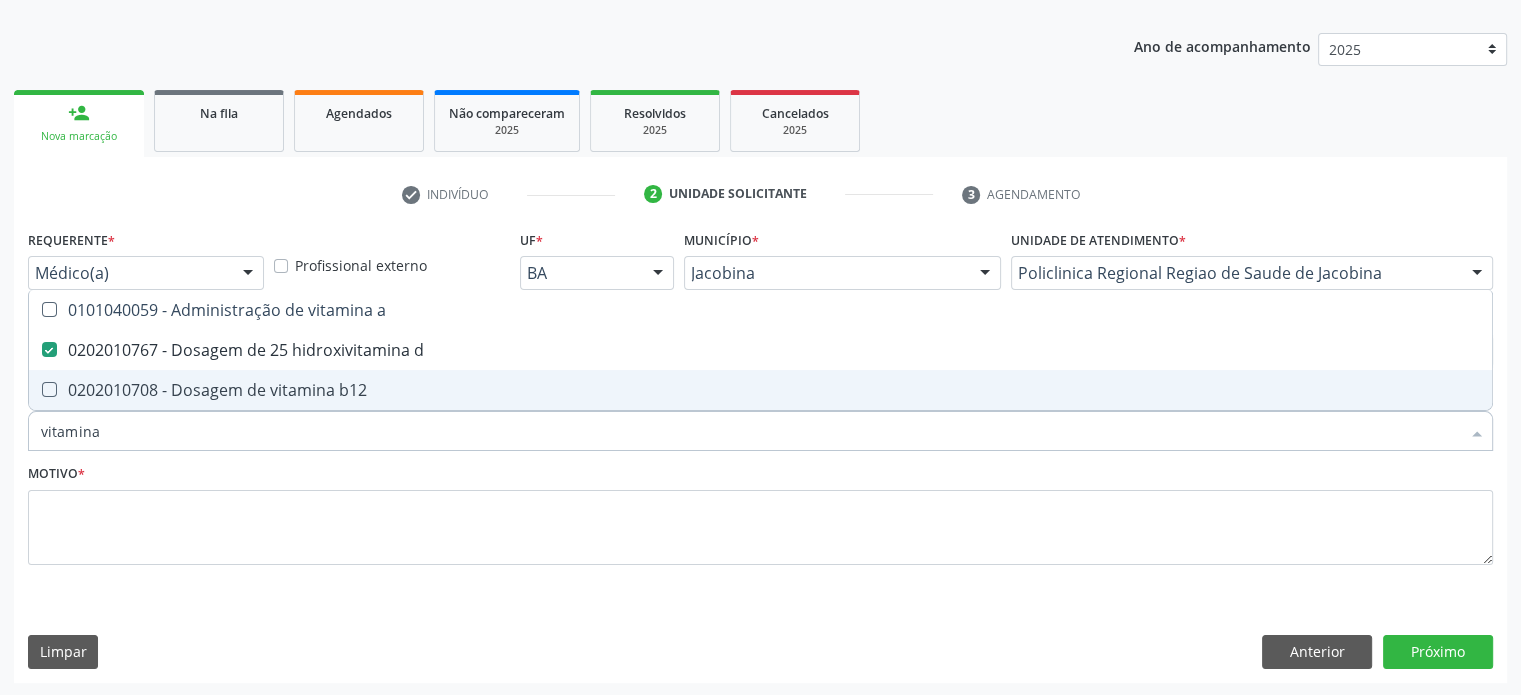 drag, startPoint x: 164, startPoint y: 430, endPoint x: 8, endPoint y: 430, distance: 156 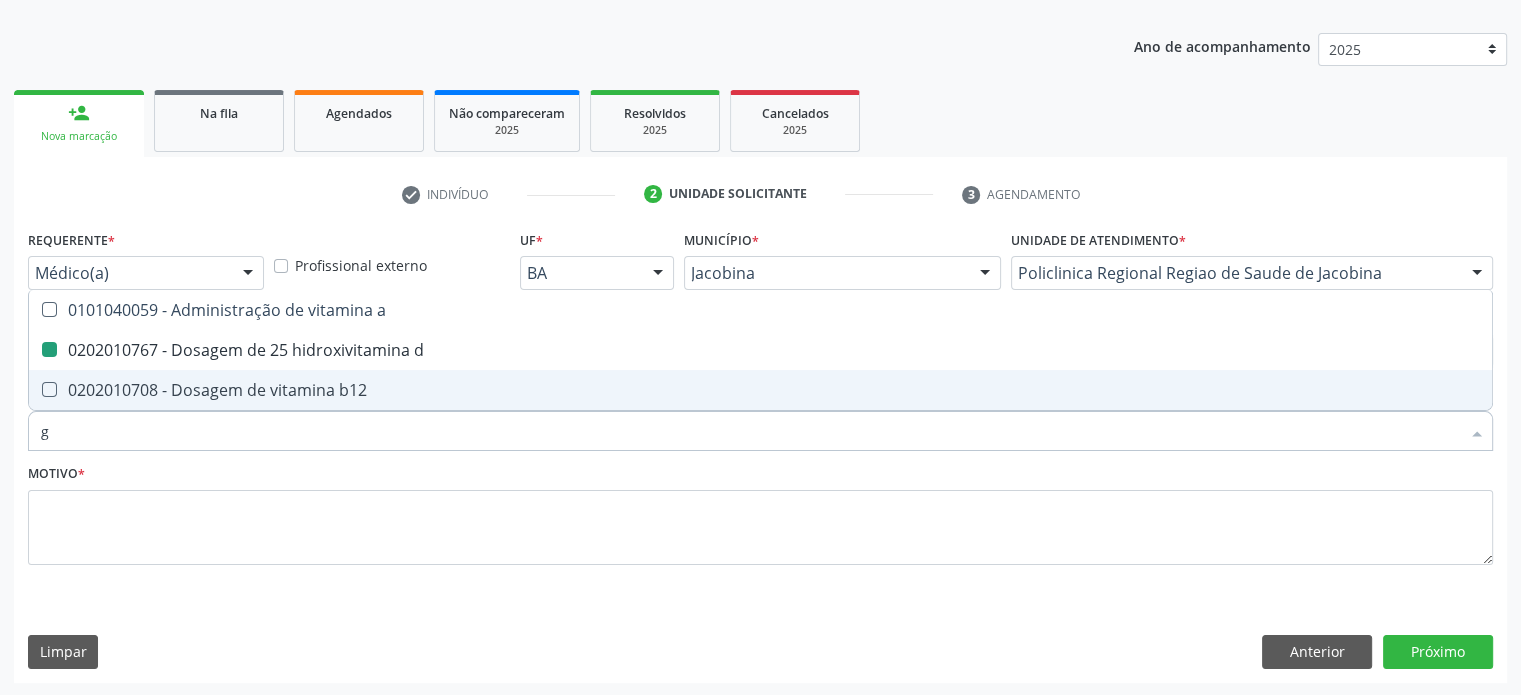 type on "gl" 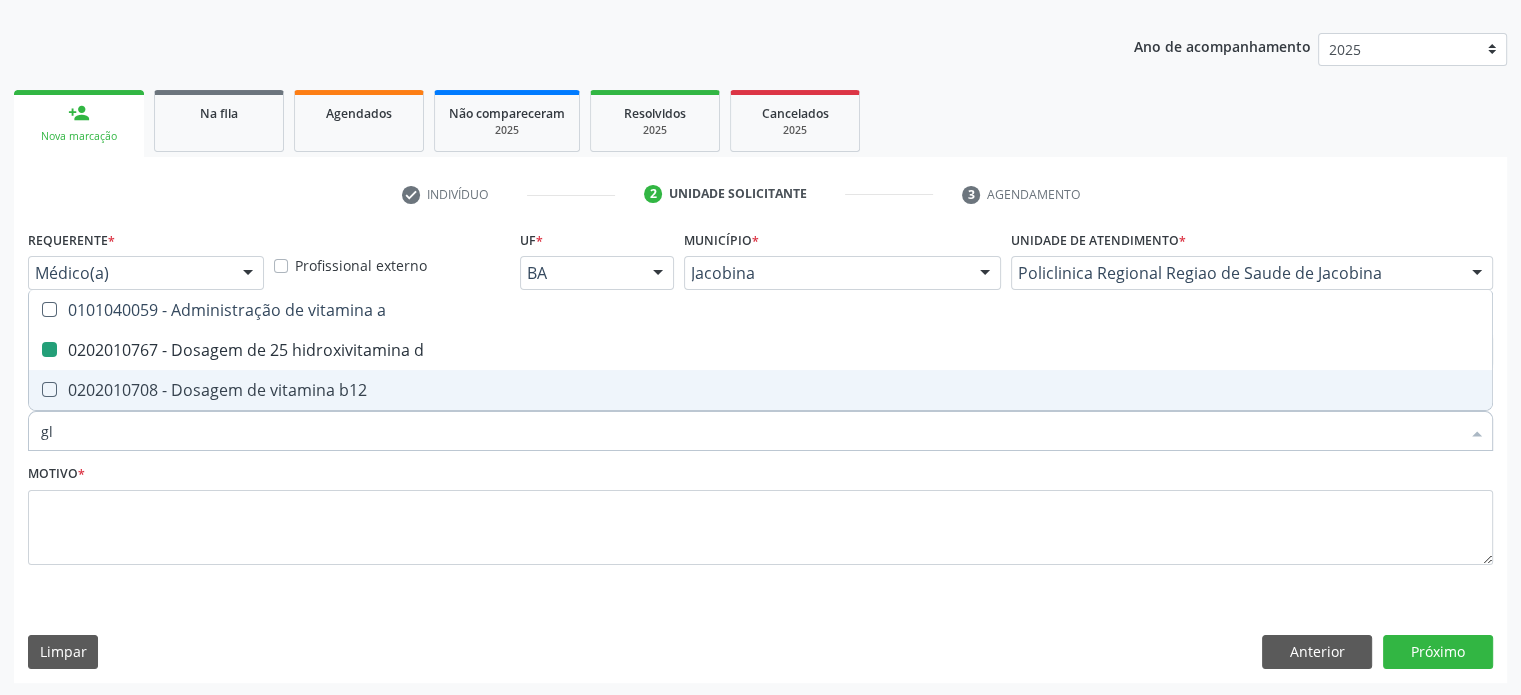 checkbox on "false" 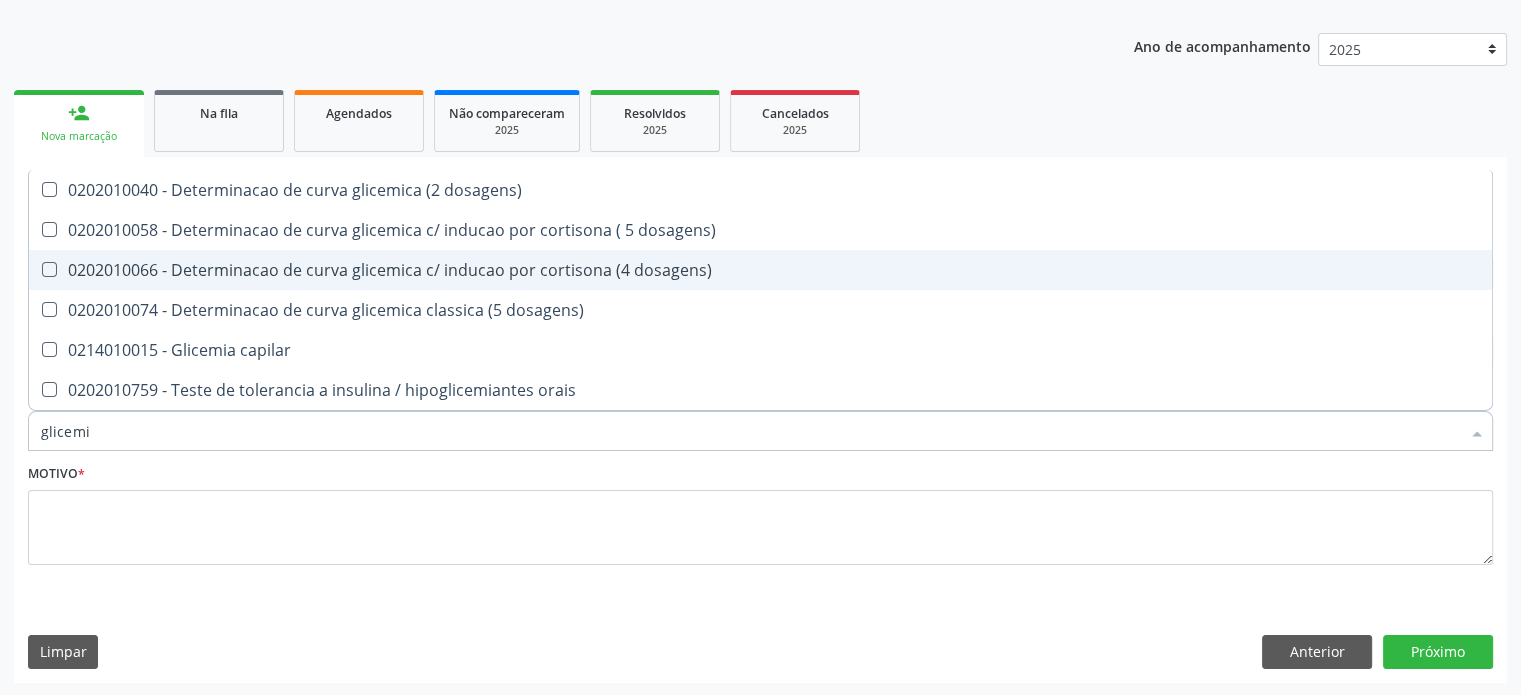 type on "glicemia" 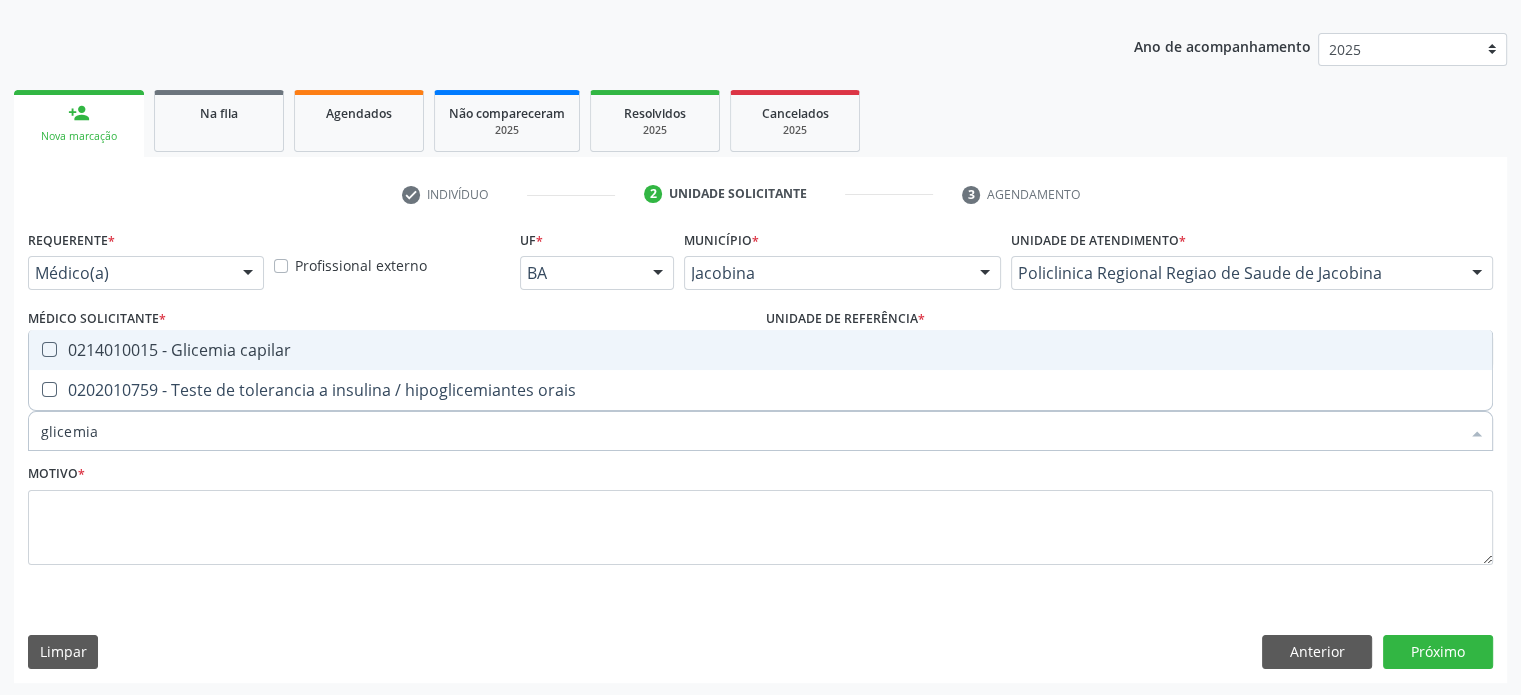 click on "0214010015 - Glicemia capilar" at bounding box center [760, 350] 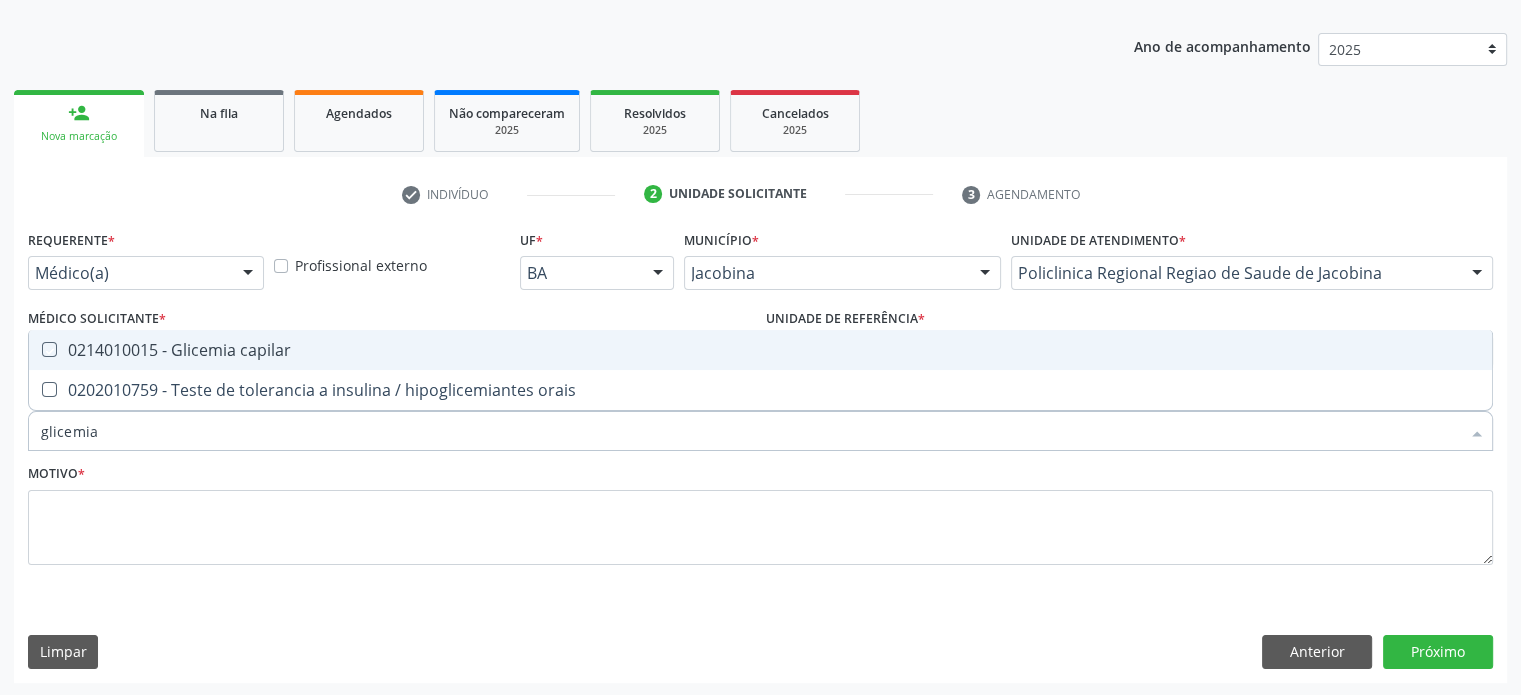 checkbox on "true" 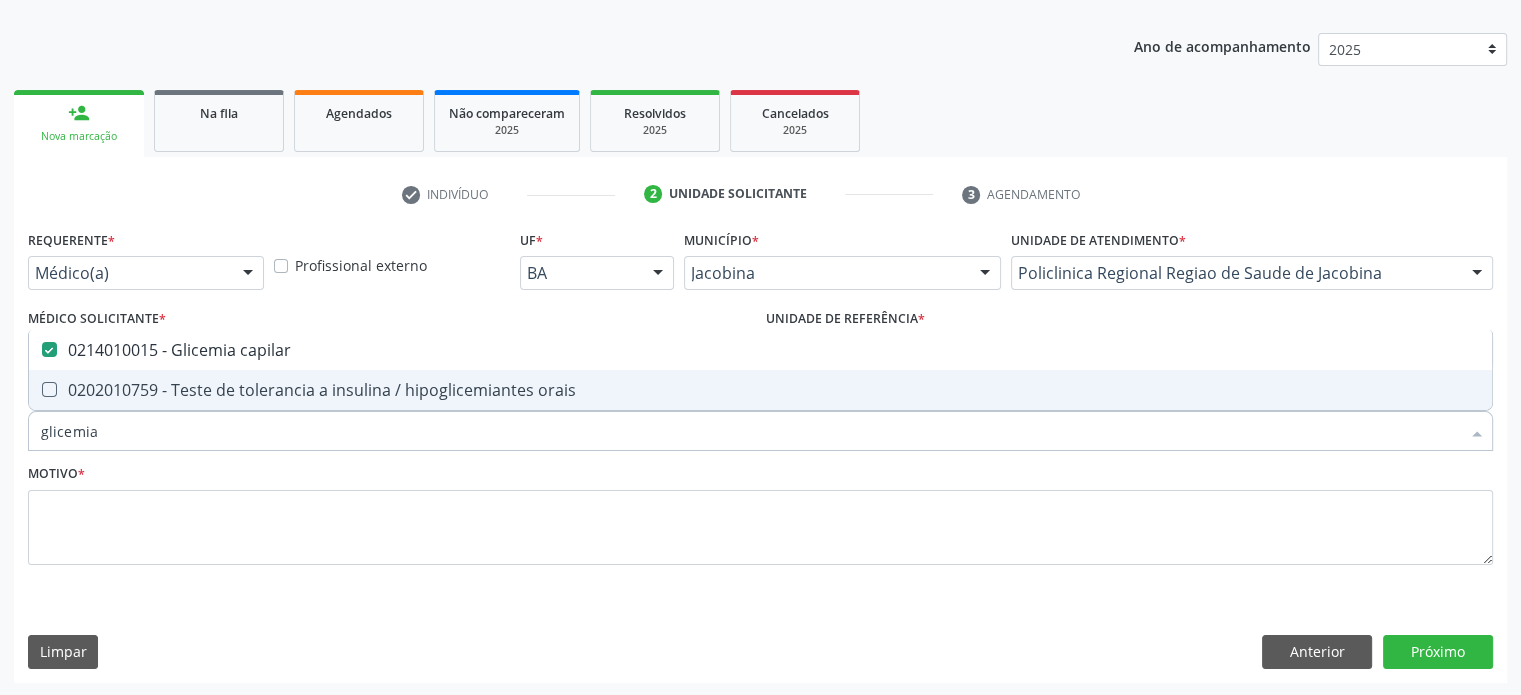 drag, startPoint x: 142, startPoint y: 426, endPoint x: 24, endPoint y: 434, distance: 118.270874 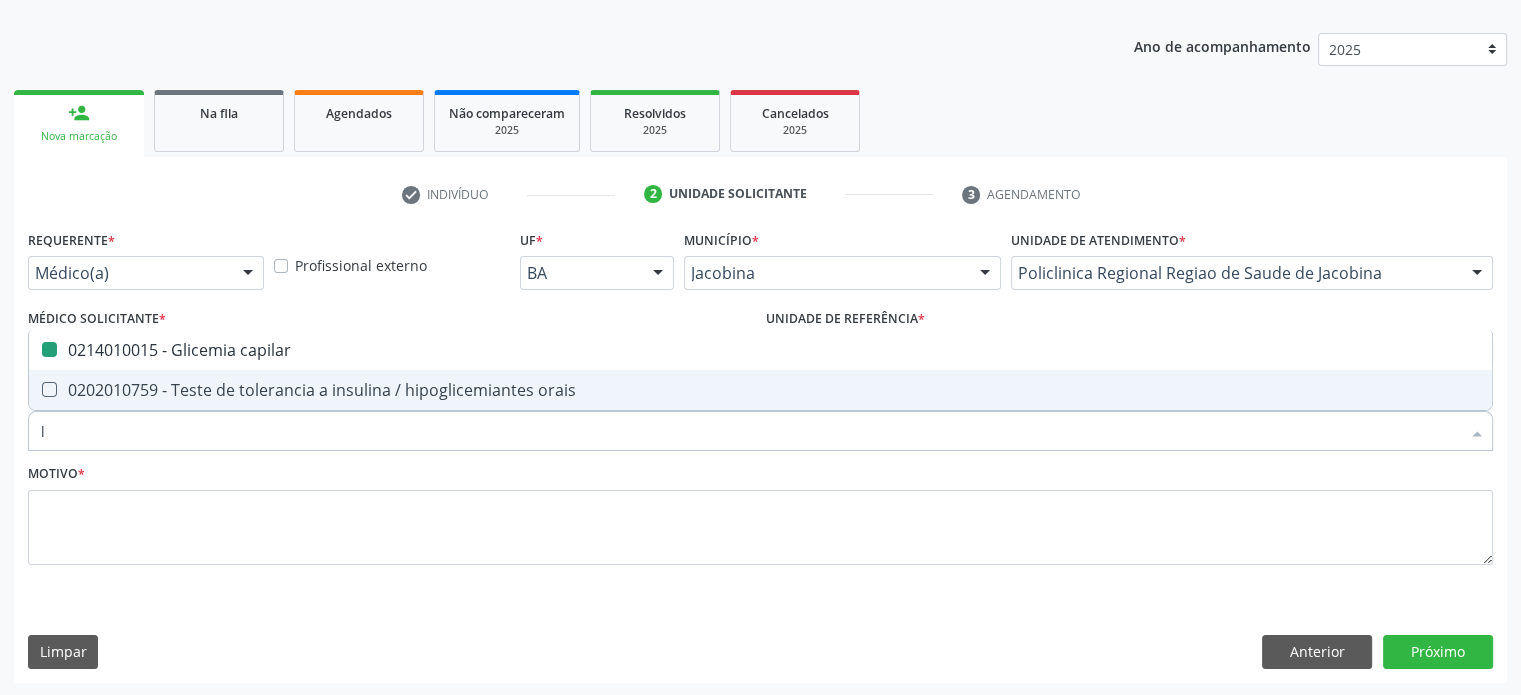 type on "li" 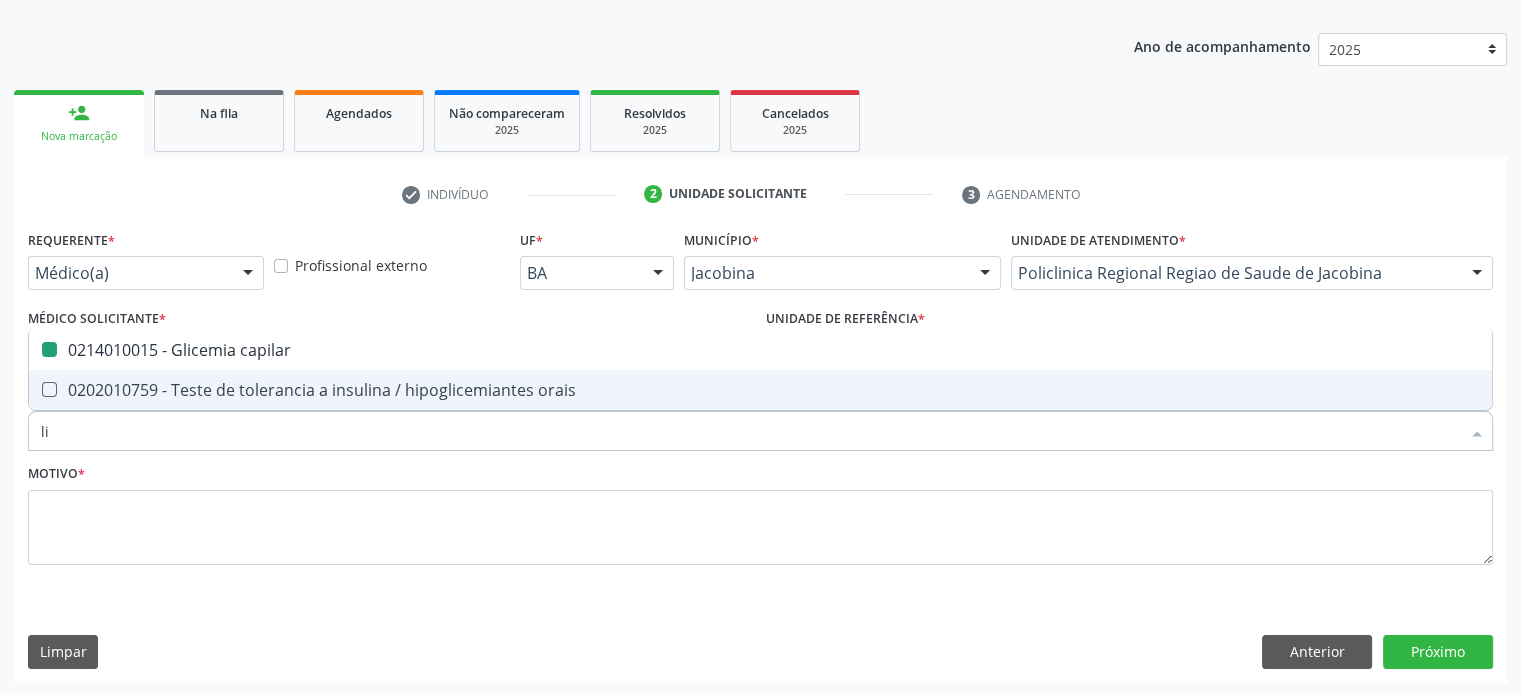 checkbox on "false" 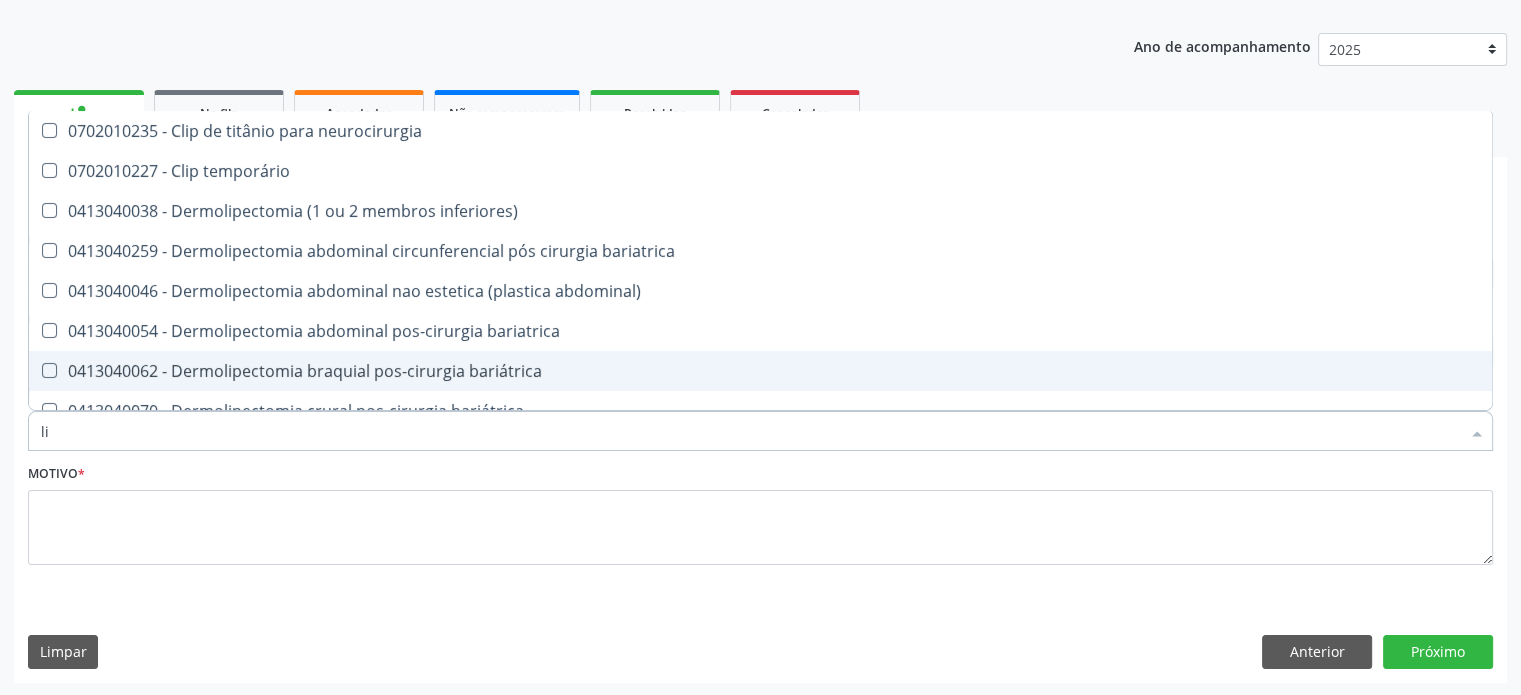 type on "l" 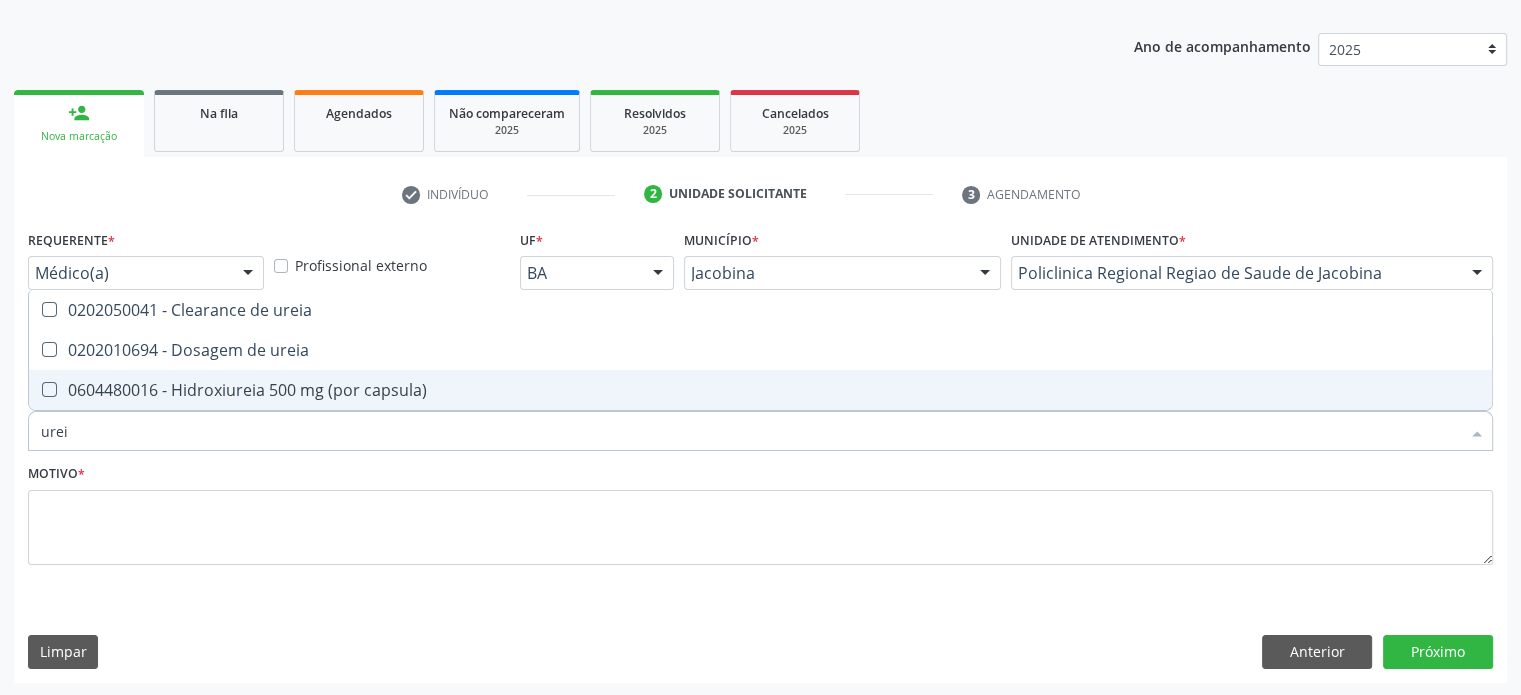 type on "ureia" 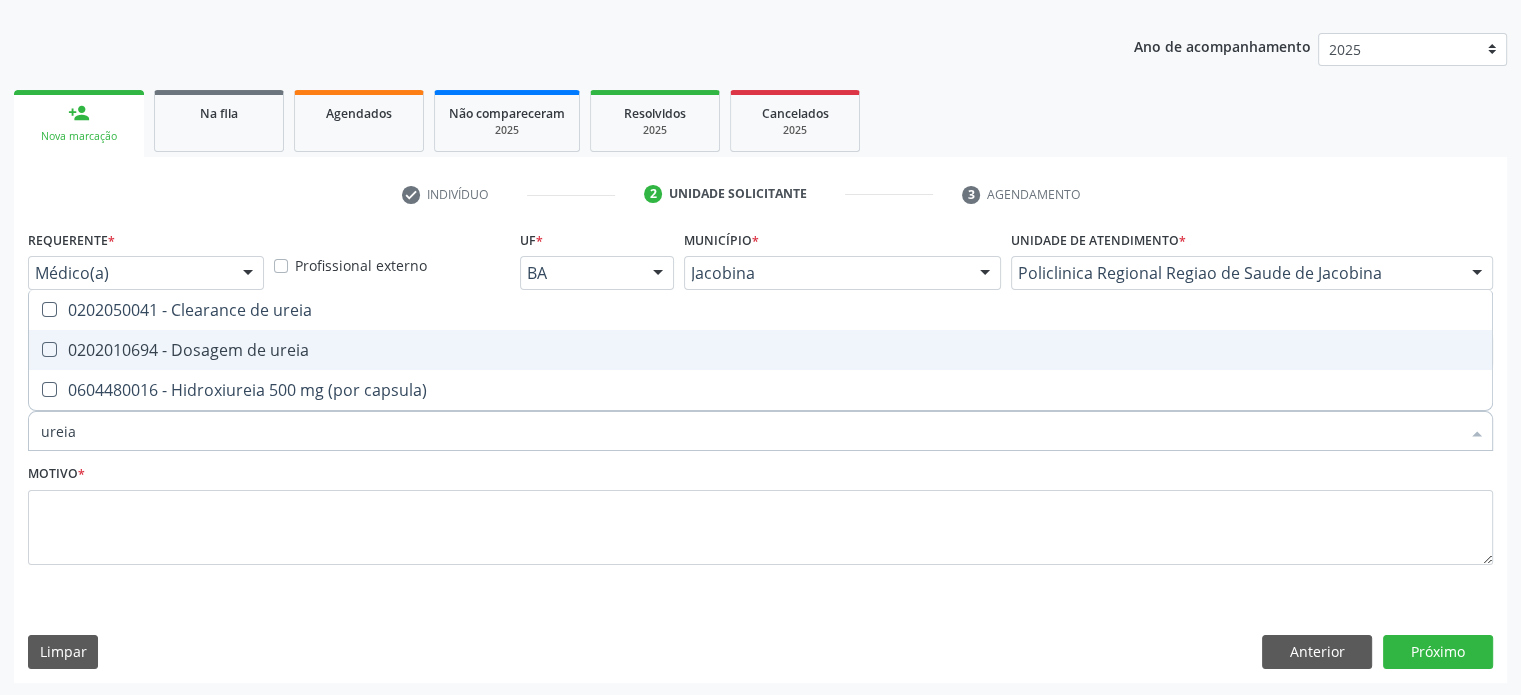 click on "0202010694 - Dosagem de ureia" at bounding box center [760, 350] 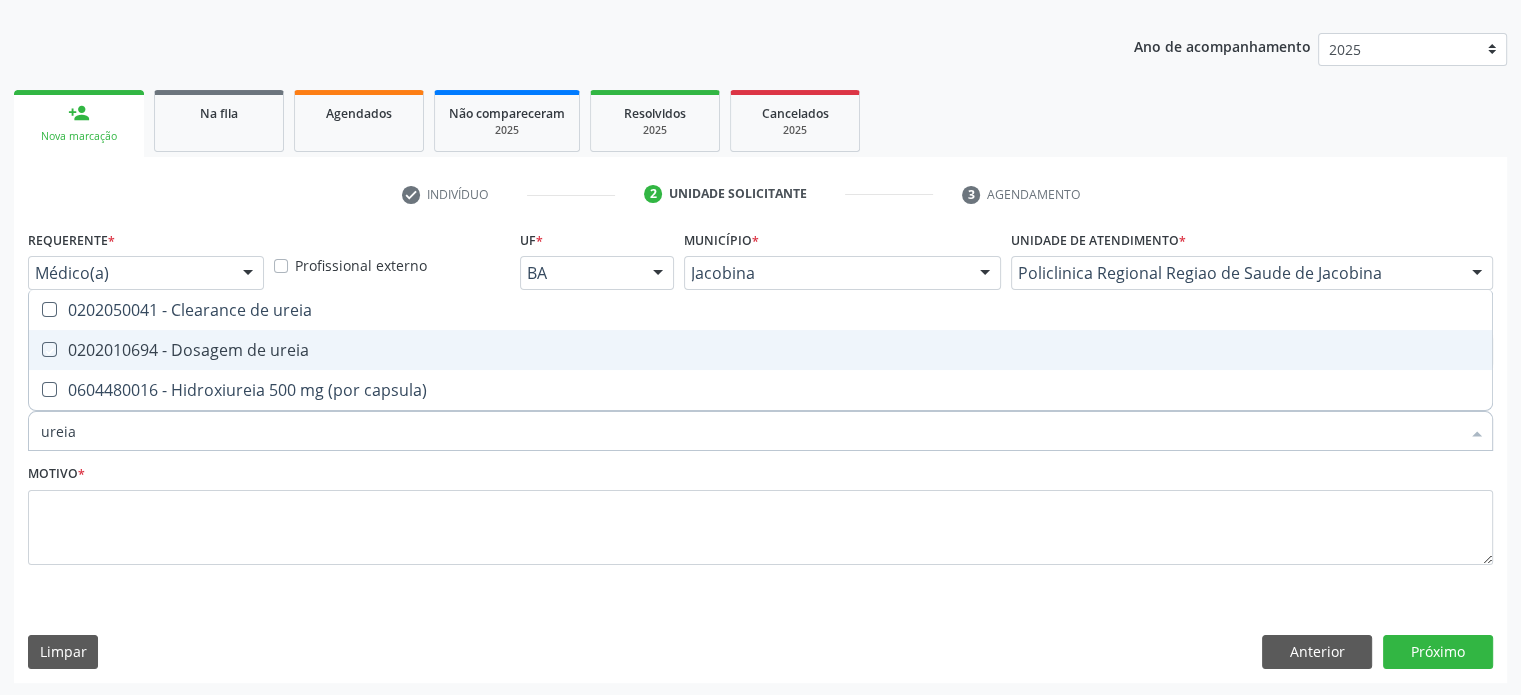 checkbox on "true" 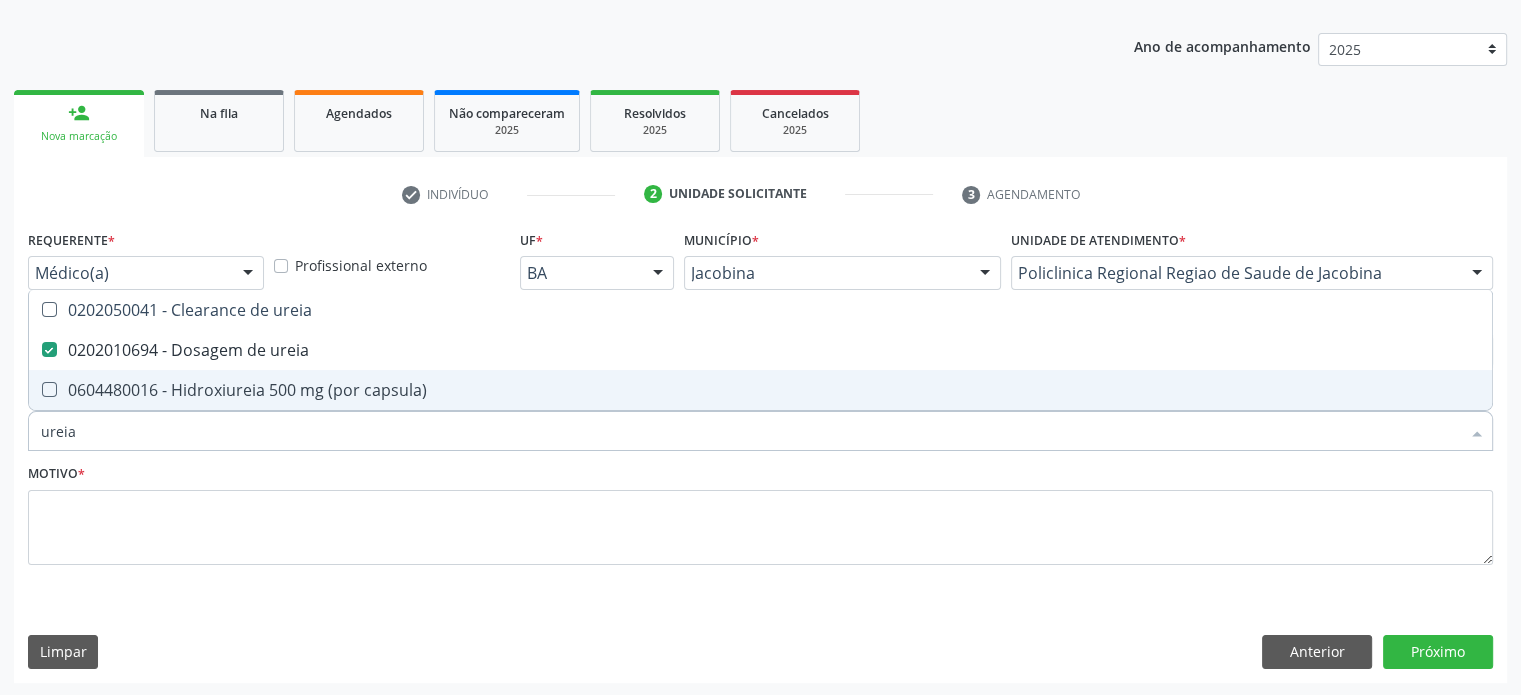 drag, startPoint x: 124, startPoint y: 435, endPoint x: 14, endPoint y: 445, distance: 110.45361 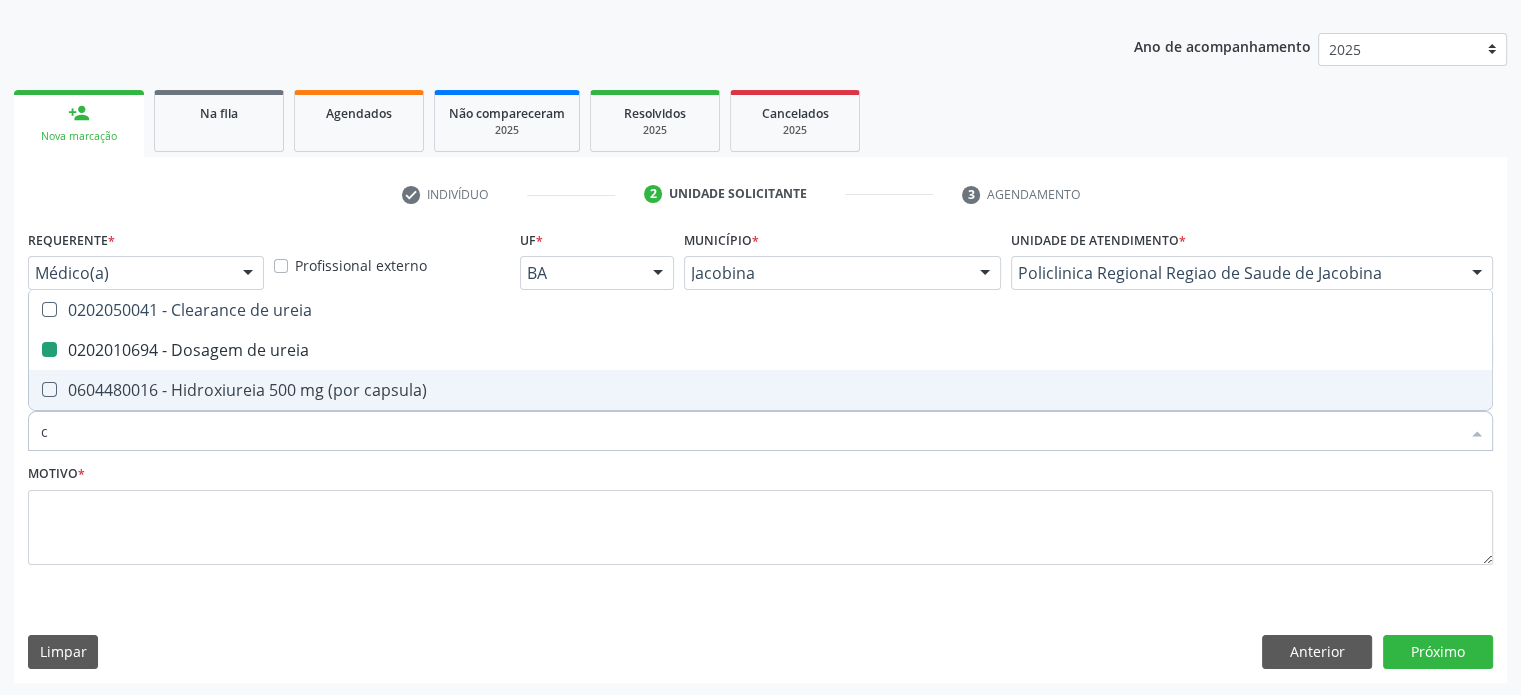 type on "cr" 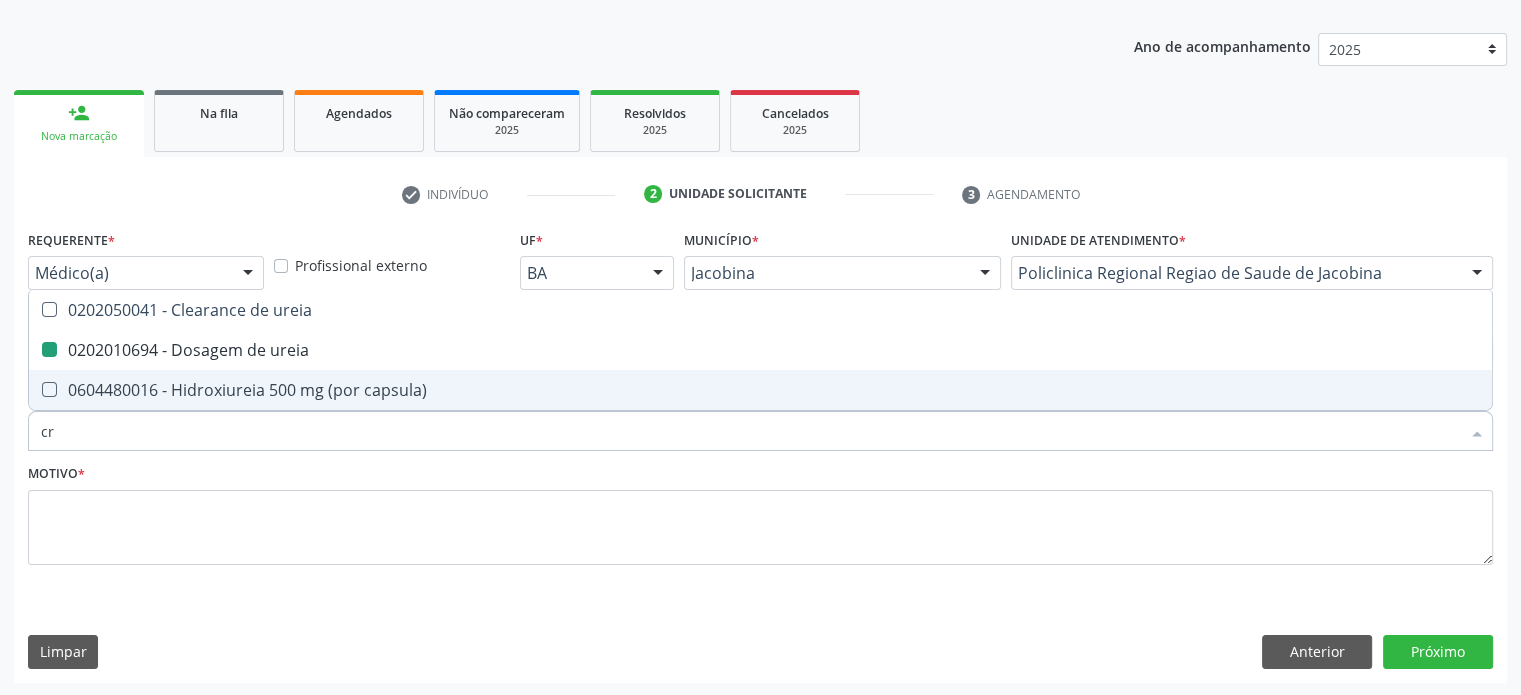 checkbox on "false" 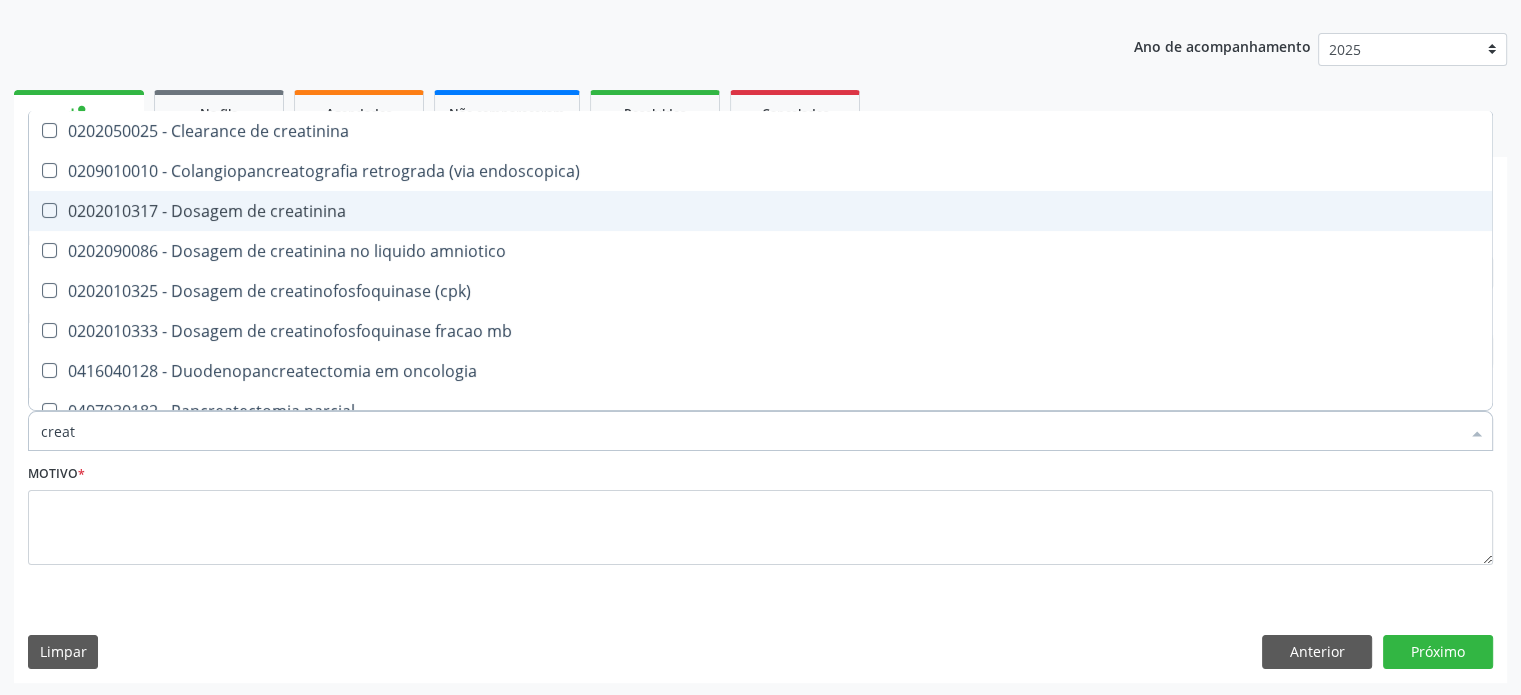 type on "creati" 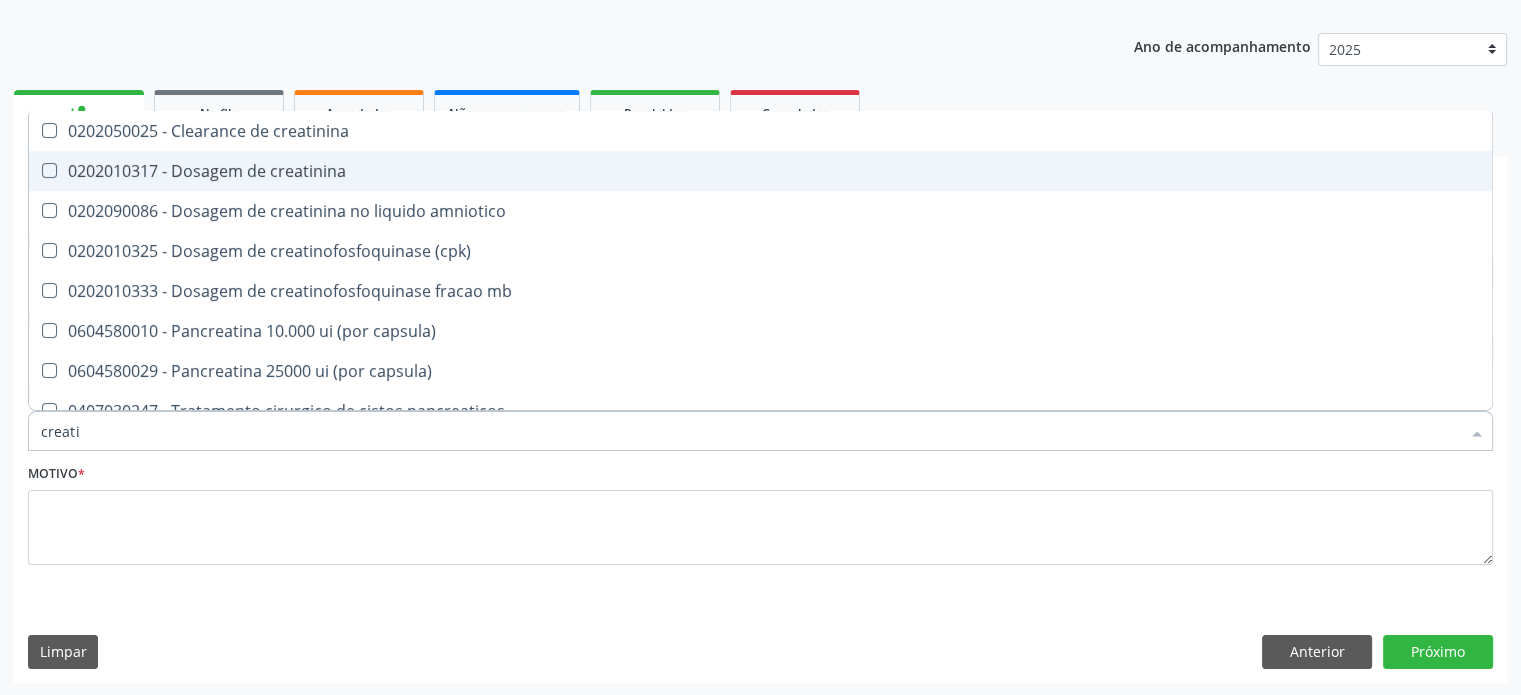 click on "0202010317 - Dosagem de creatinina" at bounding box center (760, 171) 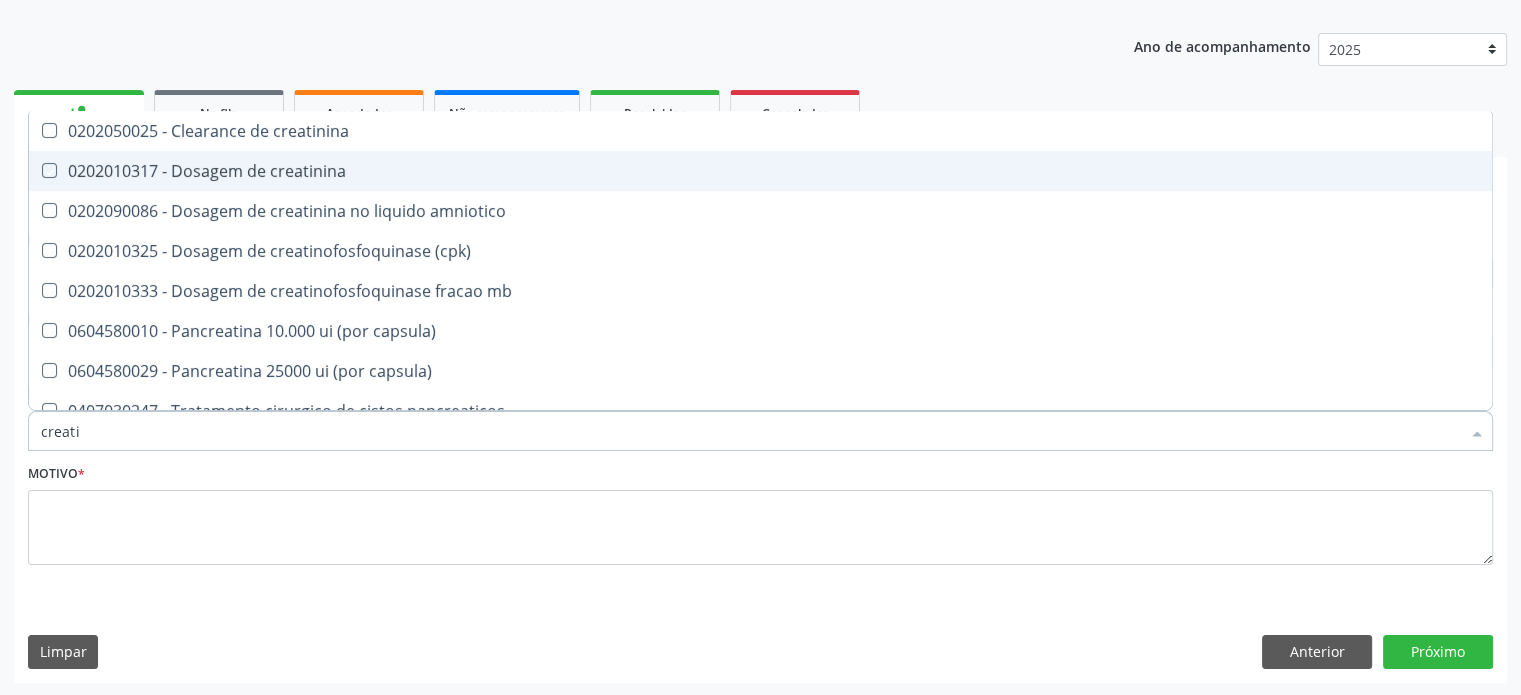 checkbox on "true" 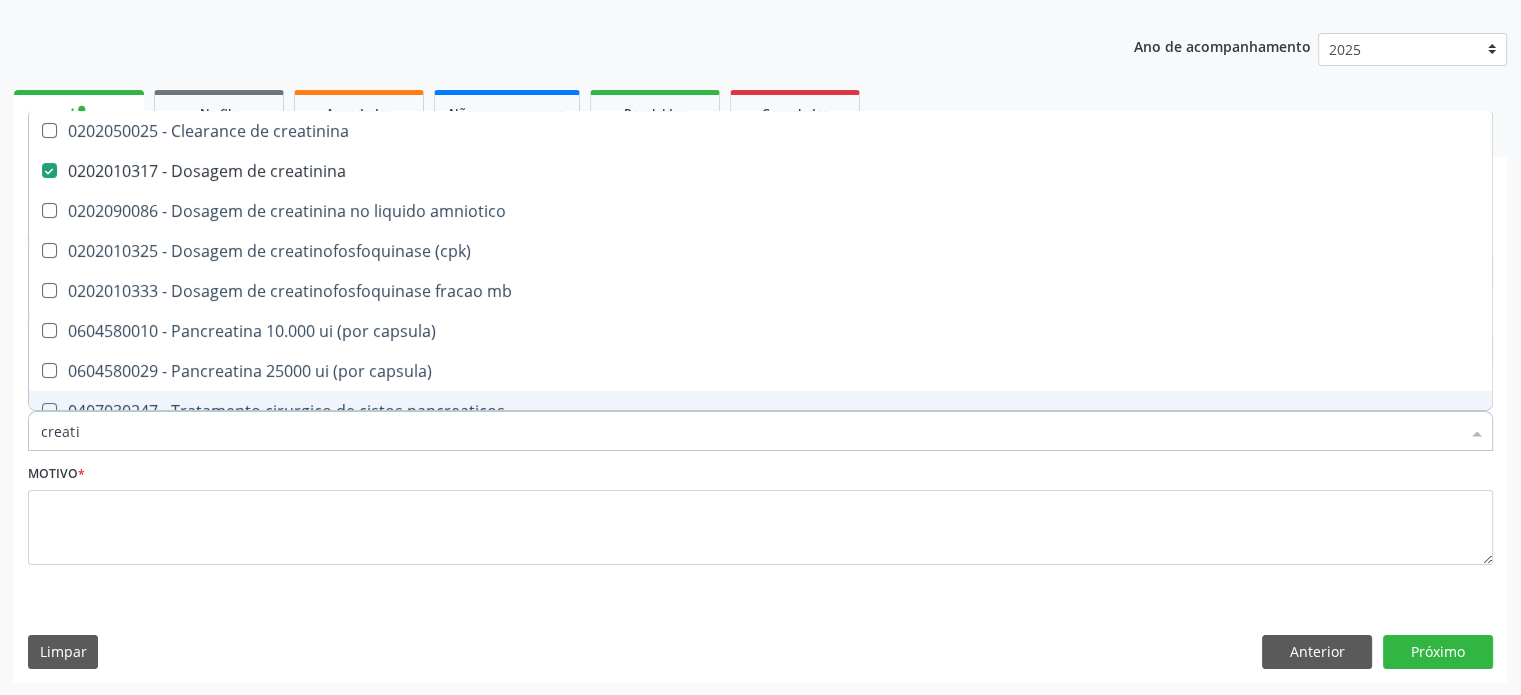 drag, startPoint x: 153, startPoint y: 434, endPoint x: 20, endPoint y: 431, distance: 133.03383 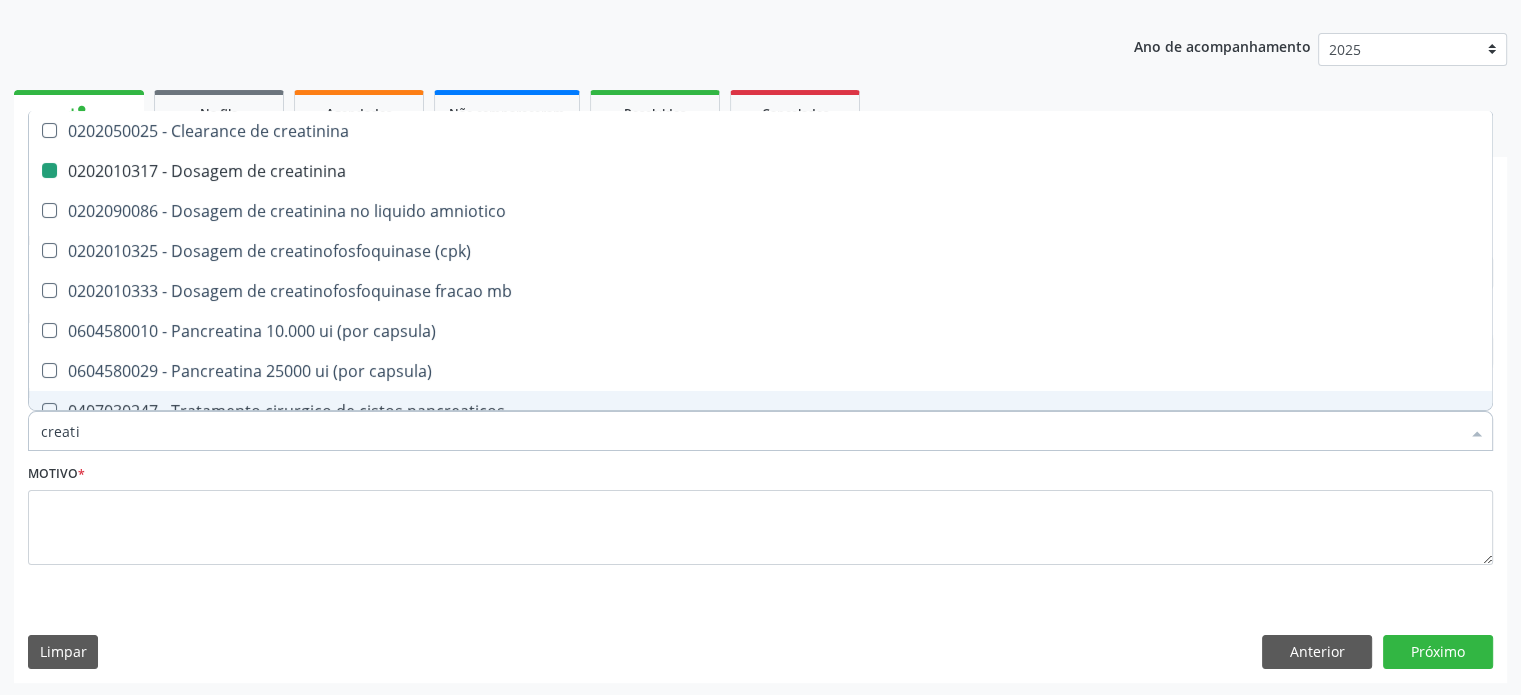 type on "t" 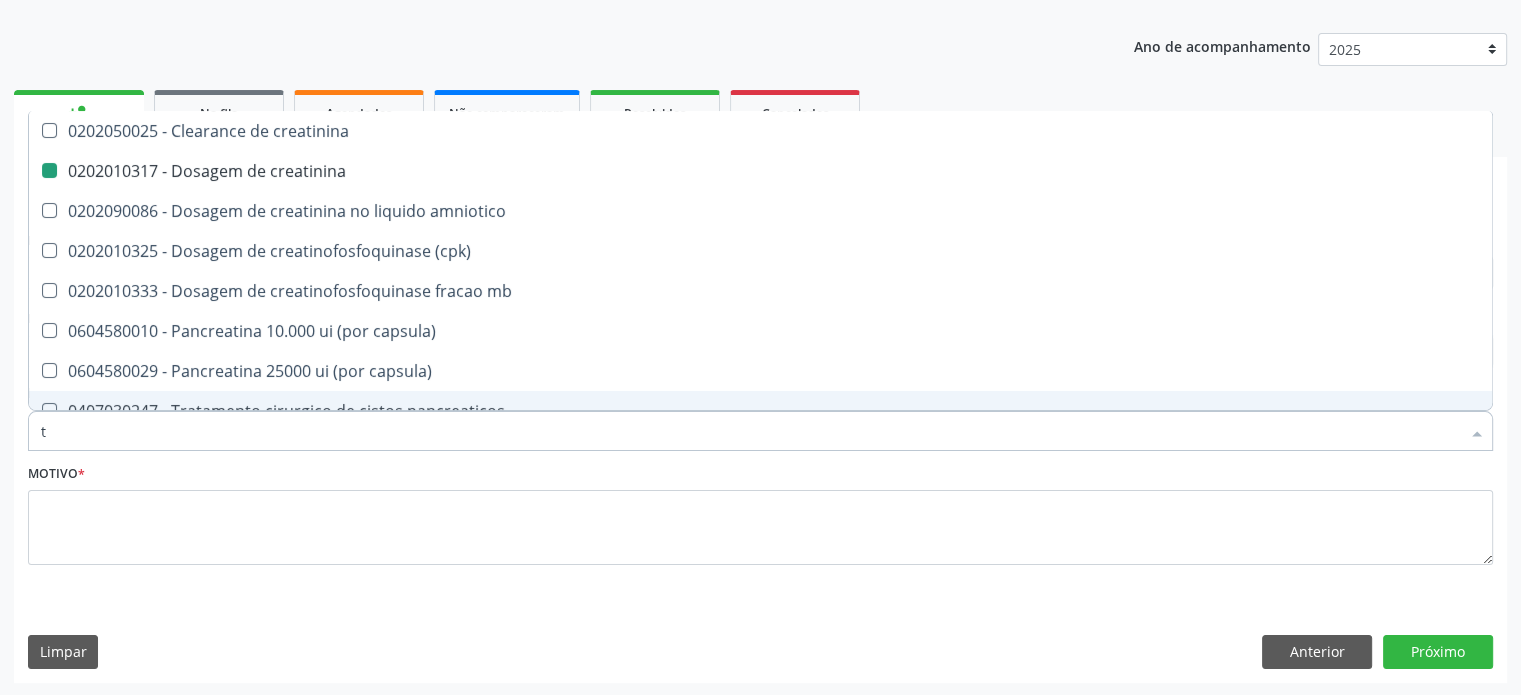 checkbox on "false" 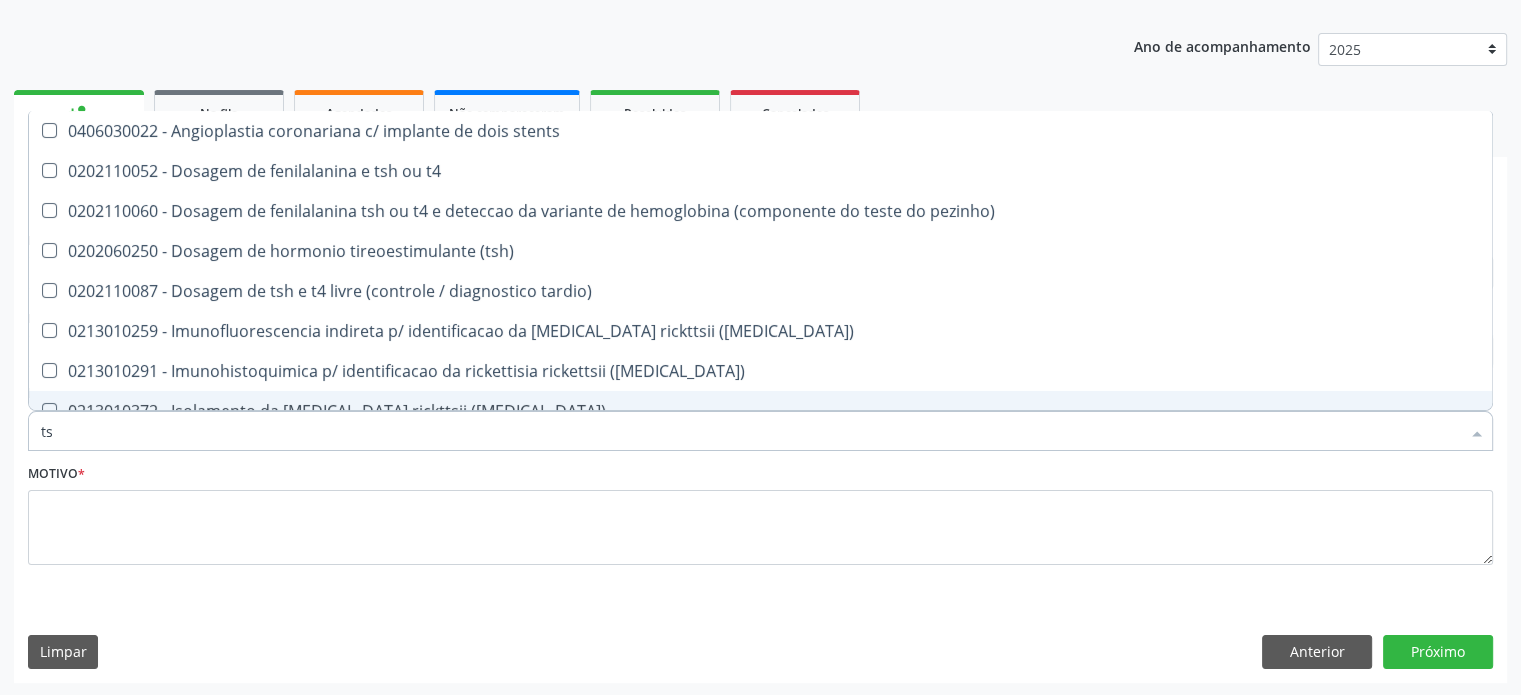 type on "tsh" 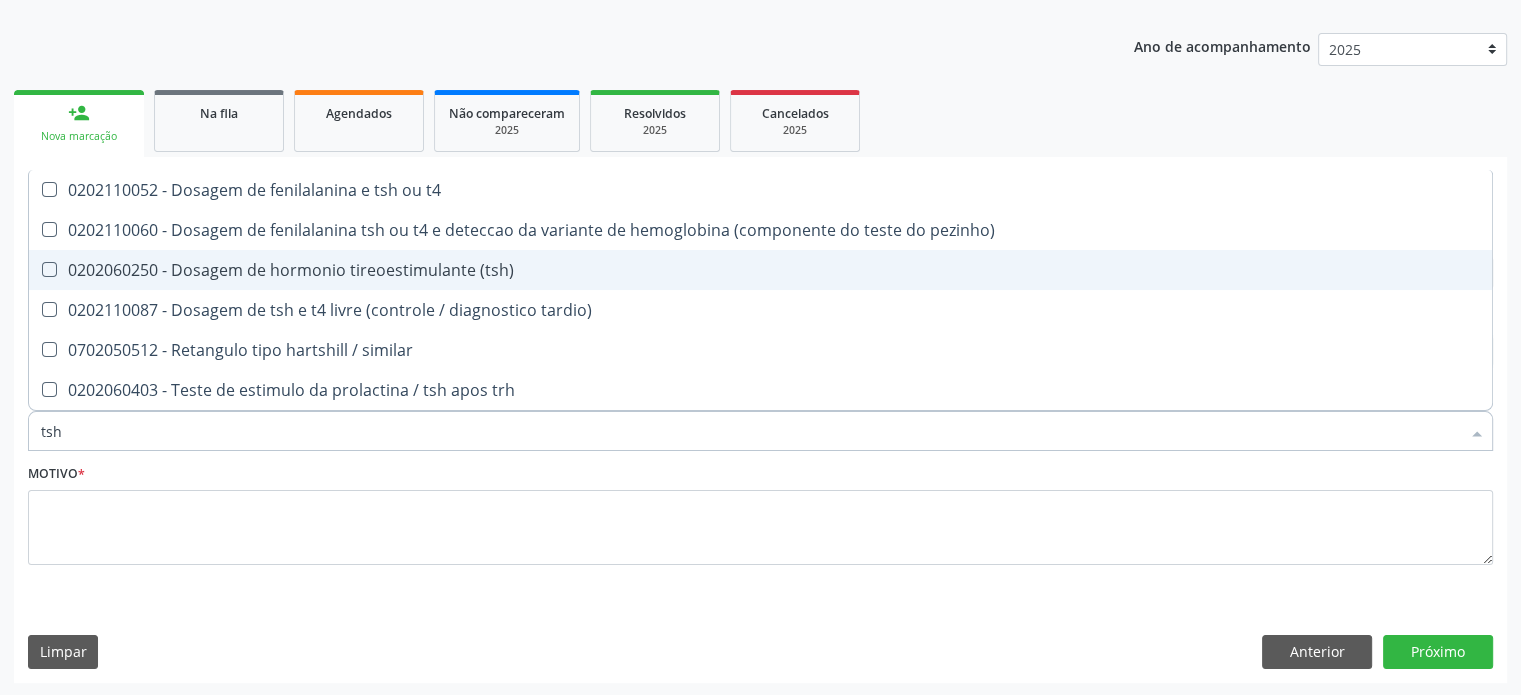 click on "0202060250 - Dosagem de hormonio tireoestimulante (tsh)" at bounding box center [760, 270] 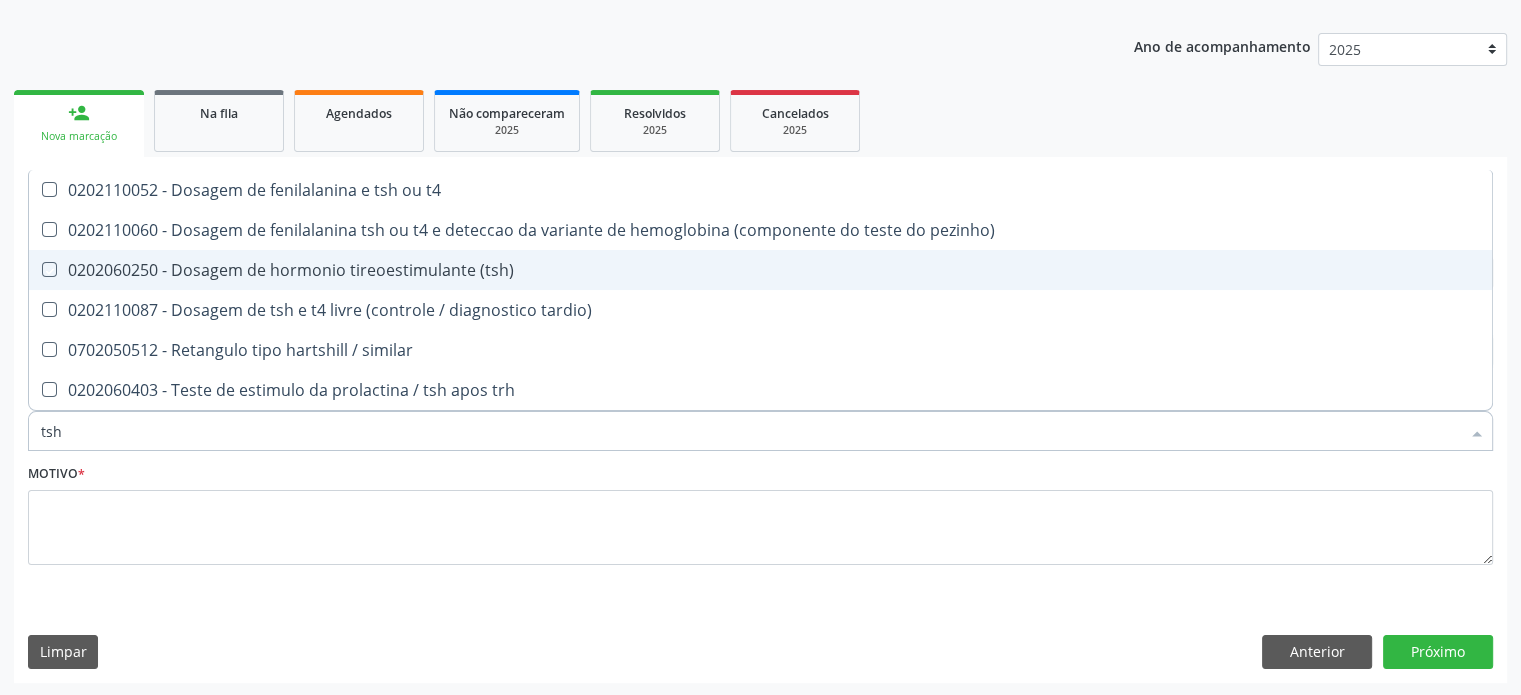 checkbox on "true" 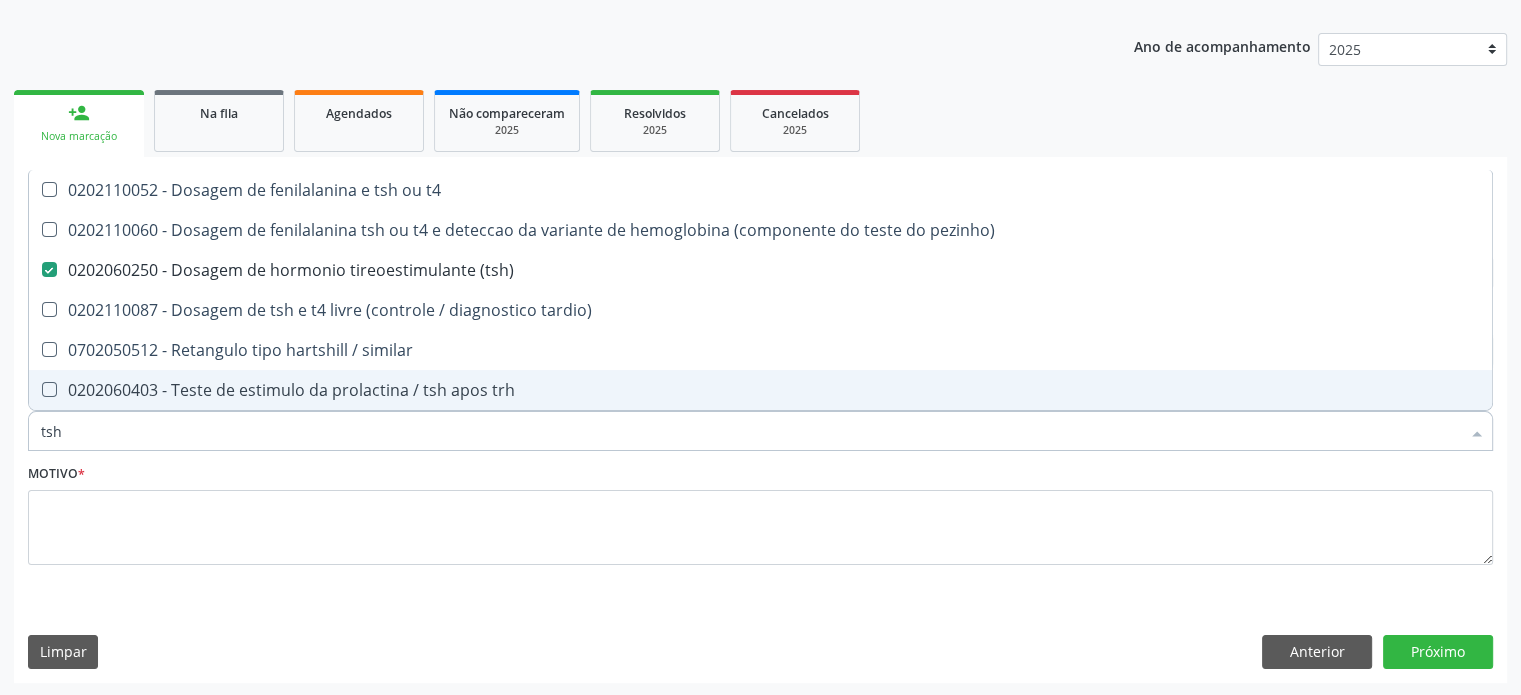 drag, startPoint x: 119, startPoint y: 437, endPoint x: 6, endPoint y: 437, distance: 113 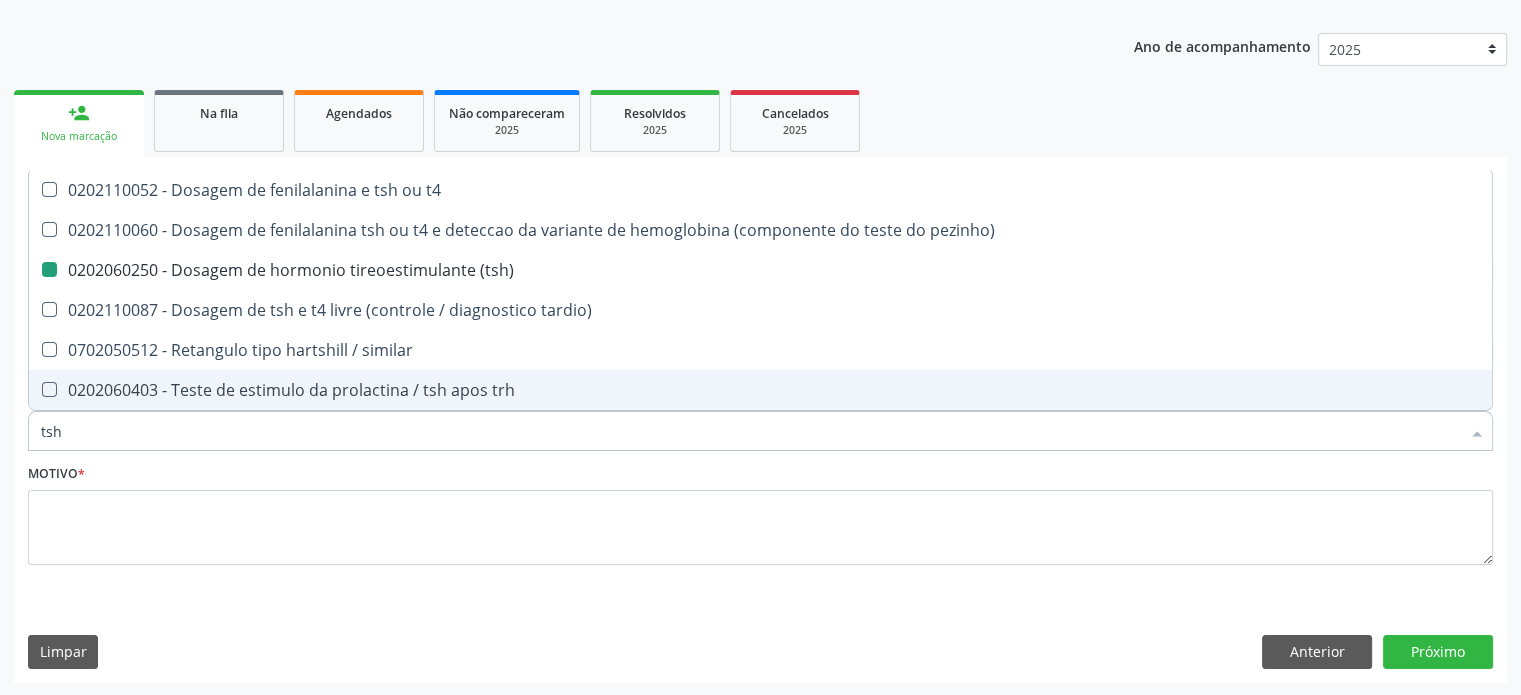type on "t" 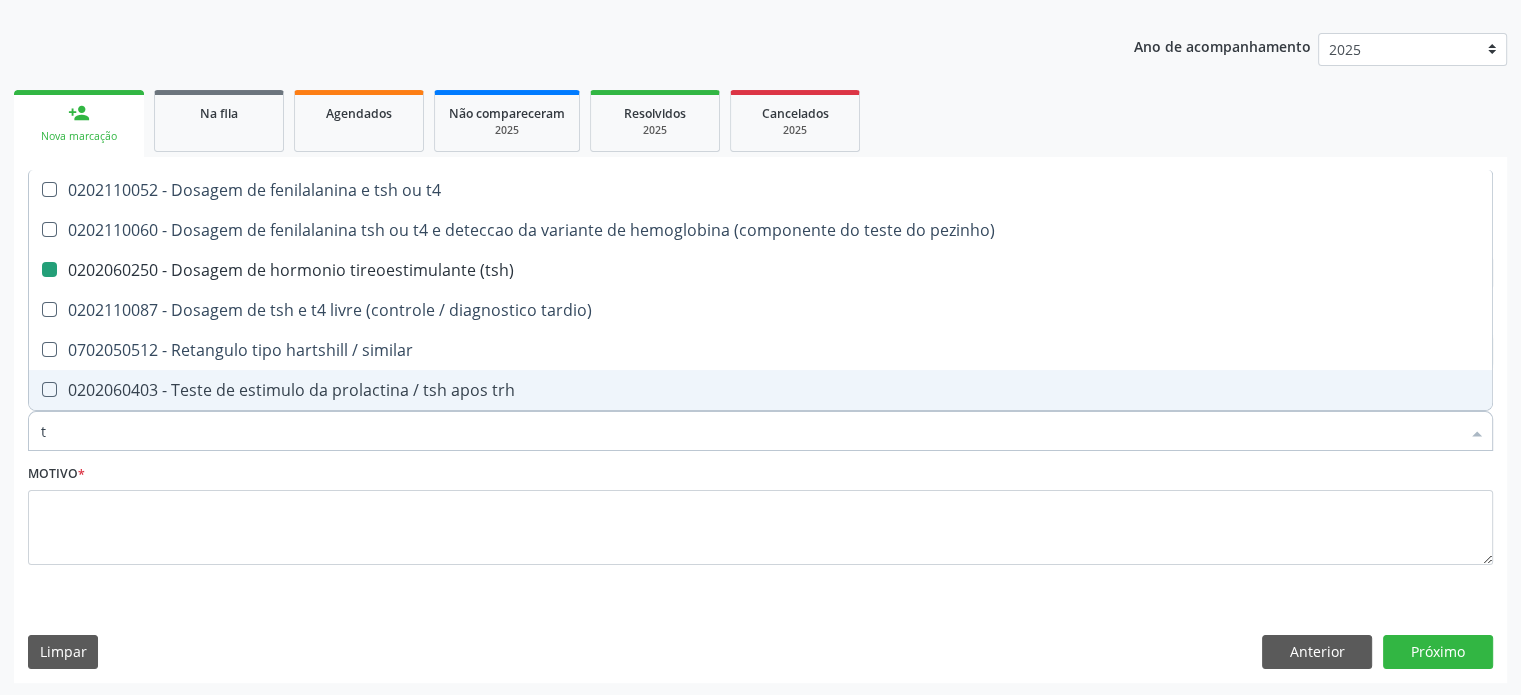 checkbox on "false" 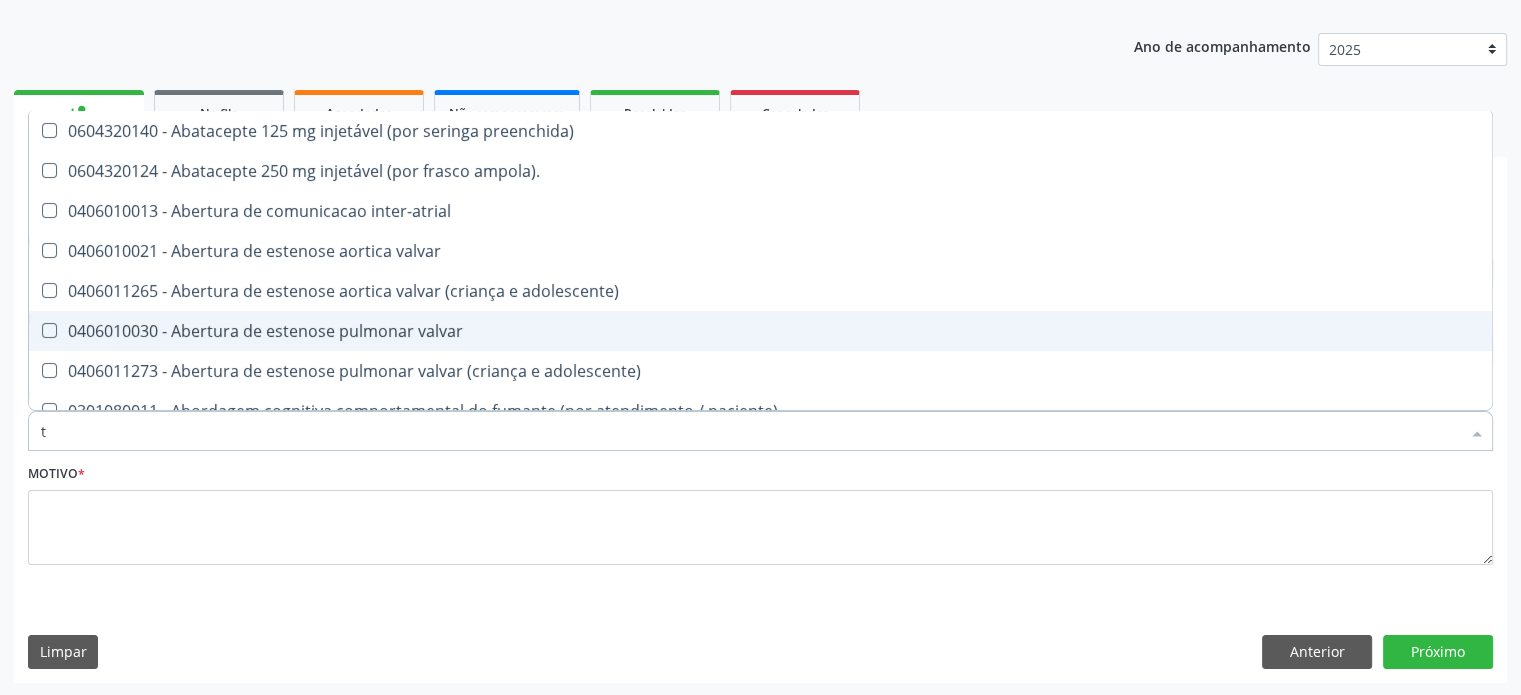 type on "t4" 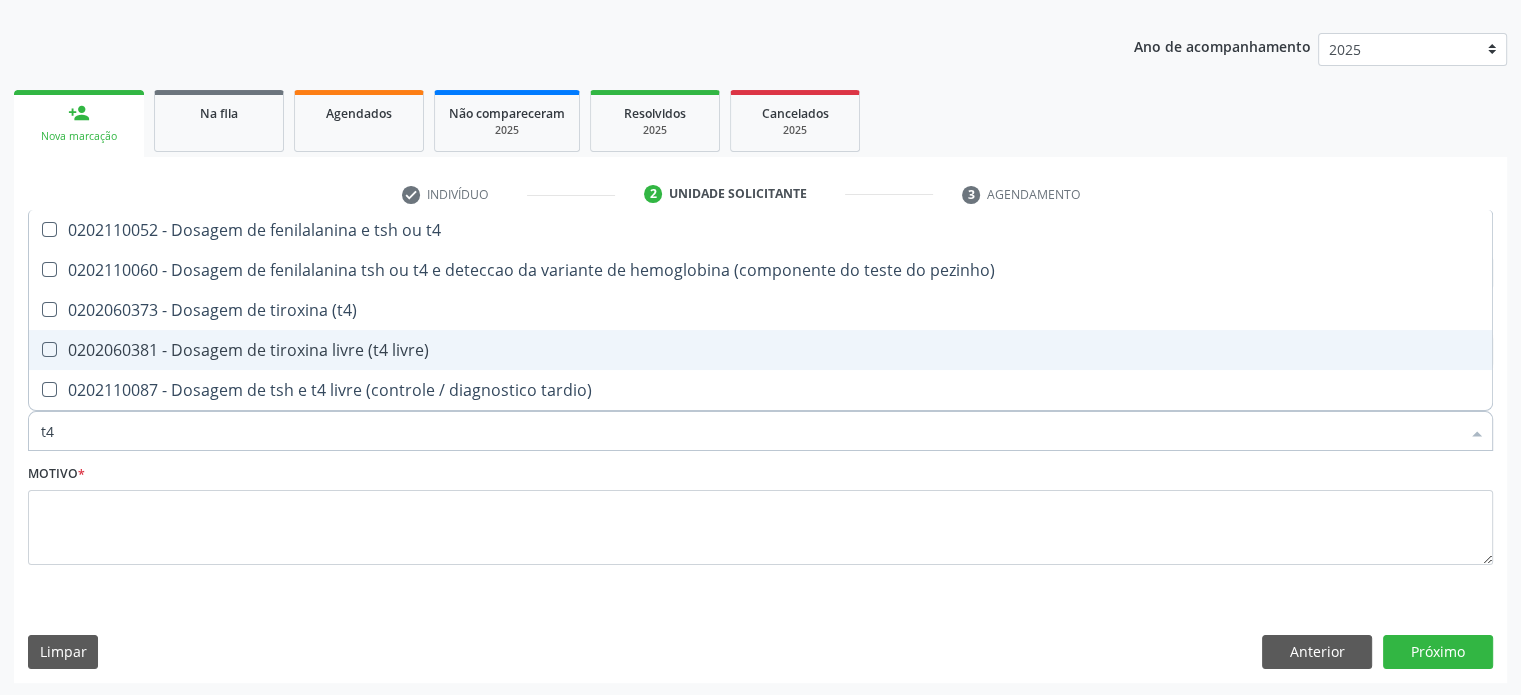 click on "0202060381 - Dosagem de tiroxina livre (t4 livre)" at bounding box center (760, 350) 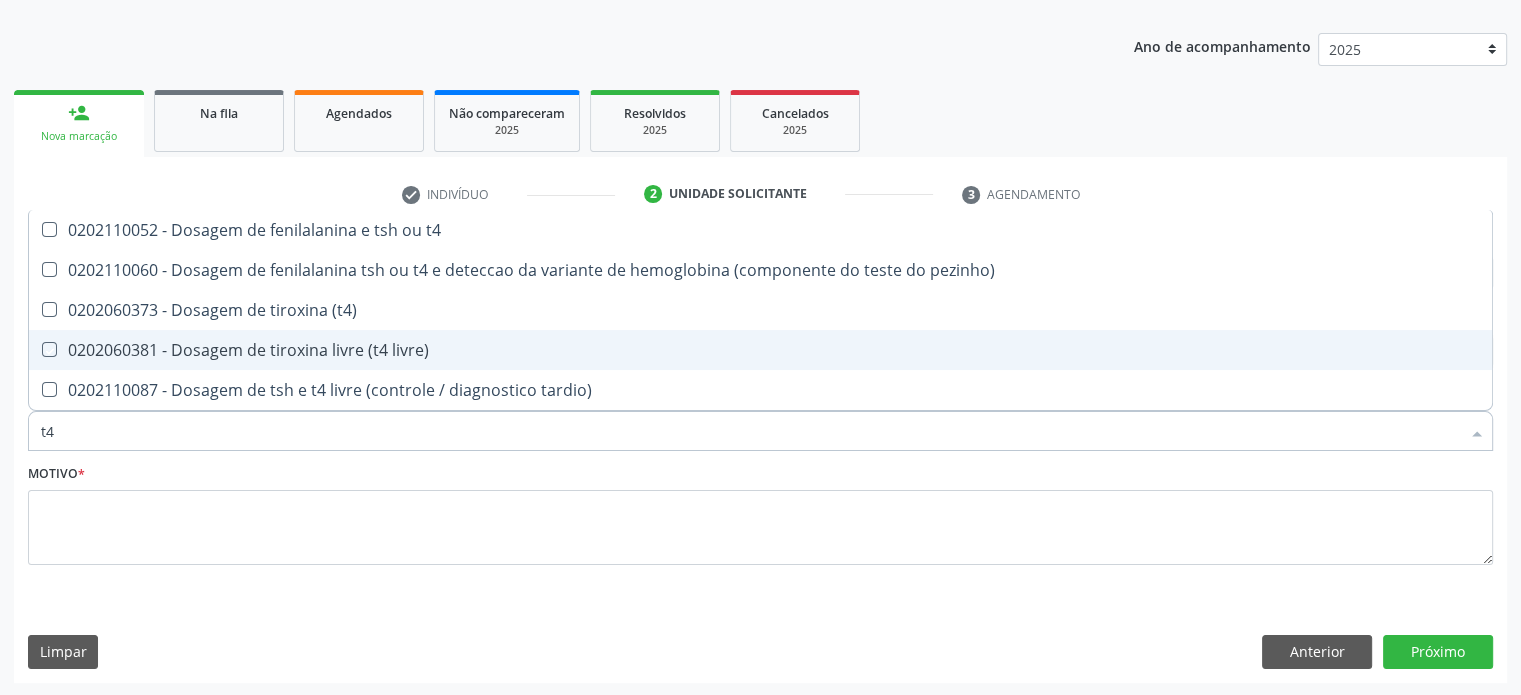 checkbox on "true" 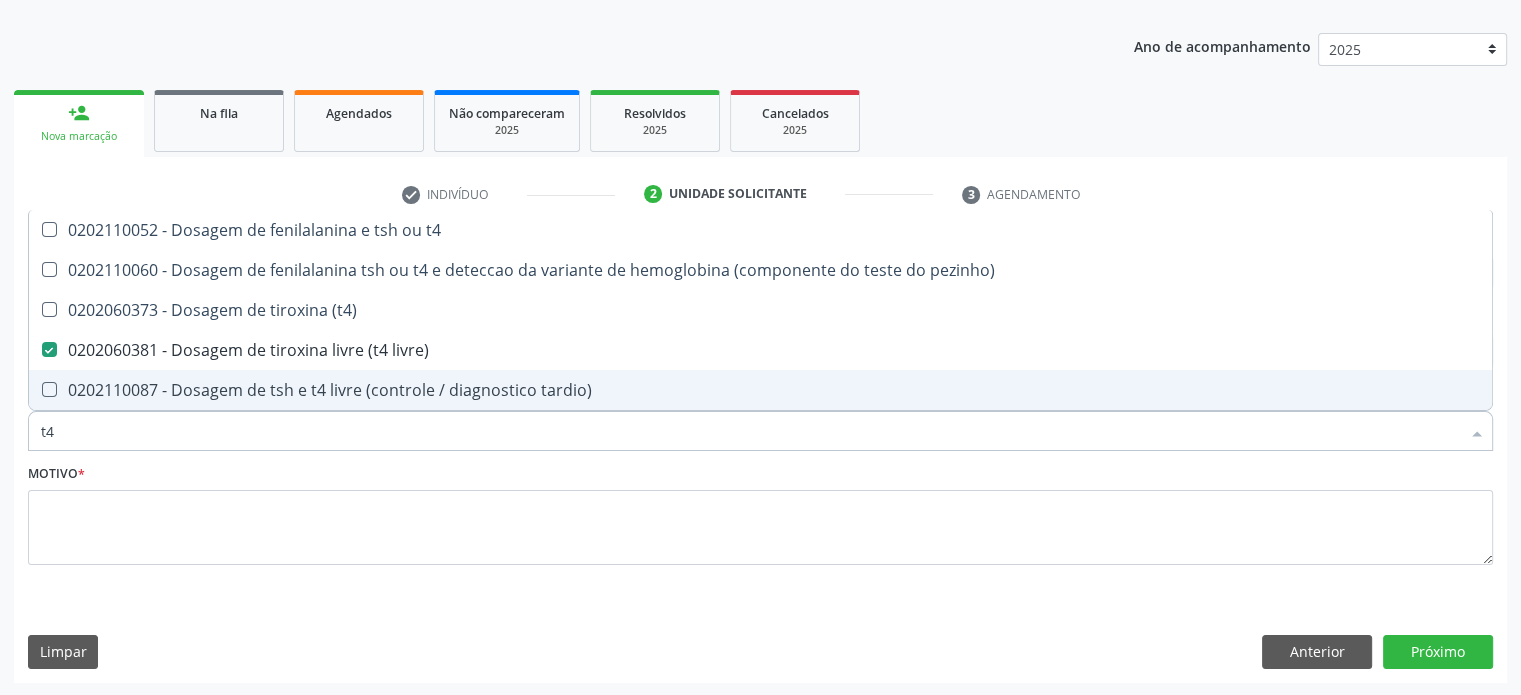 drag, startPoint x: 140, startPoint y: 426, endPoint x: 16, endPoint y: 434, distance: 124.2578 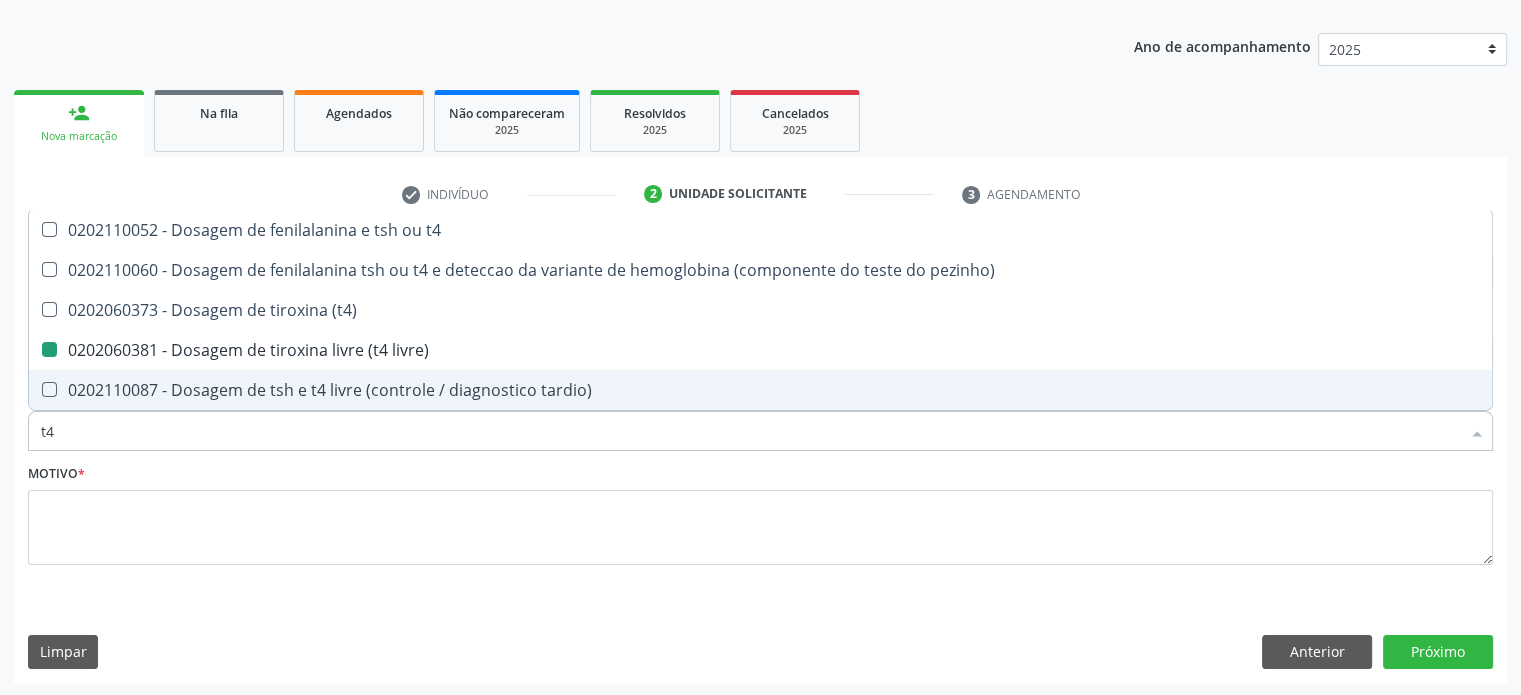 type on "e" 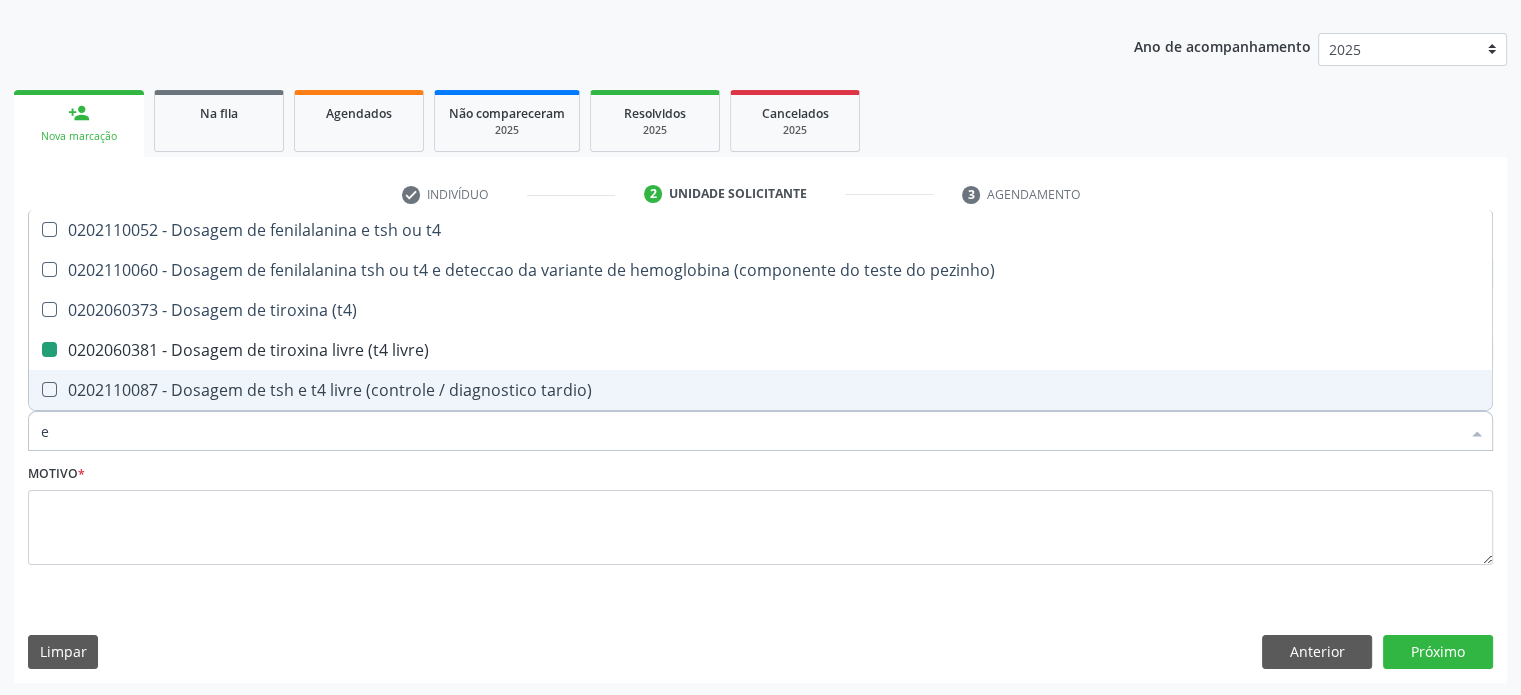 checkbox on "false" 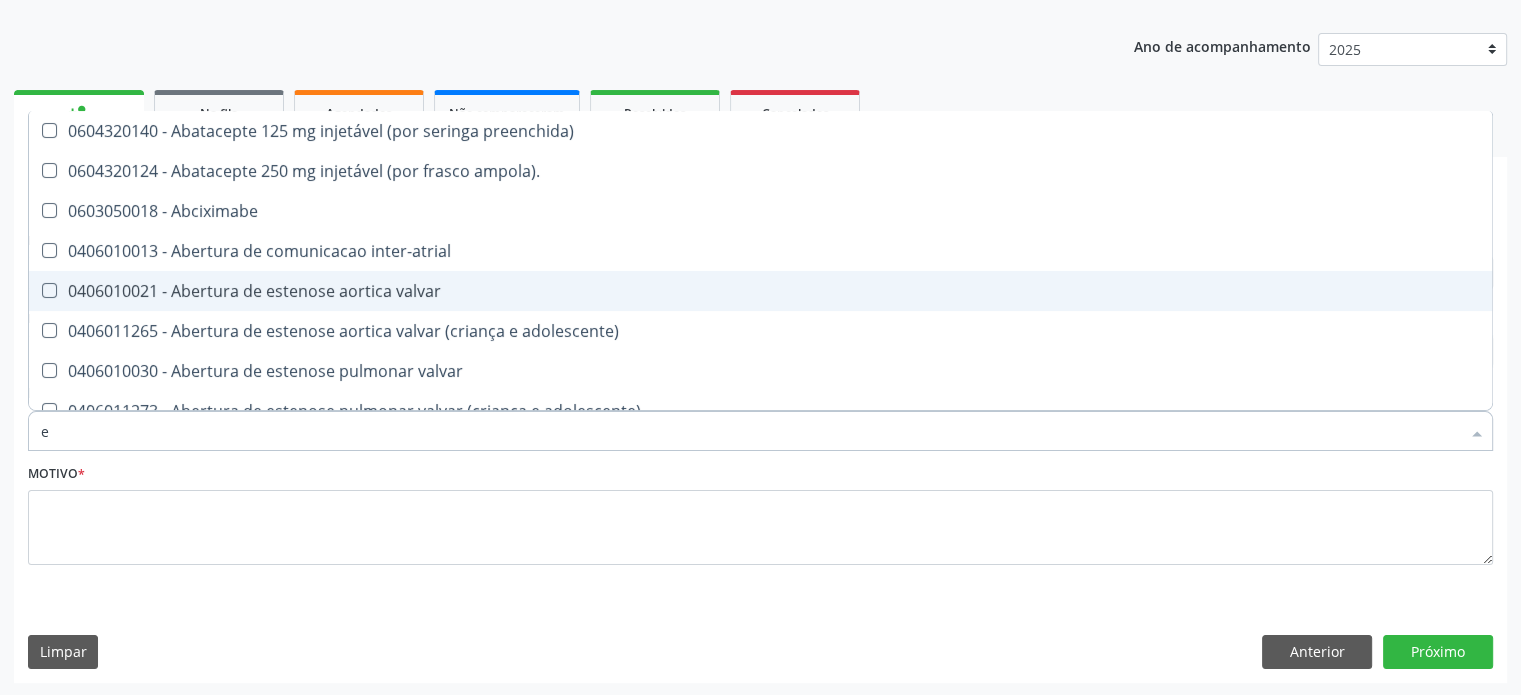 type on "ea" 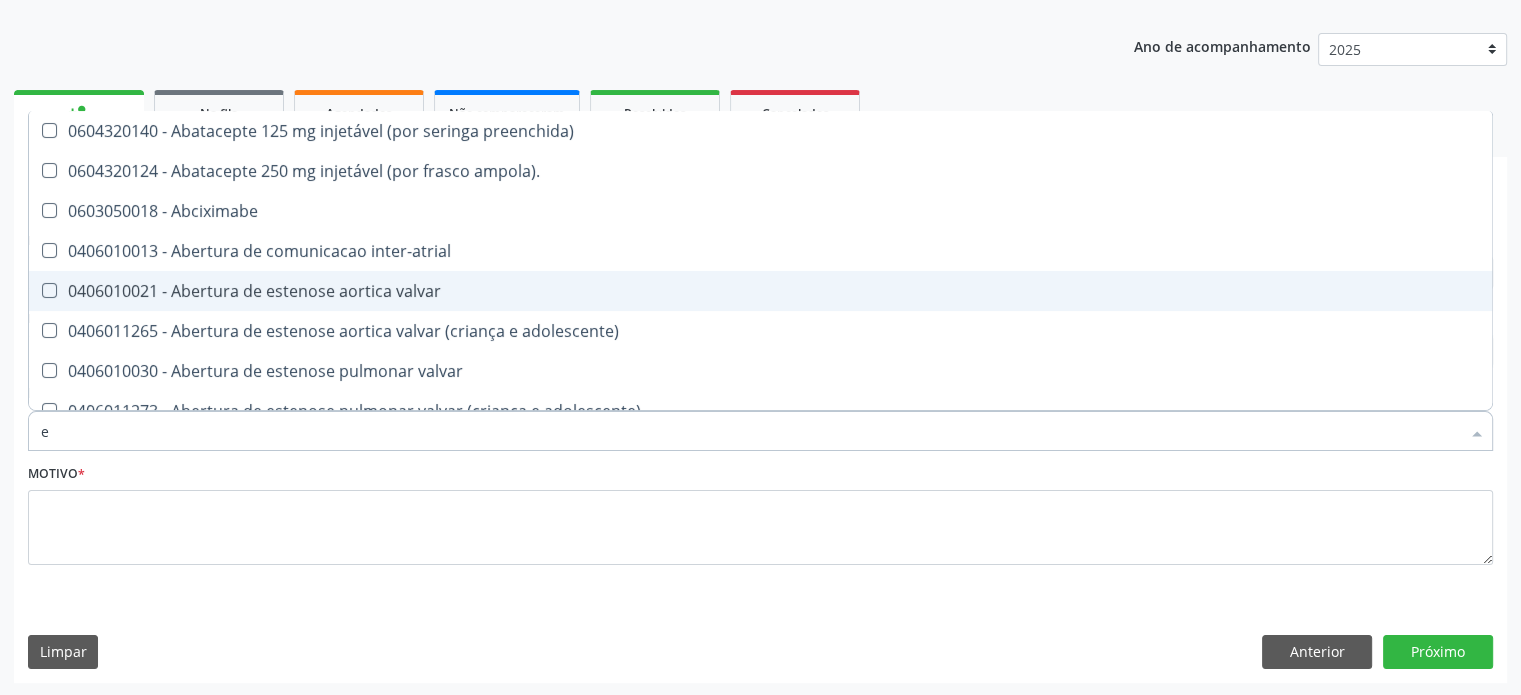 checkbox on "true" 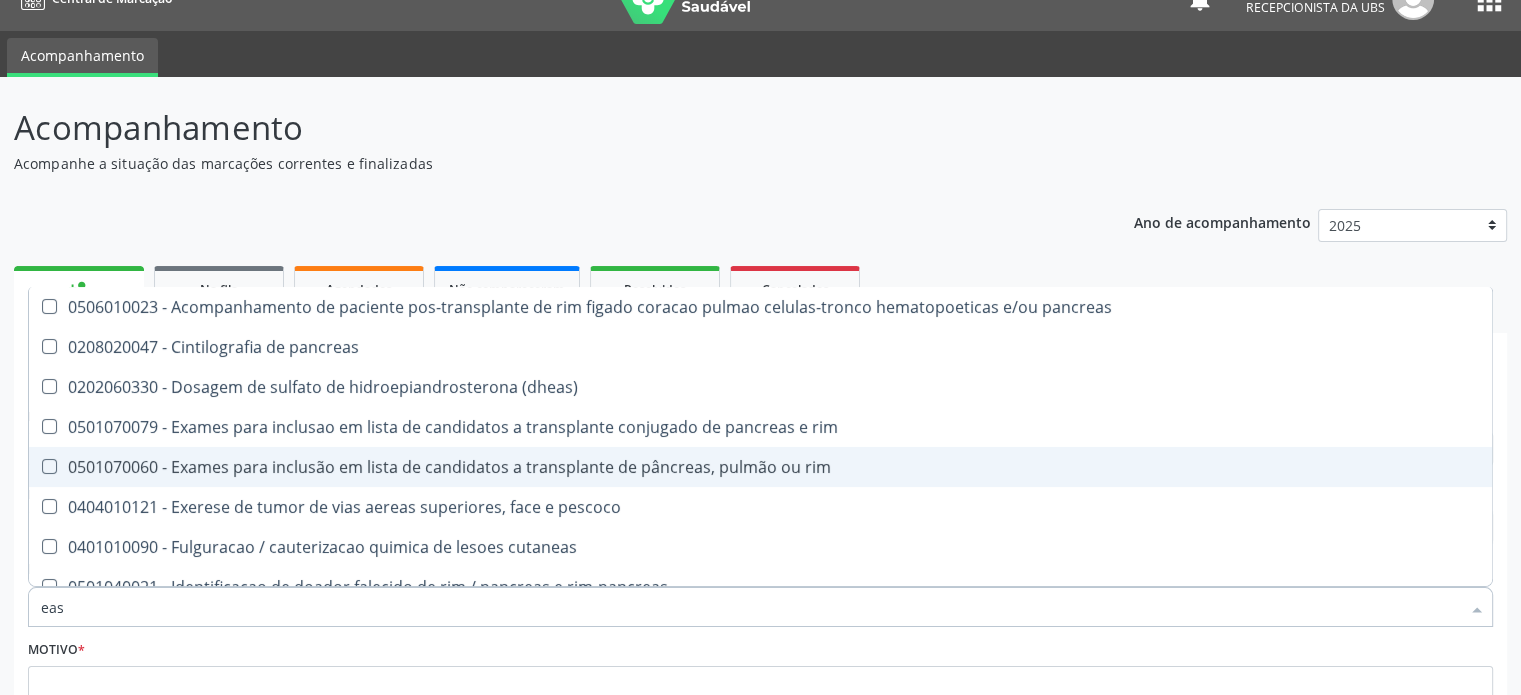 scroll, scrollTop: 209, scrollLeft: 0, axis: vertical 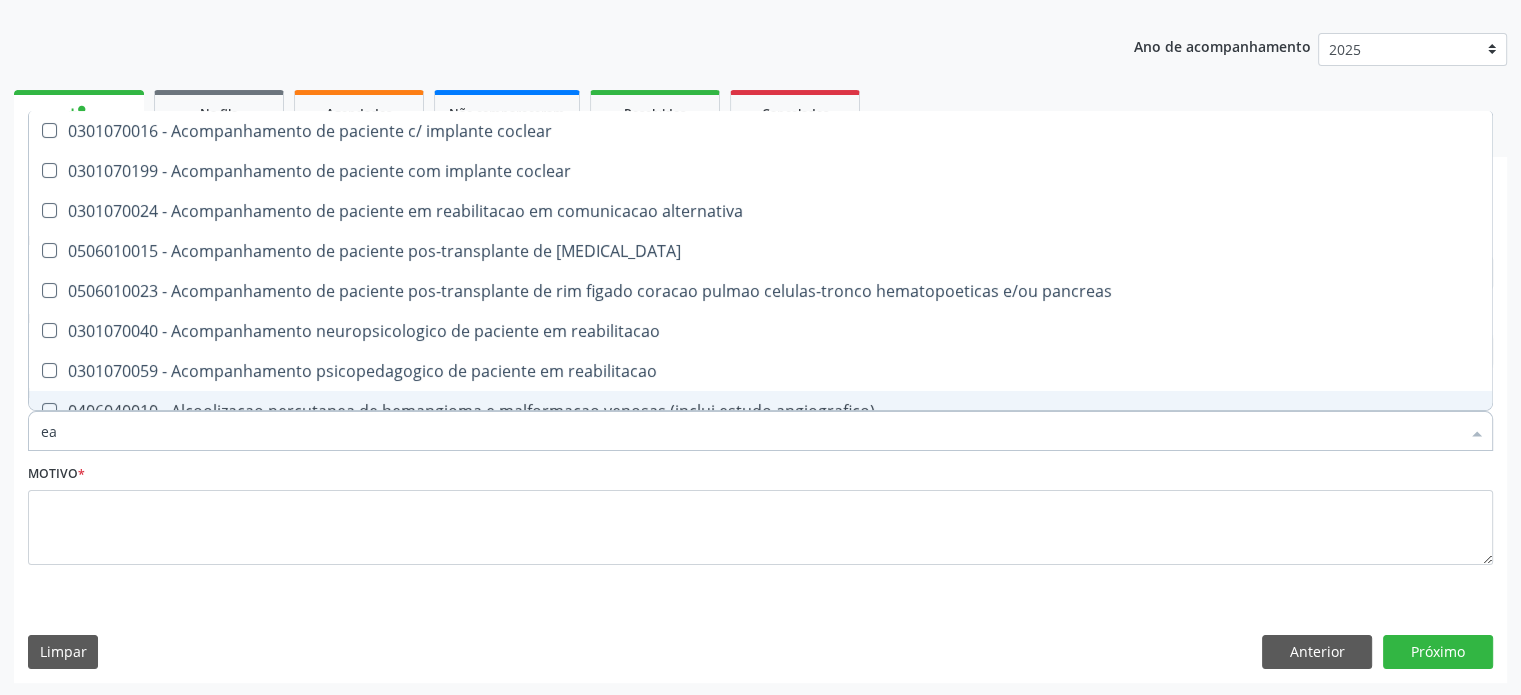type on "e" 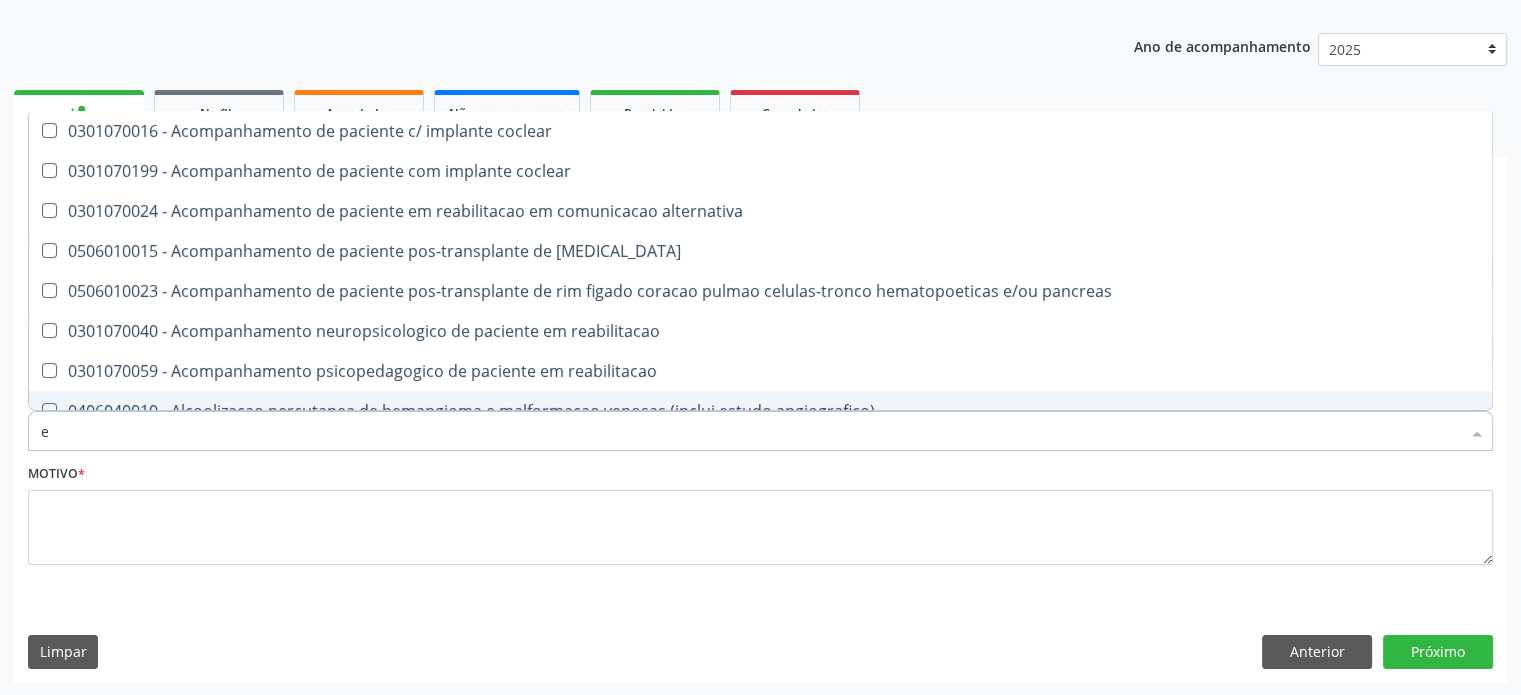 type 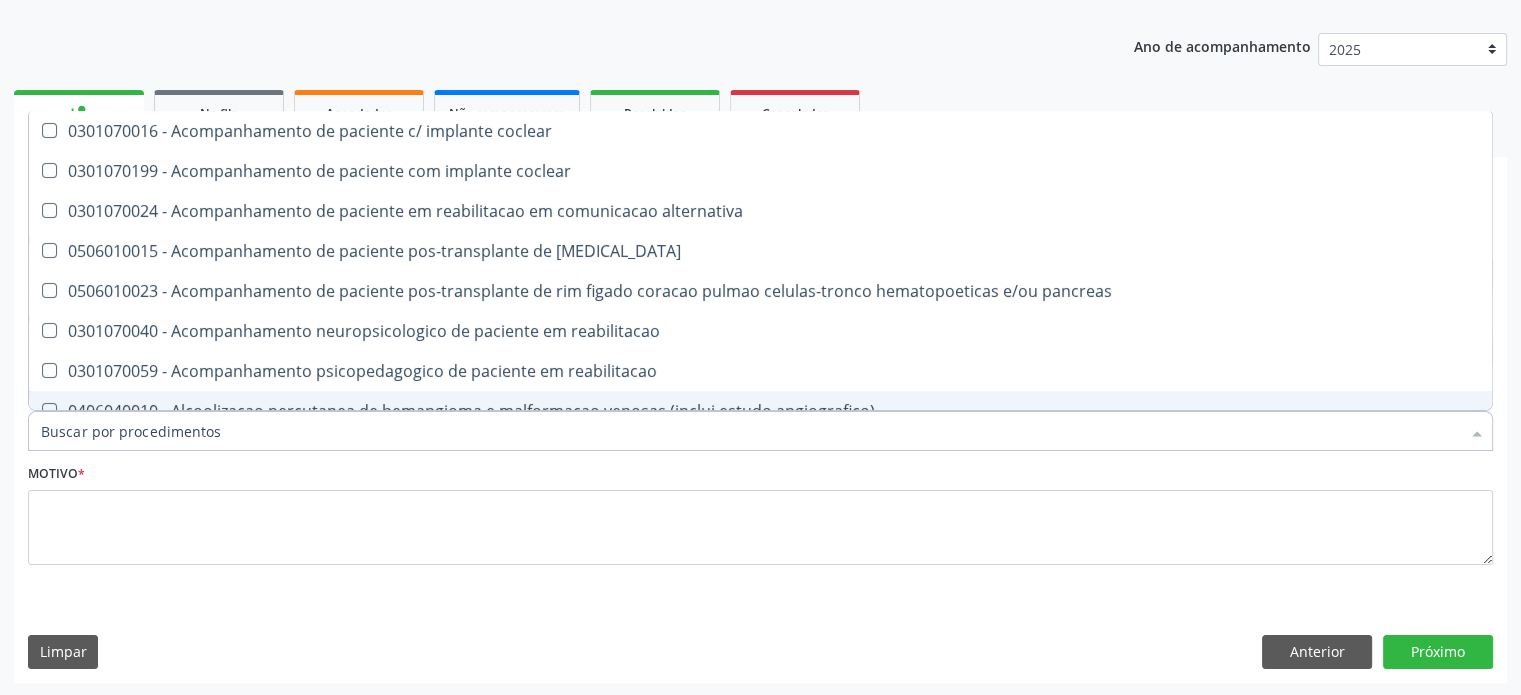 checkbox on "false" 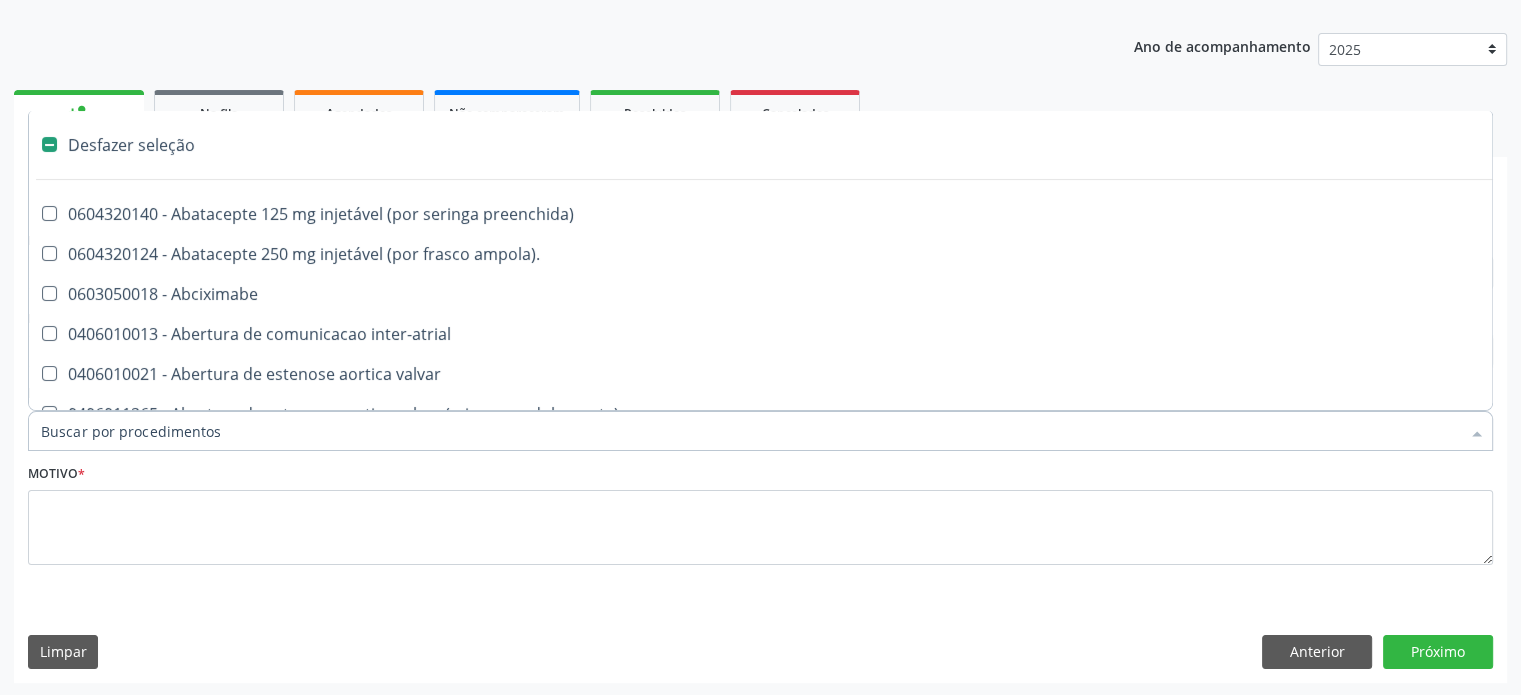 type on "u" 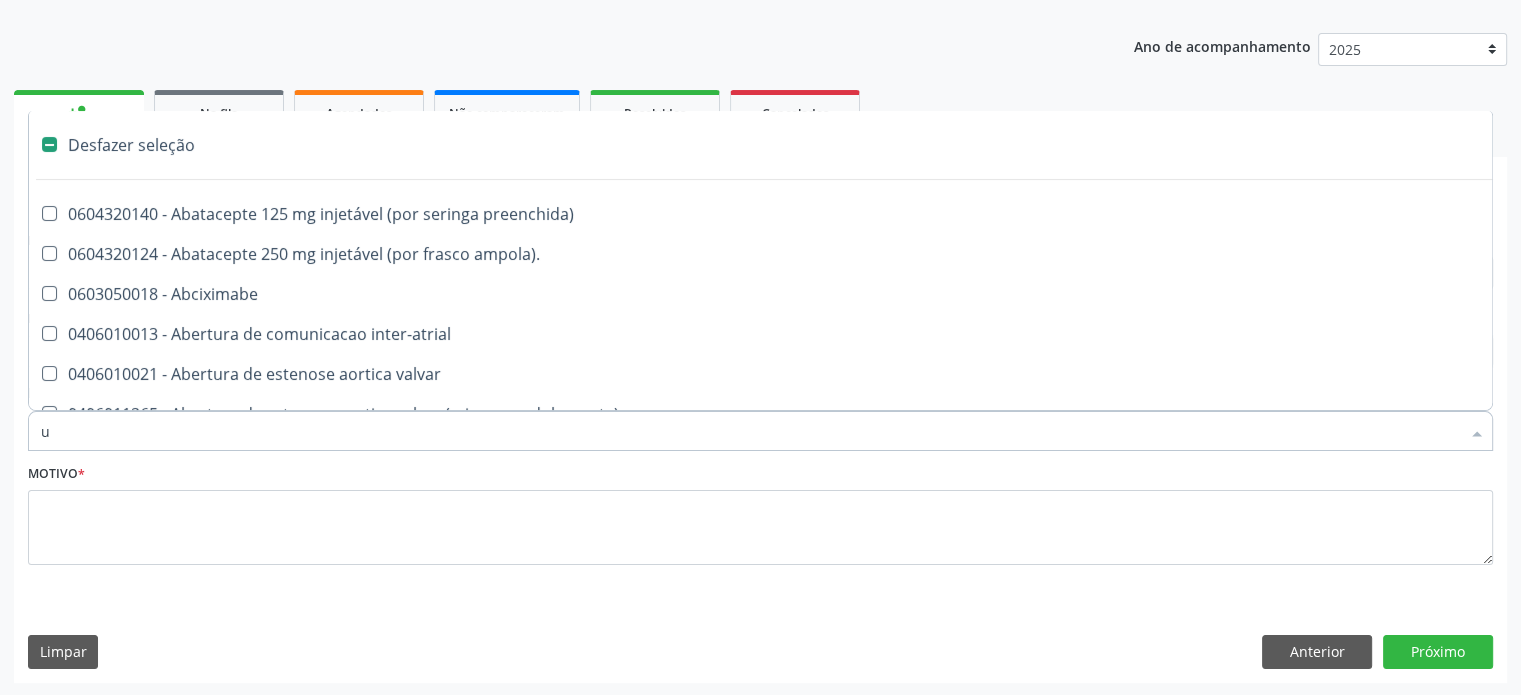 checkbox on "true" 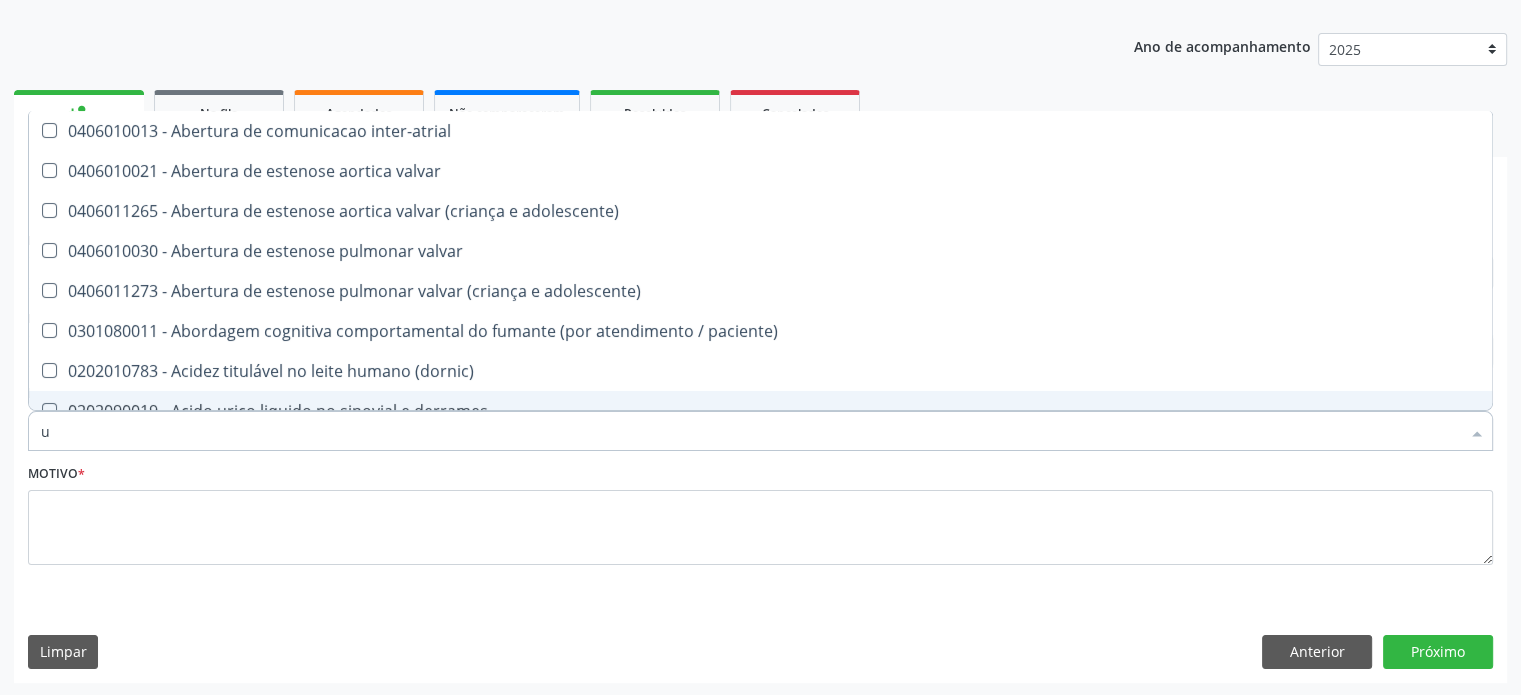 type on "ur" 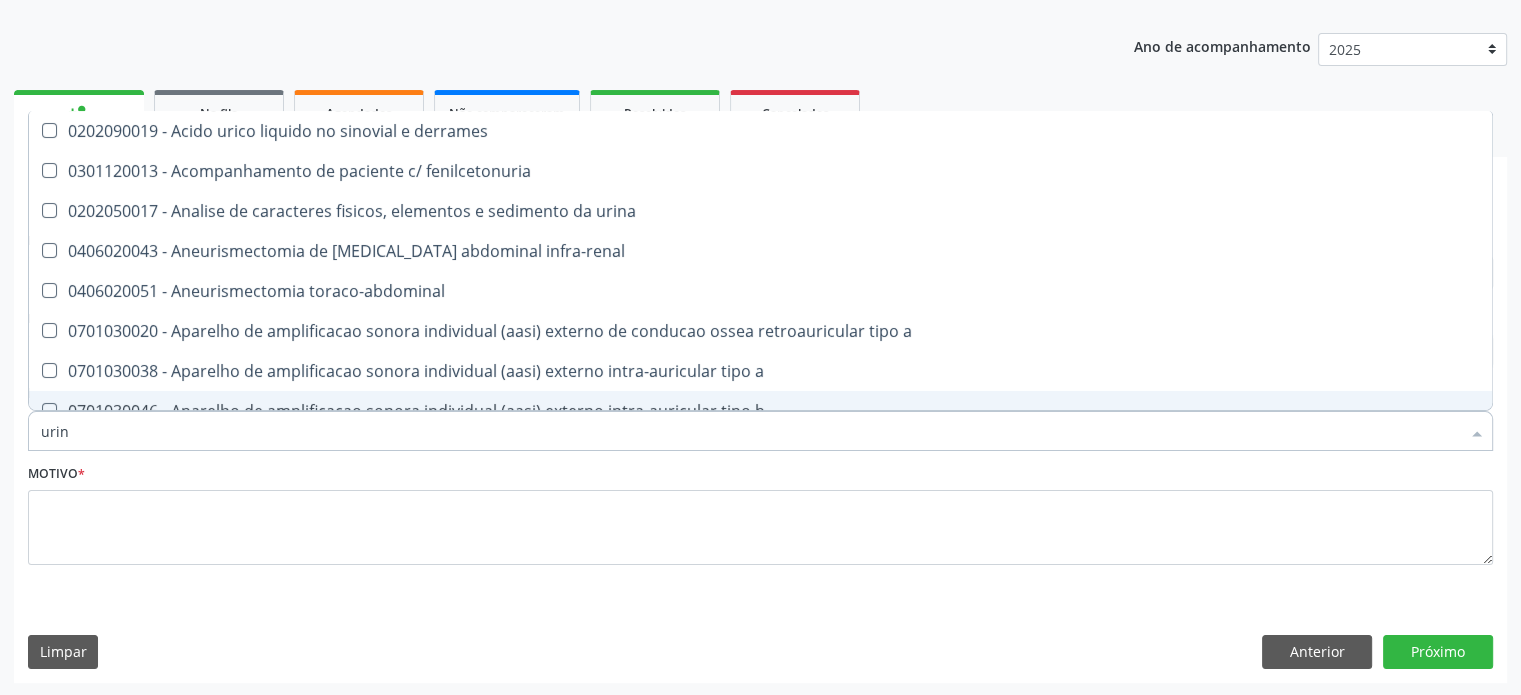 type on "urina" 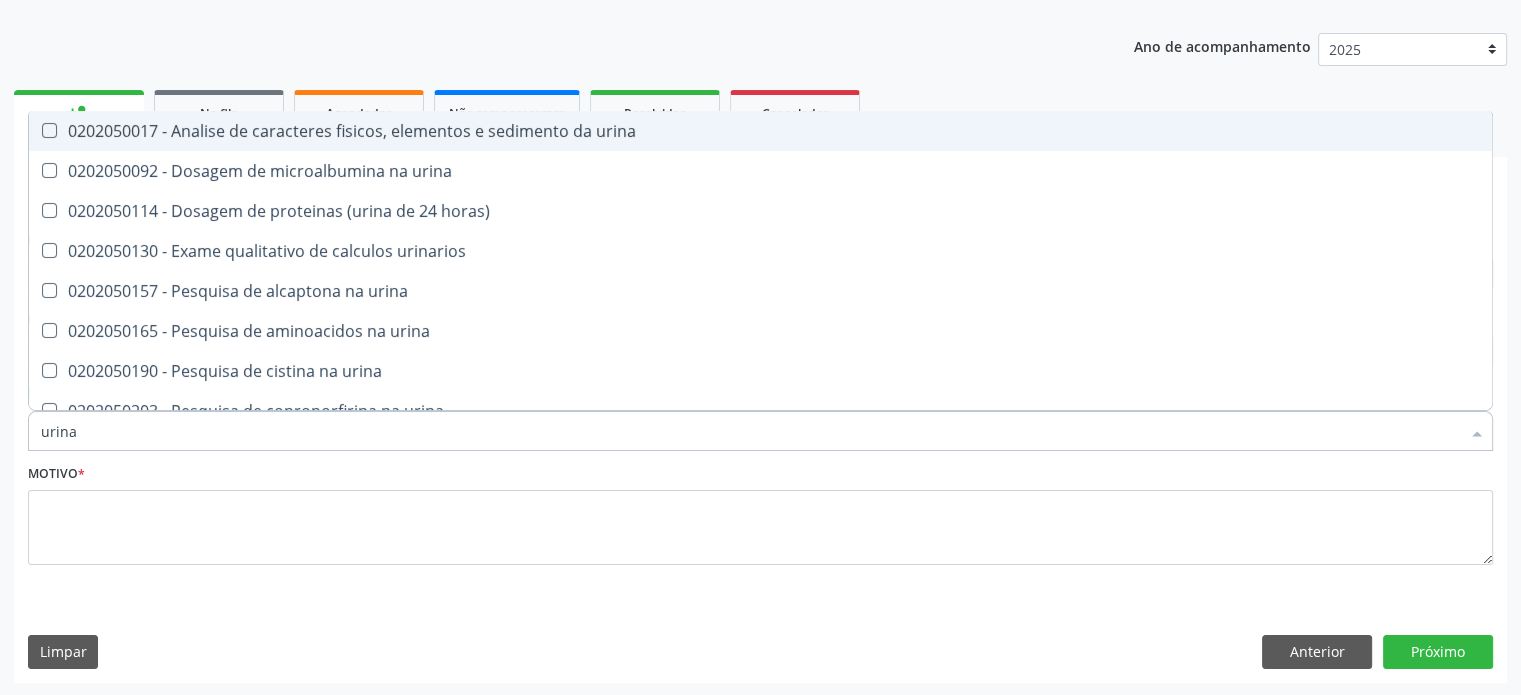 click on "0202050017 - Analise de caracteres fisicos, elementos e sedimento da urina" at bounding box center (760, 131) 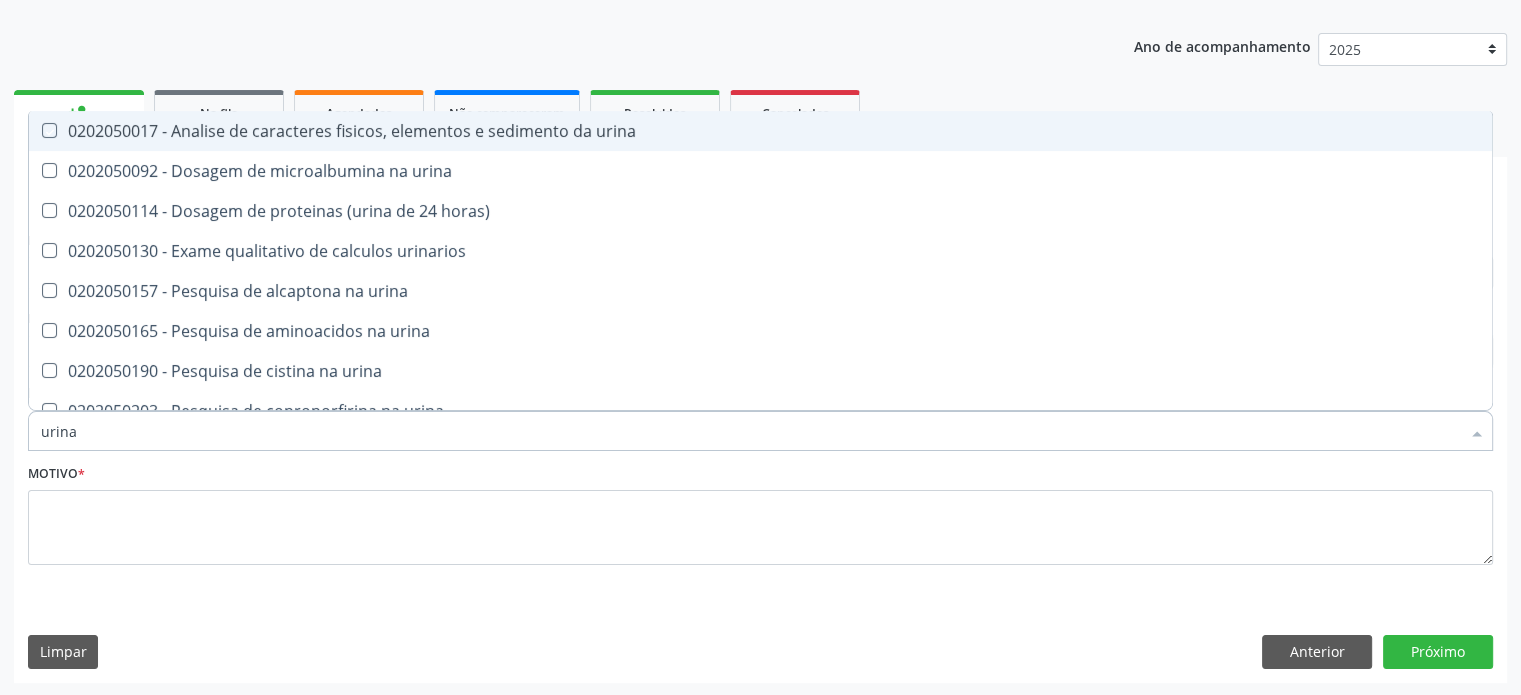 checkbox on "true" 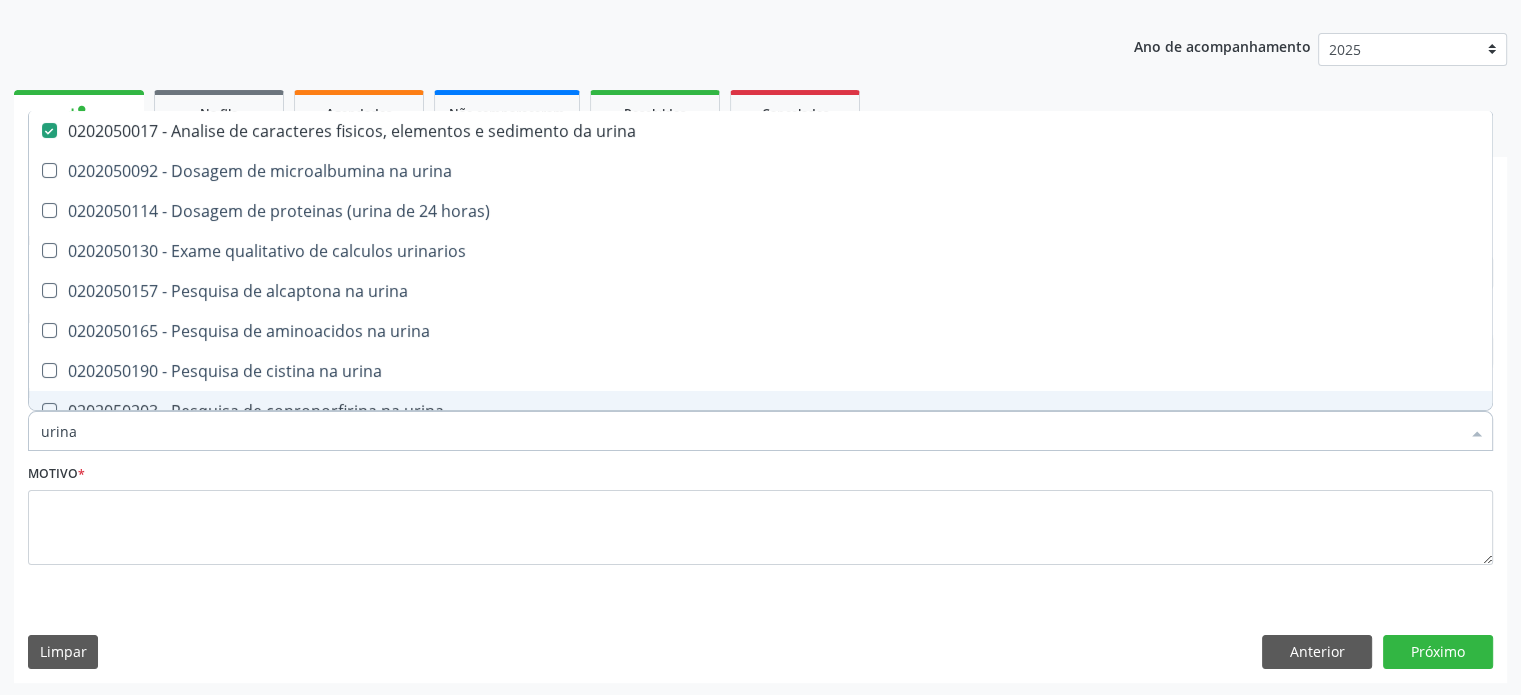 drag, startPoint x: 131, startPoint y: 426, endPoint x: 16, endPoint y: 433, distance: 115.212845 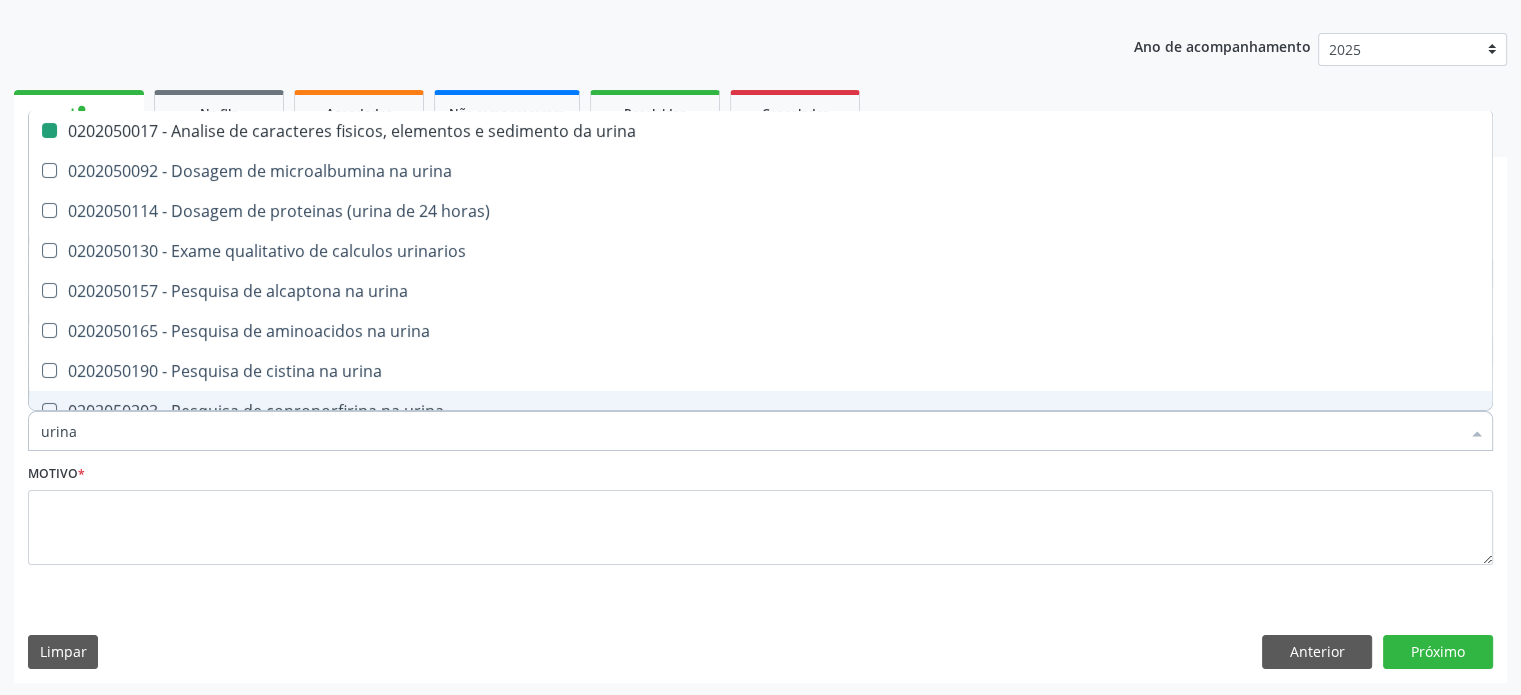 type on "e" 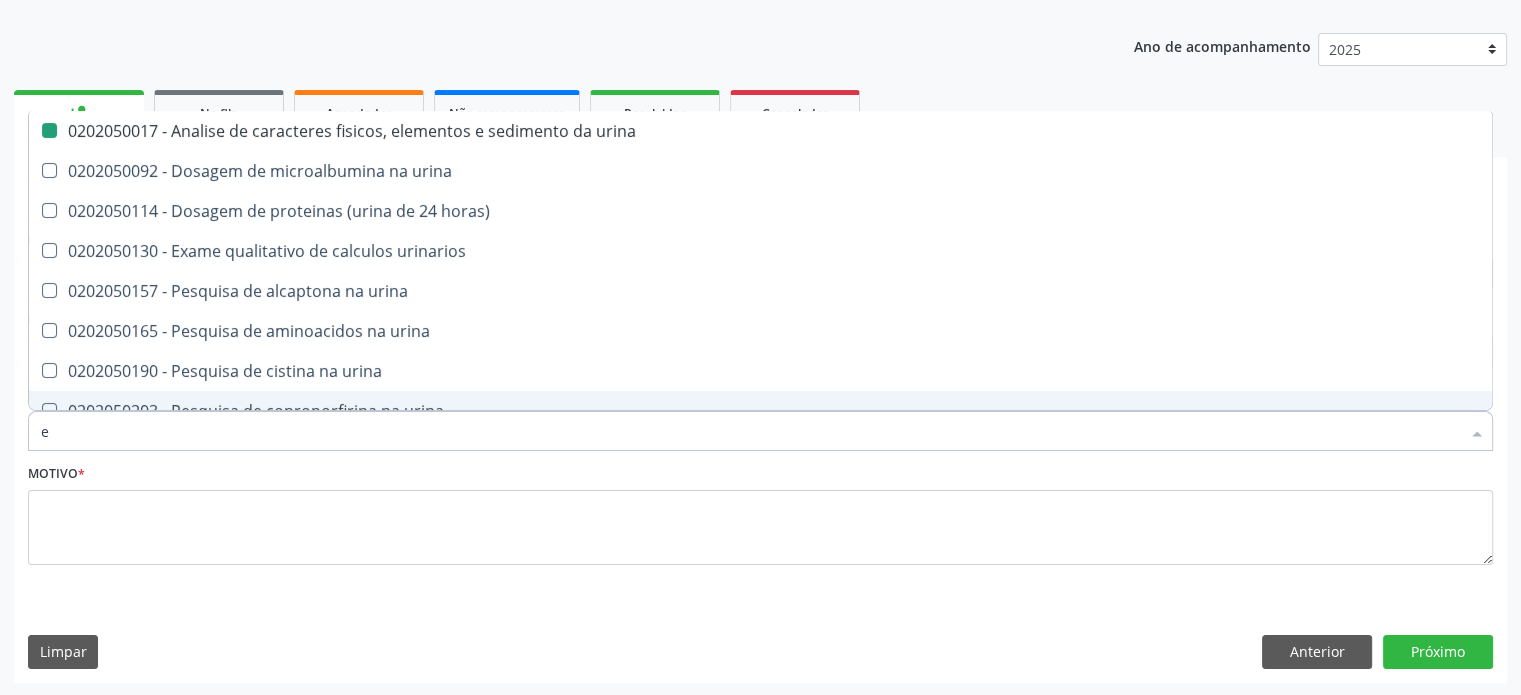 checkbox on "false" 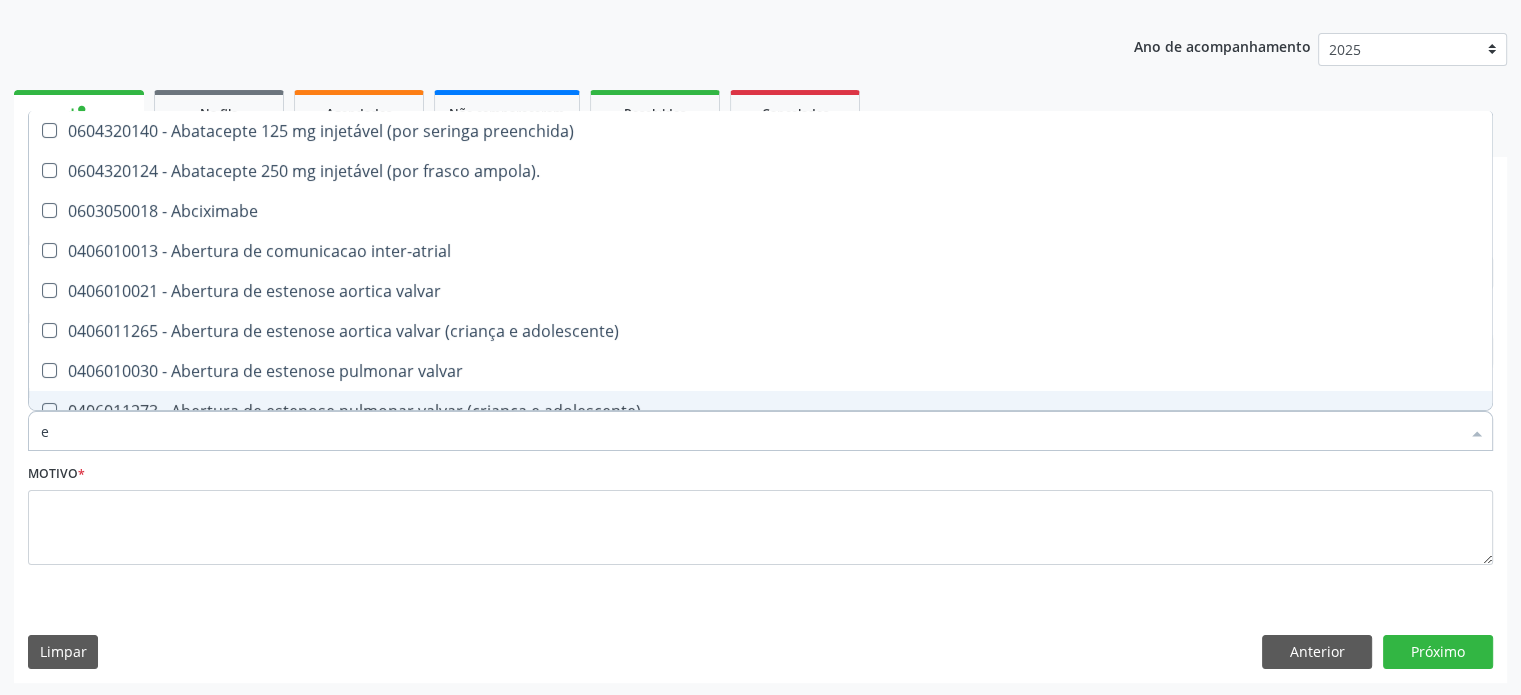 type on "ep" 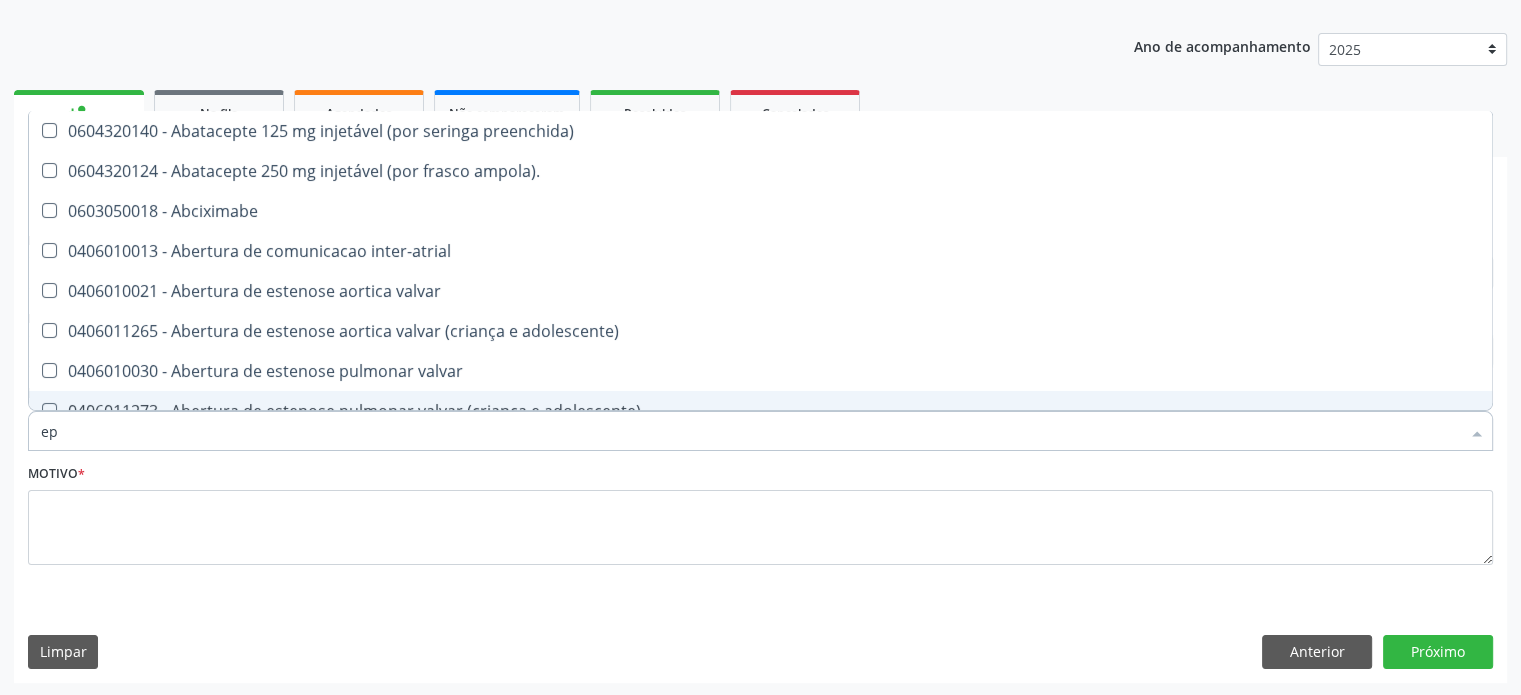 checkbox on "false" 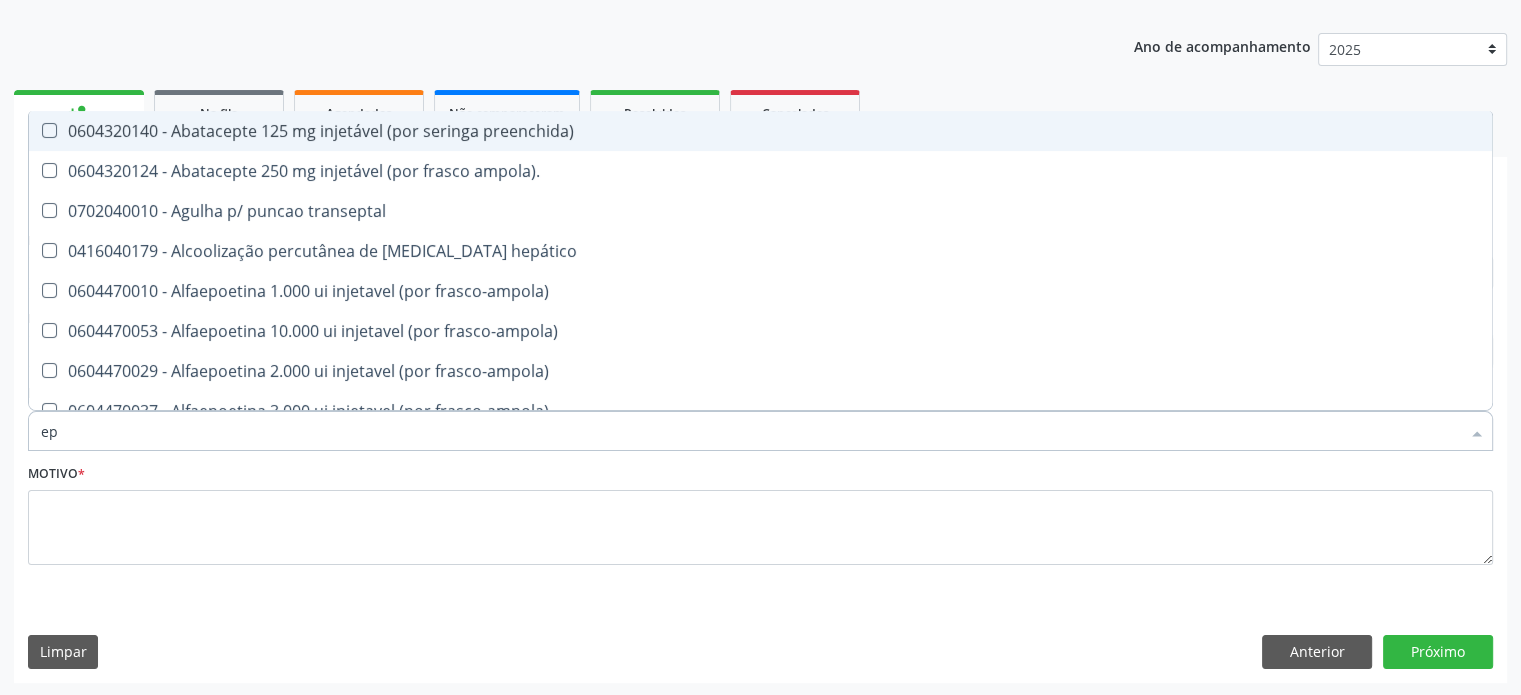 type on "e" 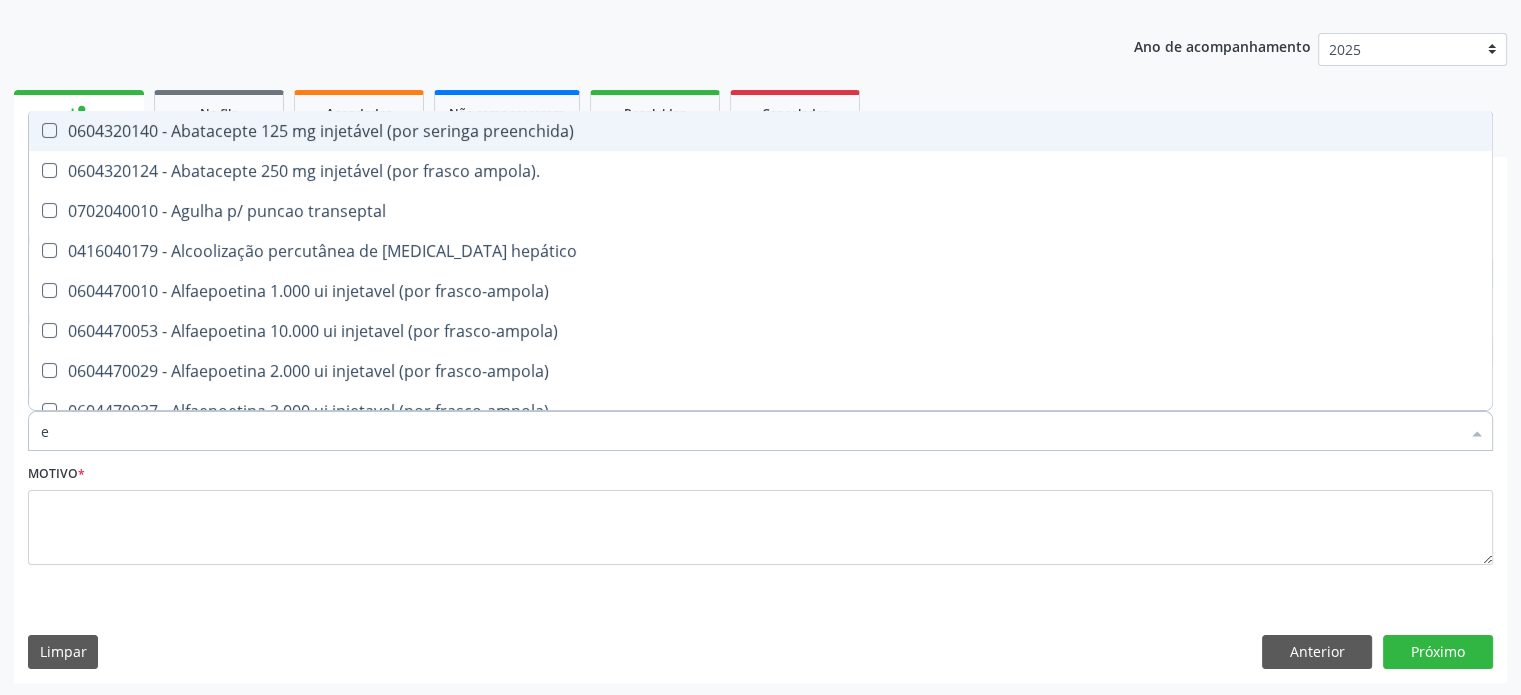 checkbox on "true" 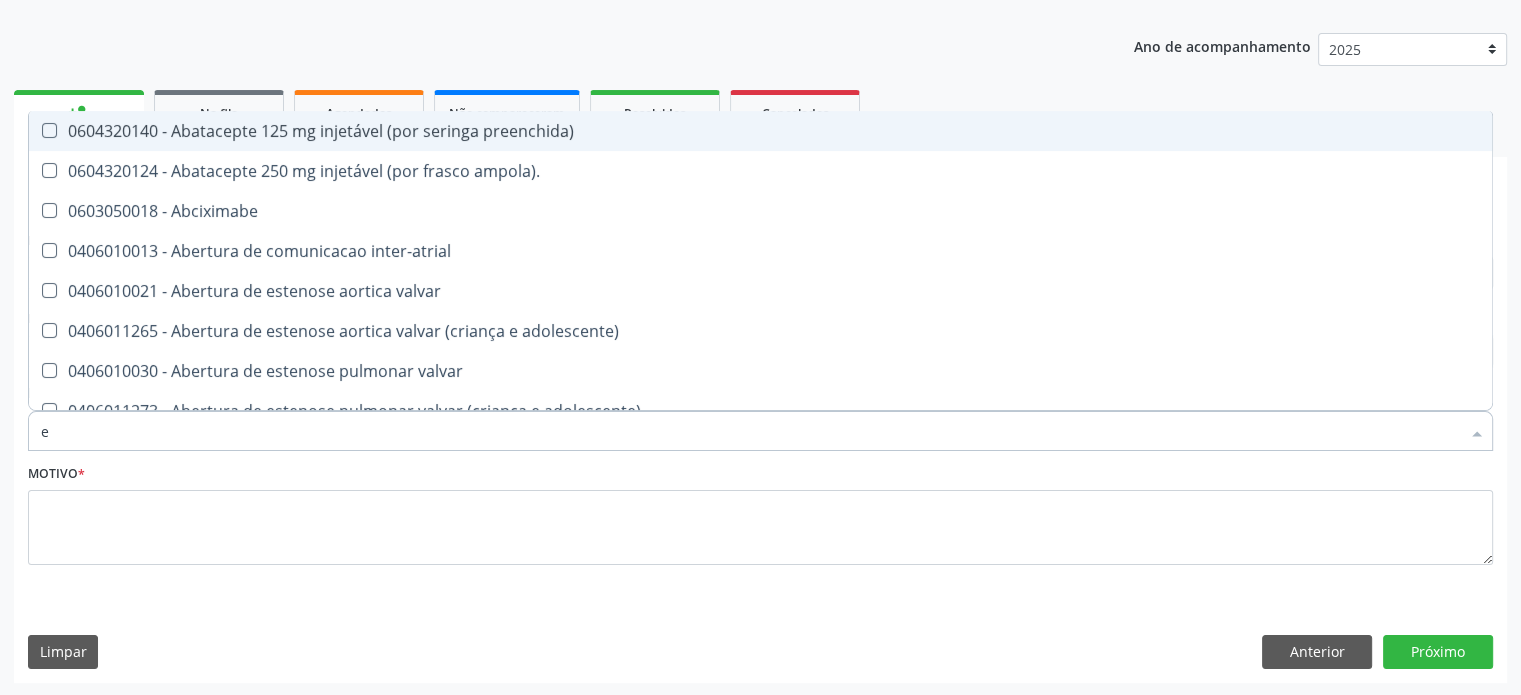 type 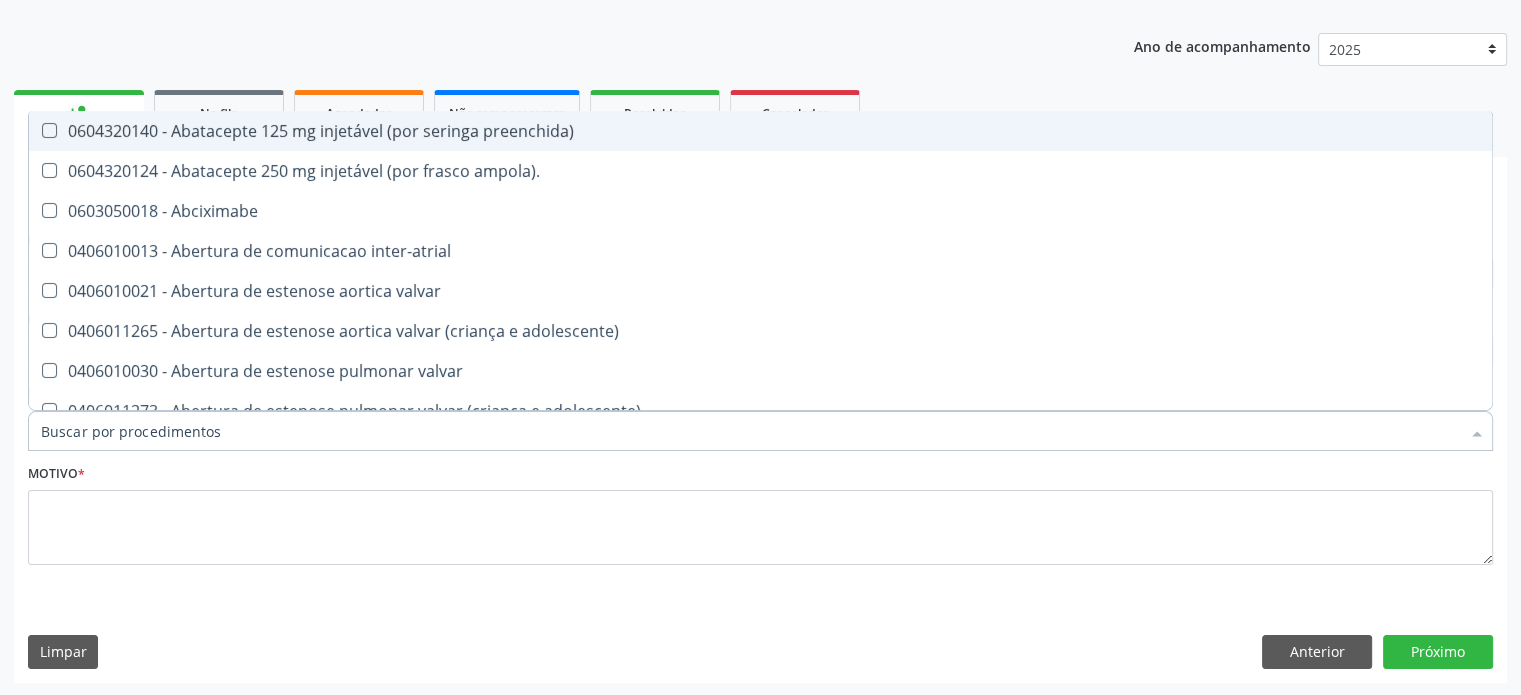 checkbox on "false" 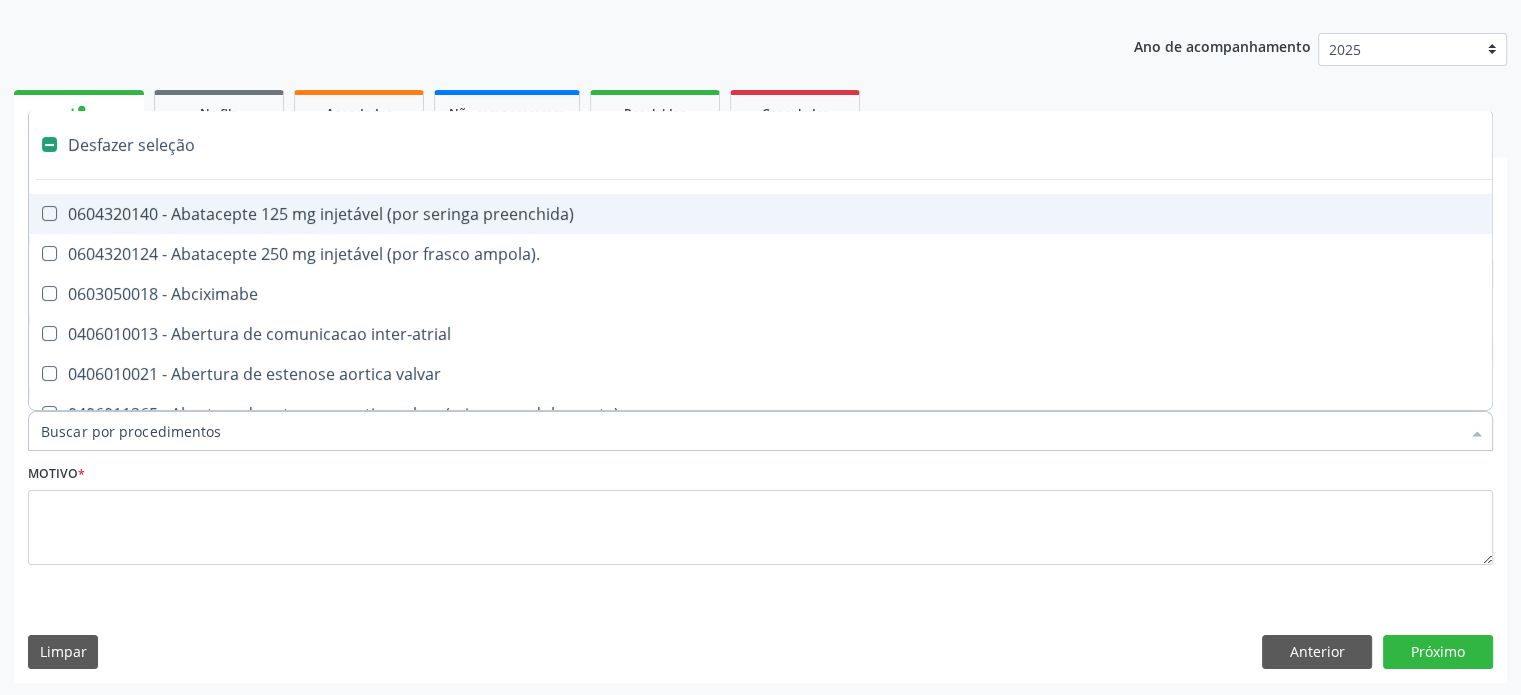 type on "f" 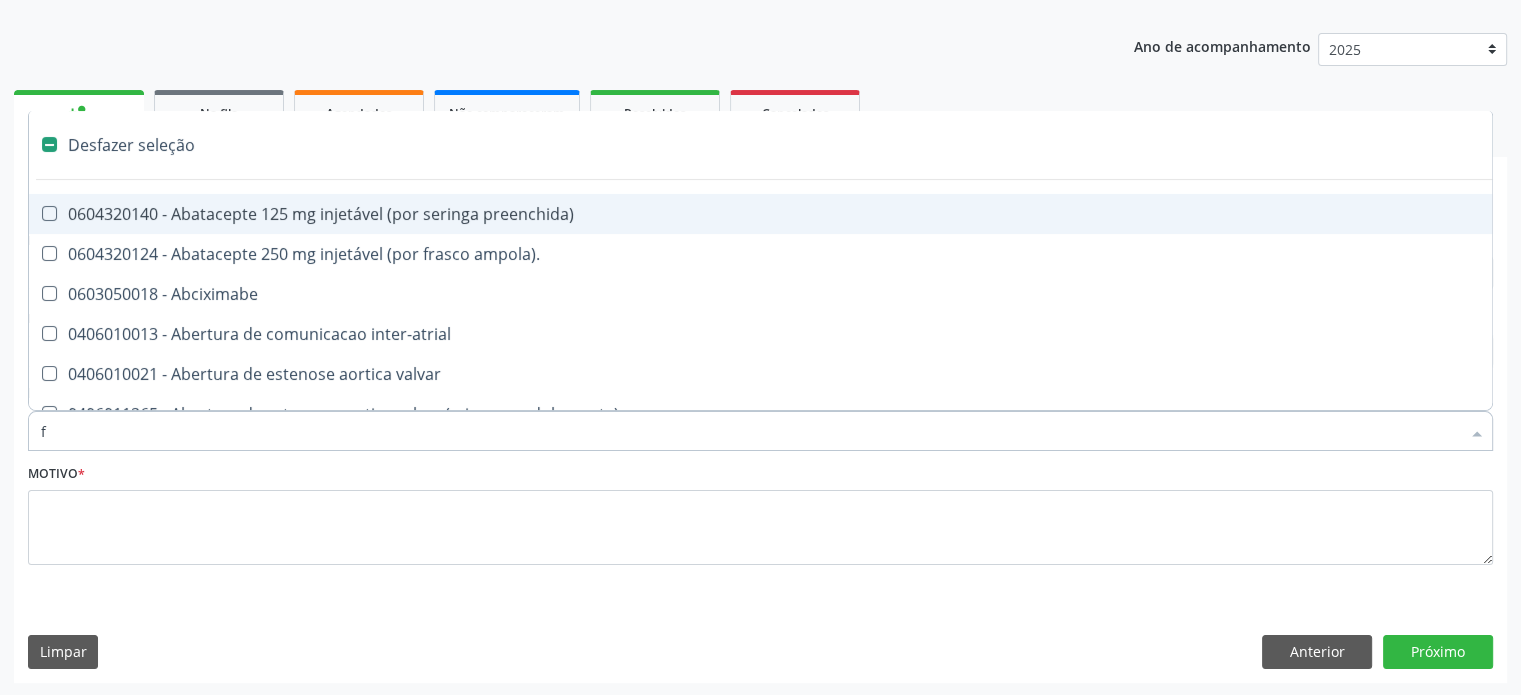 checkbox on "true" 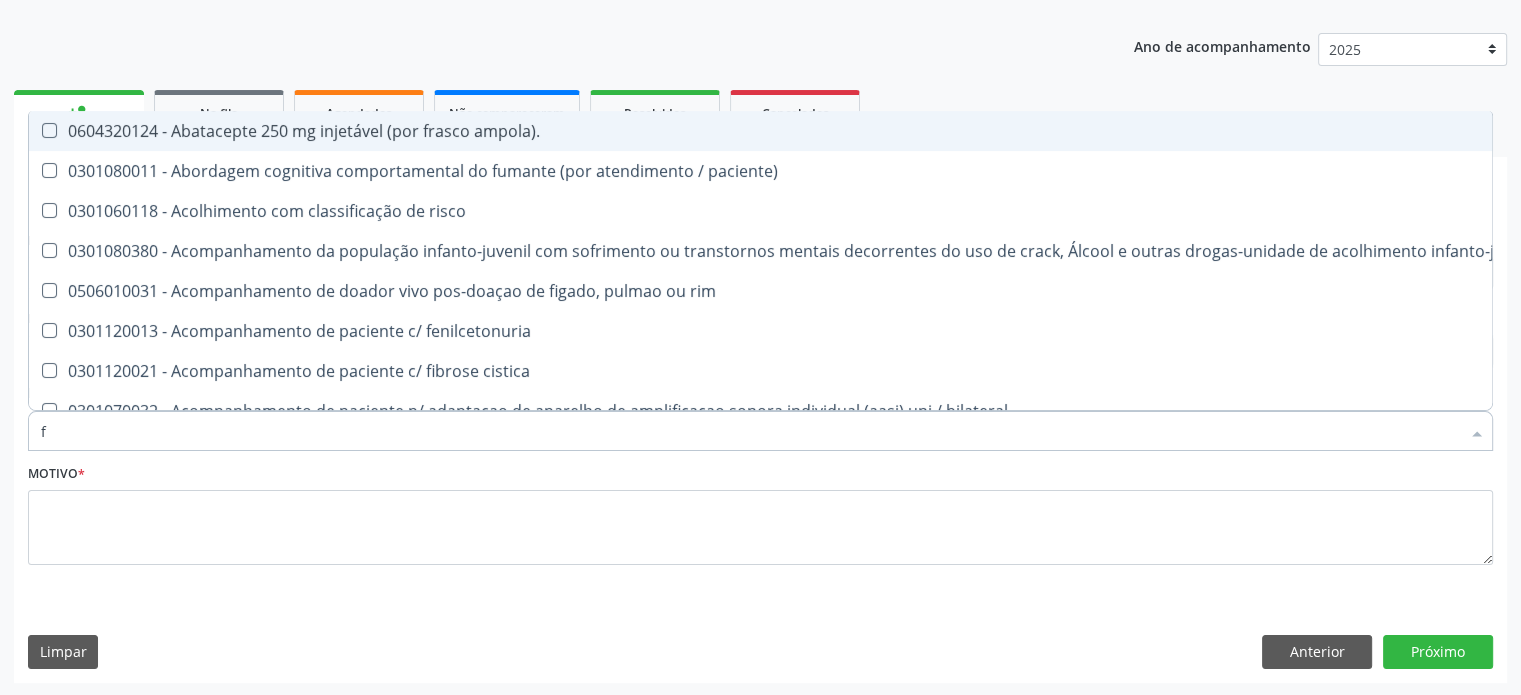 type on "fe" 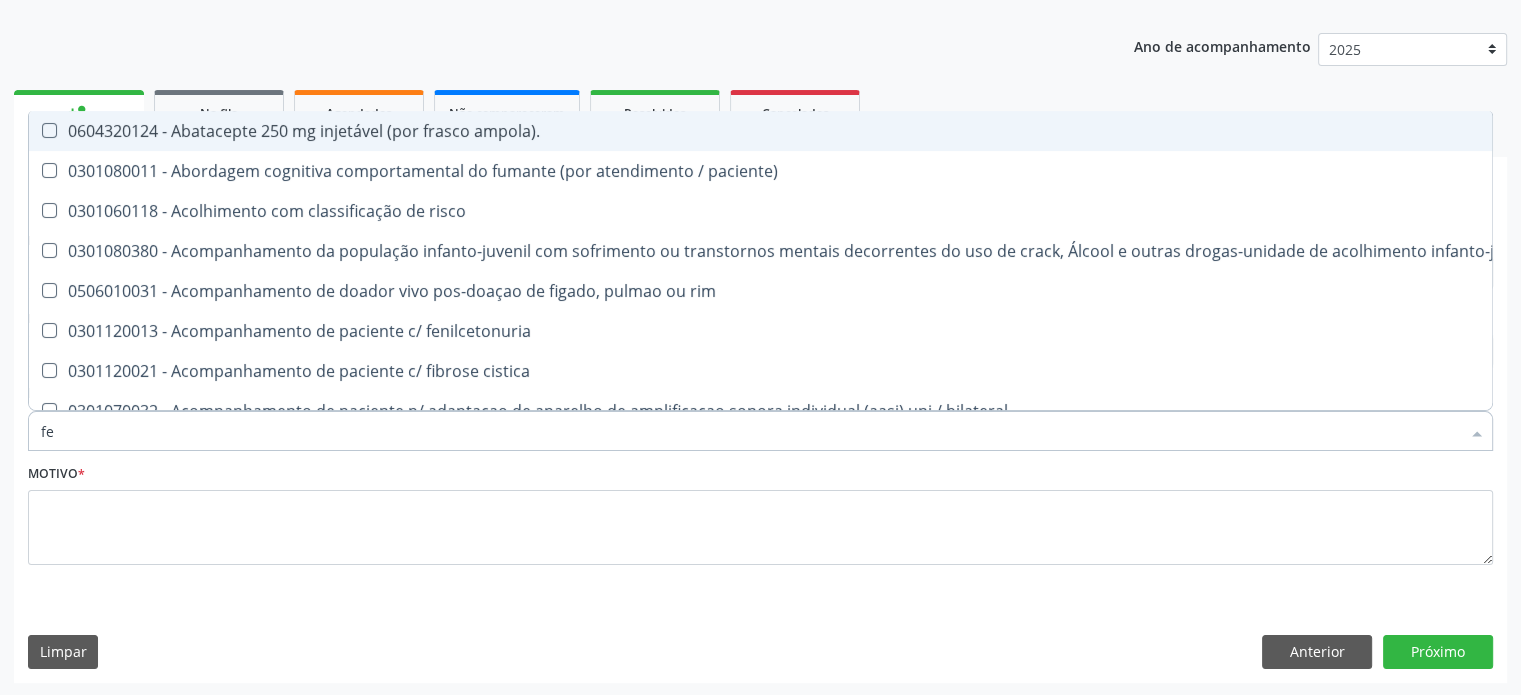 checkbox on "false" 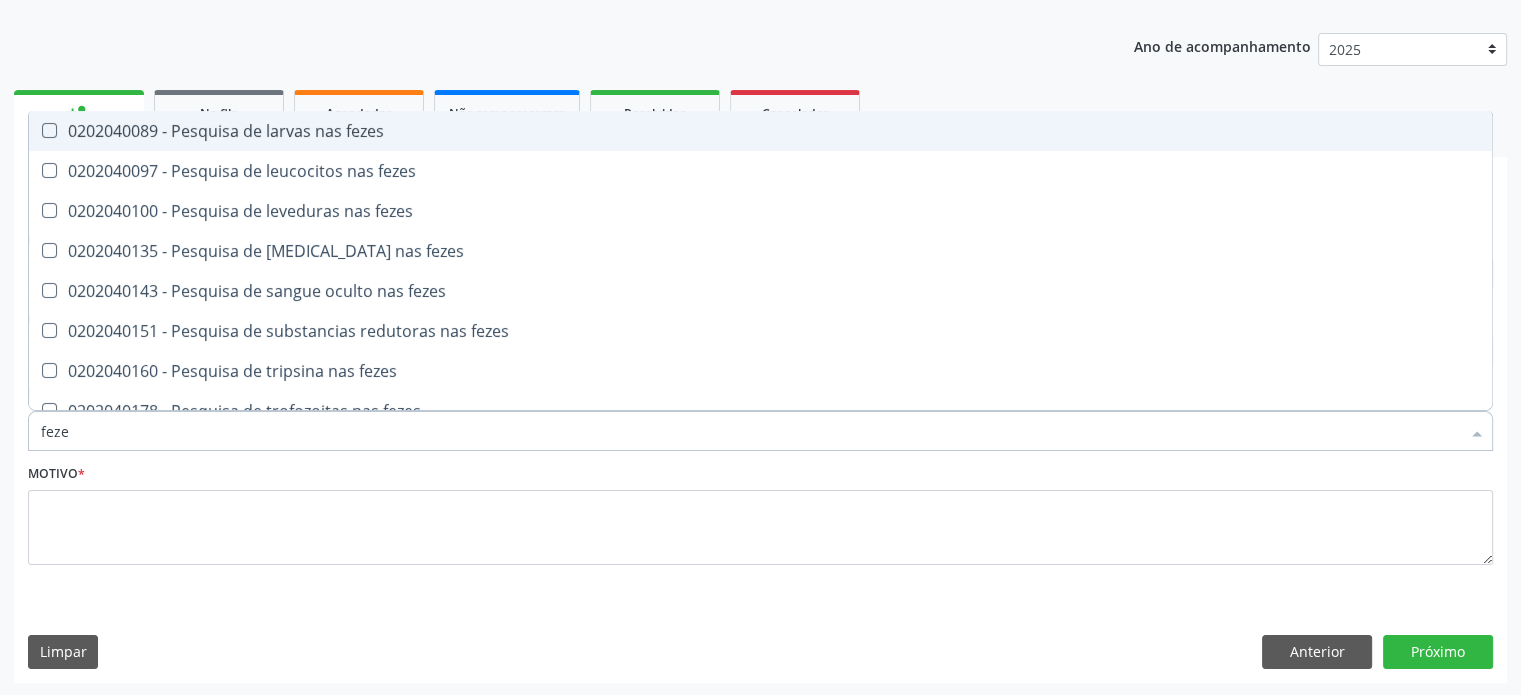 type on "fezes" 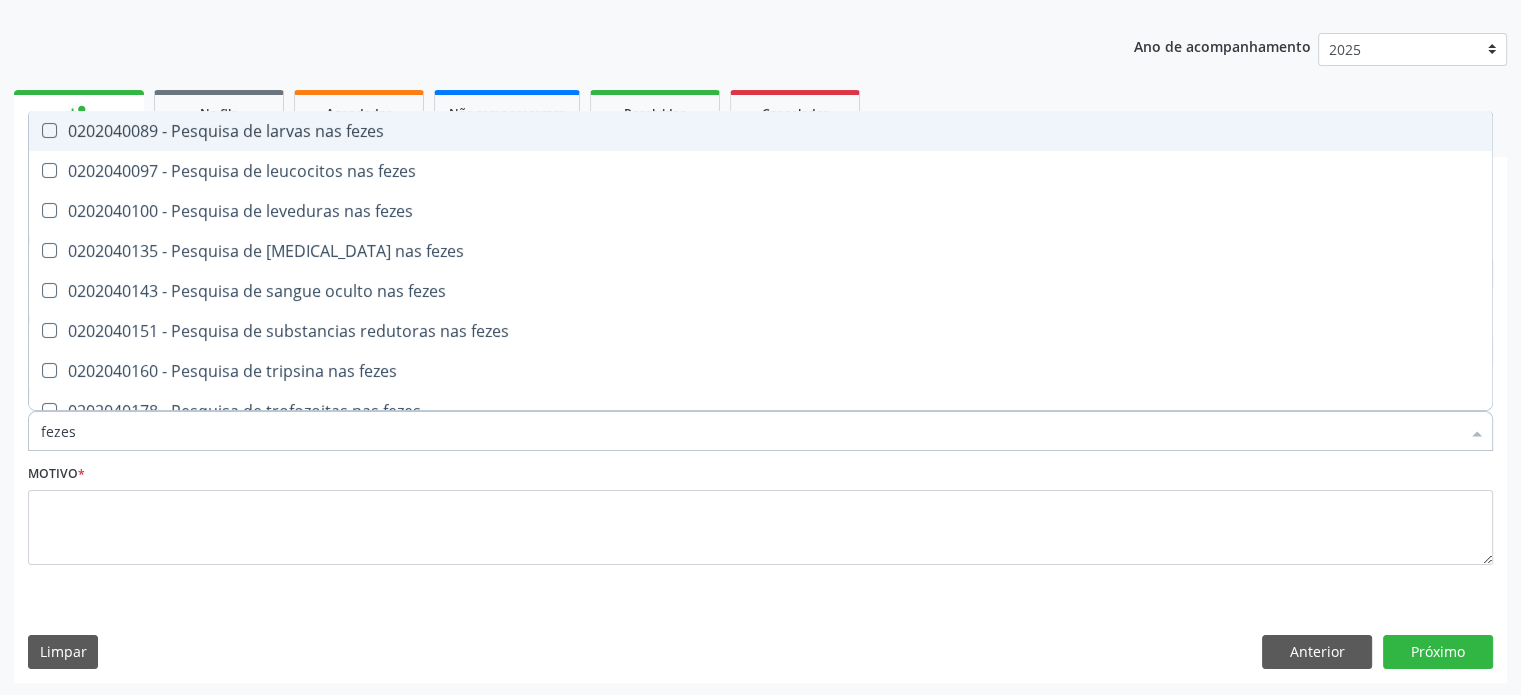 click on "0202040089 - Pesquisa de larvas nas fezes" at bounding box center (760, 131) 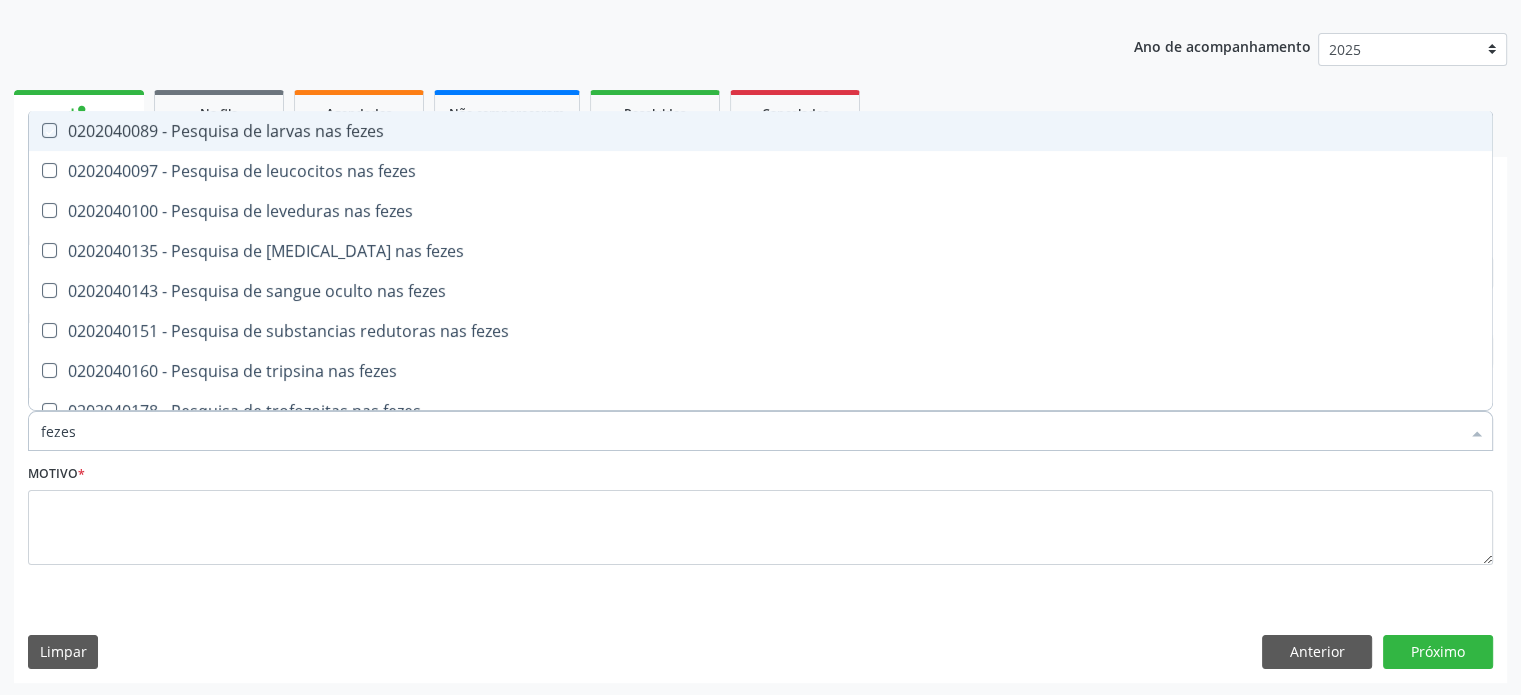 checkbox on "true" 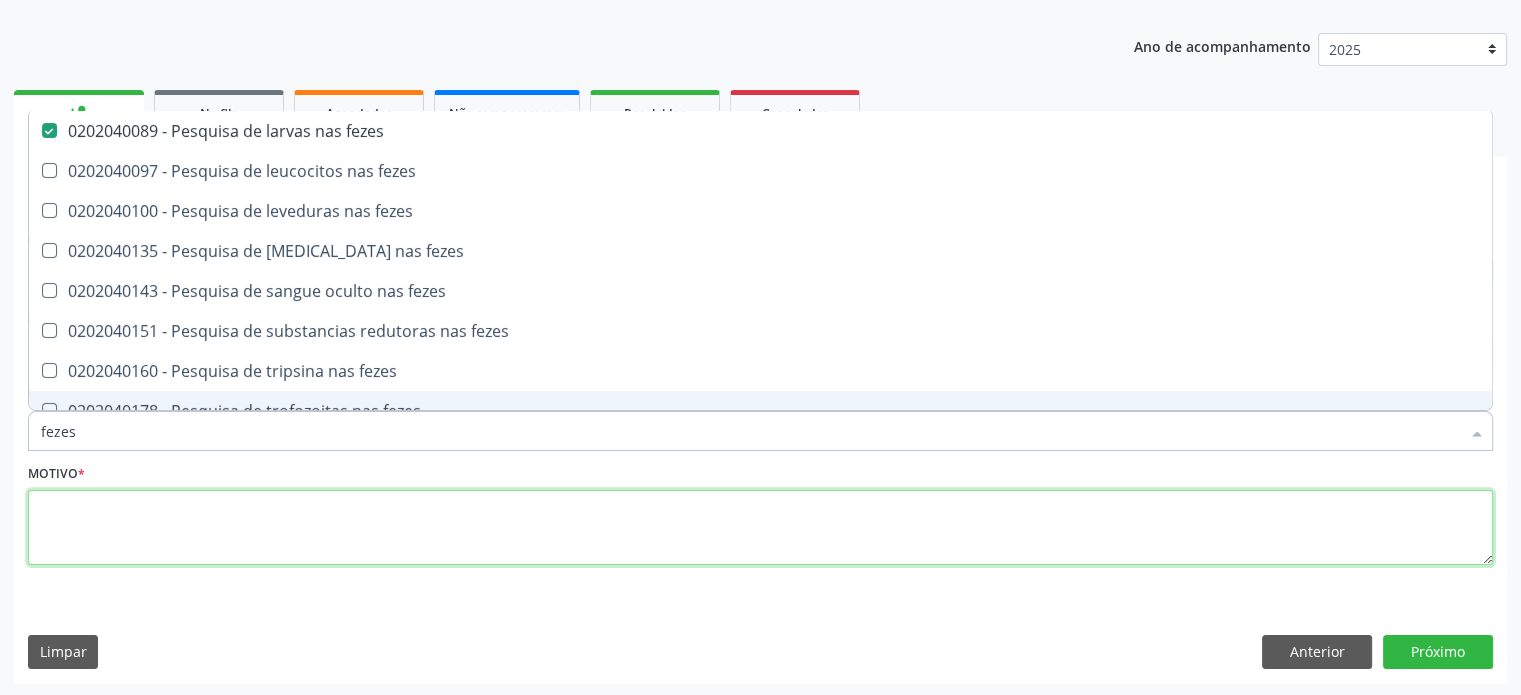 click at bounding box center (760, 528) 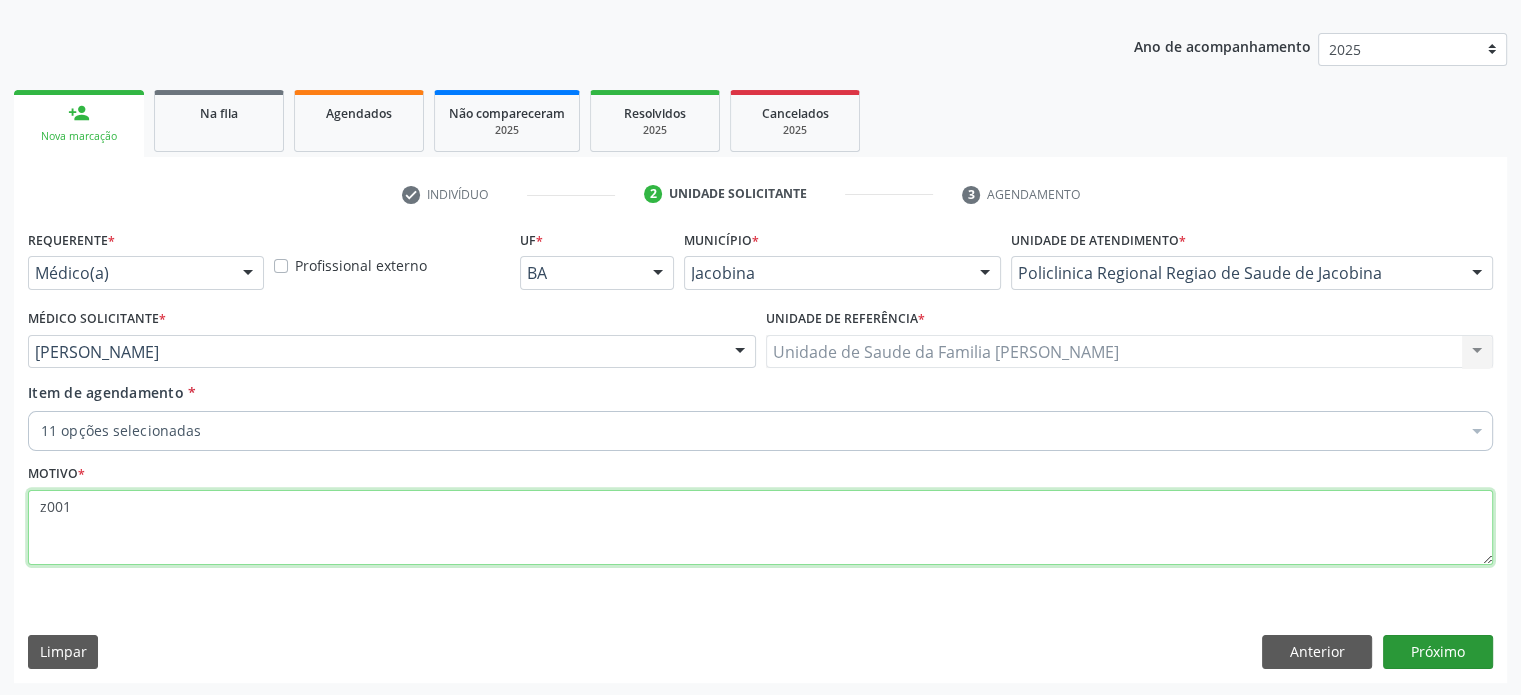 type on "z001" 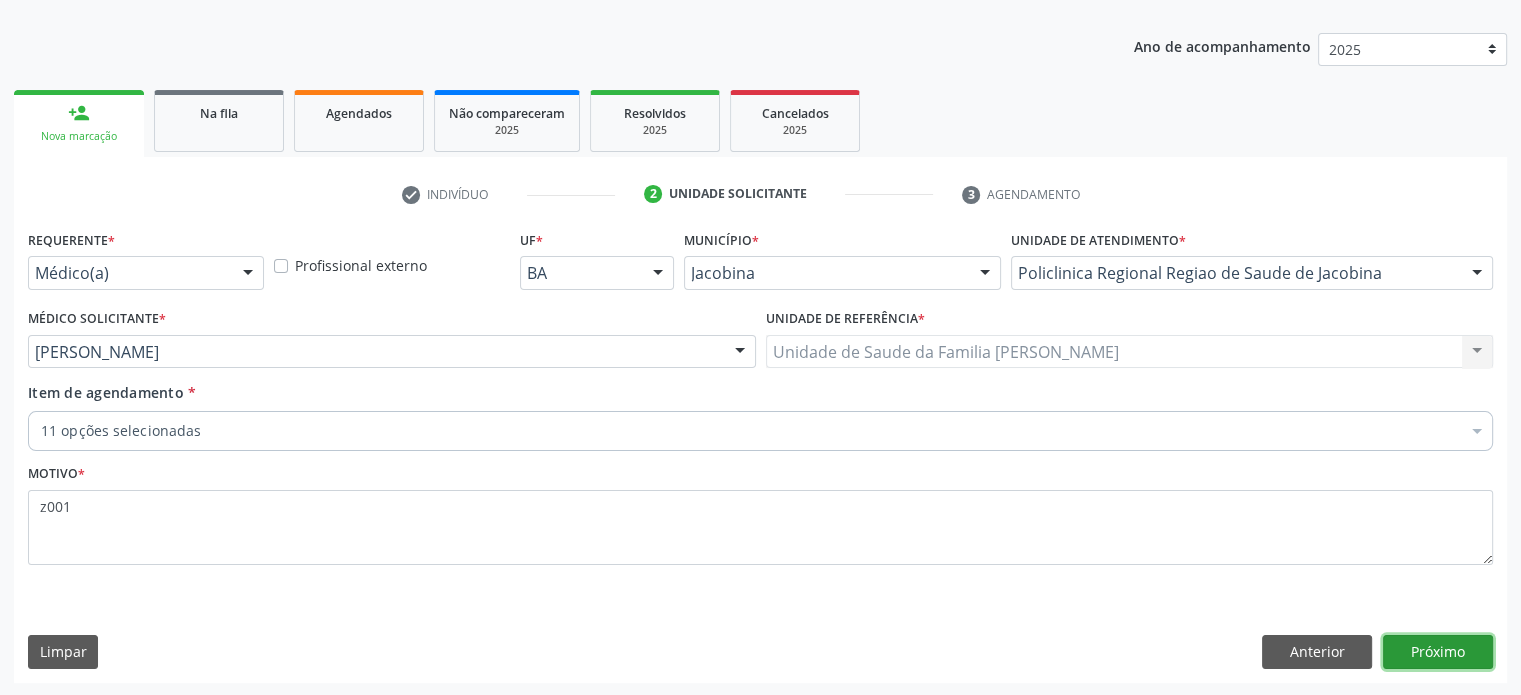 click on "Próximo" at bounding box center [1438, 652] 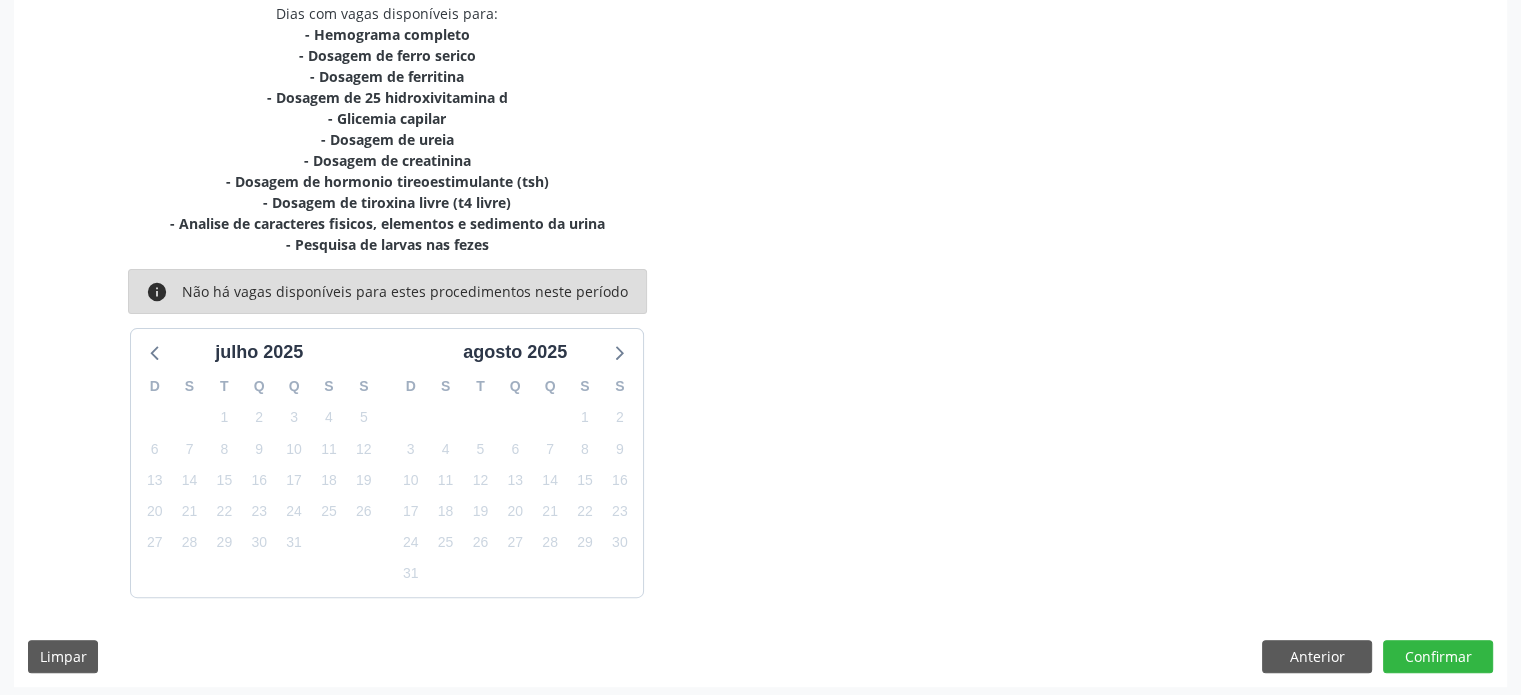 scroll, scrollTop: 442, scrollLeft: 0, axis: vertical 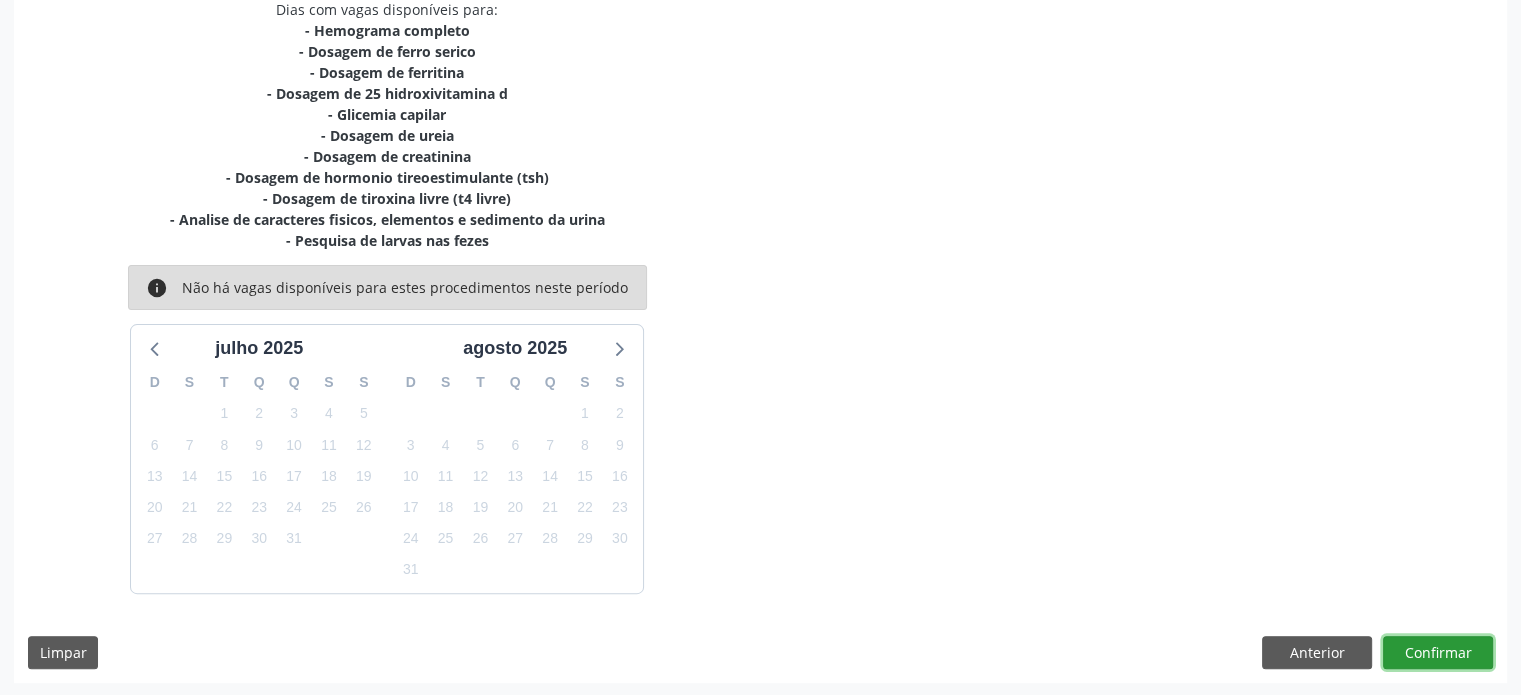 click on "Confirmar" at bounding box center [1438, 653] 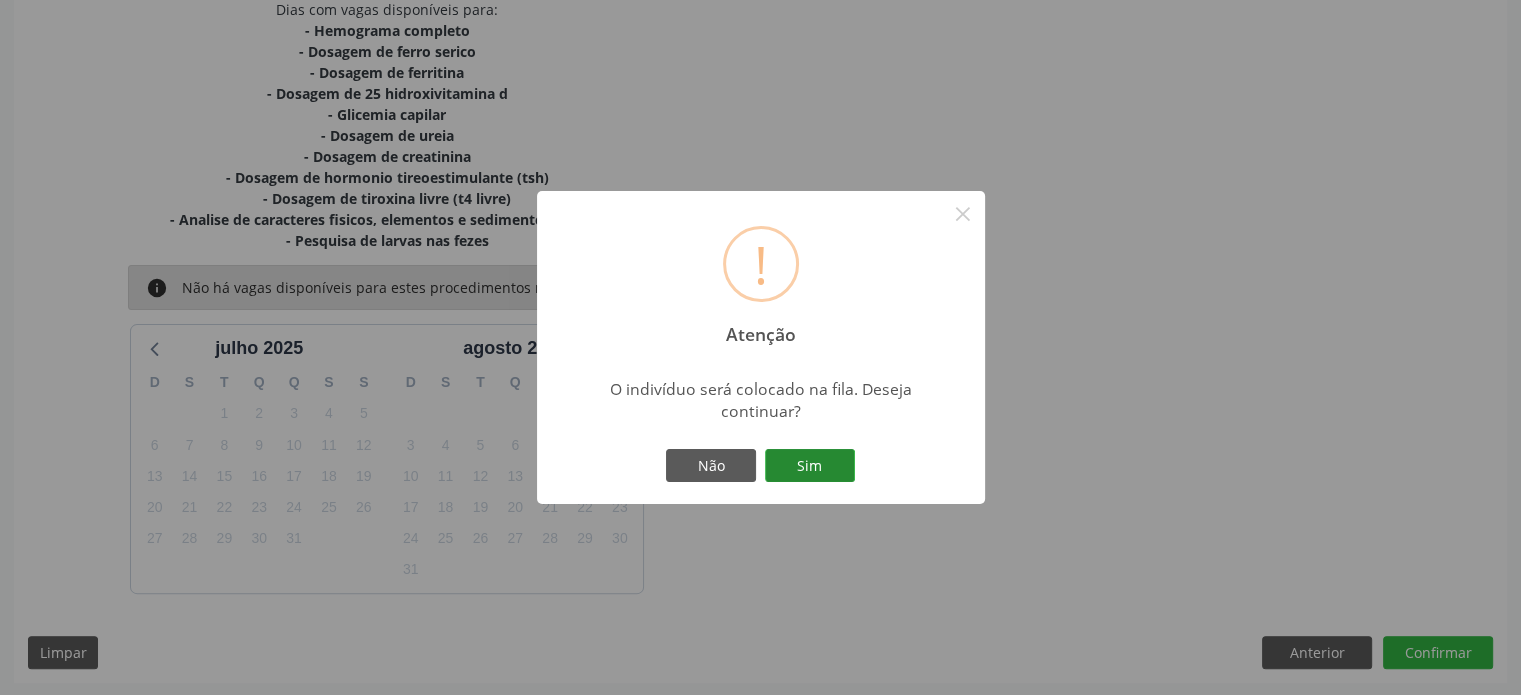click on "Sim" at bounding box center (810, 466) 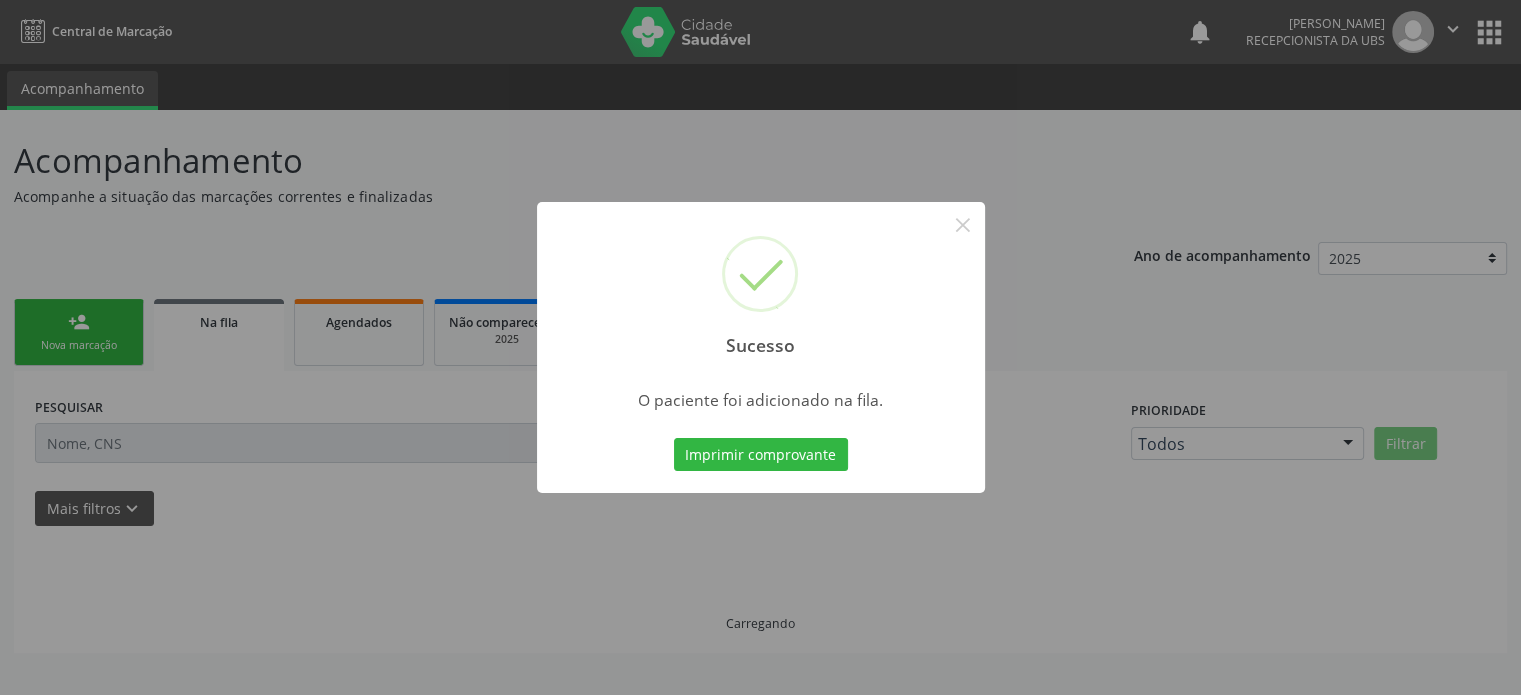 scroll, scrollTop: 0, scrollLeft: 0, axis: both 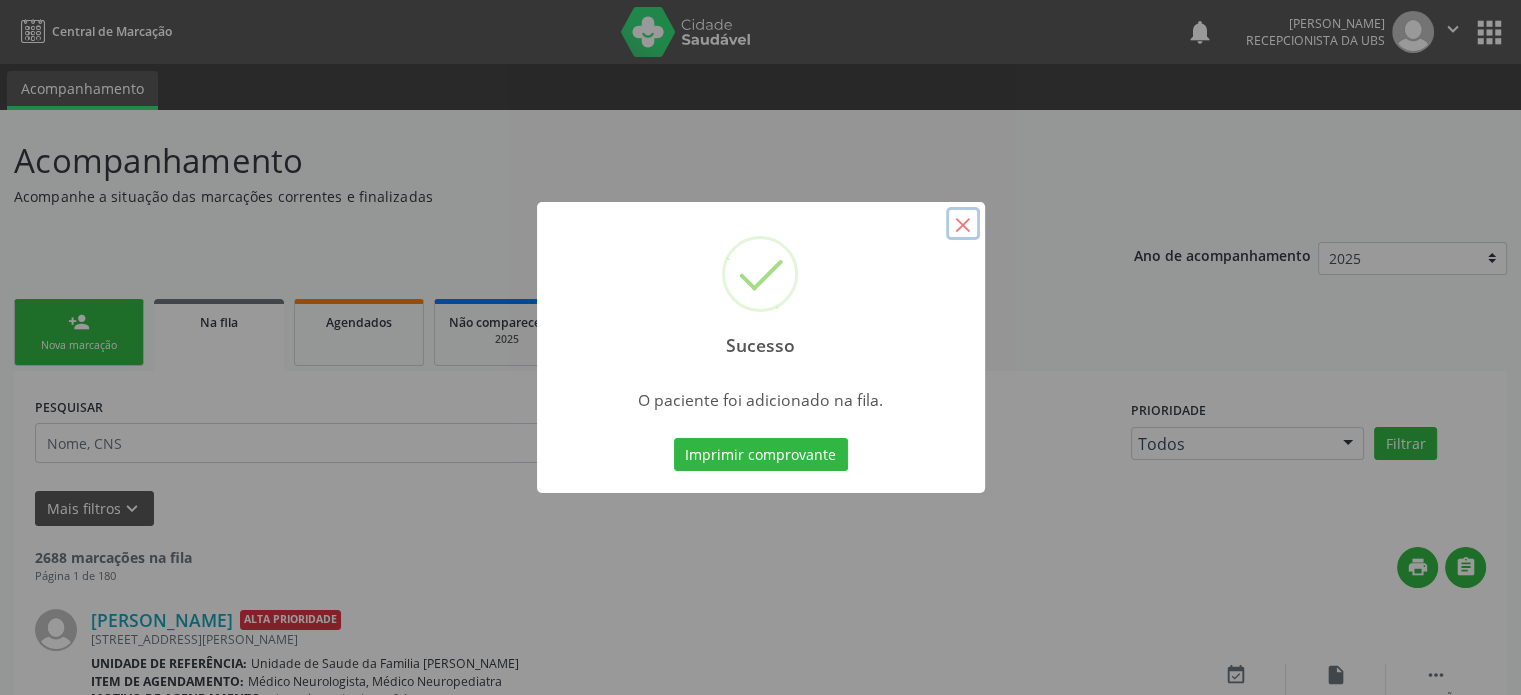 click on "×" at bounding box center [963, 224] 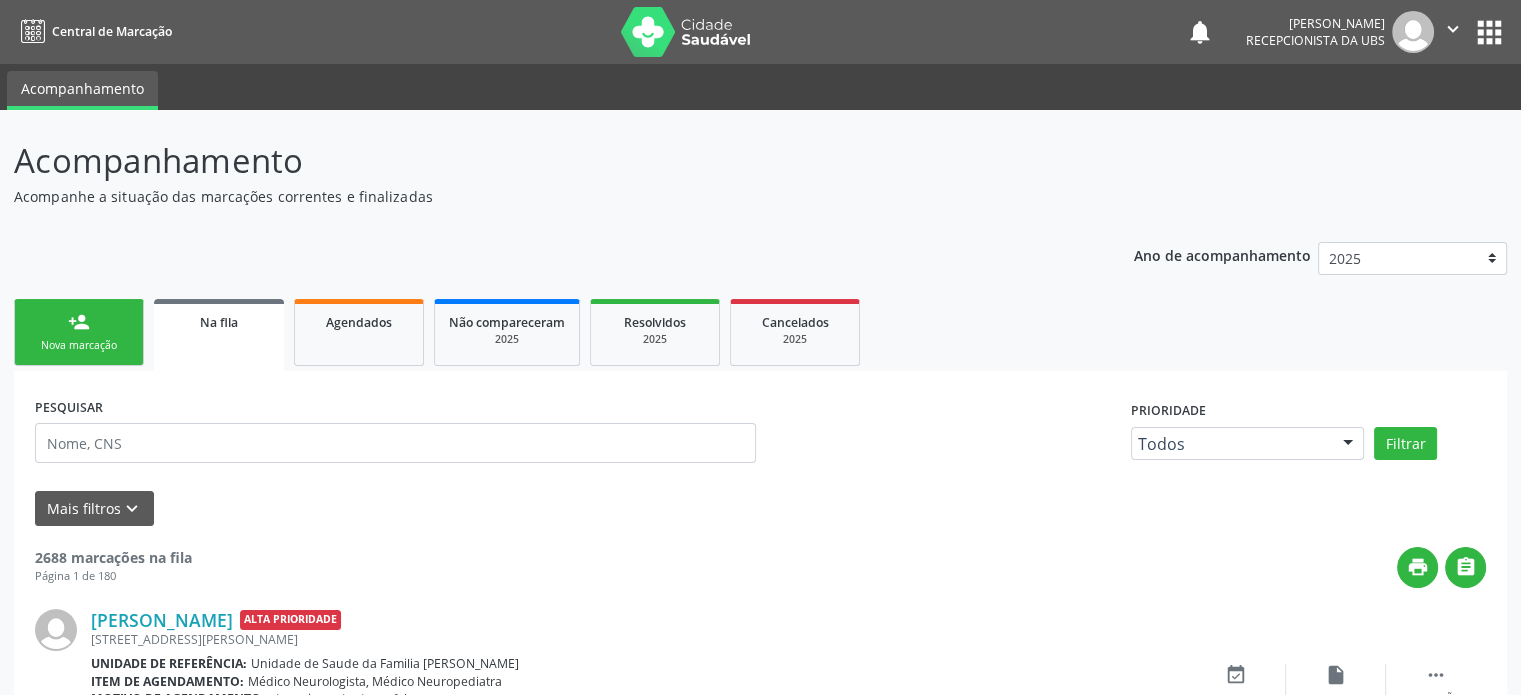 click on "Nova marcação" at bounding box center (79, 345) 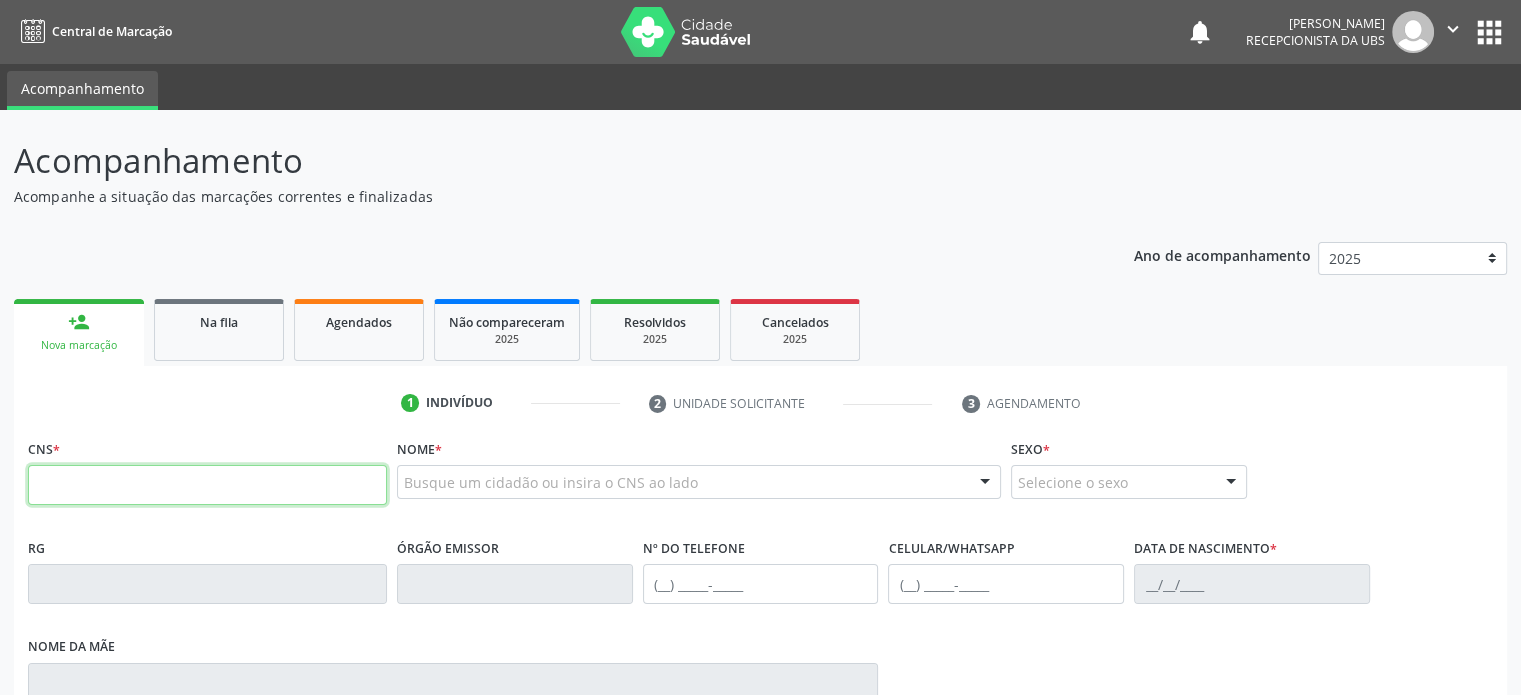 click at bounding box center [207, 485] 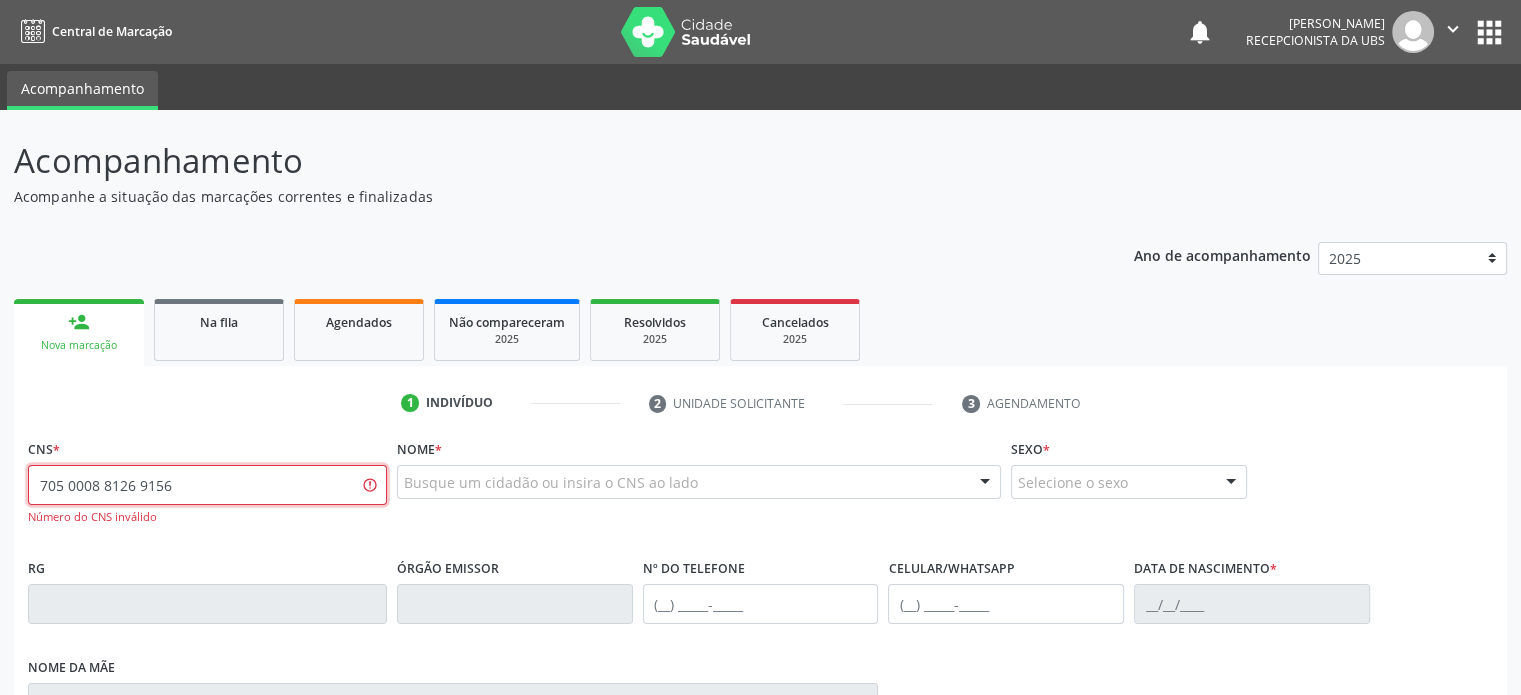 click on "705 0008 8126 9156" at bounding box center (207, 485) 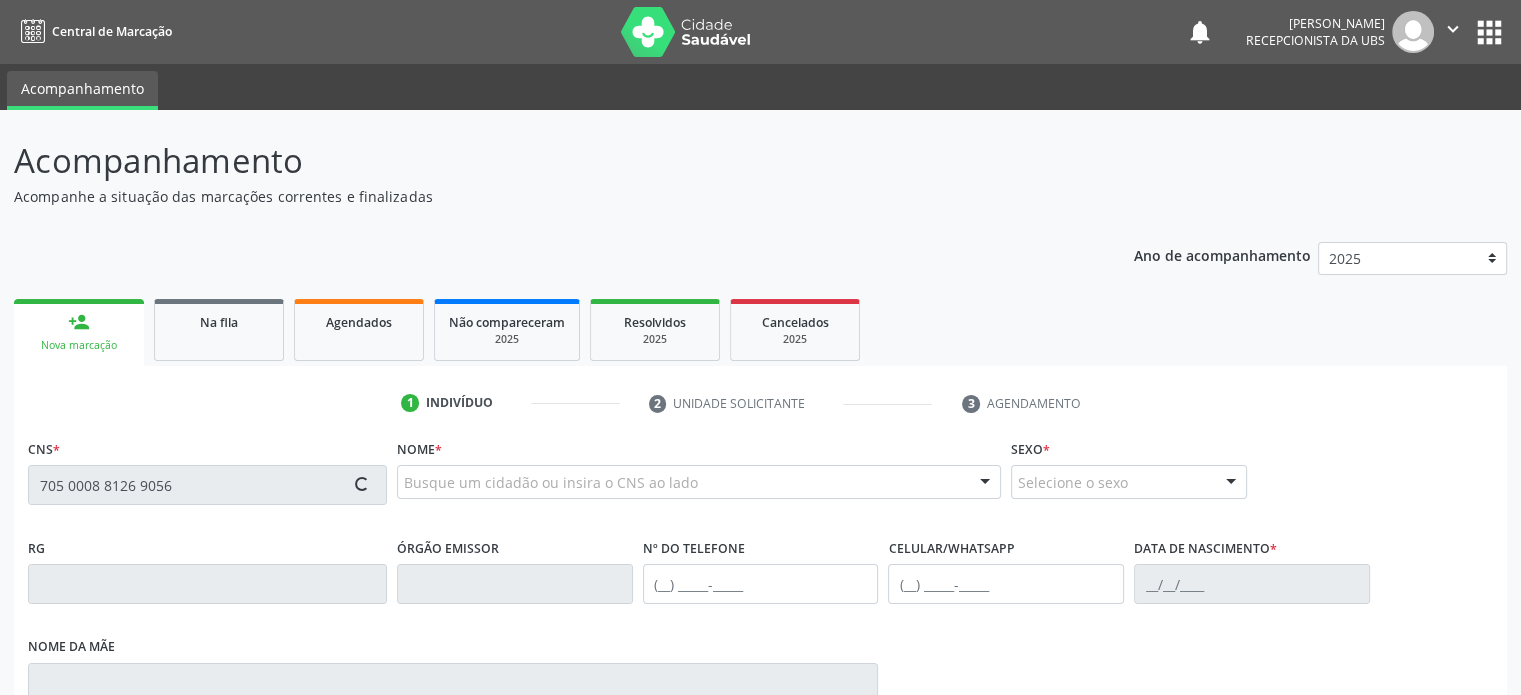 type on "705 0008 8126 9056" 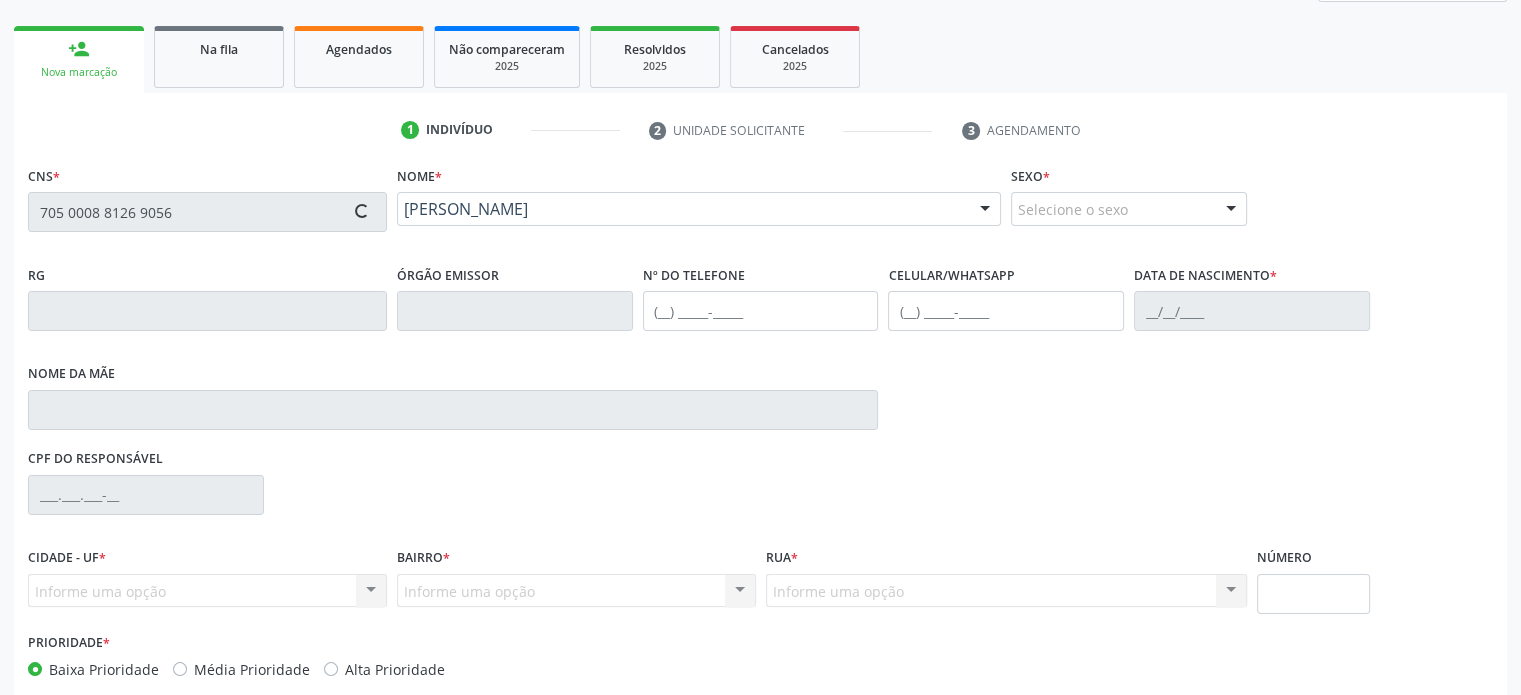 scroll, scrollTop: 300, scrollLeft: 0, axis: vertical 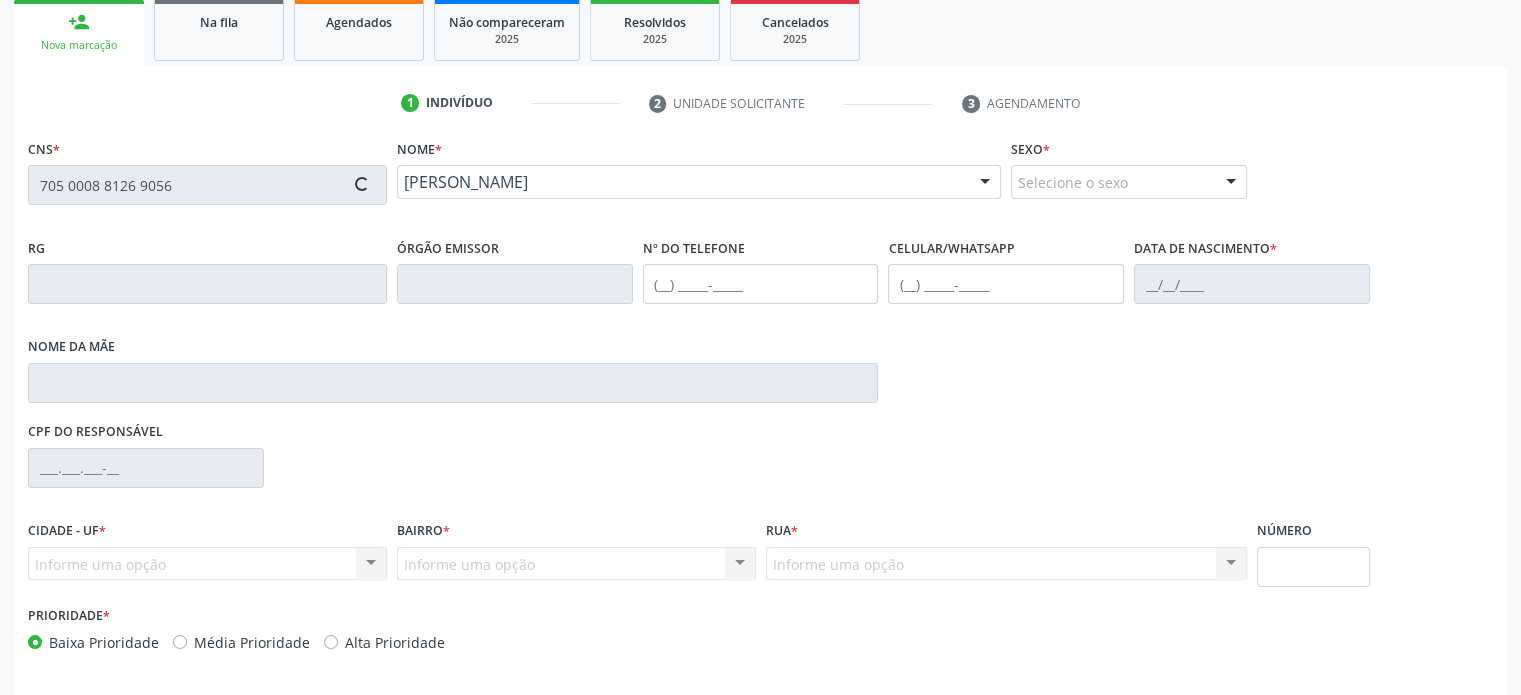 type on "(74) 99800-3185" 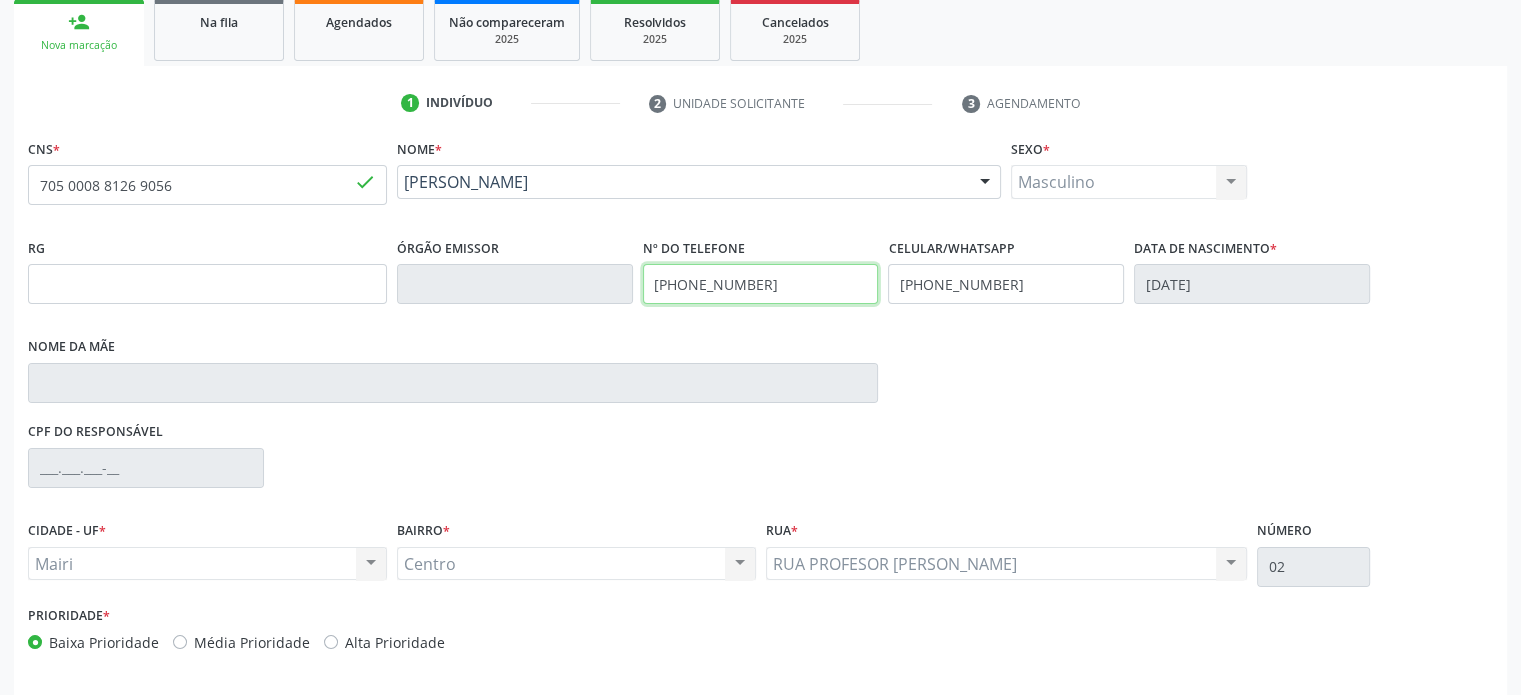 click on "(74) 99800-3185" at bounding box center (761, 284) 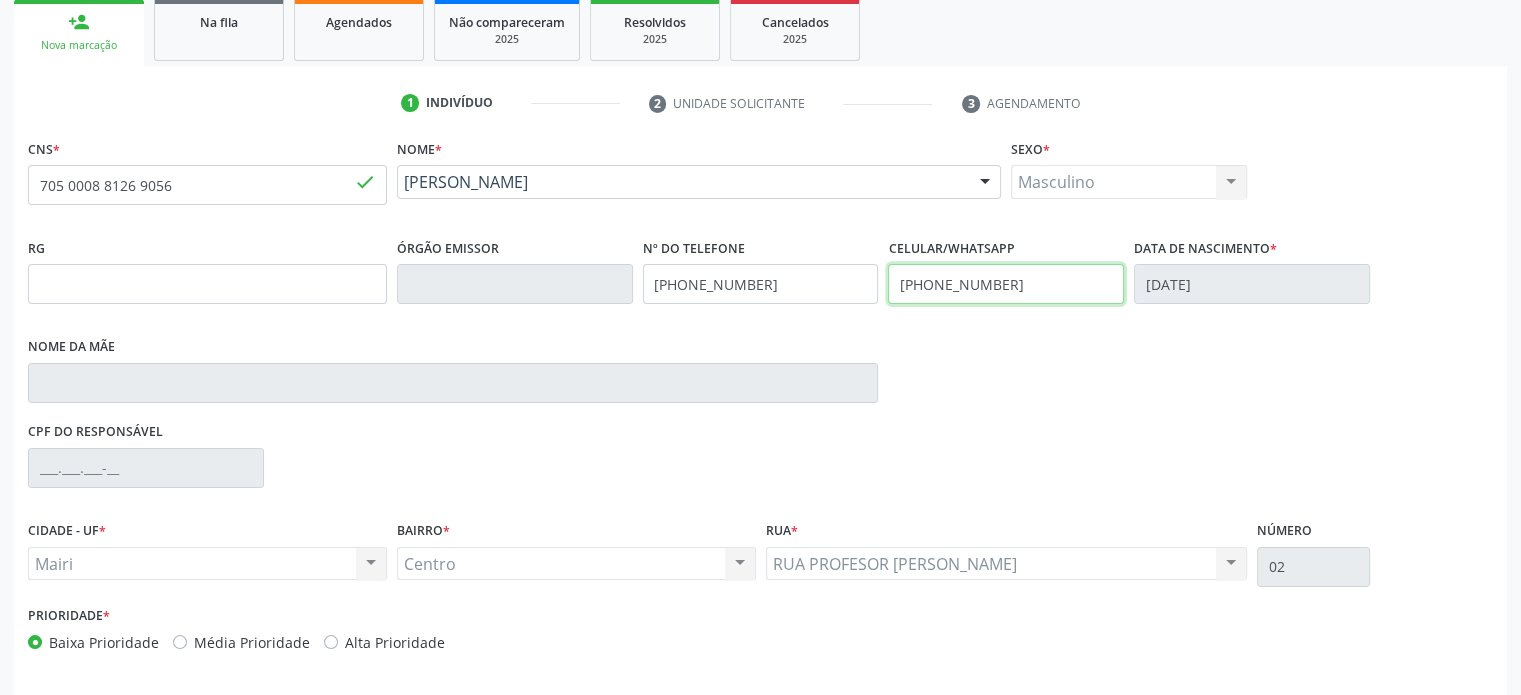 drag, startPoint x: 1025, startPoint y: 280, endPoint x: 876, endPoint y: 265, distance: 149.75313 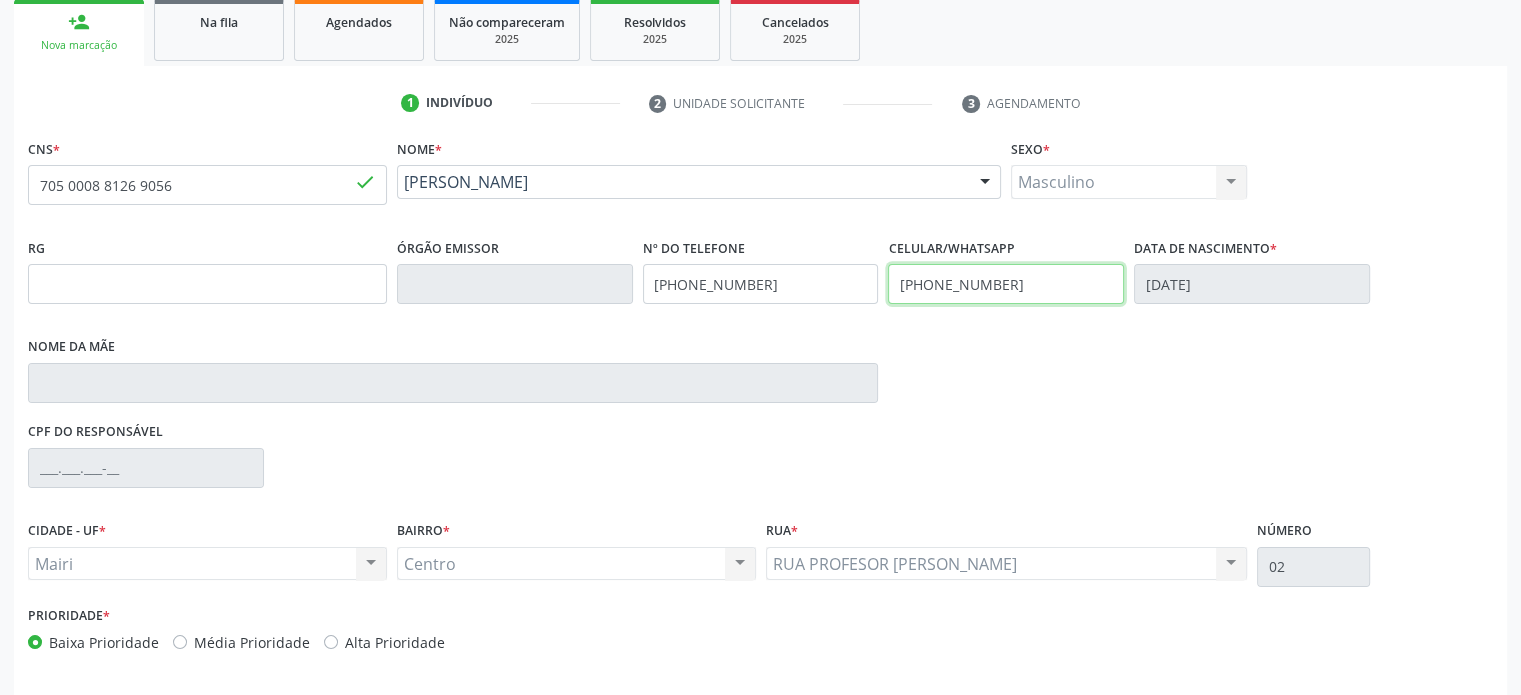 type on "[PHONE_NUMBER]" 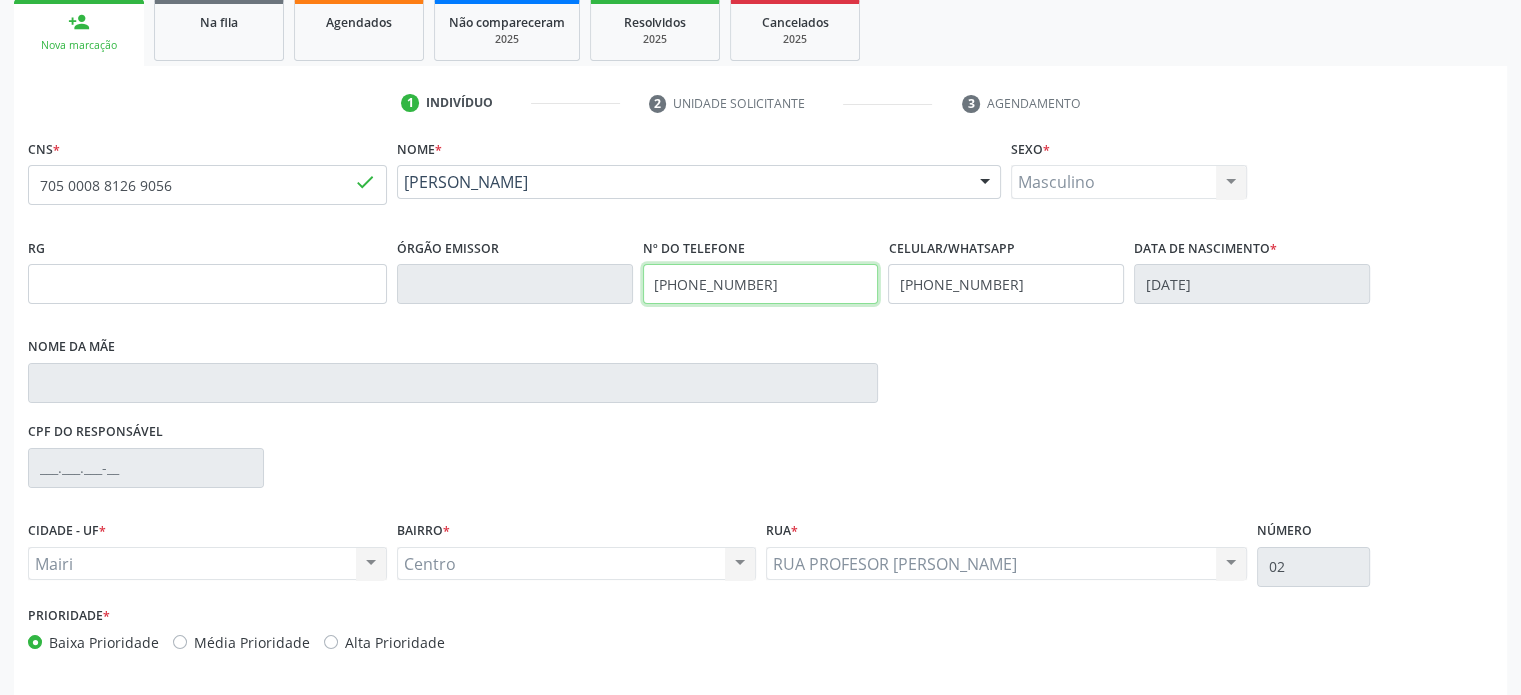 drag, startPoint x: 752, startPoint y: 283, endPoint x: 644, endPoint y: 277, distance: 108.16654 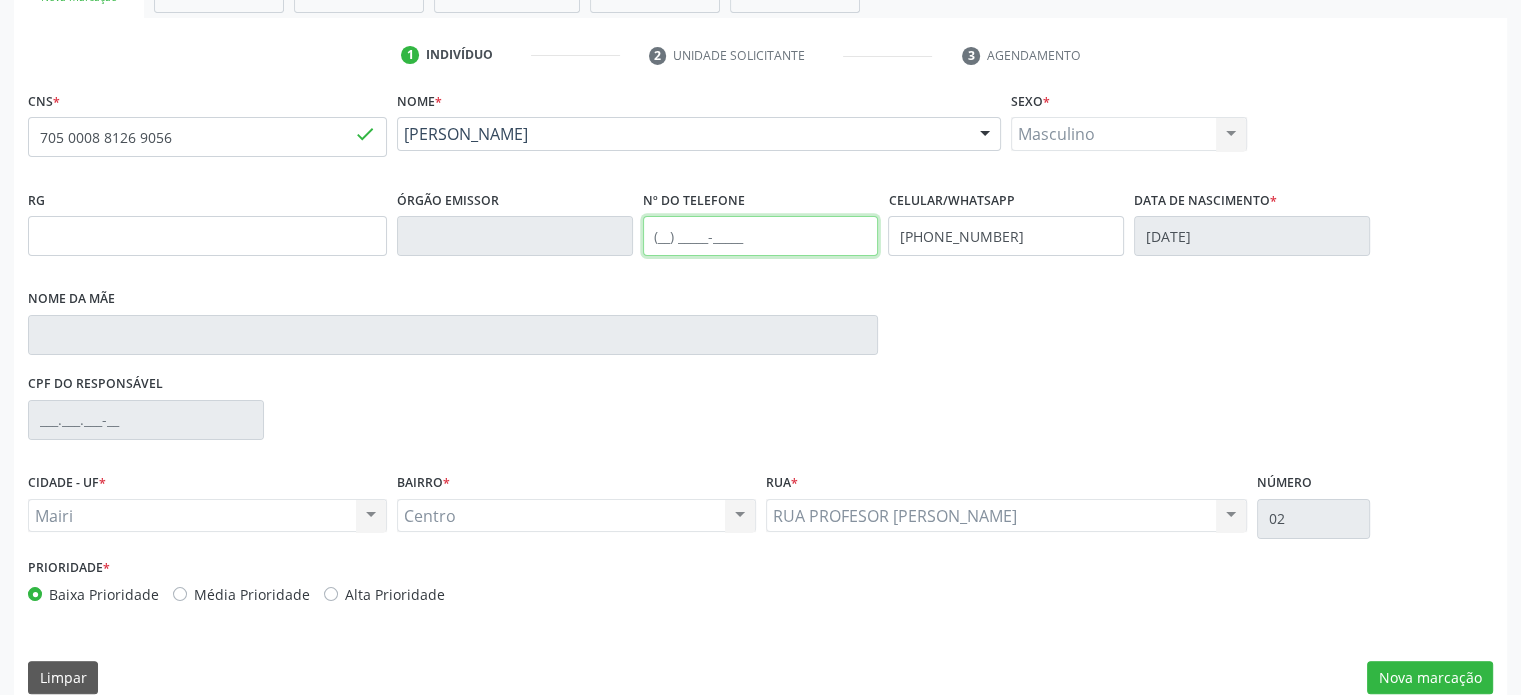 scroll, scrollTop: 374, scrollLeft: 0, axis: vertical 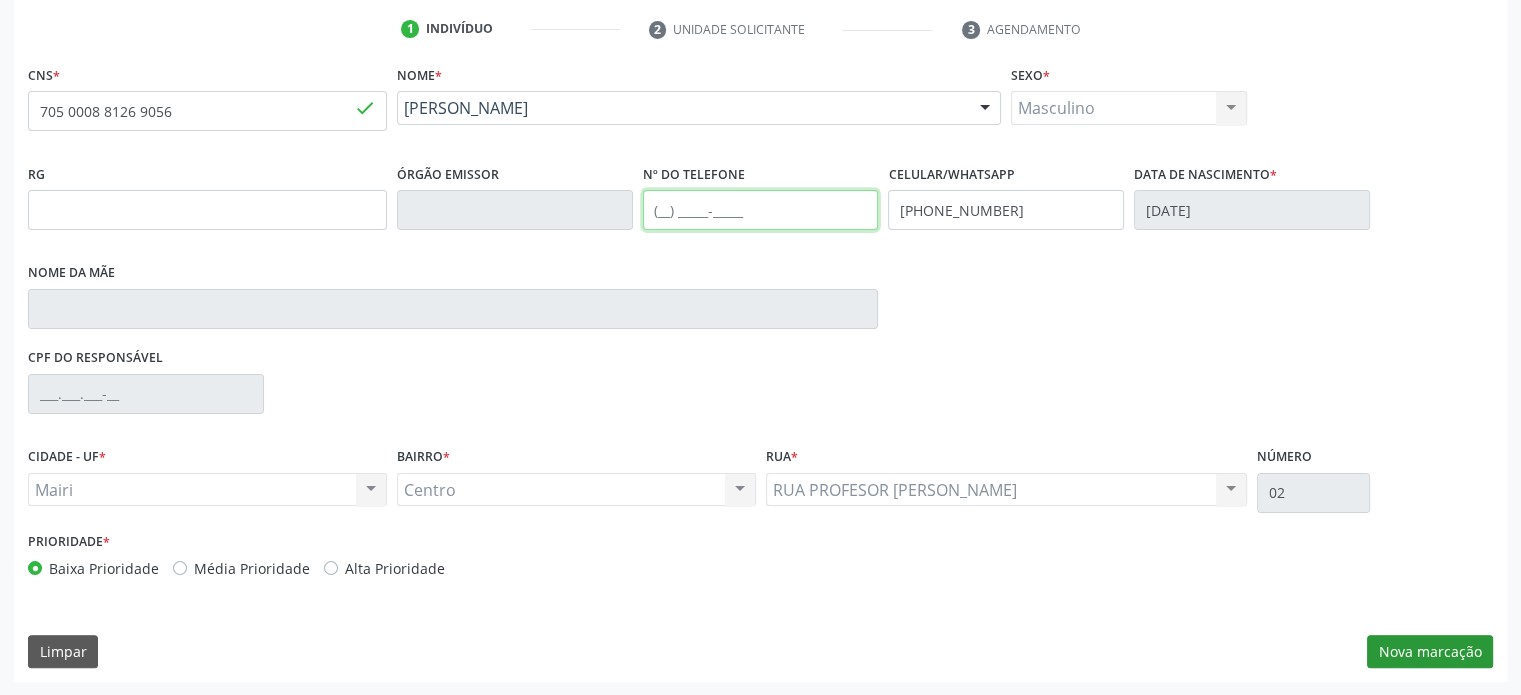 type 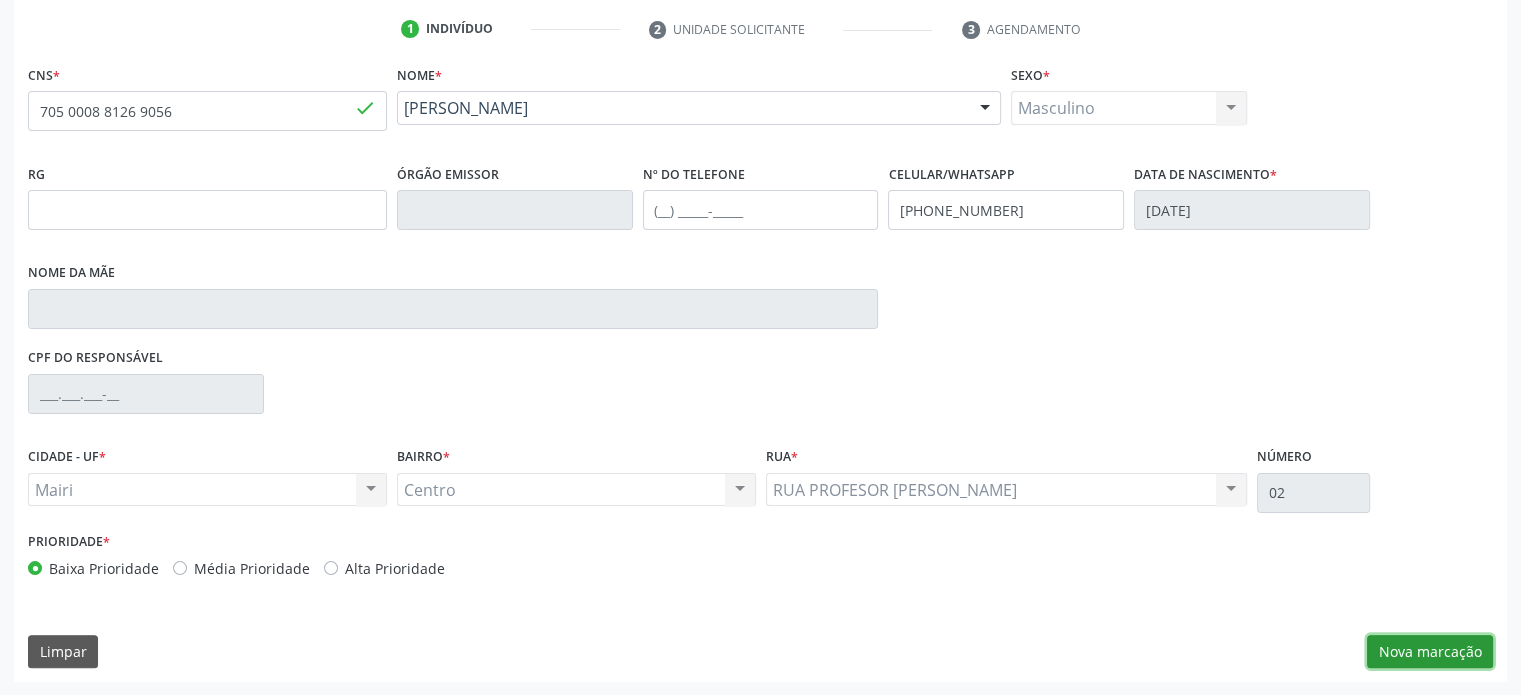 click on "Nova marcação" at bounding box center (1430, 652) 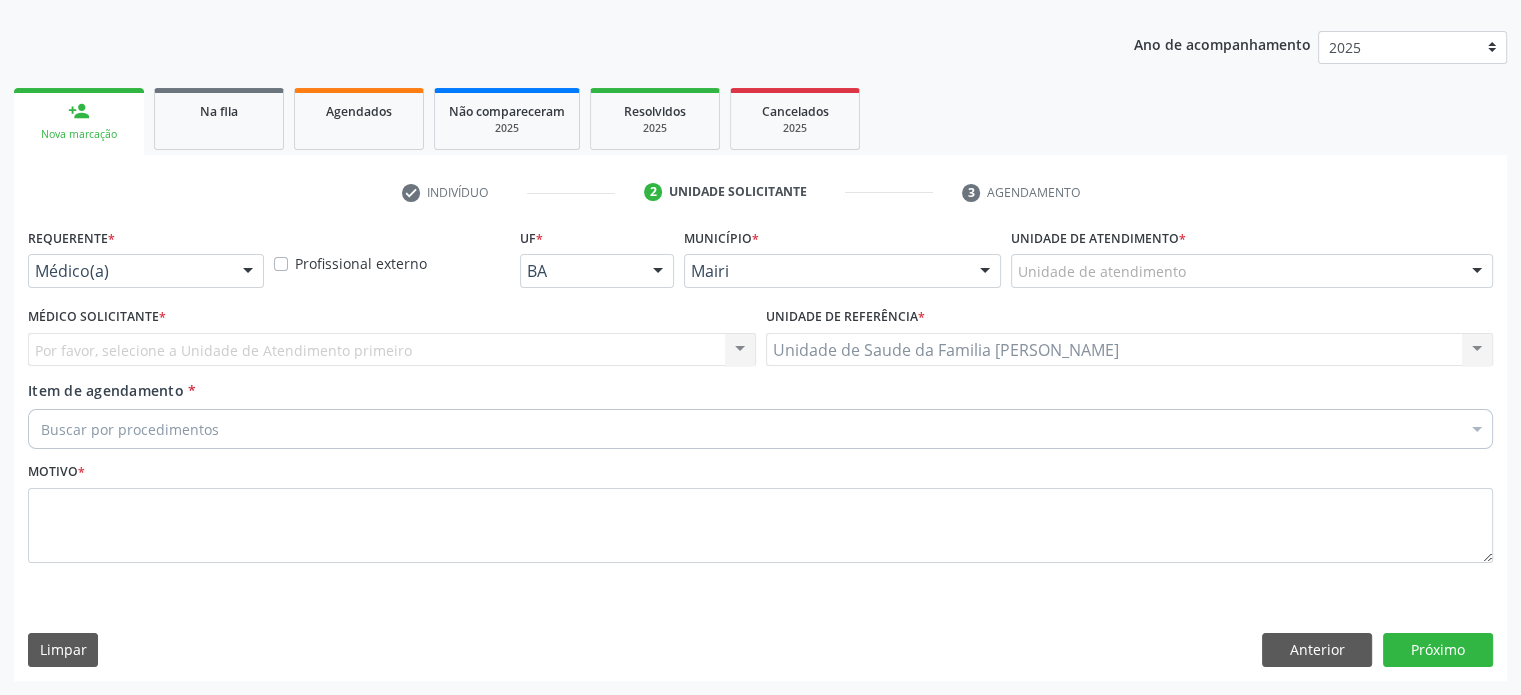 scroll, scrollTop: 209, scrollLeft: 0, axis: vertical 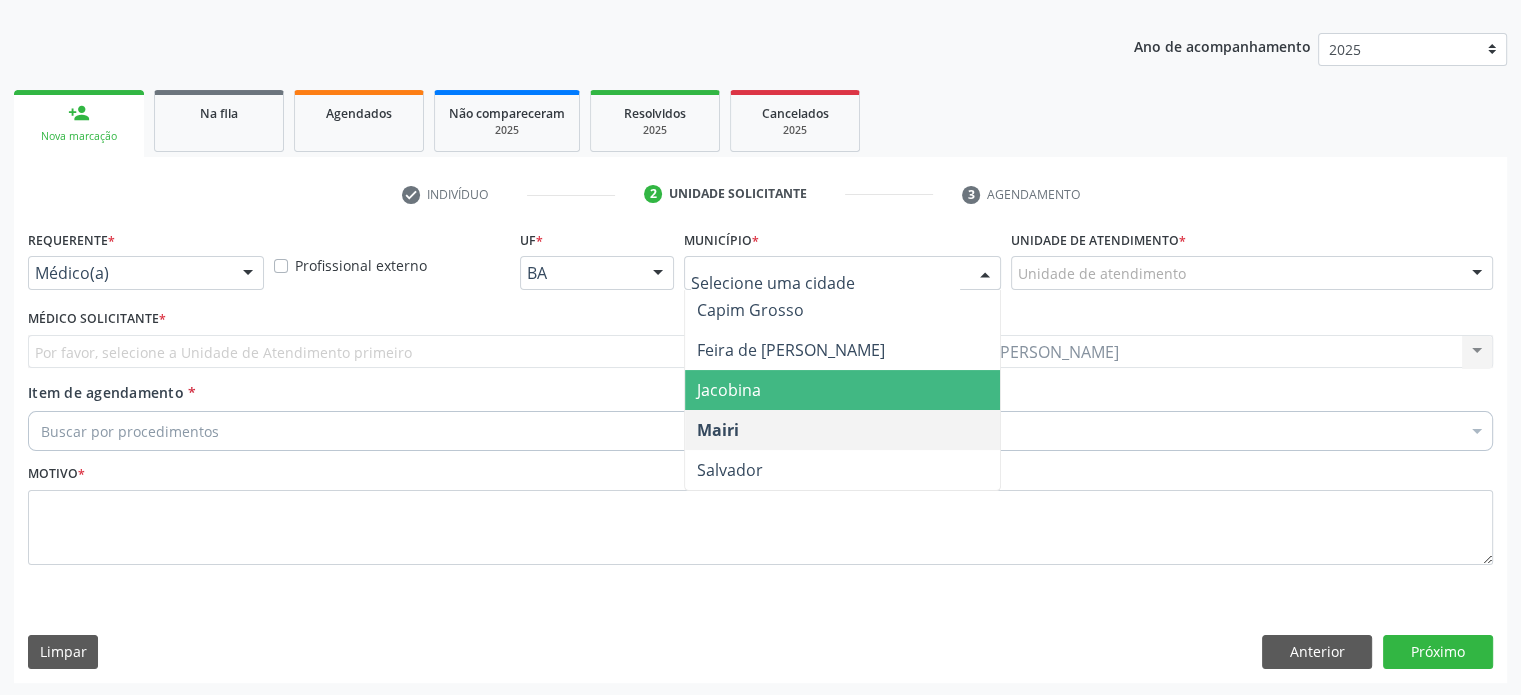 click on "Jacobina" at bounding box center [843, 390] 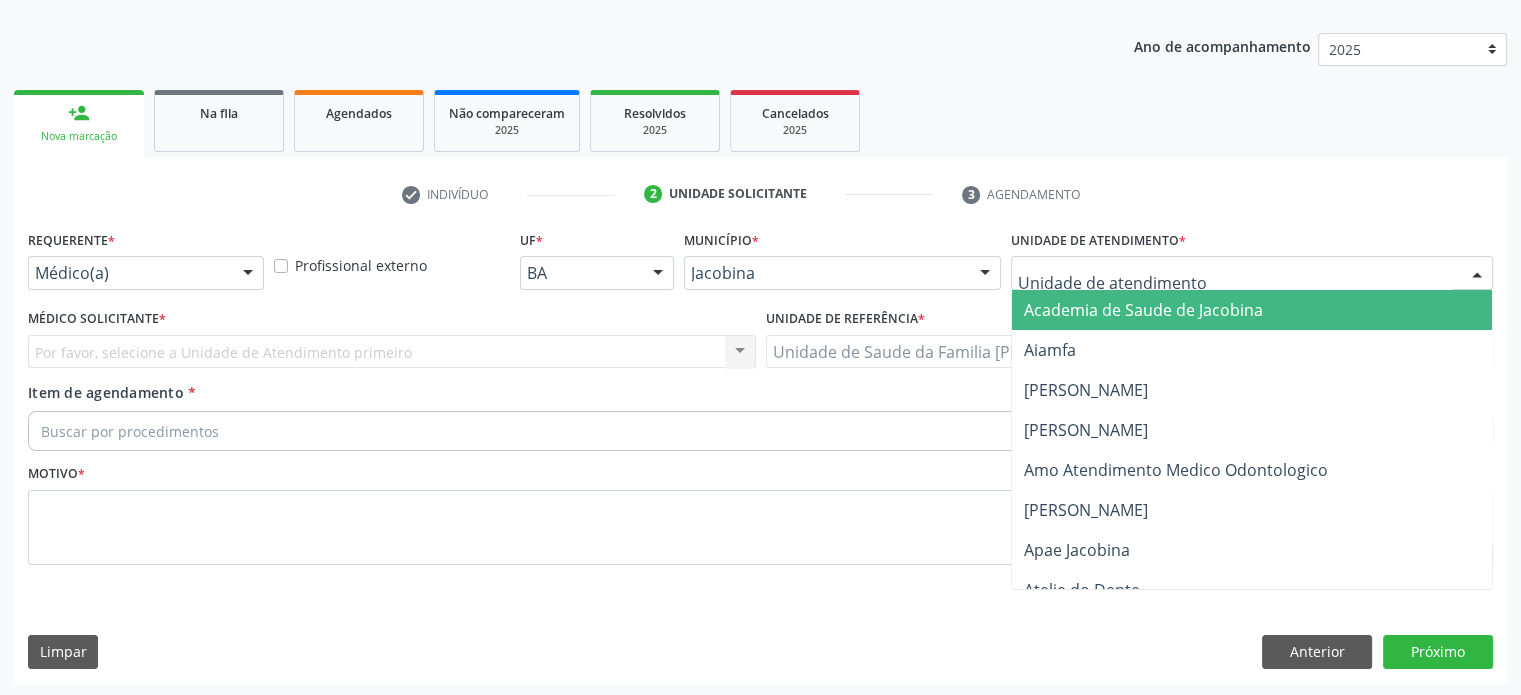 click at bounding box center (1252, 273) 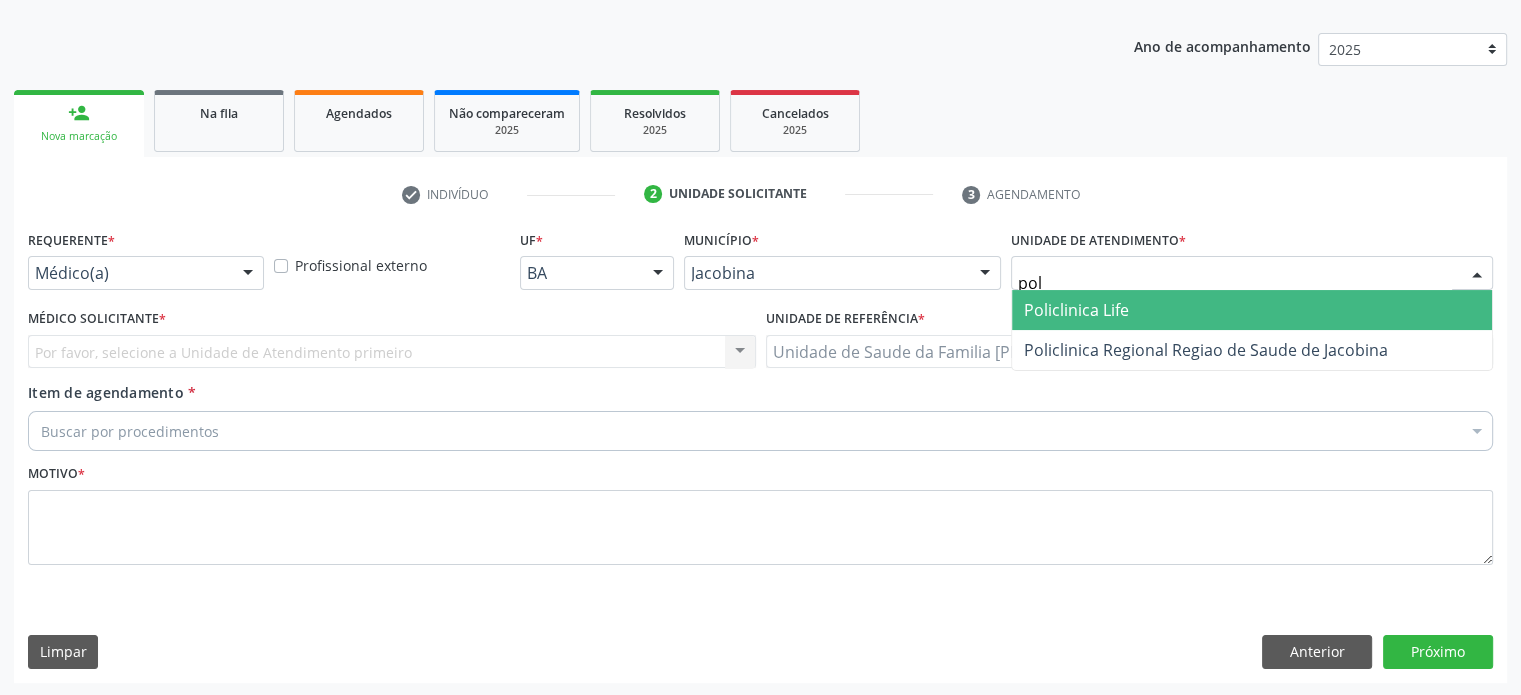type on "poli" 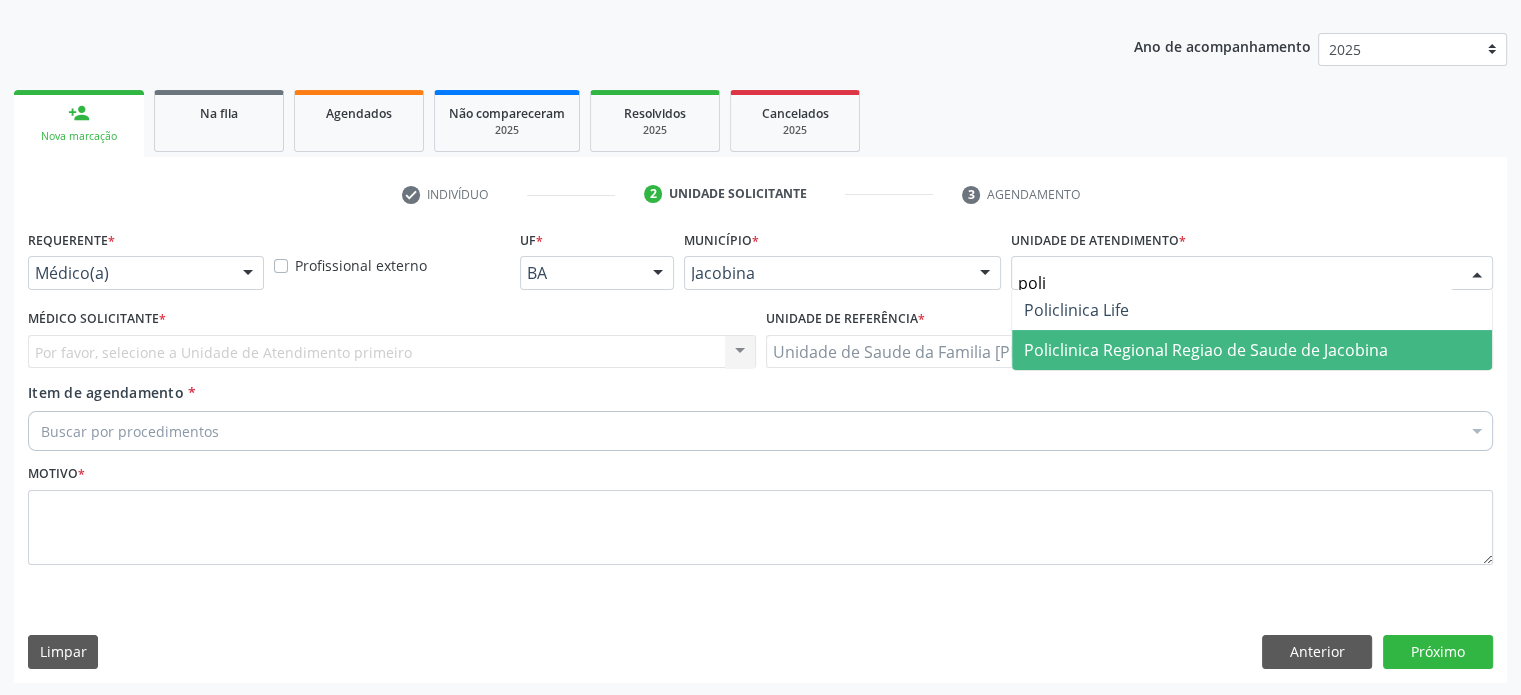 click on "Policlinica Regional Regiao de Saude de Jacobina" at bounding box center (1206, 350) 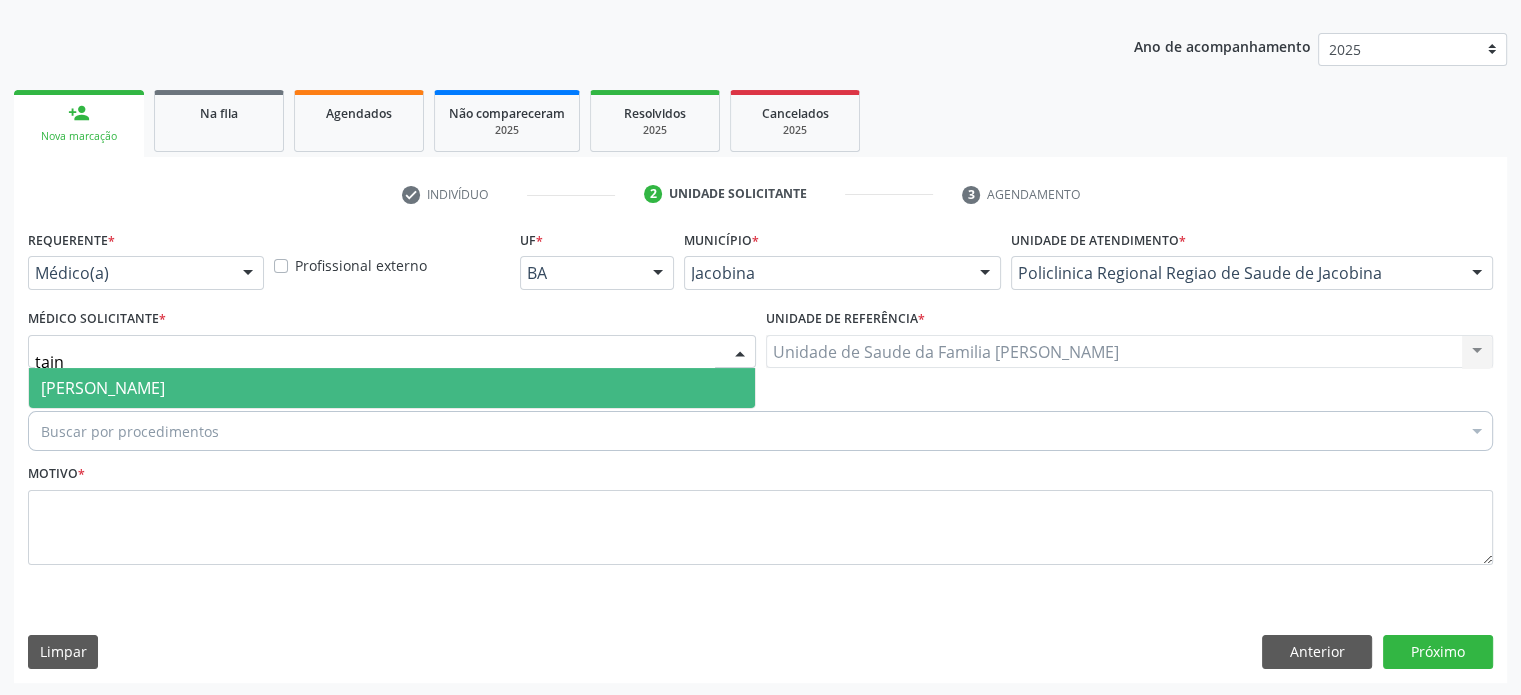 type on "taina" 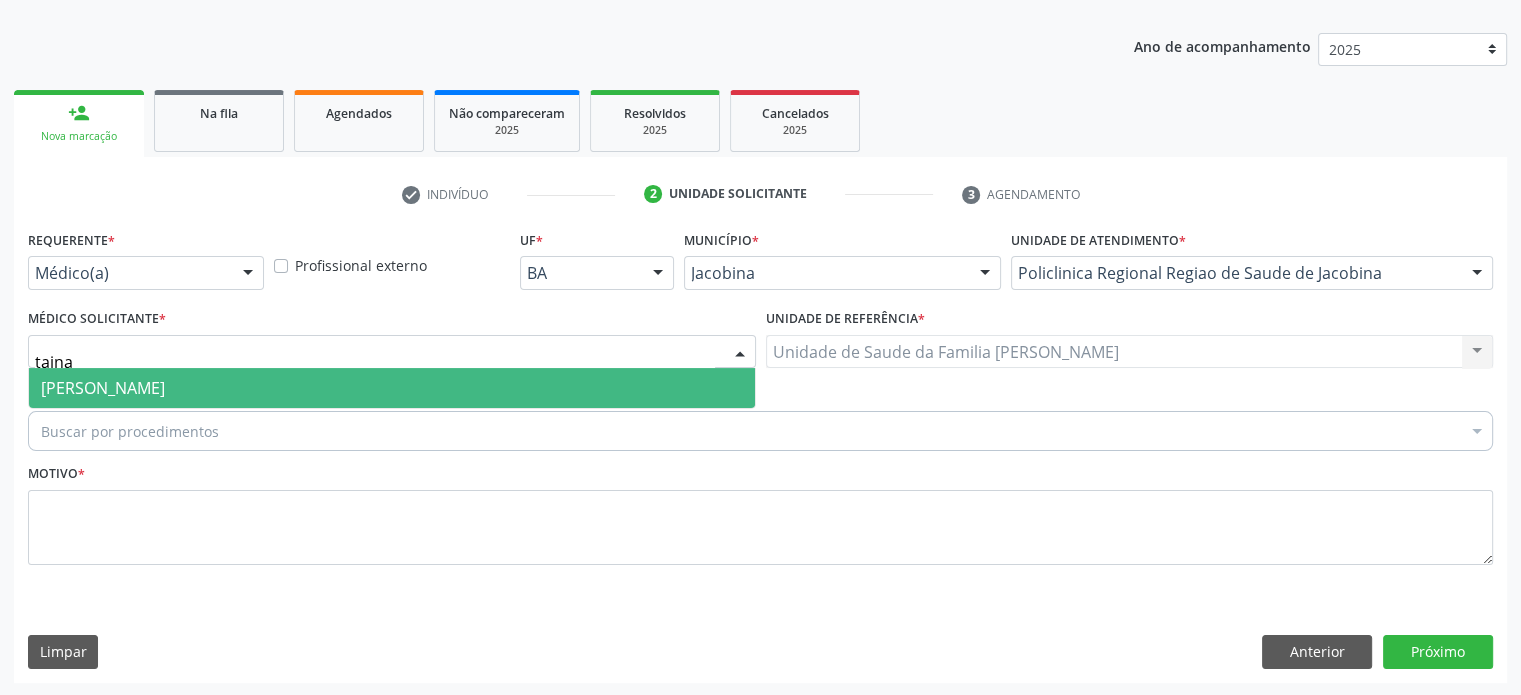 click on "[PERSON_NAME]" at bounding box center [103, 388] 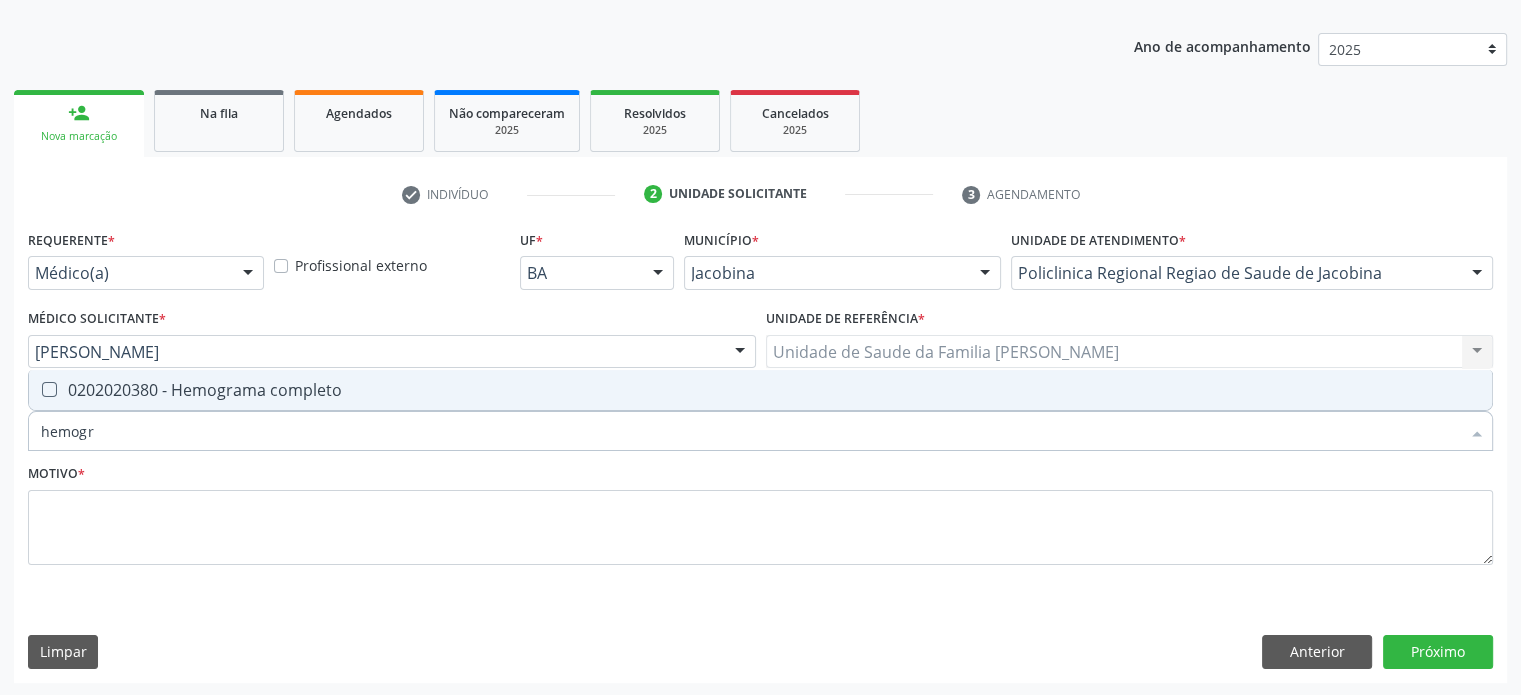 type on "hemogra" 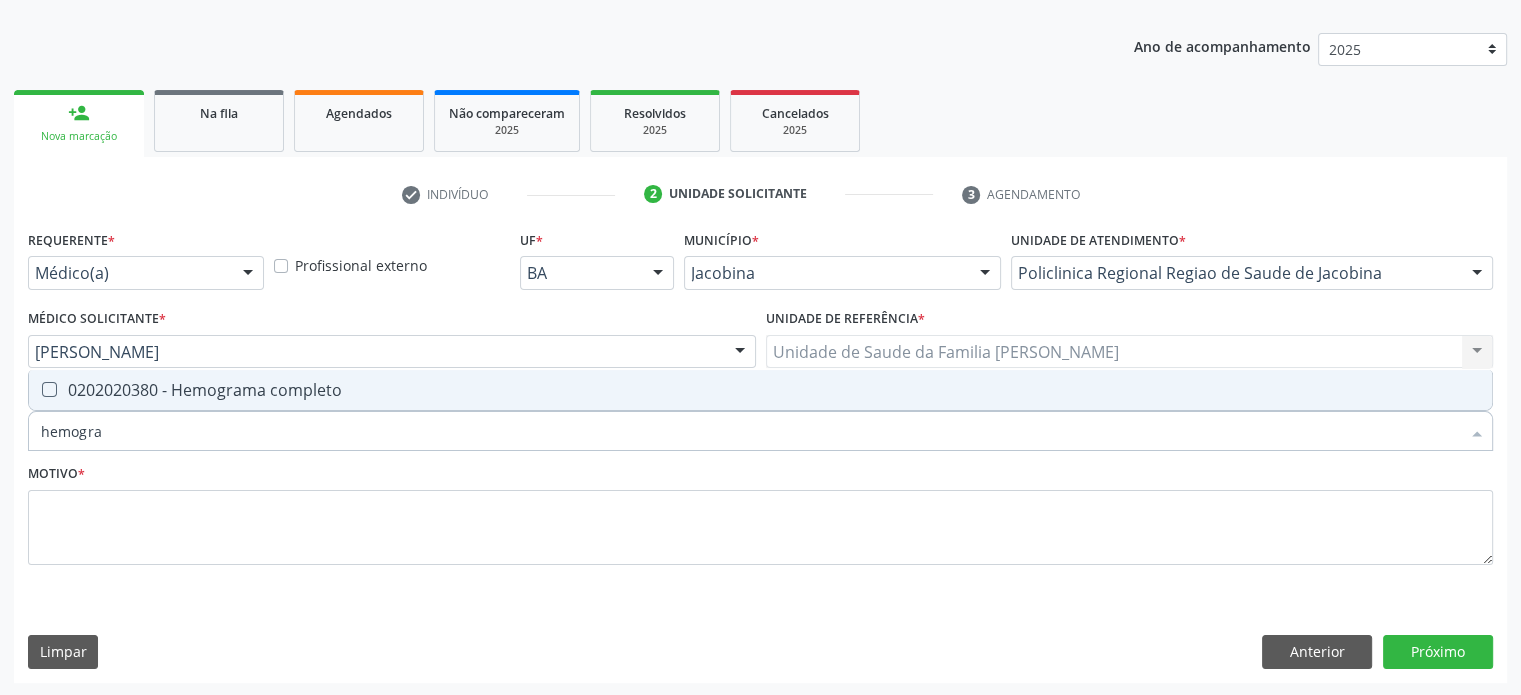 click on "0202020380 - Hemograma completo" at bounding box center [760, 390] 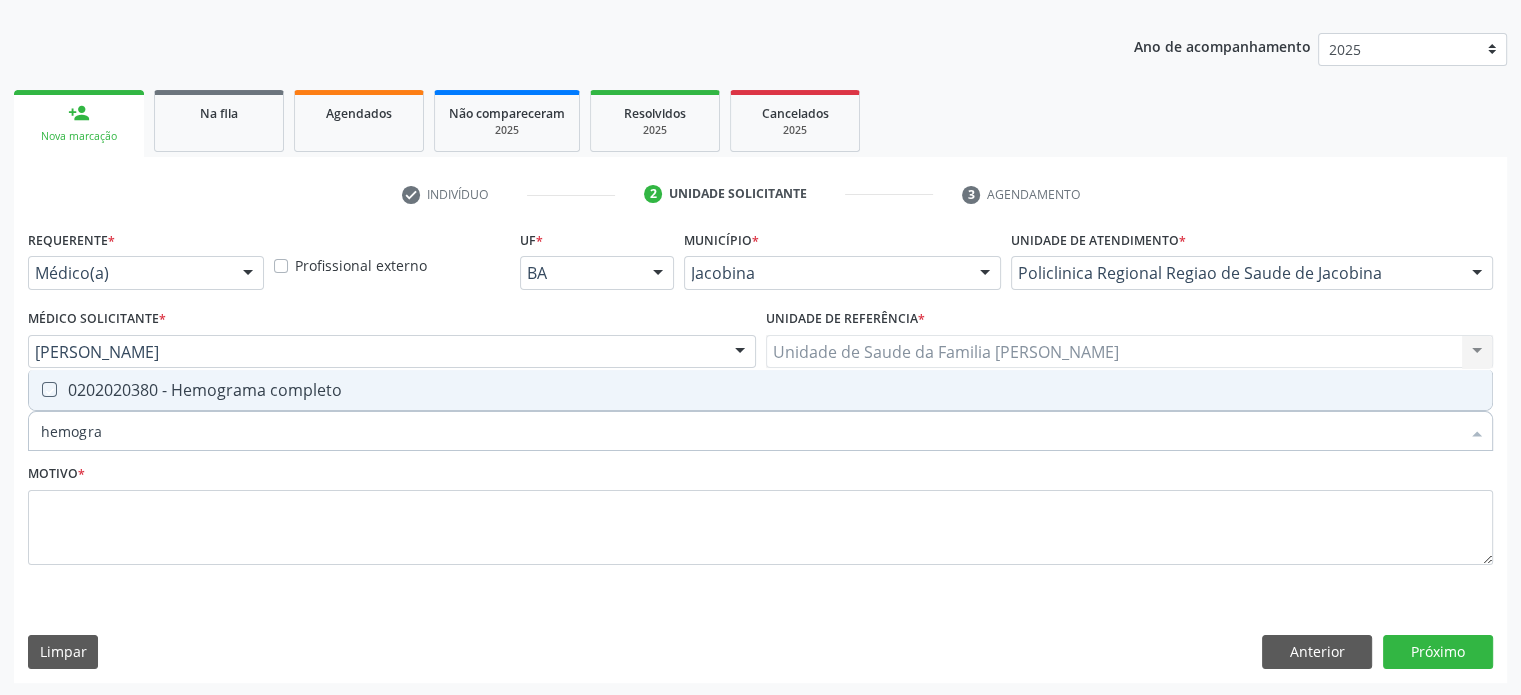 checkbox on "true" 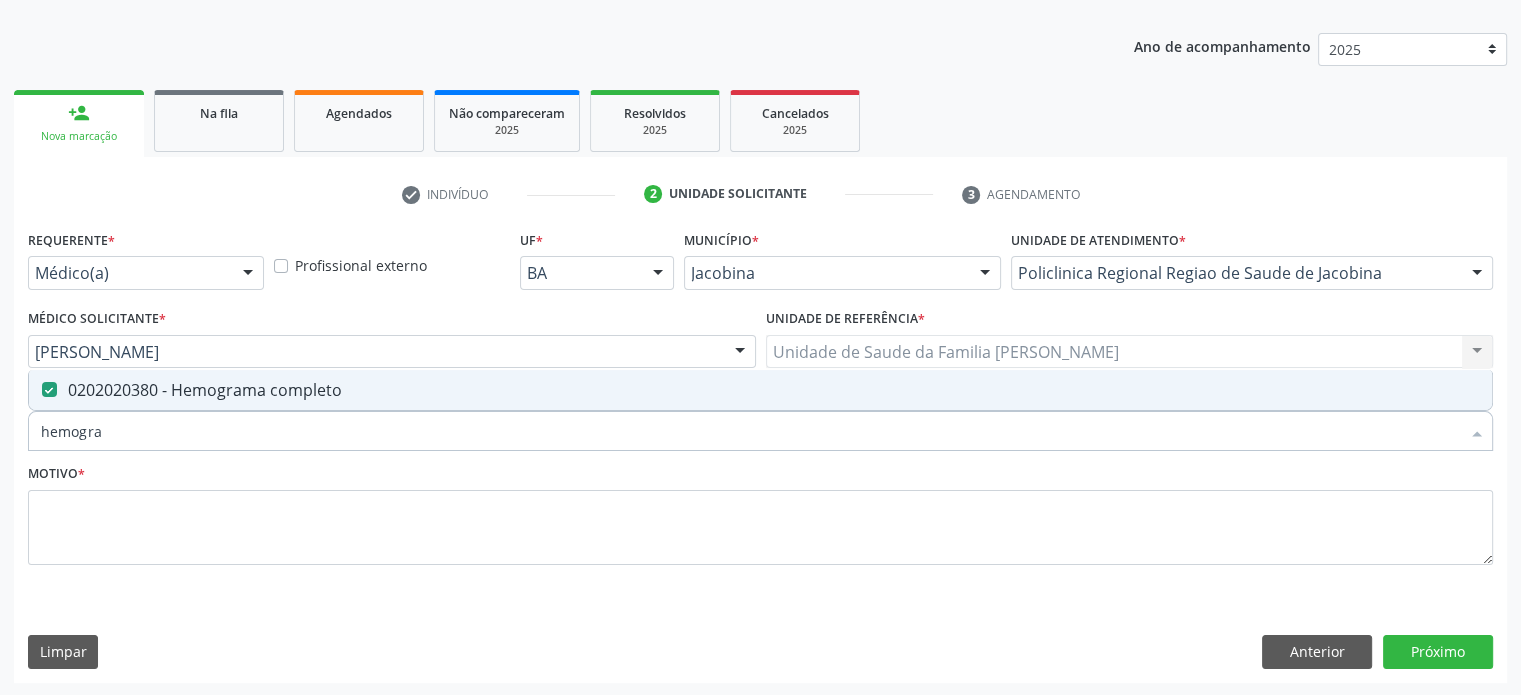 drag, startPoint x: 124, startPoint y: 434, endPoint x: 3, endPoint y: 433, distance: 121.004135 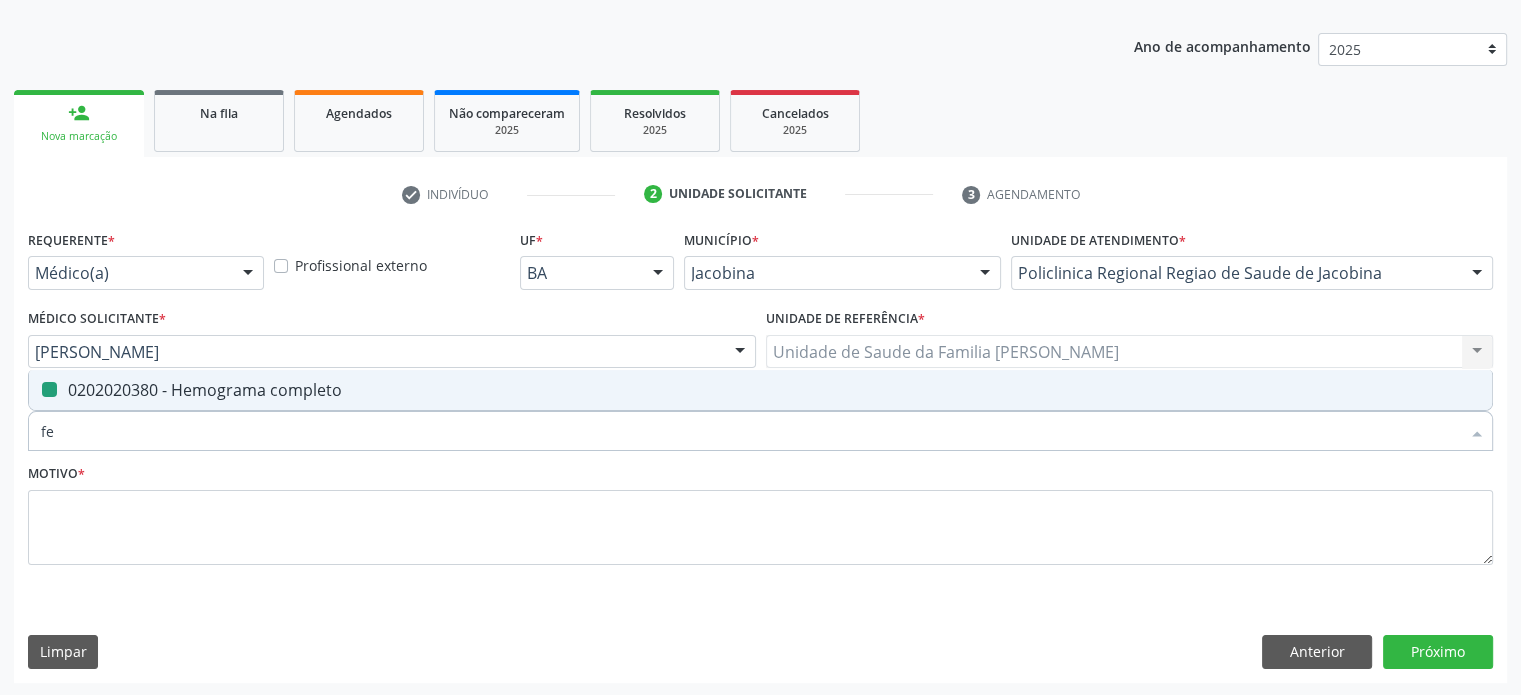 type on "fer" 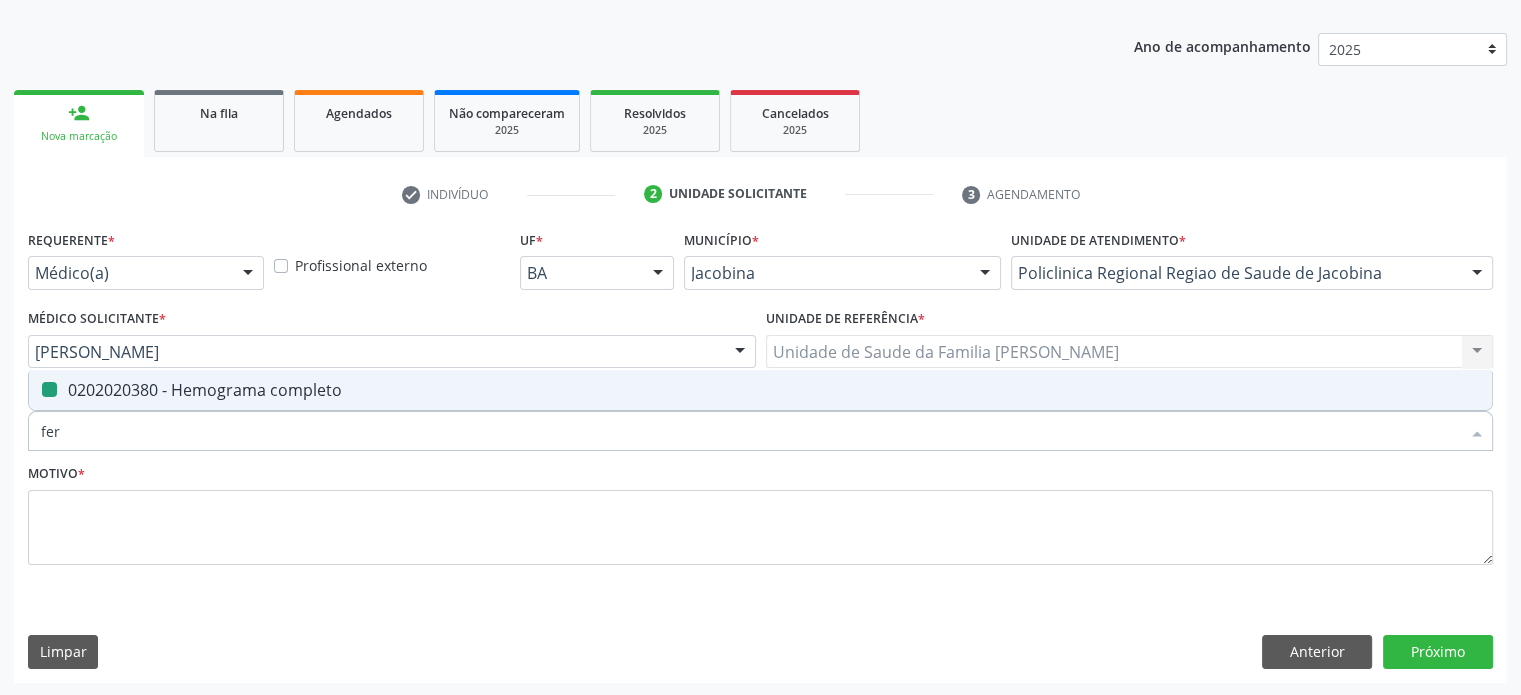 checkbox on "false" 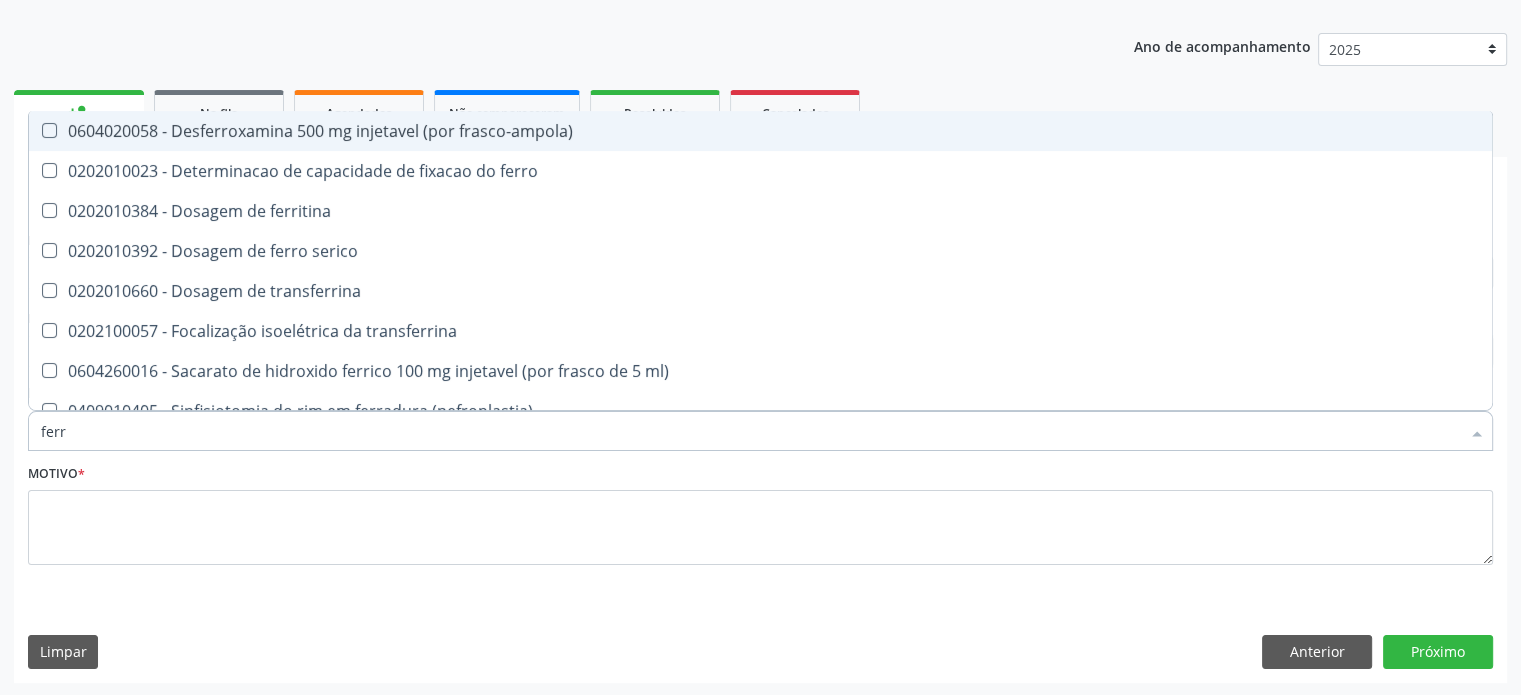type on "ferro" 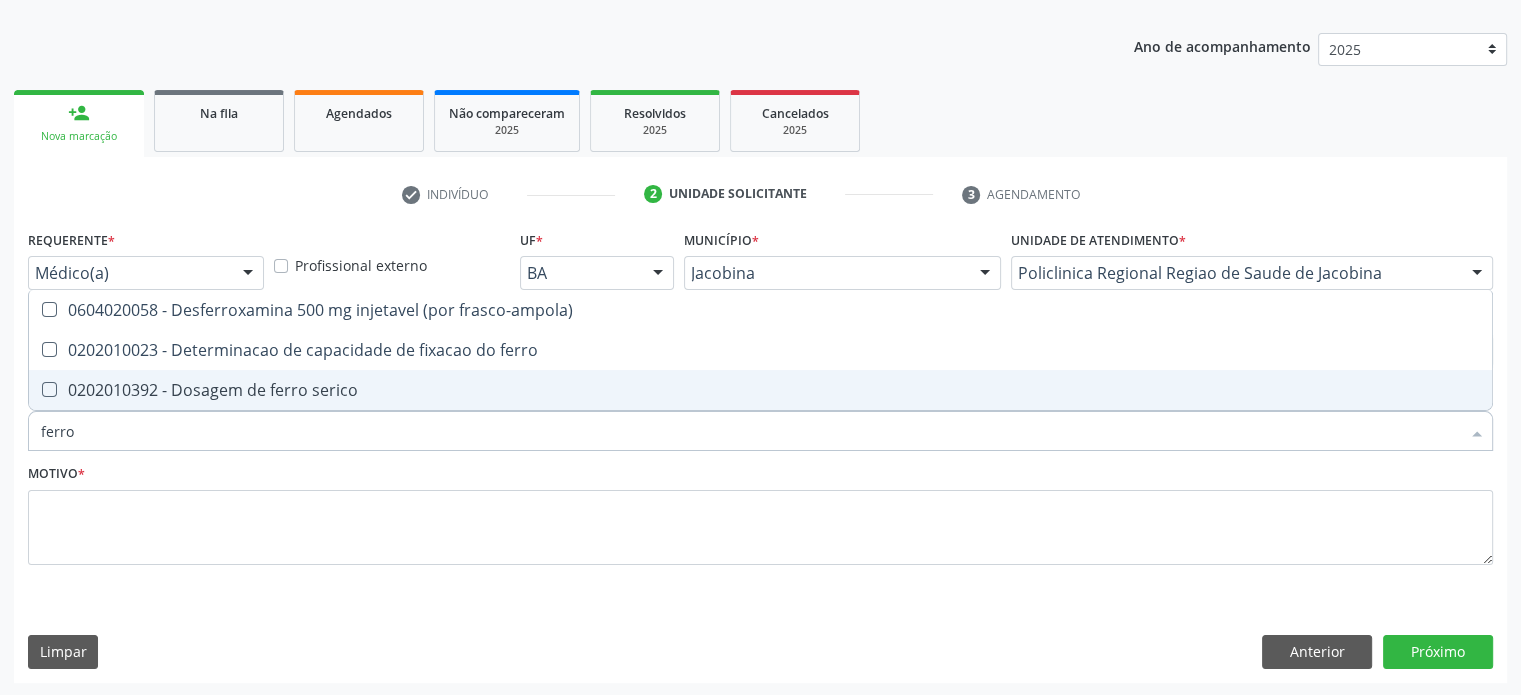 click on "0202010392 - Dosagem de ferro serico" at bounding box center [760, 390] 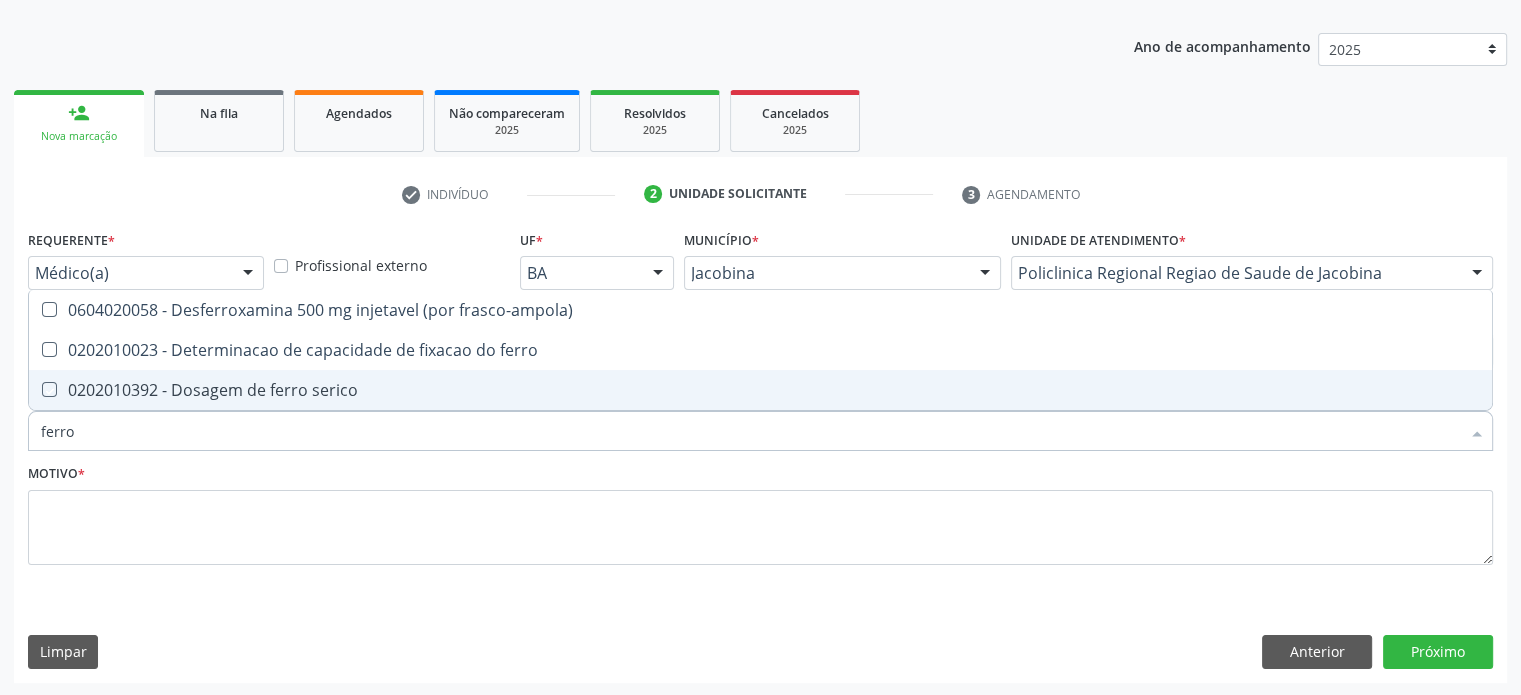 checkbox on "true" 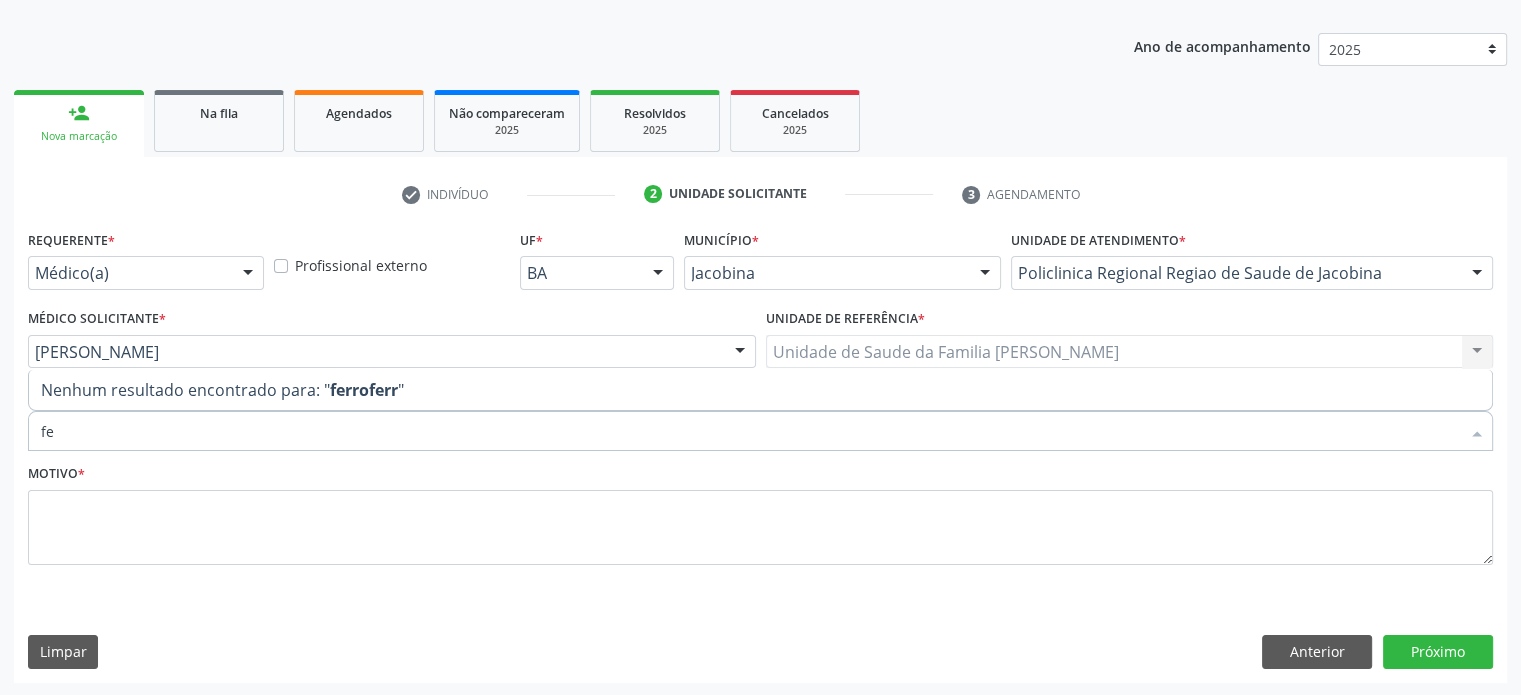 type on "f" 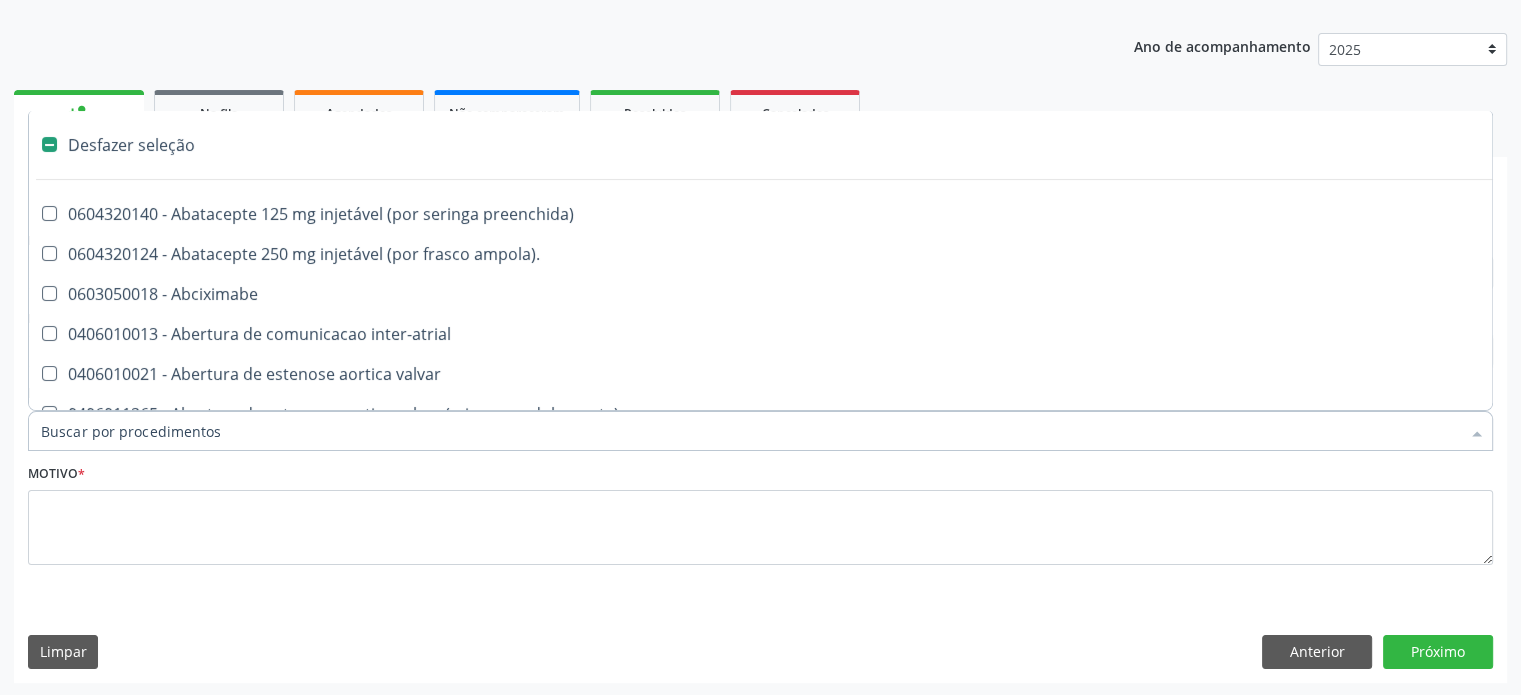 type on "f" 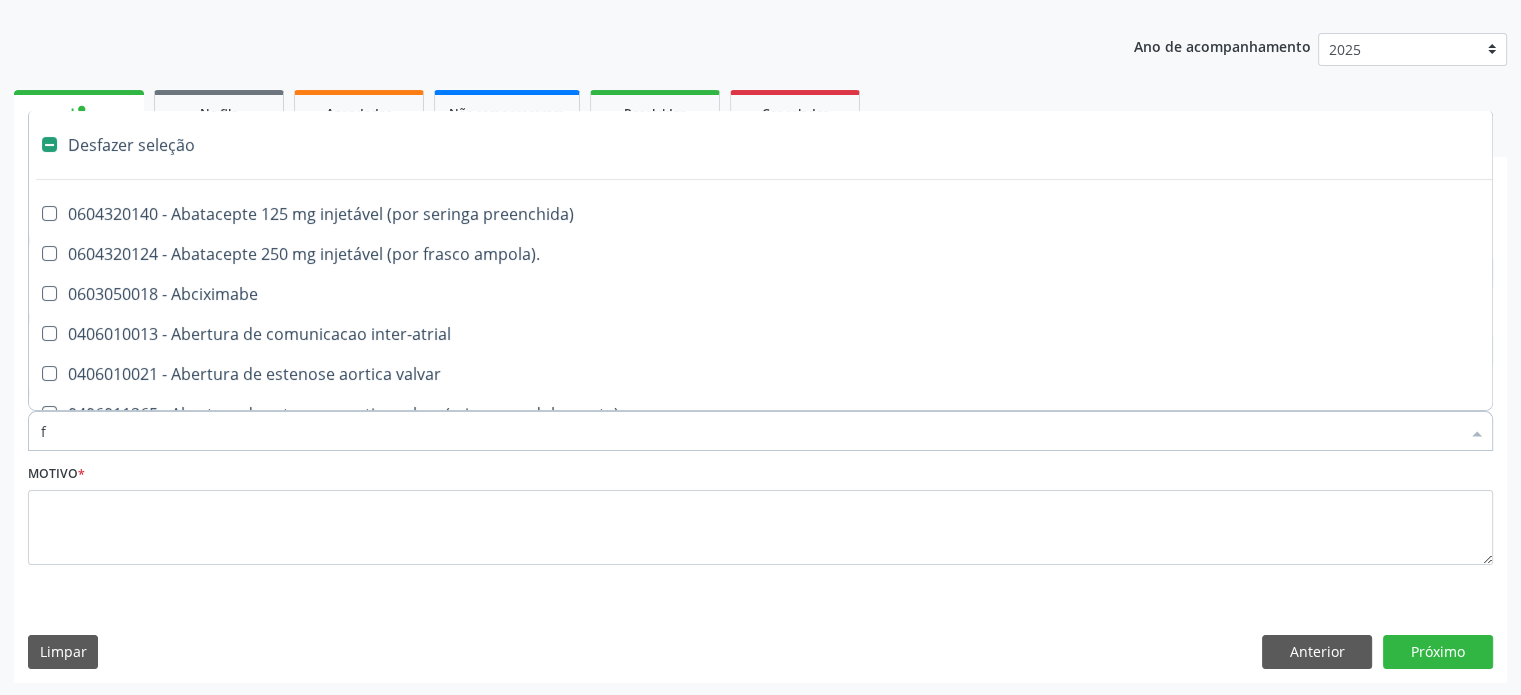checkbox on "true" 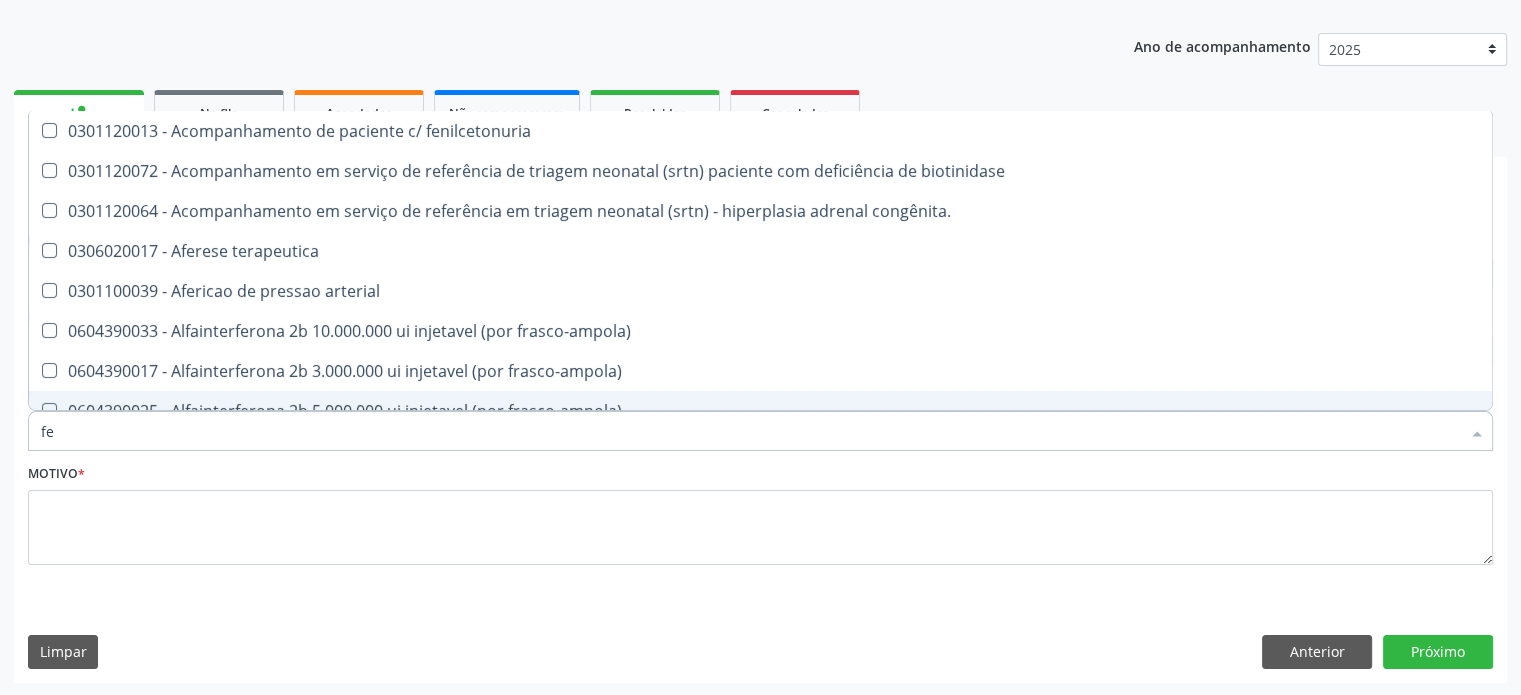 type on "fer" 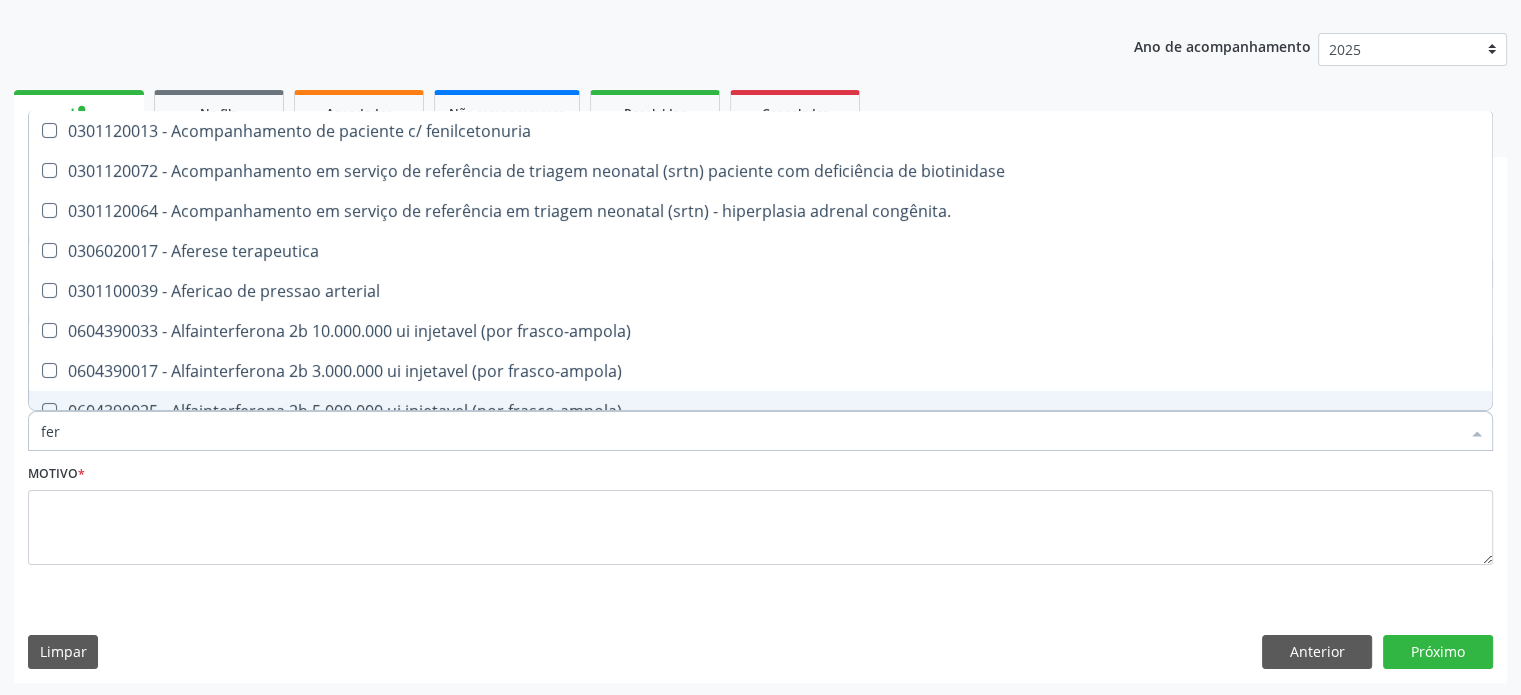 checkbox on "true" 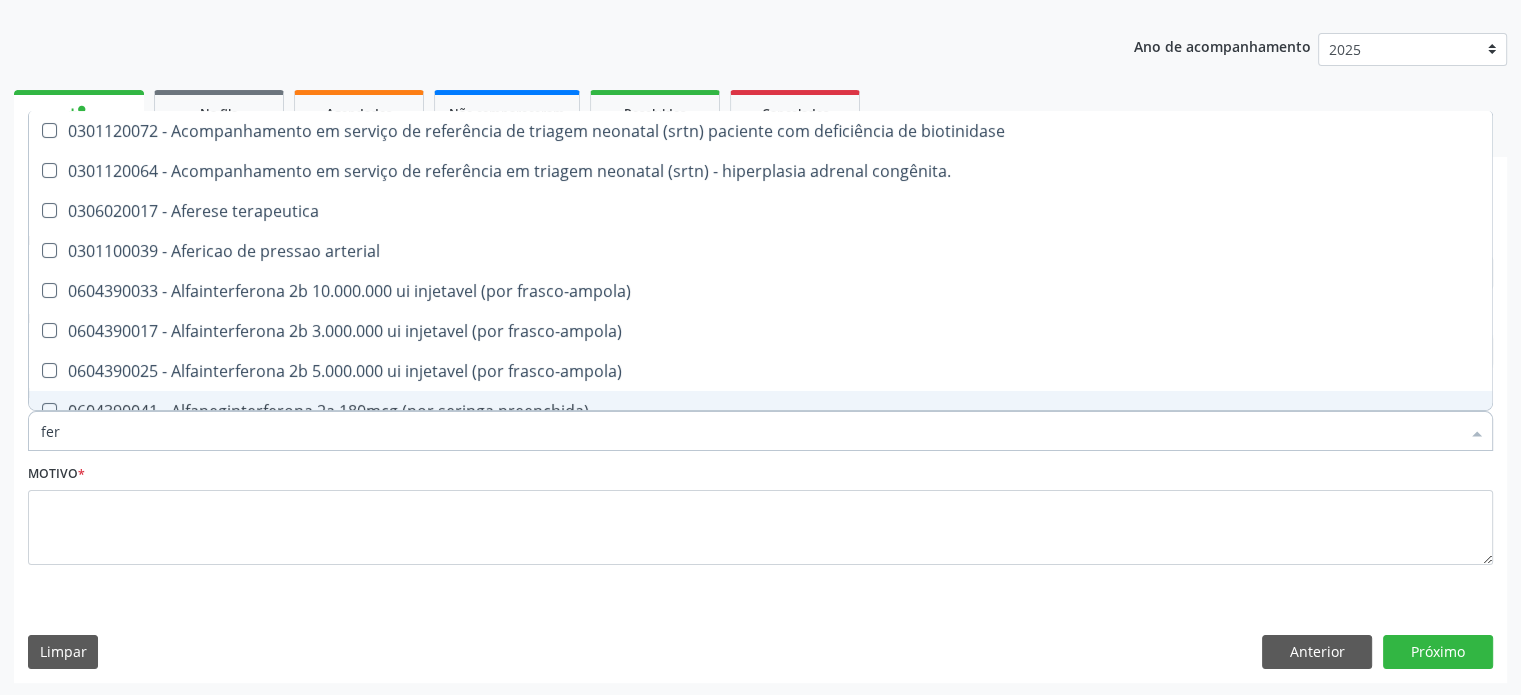 type on "ferr" 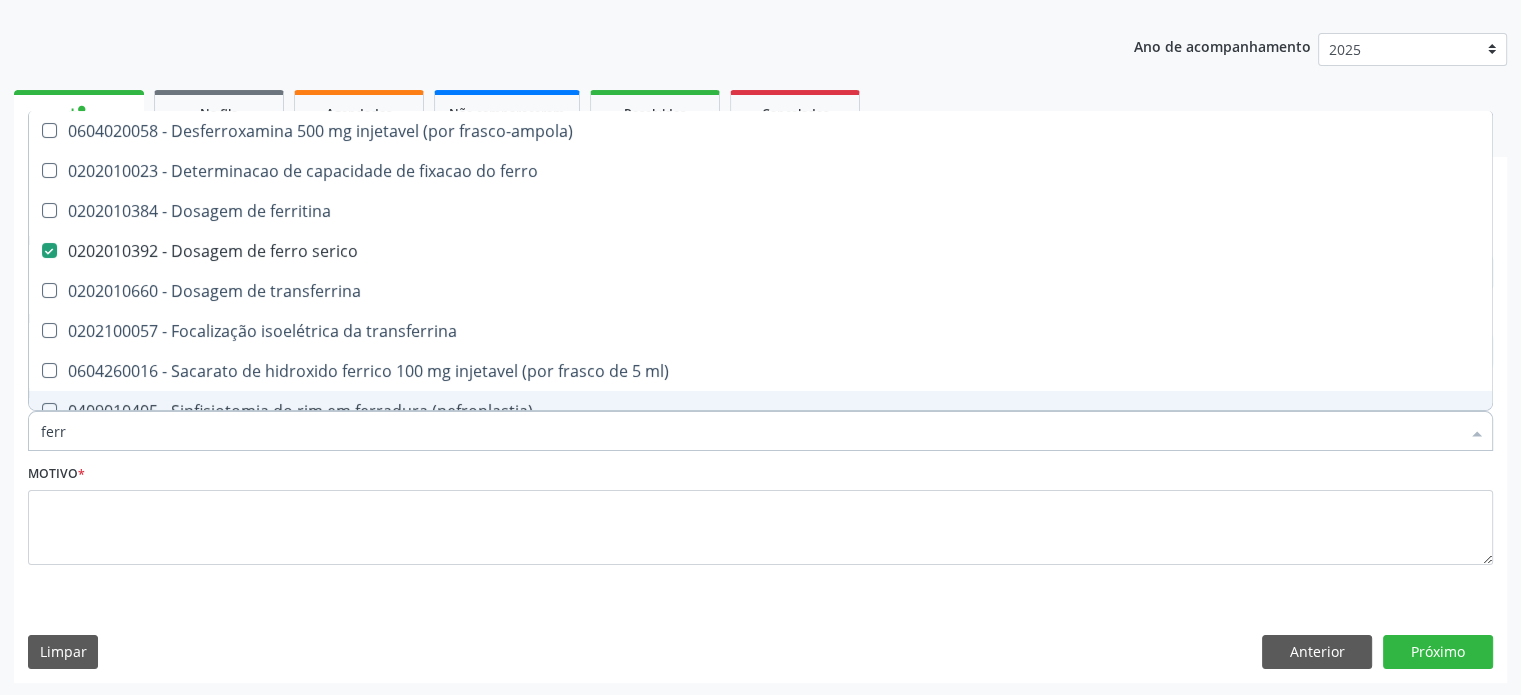 type on "ferri" 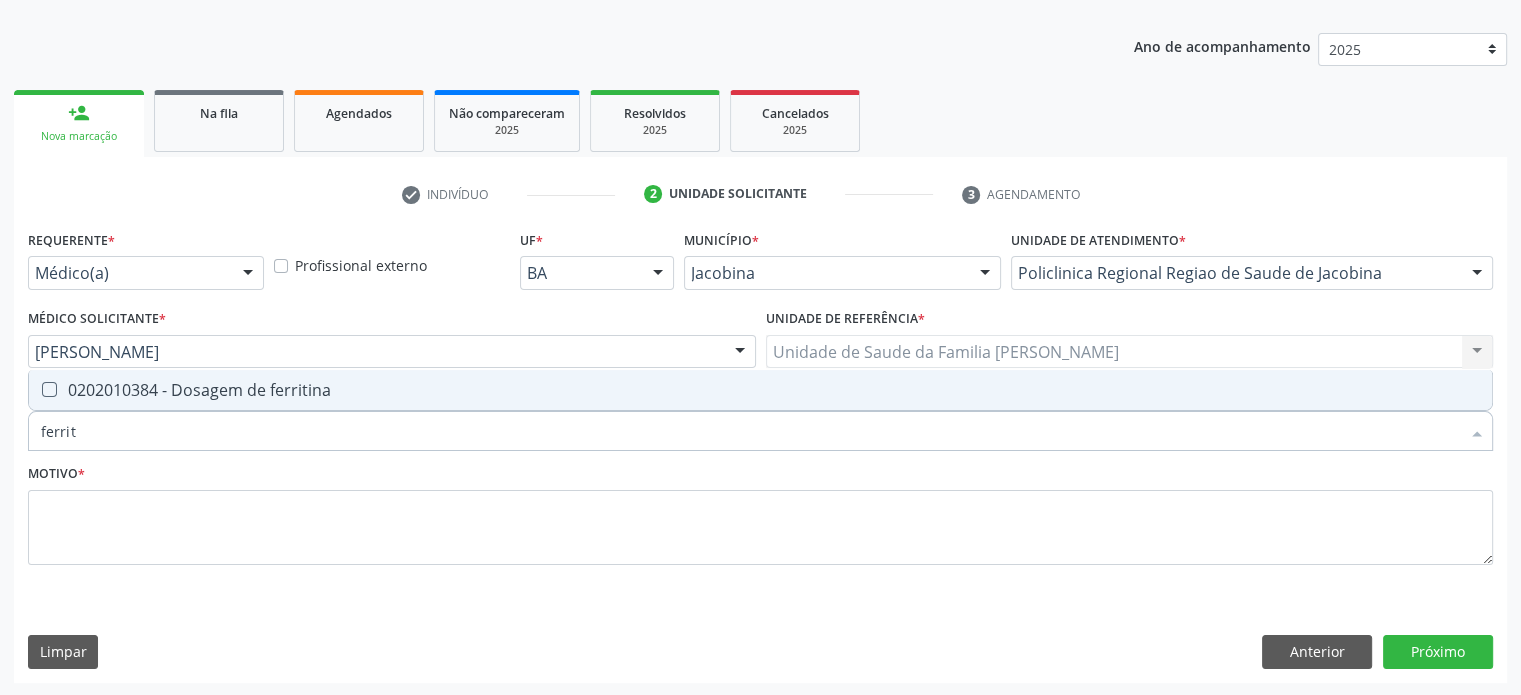 type on "ferriti" 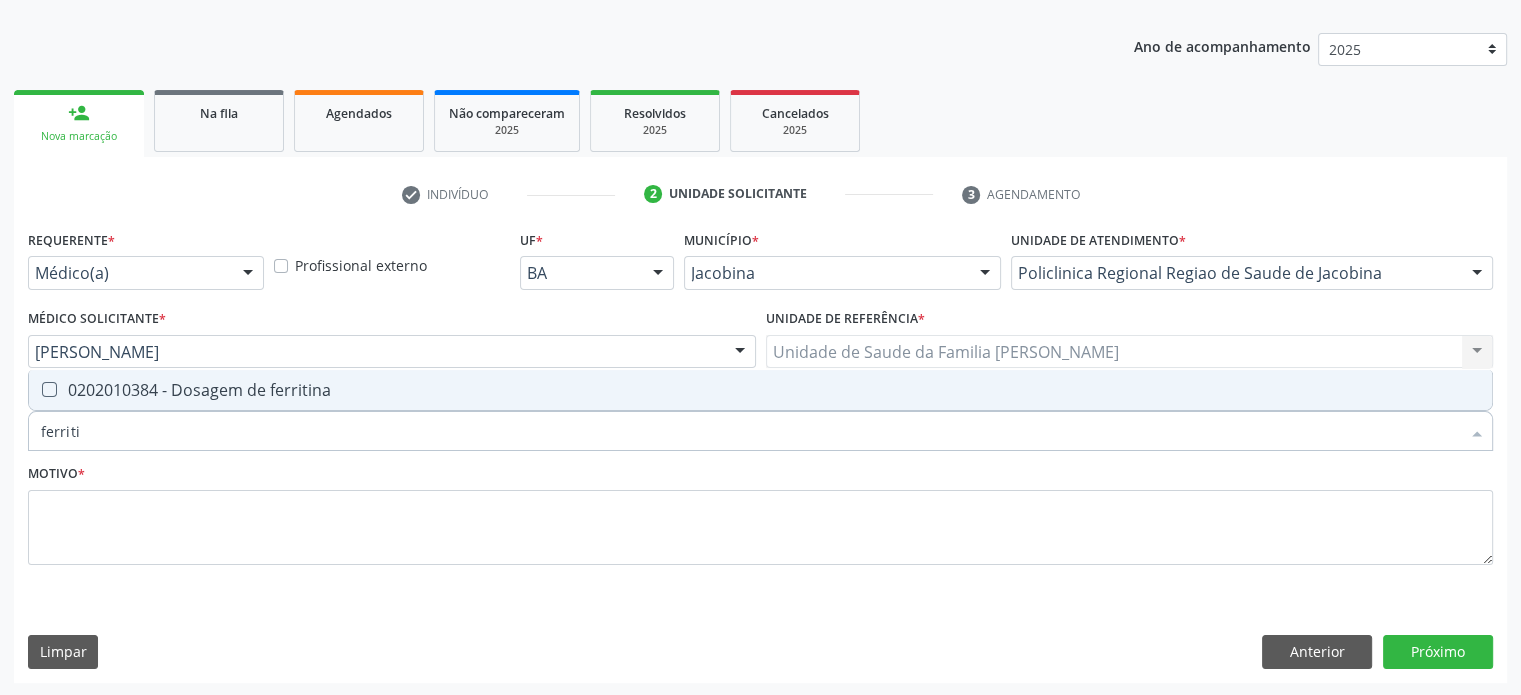 click on "0202010384 - Dosagem de ferritina" at bounding box center (760, 390) 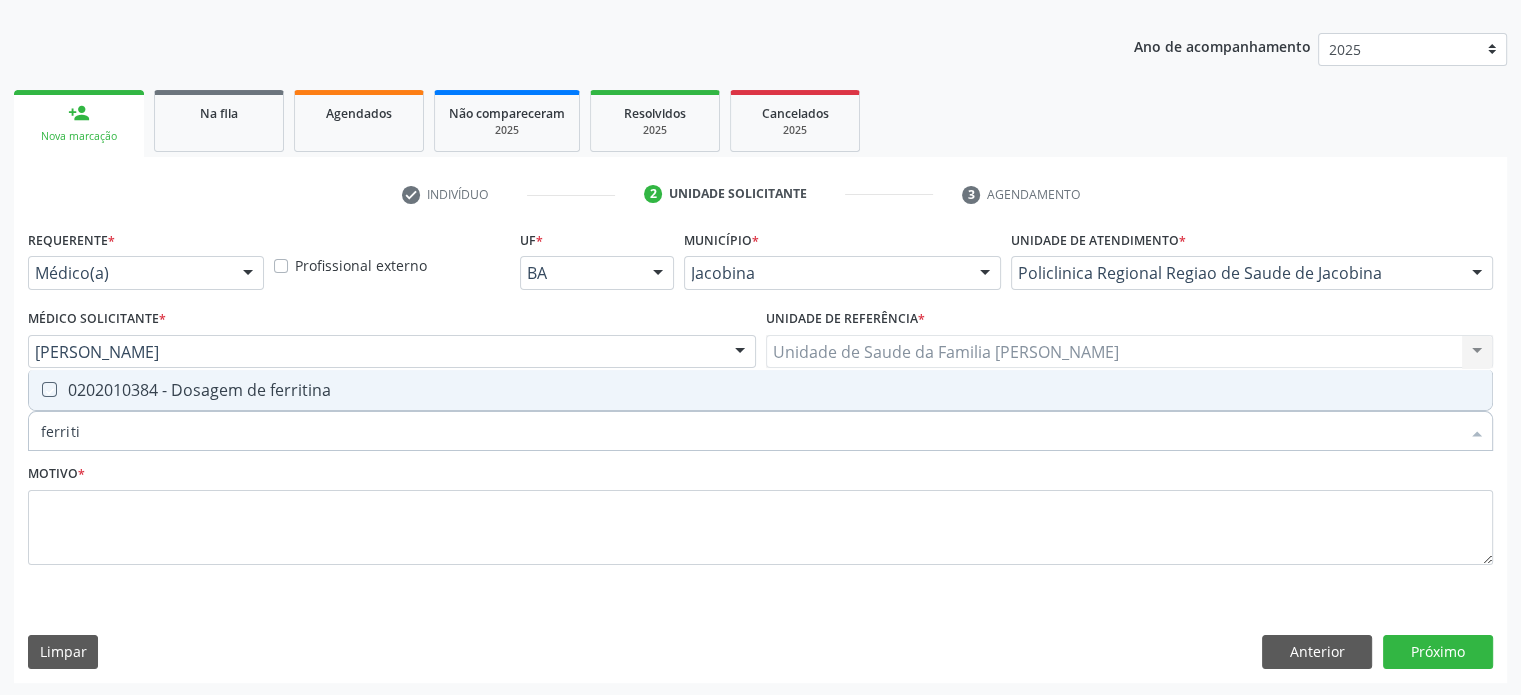 checkbox on "true" 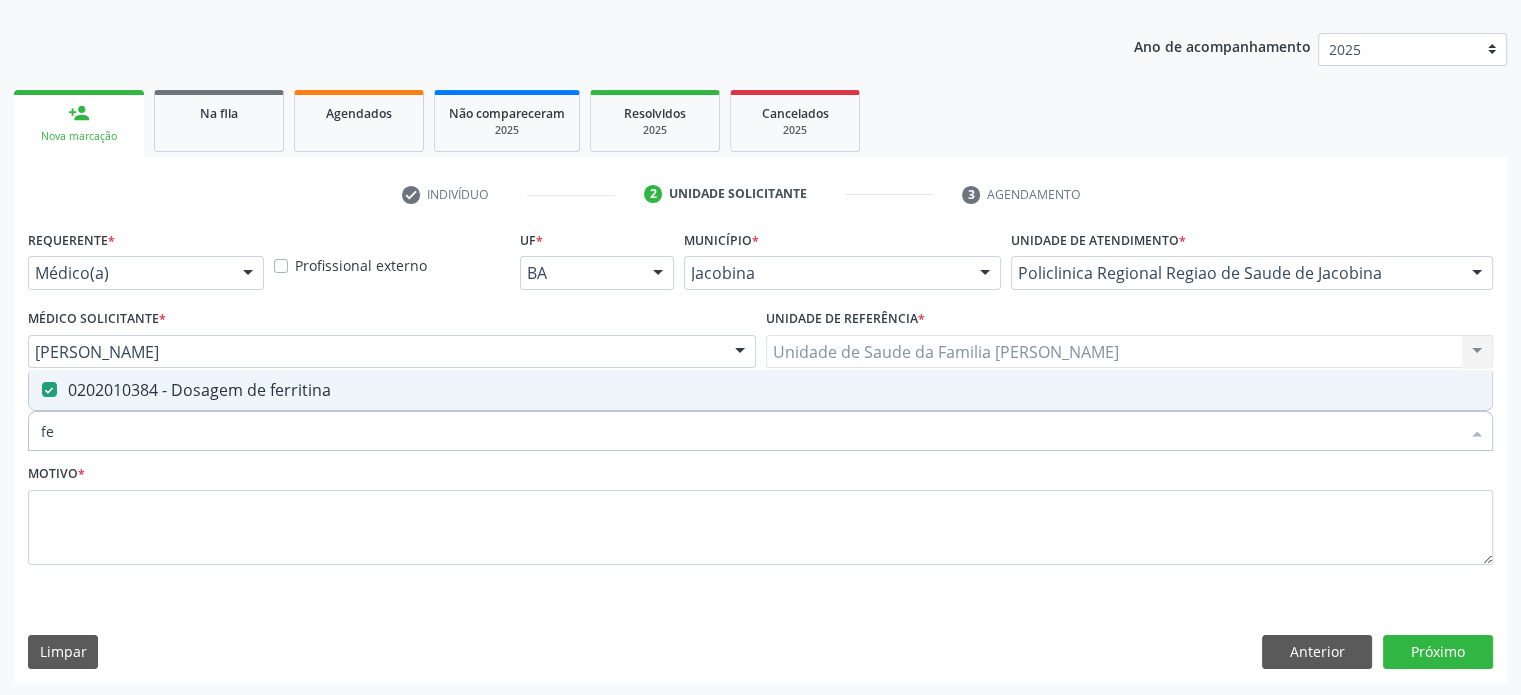 type on "f" 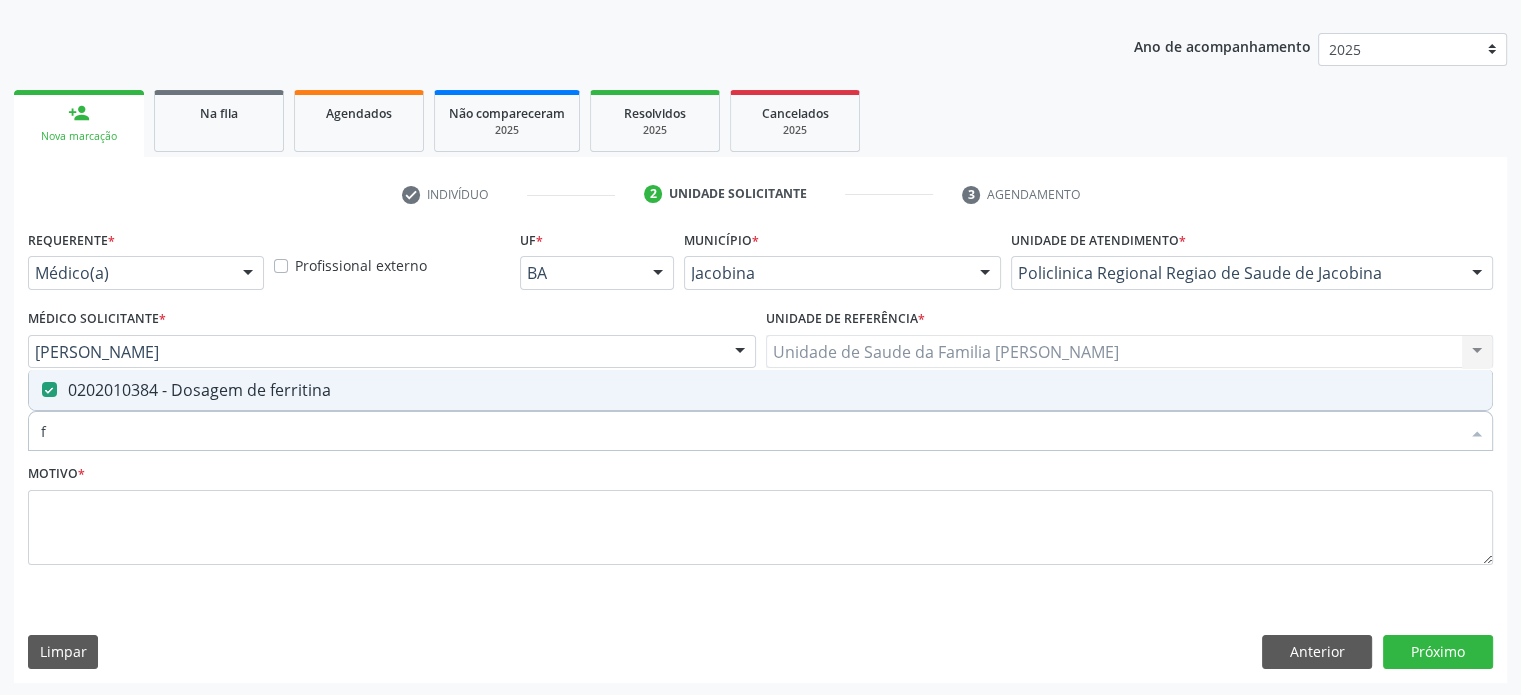 type 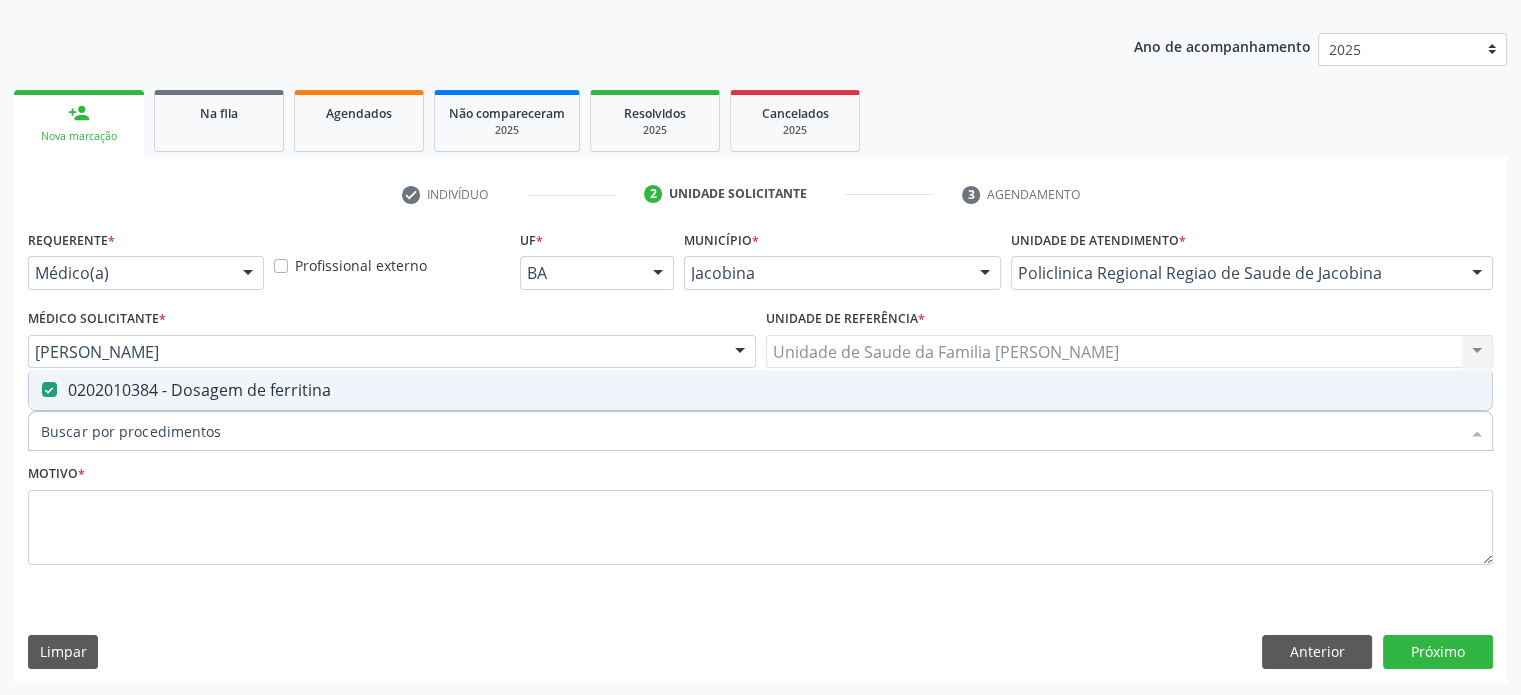 checkbox on "false" 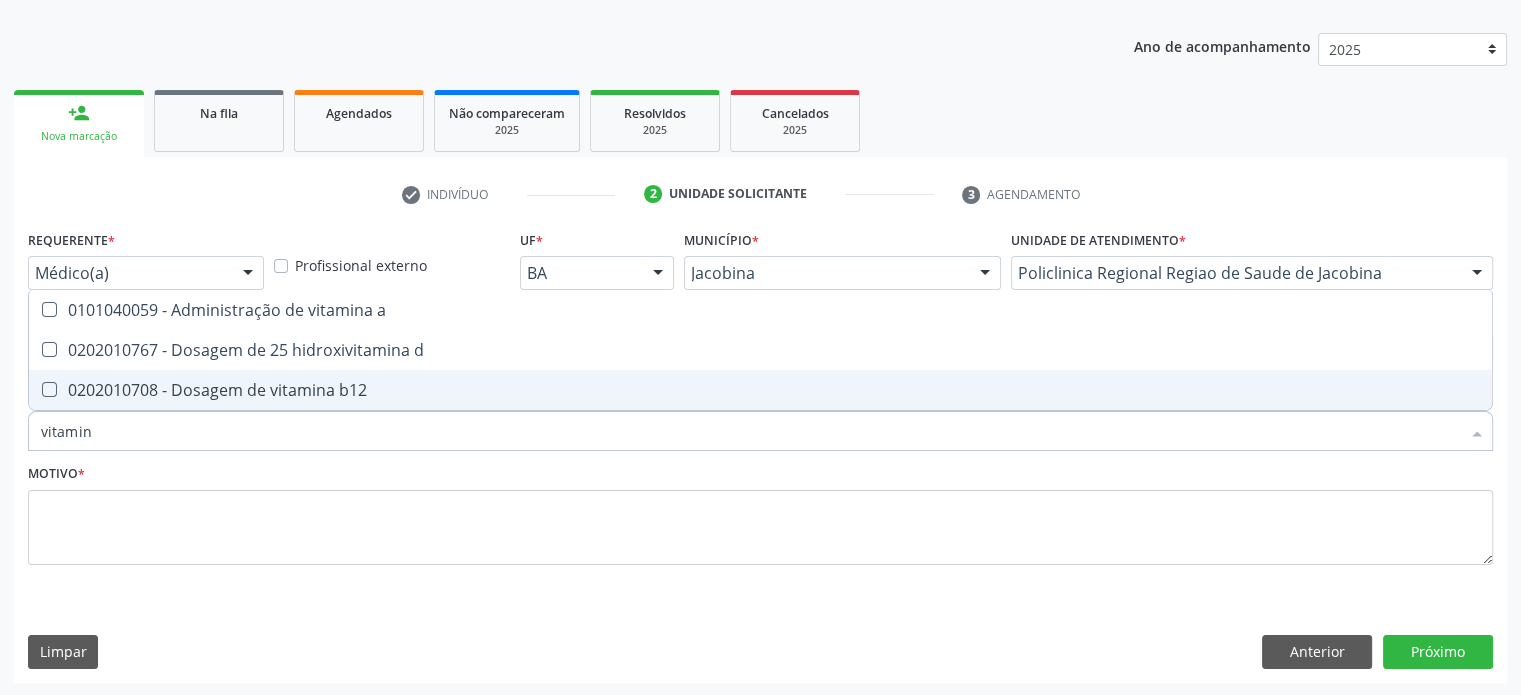 type on "vitamina" 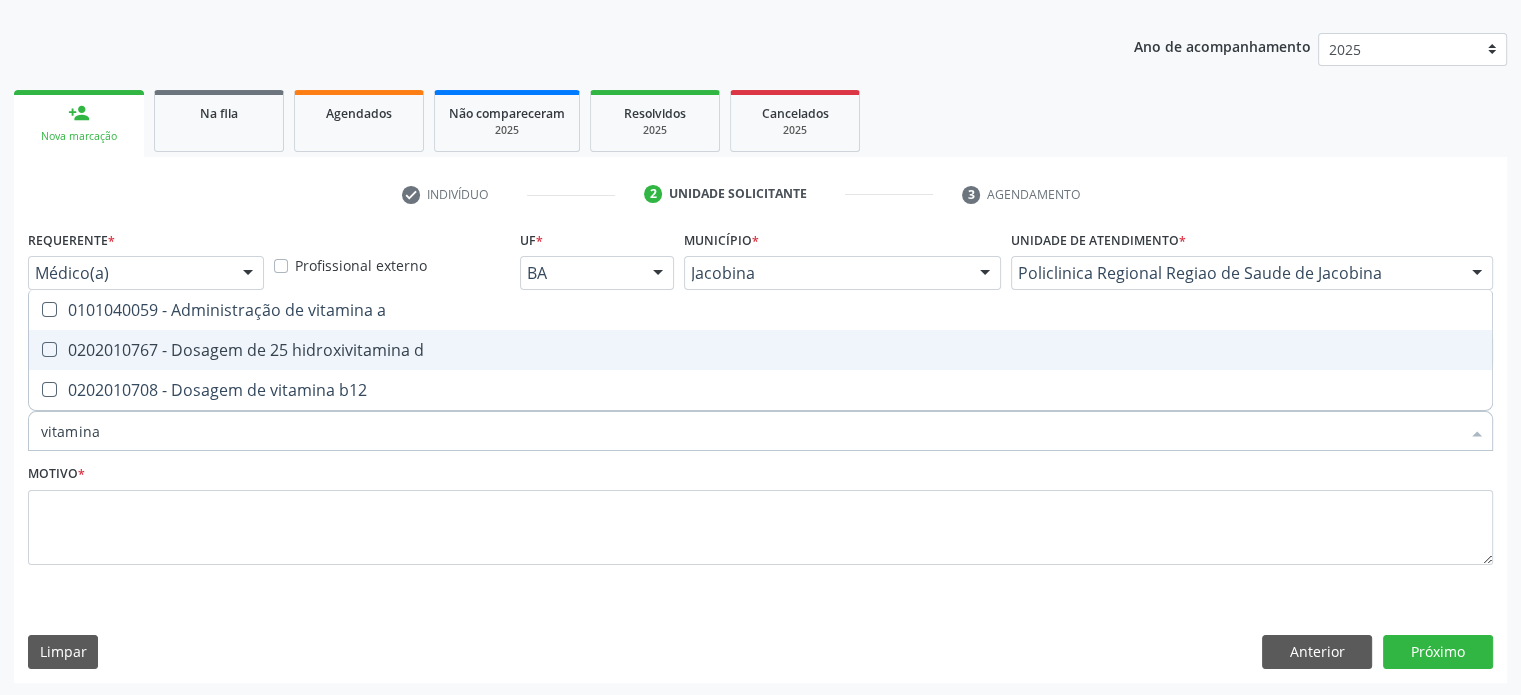 click on "0202010767 - Dosagem de 25 hidroxivitamina d" at bounding box center (760, 350) 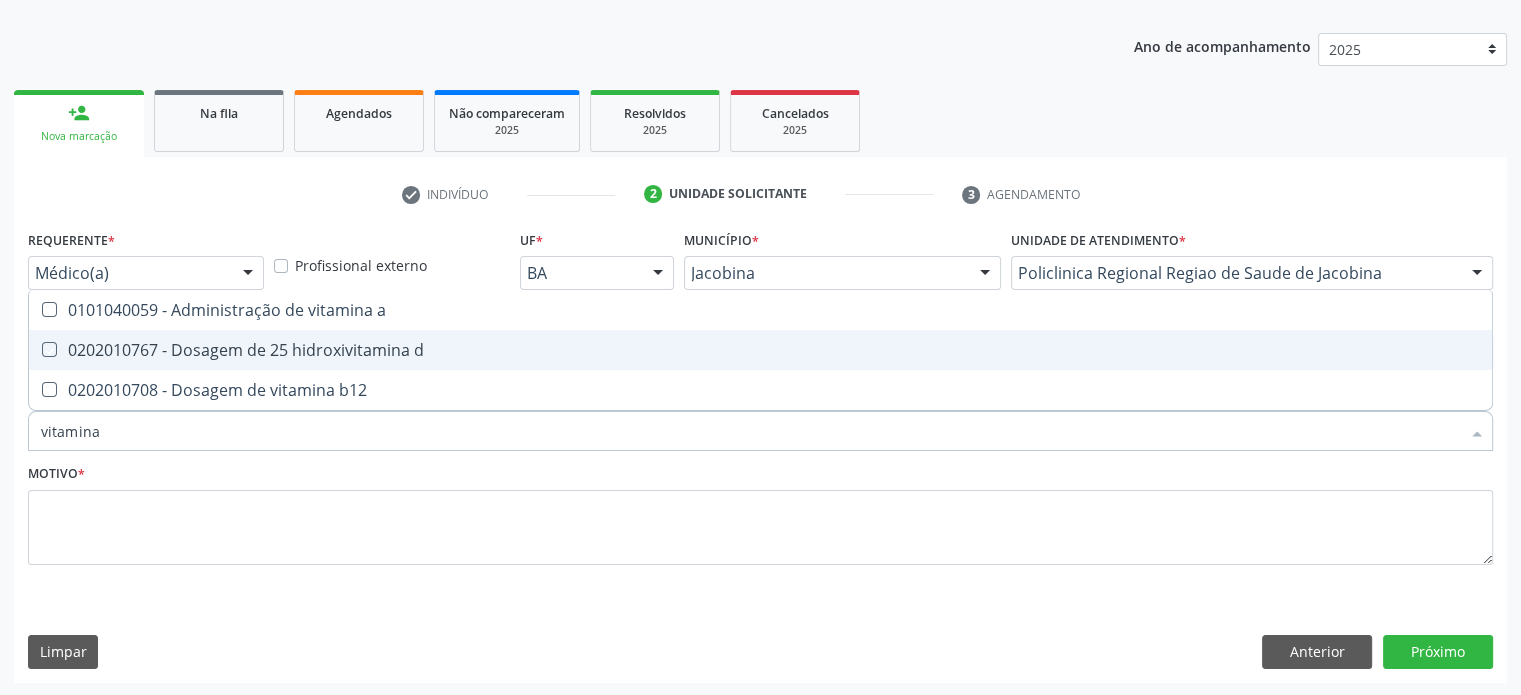 checkbox on "true" 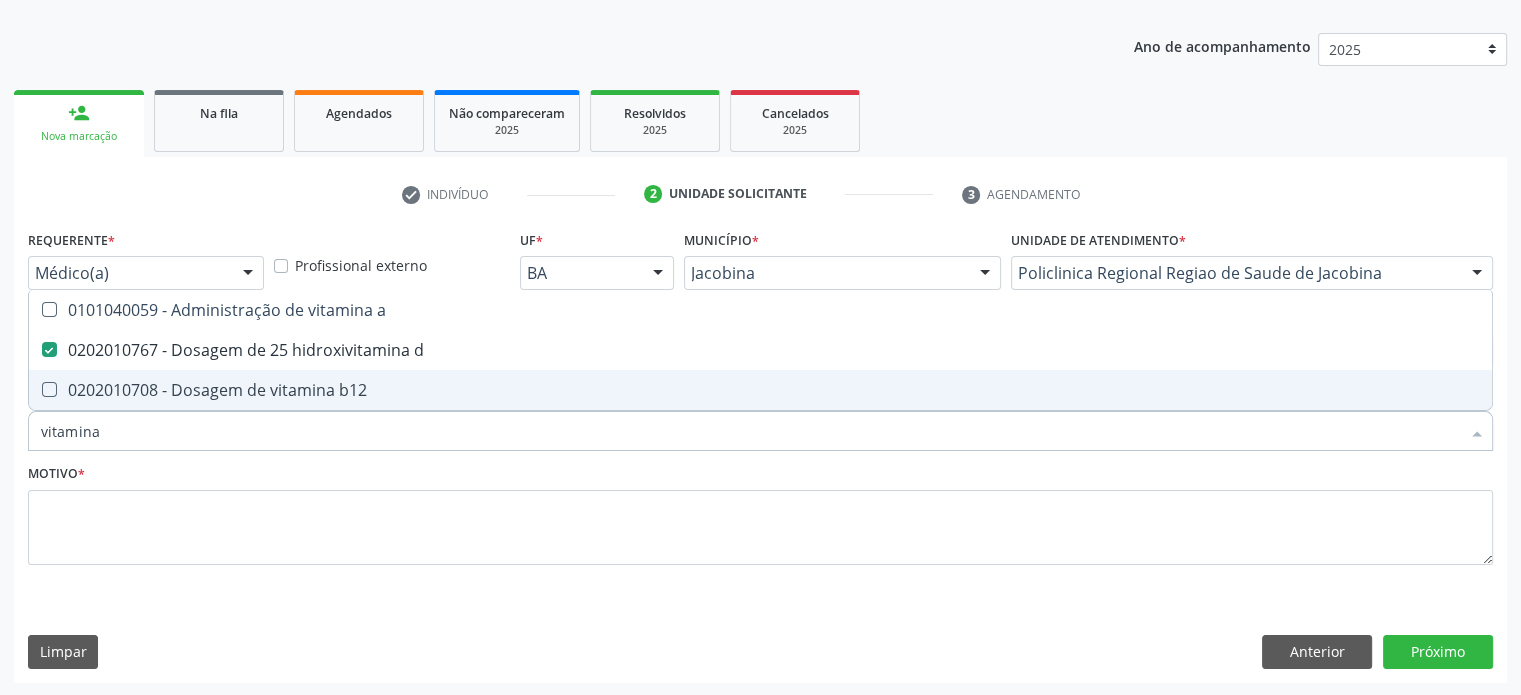 drag, startPoint x: 124, startPoint y: 431, endPoint x: 0, endPoint y: 433, distance: 124.01613 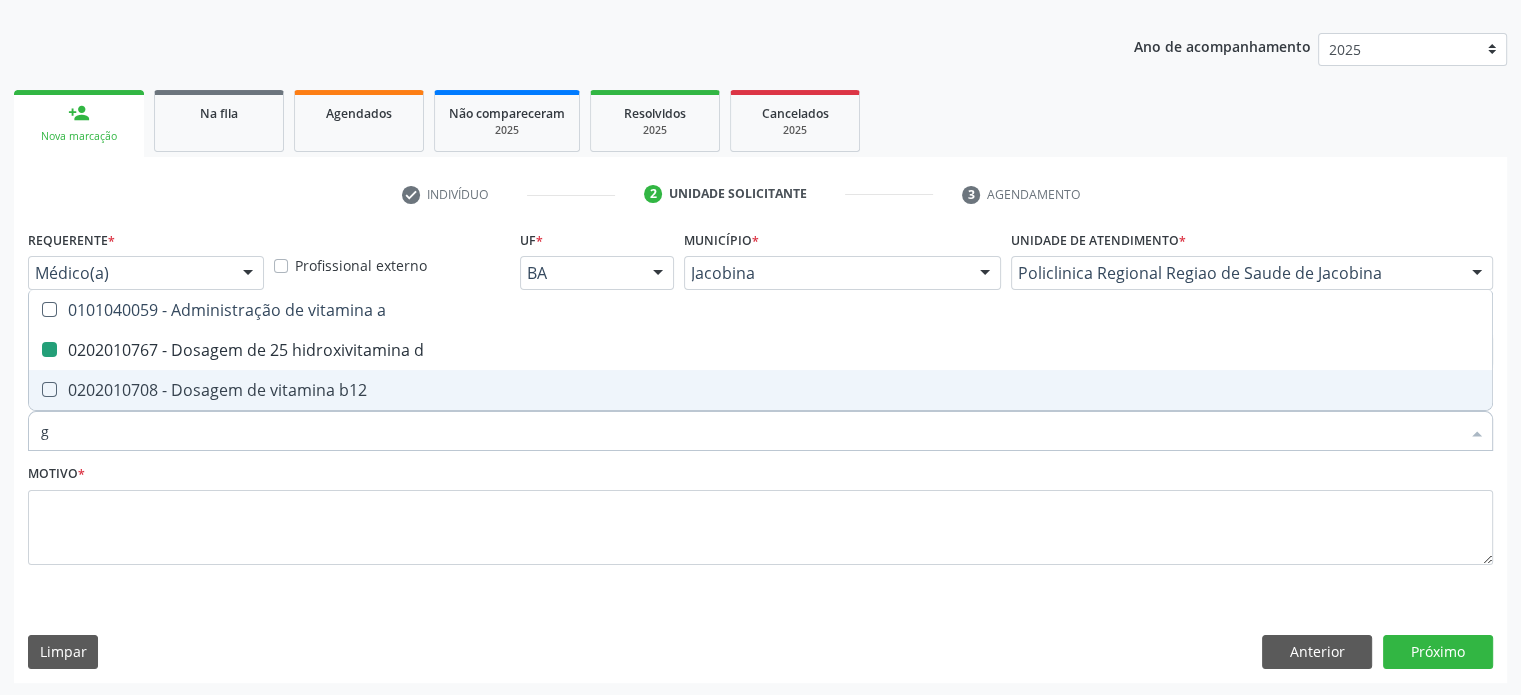 type on "gl" 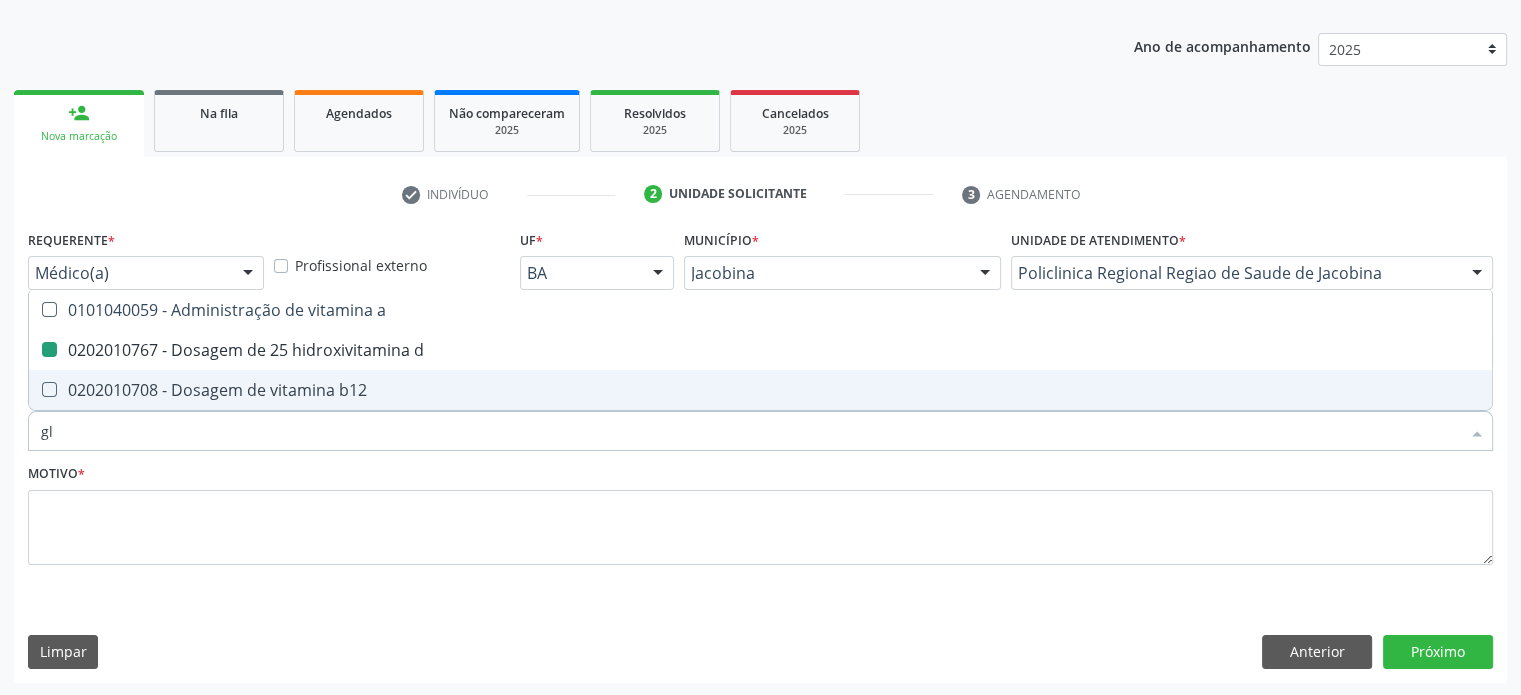 checkbox on "false" 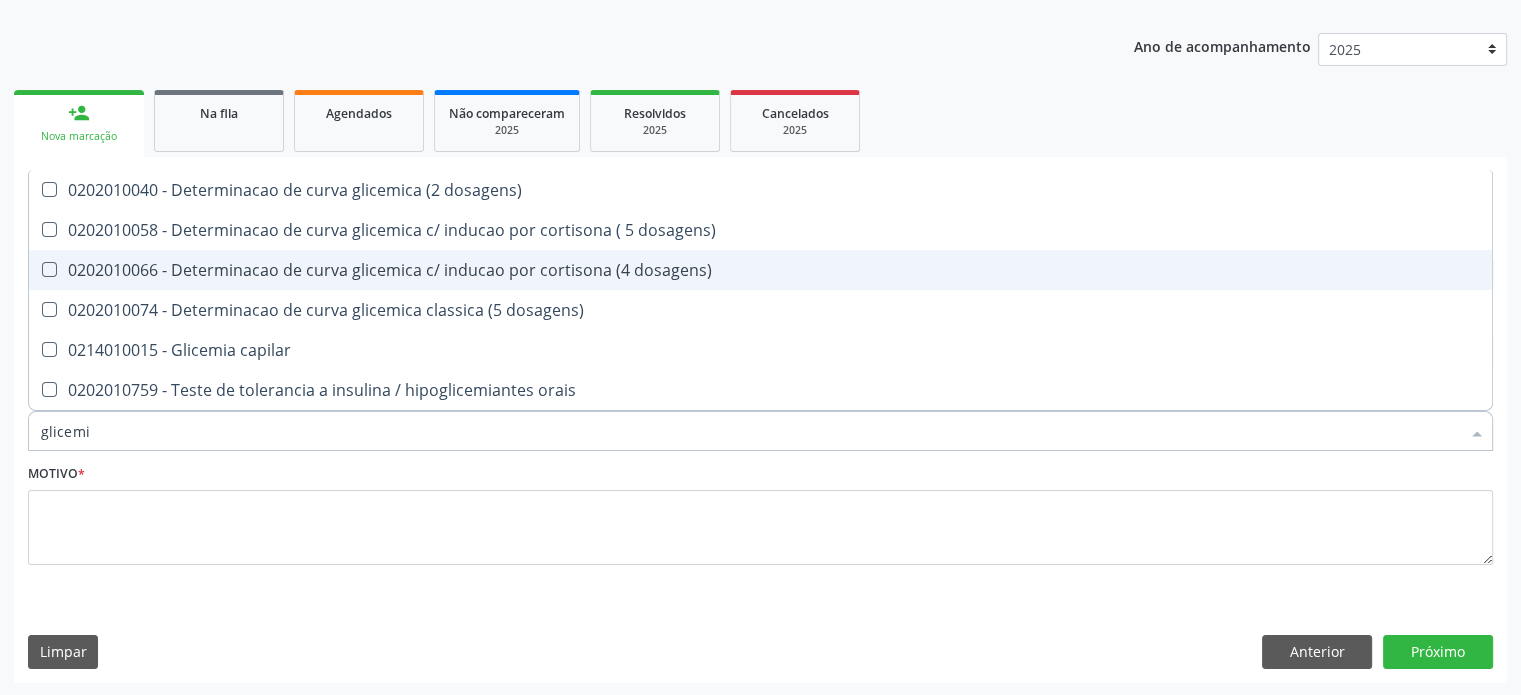type on "glicemia" 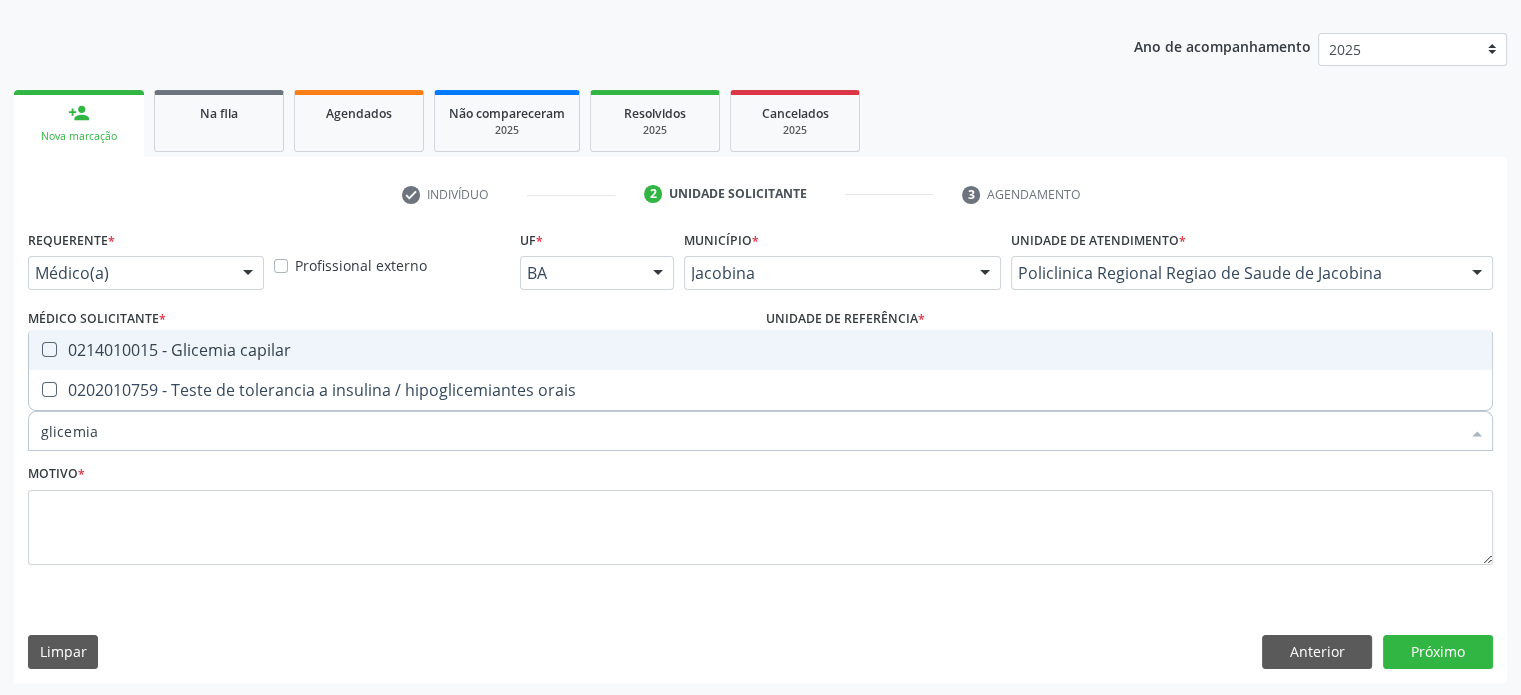 click on "0214010015 - Glicemia capilar" at bounding box center [760, 350] 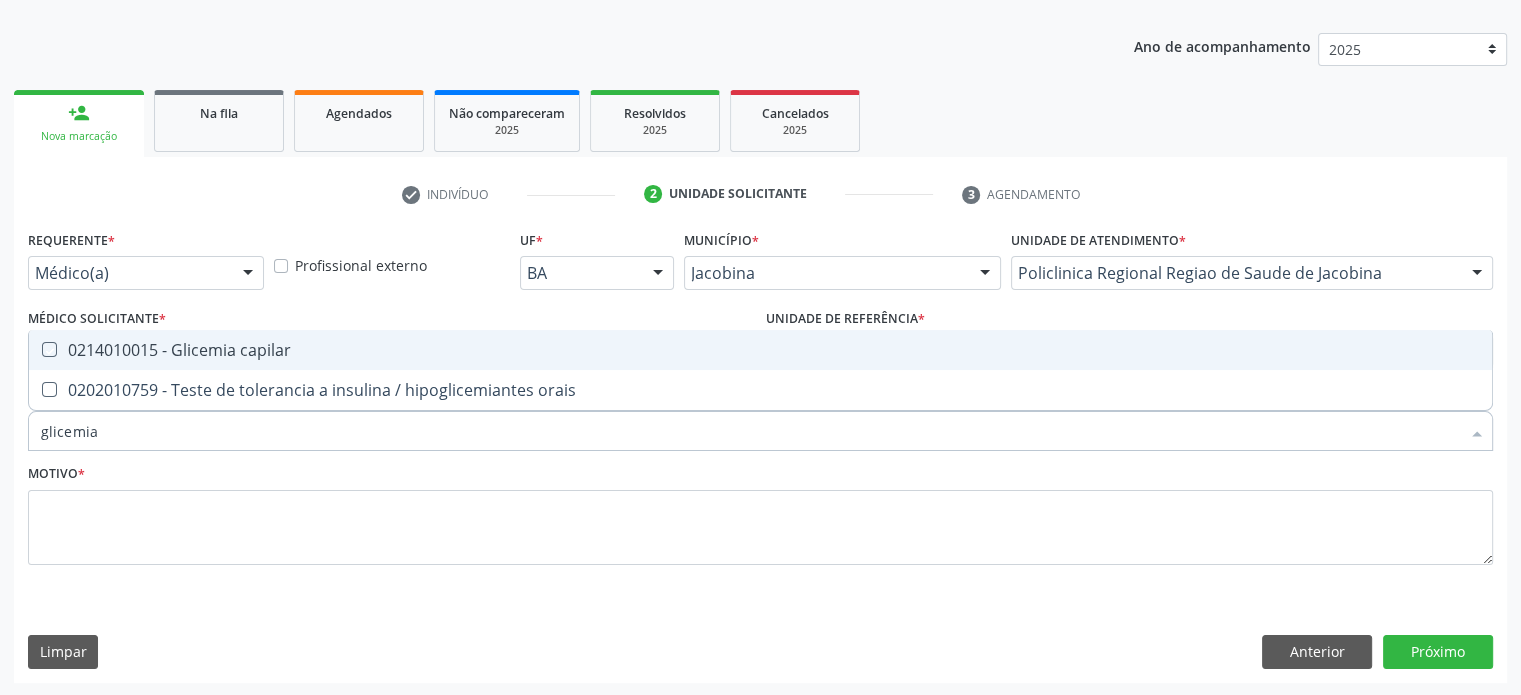checkbox on "true" 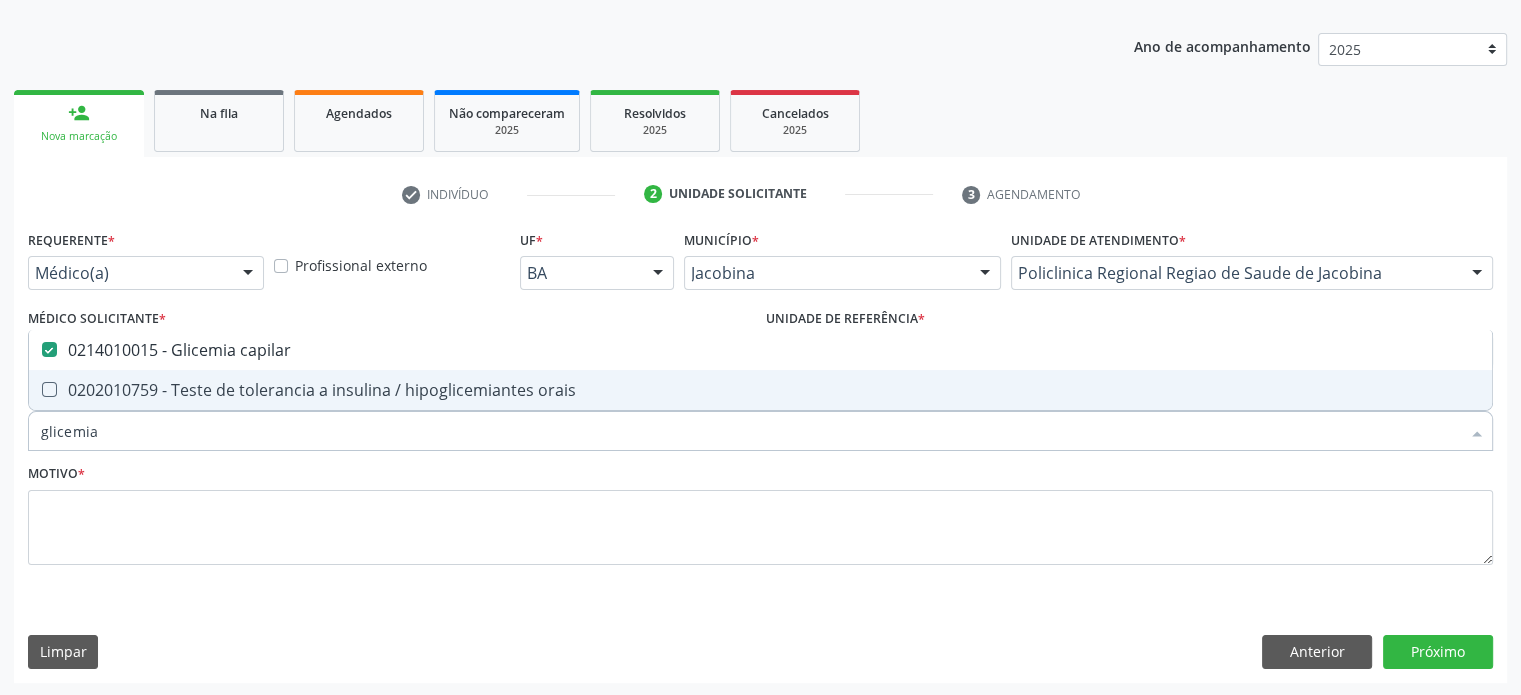drag, startPoint x: 108, startPoint y: 433, endPoint x: 7, endPoint y: 433, distance: 101 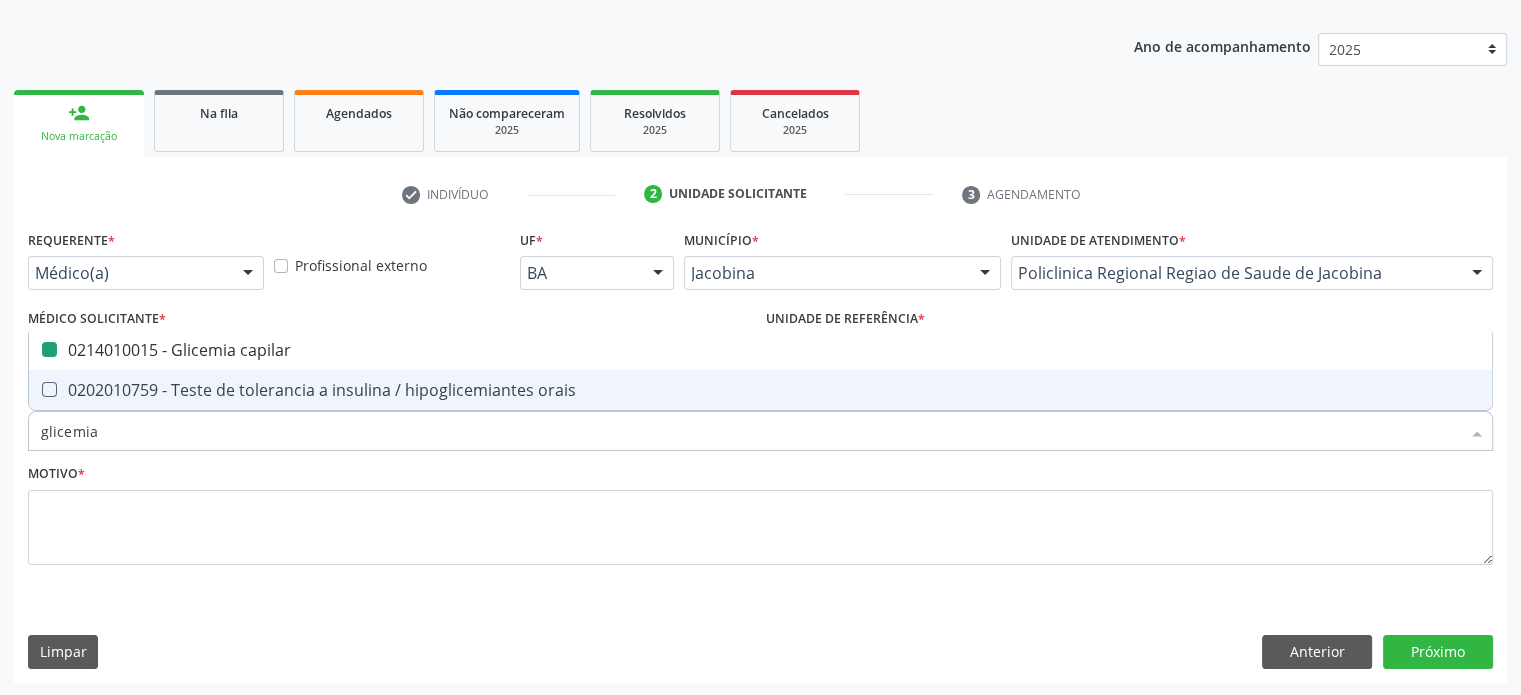 type on "u" 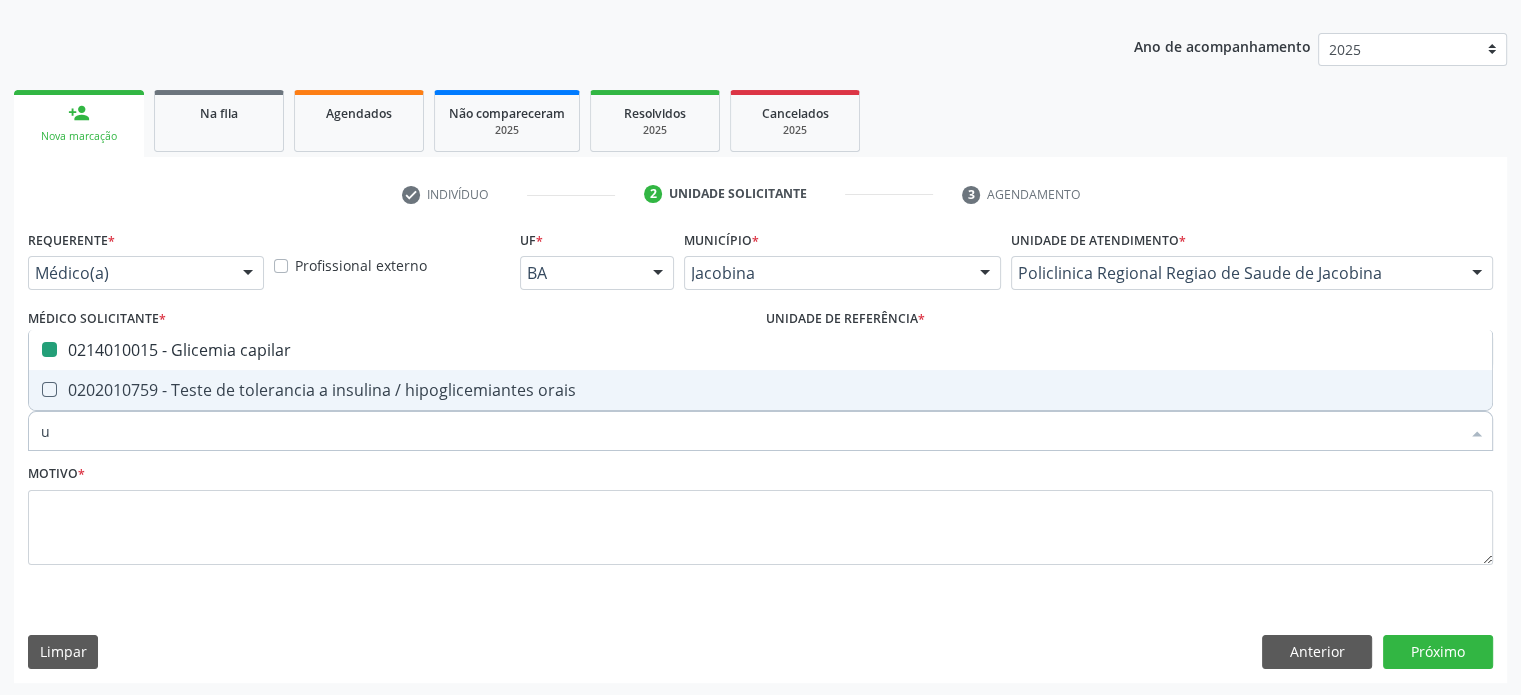 checkbox on "false" 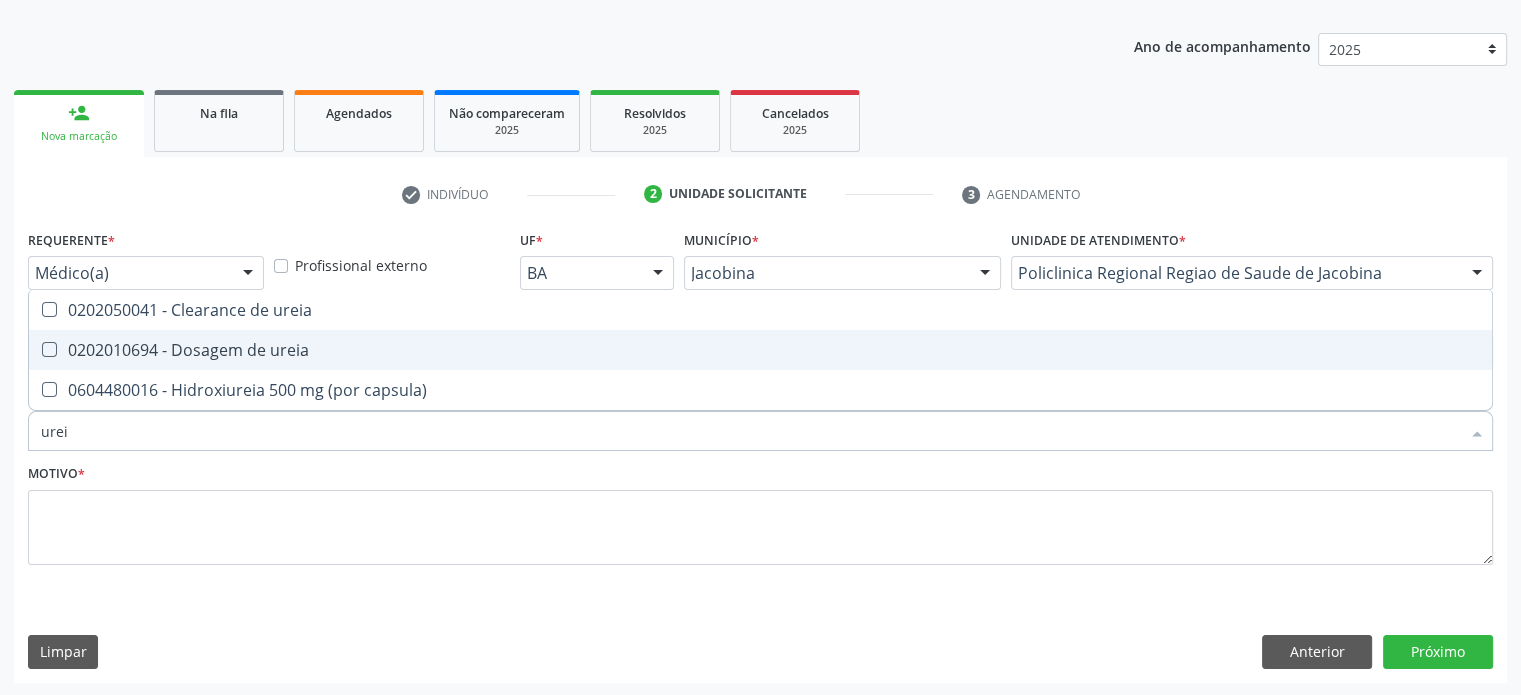 type on "ureia" 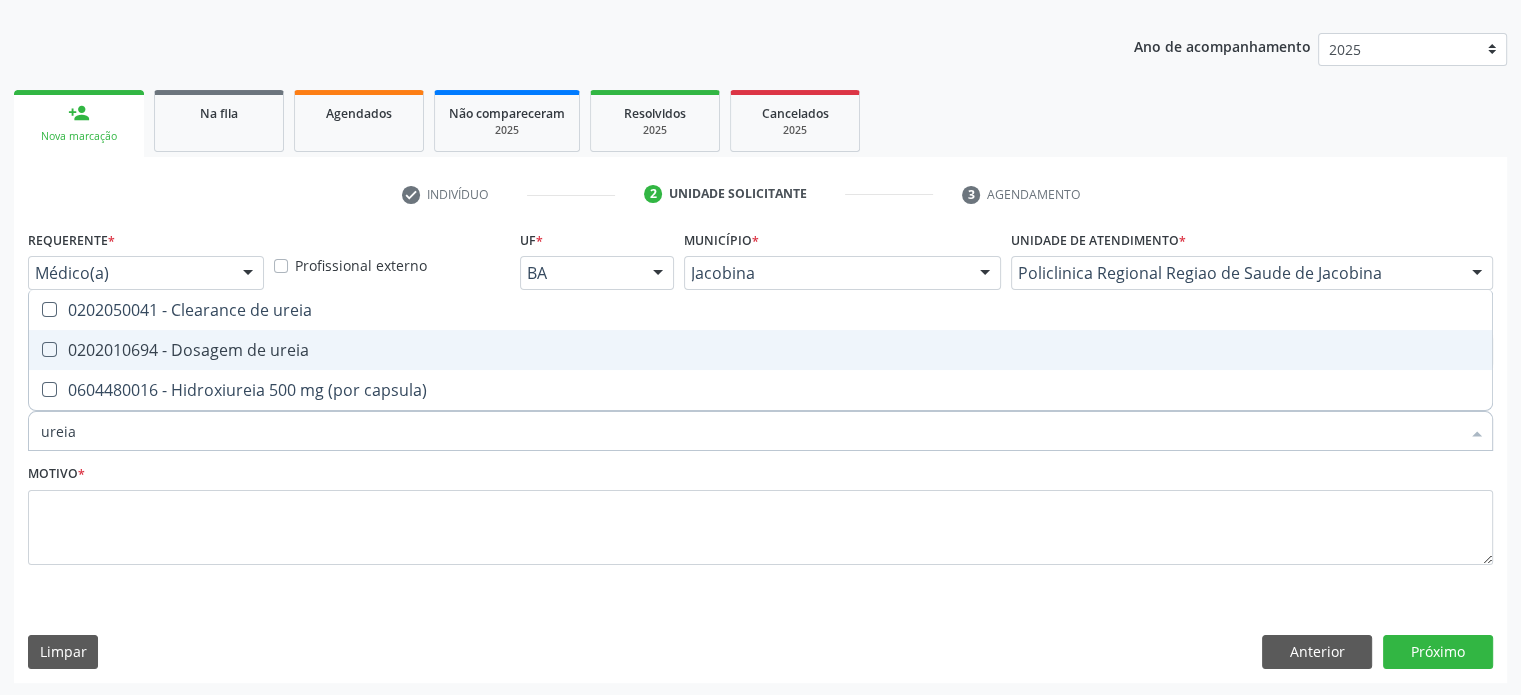 click on "0202010694 - Dosagem de ureia" at bounding box center [760, 350] 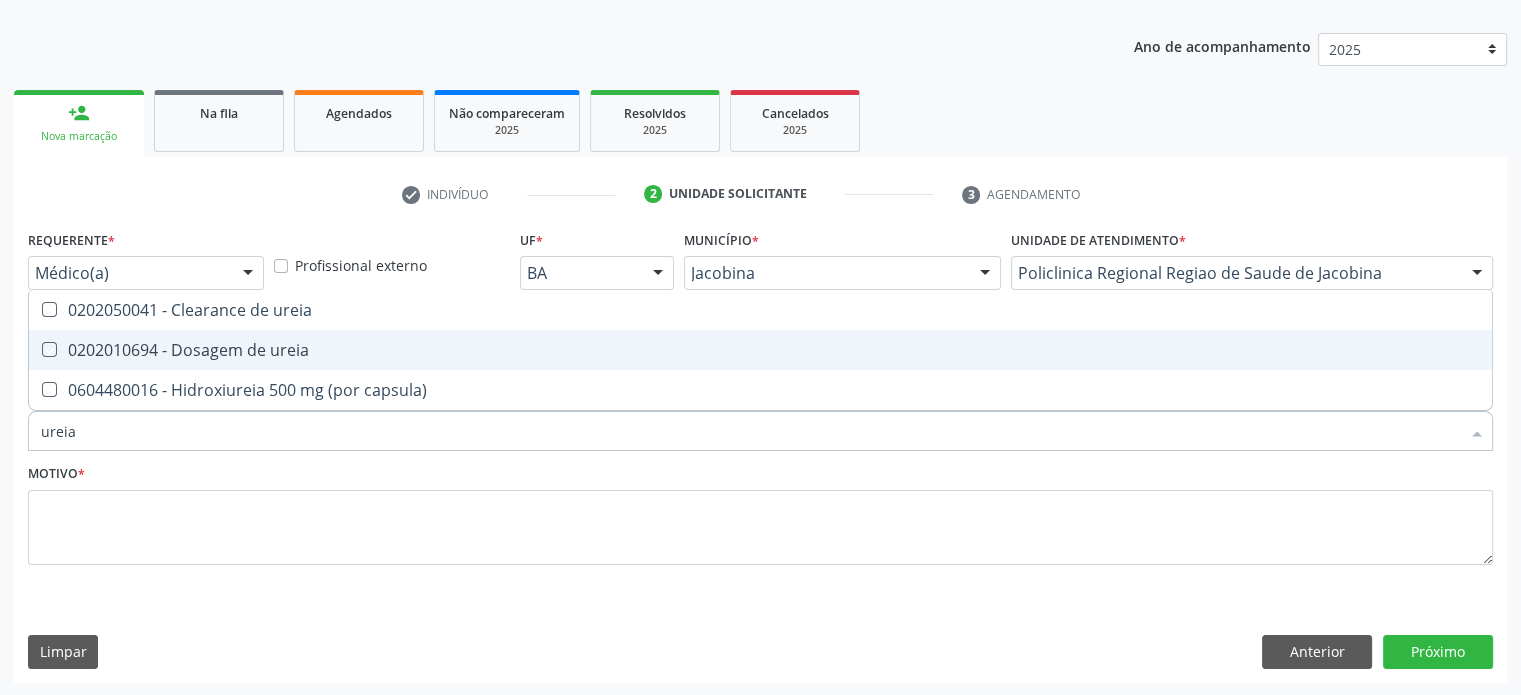 checkbox on "true" 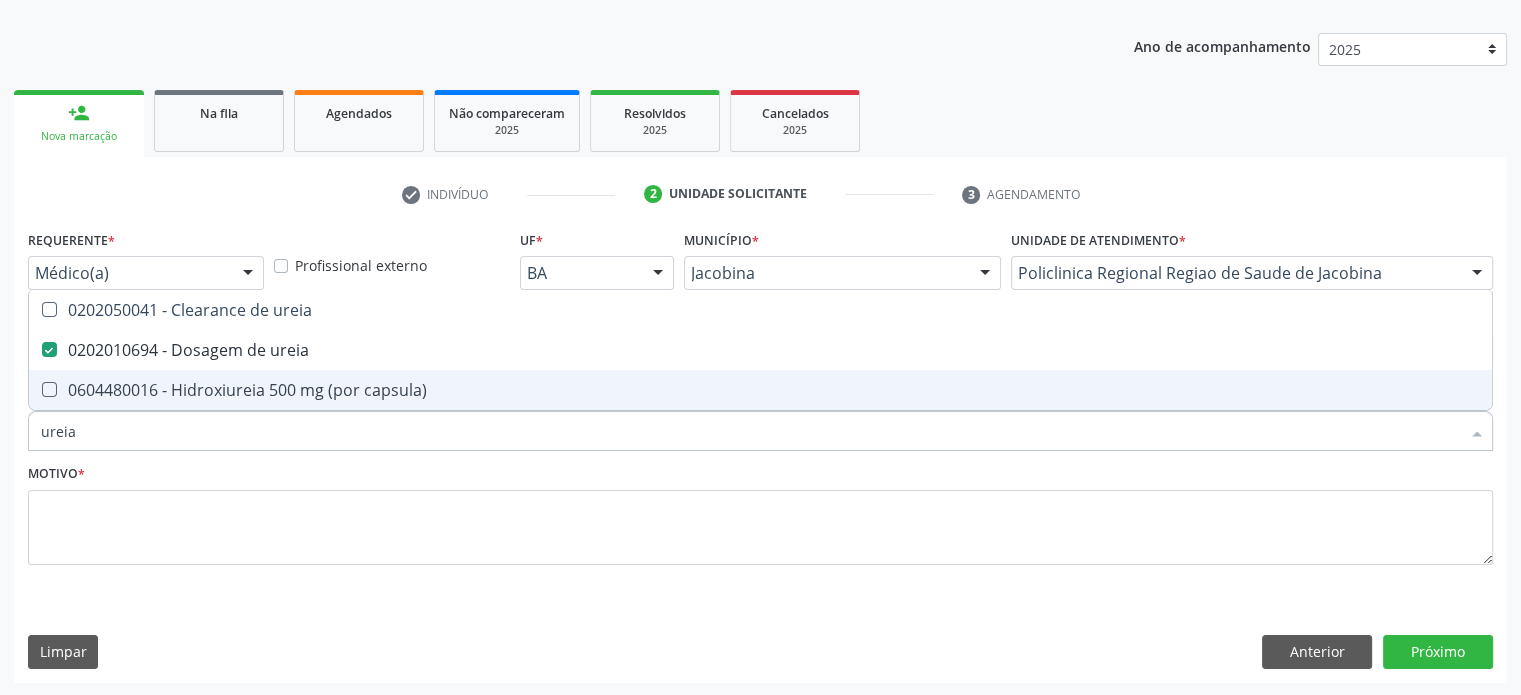 drag, startPoint x: 127, startPoint y: 443, endPoint x: 0, endPoint y: 436, distance: 127.192764 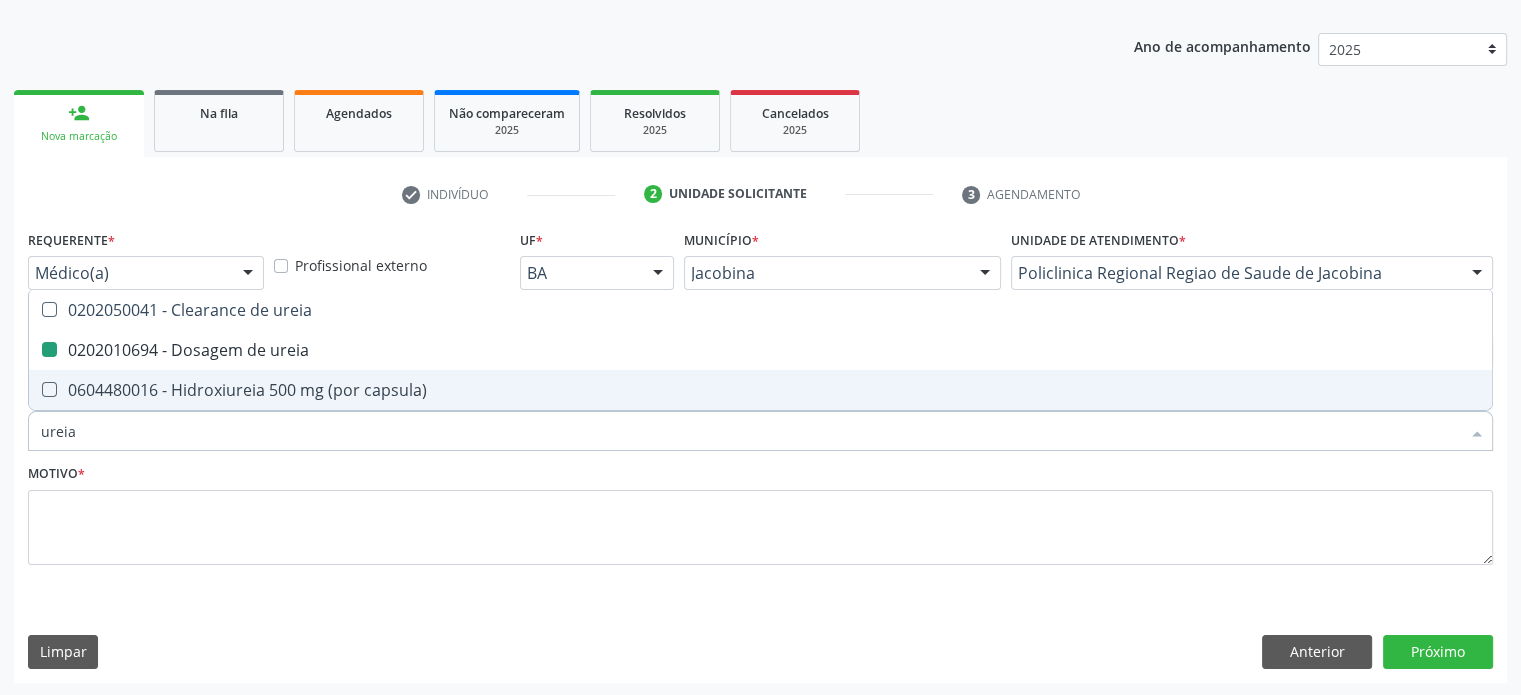 type on "c" 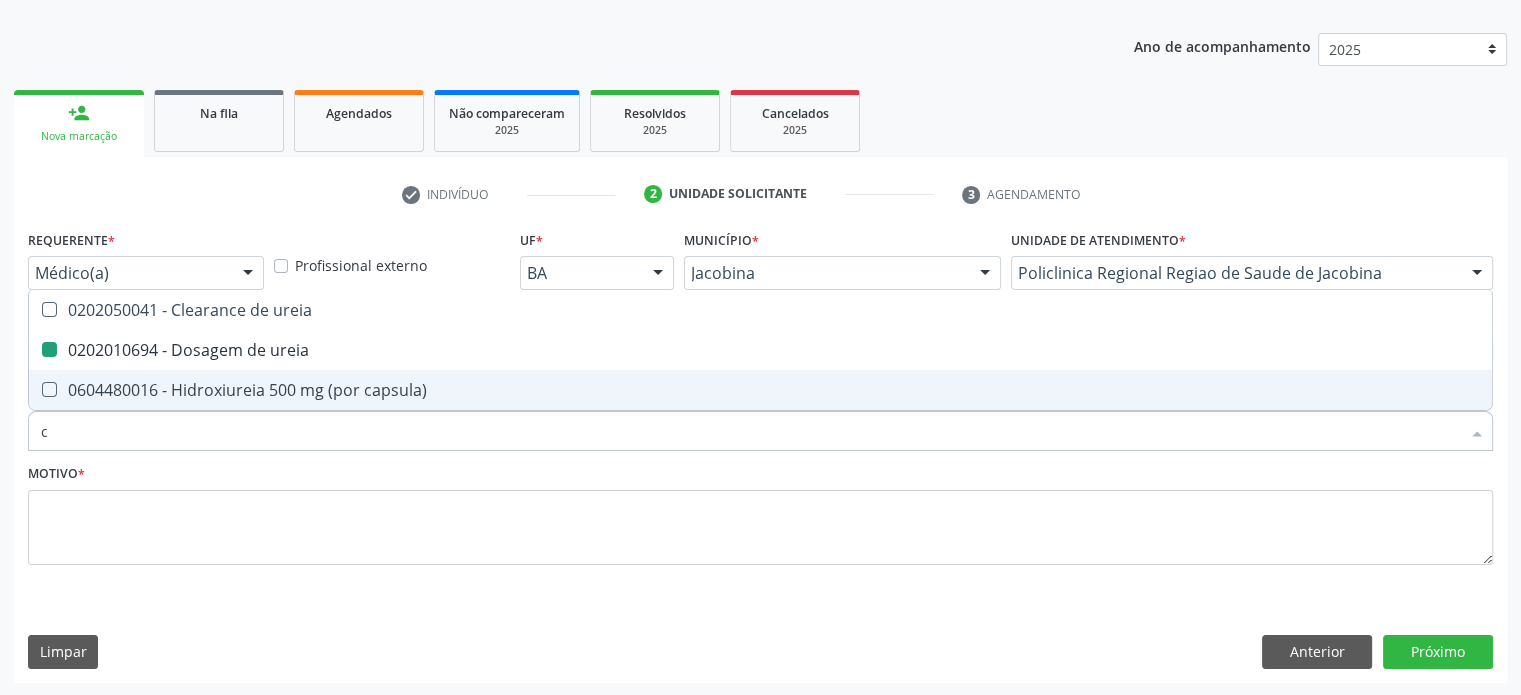 checkbox on "false" 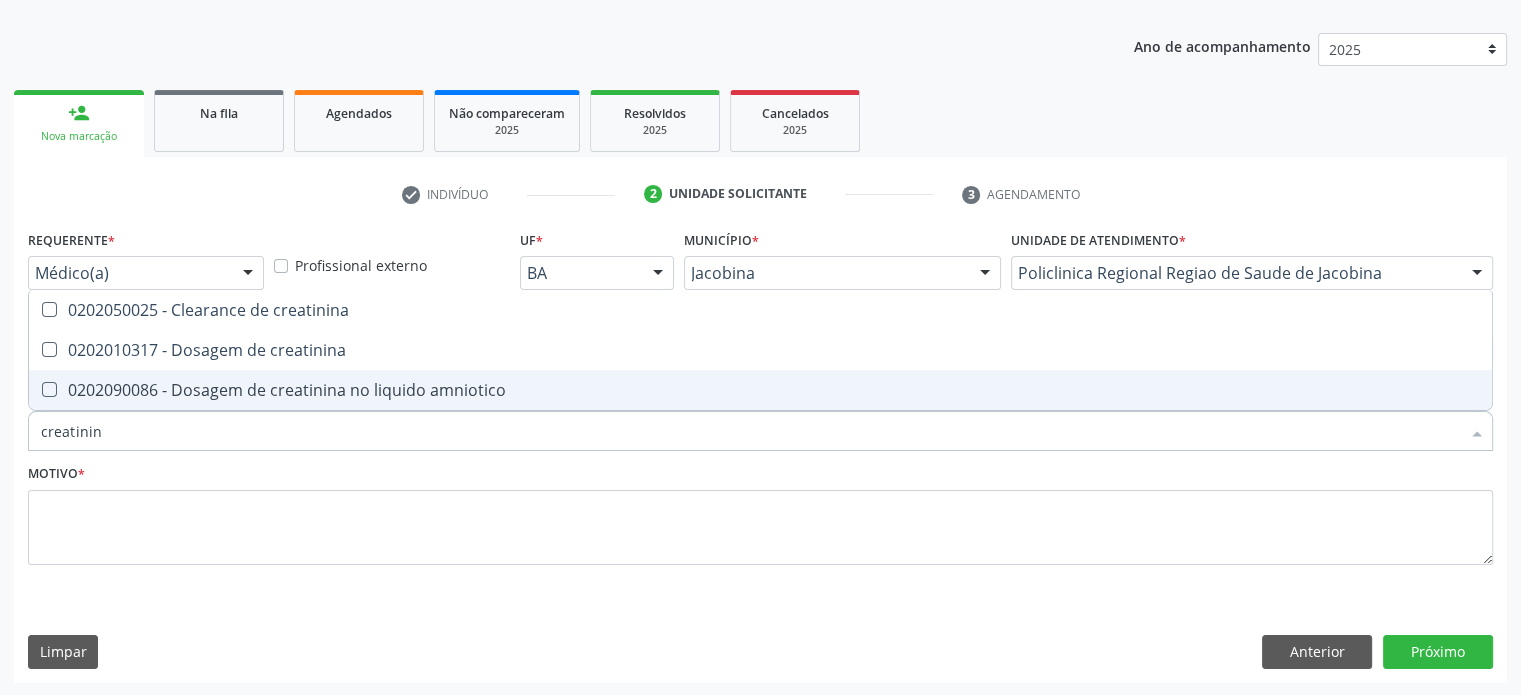type on "creatinina" 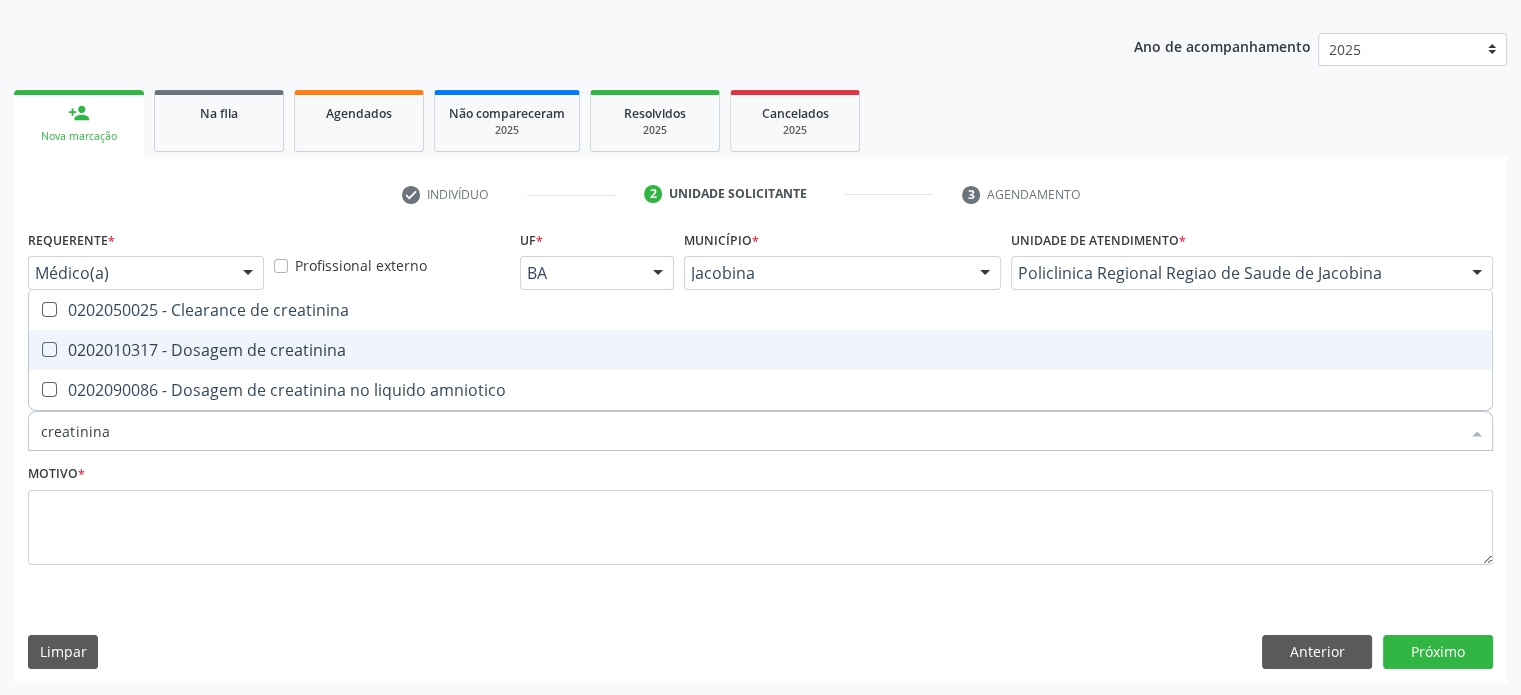 click on "0202010317 - Dosagem de creatinina" at bounding box center [760, 350] 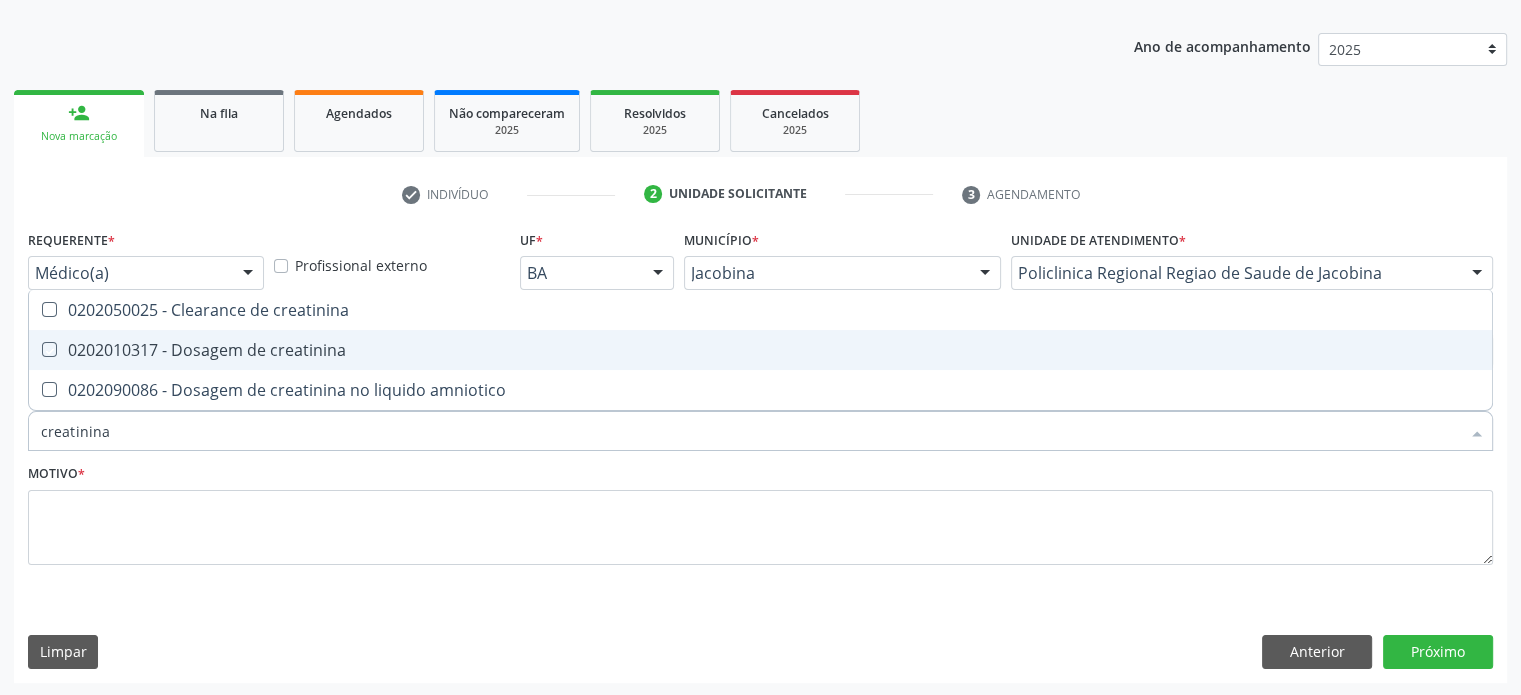 checkbox on "true" 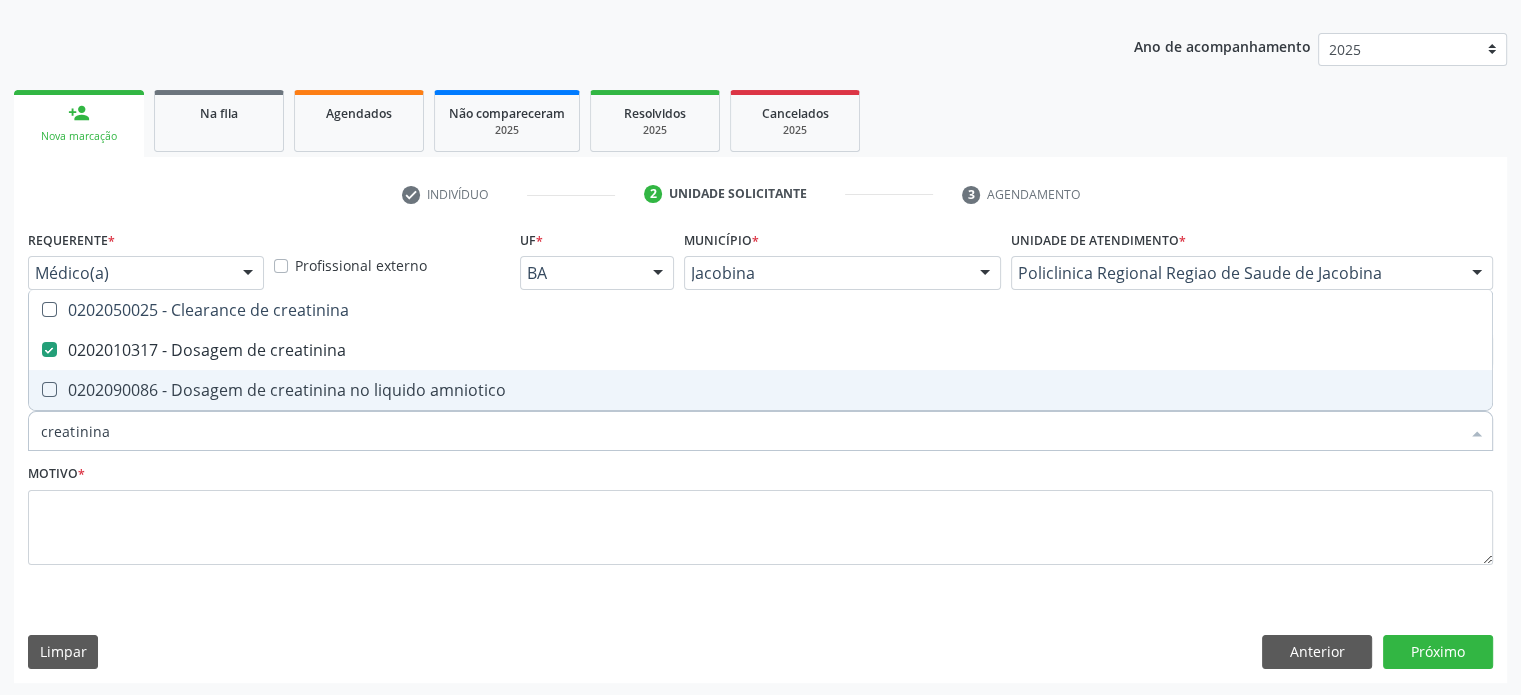 drag, startPoint x: 140, startPoint y: 437, endPoint x: 16, endPoint y: 442, distance: 124.10077 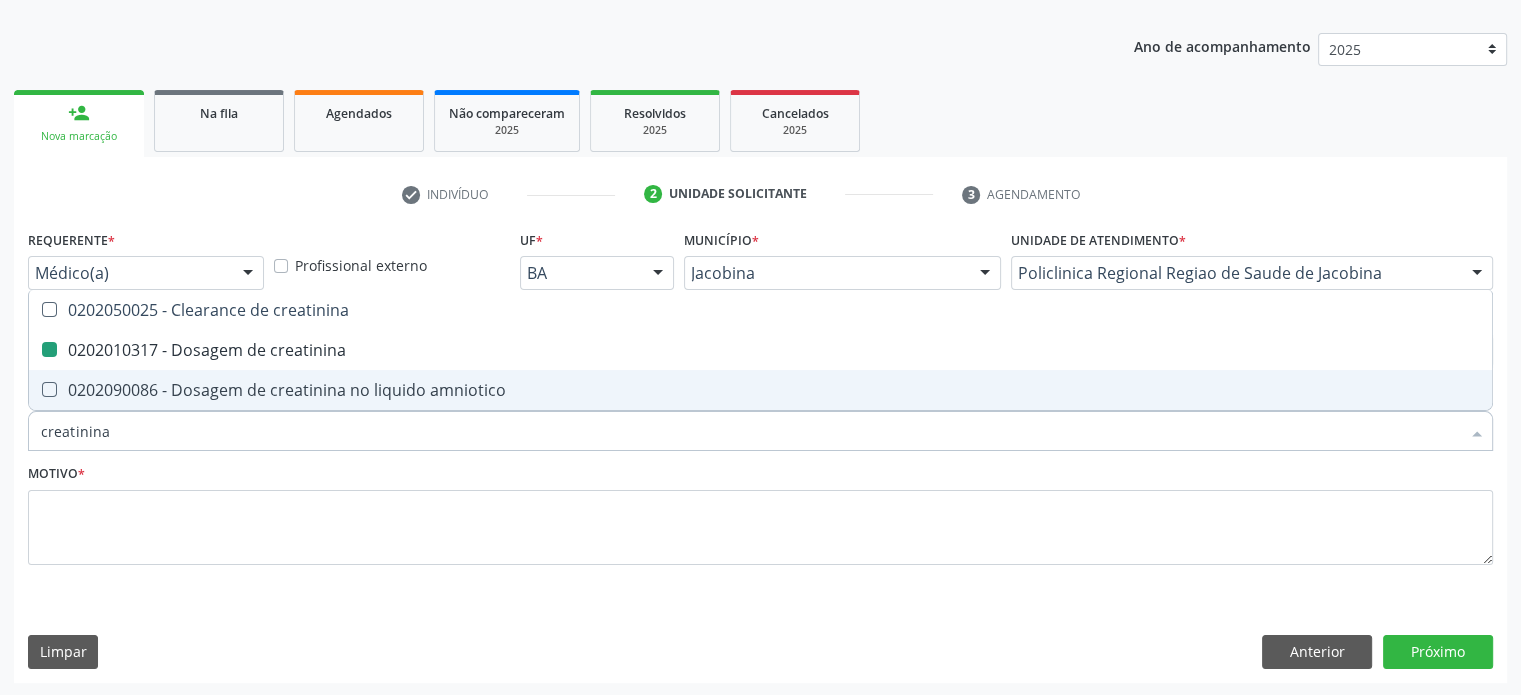 type on "t" 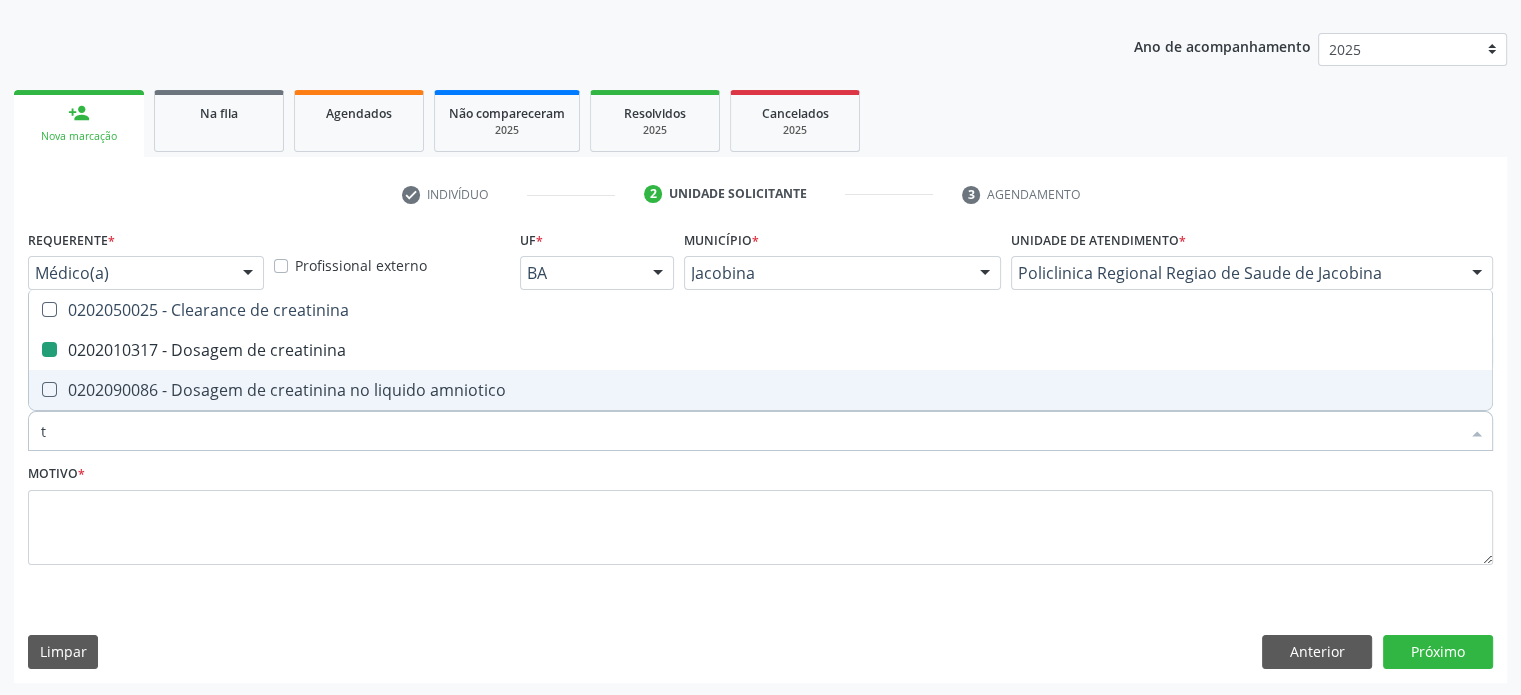 checkbox on "false" 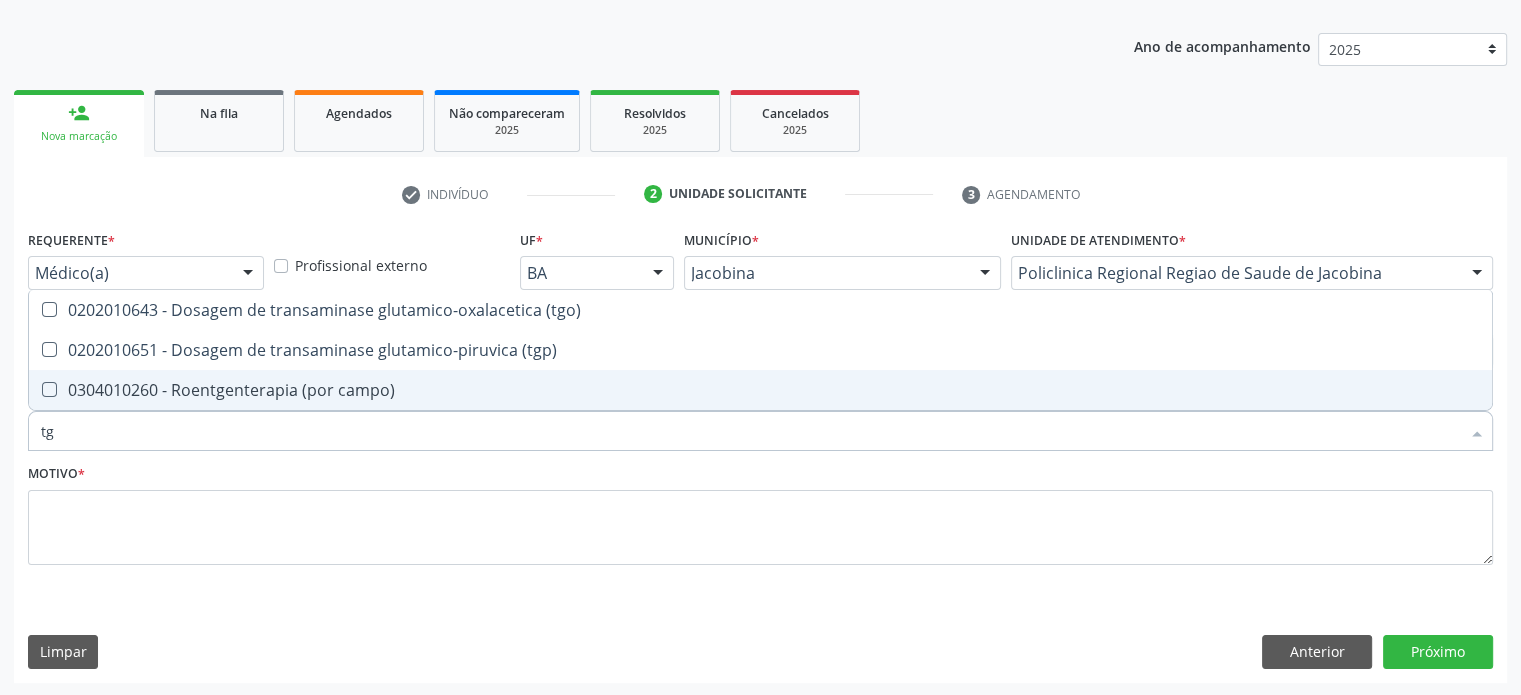 type on "tgo" 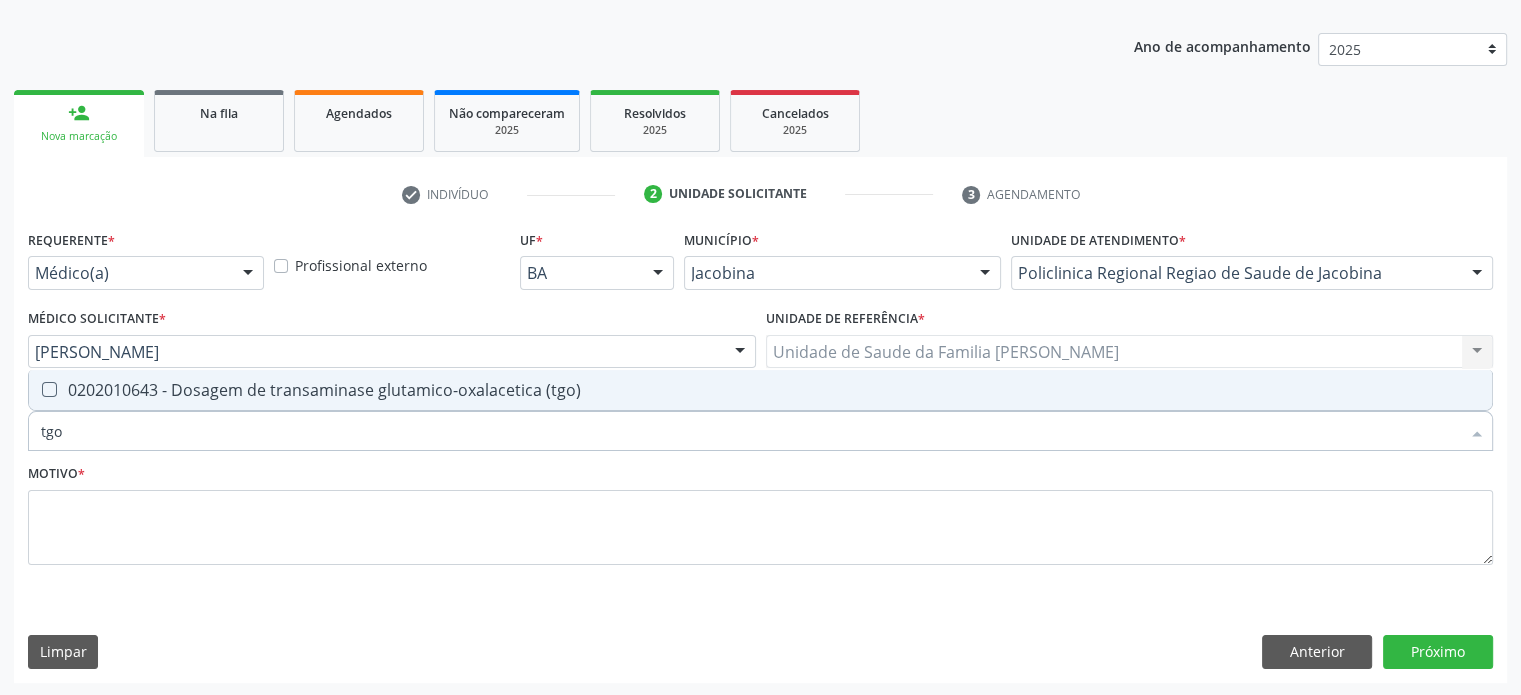 click on "0202010643 - Dosagem de transaminase glutamico-oxalacetica (tgo)" at bounding box center (760, 390) 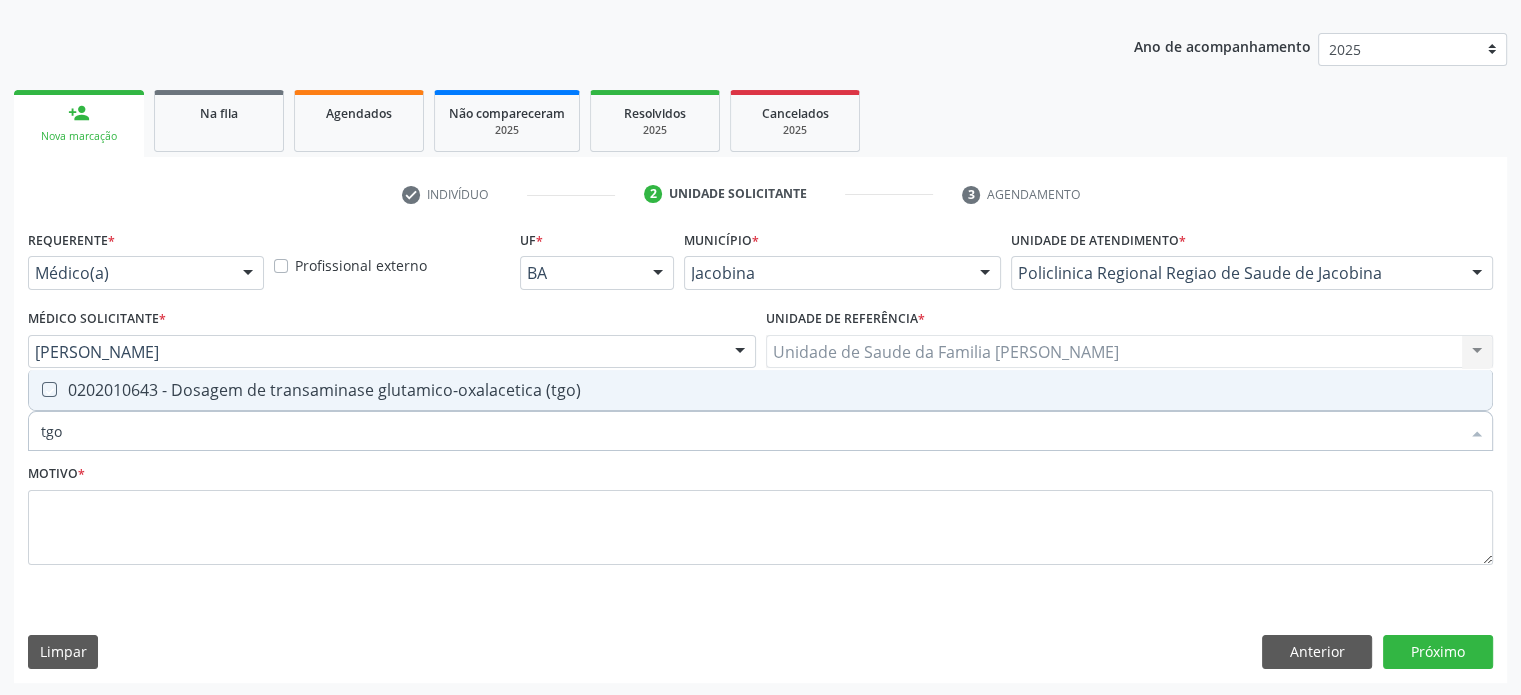 checkbox on "true" 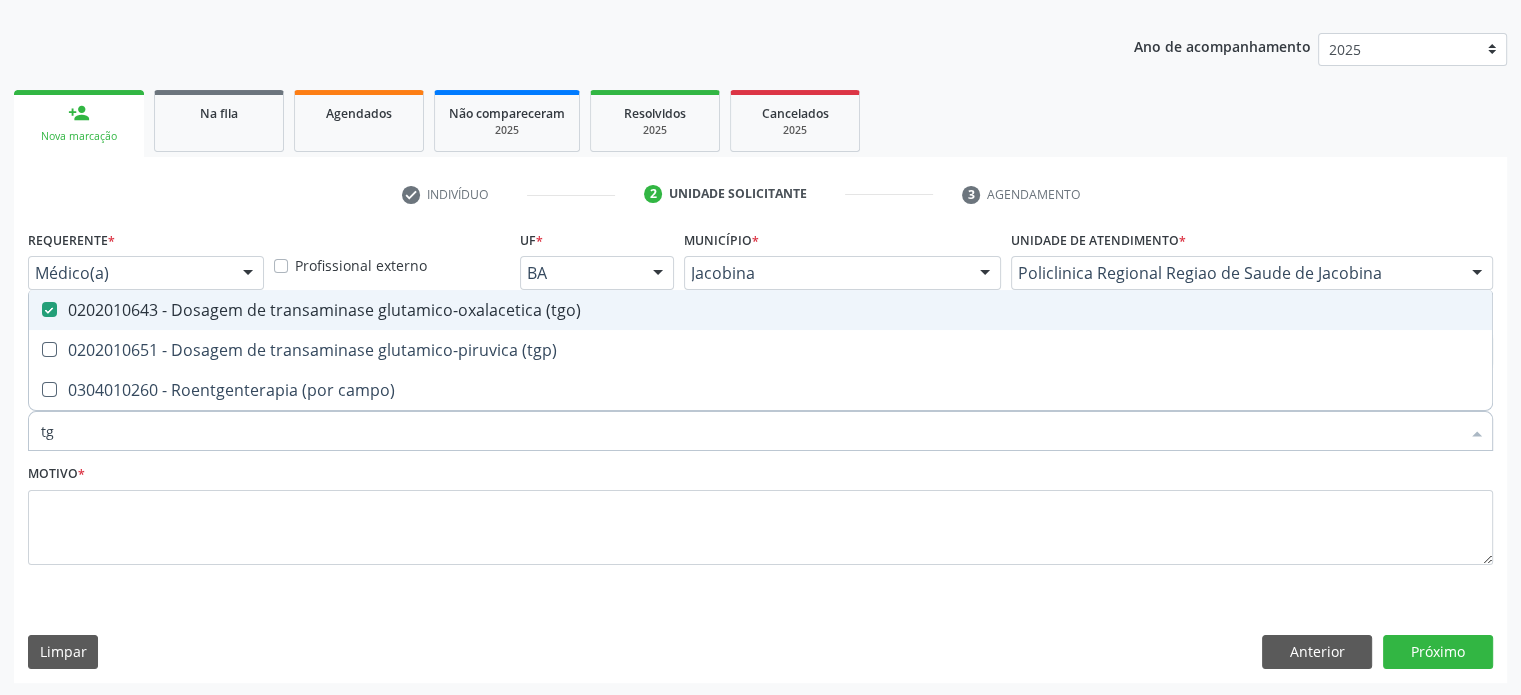 type on "tgp" 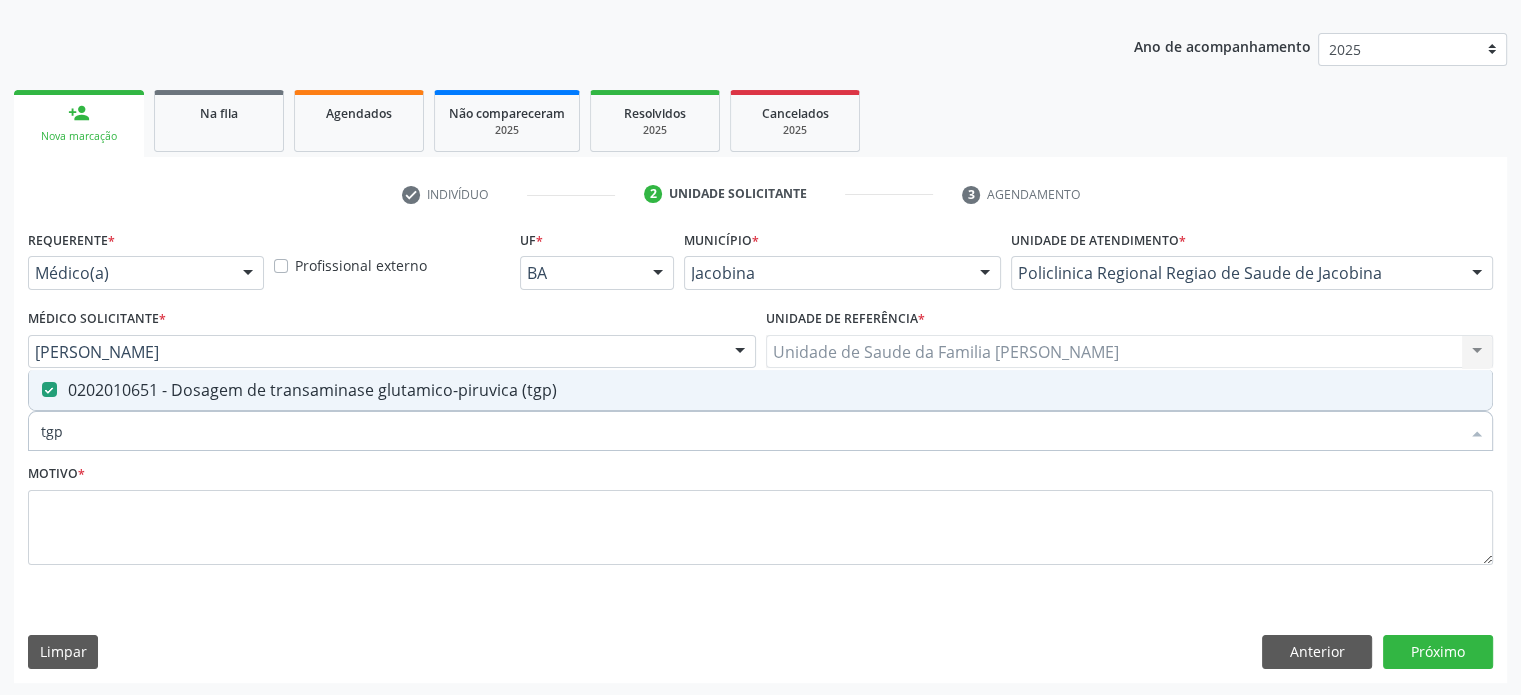 scroll, scrollTop: 209, scrollLeft: 0, axis: vertical 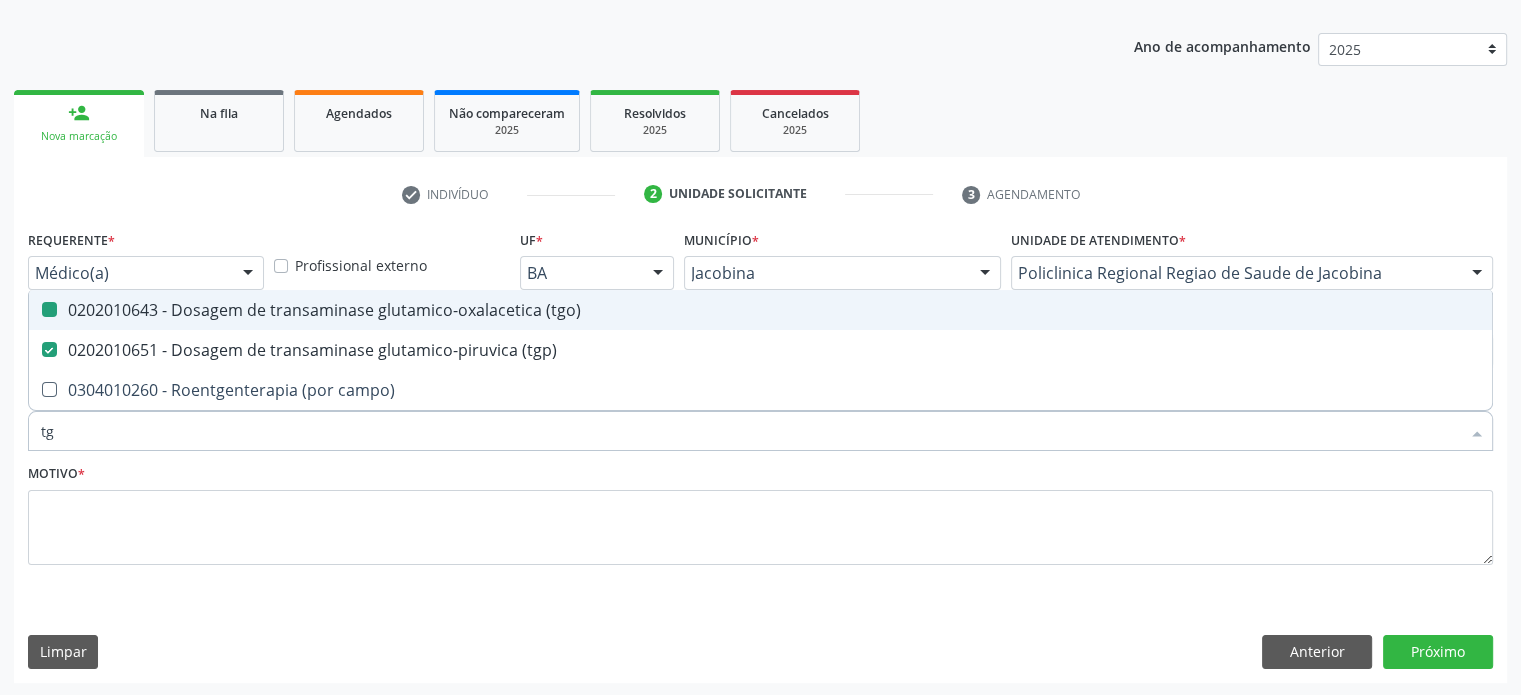 type on "t" 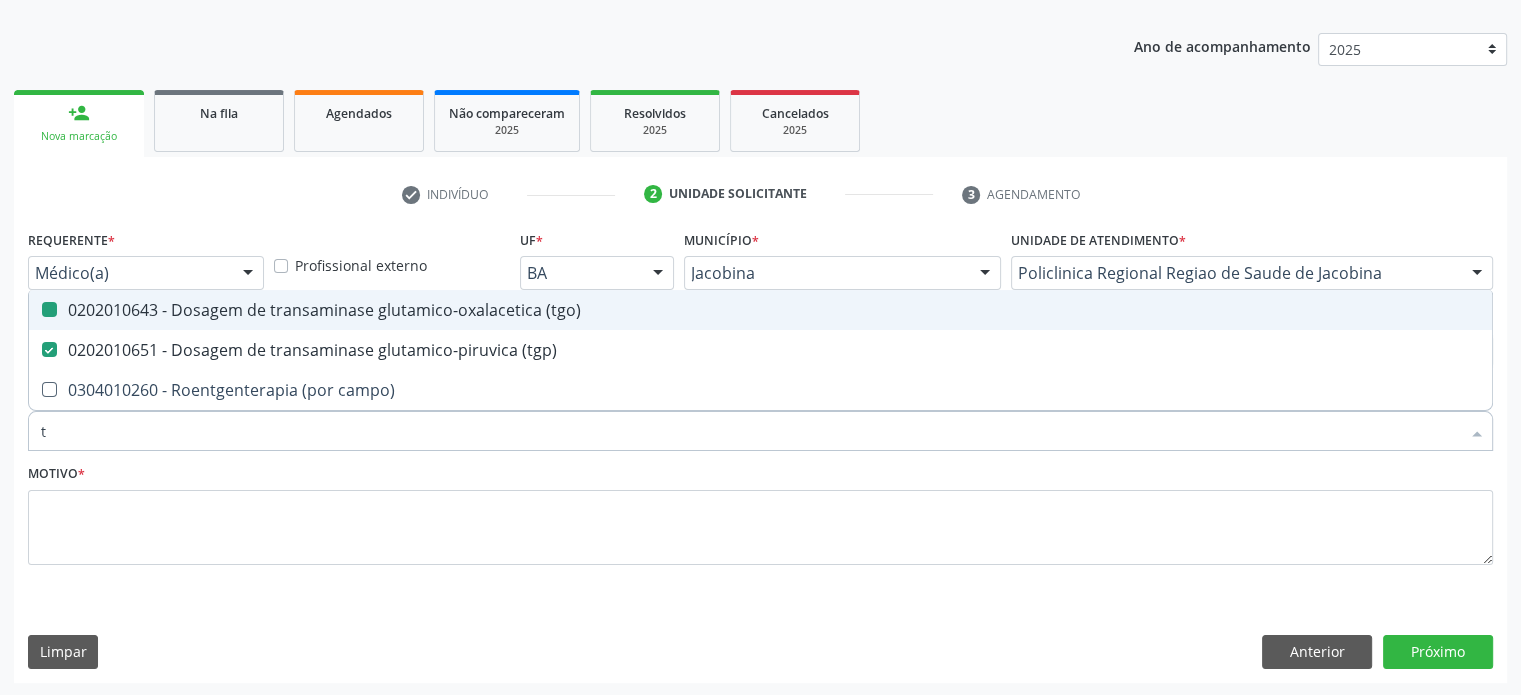 checkbox on "false" 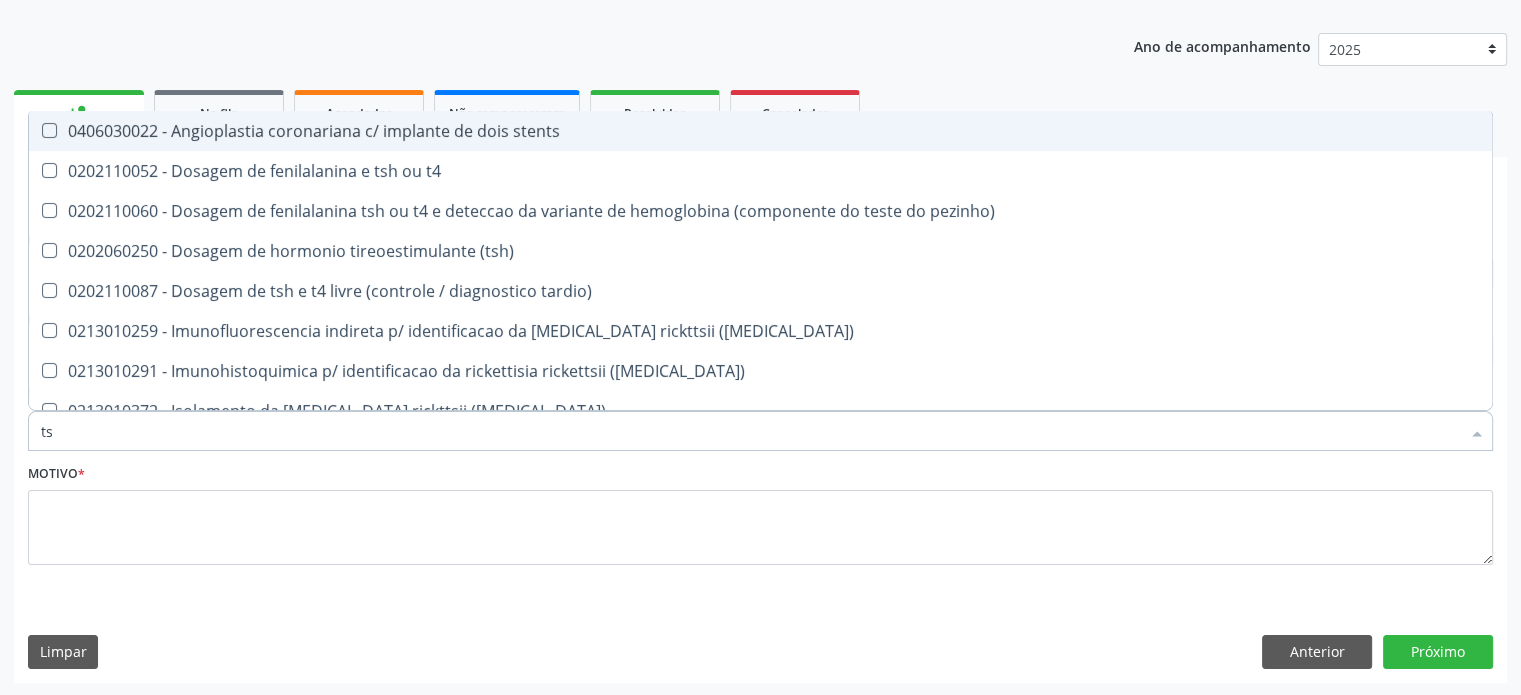 type on "tsh" 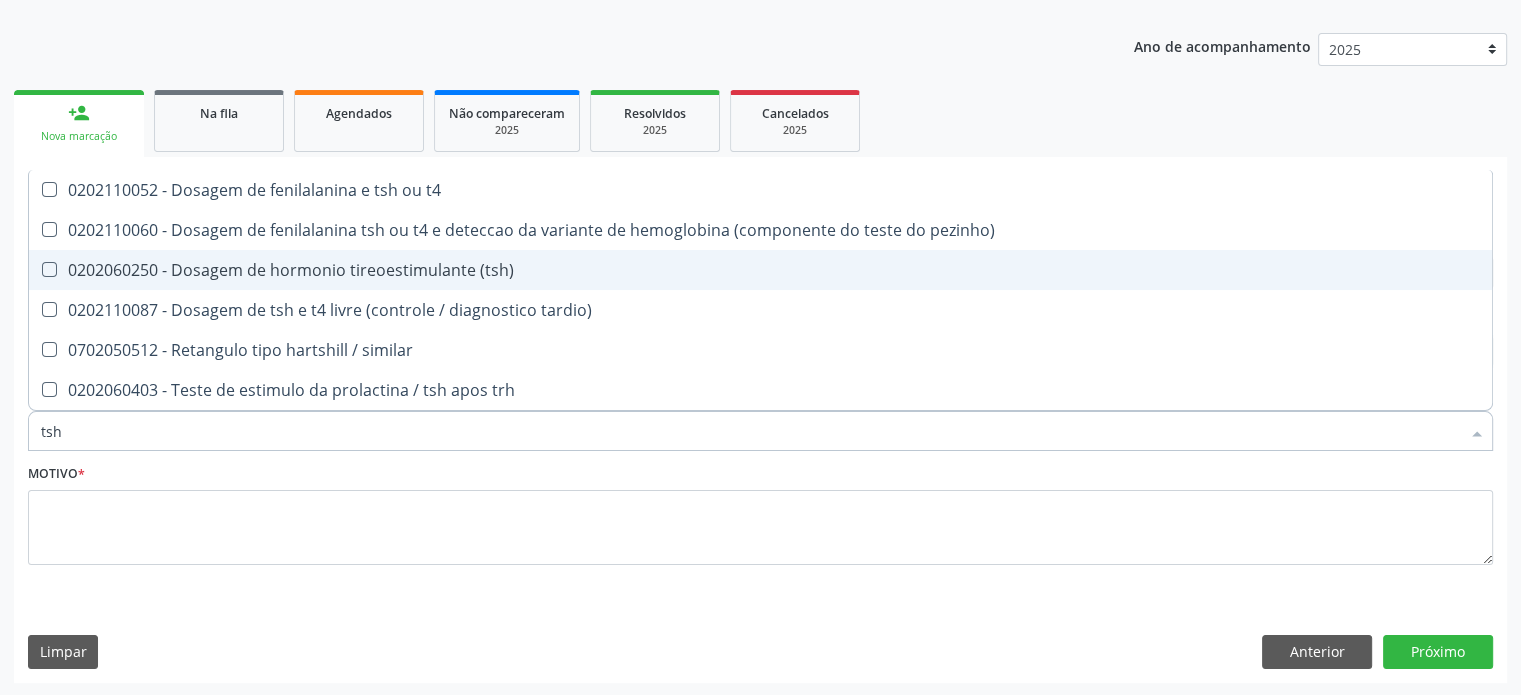 click on "0202060250 - Dosagem de hormonio tireoestimulante (tsh)" at bounding box center [760, 270] 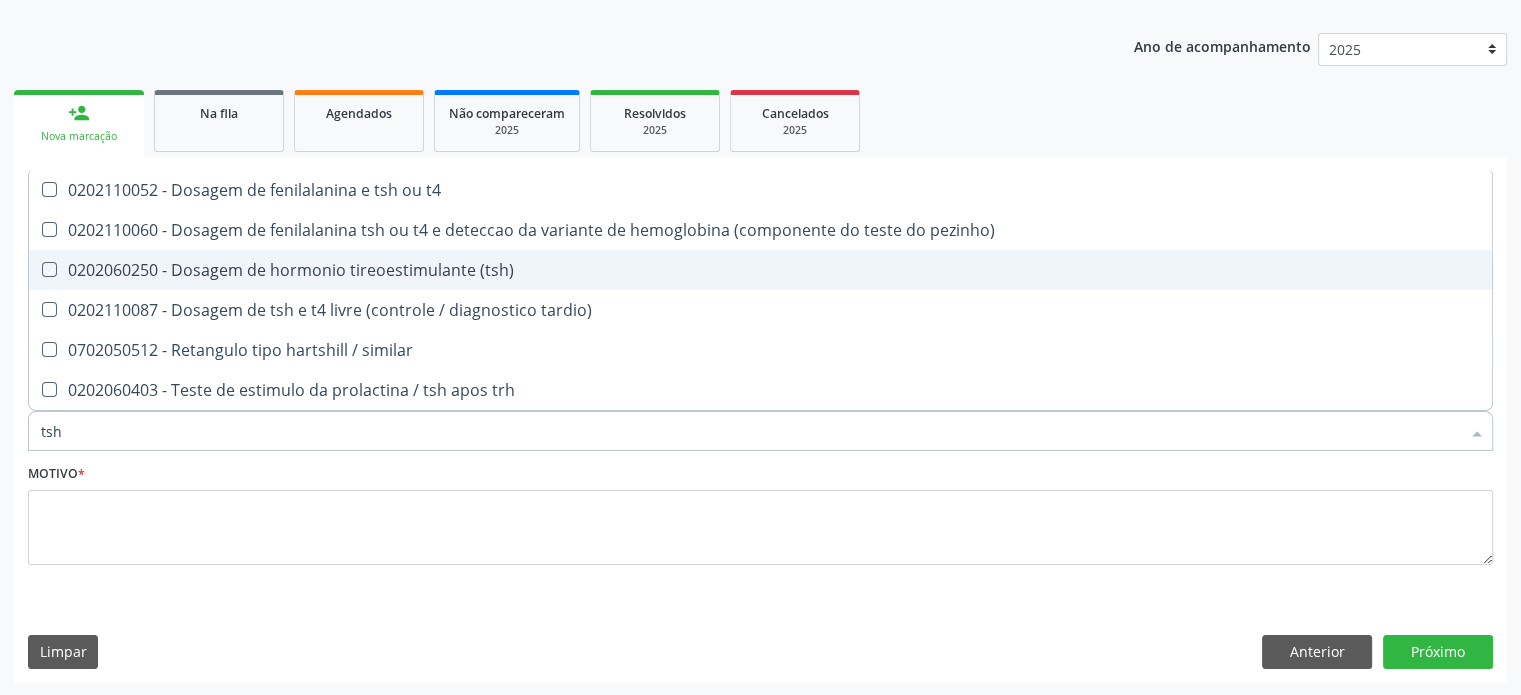 checkbox on "true" 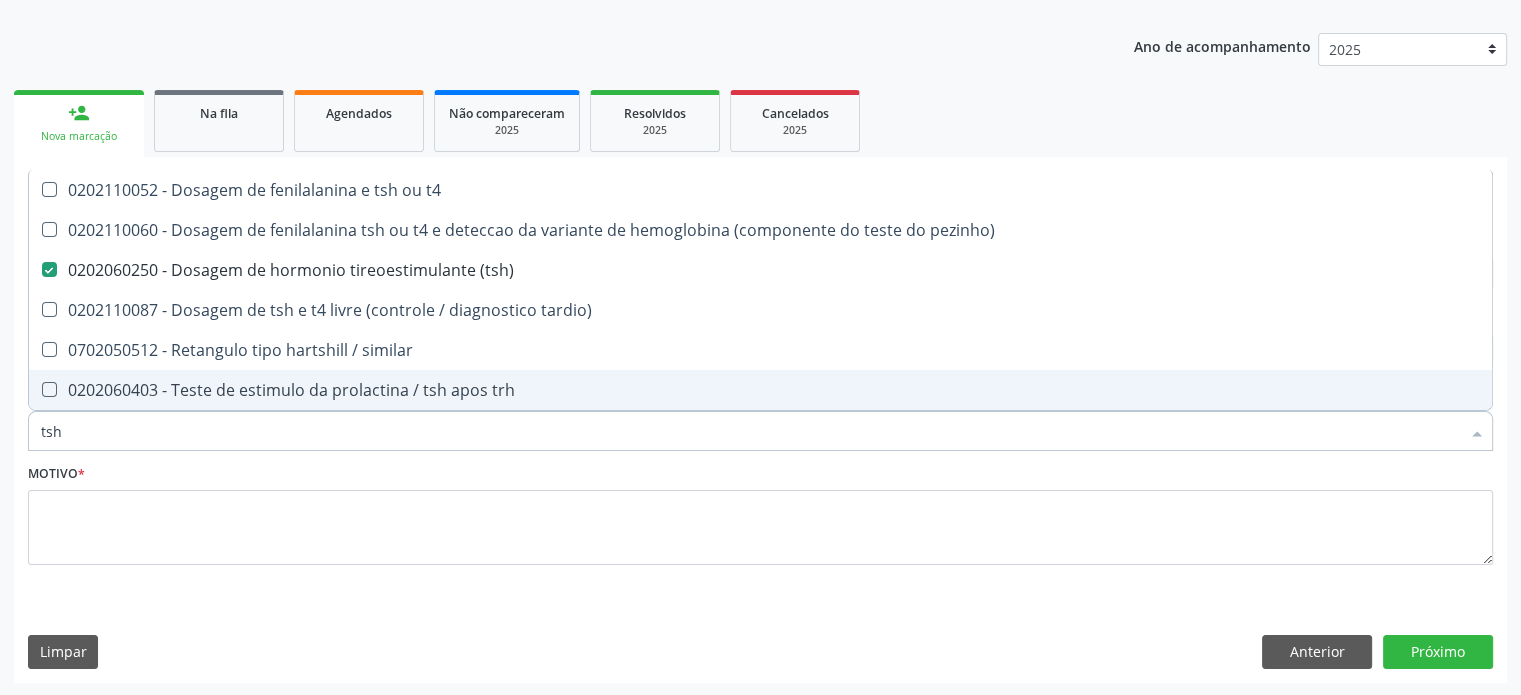 type on "ts" 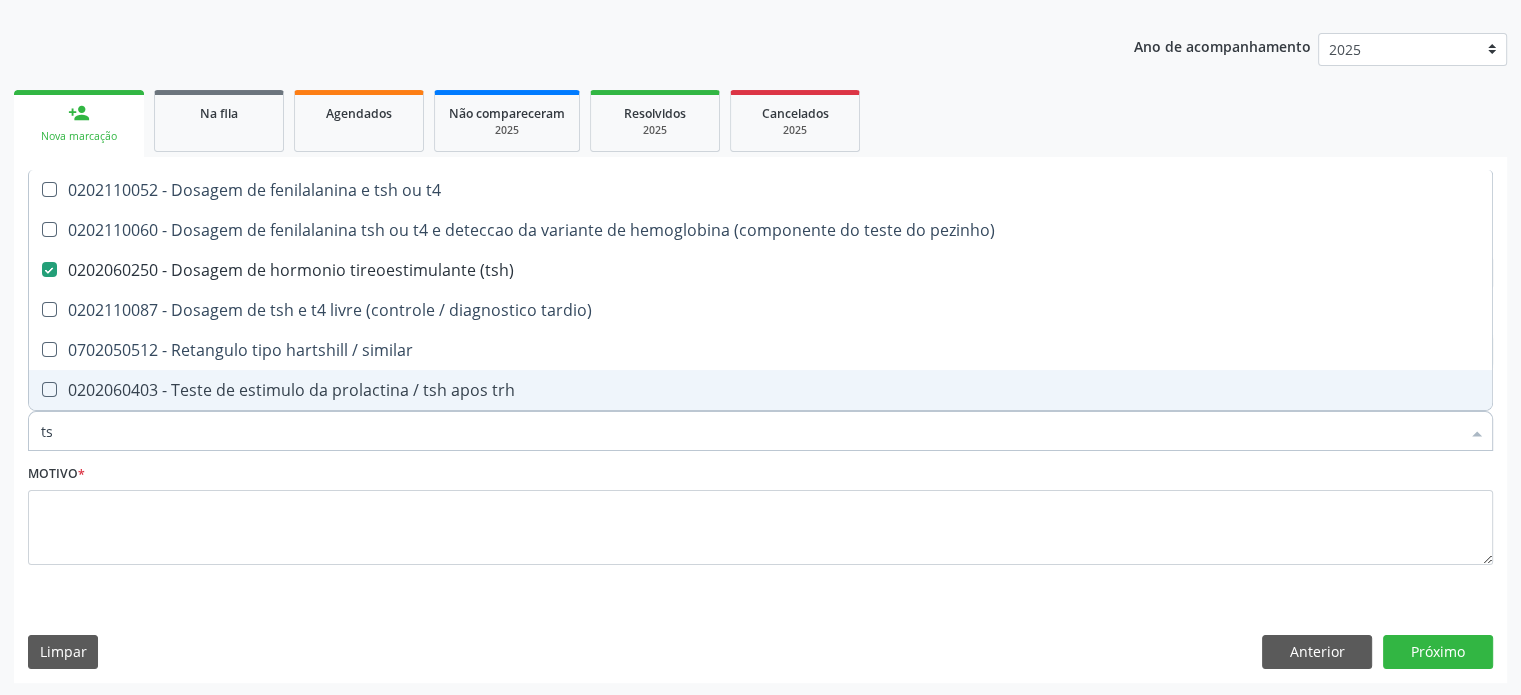 checkbox on "false" 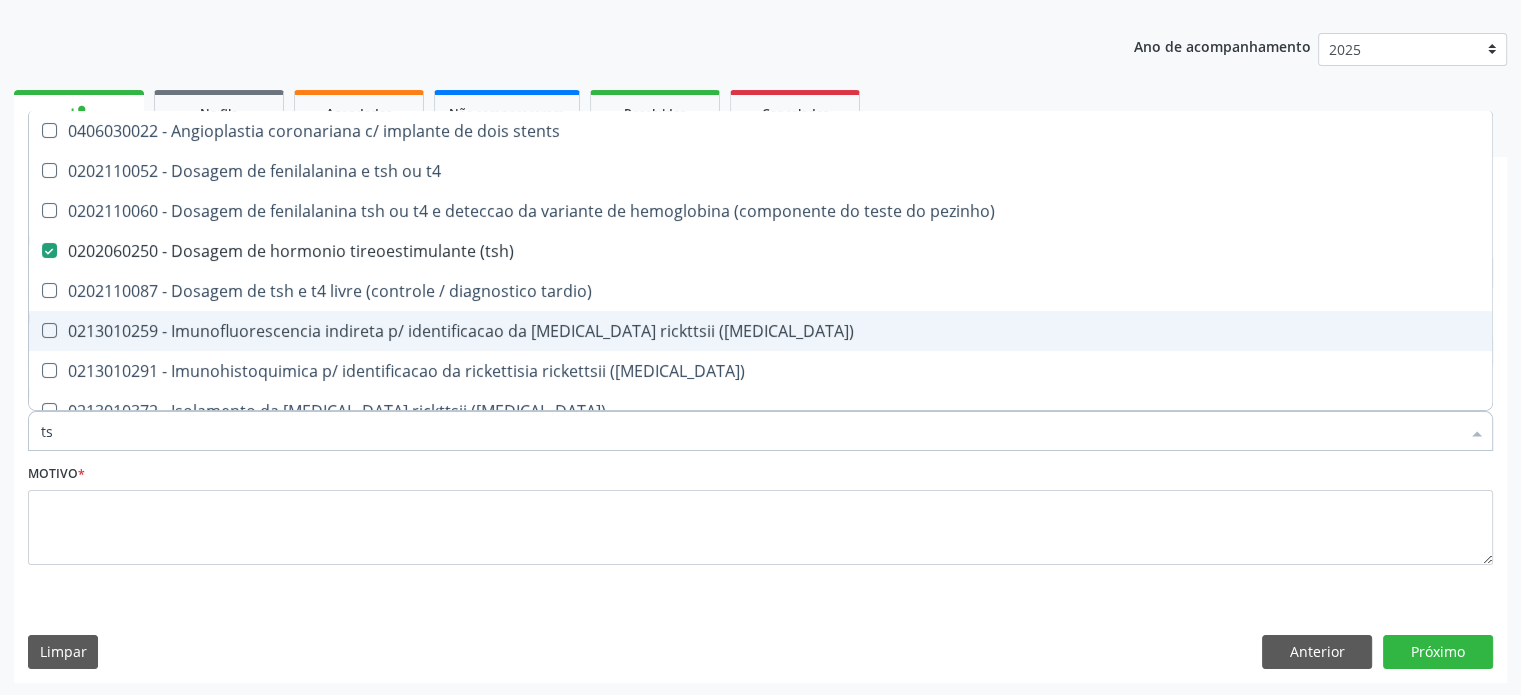 type on "t" 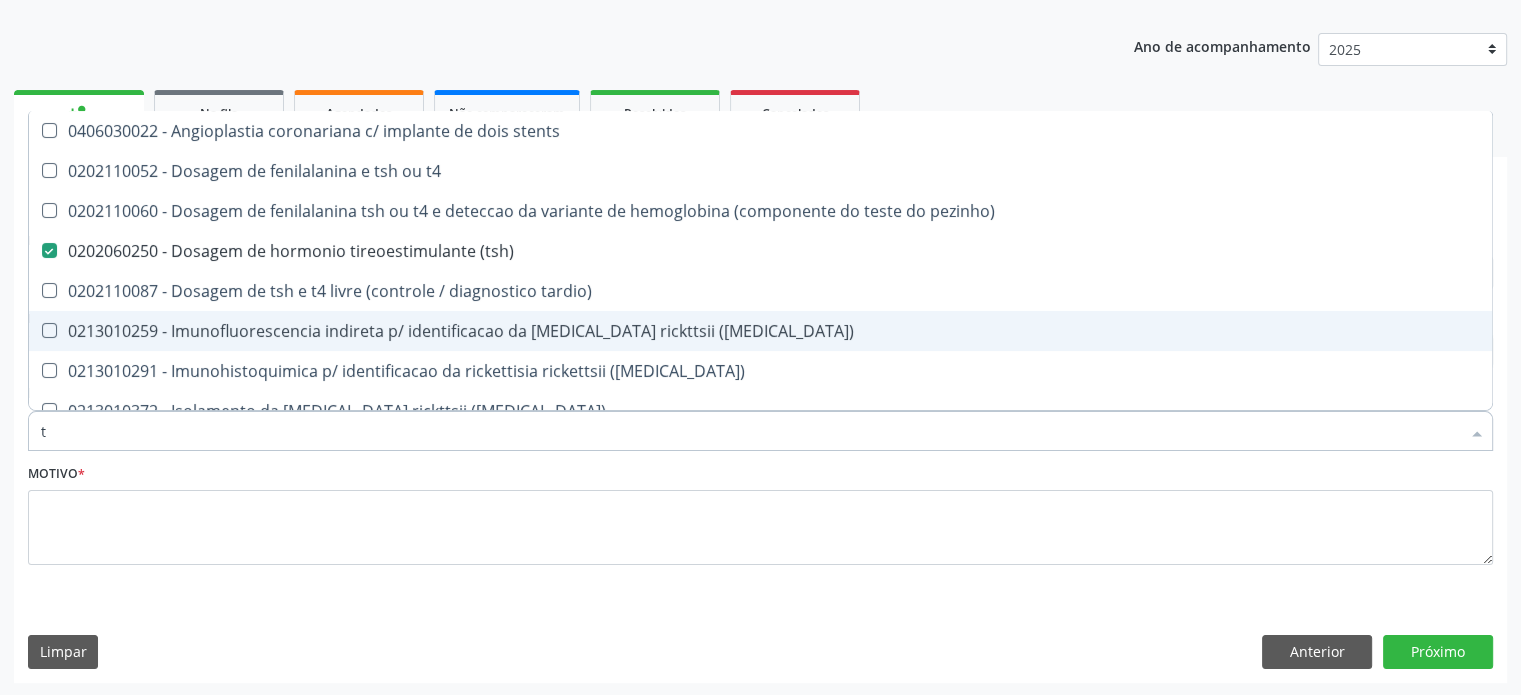 checkbox on "false" 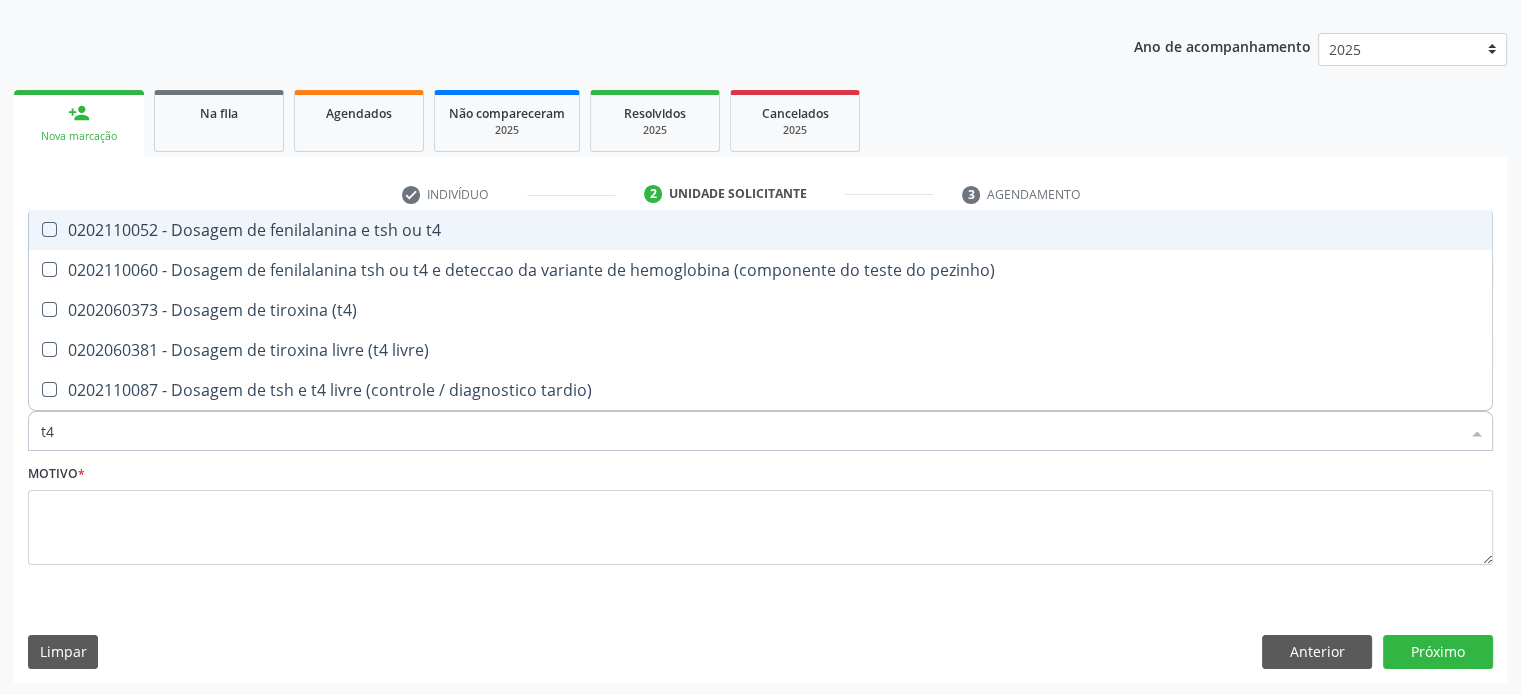 type on "t" 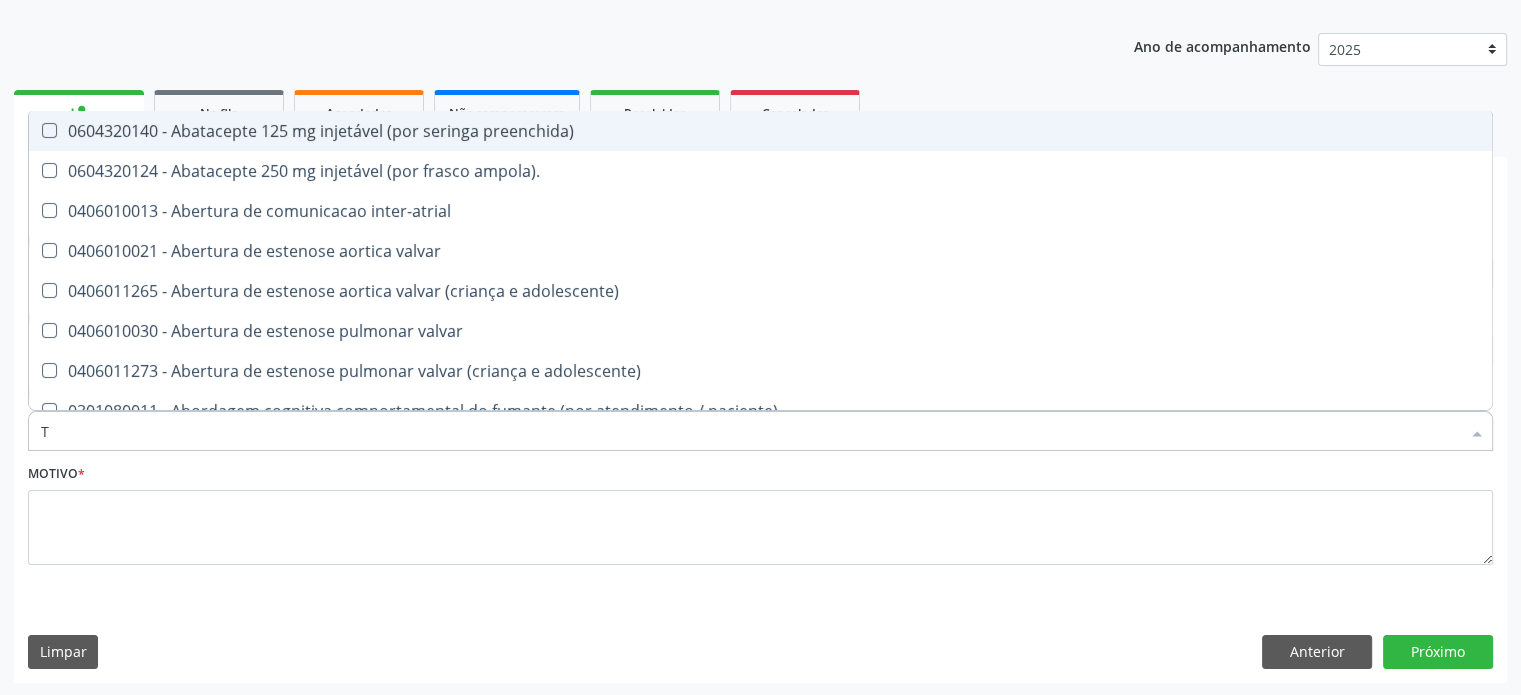 type on "T4" 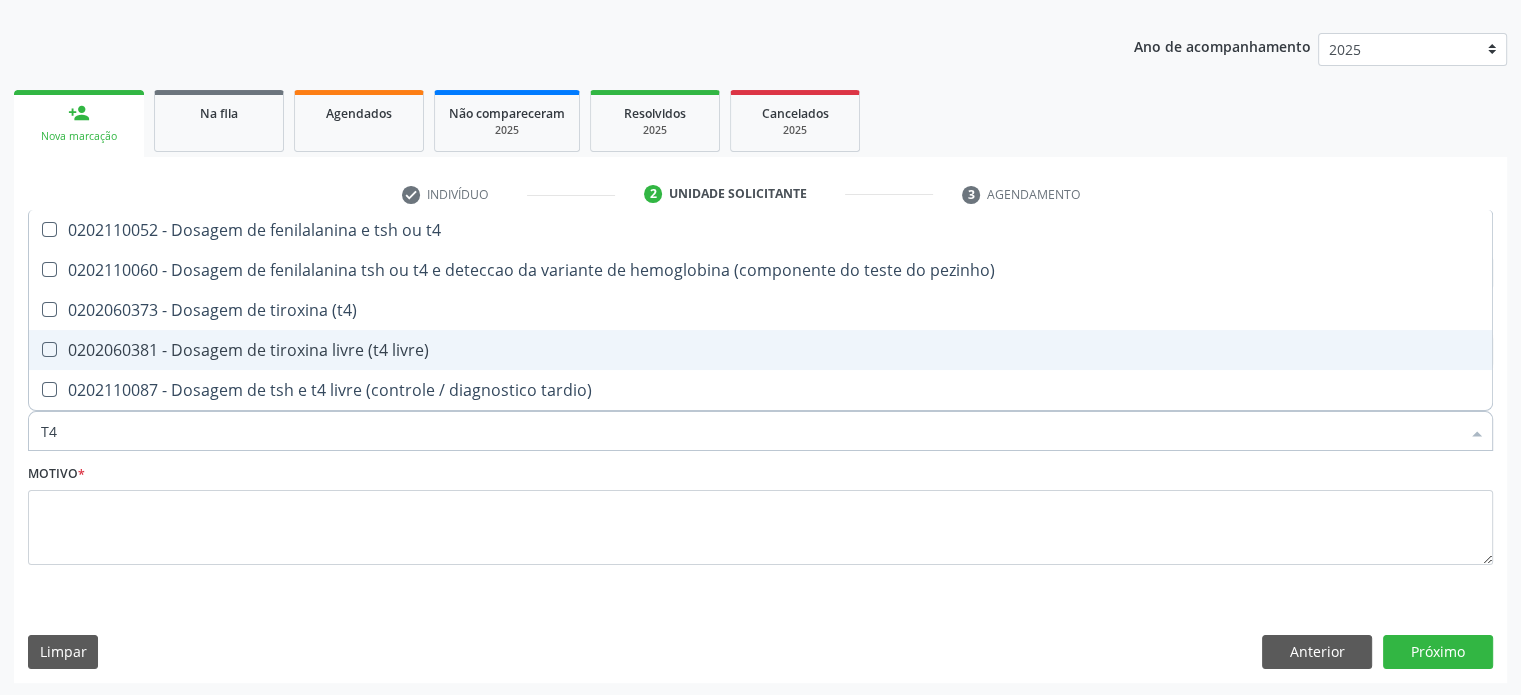 click on "0202060381 - Dosagem de tiroxina livre (t4 livre)" at bounding box center [760, 350] 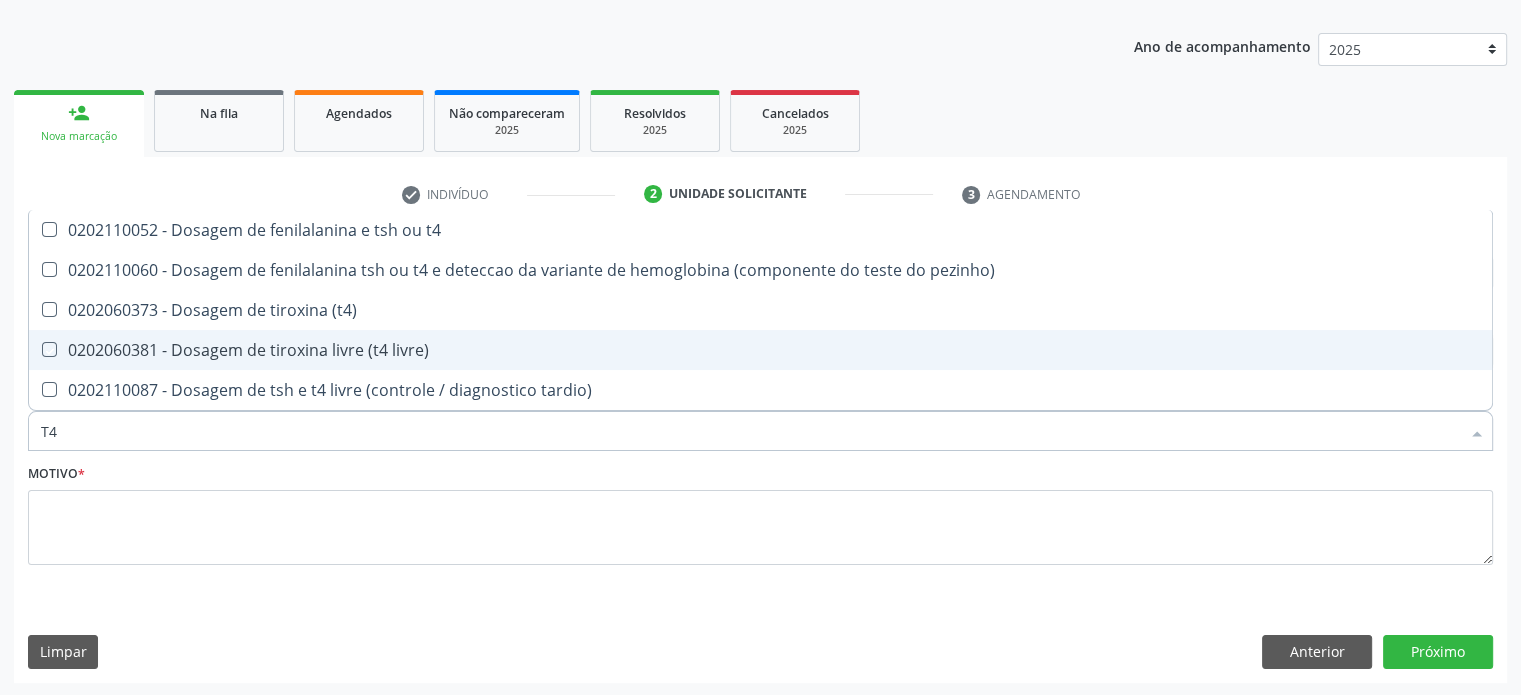 checkbox on "true" 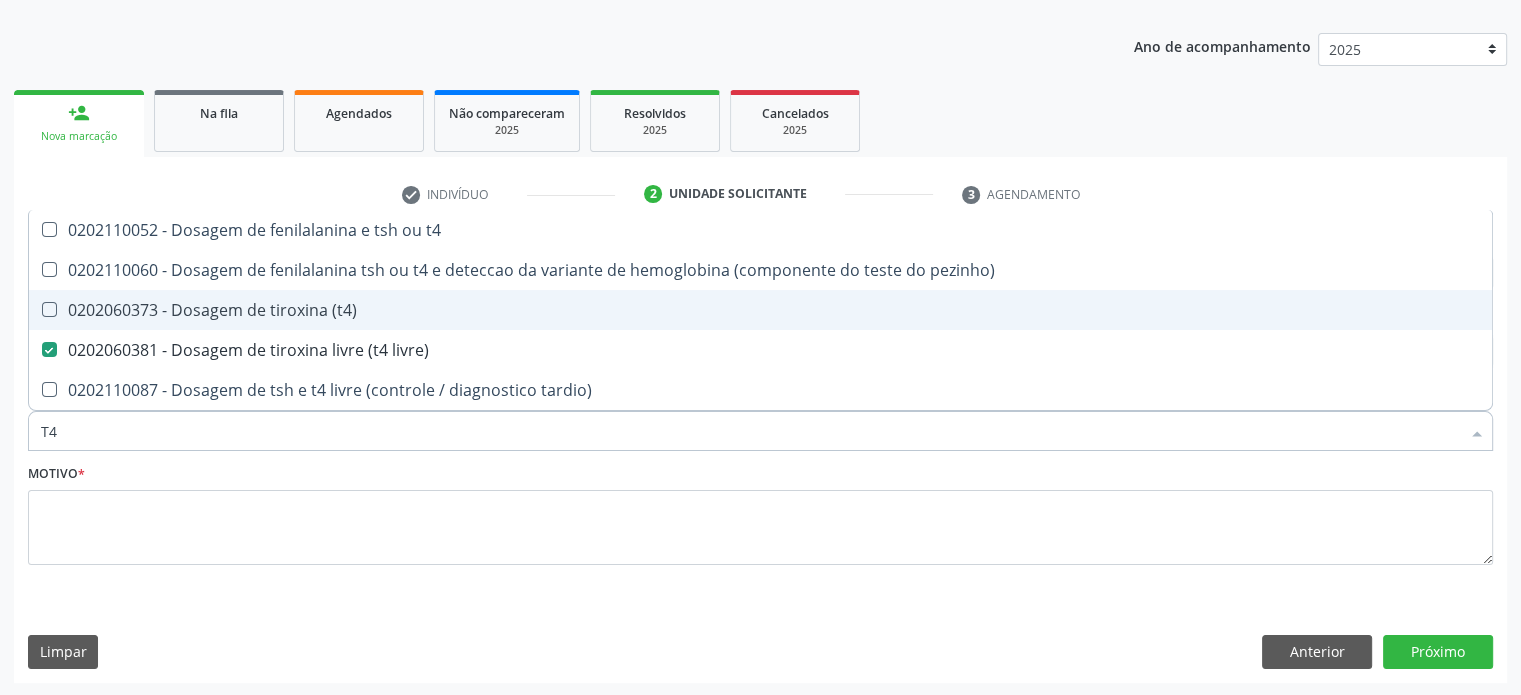 click on "0202060373 - Dosagem de tiroxina (t4)" at bounding box center (760, 310) 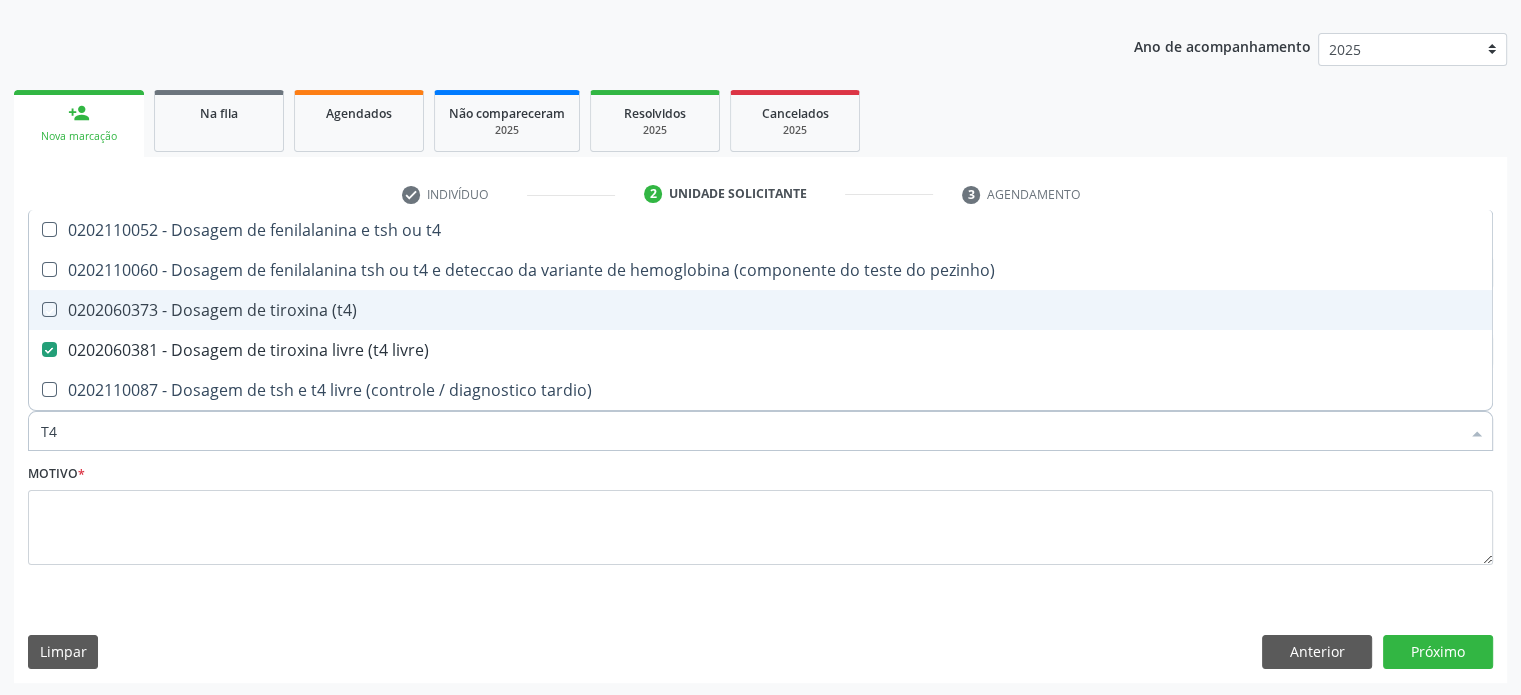 checkbox on "true" 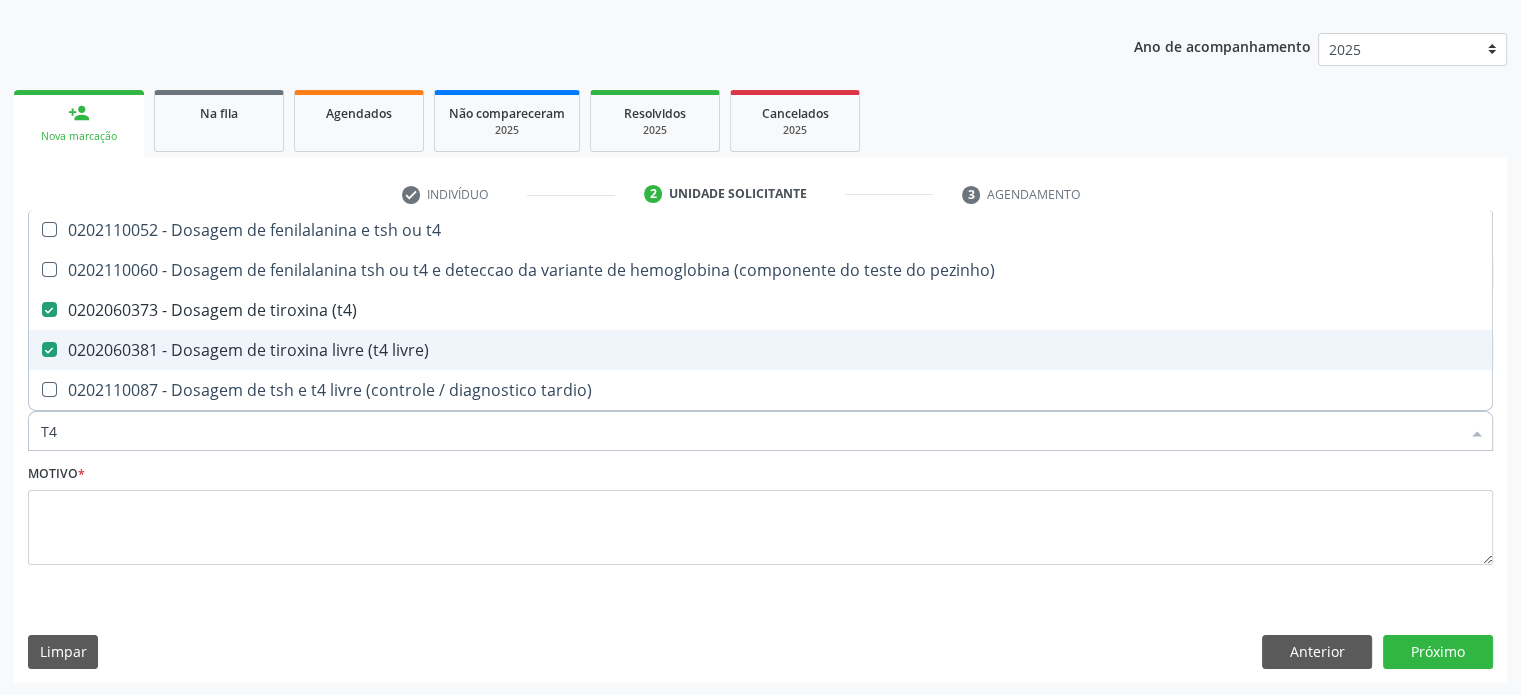 click at bounding box center [49, 349] 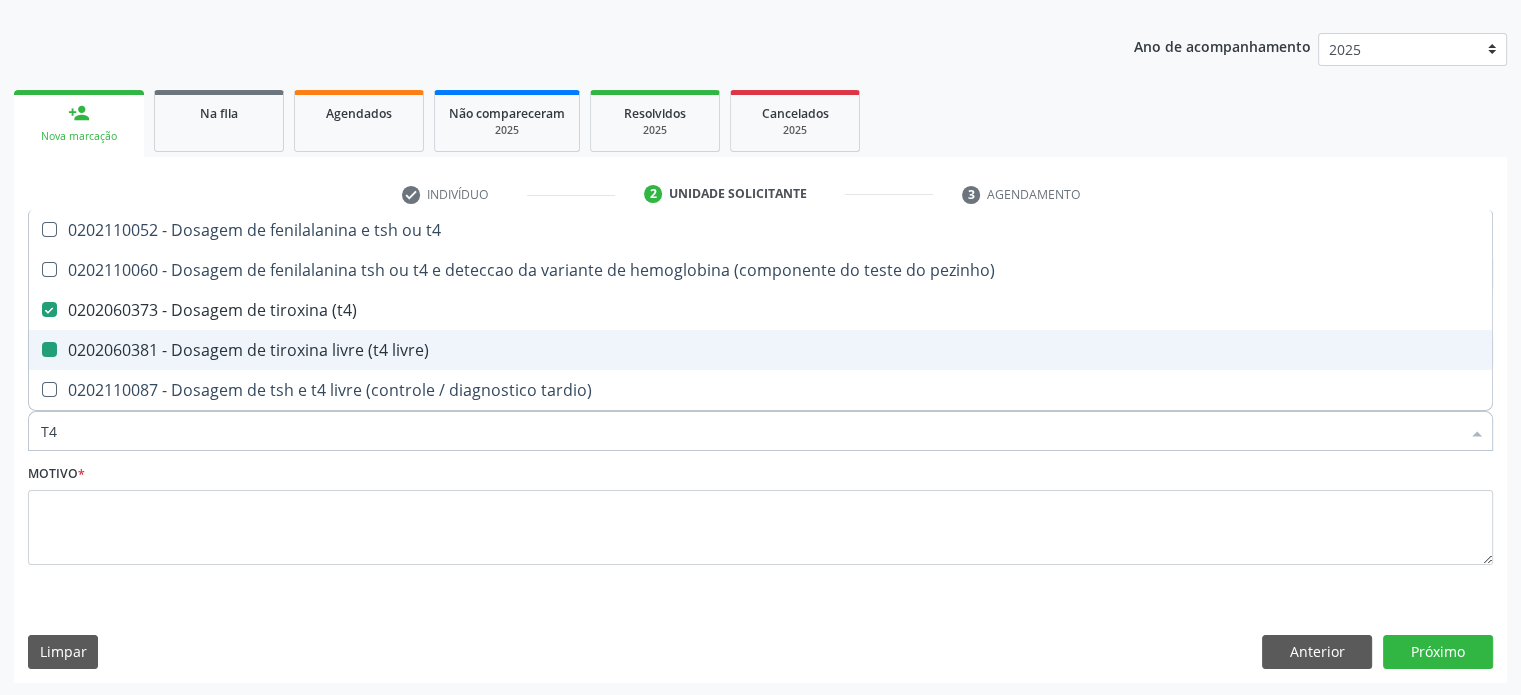 checkbox on "false" 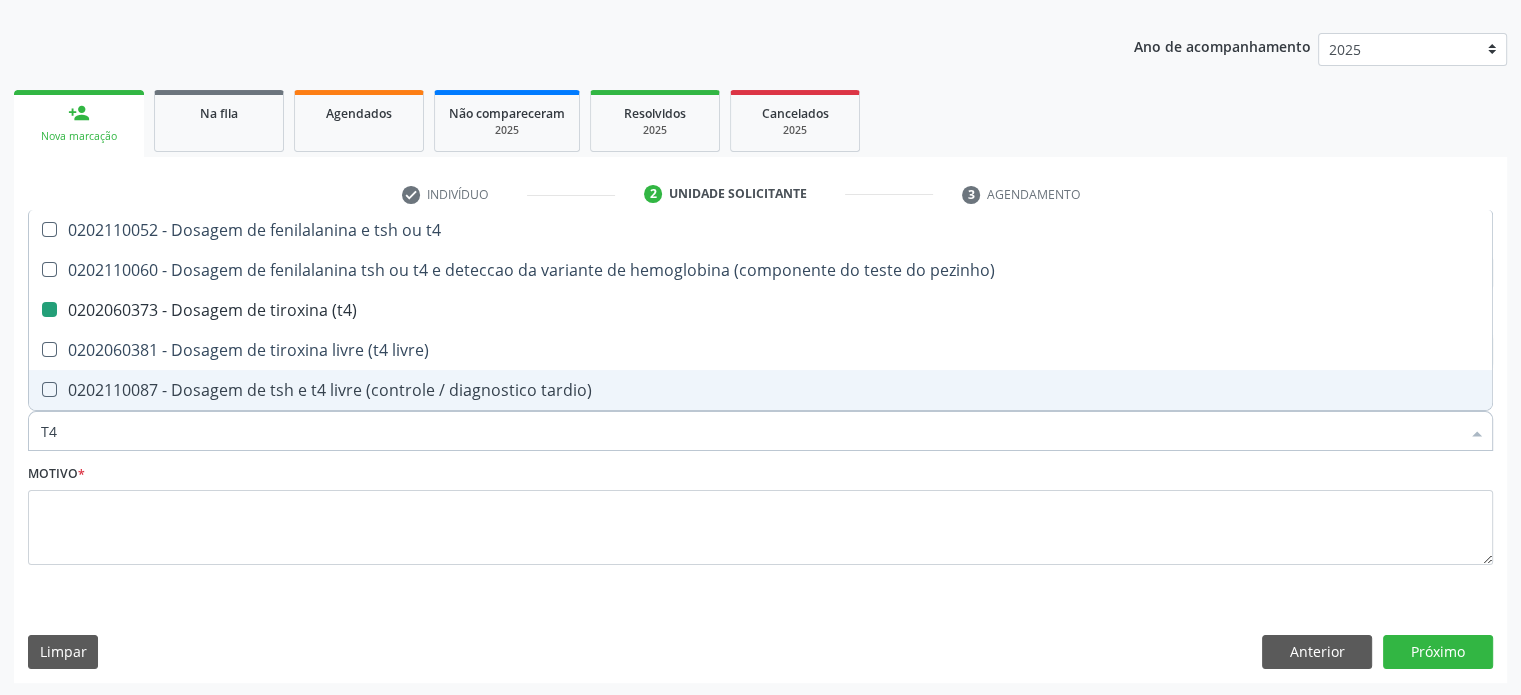 type on "T" 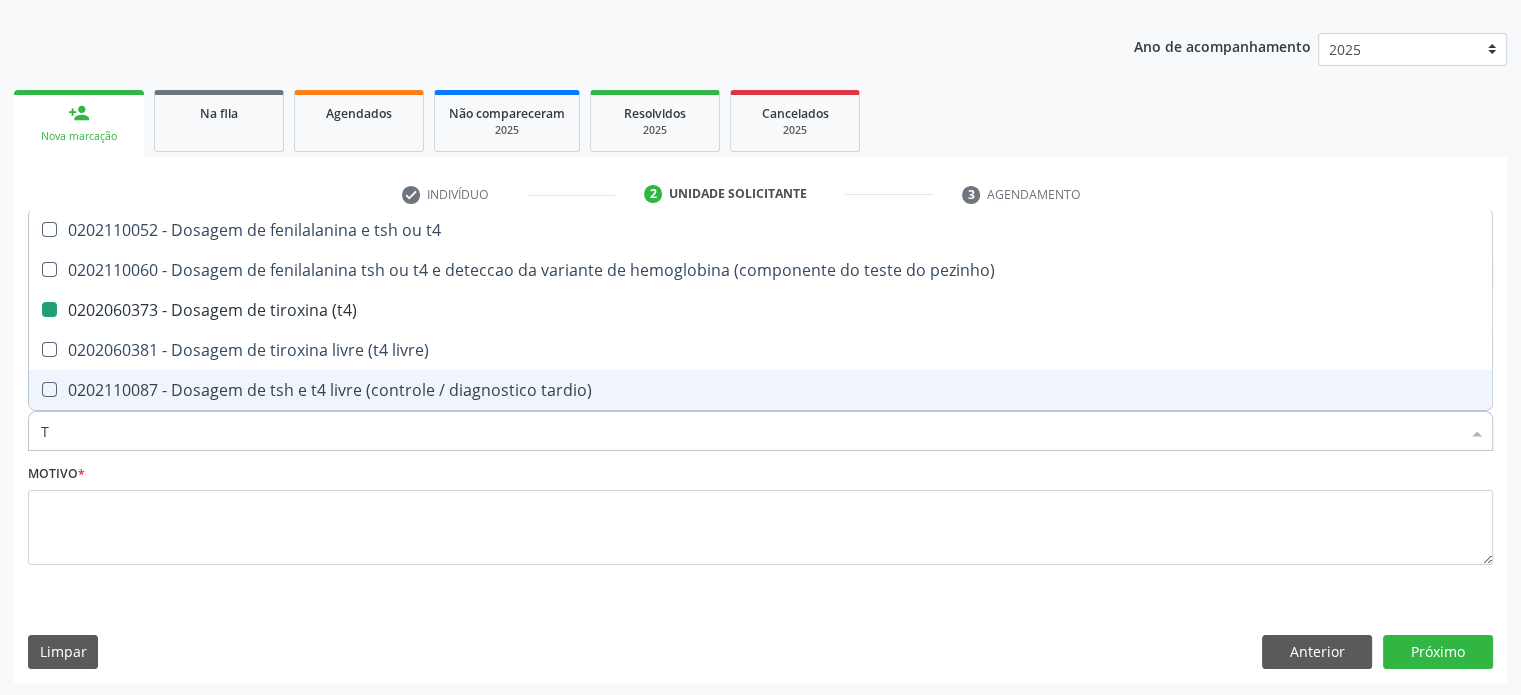 type 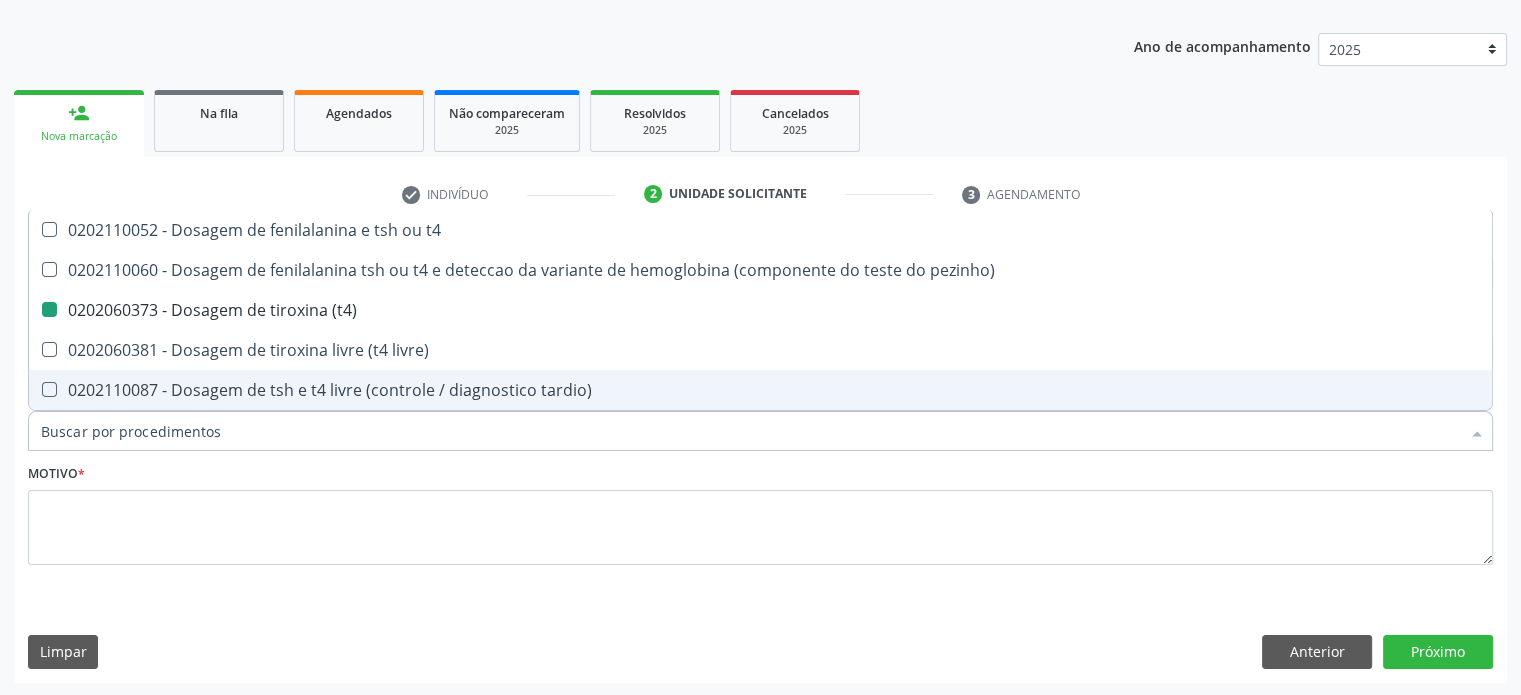 checkbox on "false" 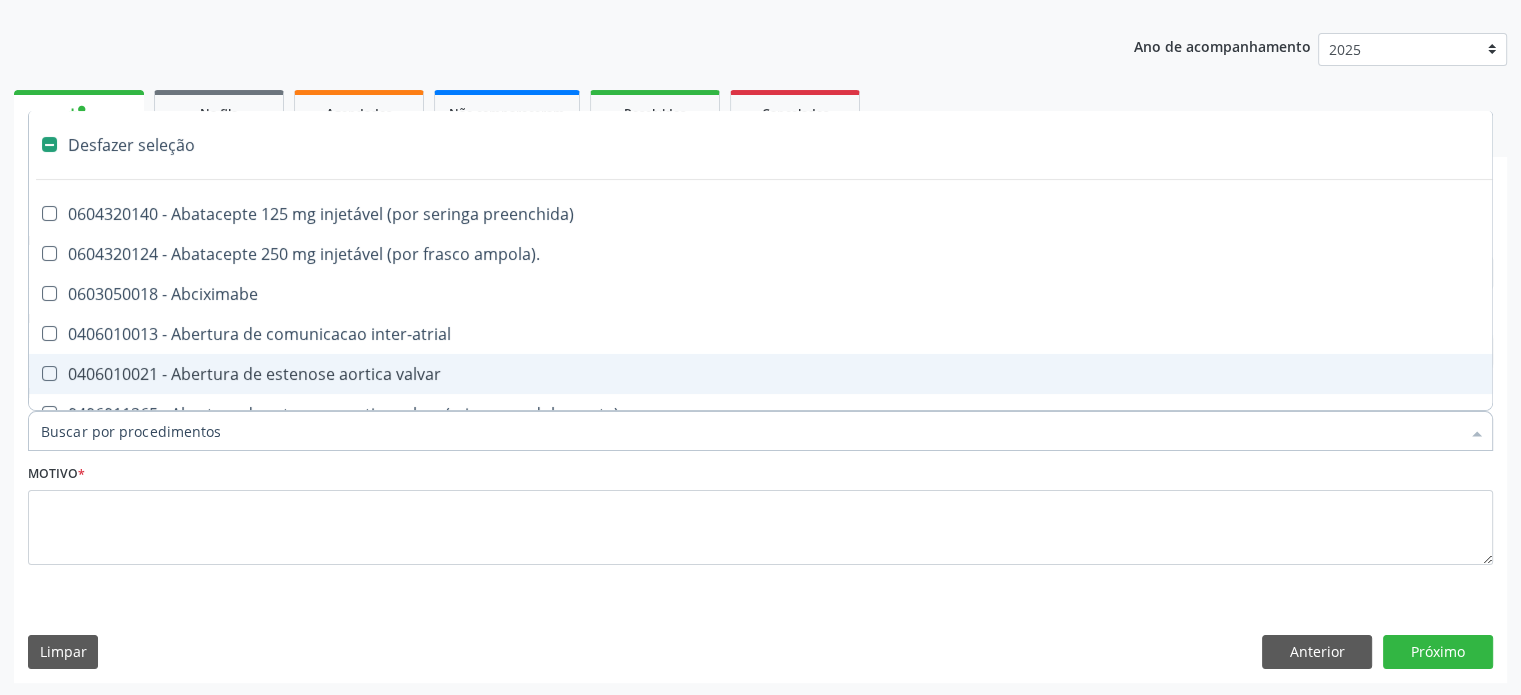type on "U" 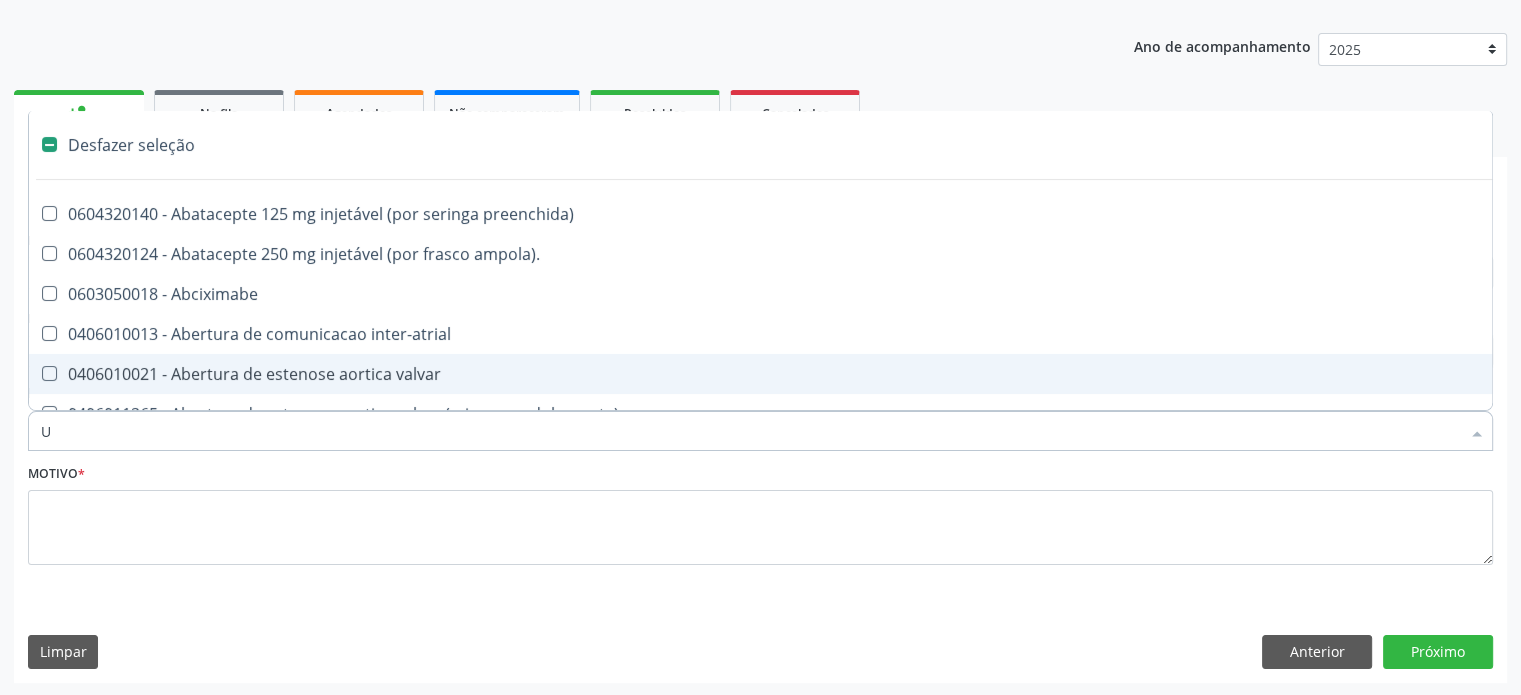 checkbox on "true" 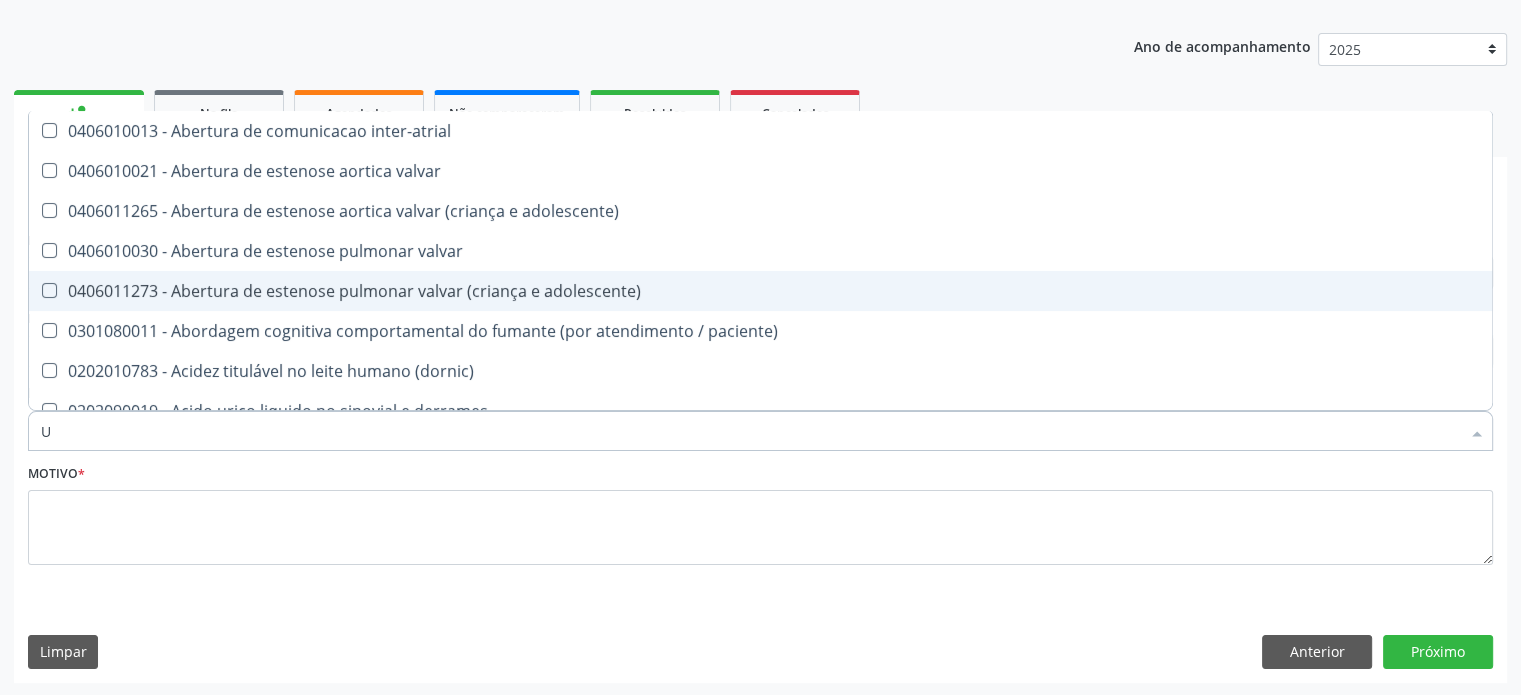 type on "UR" 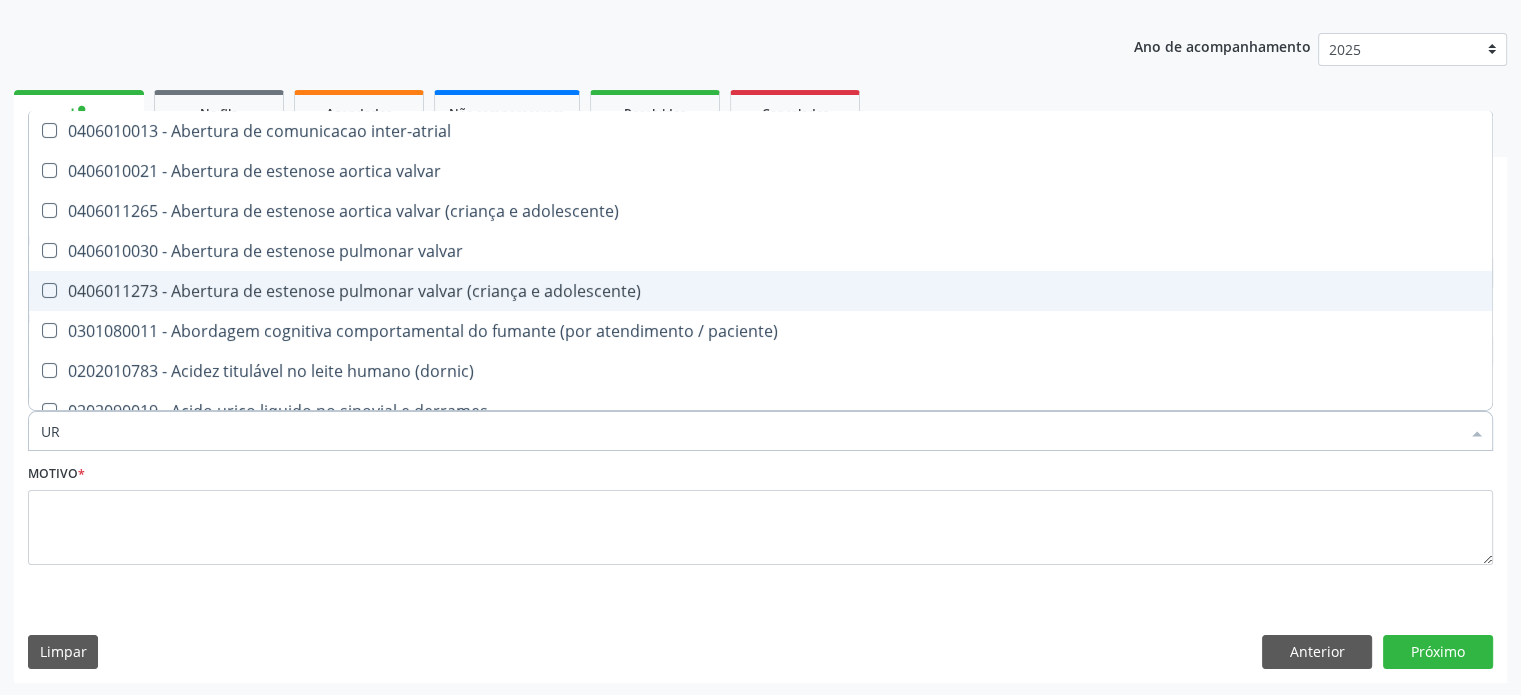 checkbox on "true" 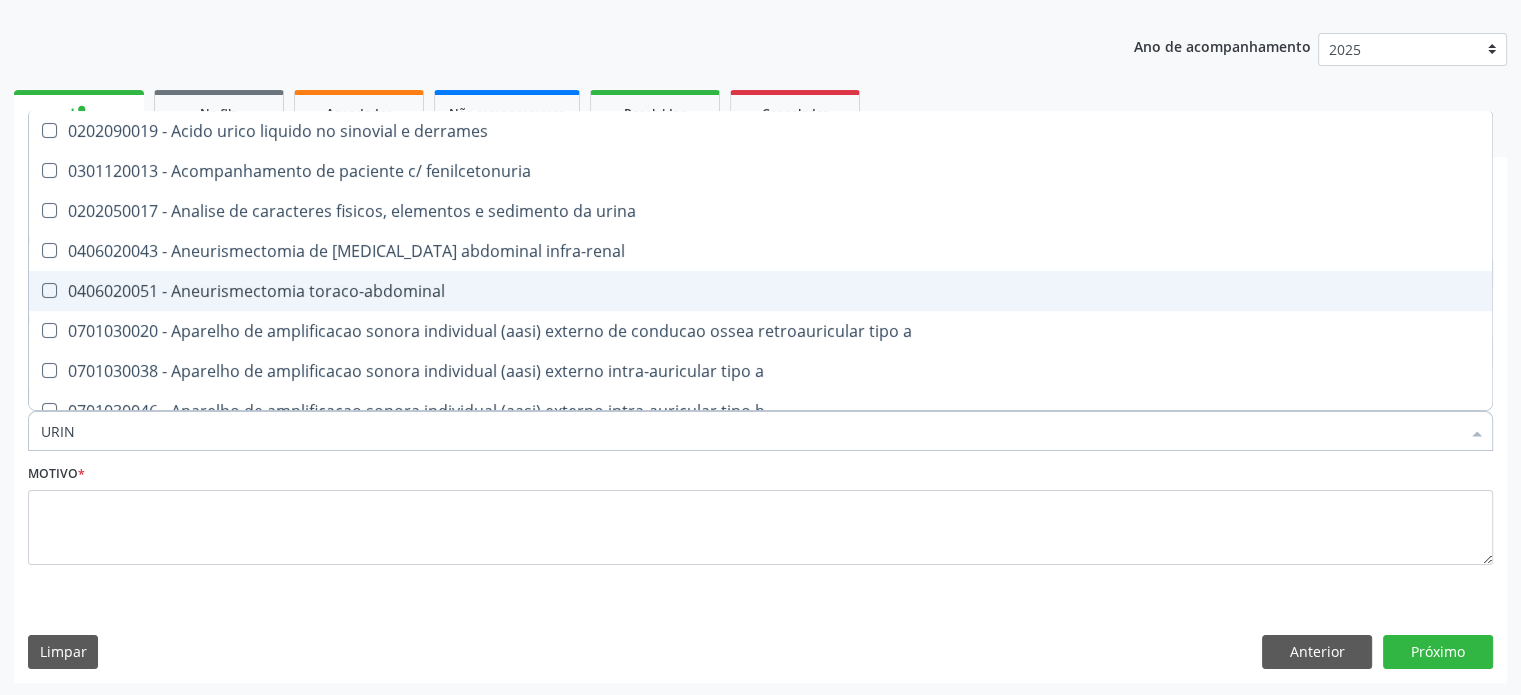 type on "URINA" 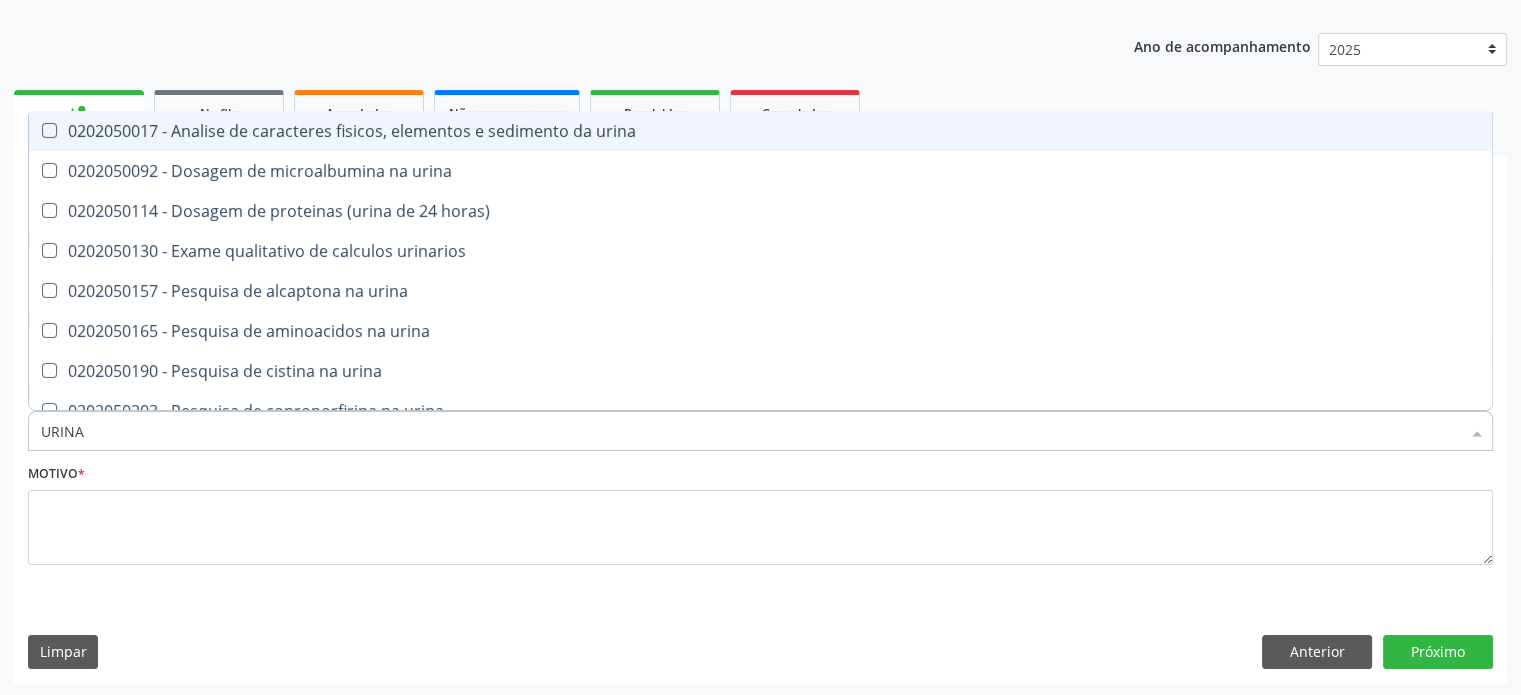 click on "0202050017 - Analise de caracteres fisicos, elementos e sedimento da urina" at bounding box center [760, 131] 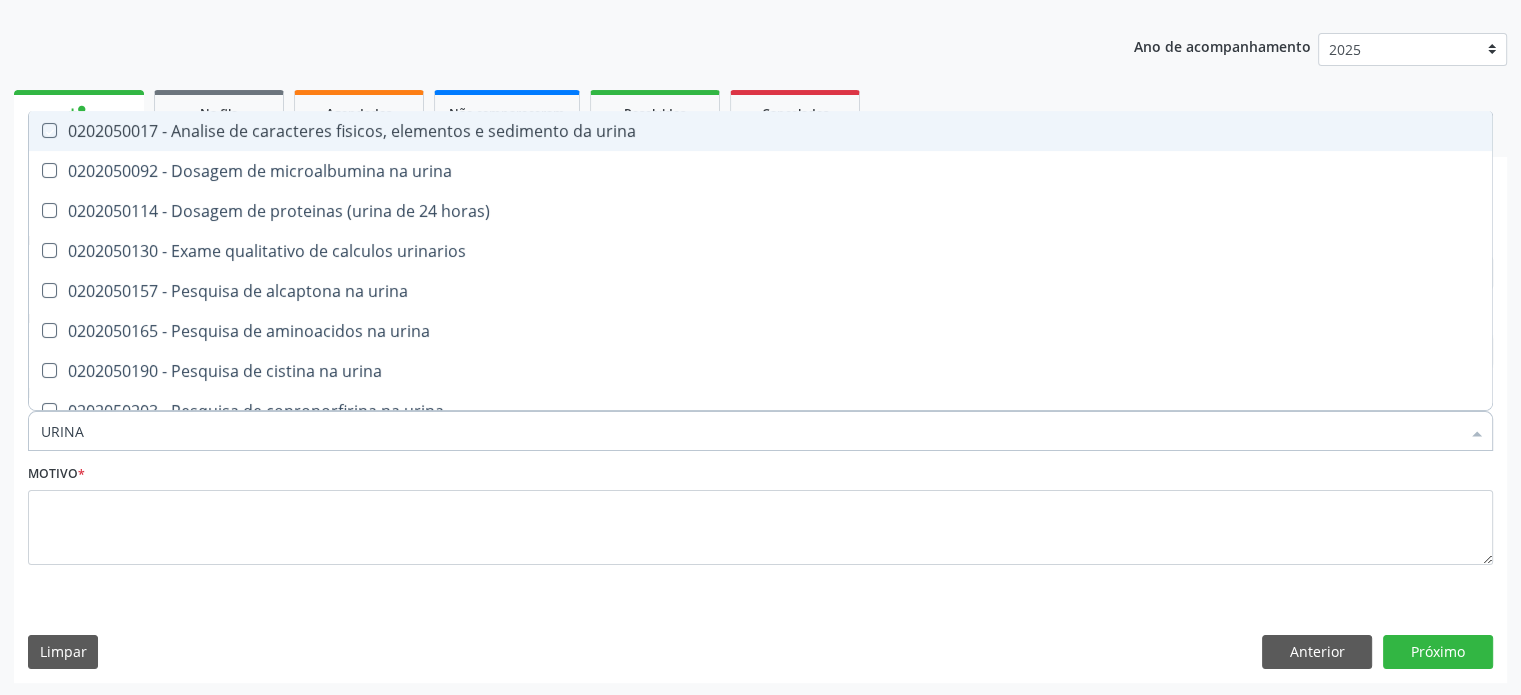checkbox on "true" 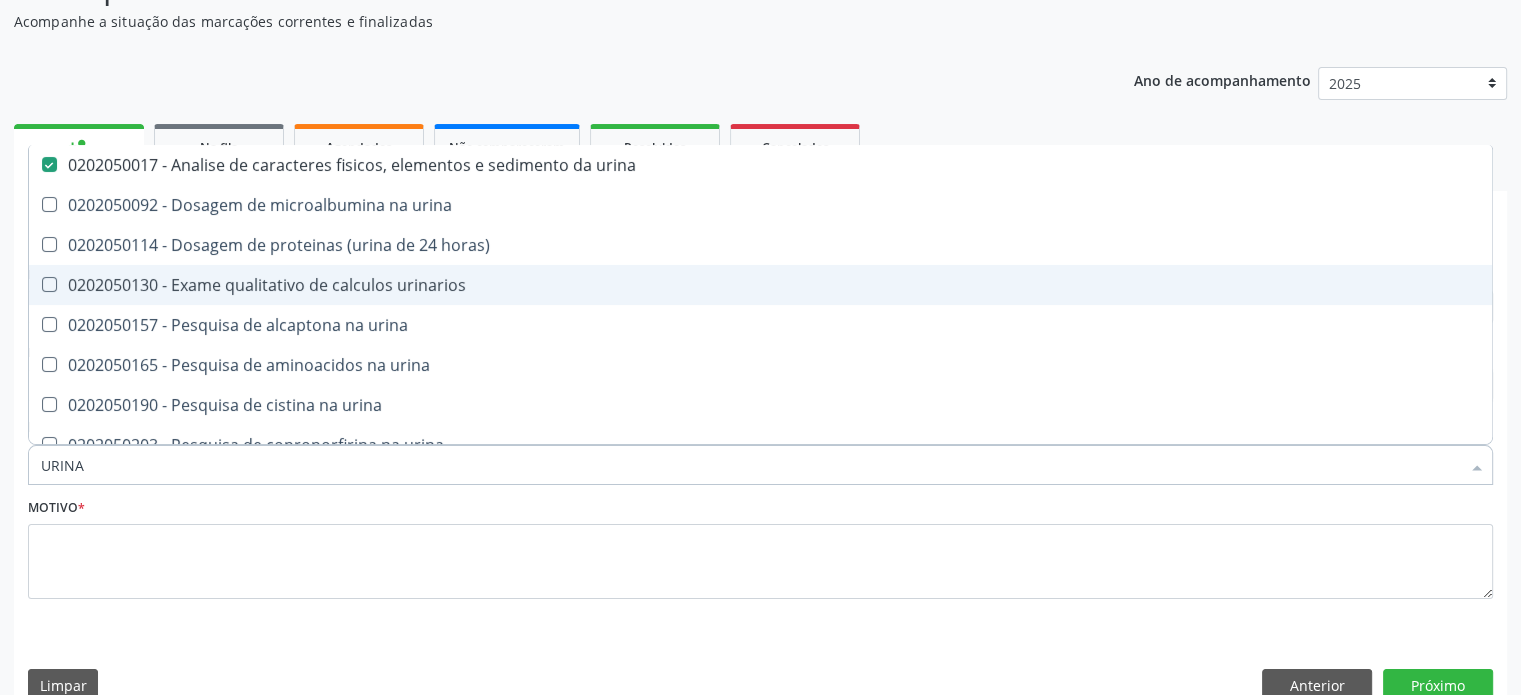 scroll, scrollTop: 209, scrollLeft: 0, axis: vertical 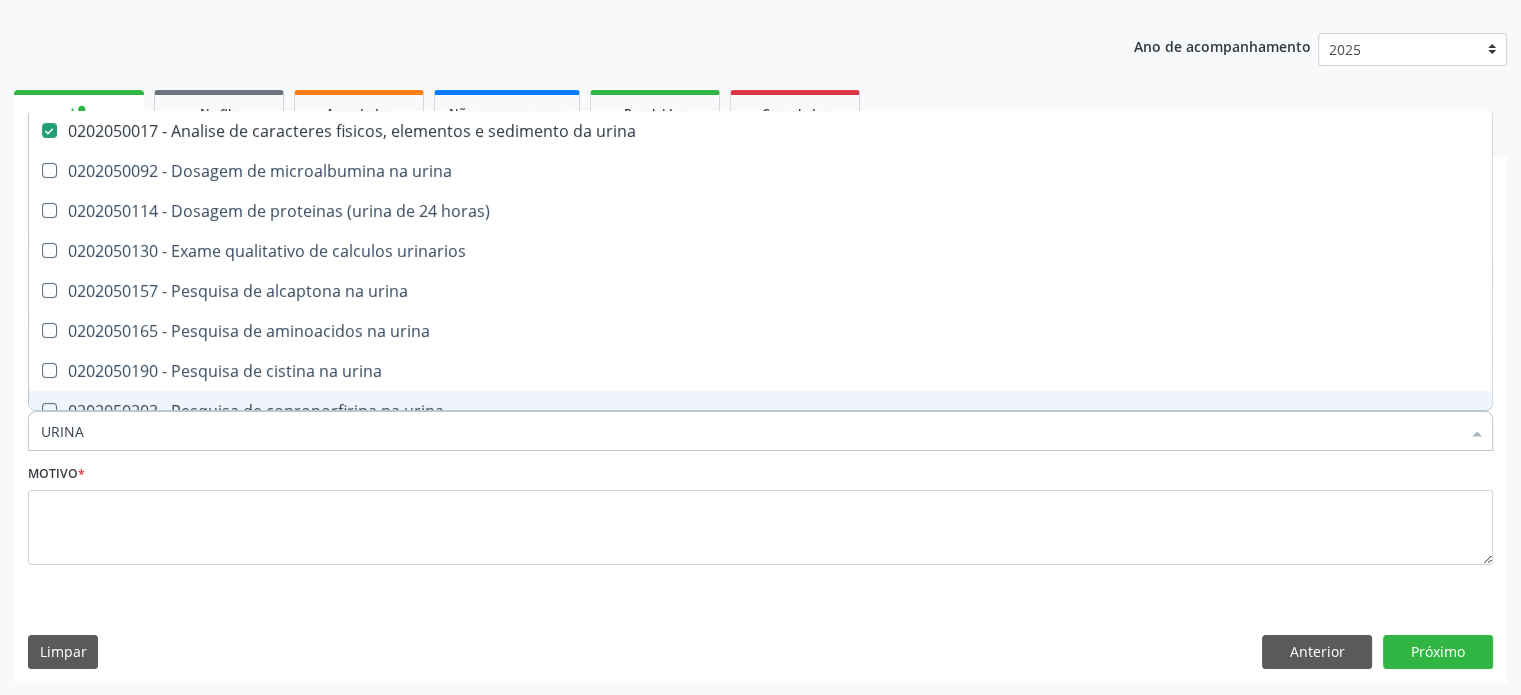 drag, startPoint x: 120, startPoint y: 436, endPoint x: 0, endPoint y: 430, distance: 120.14991 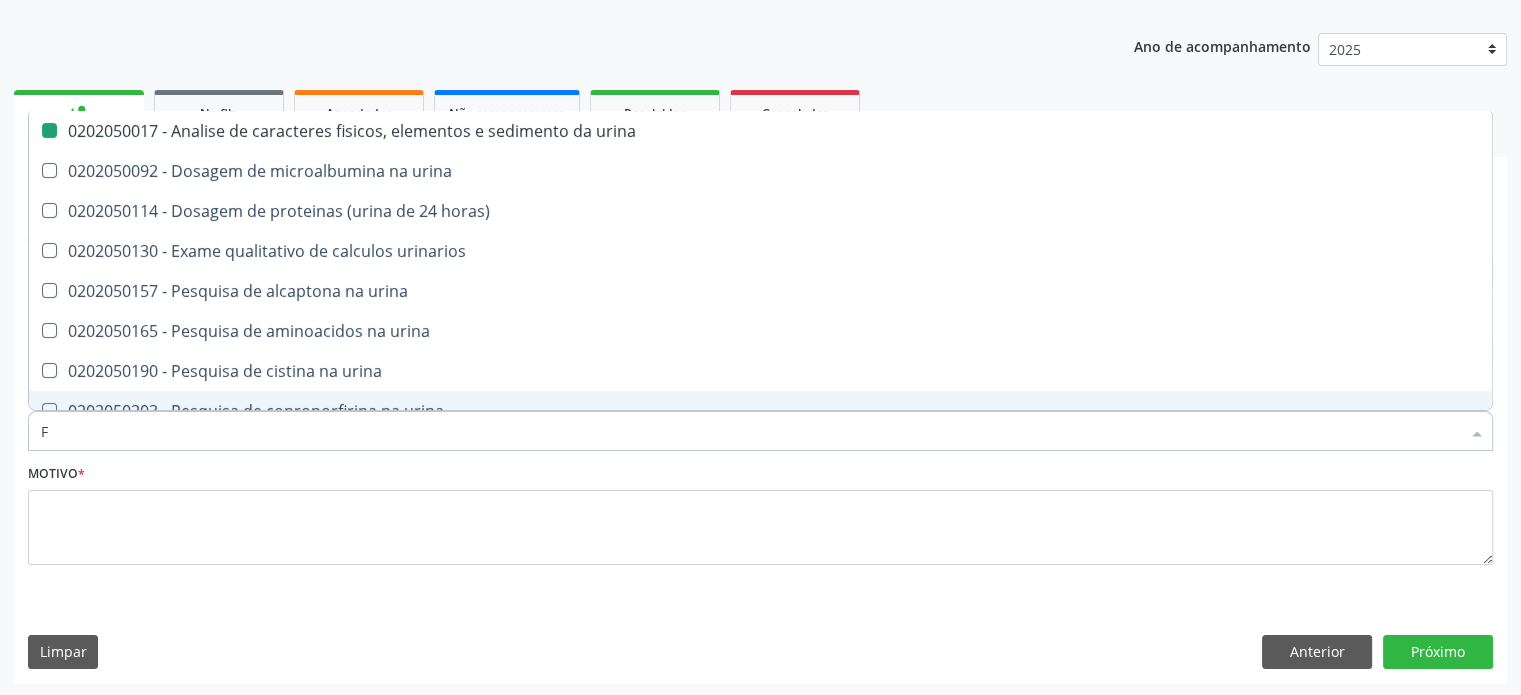 type on "FE" 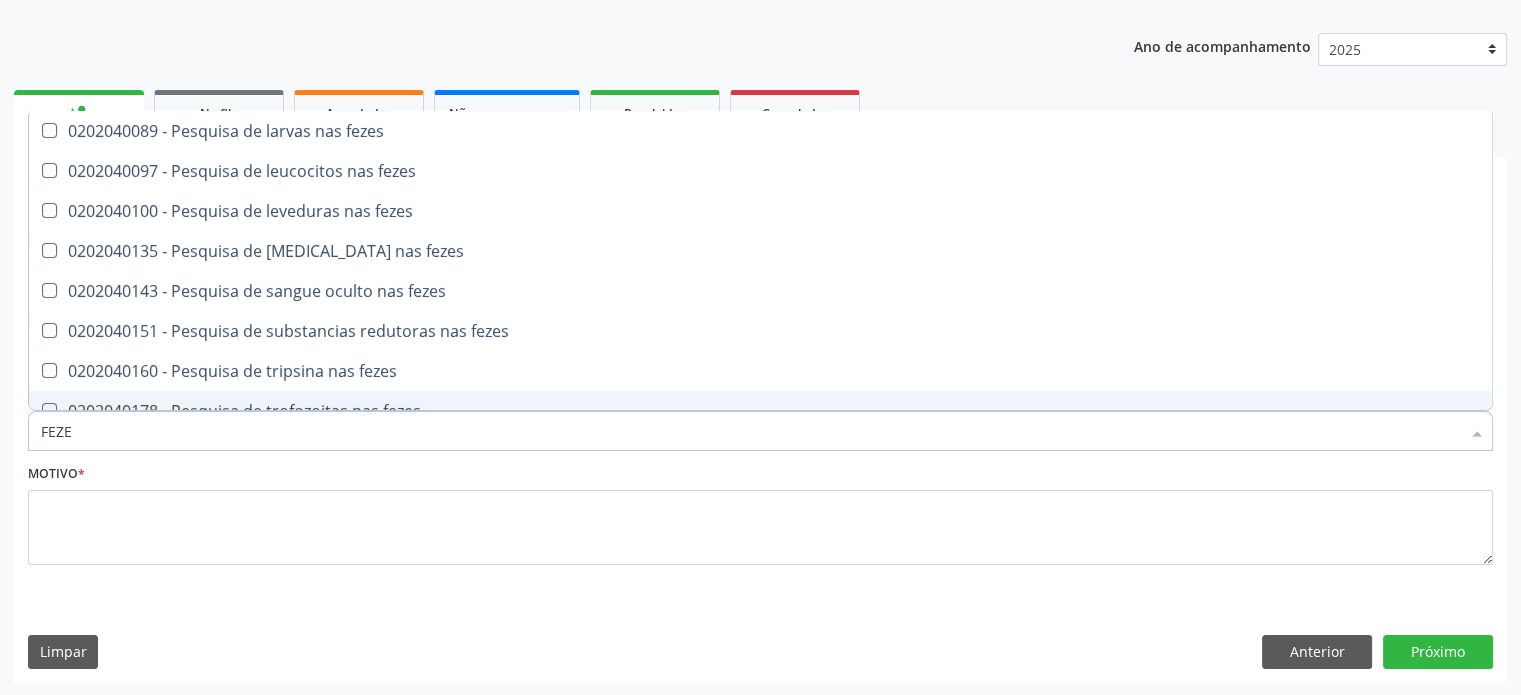 type on "FEZES" 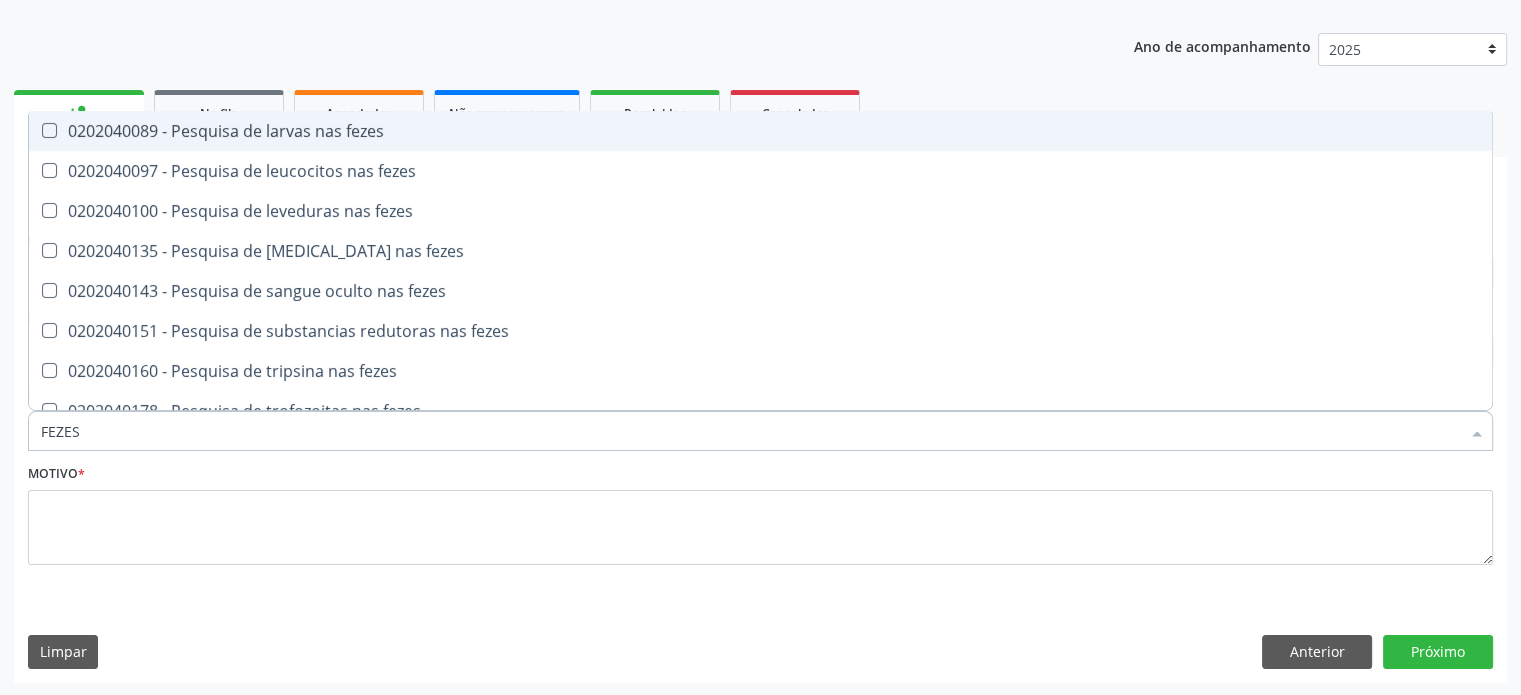 click on "0202040089 - Pesquisa de larvas nas fezes" at bounding box center (760, 131) 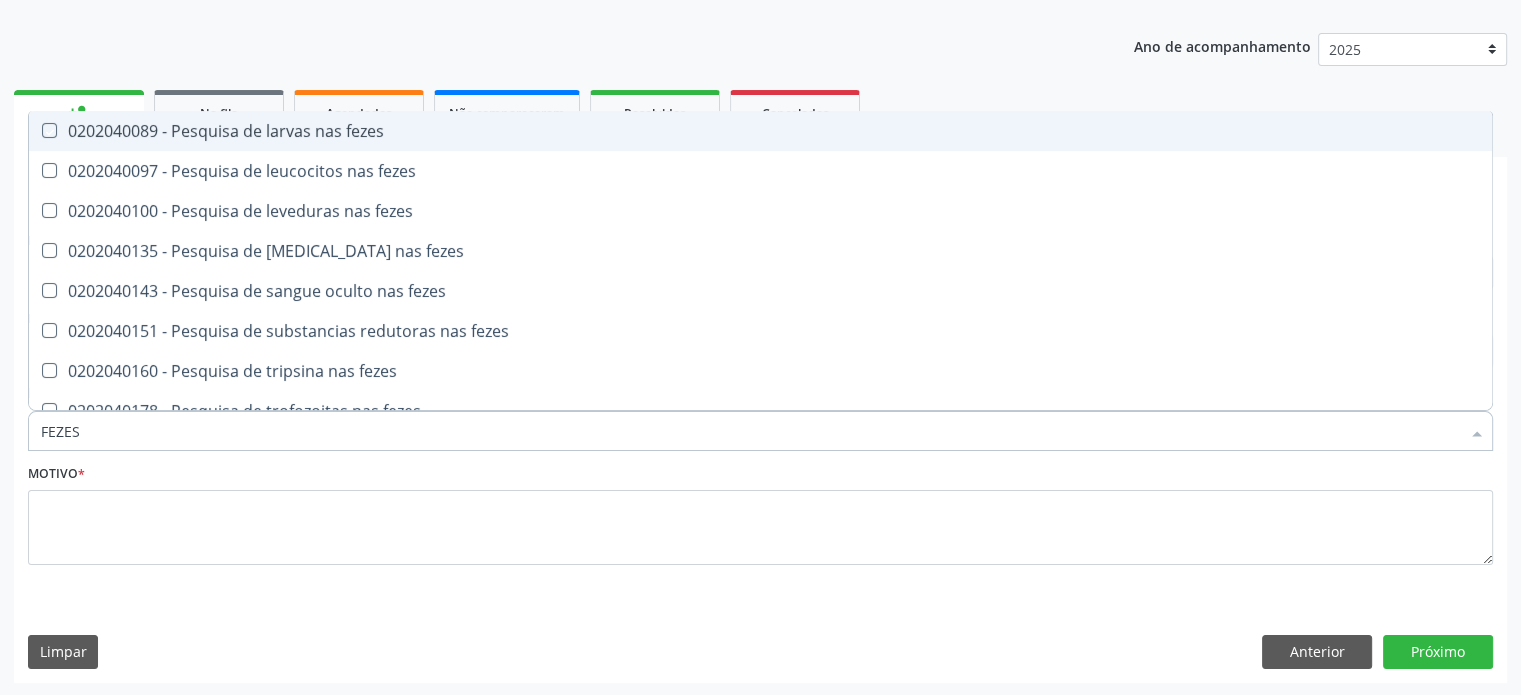 checkbox on "true" 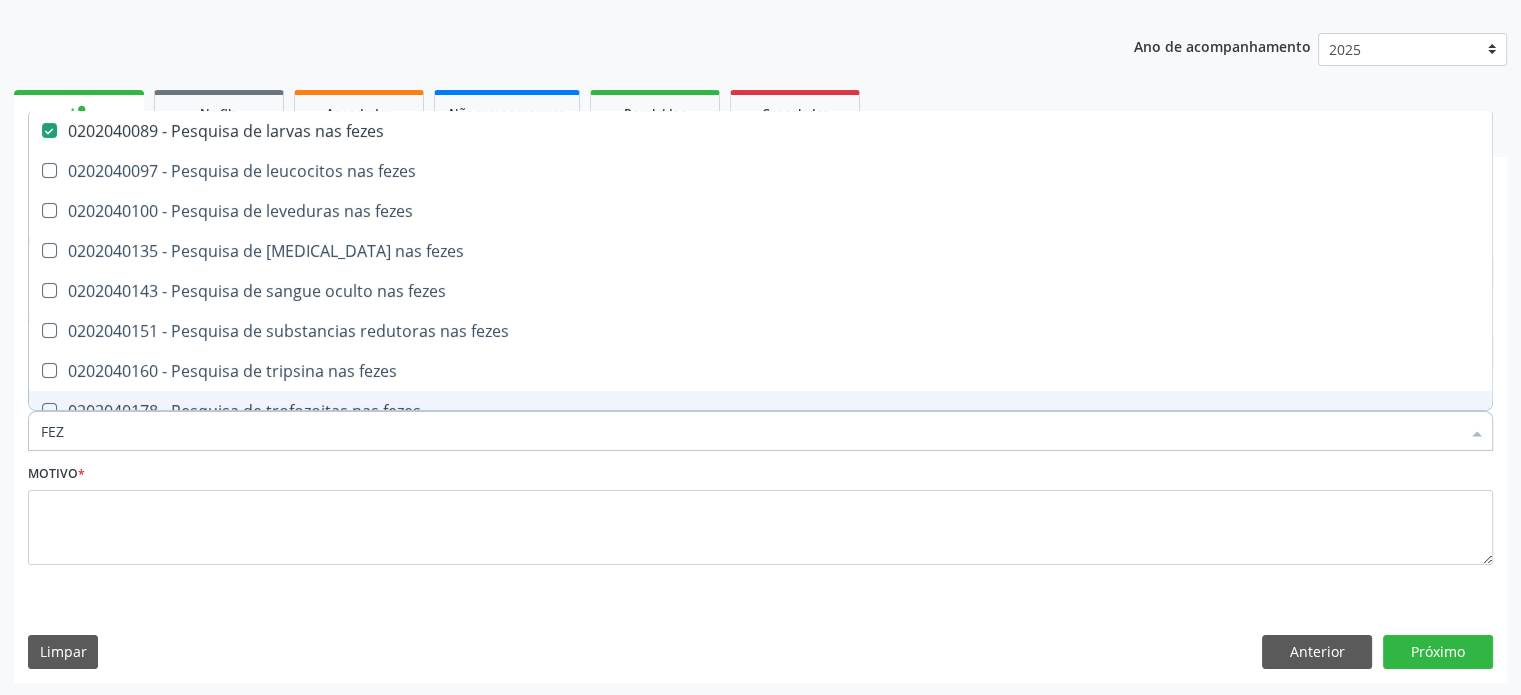 type on "FE" 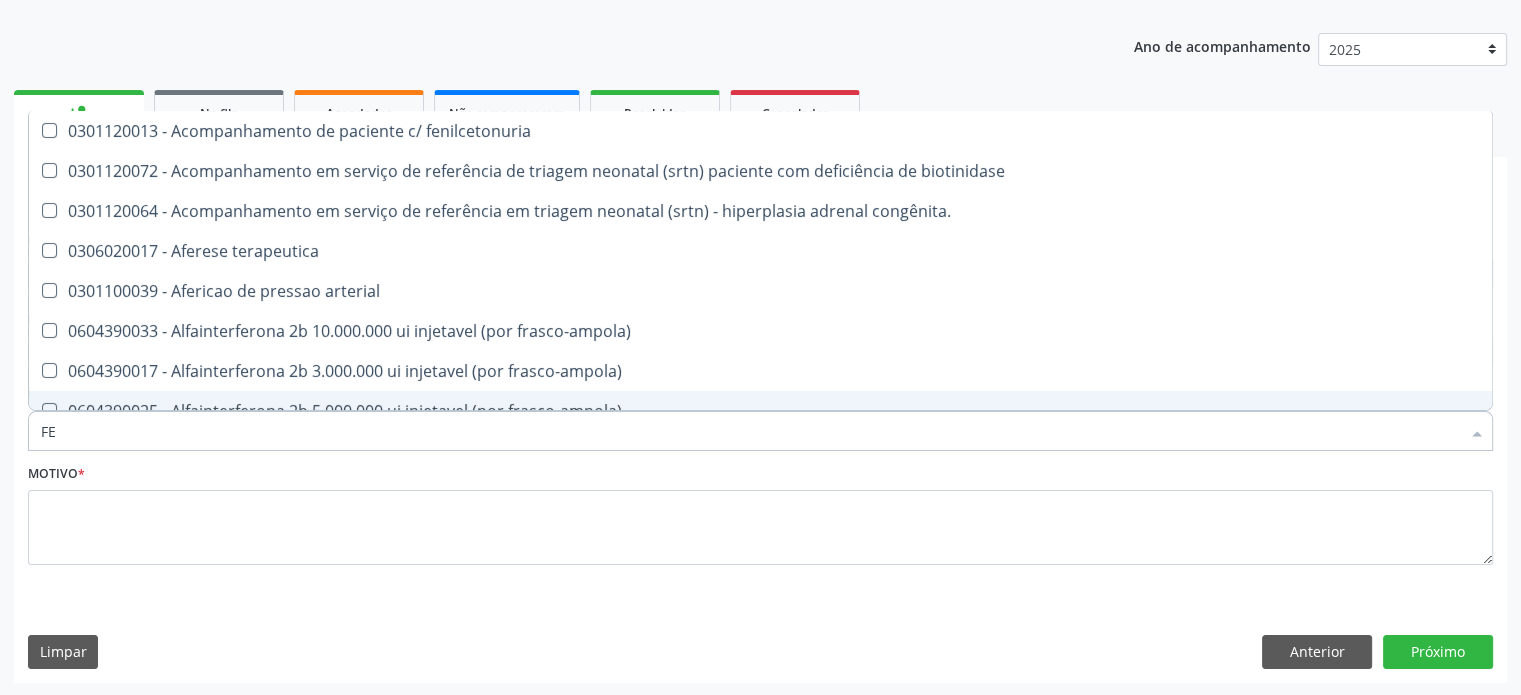 checkbox on "false" 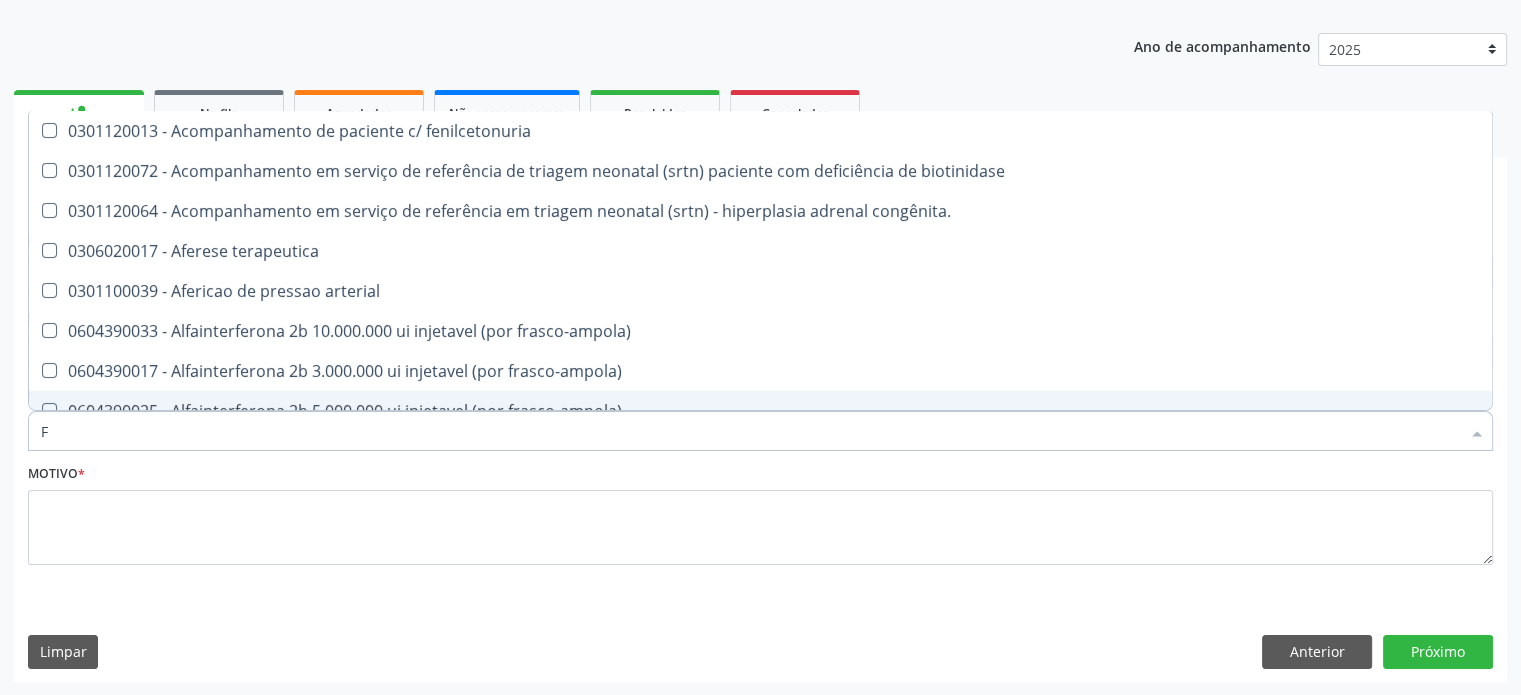 type 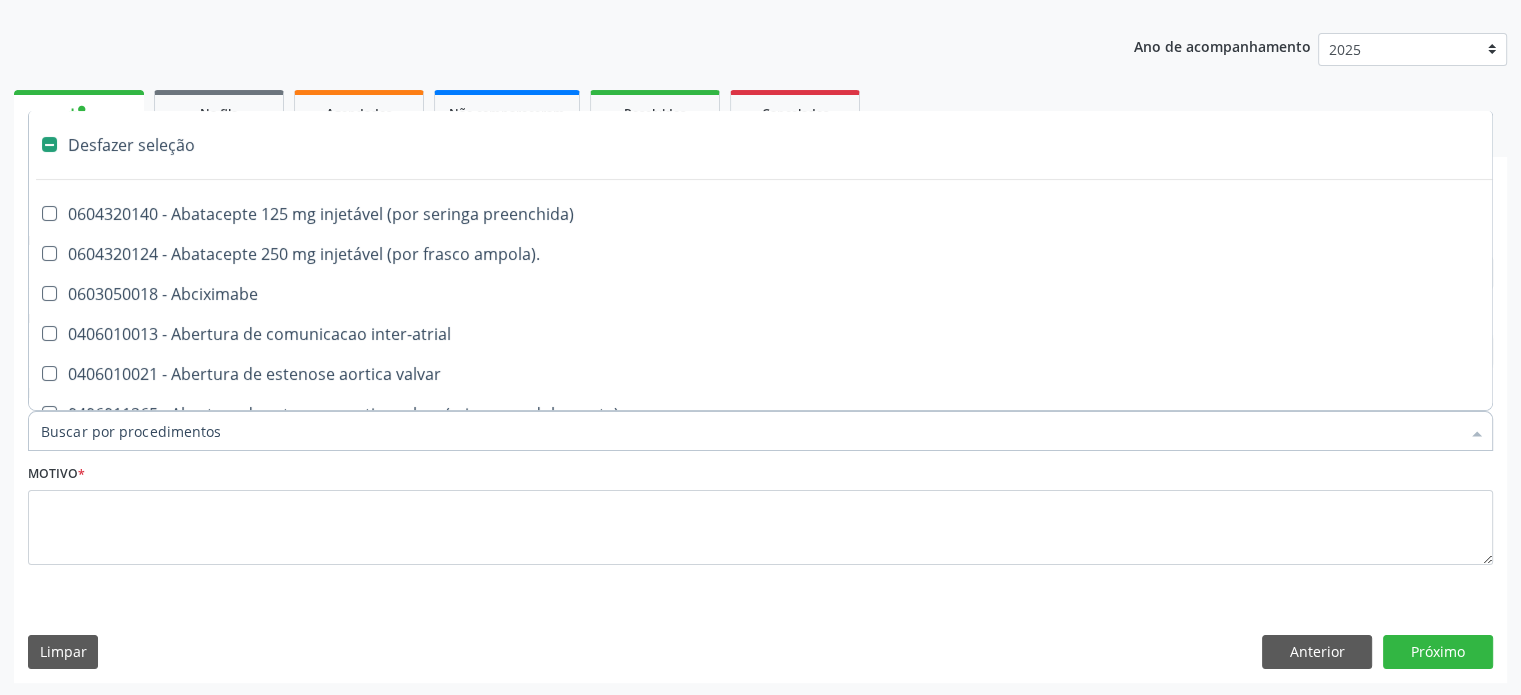 type on "E" 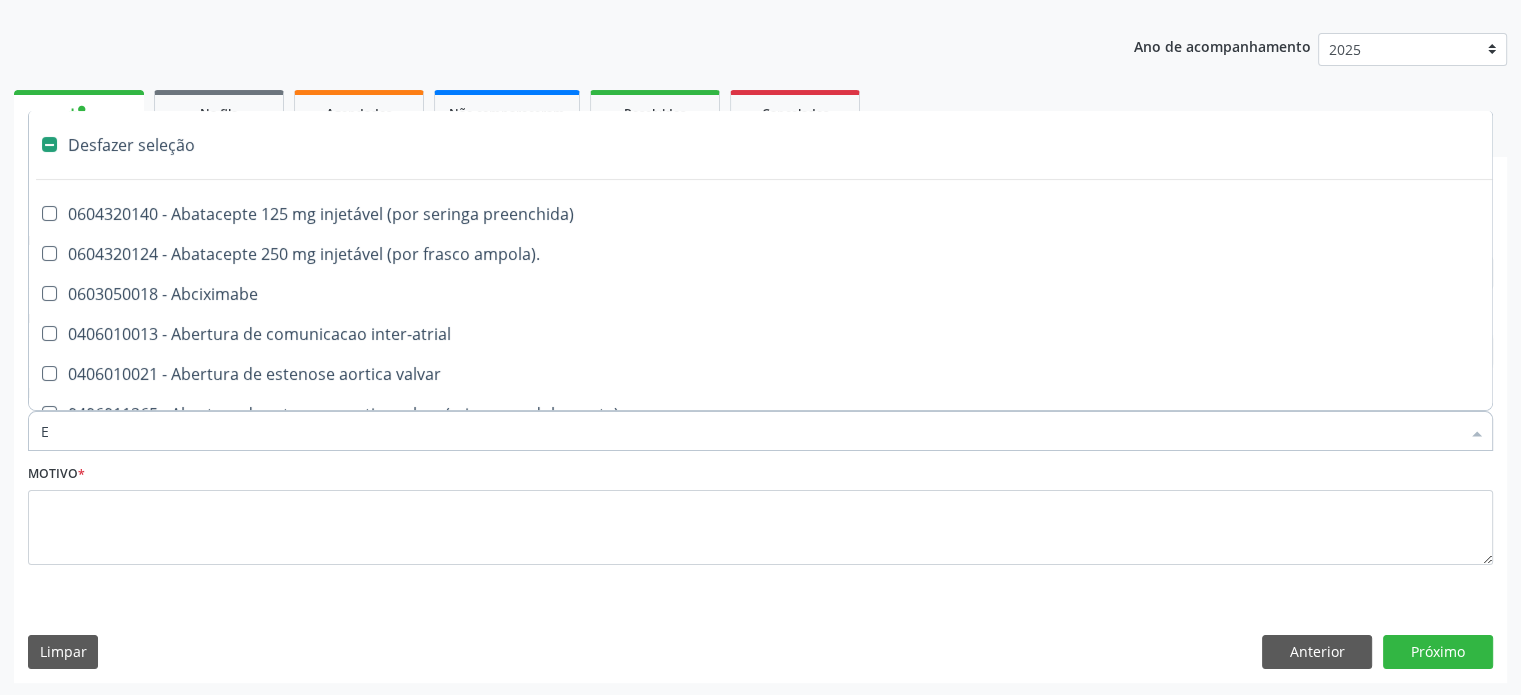 checkbox on "true" 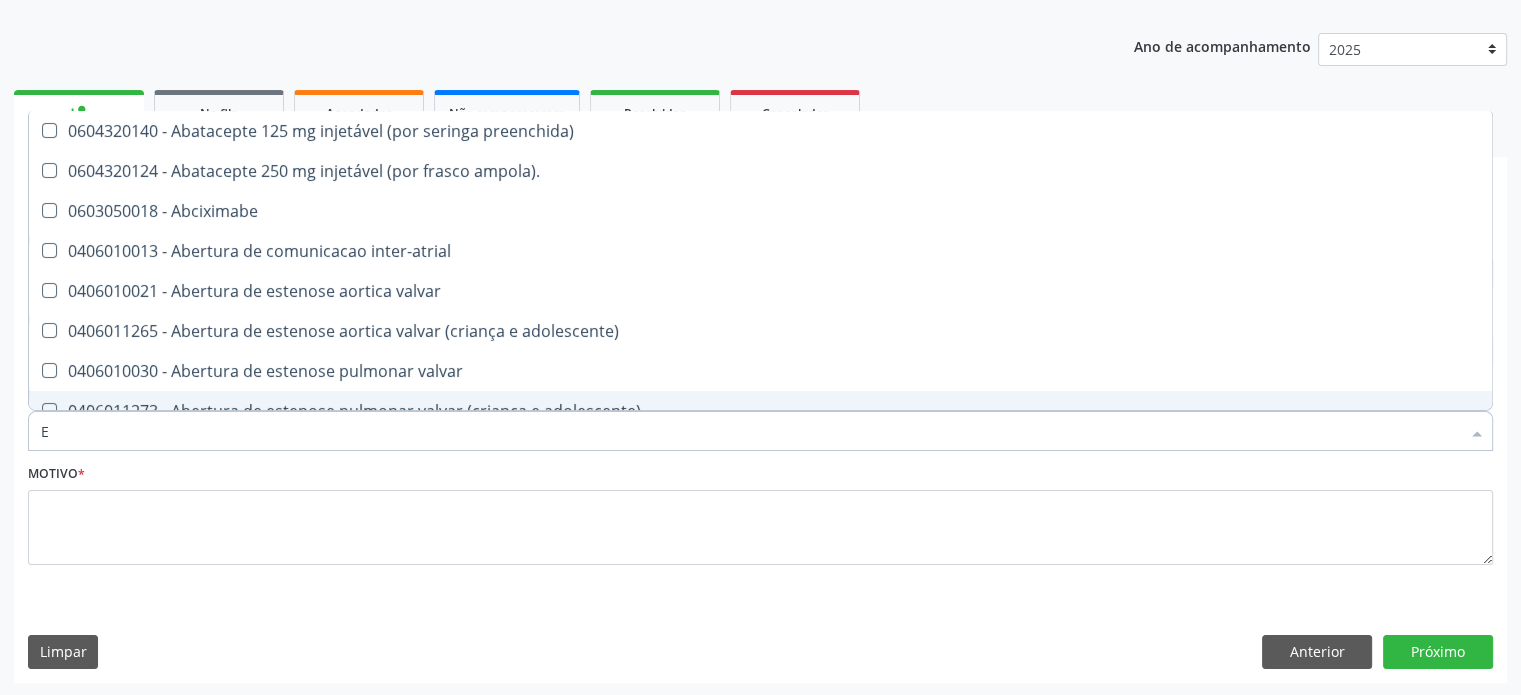 type on "EP" 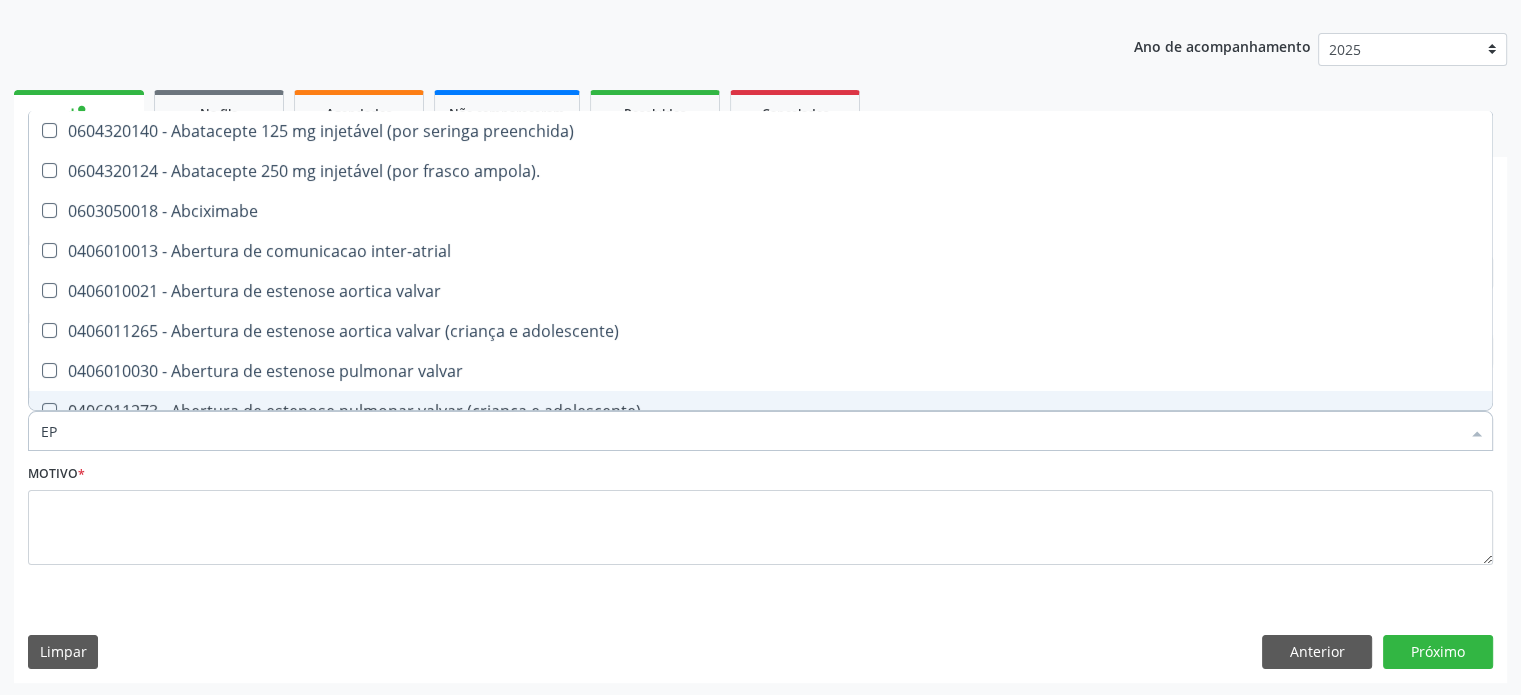 checkbox on "false" 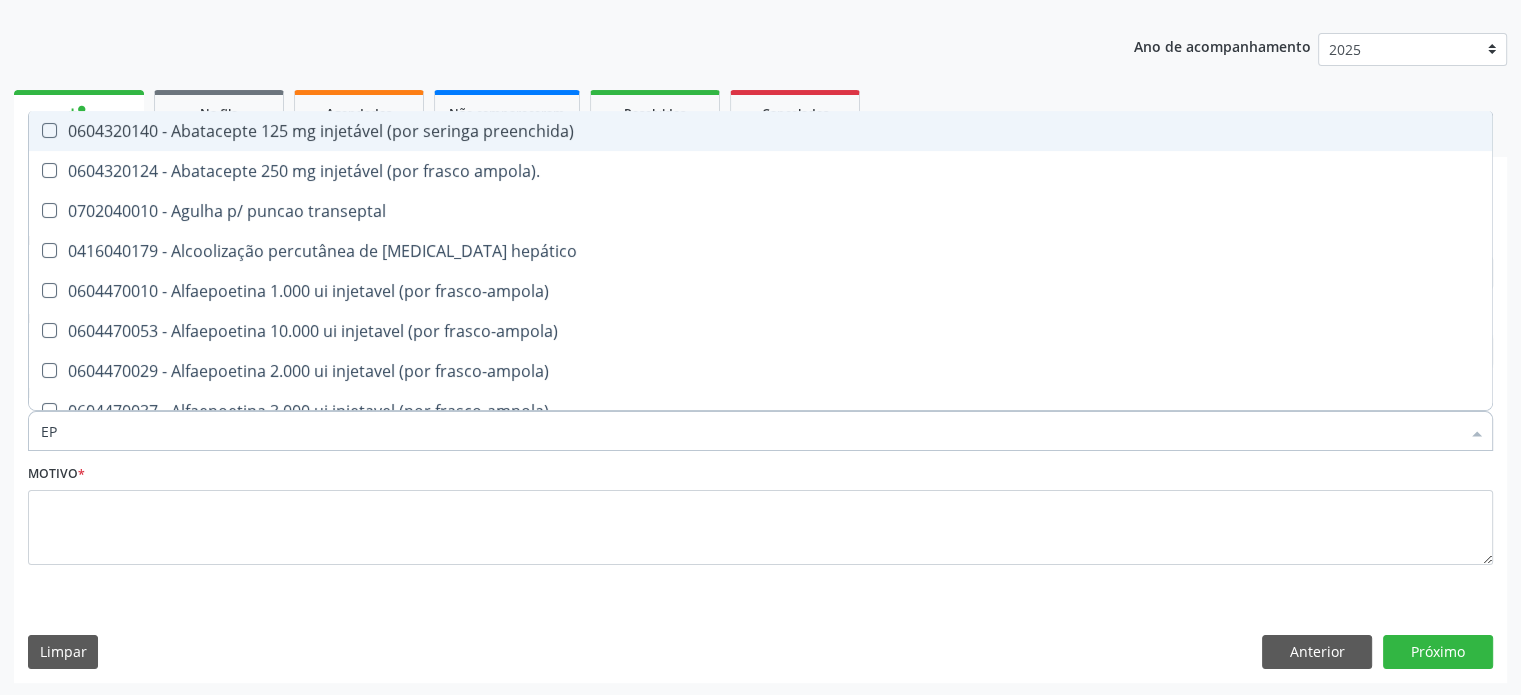 type on "E" 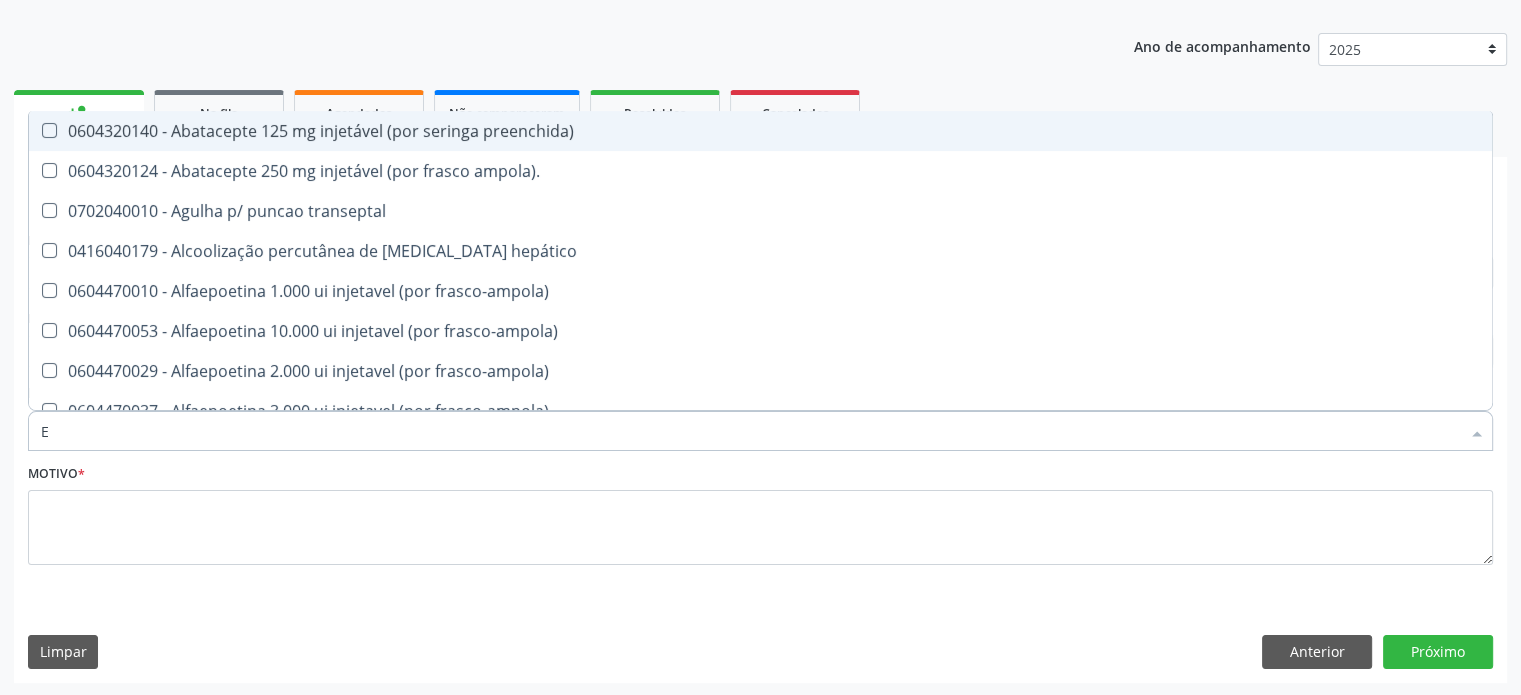 type 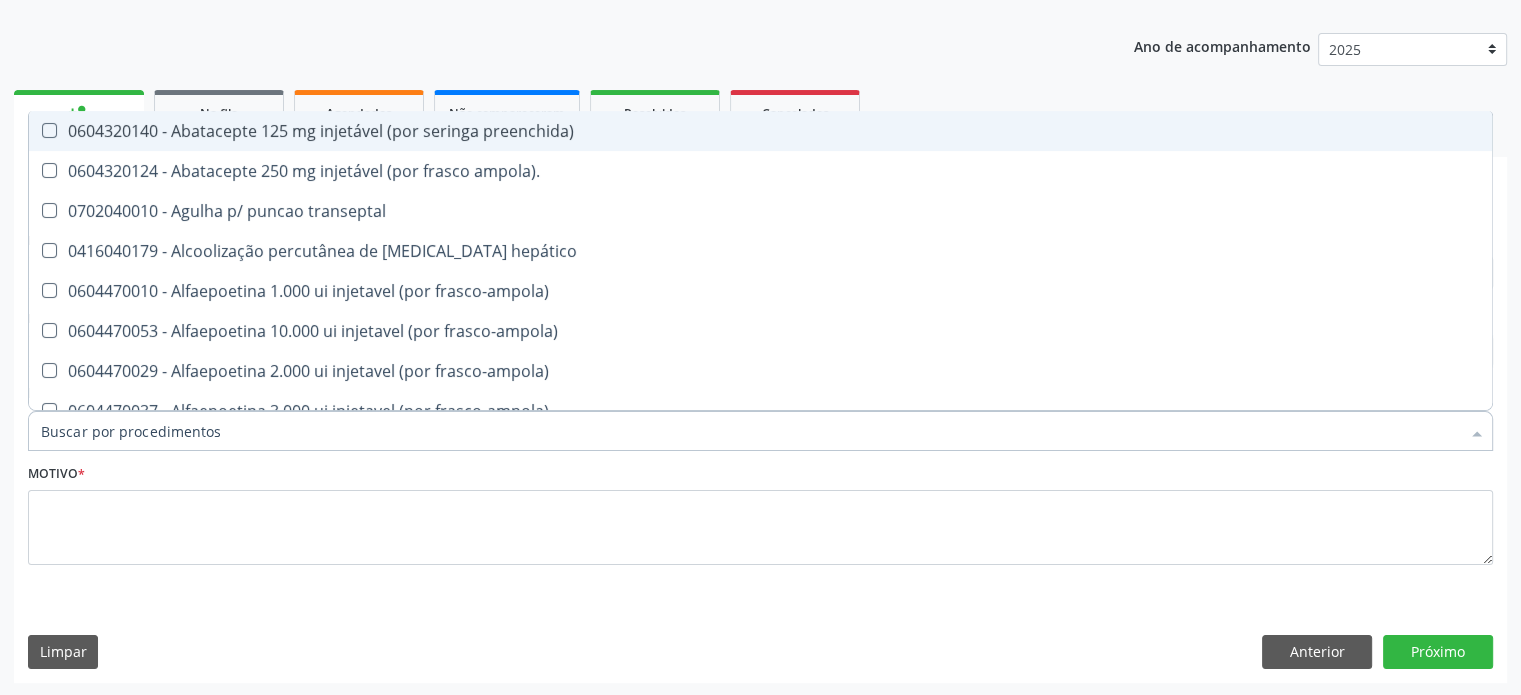 checkbox on "false" 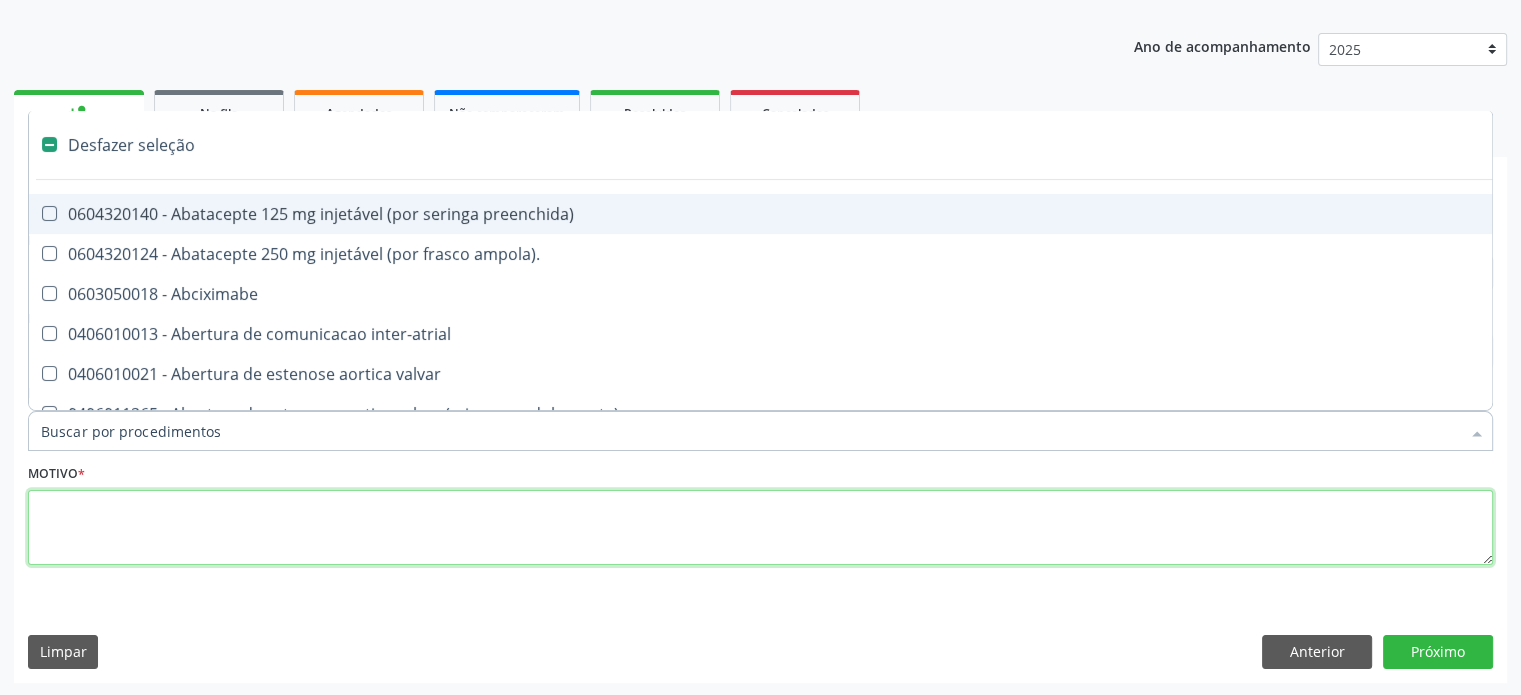 click at bounding box center [760, 528] 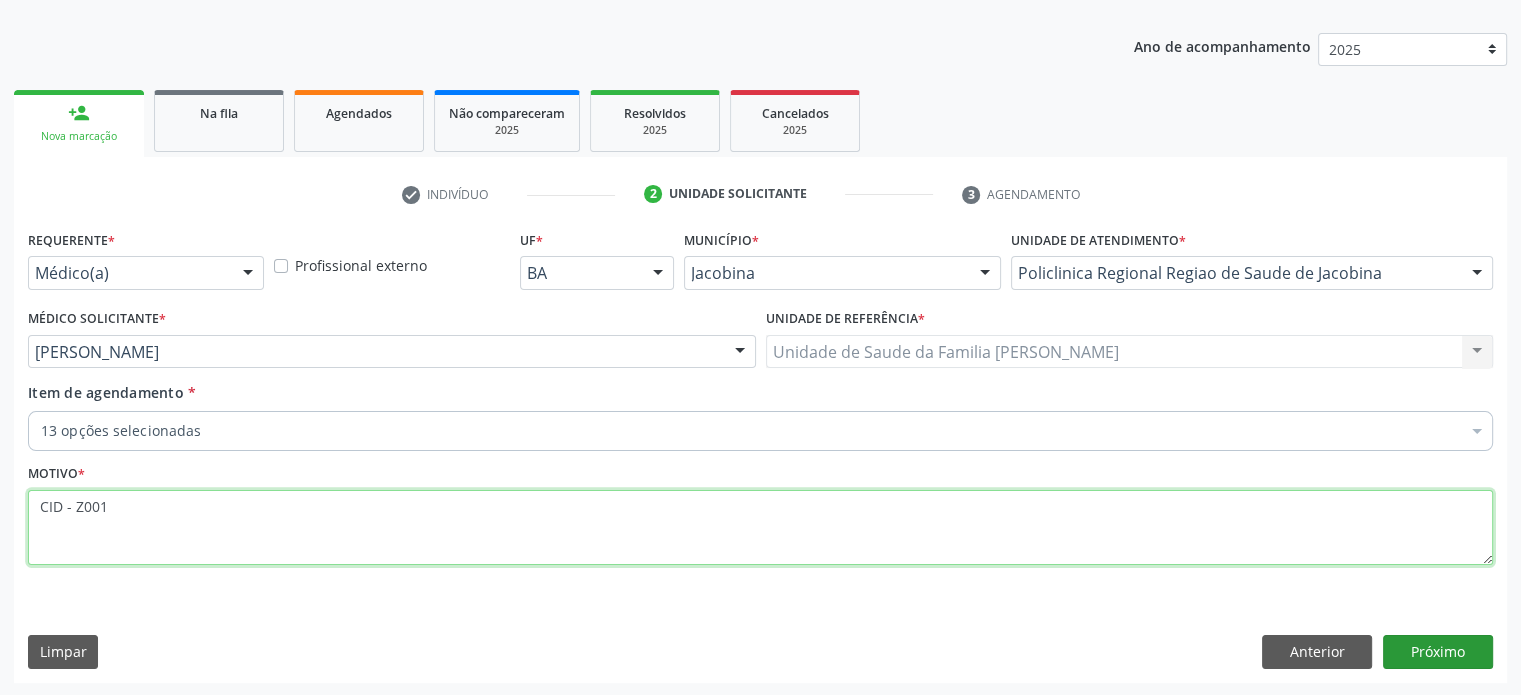type on "CID - Z001" 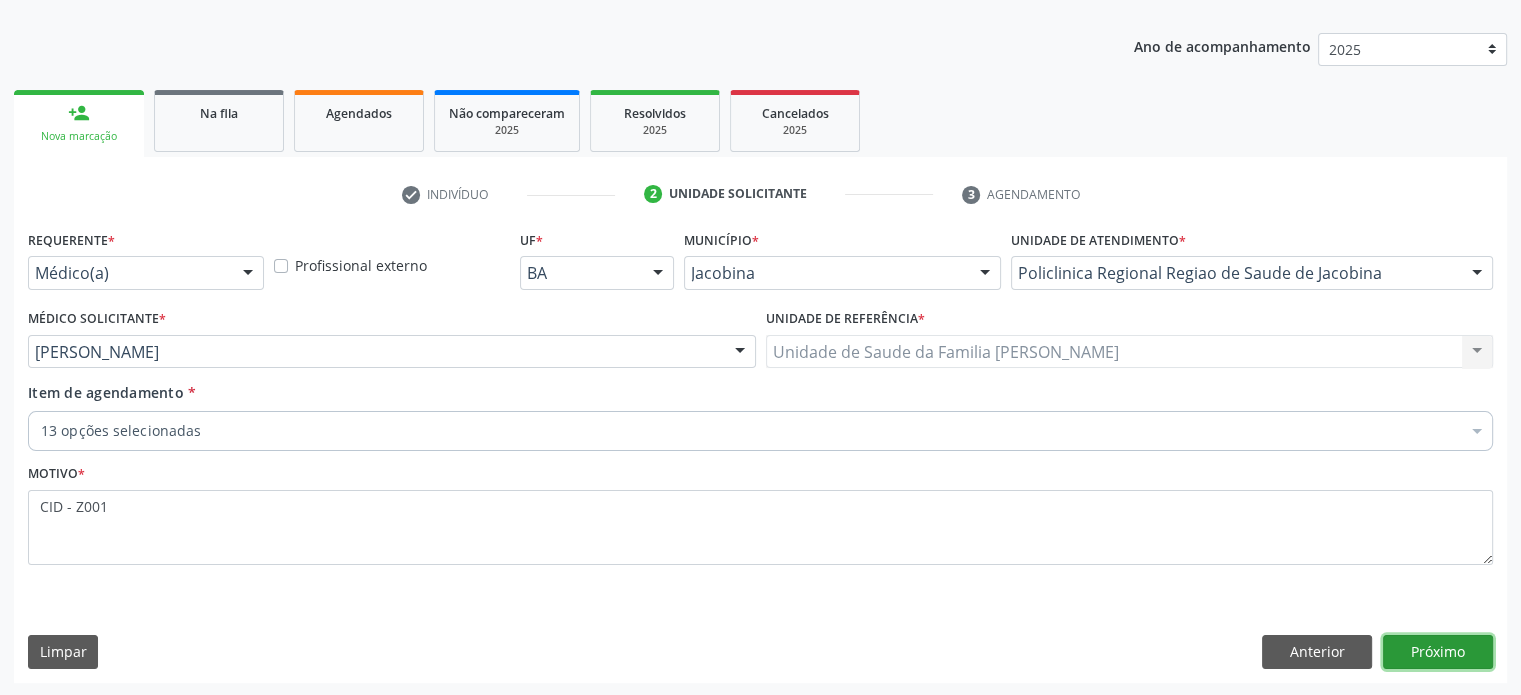 click on "Próximo" at bounding box center (1438, 652) 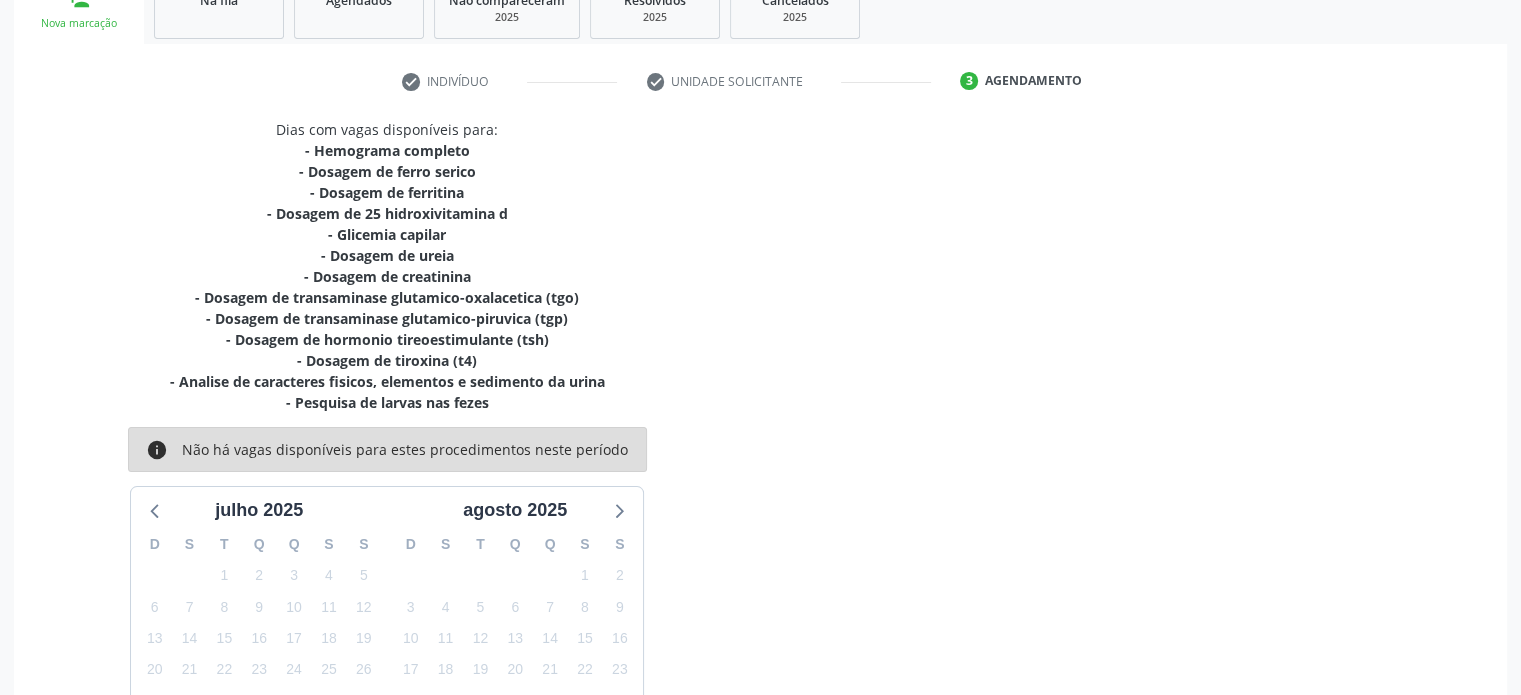 scroll, scrollTop: 484, scrollLeft: 0, axis: vertical 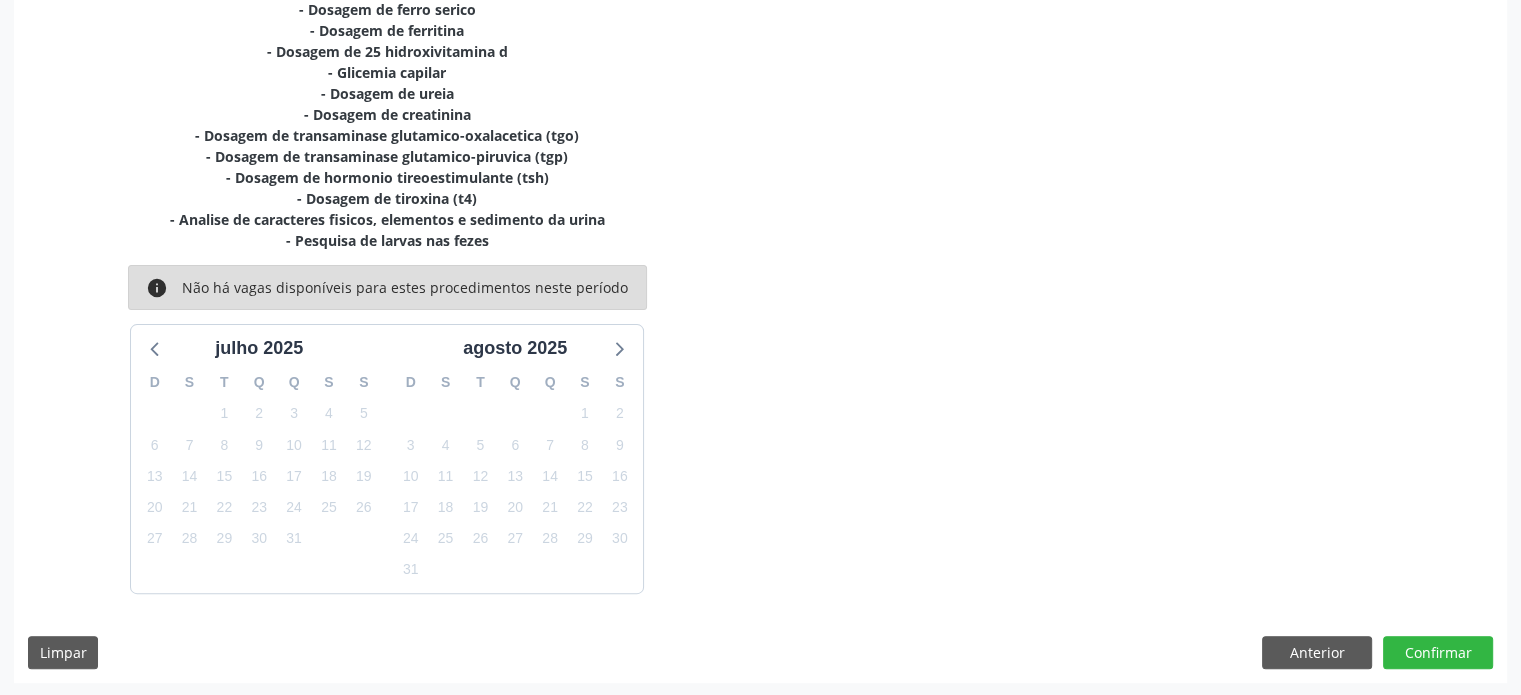 click on "Dias com vagas disponíveis para:
- Hemograma completo
- Dosagem de ferro serico
- Dosagem de ferritina
- Dosagem de 25 hidroxivitamina d
- Glicemia capilar
- Dosagem de ureia
- Dosagem de creatinina
- Dosagem de transaminase glutamico-oxalacetica (tgo)
- Dosagem de transaminase glutamico-piruvica (tgp)
- Dosagem de hormonio tireoestimulante (tsh)
- Dosagem de tiroxina (t4)
- Analise de caracteres fisicos, elementos e sedimento da urina
- Pesquisa de larvas nas fezes
info
Não há vagas disponíveis para estes procedimentos neste período
[DATE] D S T Q Q S S 29 30 1 2 3 4 5 6 7 8 9 10 11 12 13 14 15 16 17 18 19 20 21 22 23 24 25 26 27 28 29 30 31 1 2 3 4 5 6 7 8 [DATE] D S T Q Q S S 27 28 29 30 31 1 2 3 4 5 6 7 8 9 10 11 12 13 14 15 16 17 18 19 20 21 22 23 24 25 26 27 28 29 30 31 1 2 3 4 5 6" at bounding box center [760, 275] 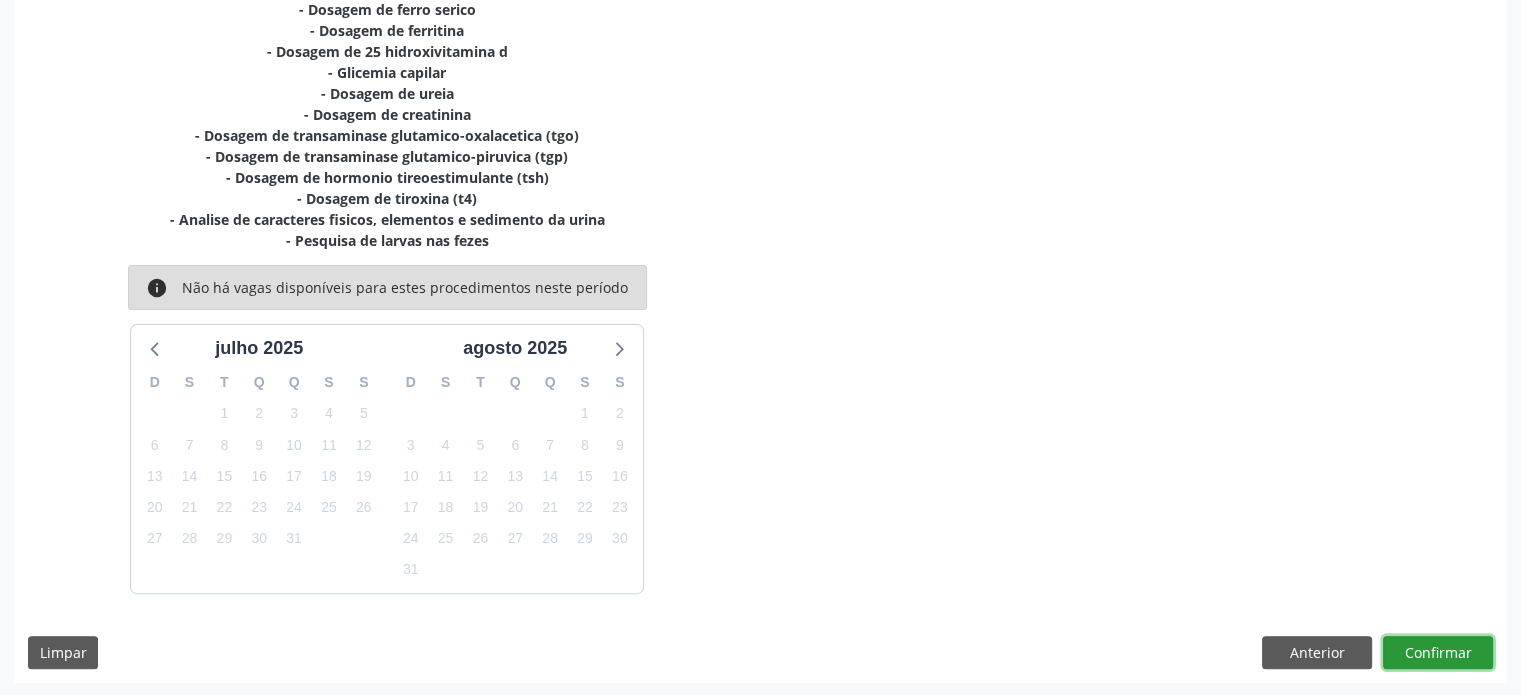 click on "Confirmar" at bounding box center [1438, 653] 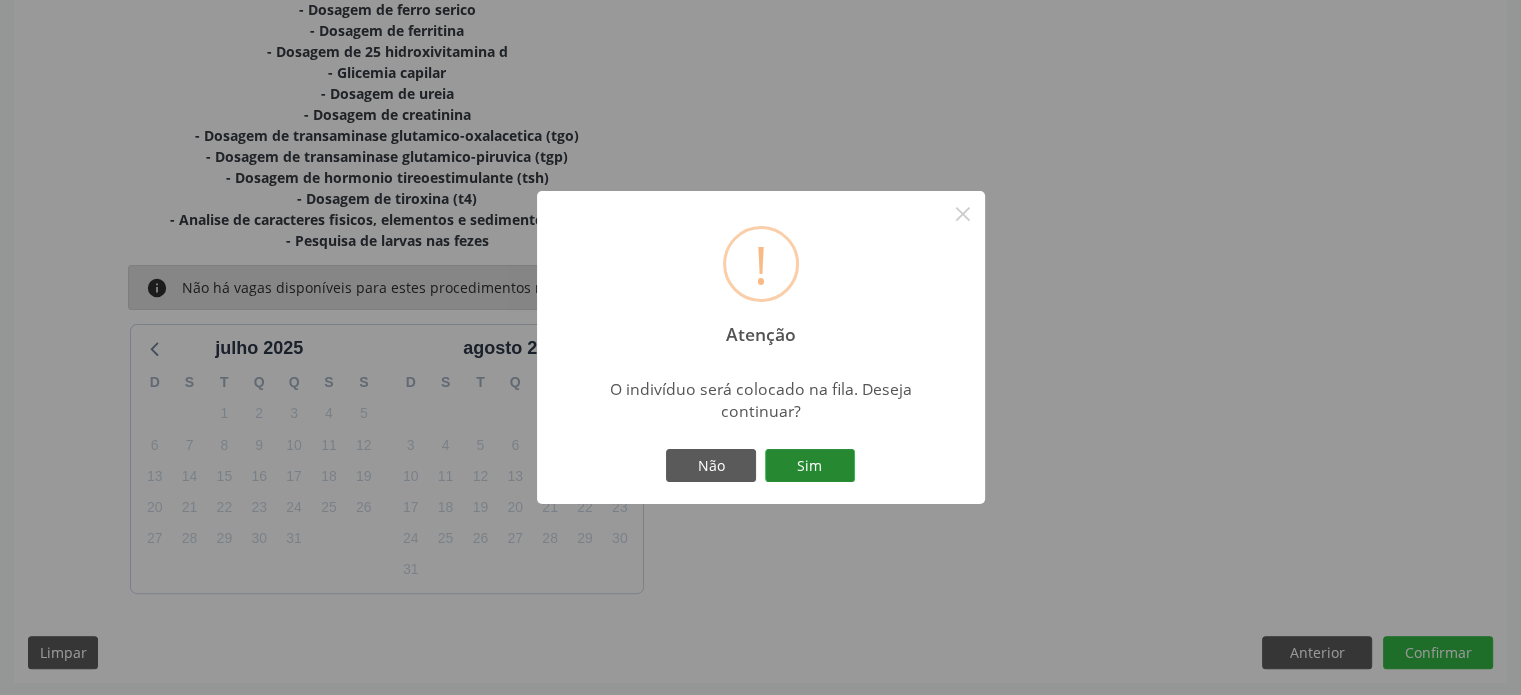 click on "Sim" at bounding box center [810, 466] 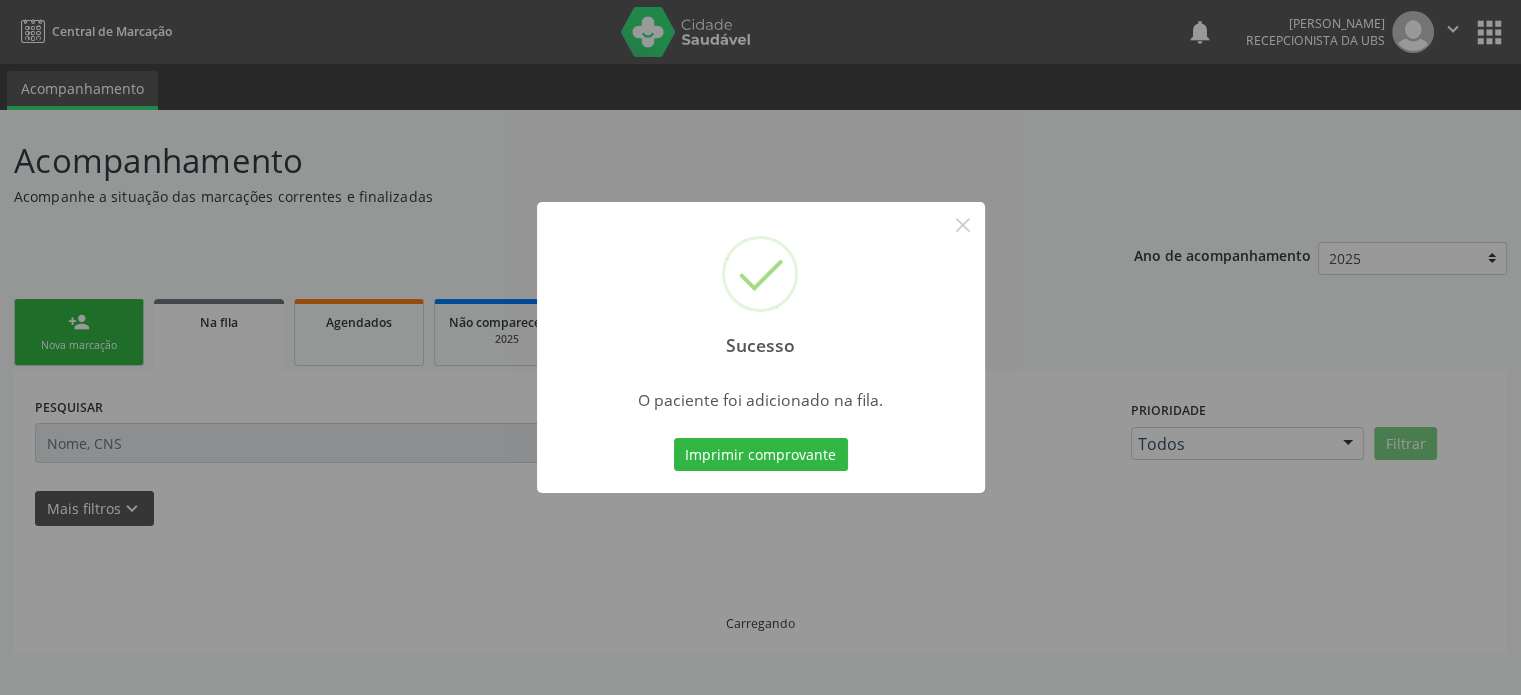 scroll, scrollTop: 0, scrollLeft: 0, axis: both 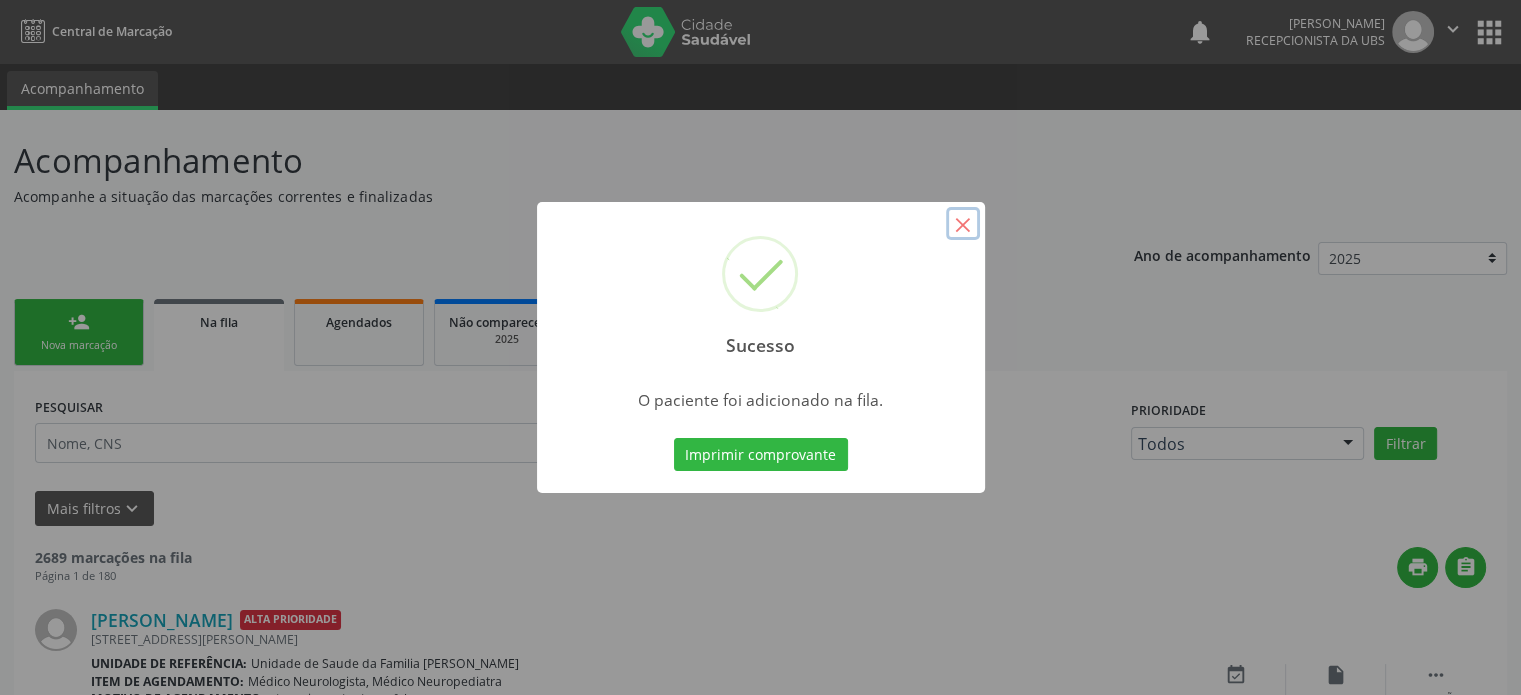 click on "×" at bounding box center (963, 224) 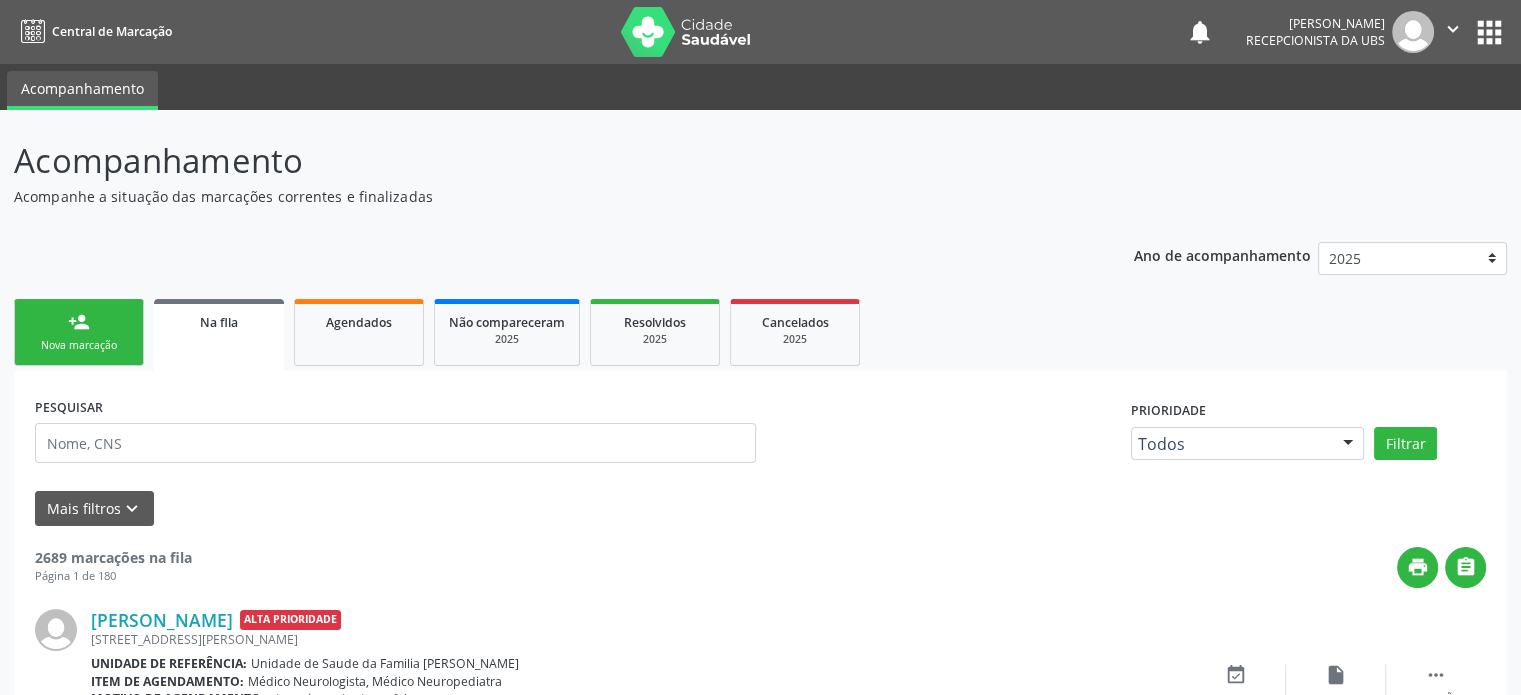 drag, startPoint x: 16, startPoint y: 159, endPoint x: 303, endPoint y: 170, distance: 287.21072 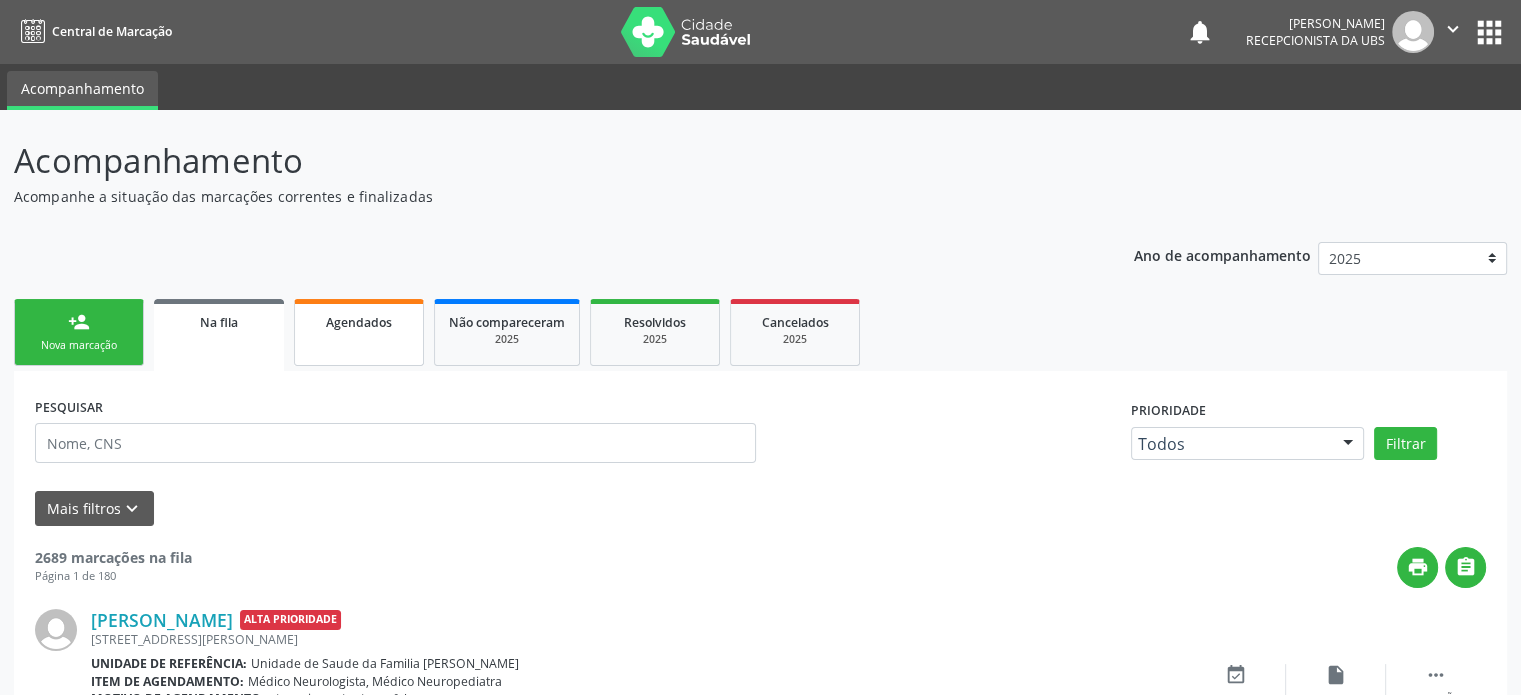 click on "Agendados" at bounding box center [359, 332] 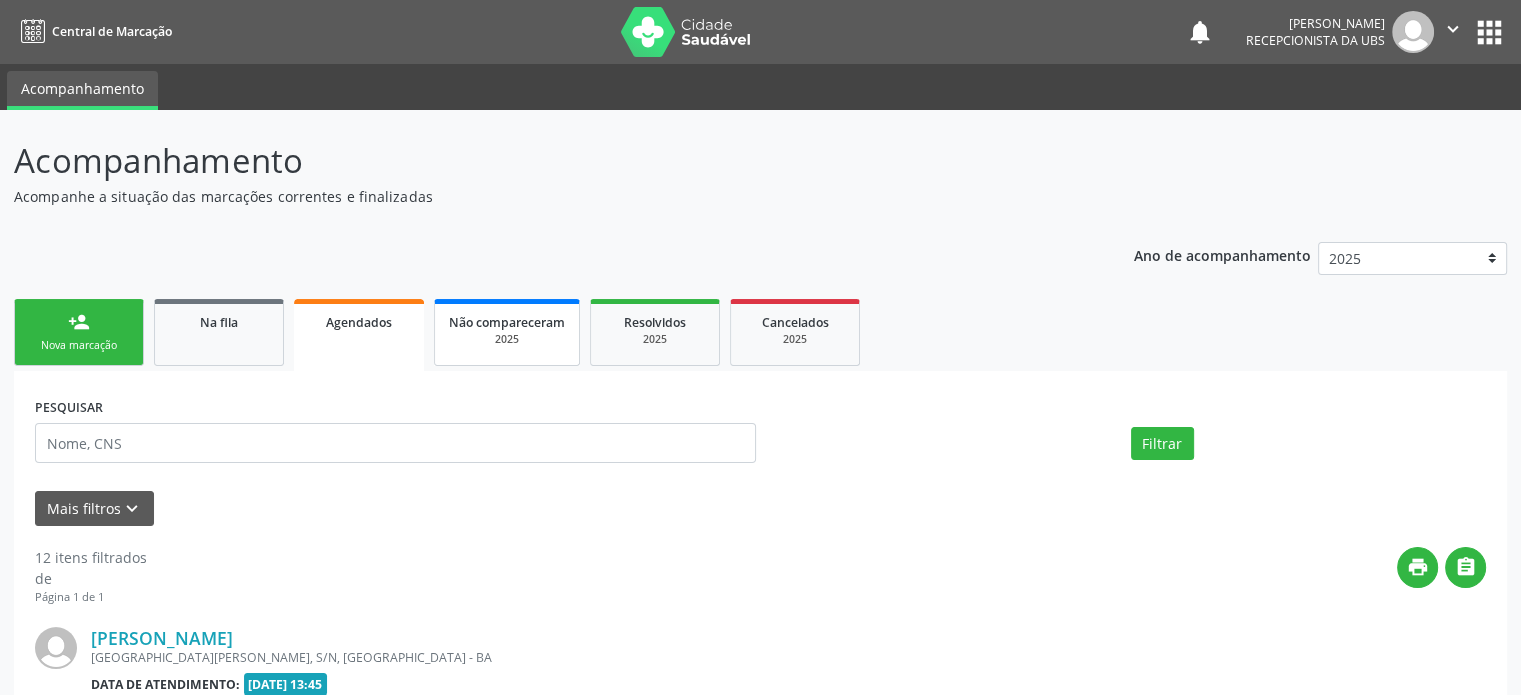 click on "Não compareceram
2025" at bounding box center [507, 332] 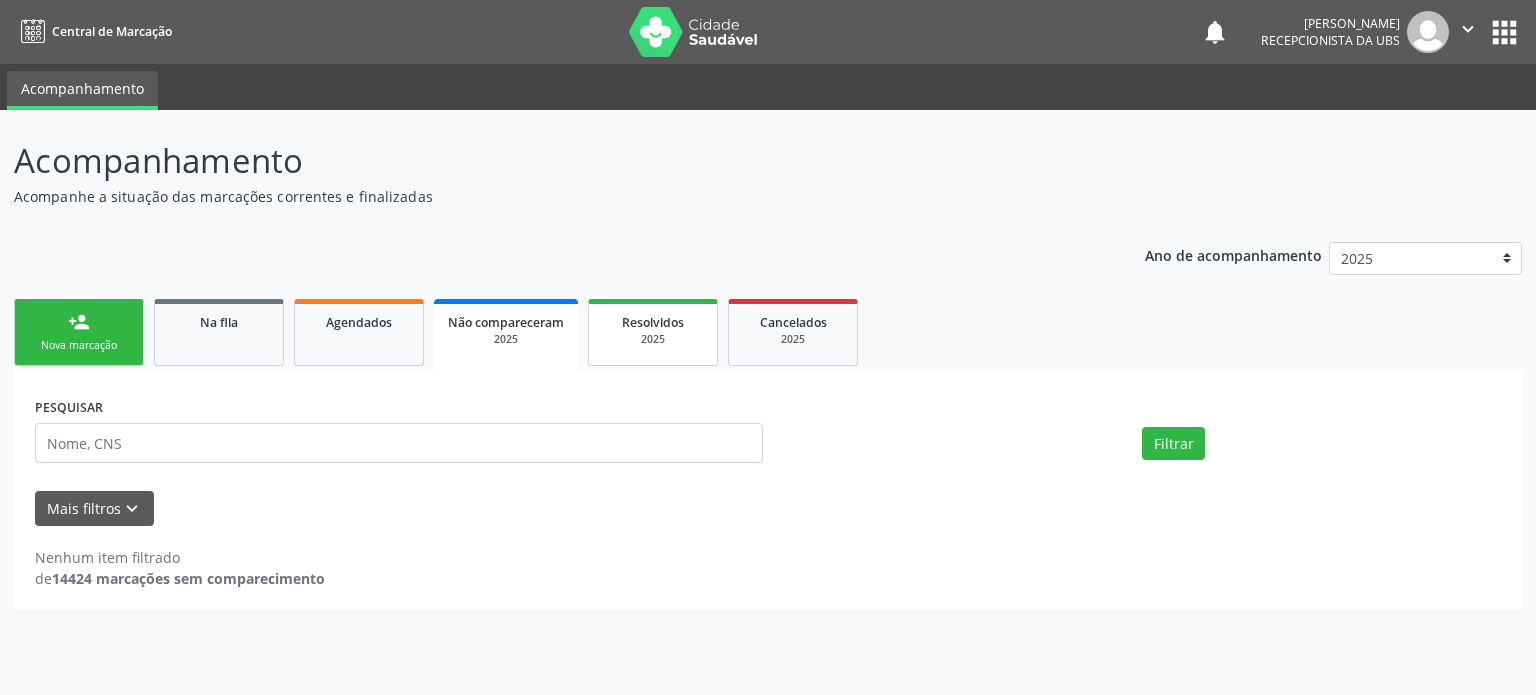 click on "Resolvidos
2025" at bounding box center (653, 332) 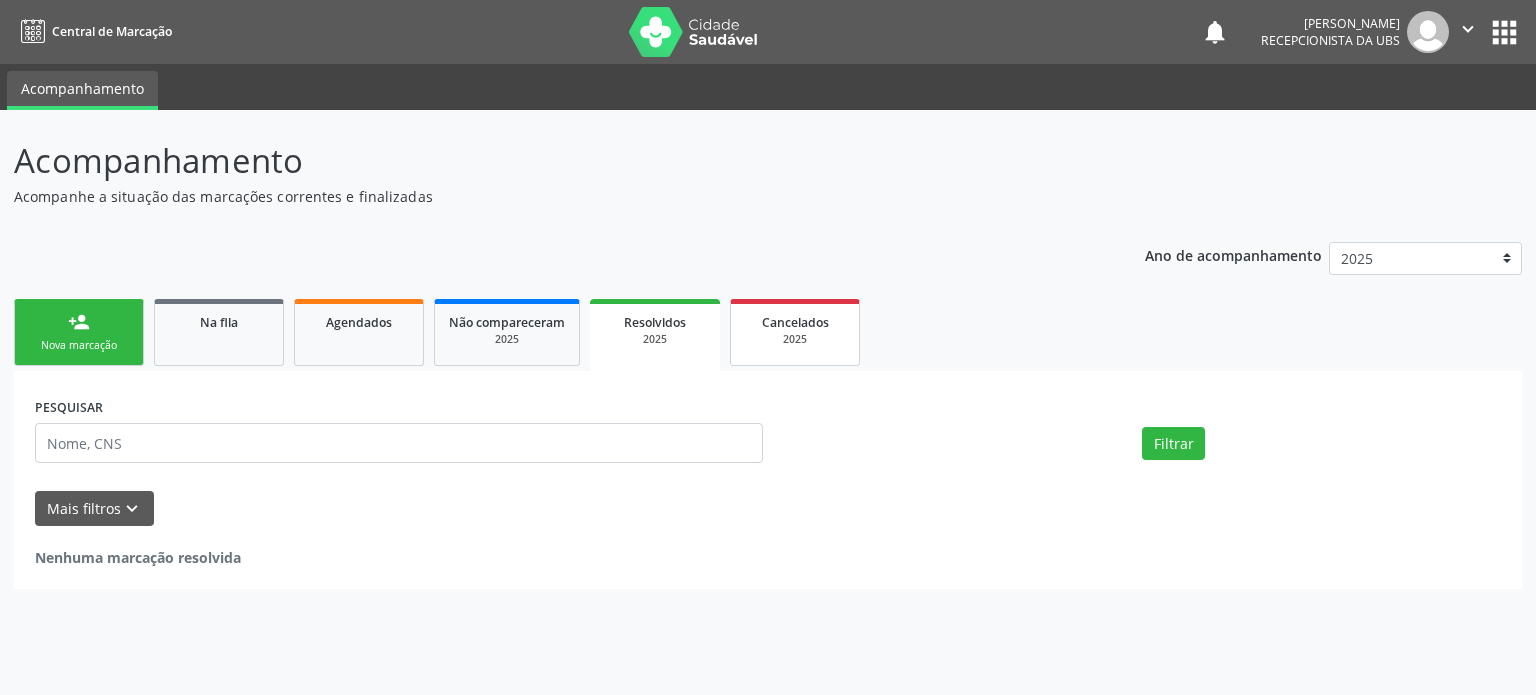 click on "Cancelados
2025" at bounding box center (795, 332) 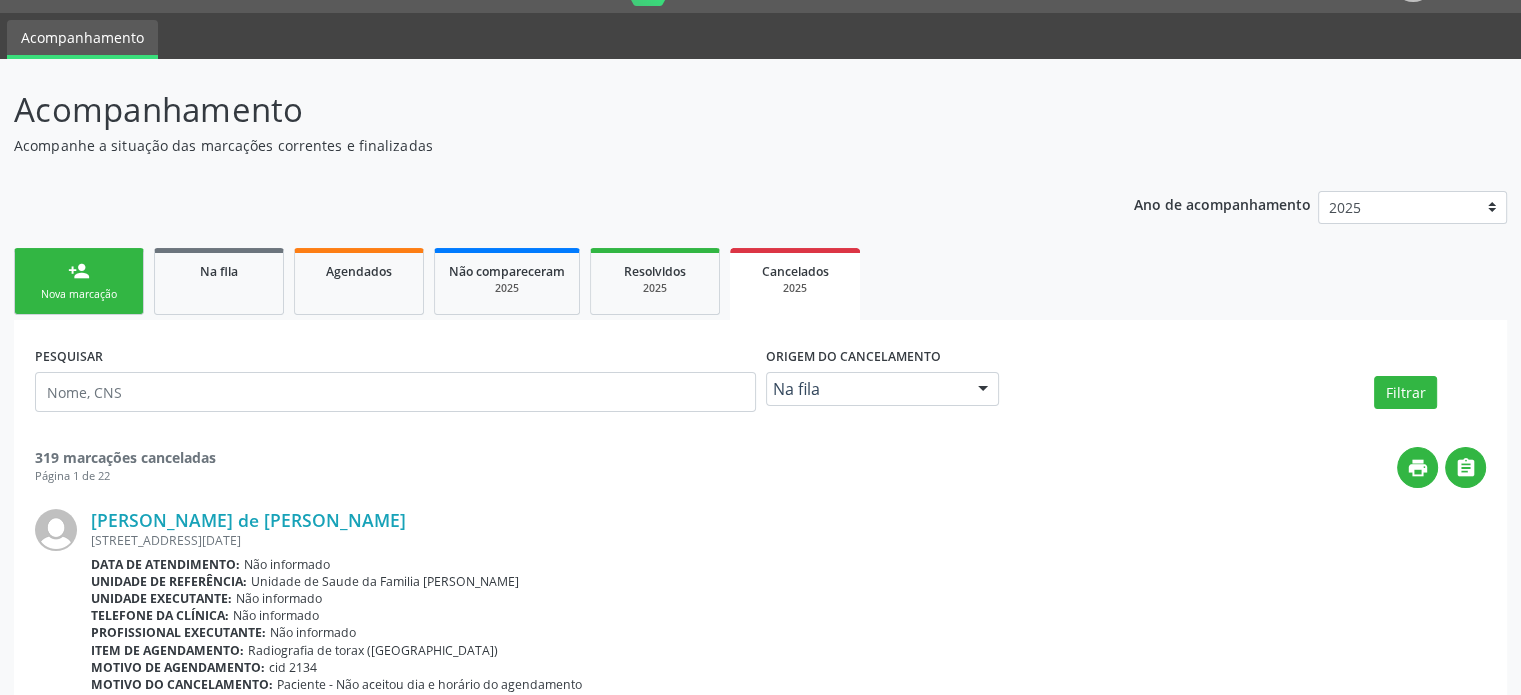 scroll, scrollTop: 0, scrollLeft: 0, axis: both 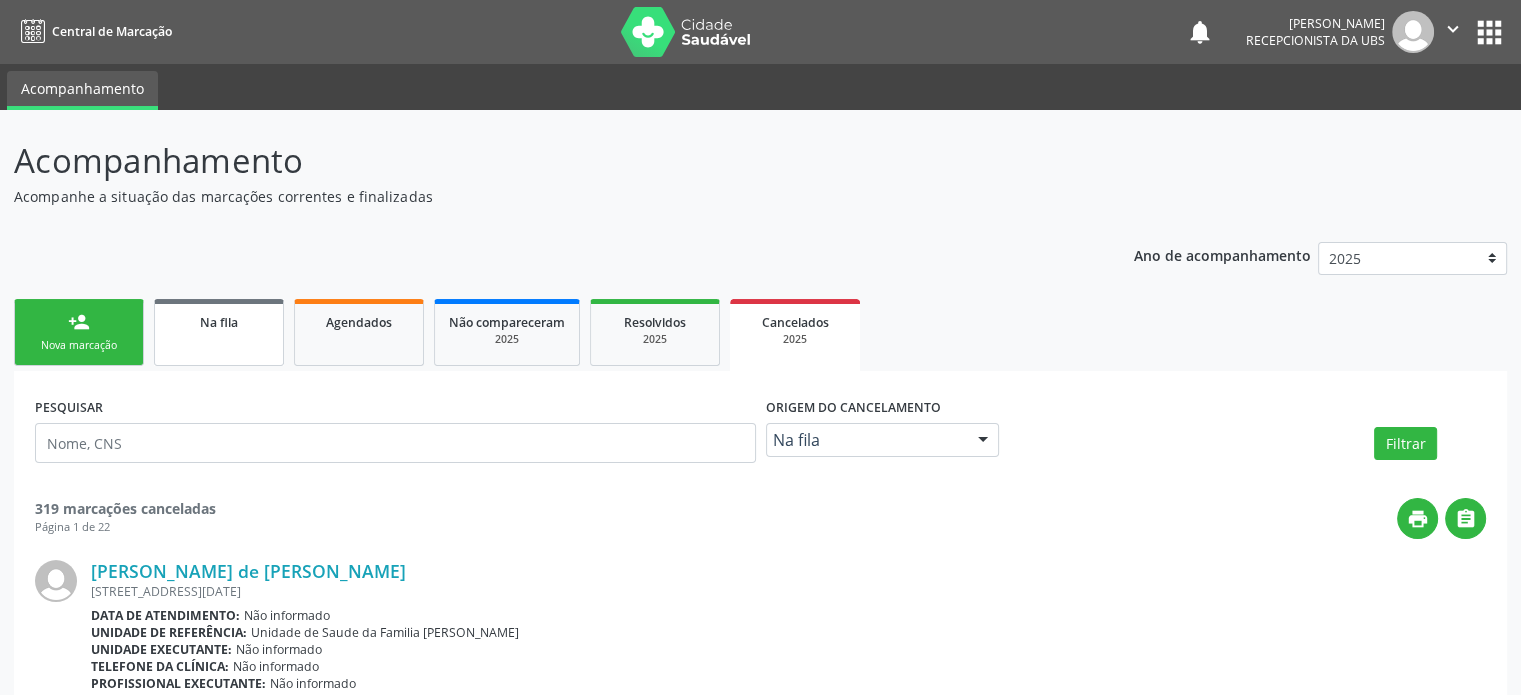 click on "Na fila" at bounding box center [219, 332] 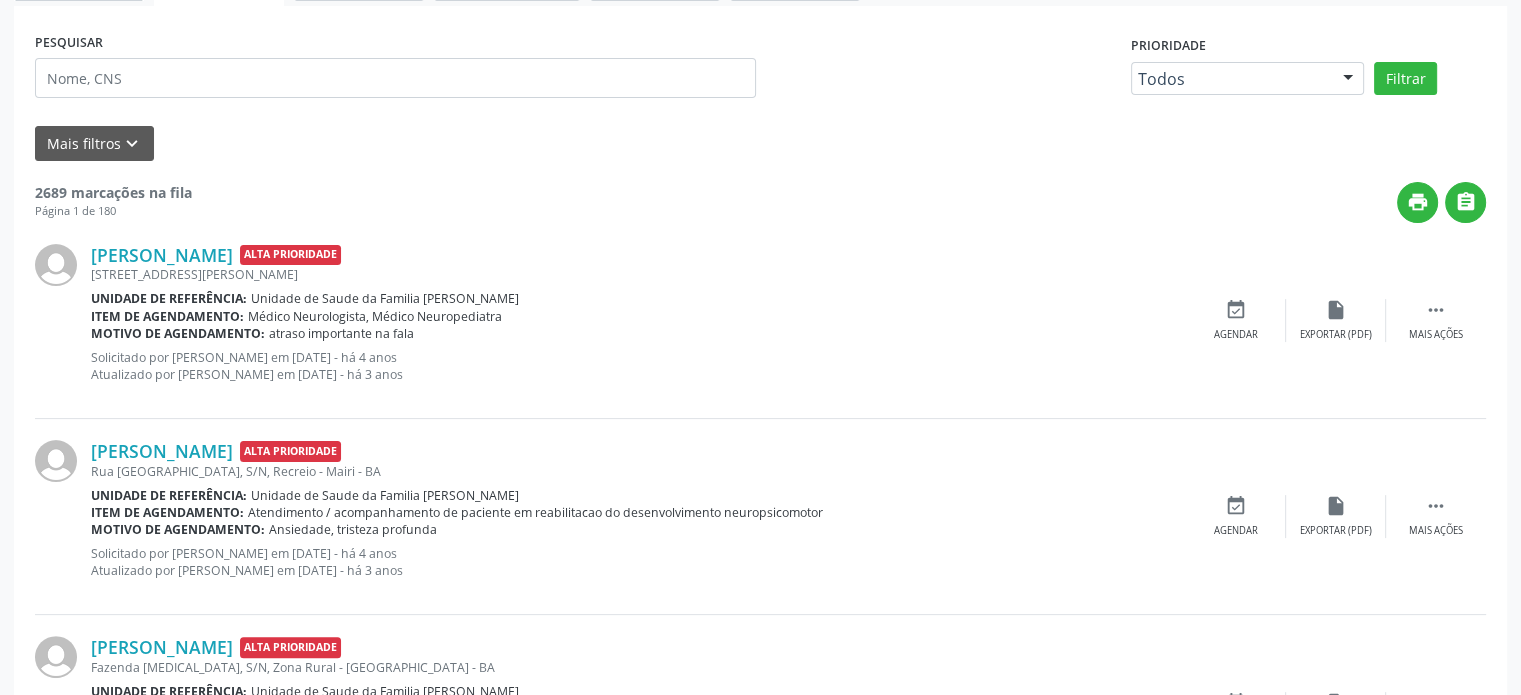 scroll, scrollTop: 400, scrollLeft: 0, axis: vertical 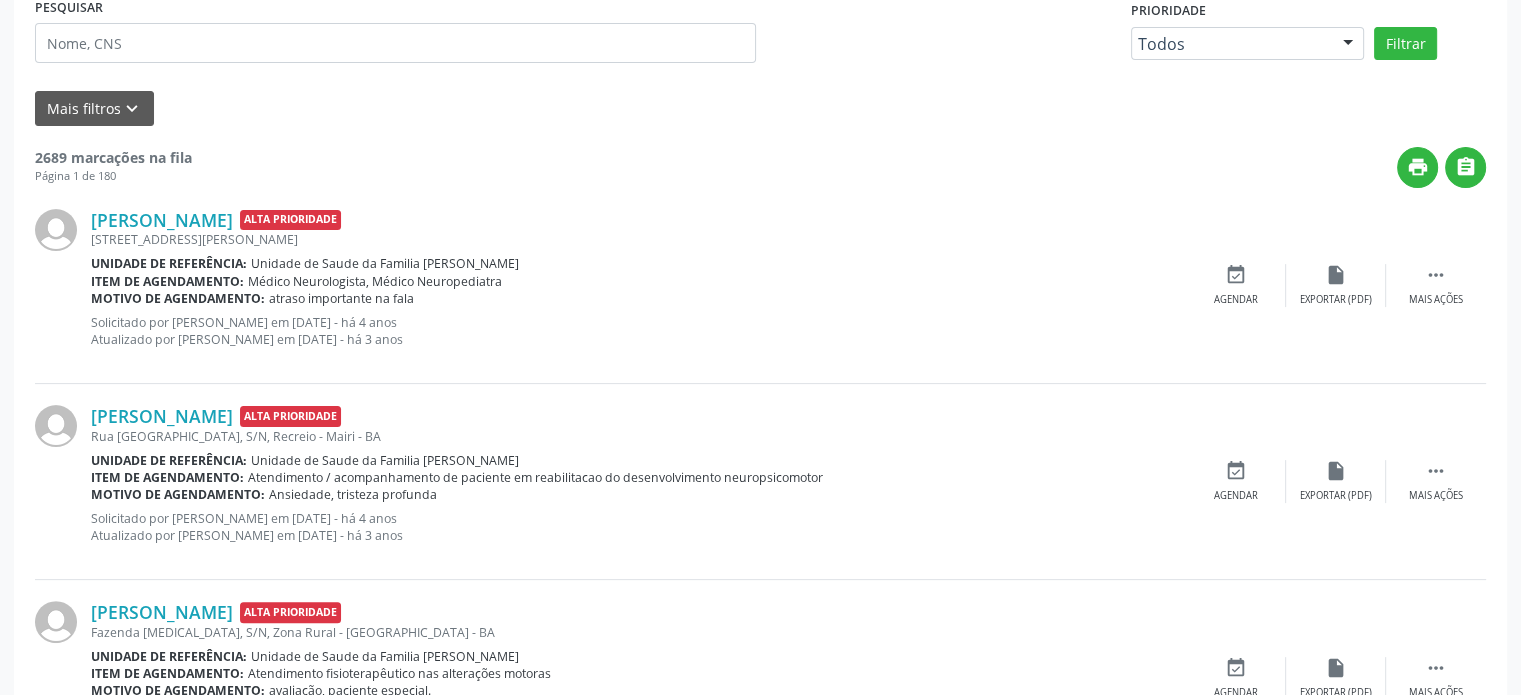 drag, startPoint x: 85, startPoint y: 218, endPoint x: 514, endPoint y: 335, distance: 444.66843 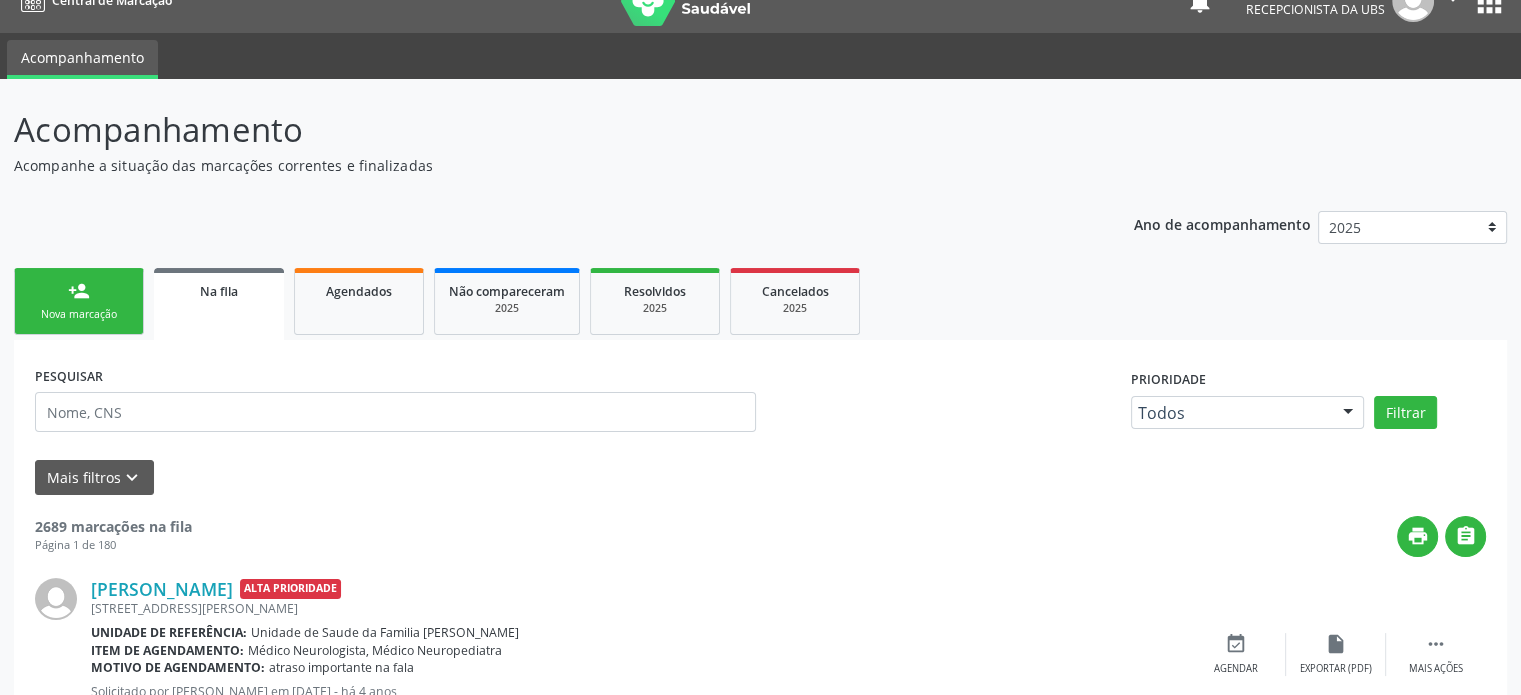 scroll, scrollTop: 0, scrollLeft: 0, axis: both 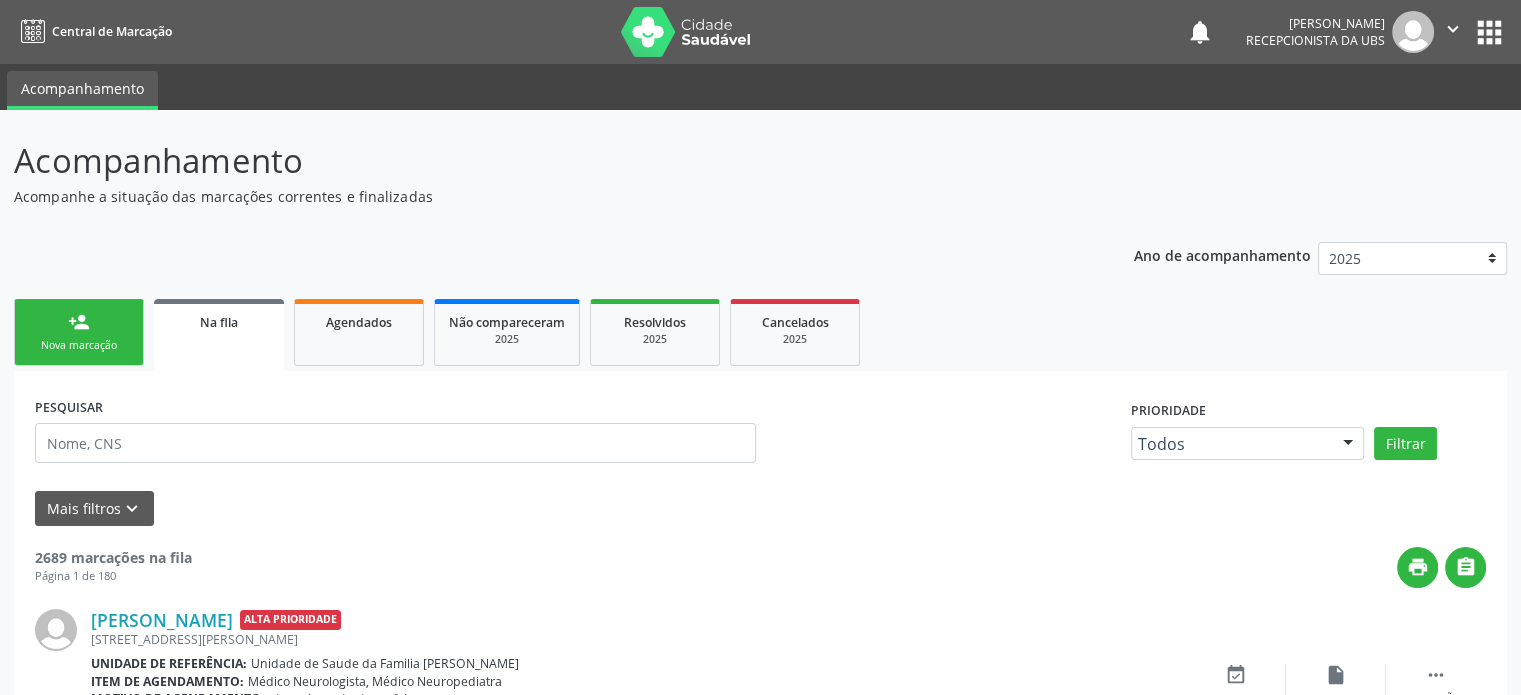 click on "Mais filtros
keyboard_arrow_down" at bounding box center (760, 508) 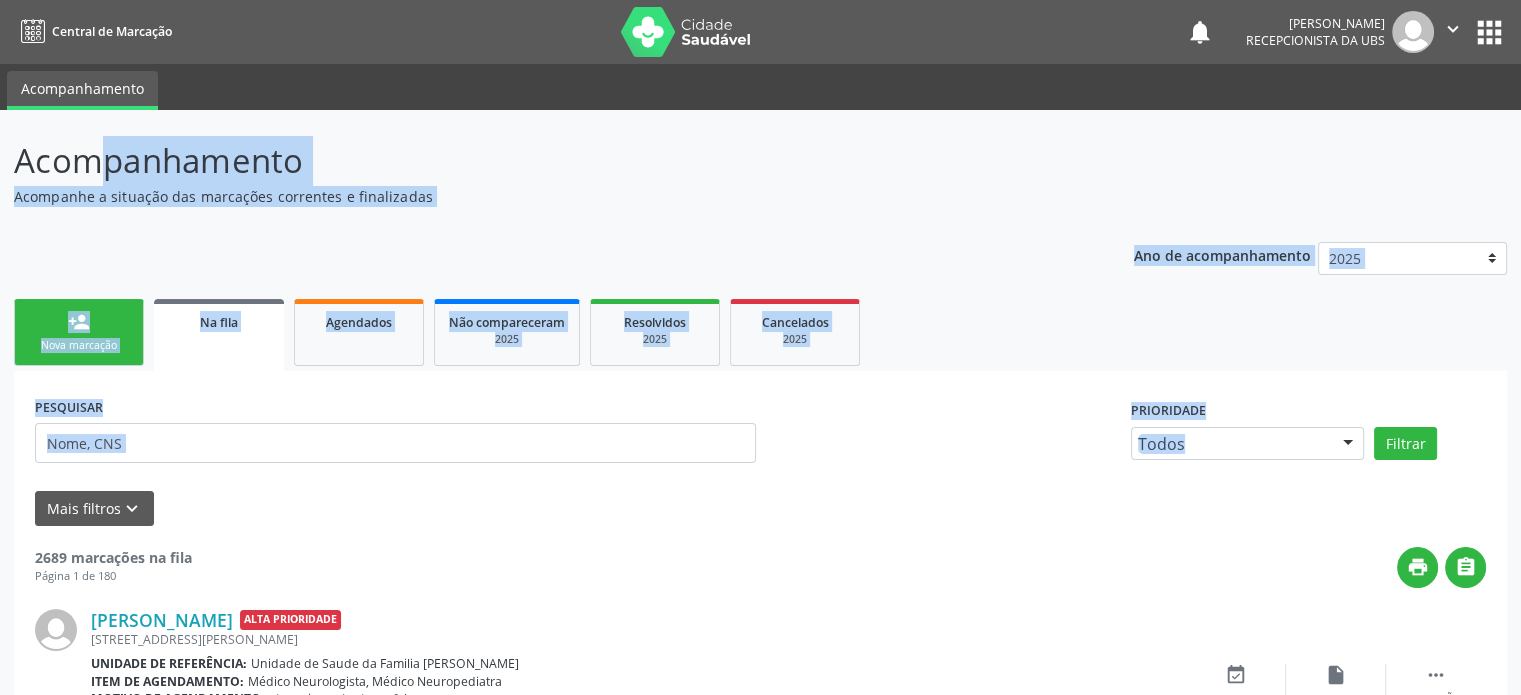 drag, startPoint x: 8, startPoint y: 158, endPoint x: 1483, endPoint y: 453, distance: 1504.2108 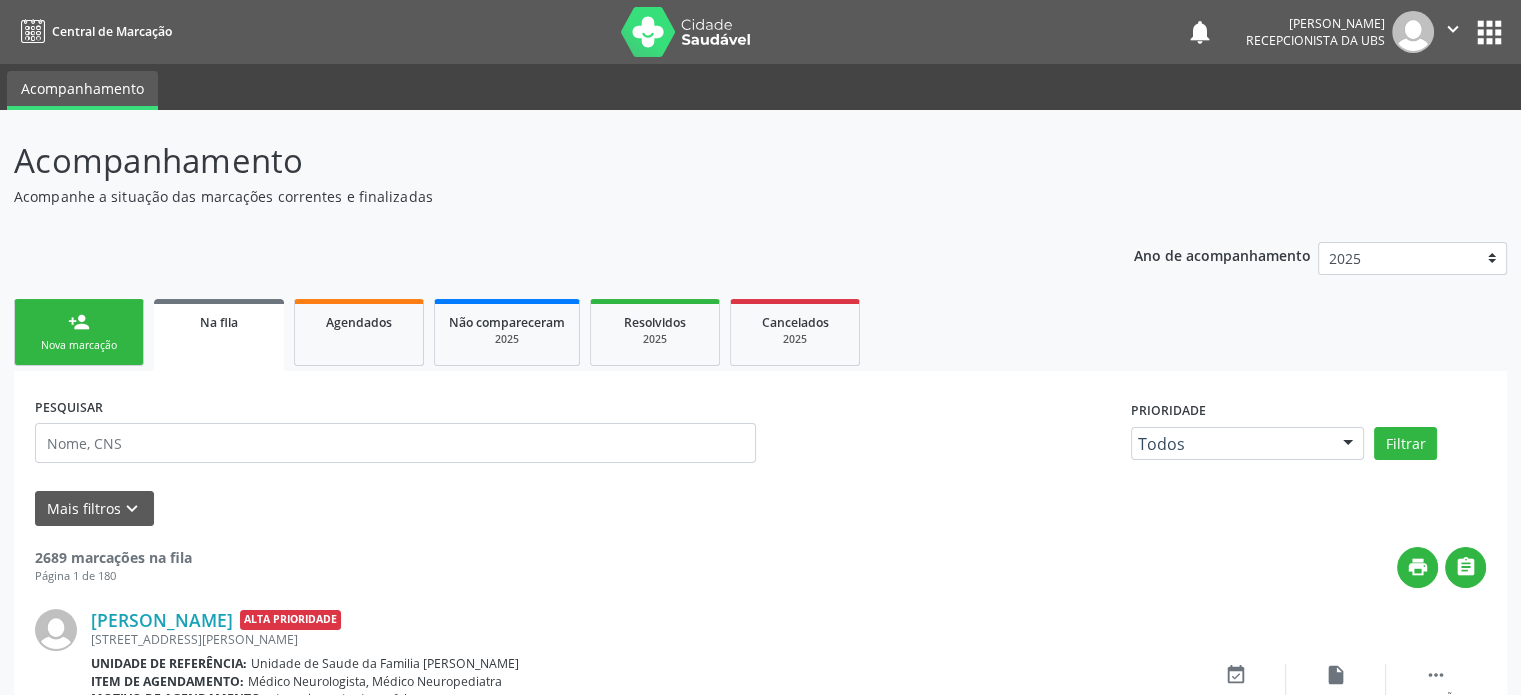 drag, startPoint x: 311, startPoint y: 159, endPoint x: 7, endPoint y: 155, distance: 304.0263 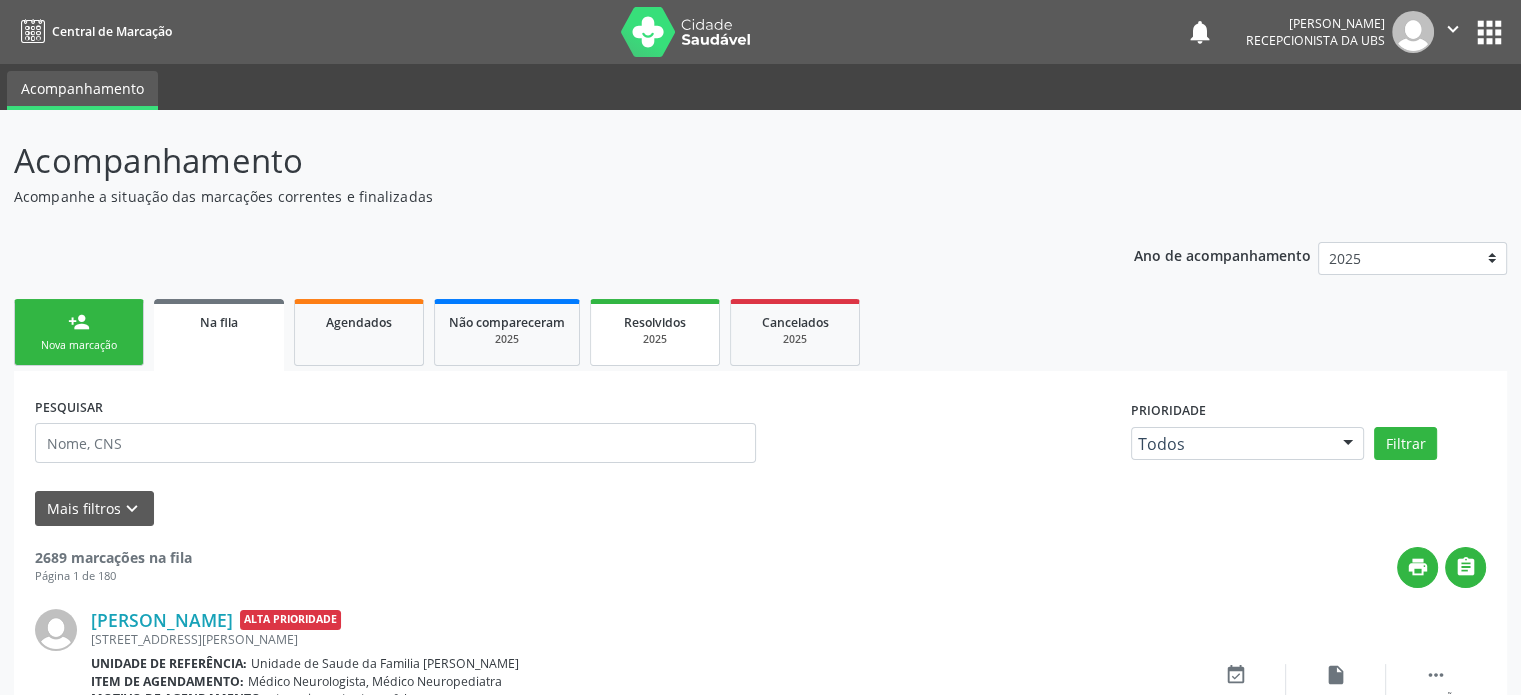 click on "Resolvidos
2025" at bounding box center [655, 332] 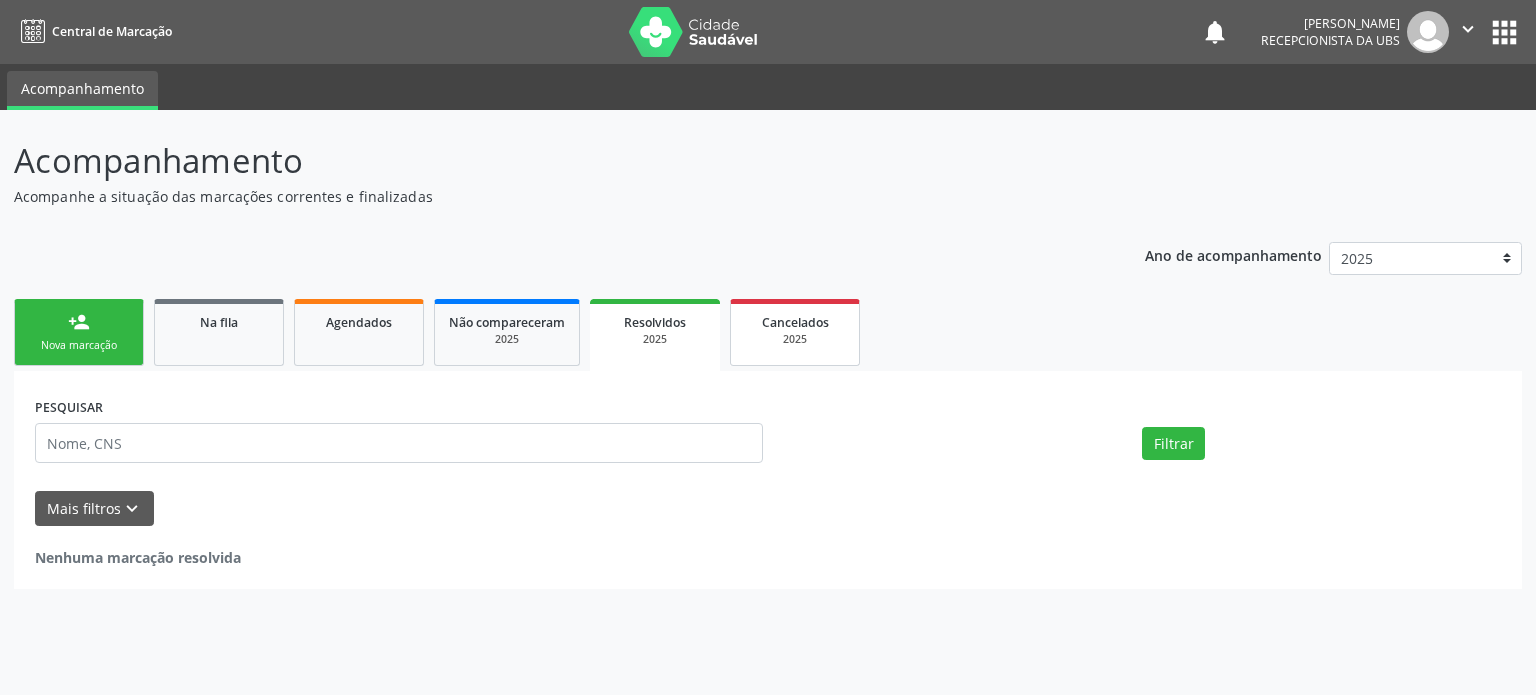 click on "Cancelados
2025" at bounding box center [795, 332] 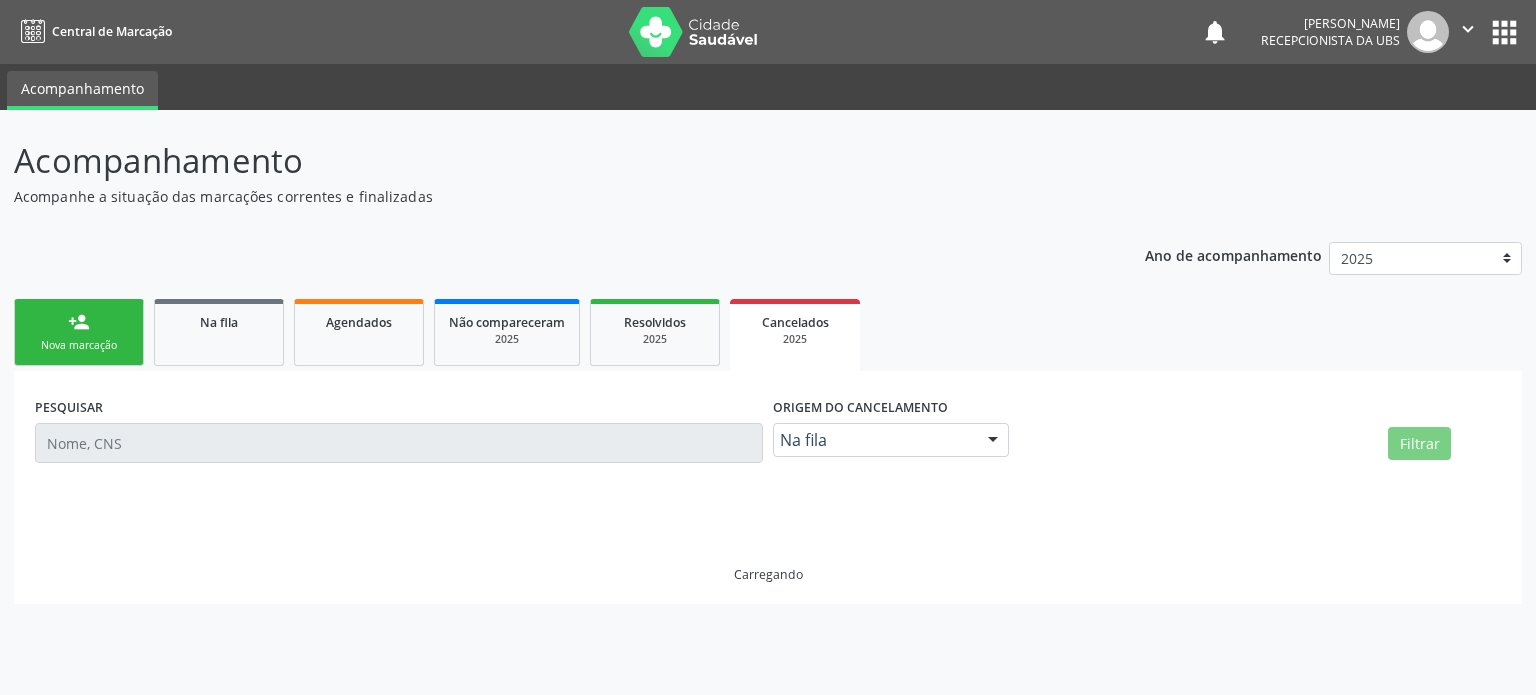 drag, startPoint x: 32, startPoint y: 409, endPoint x: 184, endPoint y: 405, distance: 152.05263 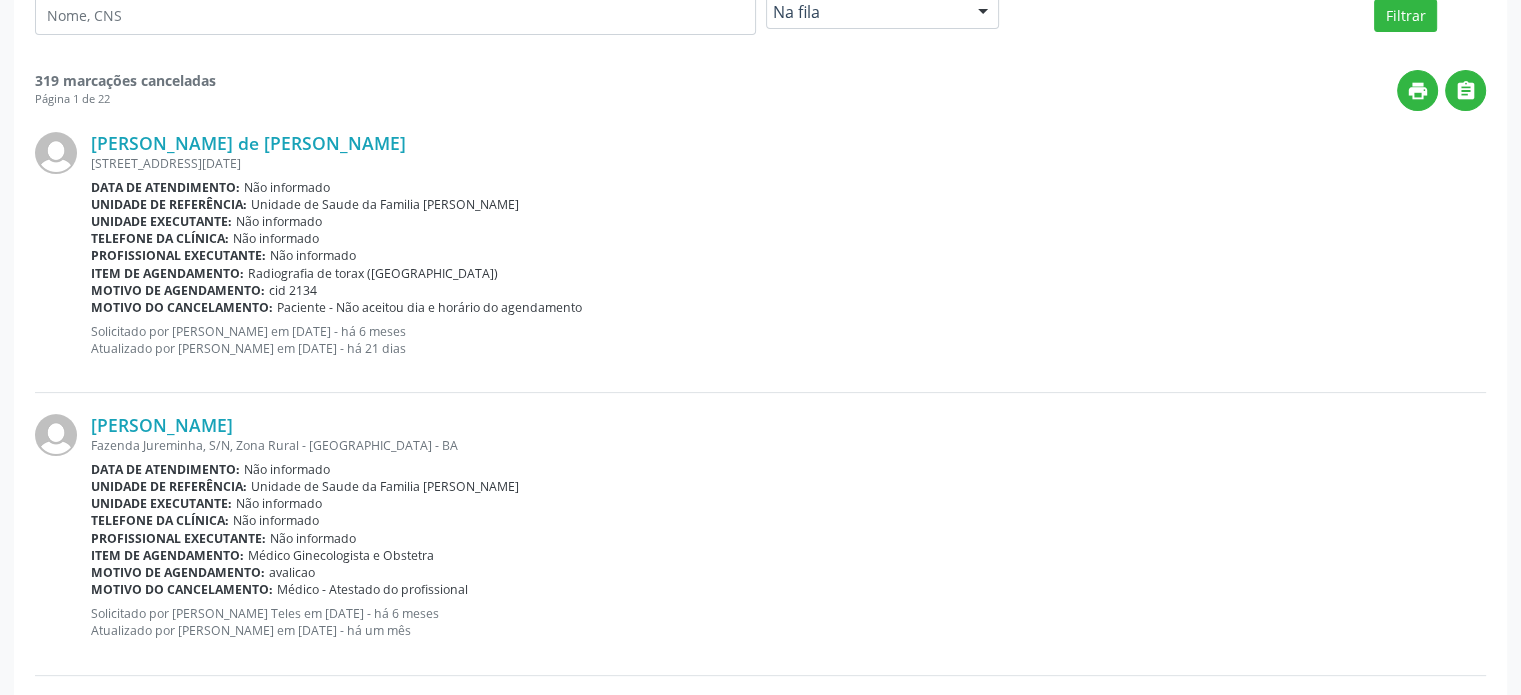 scroll, scrollTop: 400, scrollLeft: 0, axis: vertical 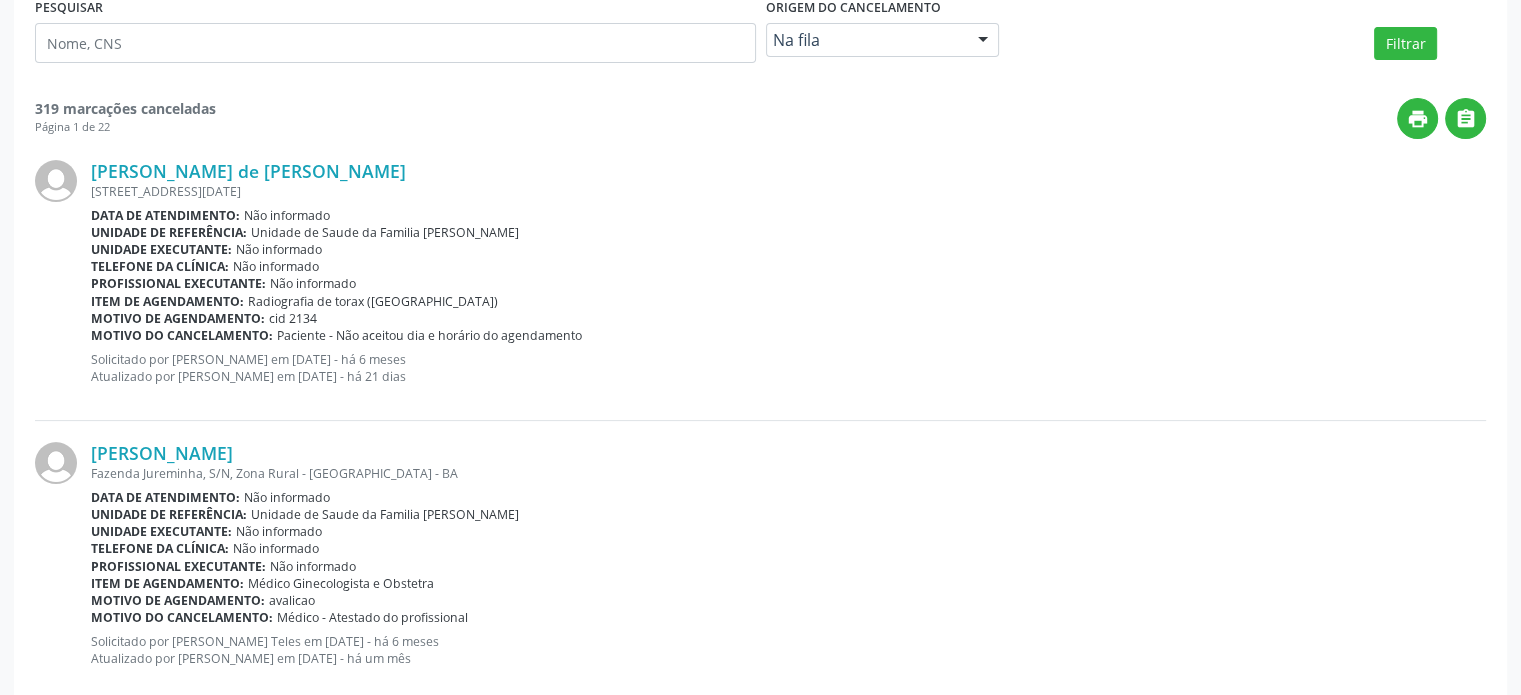 drag, startPoint x: 285, startPoint y: 316, endPoint x: 320, endPoint y: 316, distance: 35 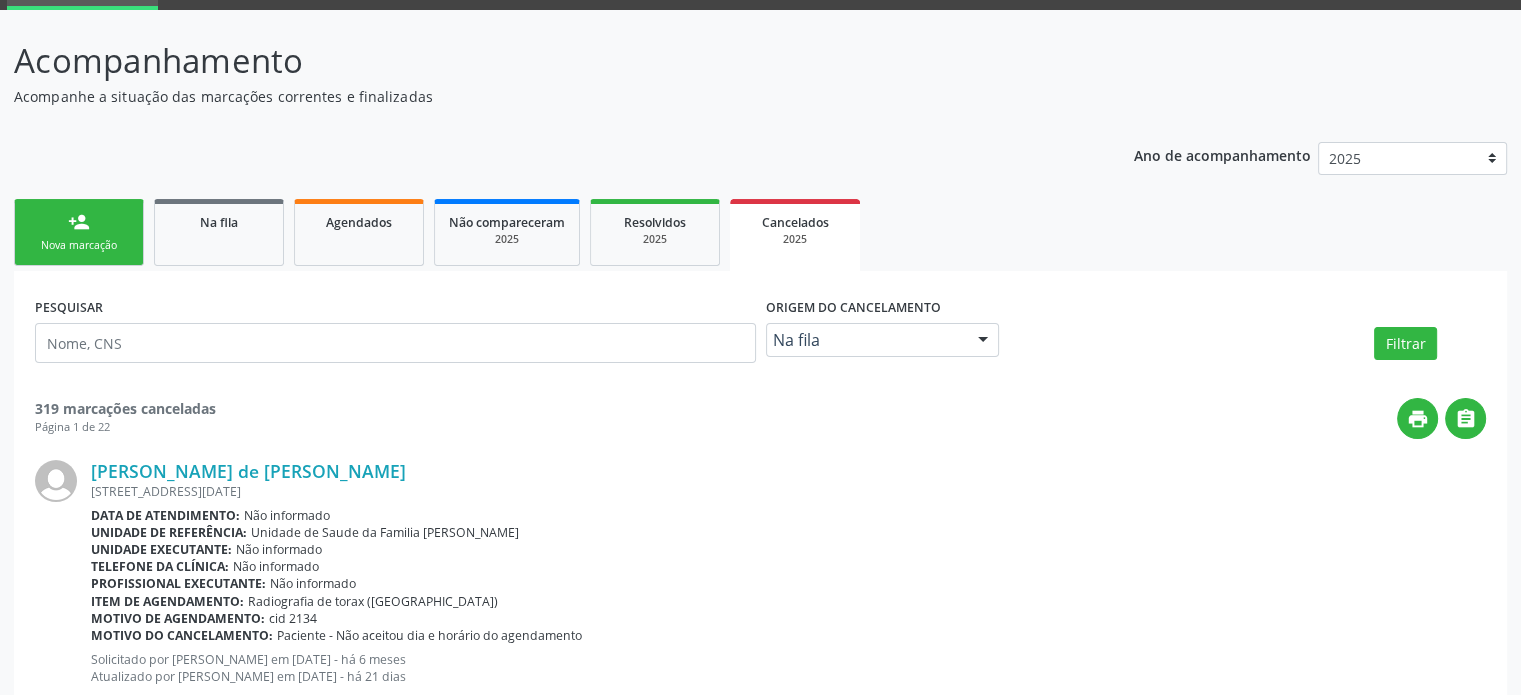 scroll, scrollTop: 0, scrollLeft: 0, axis: both 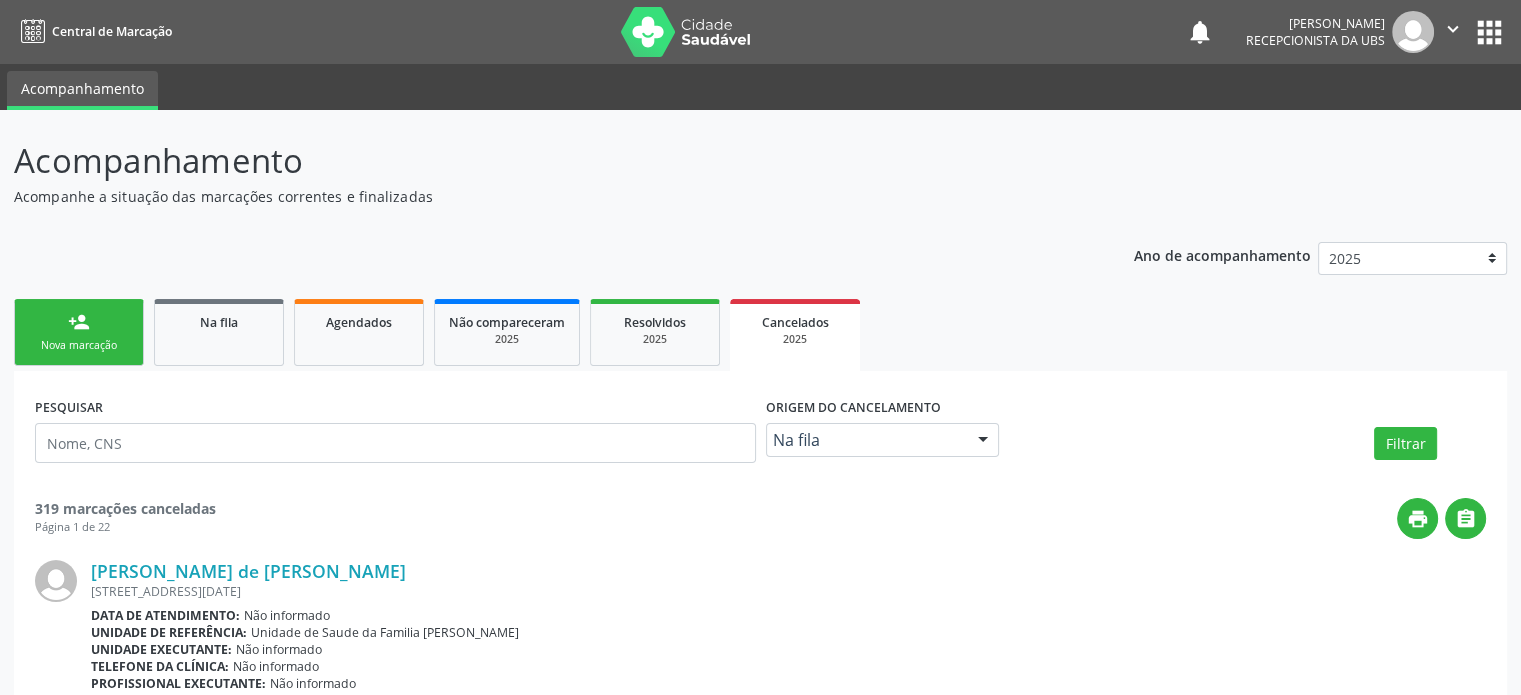 click on "person_add
Nova marcação" at bounding box center (79, 332) 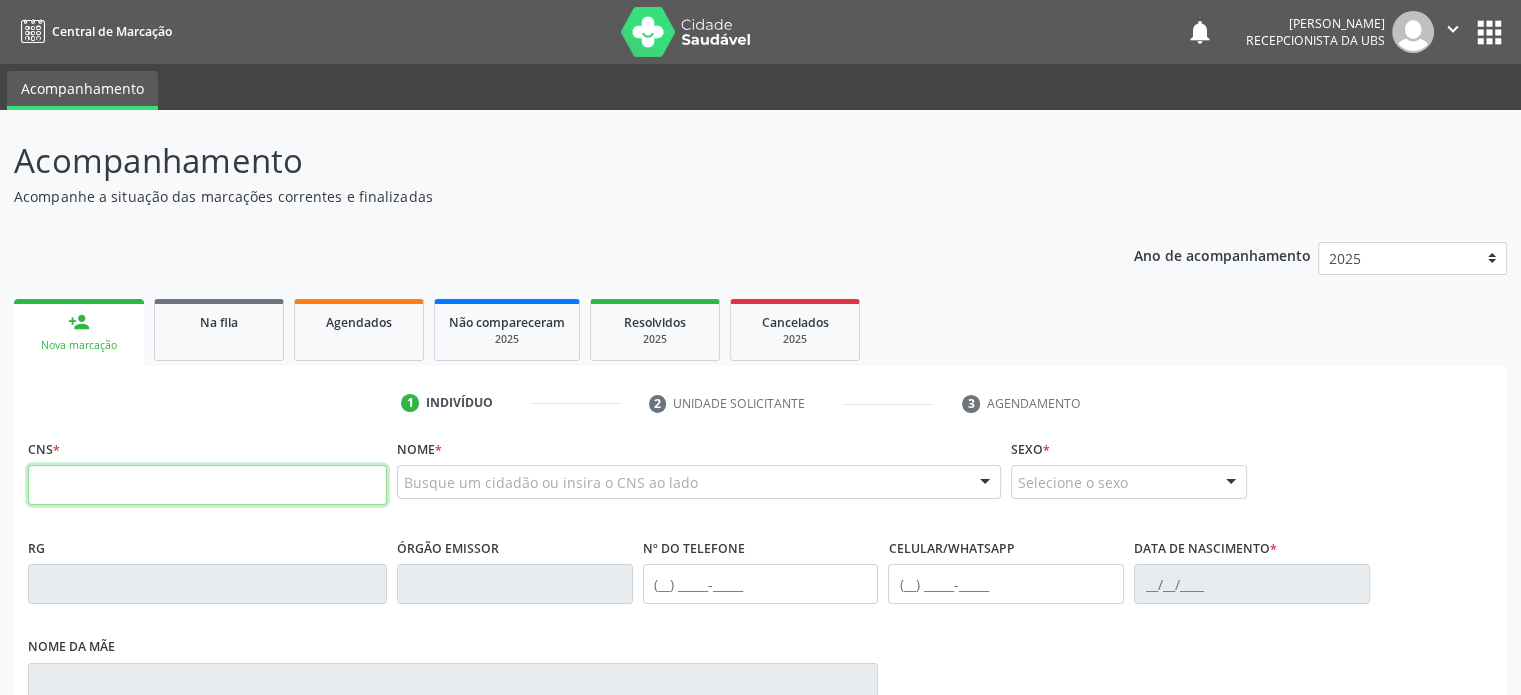 click at bounding box center [207, 485] 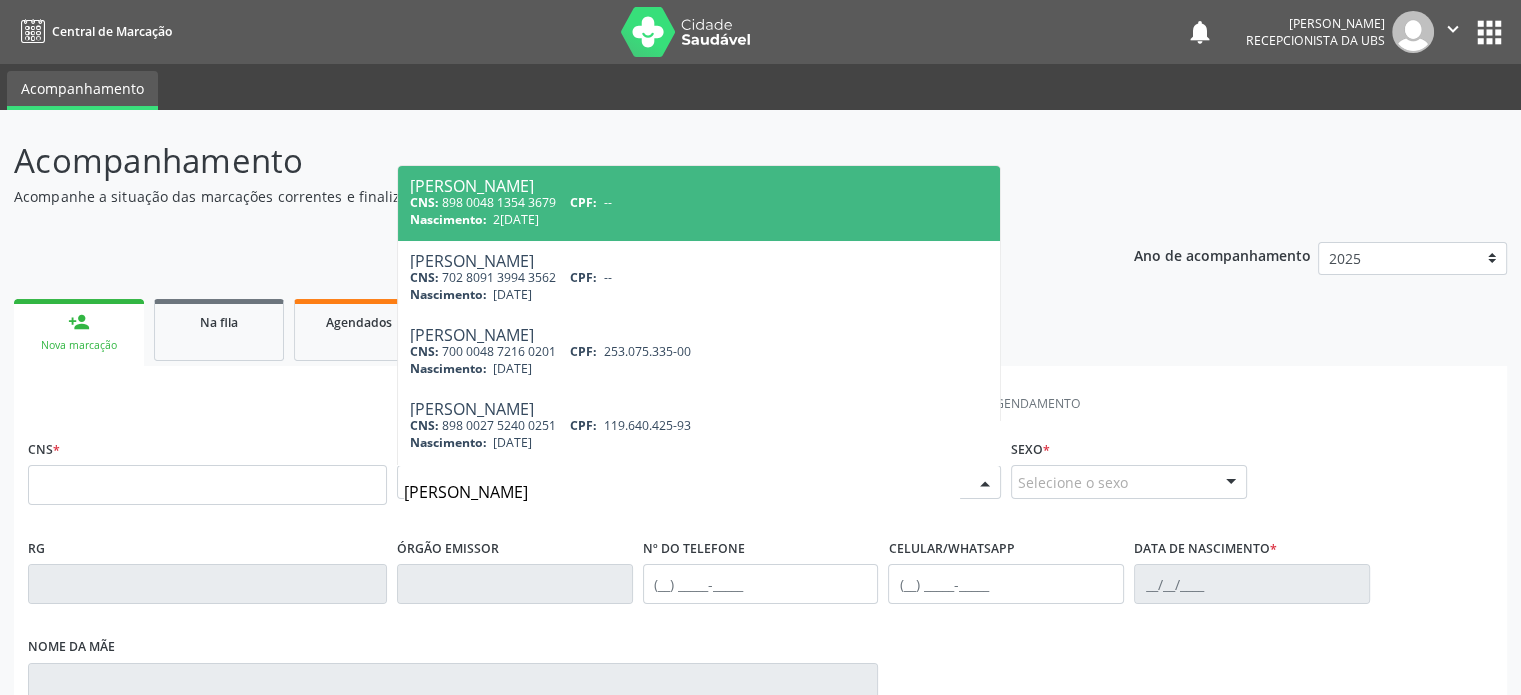 type on "[PERSON_NAME]" 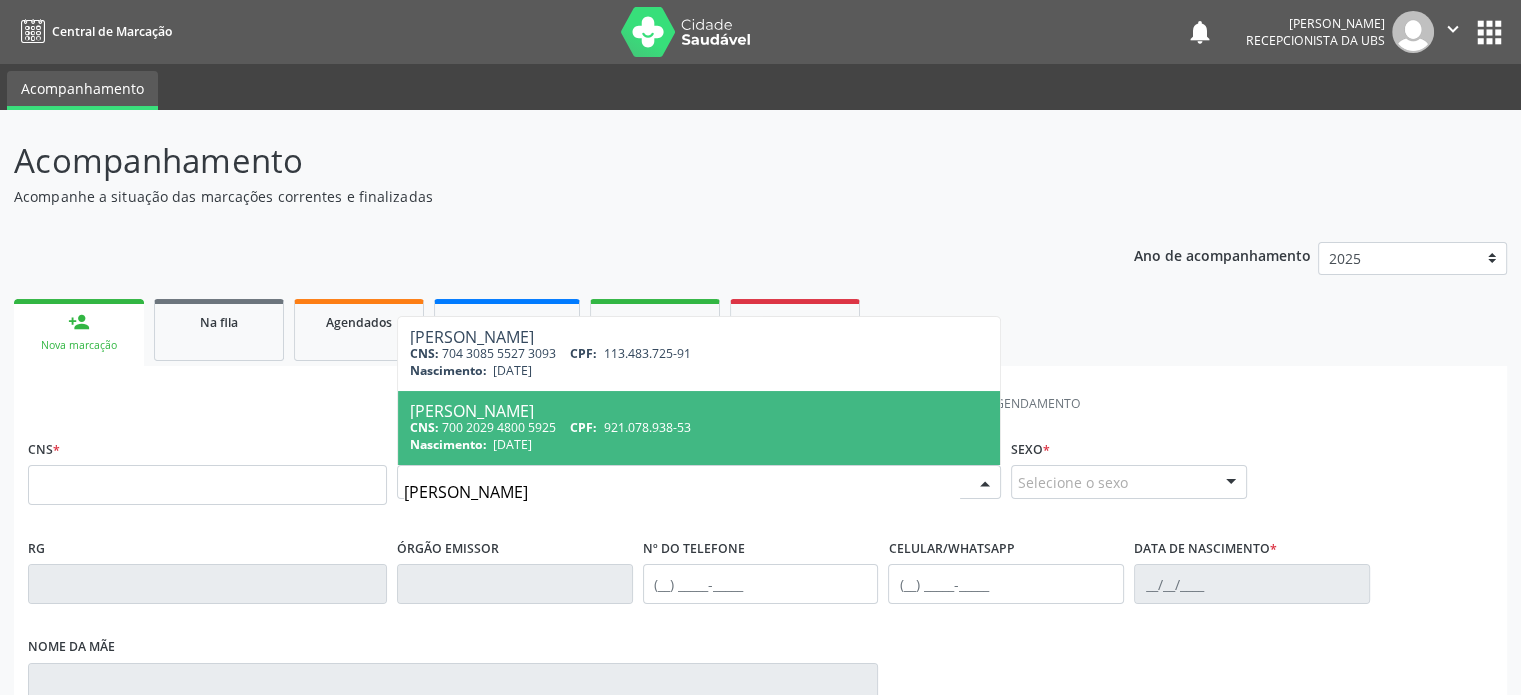 click on "CNS:
700 2029 4800 5925
CPF:
921.078.938-53" at bounding box center [699, 427] 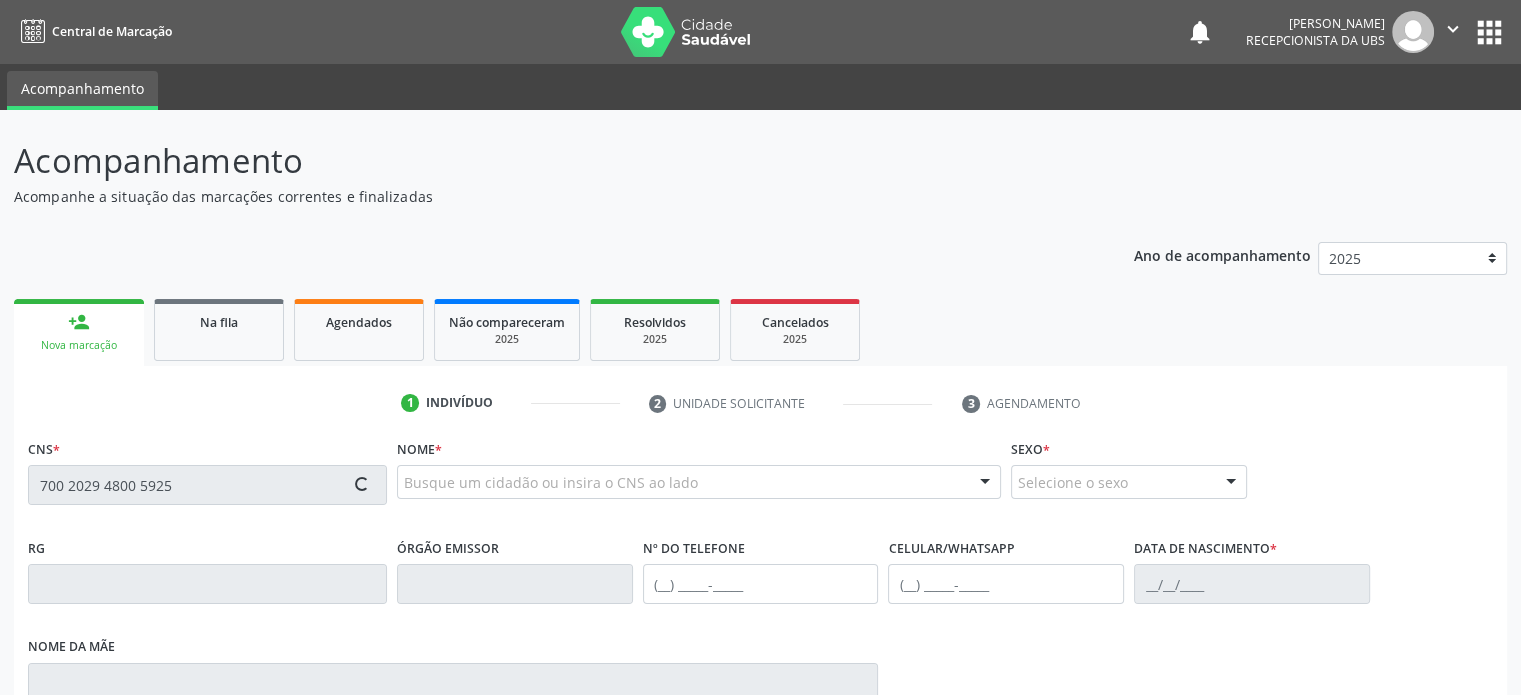 type on "700 2029 4800 5925" 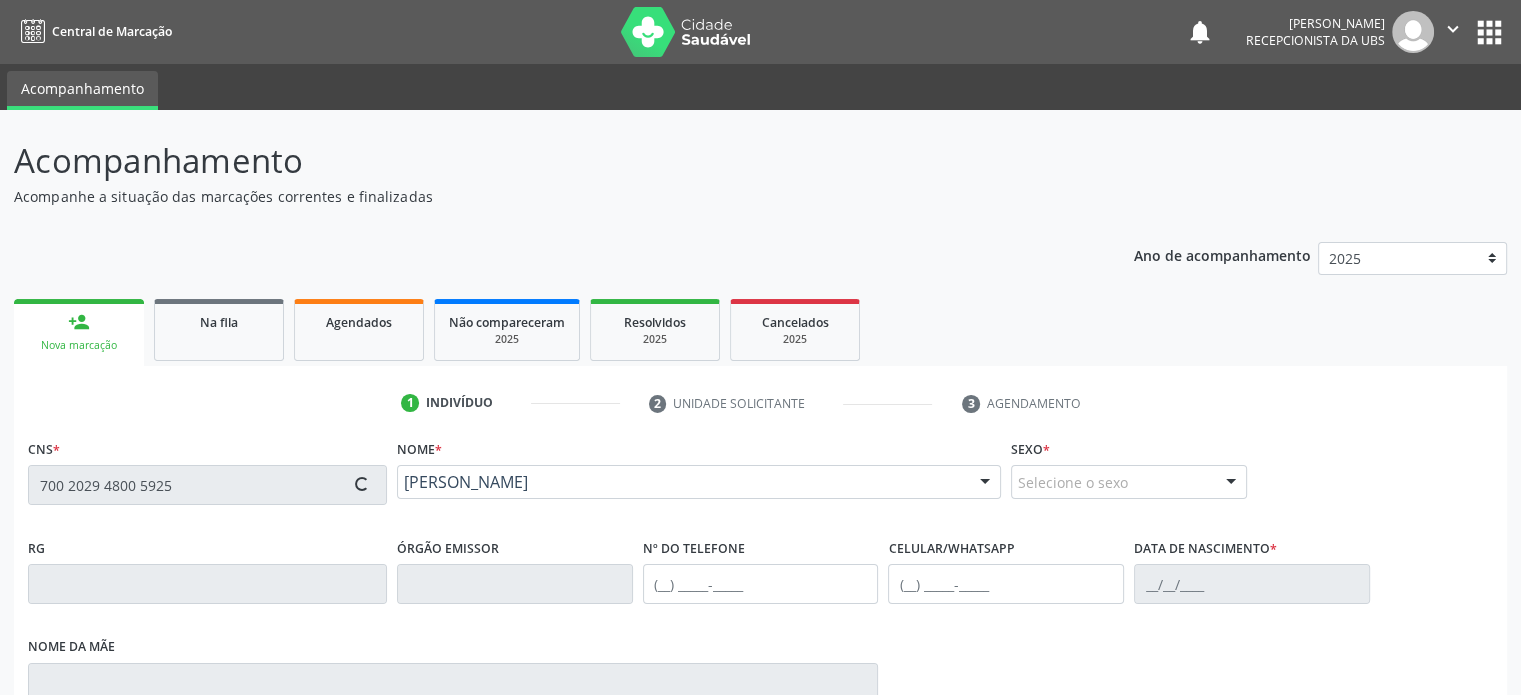 type on "[PHONE_NUMBER]" 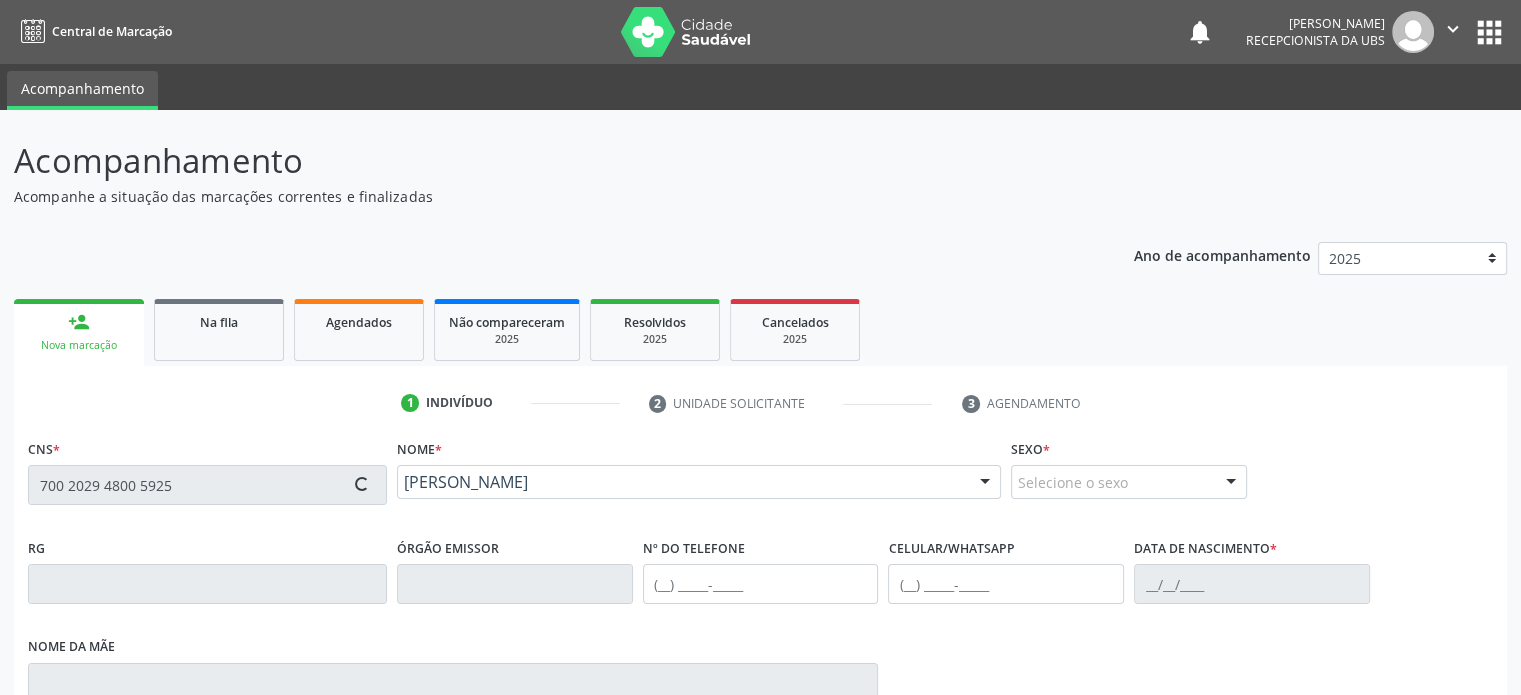 type on "[DATE]" 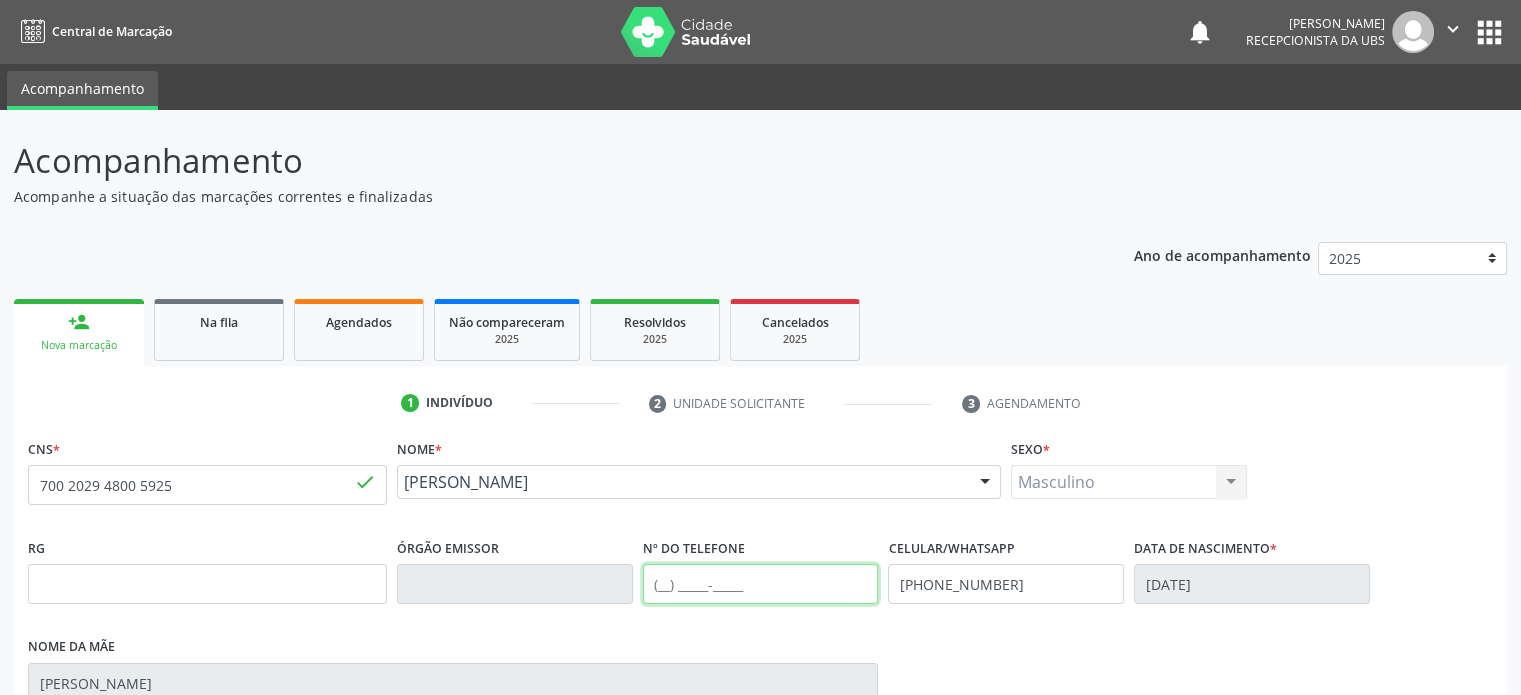 drag, startPoint x: 660, startPoint y: 583, endPoint x: 712, endPoint y: 565, distance: 55.027267 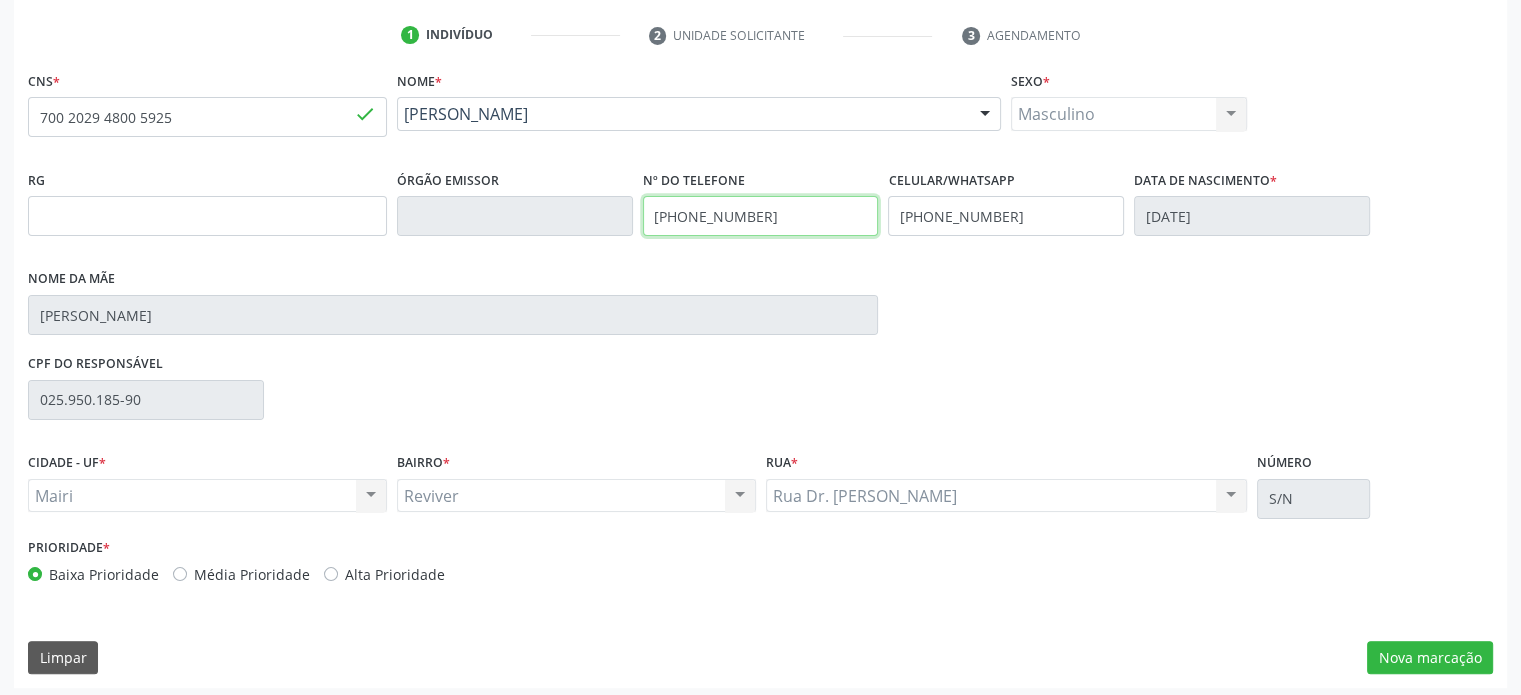 scroll, scrollTop: 374, scrollLeft: 0, axis: vertical 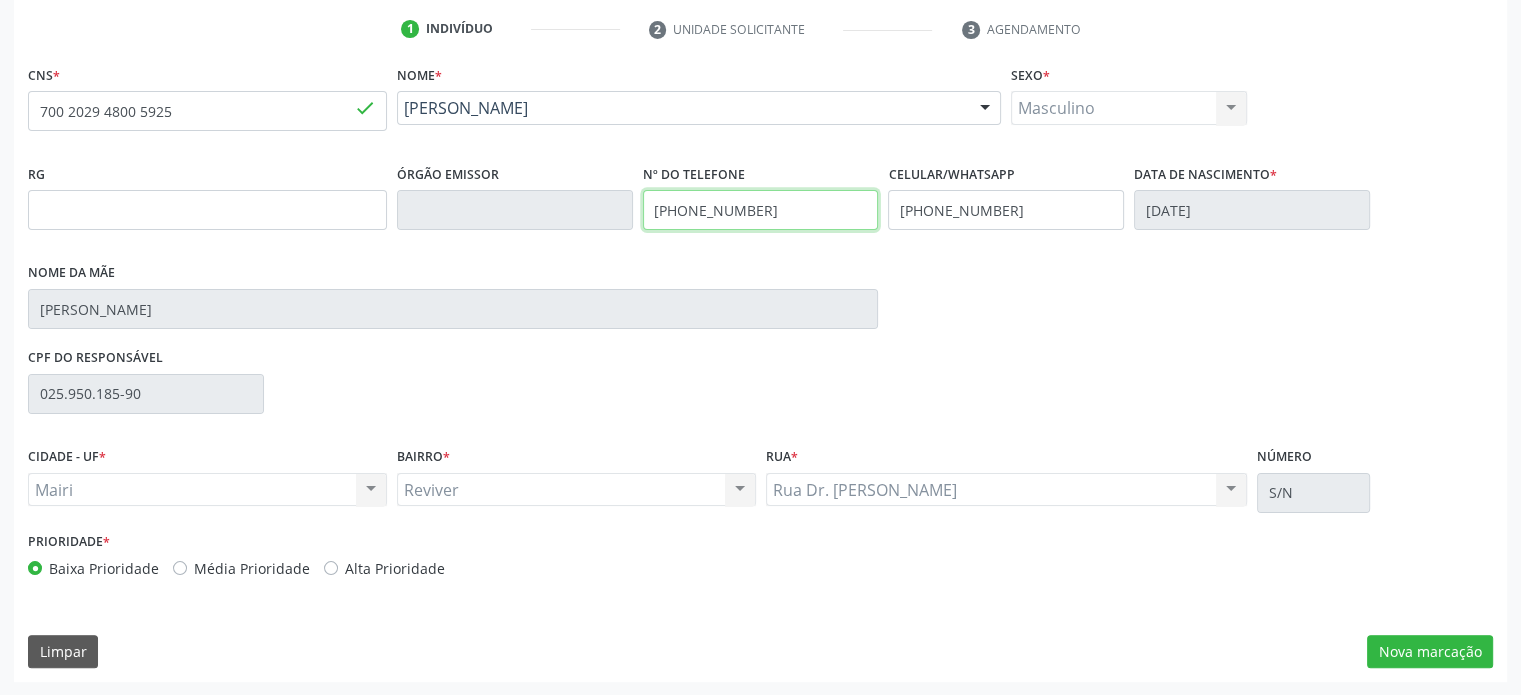 type on "[PHONE_NUMBER]" 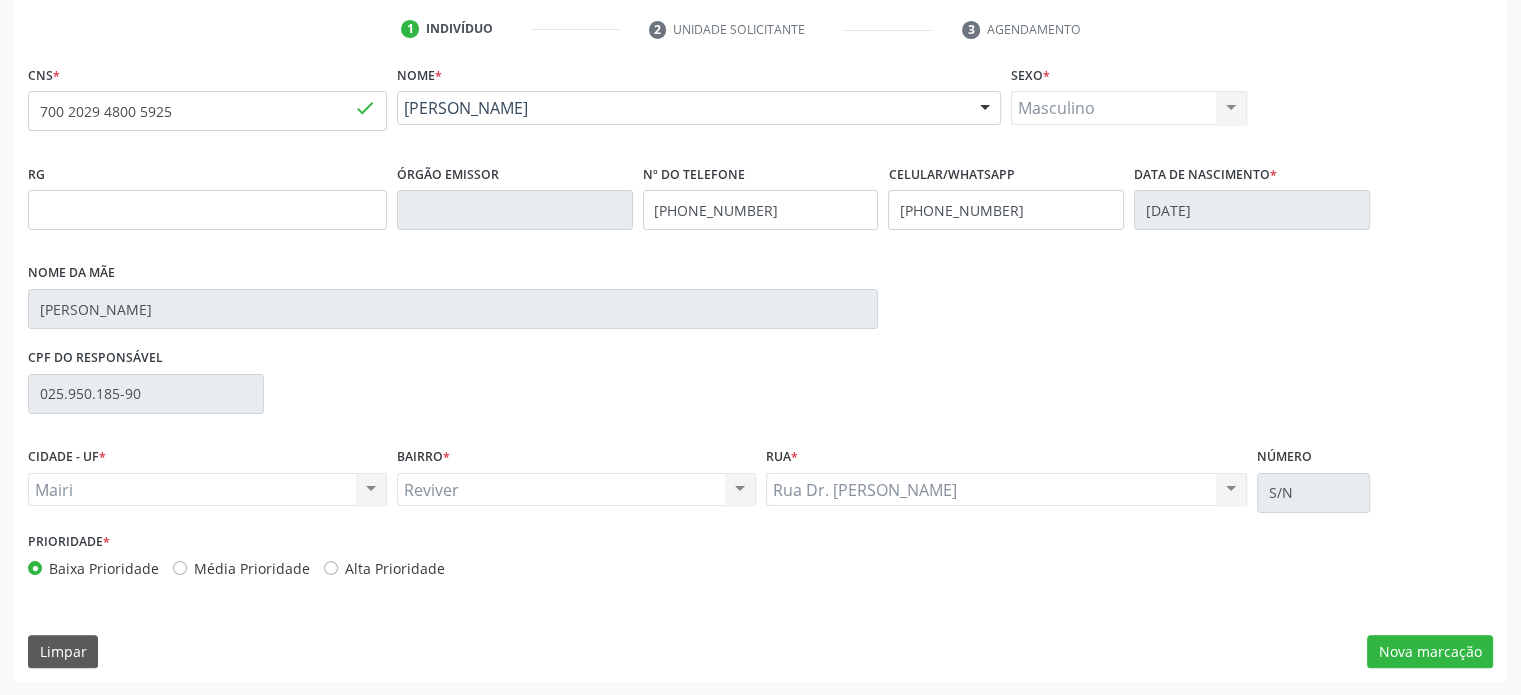 click on "Média Prioridade" at bounding box center (252, 568) 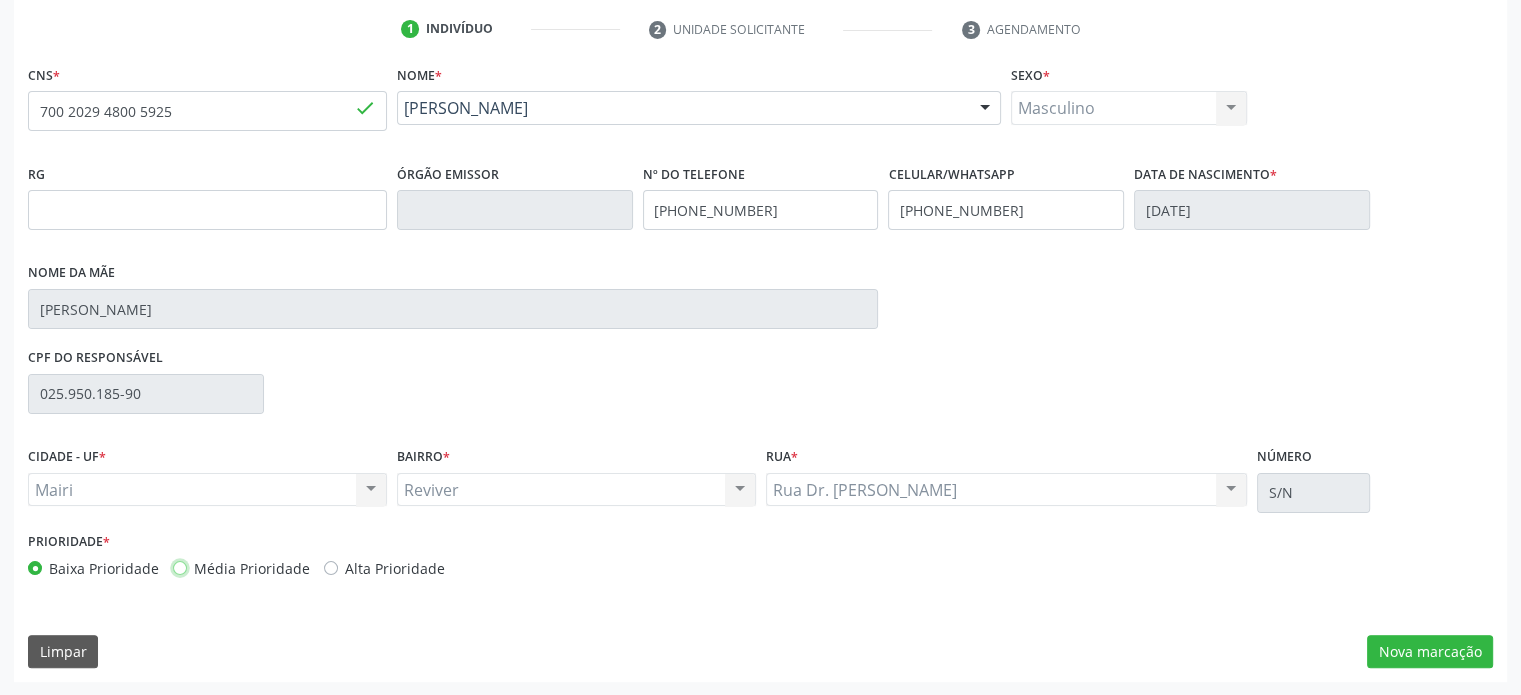 click on "Média Prioridade" at bounding box center (180, 567) 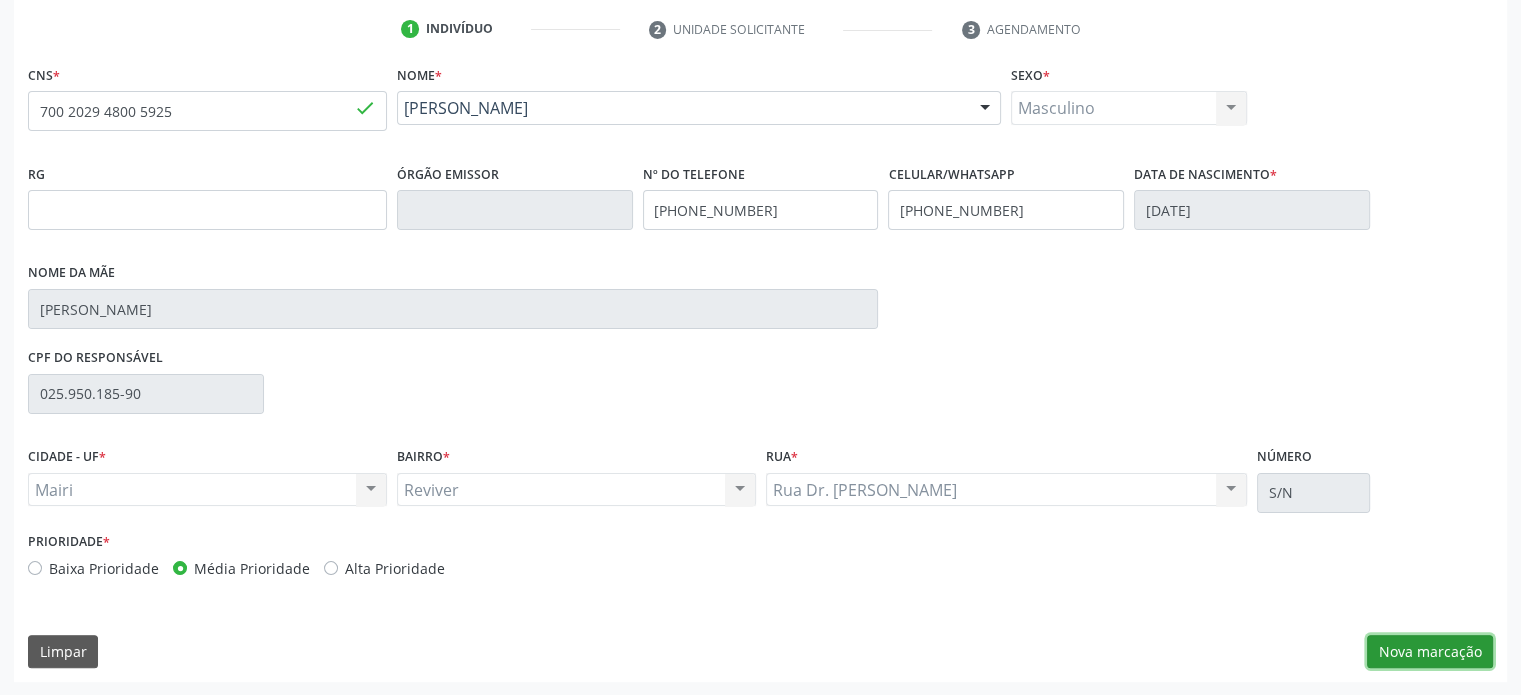click on "Nova marcação" at bounding box center (1430, 652) 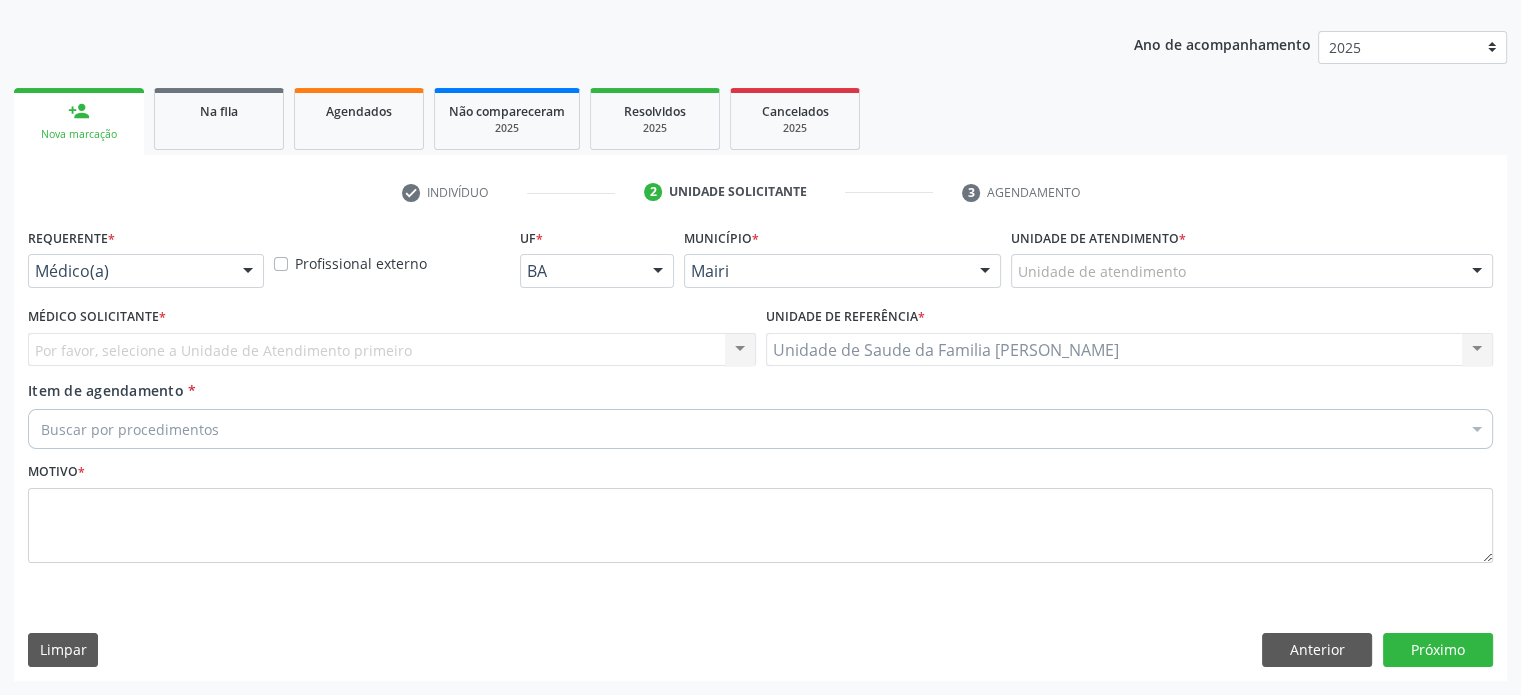 scroll, scrollTop: 209, scrollLeft: 0, axis: vertical 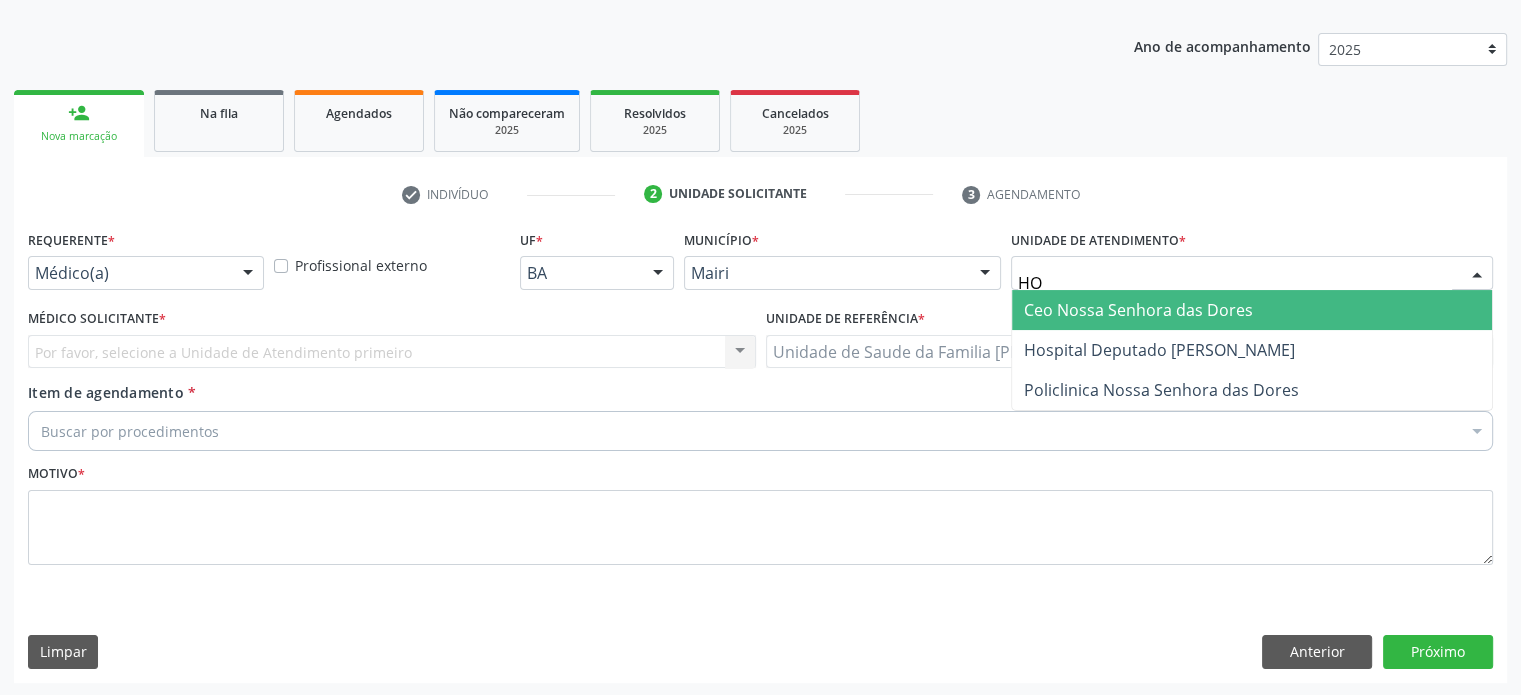 type on "HOS" 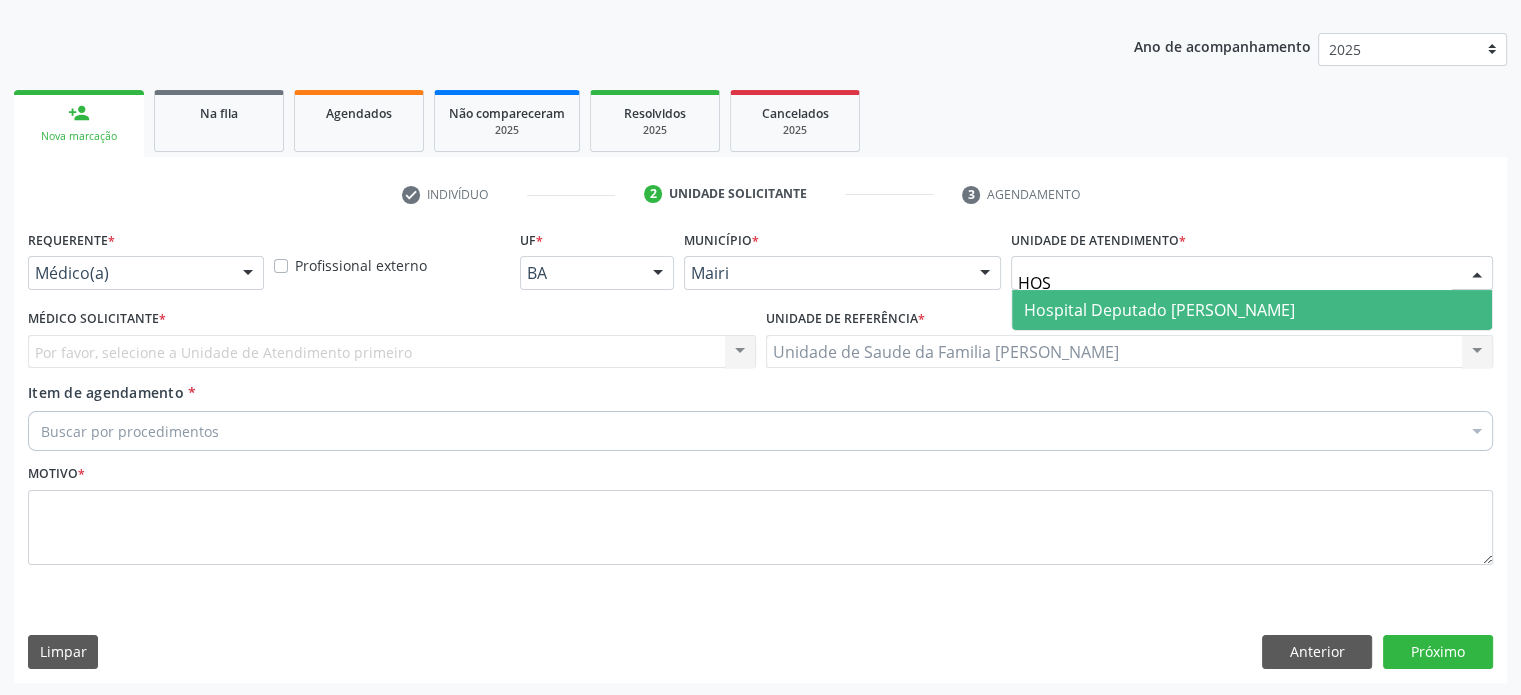 click on "Hospital Deputado [PERSON_NAME]" at bounding box center [1159, 310] 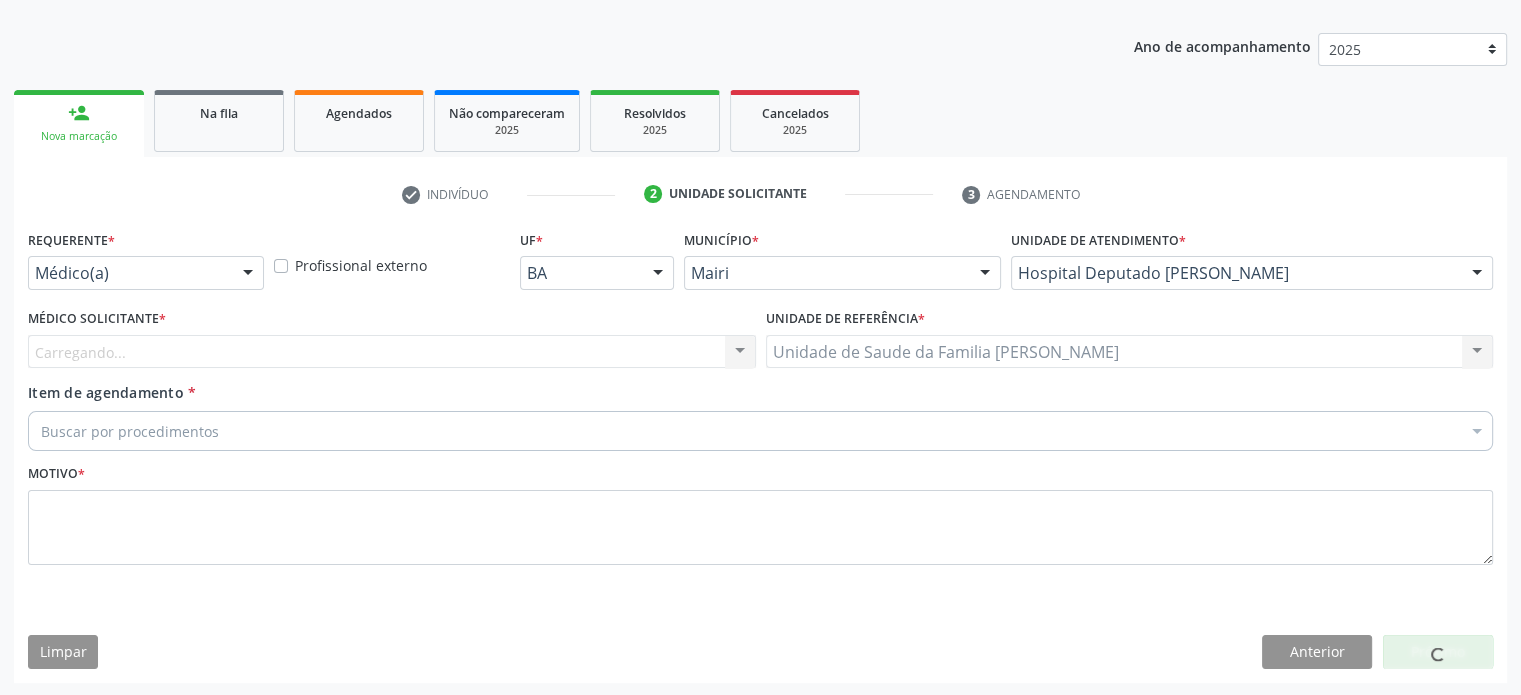 click on "Carregando...
Nenhum resultado encontrado para: "   "
Não há nenhuma opção para ser exibida." at bounding box center [392, 352] 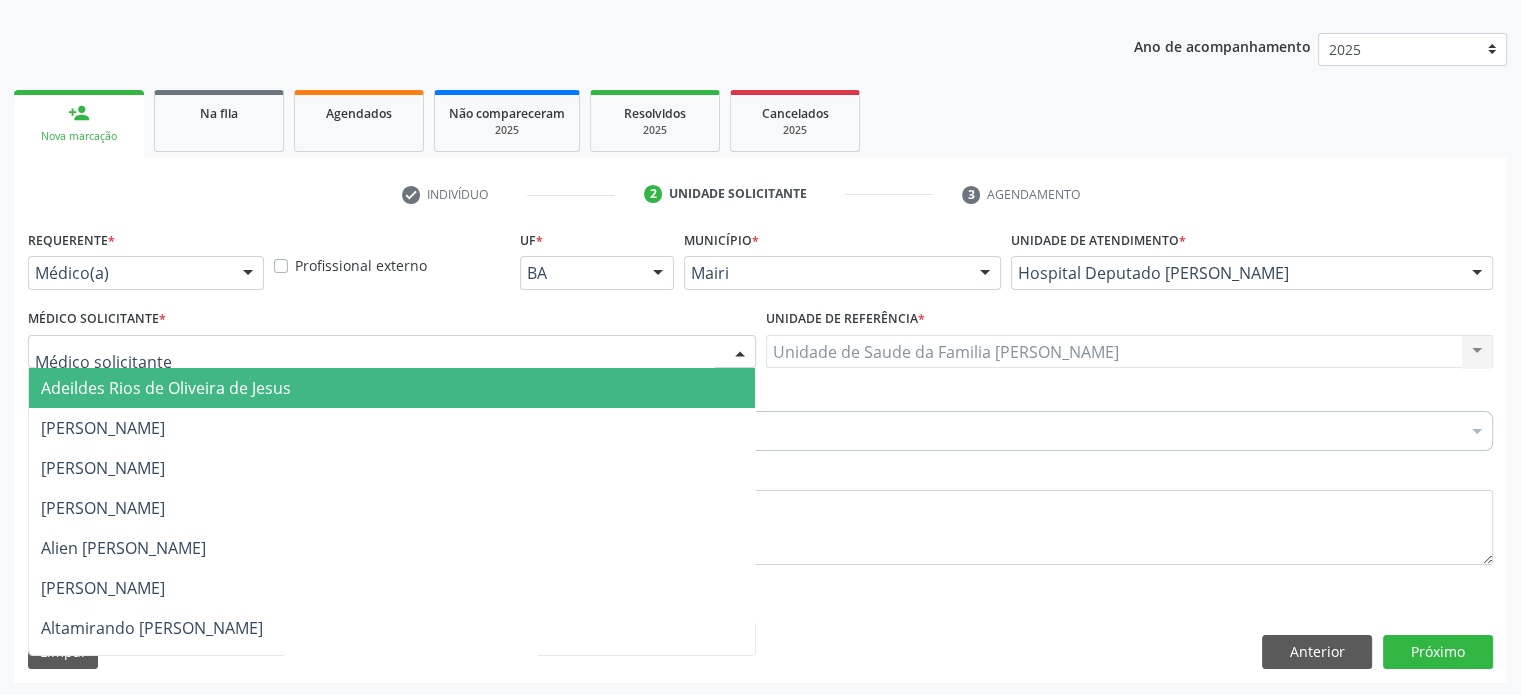 click at bounding box center [392, 352] 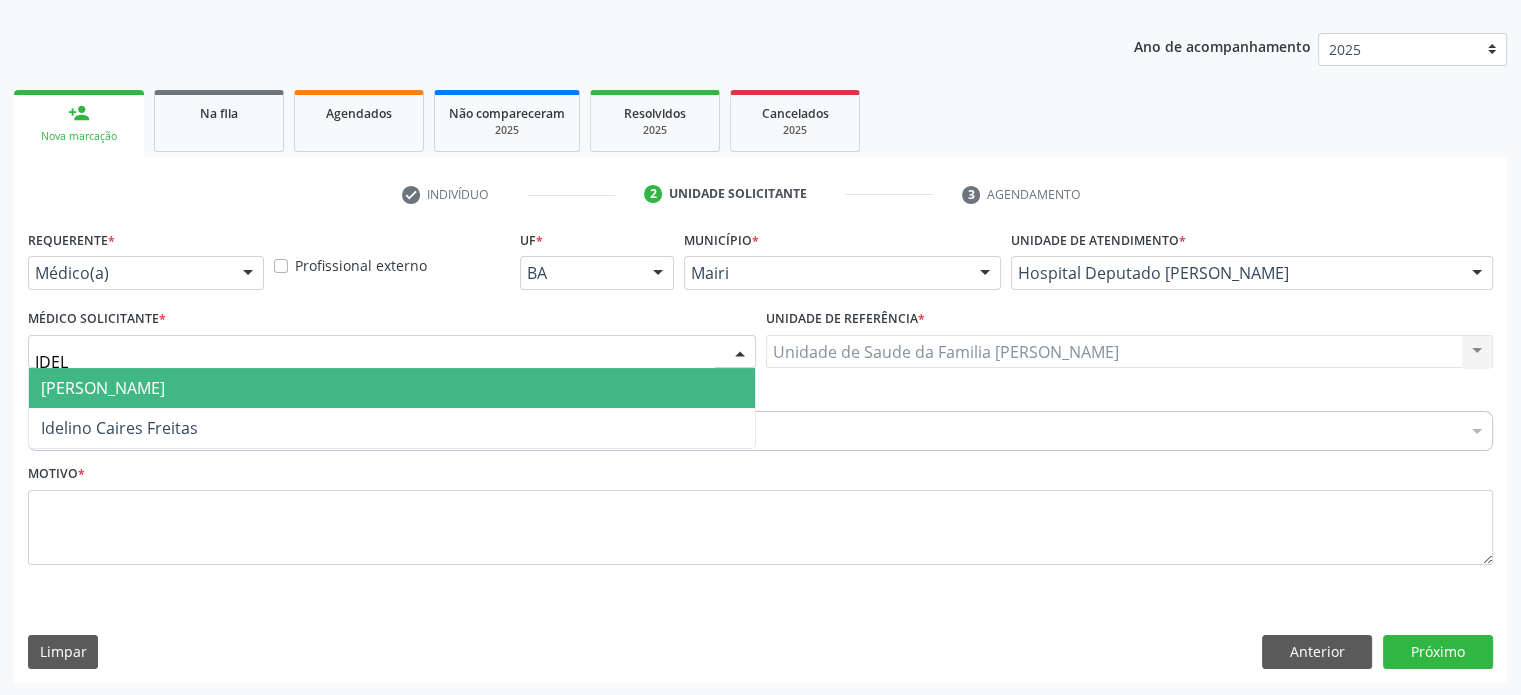 type on "IDELI" 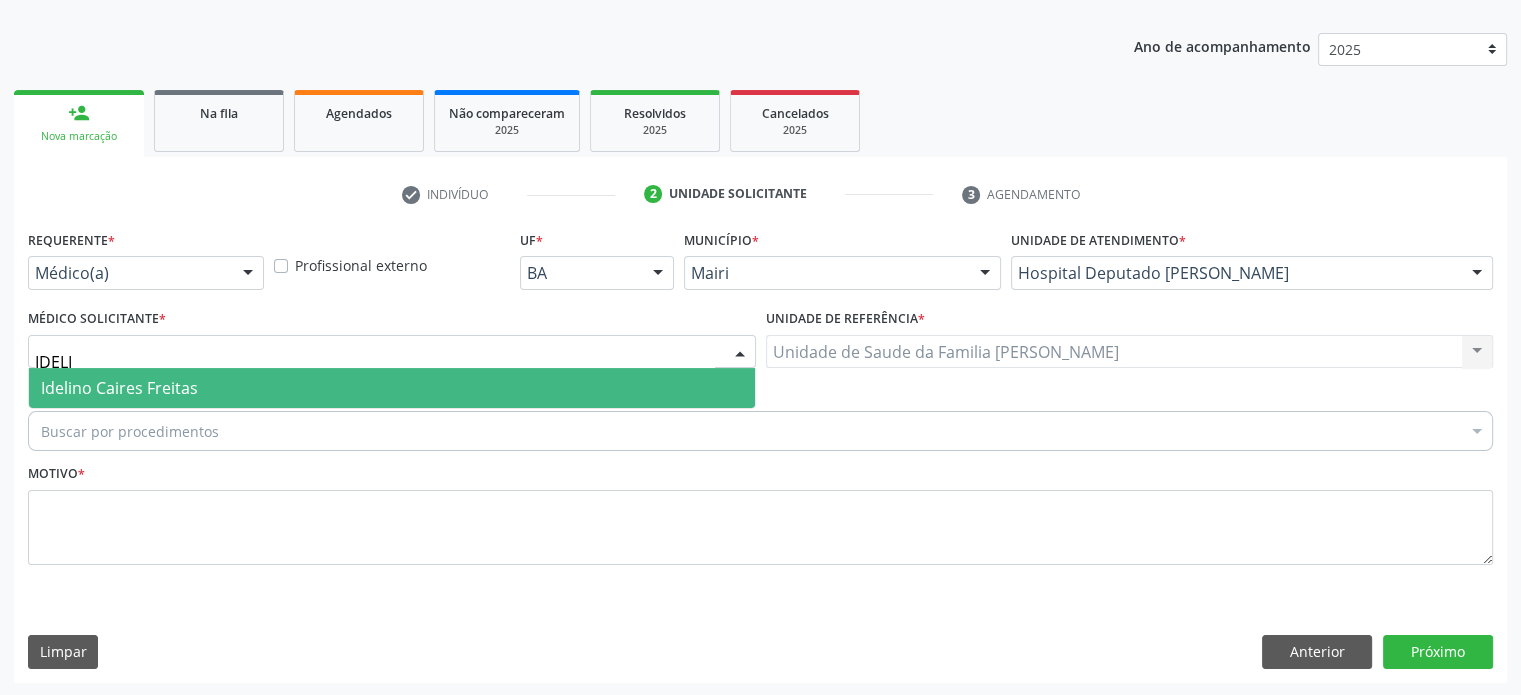 click on "Idelino Caires Freitas" at bounding box center (119, 388) 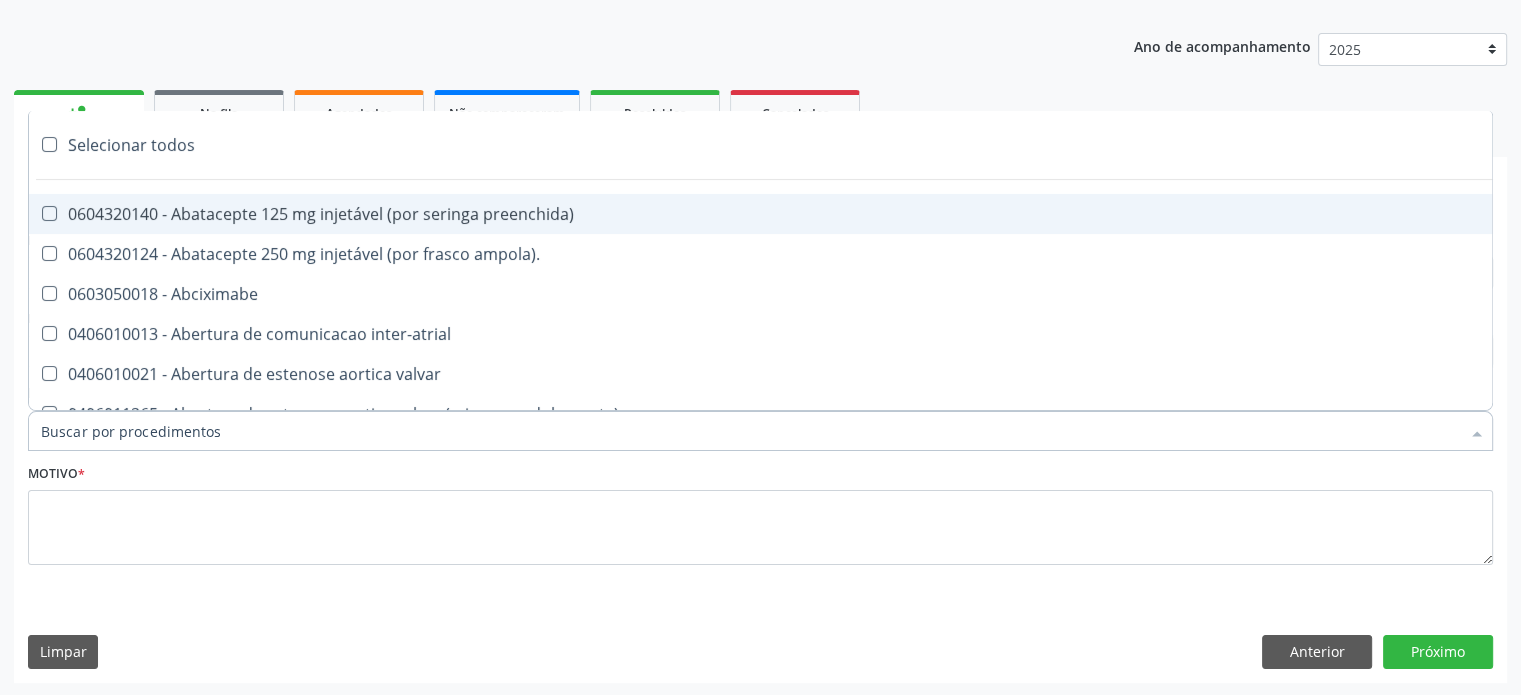 paste on "0205020046" 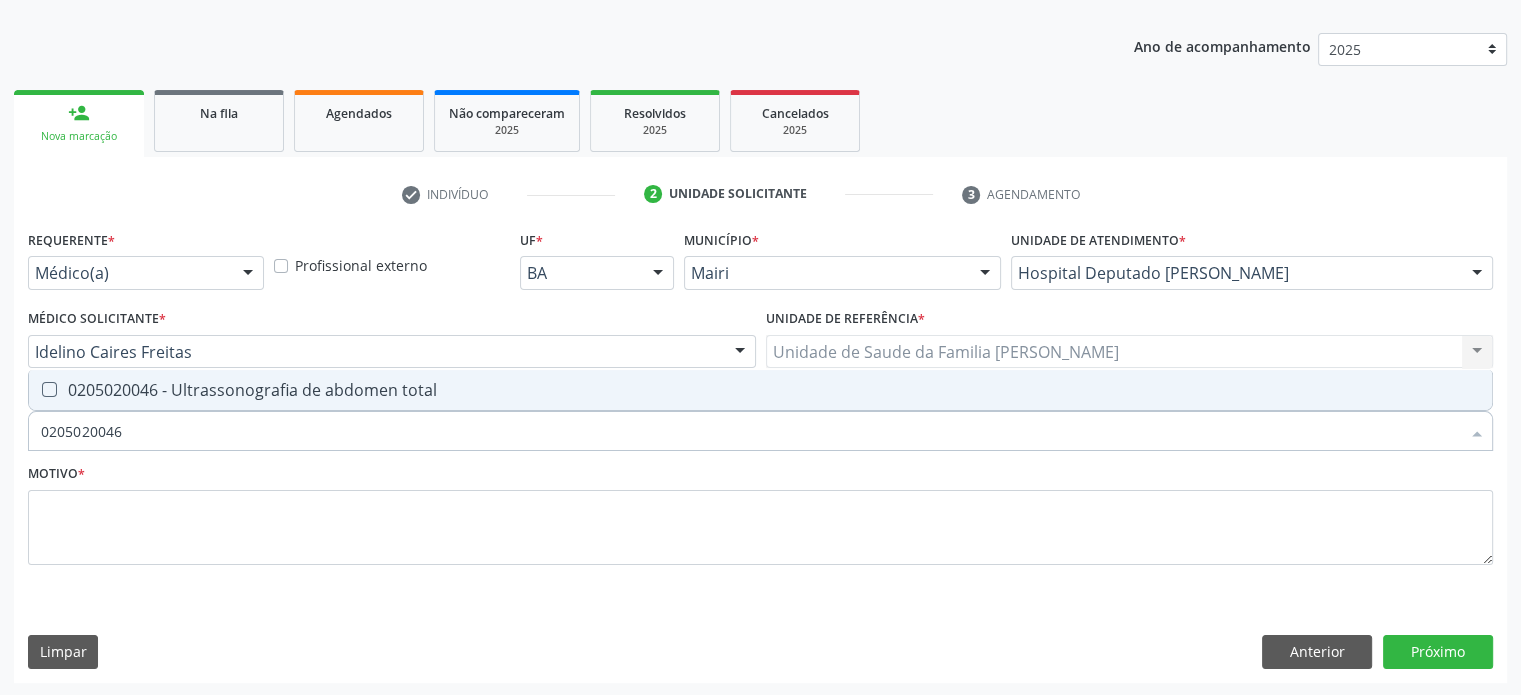 click on "0205020046 - Ultrassonografia de abdomen total" at bounding box center [760, 390] 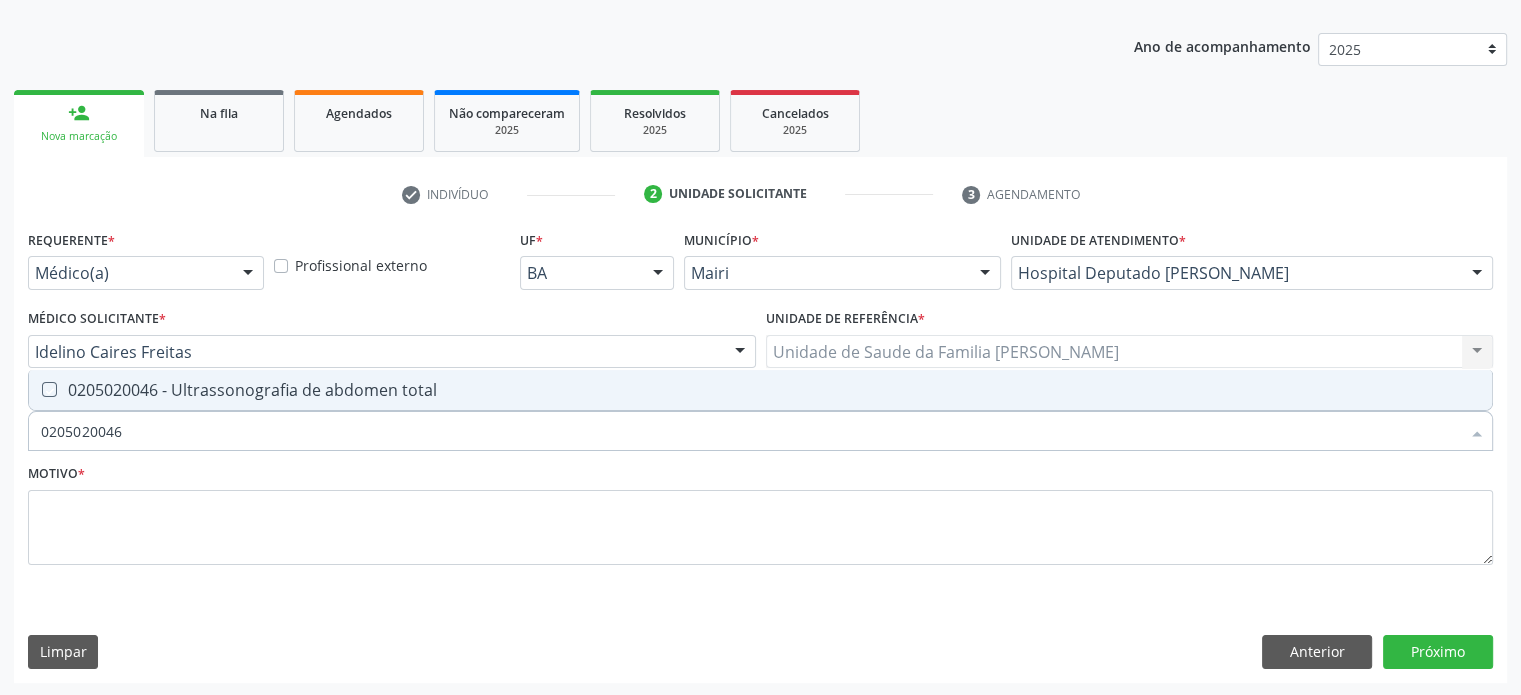 checkbox on "true" 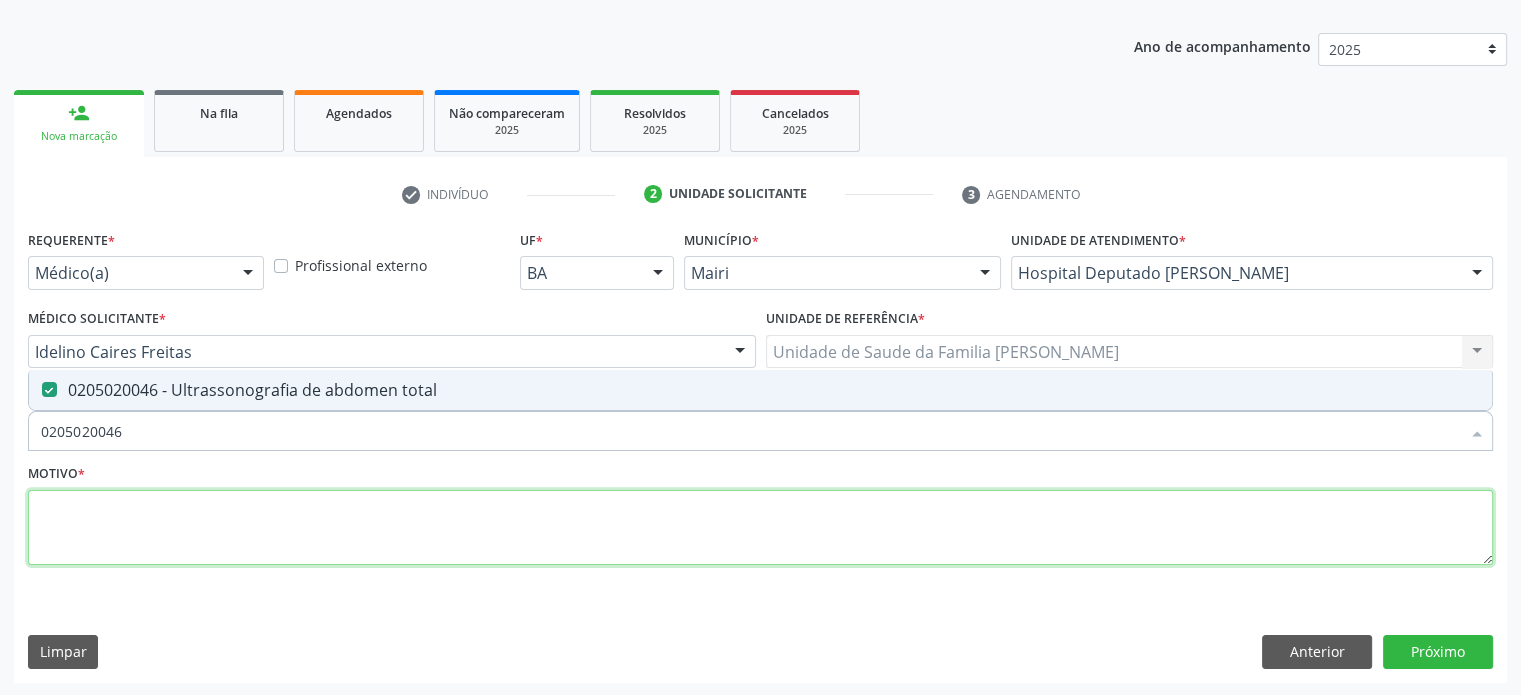 click at bounding box center (760, 528) 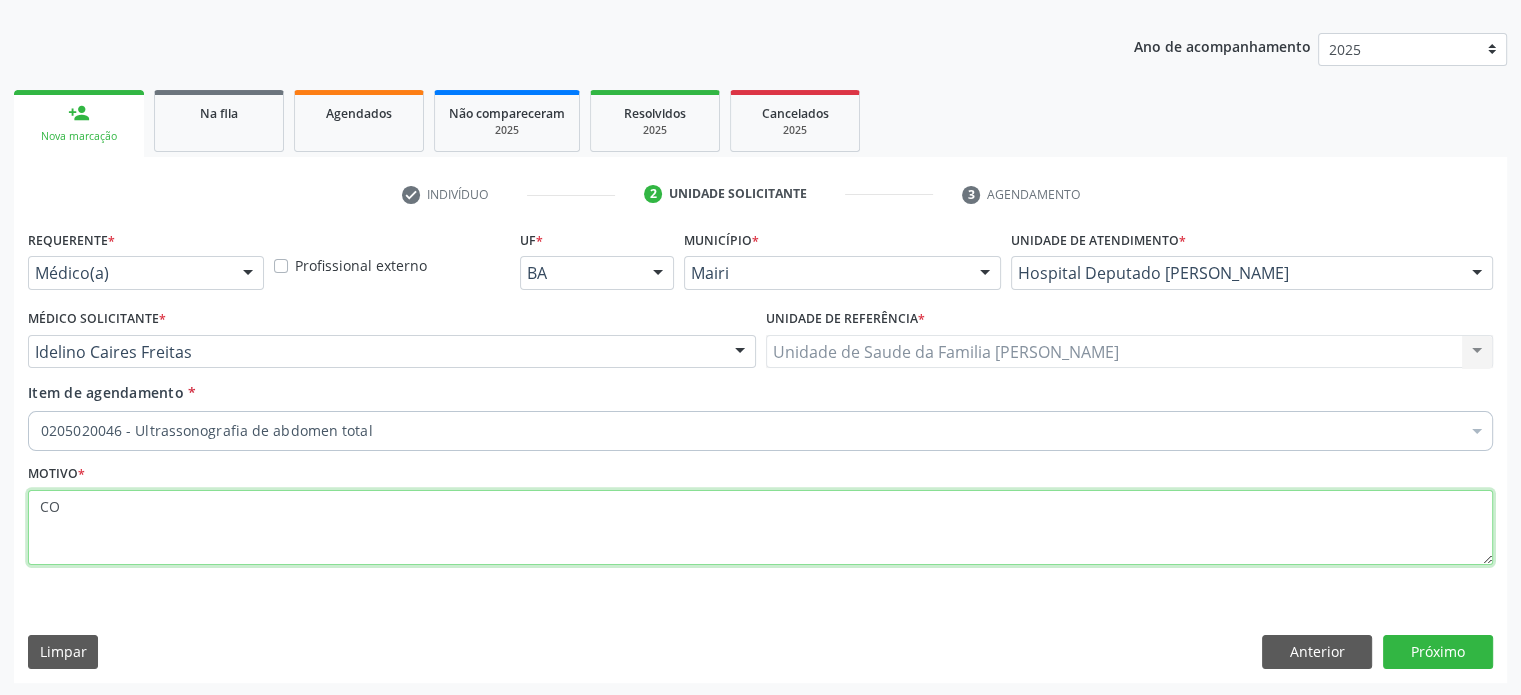 type on "C" 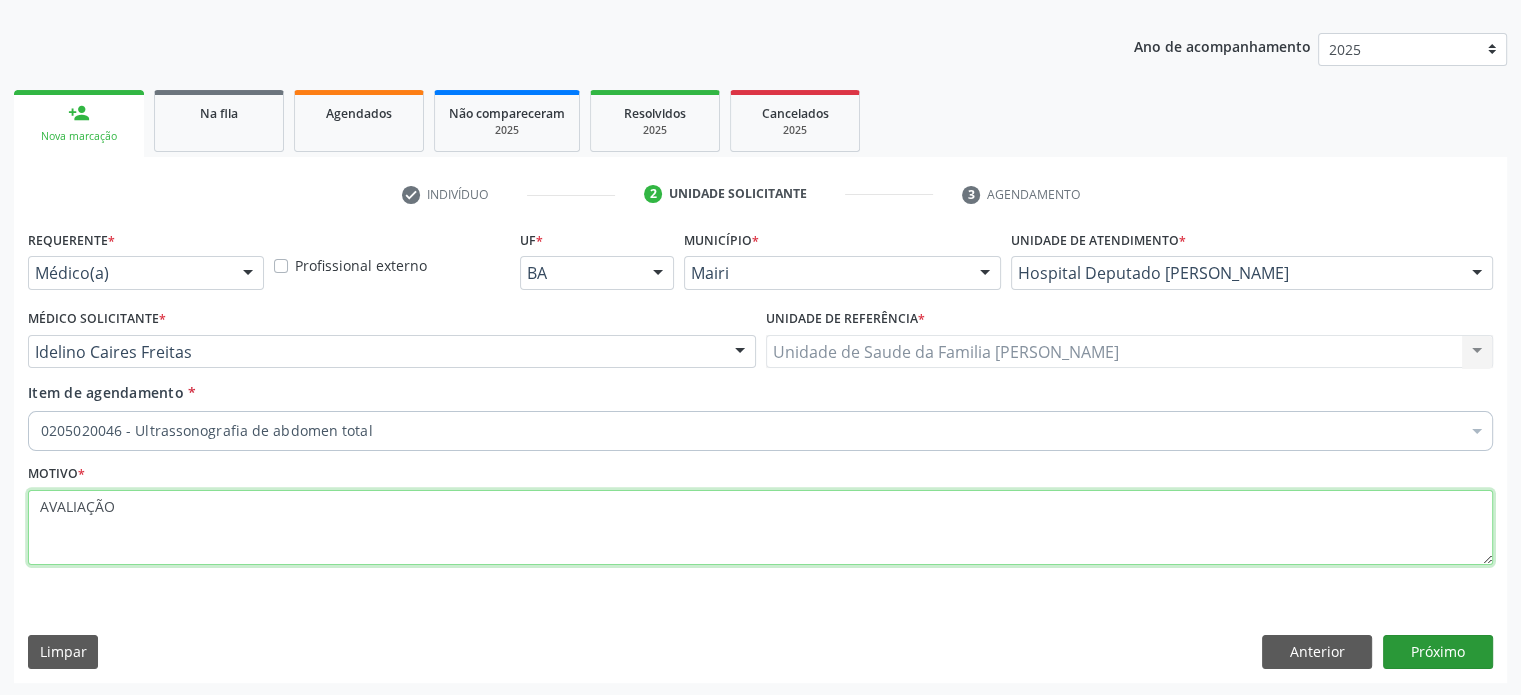 type on "AVALIAÇÃO" 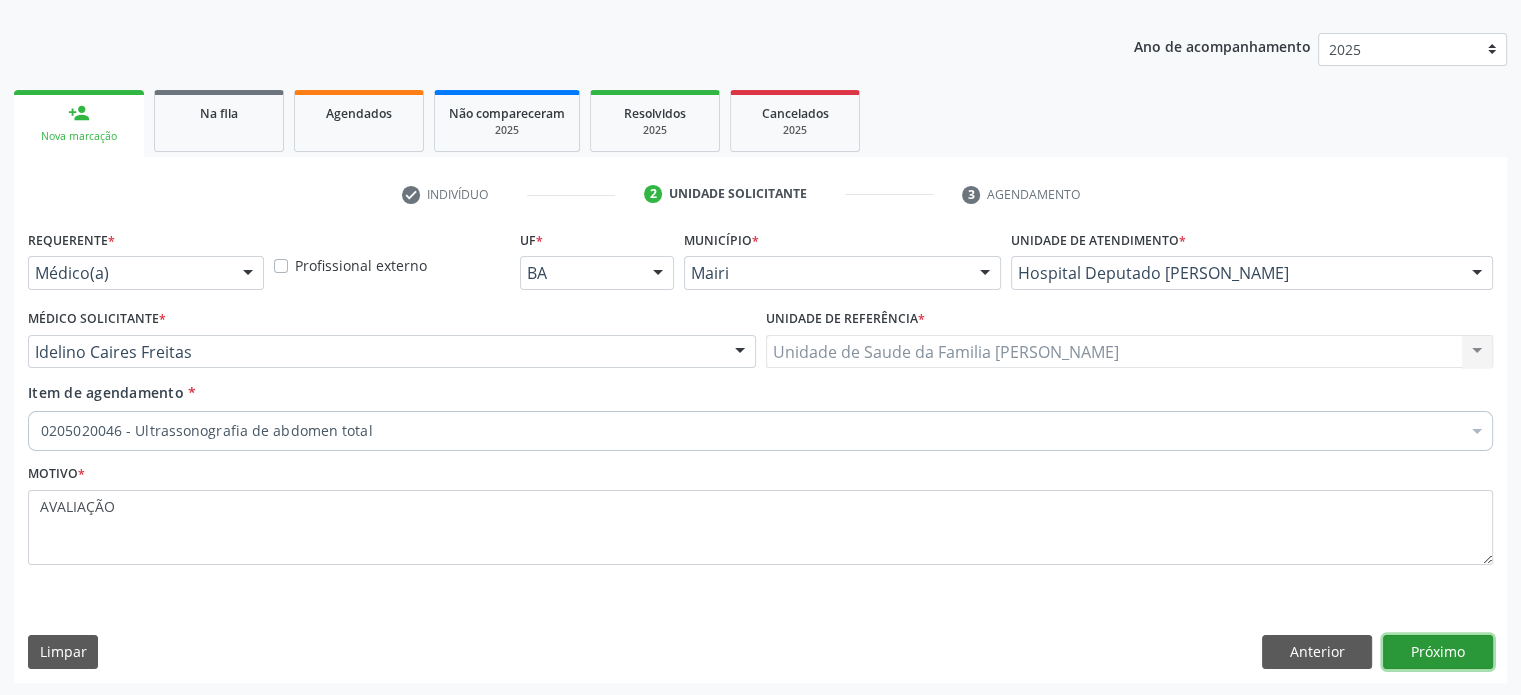 click on "Próximo" at bounding box center [1438, 652] 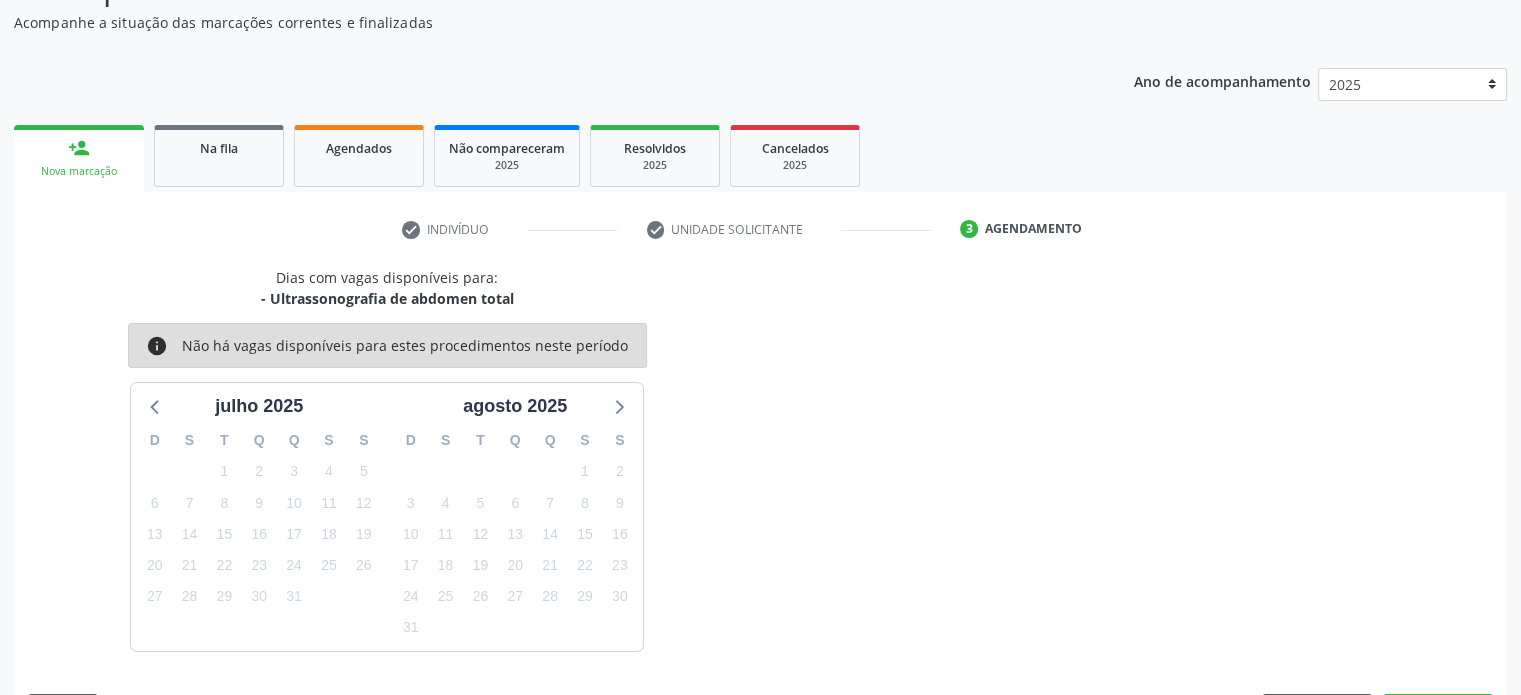 scroll, scrollTop: 209, scrollLeft: 0, axis: vertical 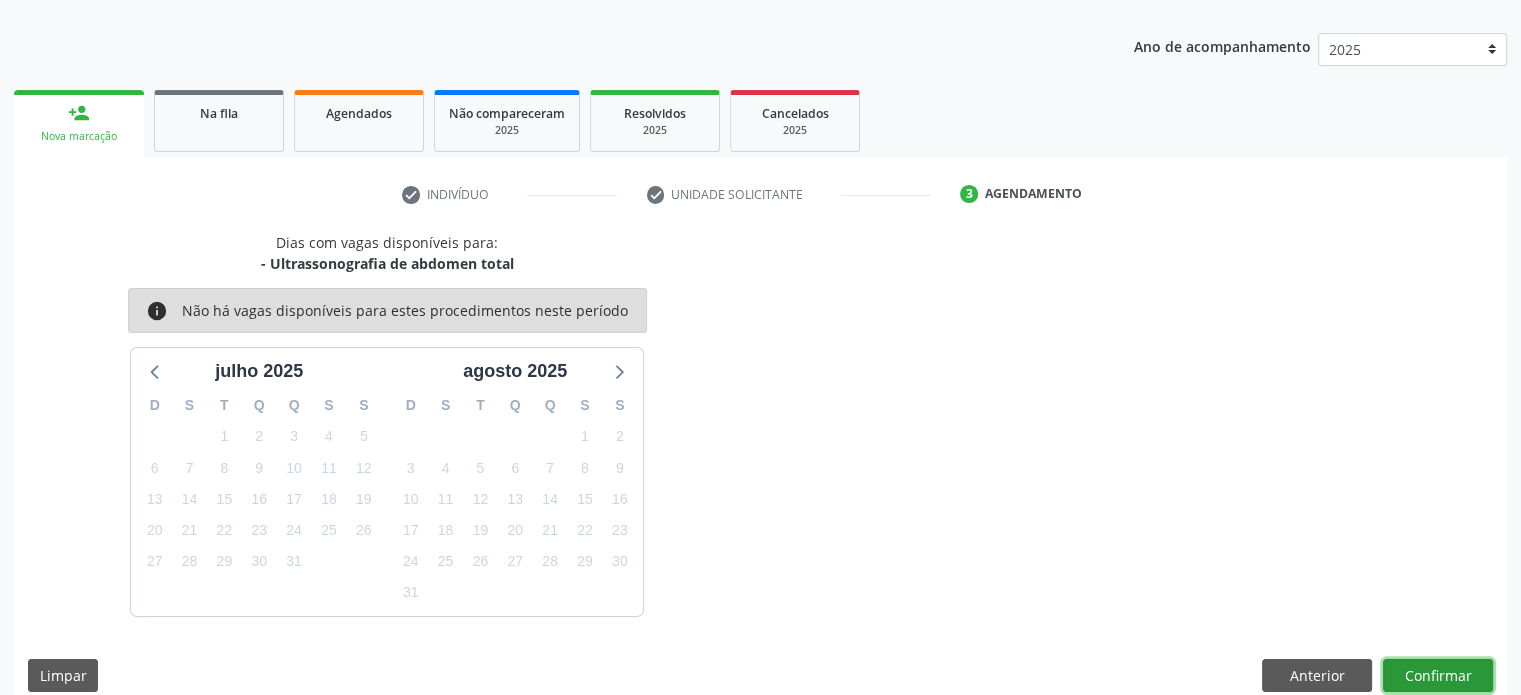 click on "Confirmar" at bounding box center [1438, 676] 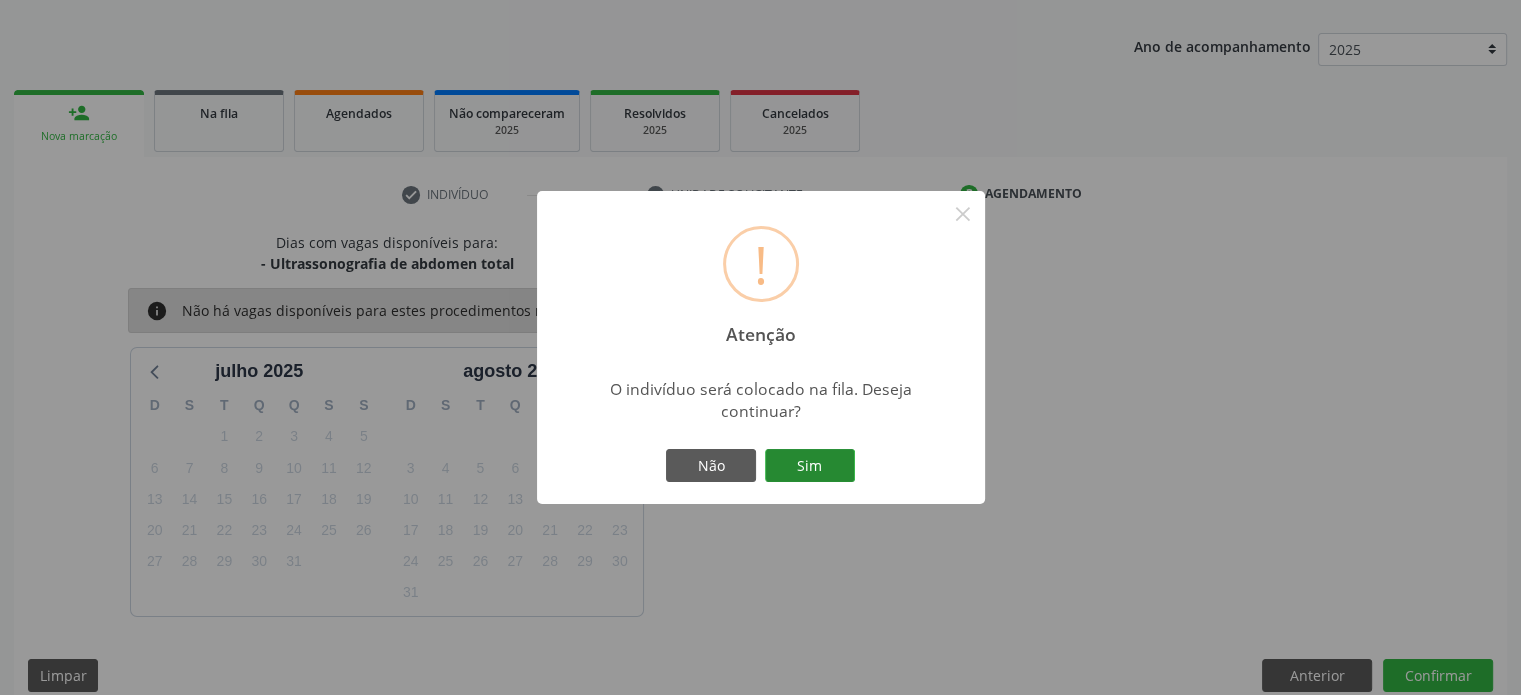 click on "Sim" at bounding box center (810, 466) 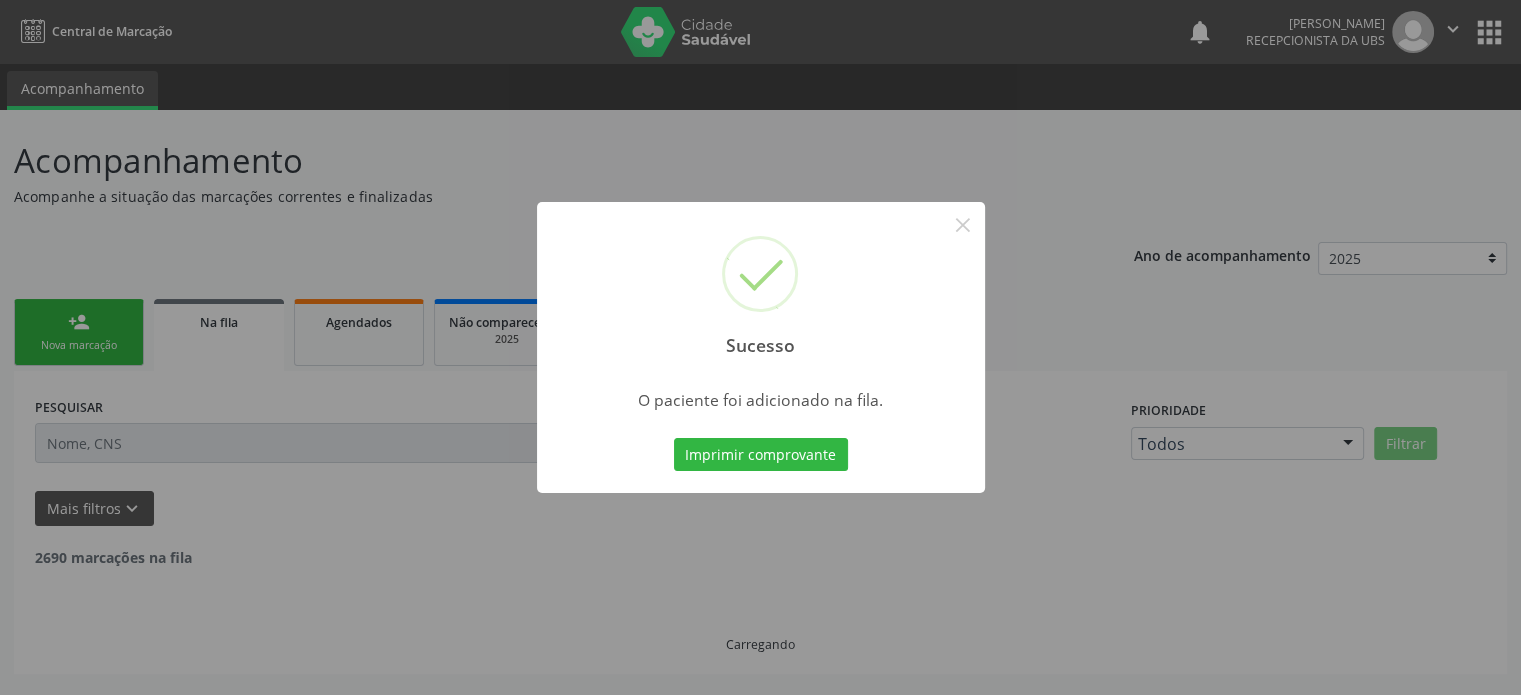 scroll, scrollTop: 0, scrollLeft: 0, axis: both 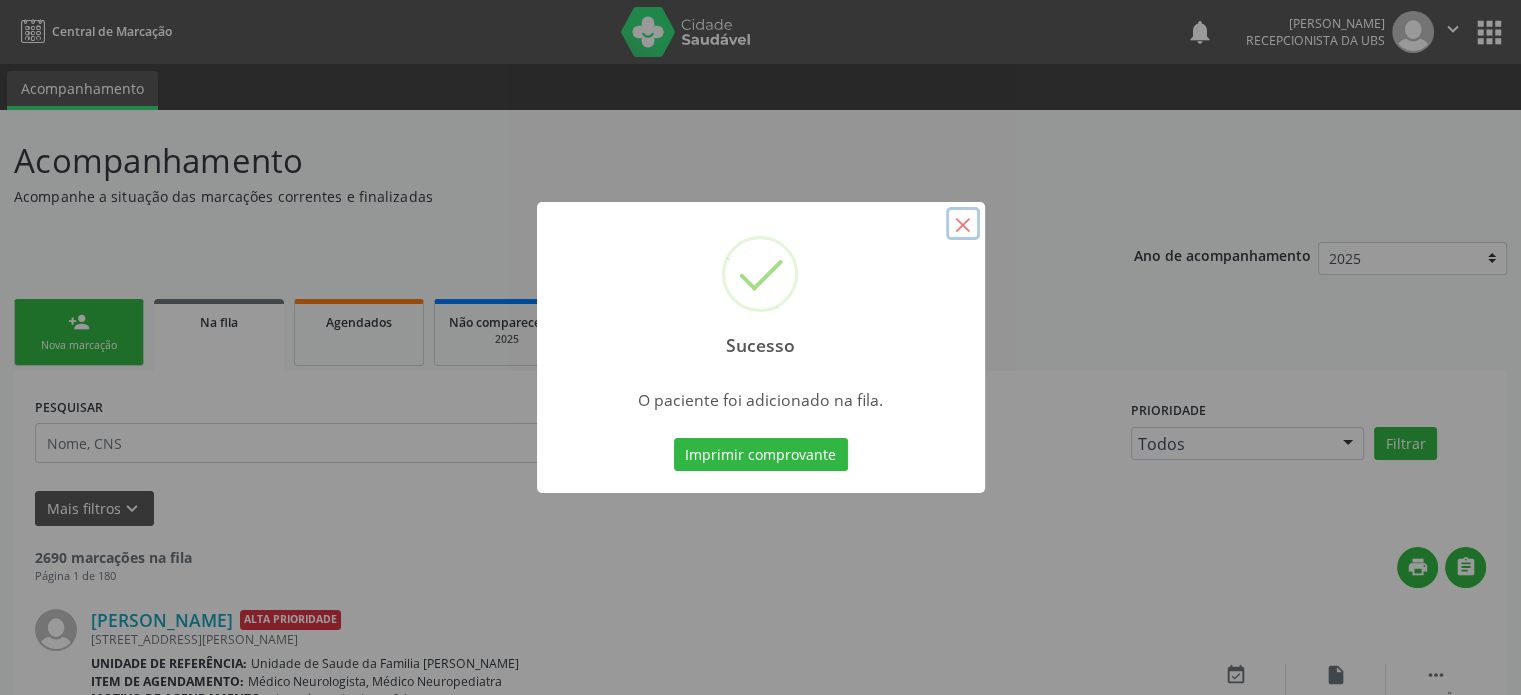 click on "×" at bounding box center [963, 224] 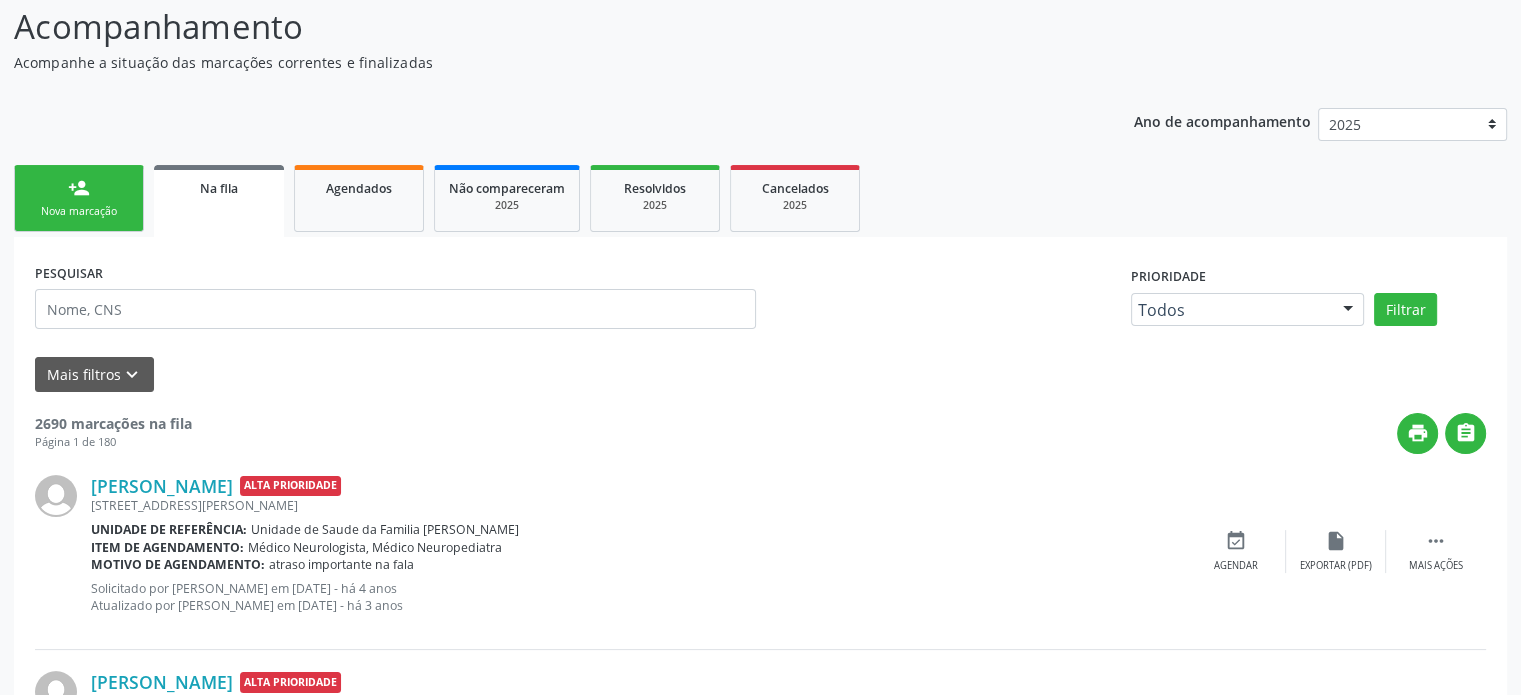 scroll, scrollTop: 100, scrollLeft: 0, axis: vertical 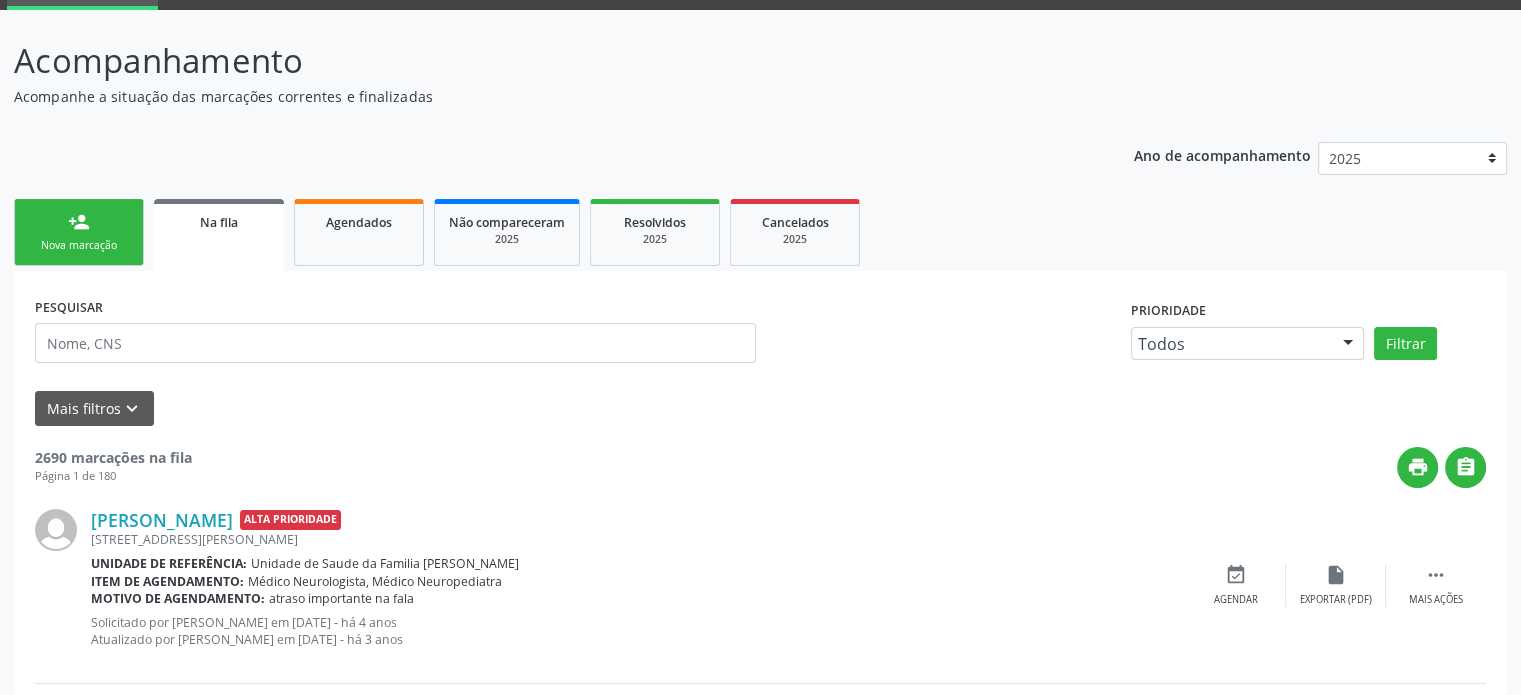 click on "Nova marcação" at bounding box center [79, 245] 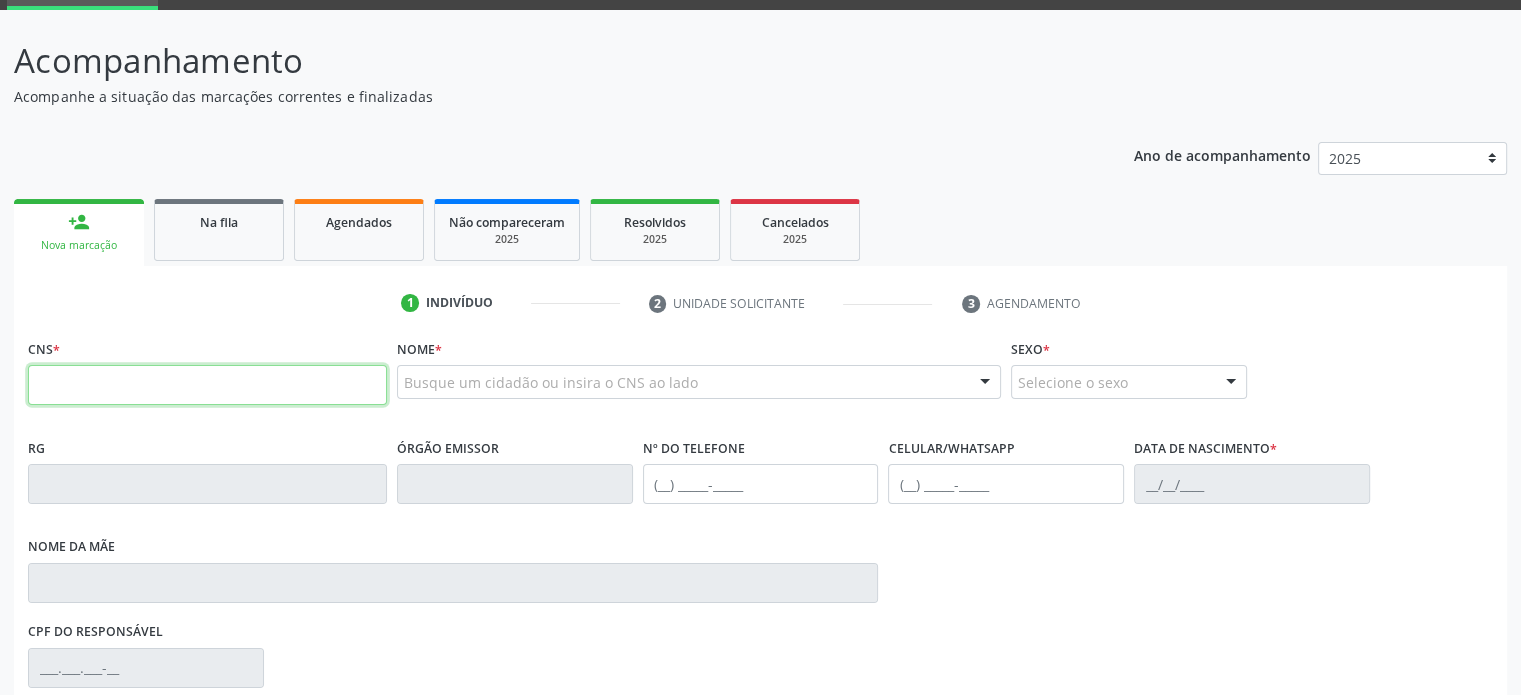 click at bounding box center (207, 385) 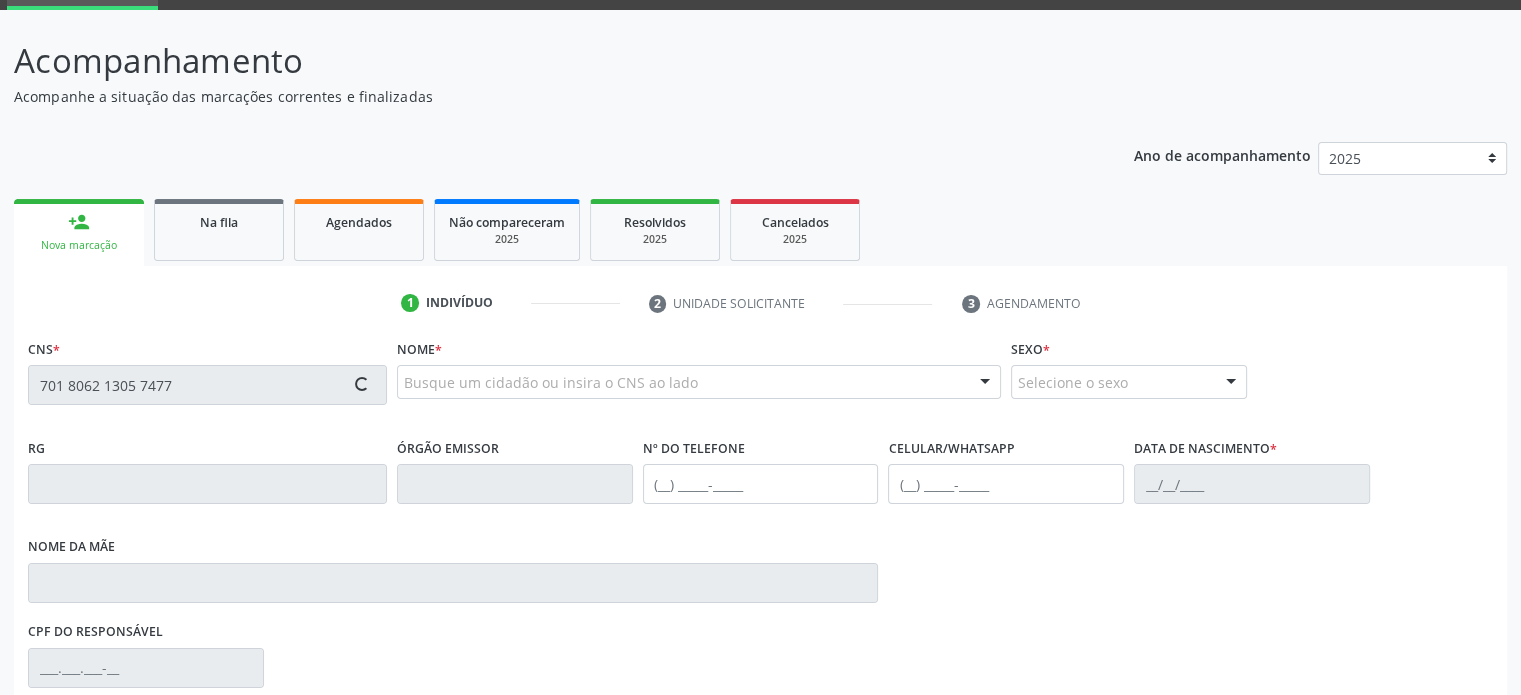 type on "701 8062 1305 7477" 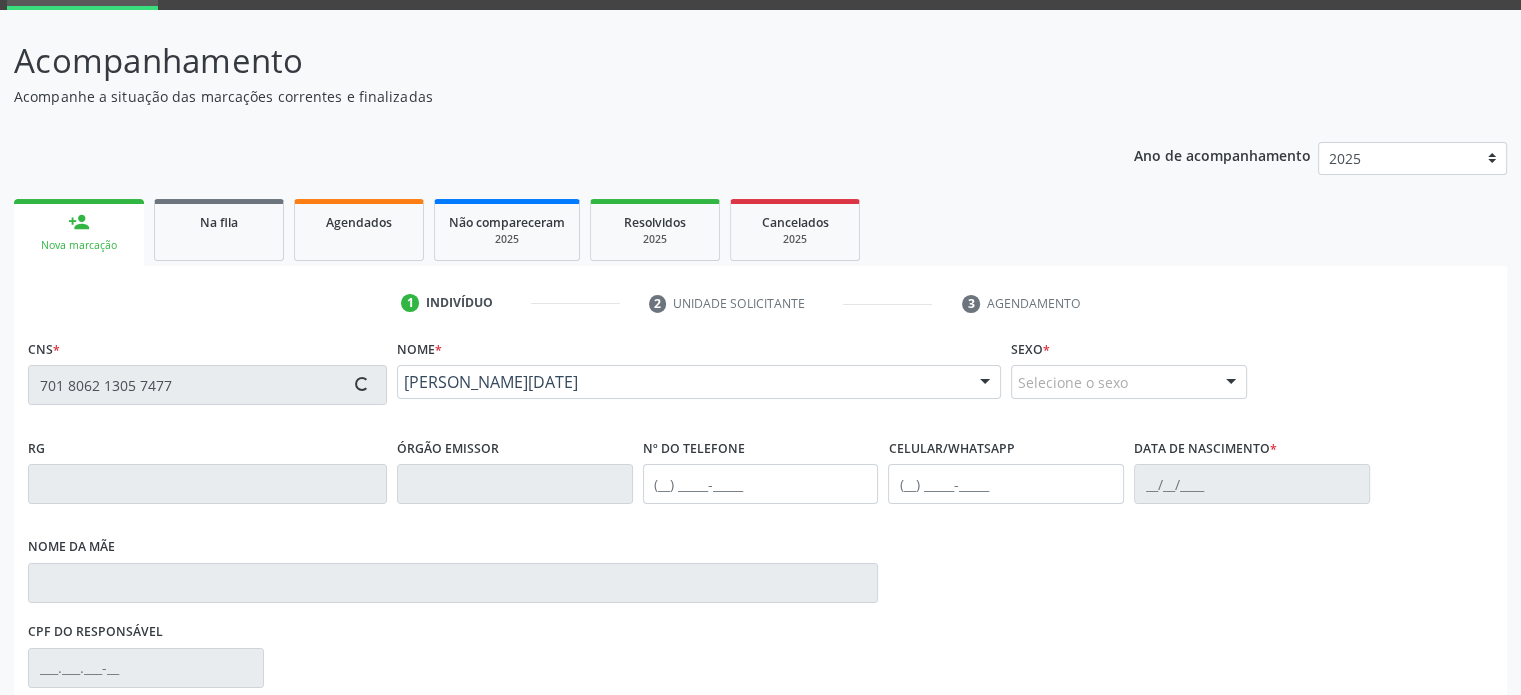 type on "[PHONE_NUMBER]" 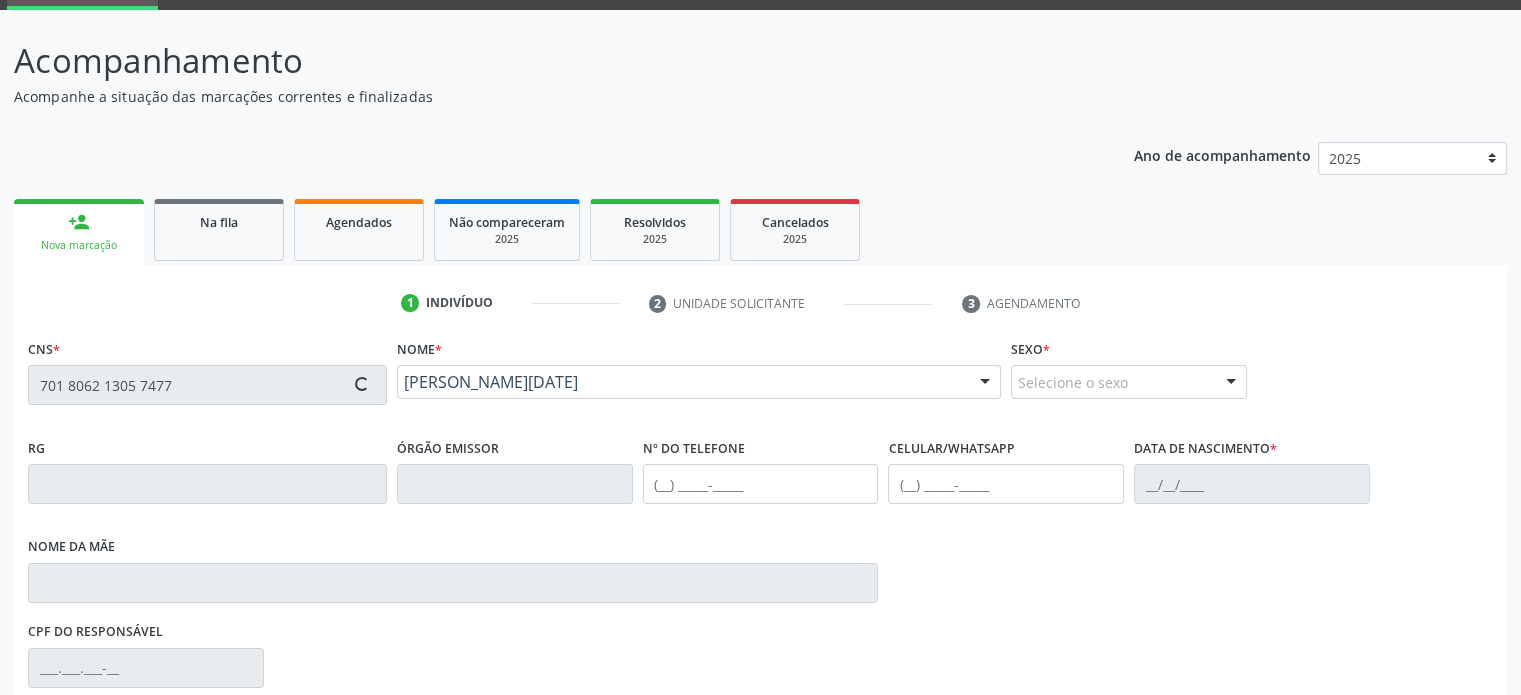type on "[PHONE_NUMBER]" 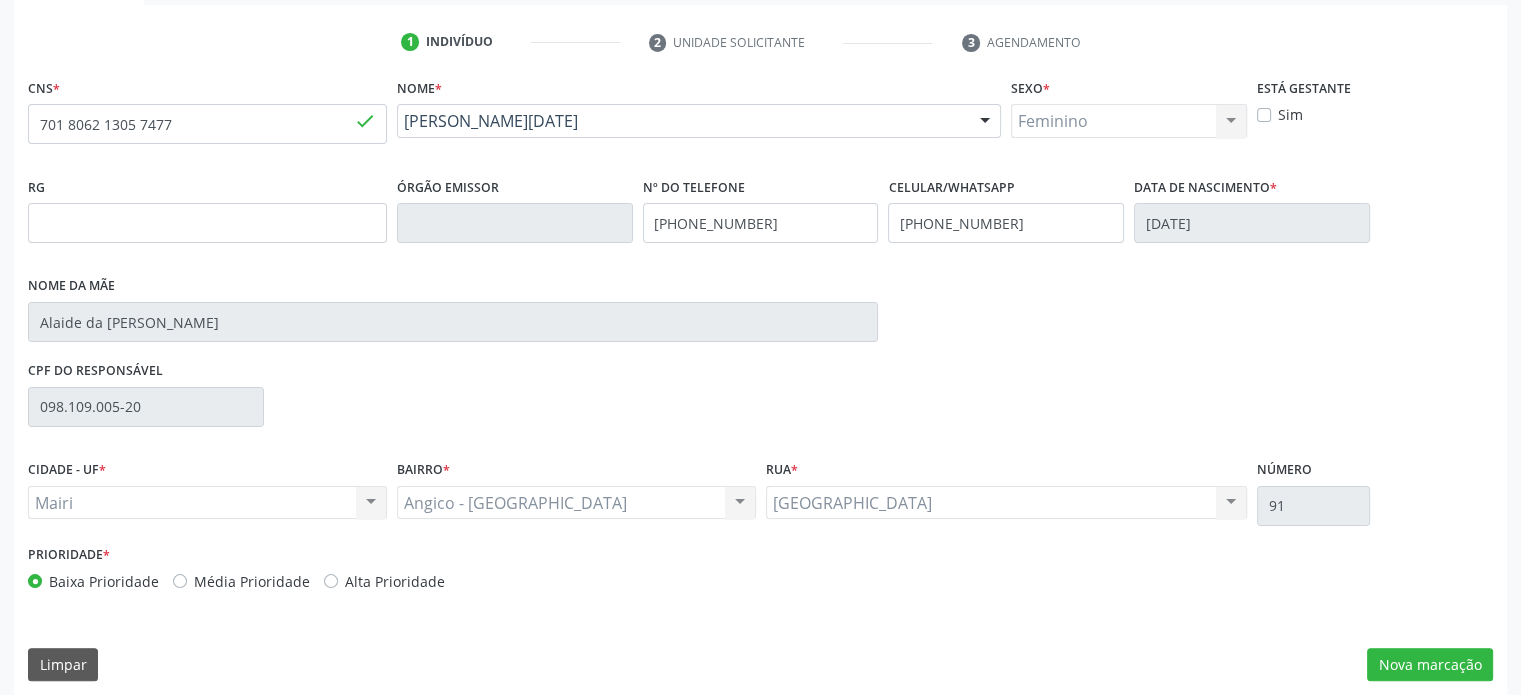 scroll, scrollTop: 374, scrollLeft: 0, axis: vertical 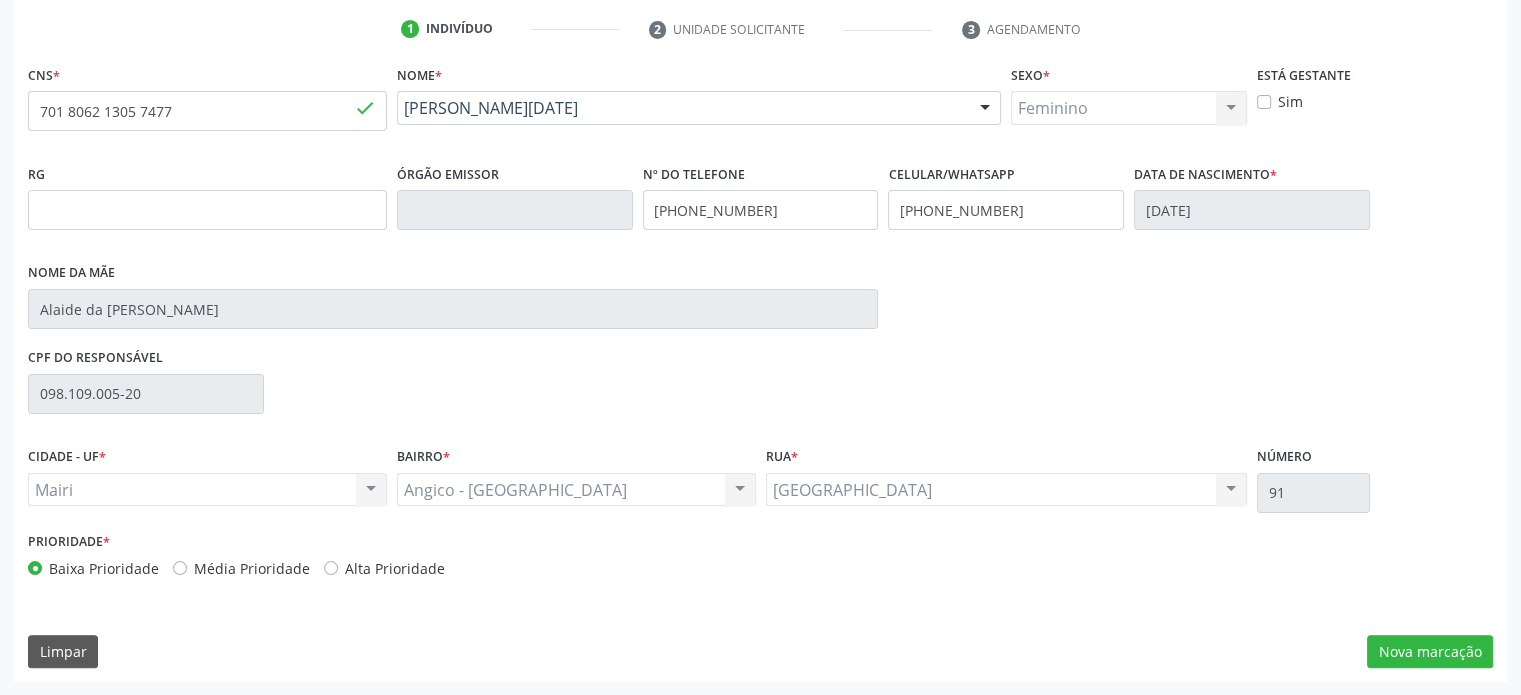 click on "Angico - [GEOGRAPHIC_DATA]         Angico - [GEOGRAPHIC_DATA]
Nenhum resultado encontrado para: "   "
Não há nenhuma opção para ser exibida." at bounding box center [576, 490] 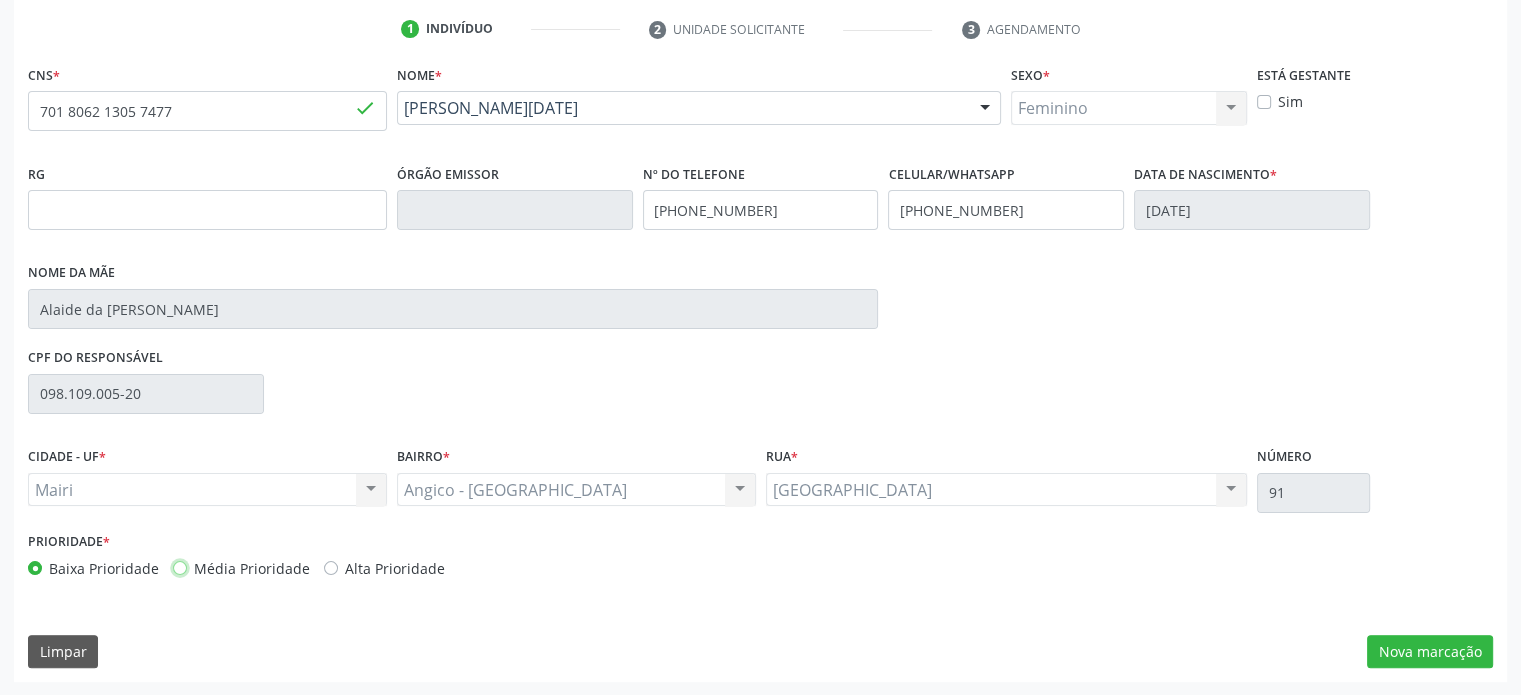 click on "Média Prioridade" at bounding box center (180, 567) 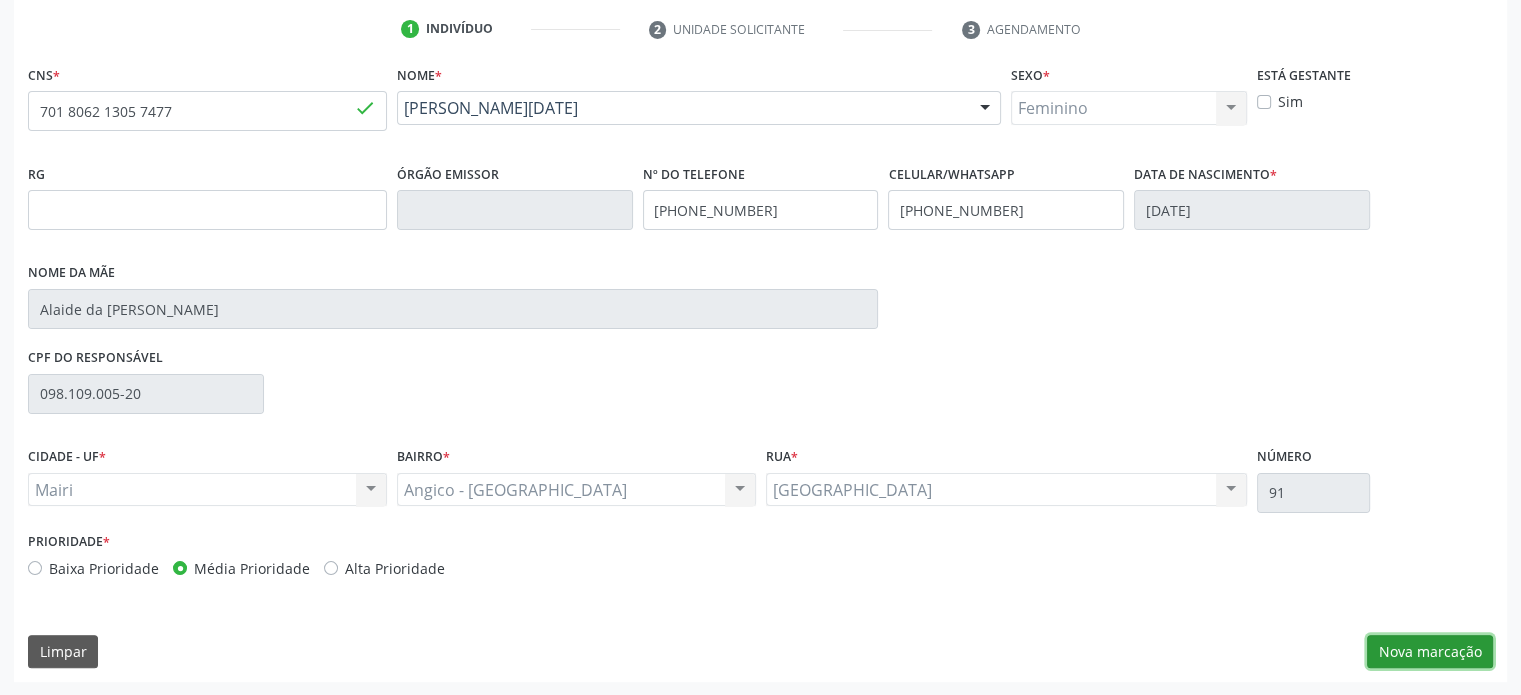 click on "Nova marcação" at bounding box center [1430, 652] 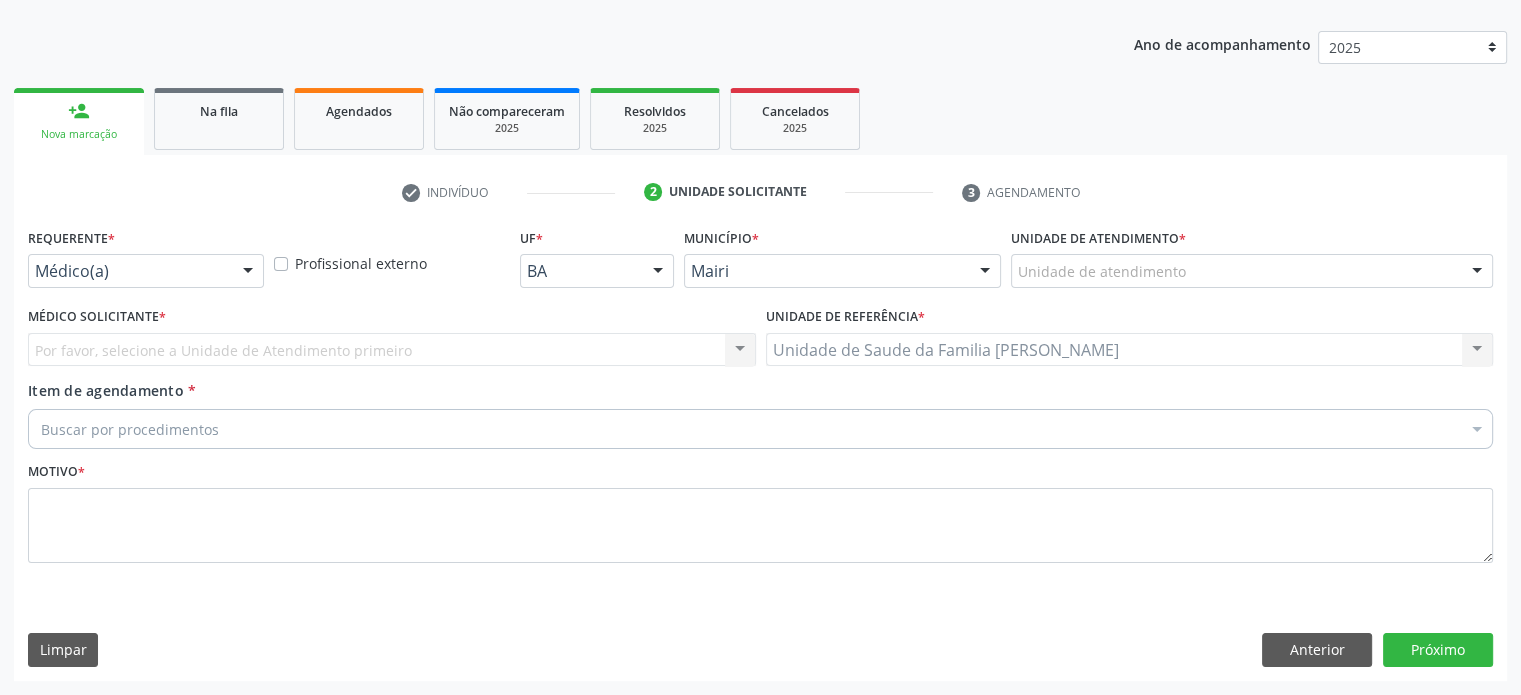 scroll, scrollTop: 209, scrollLeft: 0, axis: vertical 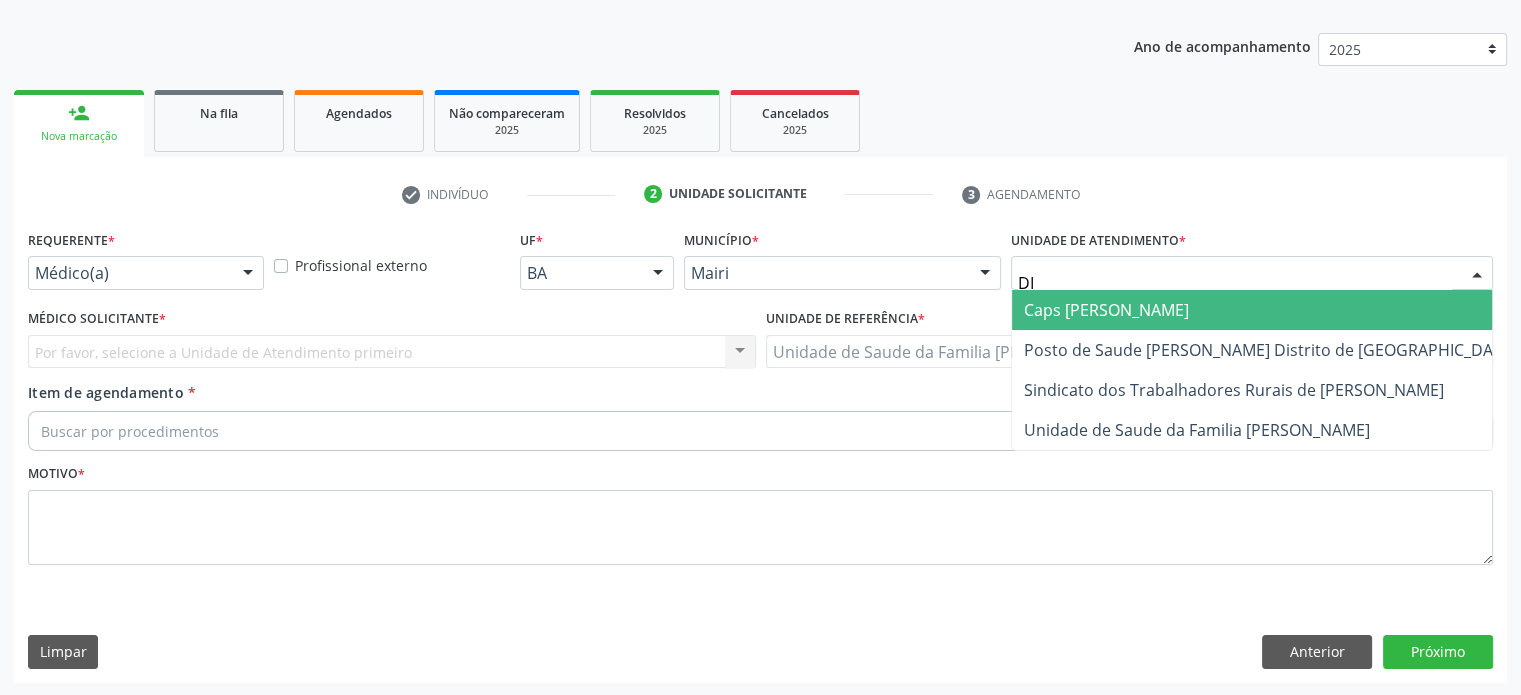 type on "DIL" 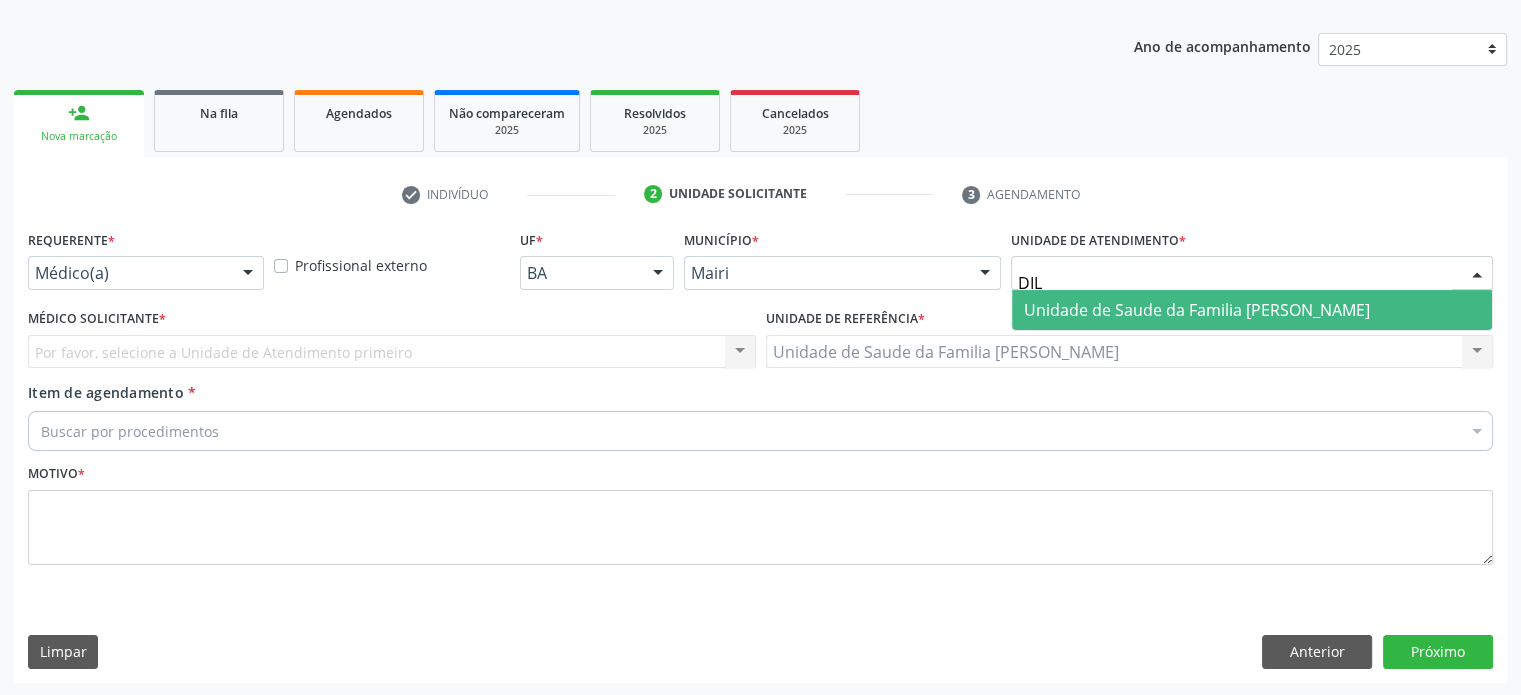 click on "Unidade de Saude da Familia [PERSON_NAME]" at bounding box center (1197, 310) 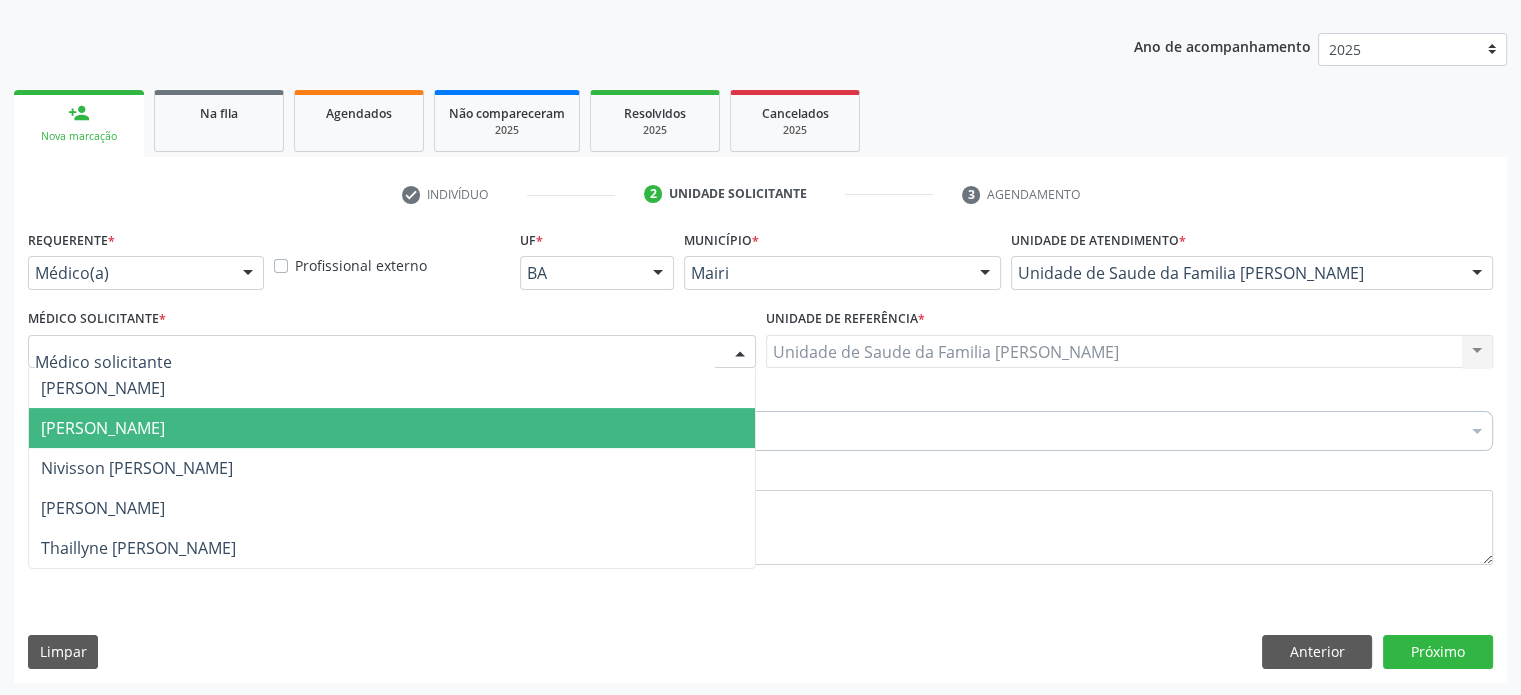 click on "[PERSON_NAME]" at bounding box center (392, 428) 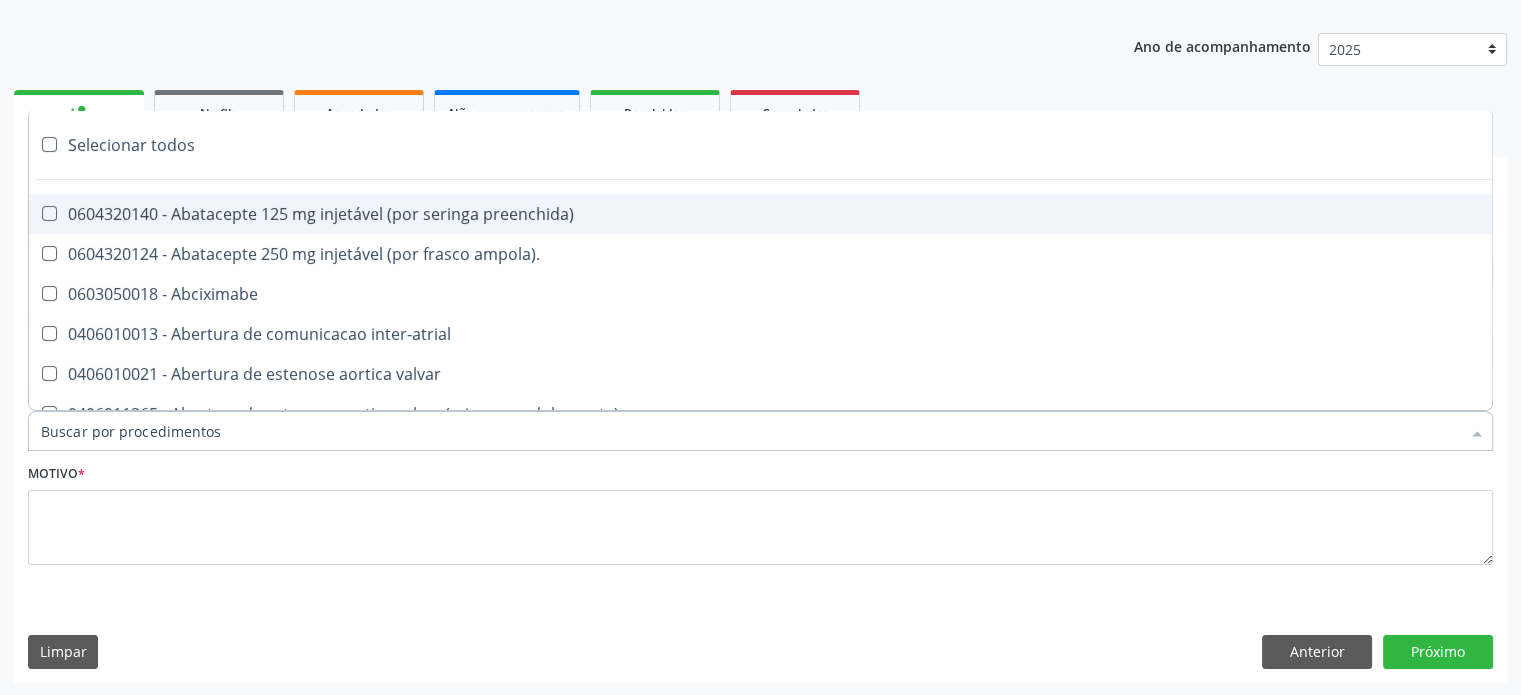 paste on "0205020046" 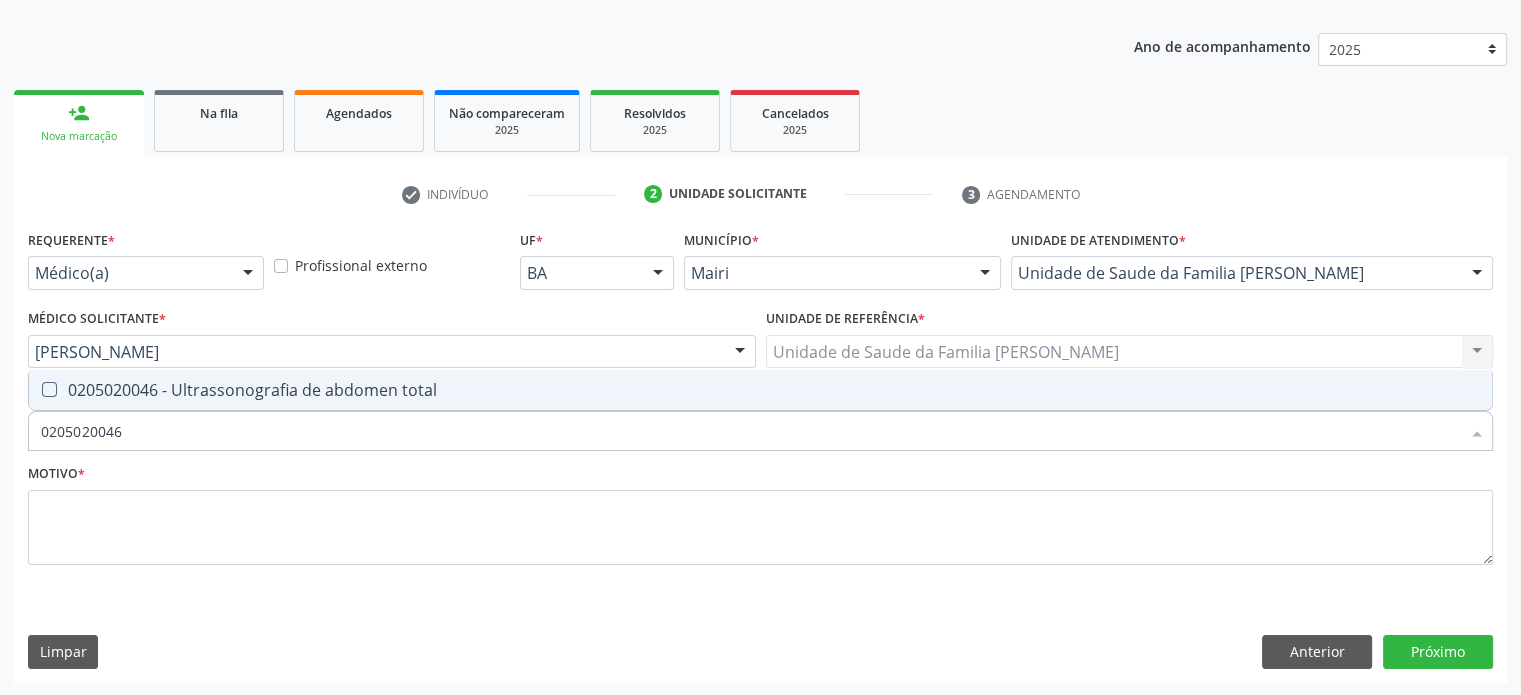 click on "0205020046 - Ultrassonografia de abdomen total" at bounding box center (760, 390) 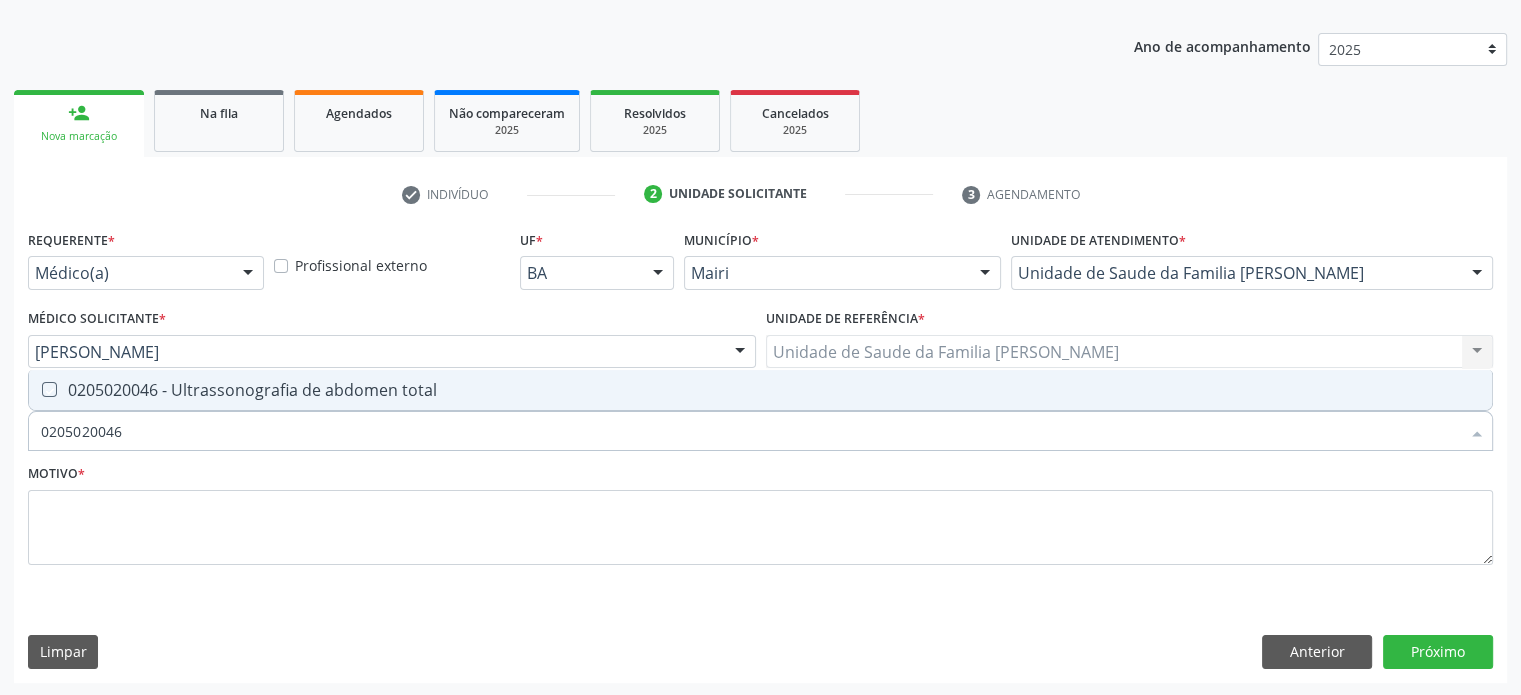 checkbox on "true" 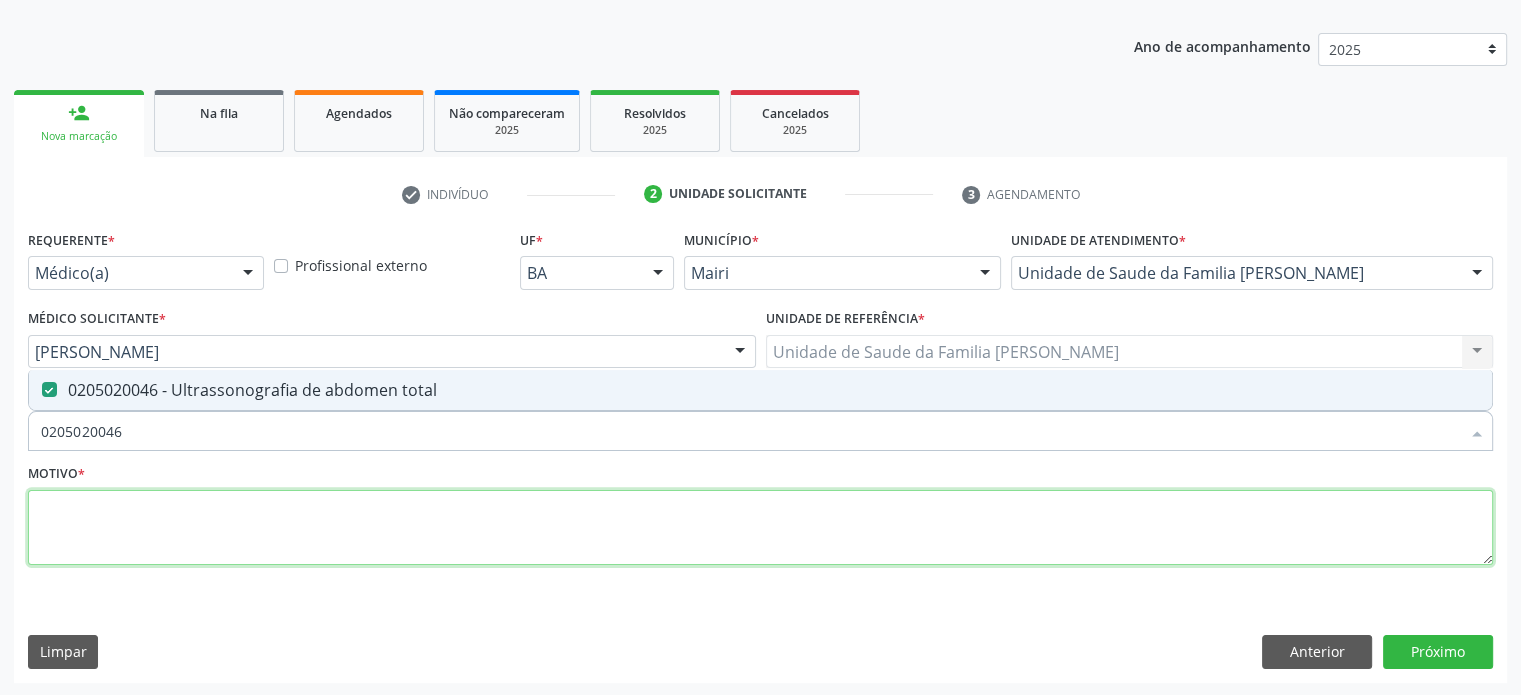 click at bounding box center (760, 528) 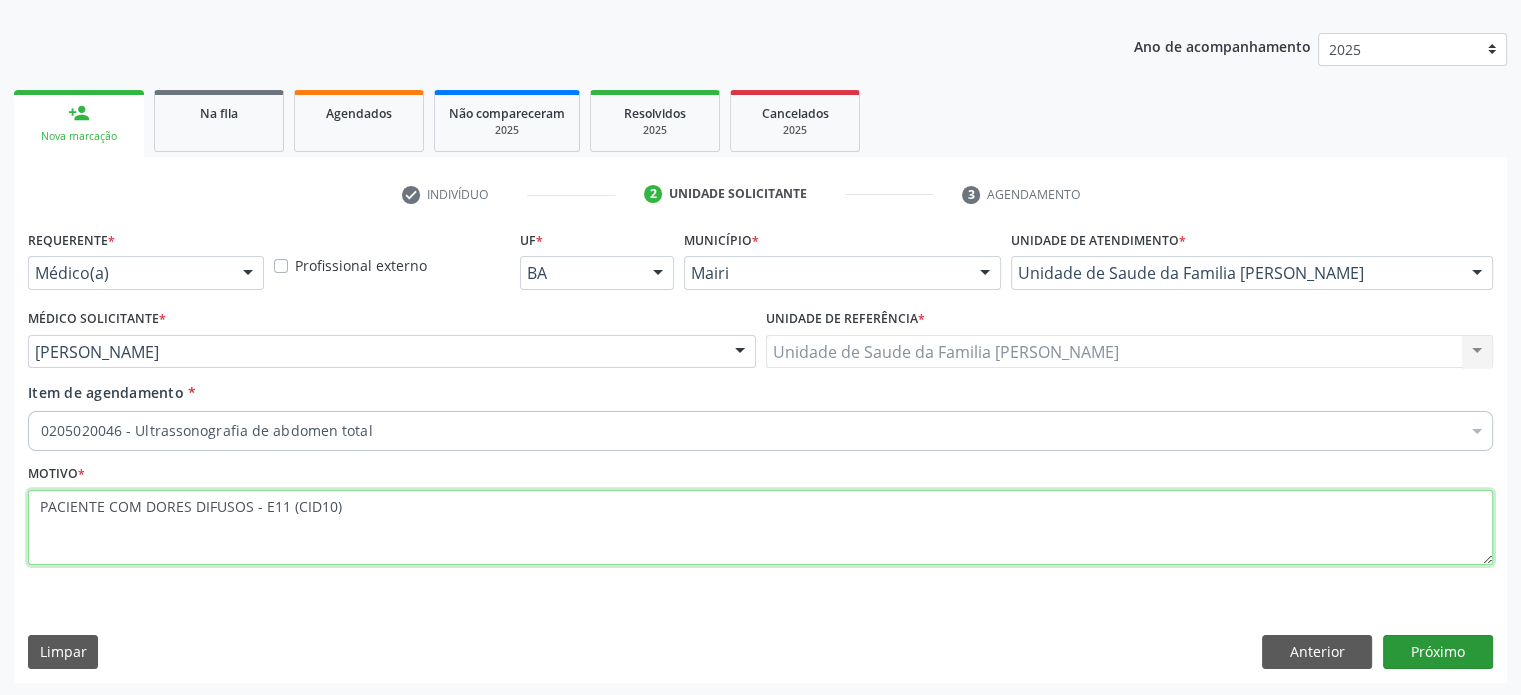type on "PACIENTE COM DORES DIFUSOS - E11 (CID10)" 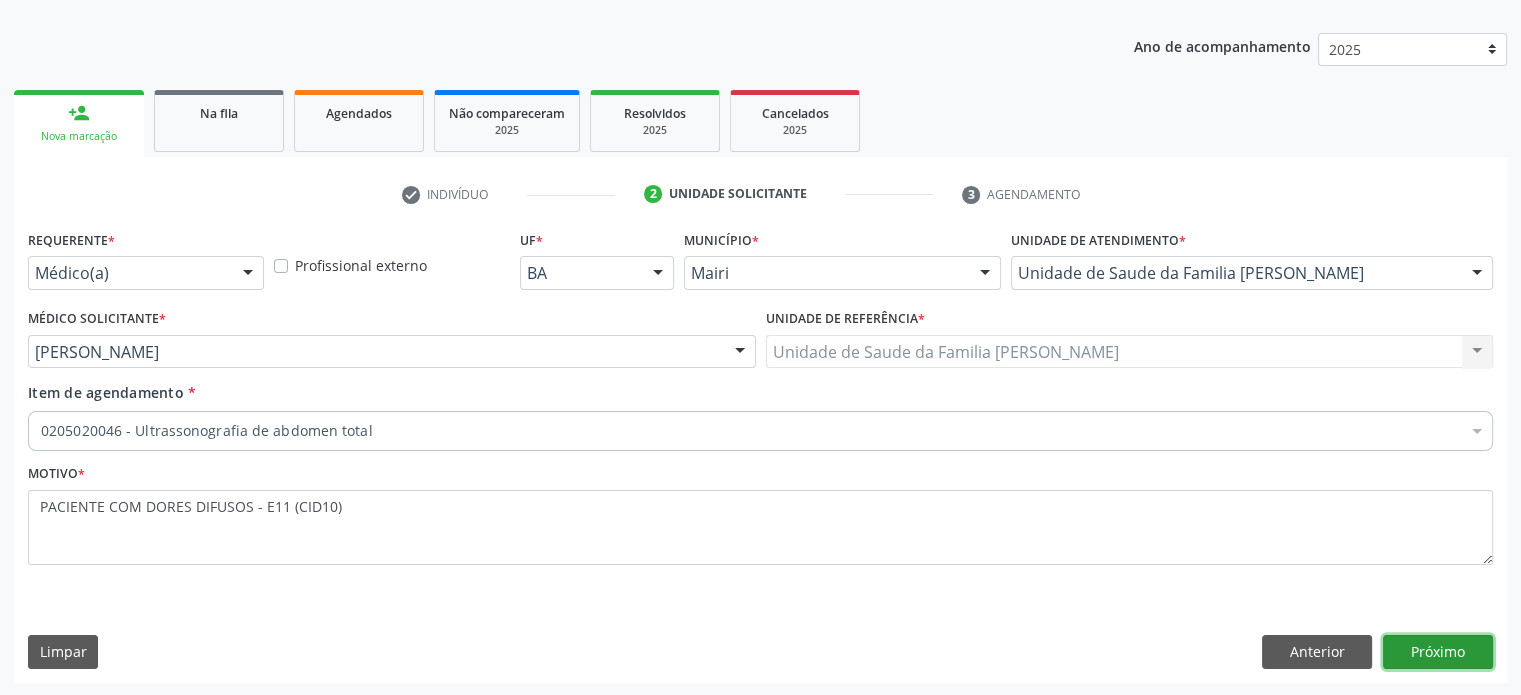 click on "Próximo" at bounding box center [1438, 652] 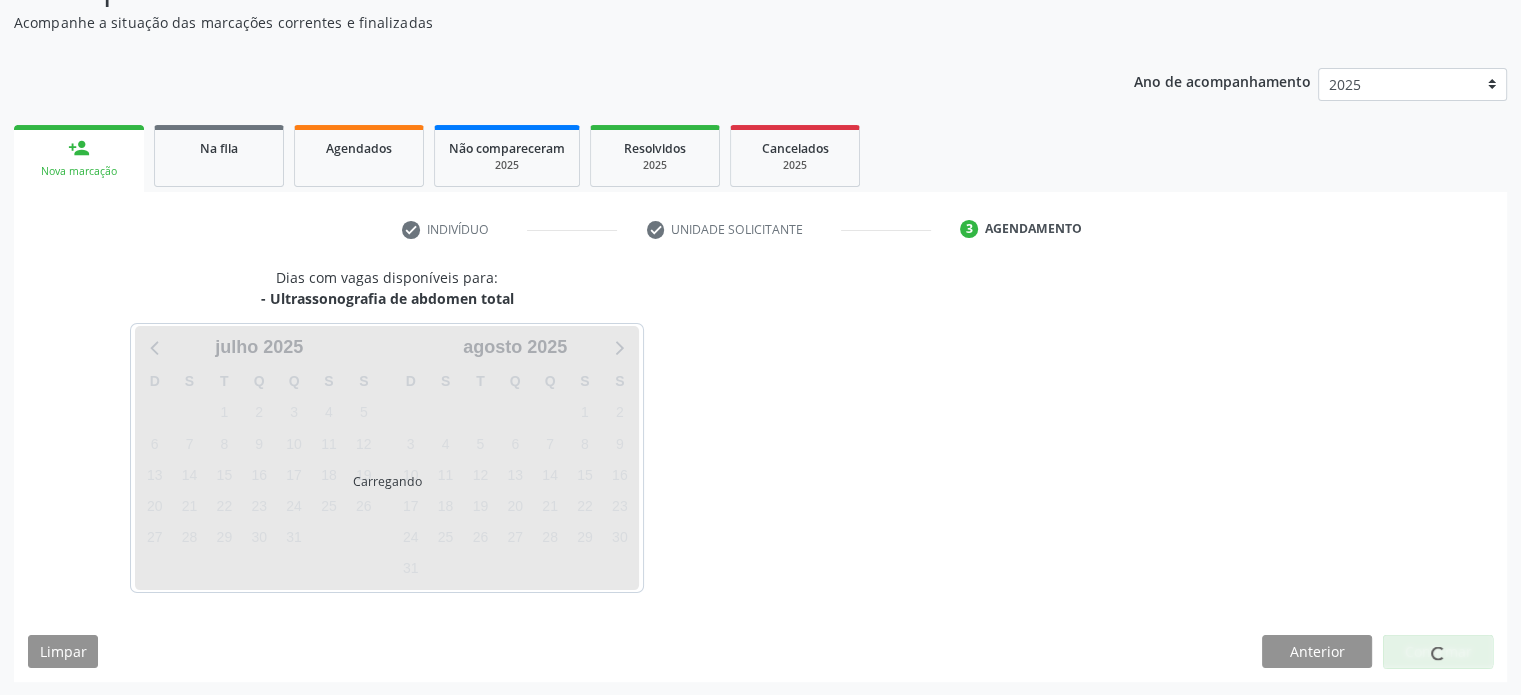 scroll, scrollTop: 209, scrollLeft: 0, axis: vertical 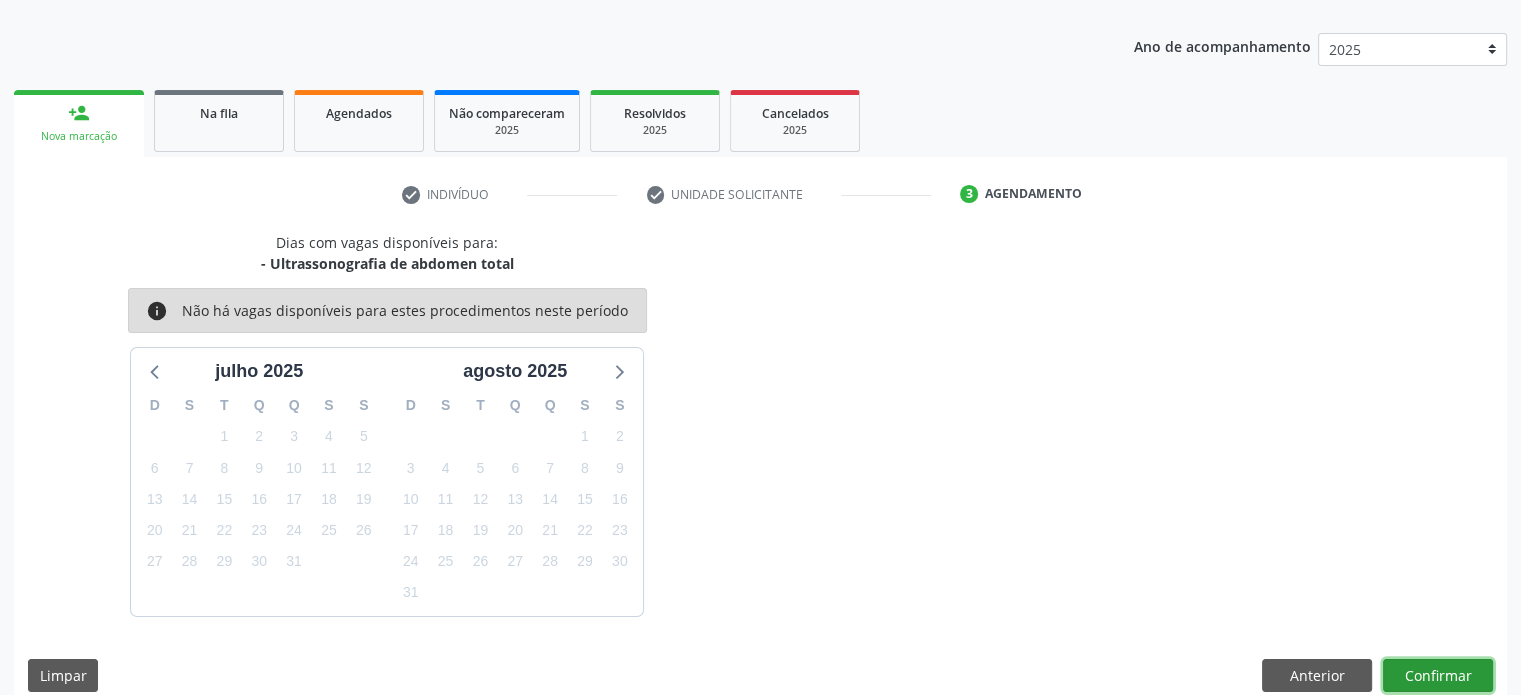 click on "Confirmar" at bounding box center [1438, 676] 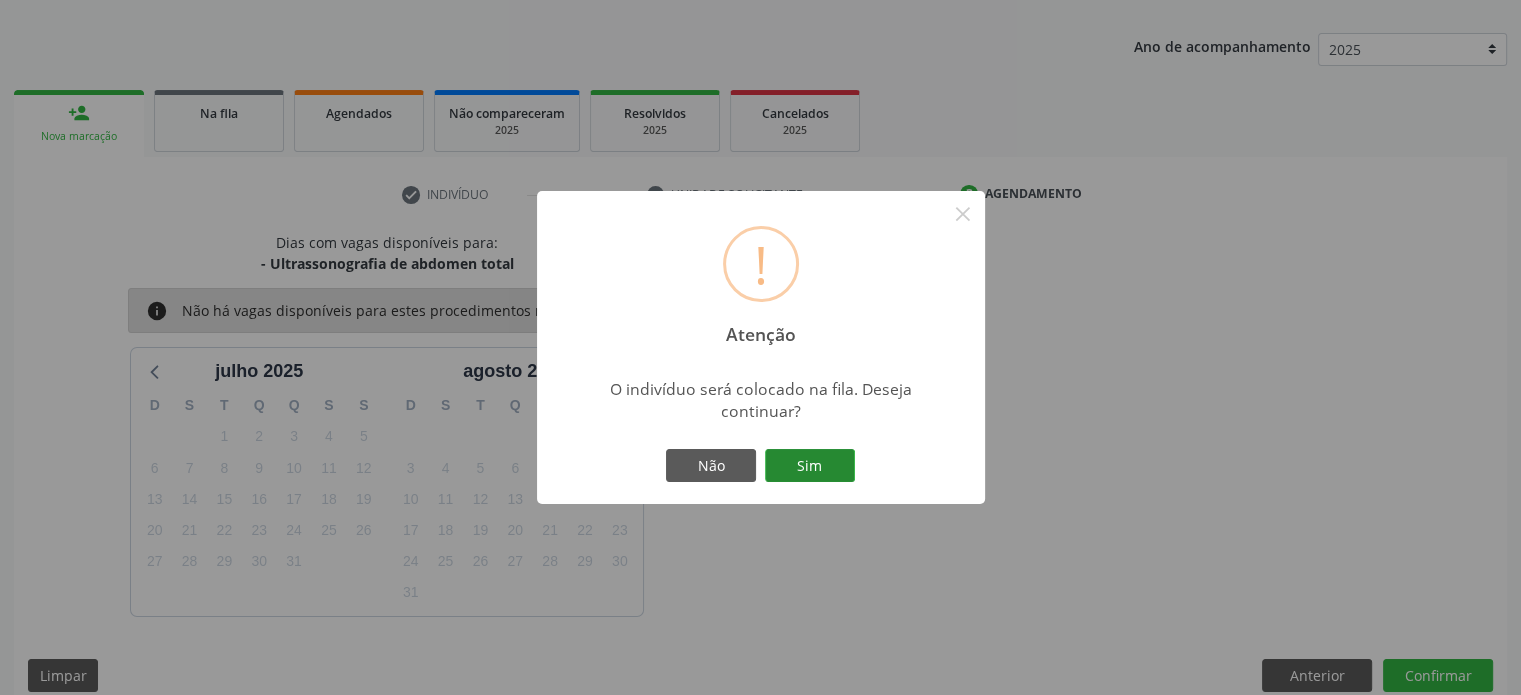 click on "Sim" at bounding box center (810, 466) 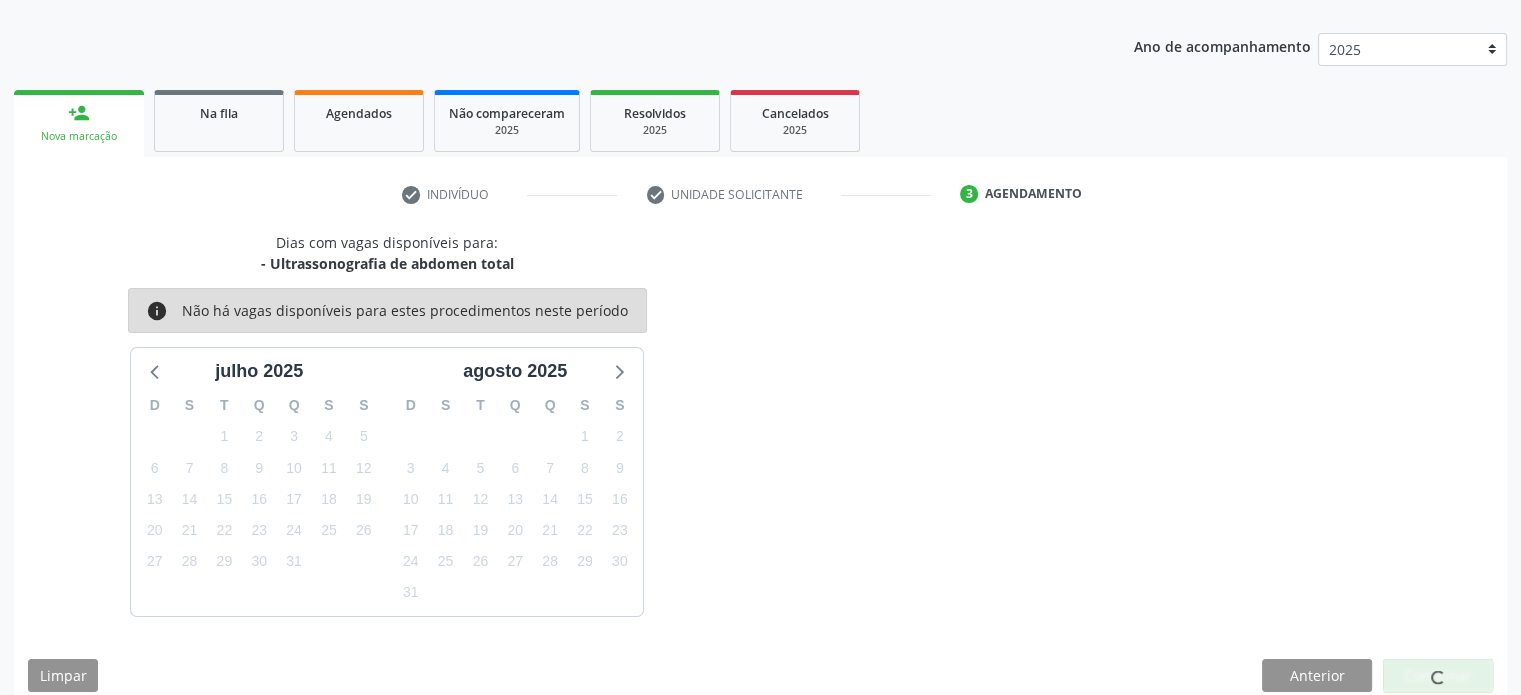 scroll, scrollTop: 0, scrollLeft: 0, axis: both 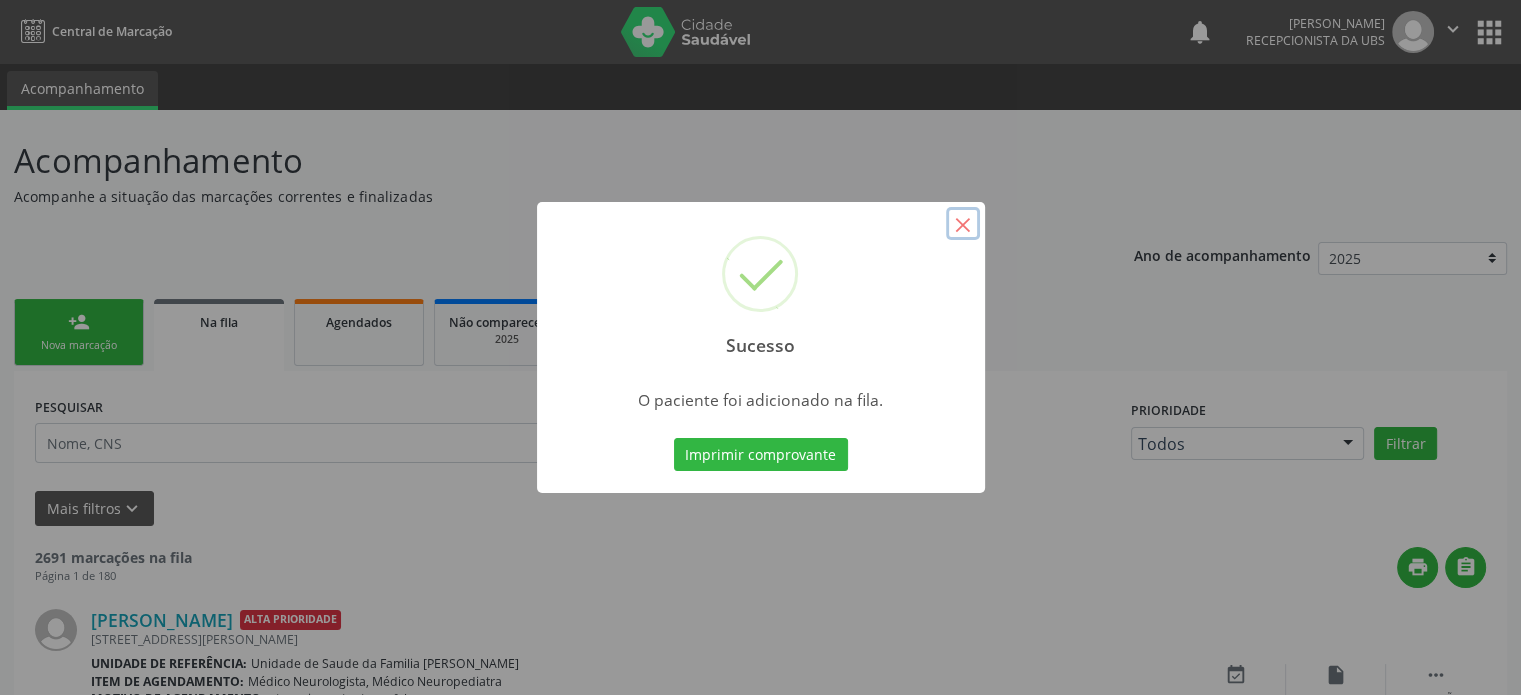 click on "×" at bounding box center (963, 224) 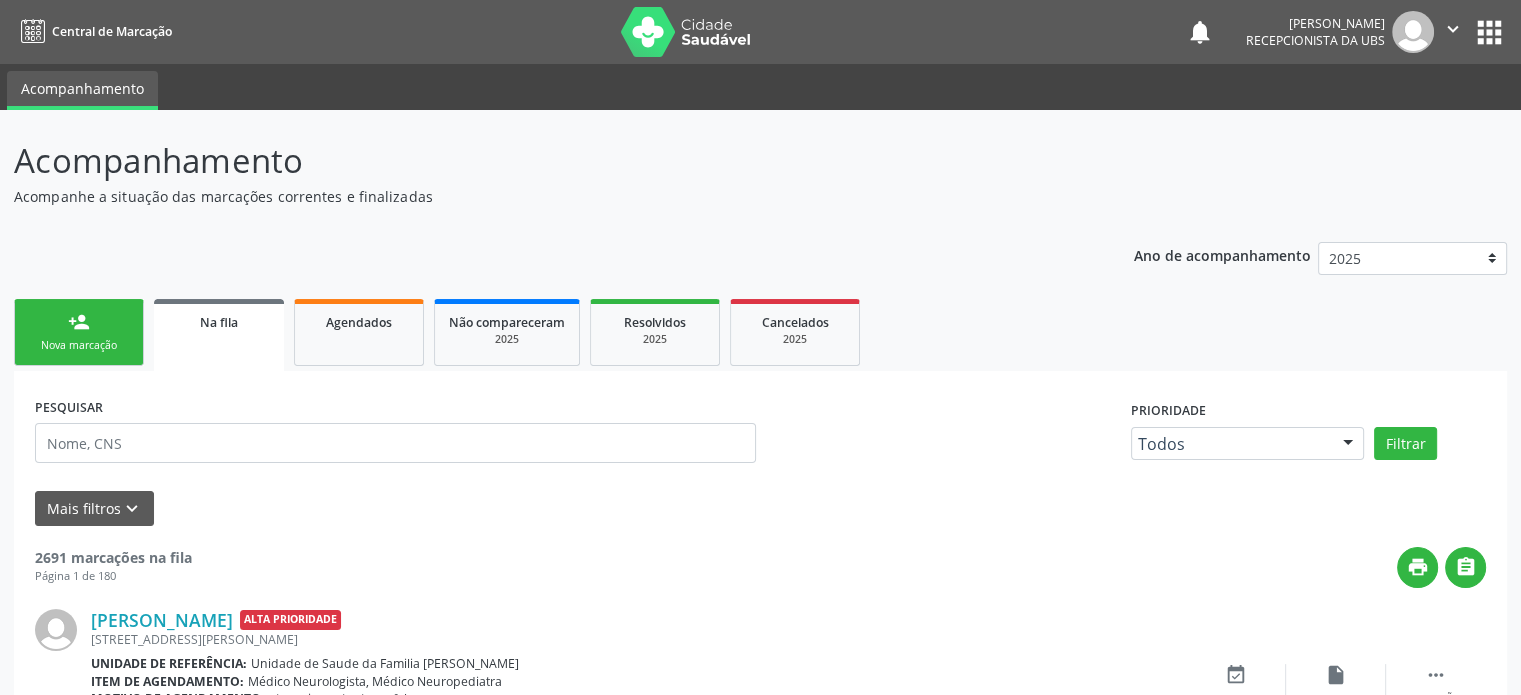 click on "Nova marcação" at bounding box center [79, 345] 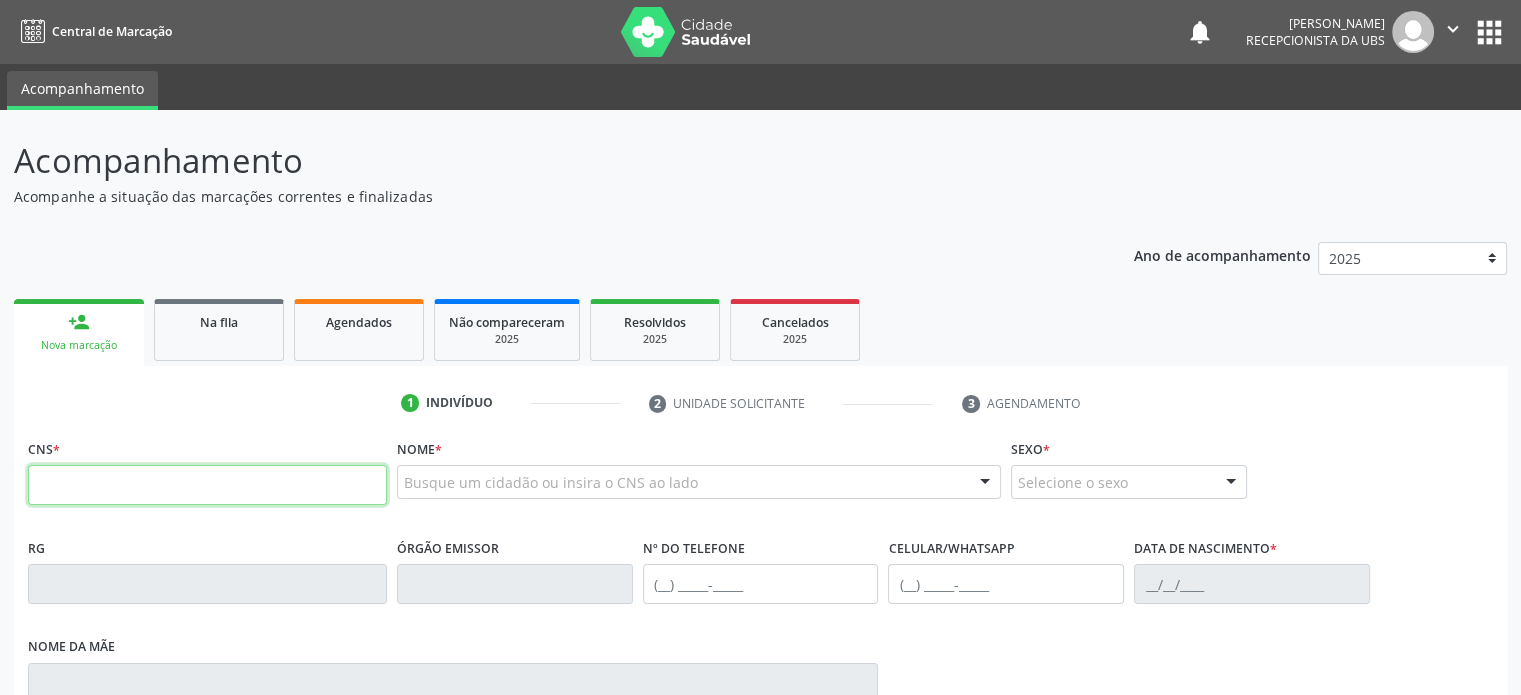 click at bounding box center [207, 485] 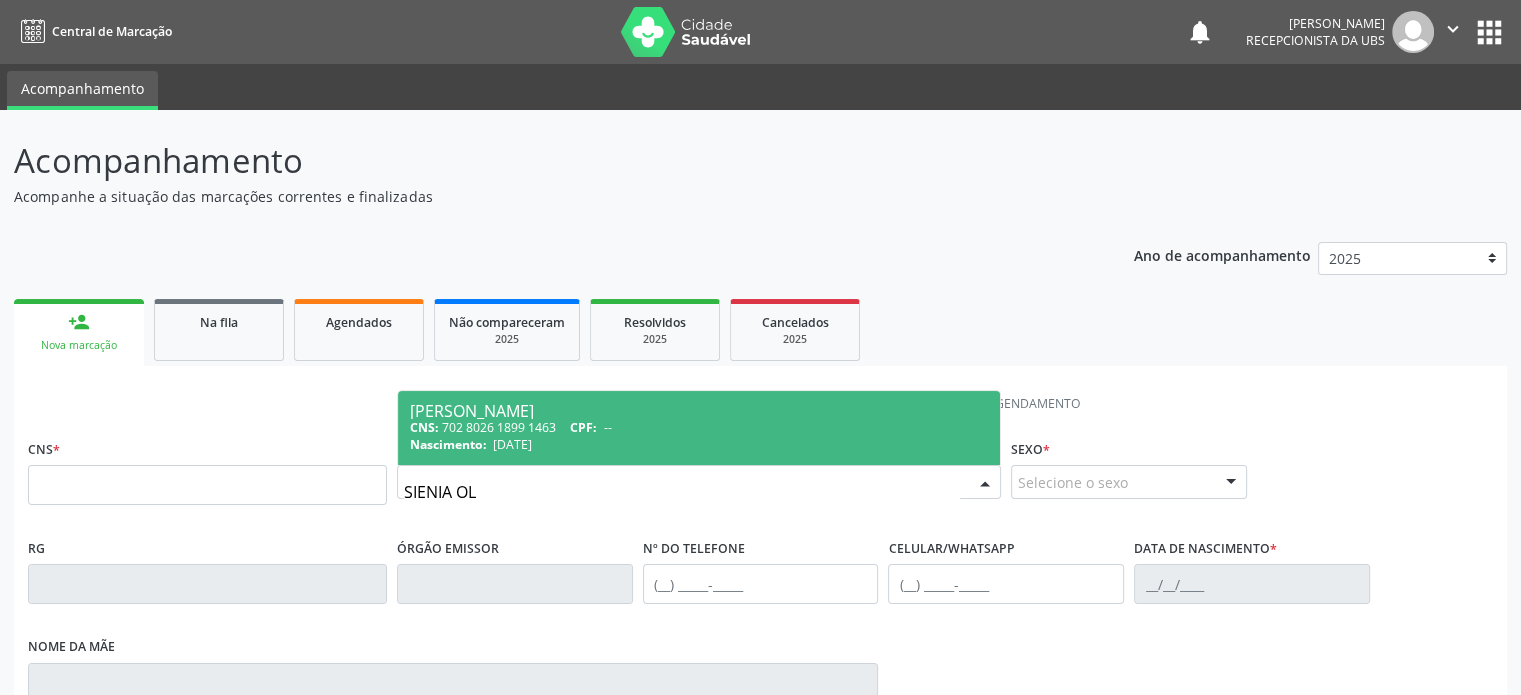 type on "SIENIA OLI" 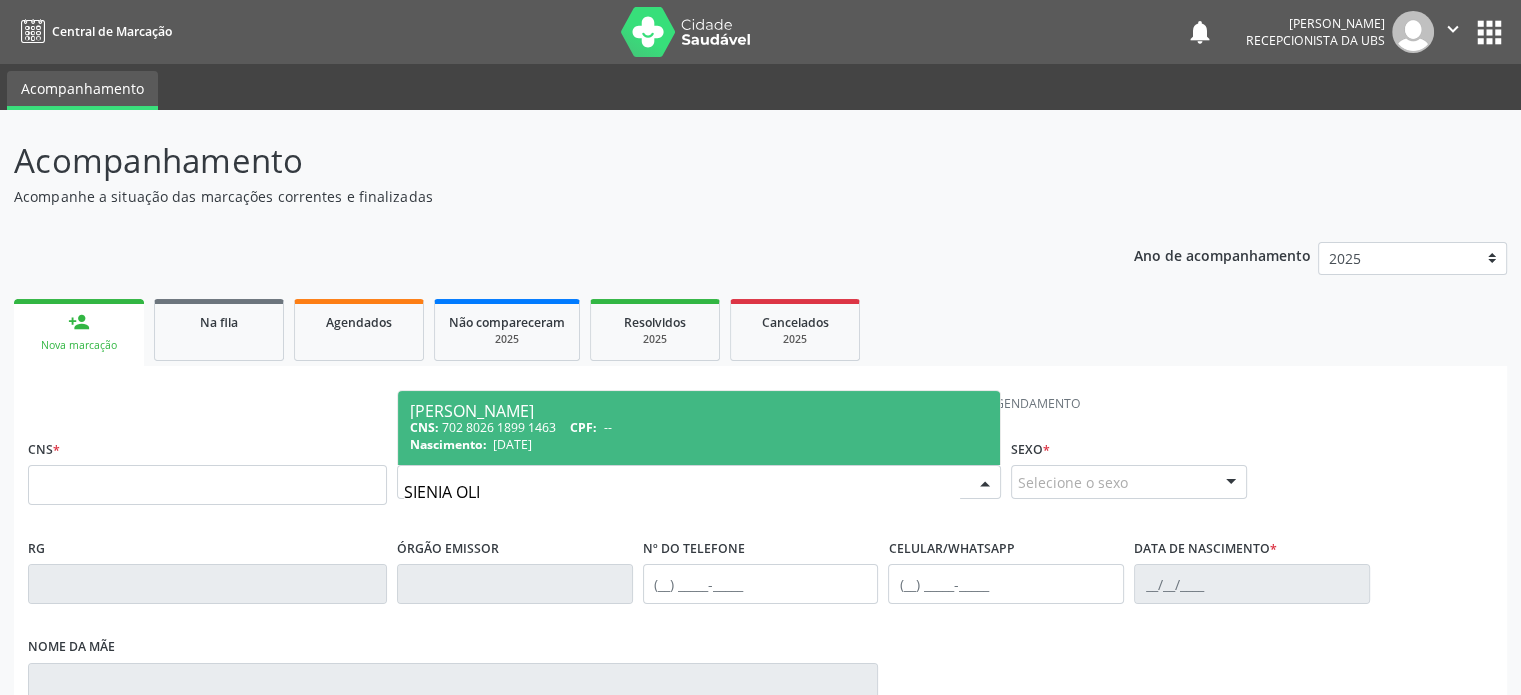 click on "CNS:
702 8026 1899 1463
CPF:    --" at bounding box center [699, 427] 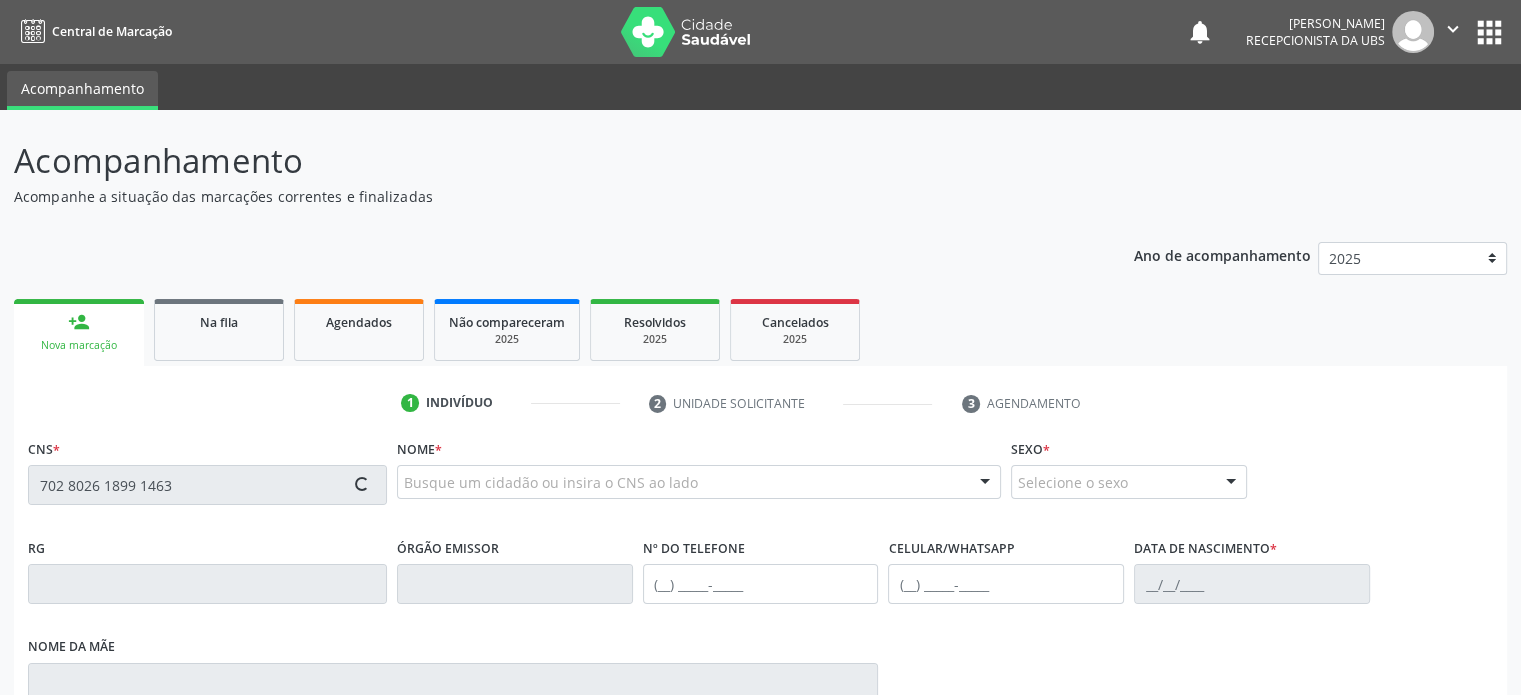 type on "702 8026 1899 1463" 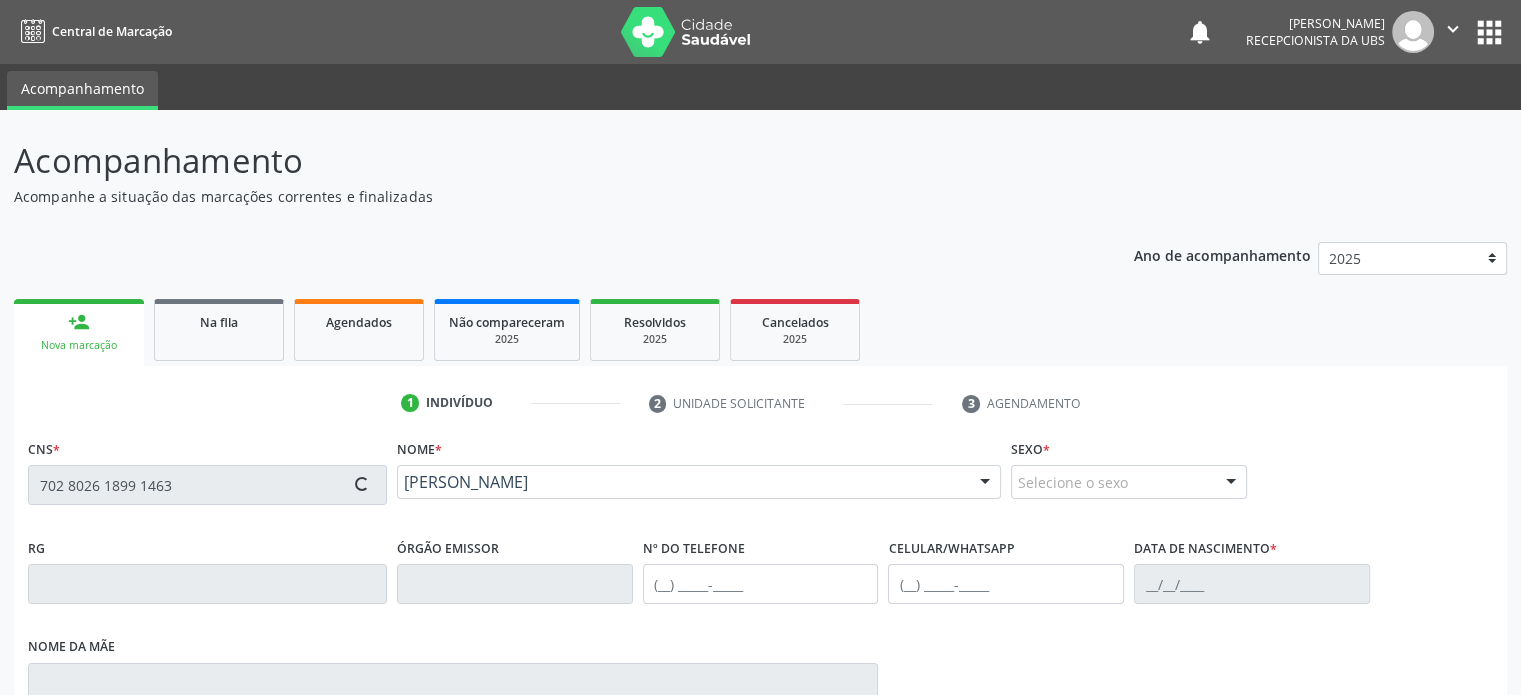 type on "[PHONE_NUMBER]" 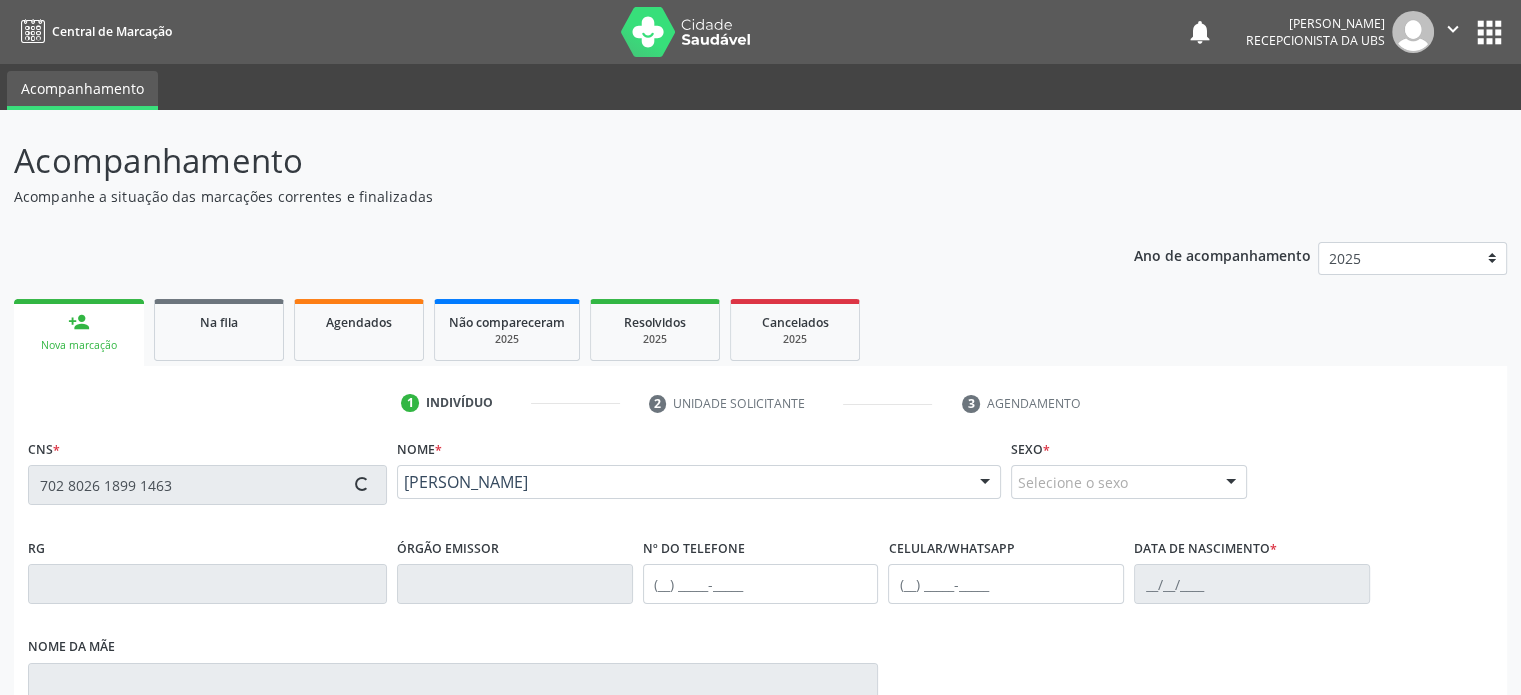 type on "[PHONE_NUMBER]" 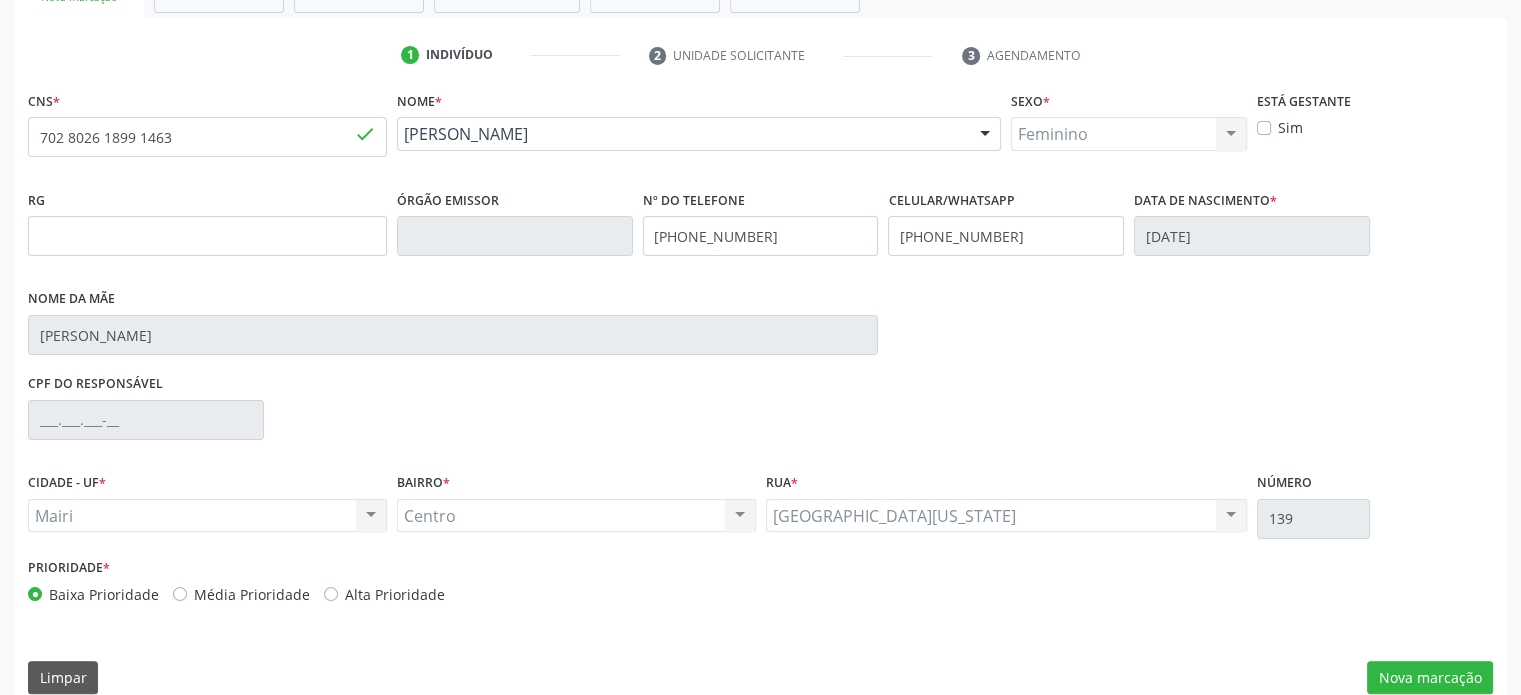 scroll, scrollTop: 374, scrollLeft: 0, axis: vertical 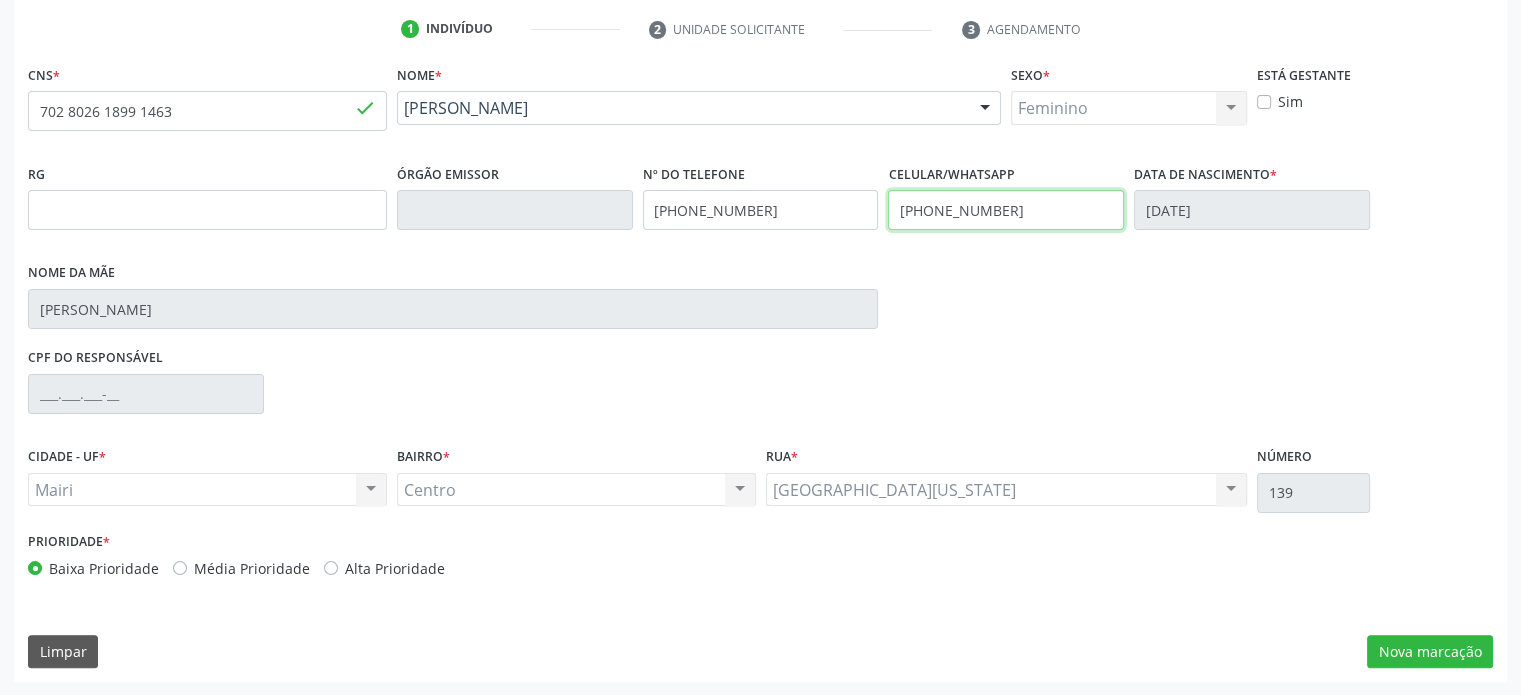 drag, startPoint x: 1044, startPoint y: 208, endPoint x: 857, endPoint y: 202, distance: 187.09624 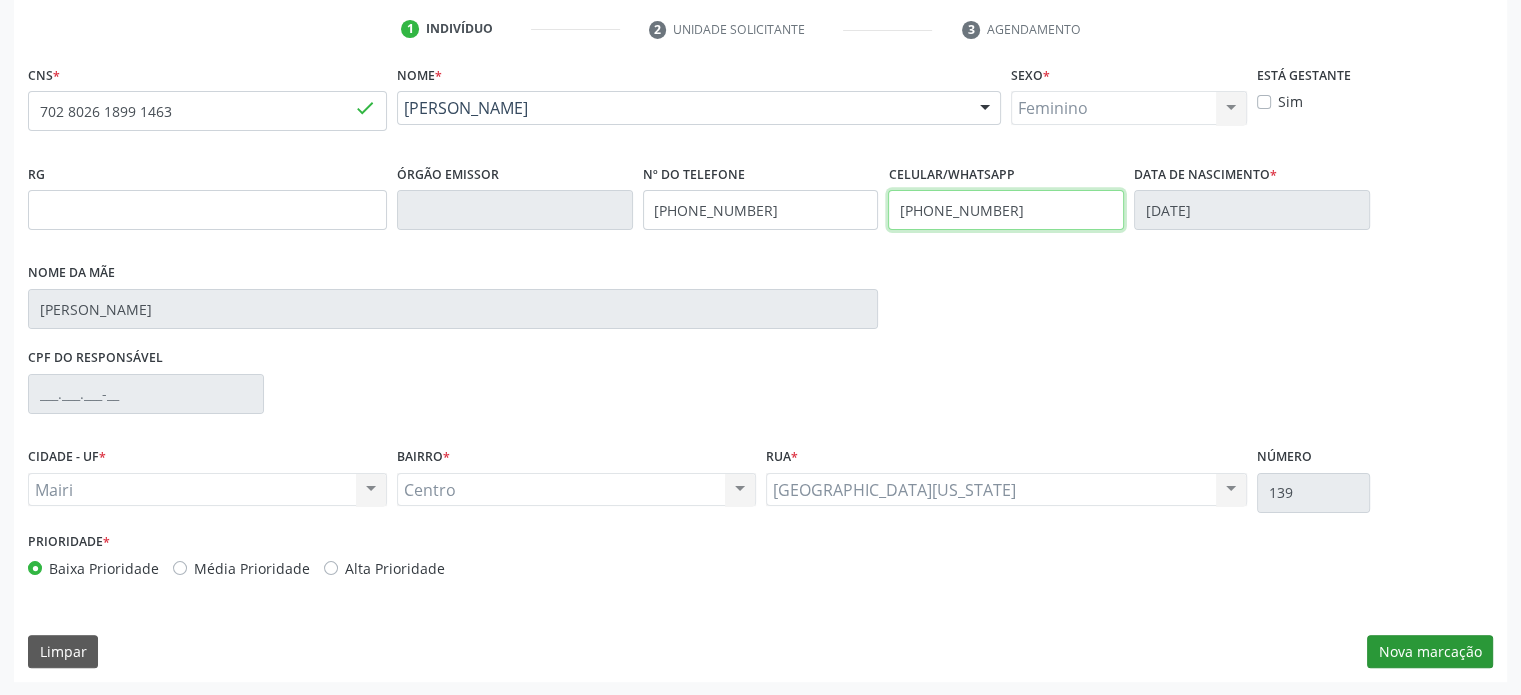 type on "[PHONE_NUMBER]" 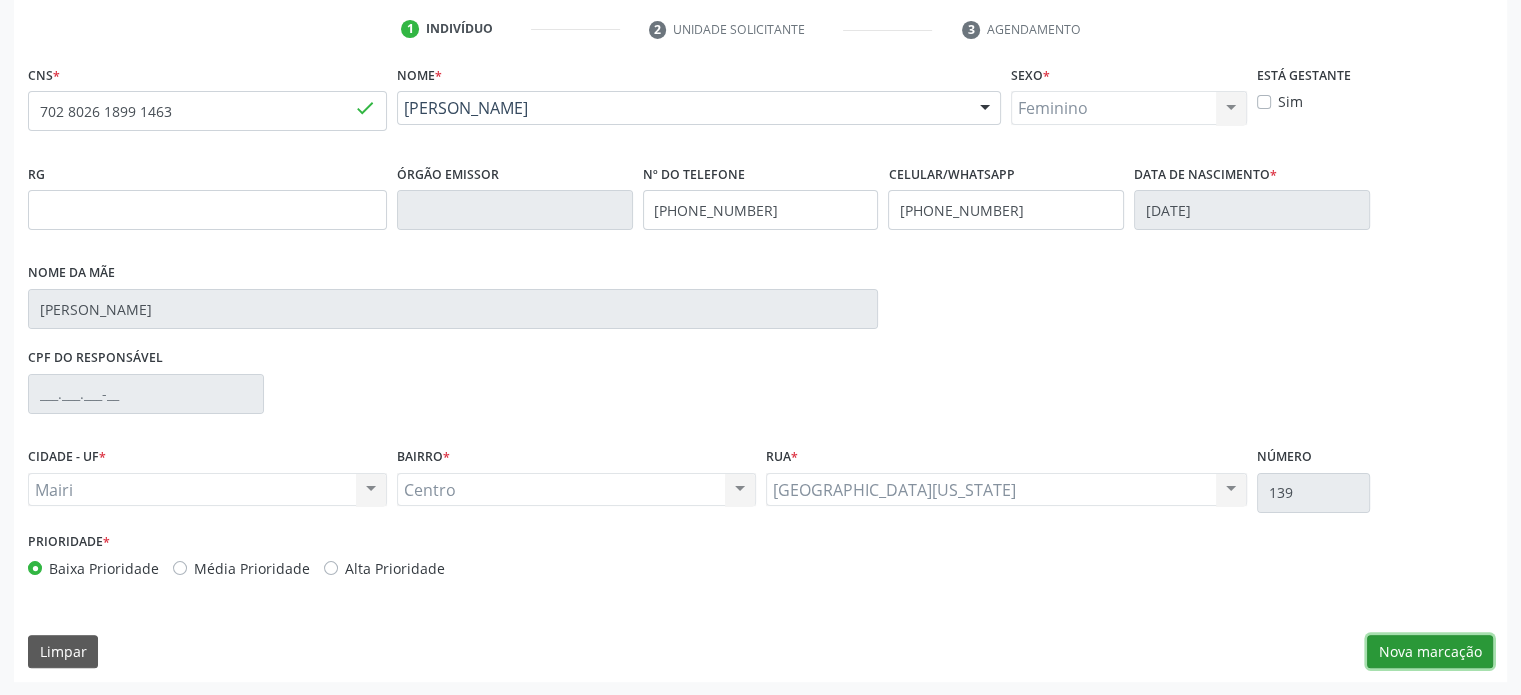 click on "Nova marcação" at bounding box center (1430, 652) 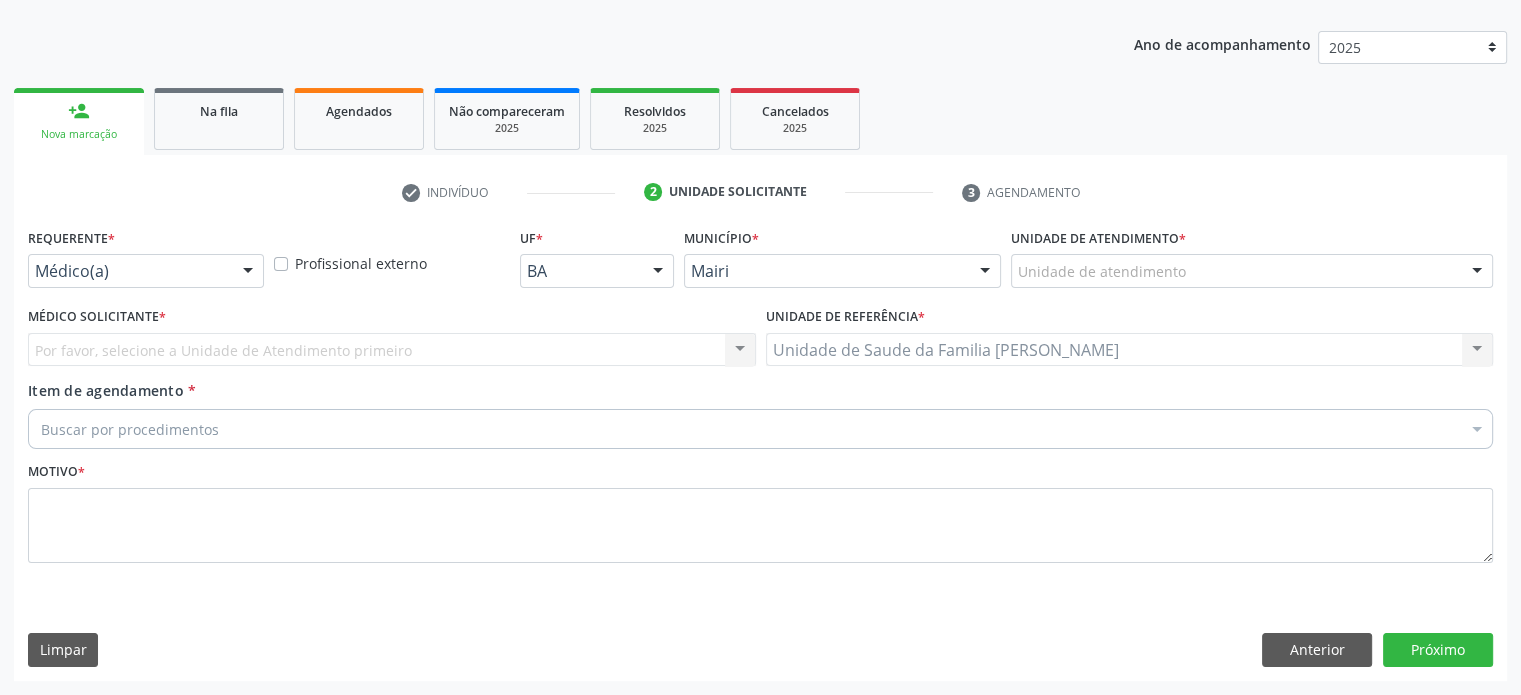 scroll, scrollTop: 209, scrollLeft: 0, axis: vertical 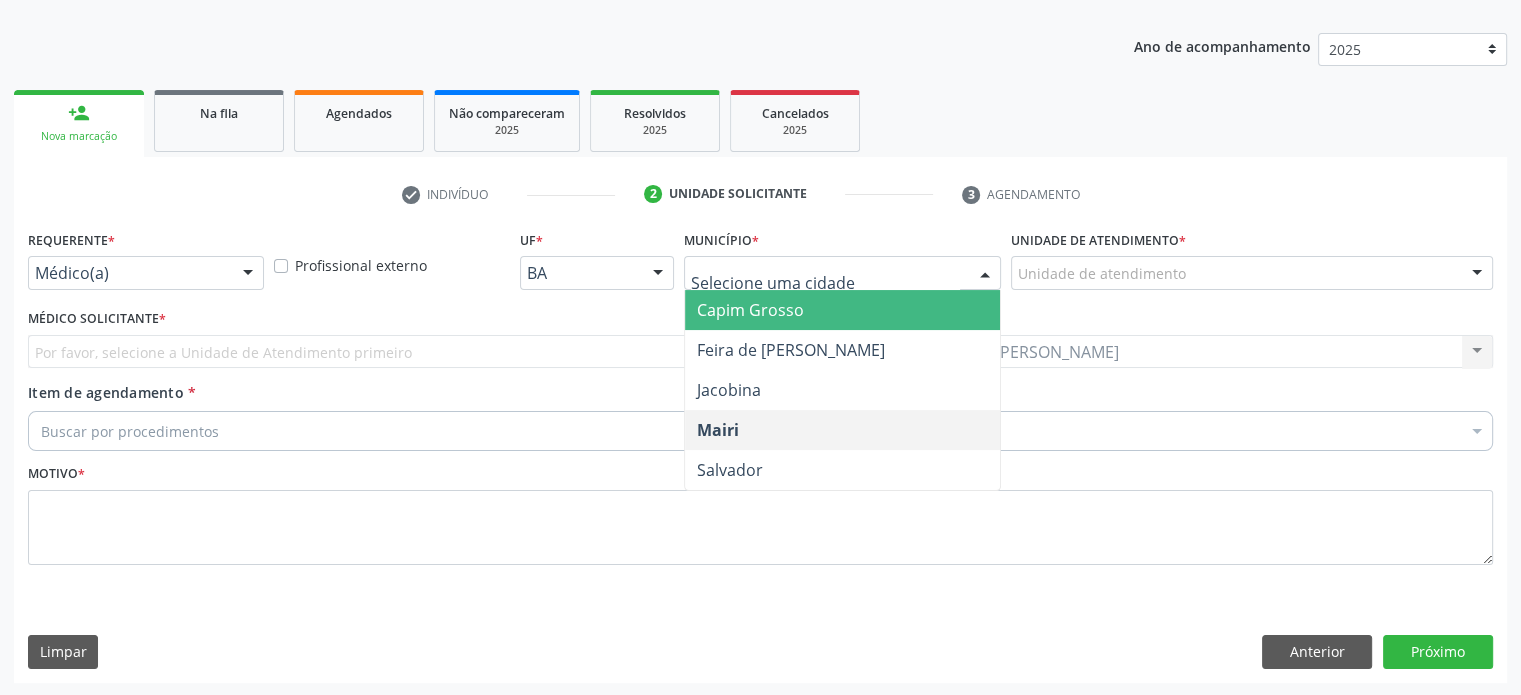 click at bounding box center (985, 274) 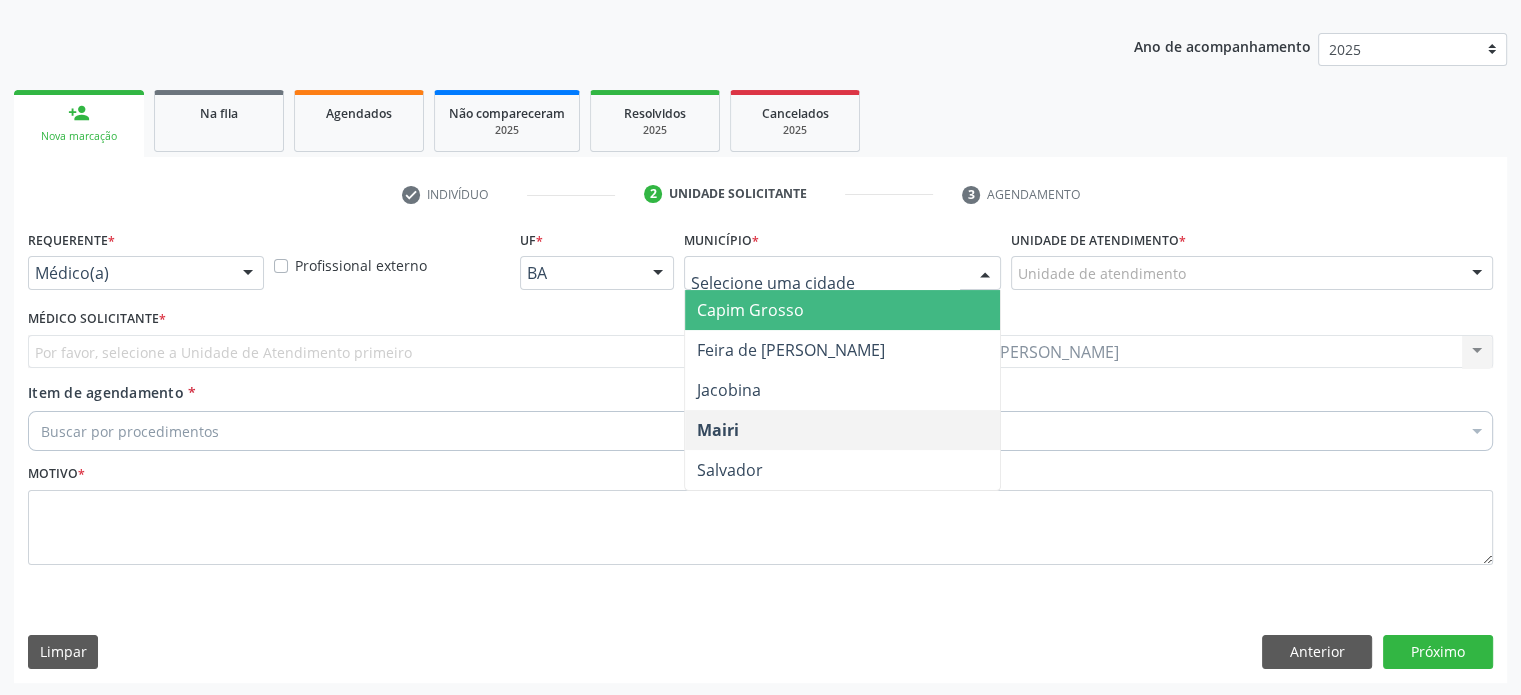 click on "Capim Grosso" at bounding box center (843, 310) 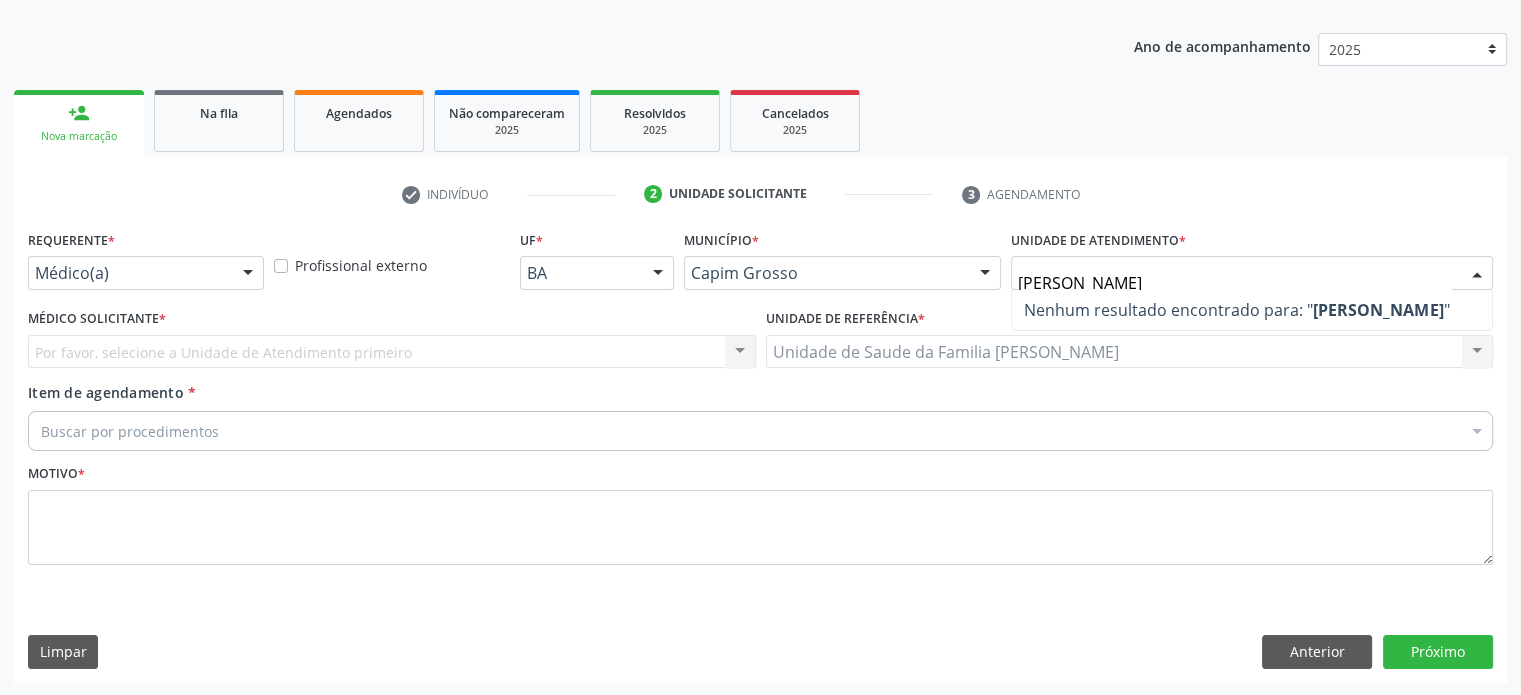 type on "[PERSON_NAME]" 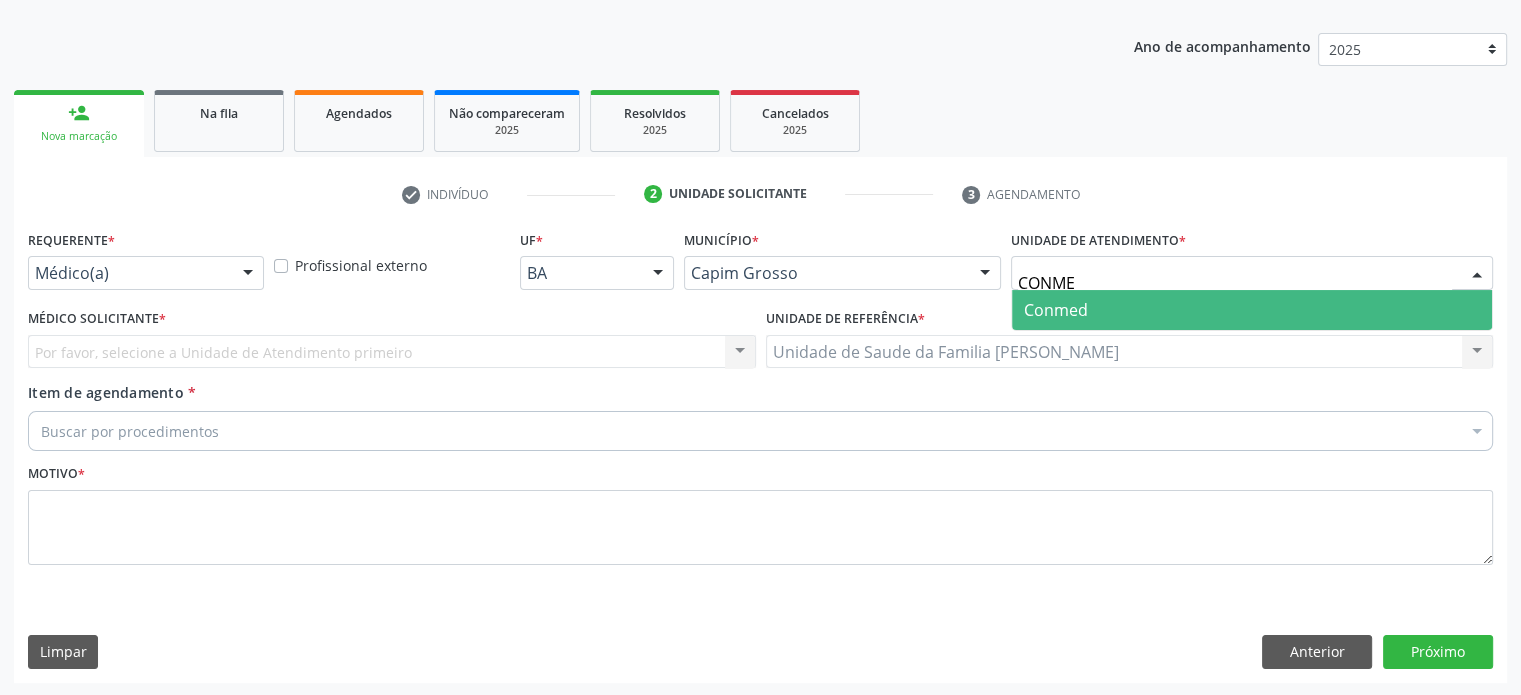 type on "CONMED" 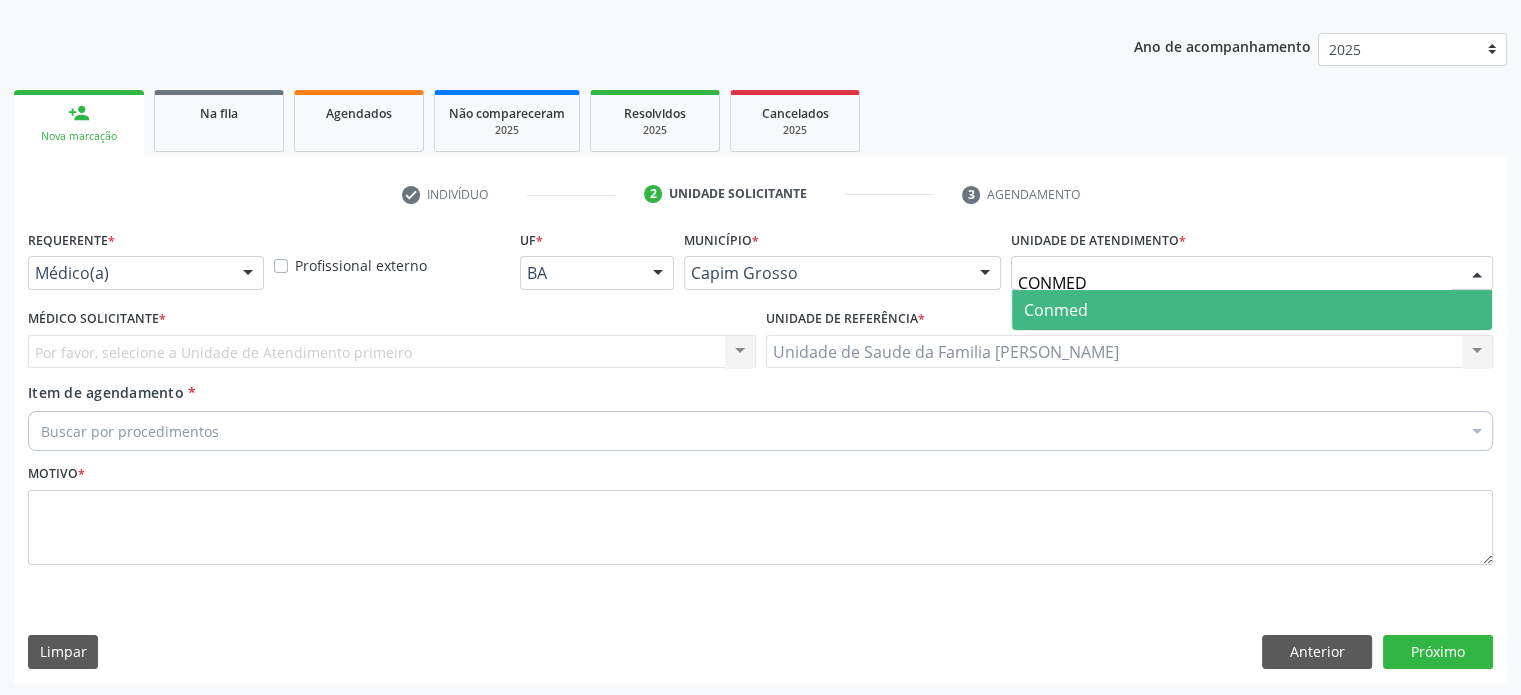 click on "Conmed" at bounding box center (1056, 310) 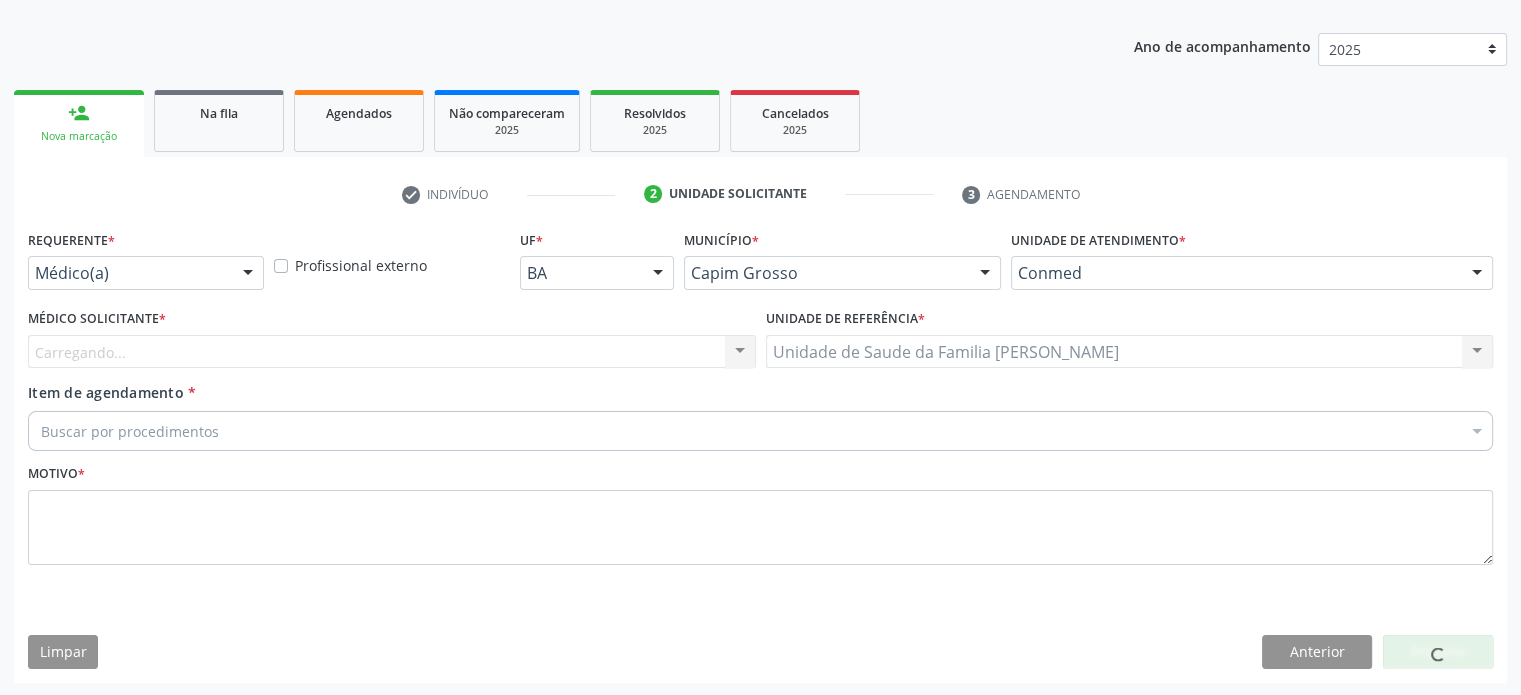 click on "Carregando...
Nenhum resultado encontrado para: "   "
Não há nenhuma opção para ser exibida." at bounding box center [392, 352] 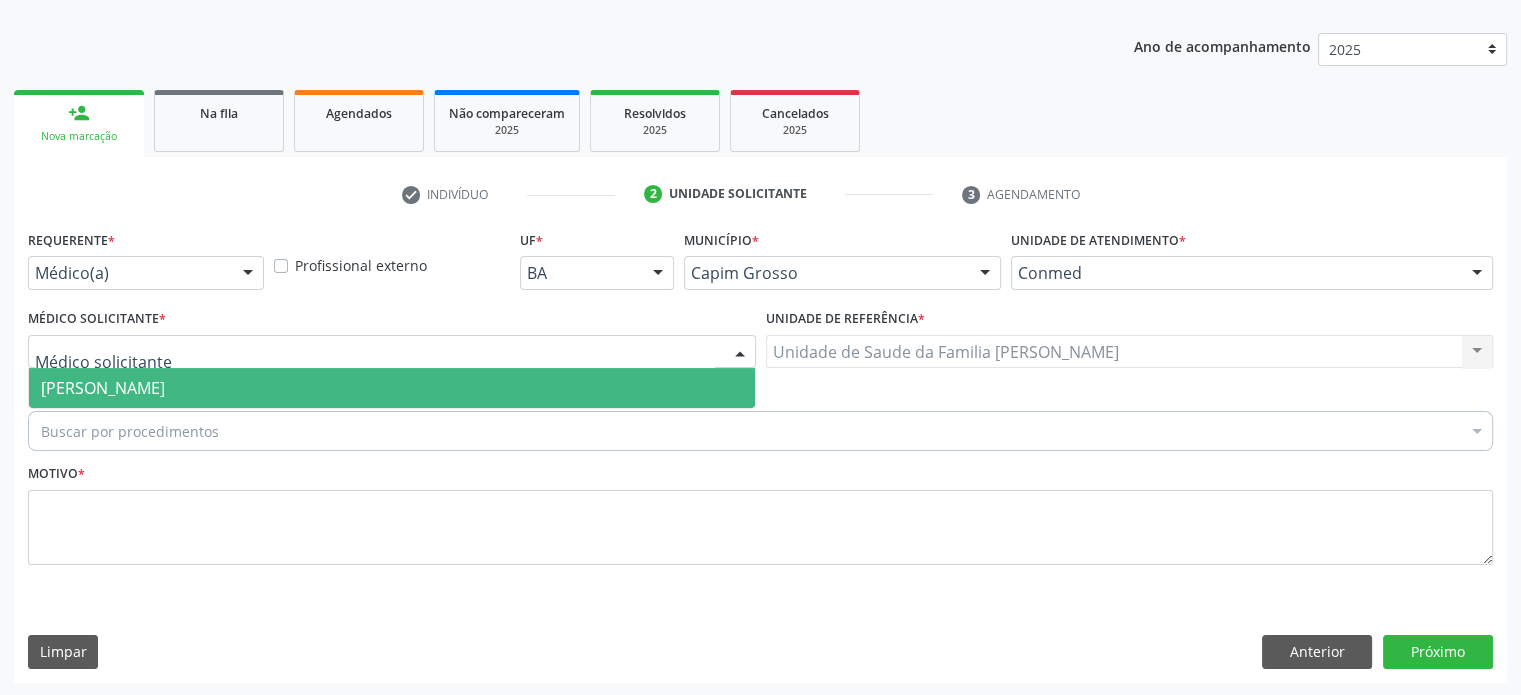click at bounding box center [392, 352] 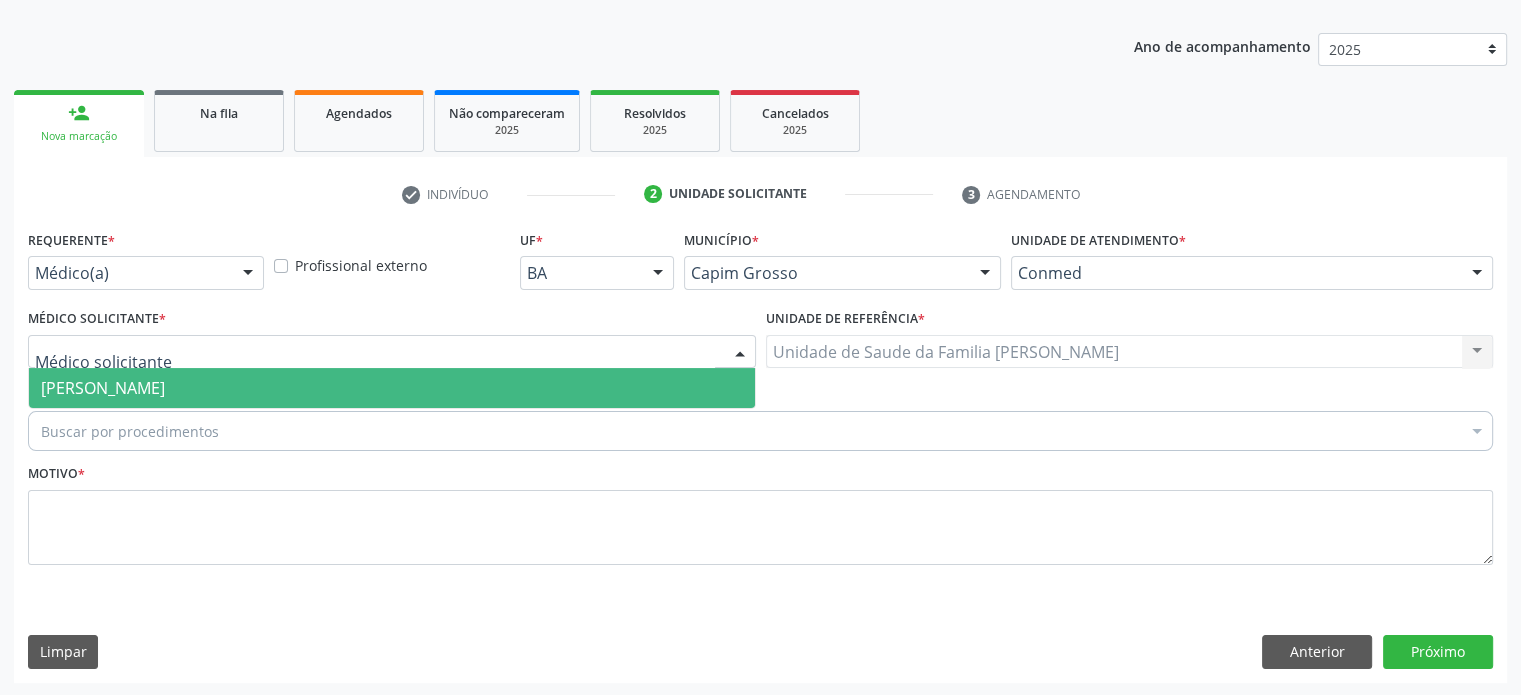 click on "[PERSON_NAME]" at bounding box center (103, 388) 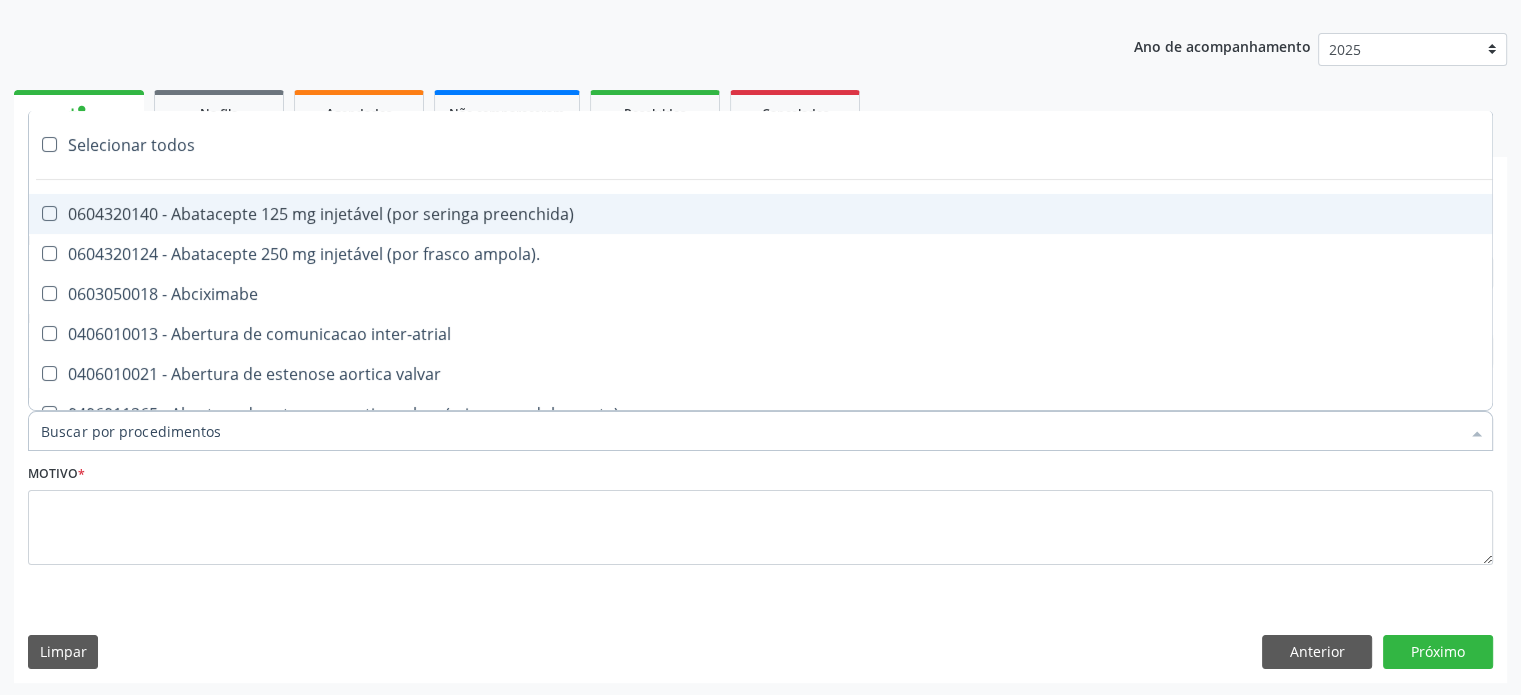 paste on "0205020097" 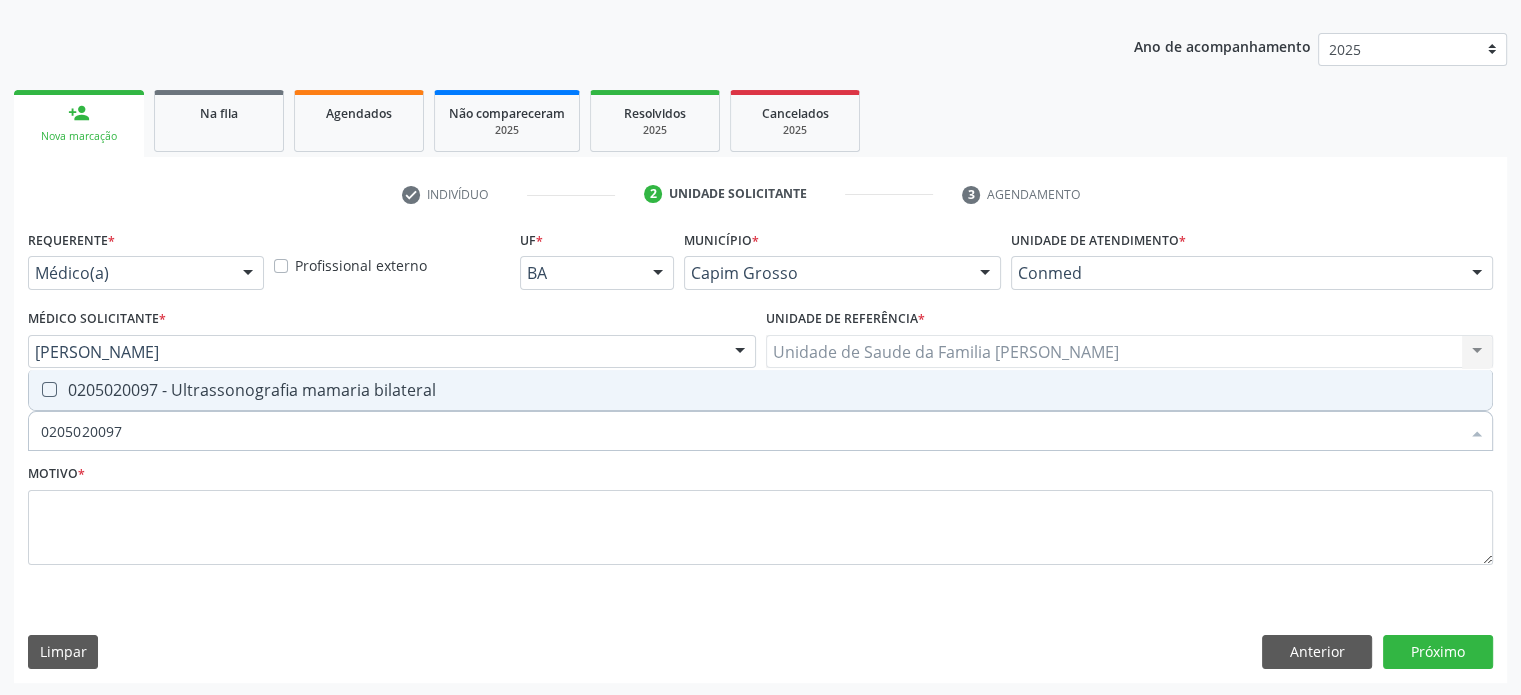 click on "0205020097 - Ultrassonografia mamaria bilateral" at bounding box center [760, 390] 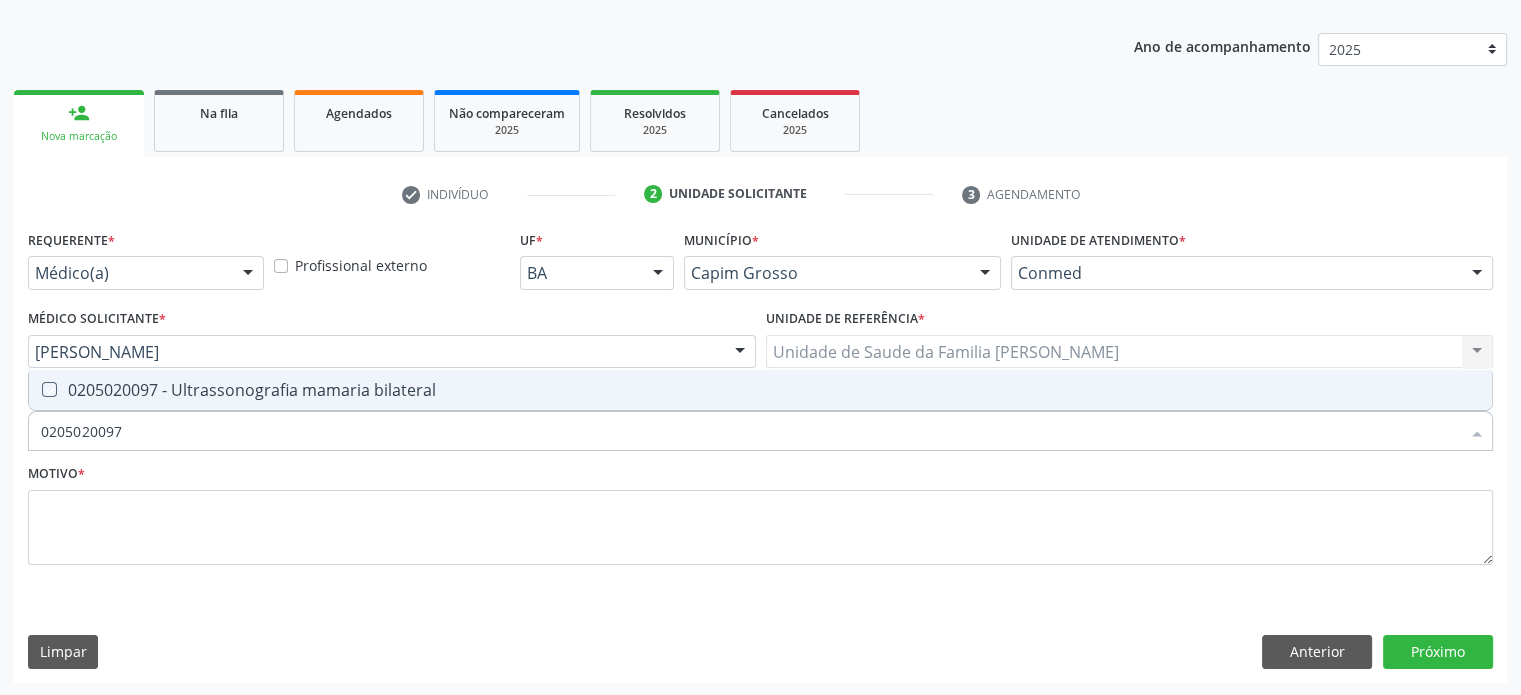 checkbox on "true" 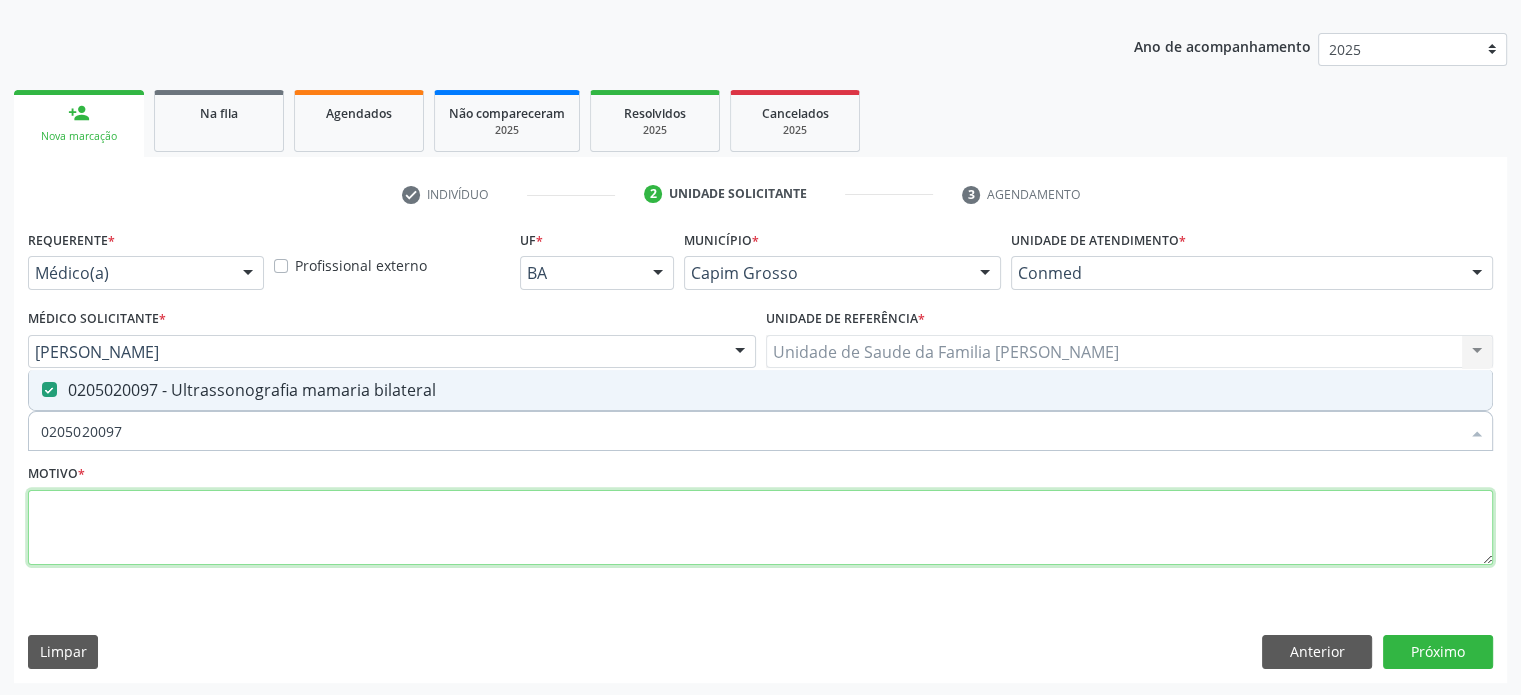 click at bounding box center (760, 528) 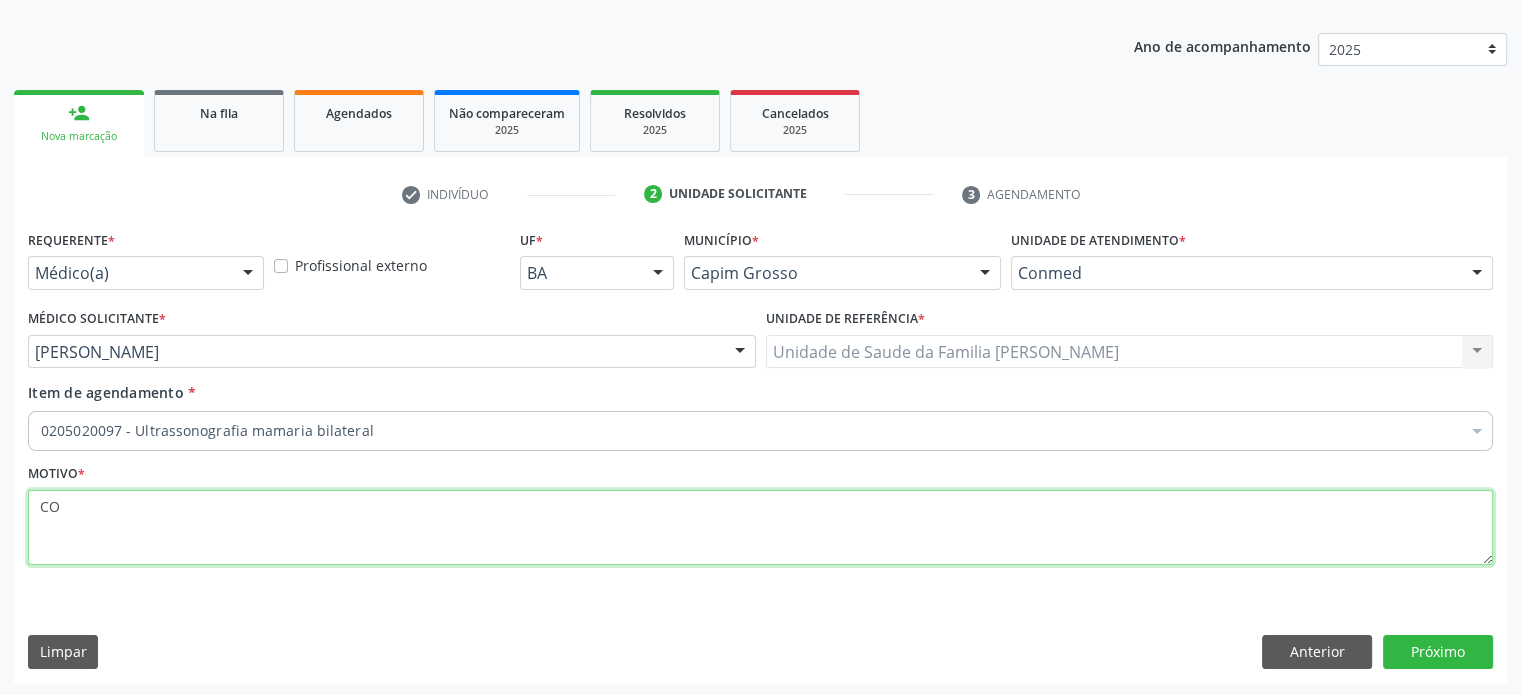 type on "C" 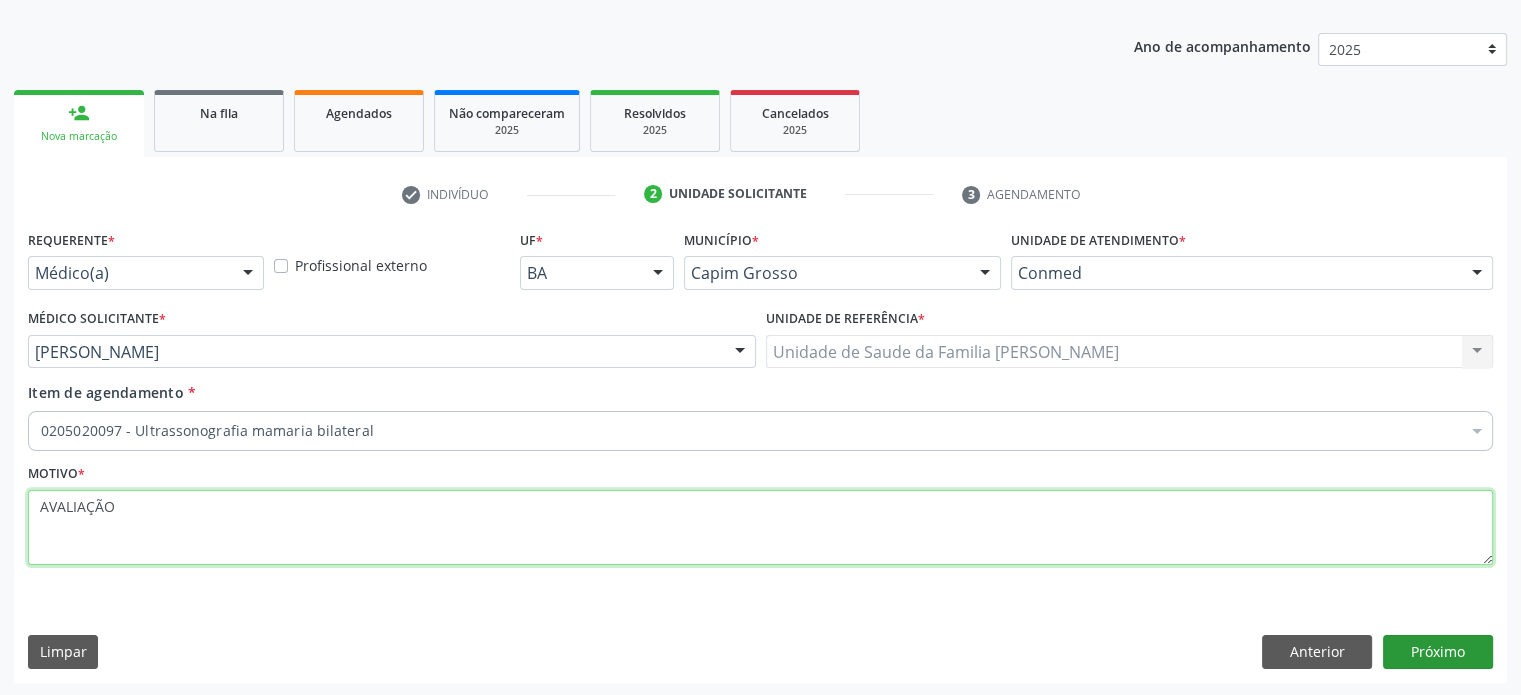 type on "AVALIAÇÃO" 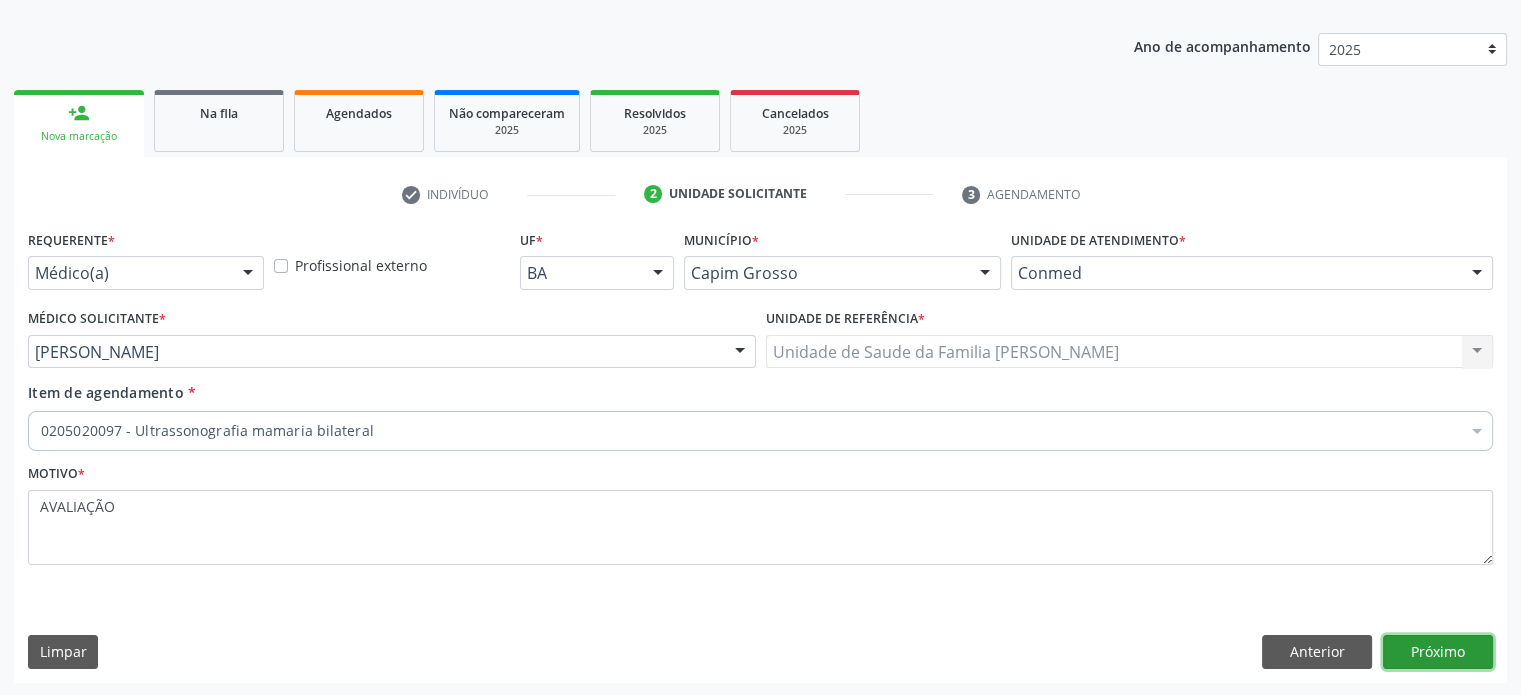 click on "Próximo" at bounding box center [1438, 652] 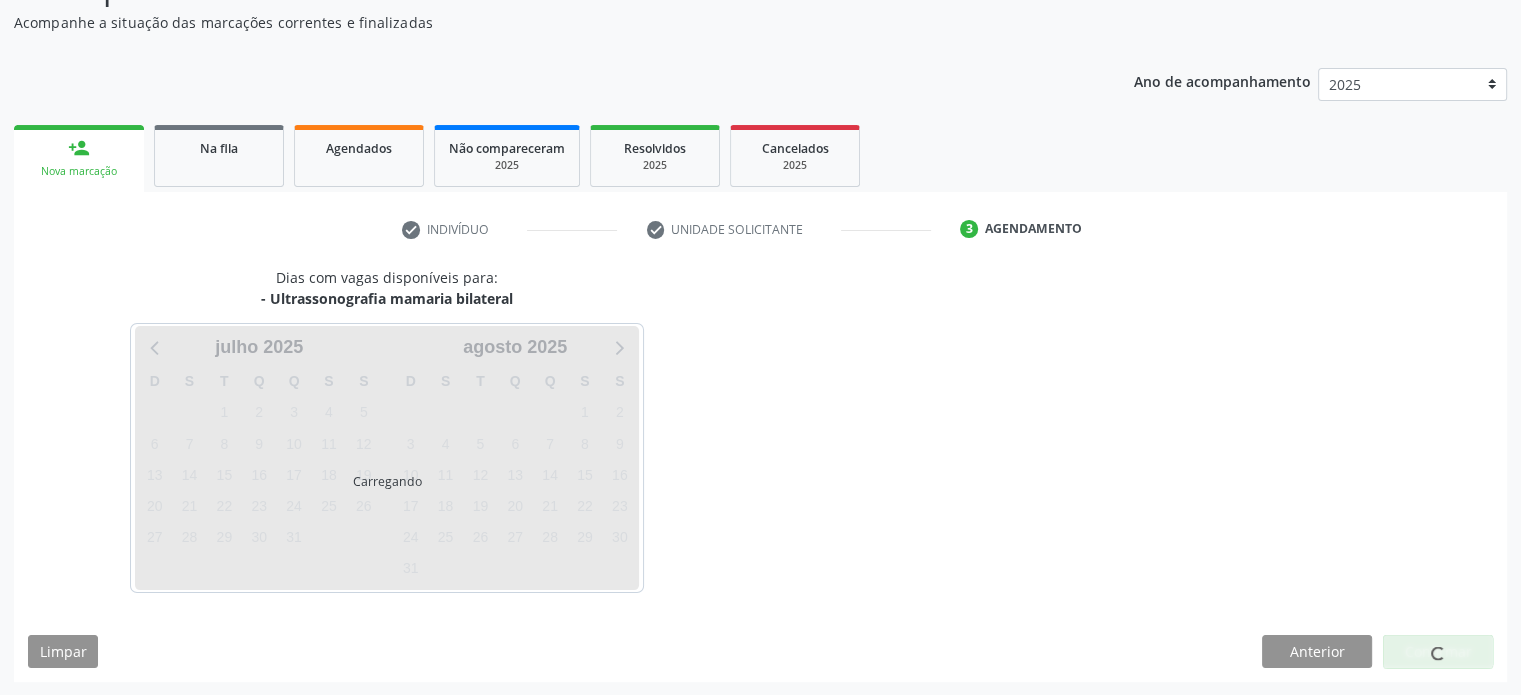 scroll, scrollTop: 209, scrollLeft: 0, axis: vertical 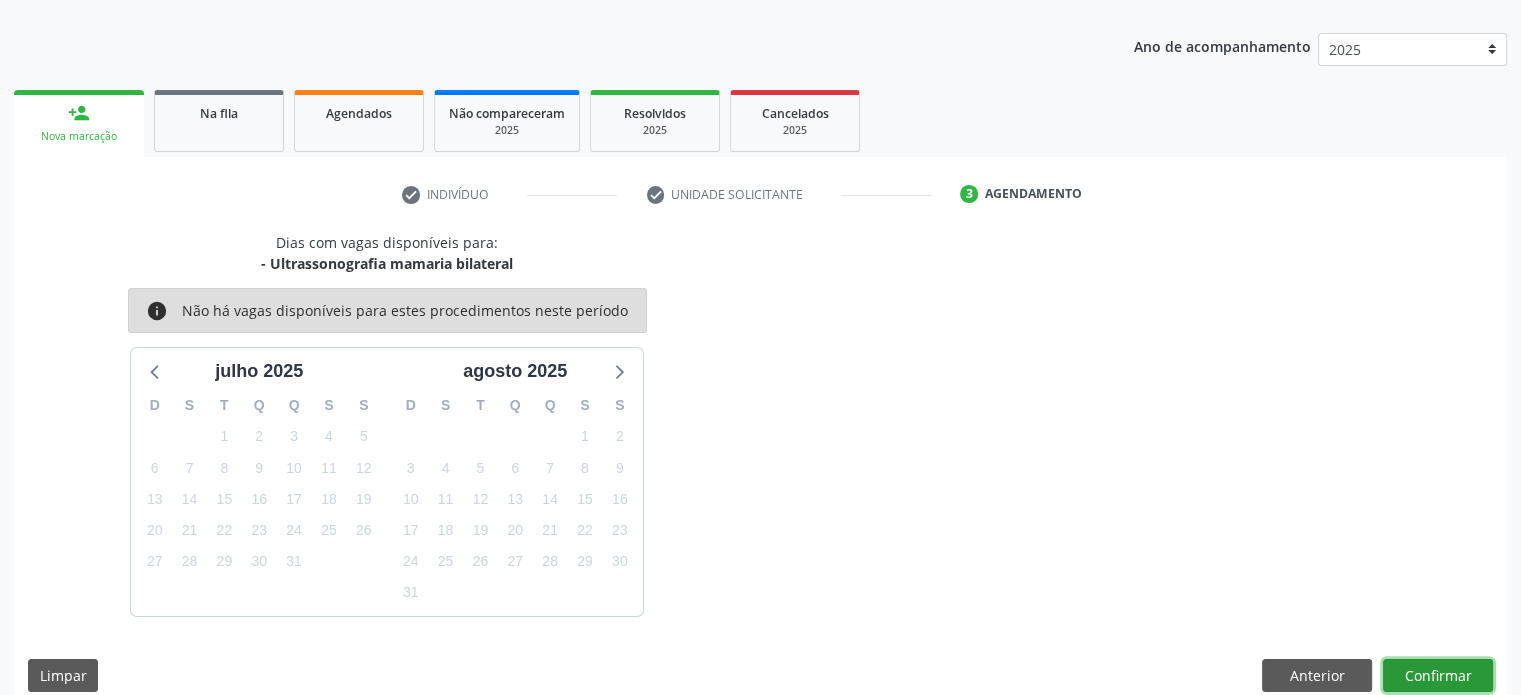 click on "Confirmar" at bounding box center (1438, 676) 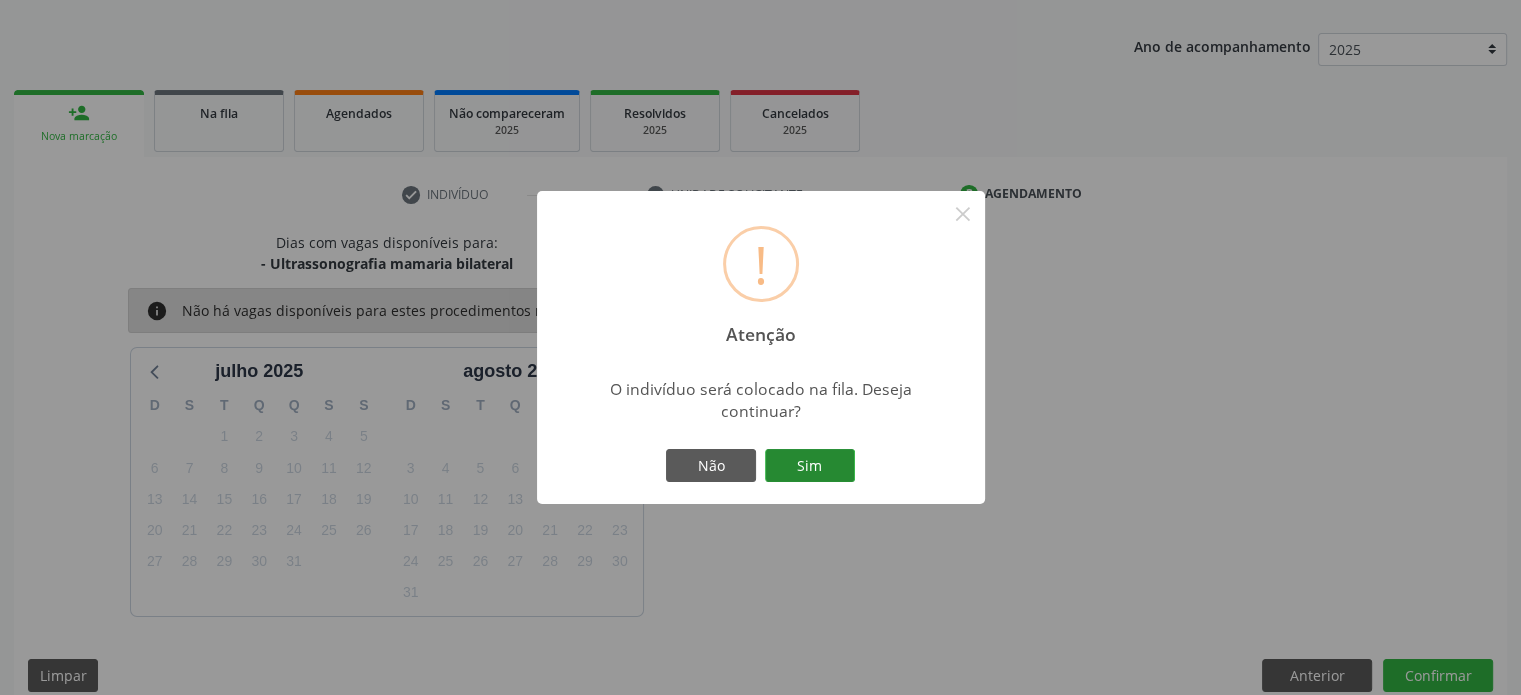 click on "Sim" at bounding box center (810, 466) 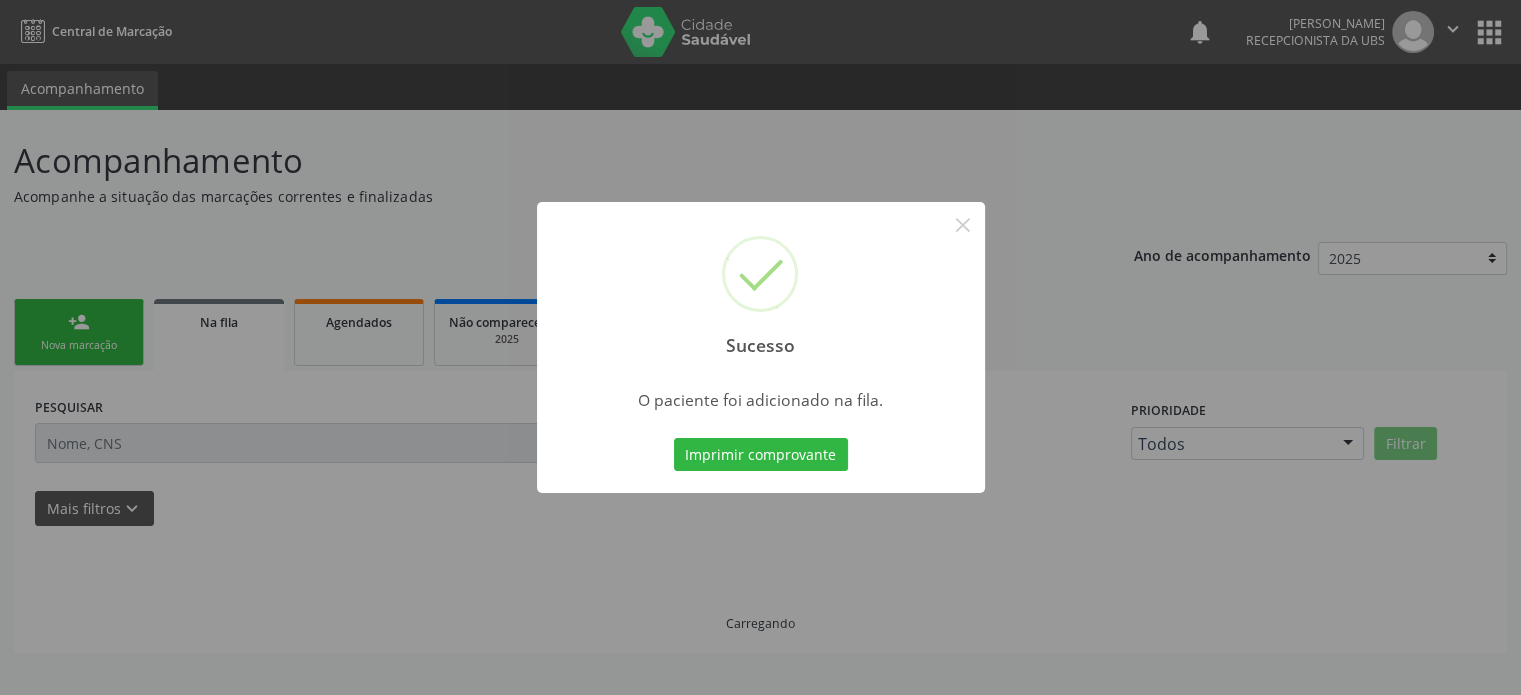 scroll, scrollTop: 0, scrollLeft: 0, axis: both 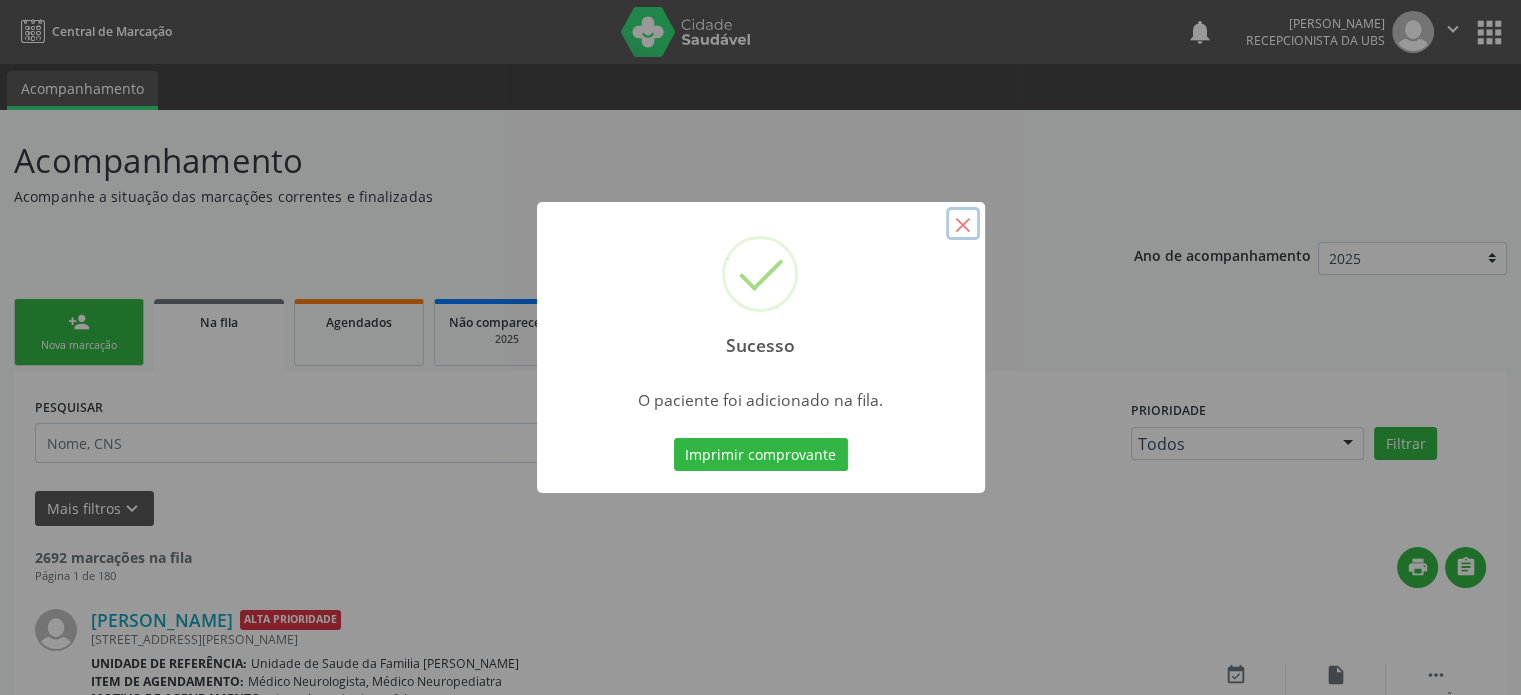 click on "×" at bounding box center [963, 224] 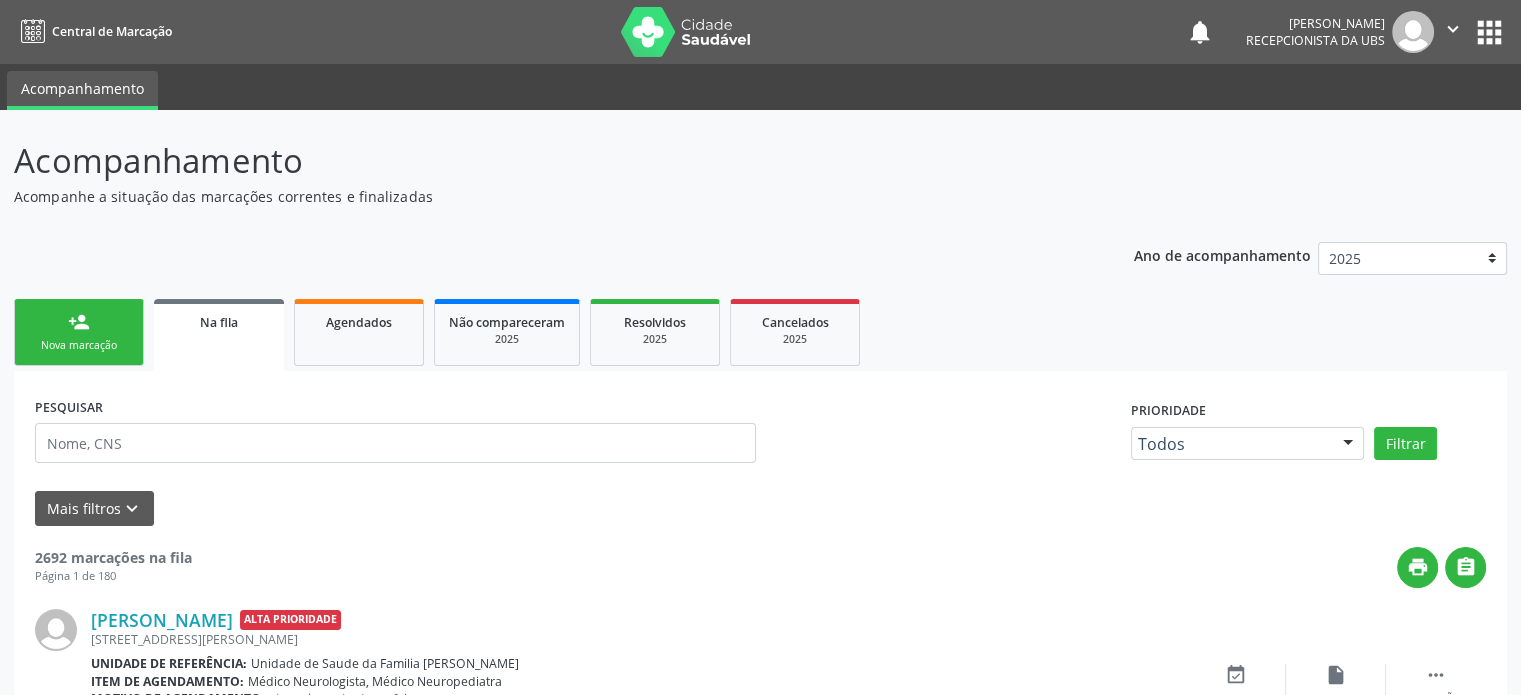 click on "Nova marcação" at bounding box center (79, 345) 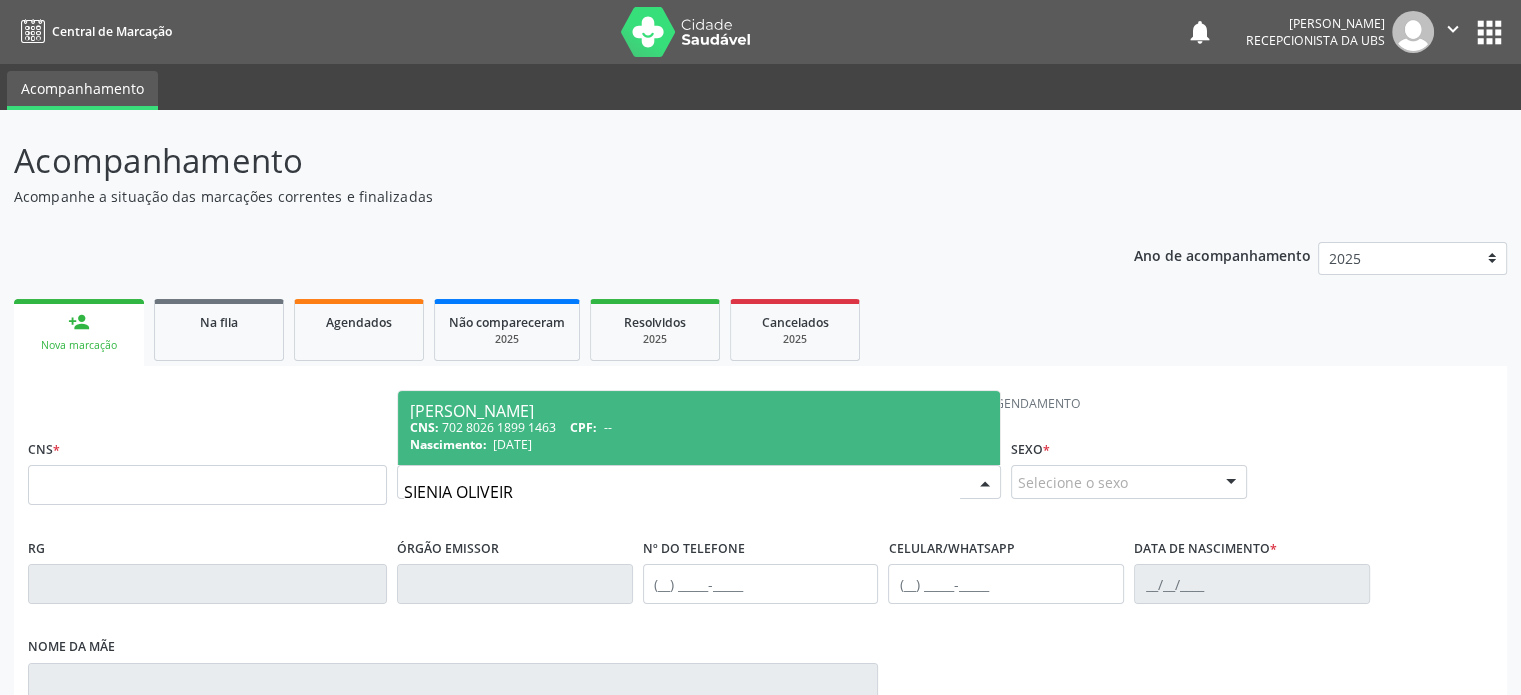 type on "[PERSON_NAME]" 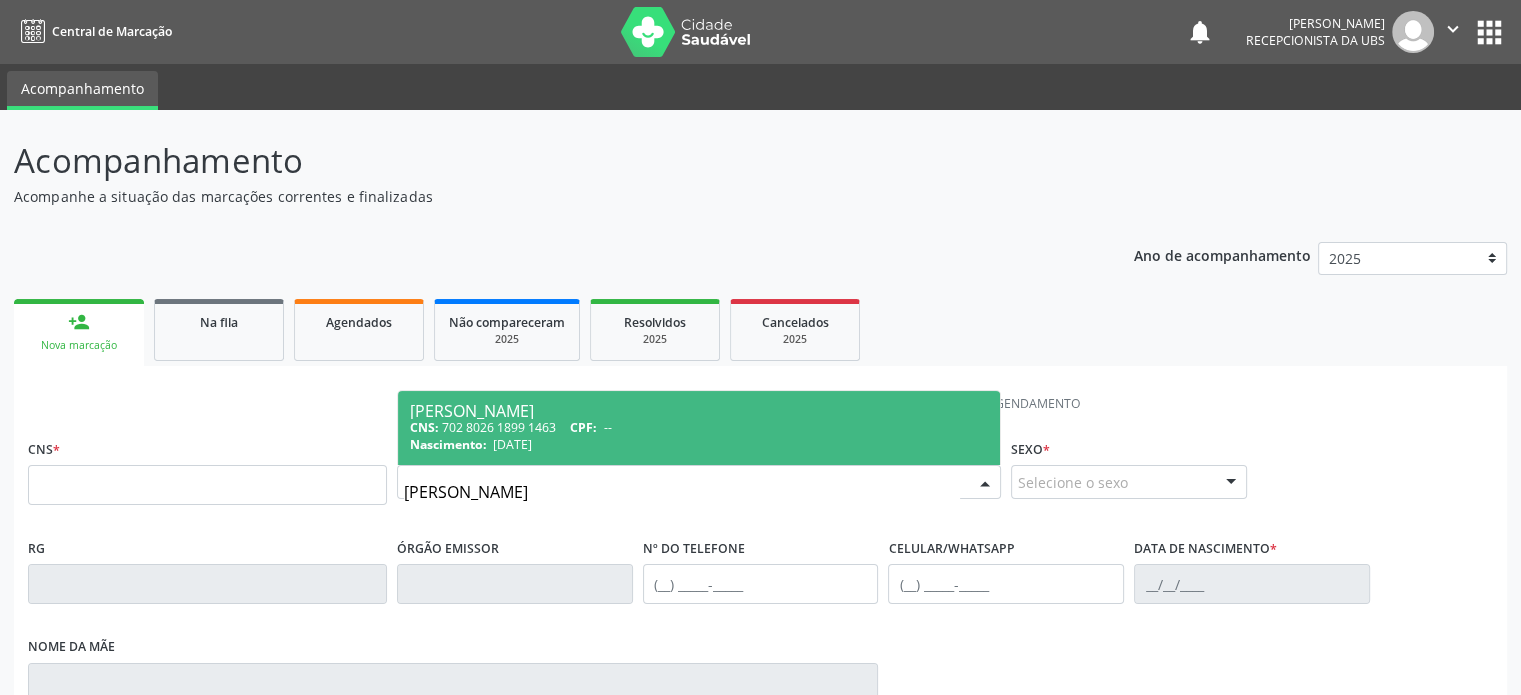 click on "[PERSON_NAME]
CNS:
702 8026 1899 1463
CPF:    --   Nascimento:
[DATE]" at bounding box center [699, 428] 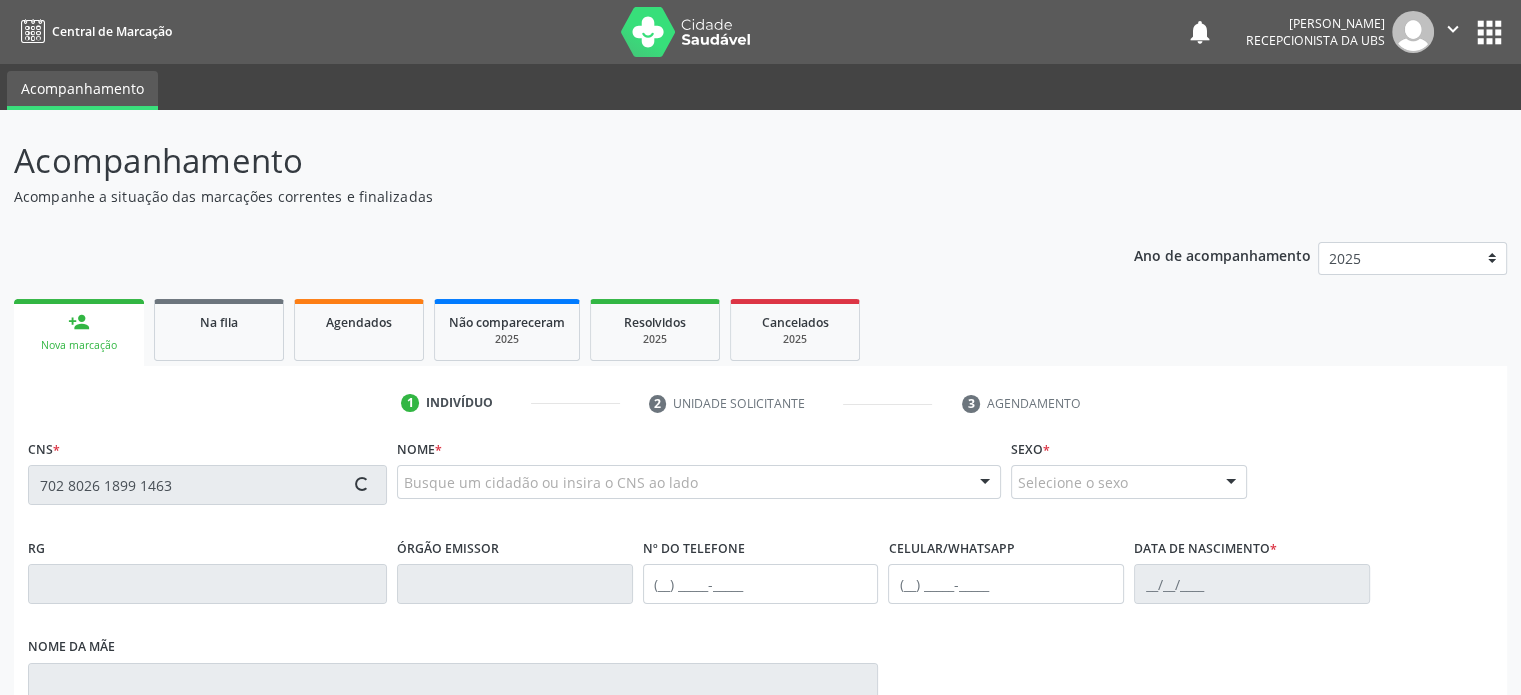 type on "702 8026 1899 1463" 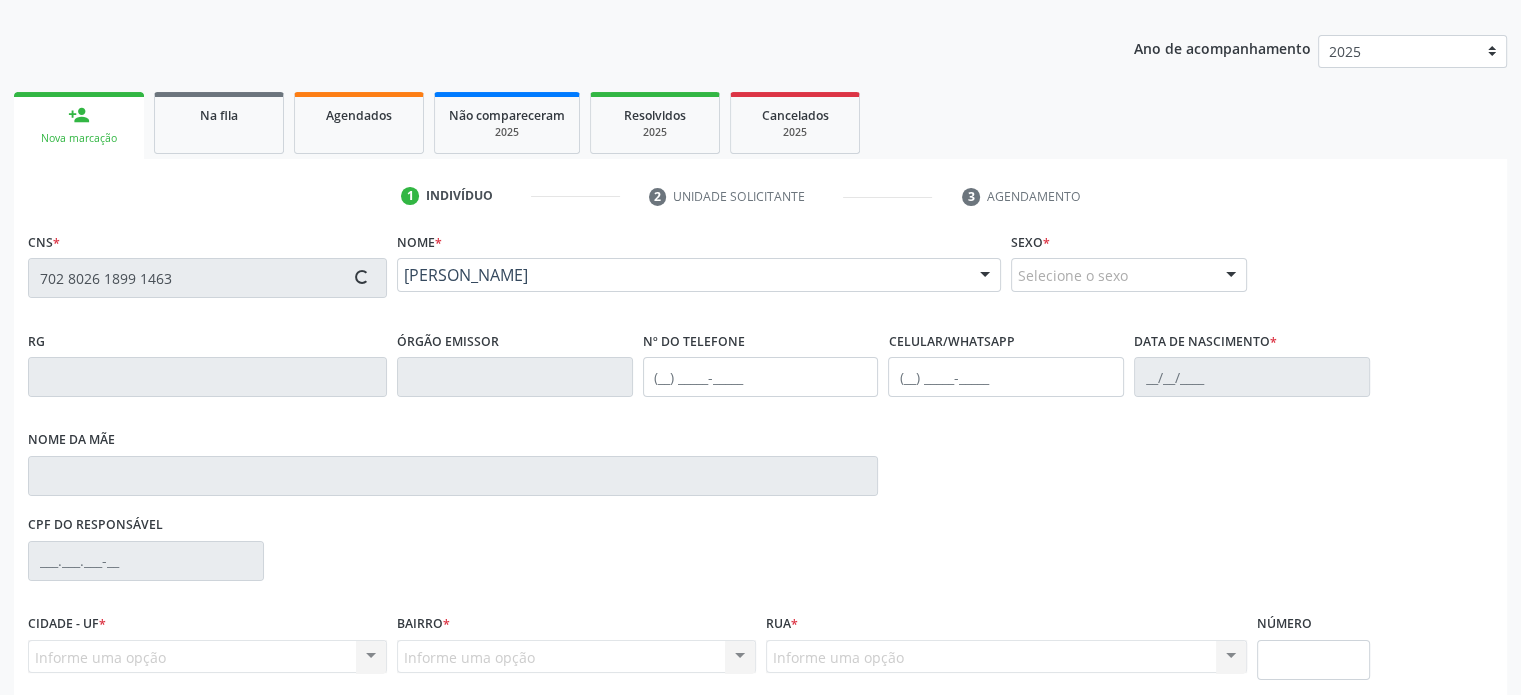 type on "[PHONE_NUMBER]" 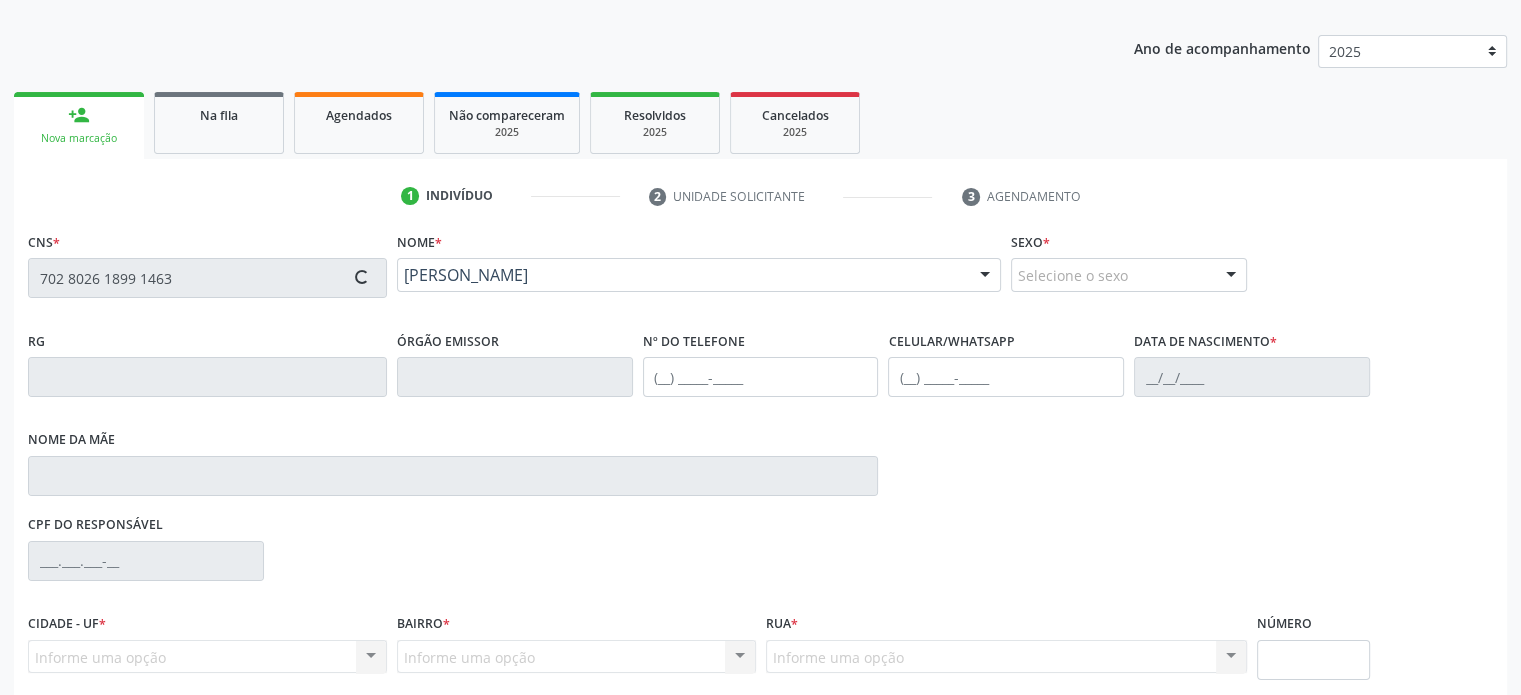 type on "[PHONE_NUMBER]" 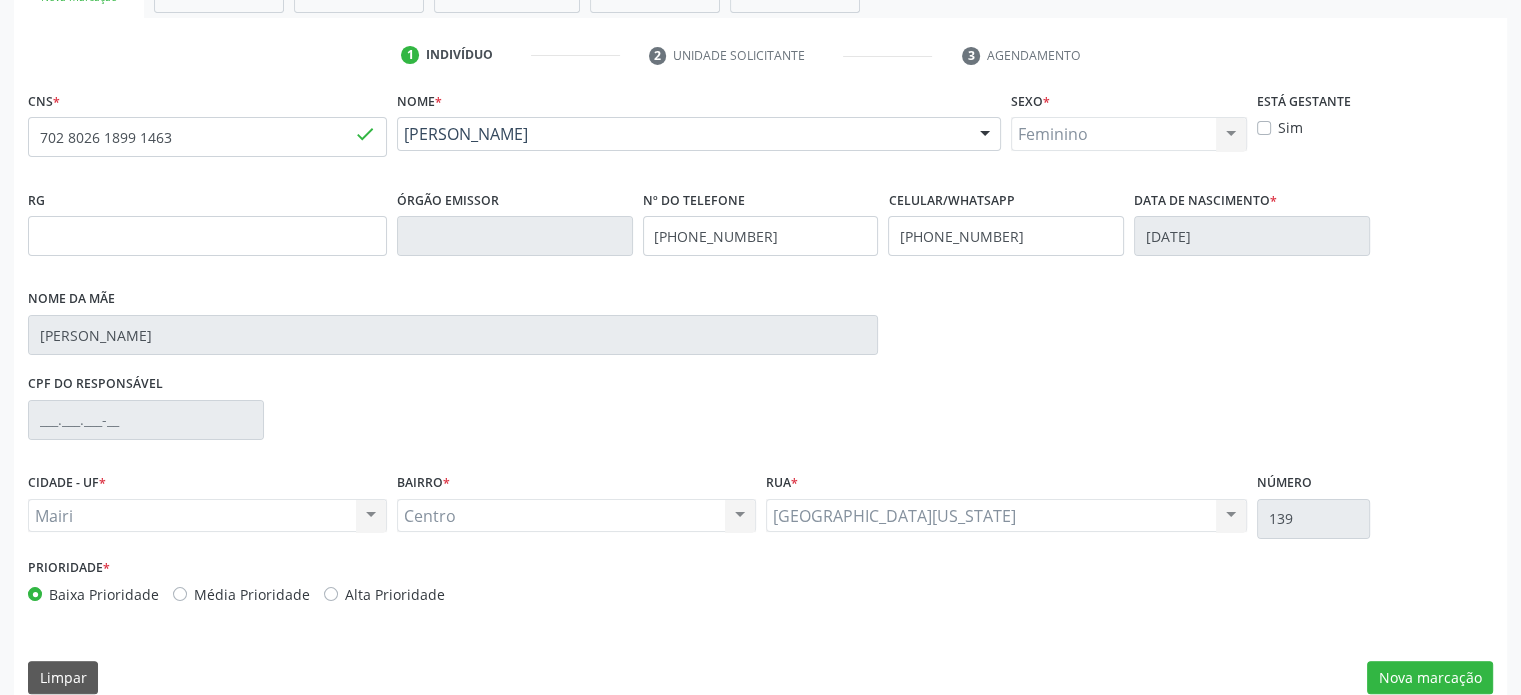 scroll, scrollTop: 374, scrollLeft: 0, axis: vertical 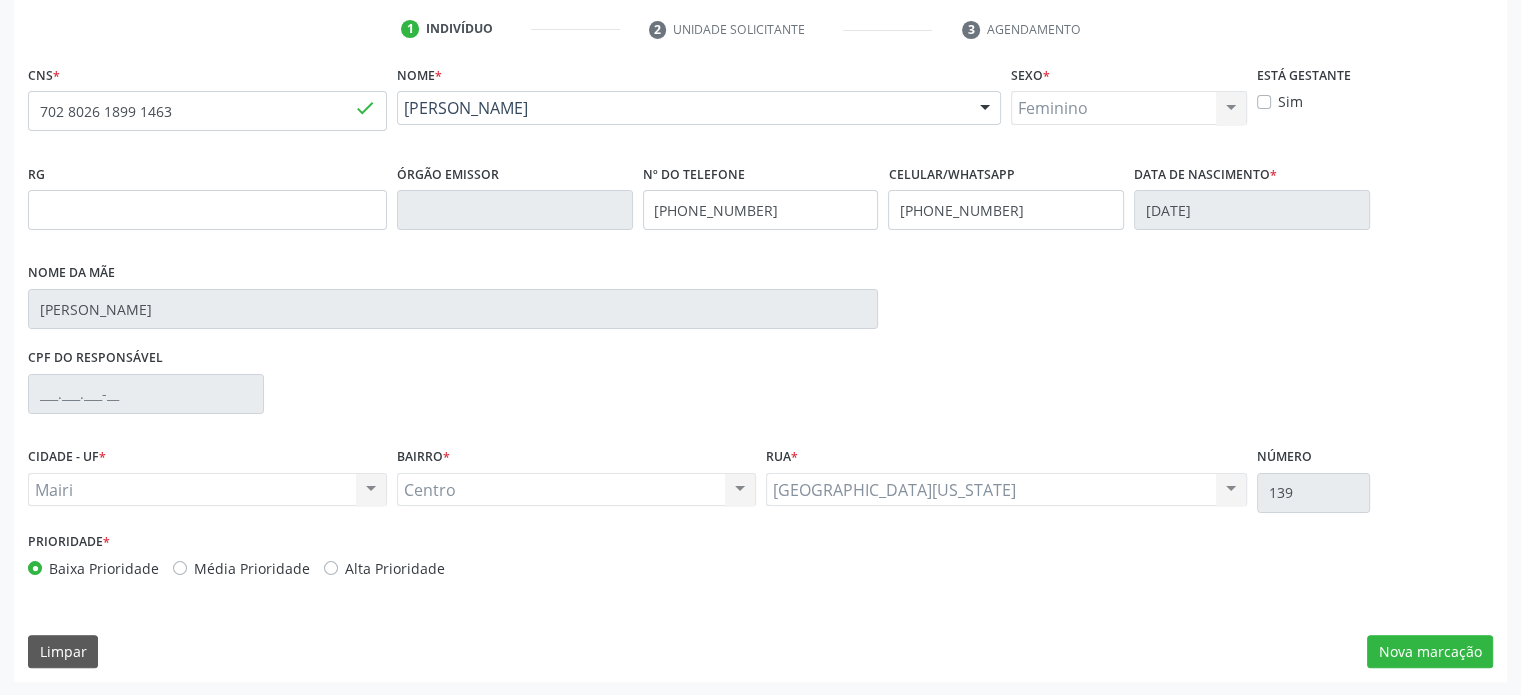 click on "Média Prioridade" at bounding box center (252, 568) 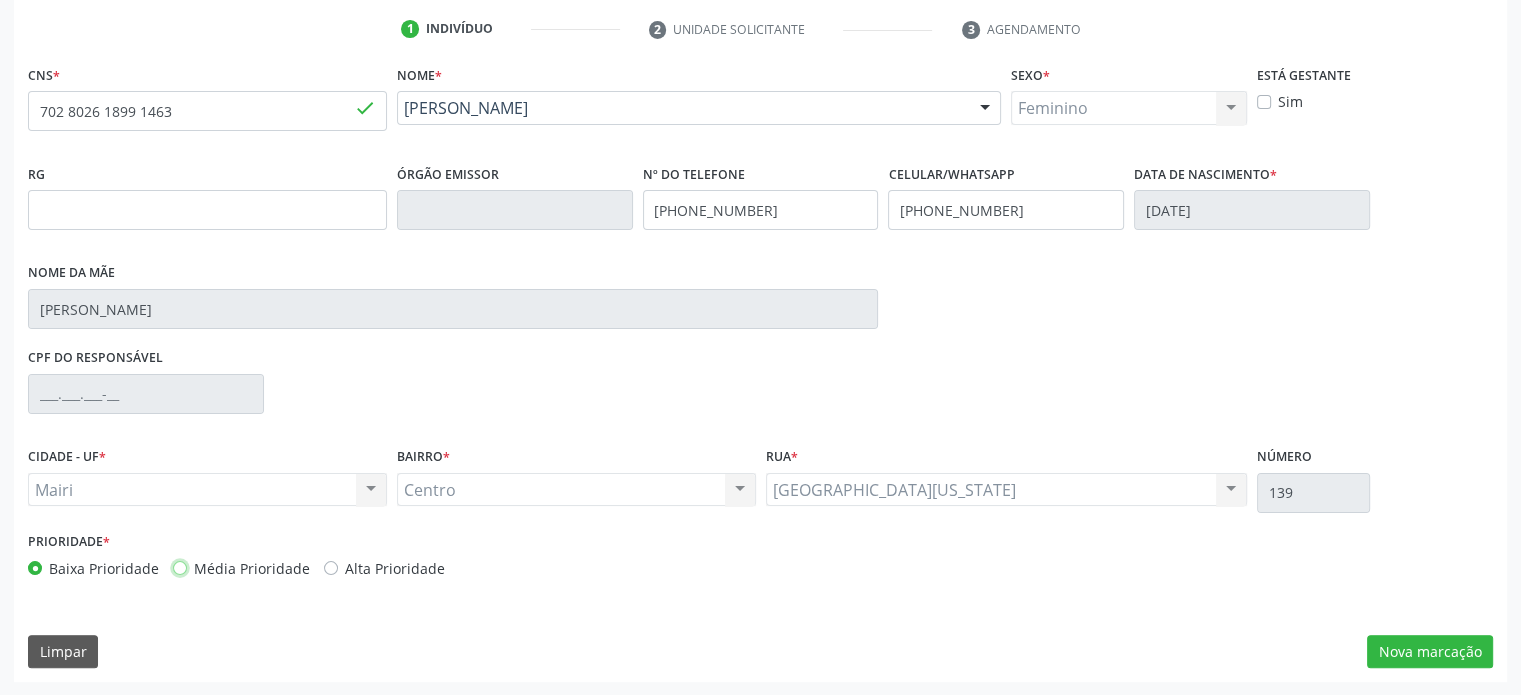 click on "Média Prioridade" at bounding box center [180, 567] 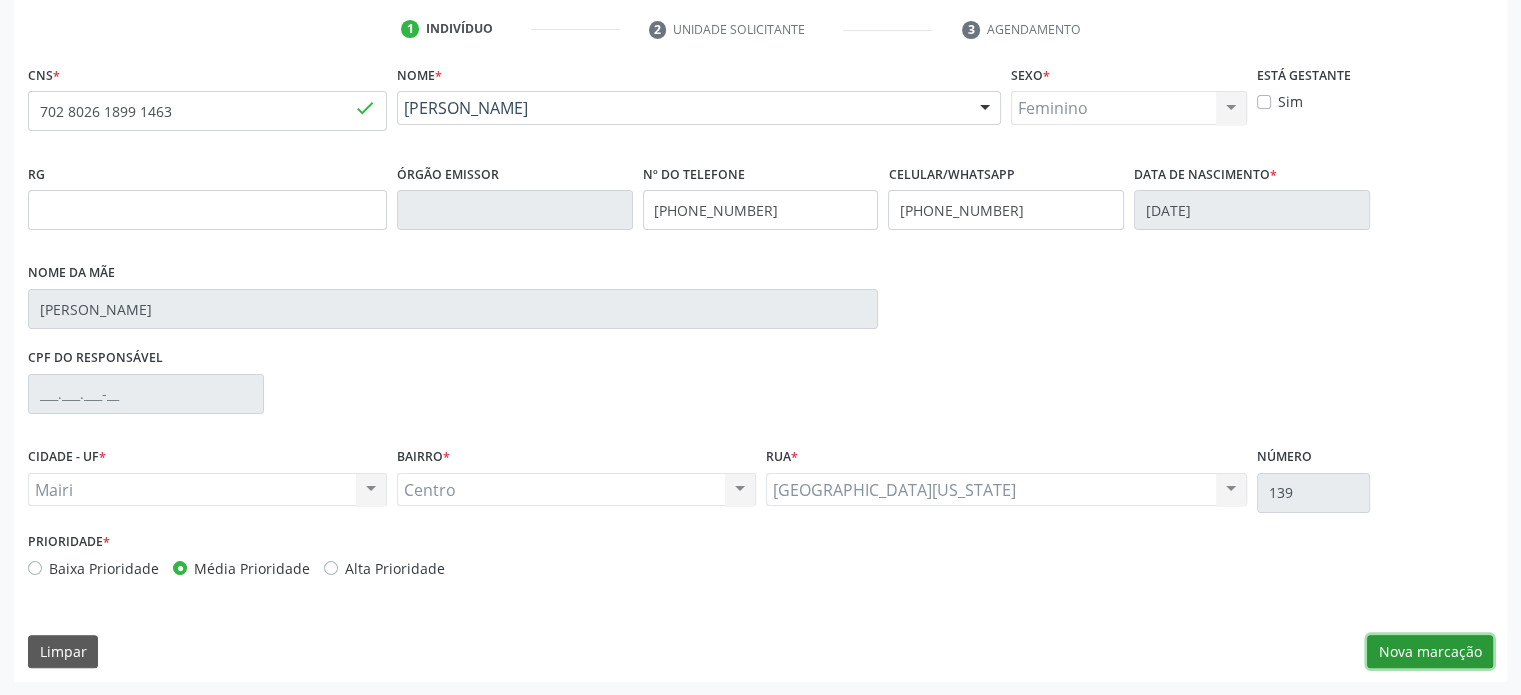 click on "Nova marcação" at bounding box center [1430, 652] 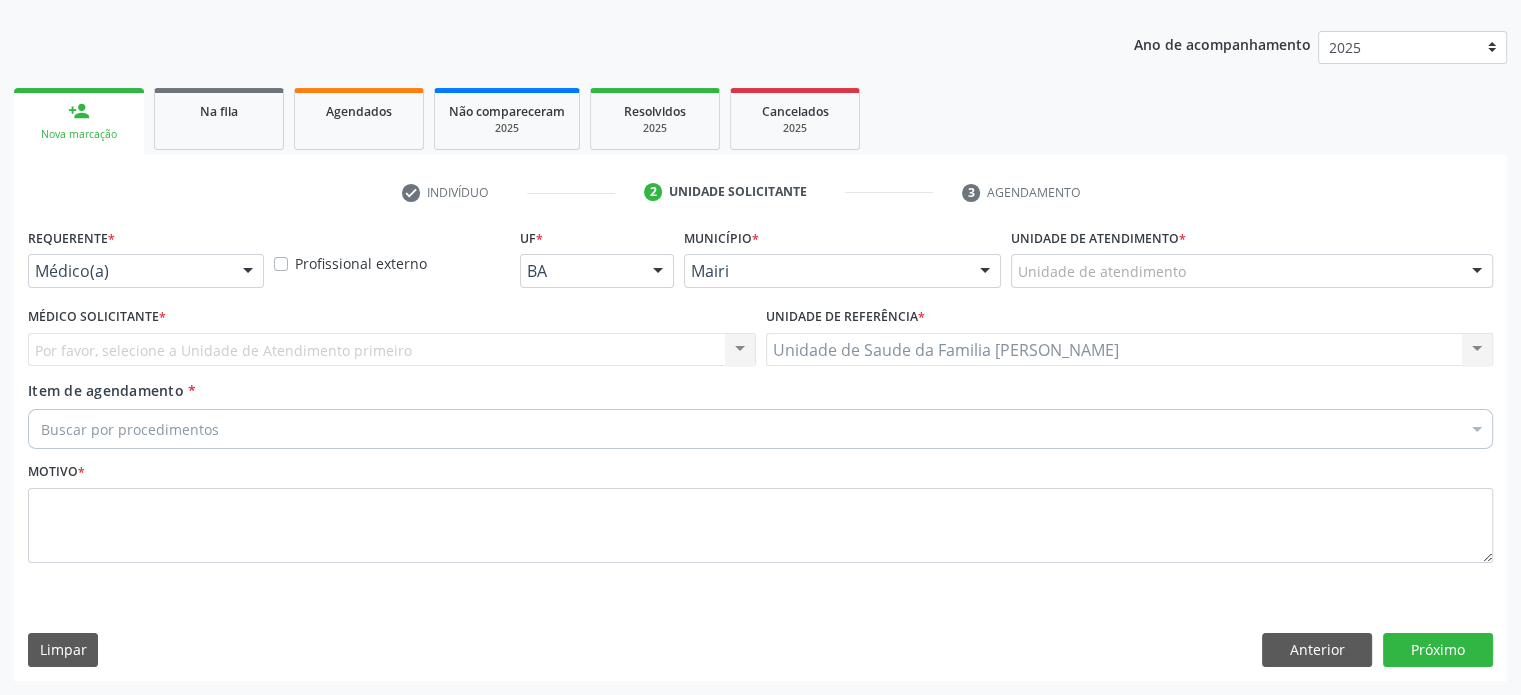 scroll, scrollTop: 209, scrollLeft: 0, axis: vertical 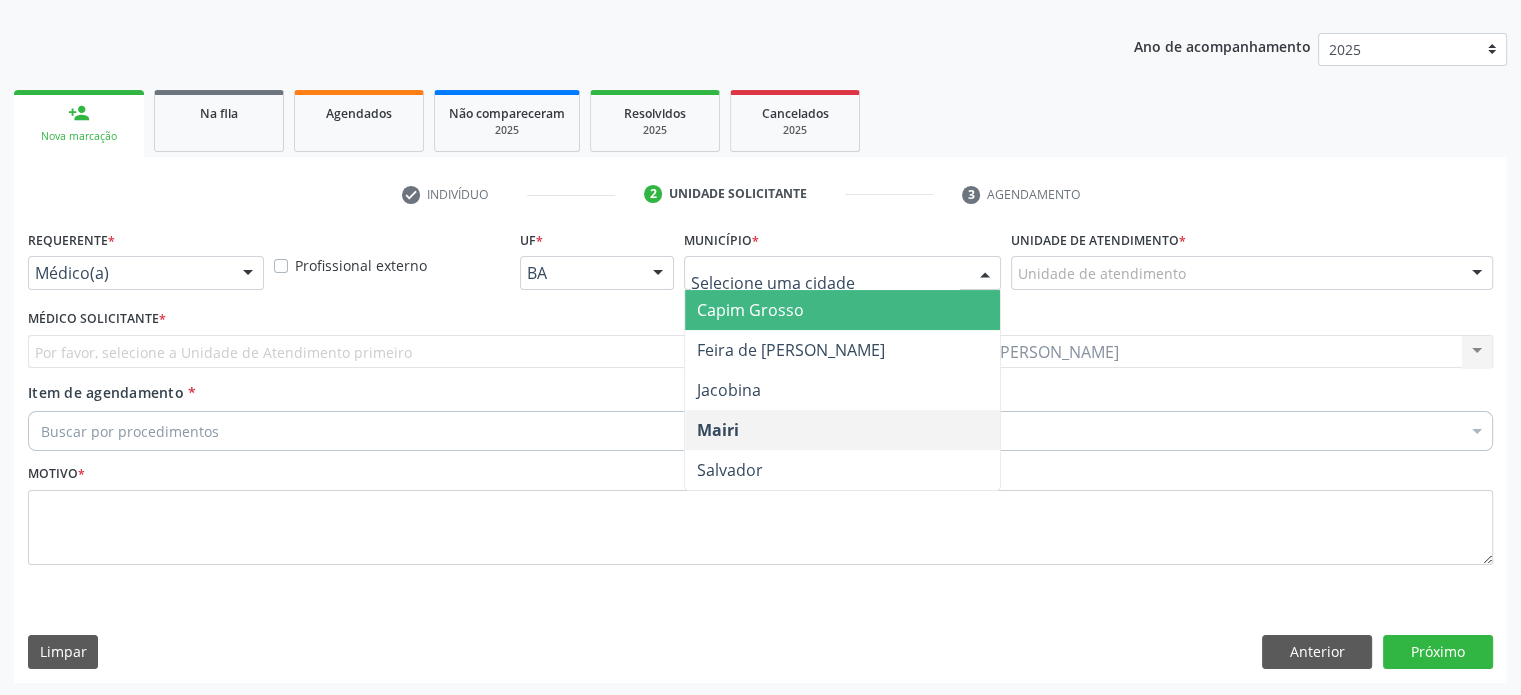 click at bounding box center [985, 274] 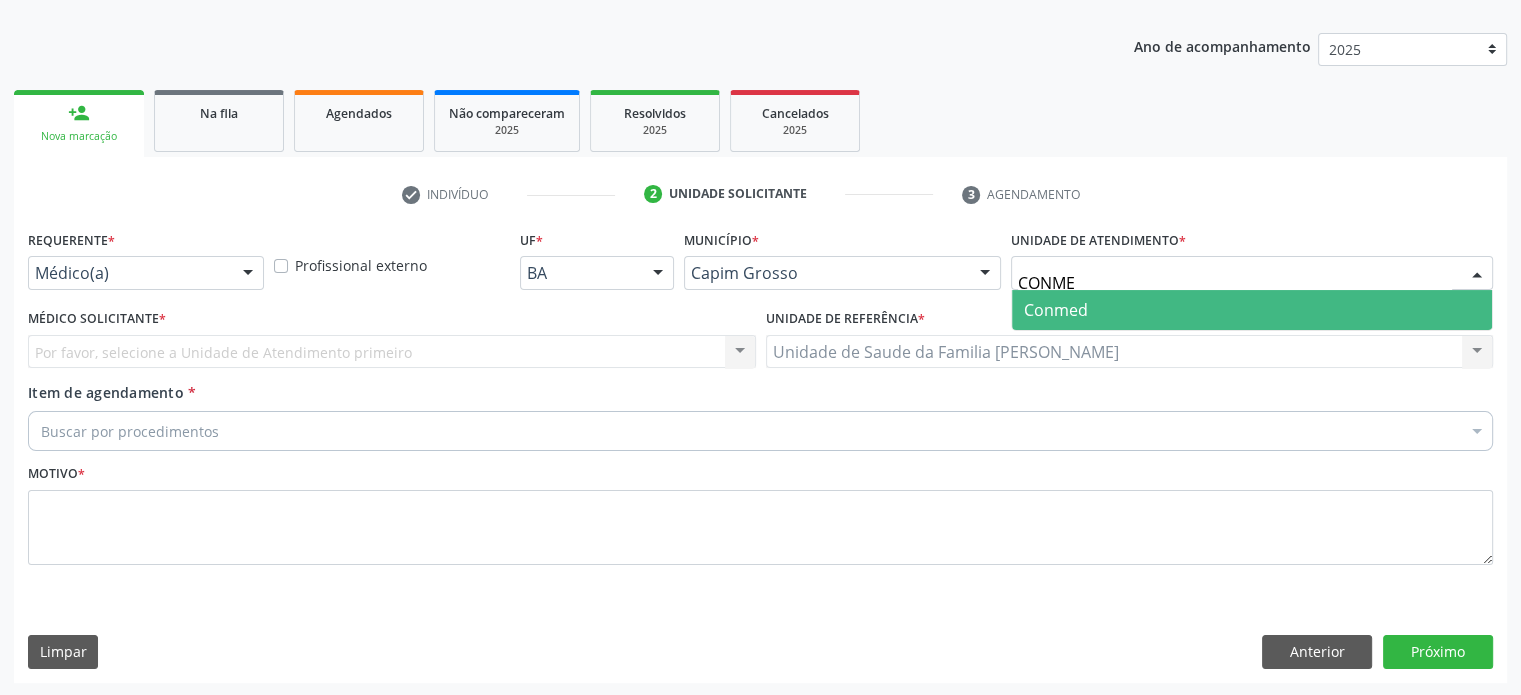 type on "CONMED" 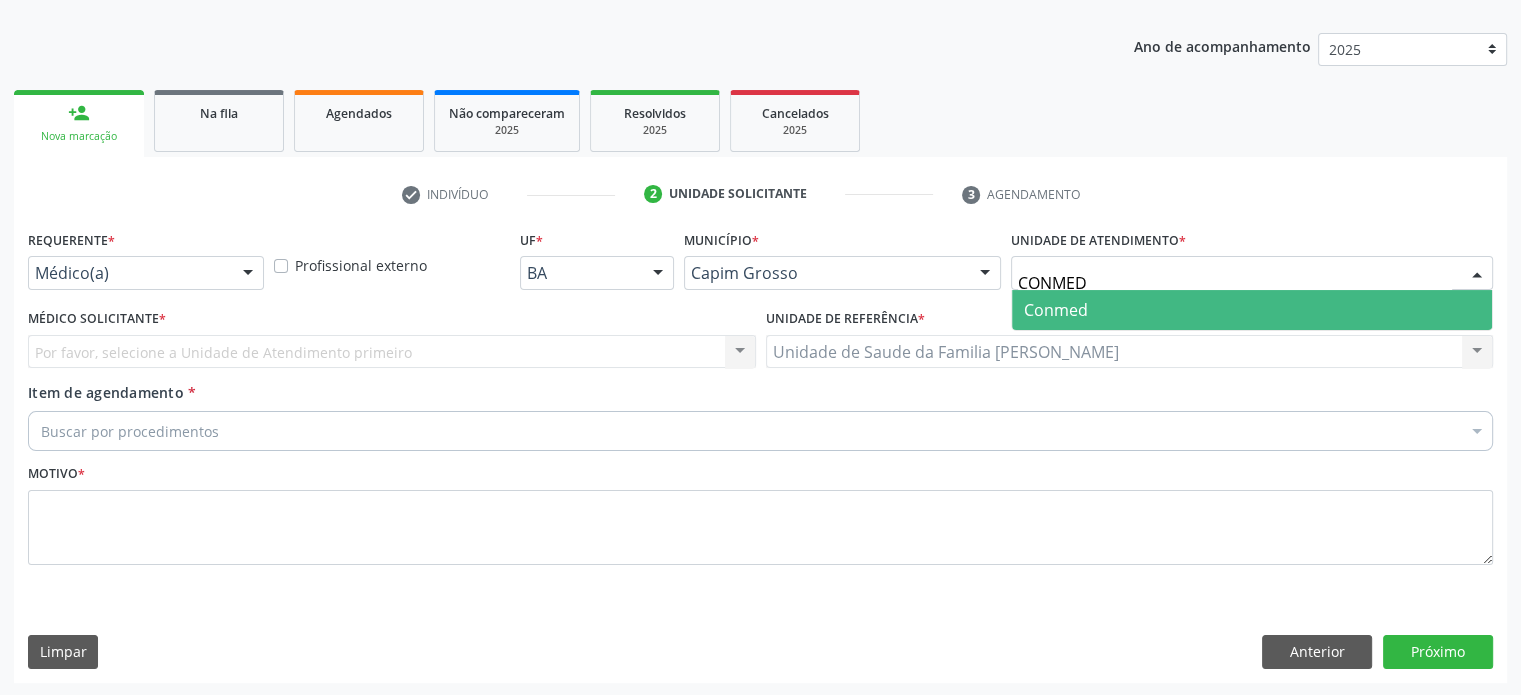 click on "Conmed" at bounding box center (1252, 310) 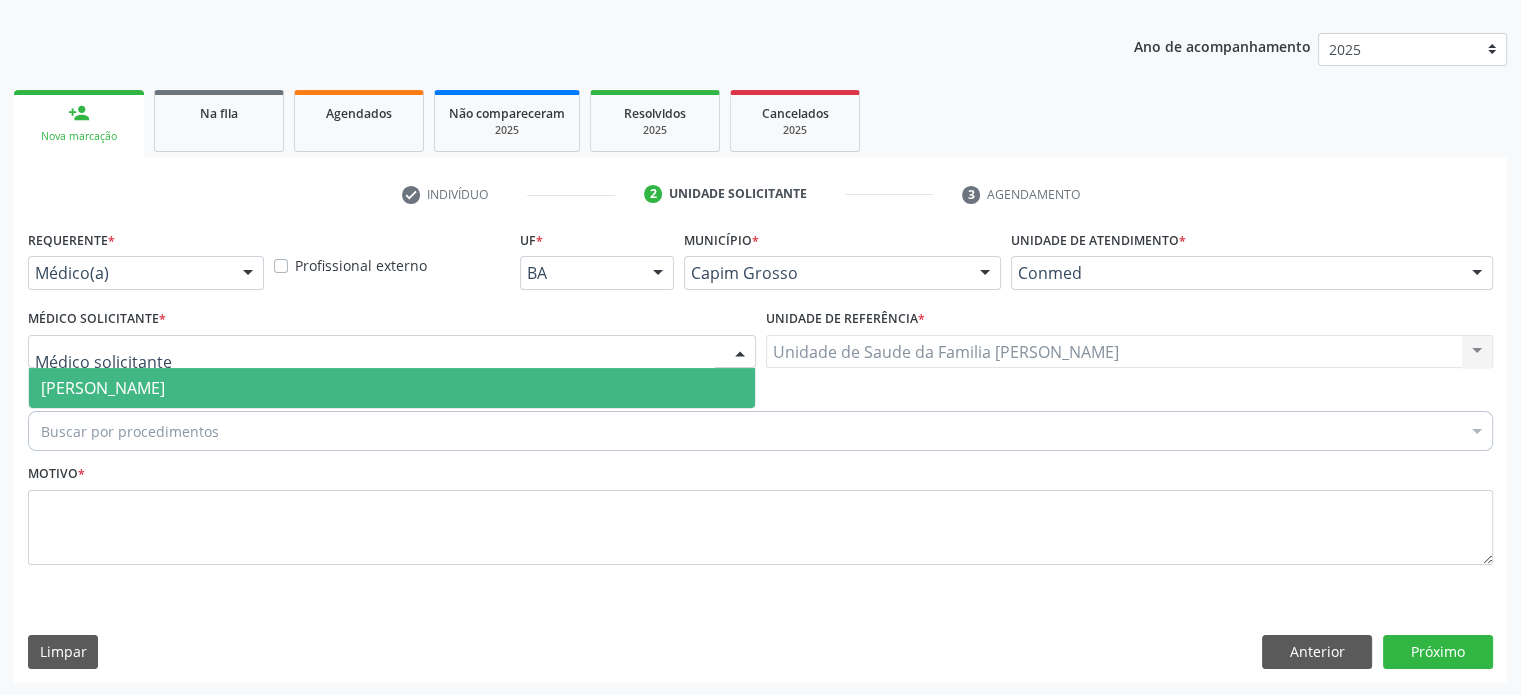click at bounding box center (392, 352) 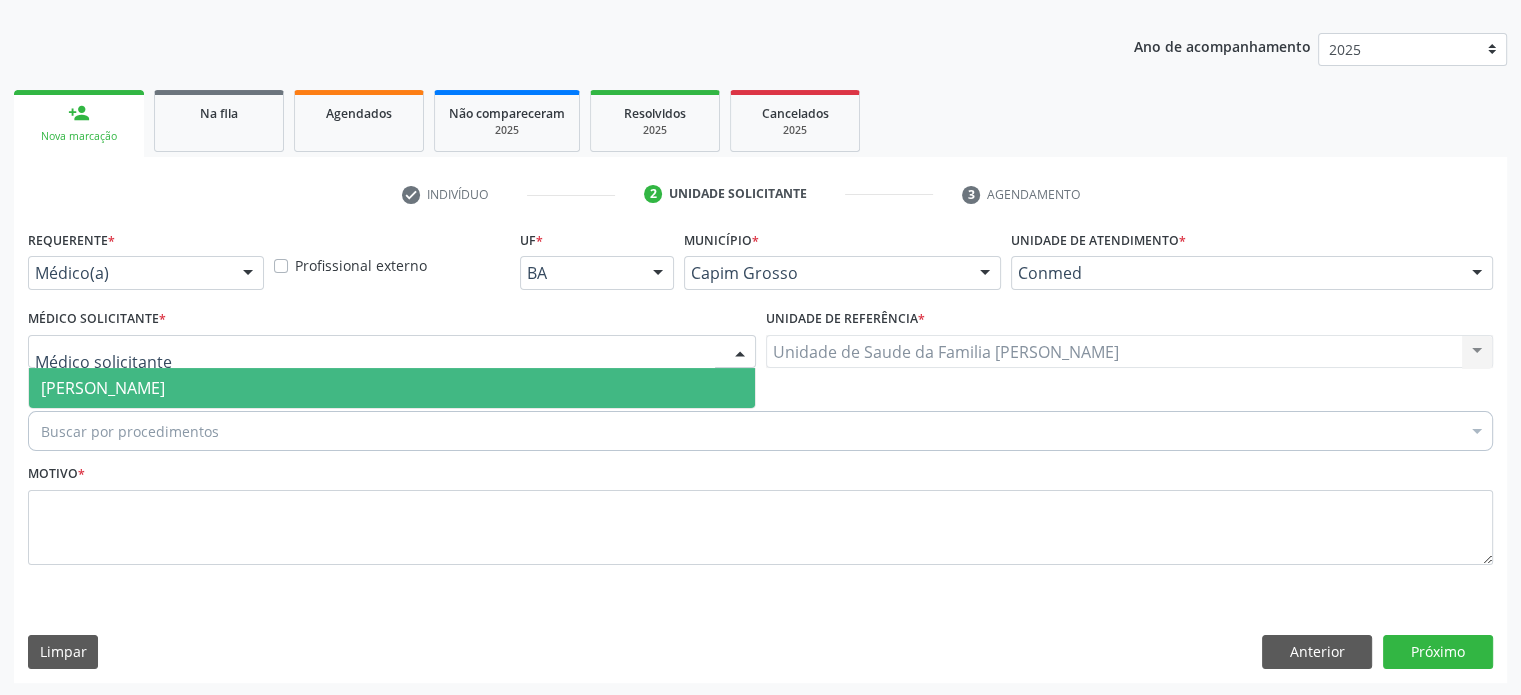click on "[PERSON_NAME]" at bounding box center [103, 388] 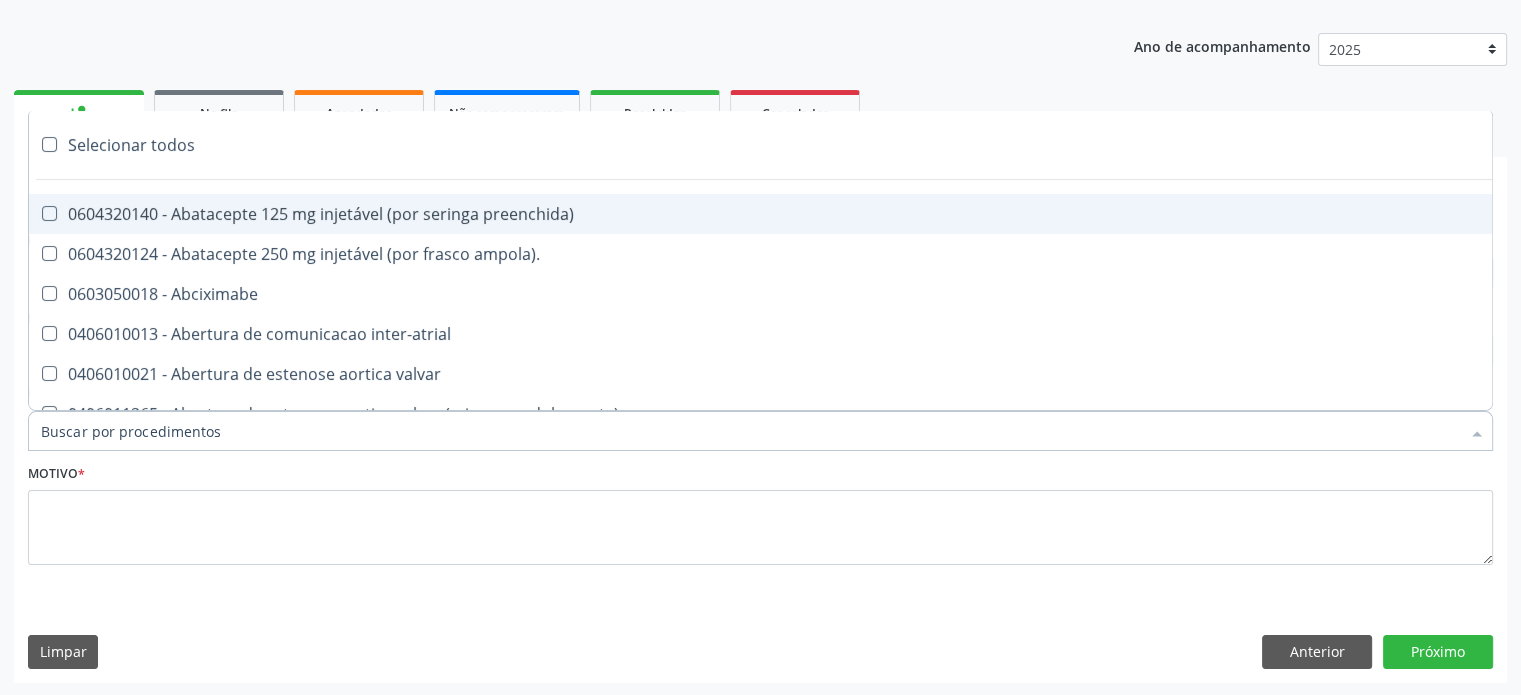paste on "0205020127" 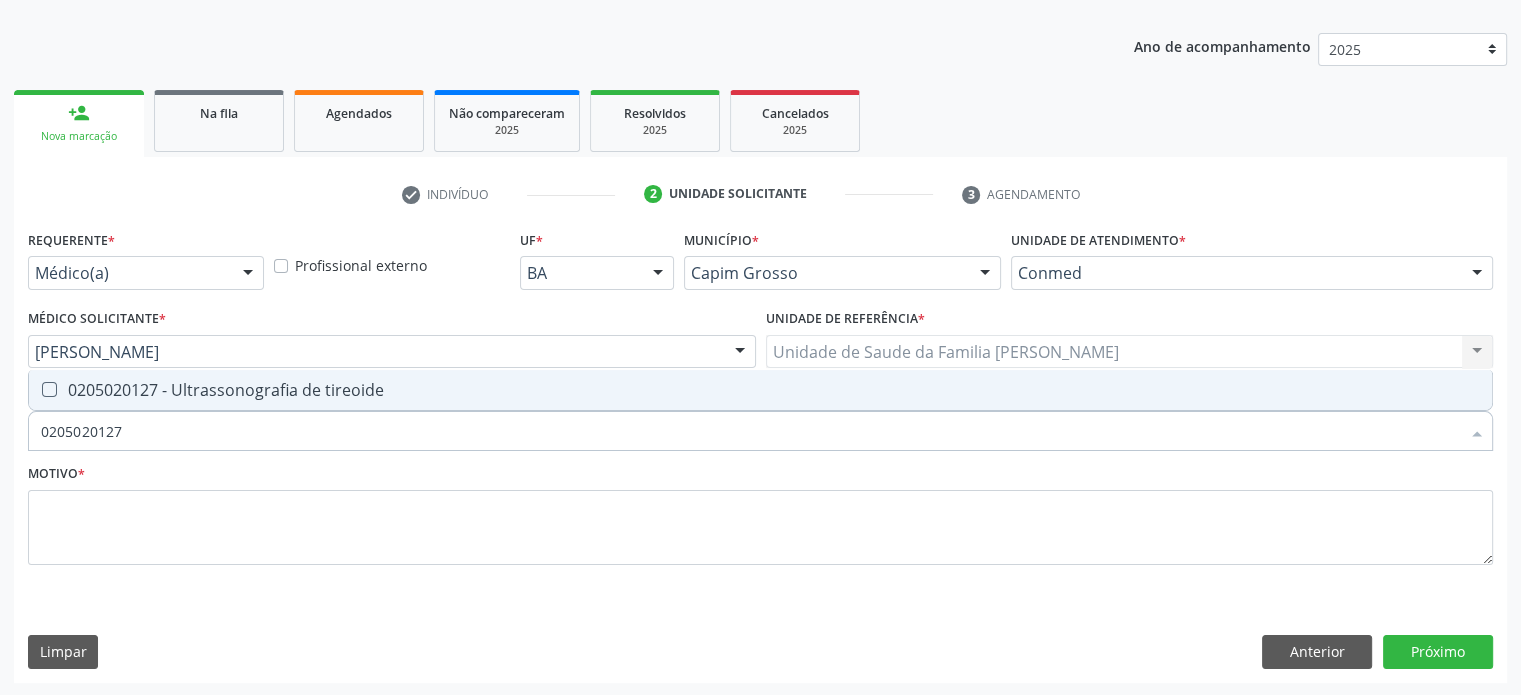 click on "0205020127 - Ultrassonografia de tireoide" at bounding box center [760, 390] 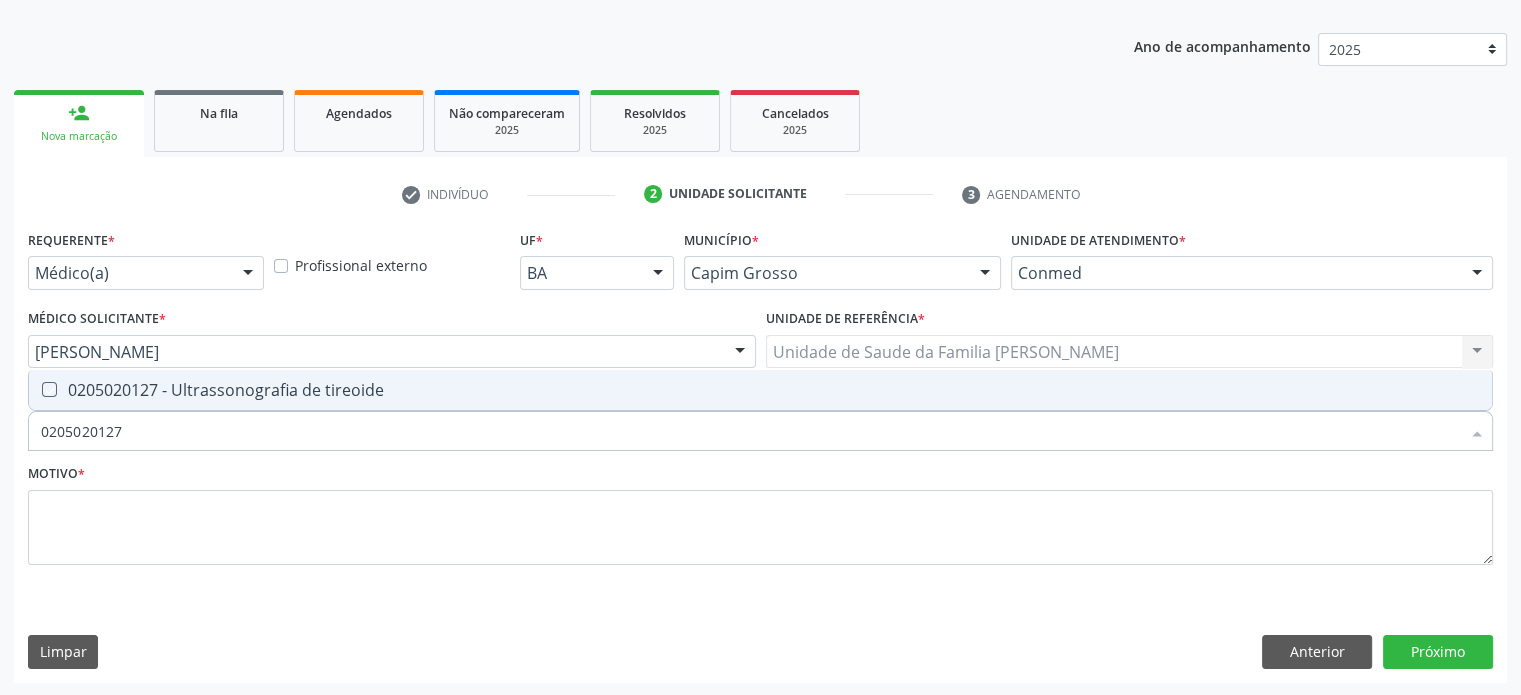 checkbox on "true" 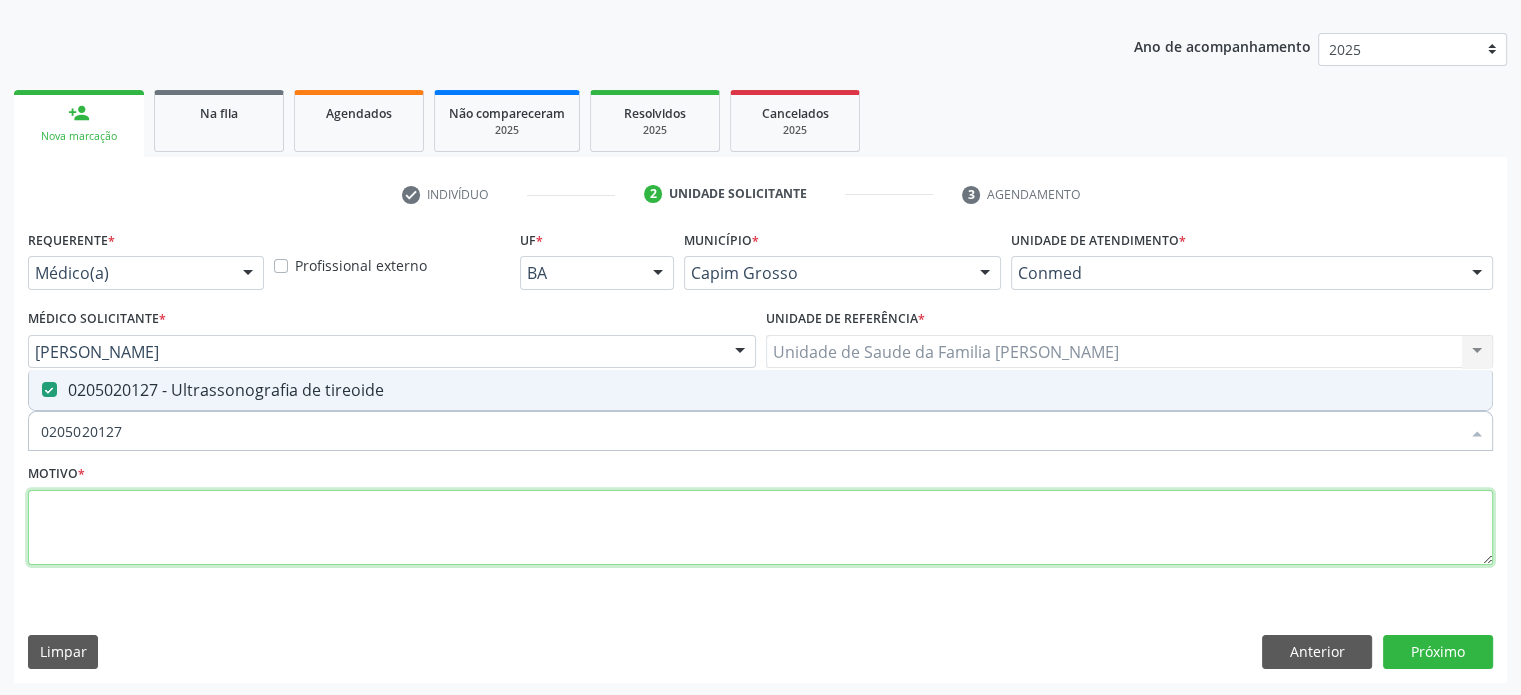 click at bounding box center (760, 528) 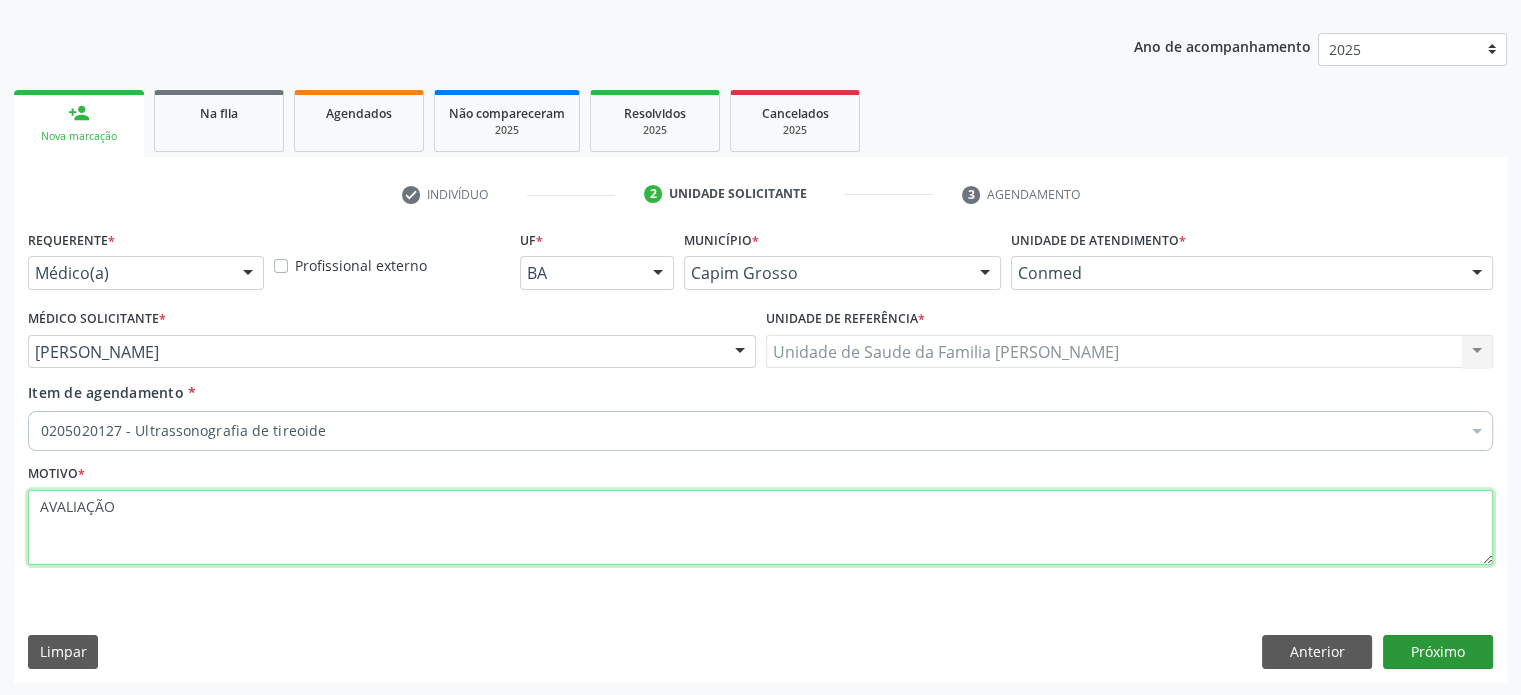 type on "AVALIAÇÃO" 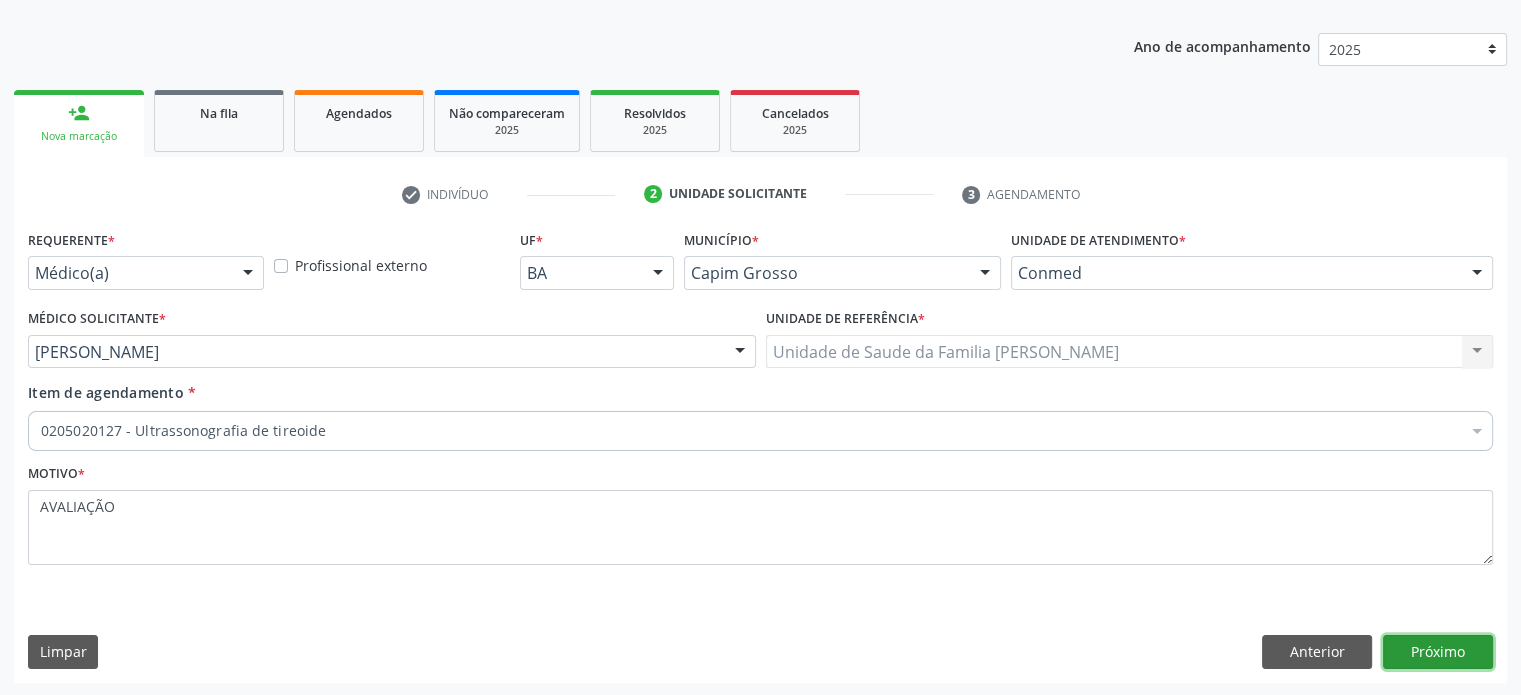 click on "Próximo" at bounding box center [1438, 652] 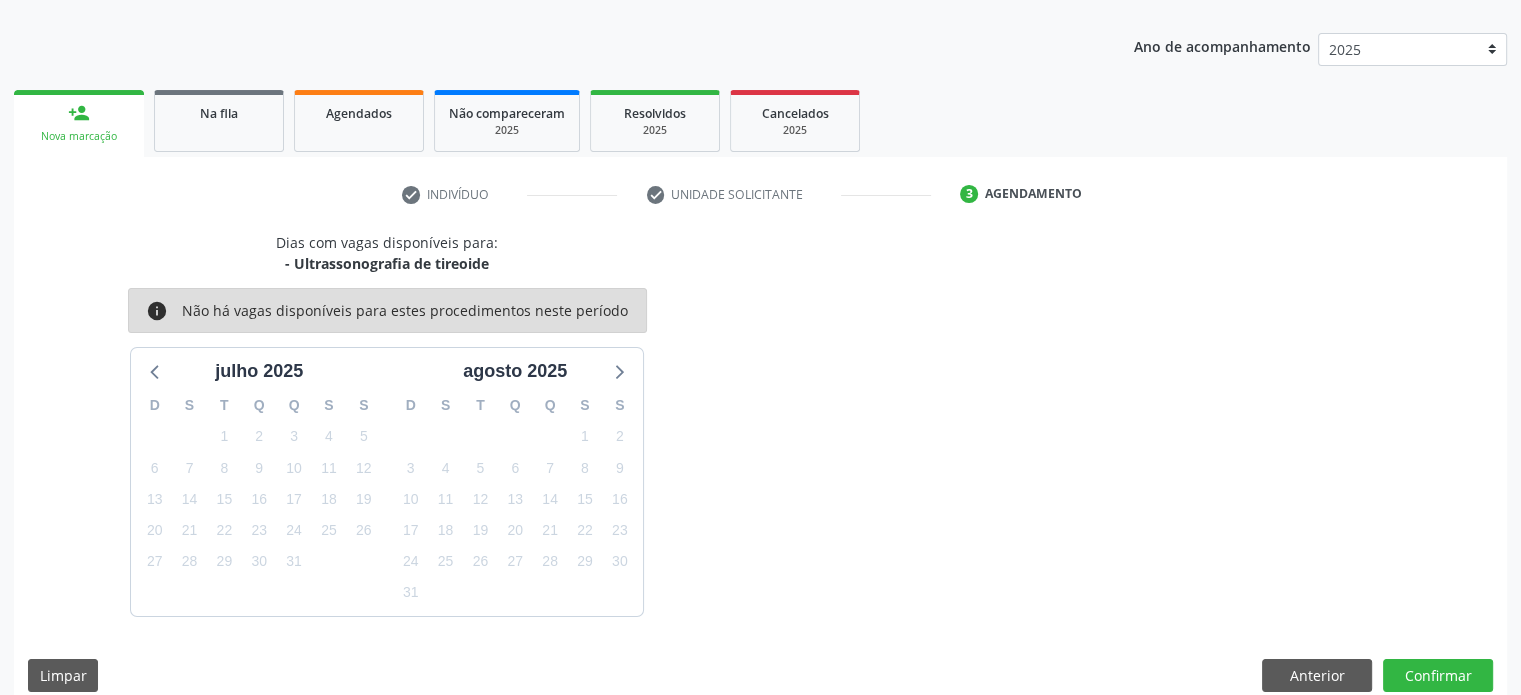scroll, scrollTop: 232, scrollLeft: 0, axis: vertical 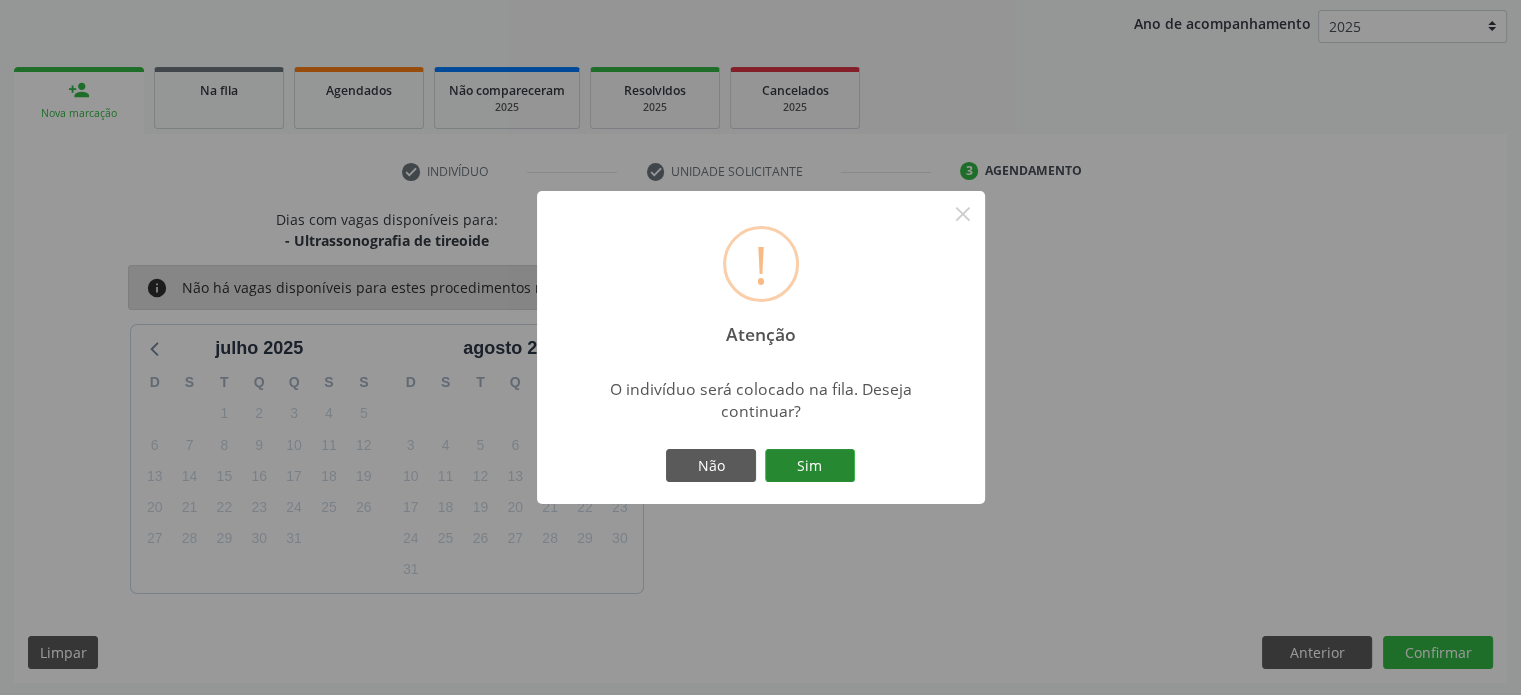 click on "Sim" at bounding box center [810, 466] 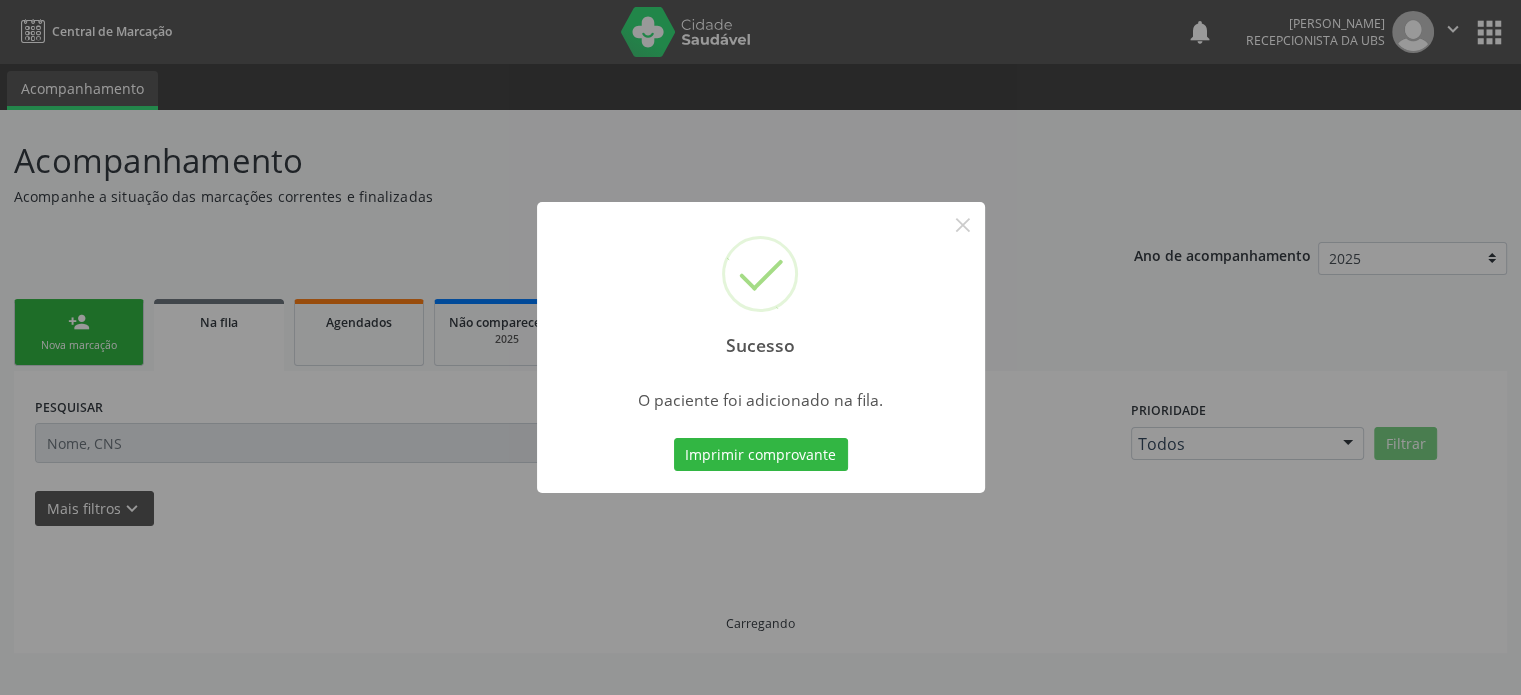 scroll, scrollTop: 0, scrollLeft: 0, axis: both 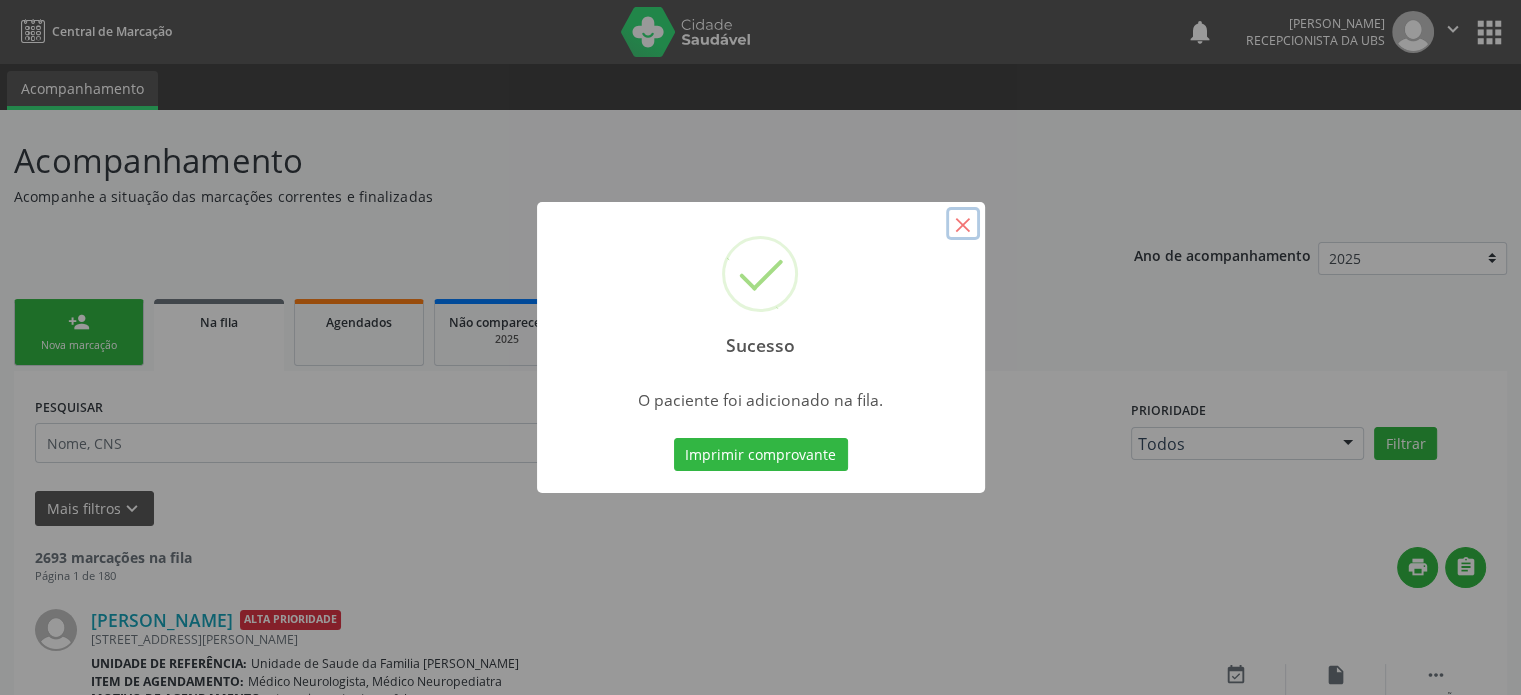 click on "×" at bounding box center [963, 224] 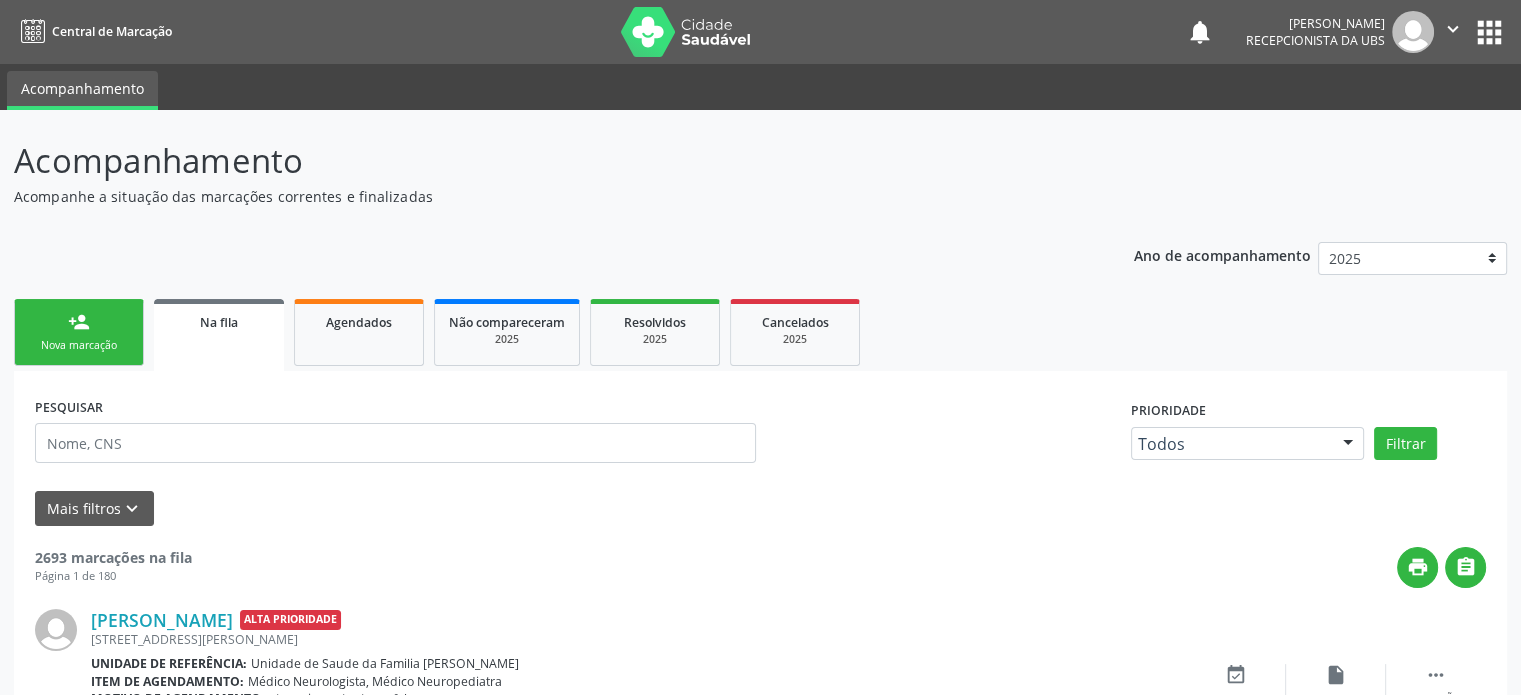 click on "person_add
Nova marcação" at bounding box center (79, 332) 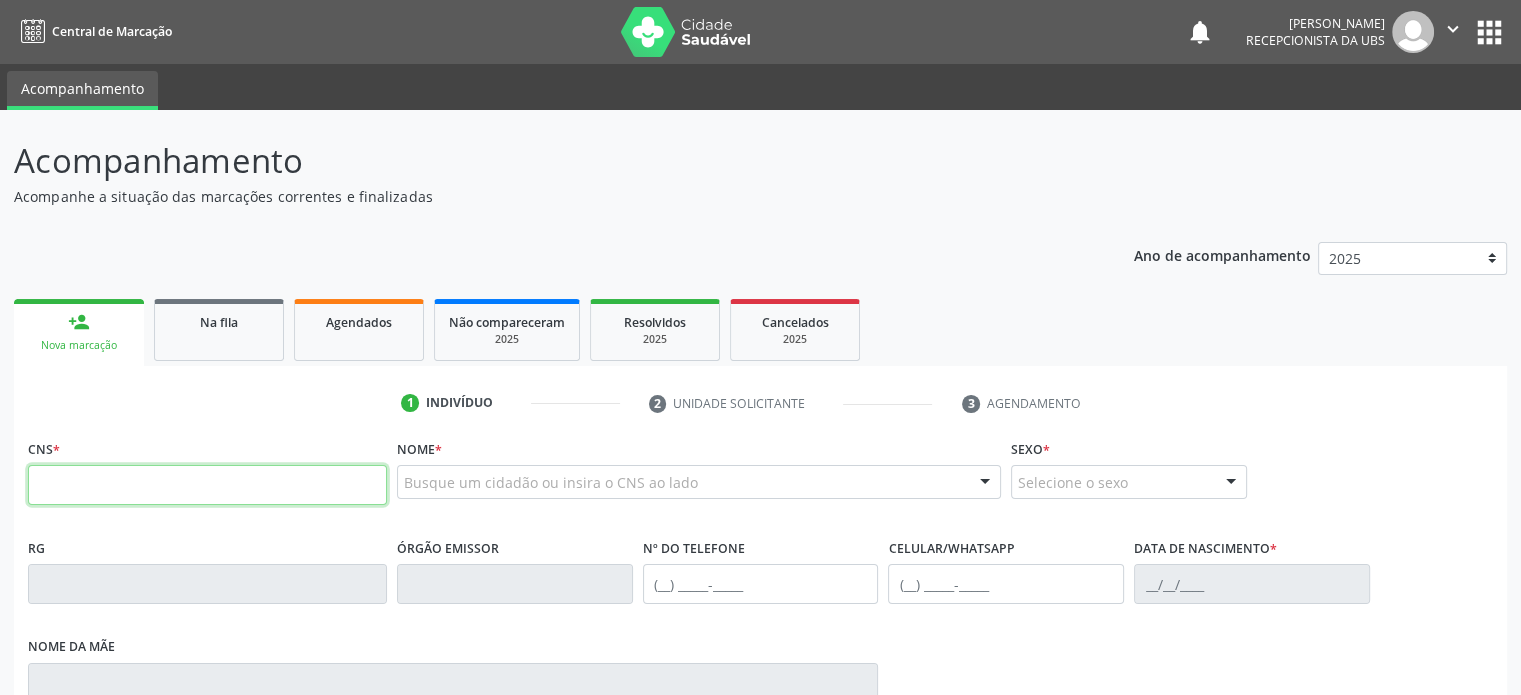 click at bounding box center [207, 485] 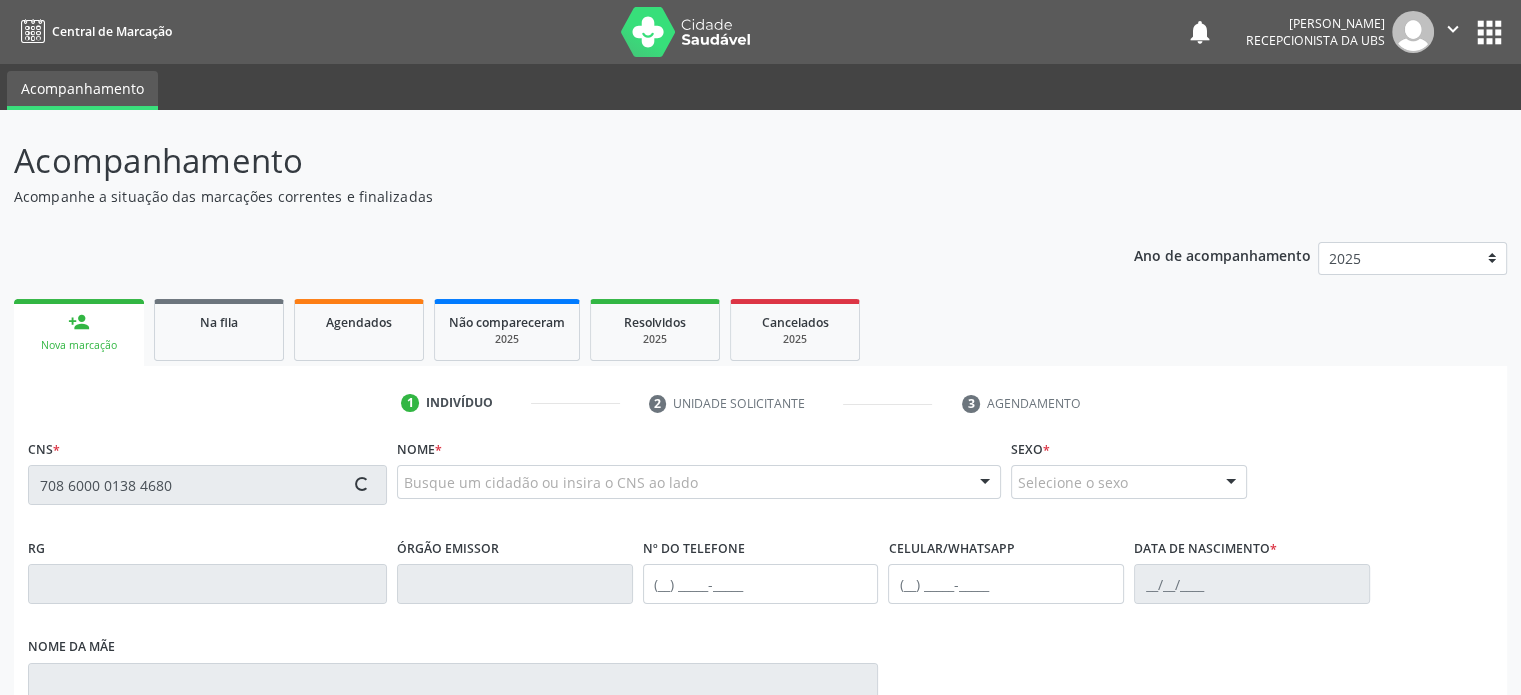 type on "708 6000 0138 4680" 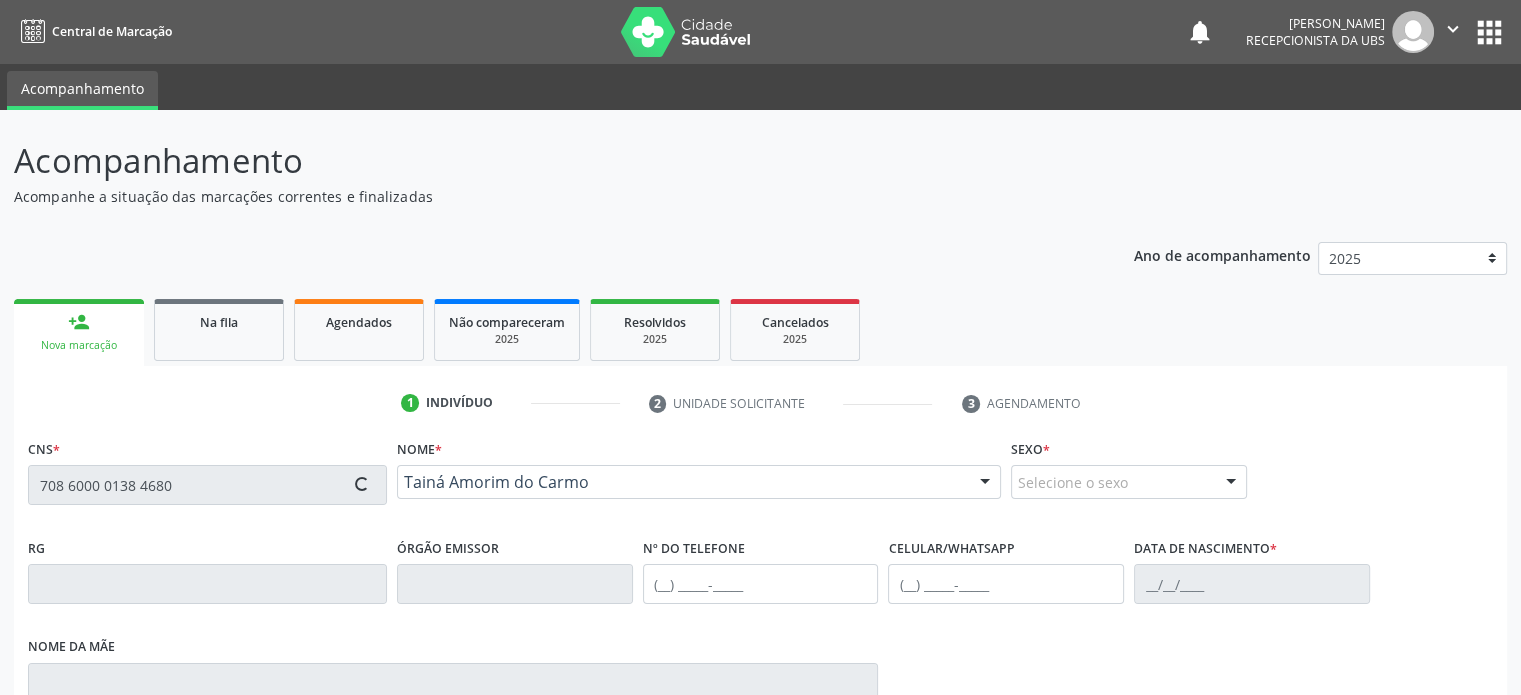 type on "(74) 99999-1844" 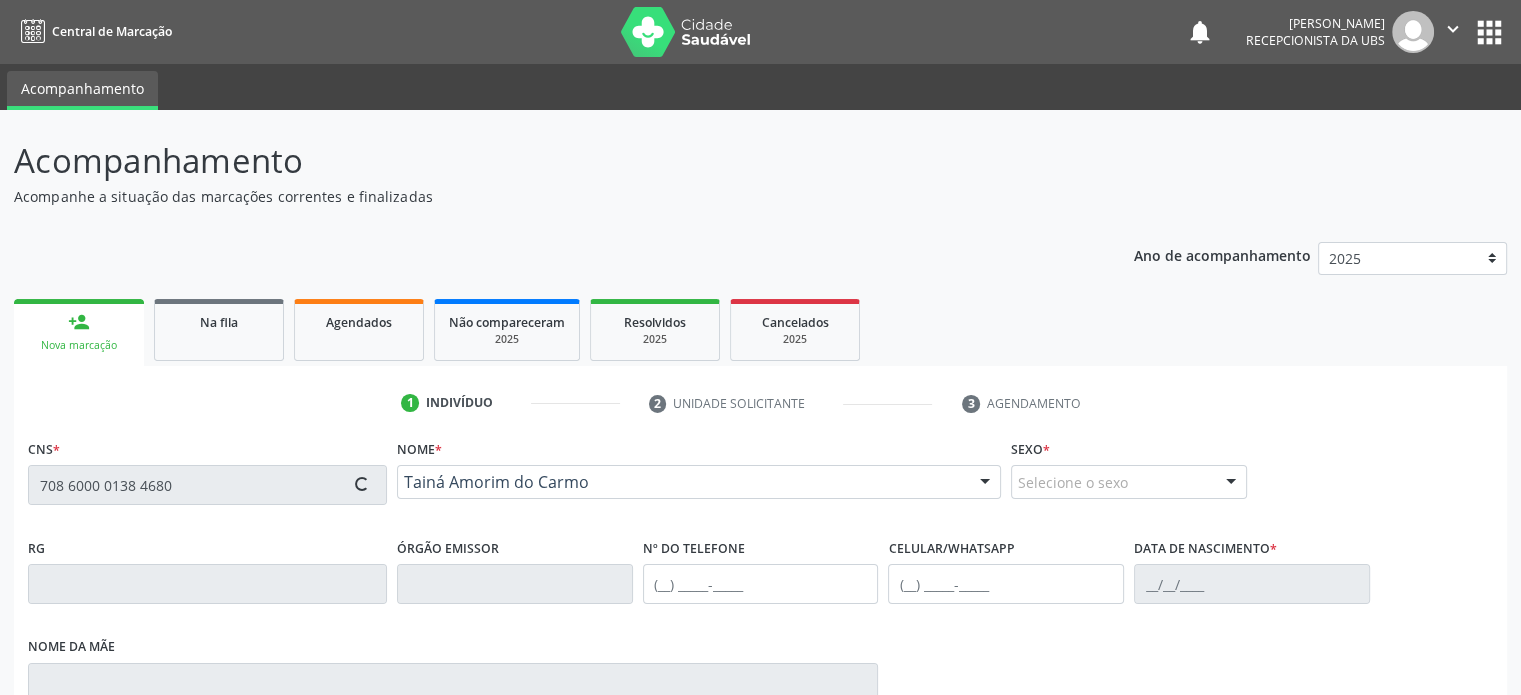 type on "(74) 99999-1844" 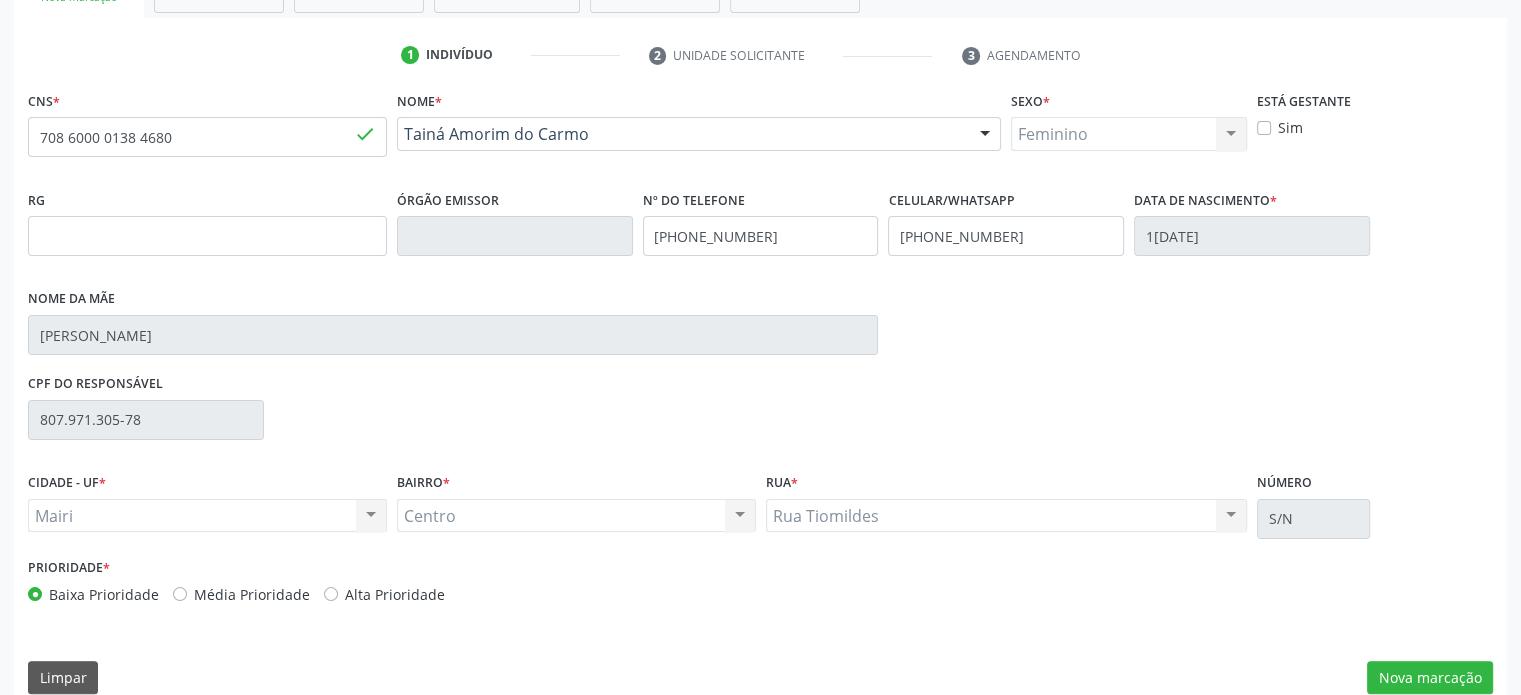 scroll, scrollTop: 374, scrollLeft: 0, axis: vertical 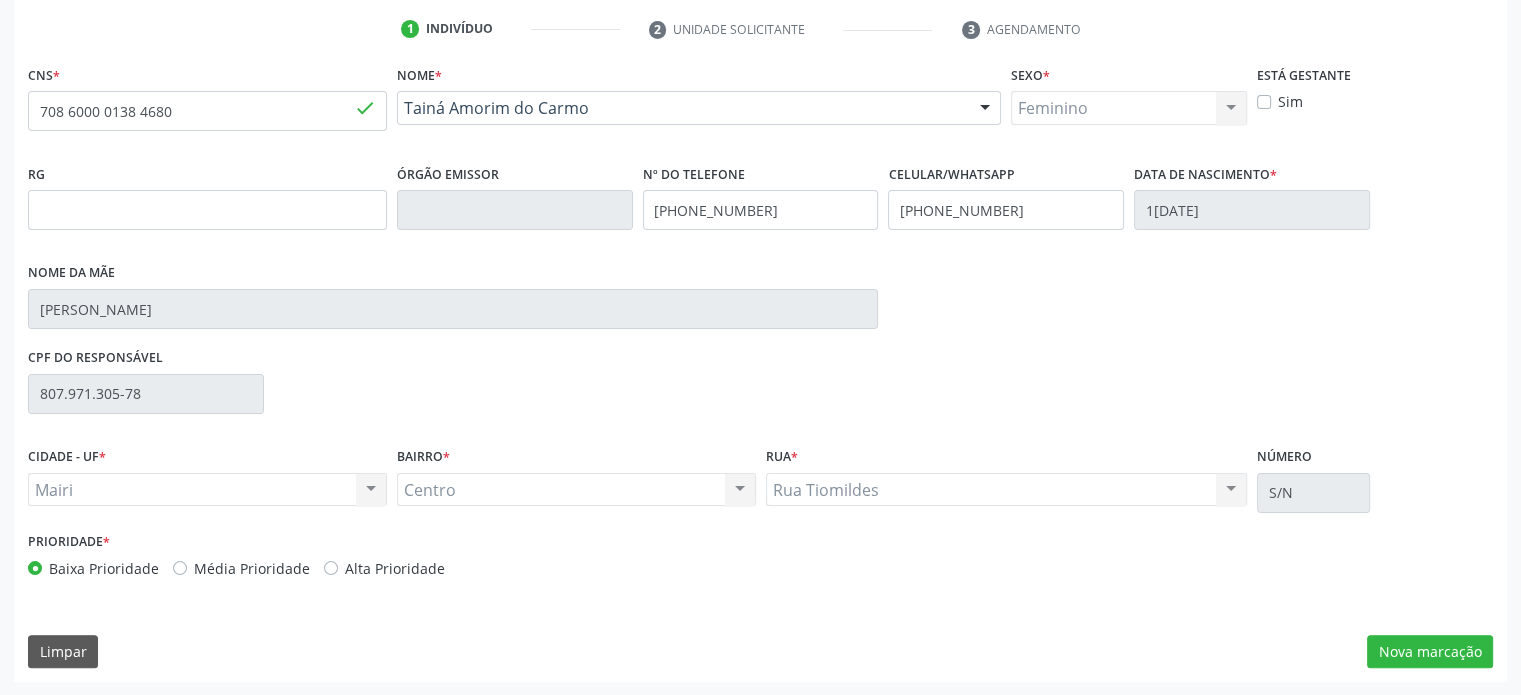 click on "Média Prioridade" at bounding box center [252, 568] 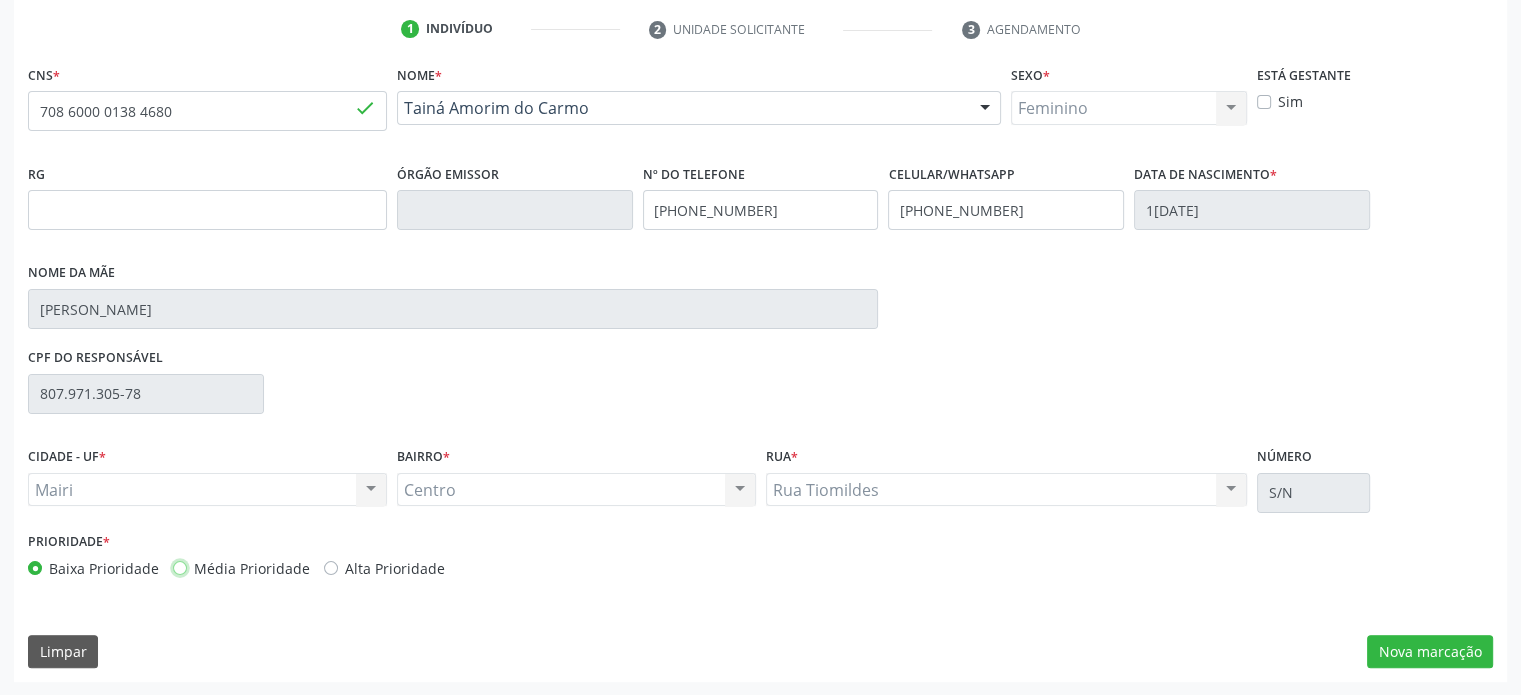 click on "Média Prioridade" at bounding box center [180, 567] 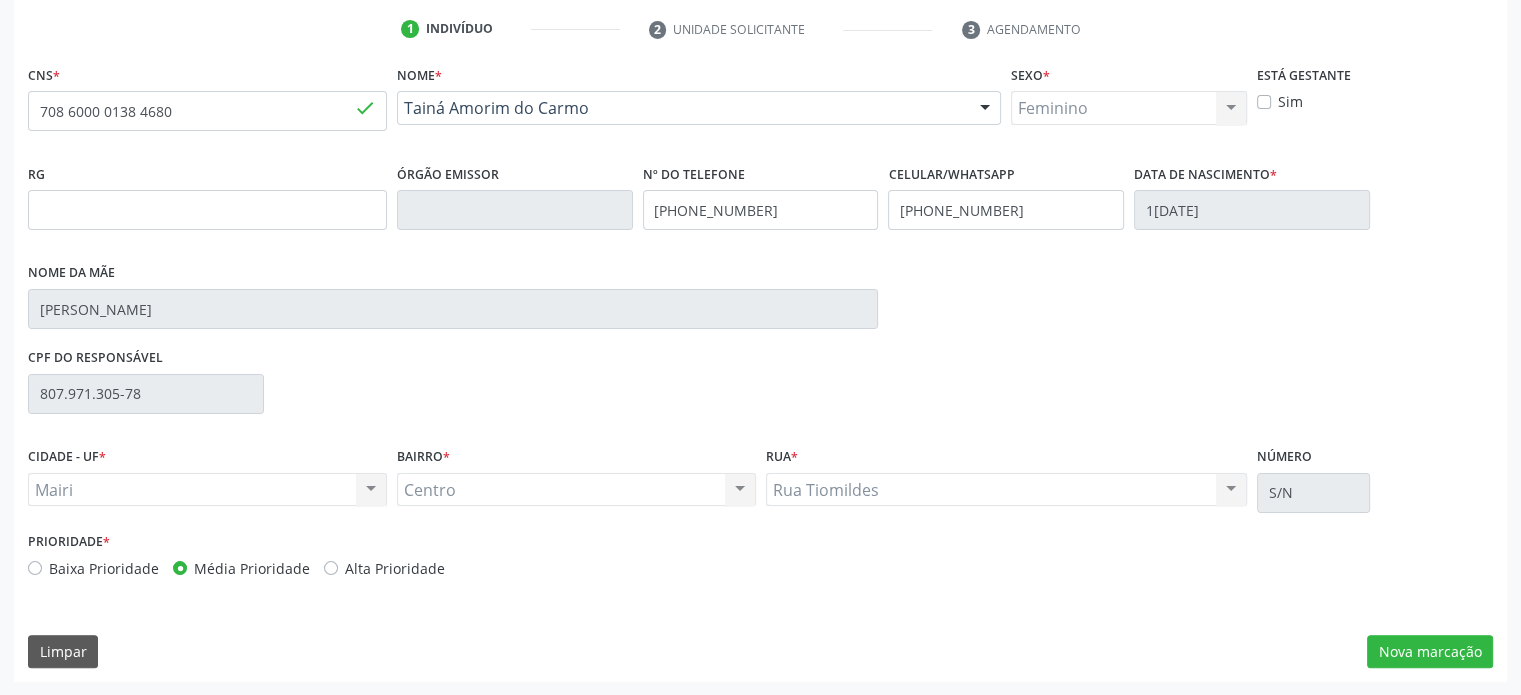click on "Alta Prioridade" at bounding box center [395, 568] 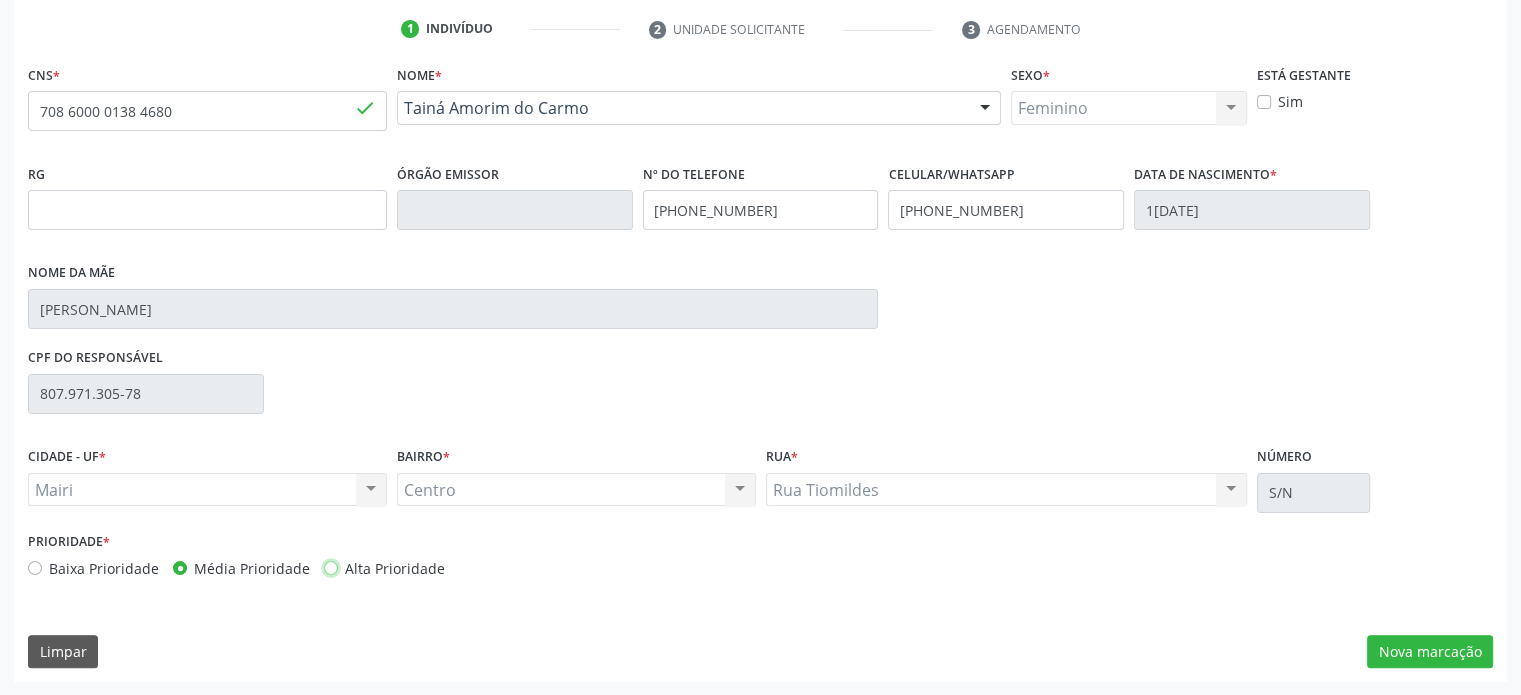 click on "Alta Prioridade" at bounding box center [331, 567] 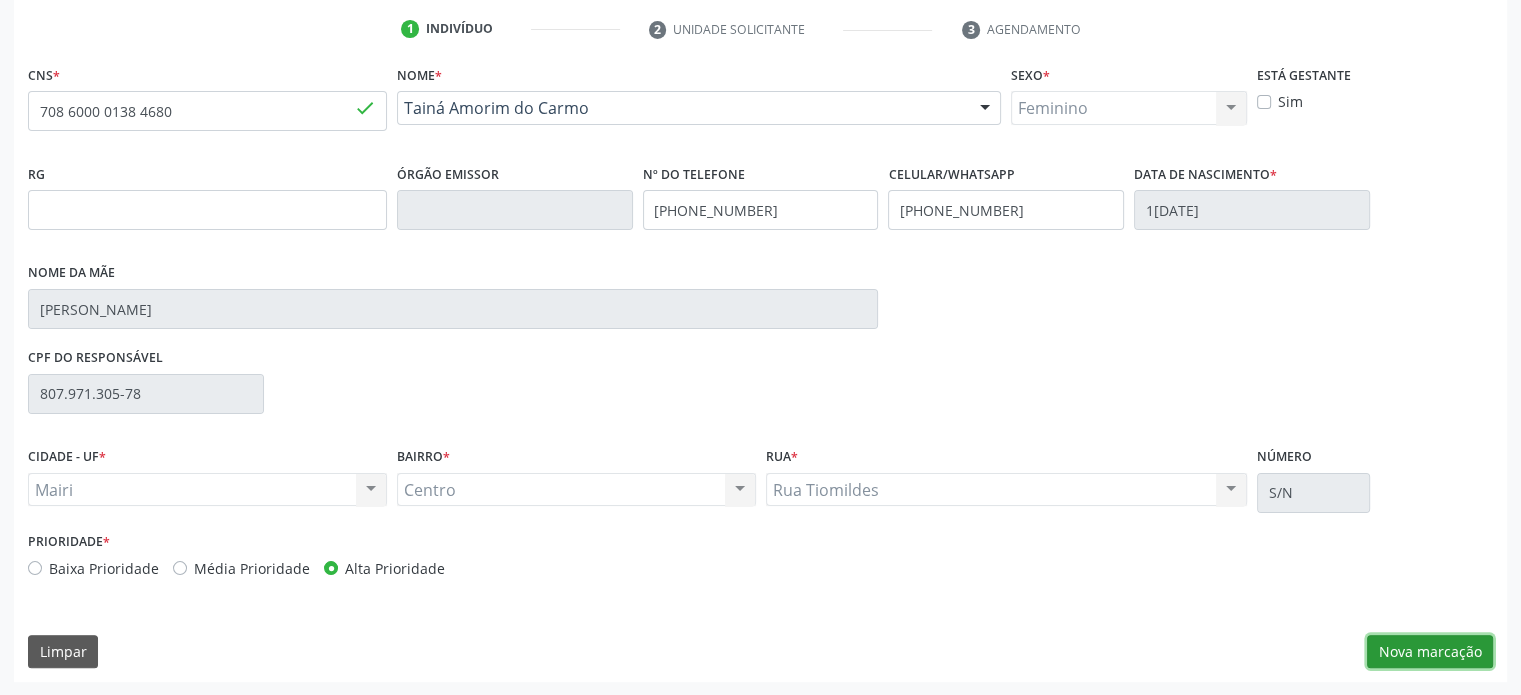 click on "Nova marcação" at bounding box center [1430, 652] 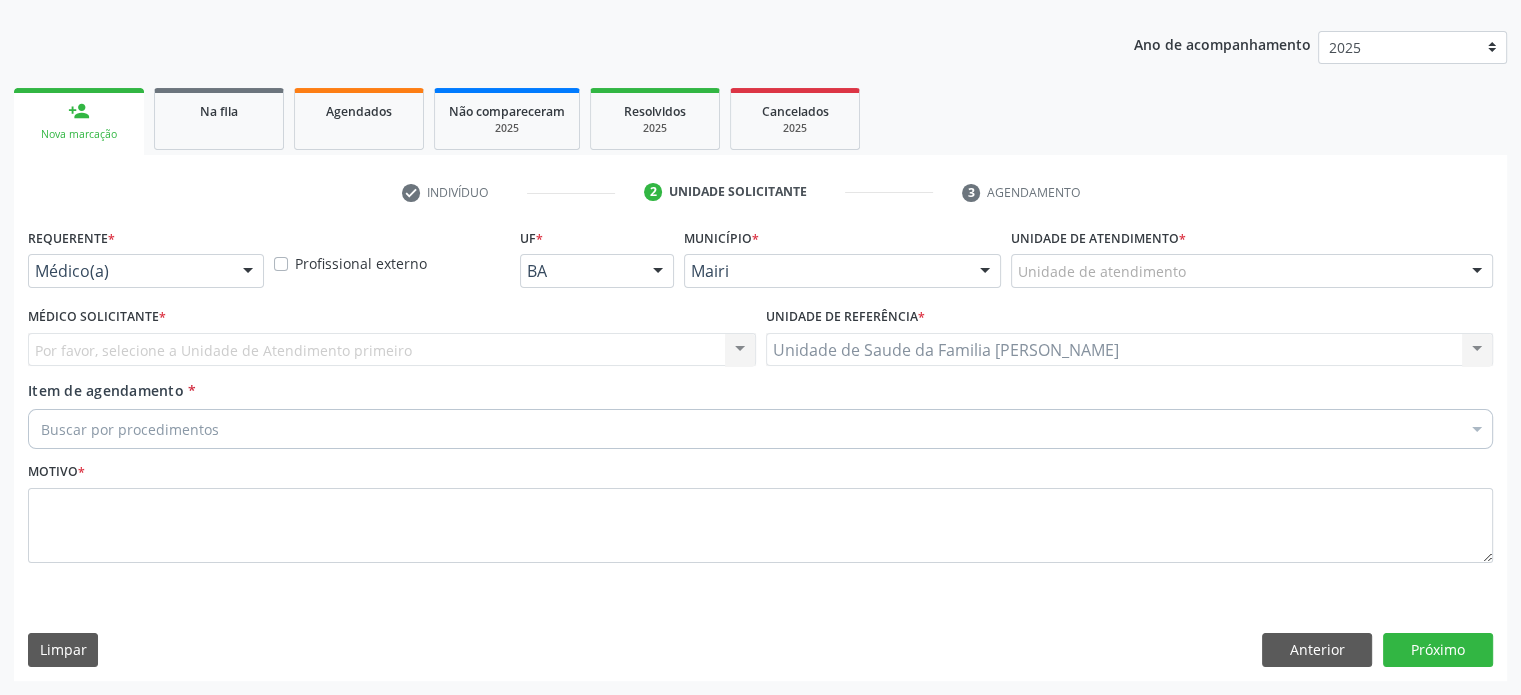 scroll, scrollTop: 209, scrollLeft: 0, axis: vertical 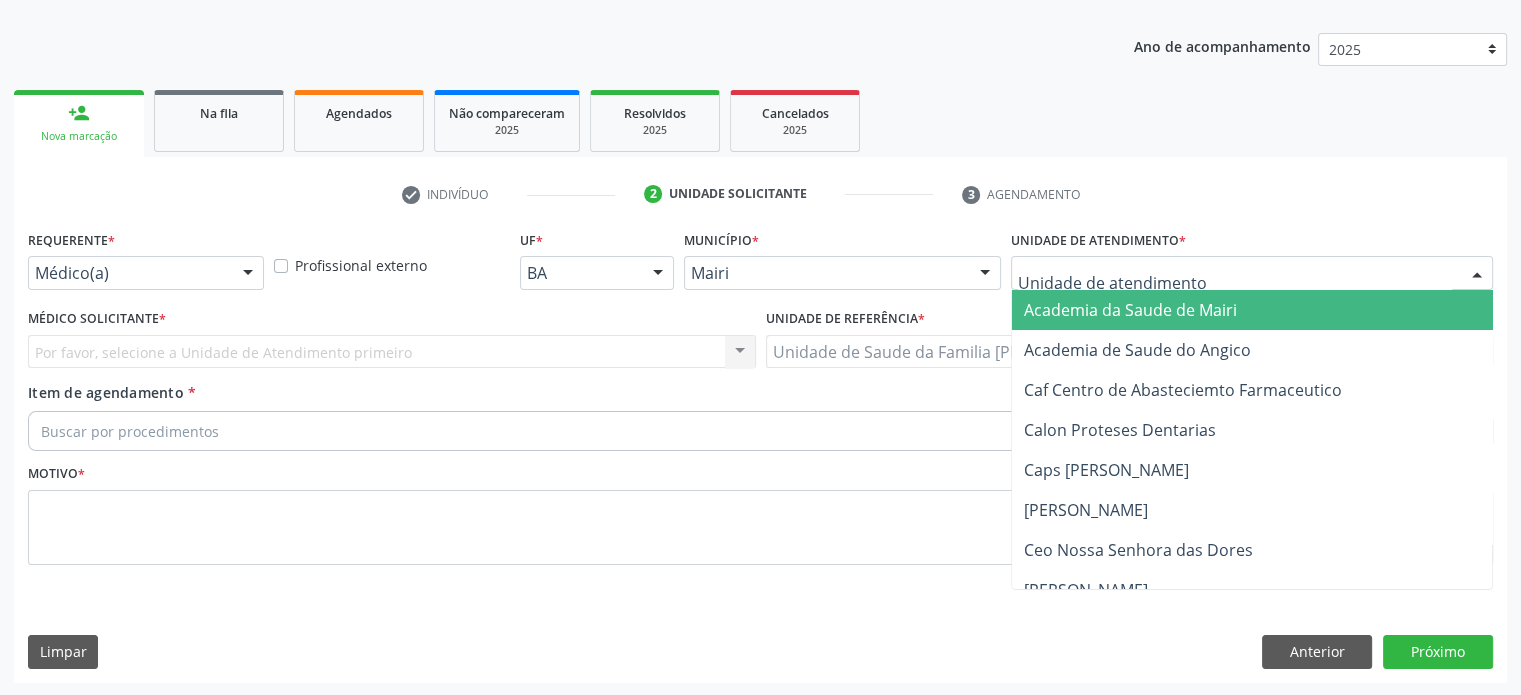 click at bounding box center (248, 274) 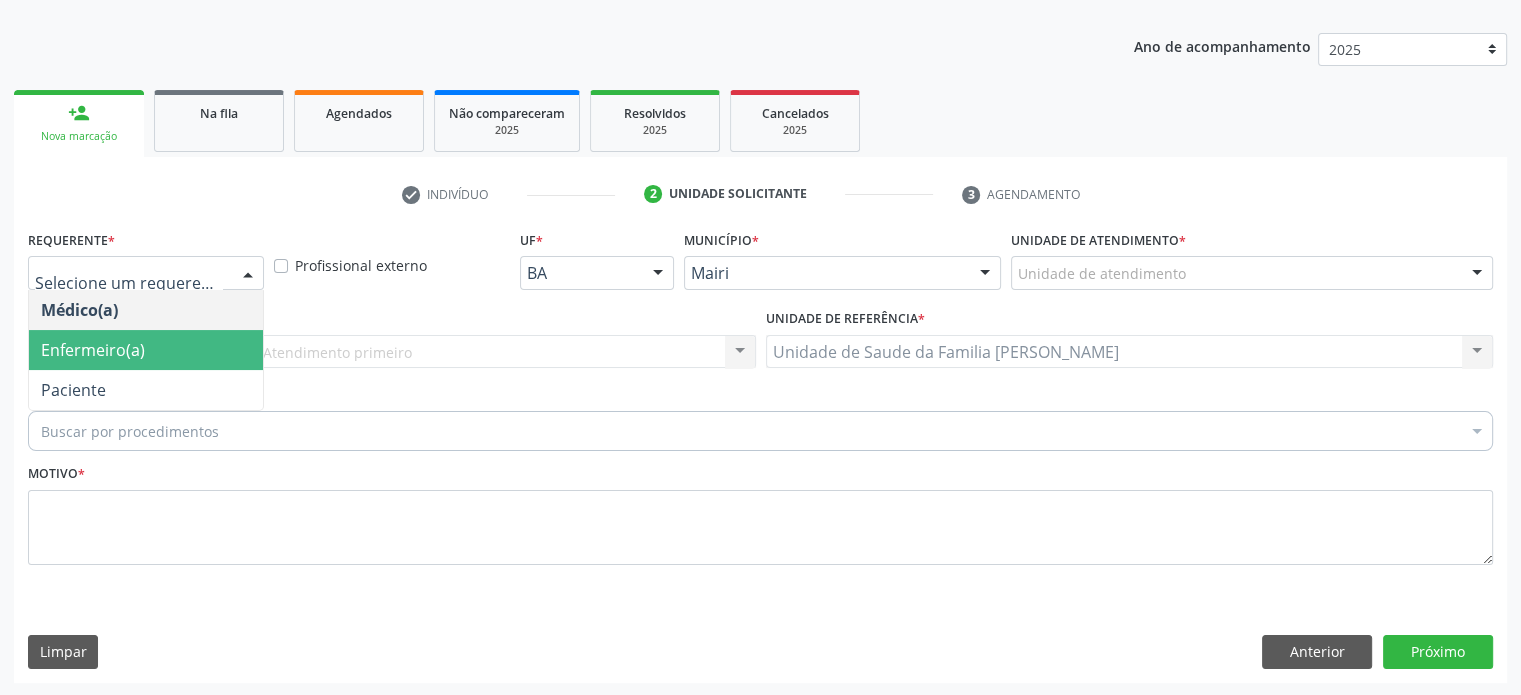 click on "Enfermeiro(a)" at bounding box center [146, 350] 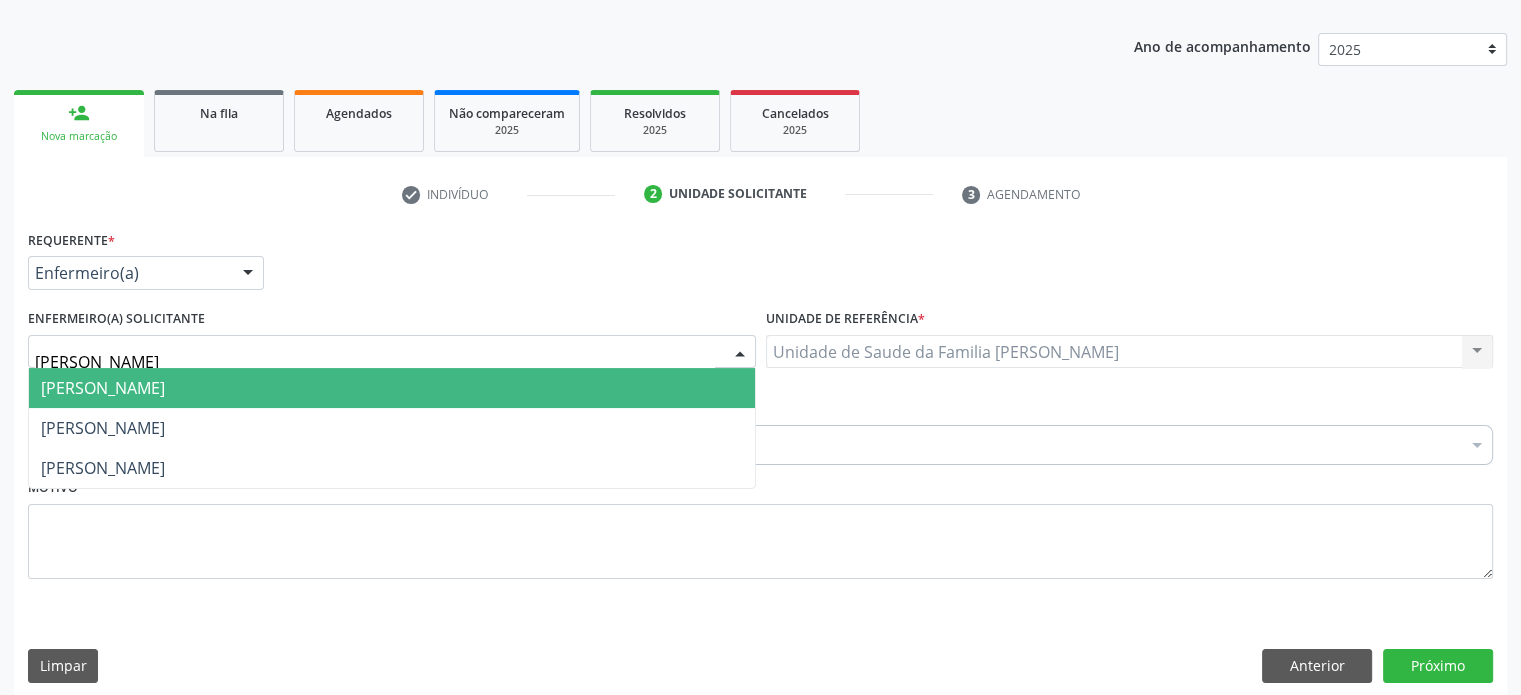 type on "JOR" 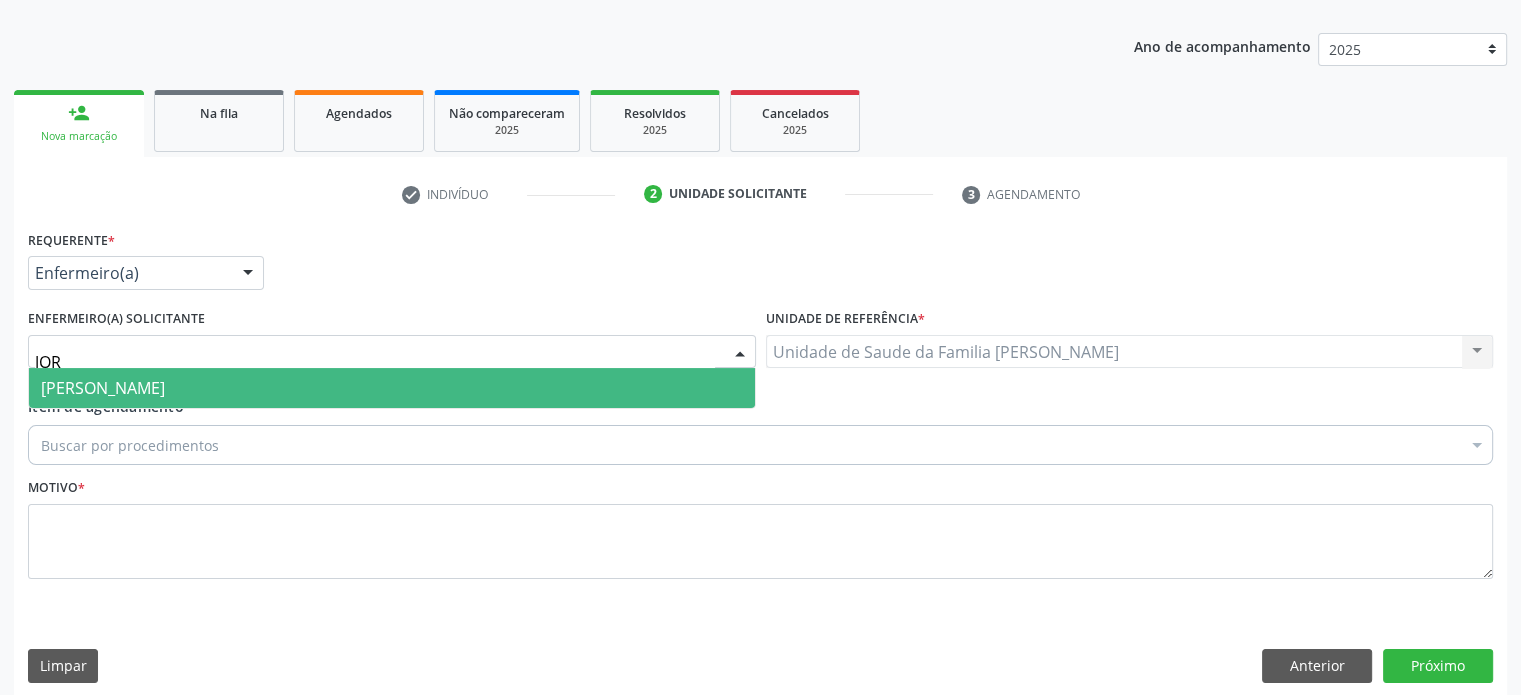 click on "Jordenia Rios Barbosa Reis" at bounding box center [103, 388] 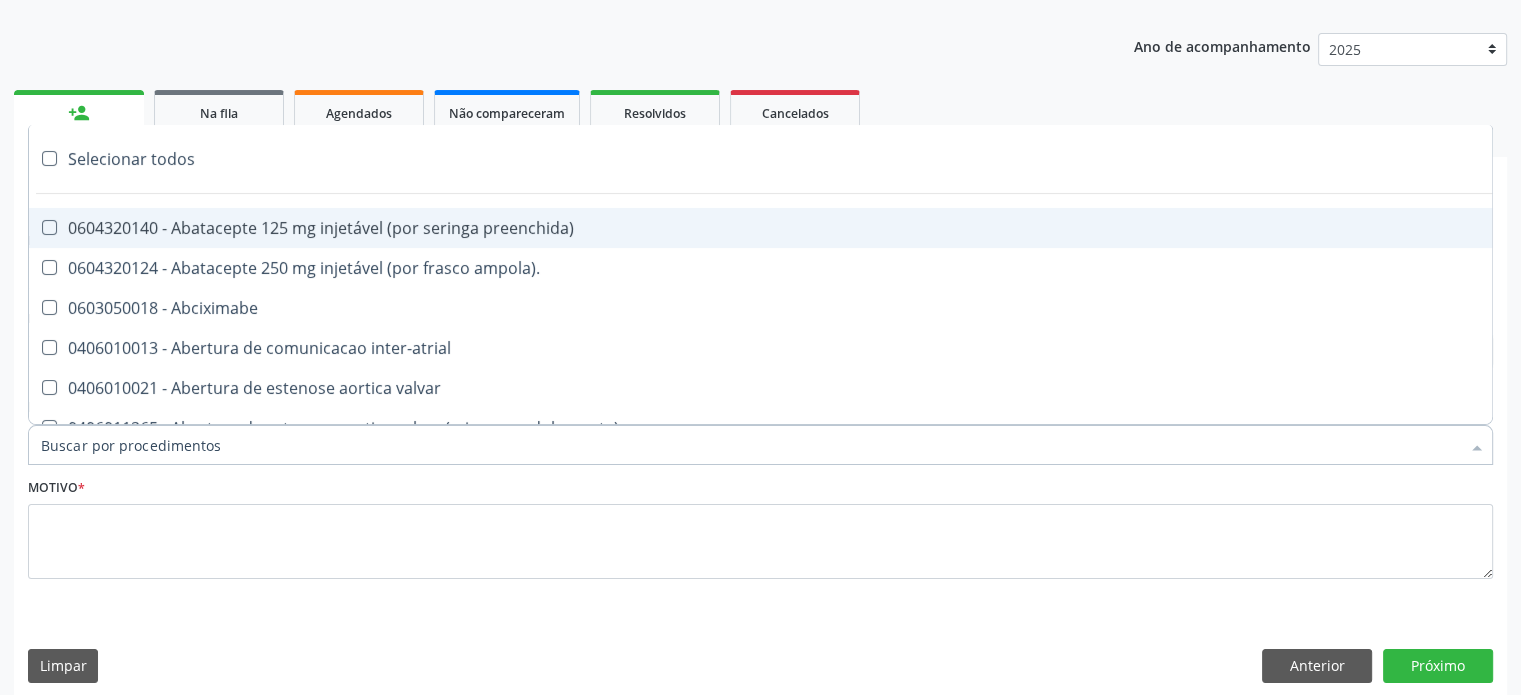 paste on "0205020143" 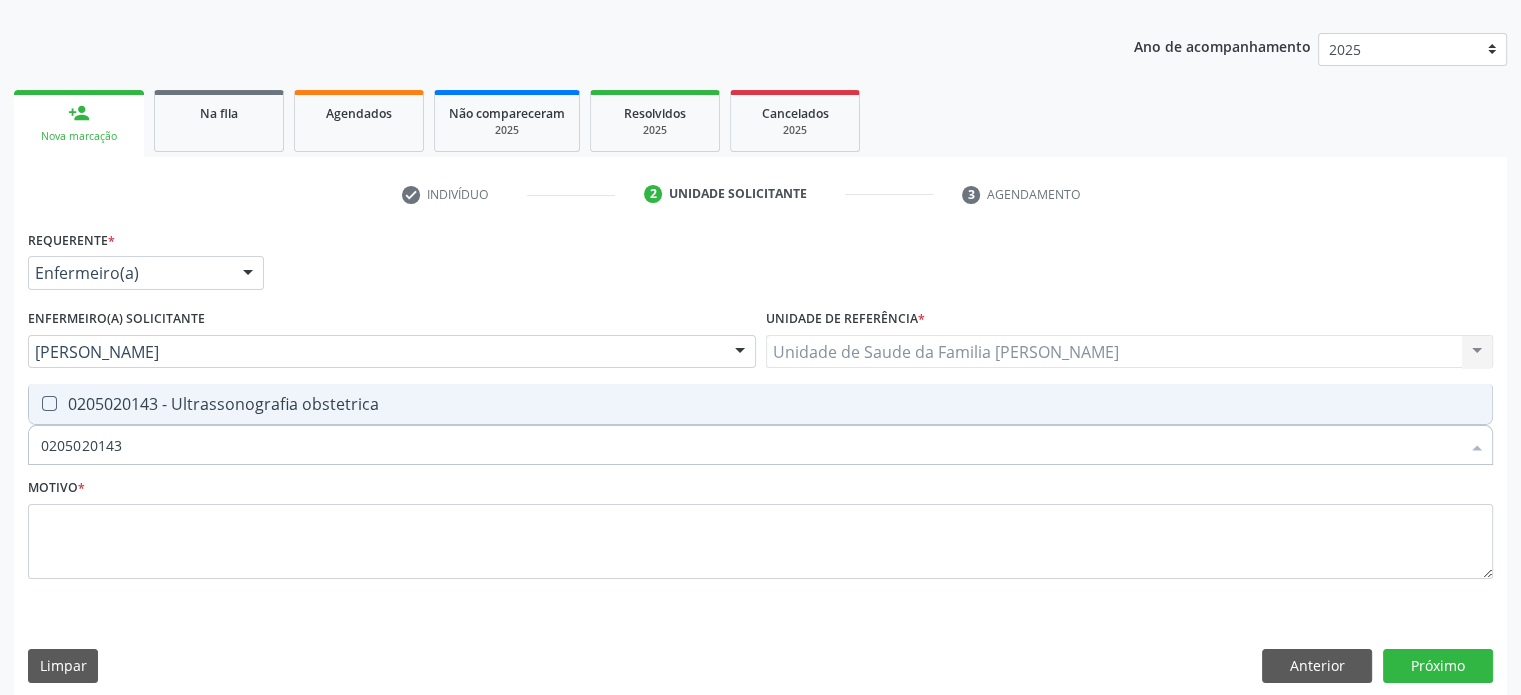 click on "0205020143 - Ultrassonografia obstetrica" at bounding box center (760, 404) 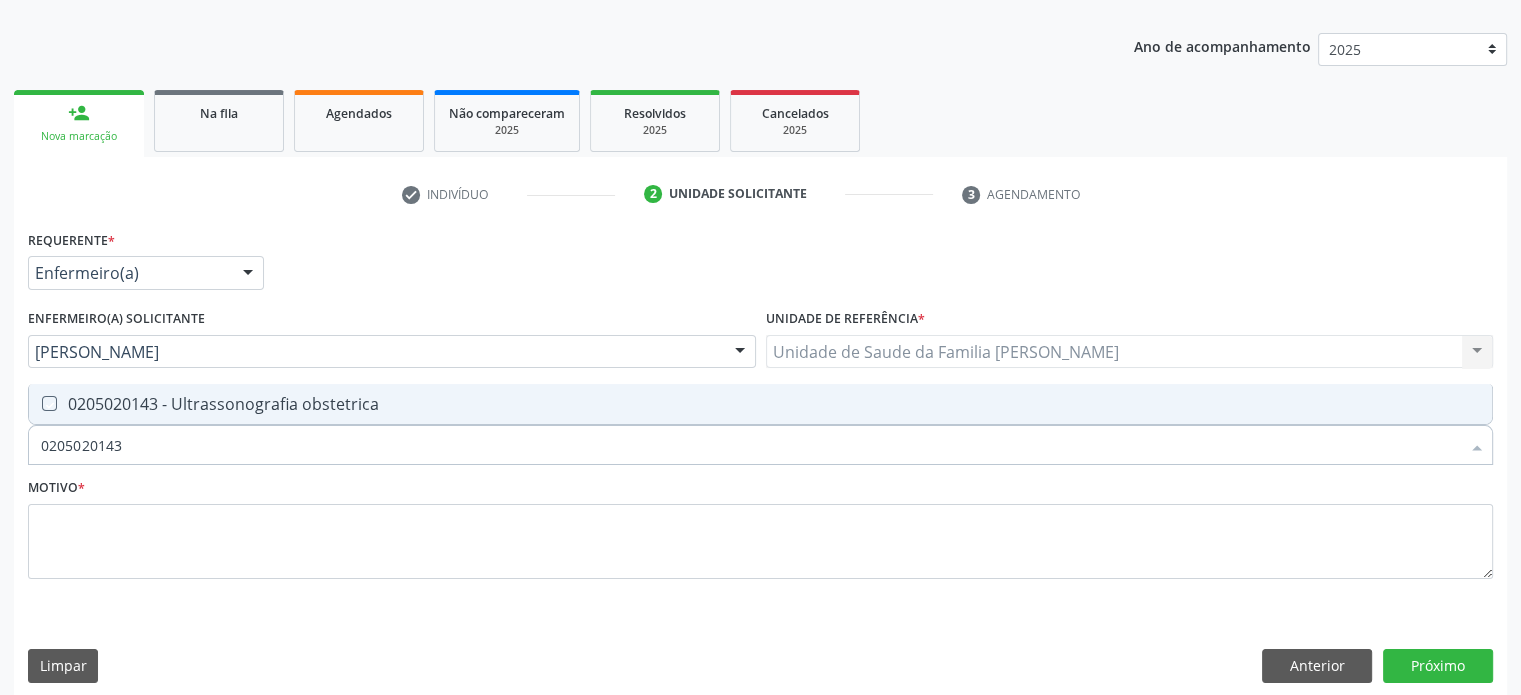 checkbox on "true" 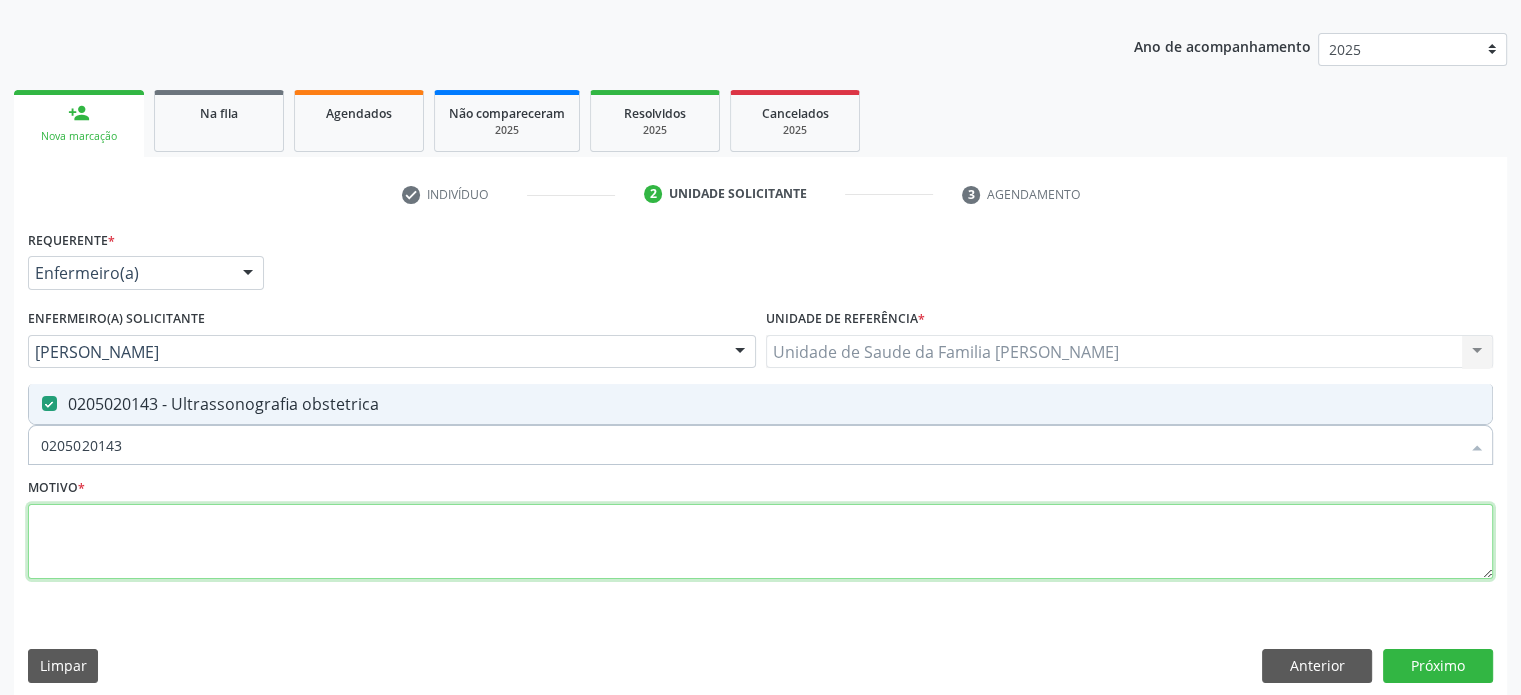 click at bounding box center [760, 542] 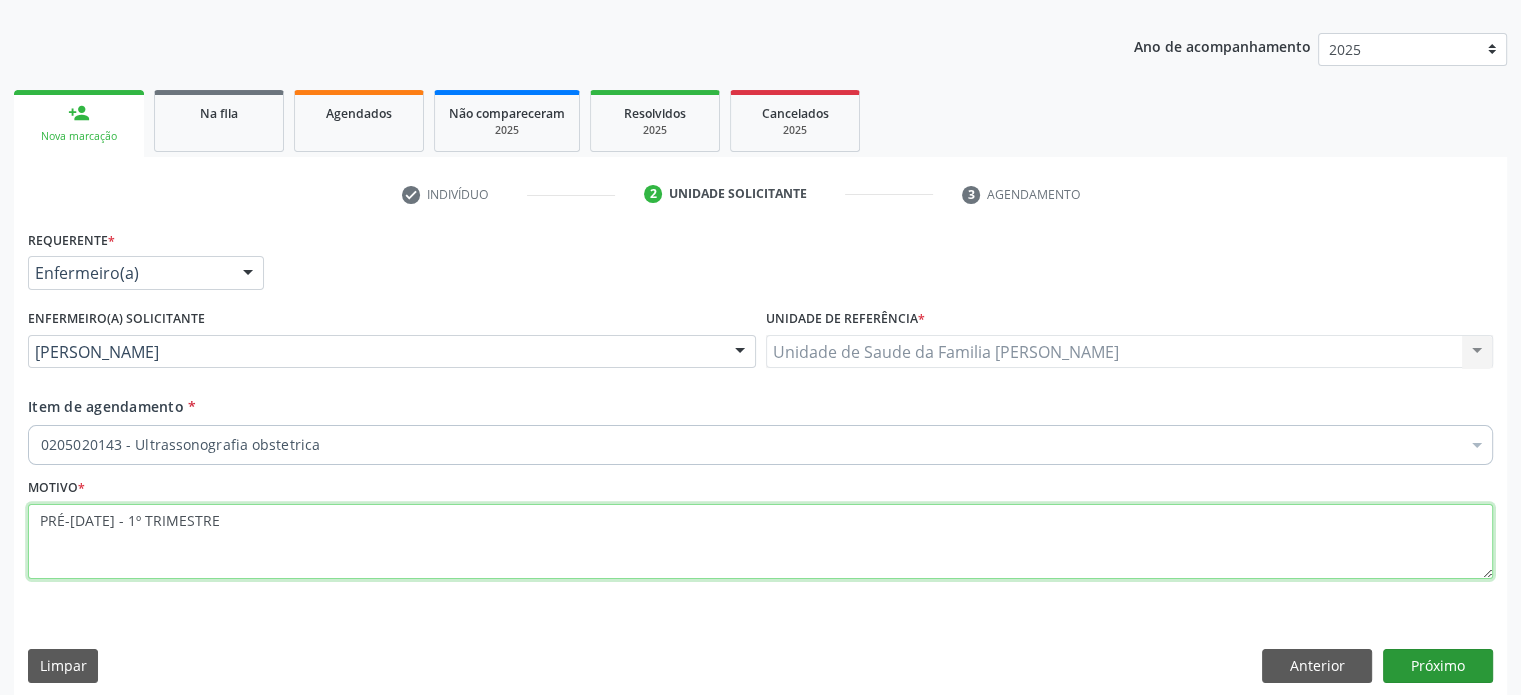 type on "PRÉ-NATAL - 1º TRIMESTRE" 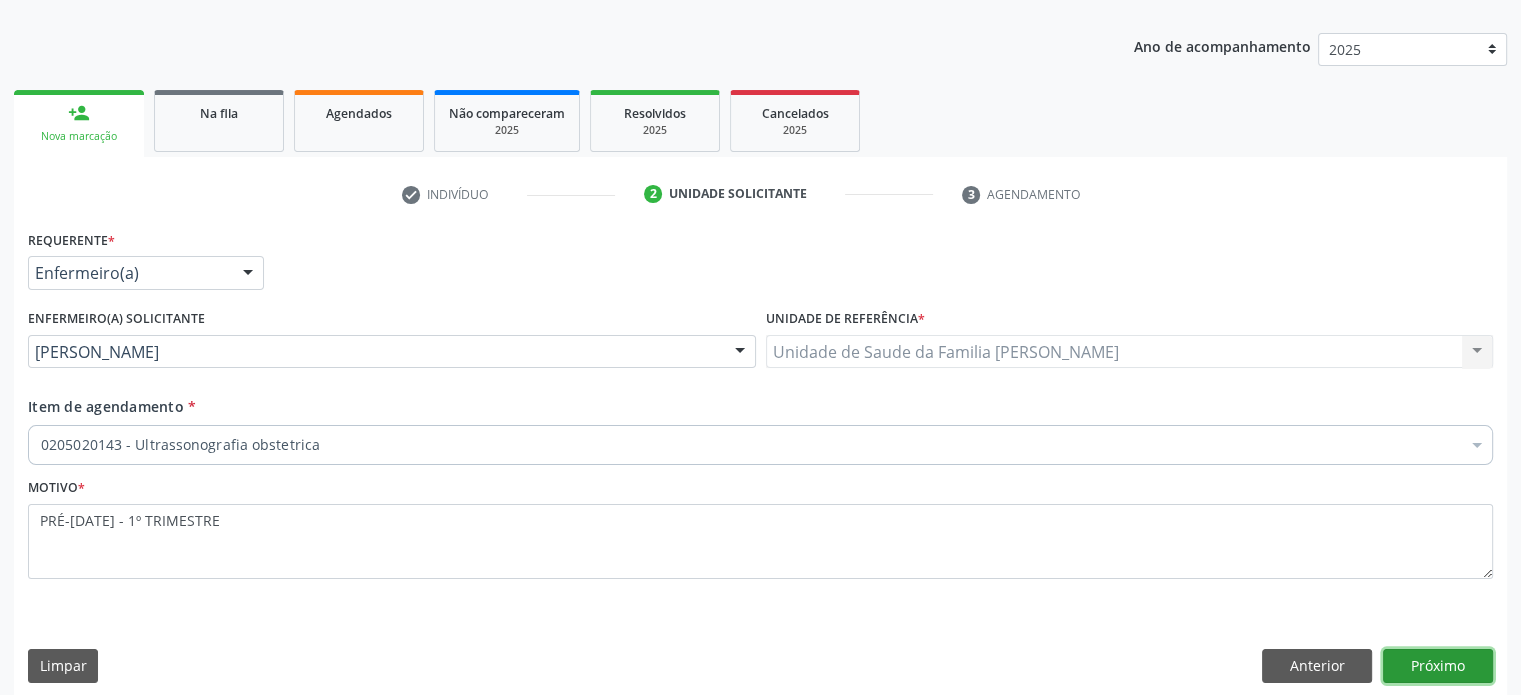 click on "Próximo" at bounding box center [1438, 666] 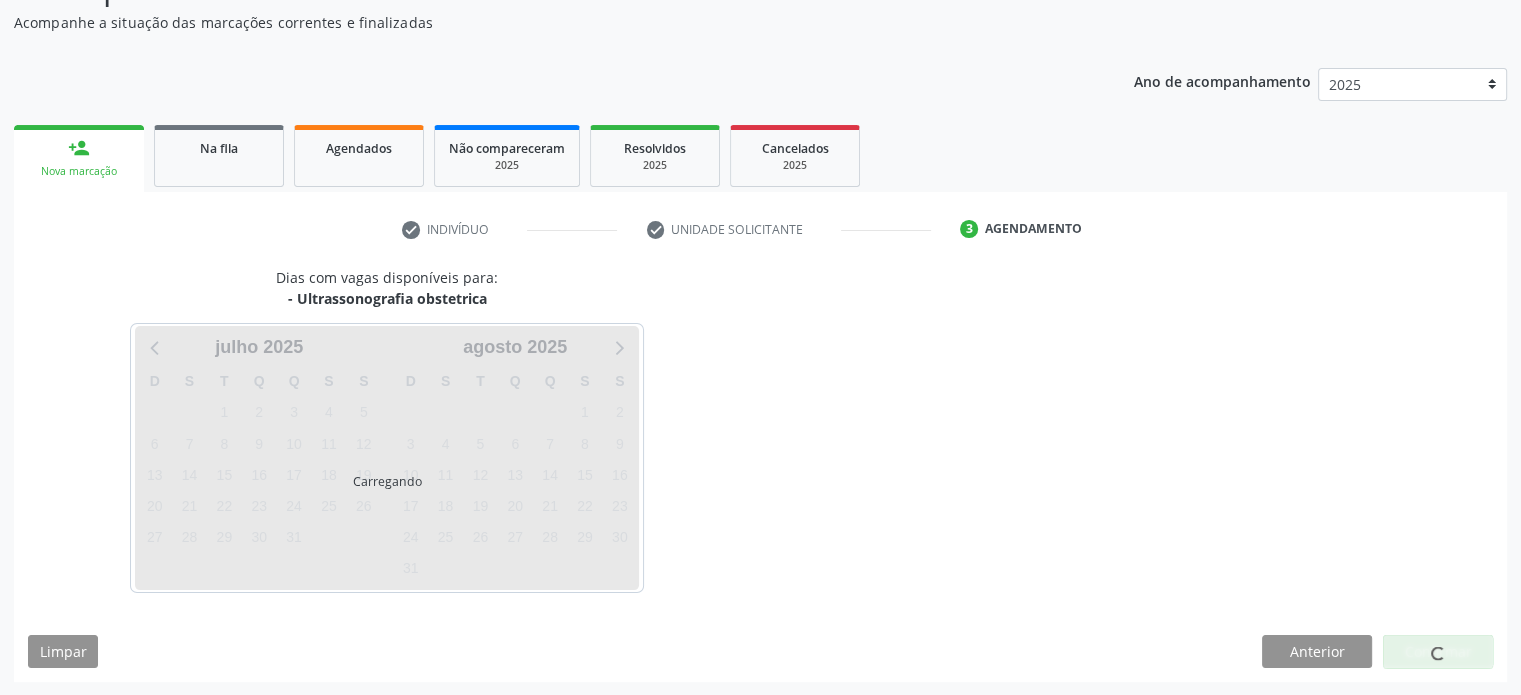 scroll, scrollTop: 209, scrollLeft: 0, axis: vertical 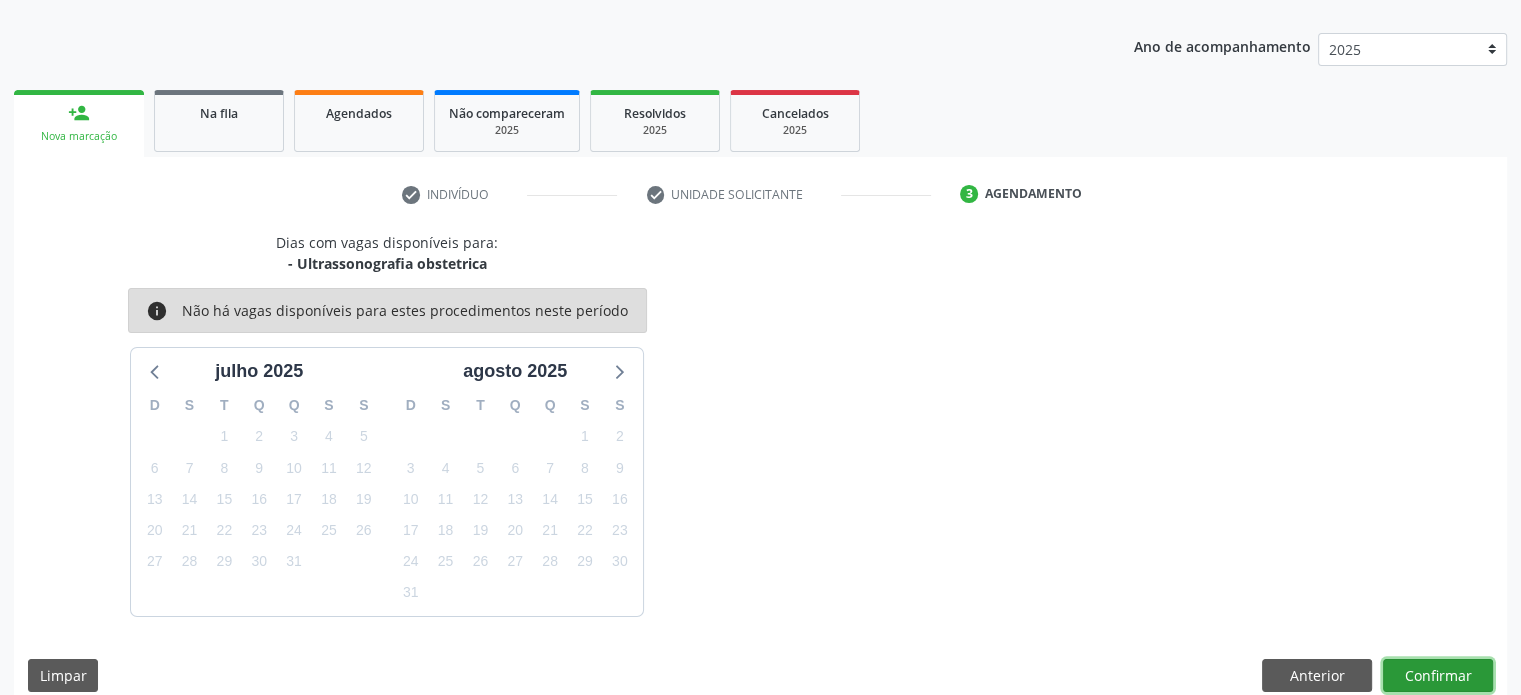 click on "Confirmar" at bounding box center (1438, 676) 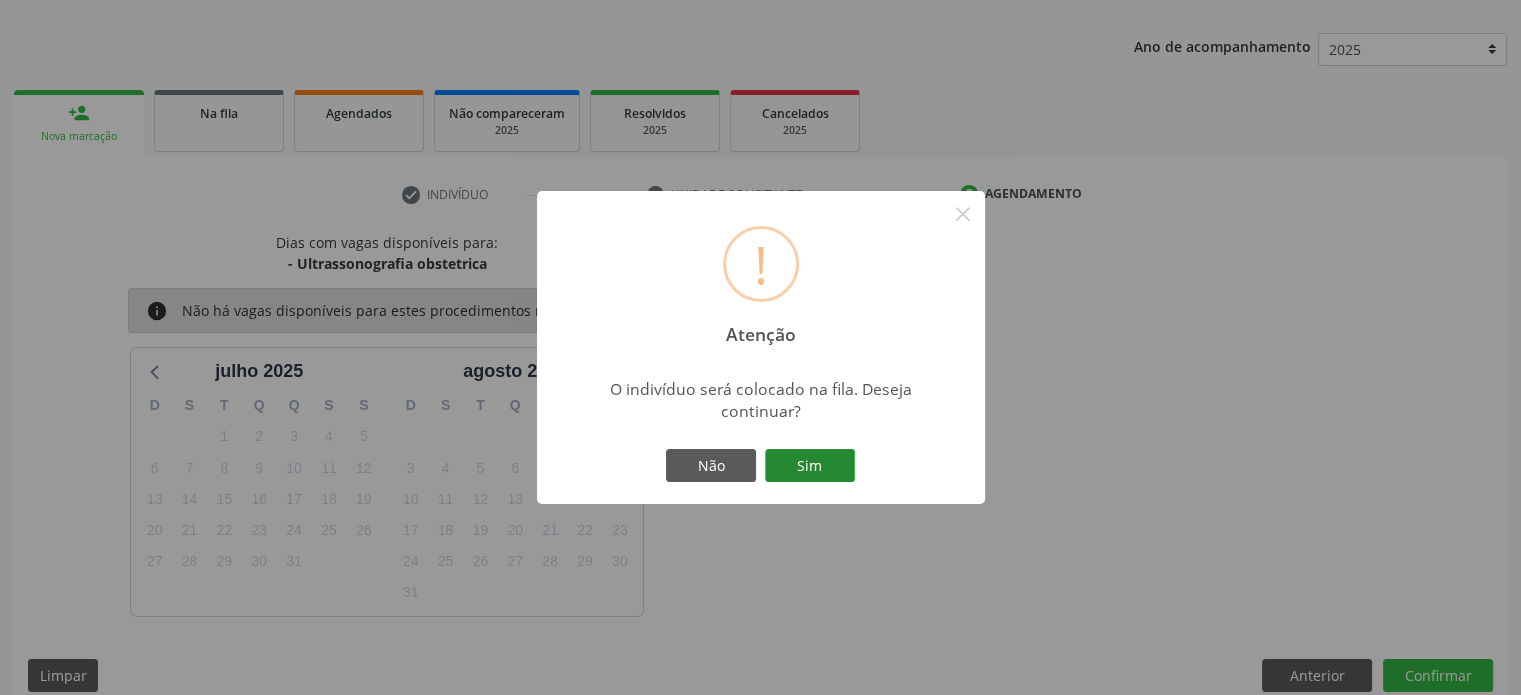 click on "Sim" at bounding box center [810, 466] 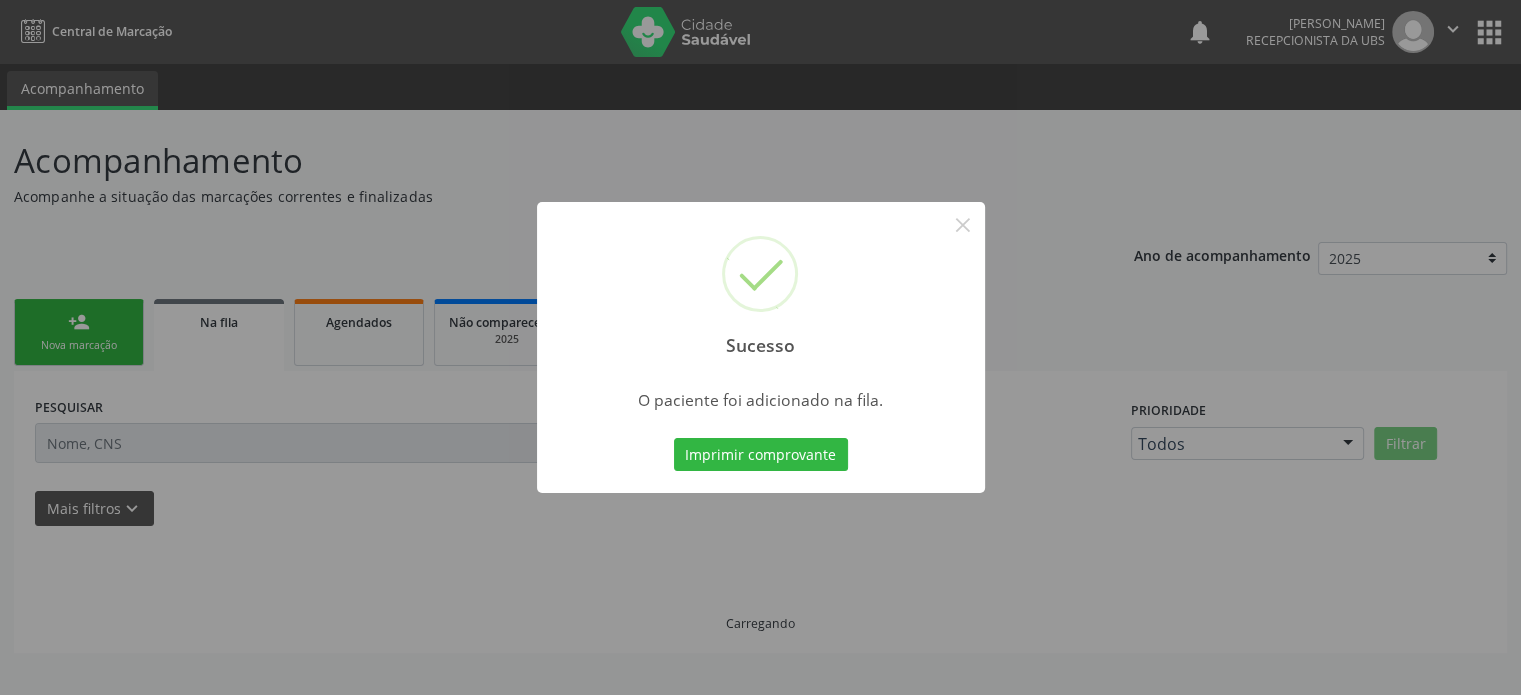 scroll, scrollTop: 0, scrollLeft: 0, axis: both 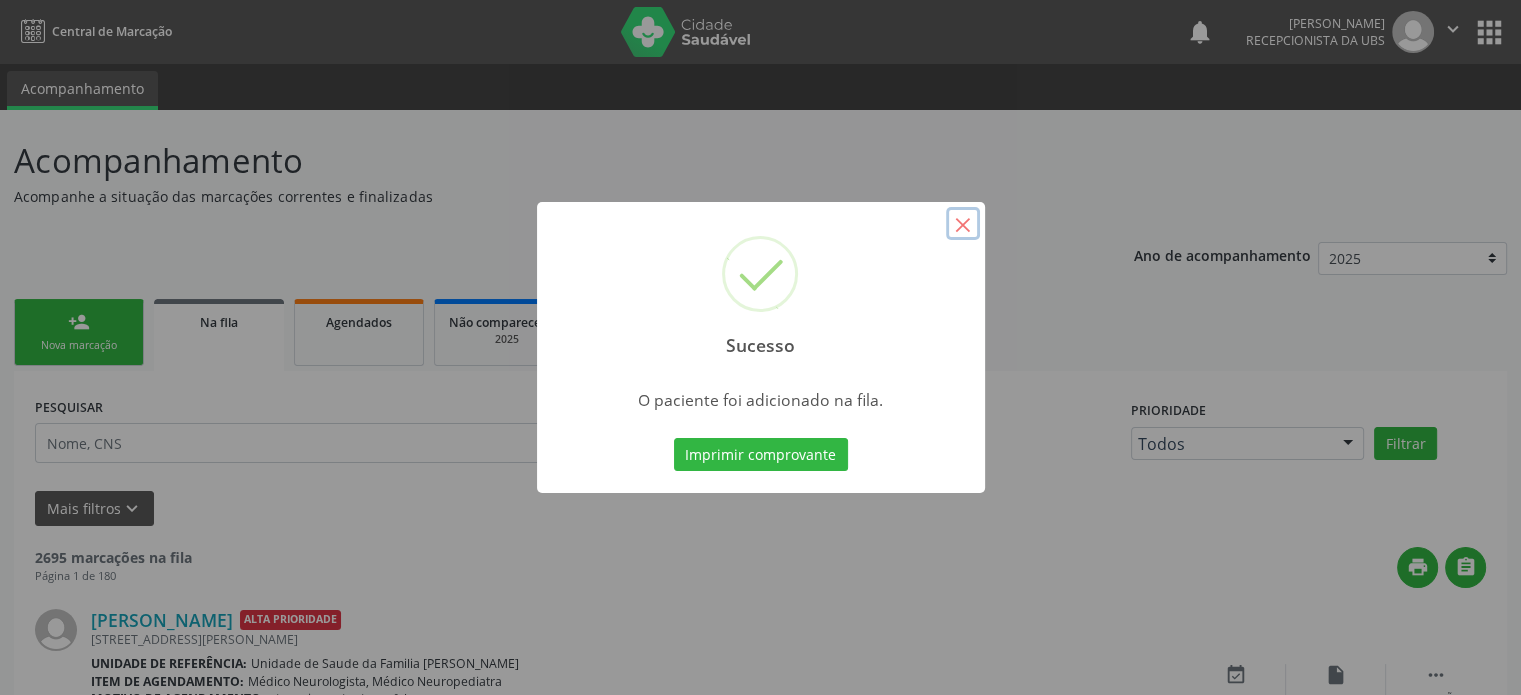 click on "×" at bounding box center [963, 224] 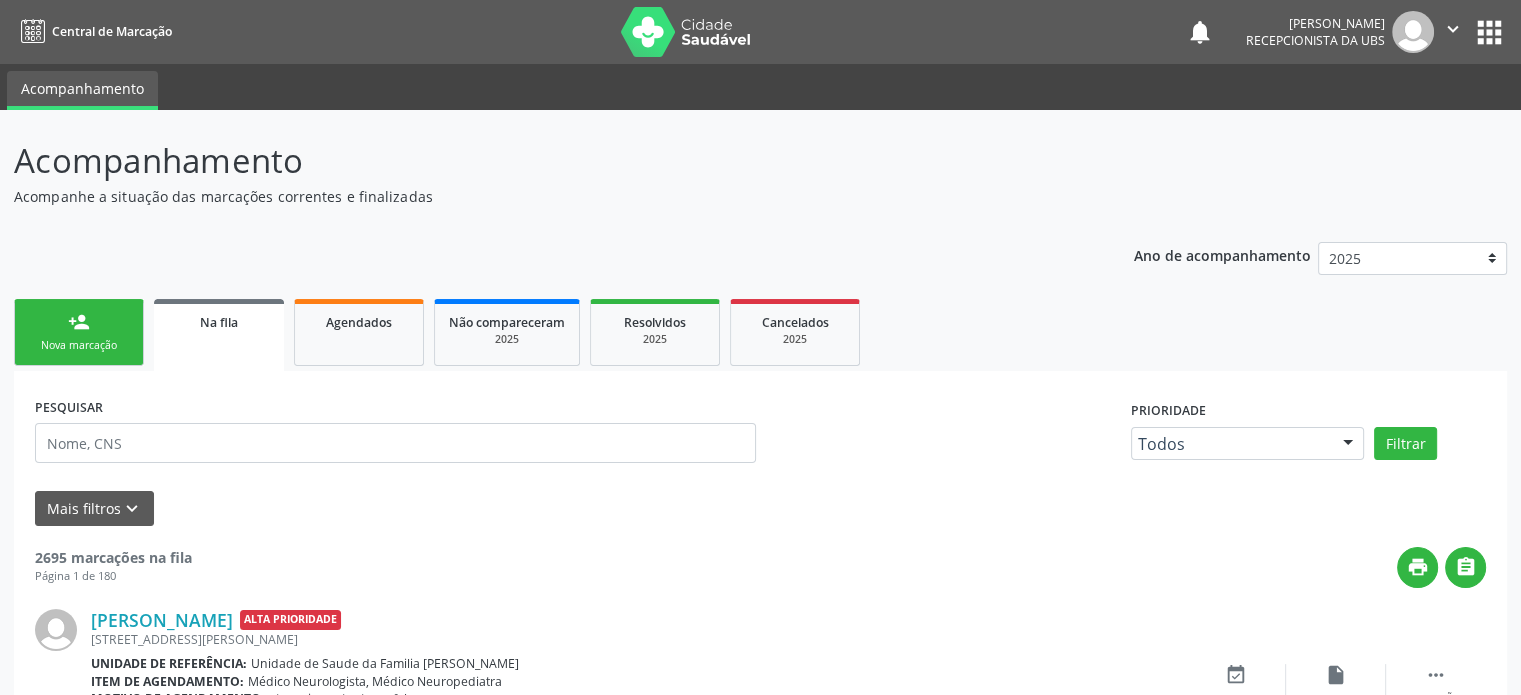 click on "person_add
Nova marcação" at bounding box center [79, 332] 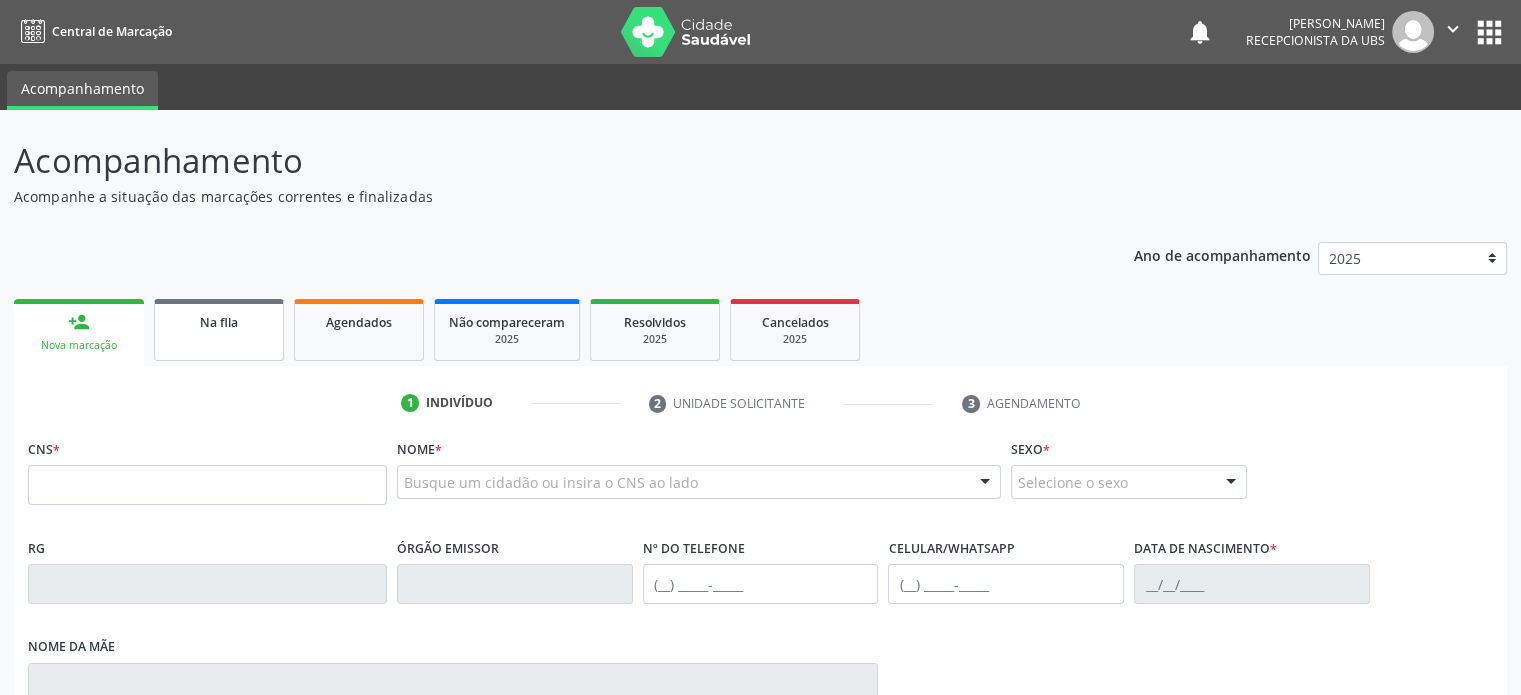 click on "Na fila" at bounding box center (219, 330) 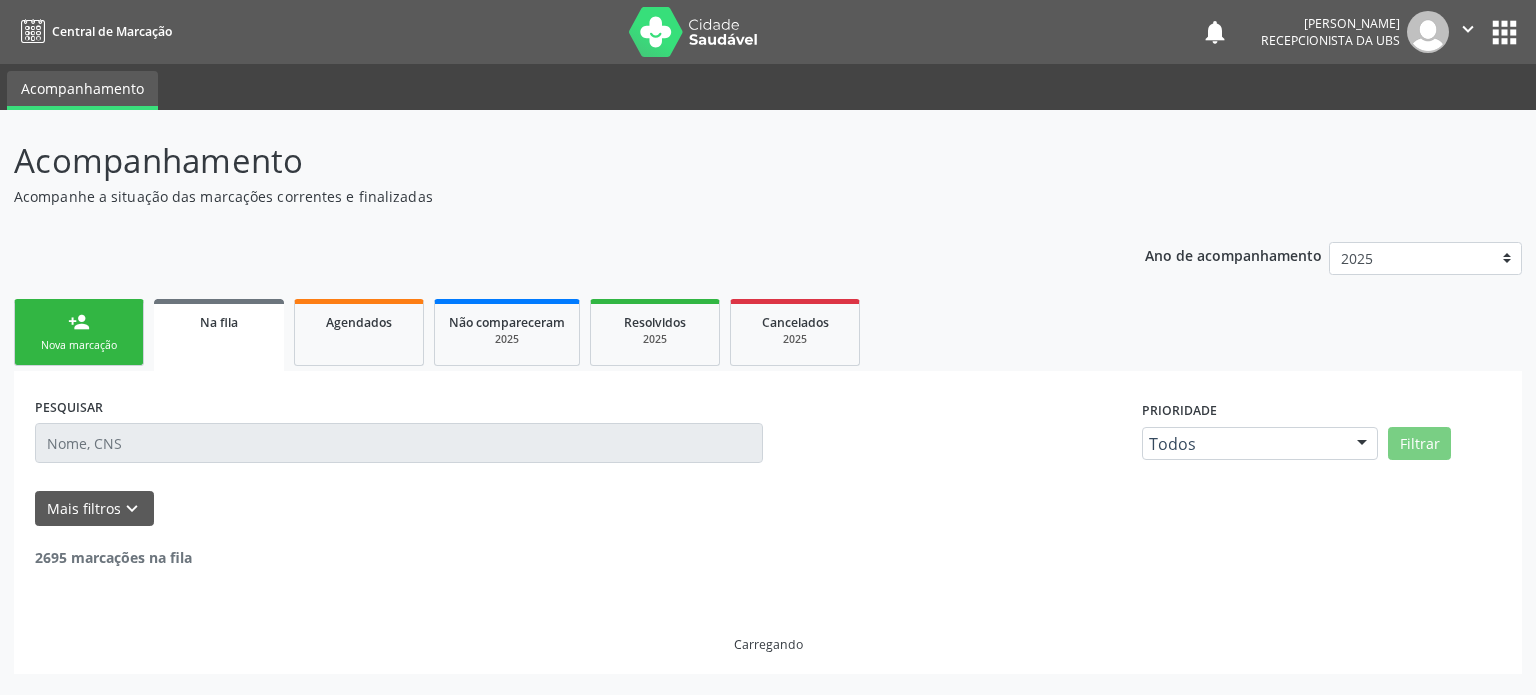 click on "Na fila" at bounding box center (219, 335) 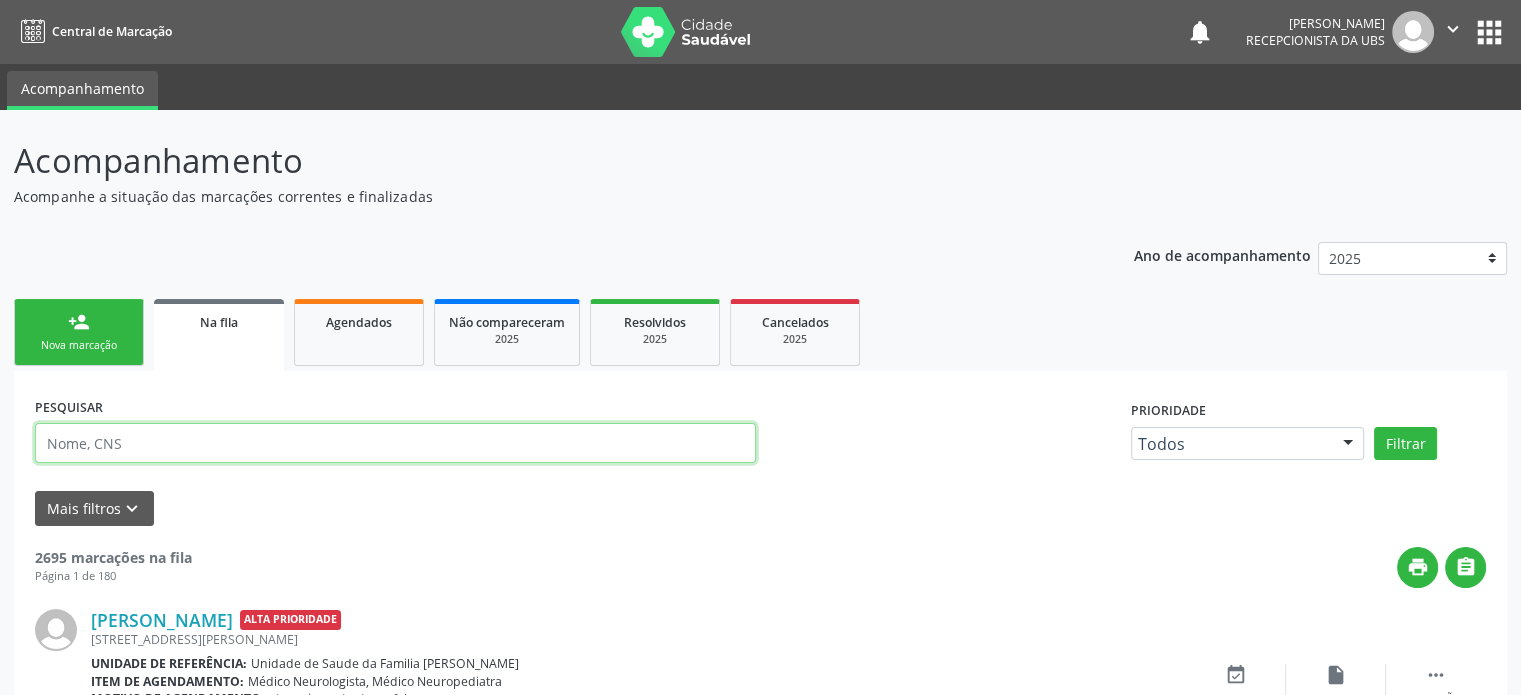 click at bounding box center (395, 443) 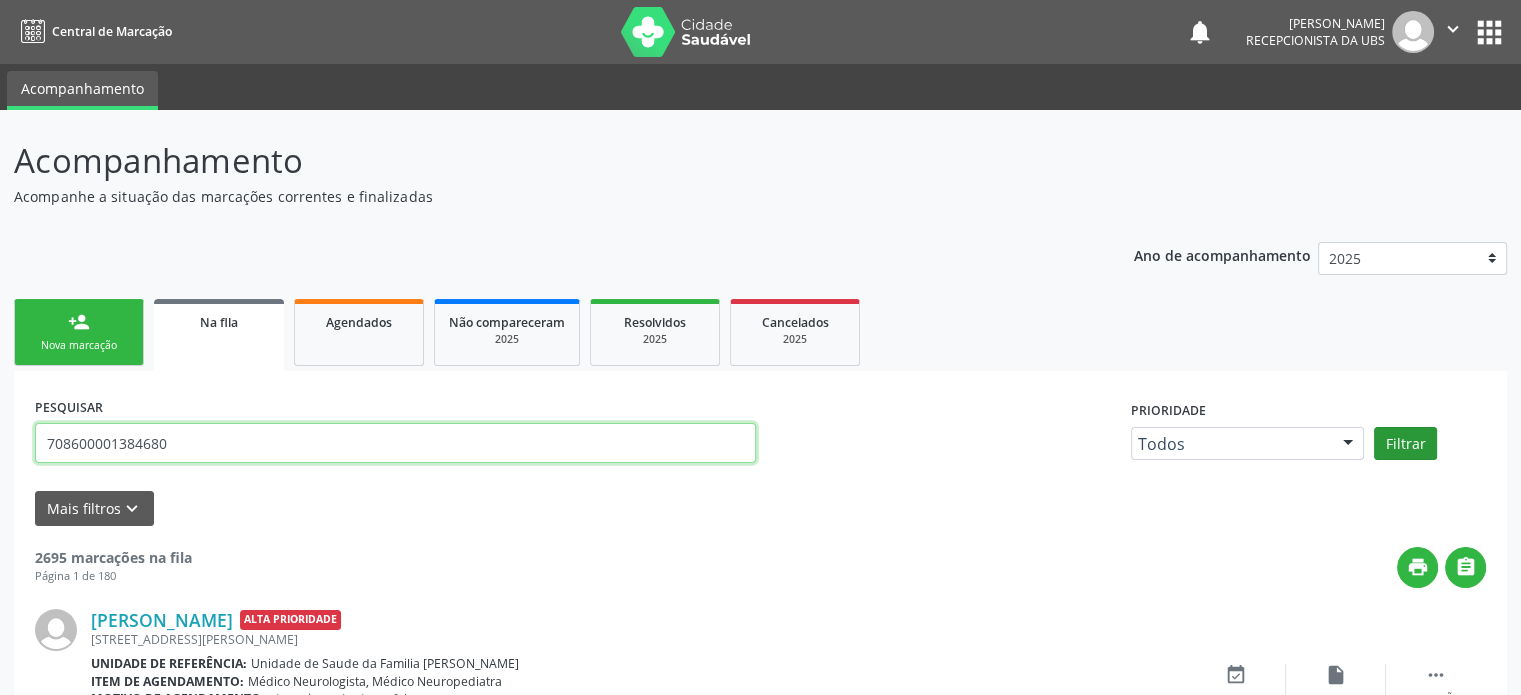 type on "708600001384680" 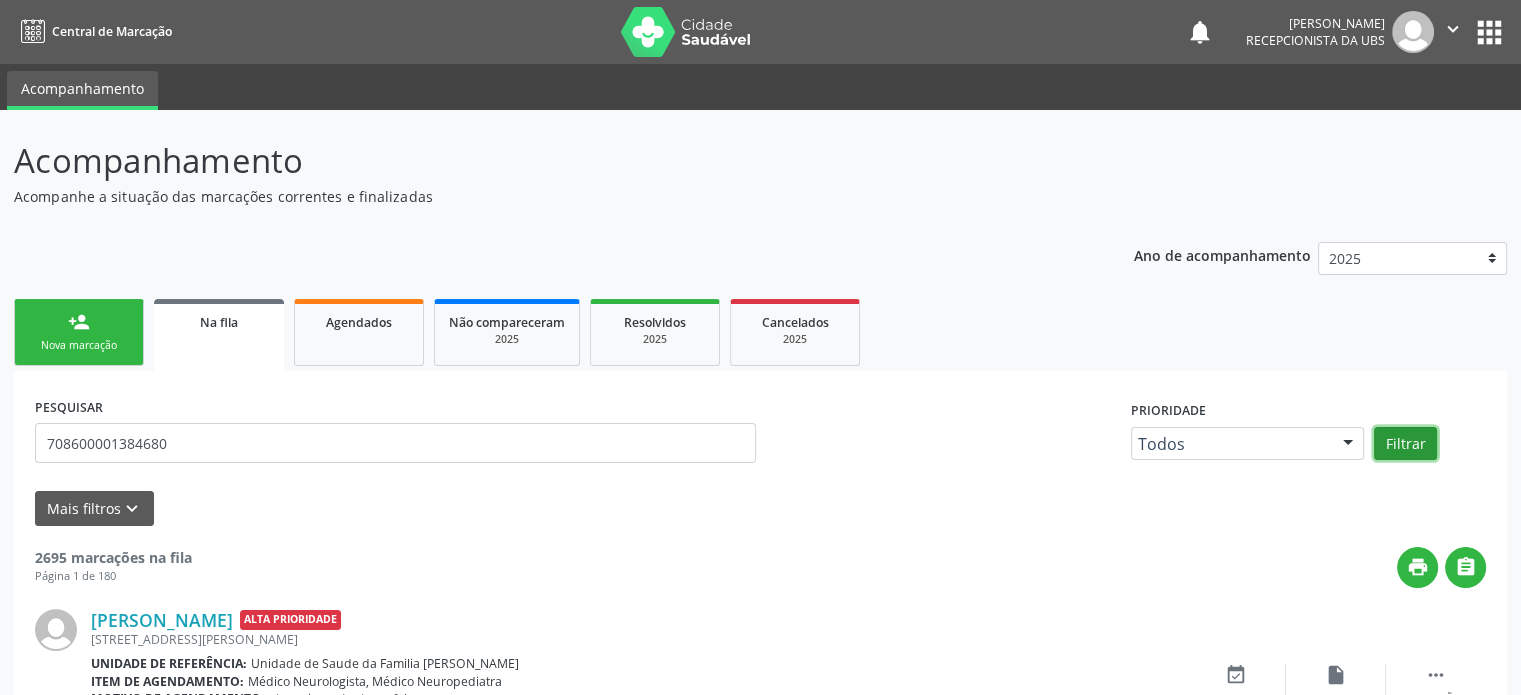 click on "Filtrar" at bounding box center (1405, 444) 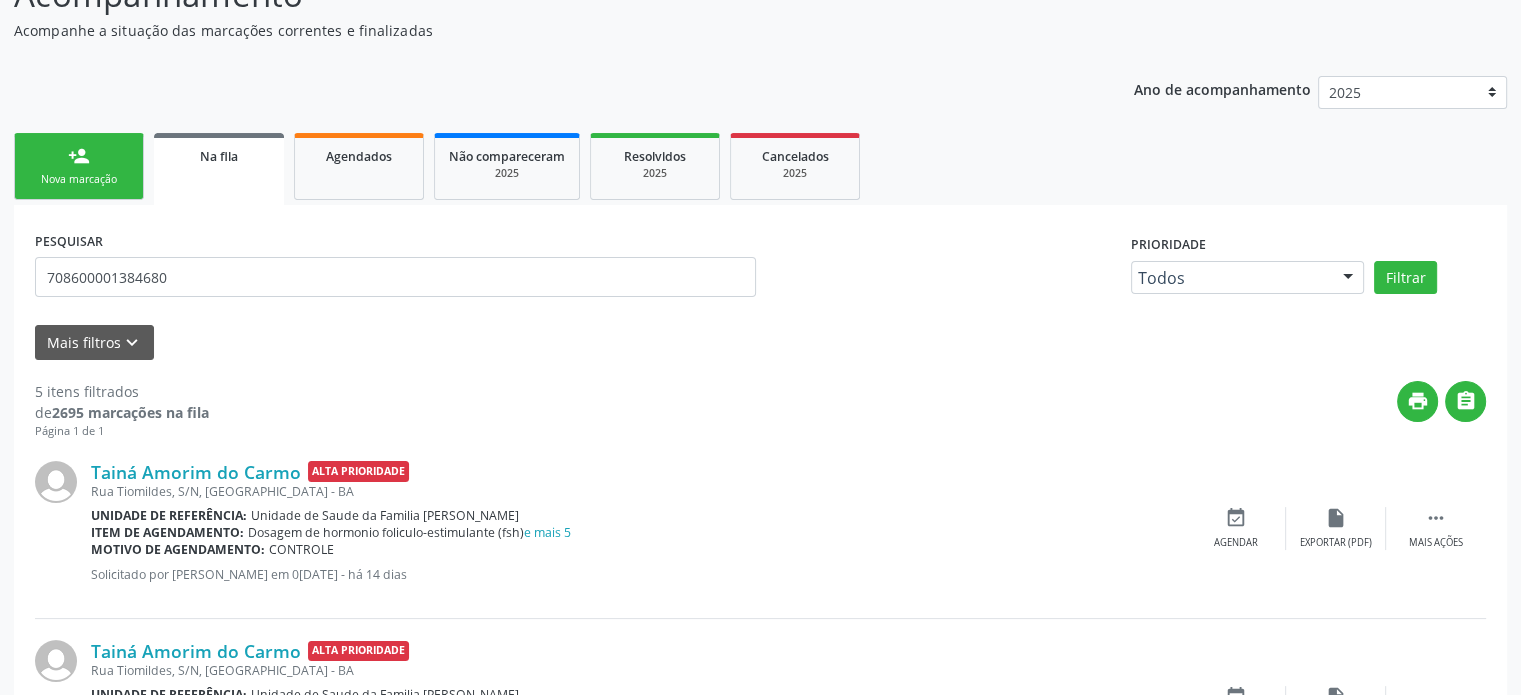 scroll, scrollTop: 200, scrollLeft: 0, axis: vertical 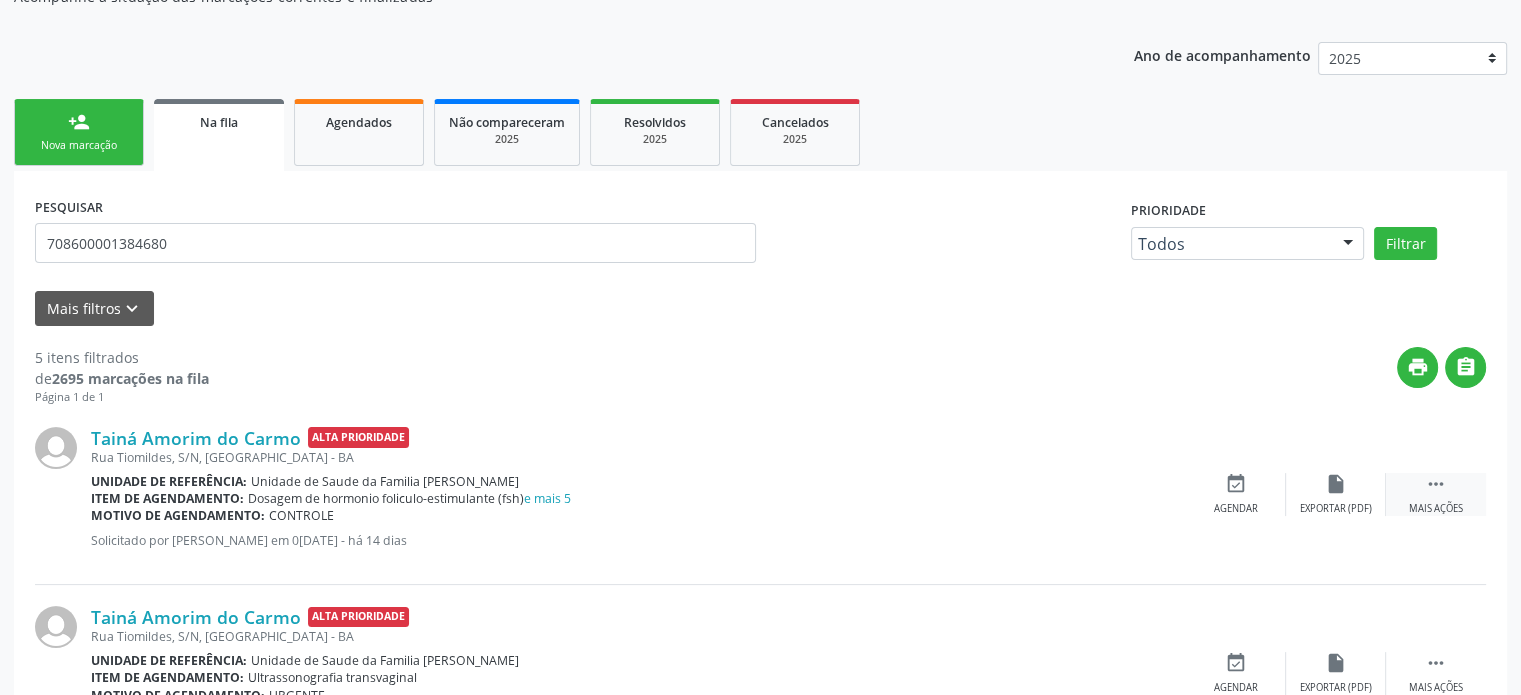 click on "" at bounding box center [1436, 484] 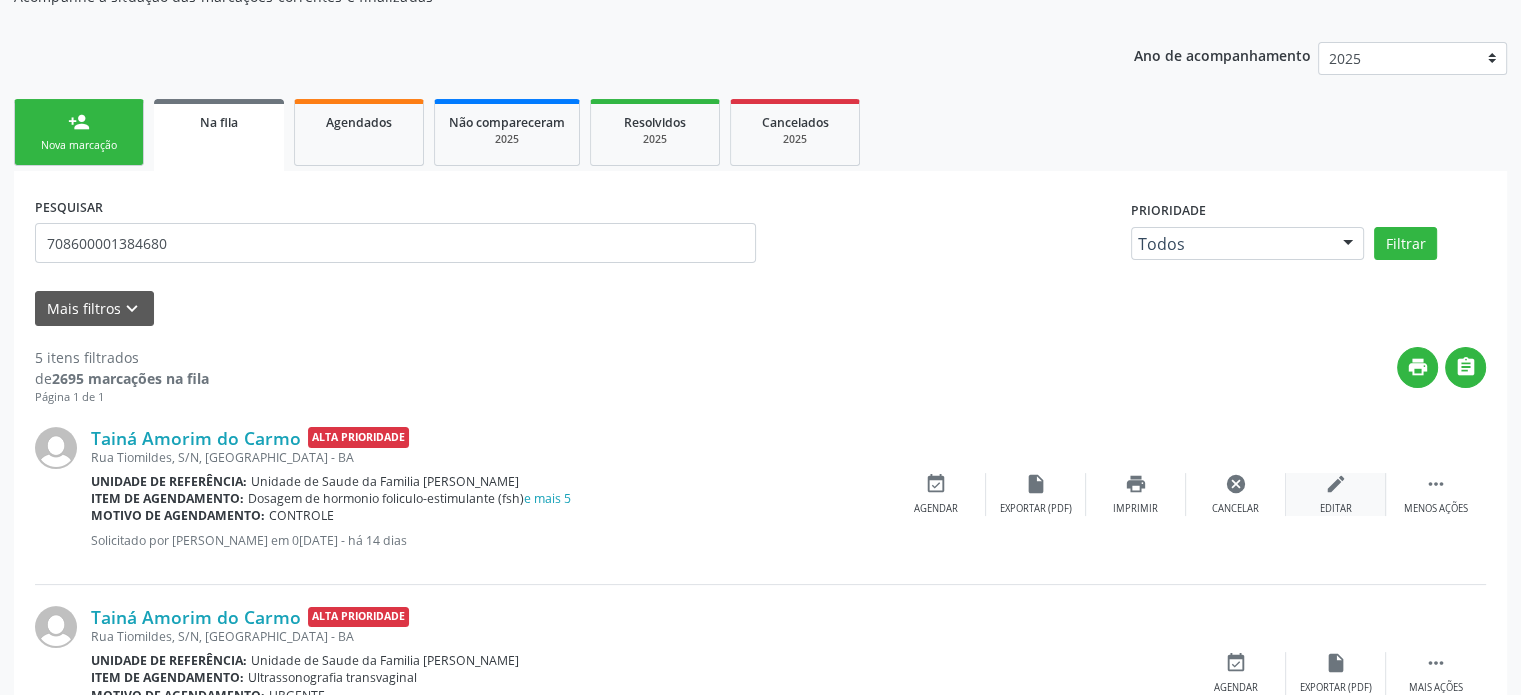 click on "edit" at bounding box center (1336, 484) 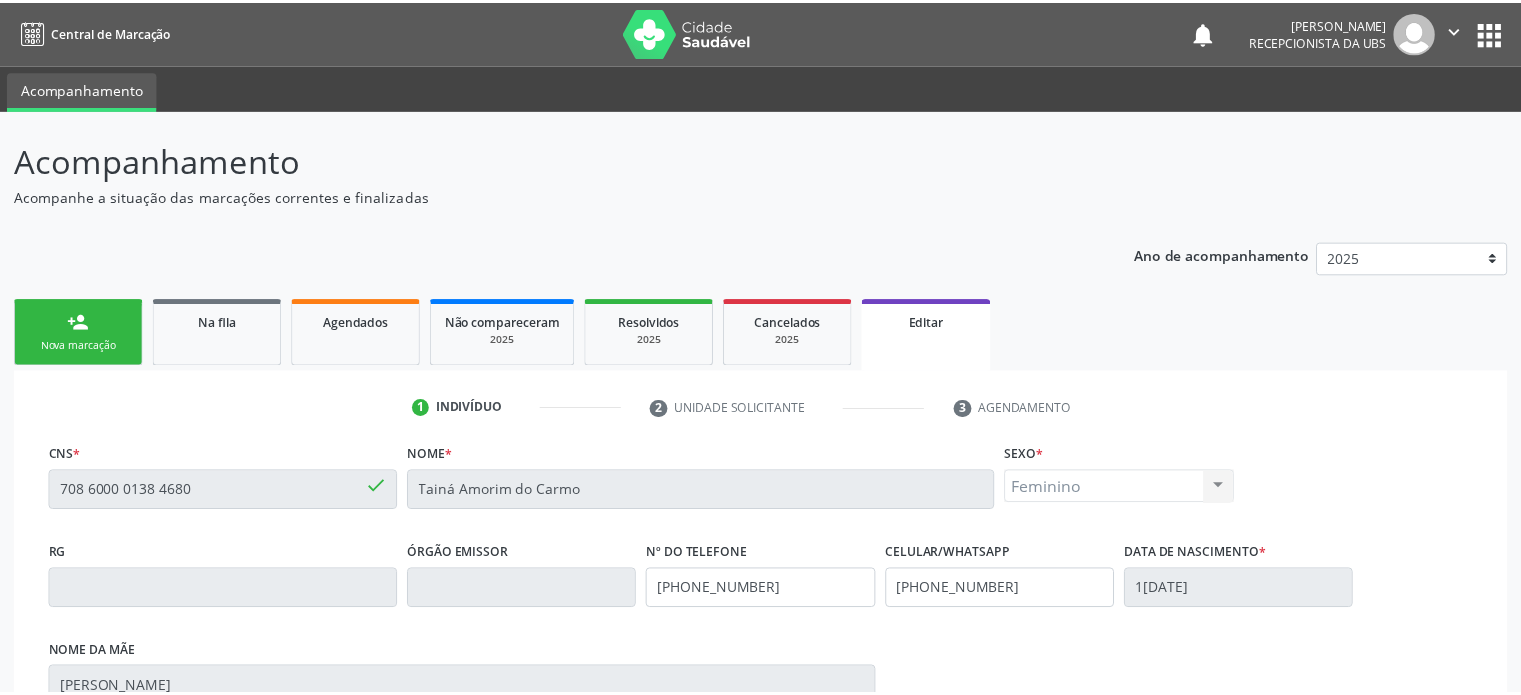 scroll, scrollTop: 300, scrollLeft: 0, axis: vertical 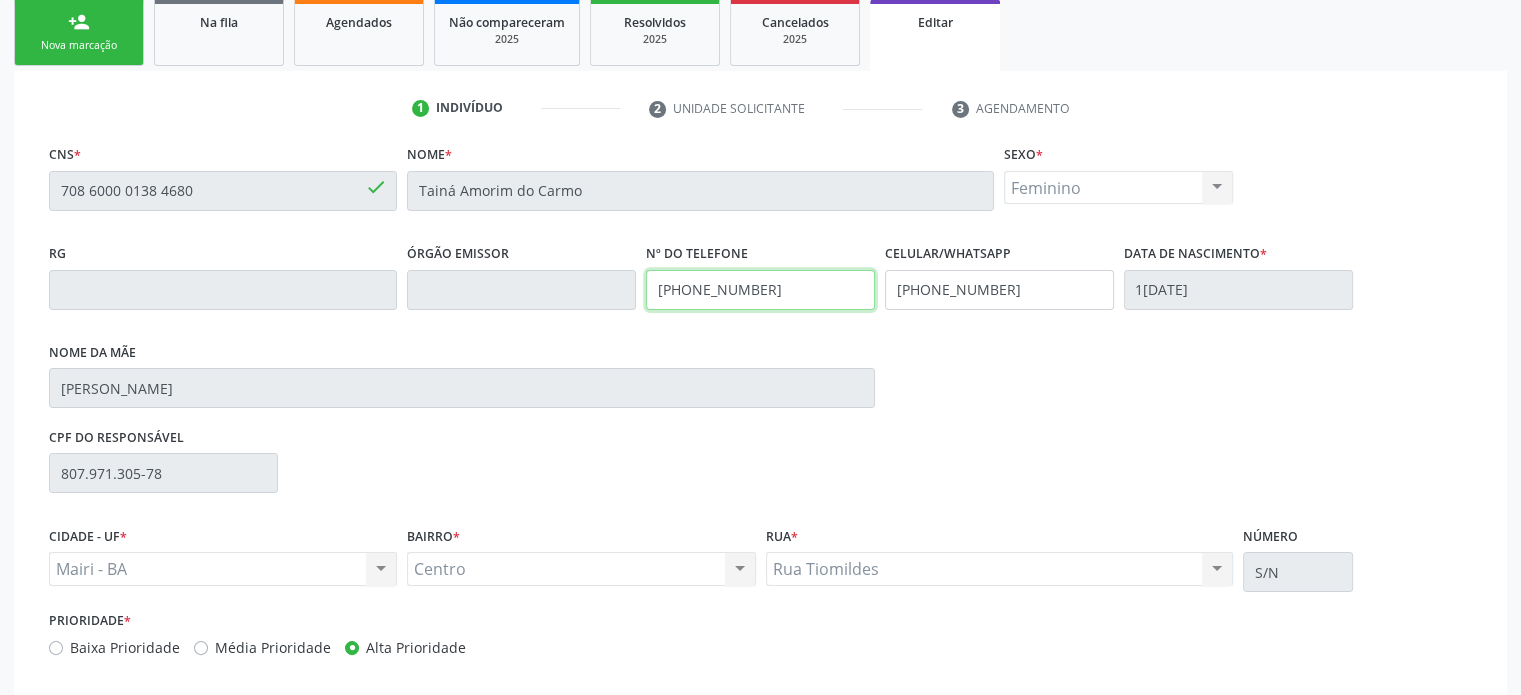click on "(74) 99999-1844" at bounding box center (760, 290) 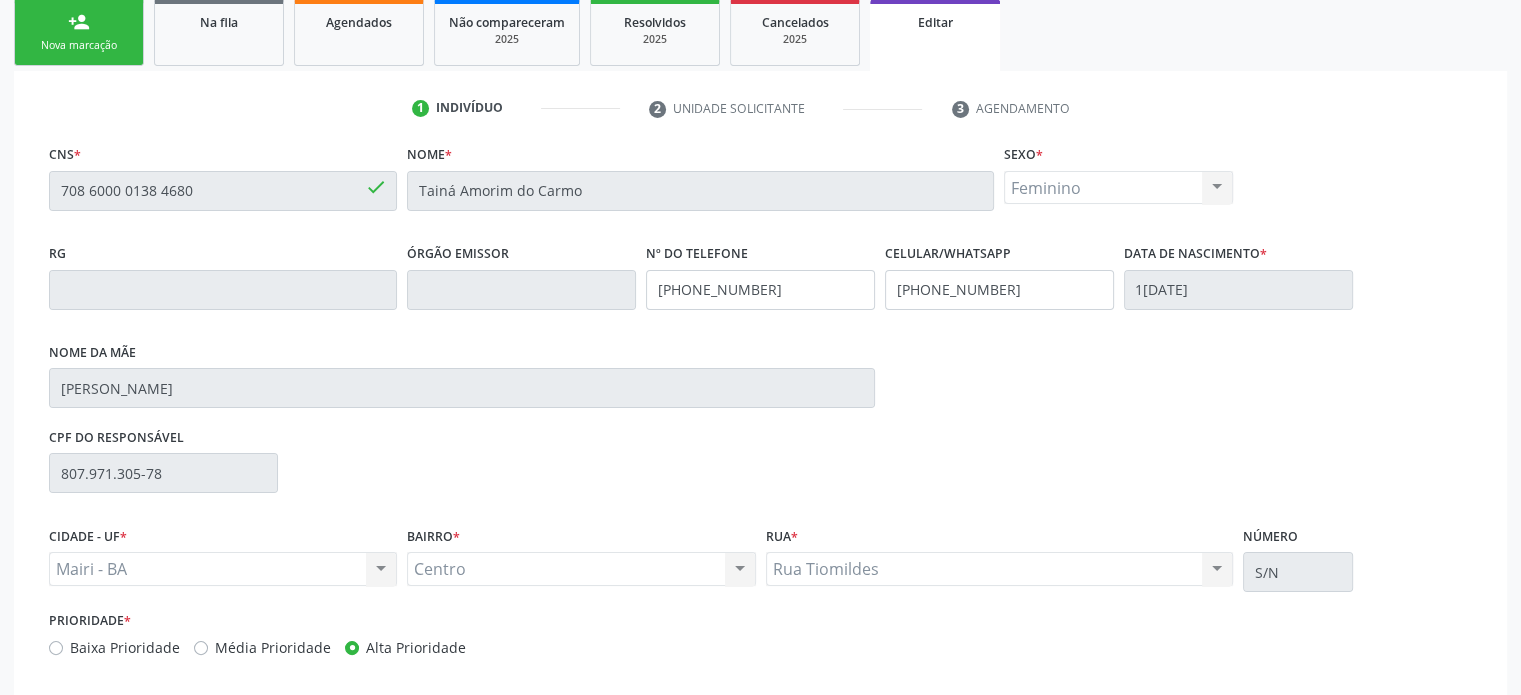 click on "CPF do responsável
807.971.305-78" at bounding box center [760, 471] 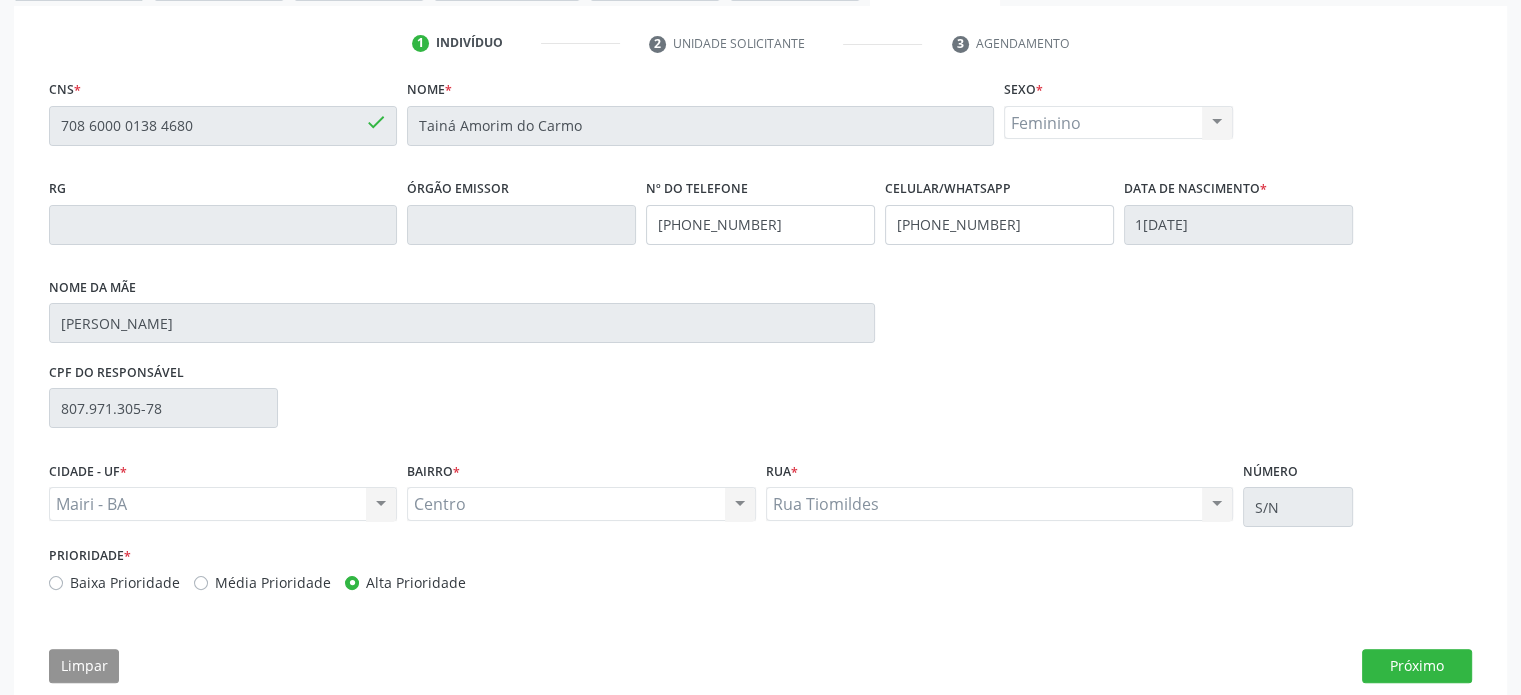scroll, scrollTop: 400, scrollLeft: 0, axis: vertical 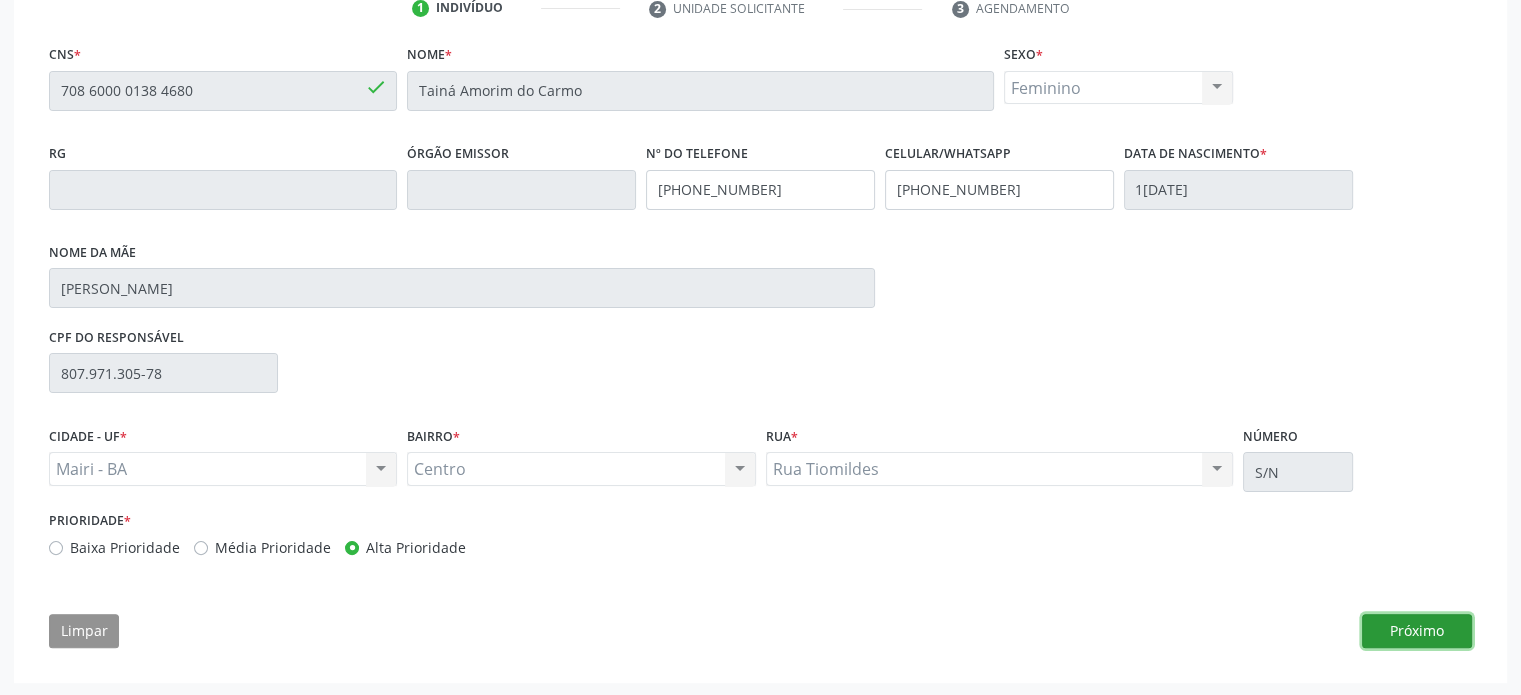 click on "Próximo" at bounding box center (1417, 631) 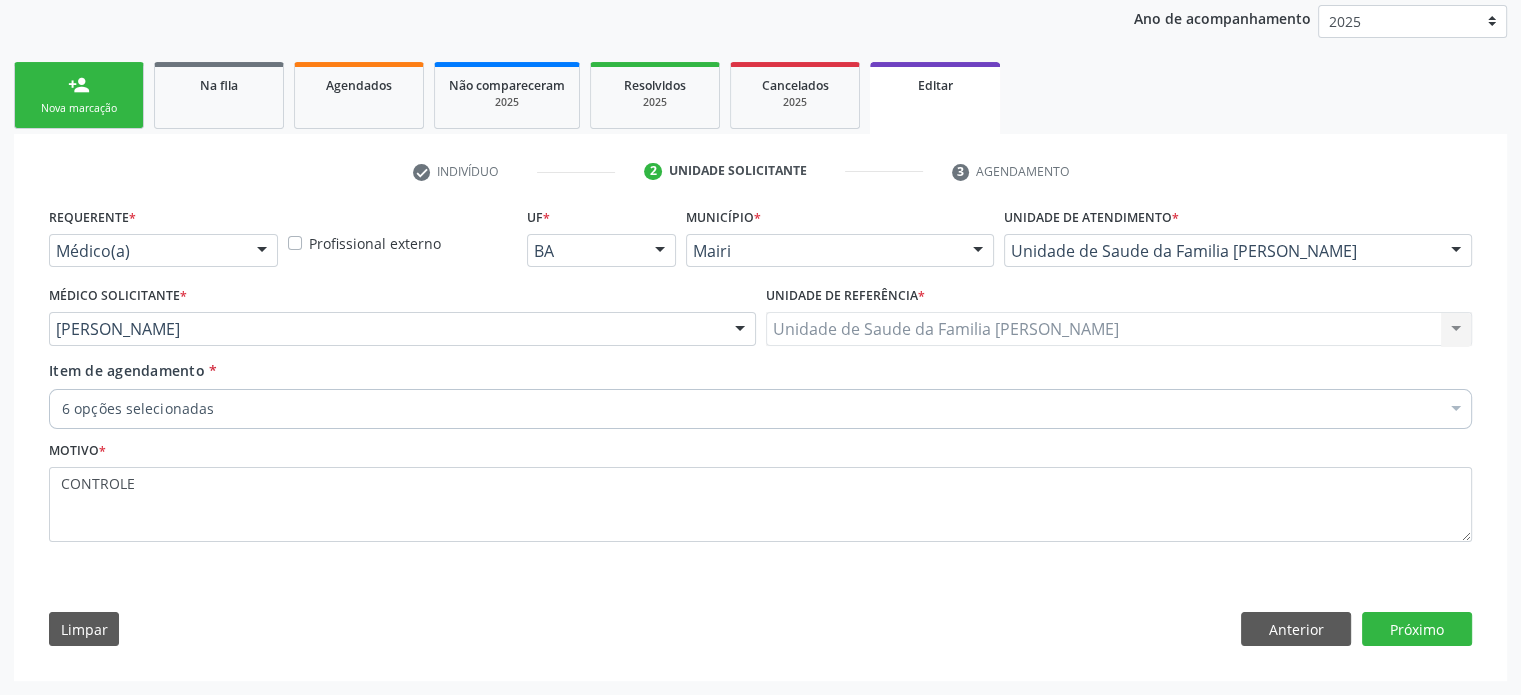 scroll, scrollTop: 235, scrollLeft: 0, axis: vertical 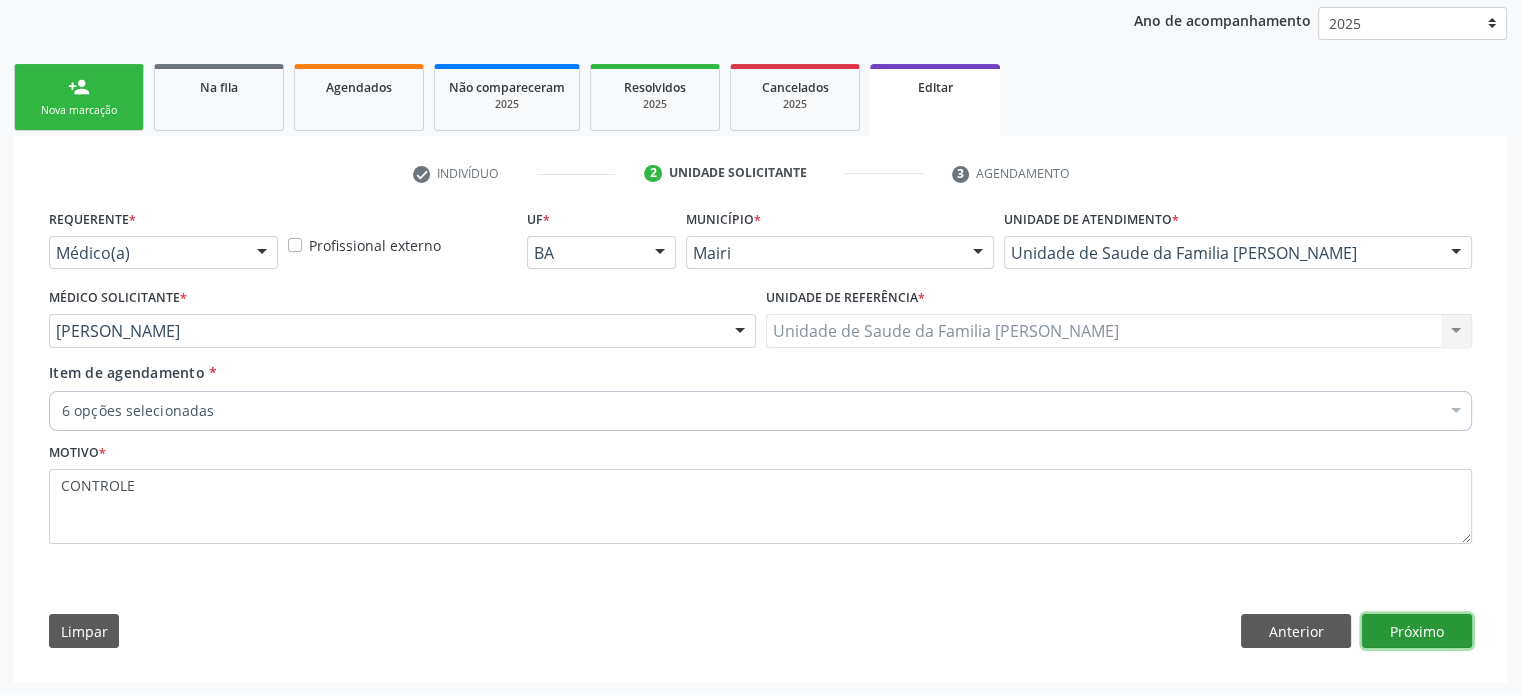 click on "Próximo" at bounding box center (1417, 631) 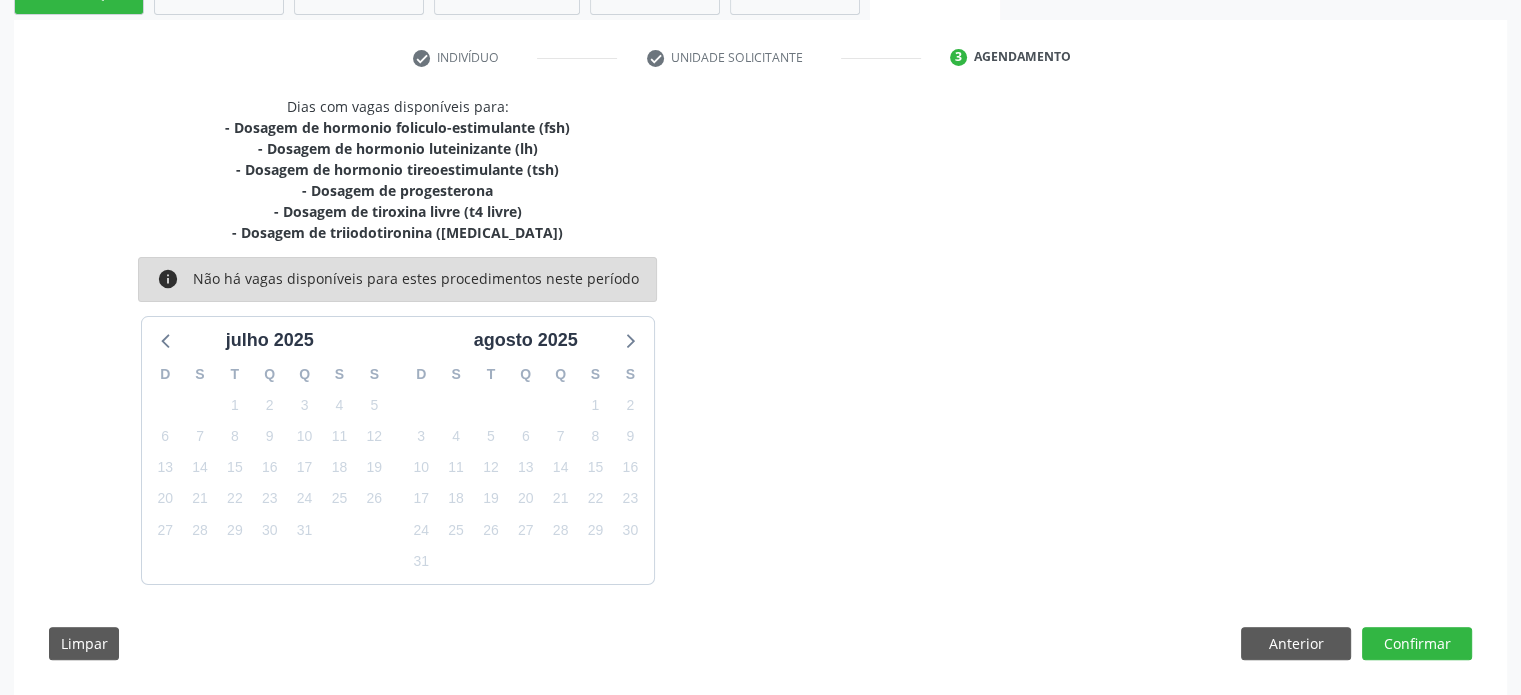 scroll, scrollTop: 363, scrollLeft: 0, axis: vertical 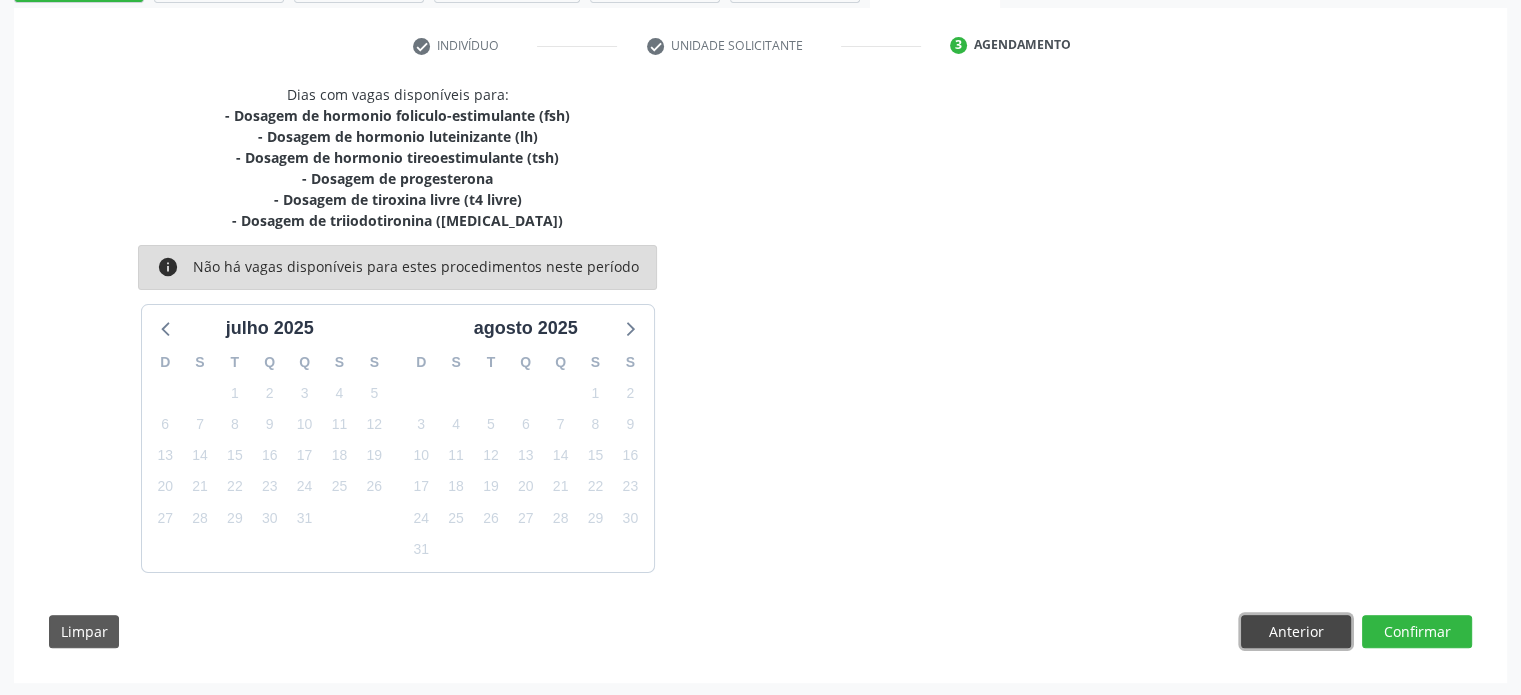 click on "Anterior" at bounding box center [1296, 632] 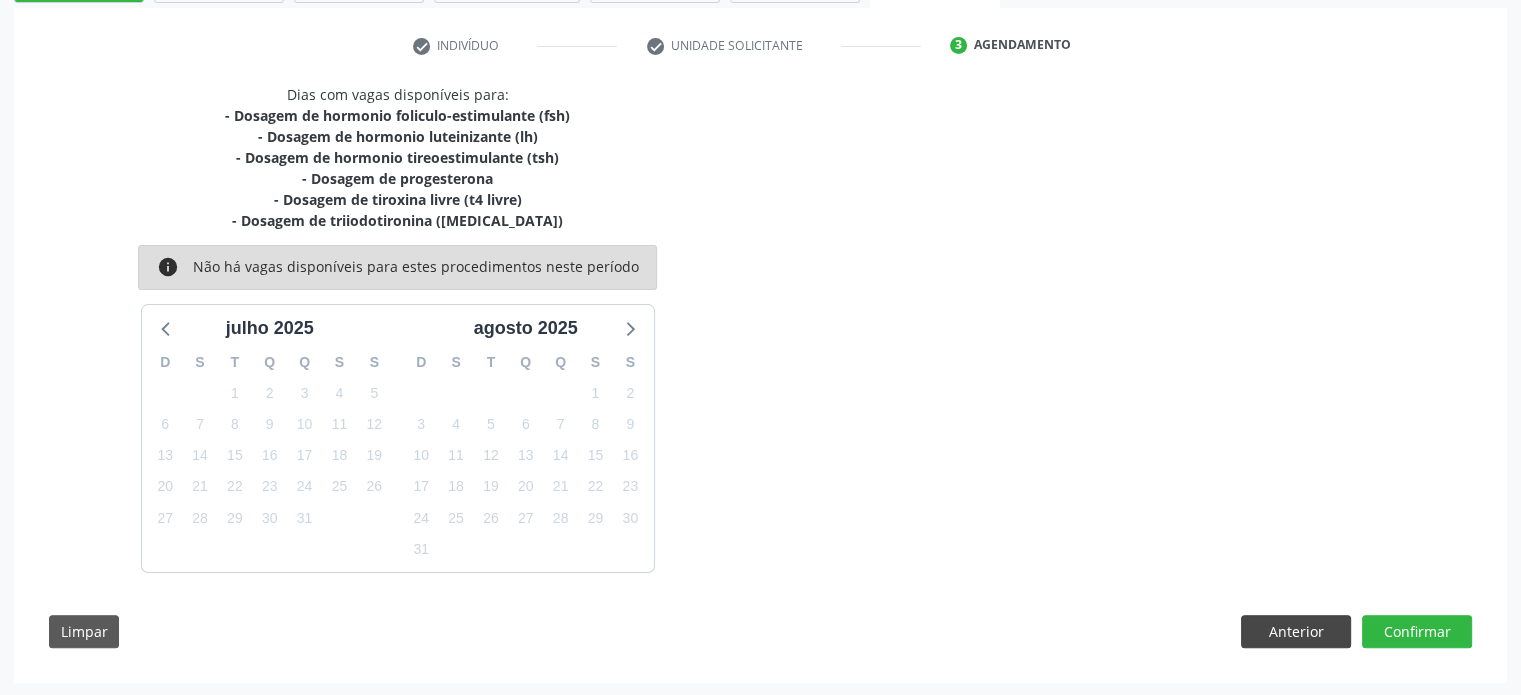 scroll, scrollTop: 235, scrollLeft: 0, axis: vertical 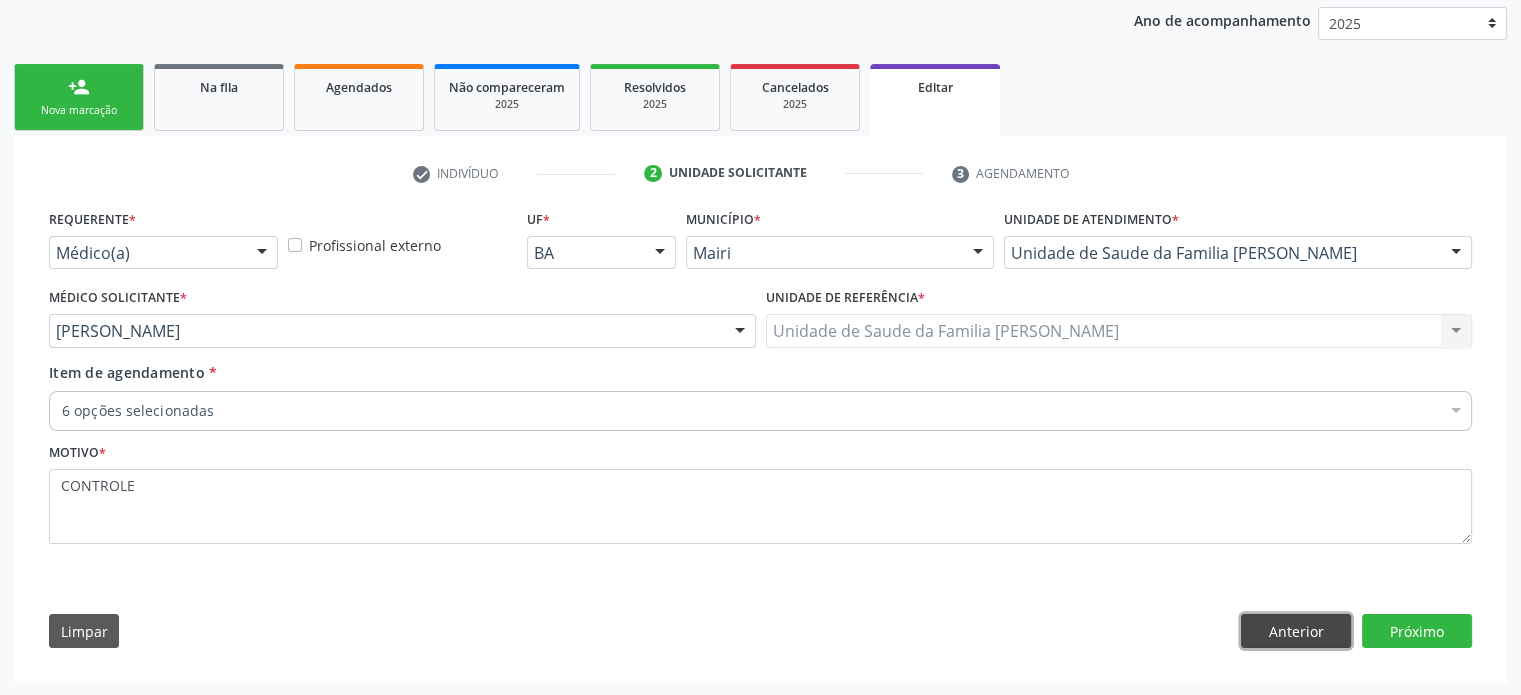 click on "Anterior" at bounding box center (1296, 631) 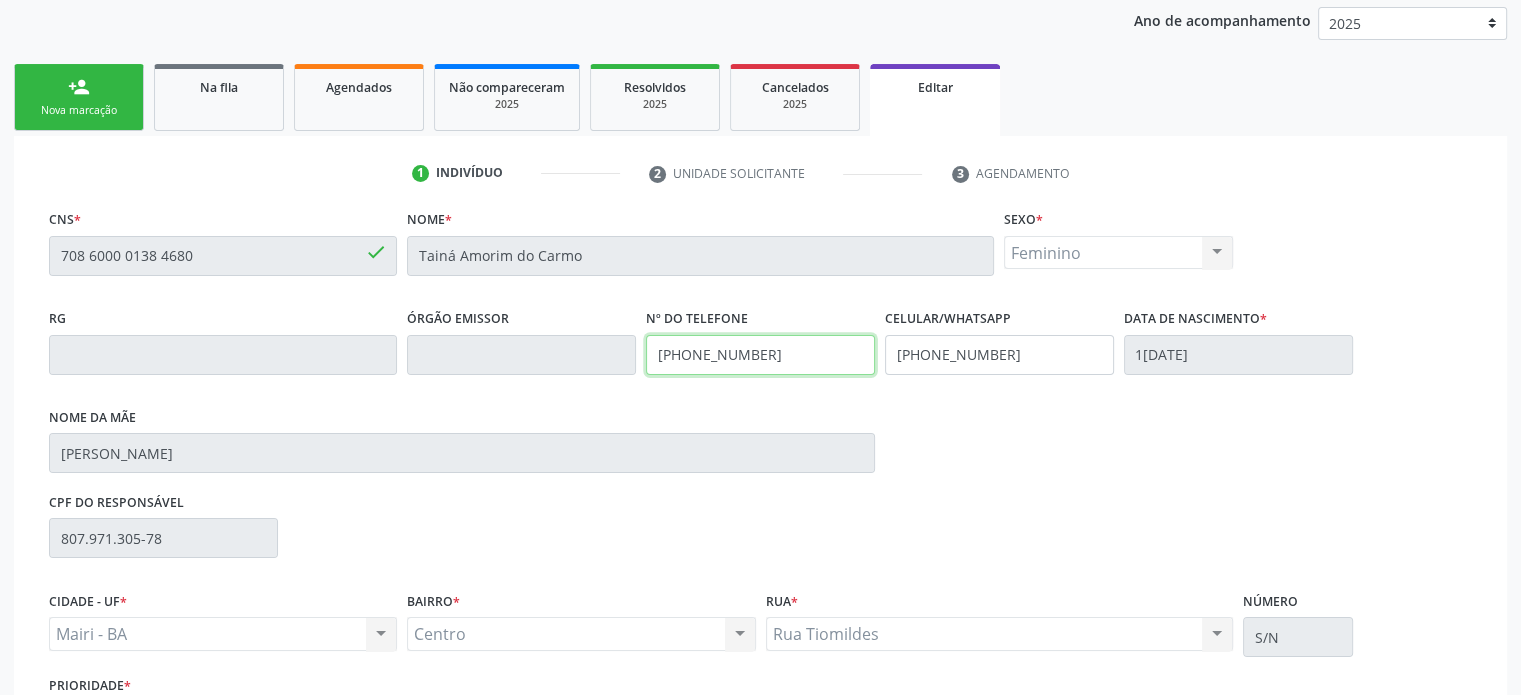 drag, startPoint x: 768, startPoint y: 352, endPoint x: 647, endPoint y: 362, distance: 121.41252 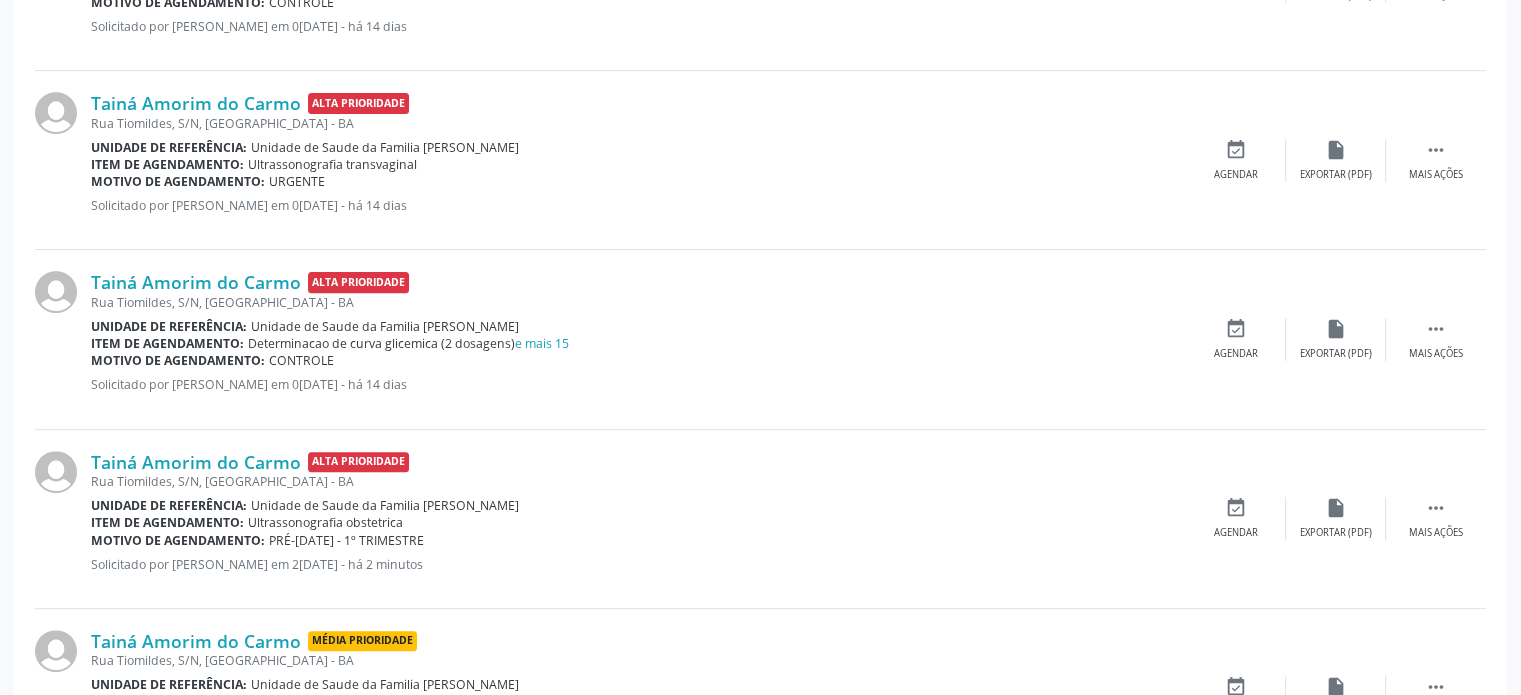 scroll, scrollTop: 790, scrollLeft: 0, axis: vertical 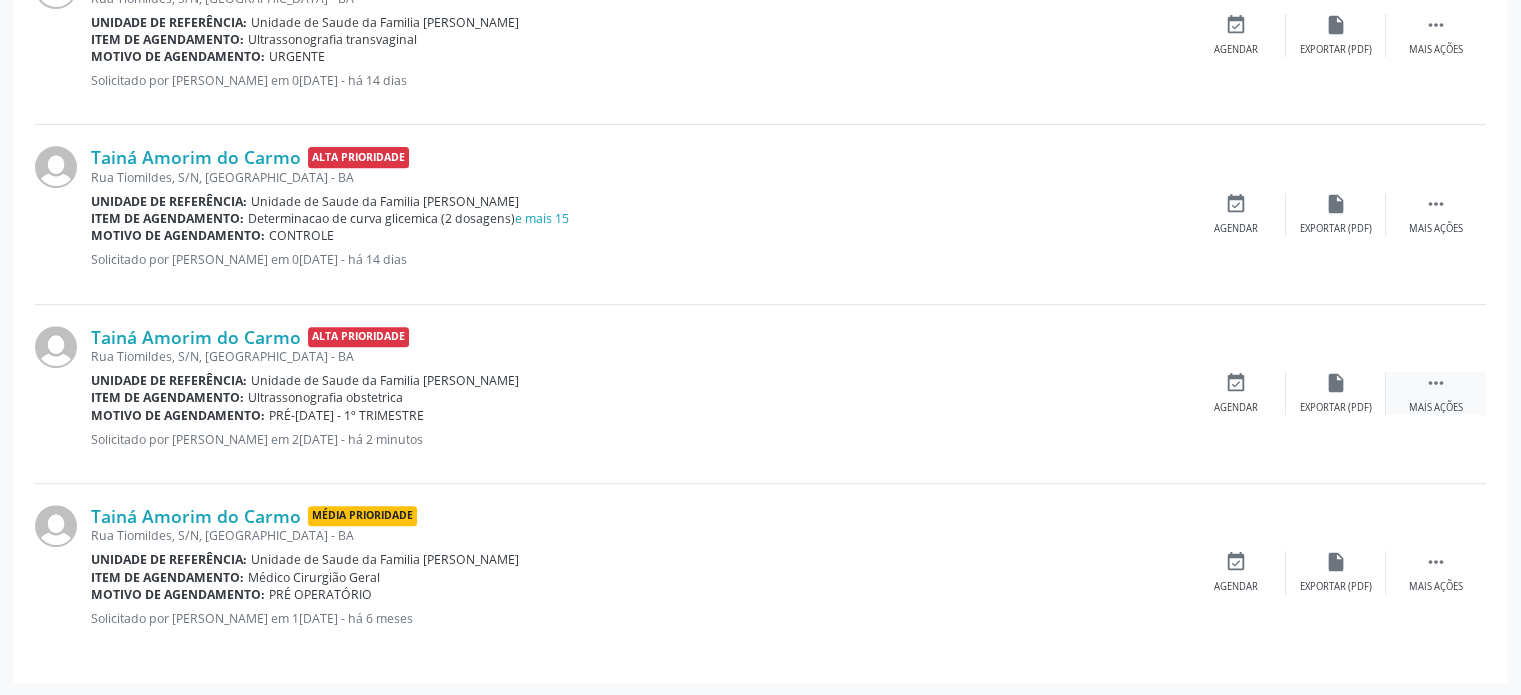 click on "" at bounding box center [1436, 383] 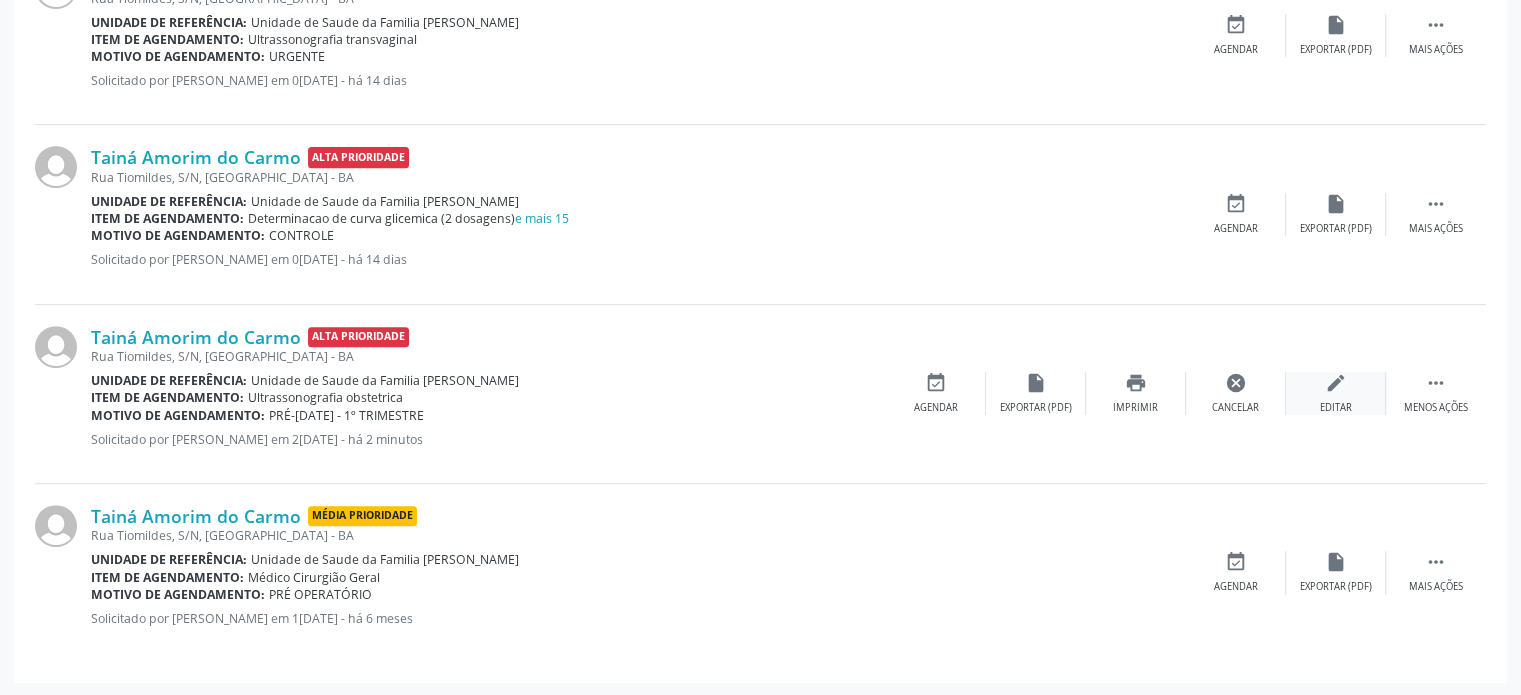 click on "edit" at bounding box center (1336, 383) 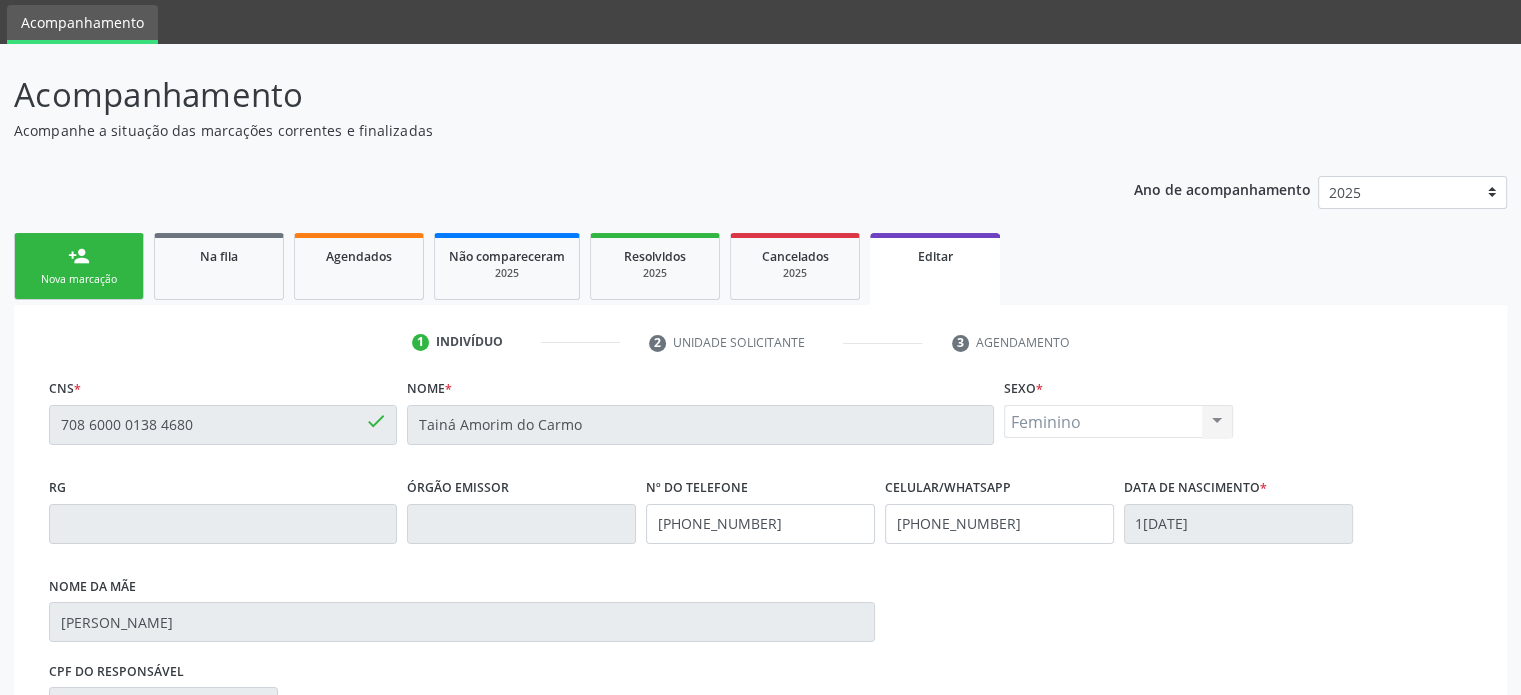 scroll, scrollTop: 100, scrollLeft: 0, axis: vertical 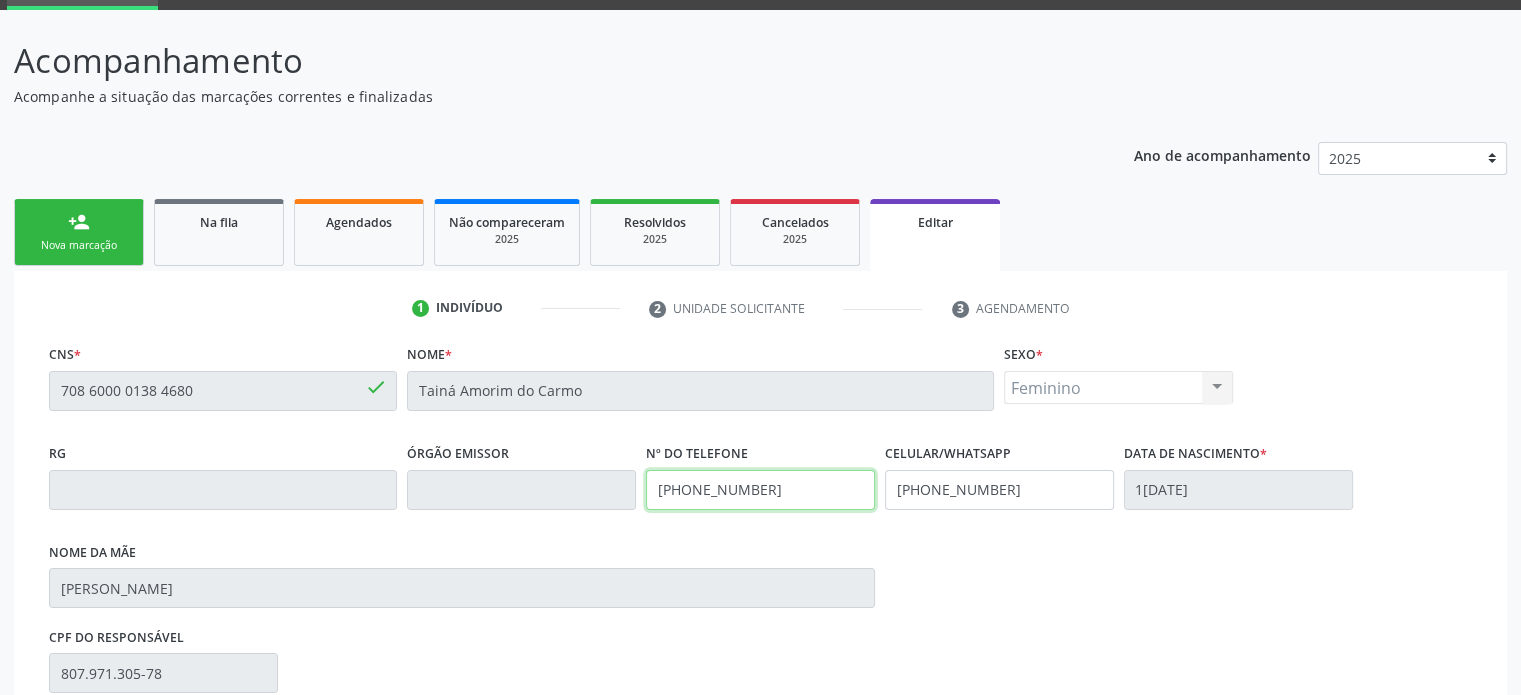drag, startPoint x: 816, startPoint y: 484, endPoint x: 636, endPoint y: 493, distance: 180.22485 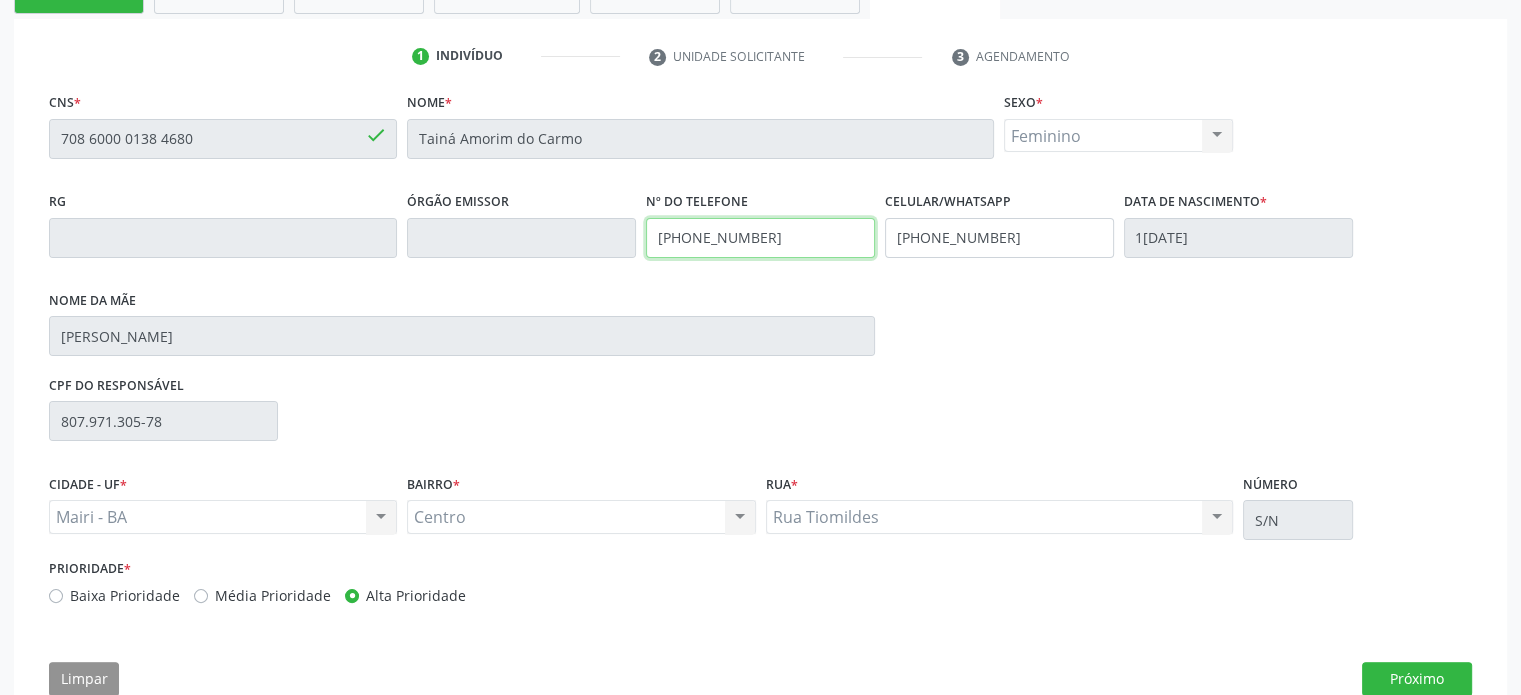 scroll, scrollTop: 400, scrollLeft: 0, axis: vertical 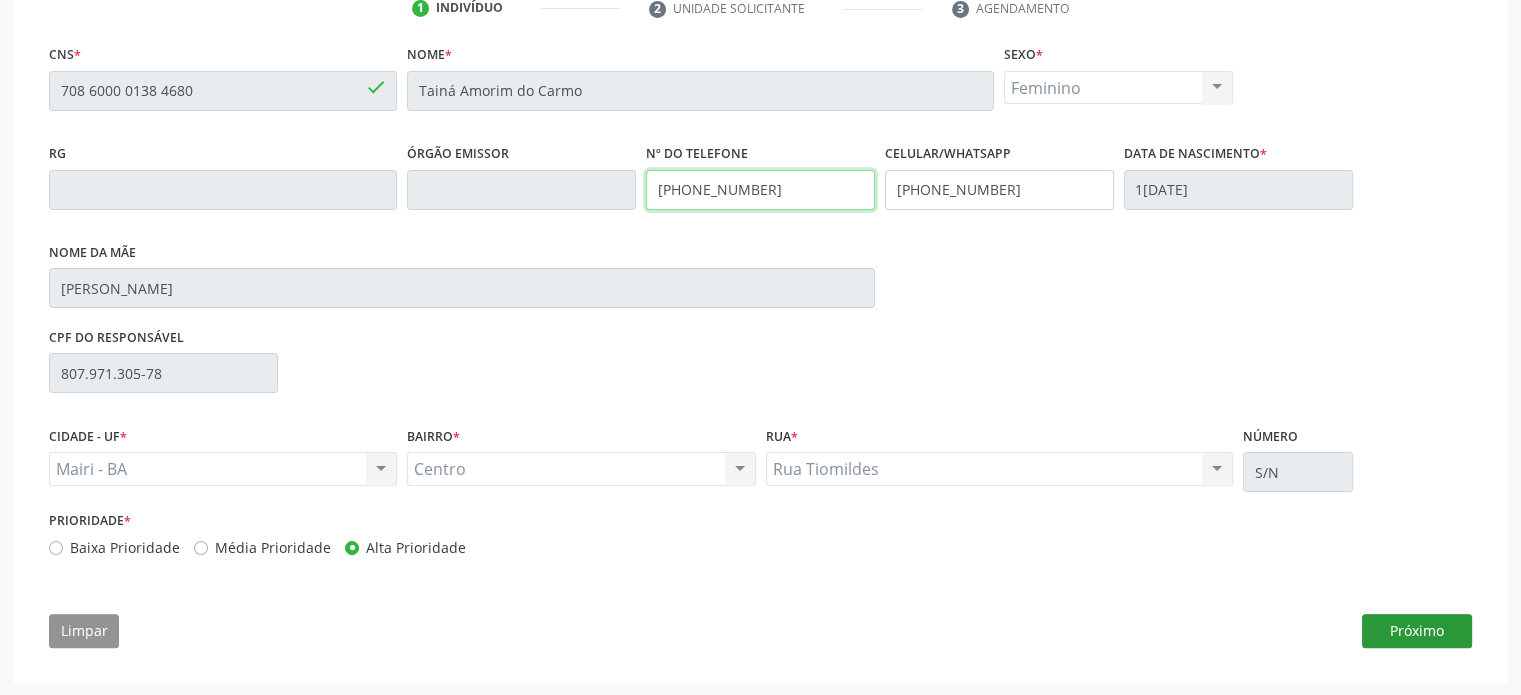 type on "(74) 99956-3532" 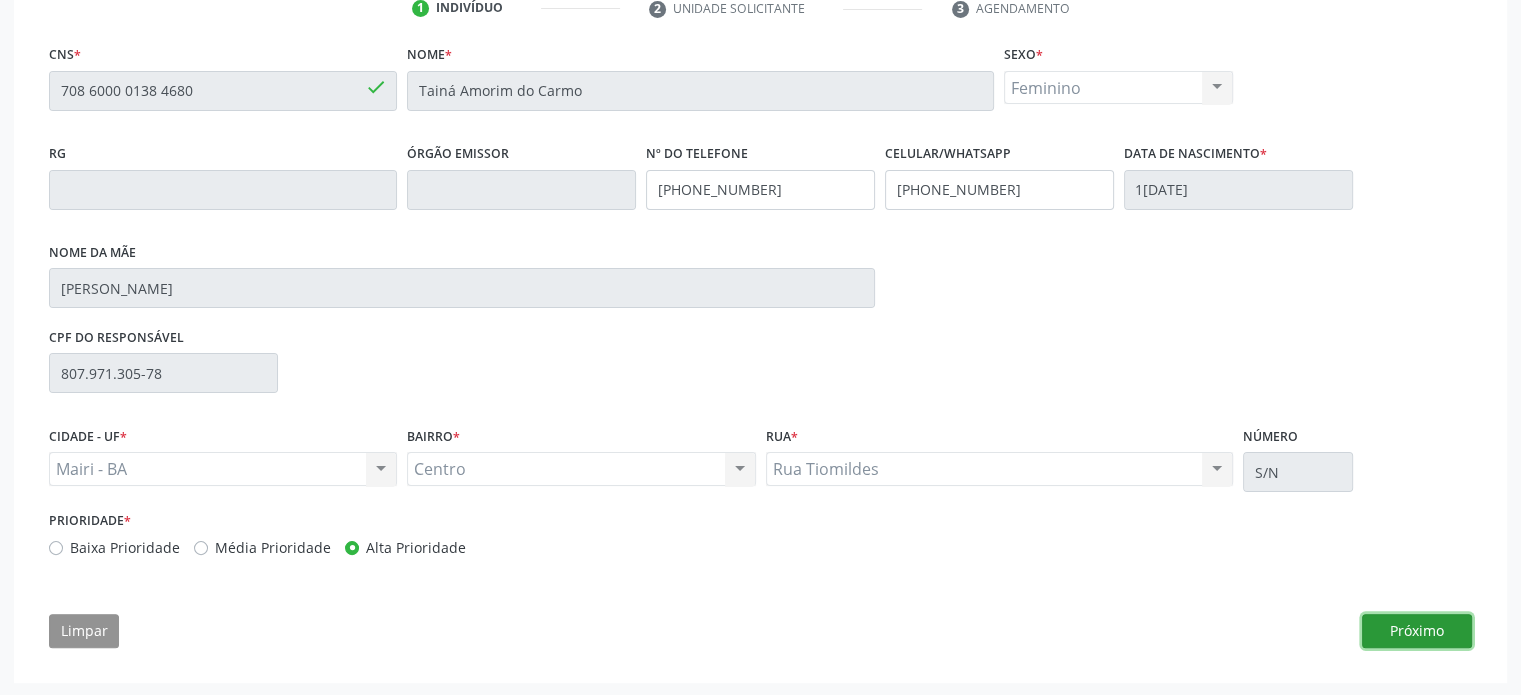 click on "Próximo" at bounding box center [1417, 631] 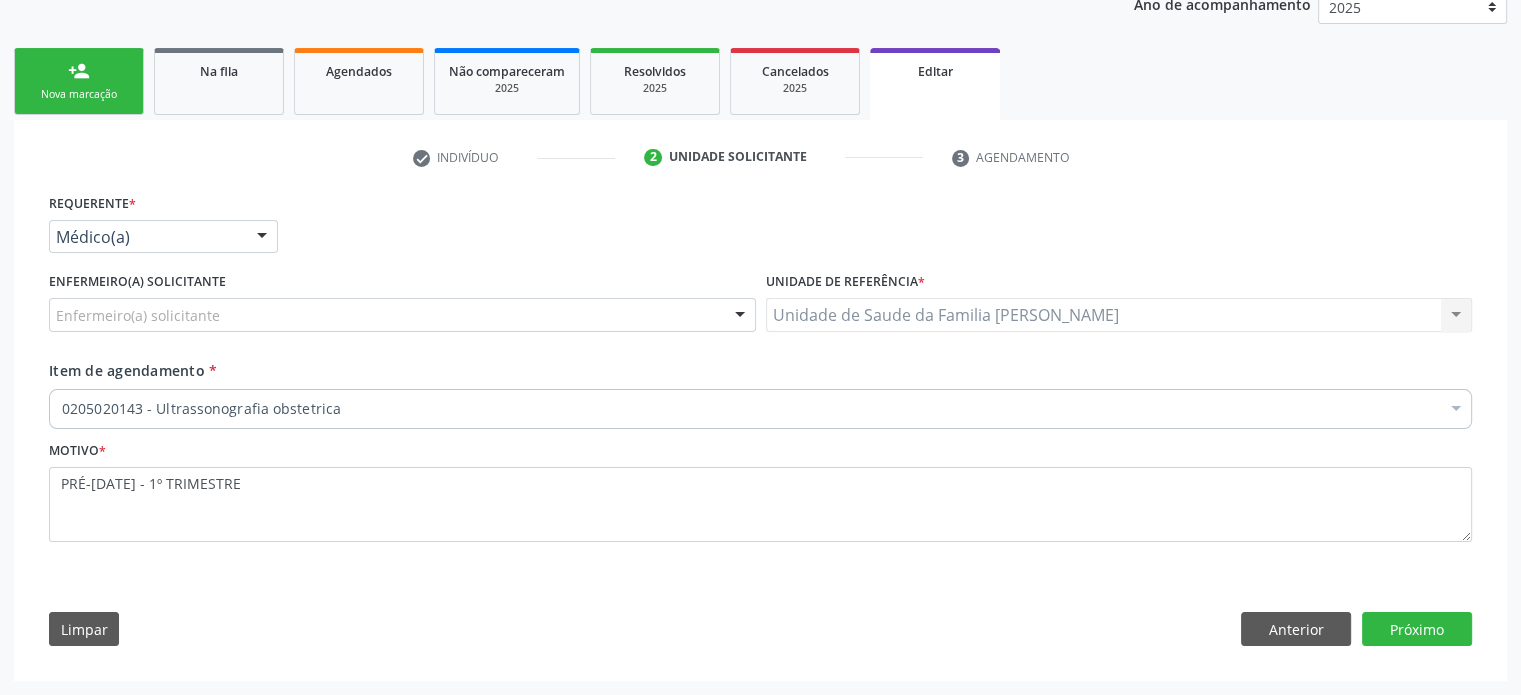 scroll, scrollTop: 248, scrollLeft: 0, axis: vertical 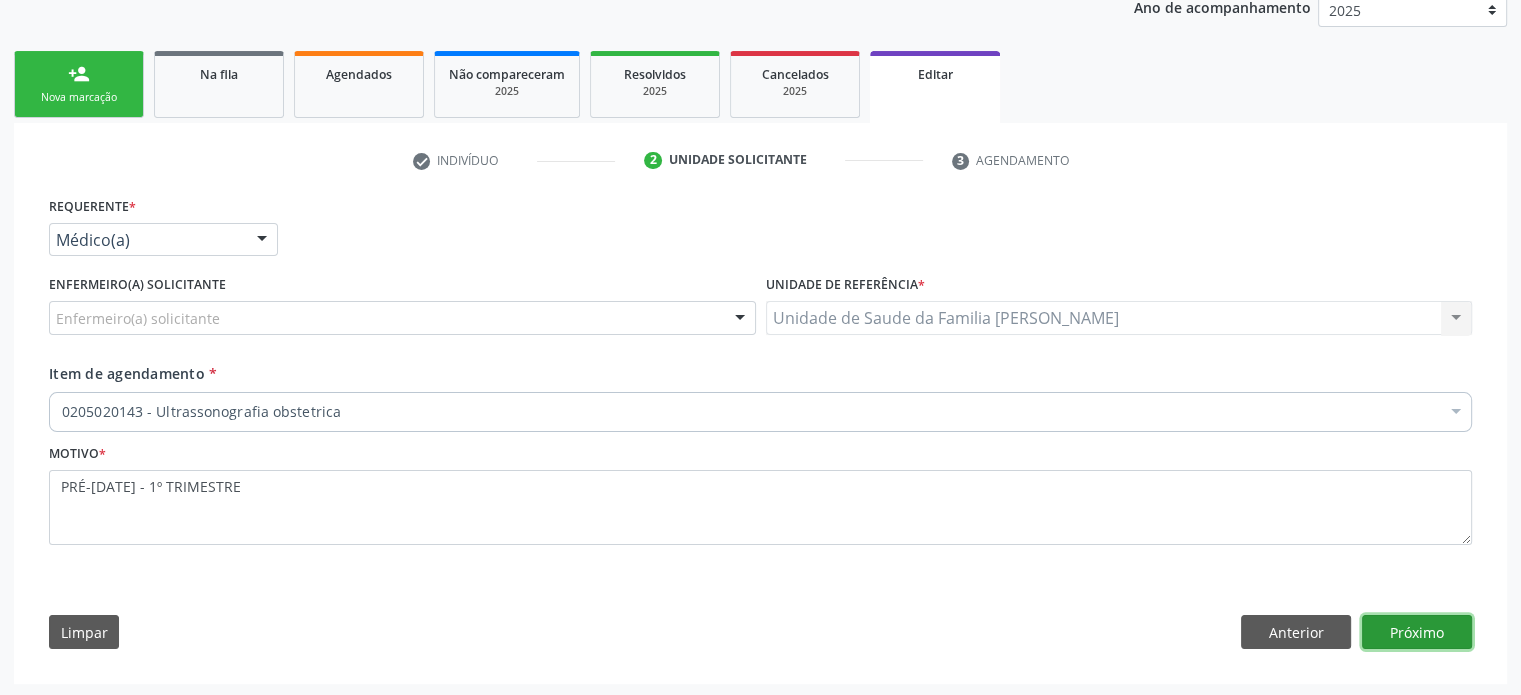 click on "Próximo" at bounding box center (1417, 632) 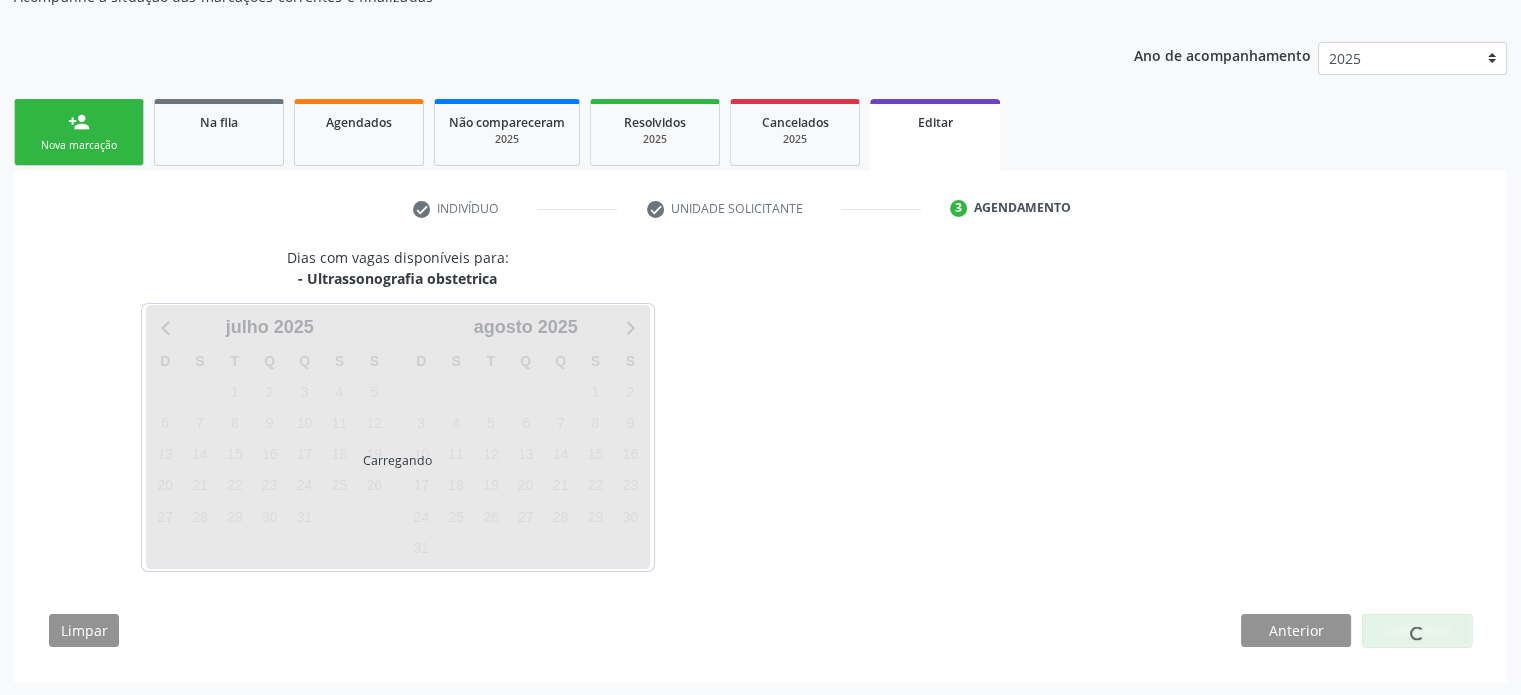 scroll, scrollTop: 248, scrollLeft: 0, axis: vertical 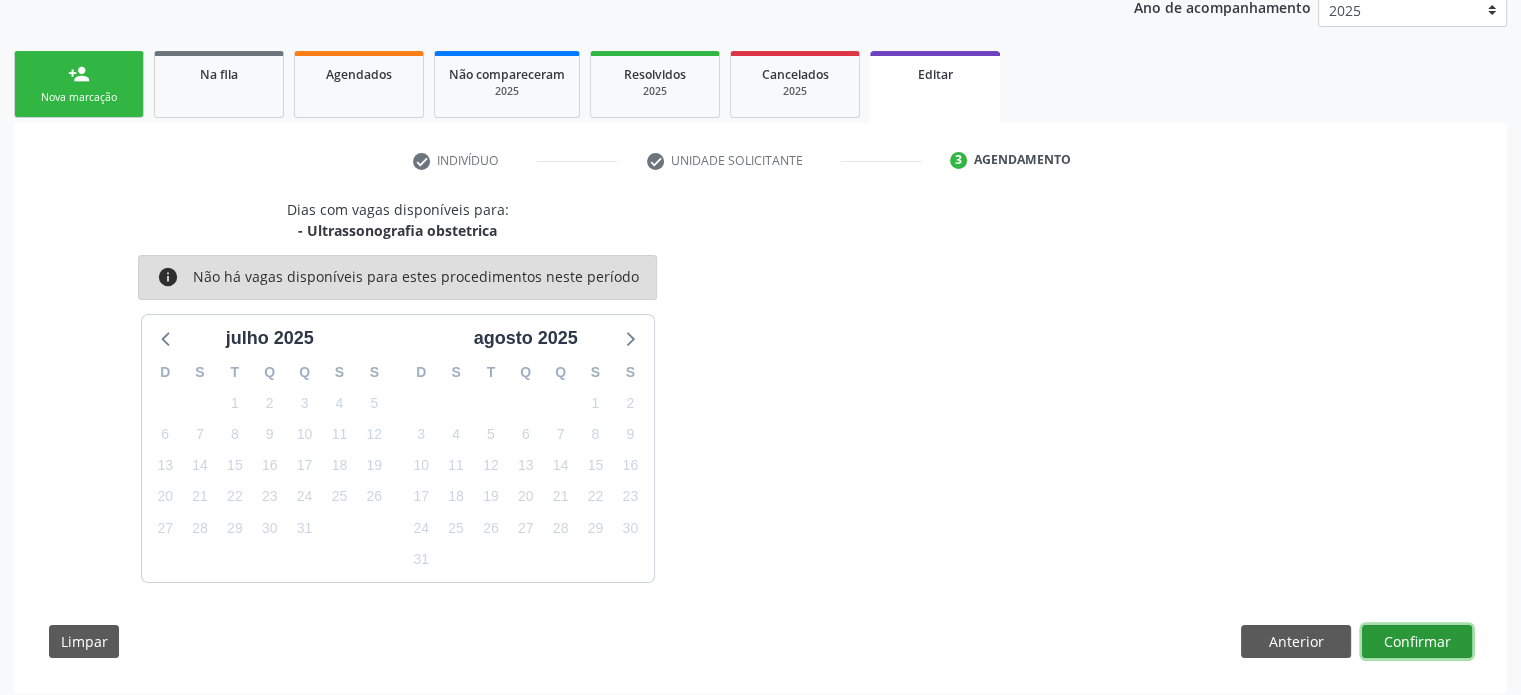 click on "Confirmar" at bounding box center (1417, 642) 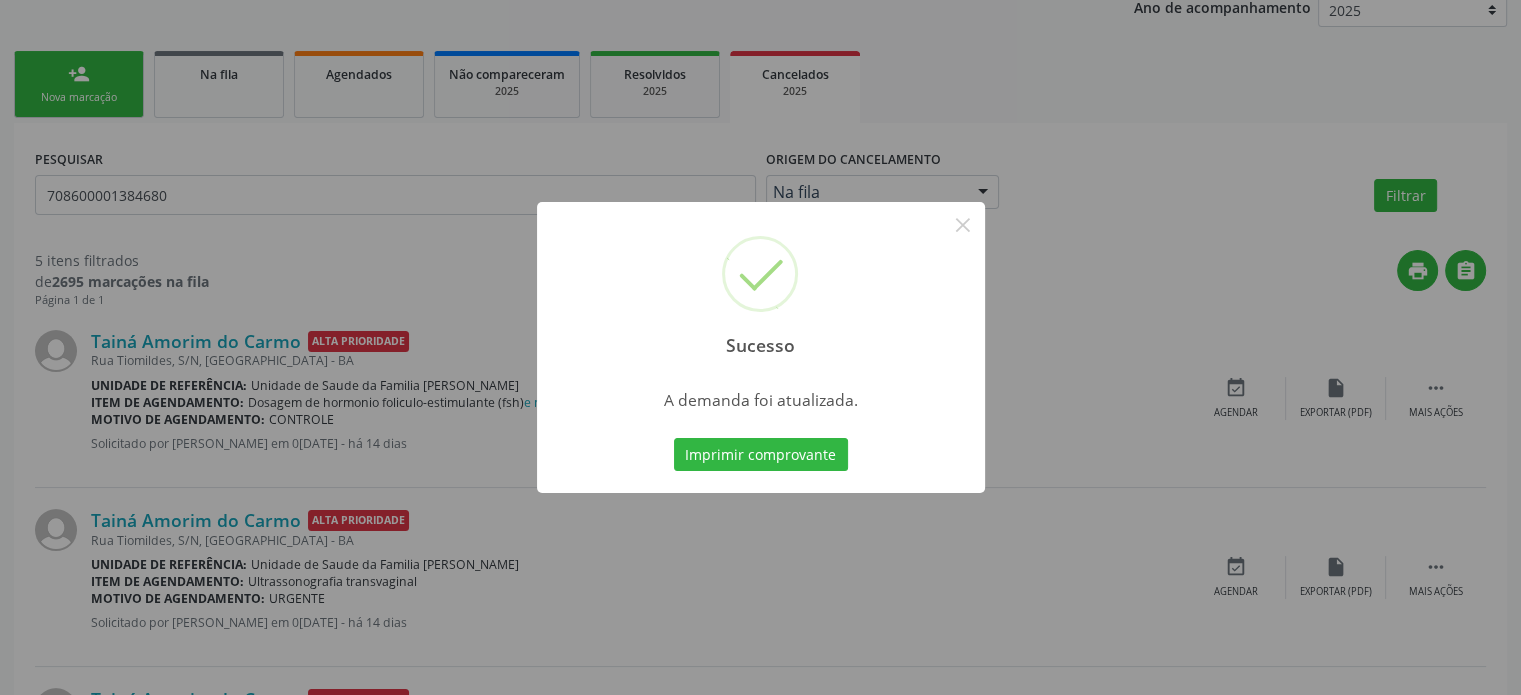 scroll, scrollTop: 0, scrollLeft: 0, axis: both 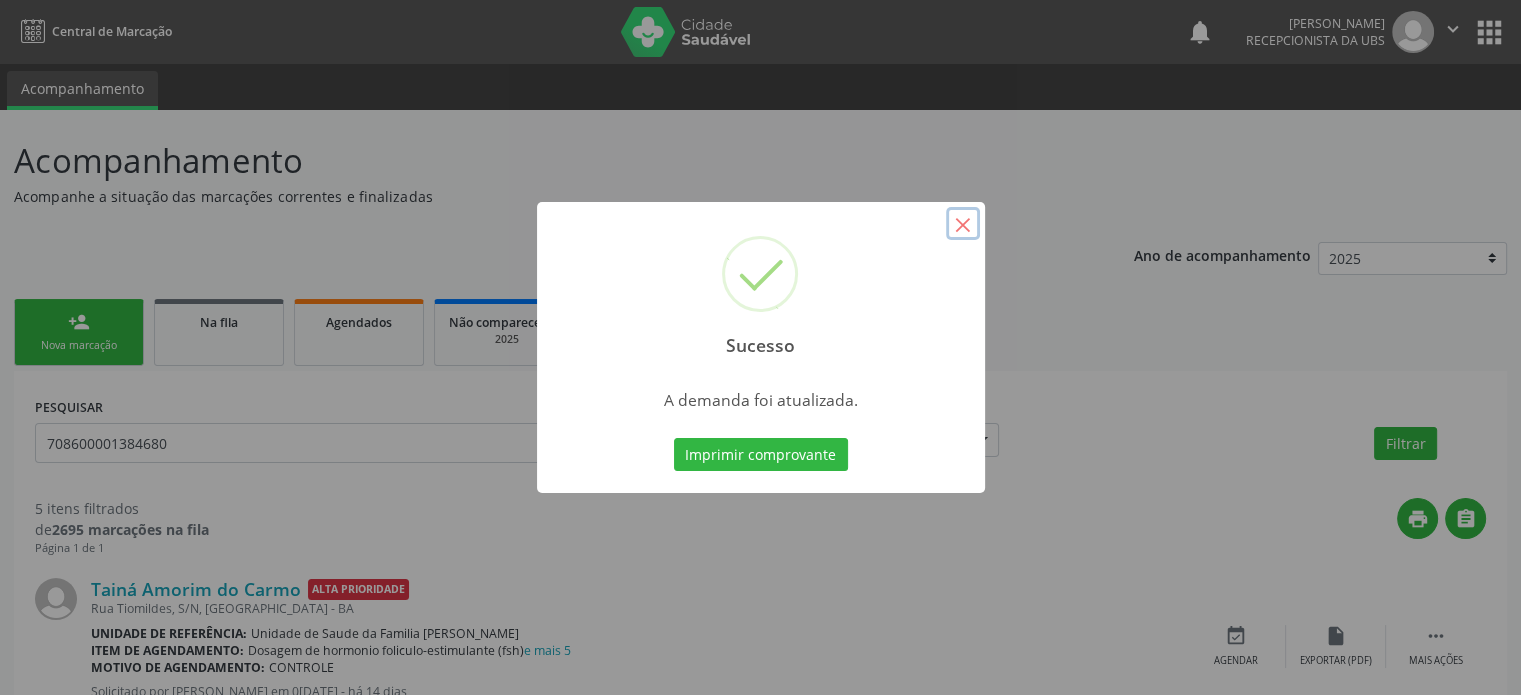 click on "×" at bounding box center [963, 224] 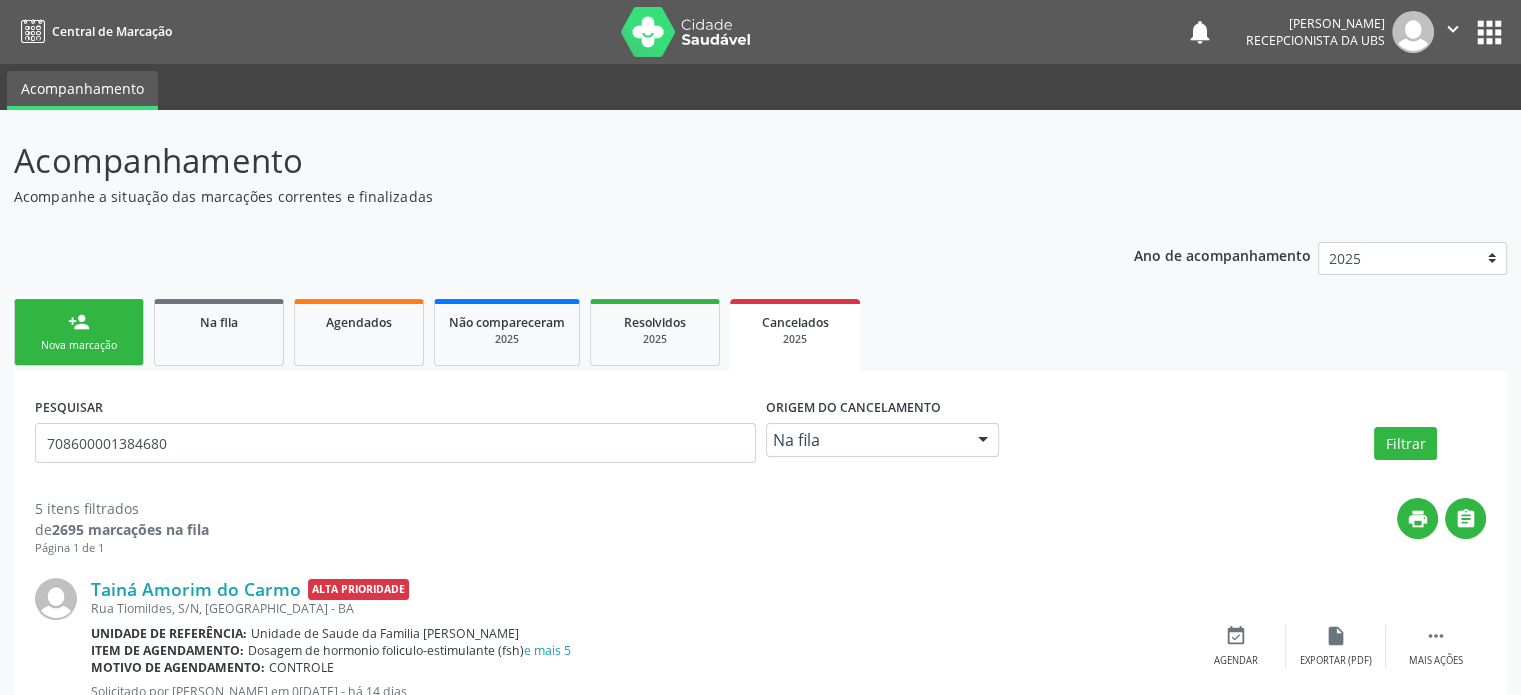 click on "Nova marcação" at bounding box center [79, 345] 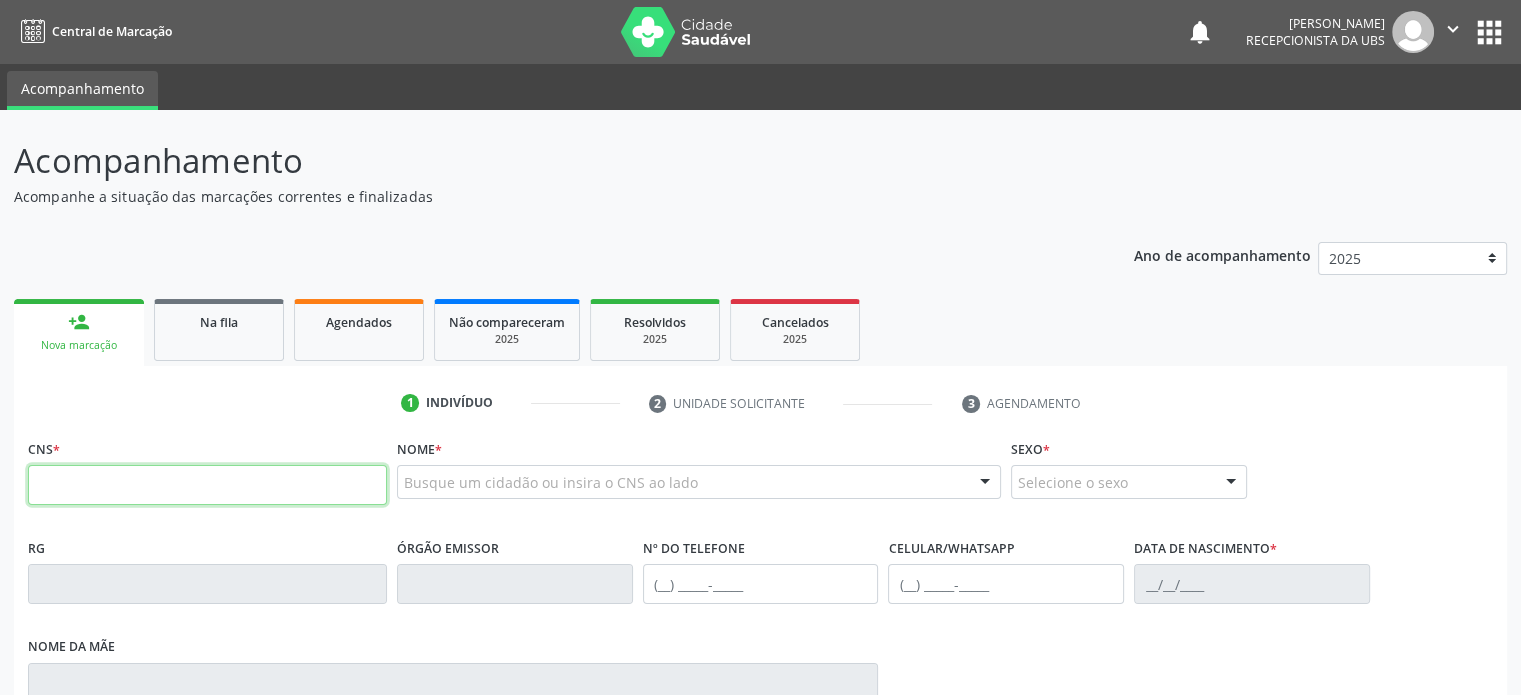 click at bounding box center (207, 485) 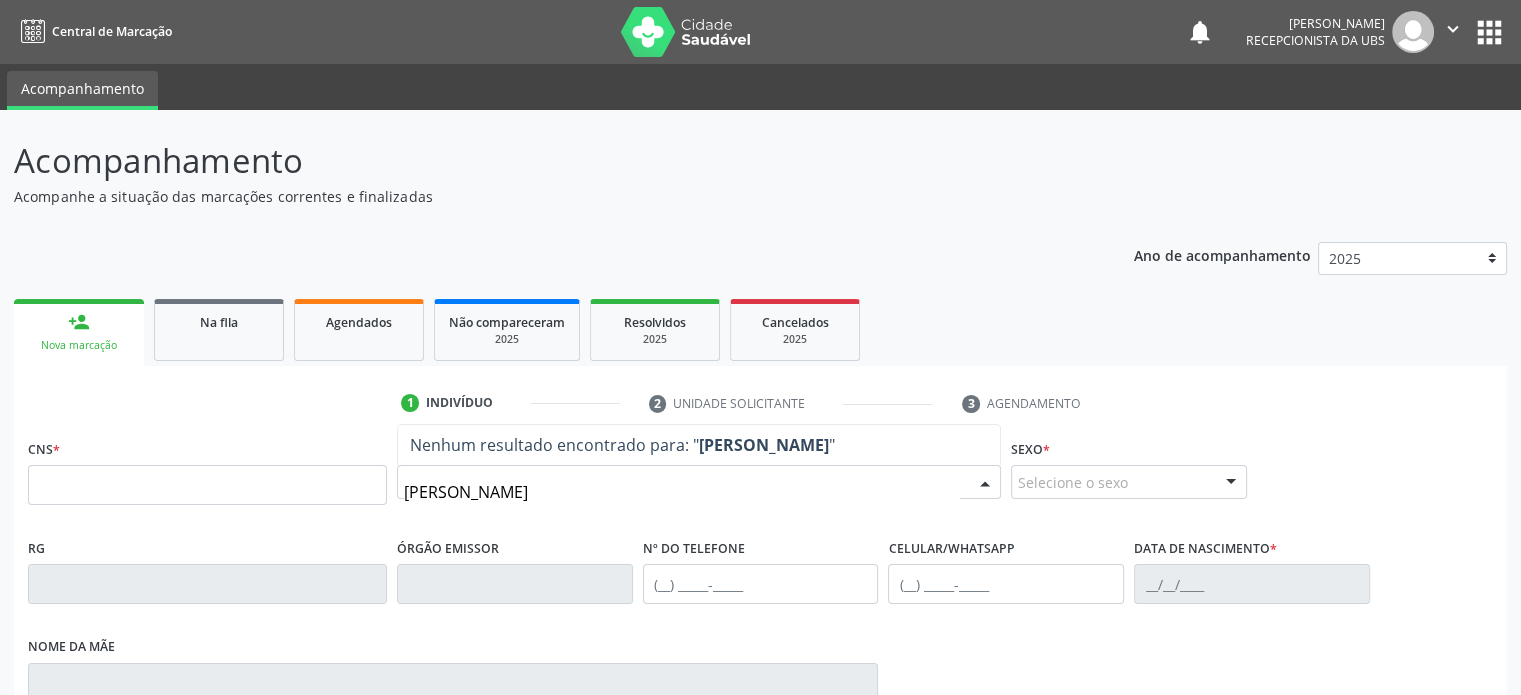 type on "SARA SANTOS" 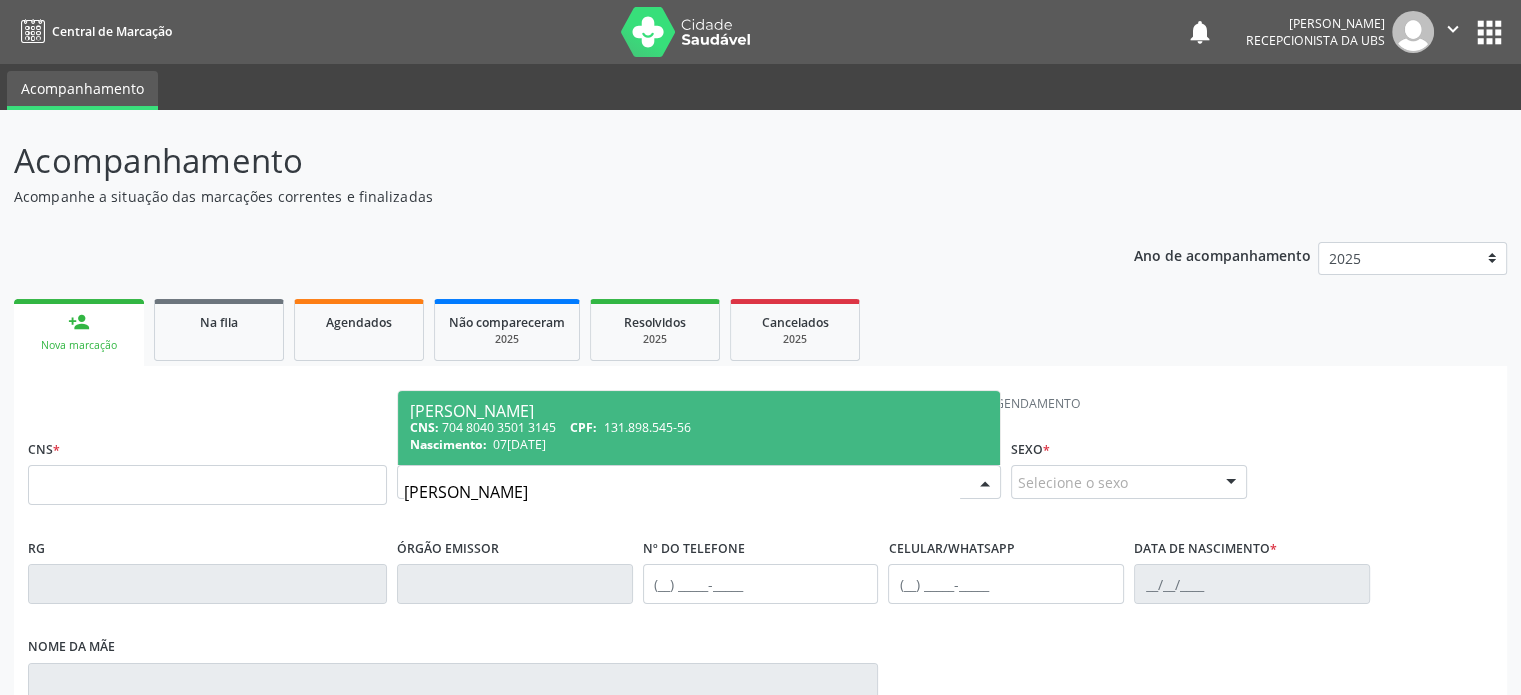 click on "CNS:
704 8040 3501 3145
CPF:
131.898.545-56" at bounding box center [699, 427] 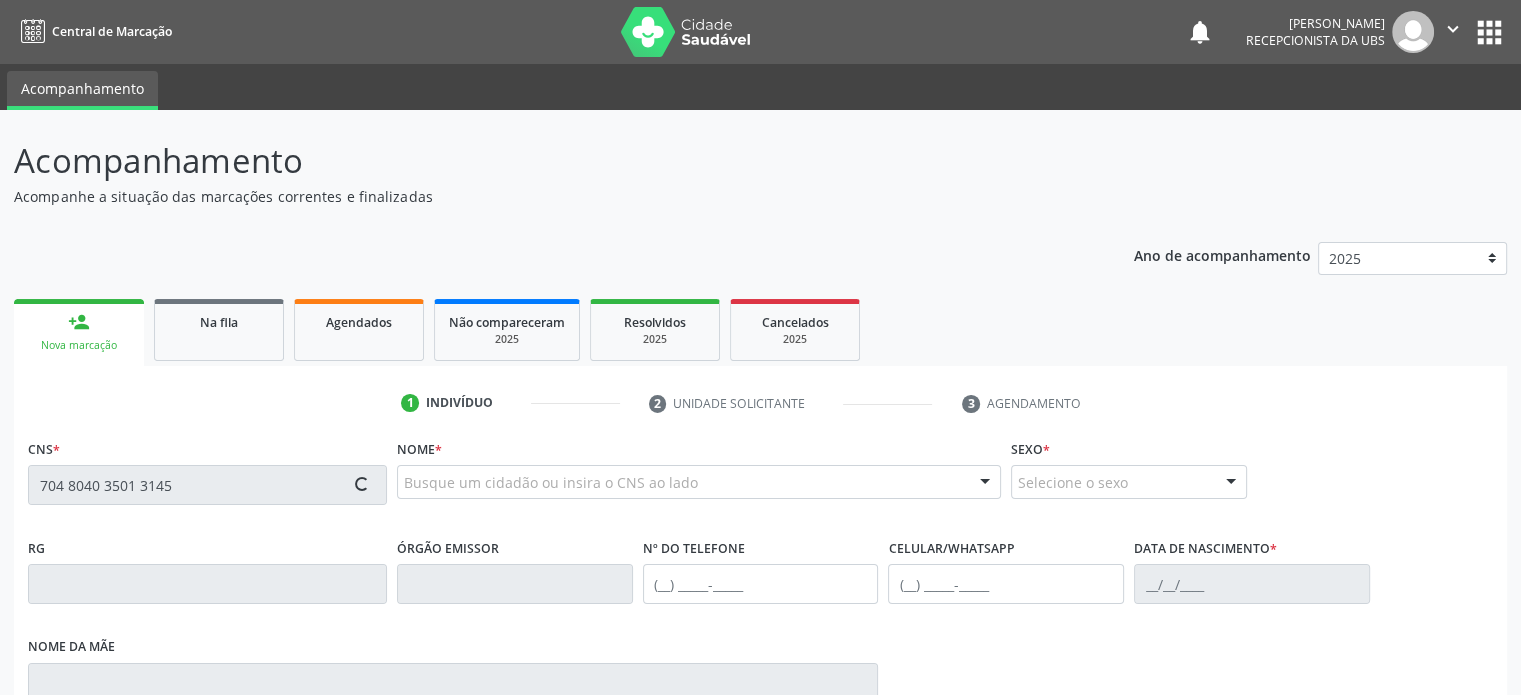 type on "704 8040 3501 3145" 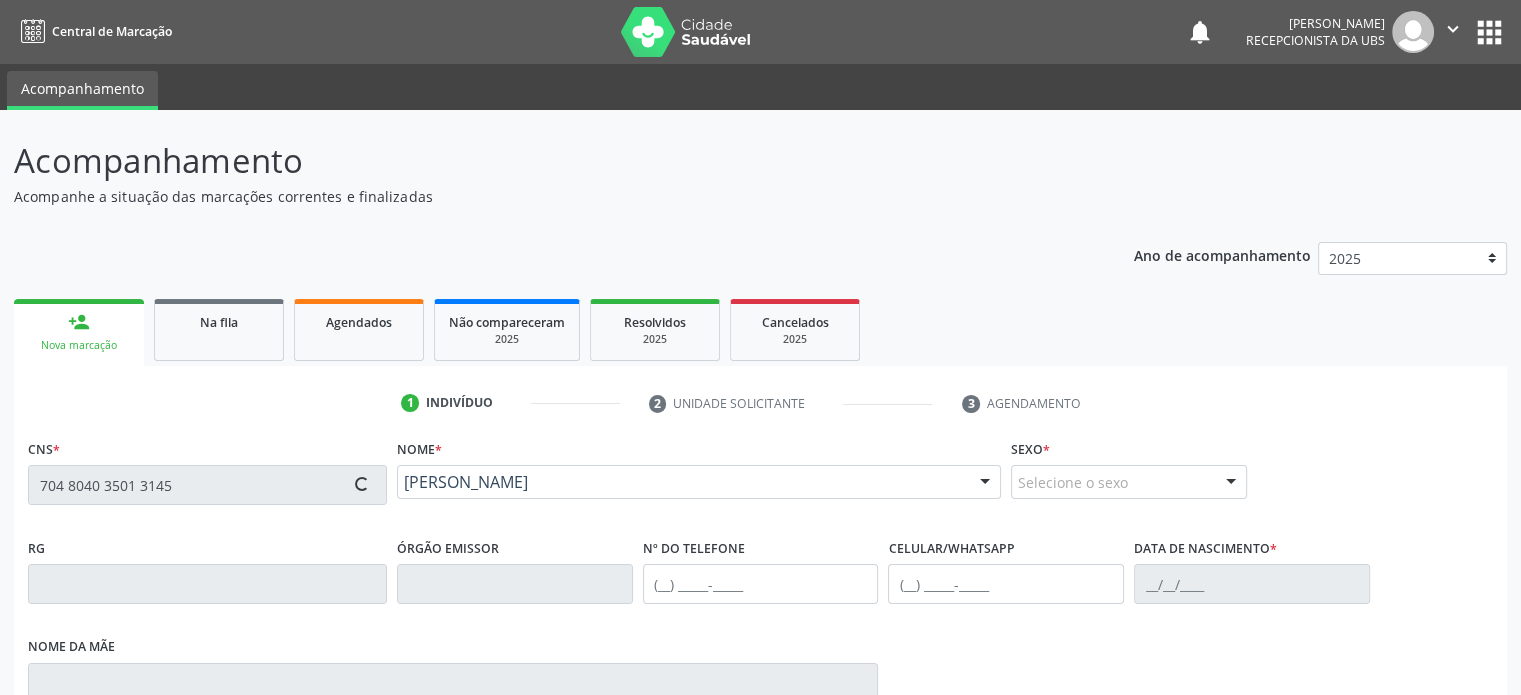 type on "(74) 99987-4422" 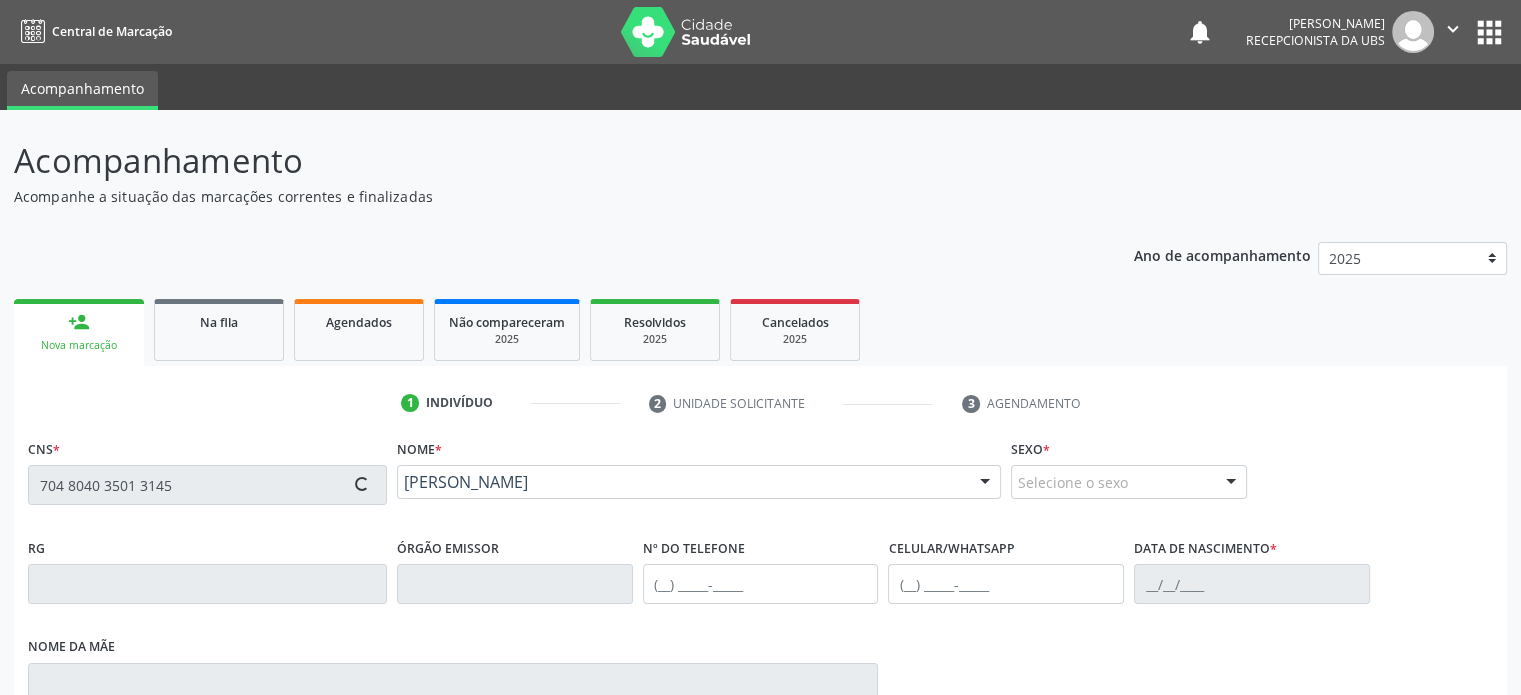 type on "07/07/2011" 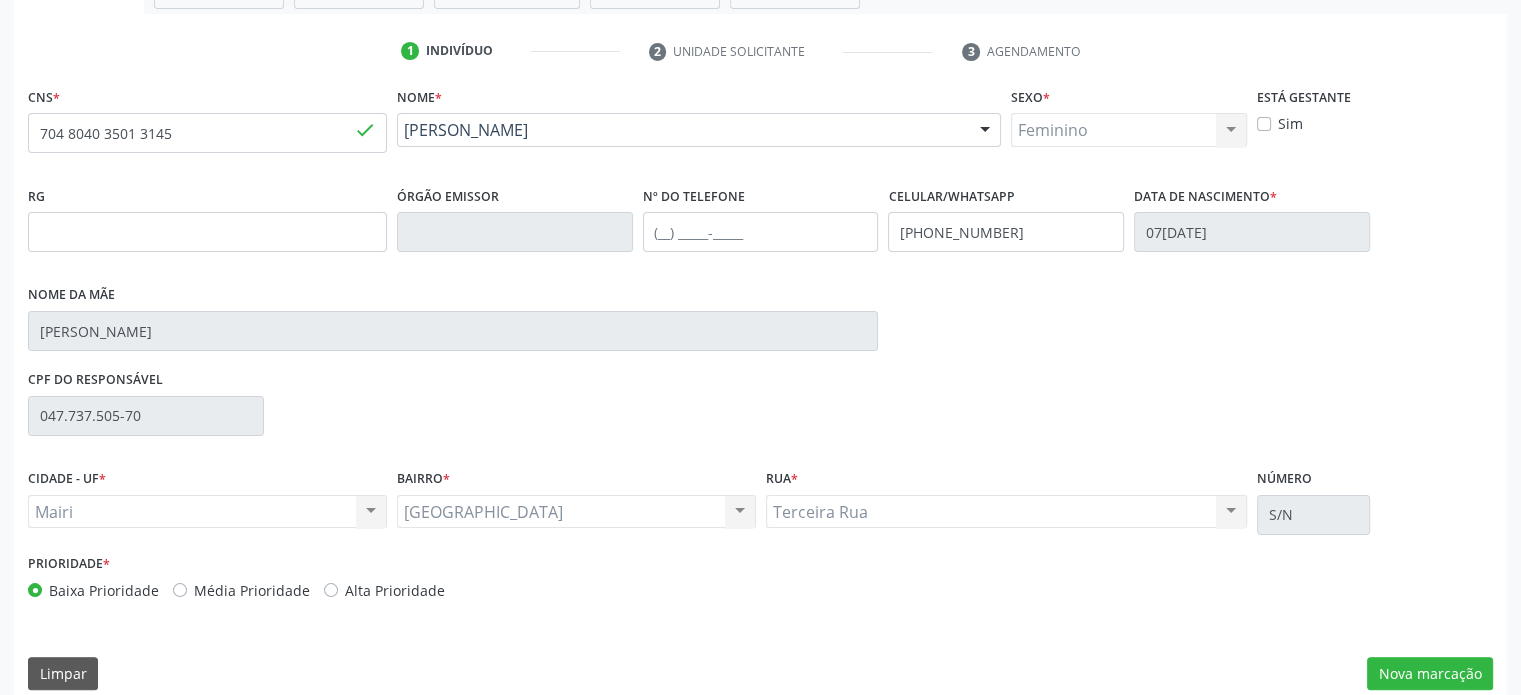 scroll, scrollTop: 374, scrollLeft: 0, axis: vertical 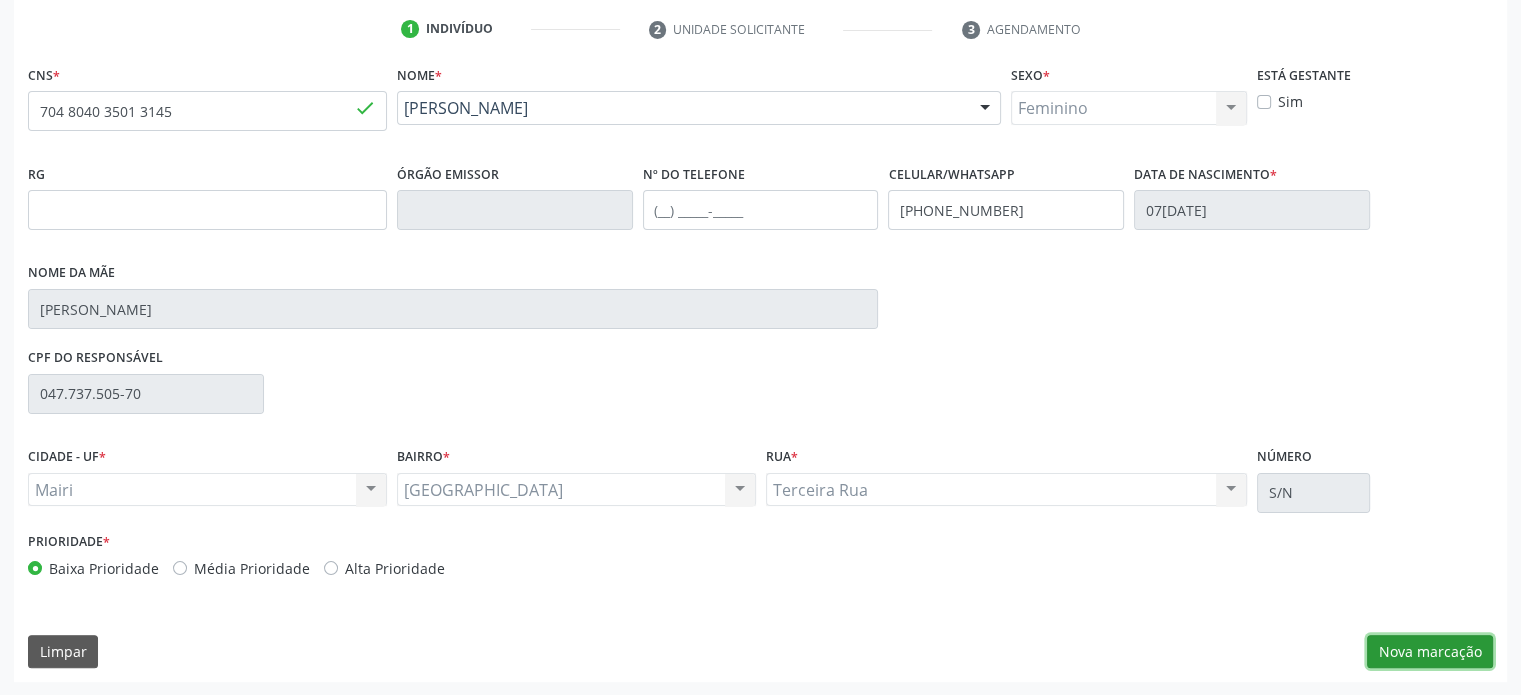 click on "Nova marcação" at bounding box center (1430, 652) 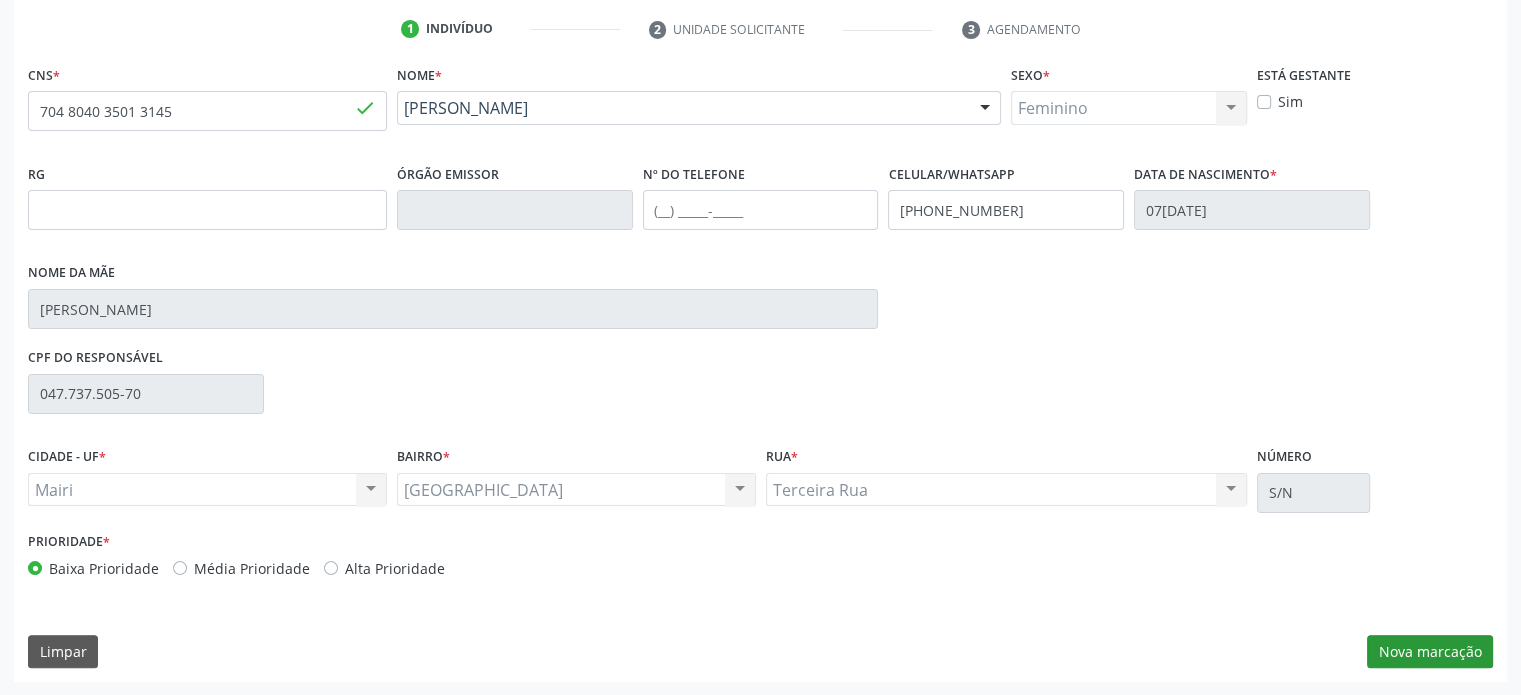 scroll, scrollTop: 209, scrollLeft: 0, axis: vertical 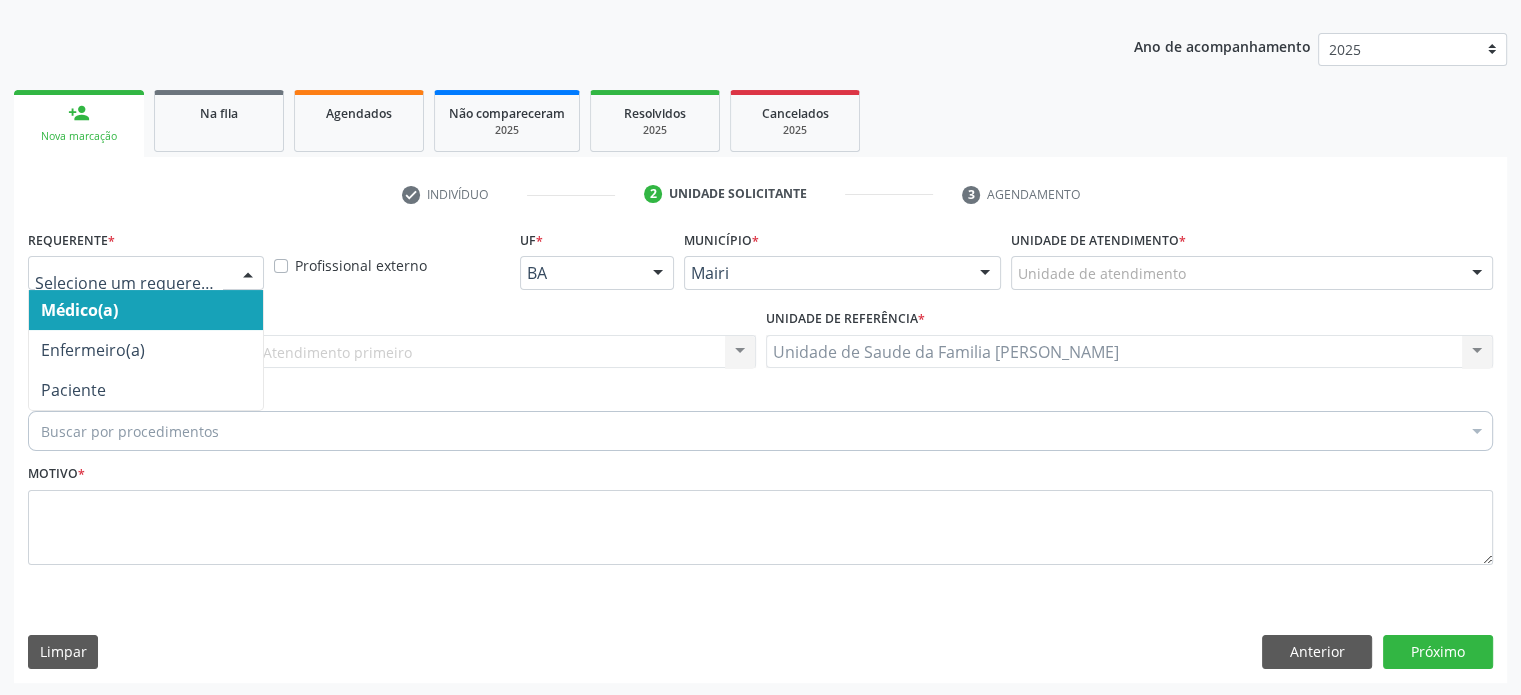 click at bounding box center [248, 274] 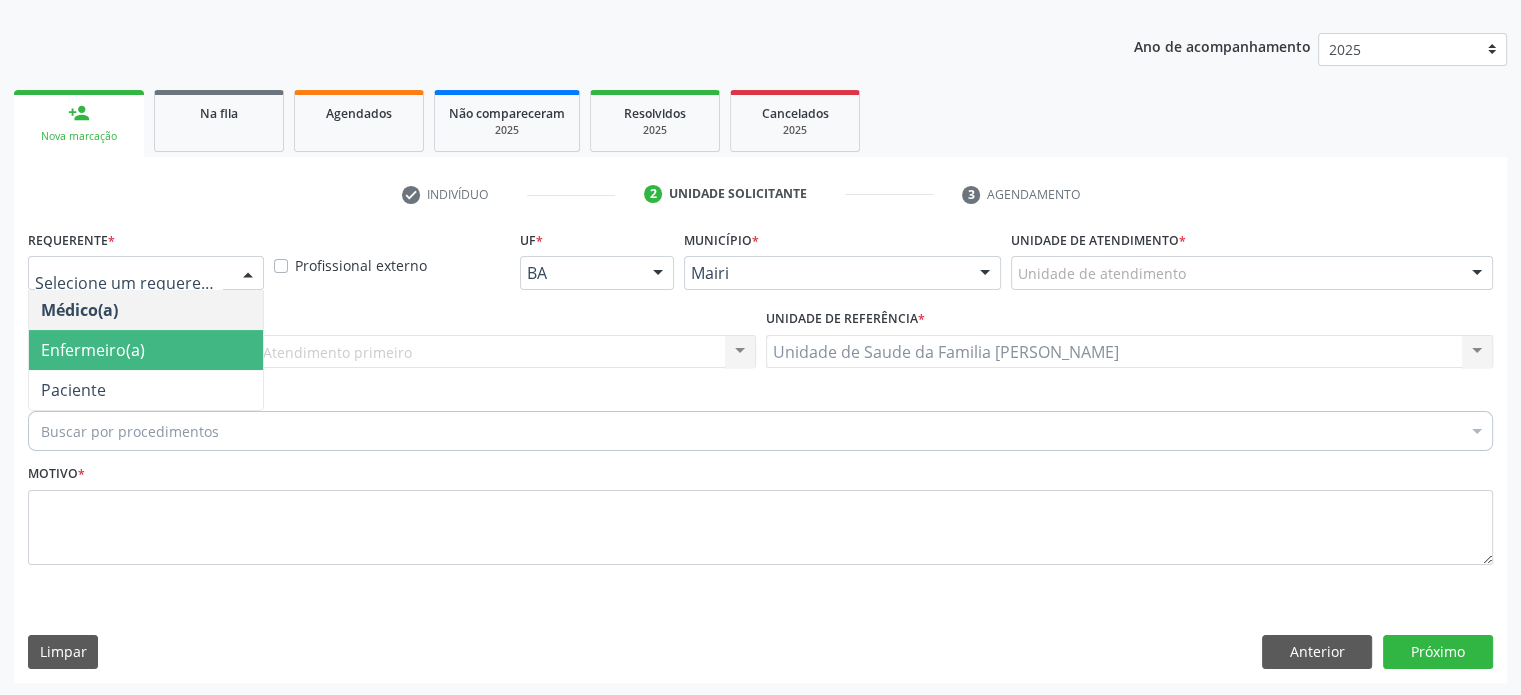 click on "Enfermeiro(a)" at bounding box center [146, 350] 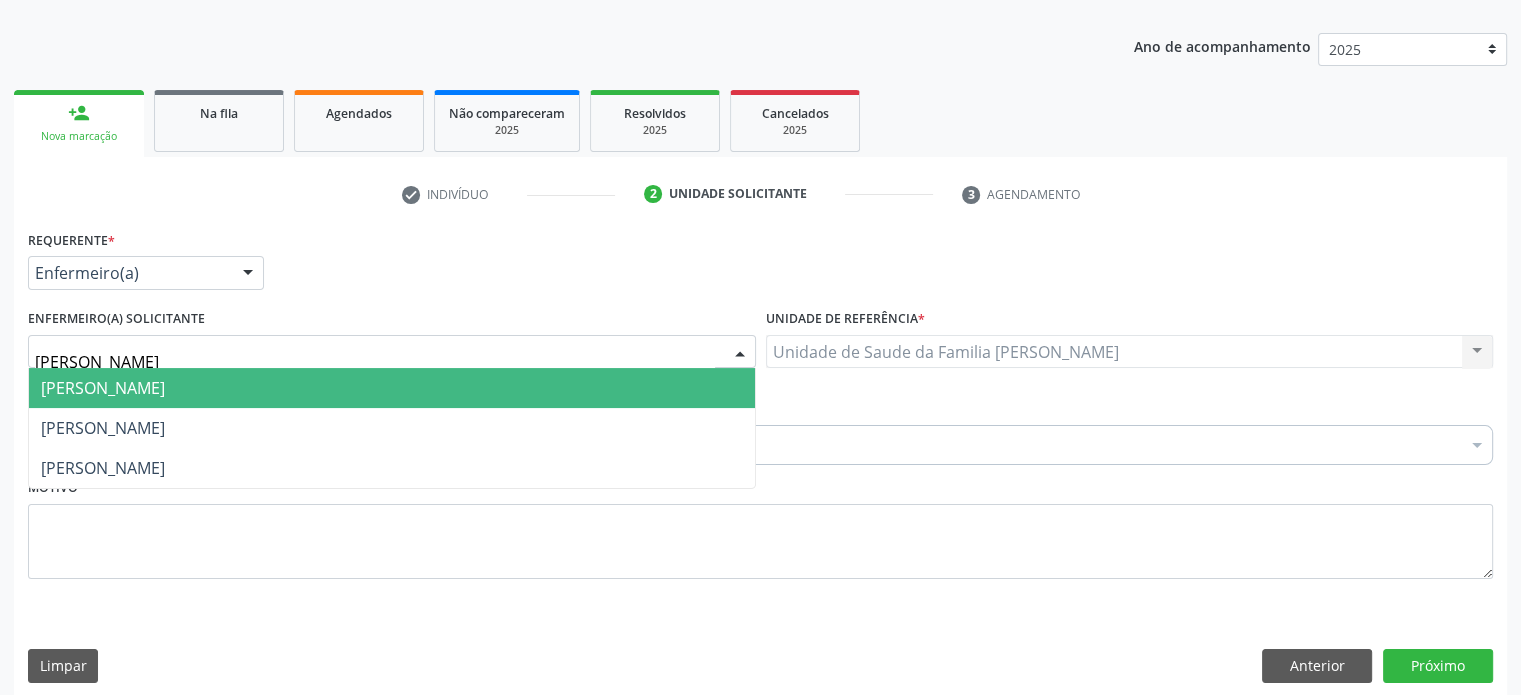 type on "JOR" 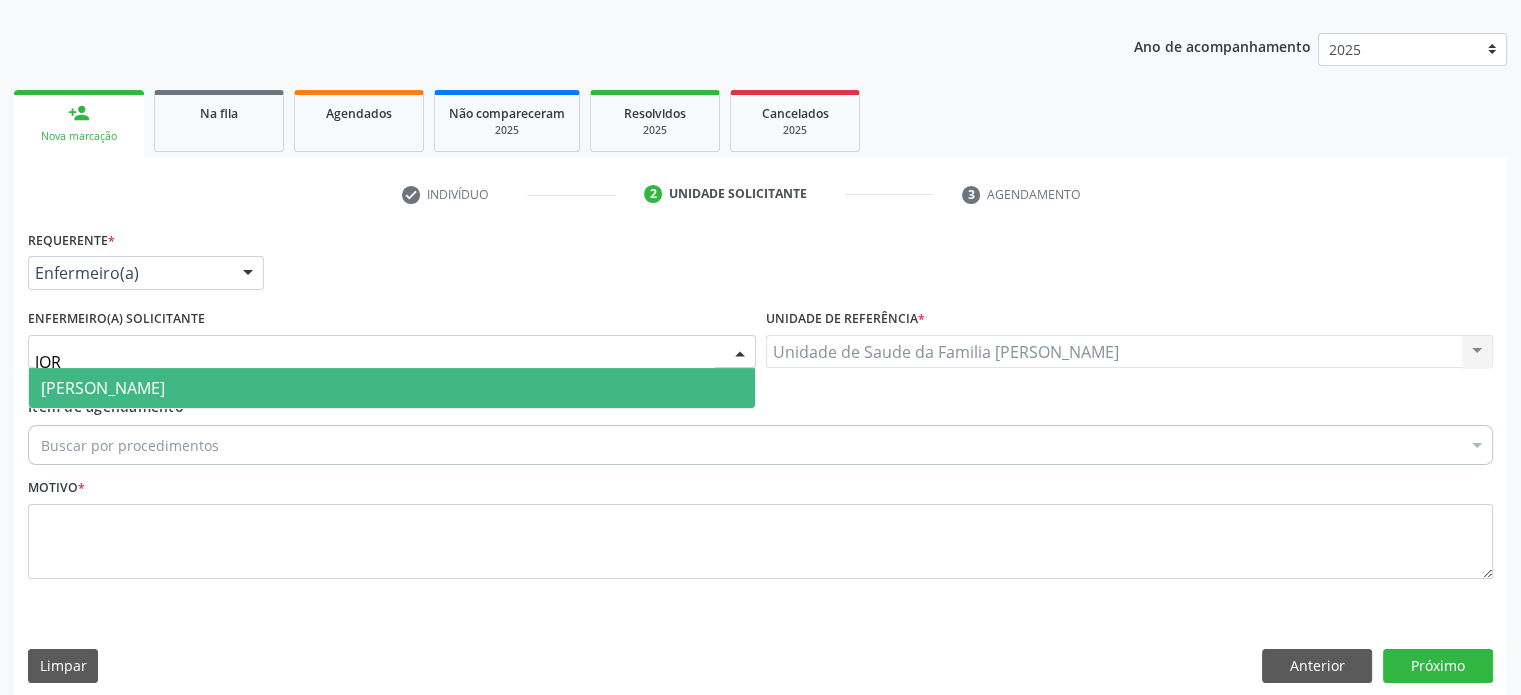 click on "Jordenia Rios Barbosa Reis" at bounding box center (103, 388) 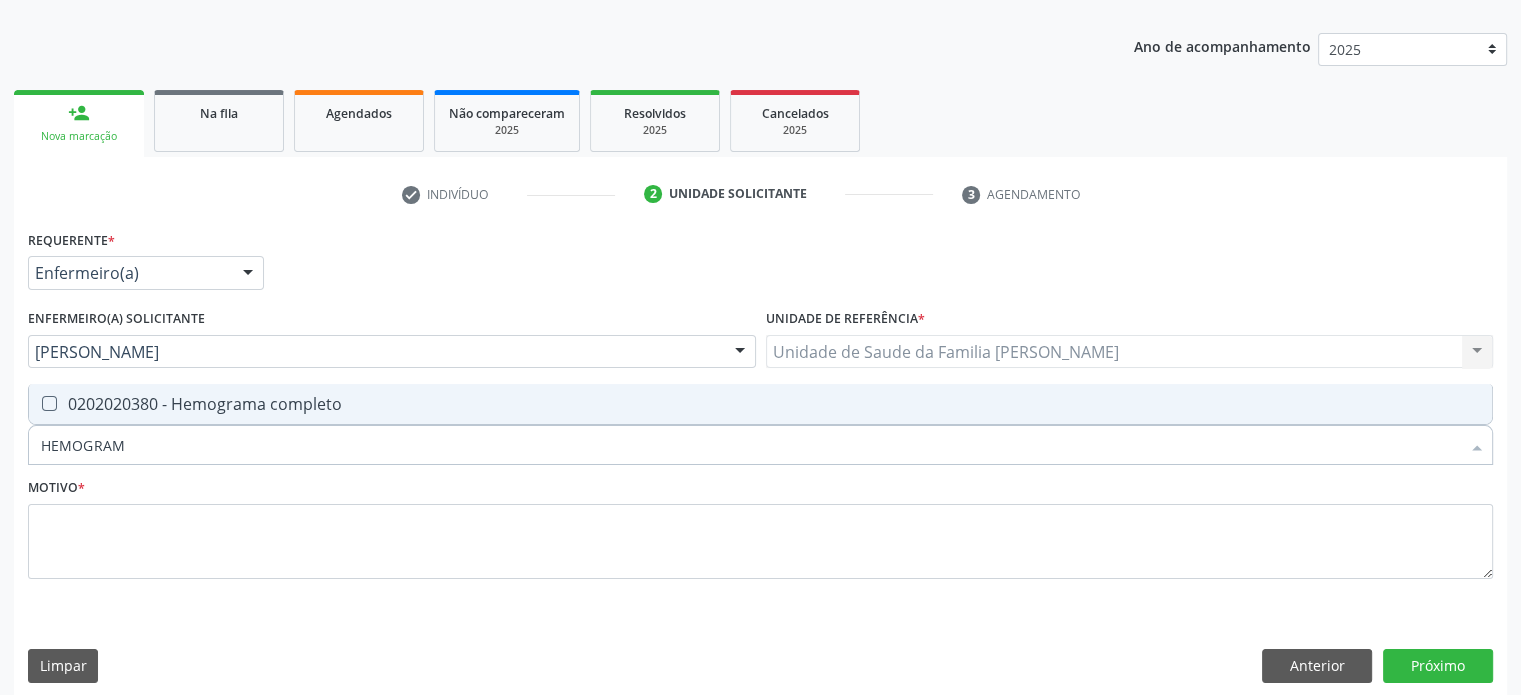 type on "HEMOGRAMA" 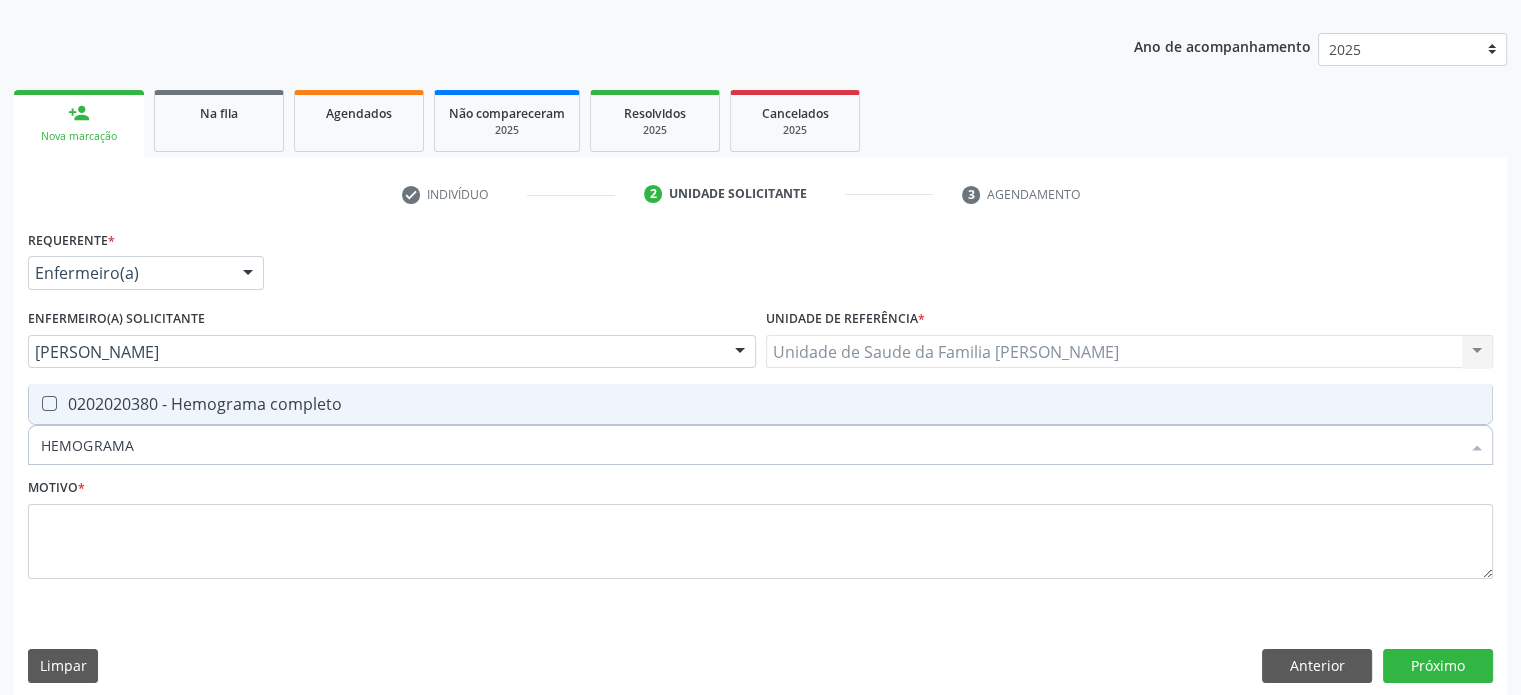 click on "0202020380 - Hemograma completo" at bounding box center (760, 404) 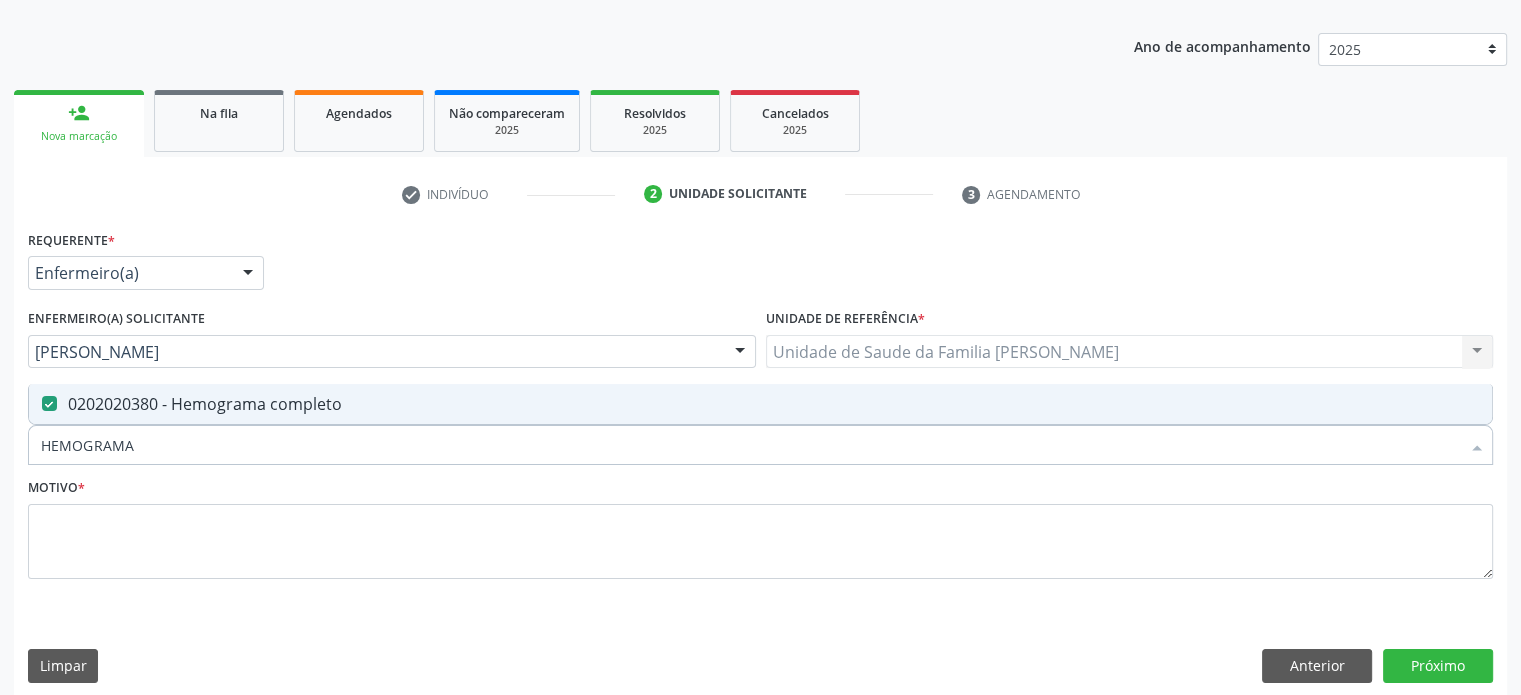 checkbox on "true" 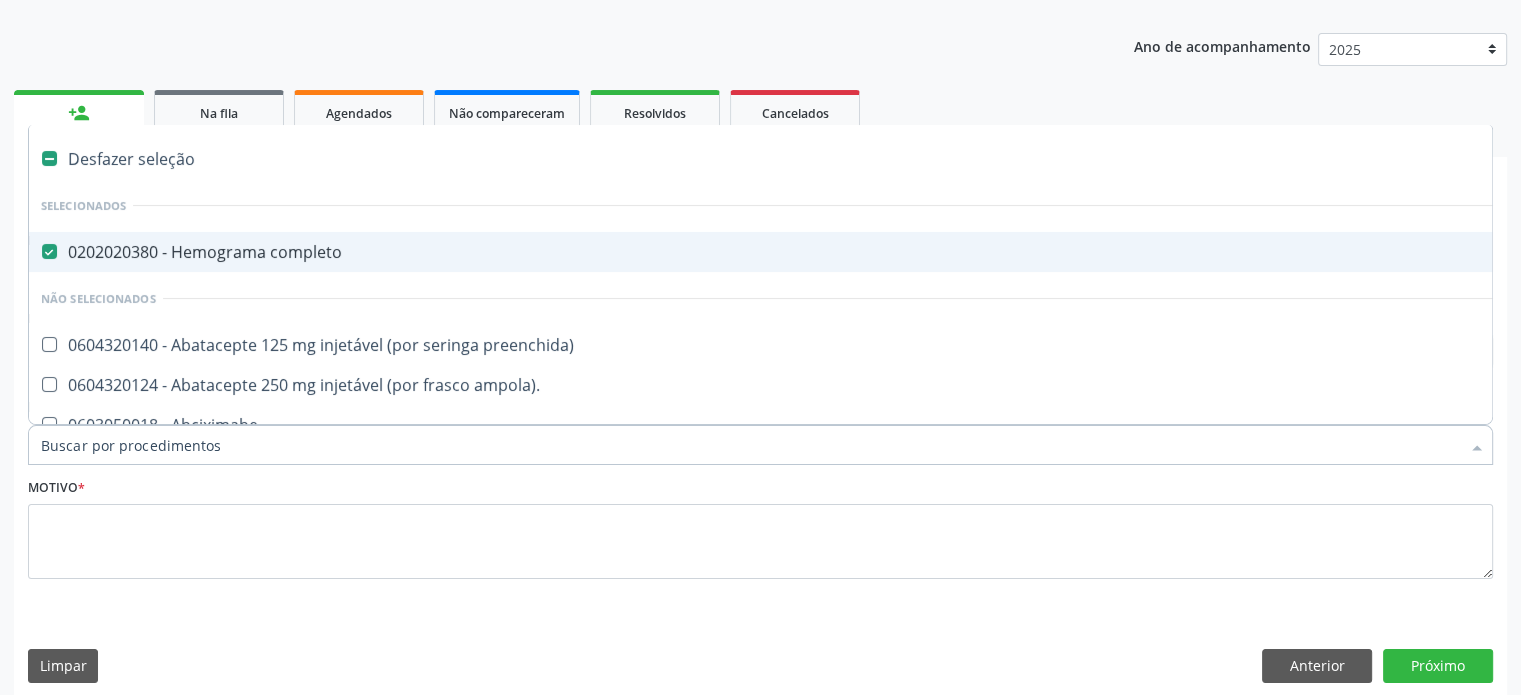 paste on "0202050017" 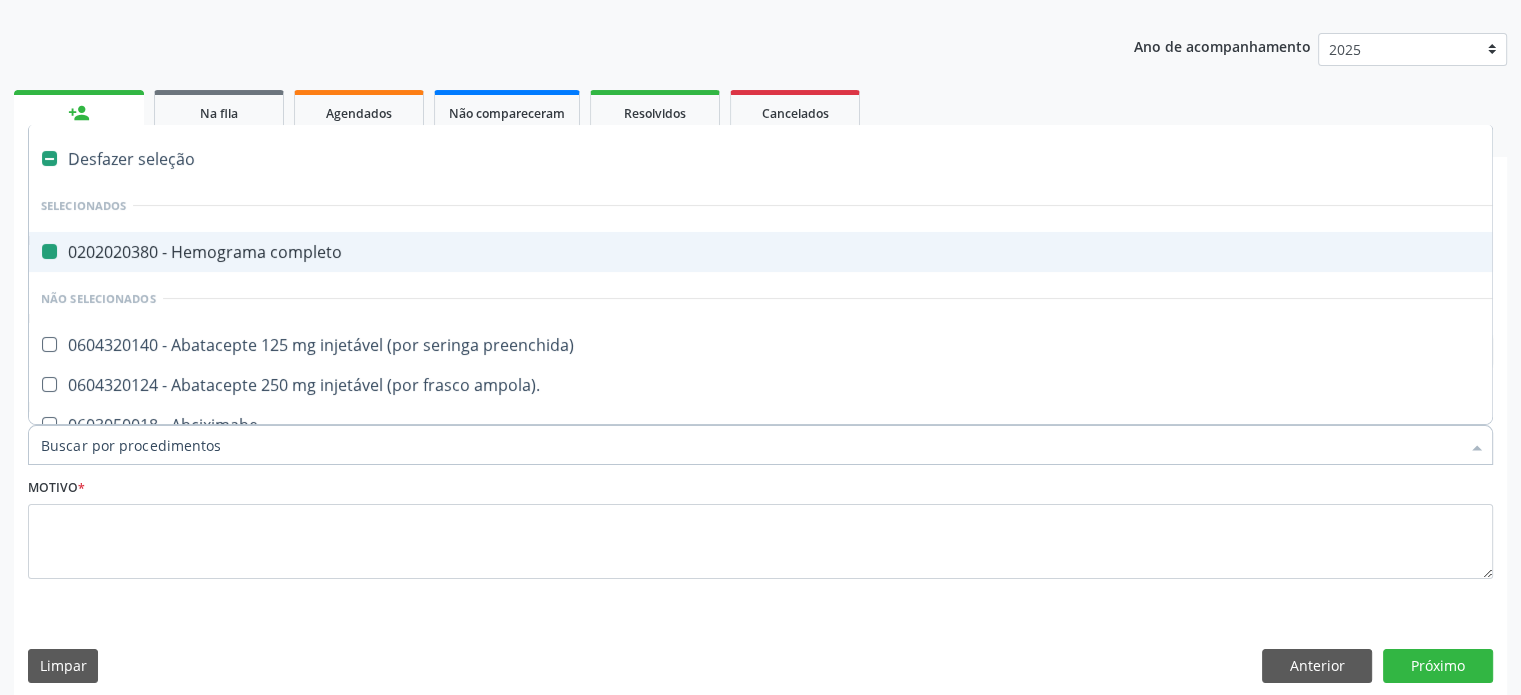 type on "0202050017" 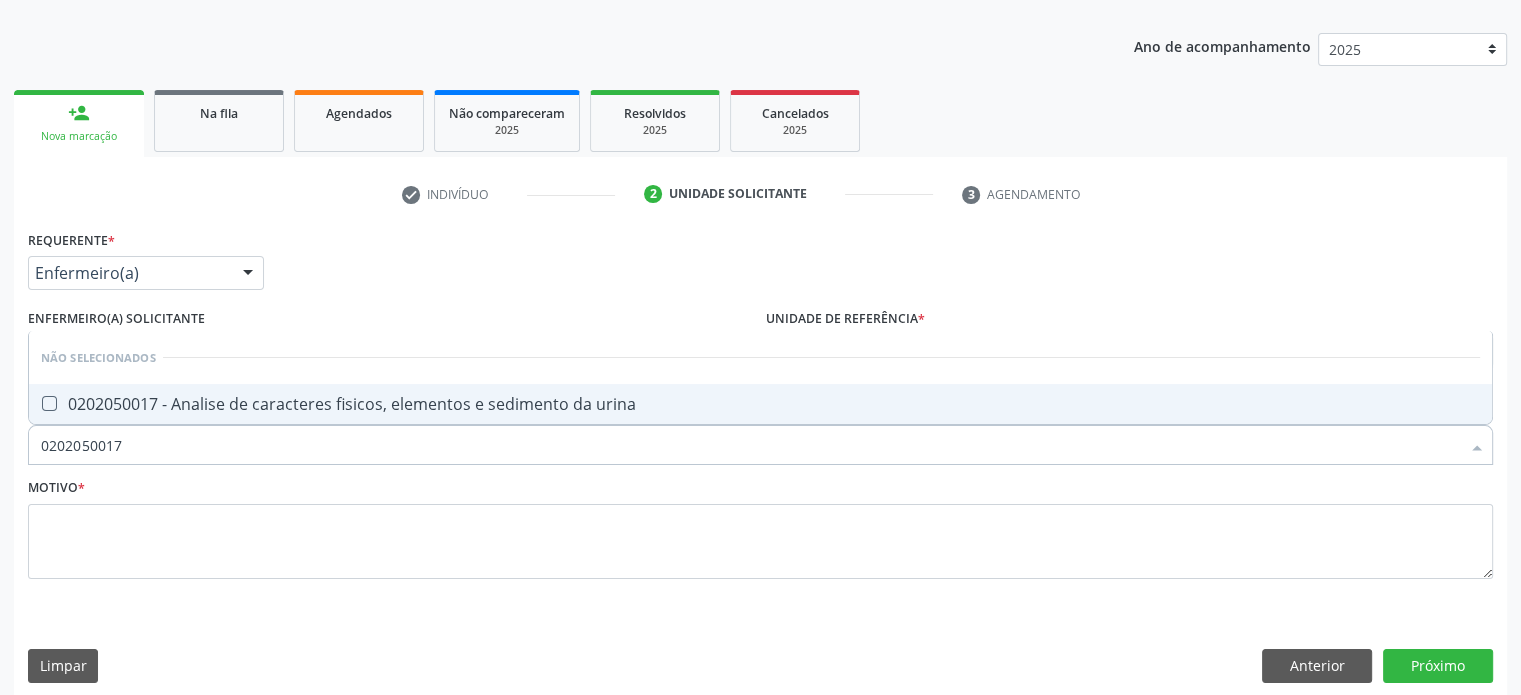 click at bounding box center [49, 403] 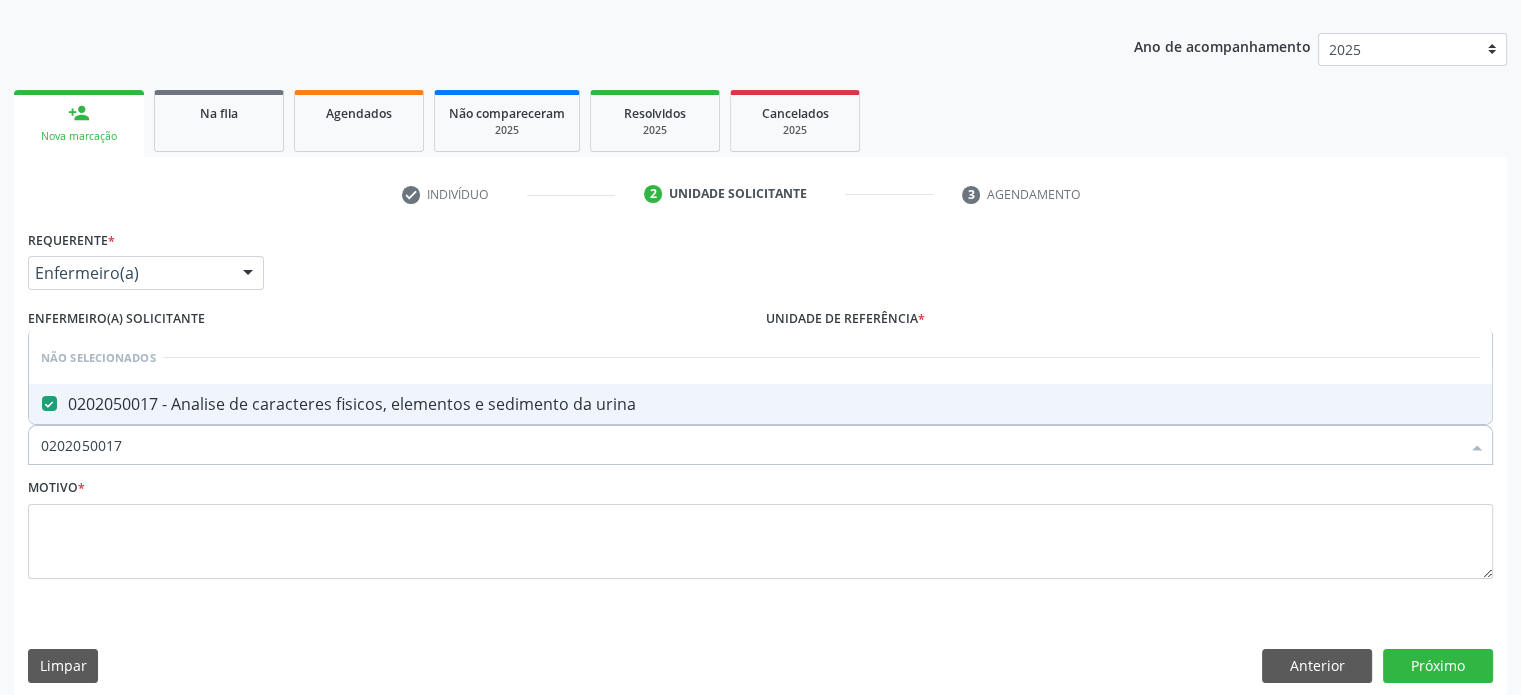 drag, startPoint x: 149, startPoint y: 453, endPoint x: 16, endPoint y: 453, distance: 133 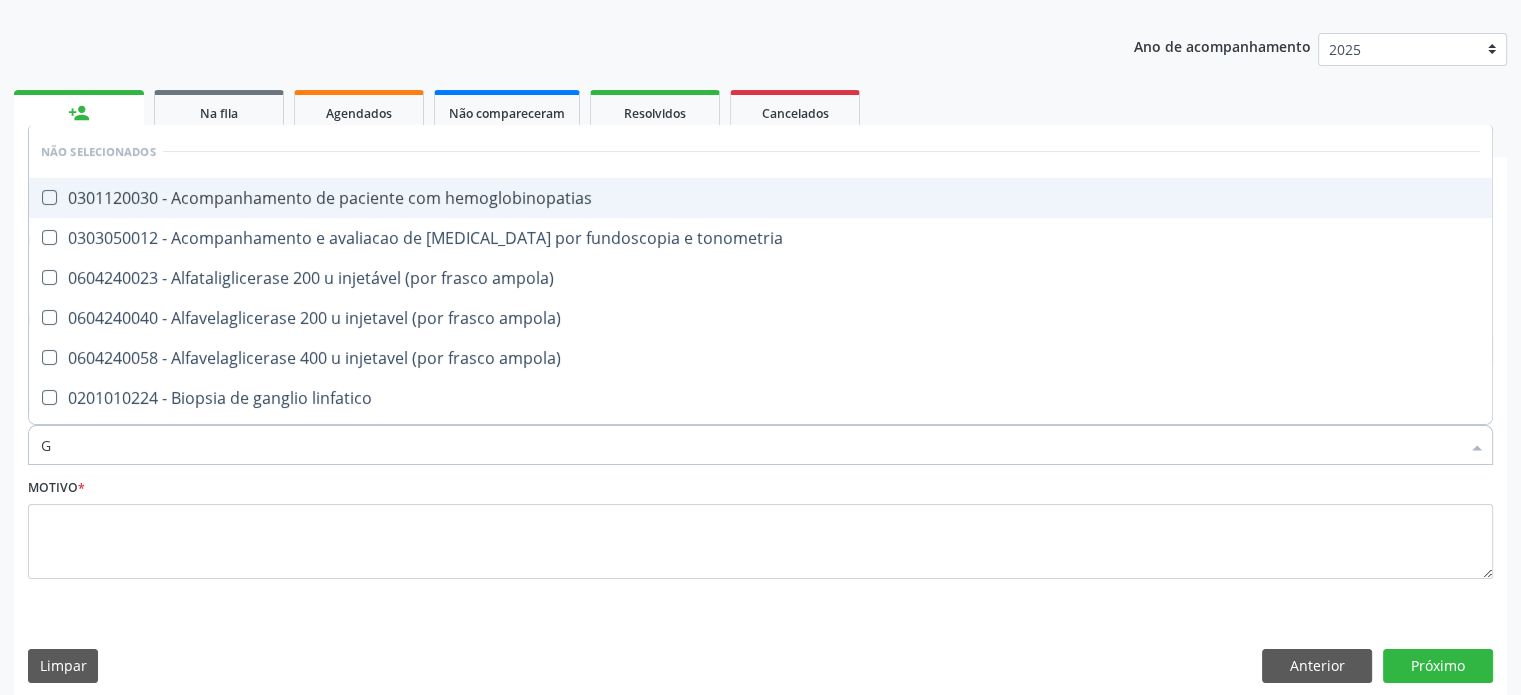 type on "GL" 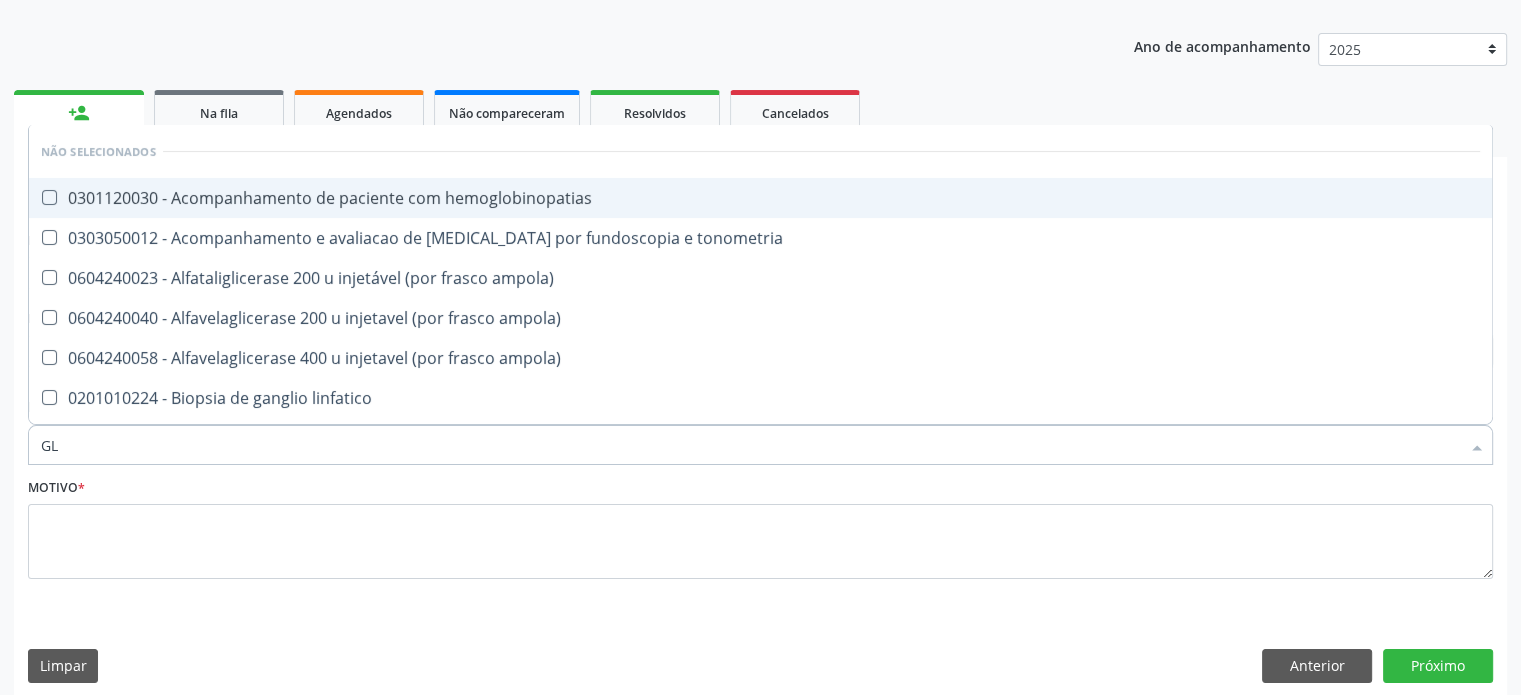 checkbox on "false" 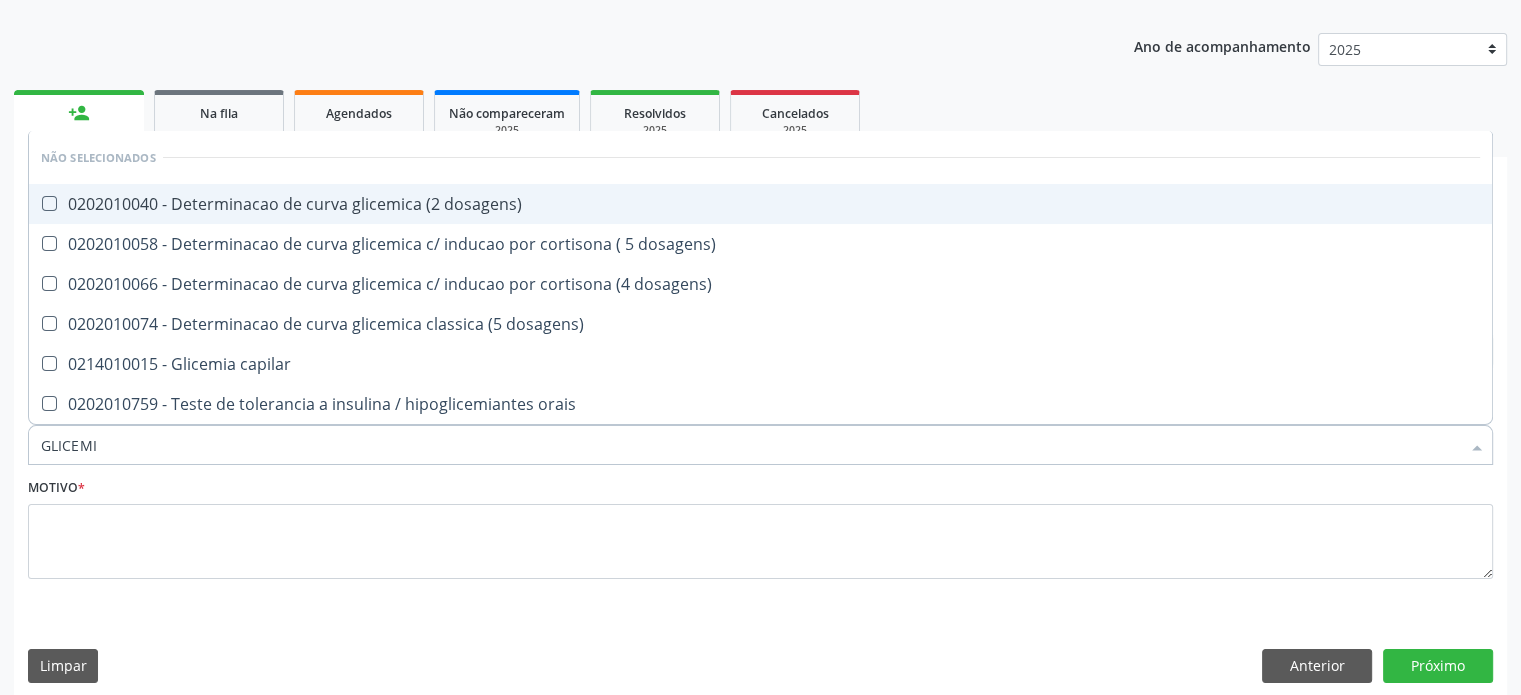 type on "GLICEMIA" 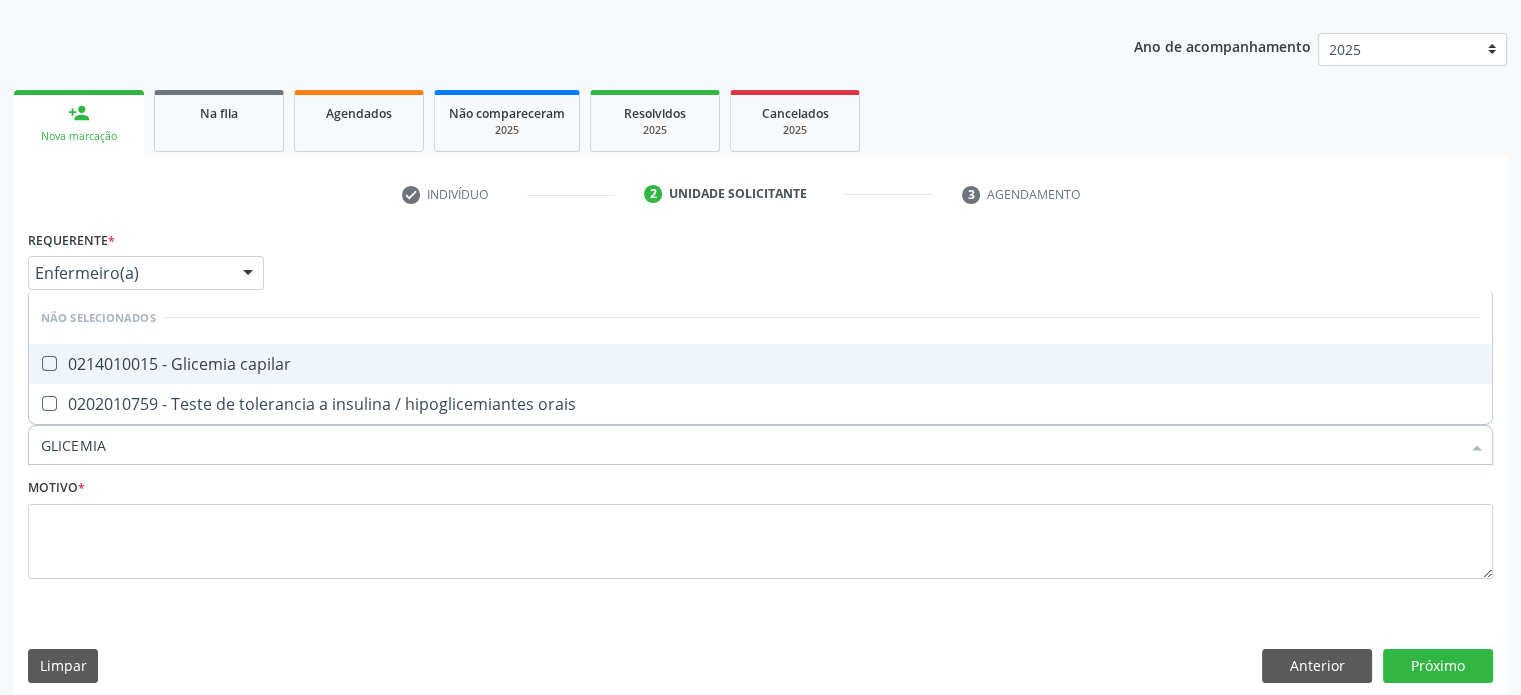 click on "0214010015 - Glicemia capilar" at bounding box center (760, 364) 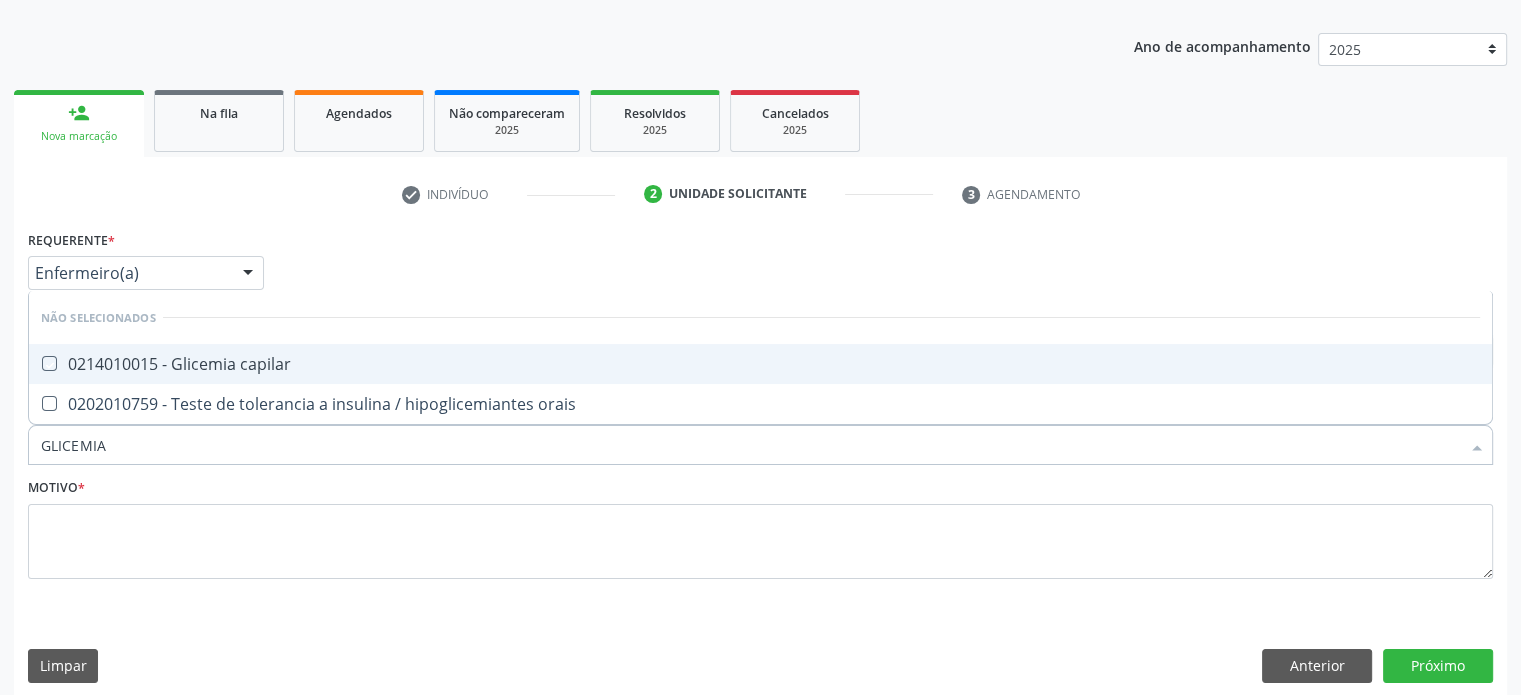 checkbox on "true" 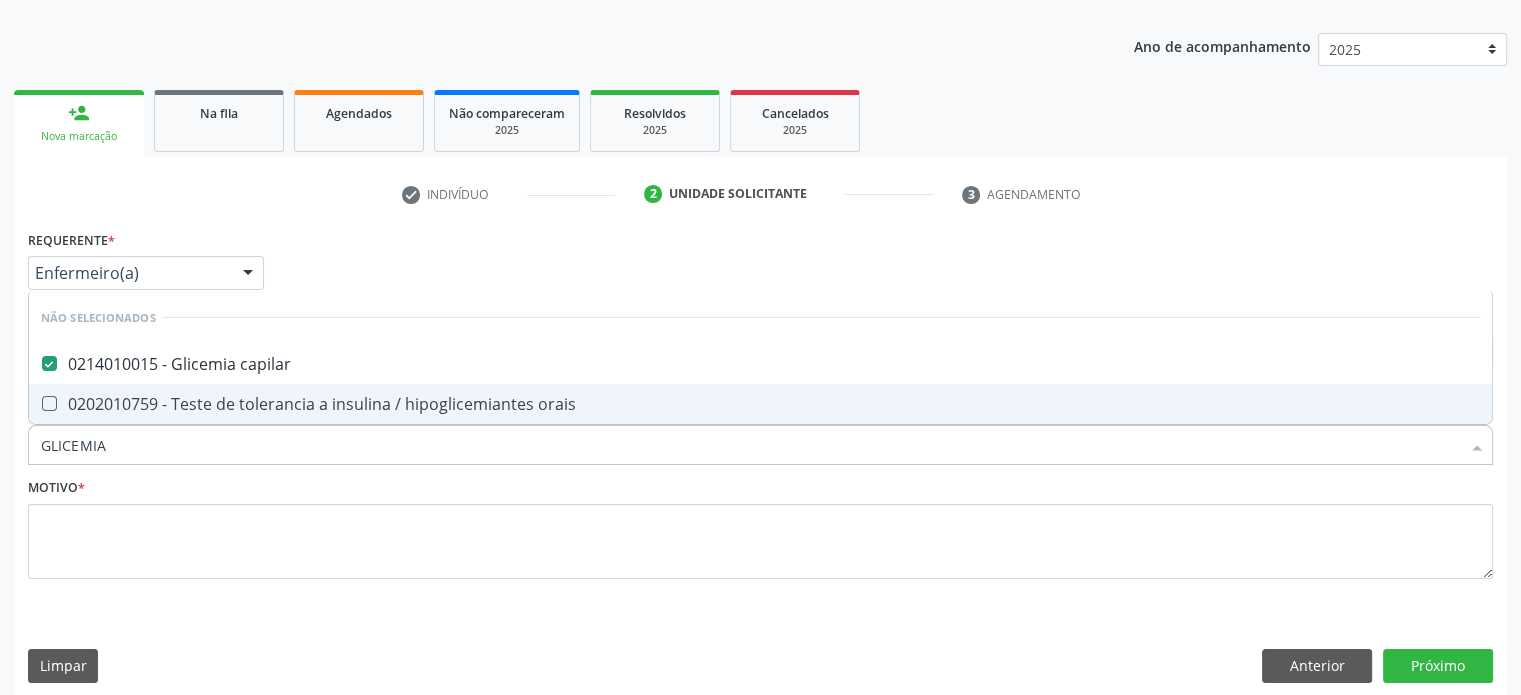 drag, startPoint x: 157, startPoint y: 443, endPoint x: 27, endPoint y: 443, distance: 130 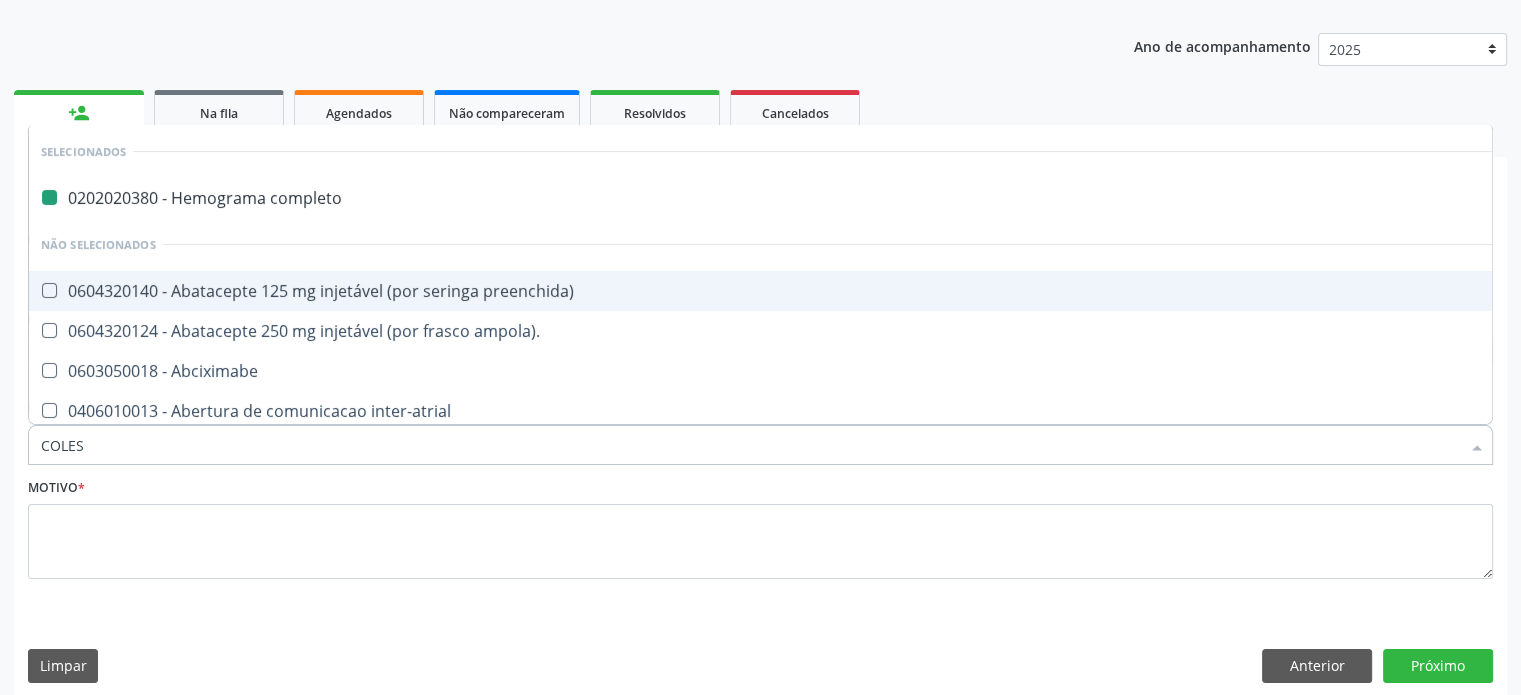 type on "COLEST" 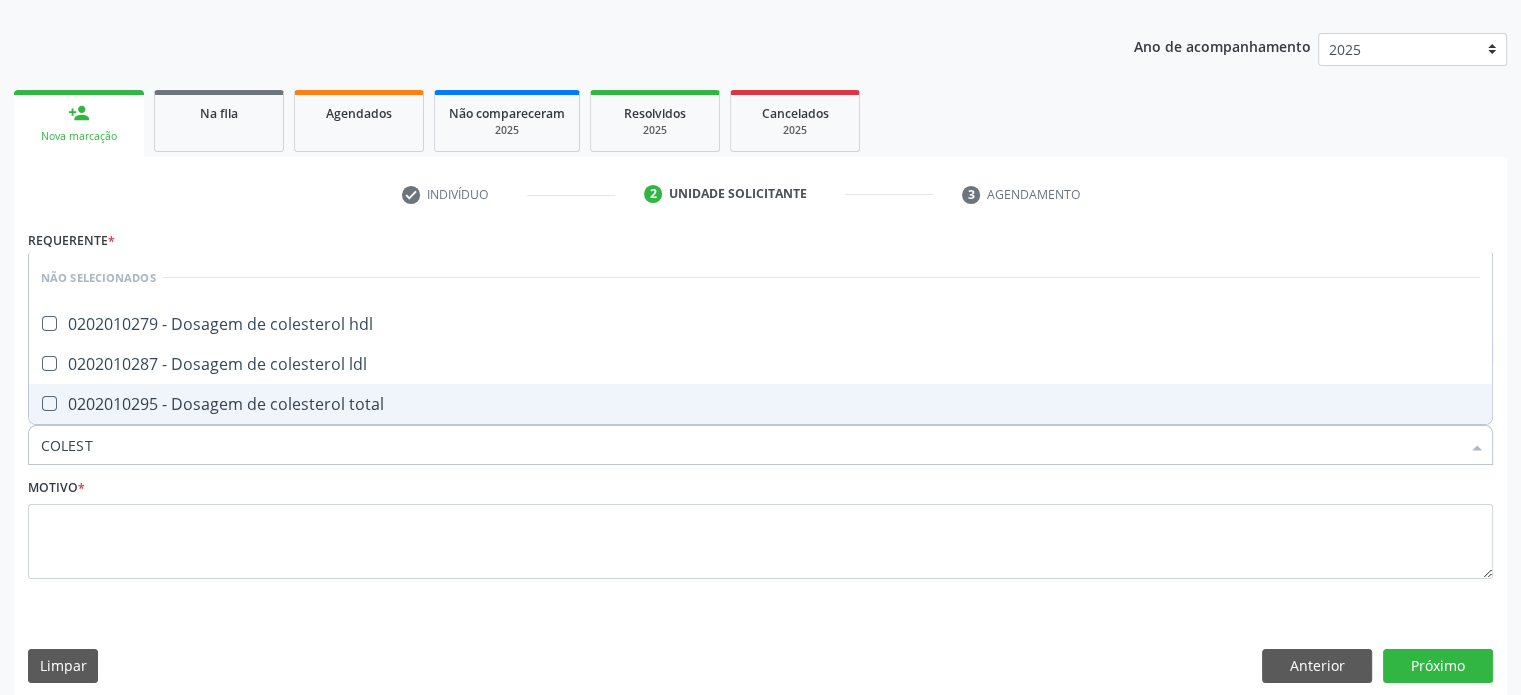 checkbox on "false" 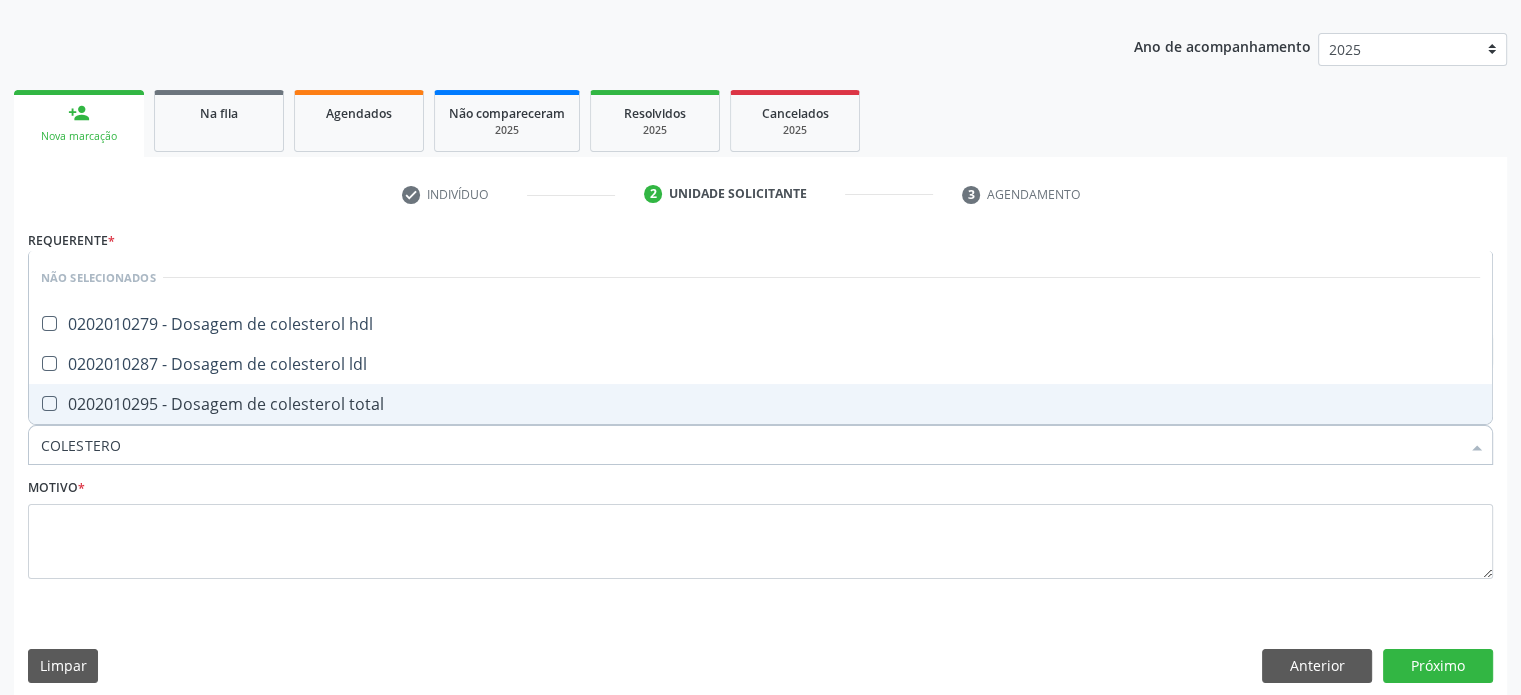 type on "COLESTEROL" 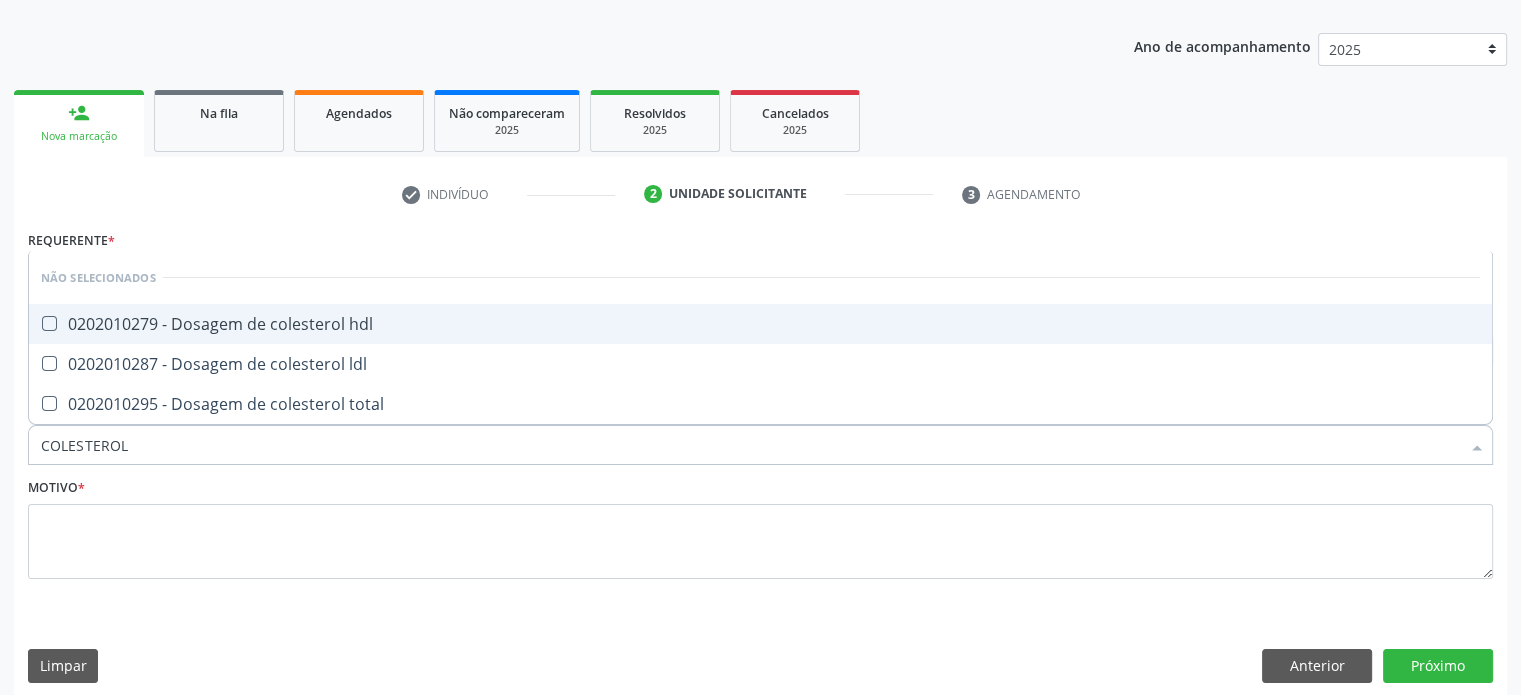 click at bounding box center (49, 323) 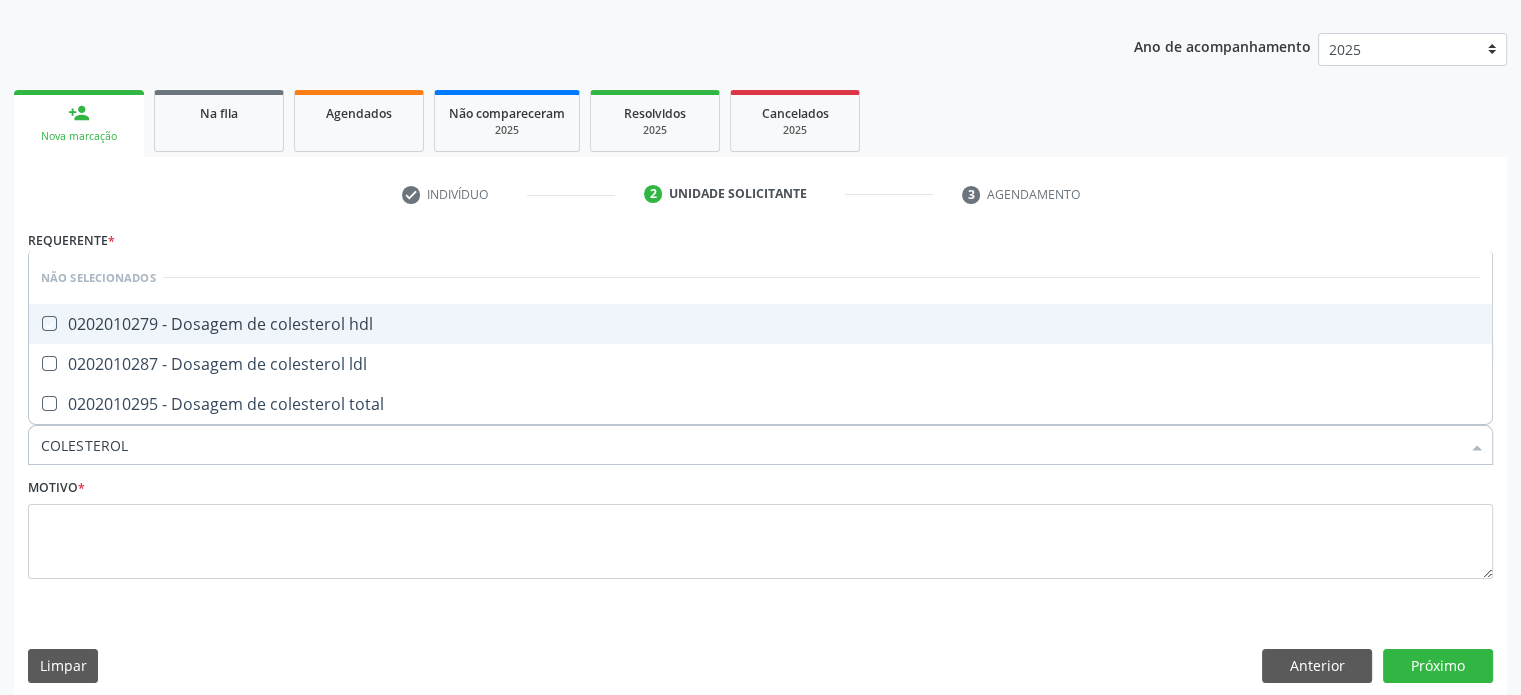 click at bounding box center [35, 323] 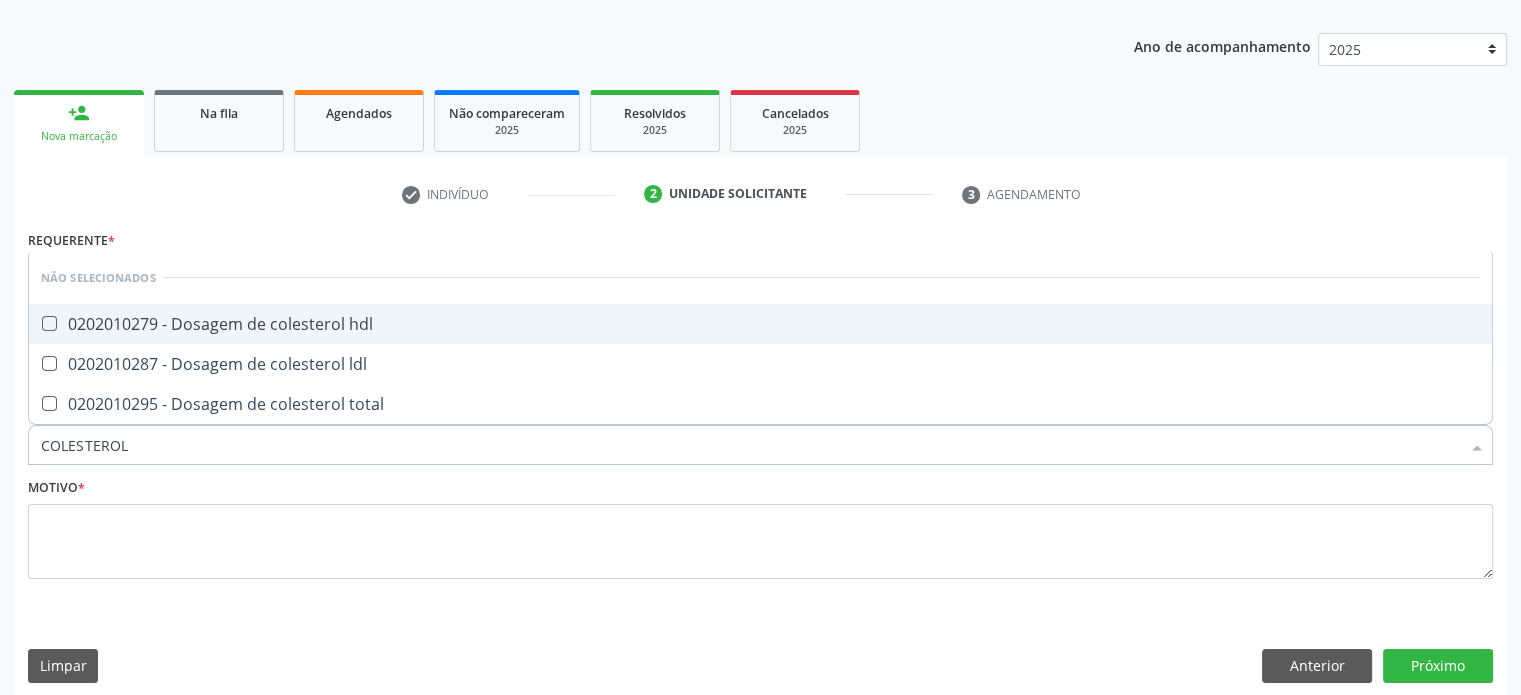checkbox on "true" 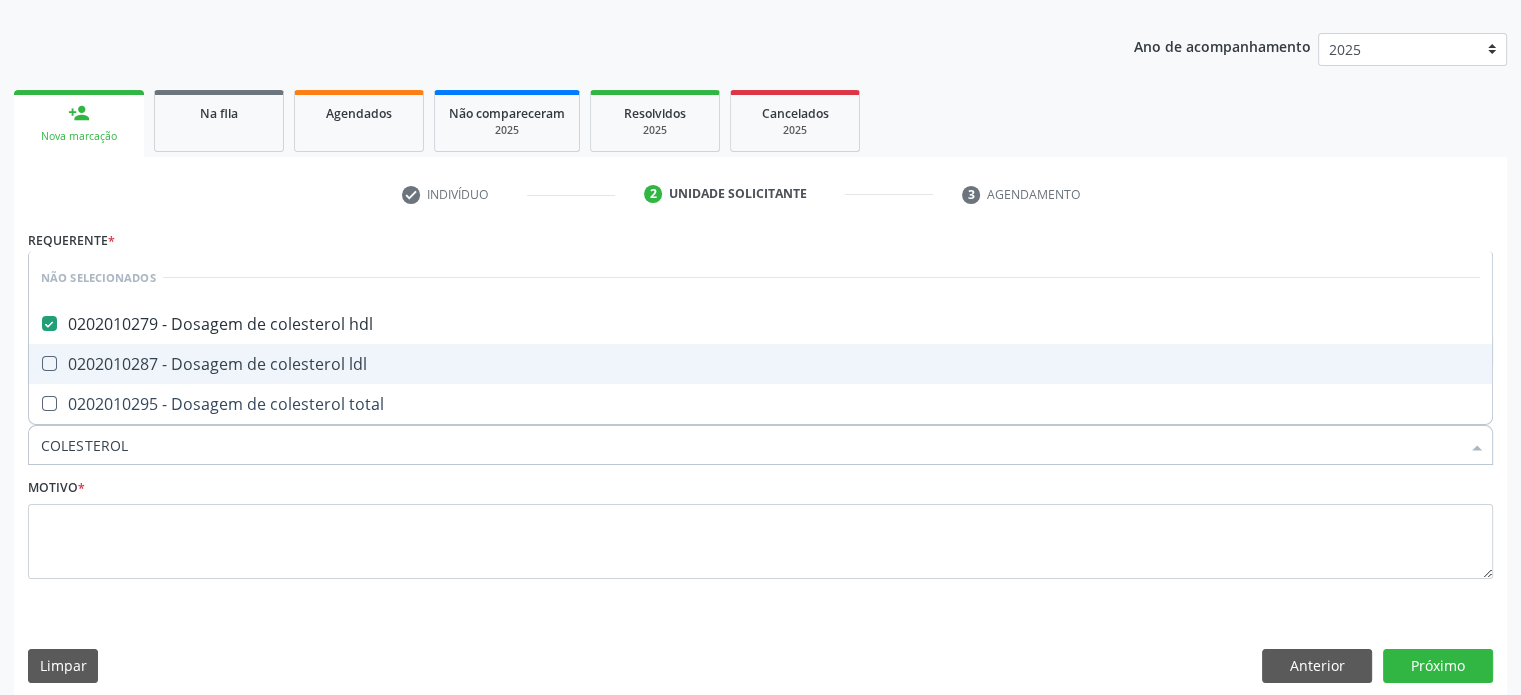 click at bounding box center (49, 363) 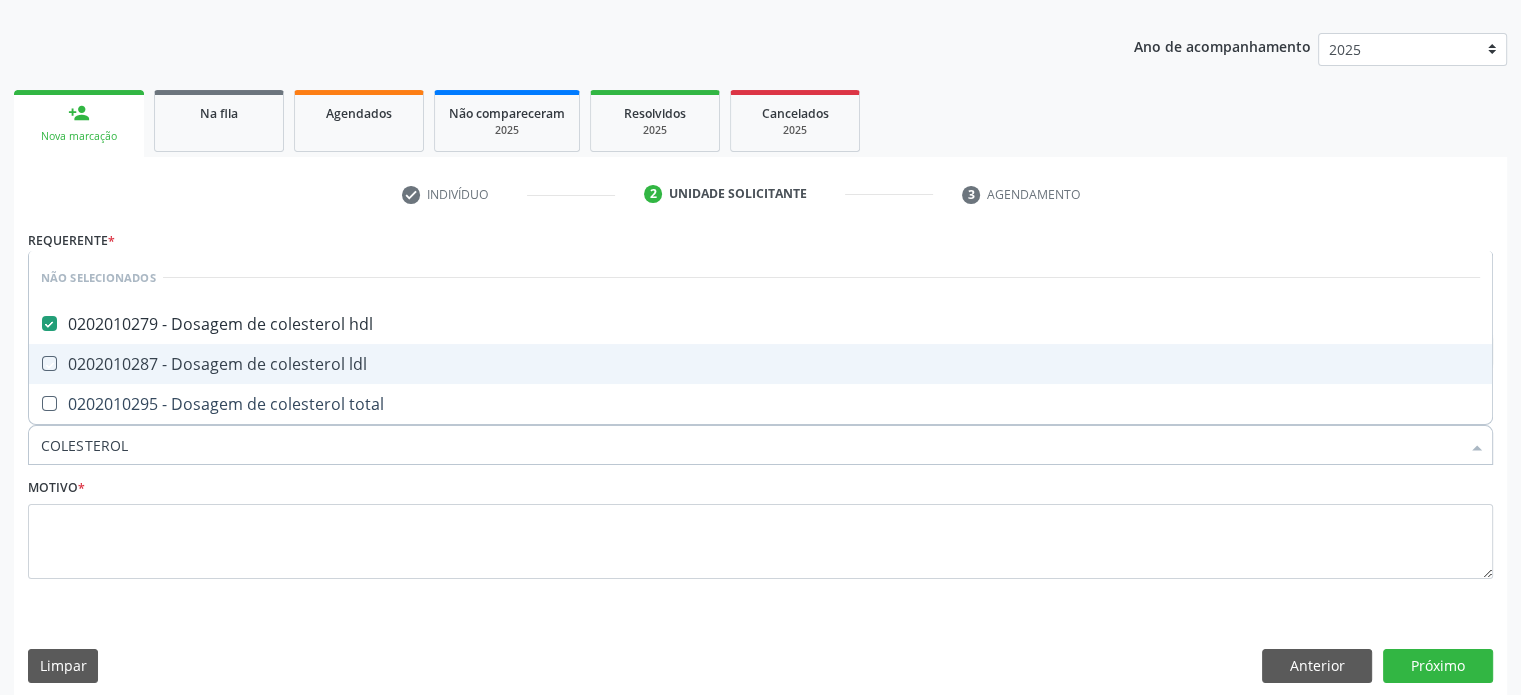click at bounding box center (35, 363) 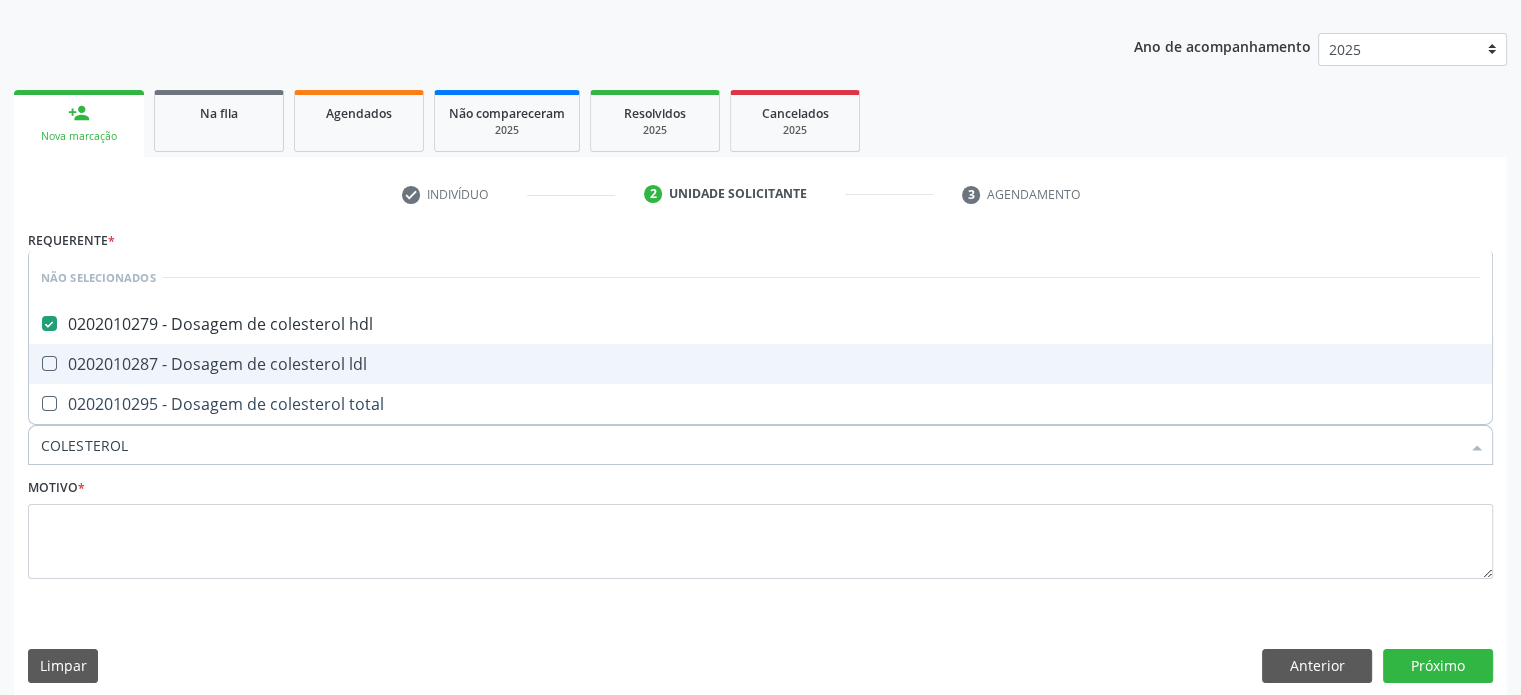 checkbox on "true" 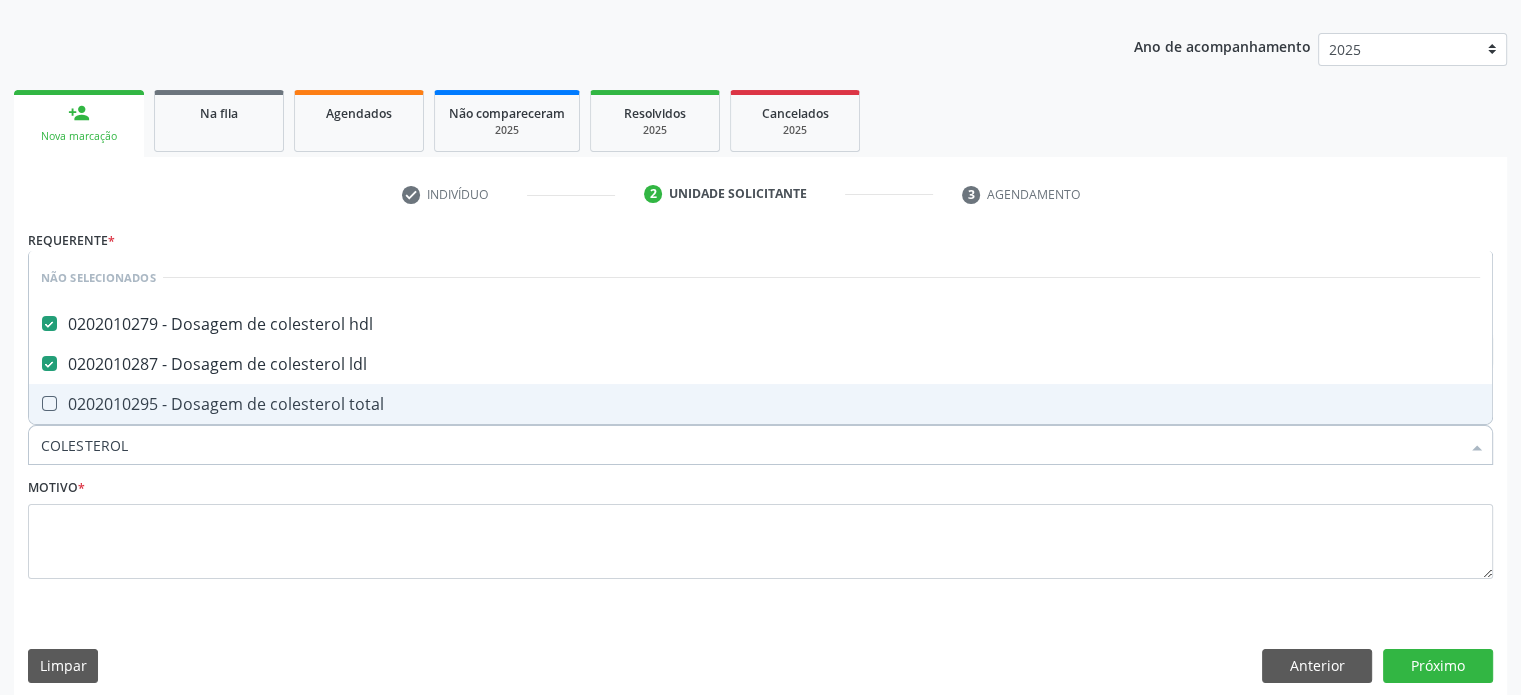 click at bounding box center (49, 403) 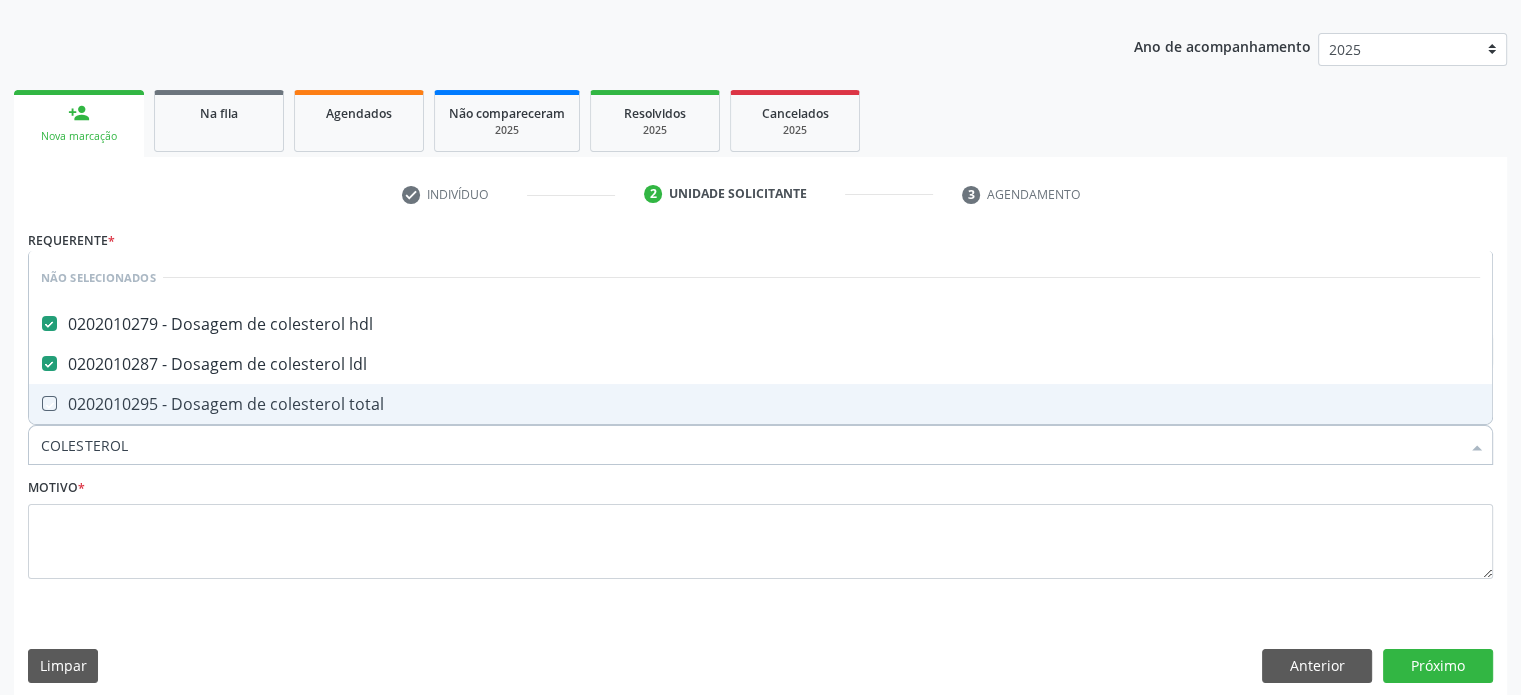 click at bounding box center [35, 403] 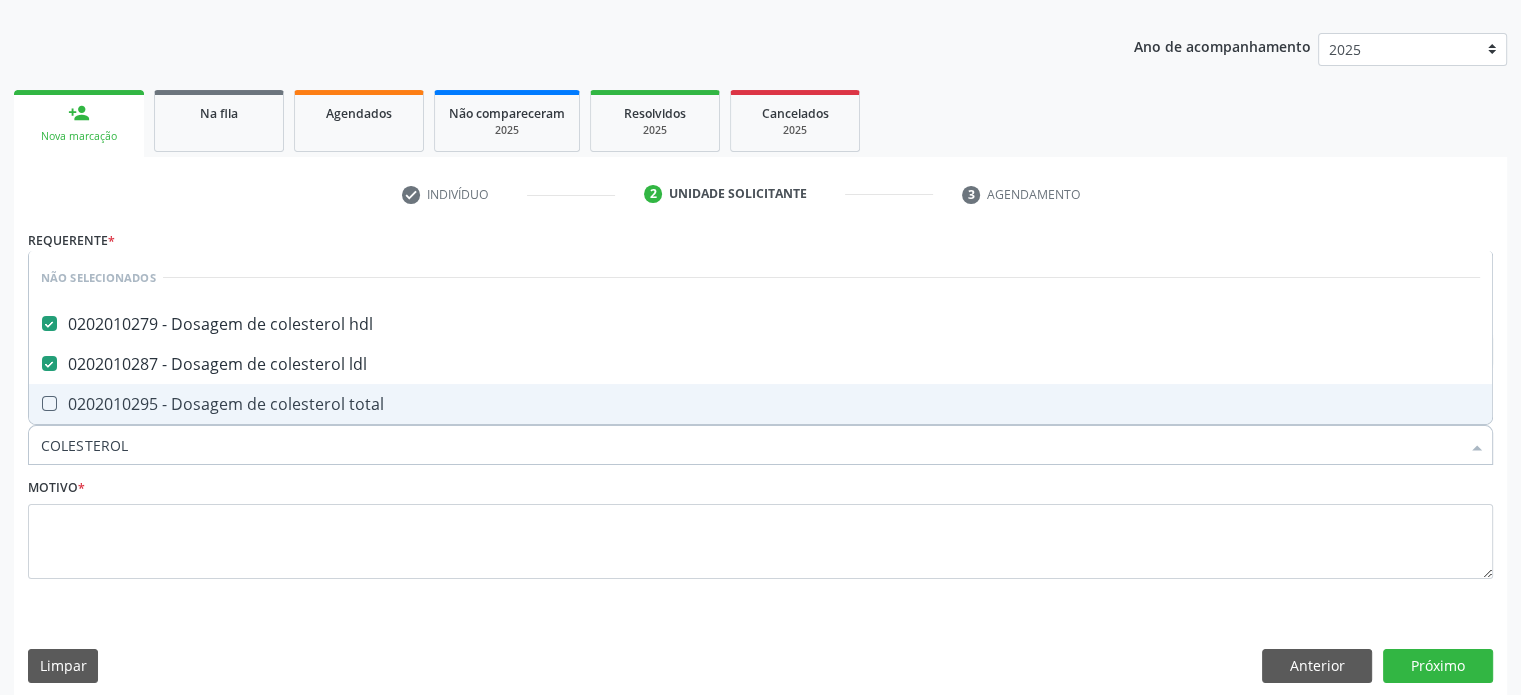 checkbox on "true" 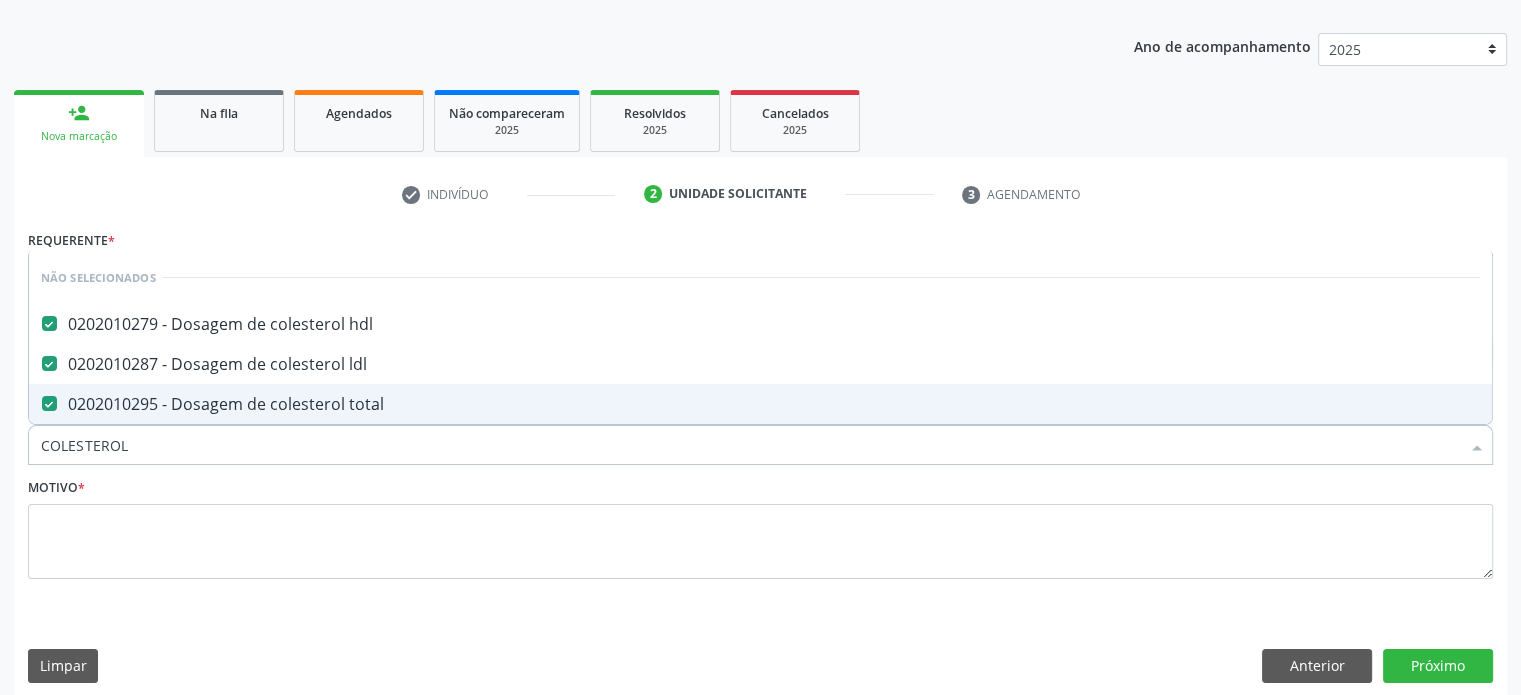 drag, startPoint x: 190, startPoint y: 459, endPoint x: 34, endPoint y: 448, distance: 156.38734 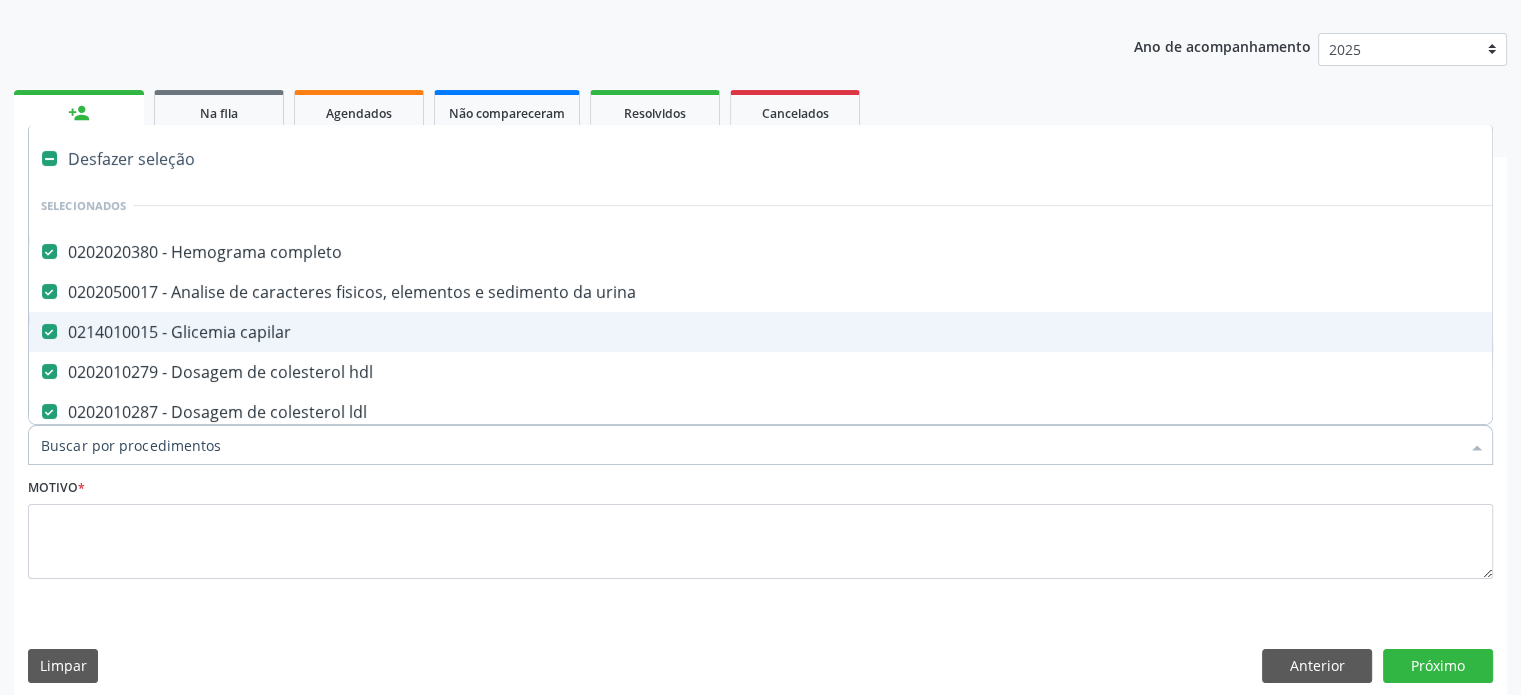 paste on "0202040127" 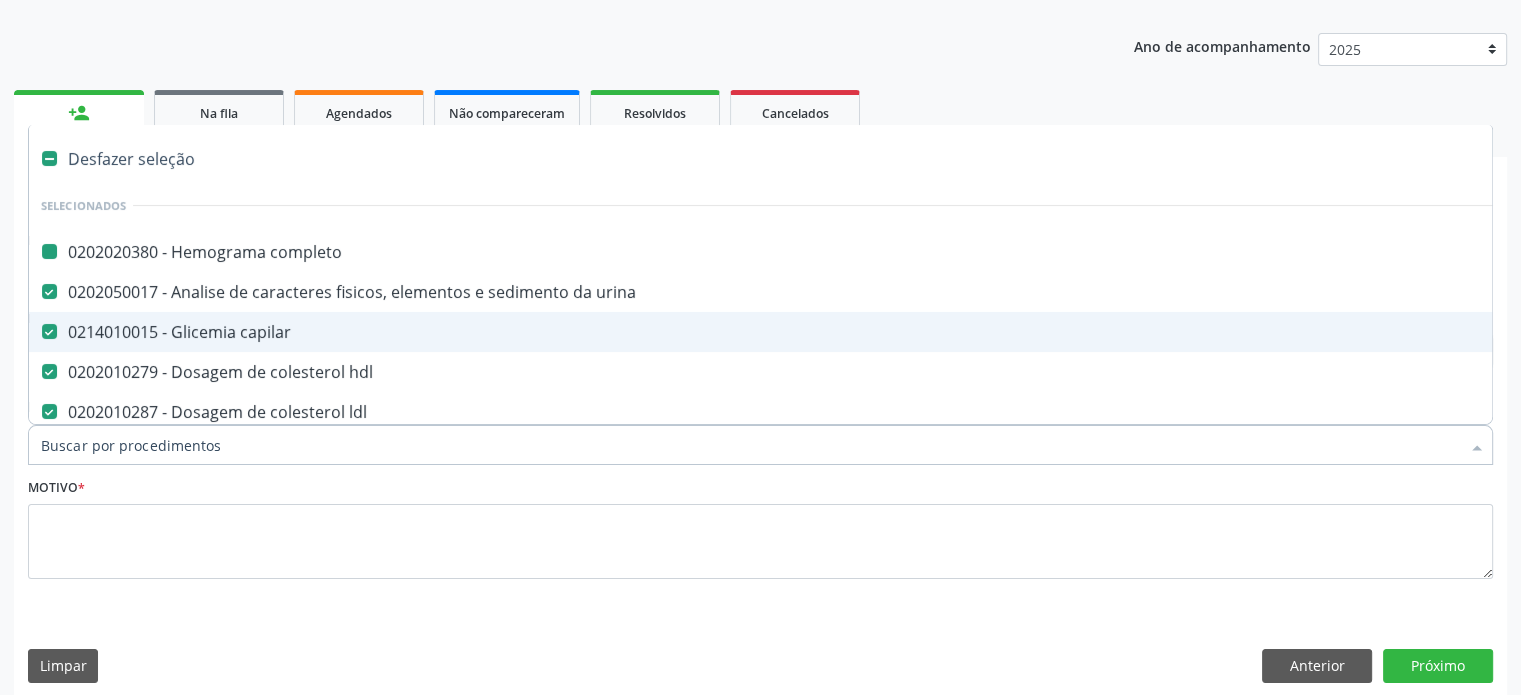 type on "0202040127" 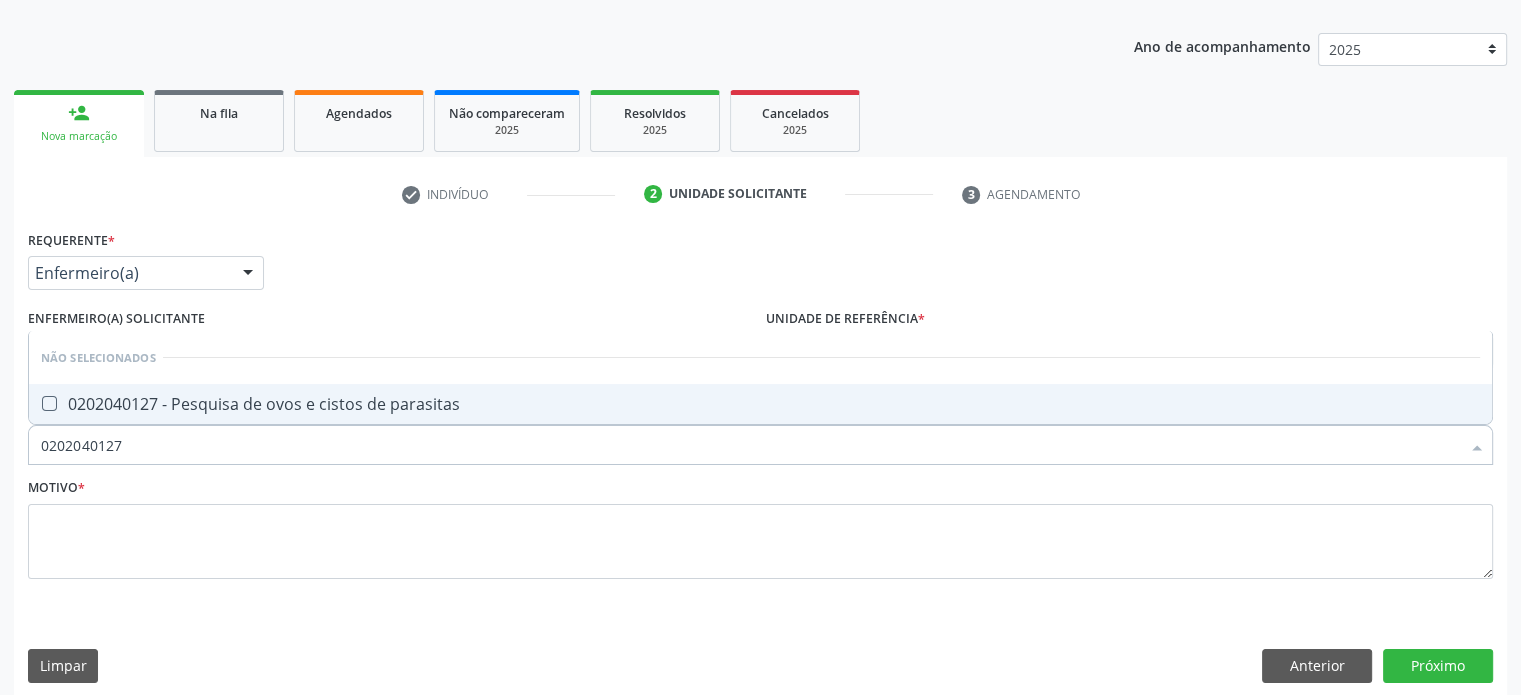 click on "0202040127 - Pesquisa de ovos e cistos de parasitas" at bounding box center (760, 404) 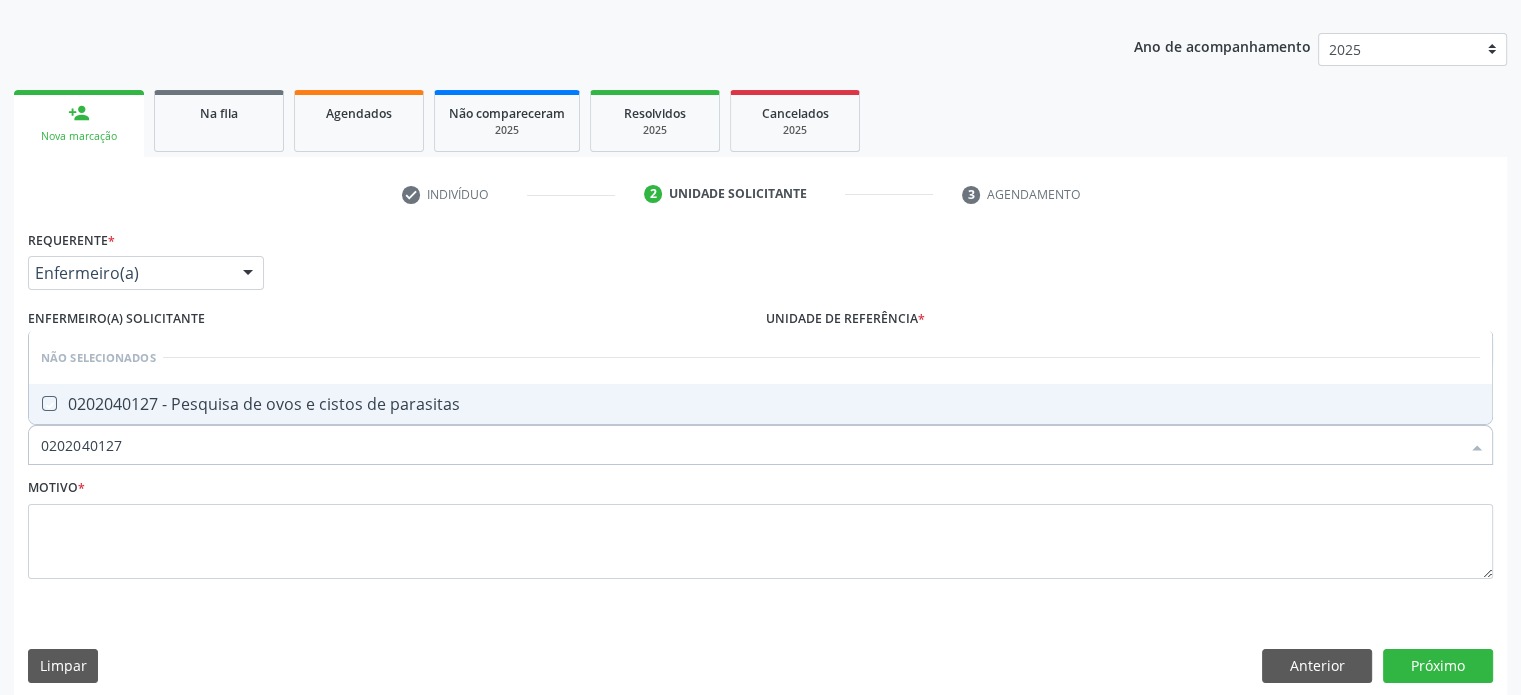checkbox on "true" 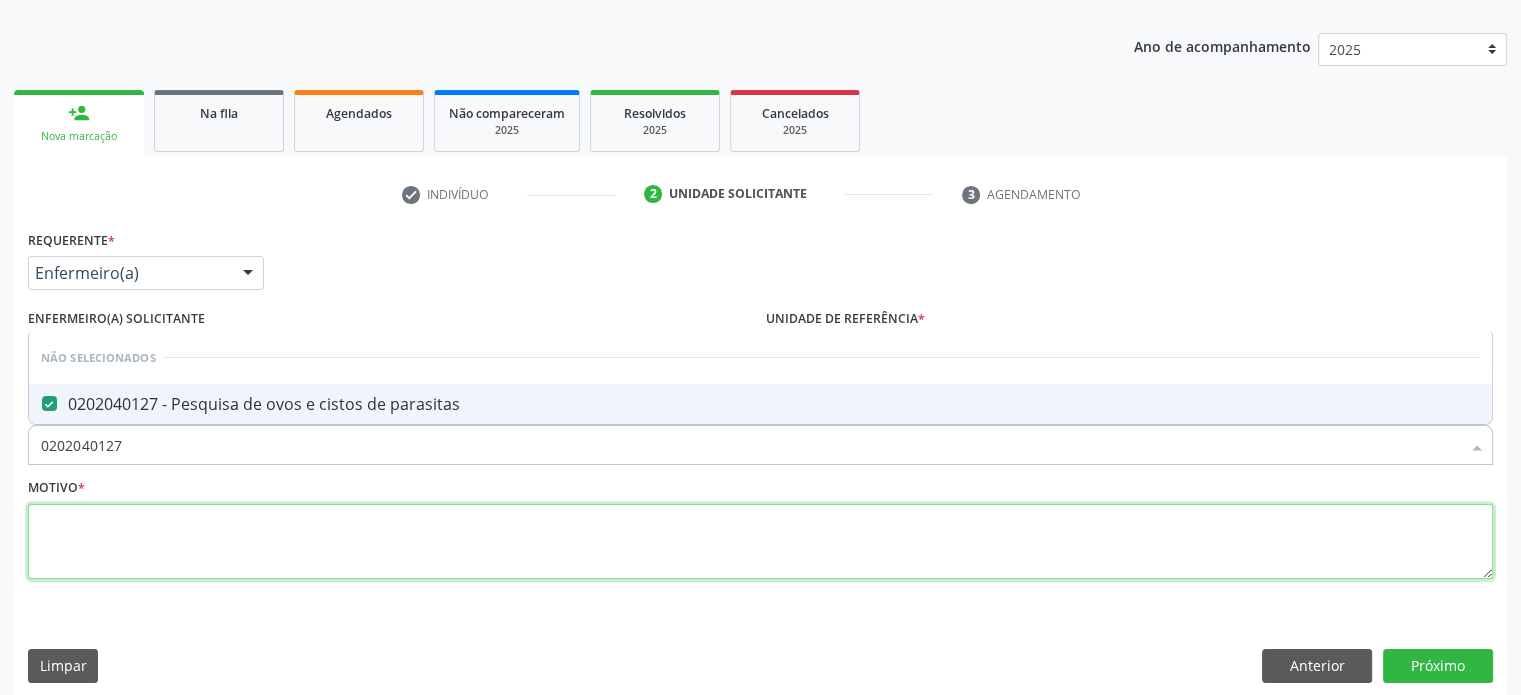 click at bounding box center (760, 542) 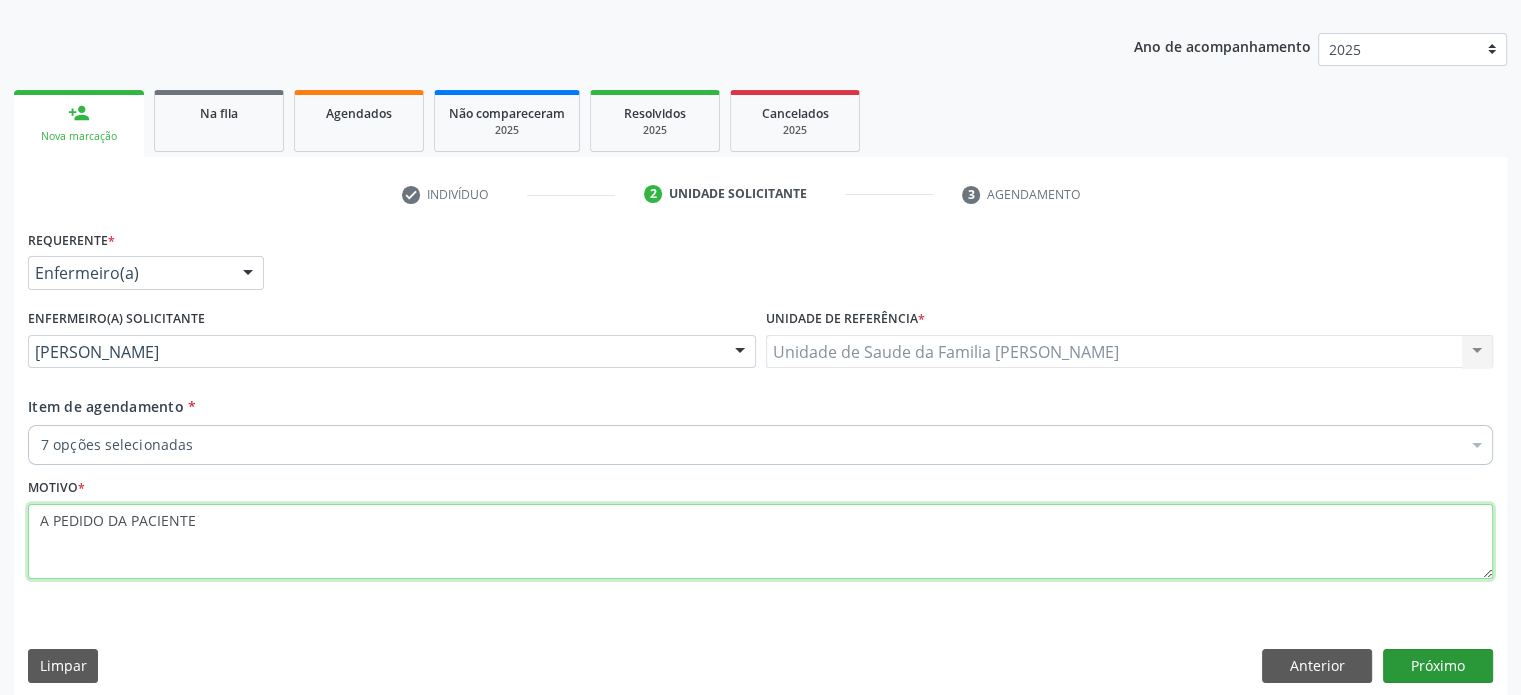 type on "A PEDIDO DA PACIENTE" 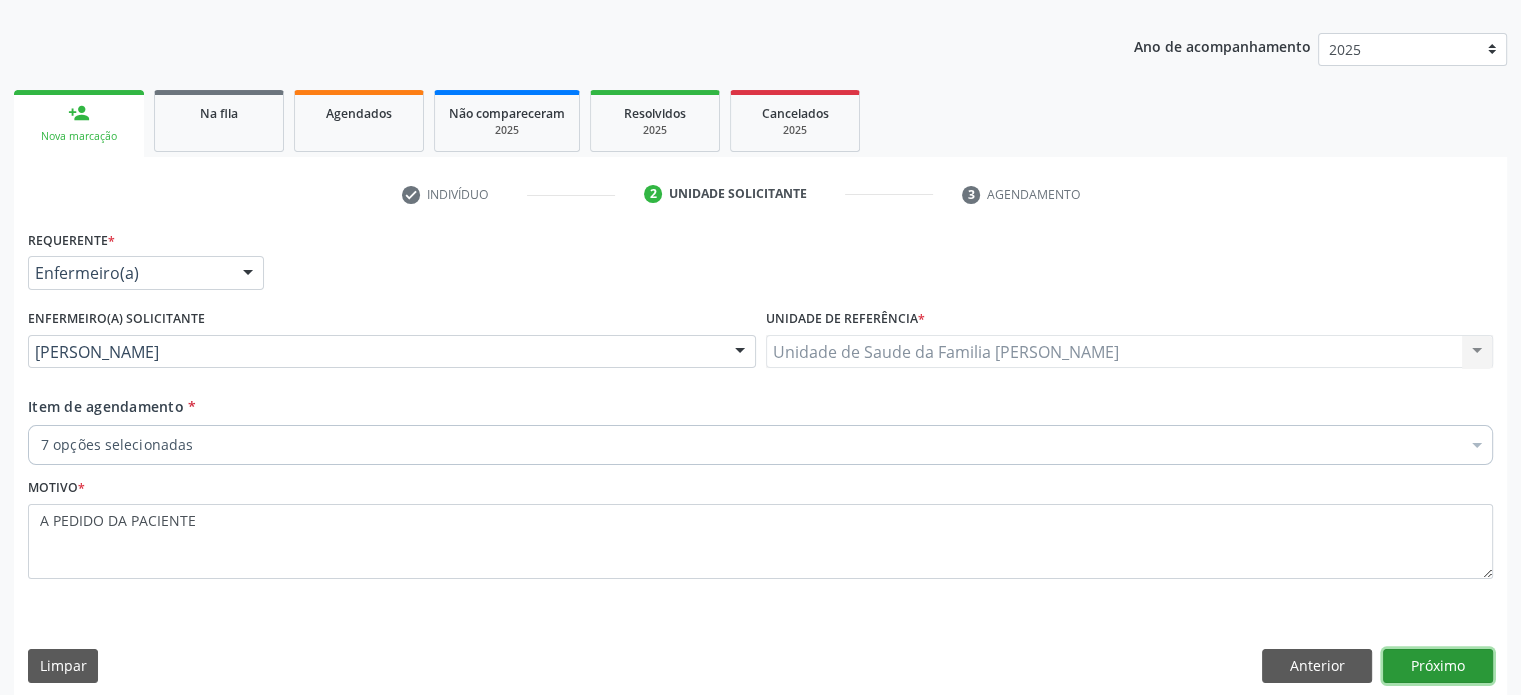 click on "Próximo" at bounding box center [1438, 666] 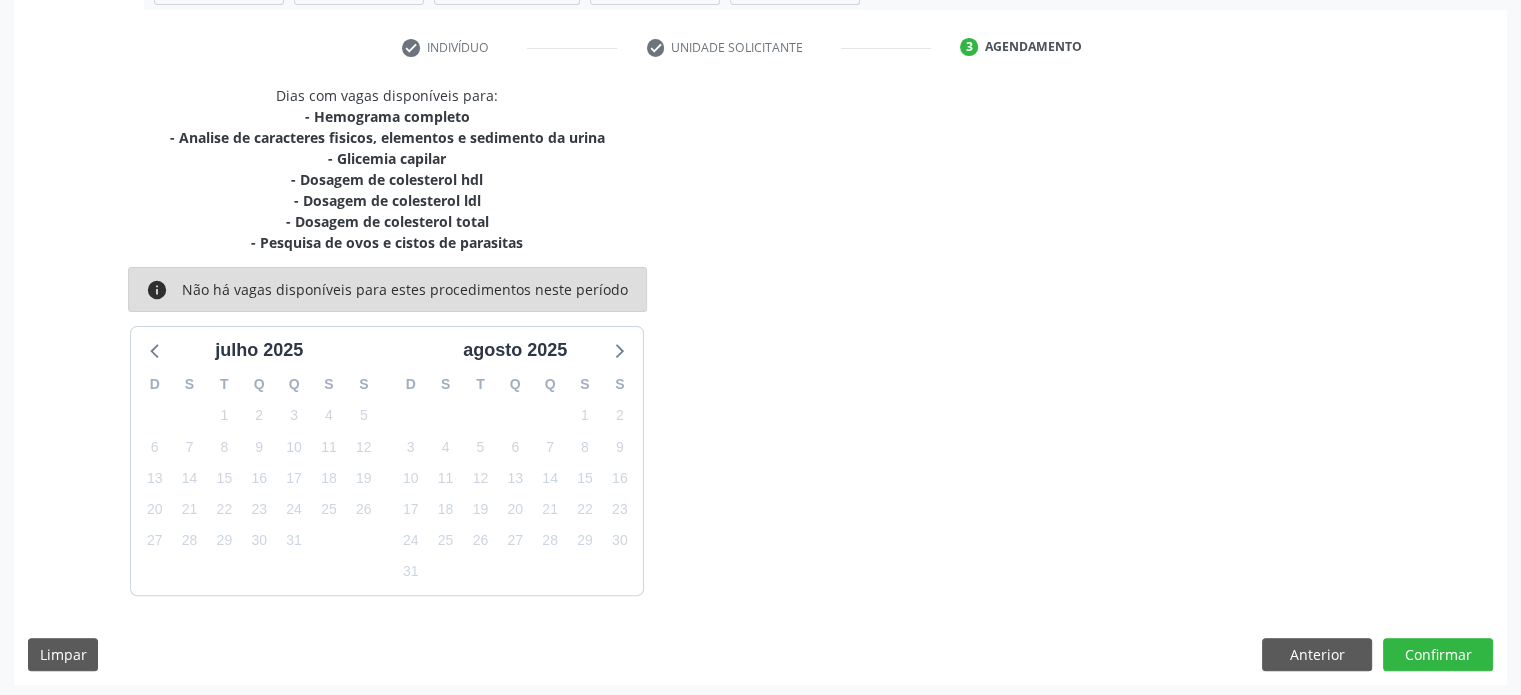 scroll, scrollTop: 358, scrollLeft: 0, axis: vertical 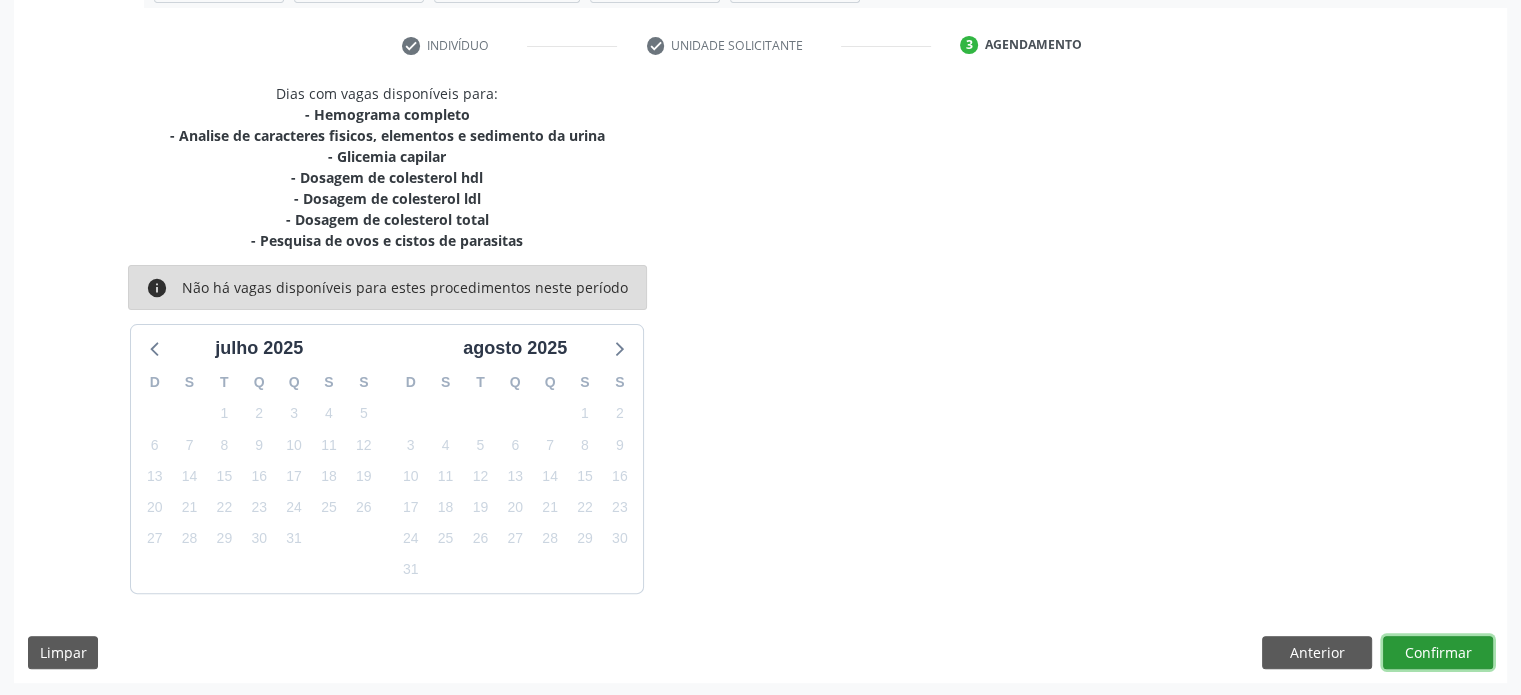 click on "Confirmar" at bounding box center [1438, 653] 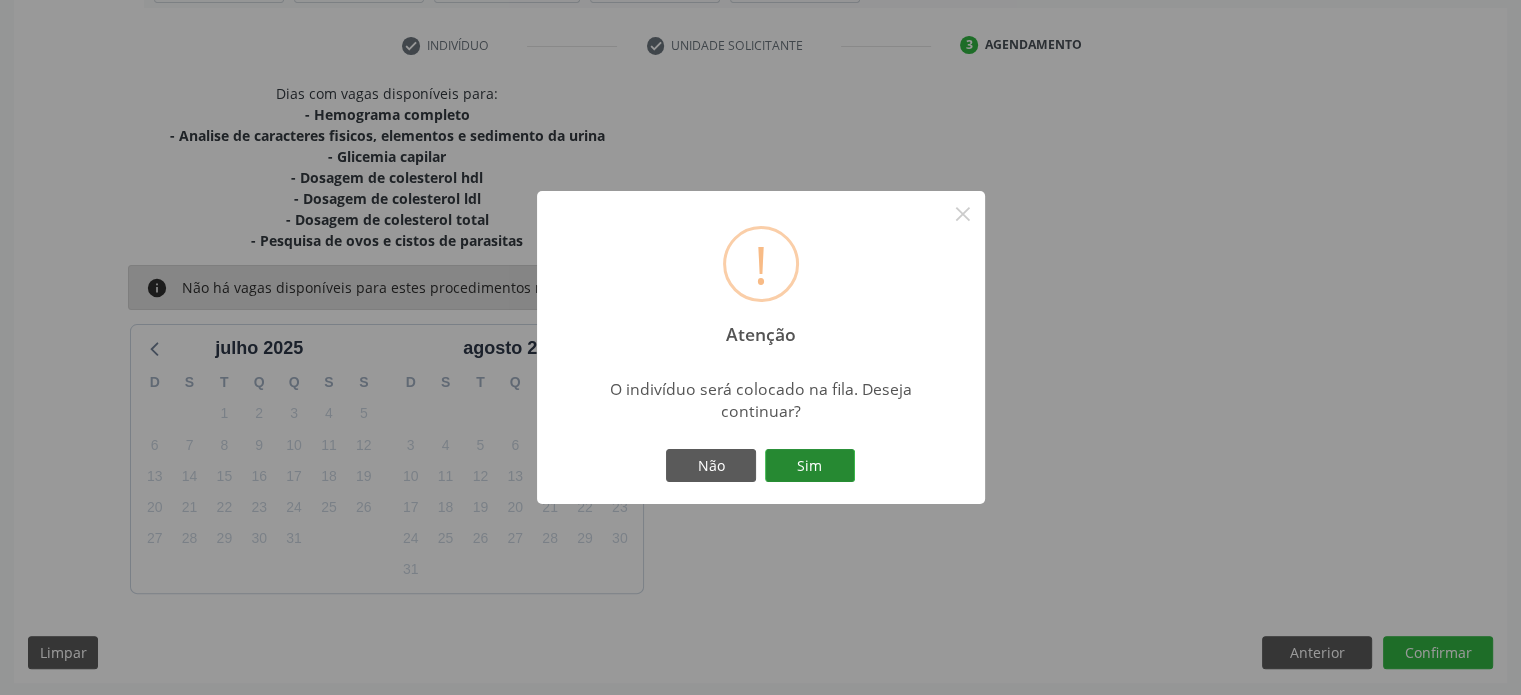 click on "Sim" at bounding box center [810, 466] 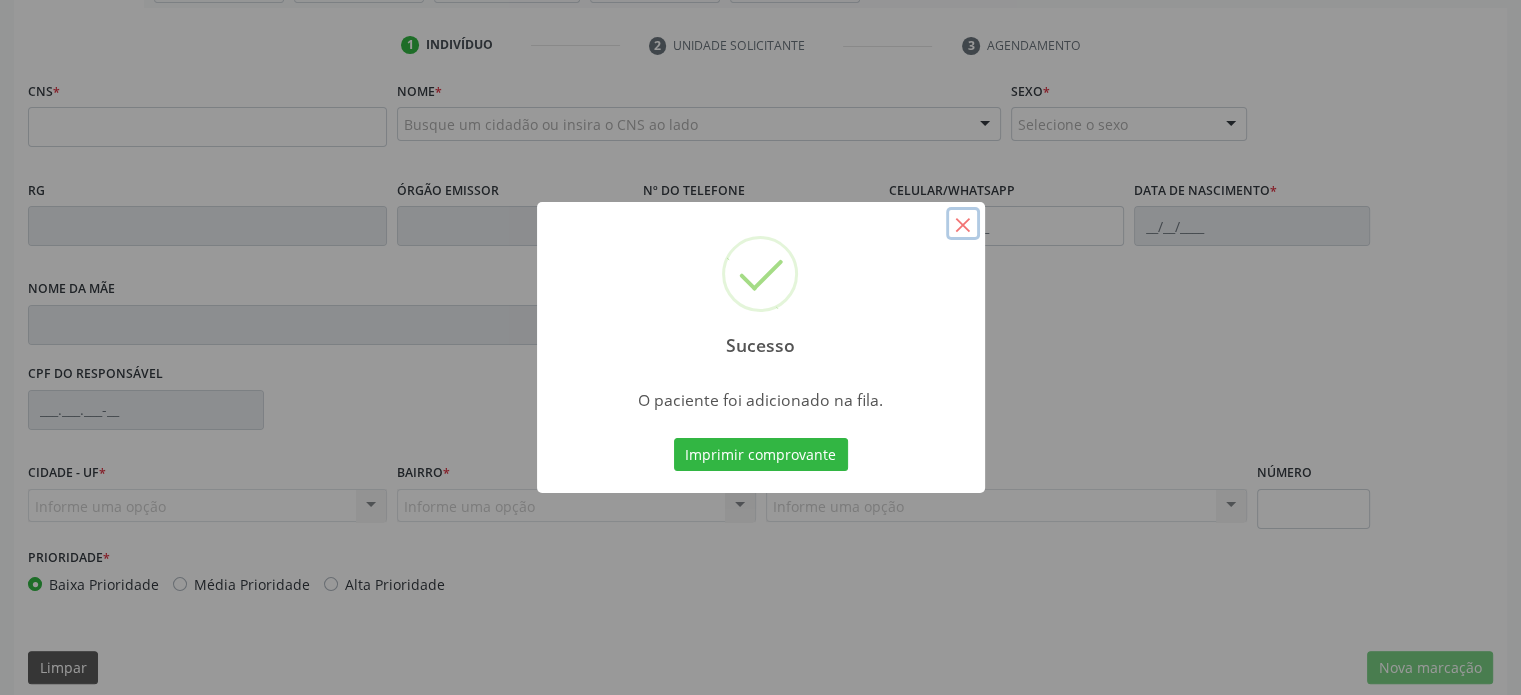 click on "×" at bounding box center [963, 224] 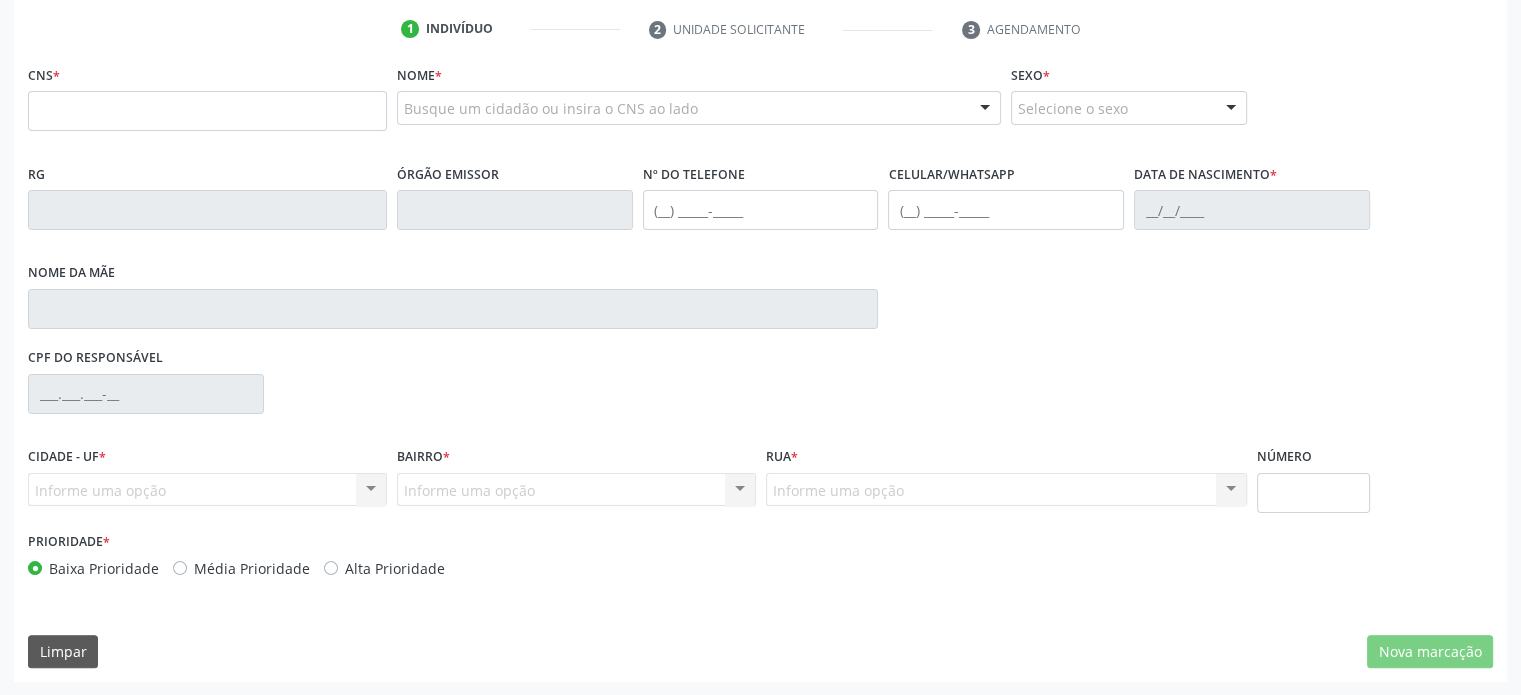 scroll, scrollTop: 0, scrollLeft: 0, axis: both 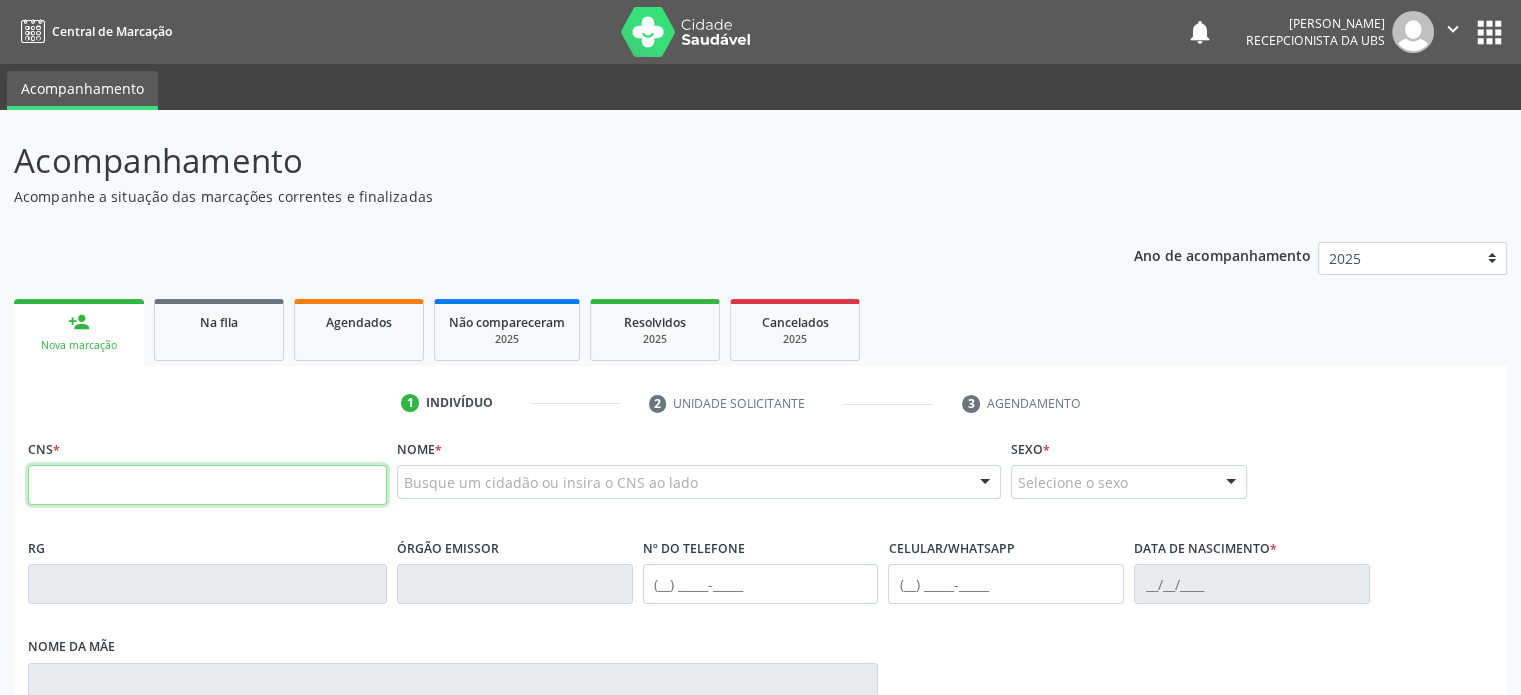click at bounding box center [207, 485] 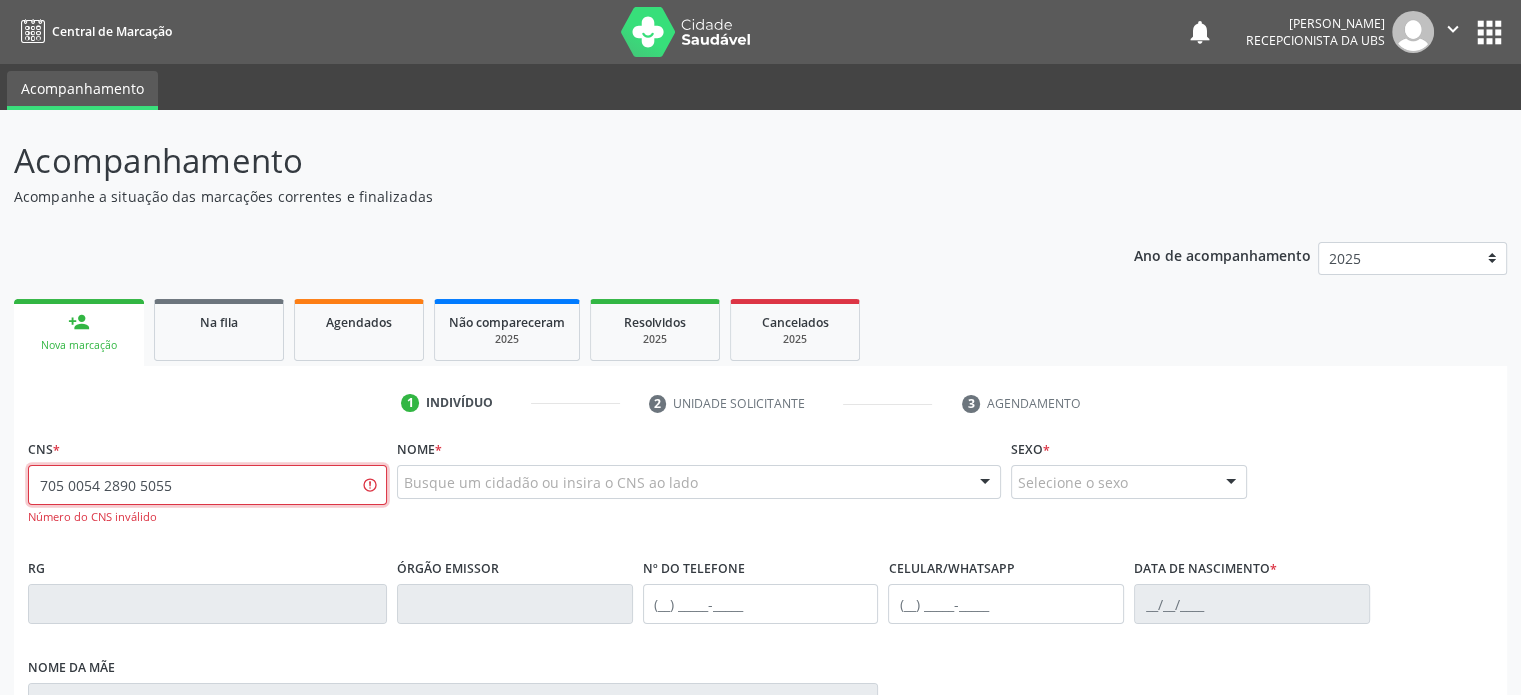 click on "705 0054 2890 5055" at bounding box center (207, 485) 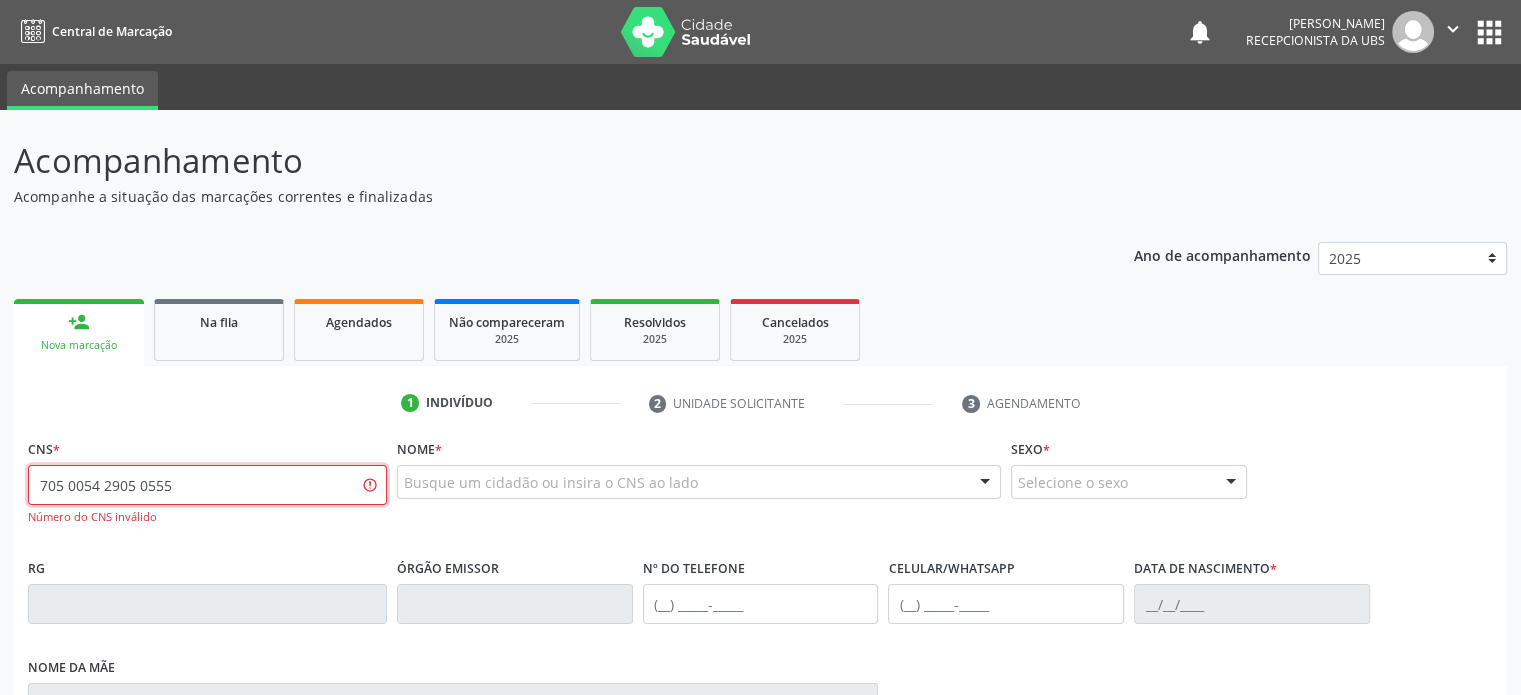 click on "705 0054 2905 0555" at bounding box center [207, 485] 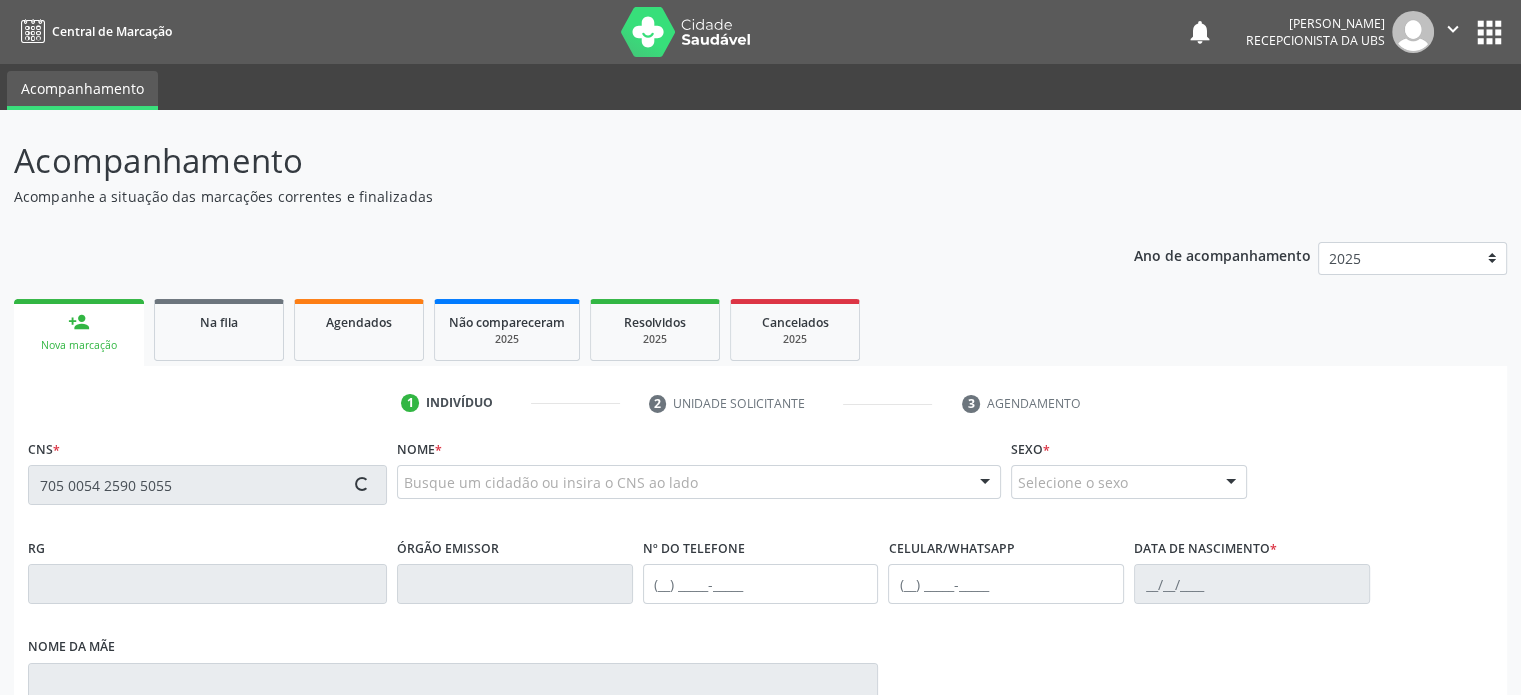 type on "705 0054 2590 5055" 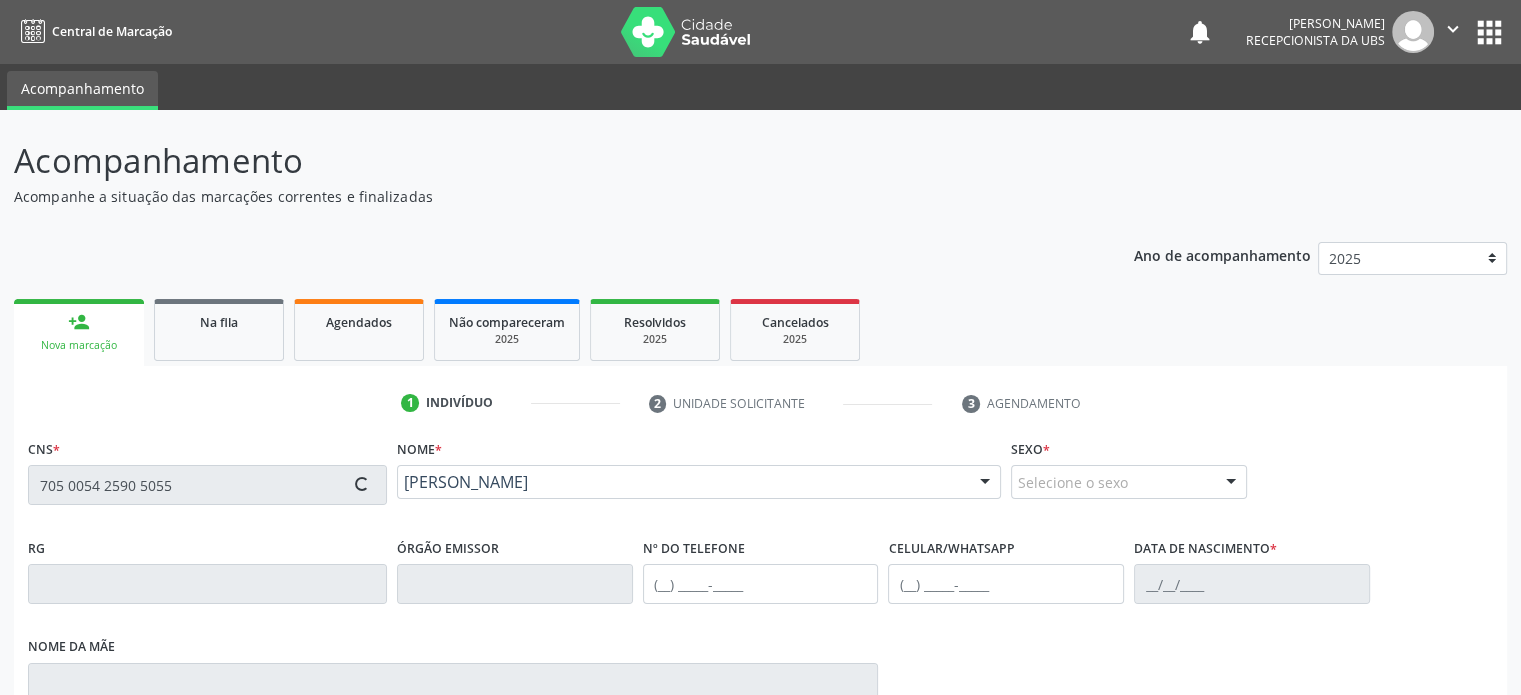 type on "(74) 99983-5195" 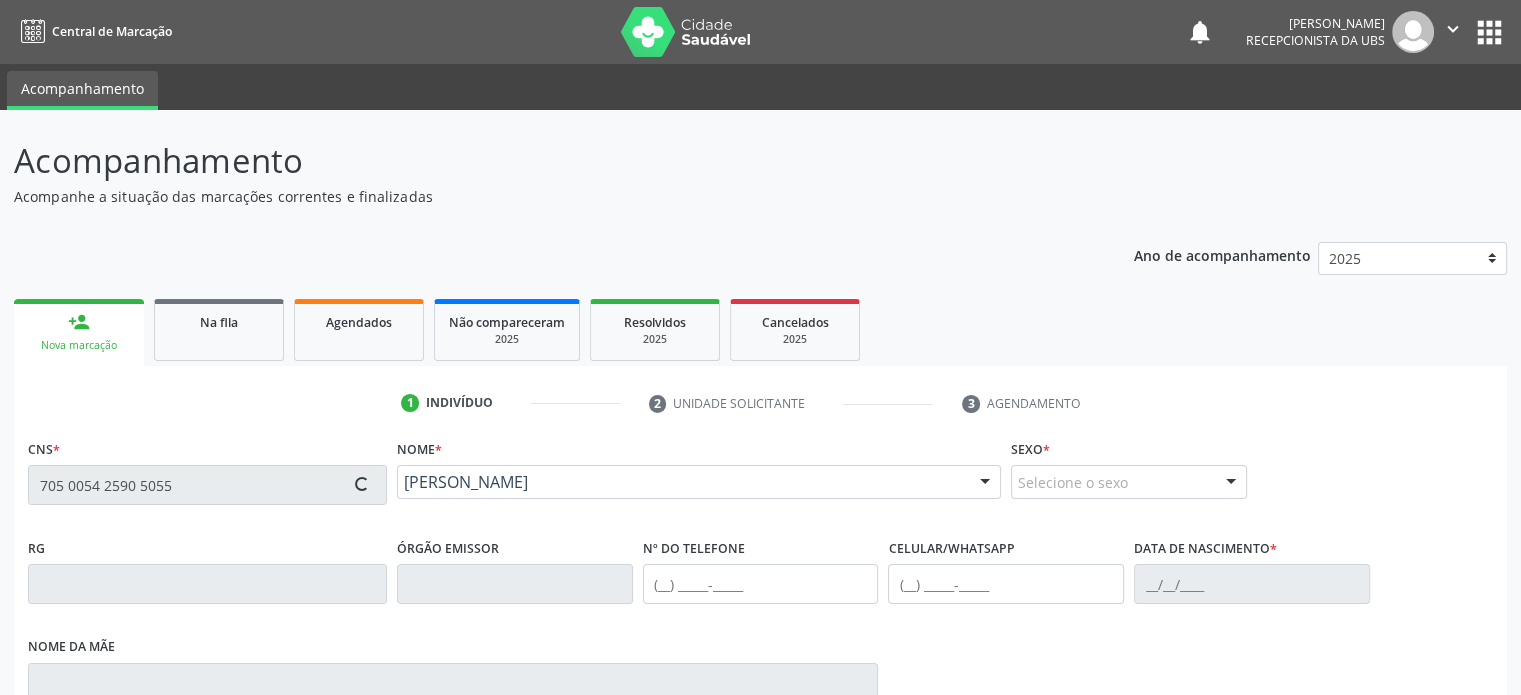 type on "(74) 99985-1948" 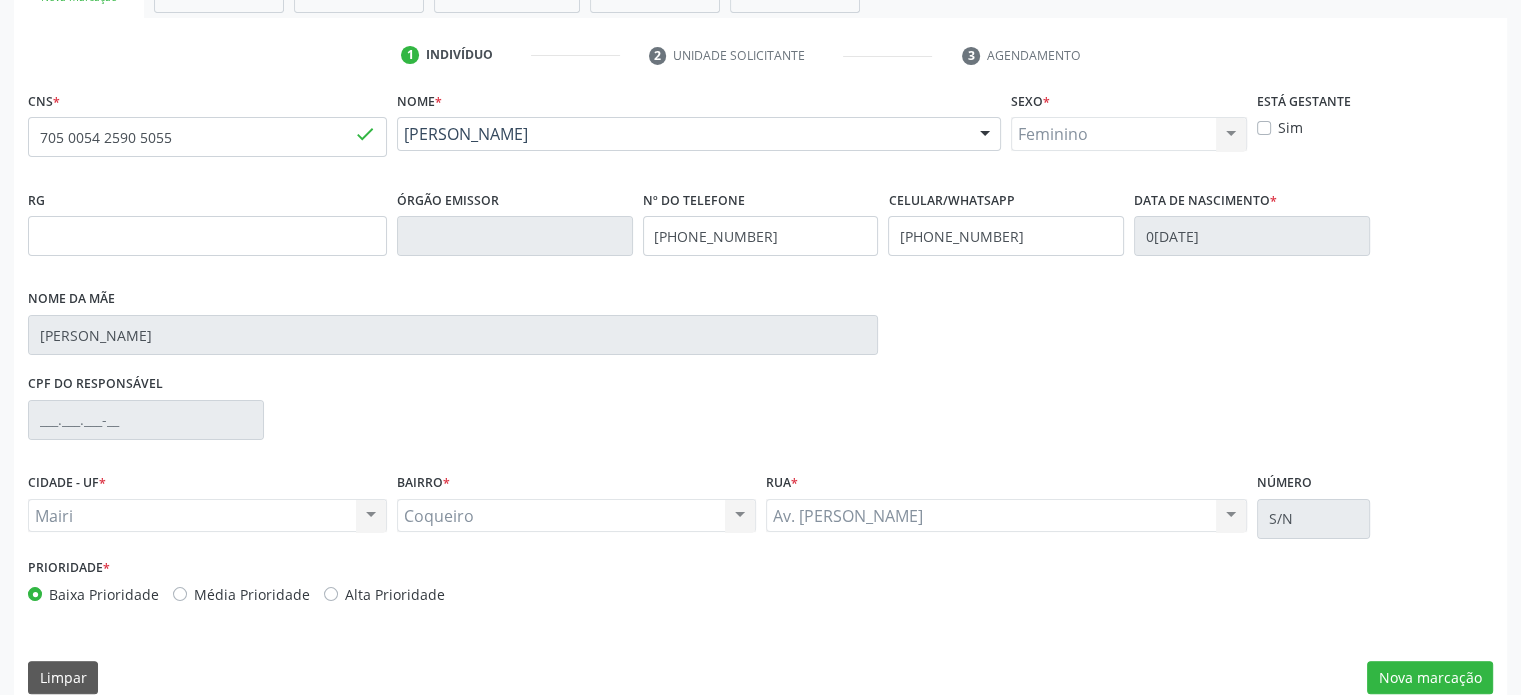 scroll, scrollTop: 374, scrollLeft: 0, axis: vertical 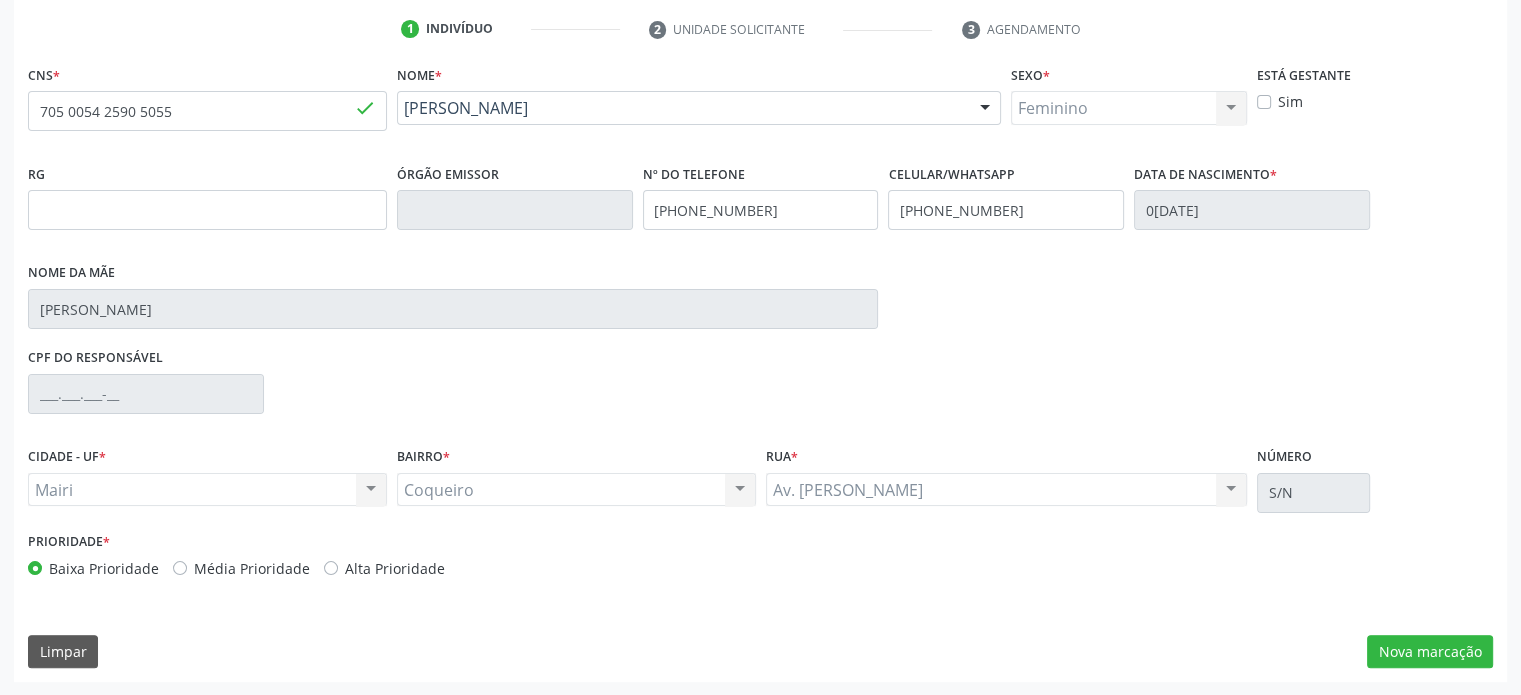 click on "Média Prioridade" at bounding box center [252, 568] 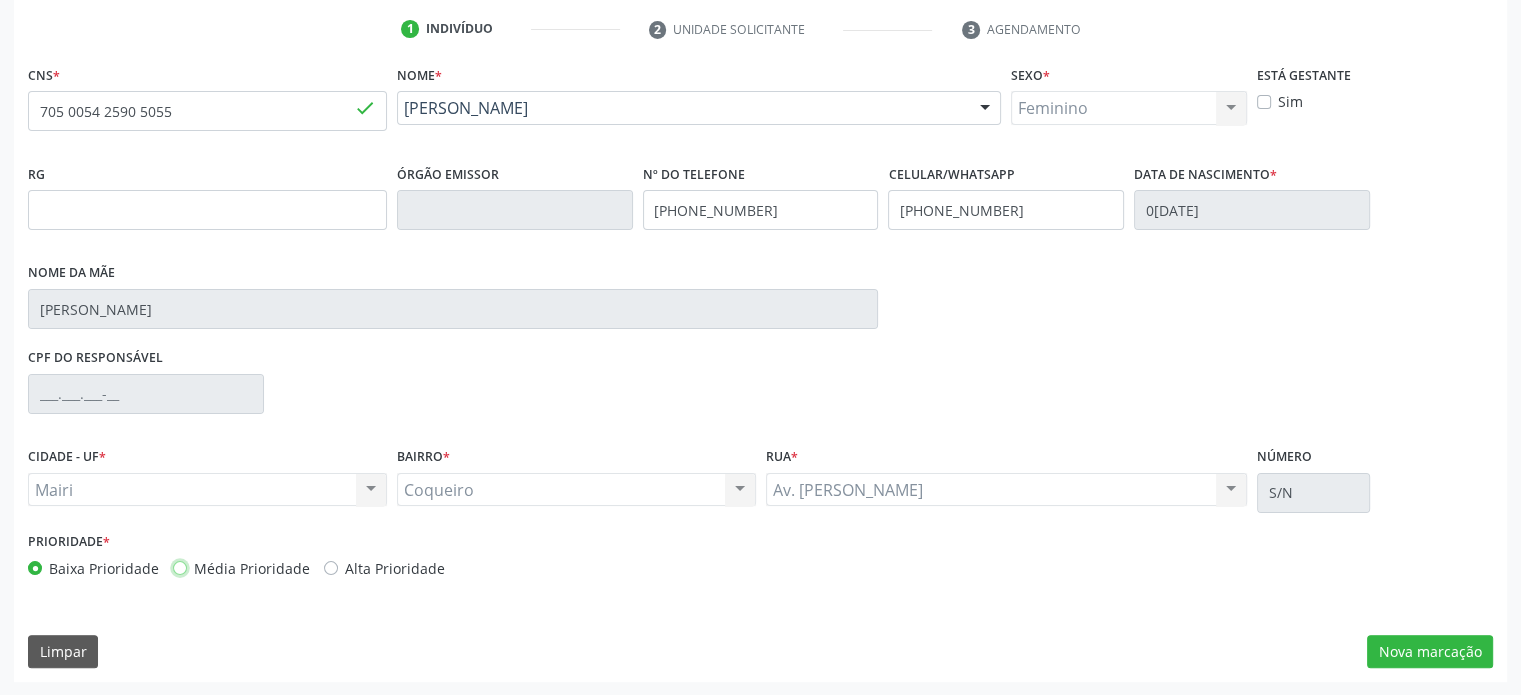 click on "Média Prioridade" at bounding box center [180, 567] 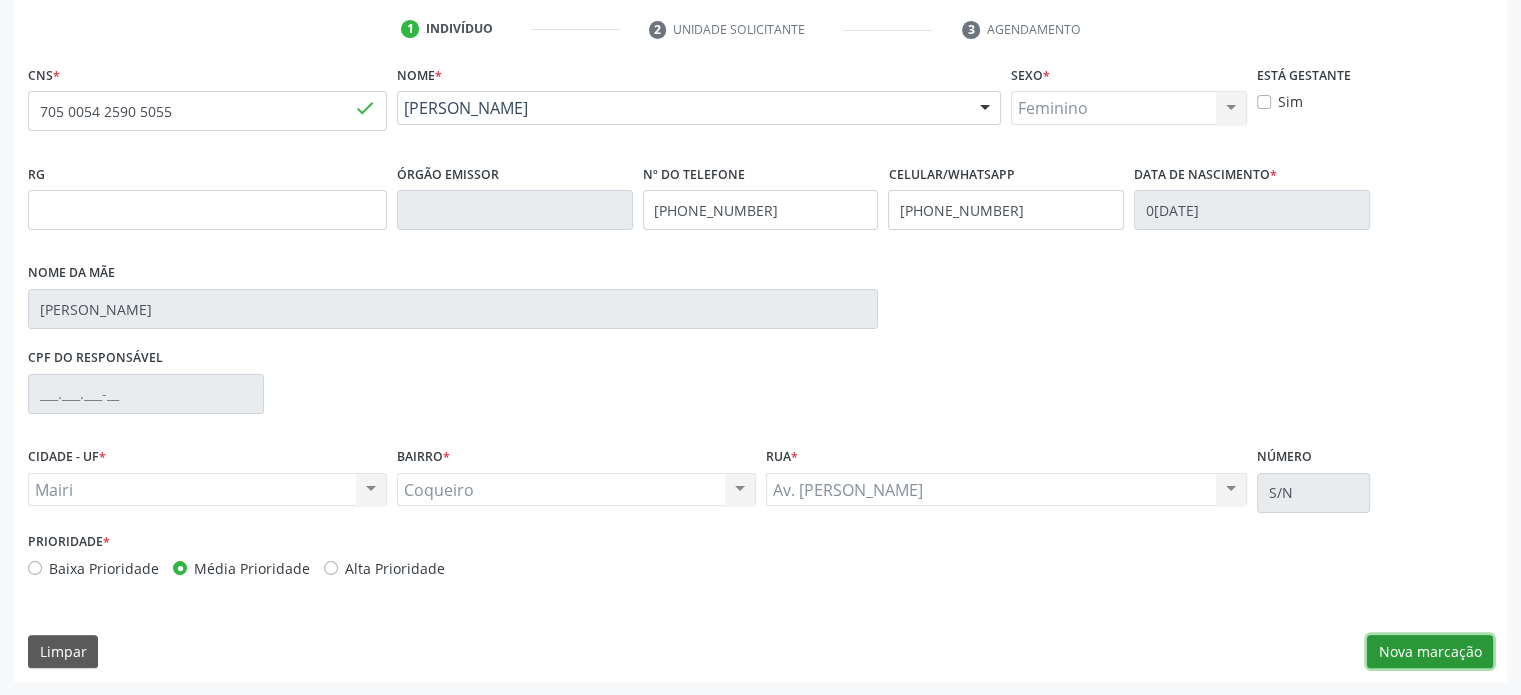 click on "Nova marcação" at bounding box center [1430, 652] 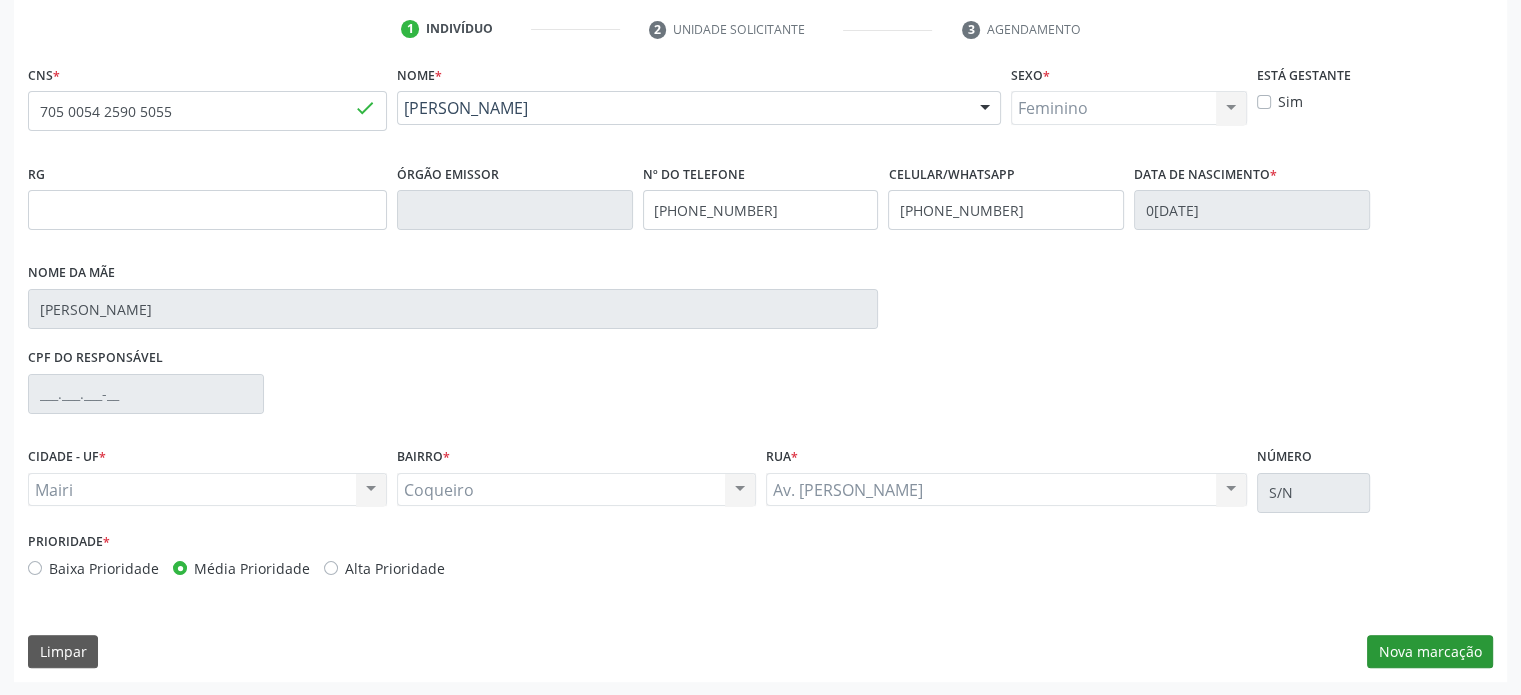 scroll, scrollTop: 209, scrollLeft: 0, axis: vertical 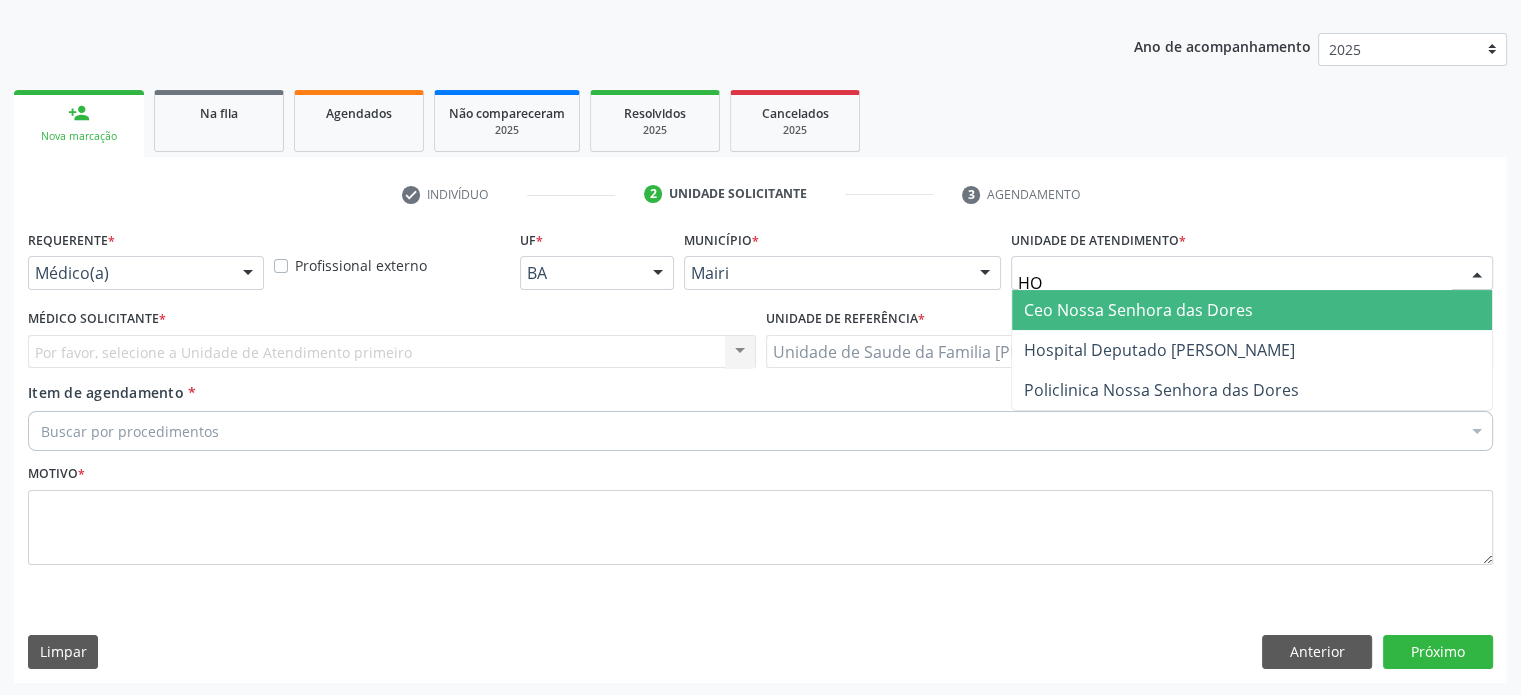 type on "HOS" 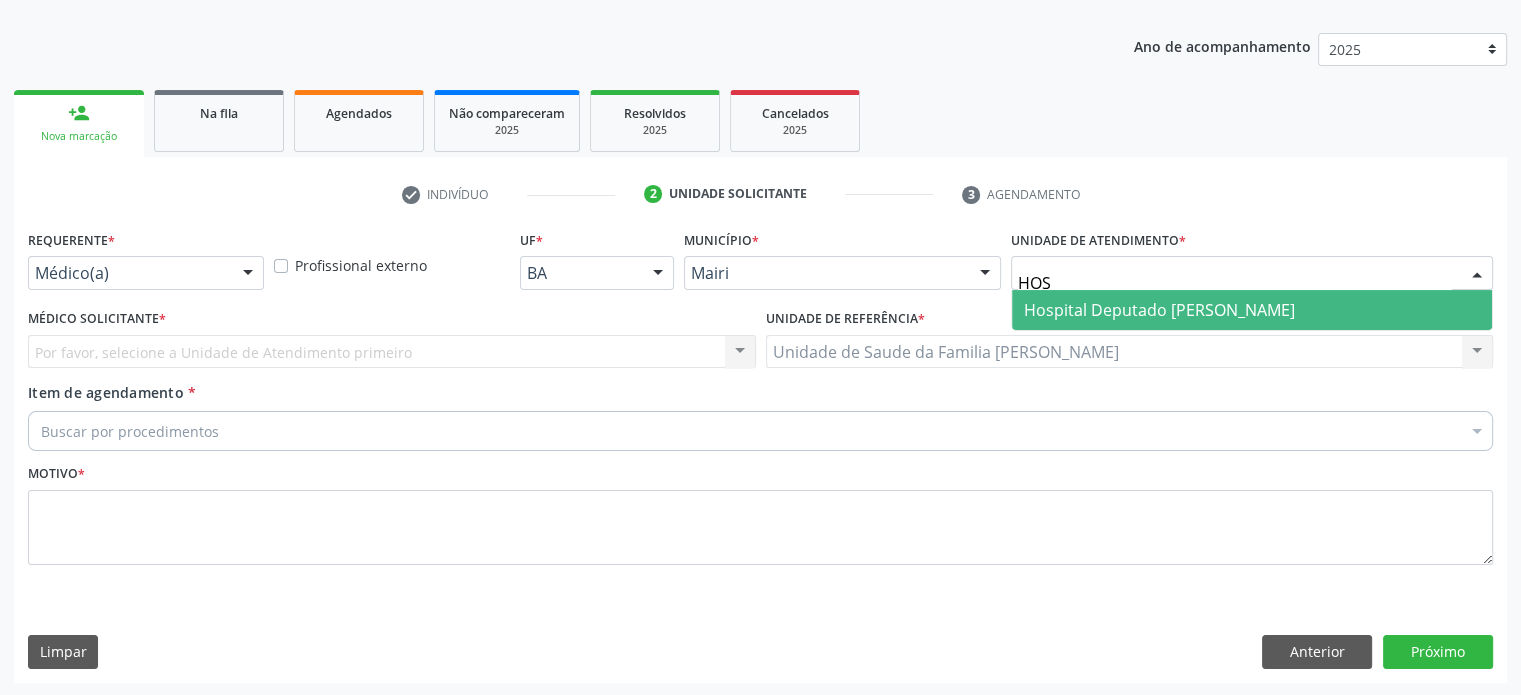 click on "Hospital Deputado [PERSON_NAME]" at bounding box center (1159, 310) 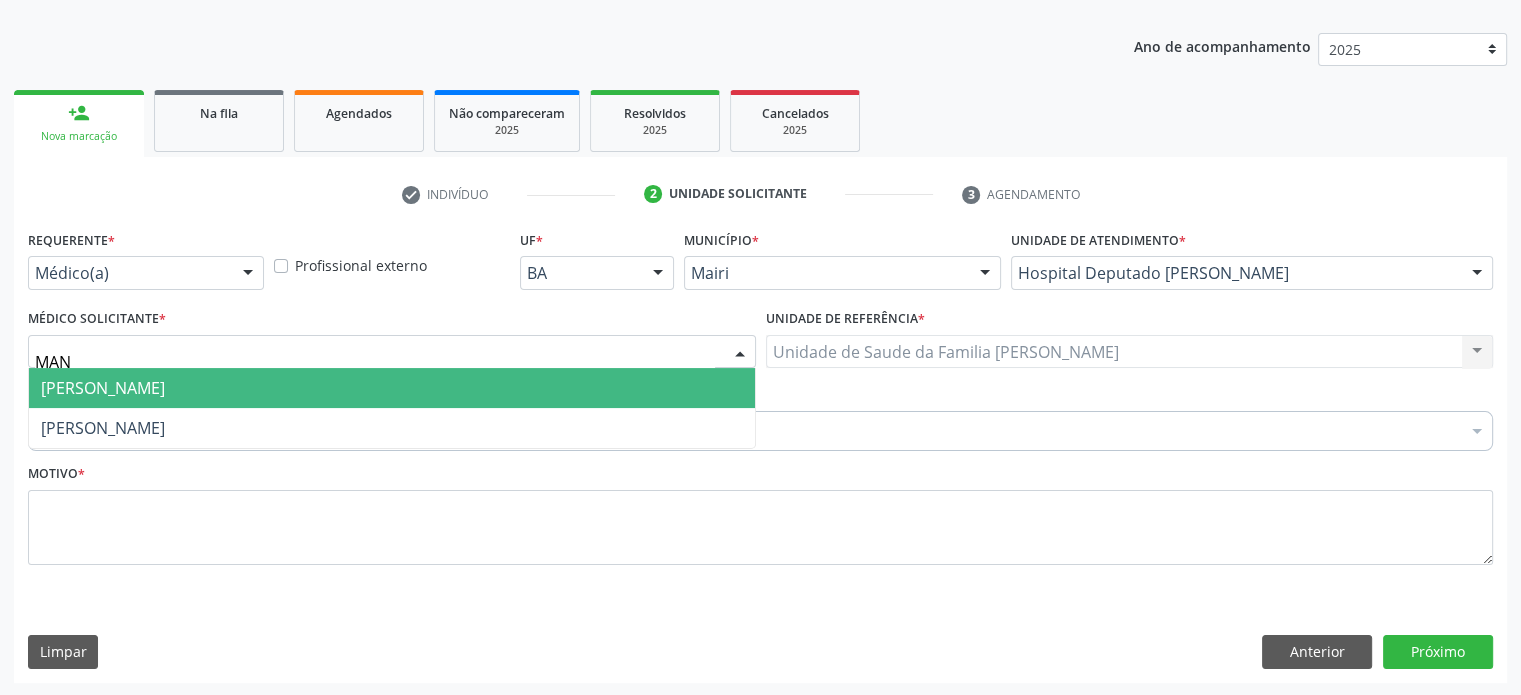 type on "MANU" 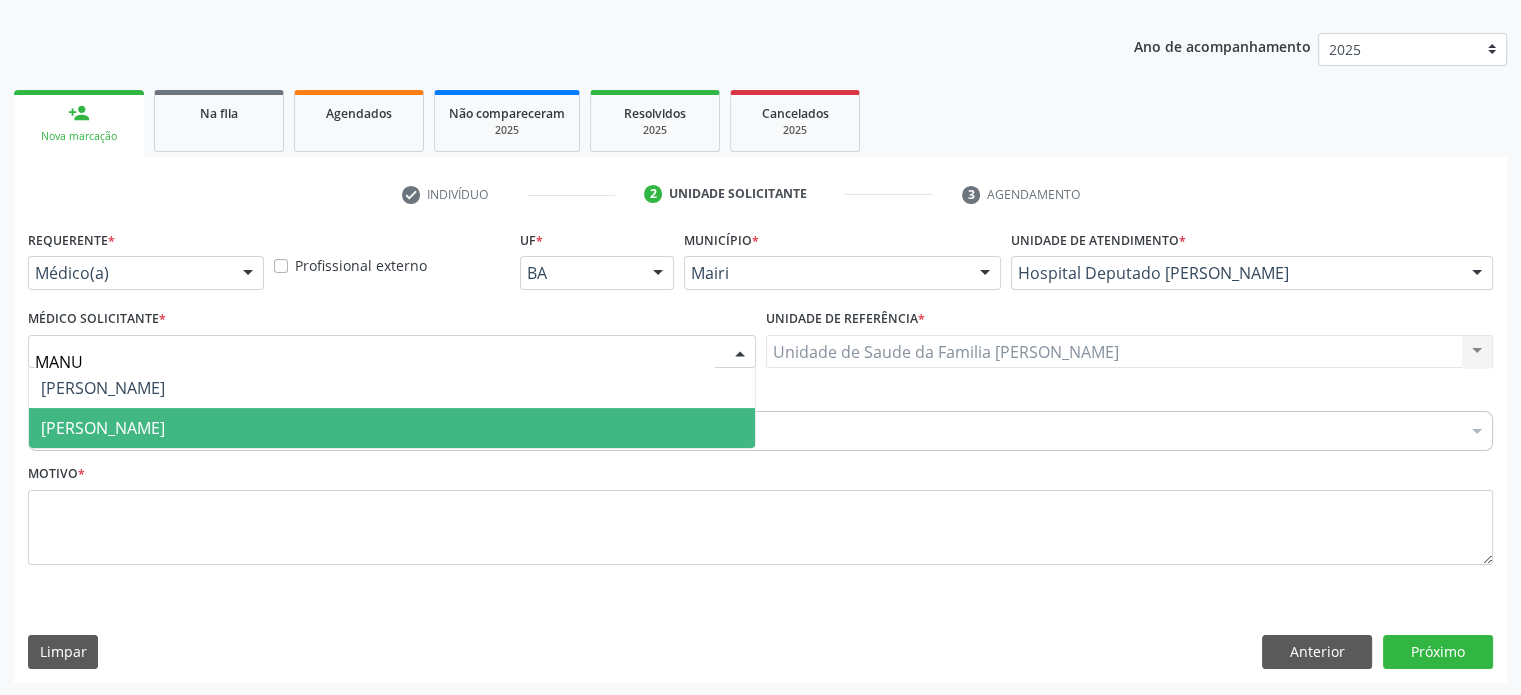 click on "[PERSON_NAME]" at bounding box center [103, 428] 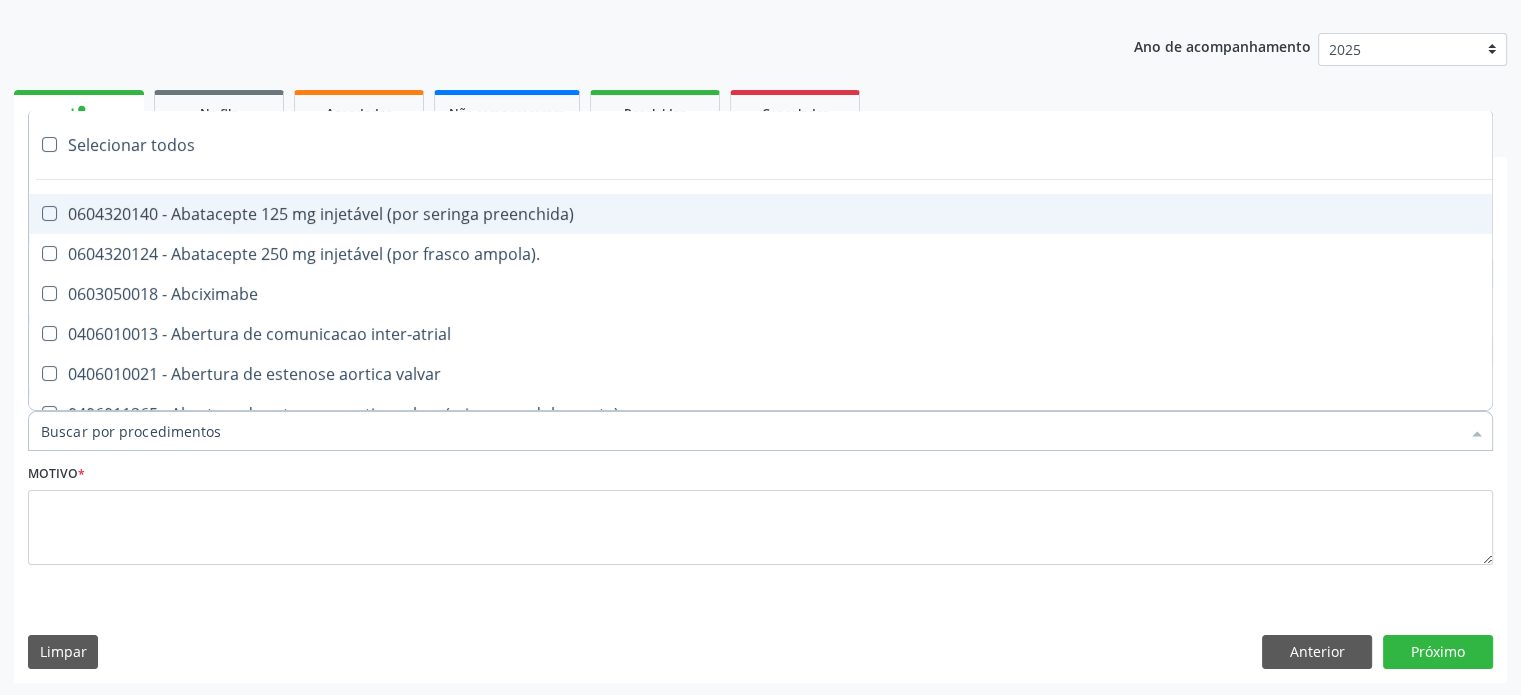 paste on "0205020046" 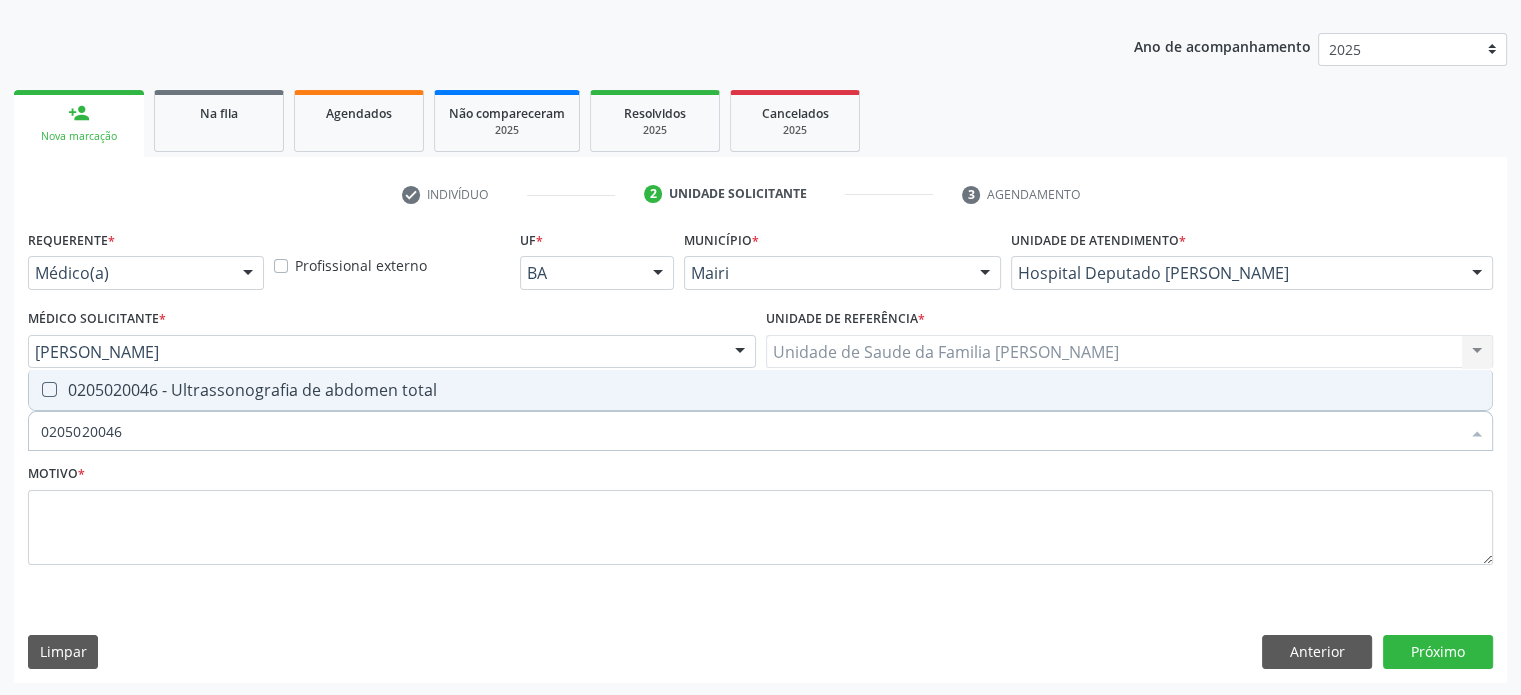 click on "0205020046 - Ultrassonografia de abdomen total" at bounding box center (760, 390) 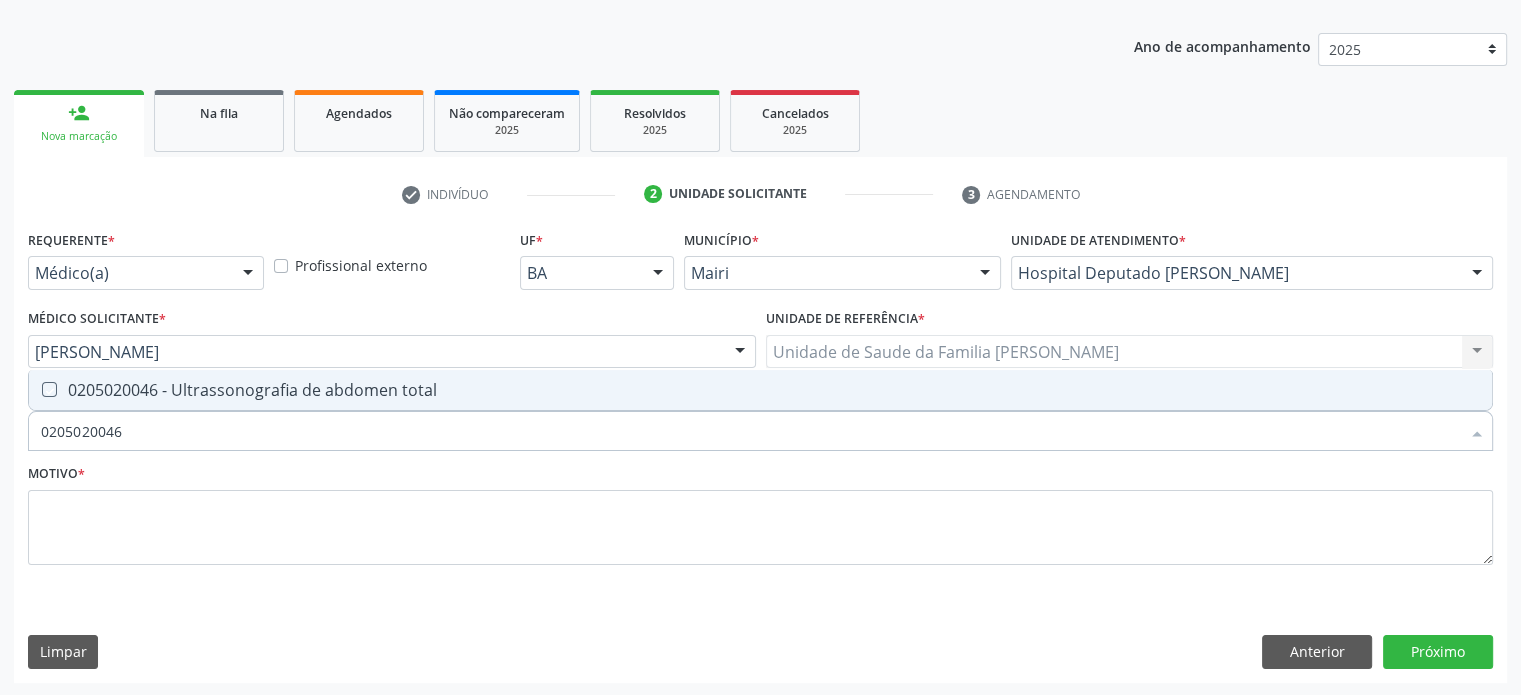 checkbox on "true" 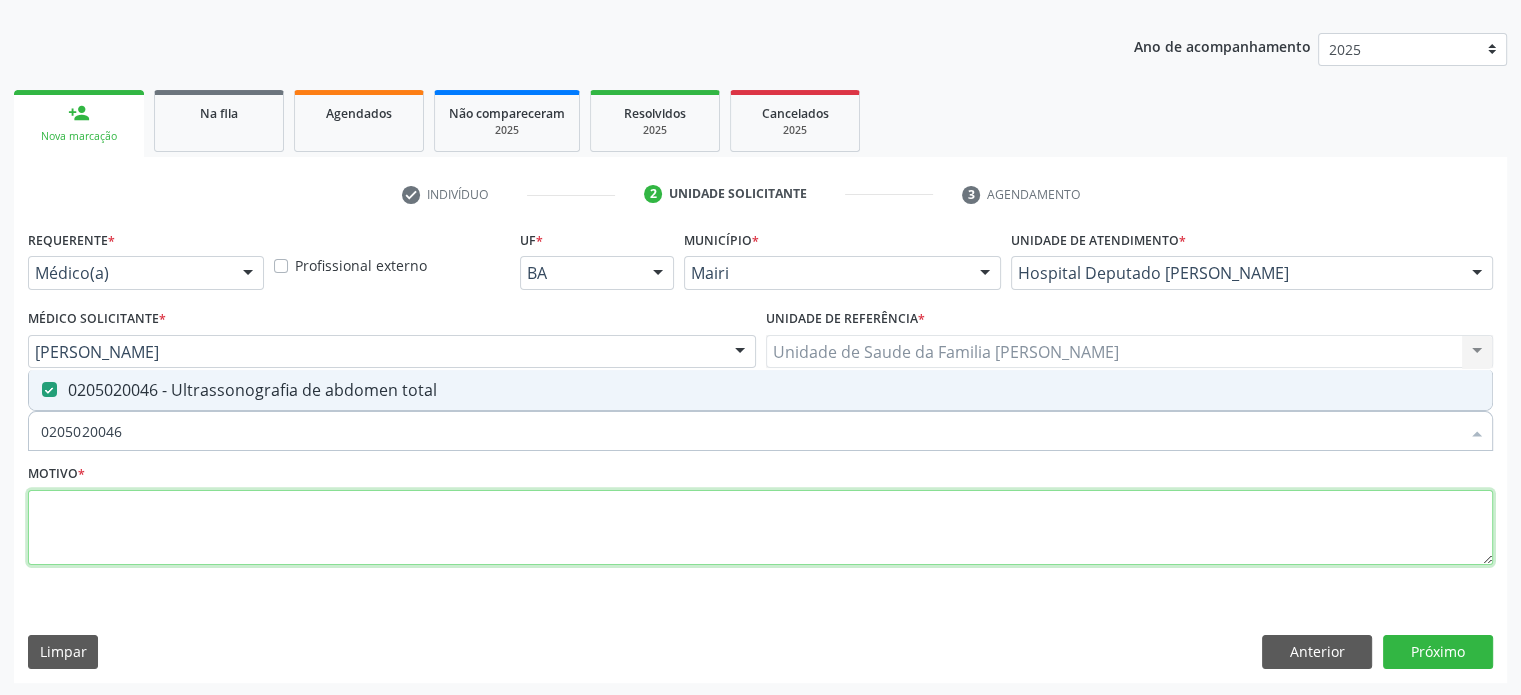 click at bounding box center (760, 528) 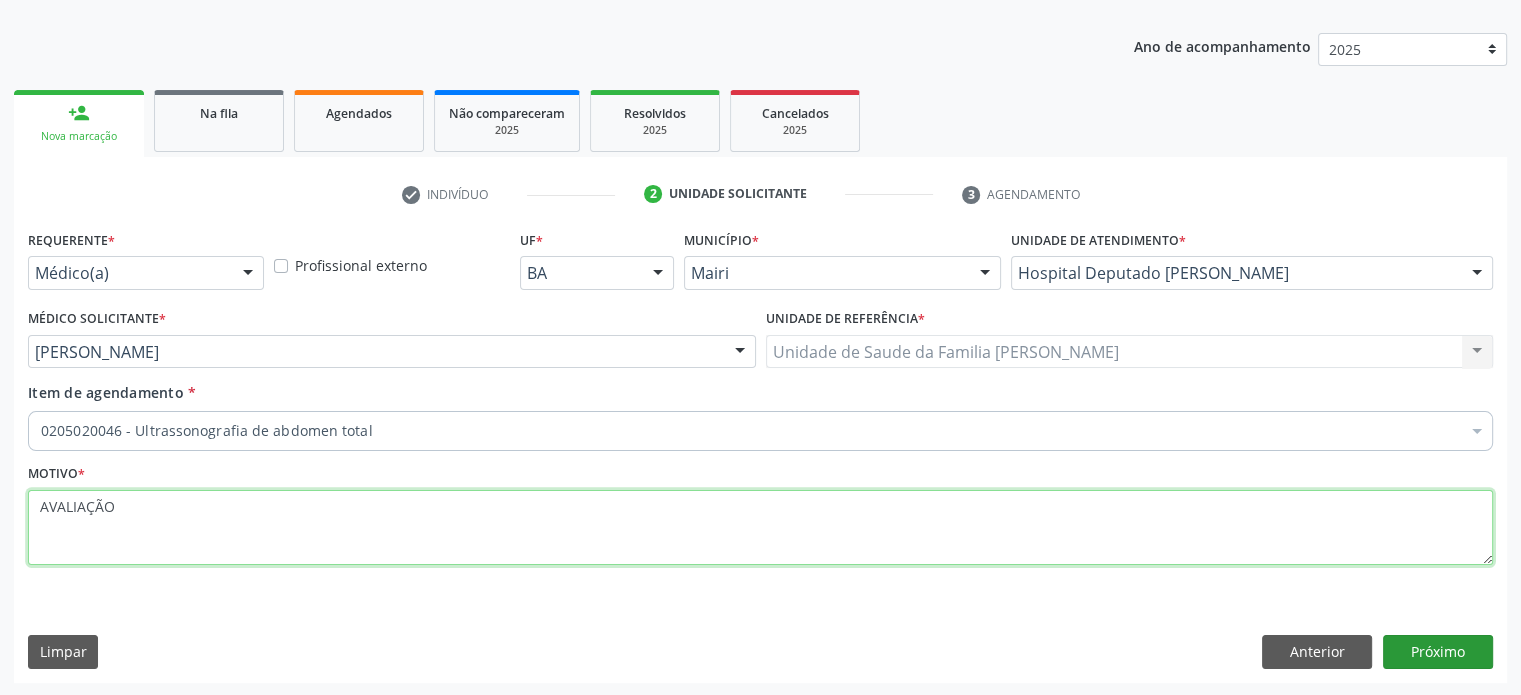 type on "AVALIAÇÃO" 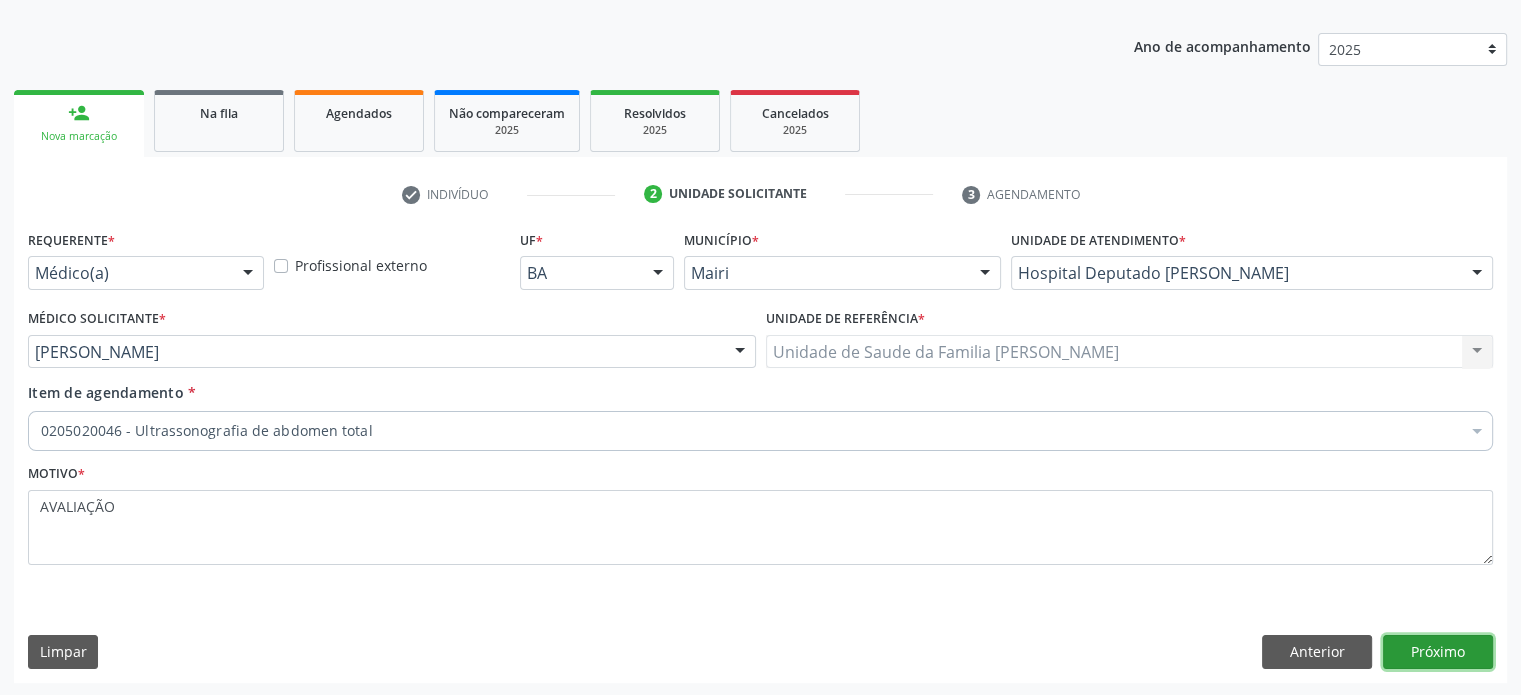 click on "Próximo" at bounding box center (1438, 652) 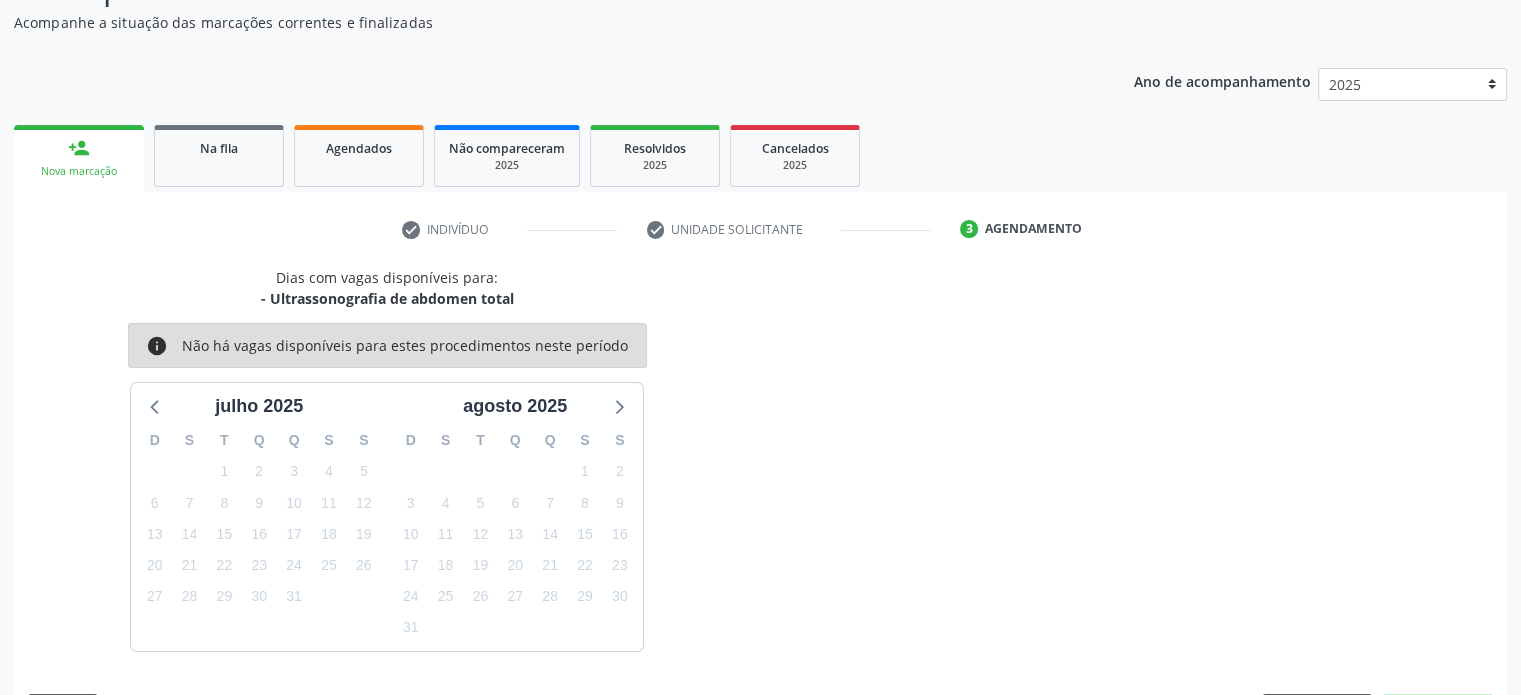 scroll, scrollTop: 209, scrollLeft: 0, axis: vertical 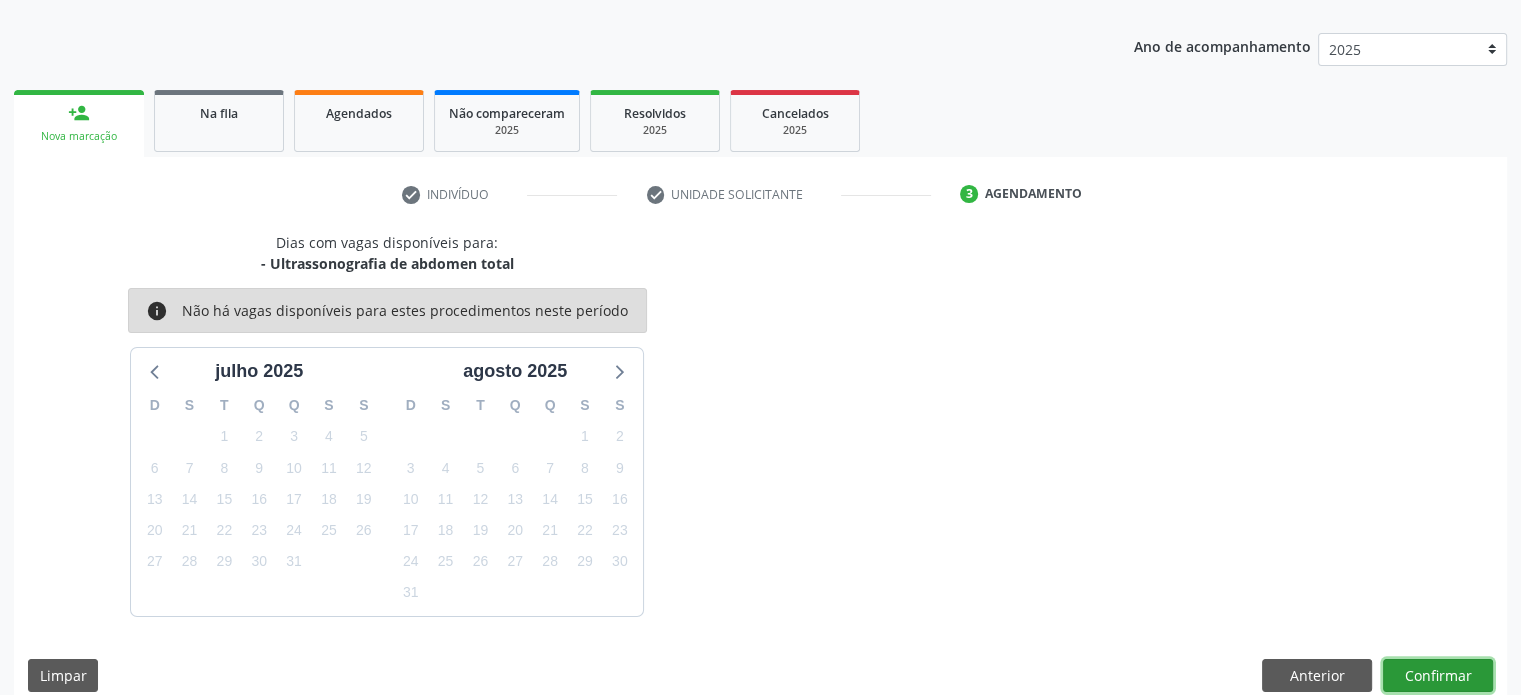 click on "Confirmar" at bounding box center [1438, 676] 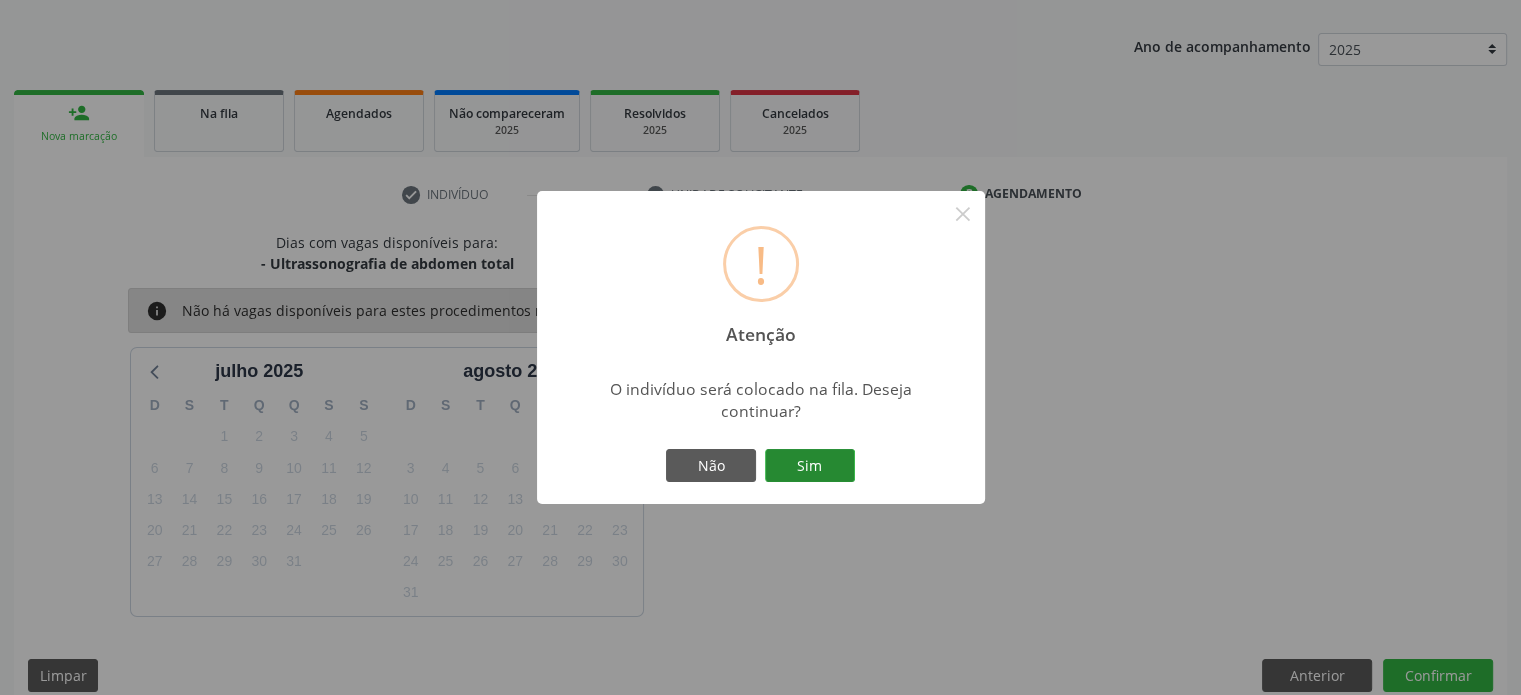 click on "Sim" at bounding box center [810, 466] 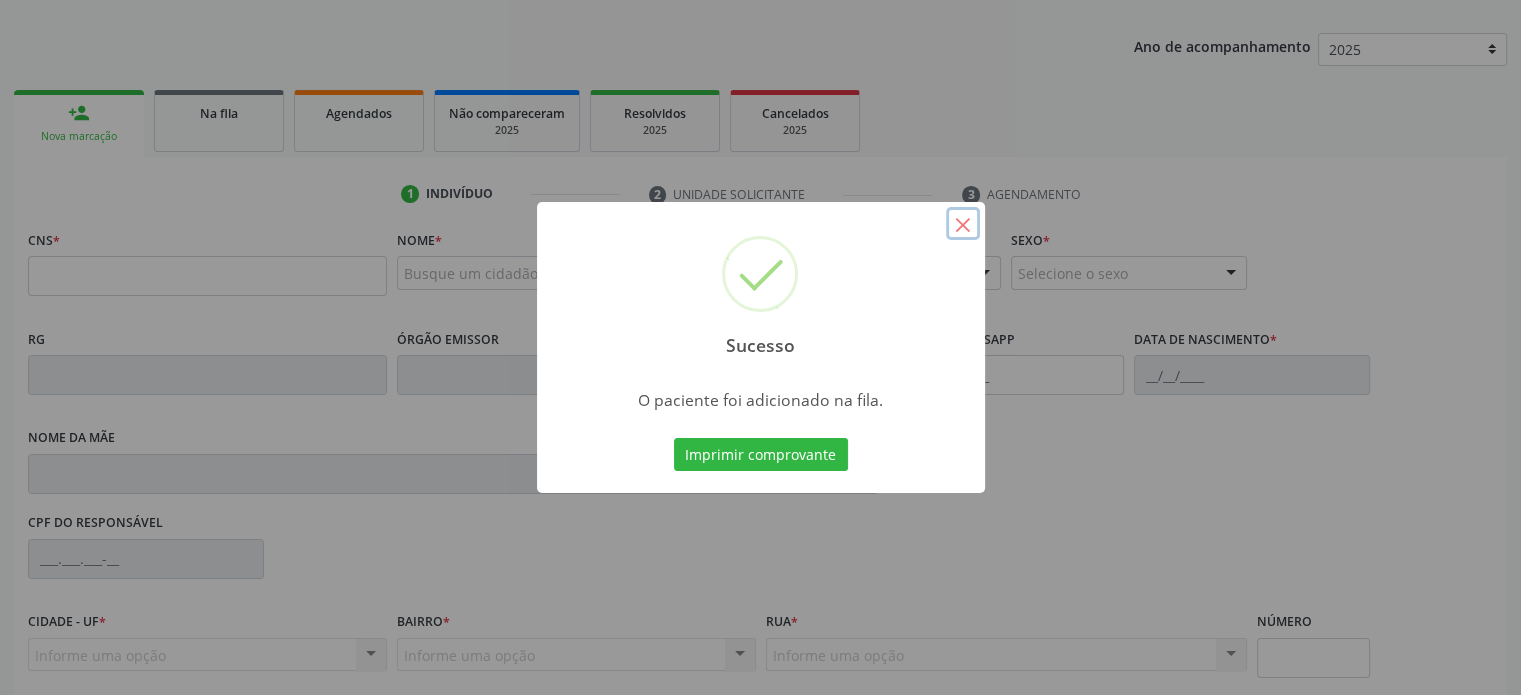 click on "×" at bounding box center (963, 224) 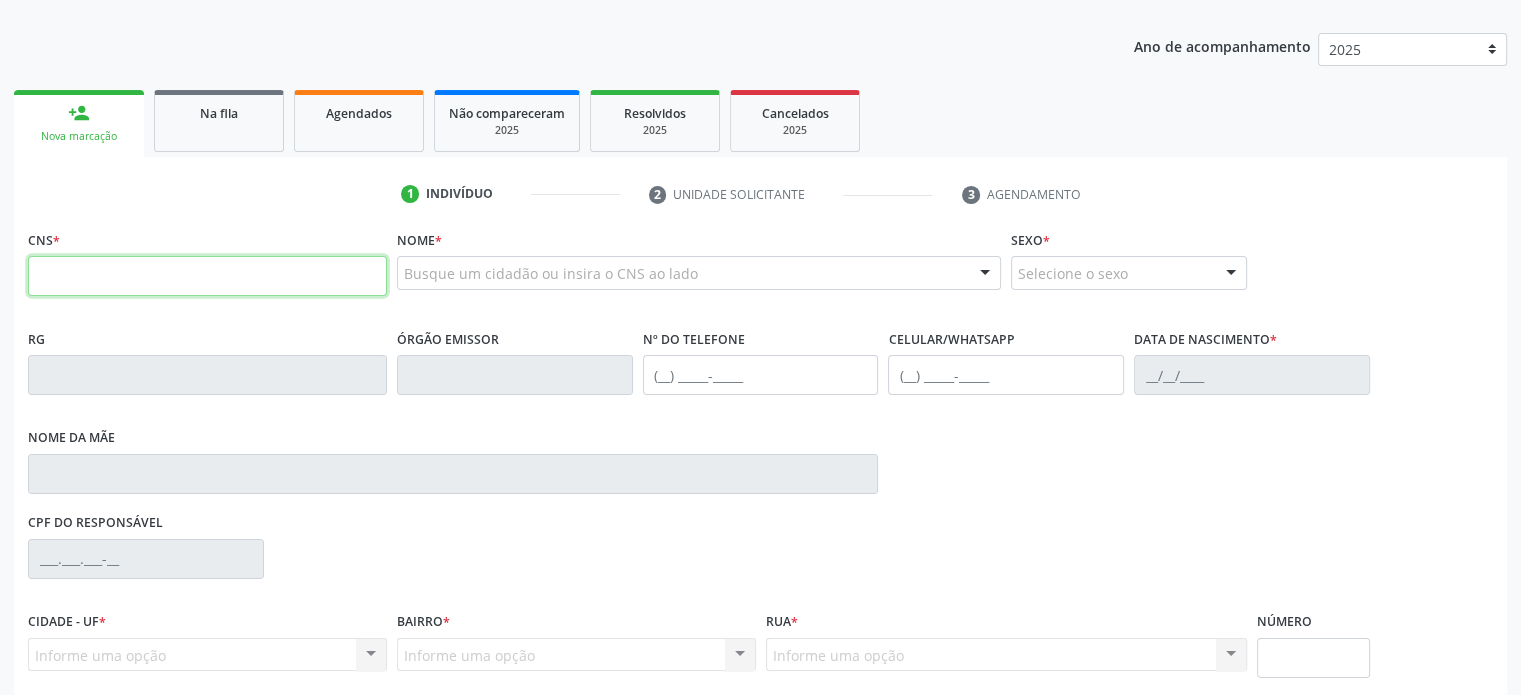 click at bounding box center [207, 276] 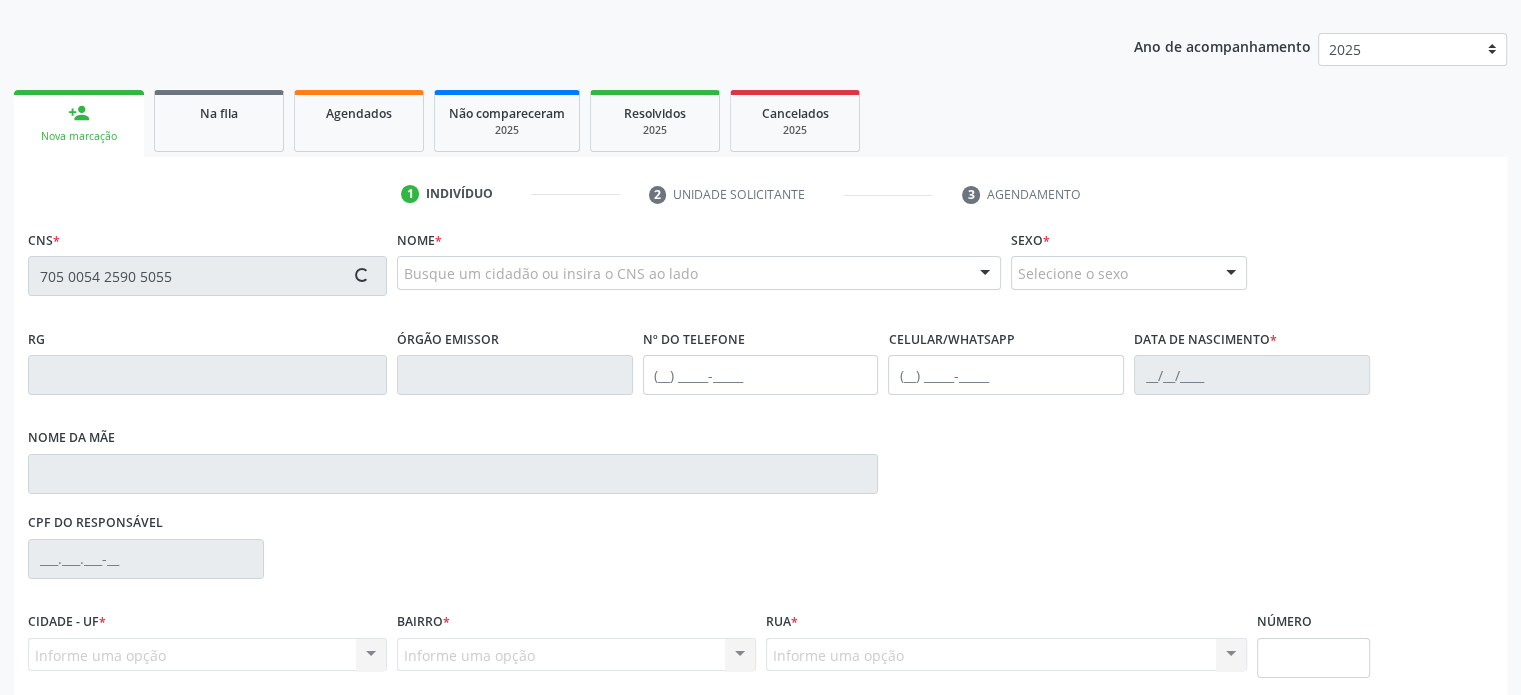 type on "705 0054 2590 5055" 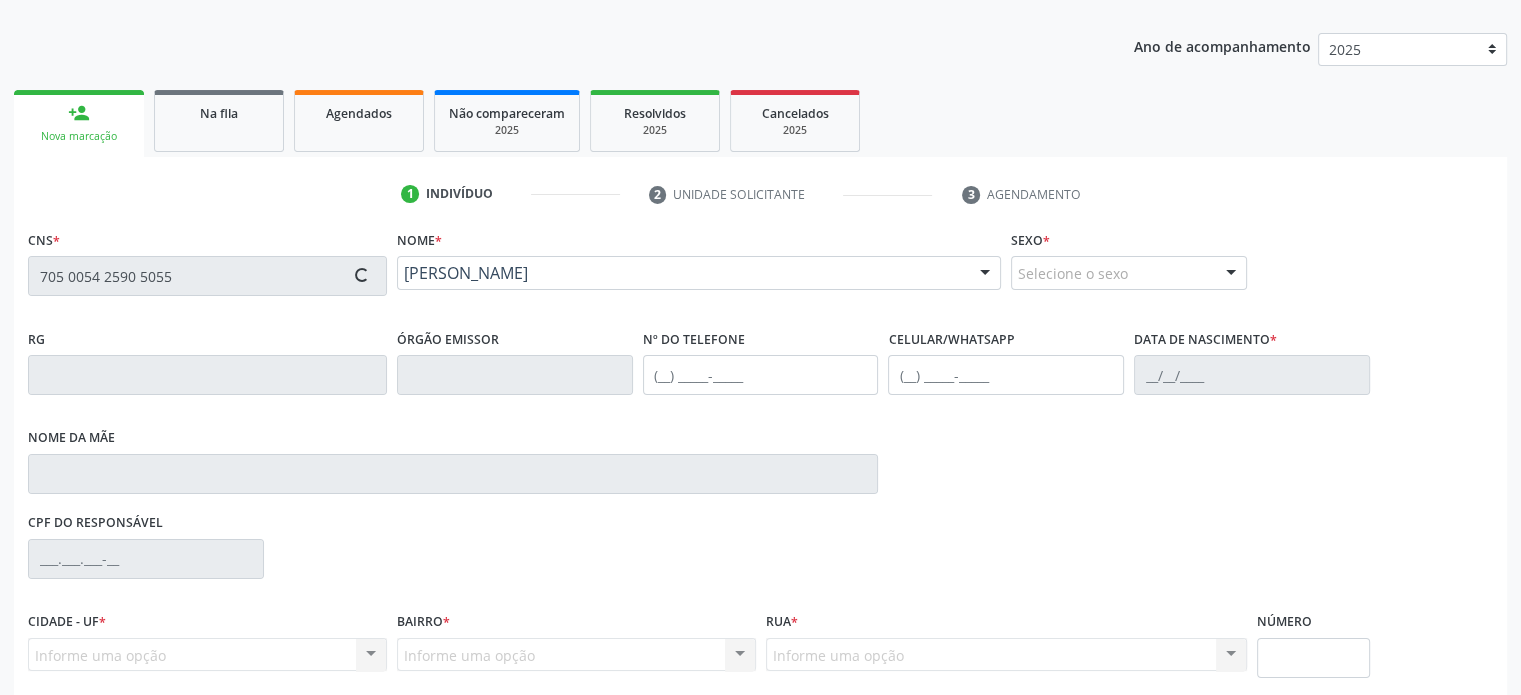 type on "(74) 99983-5195" 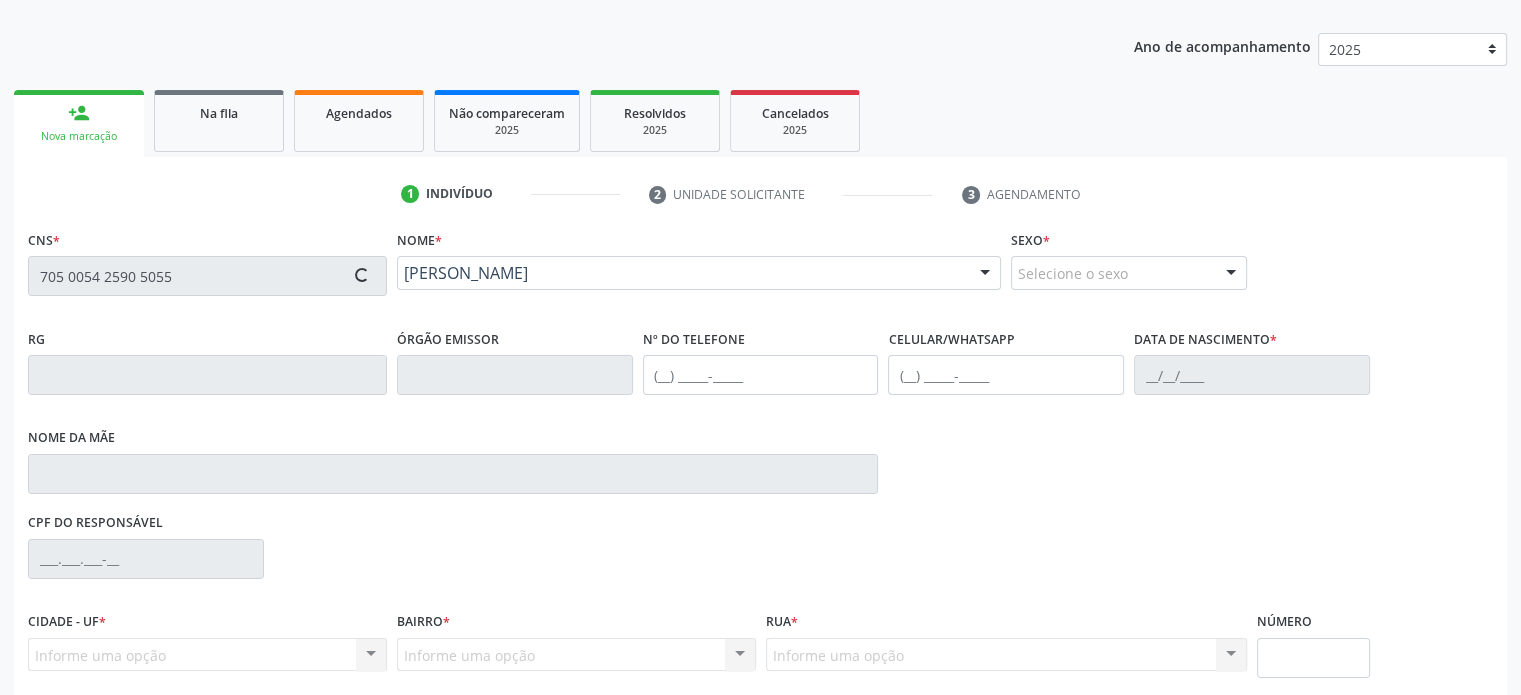 type on "(74) 99985-1948" 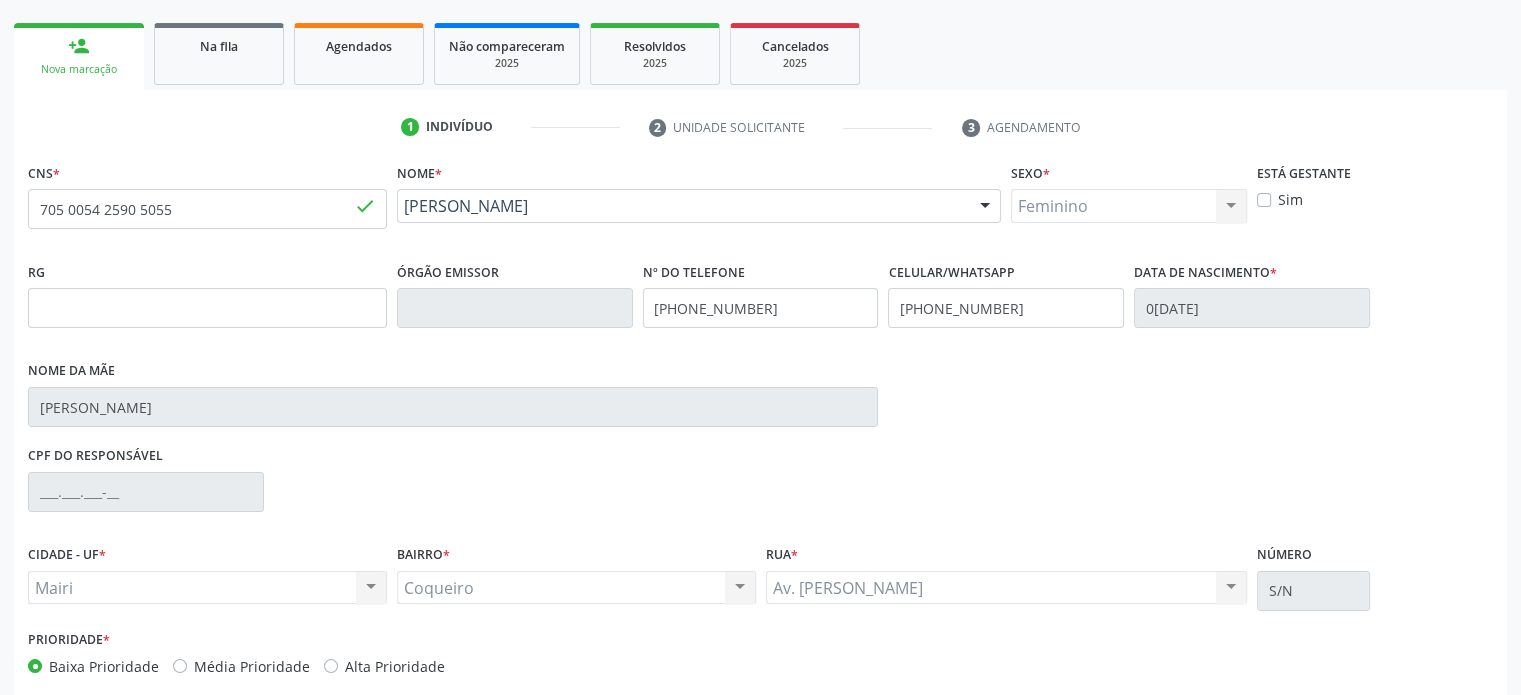 scroll, scrollTop: 374, scrollLeft: 0, axis: vertical 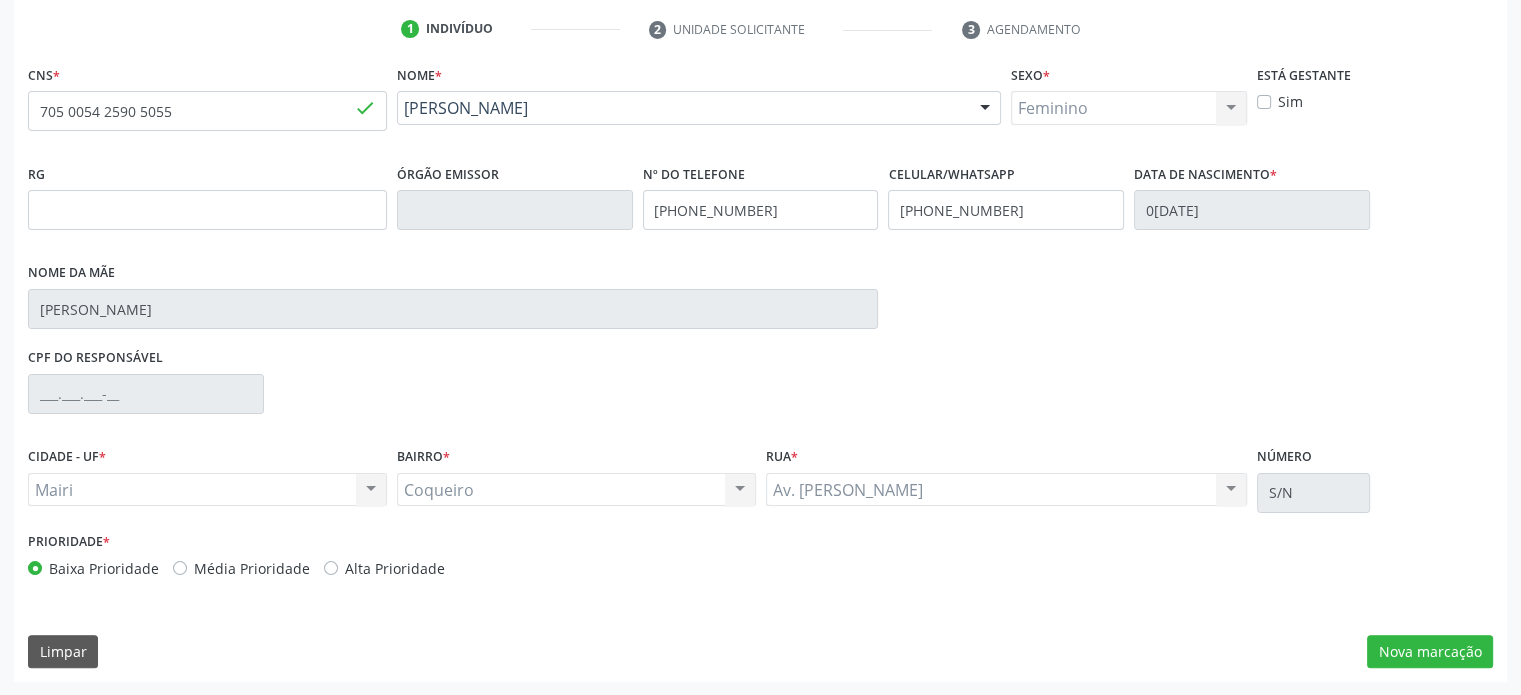 click on "Média Prioridade" at bounding box center (252, 568) 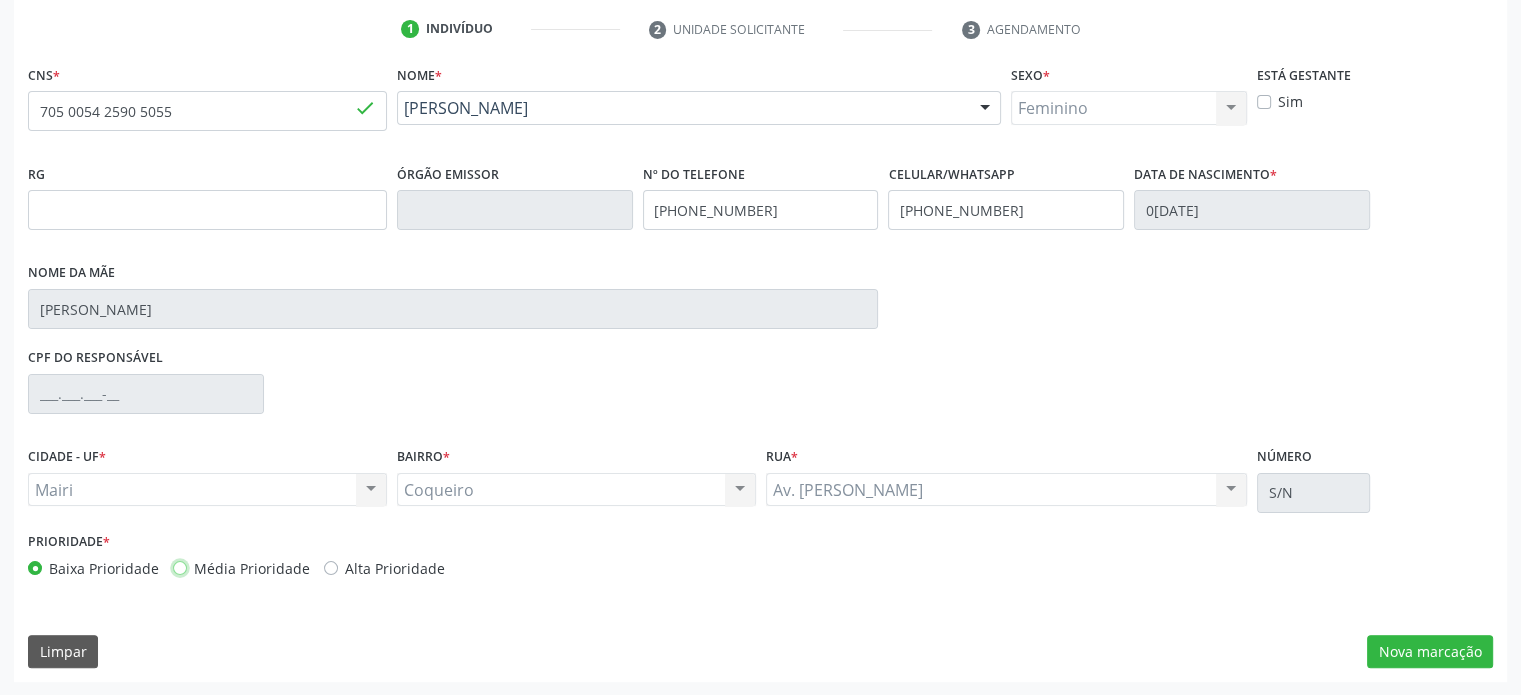 click on "Média Prioridade" at bounding box center [180, 567] 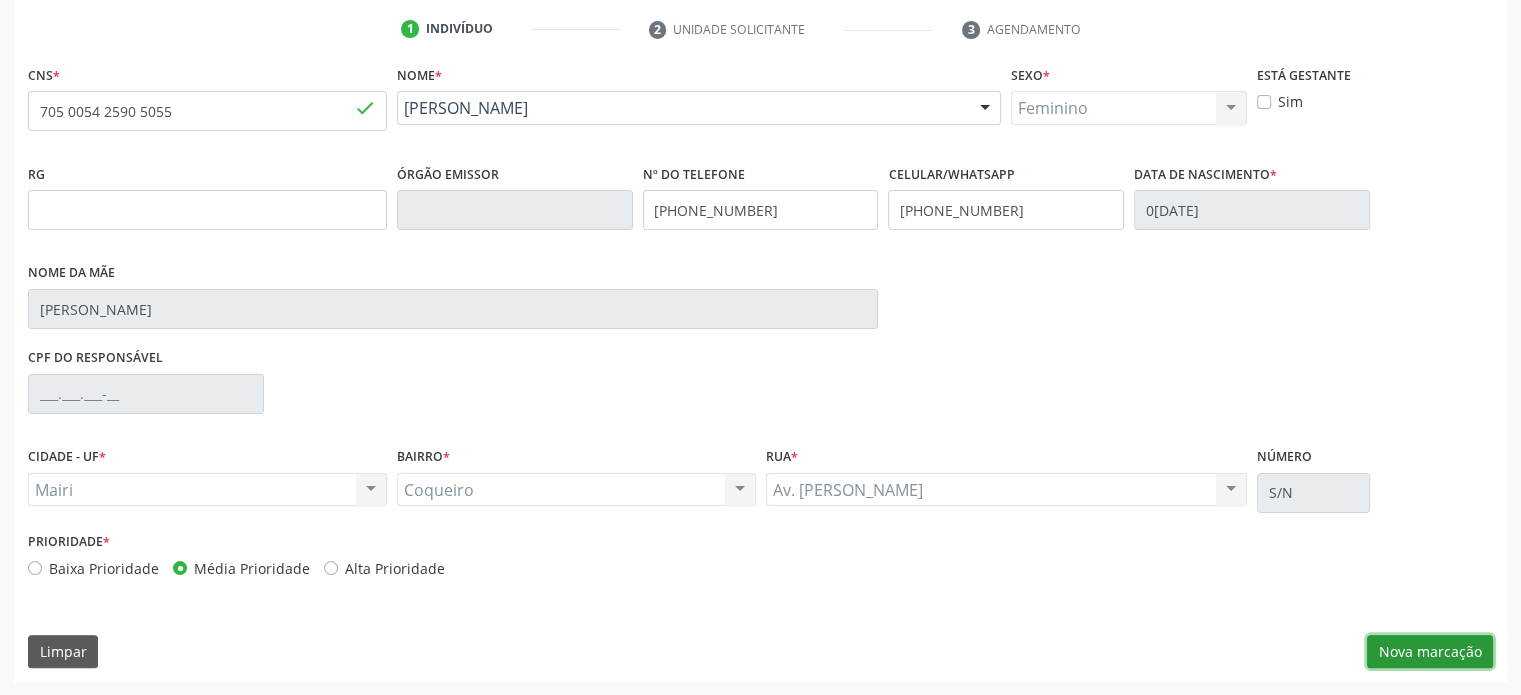 click on "Nova marcação" at bounding box center (1430, 652) 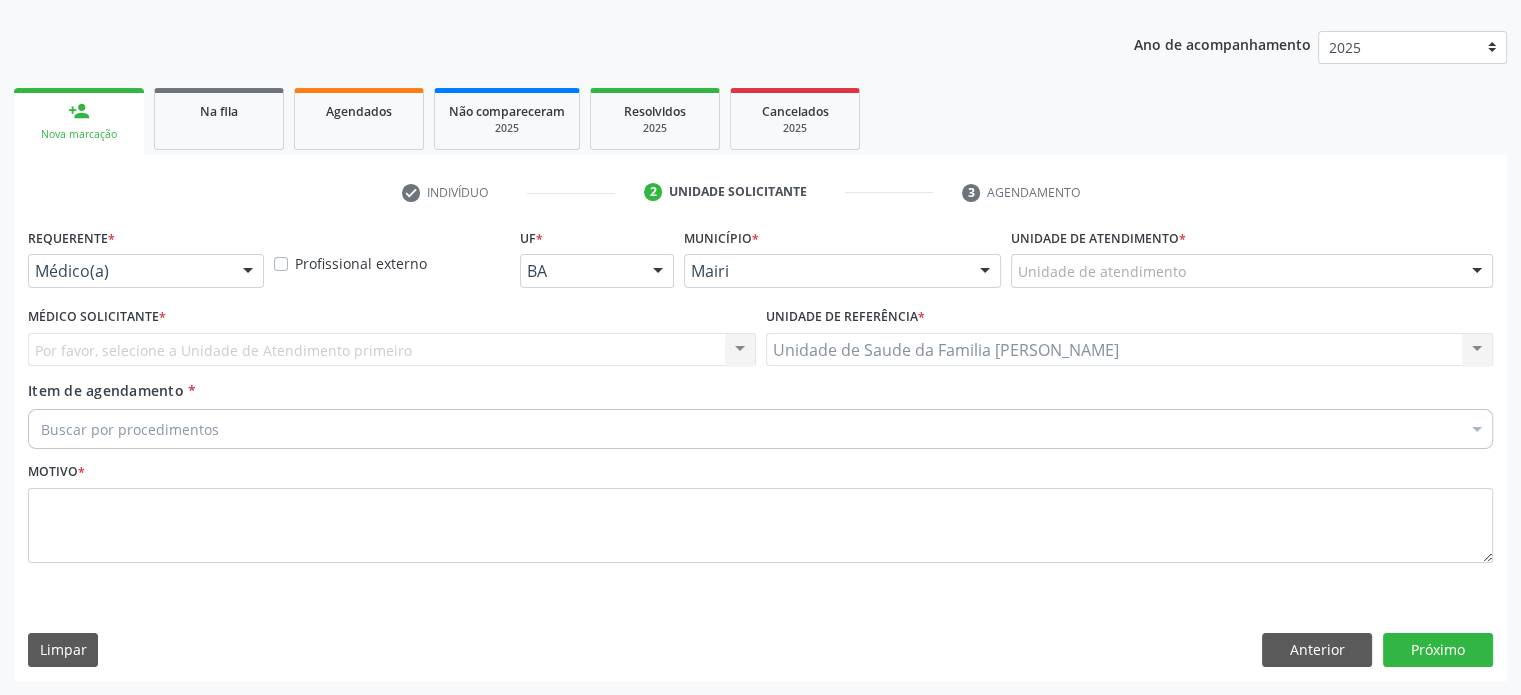scroll, scrollTop: 209, scrollLeft: 0, axis: vertical 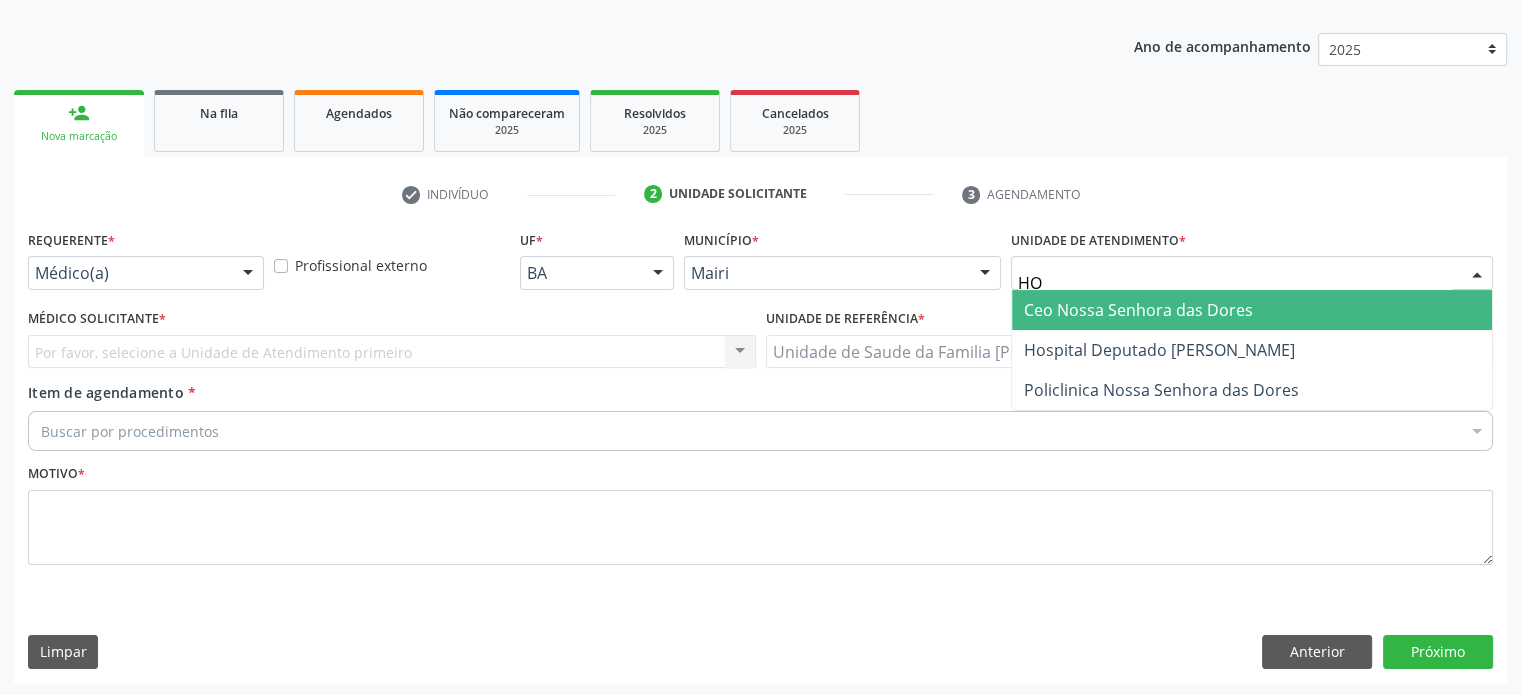 type on "HOS" 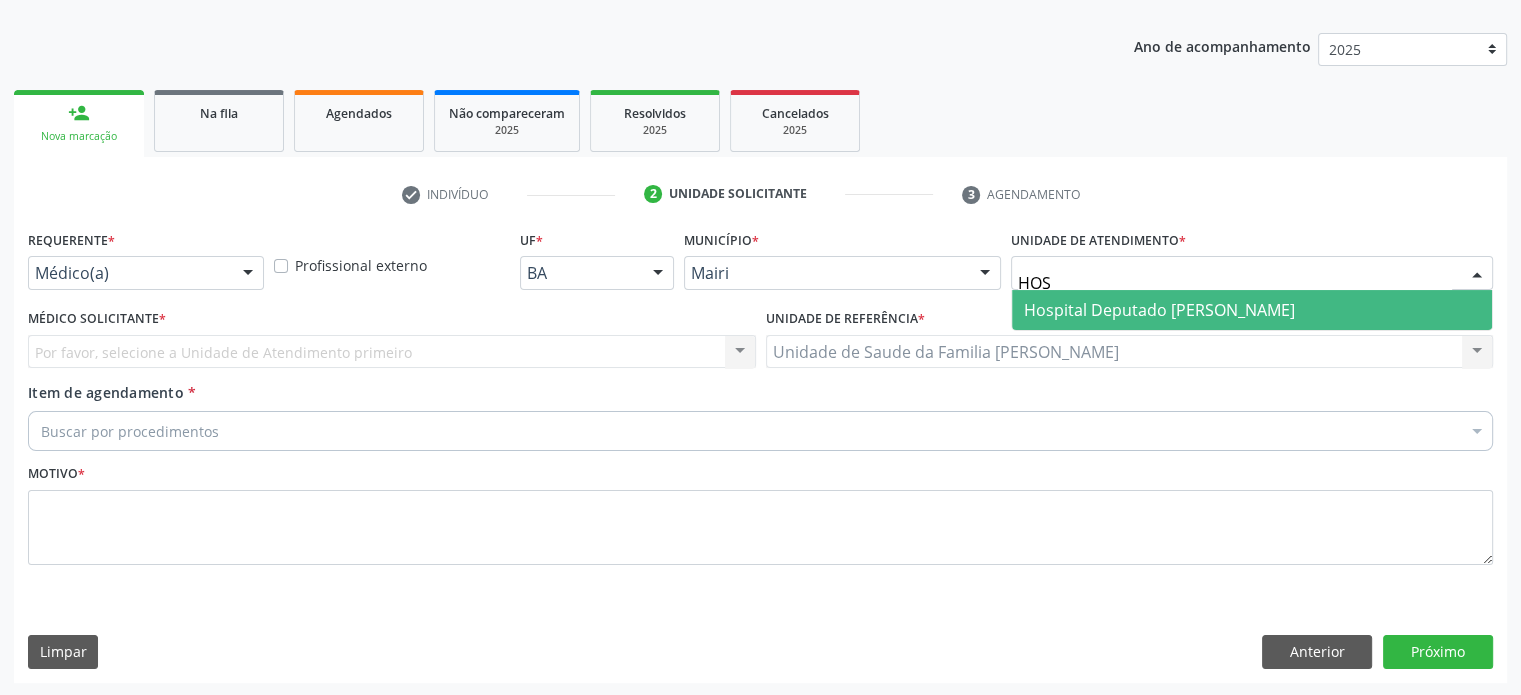 click on "Hospital Deputado [PERSON_NAME]" at bounding box center [1159, 310] 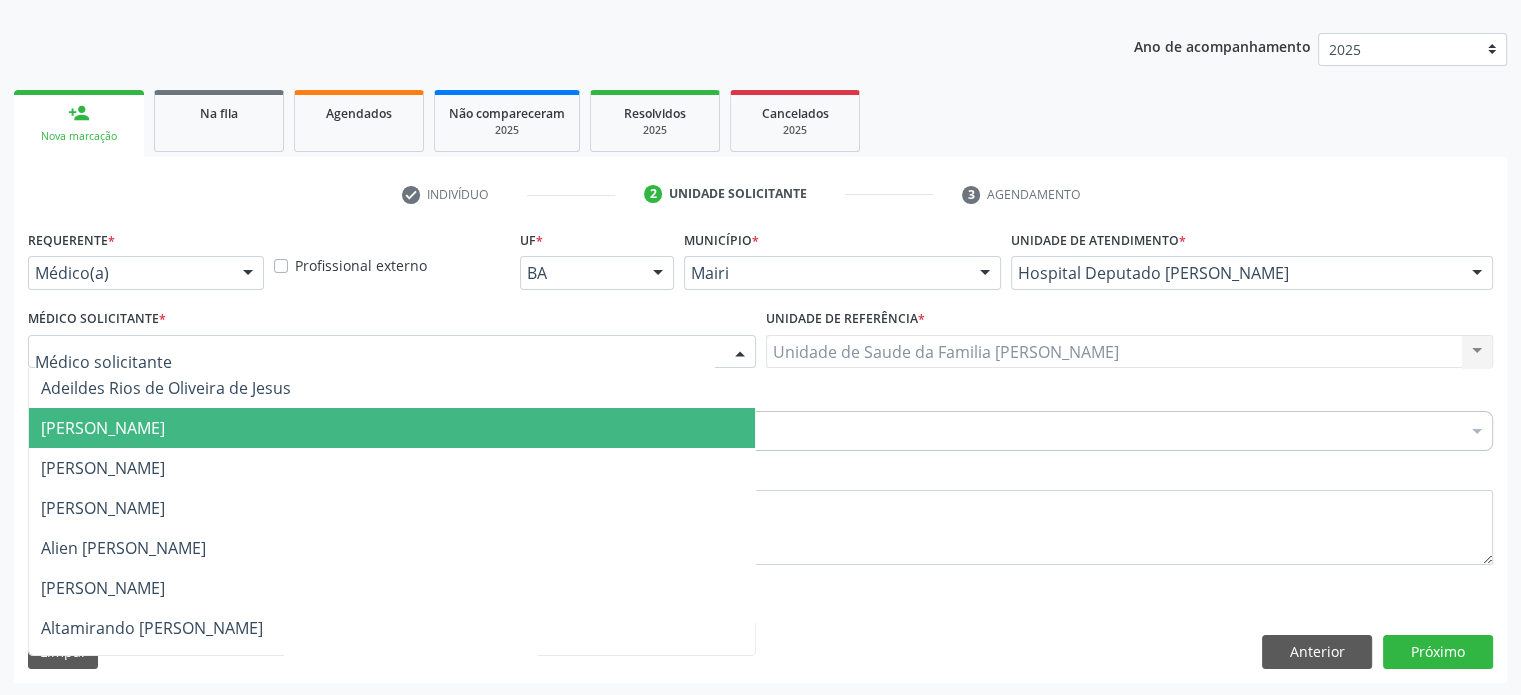 click on "check
Indivíduo
2
Unidade solicitante
3
Agendamento
CNS
*
705 0054 2590 5055       done
Nome
*
Isauri Pereira Menezes
Isauri Pereira Menezes
CNS:
705 0054 2590 5055
CPF:    --   Nascimento:
09/02/1951
Nenhum resultado encontrado para: "   "
Digite o nome ou CNS para buscar um indivíduo
Sexo
*
Feminino         Masculino   Feminino
Nenhum resultado encontrado para: "   "
Não há nenhuma opção para ser exibida.
Está gestante
Sim
RG
Órgão emissor
Nº do Telefone
(74) 99983-5195
Celular/WhatsApp
(74) 99985-1948
Data de nascimento
*
09/02/1951
Nome da mãe" at bounding box center [760, 420] 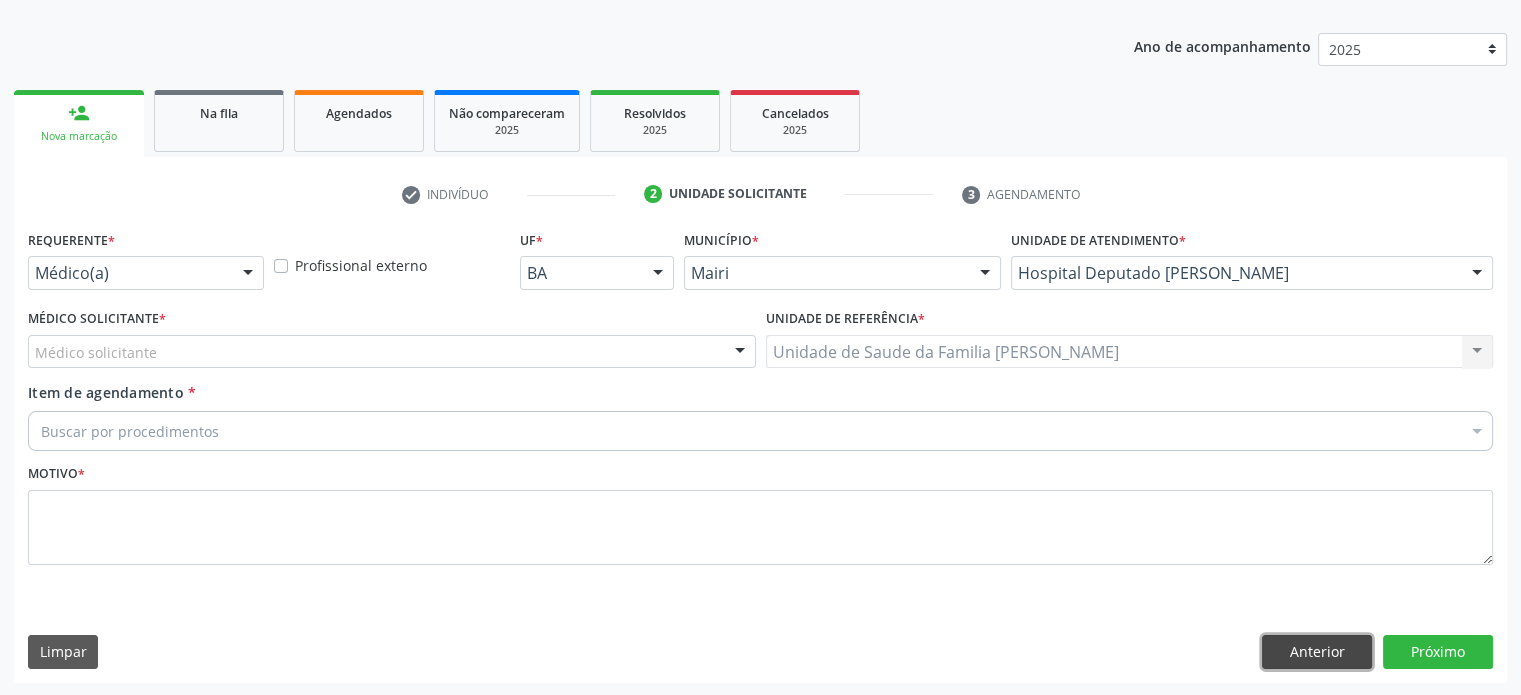 click on "Anterior" at bounding box center [1317, 652] 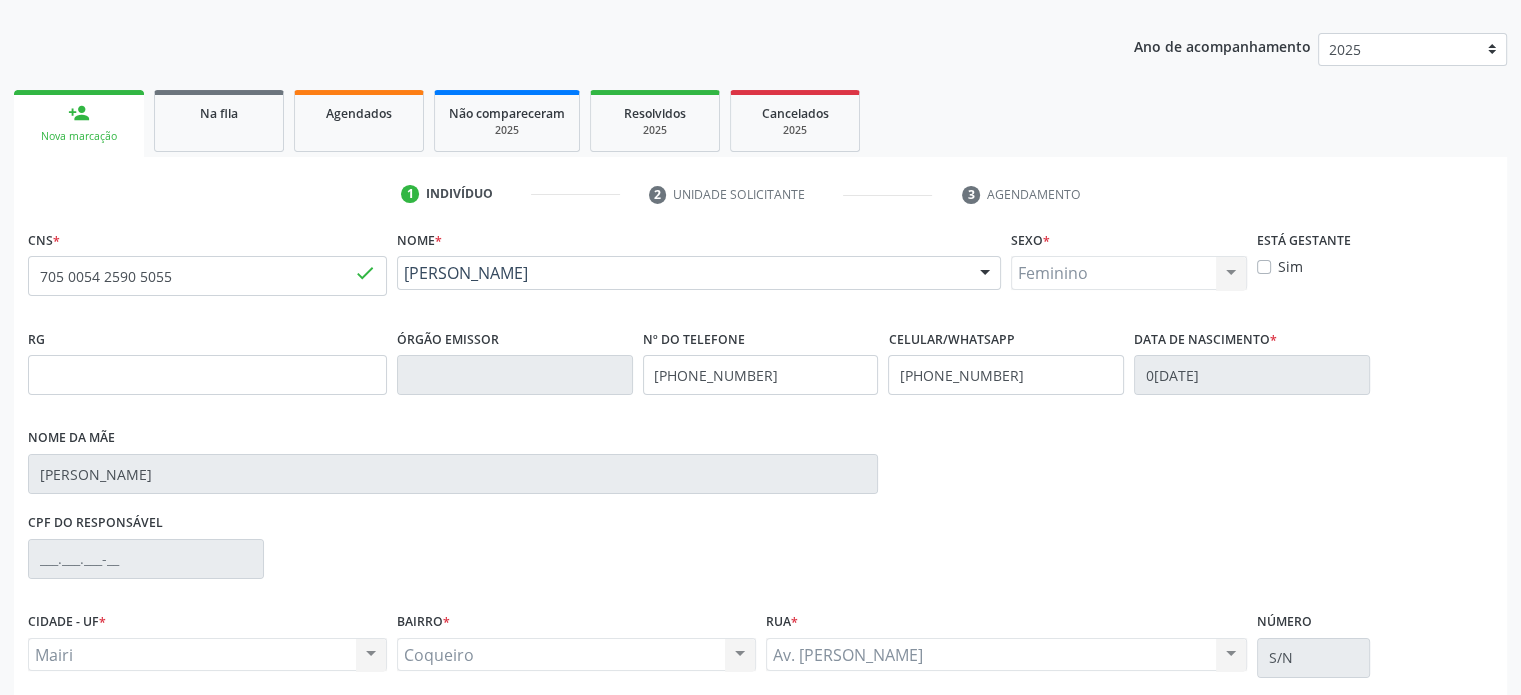 scroll, scrollTop: 374, scrollLeft: 0, axis: vertical 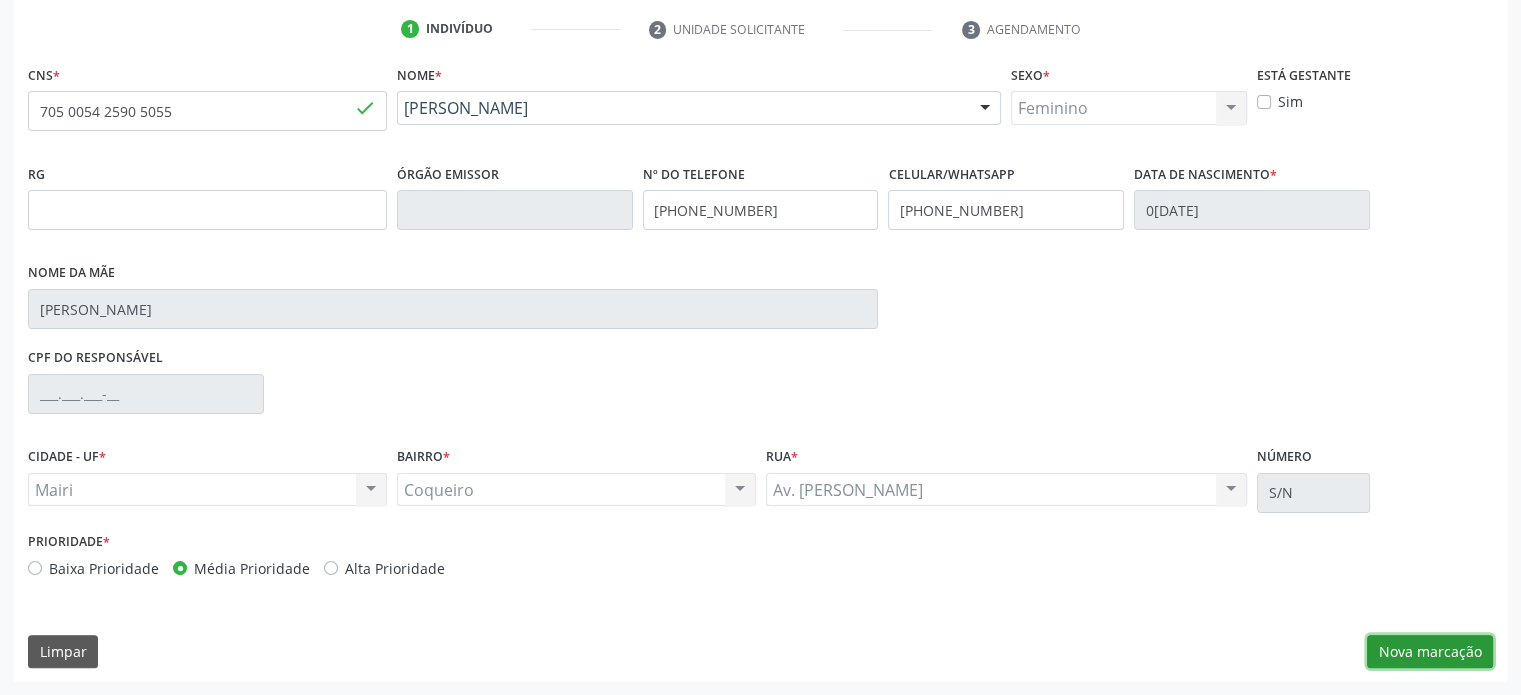 click on "Nova marcação" at bounding box center [1430, 652] 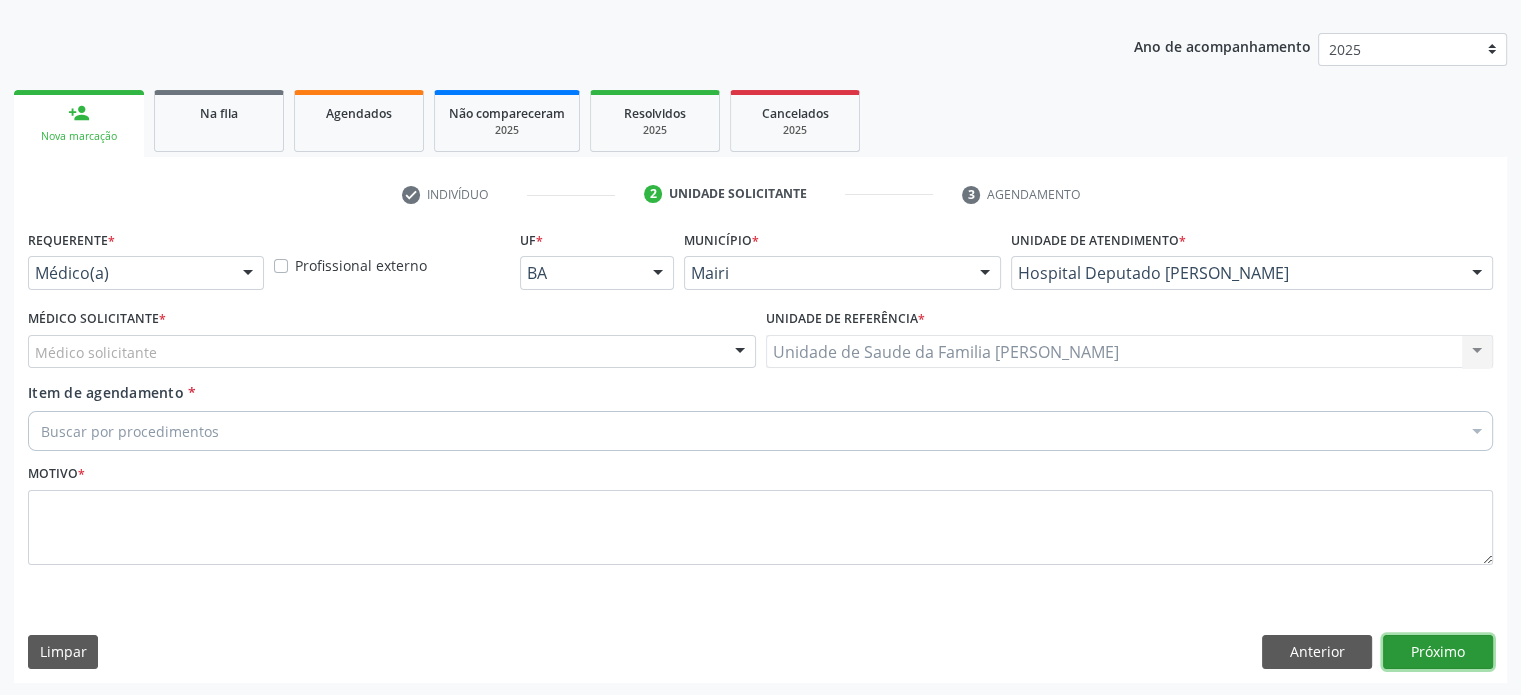 click on "Próximo" at bounding box center (1438, 652) 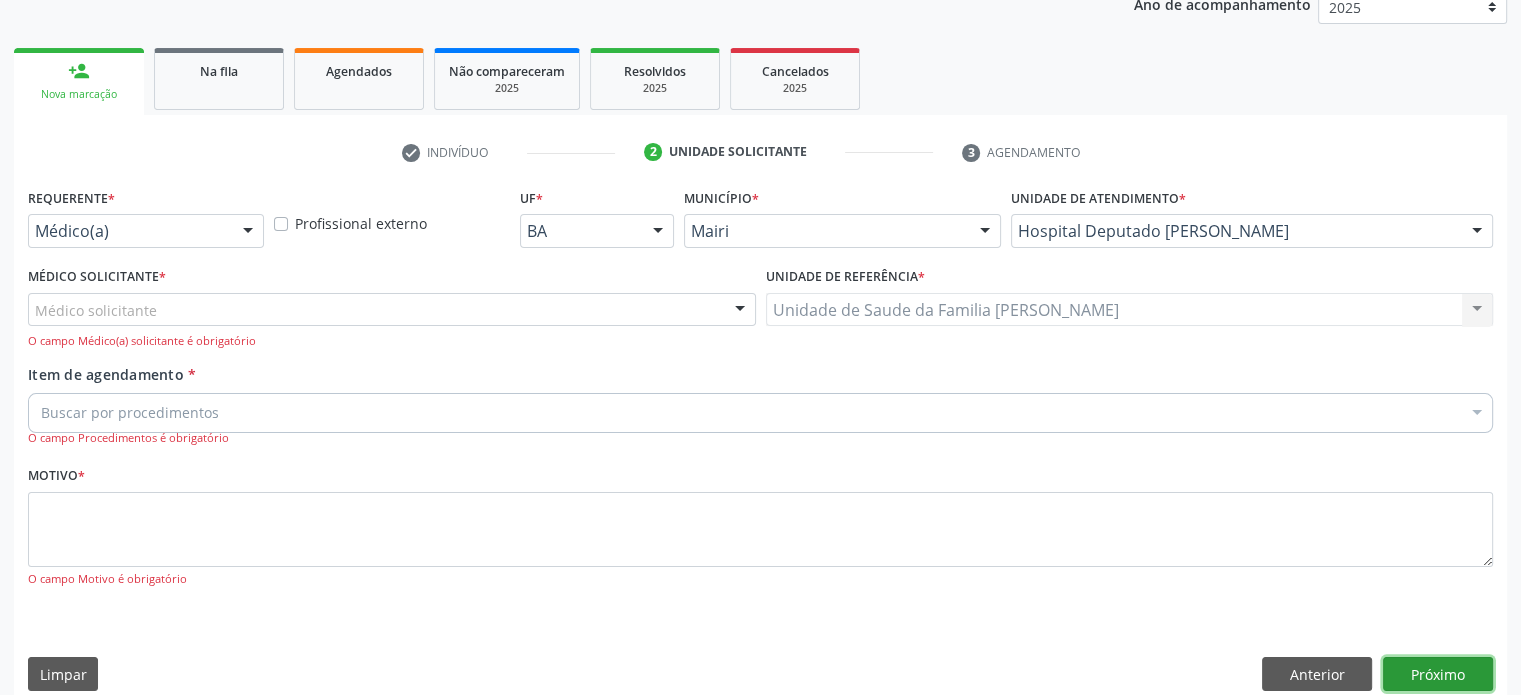 scroll, scrollTop: 273, scrollLeft: 0, axis: vertical 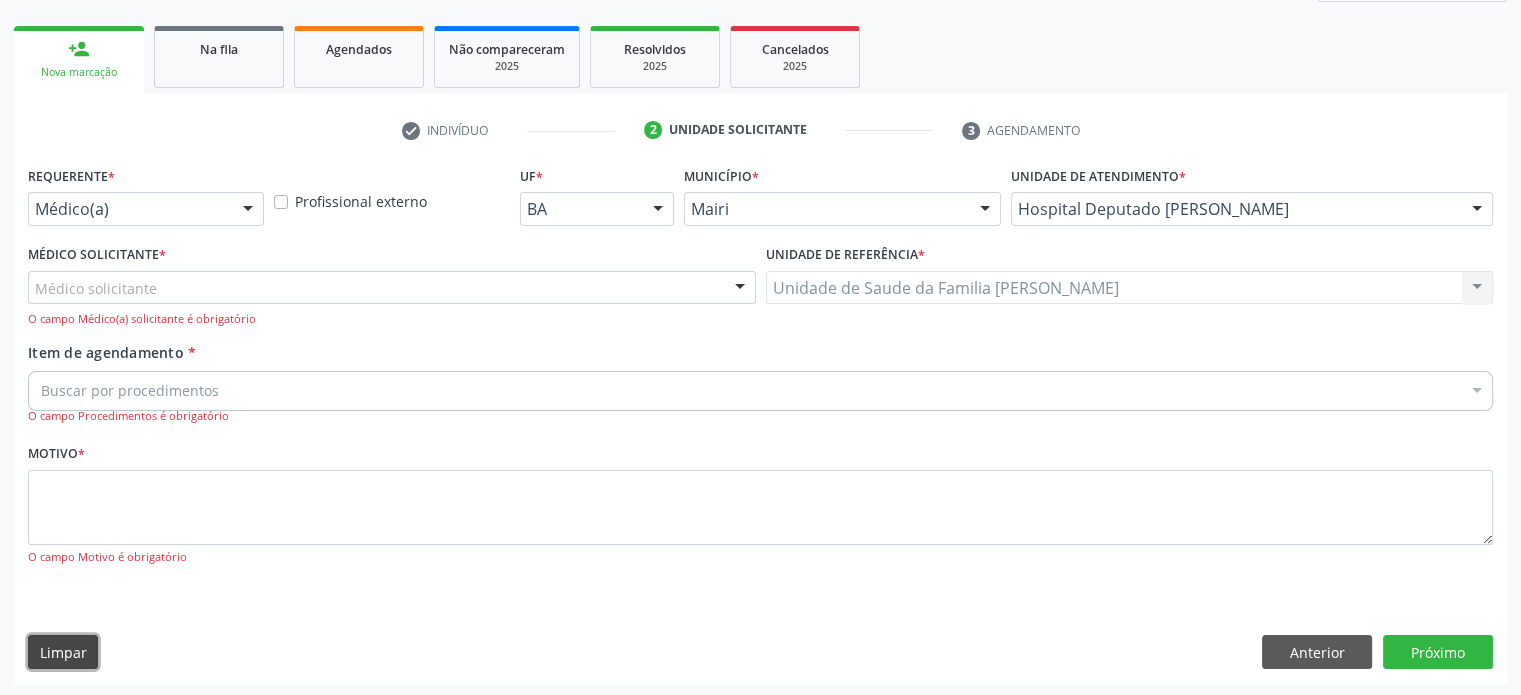click on "Limpar" at bounding box center (63, 652) 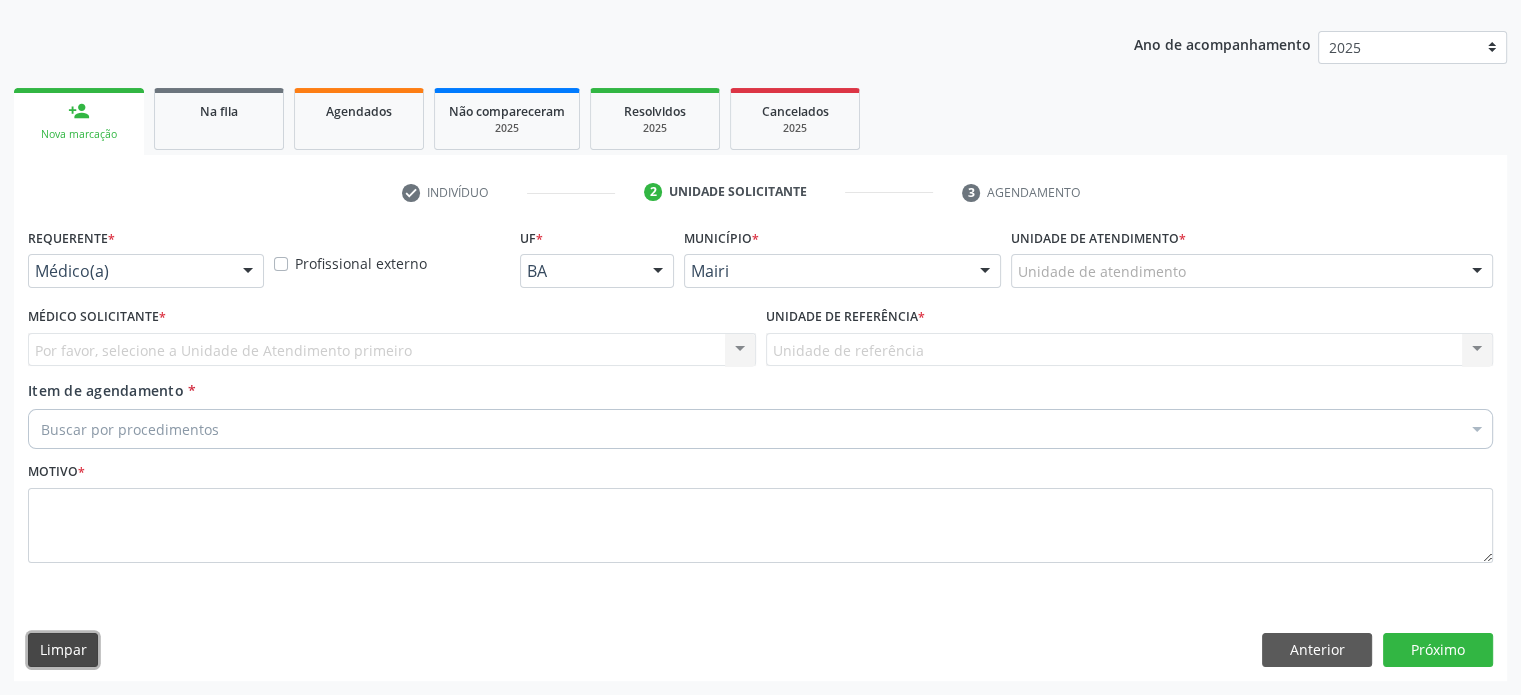 scroll, scrollTop: 209, scrollLeft: 0, axis: vertical 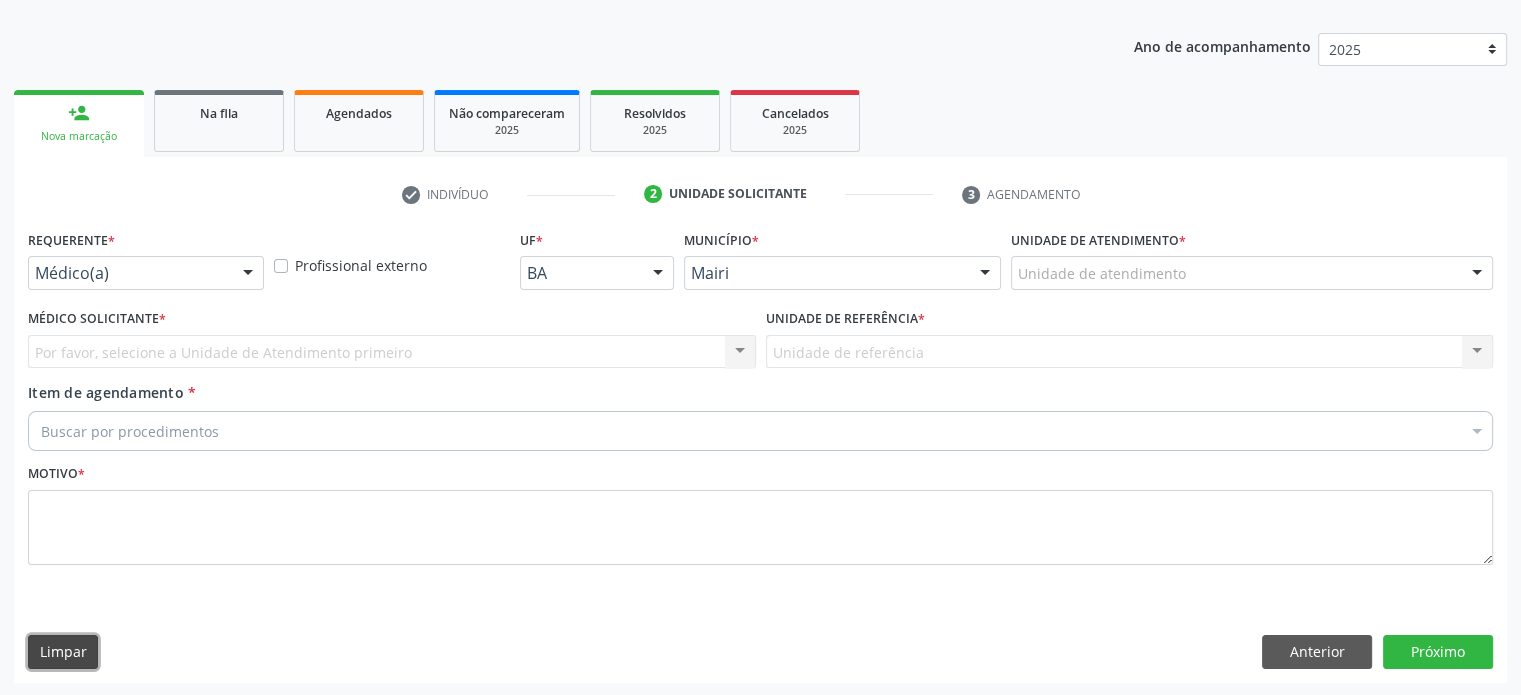 click on "Limpar" at bounding box center (63, 652) 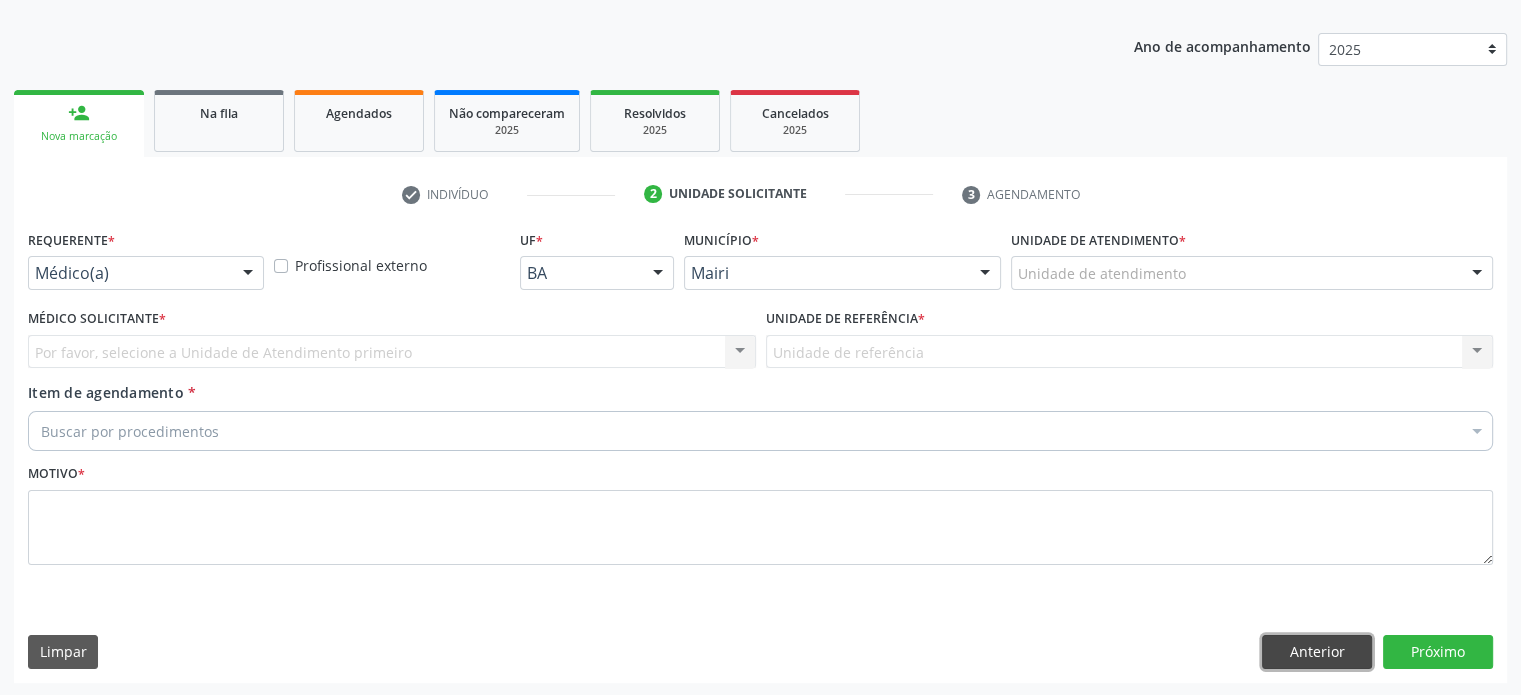 click on "Anterior" at bounding box center (1317, 652) 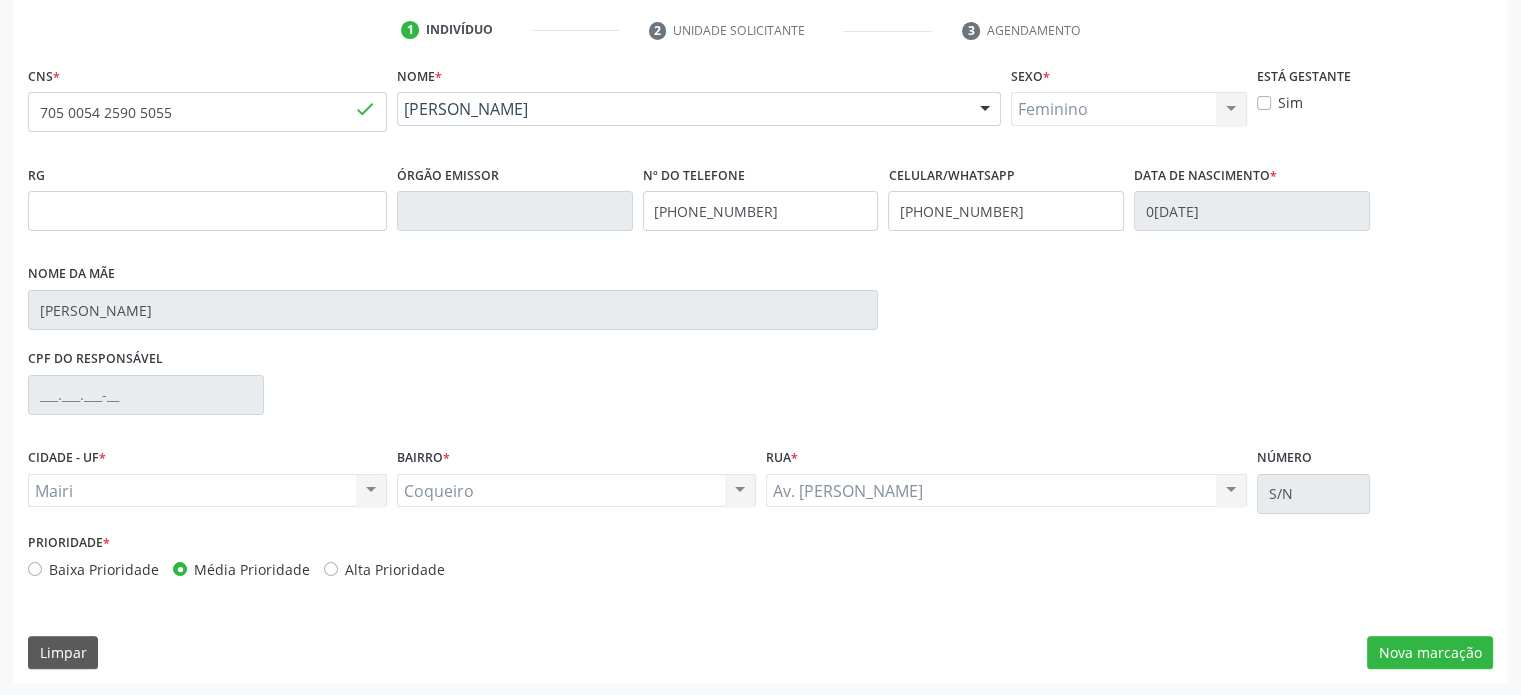 scroll, scrollTop: 374, scrollLeft: 0, axis: vertical 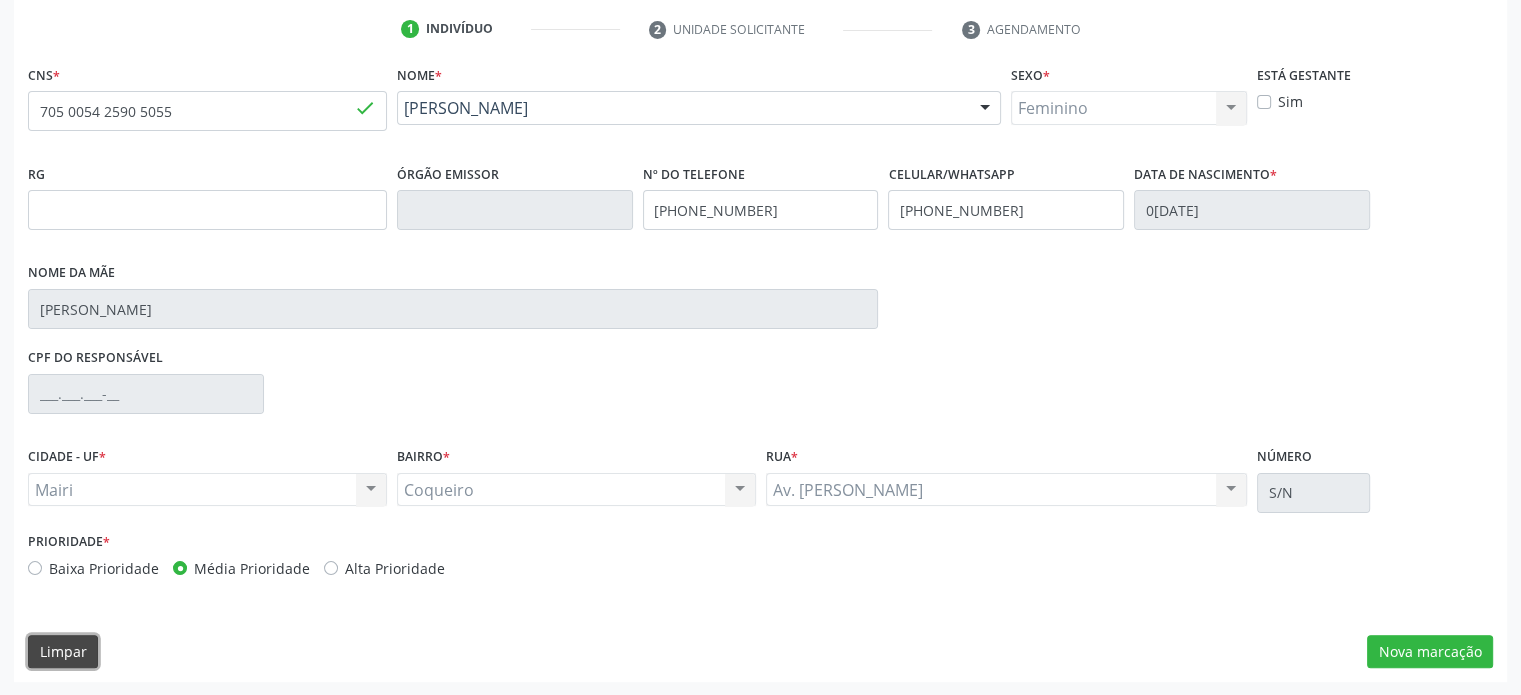click on "Limpar" at bounding box center (63, 652) 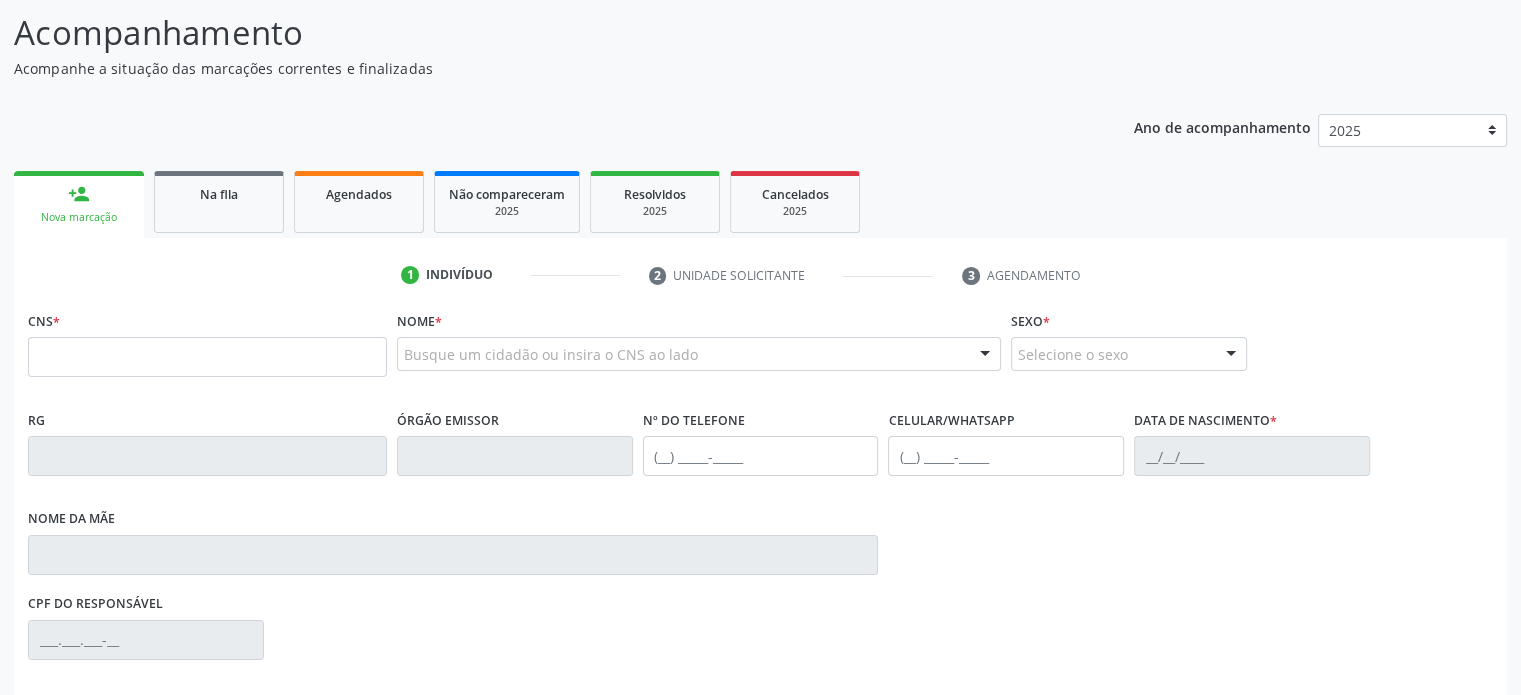 scroll, scrollTop: 74, scrollLeft: 0, axis: vertical 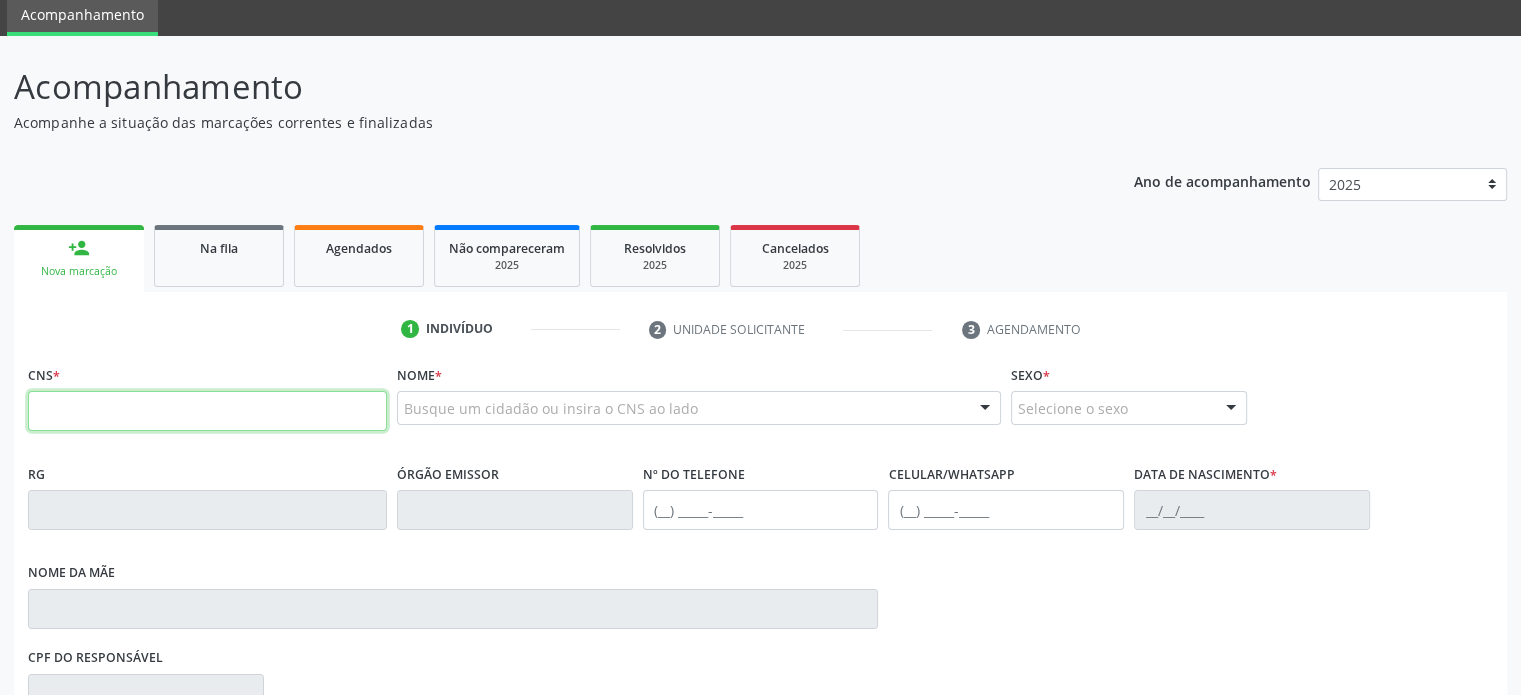 click at bounding box center (207, 411) 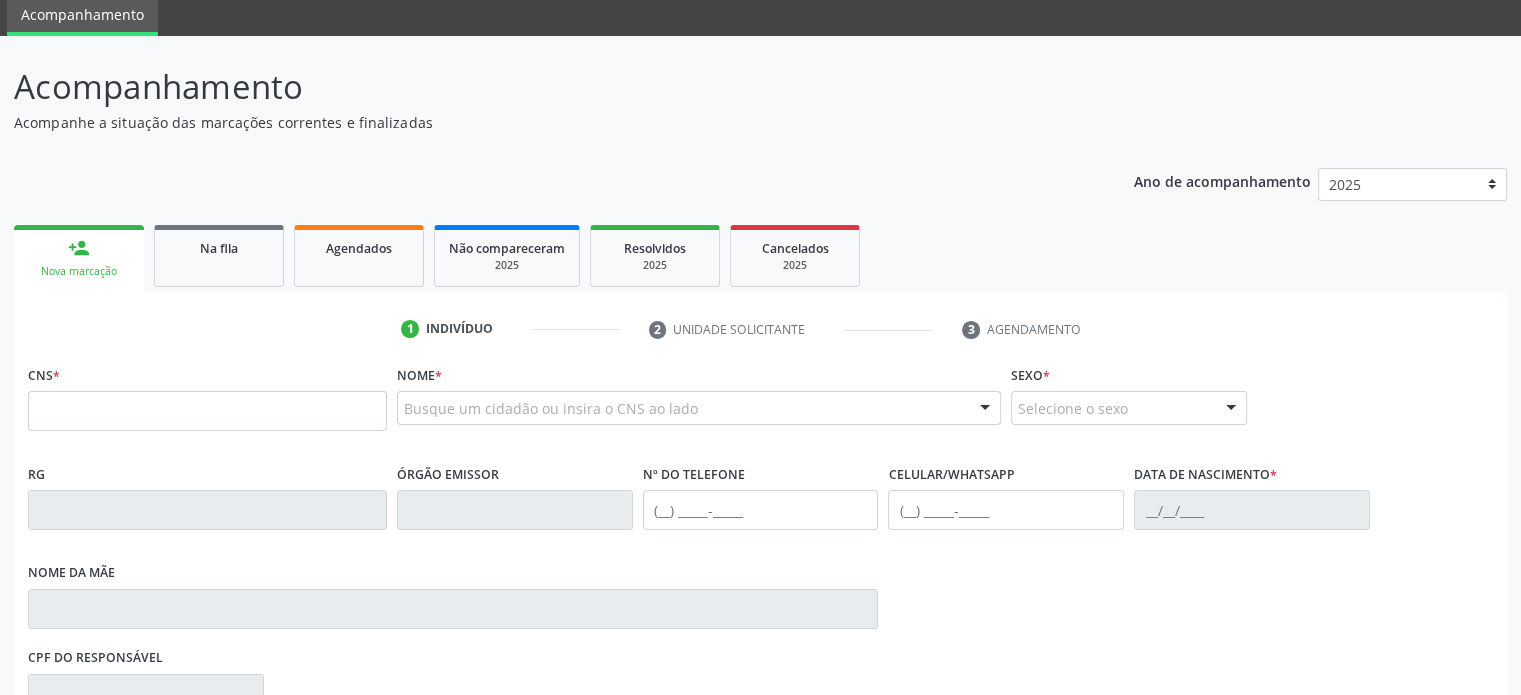 click on "1
Indivíduo
2
Unidade solicitante
3
Agendamento" at bounding box center (760, 329) 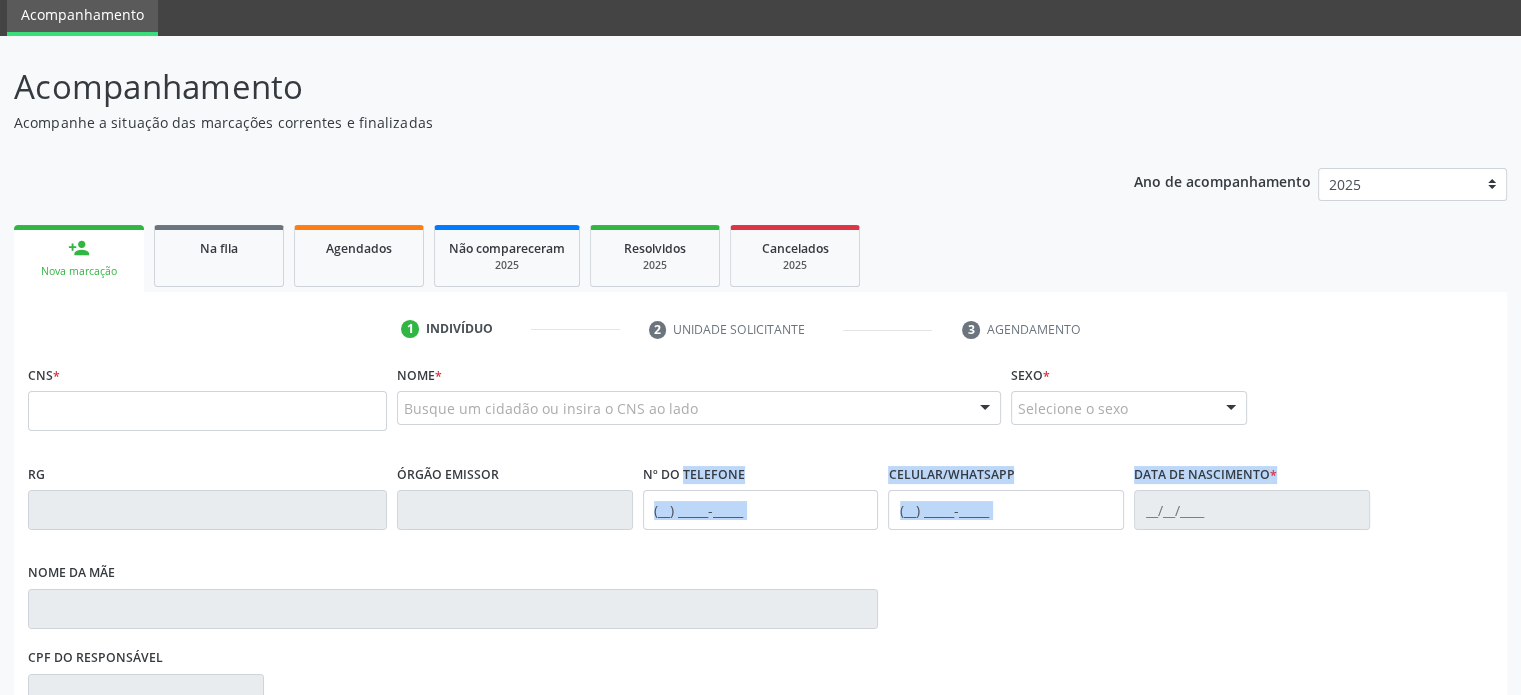 drag, startPoint x: 643, startPoint y: 474, endPoint x: 1349, endPoint y: 546, distance: 709.66187 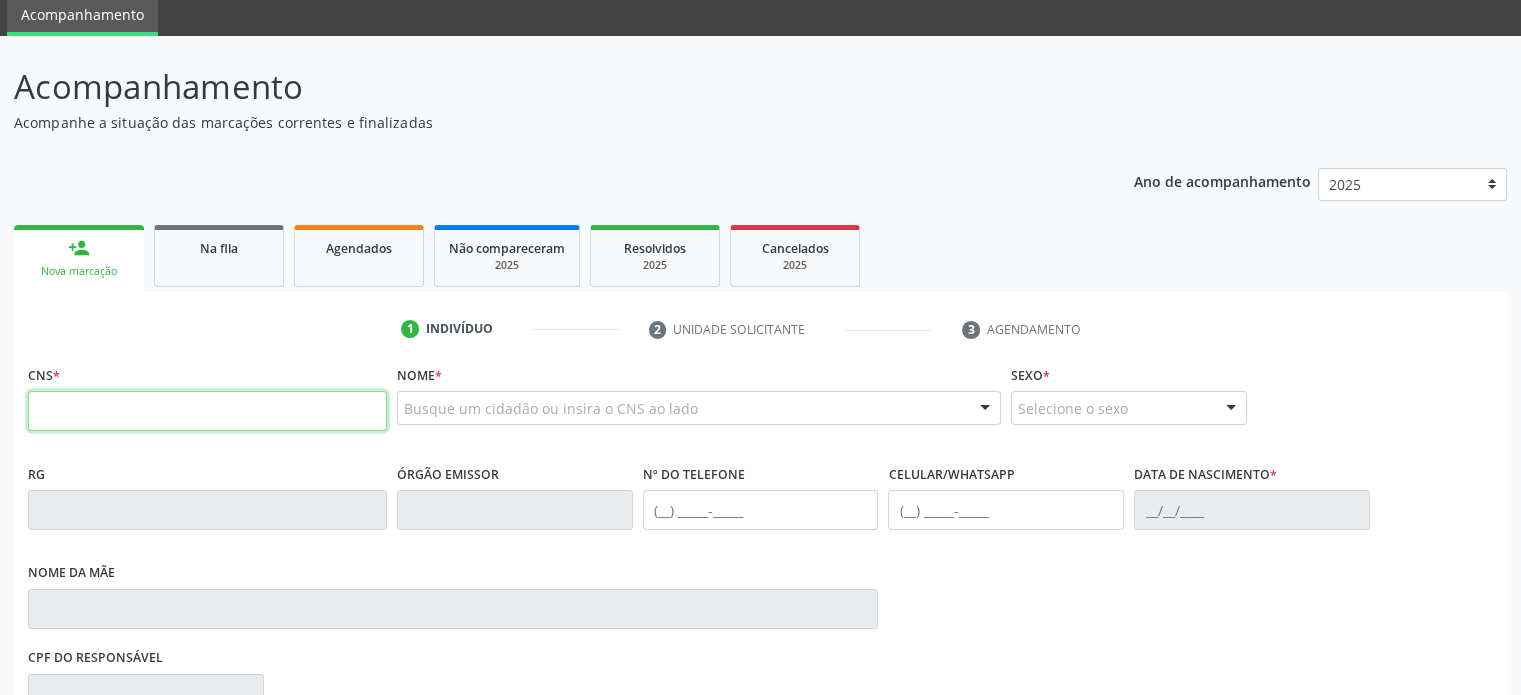 click at bounding box center [207, 411] 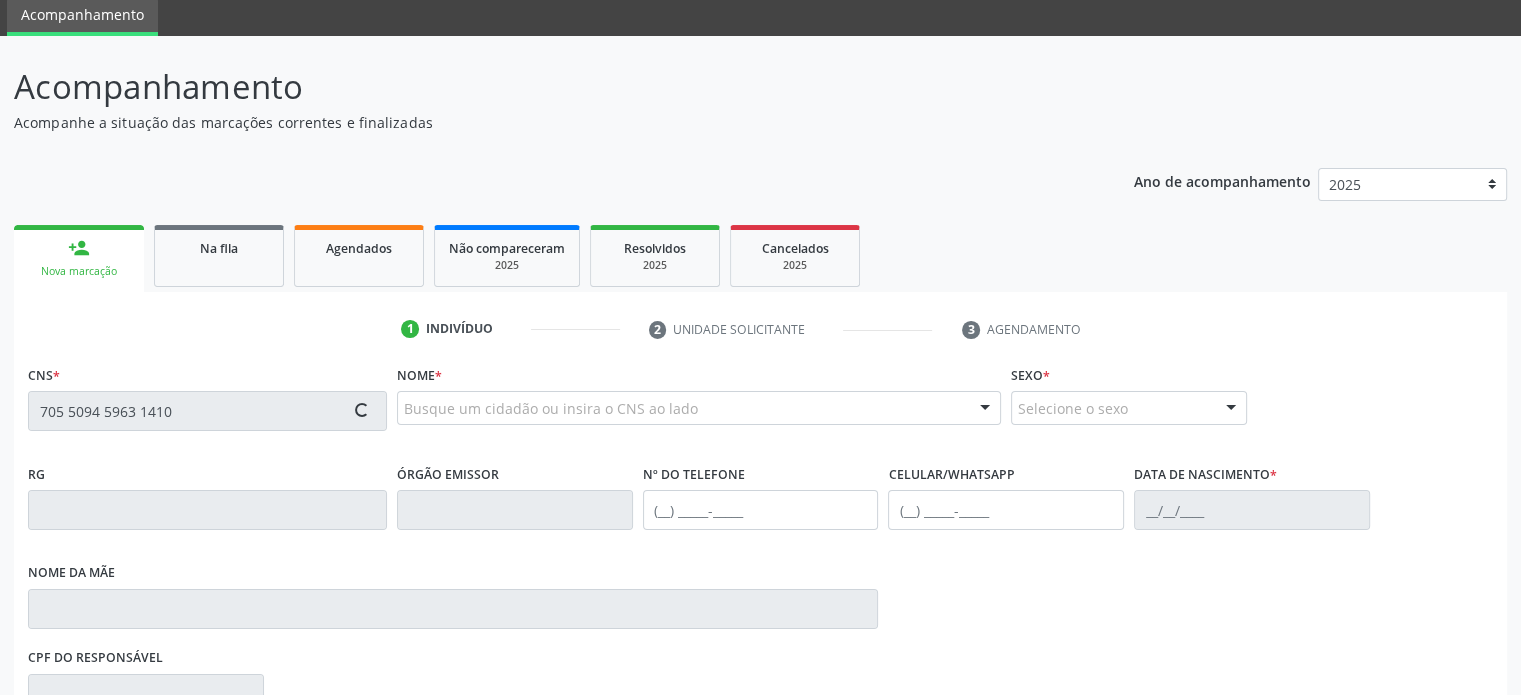 type on "705 5094 5963 1410" 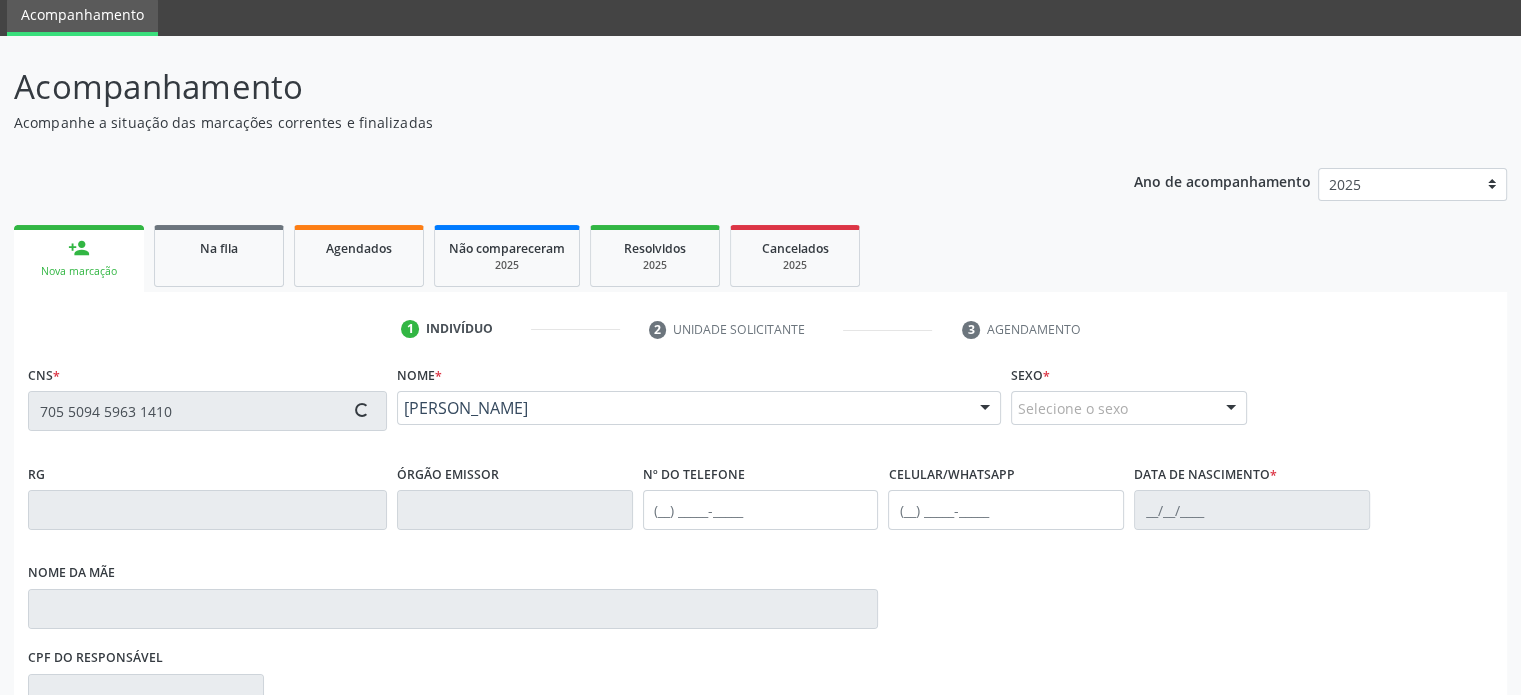 type on "(74) 99917-4511" 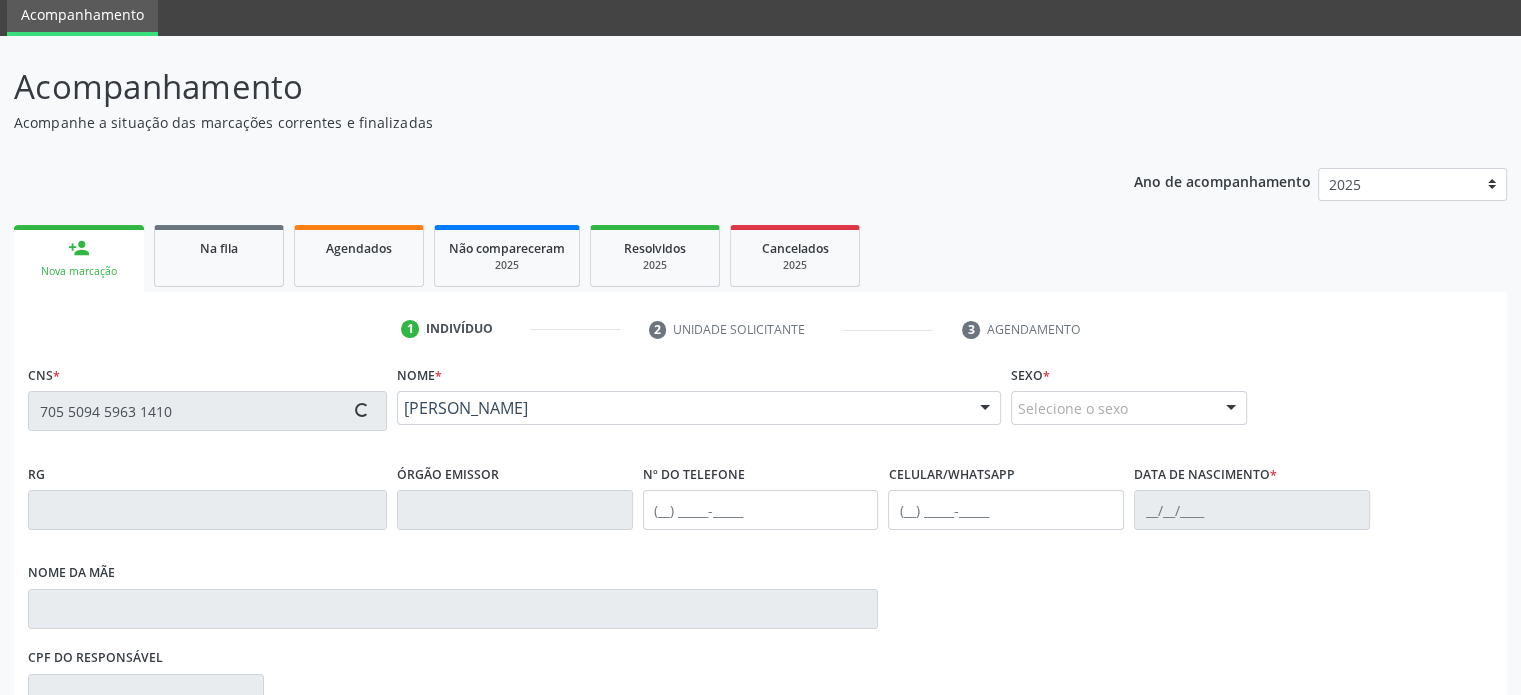 type on "(74) 99984-8242" 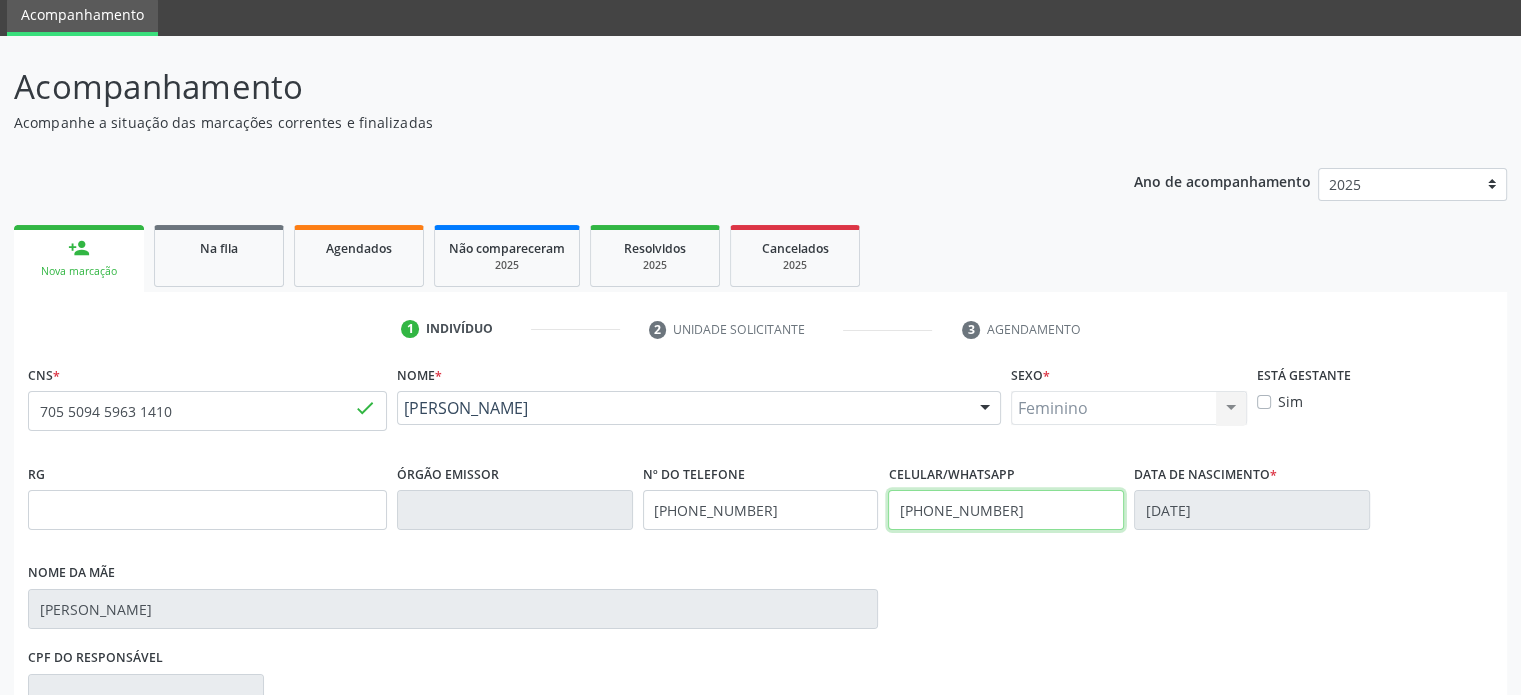 drag, startPoint x: 1040, startPoint y: 506, endPoint x: 943, endPoint y: 513, distance: 97.25225 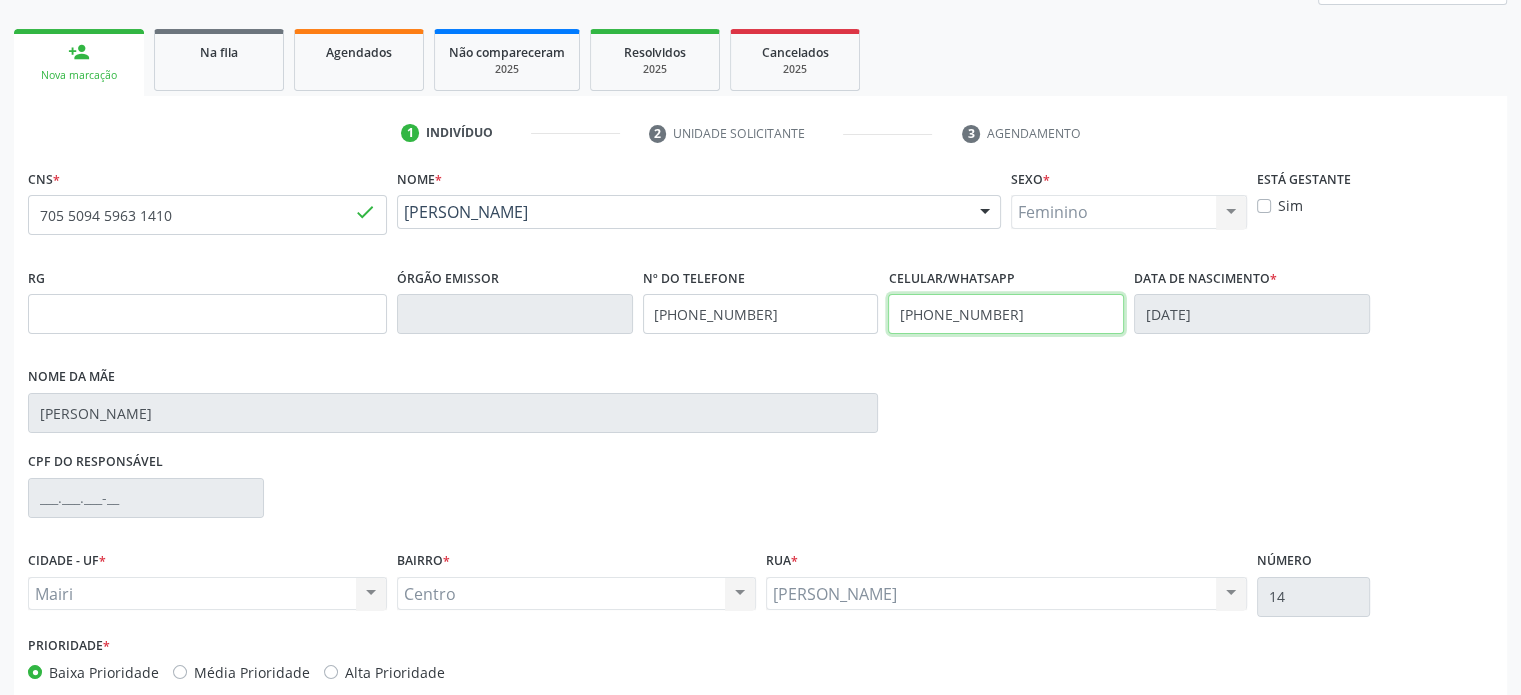 scroll, scrollTop: 374, scrollLeft: 0, axis: vertical 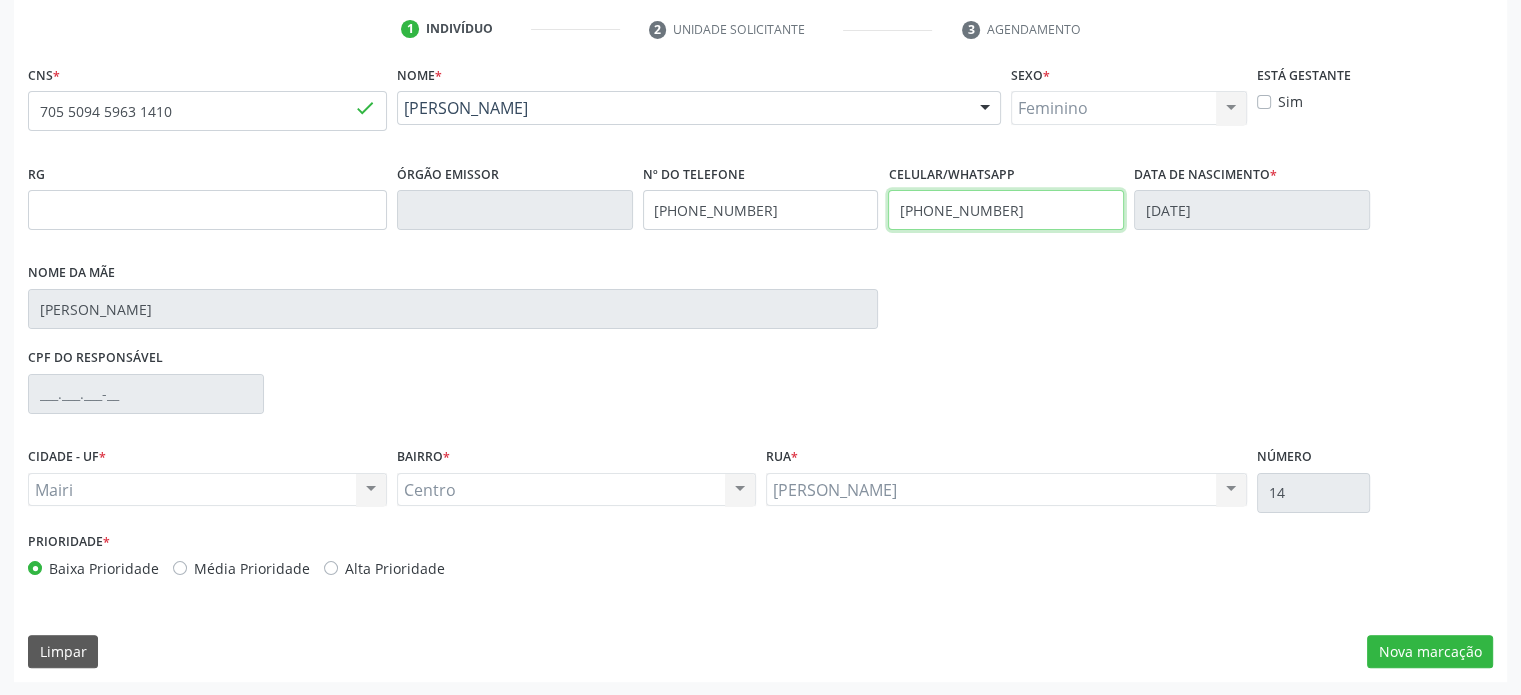 type on "(74) 99917-4511" 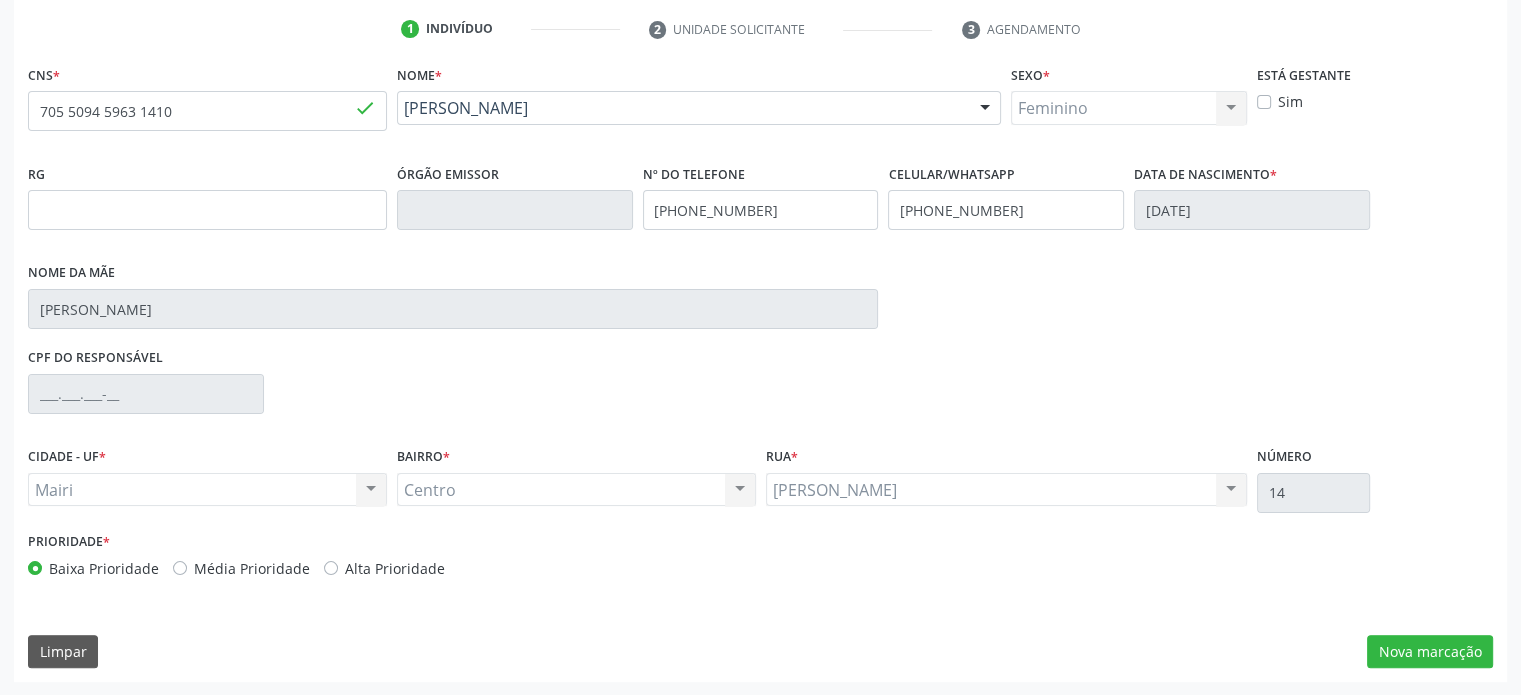 click on "Média Prioridade" at bounding box center [252, 568] 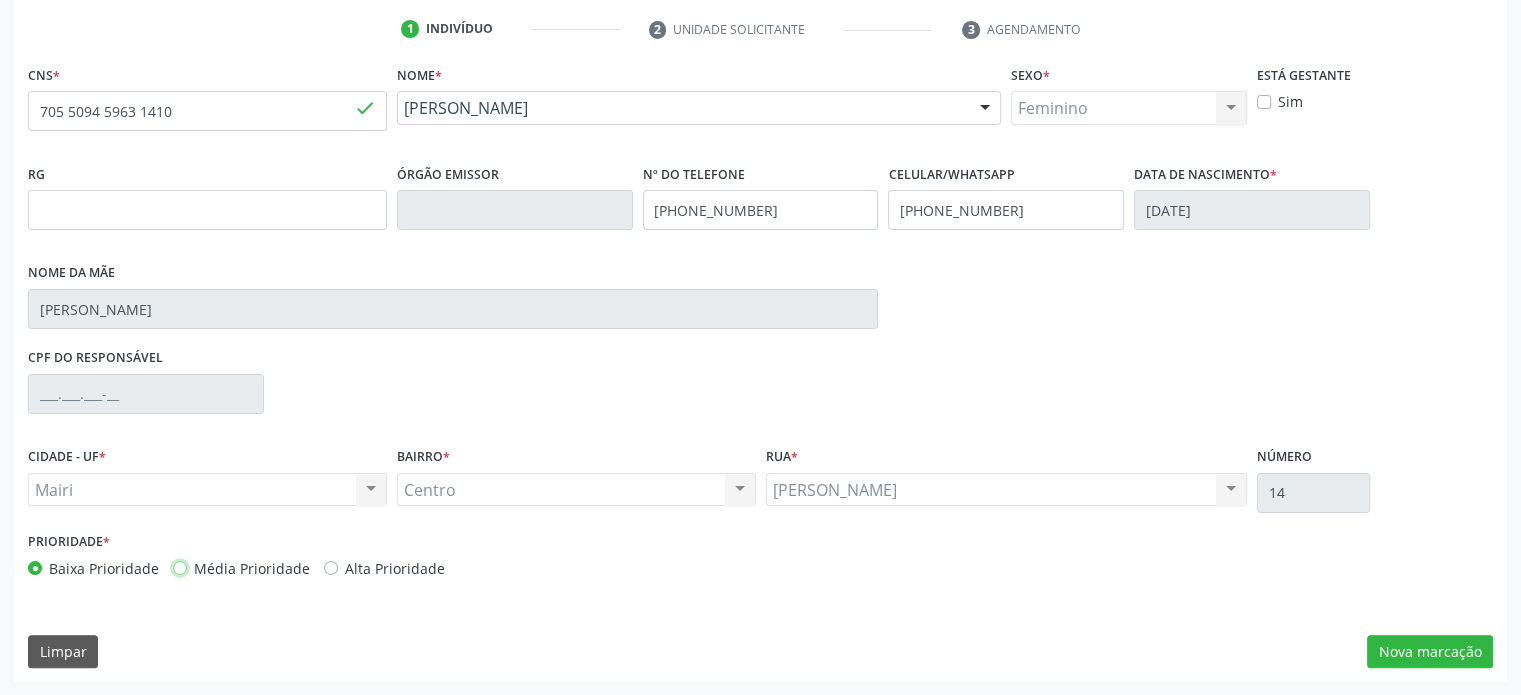 click on "Média Prioridade" at bounding box center (180, 567) 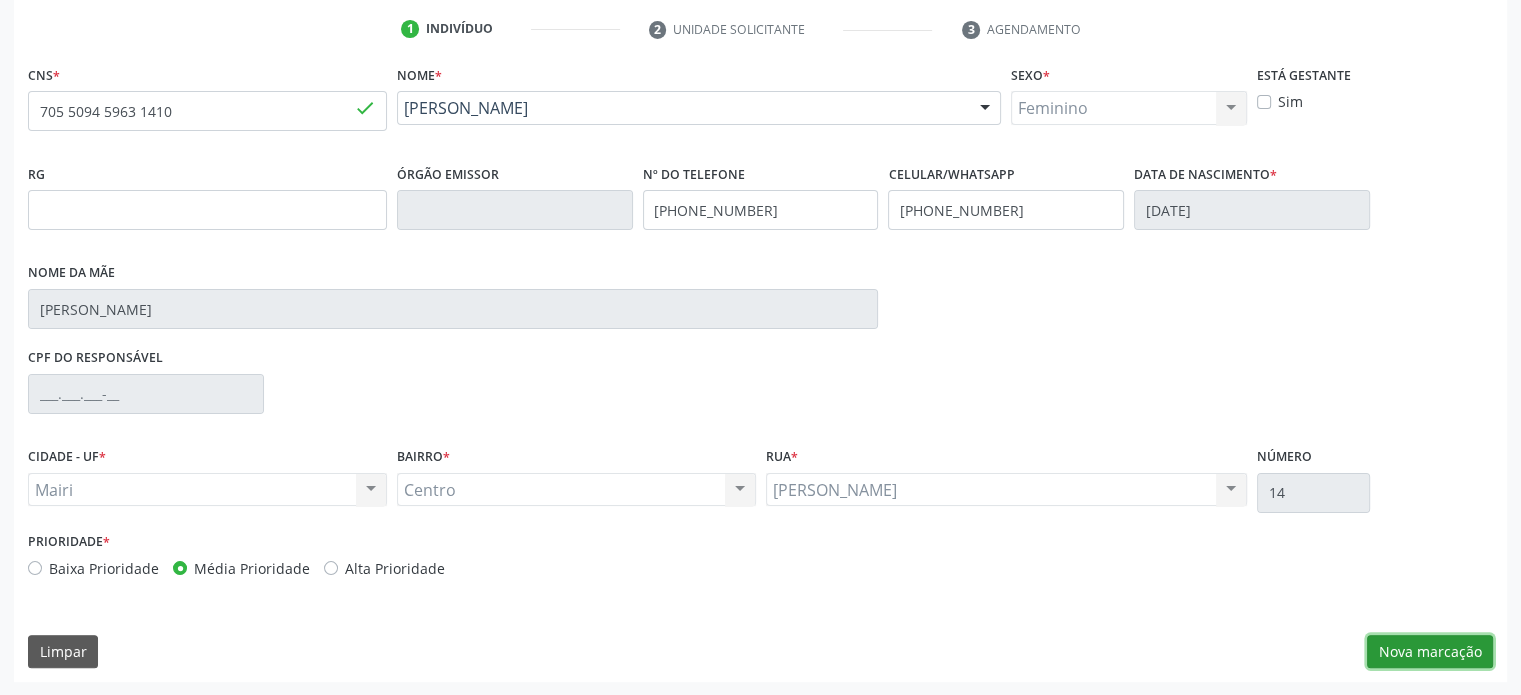 click on "Nova marcação" at bounding box center [1430, 652] 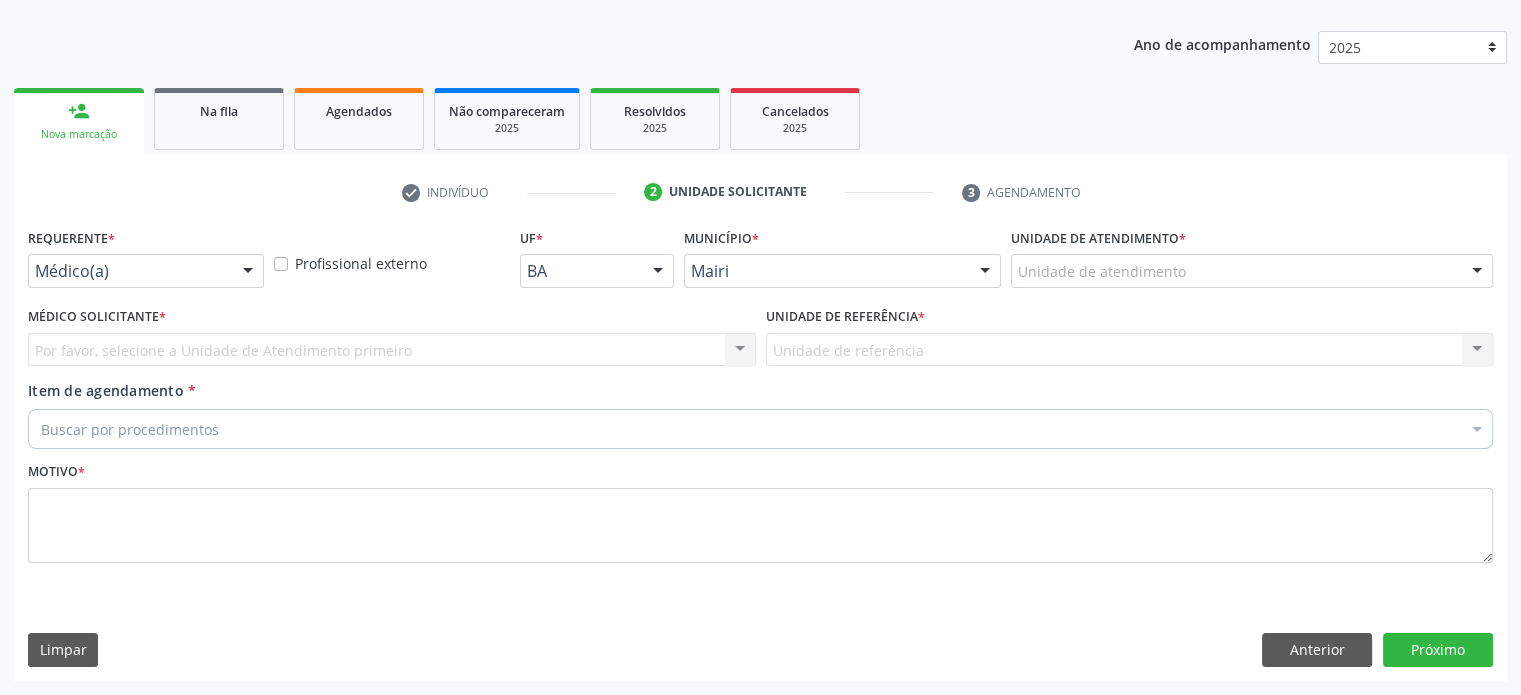 scroll, scrollTop: 209, scrollLeft: 0, axis: vertical 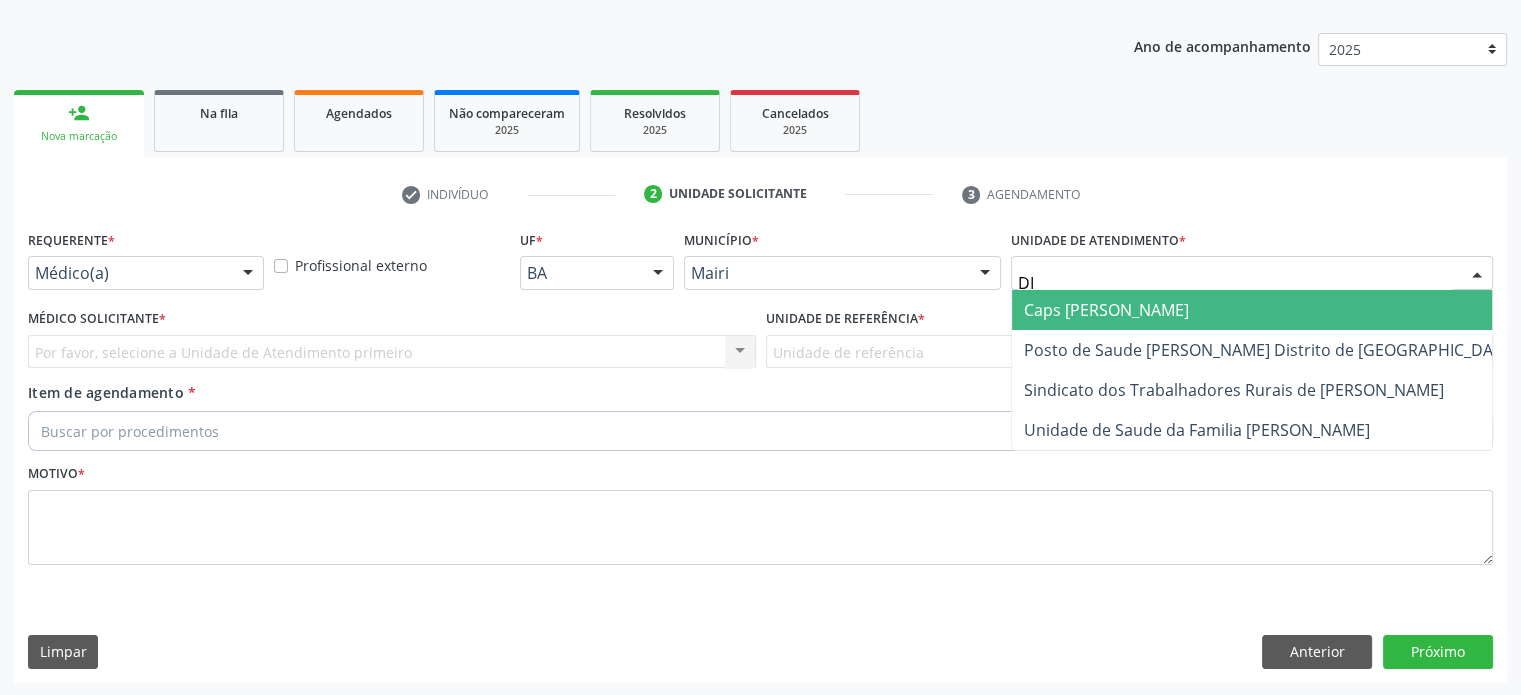 type on "DIL" 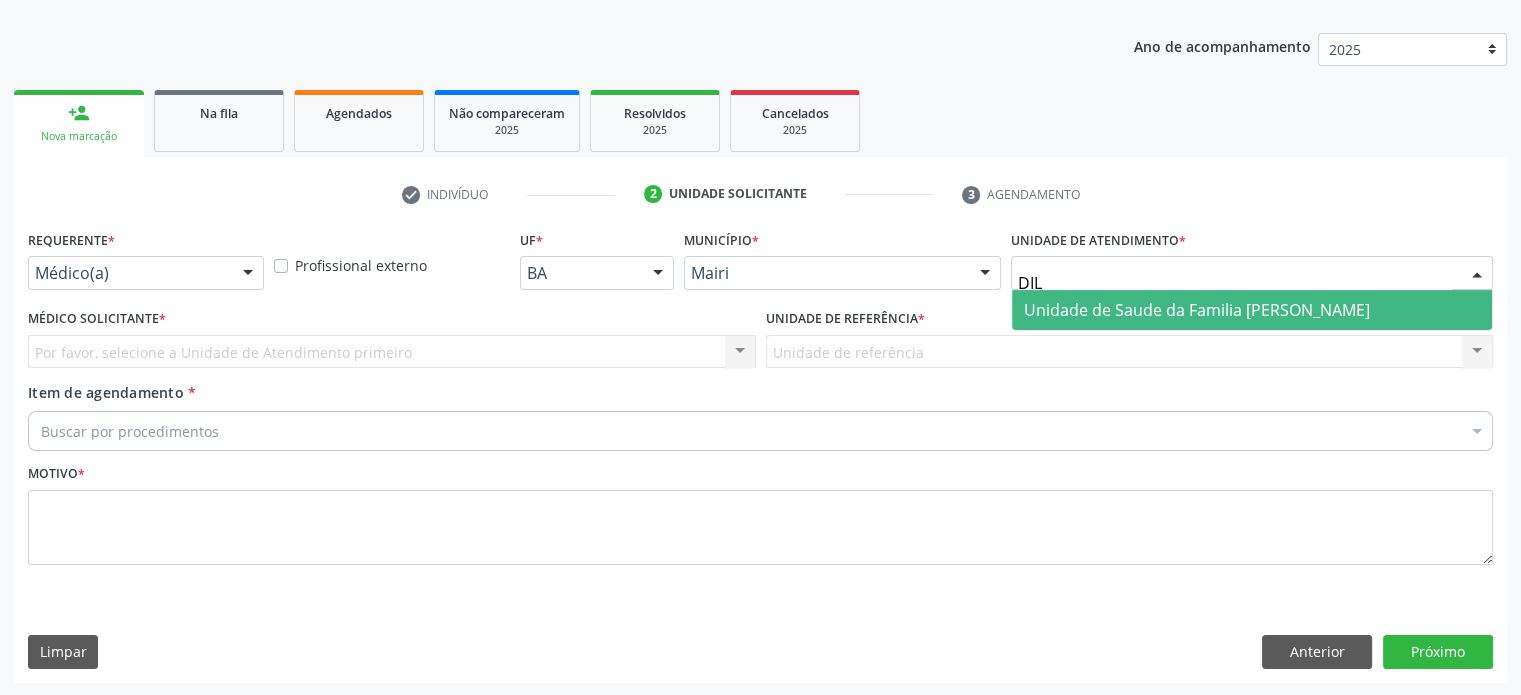 click on "Unidade de Saude da Familia [PERSON_NAME]" at bounding box center [1197, 310] 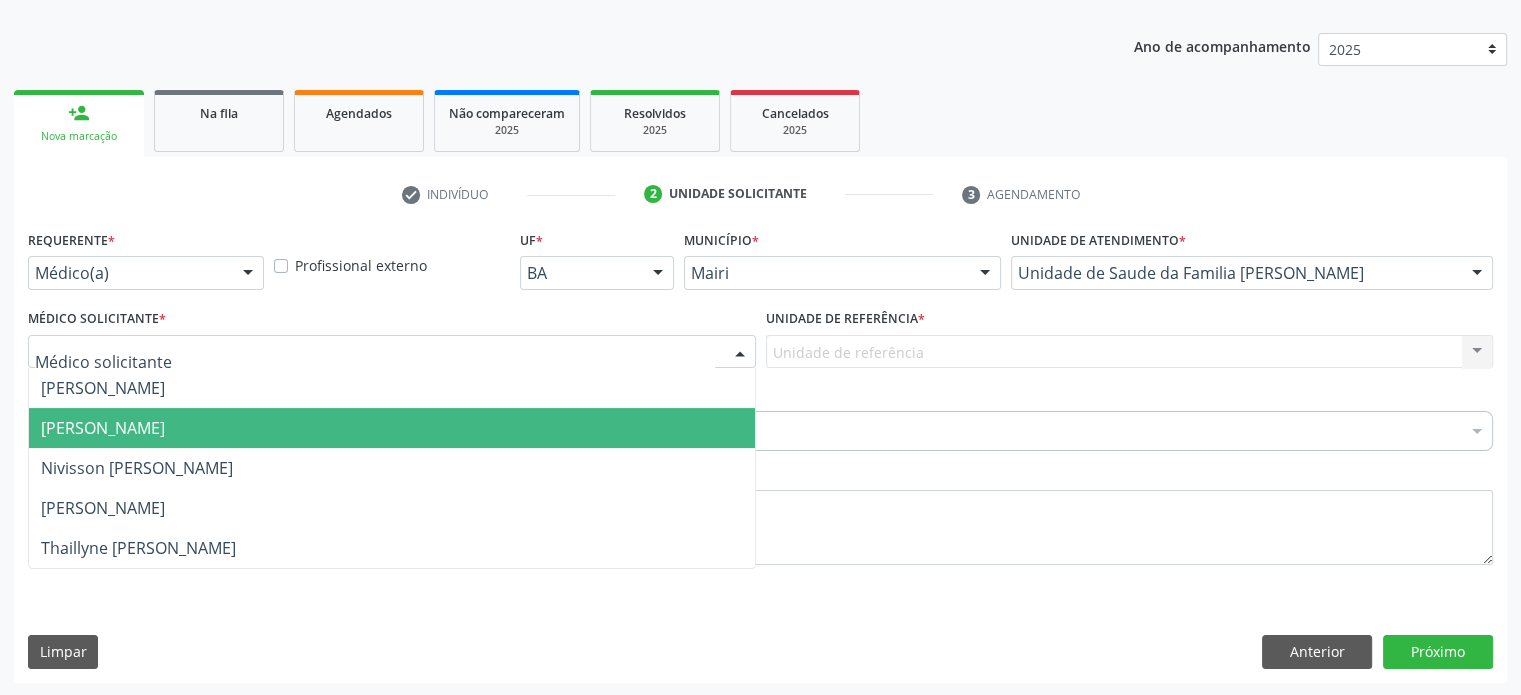 click at bounding box center (392, 352) 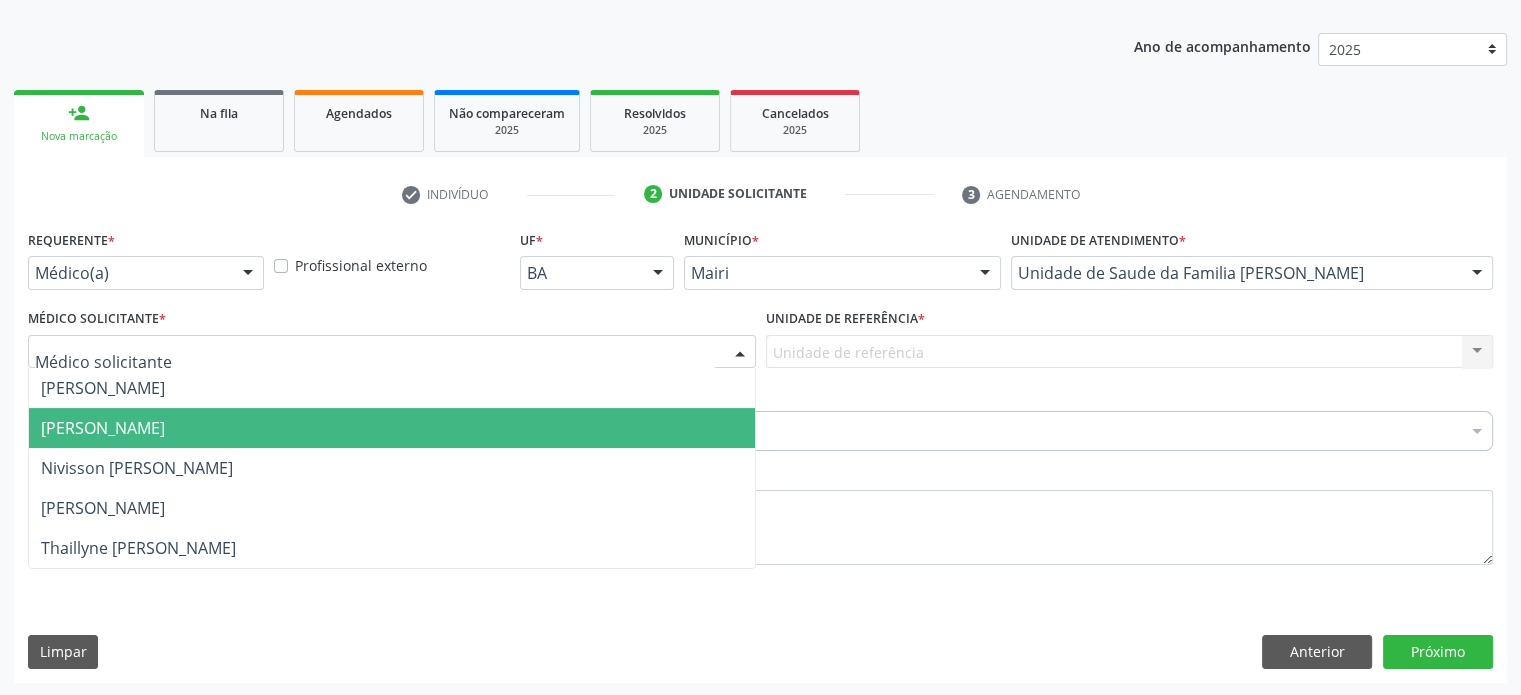 click on "[PERSON_NAME]" at bounding box center (103, 428) 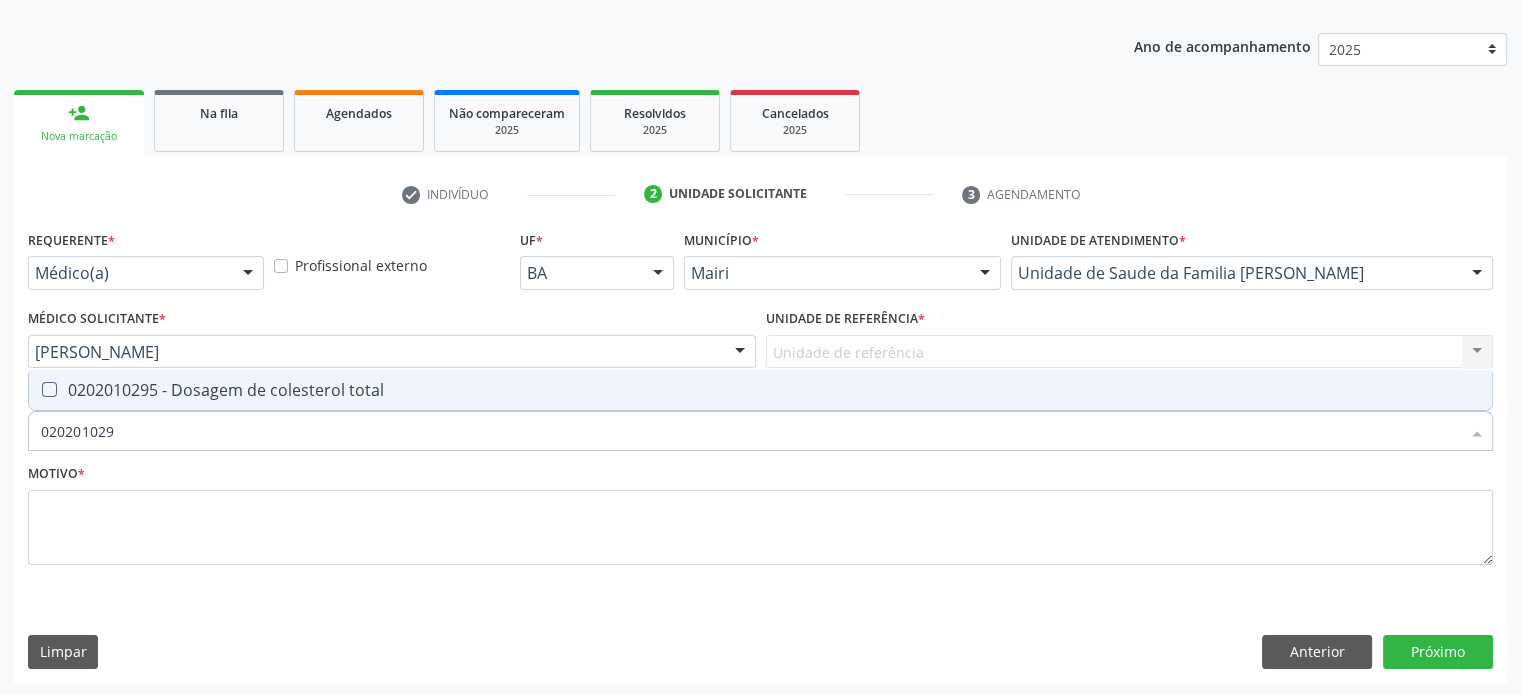 type on "0202010295" 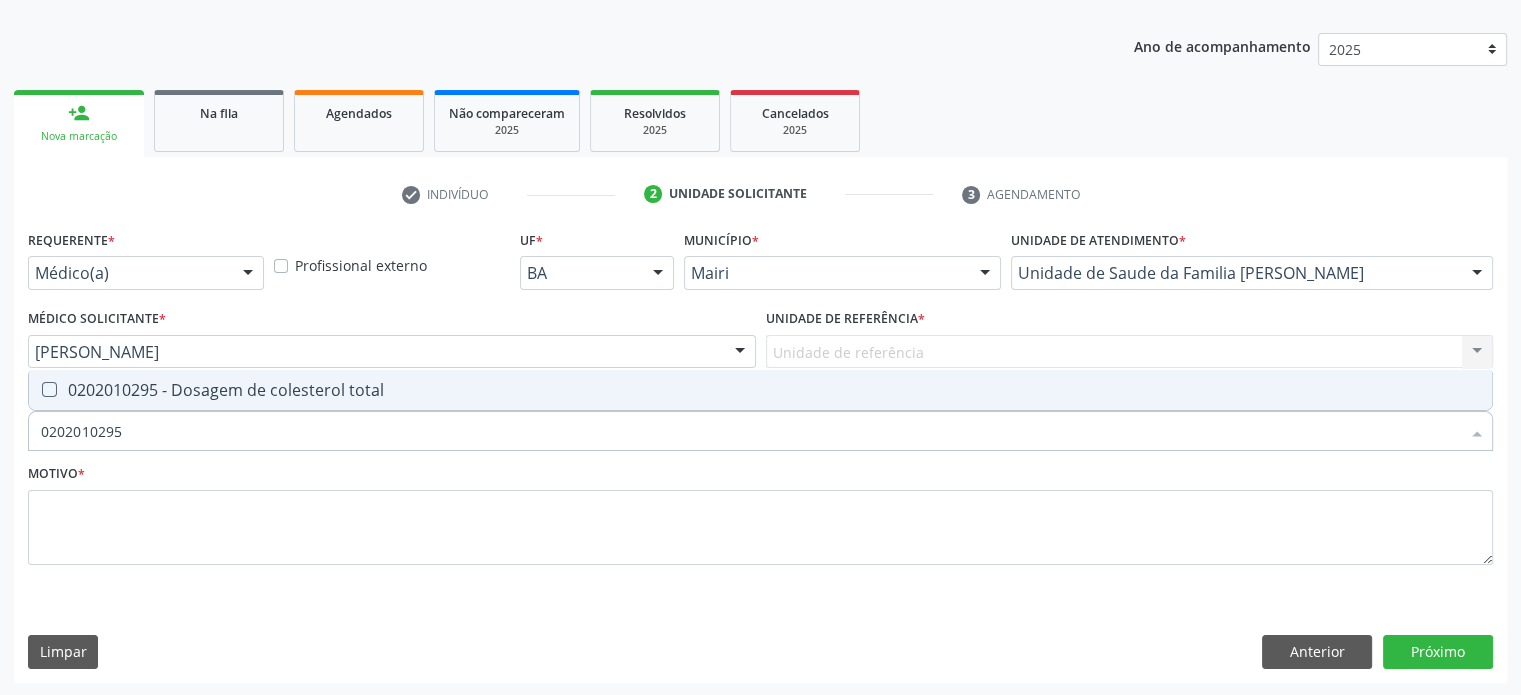 click on "0202010295 - Dosagem de colesterol total" at bounding box center [760, 390] 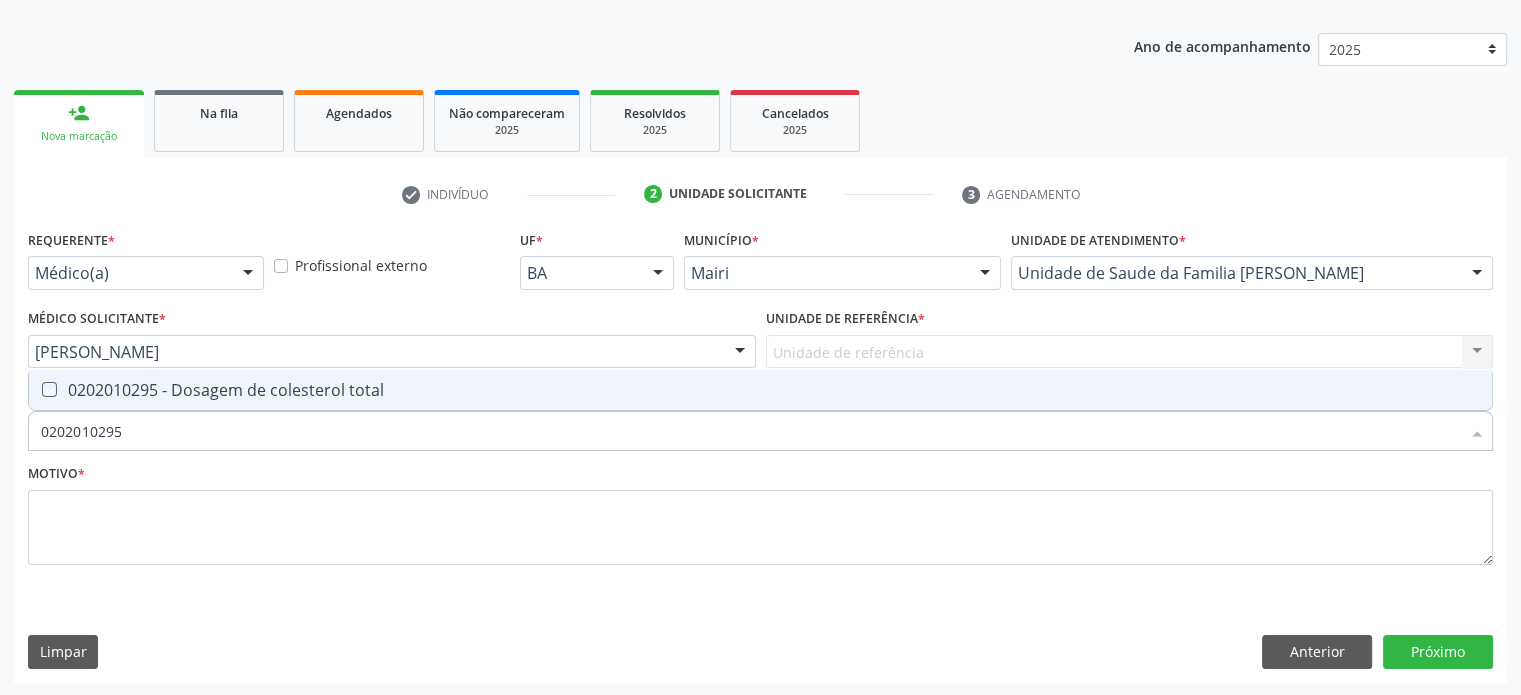 checkbox on "true" 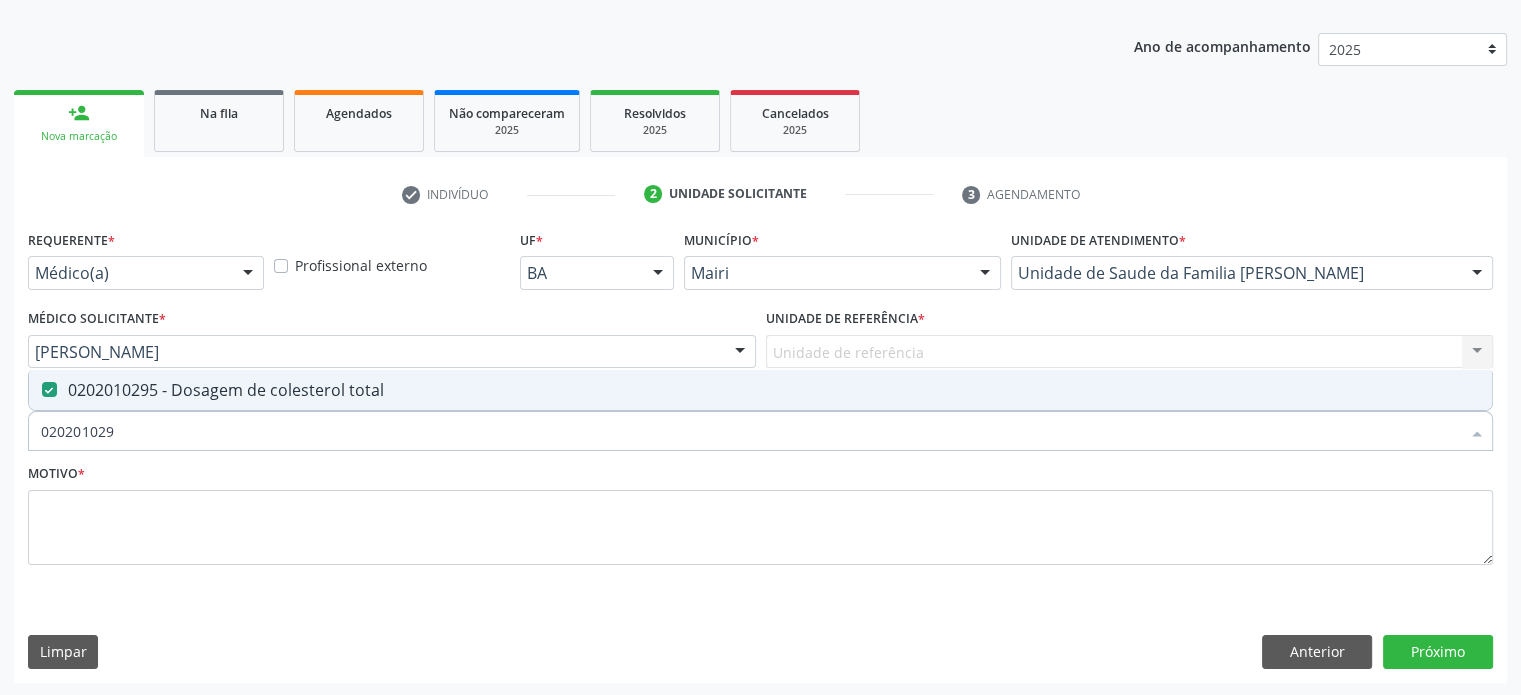type on "02020102" 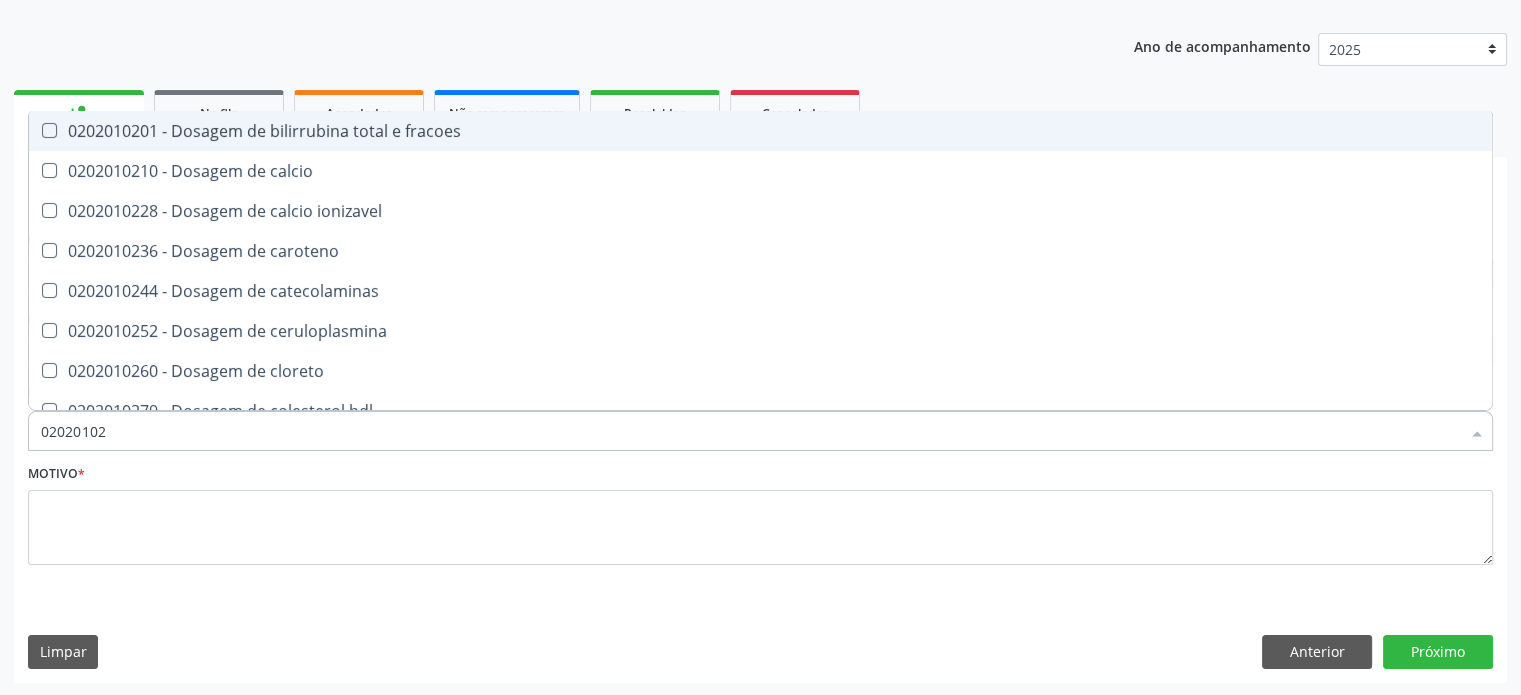 type on "0202010" 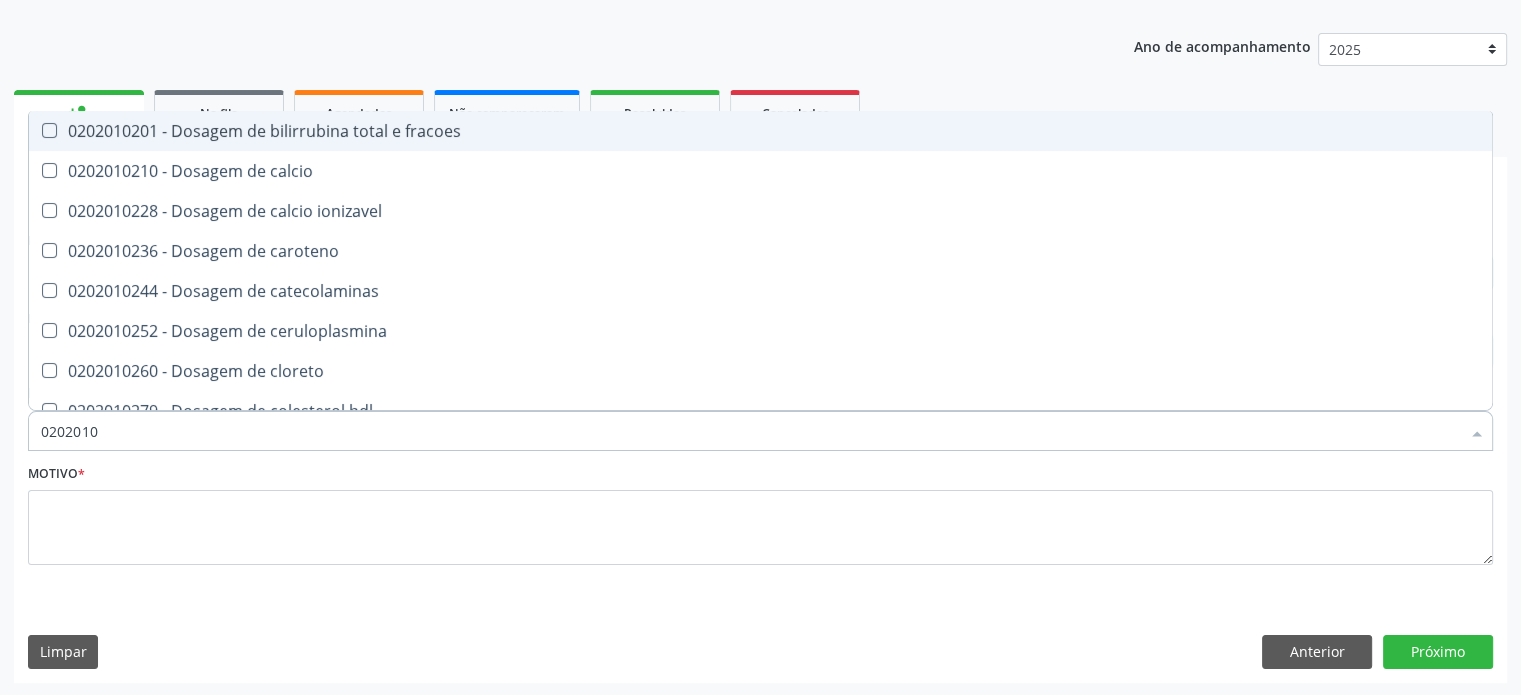 checkbox on "false" 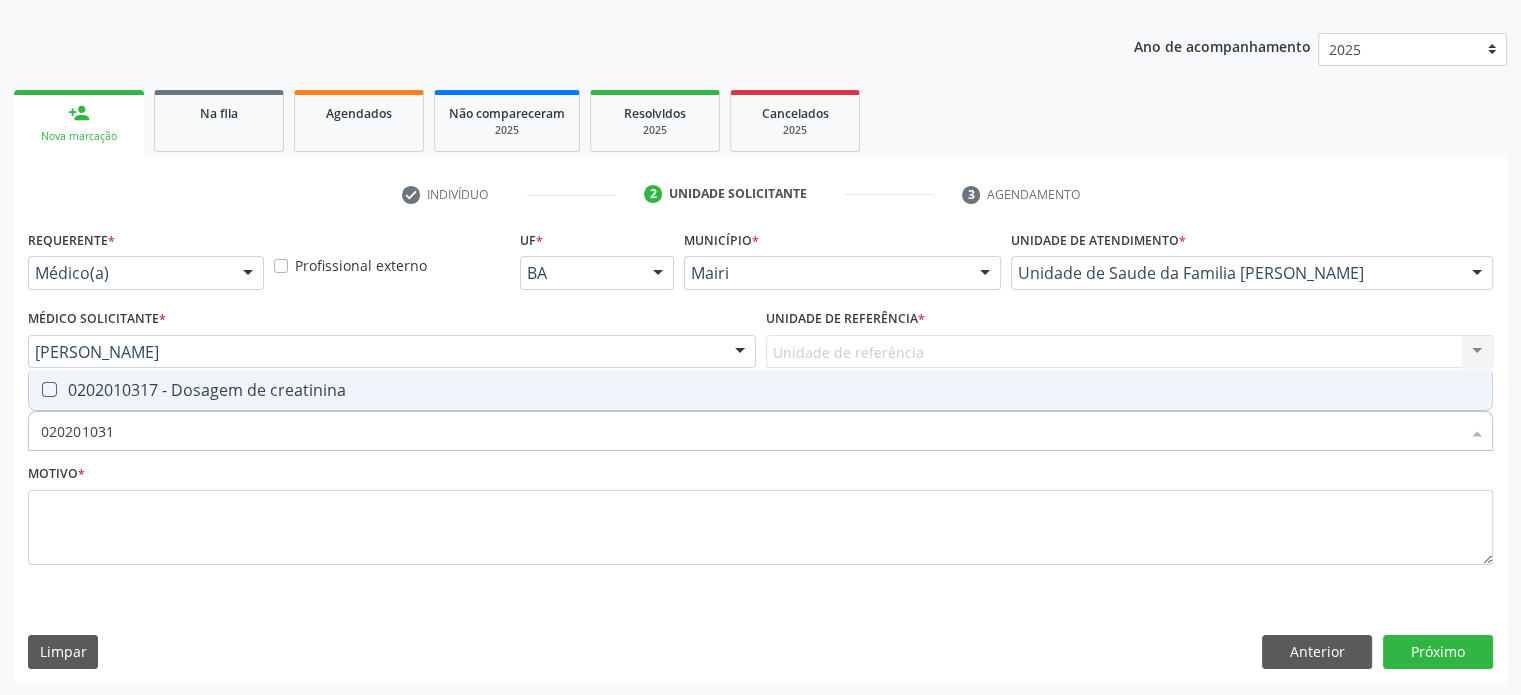 type on "0202010317" 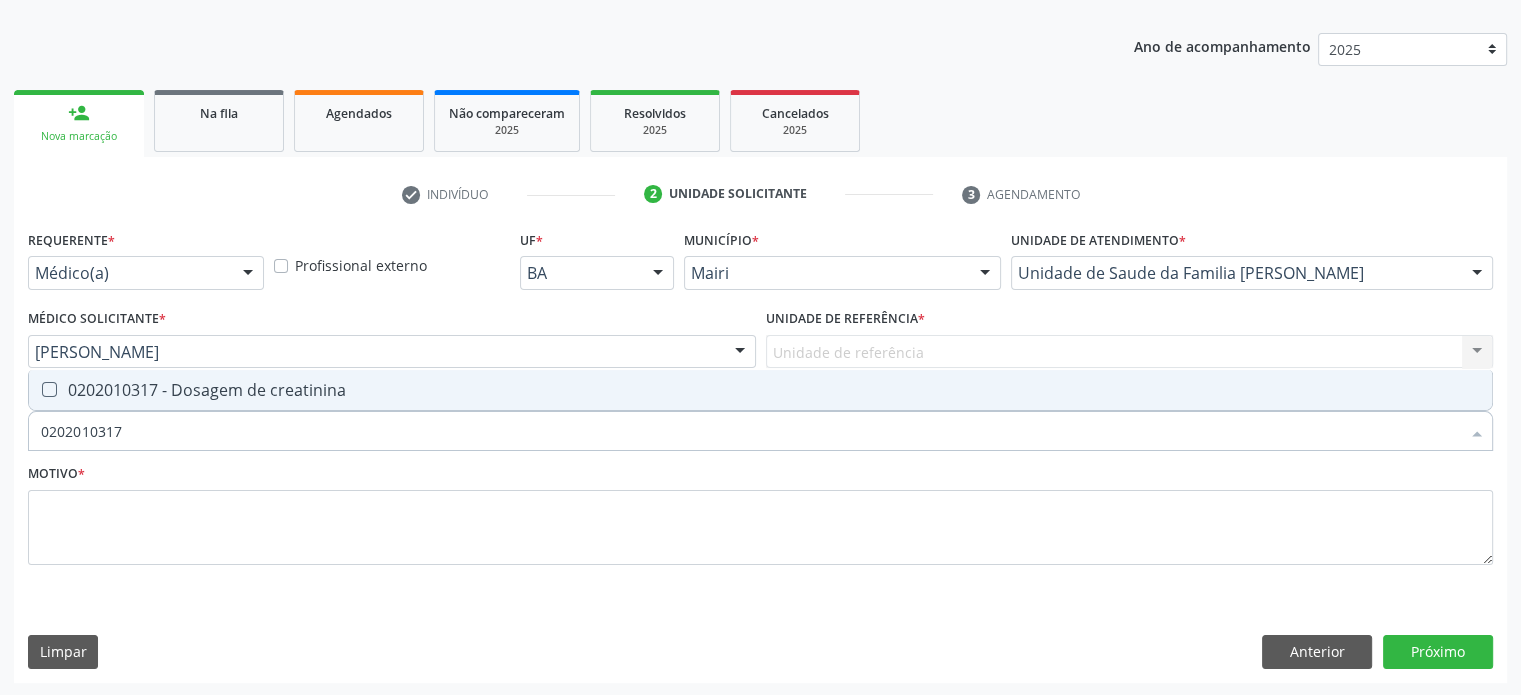 click on "0202010317 - Dosagem de creatinina" at bounding box center (760, 390) 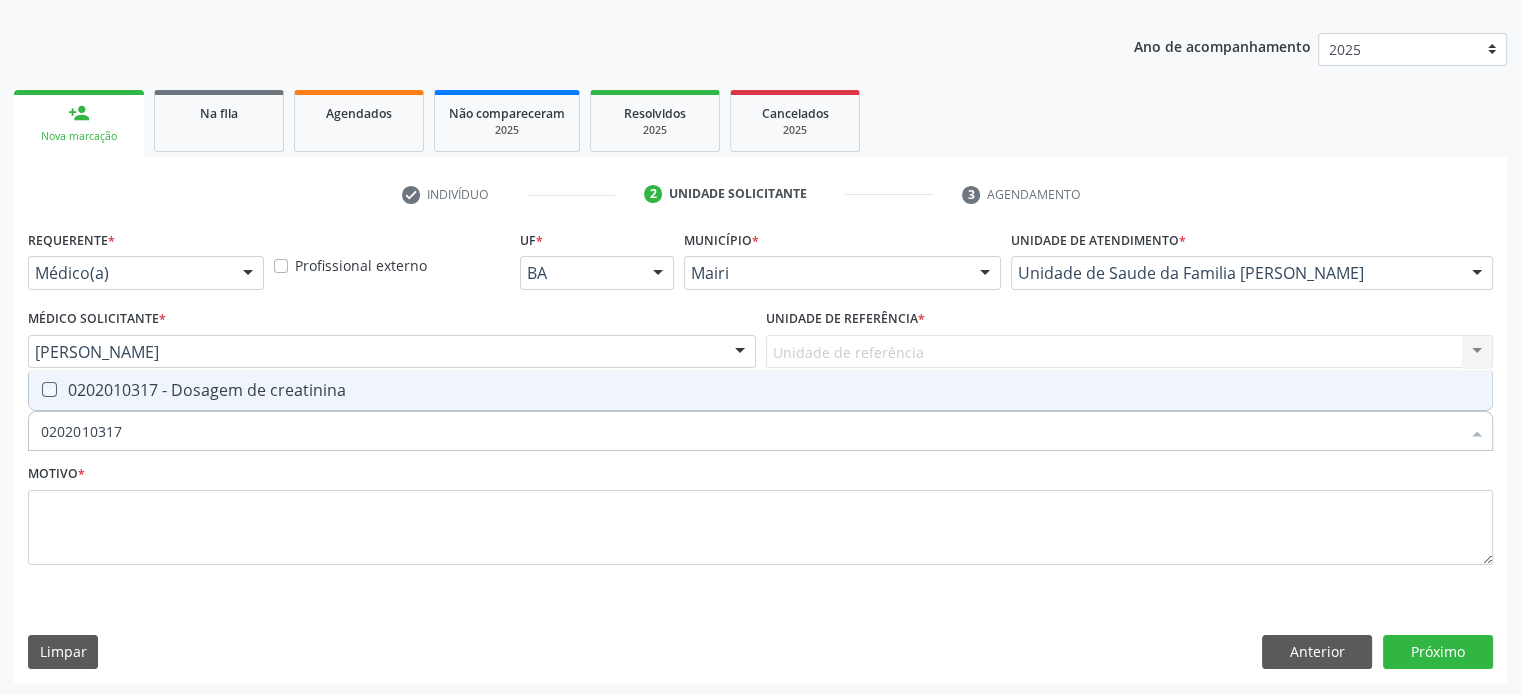 checkbox on "true" 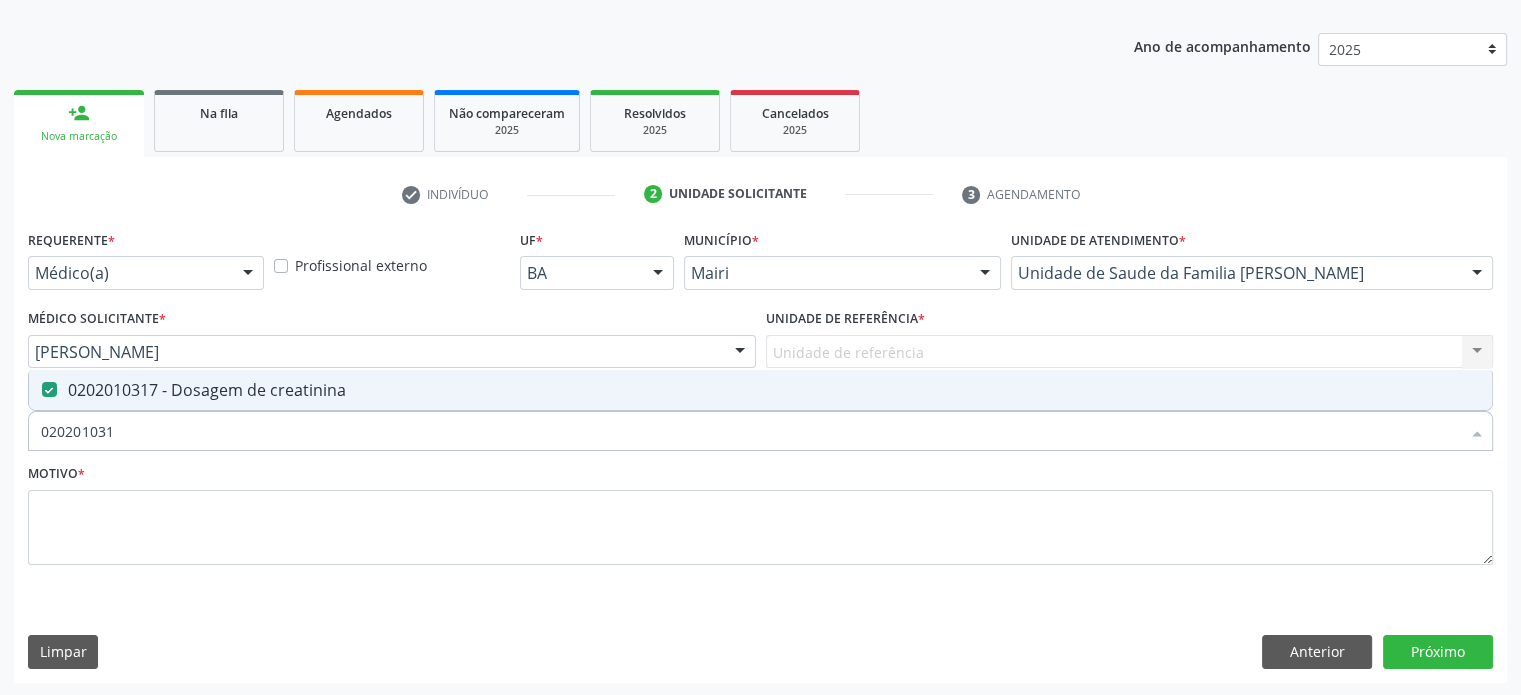 type on "02020103" 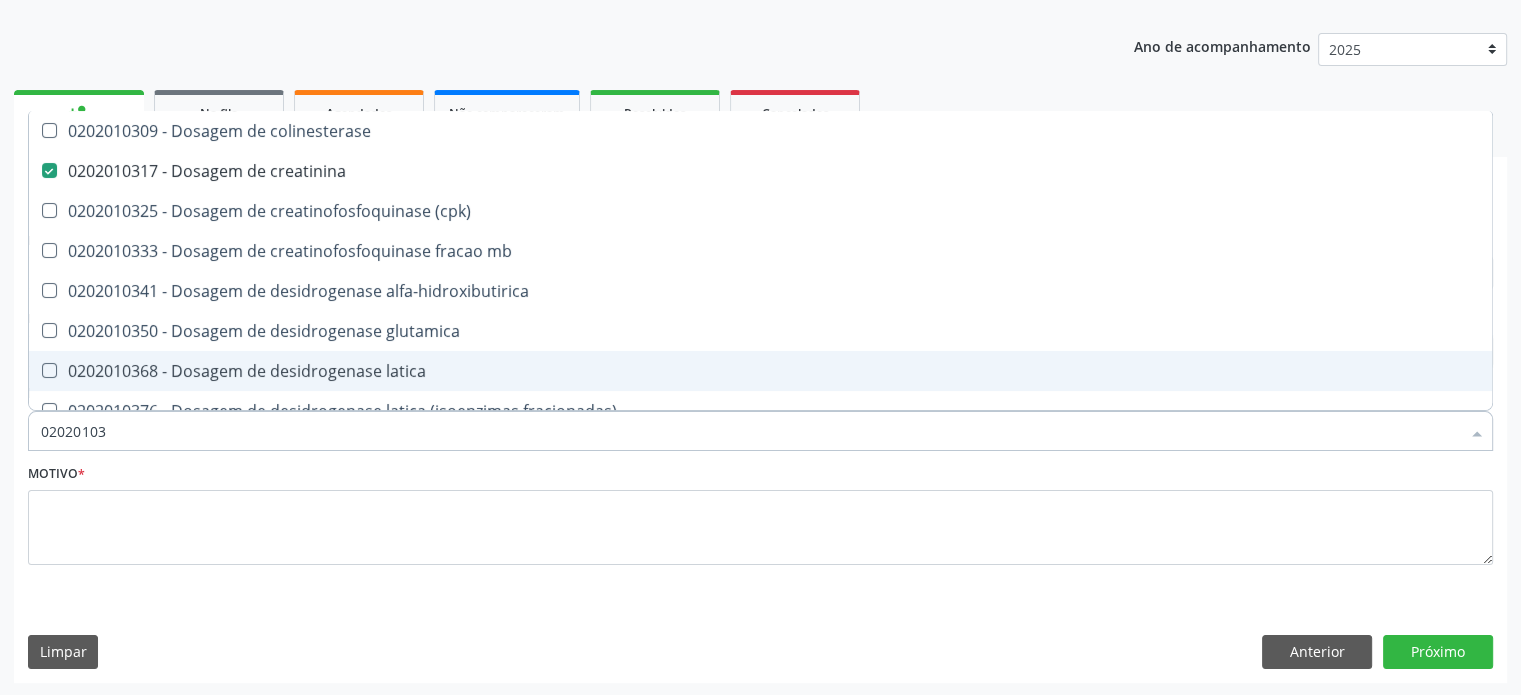 type on "0202010" 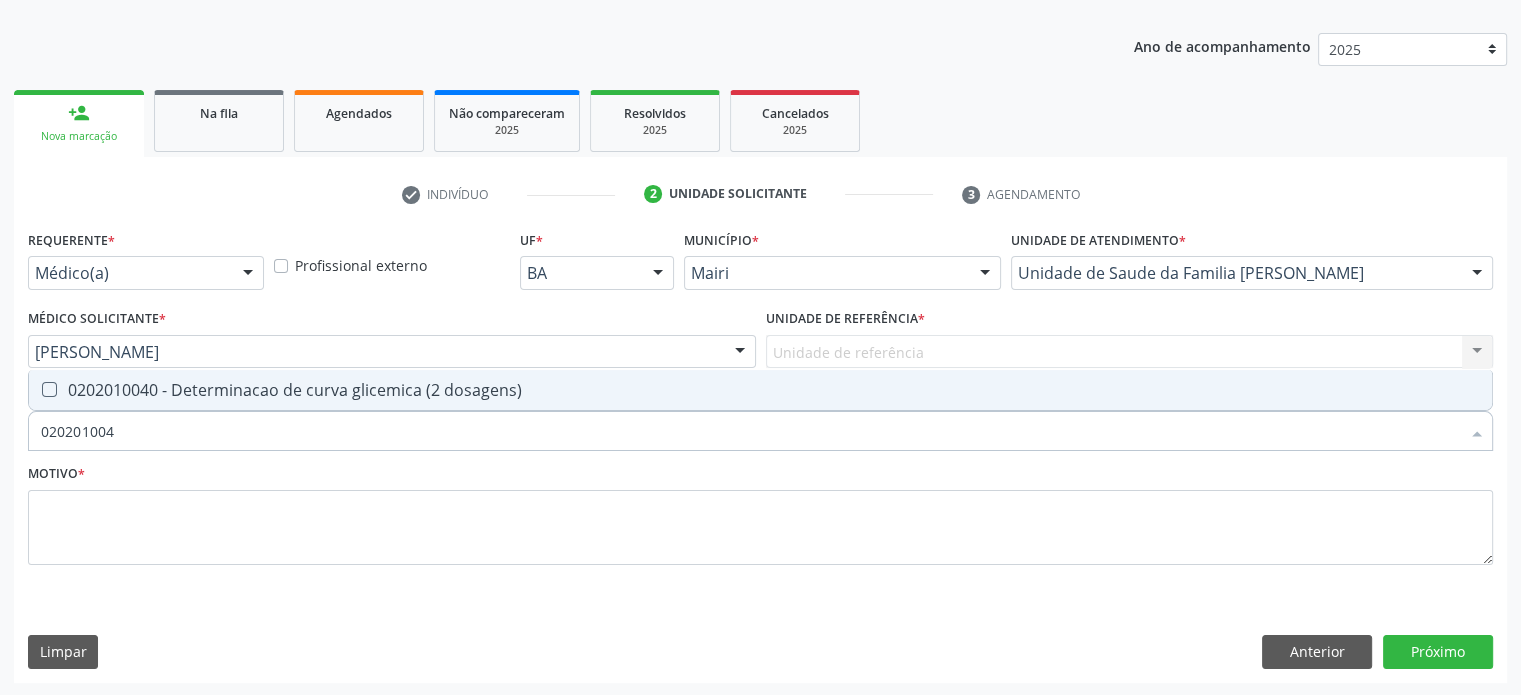 type on "0202010040" 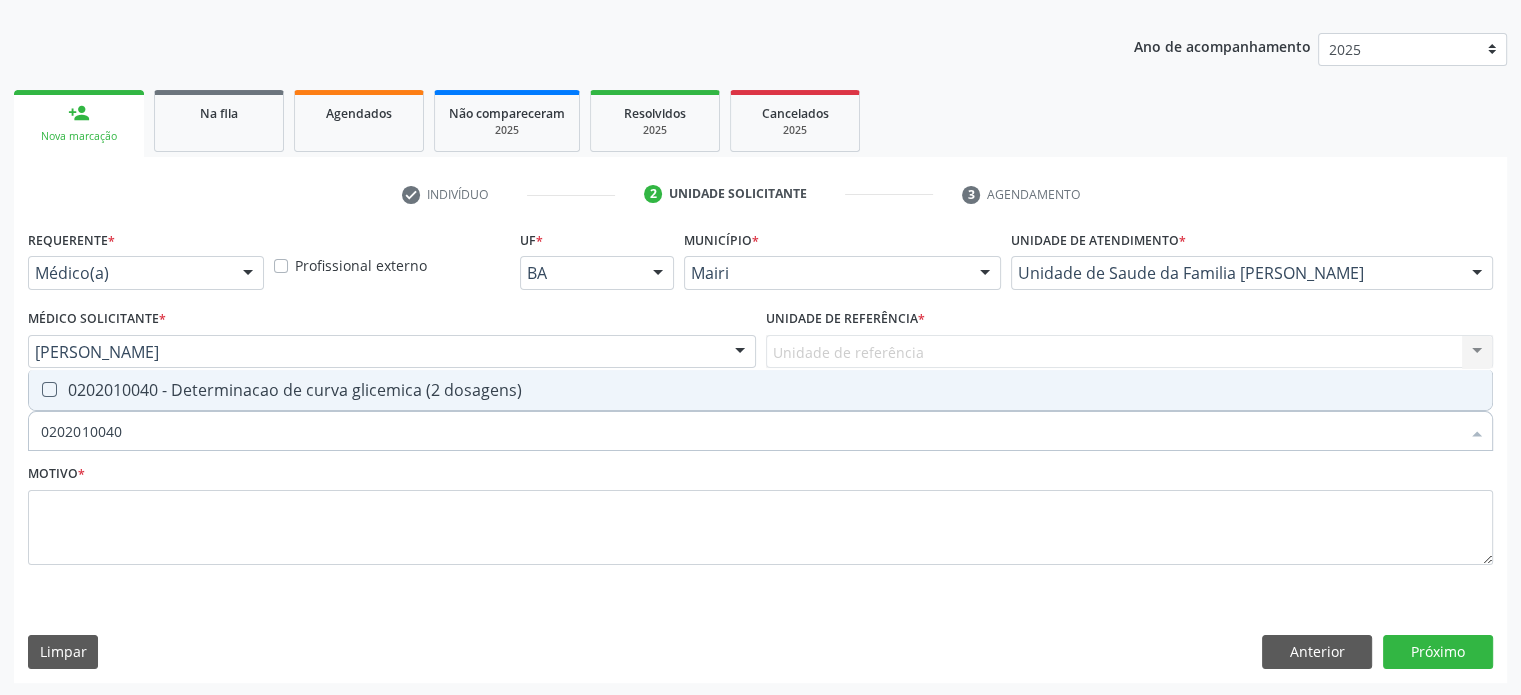 click on "0202010040 - Determinacao de curva glicemica (2 dosagens)" at bounding box center [760, 390] 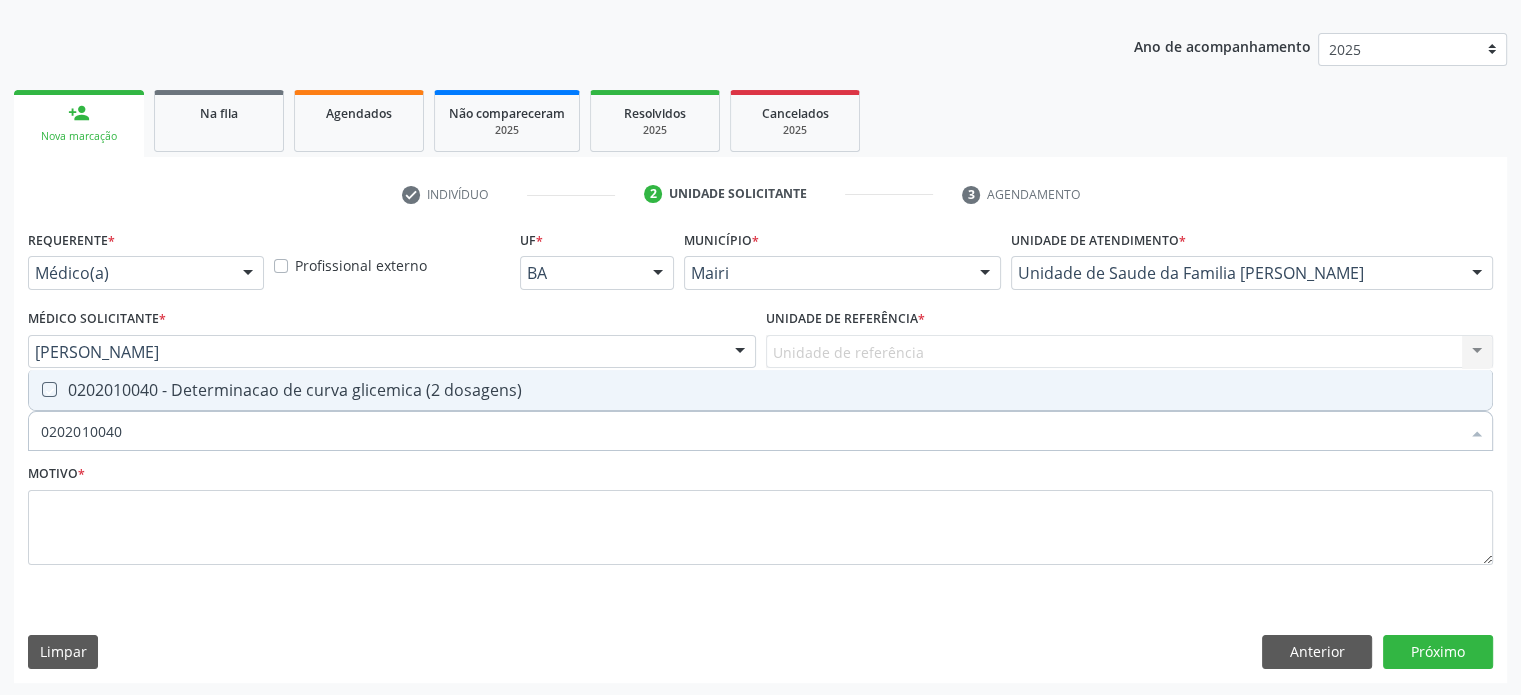 checkbox on "true" 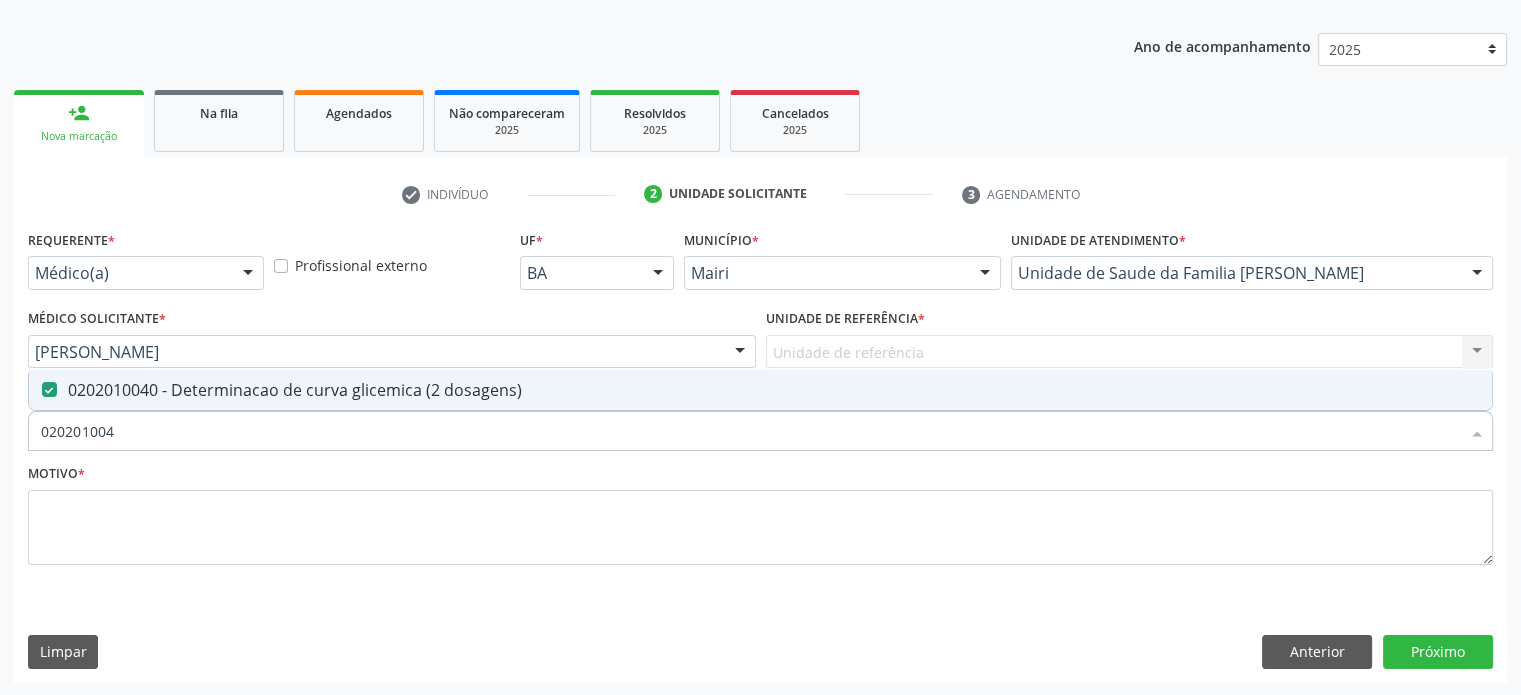 type on "02020100" 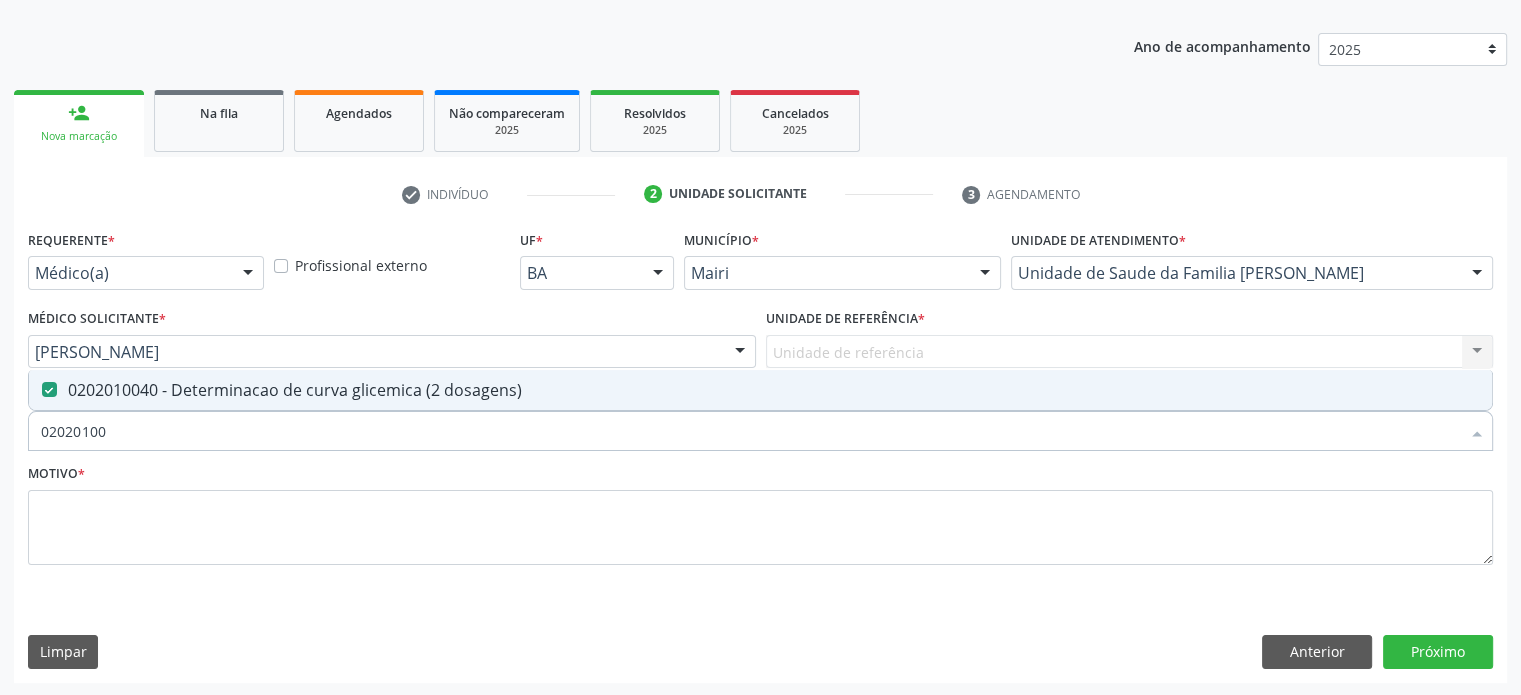 checkbox on "false" 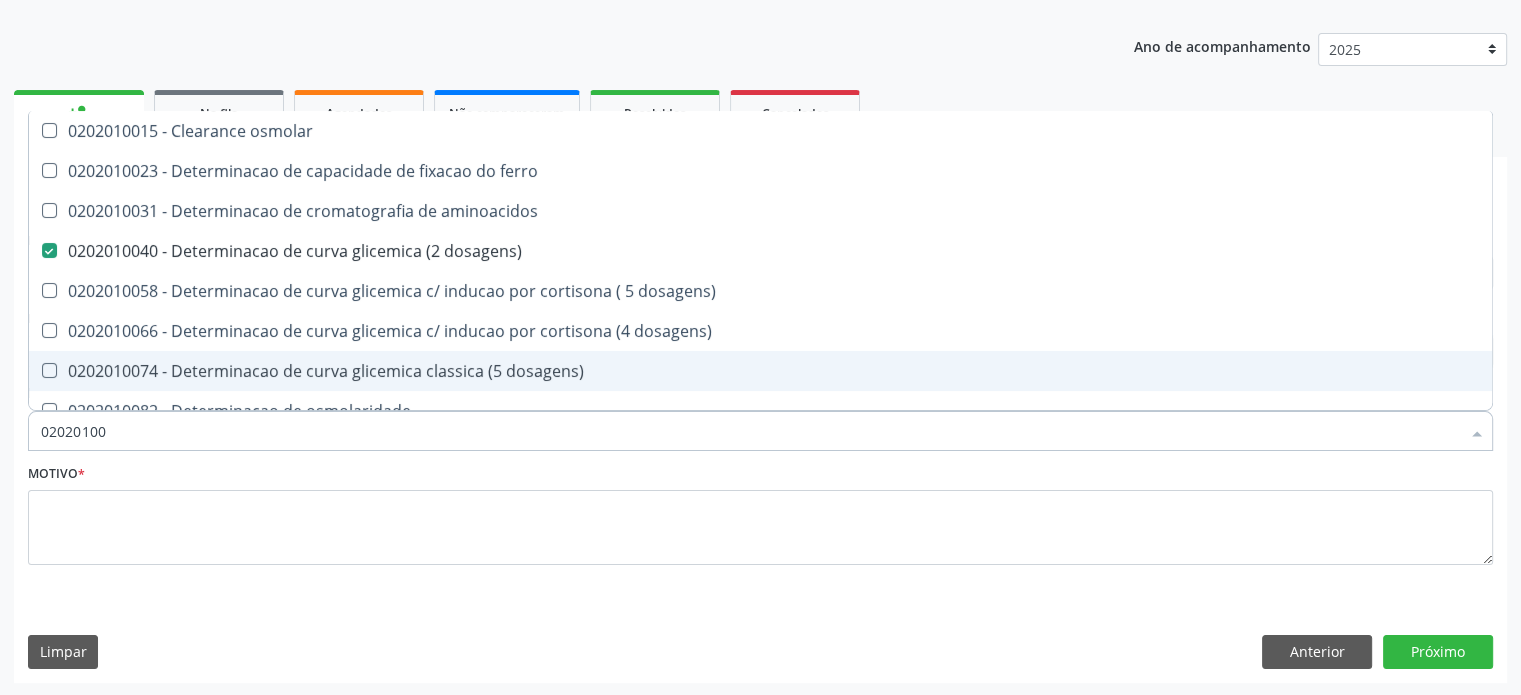 type on "0202010" 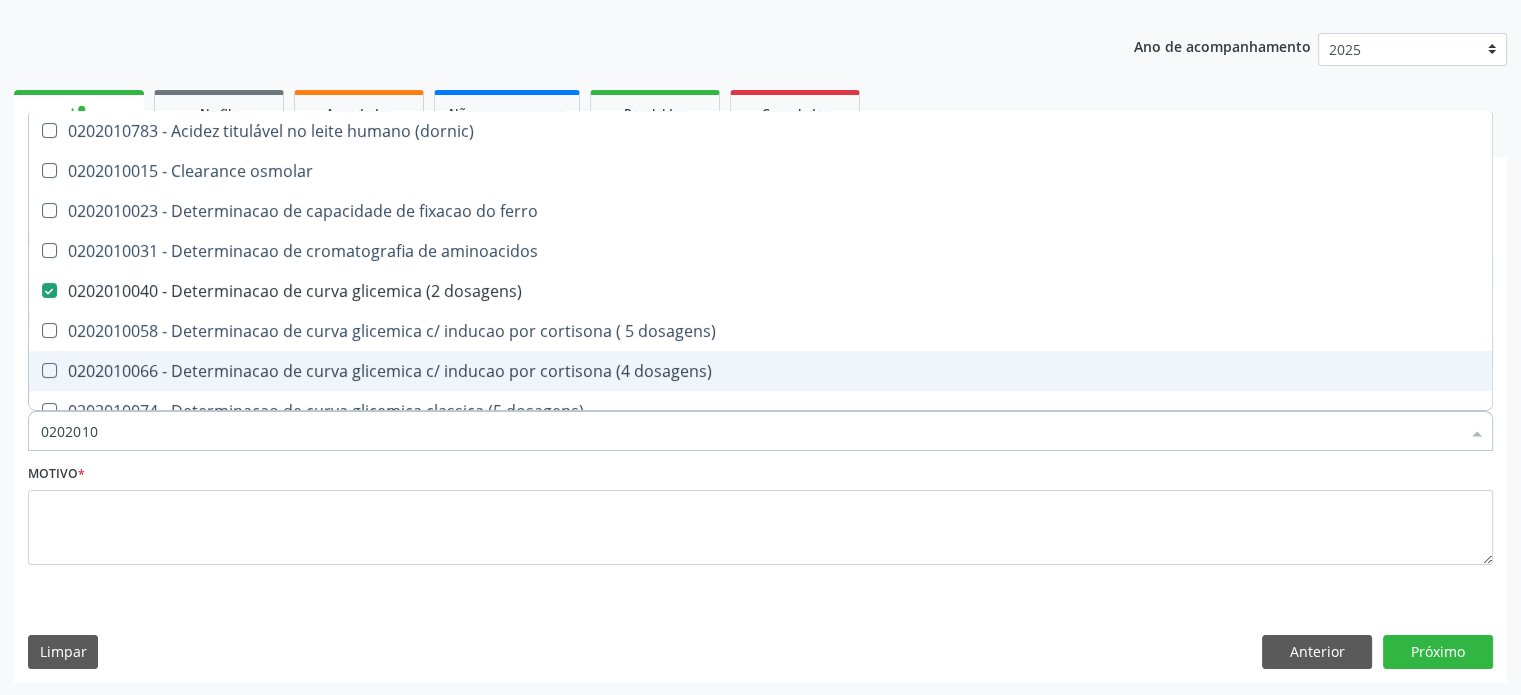 type on "02020106" 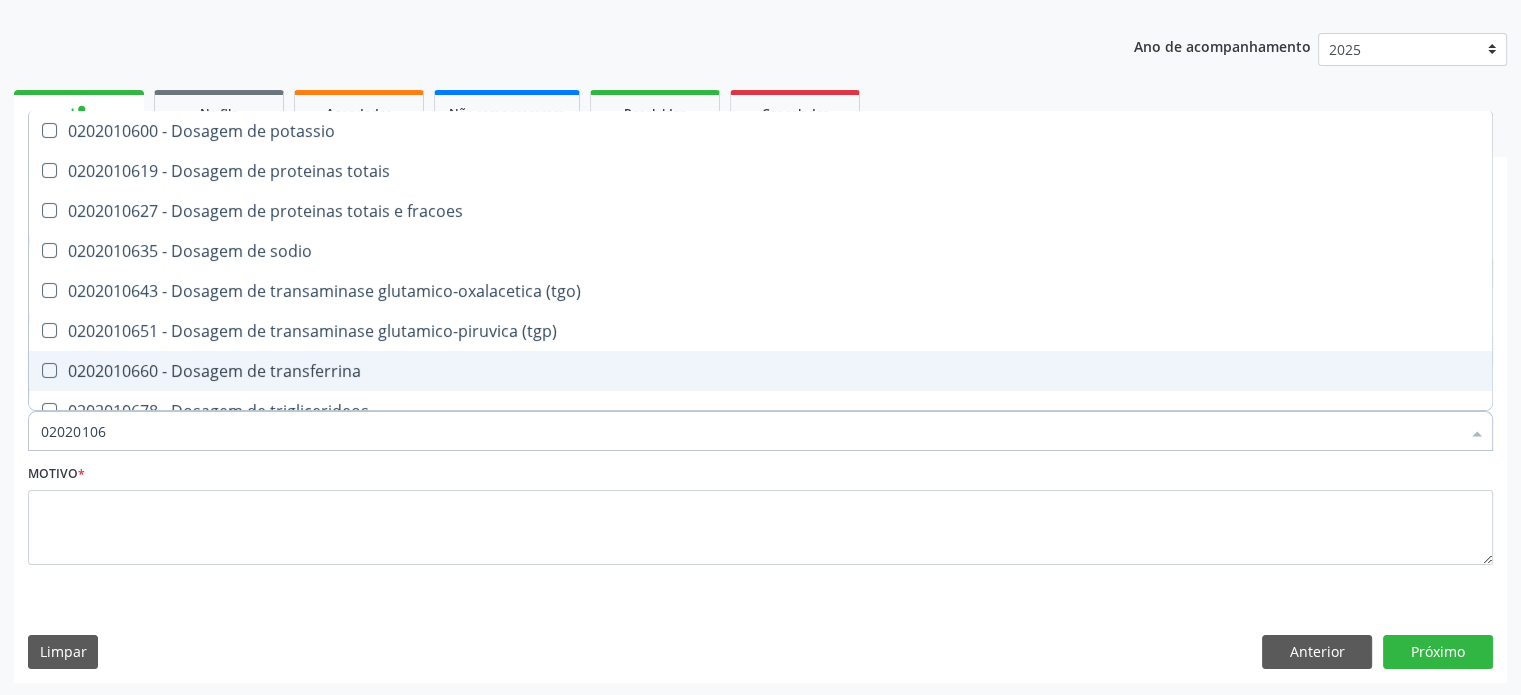 checkbox on "false" 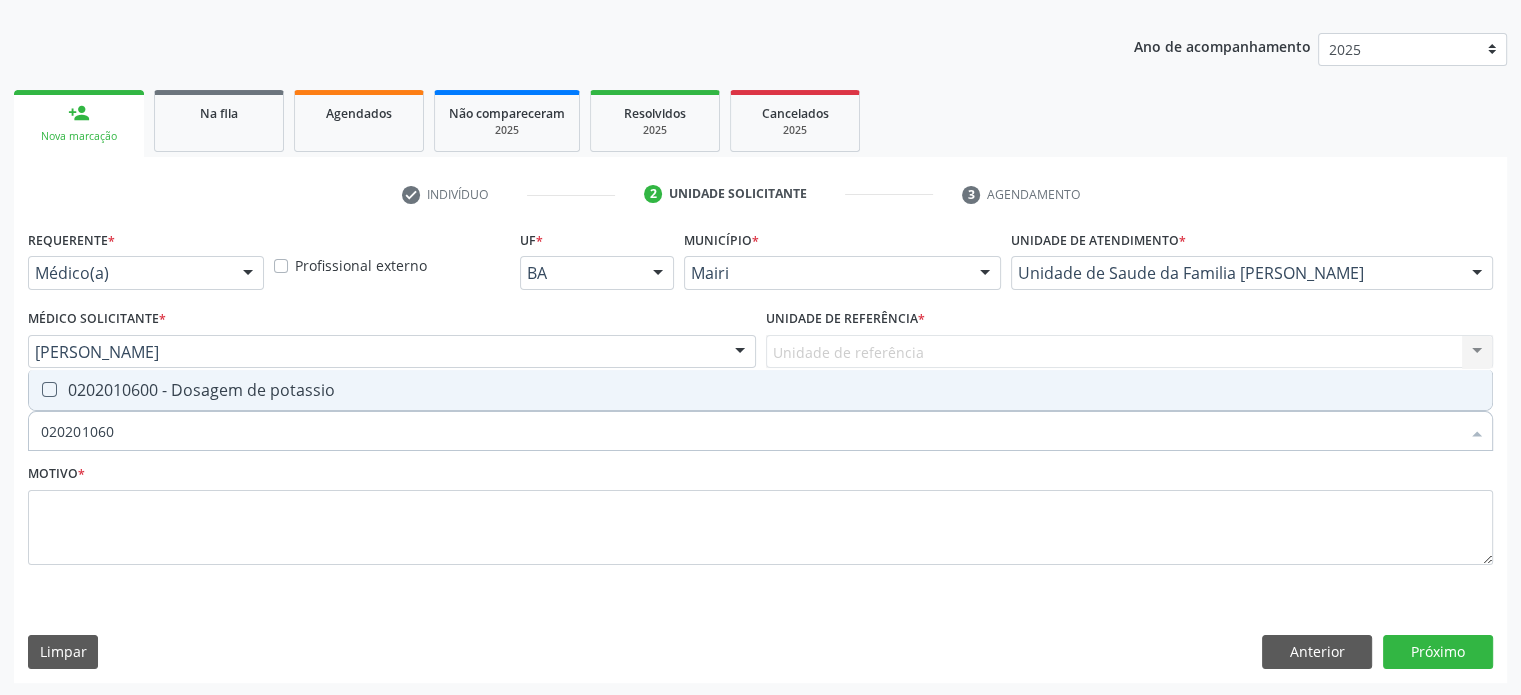 type on "0202010600" 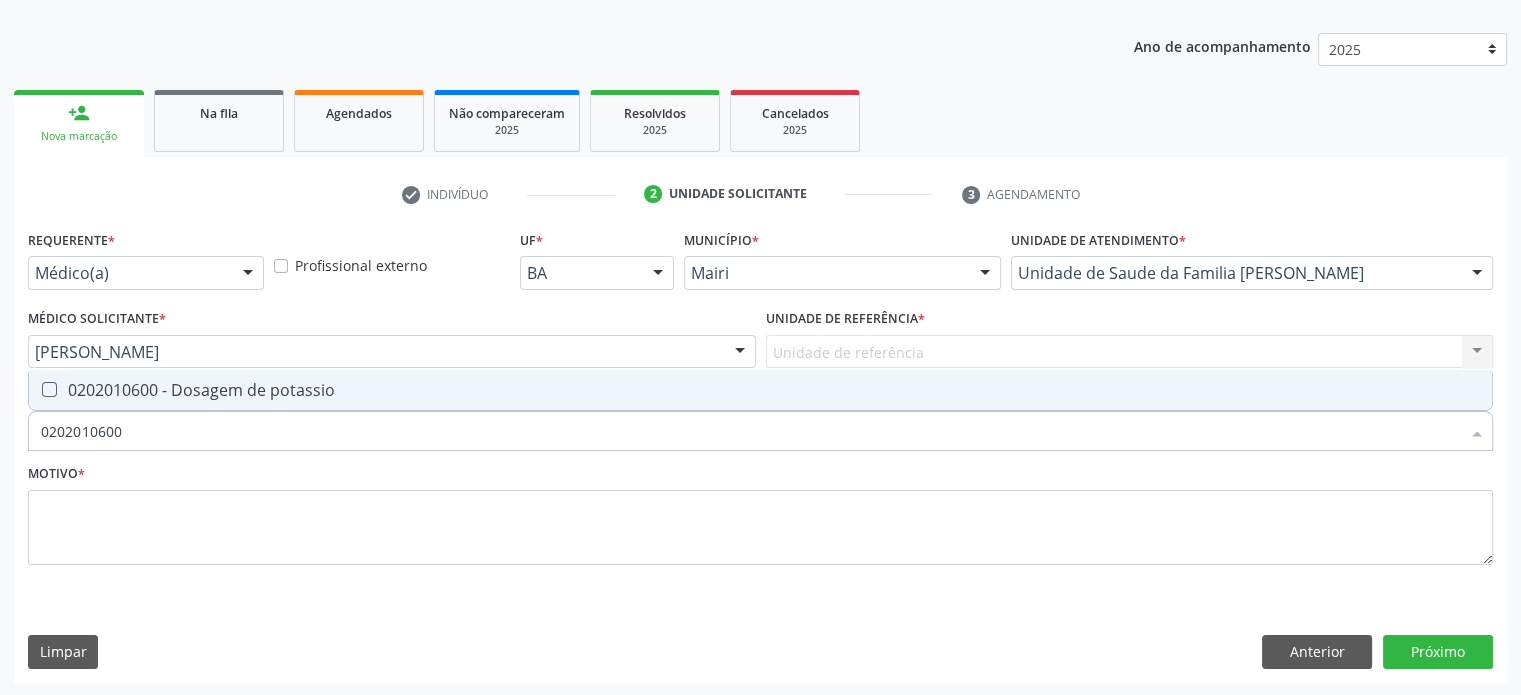 click on "0202010600 - Dosagem de potassio" at bounding box center [760, 390] 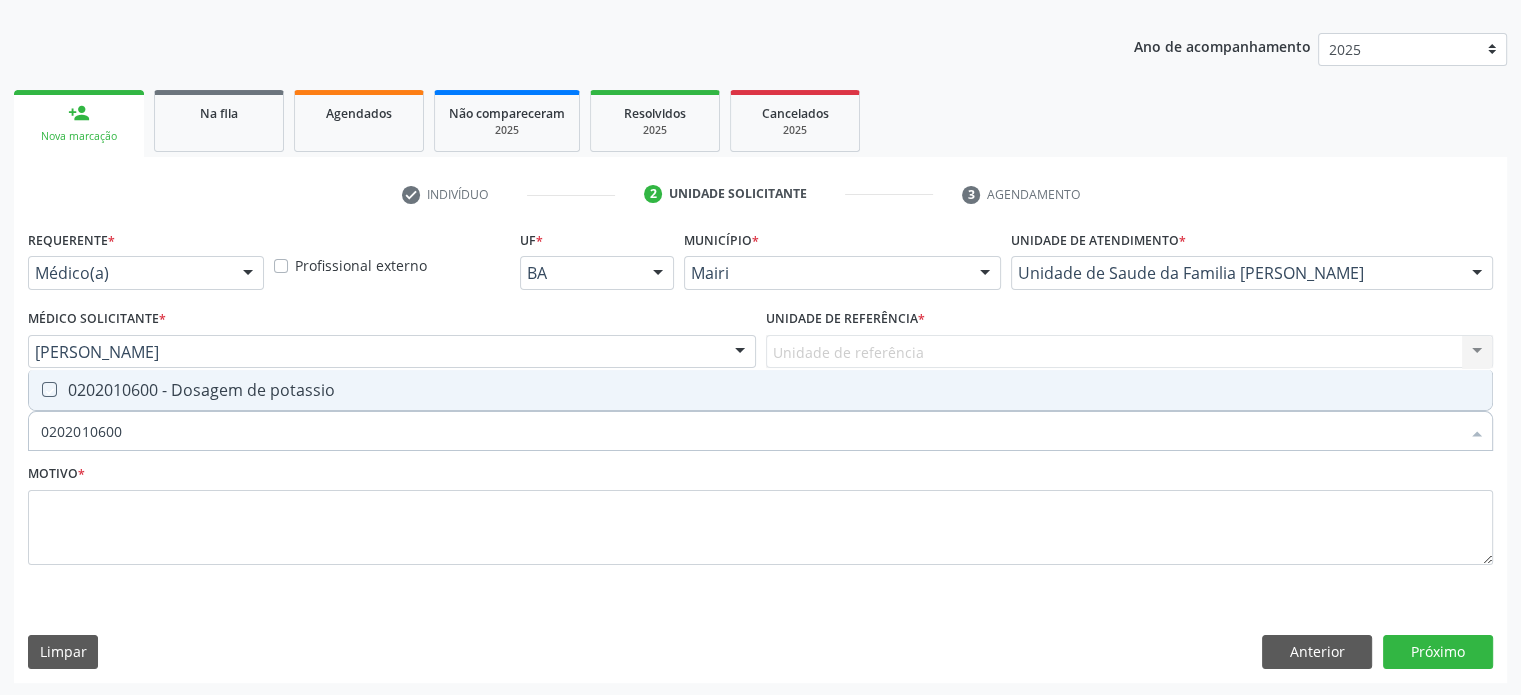 checkbox on "true" 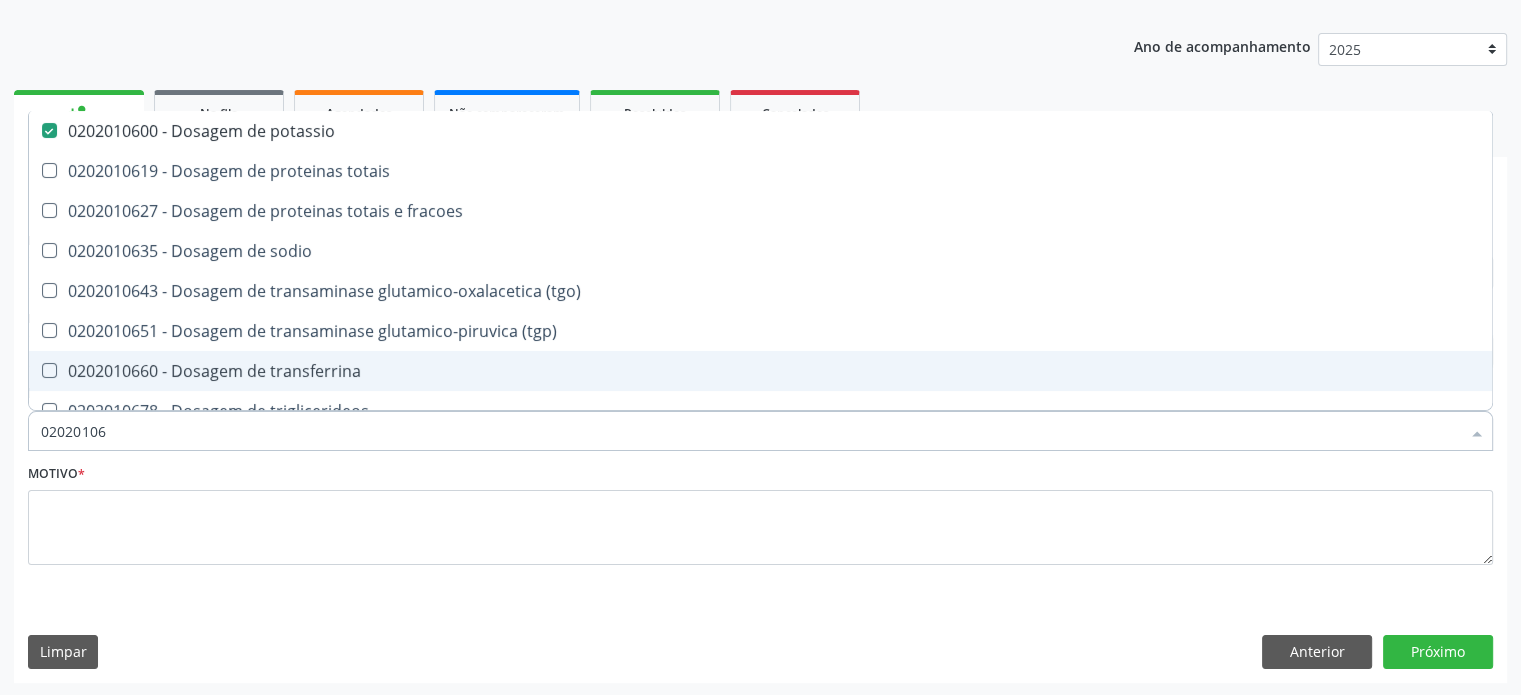 type on "020201067" 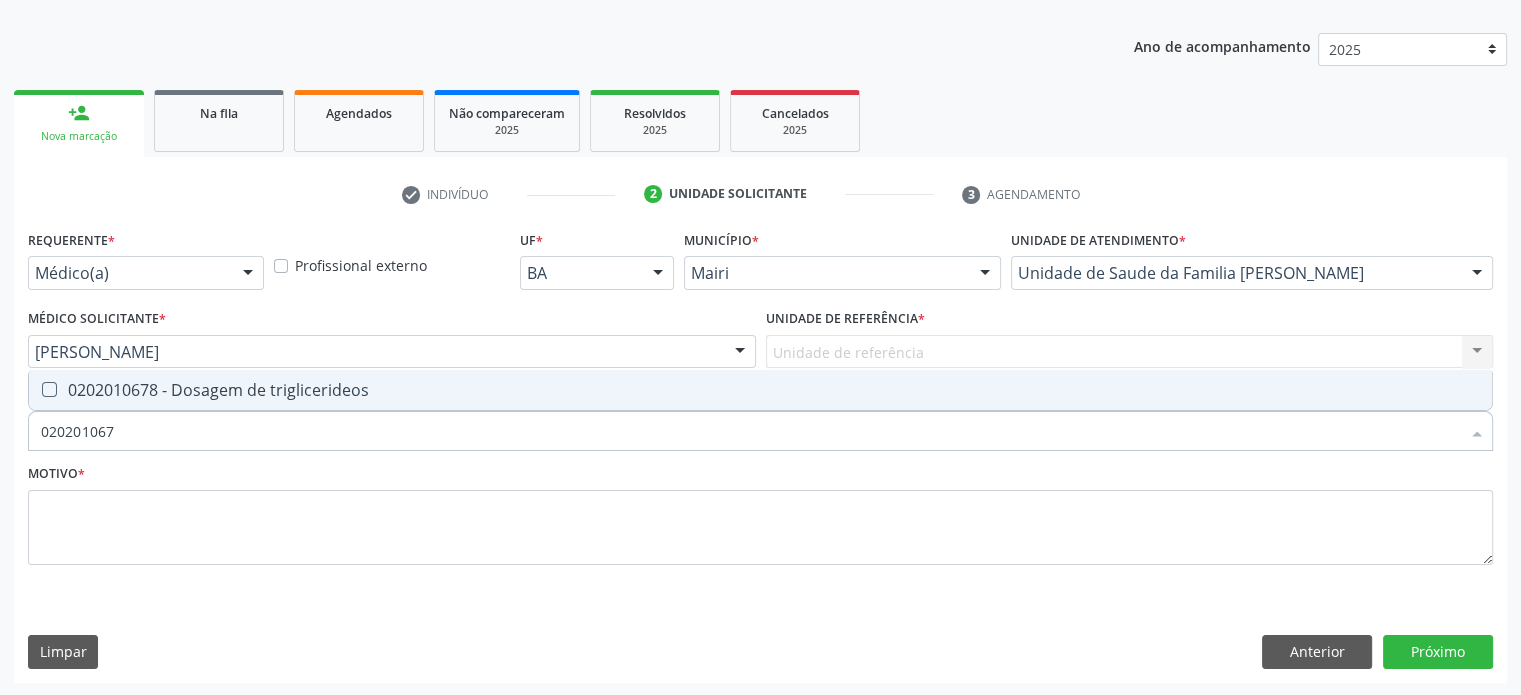 type on "0202010678" 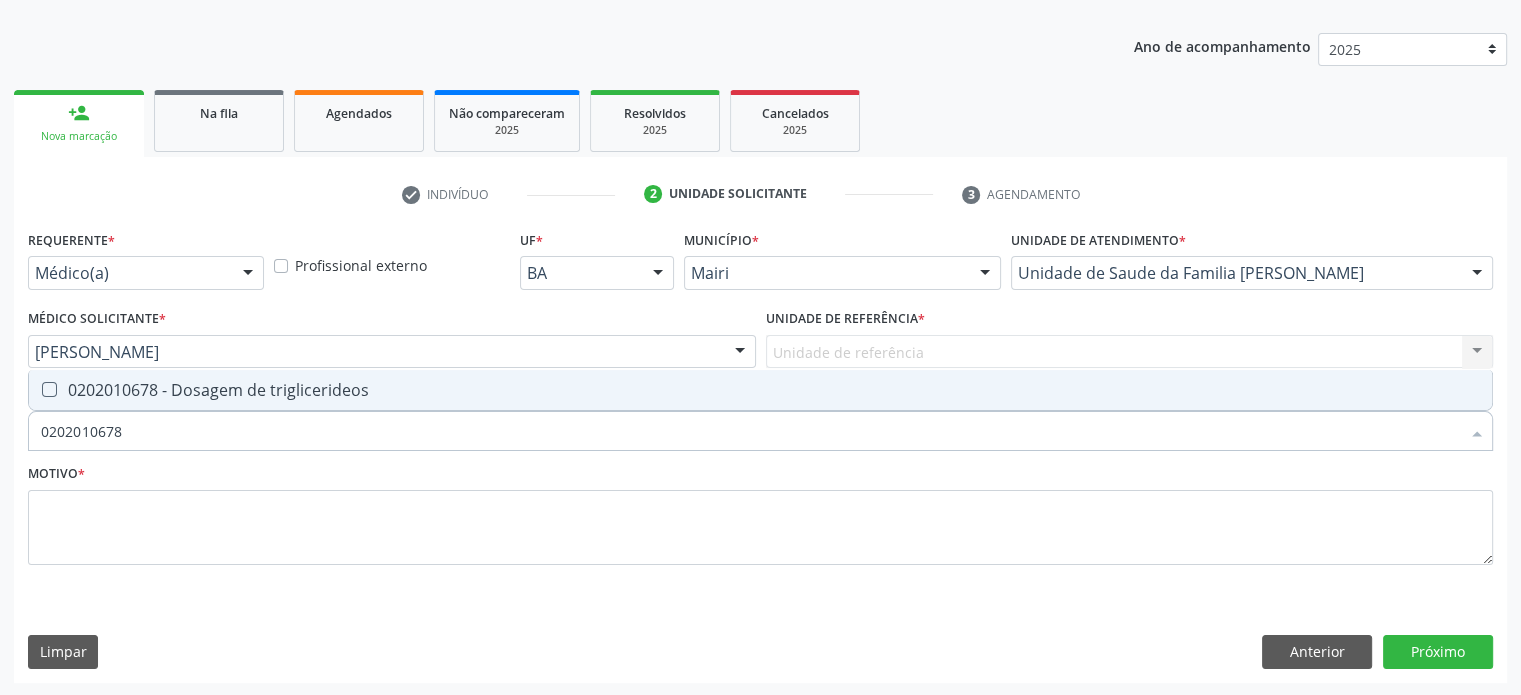 click on "0202010678 - Dosagem de triglicerideos" at bounding box center [760, 390] 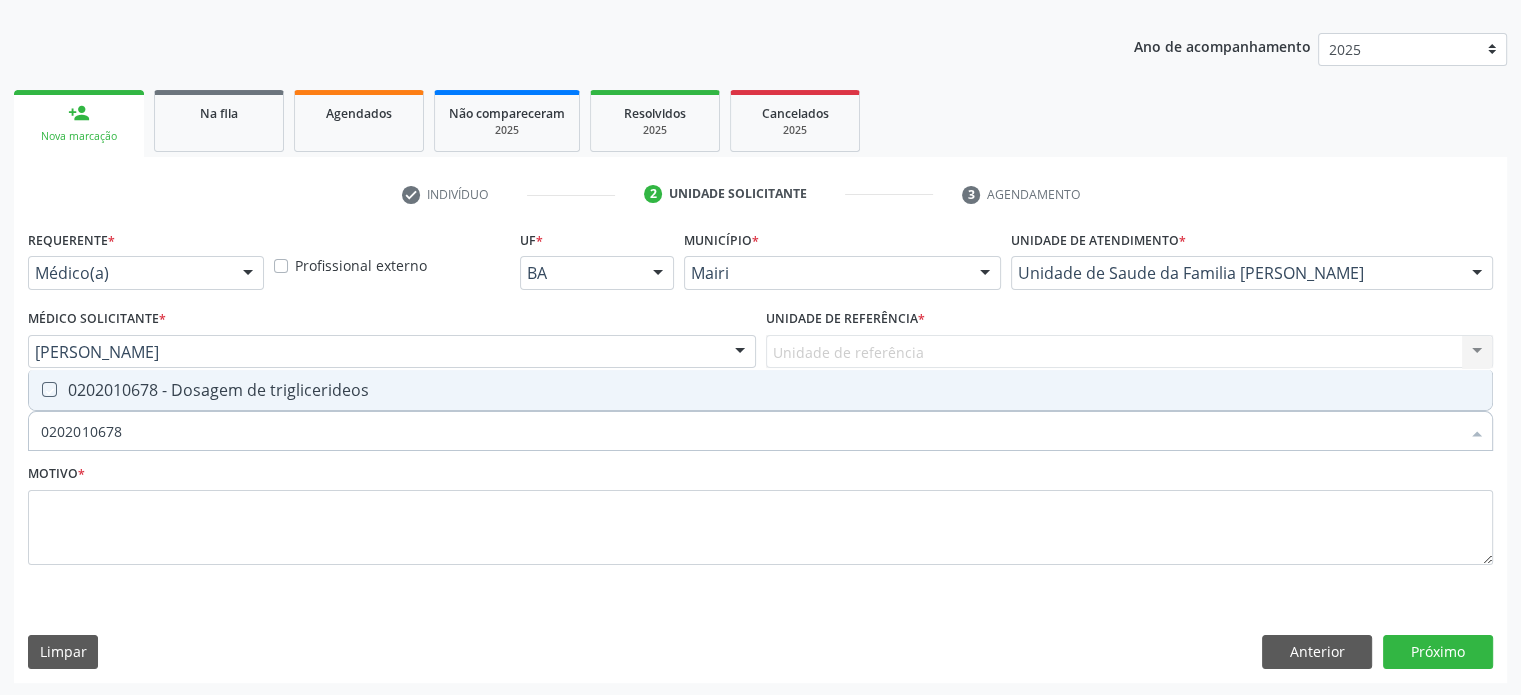 checkbox on "true" 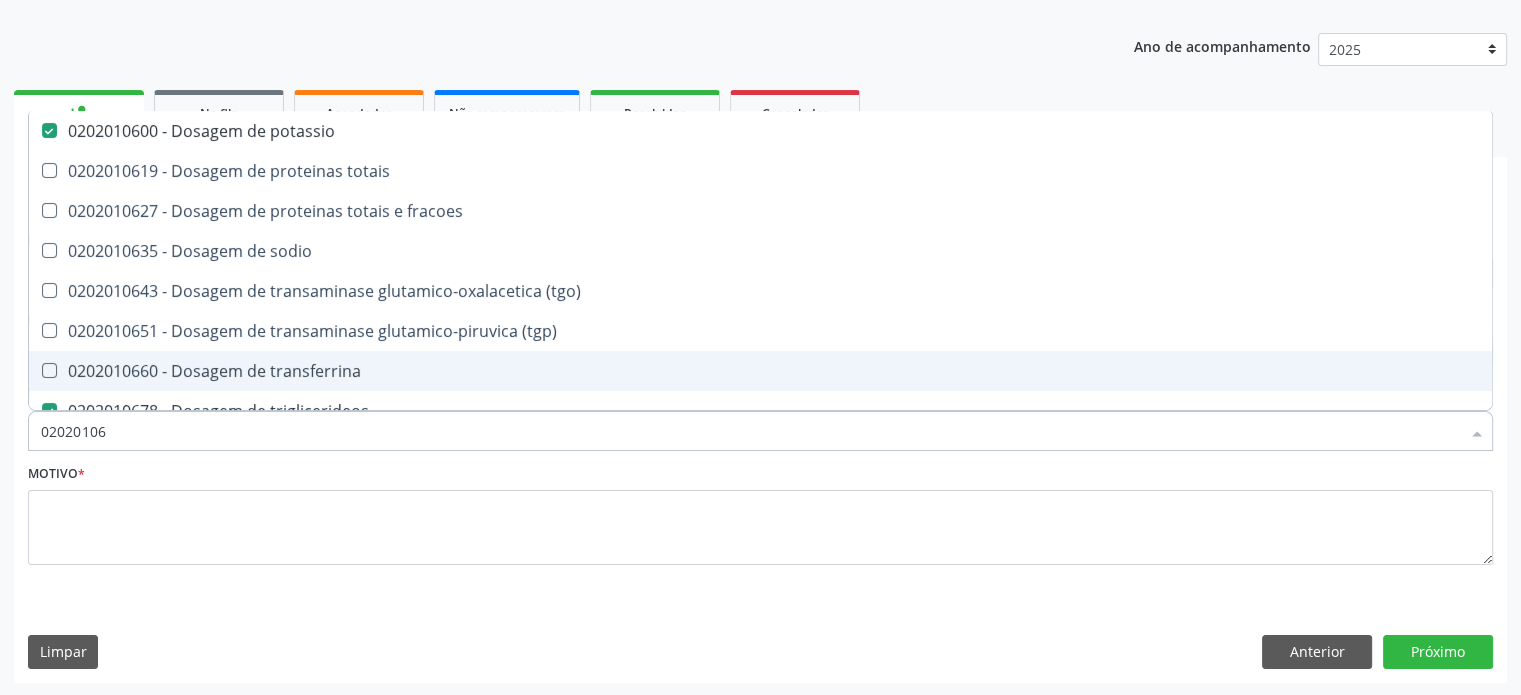 type on "0202010" 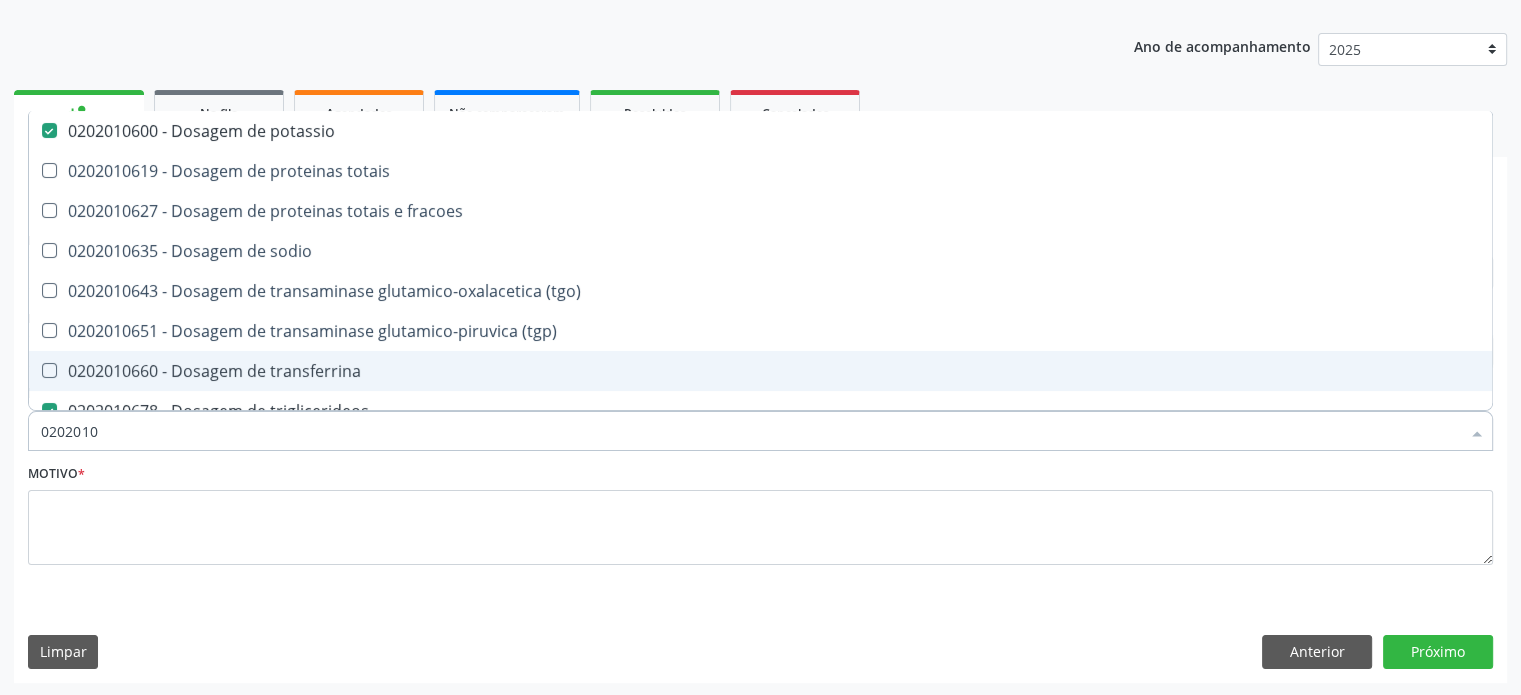 checkbox on "false" 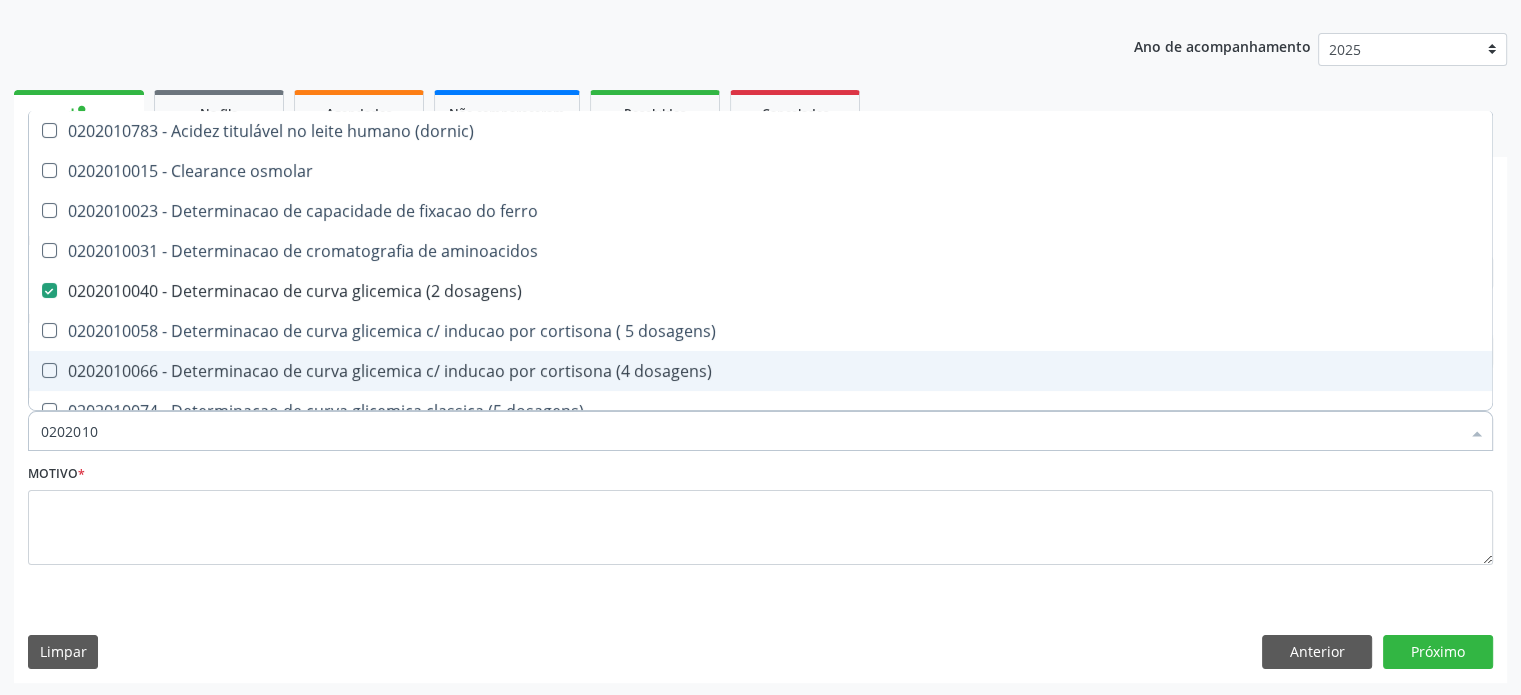 type on "020201" 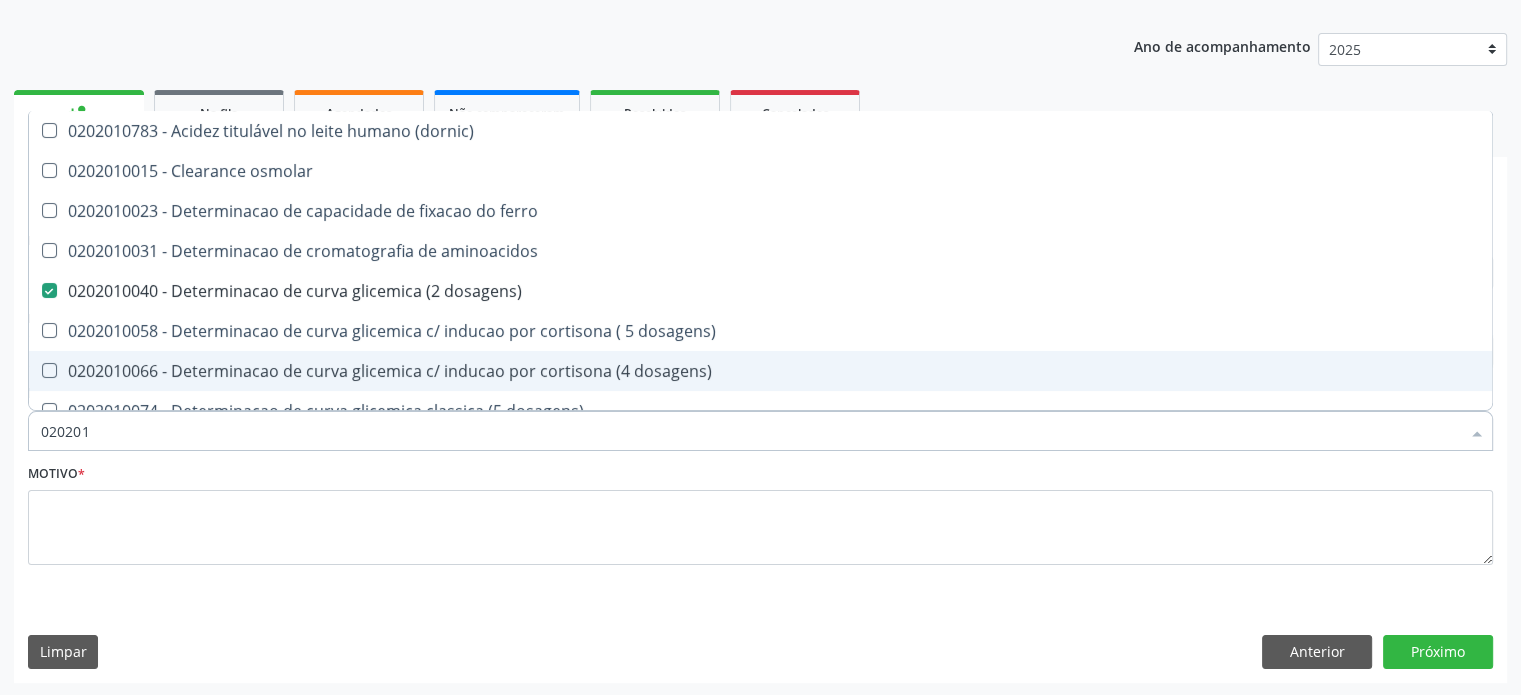 checkbox on "false" 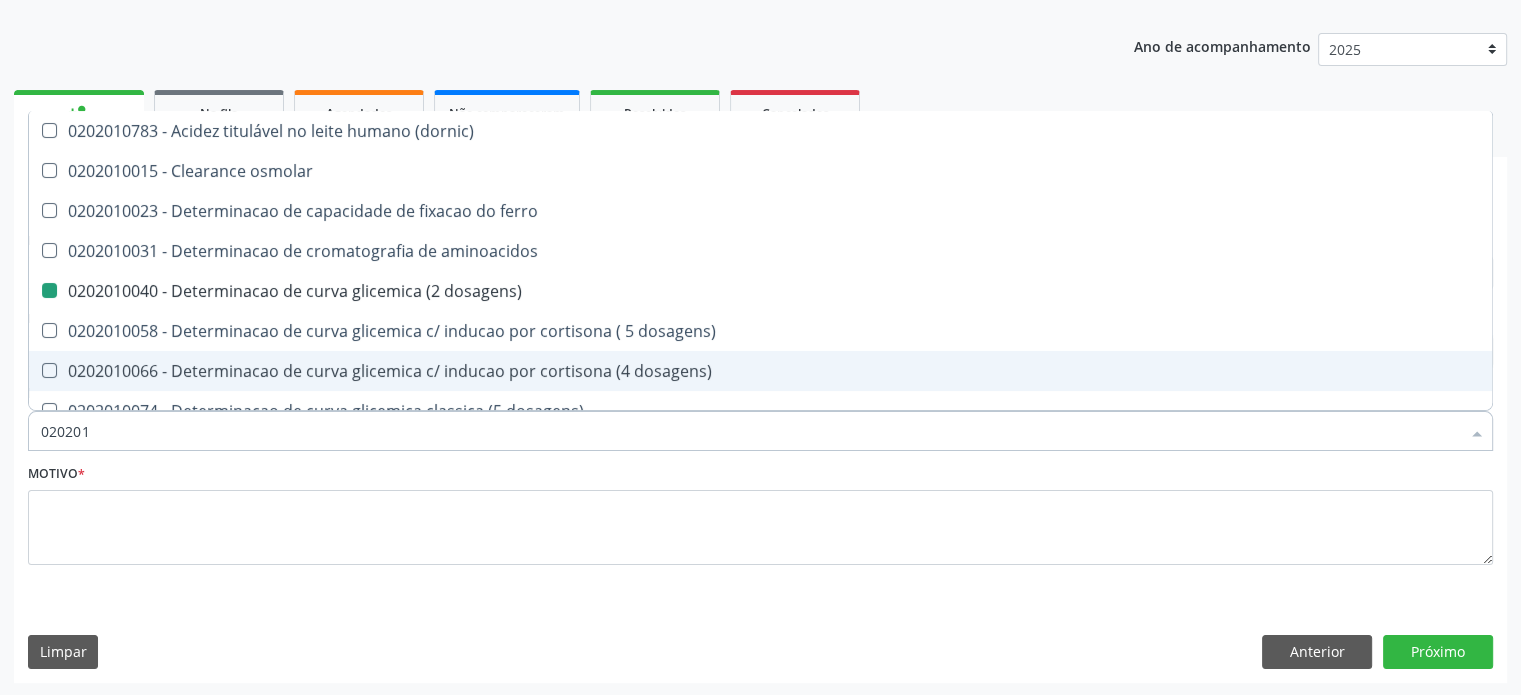 type on "02020" 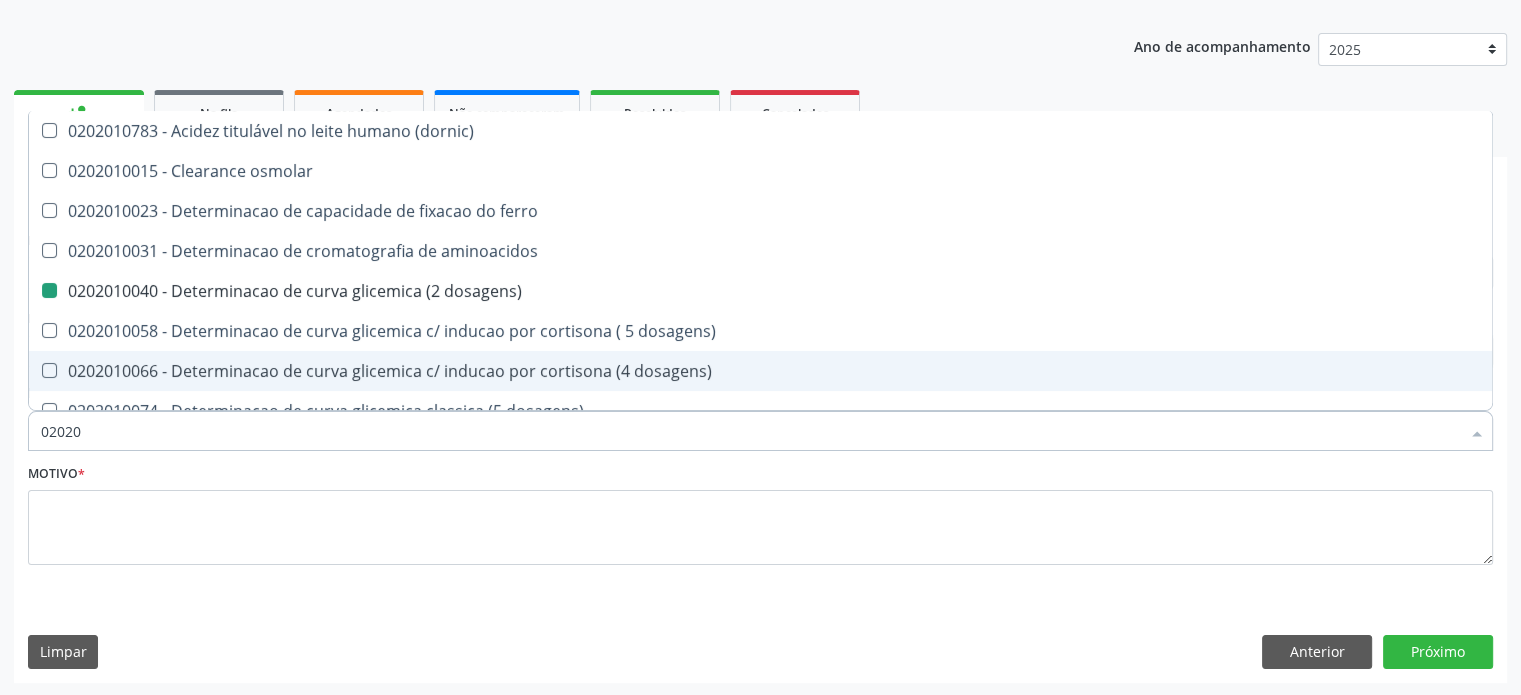 checkbox on "false" 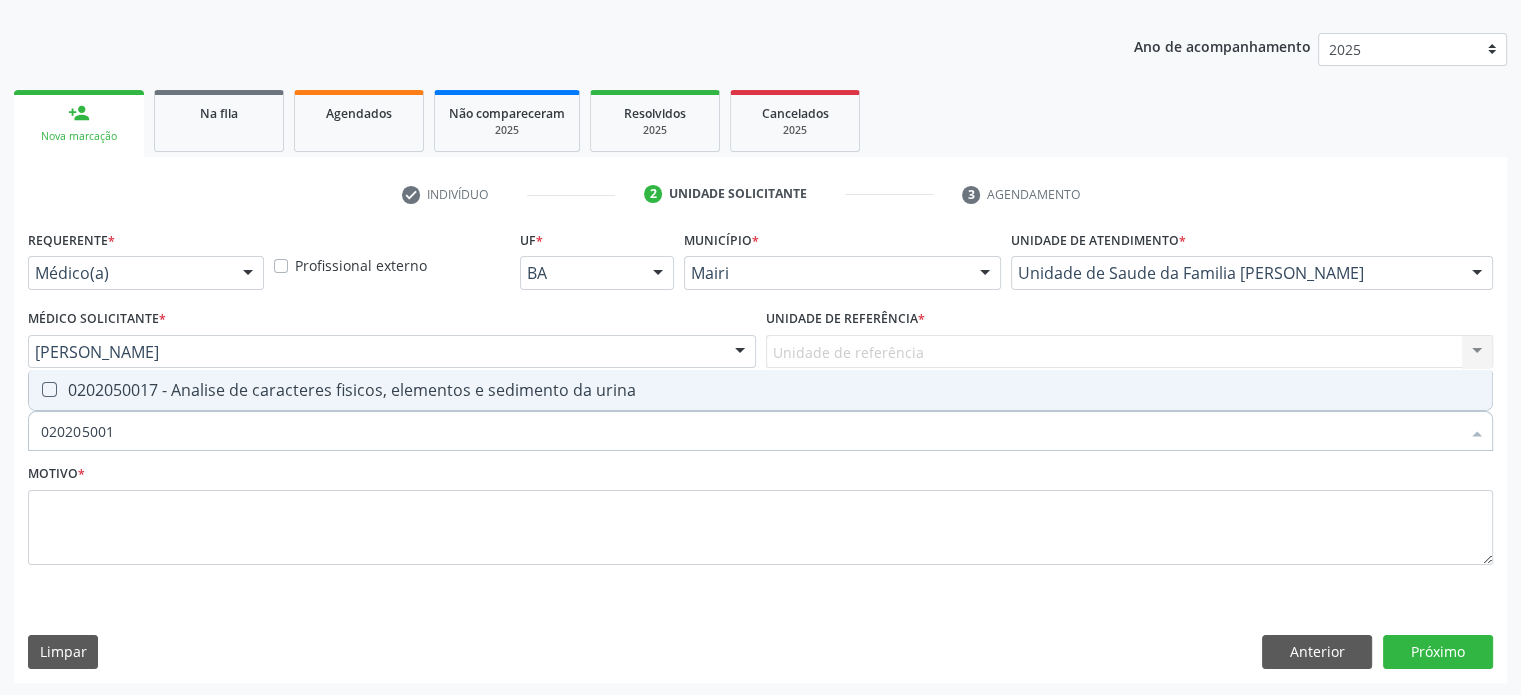 type on "0202050017" 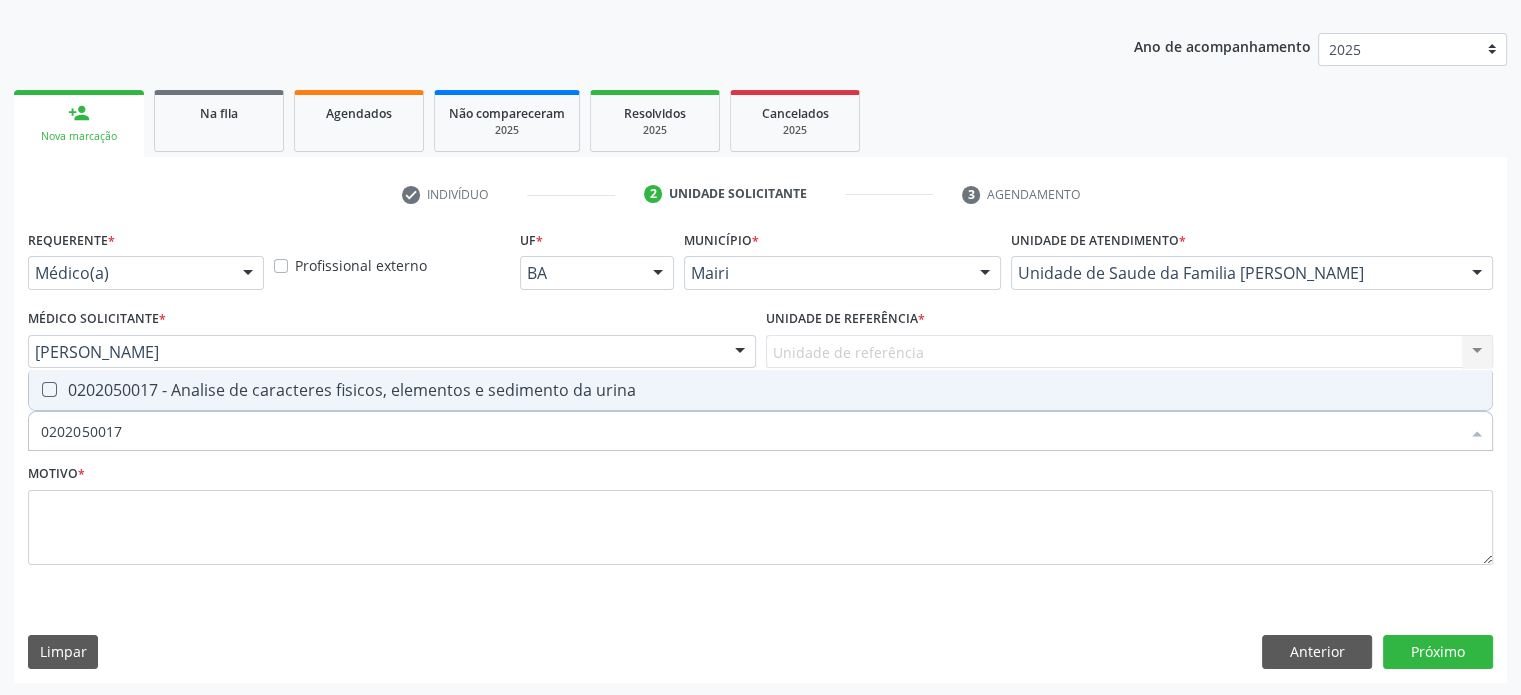 click on "0202050017 - Analise de caracteres fisicos, elementos e sedimento da urina" at bounding box center [760, 390] 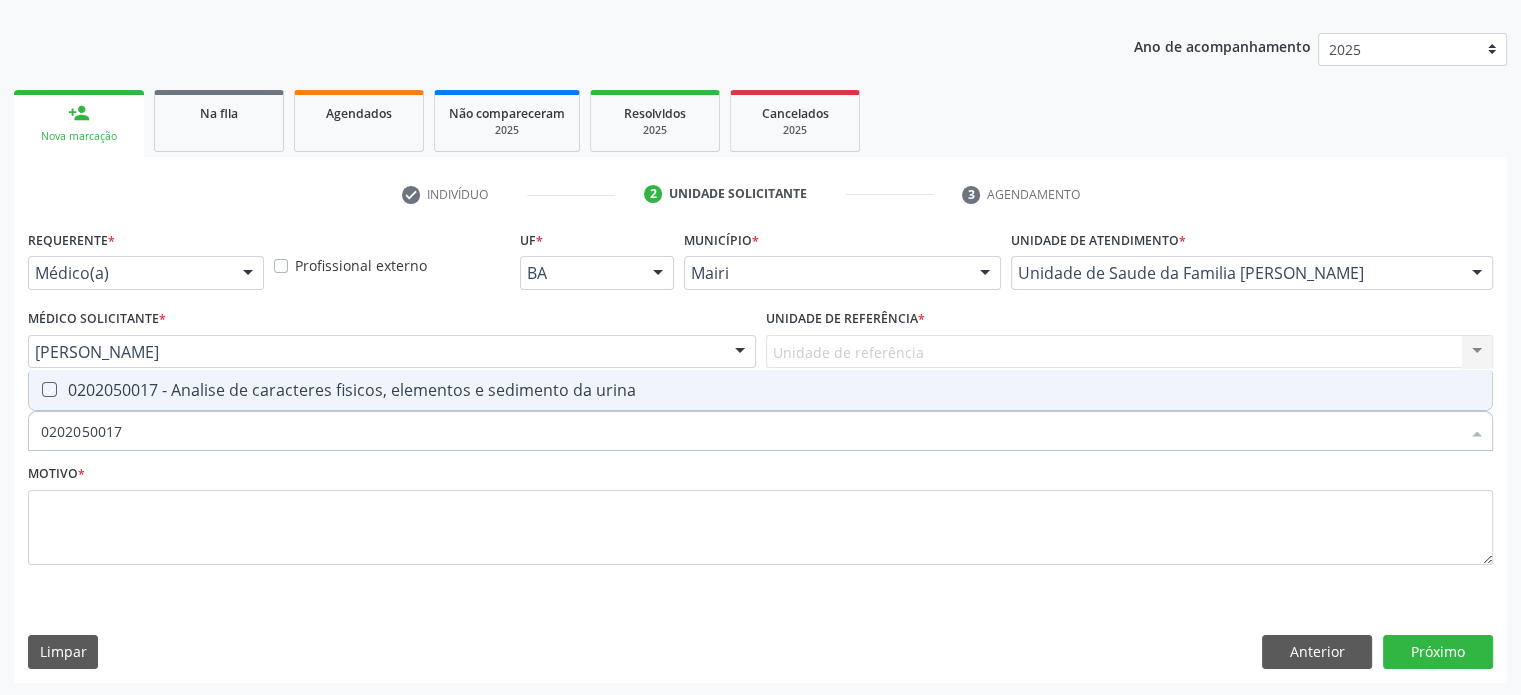 checkbox on "true" 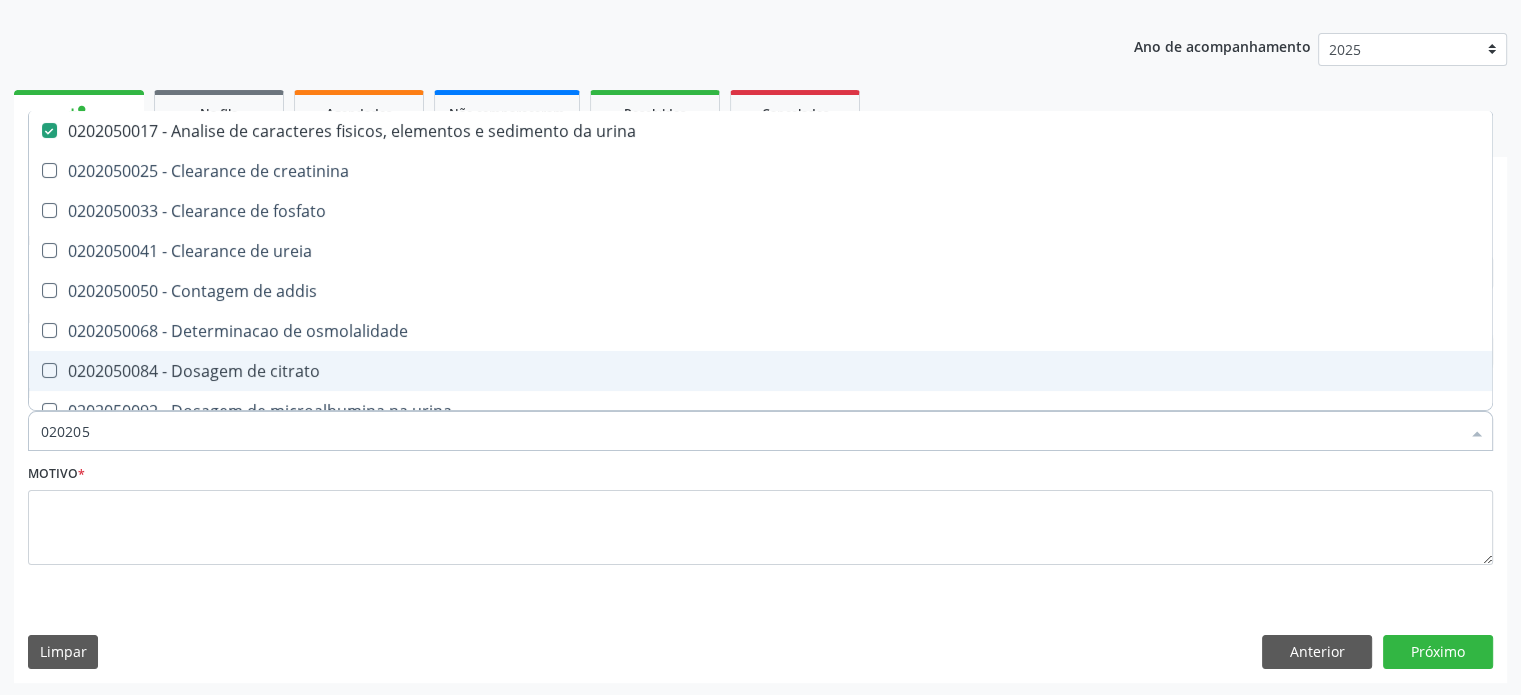 type on "02020" 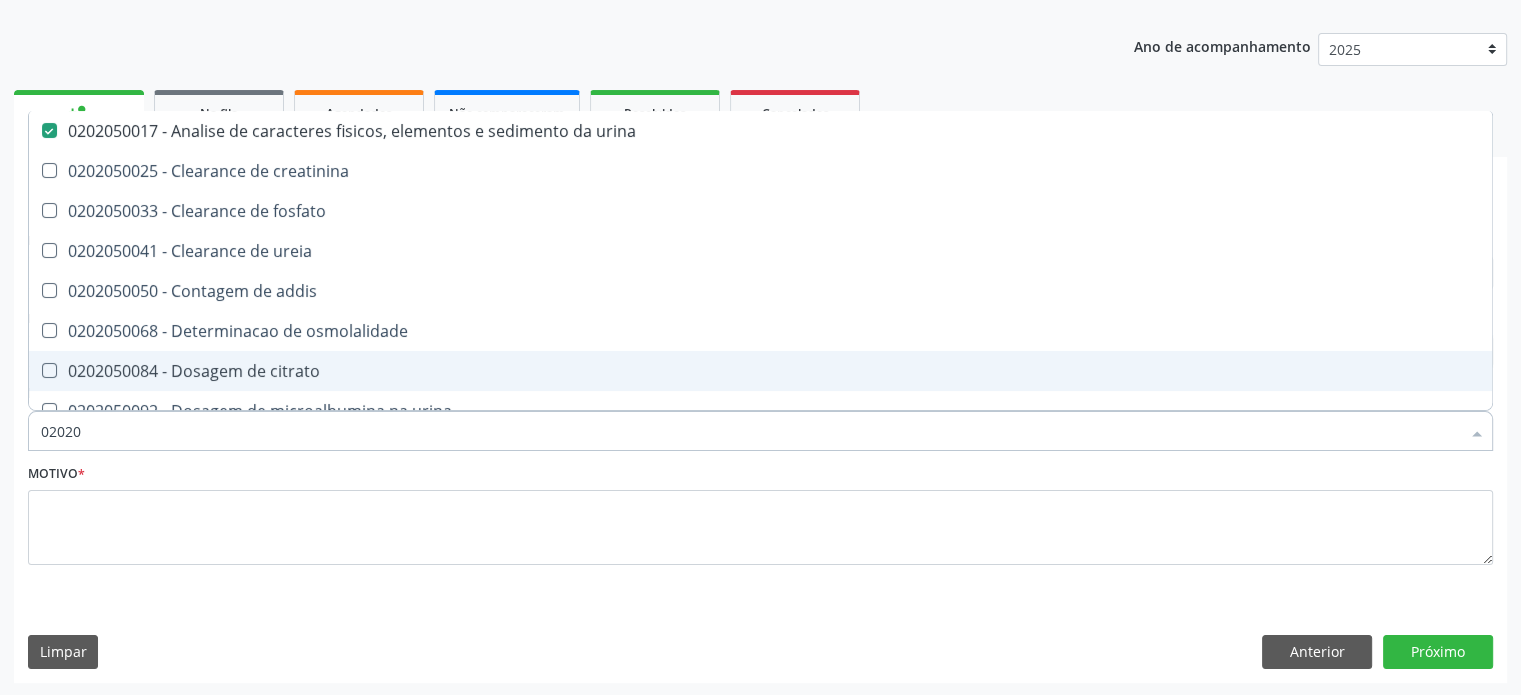 checkbox on "false" 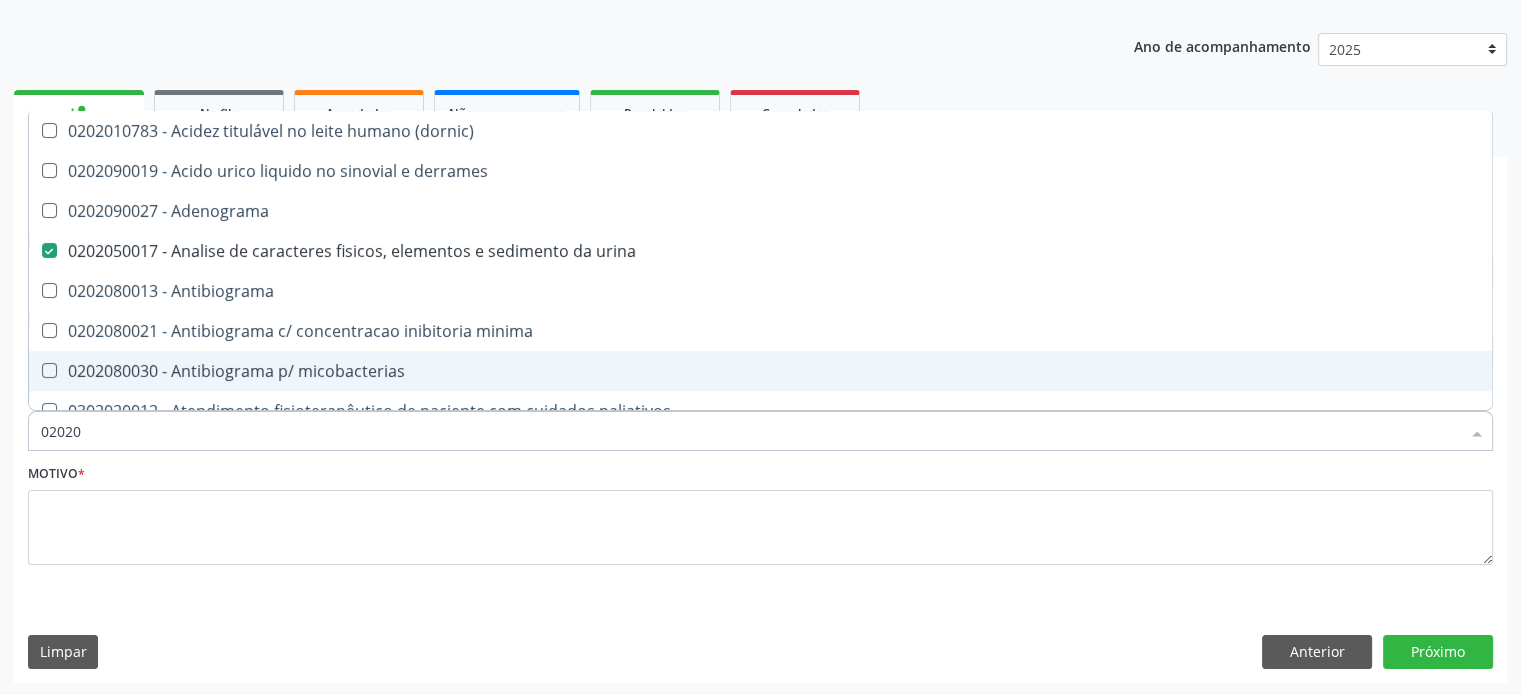 type on "020201" 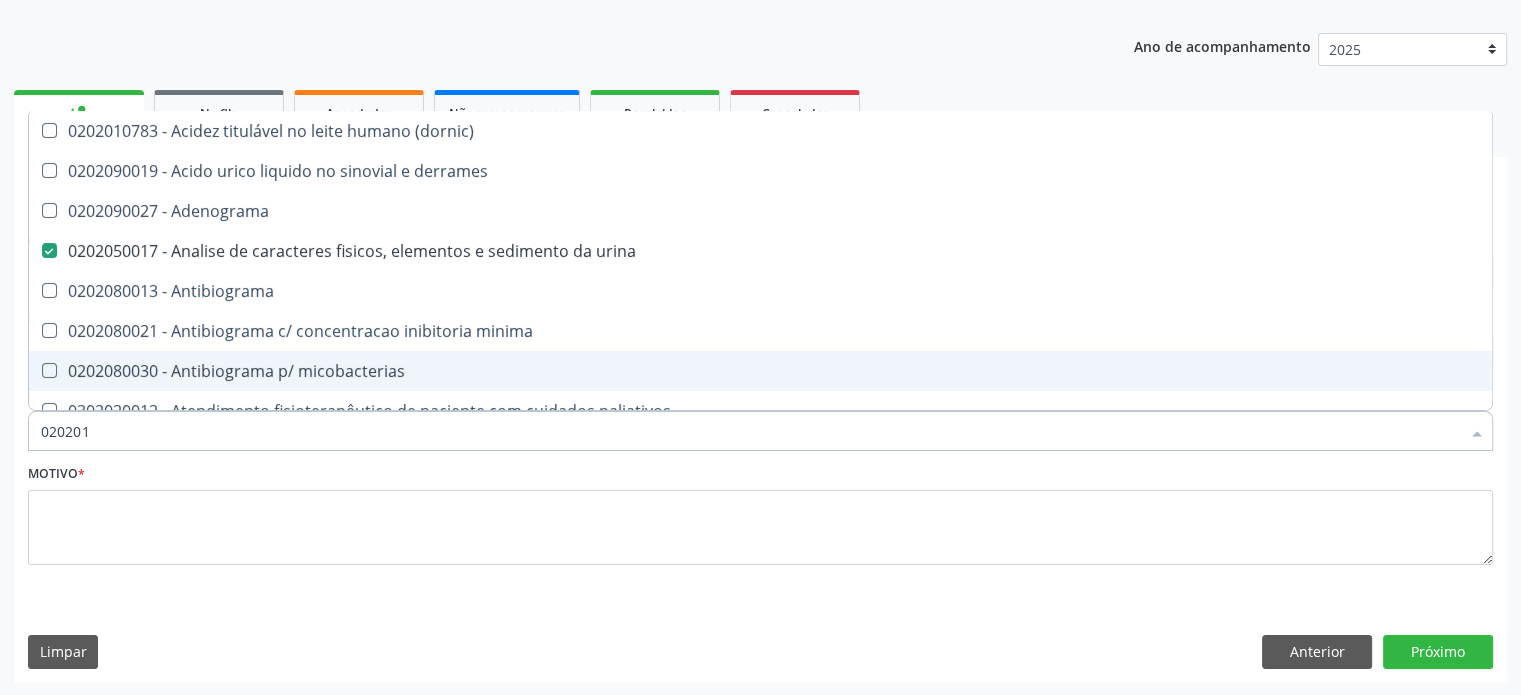 checkbox on "false" 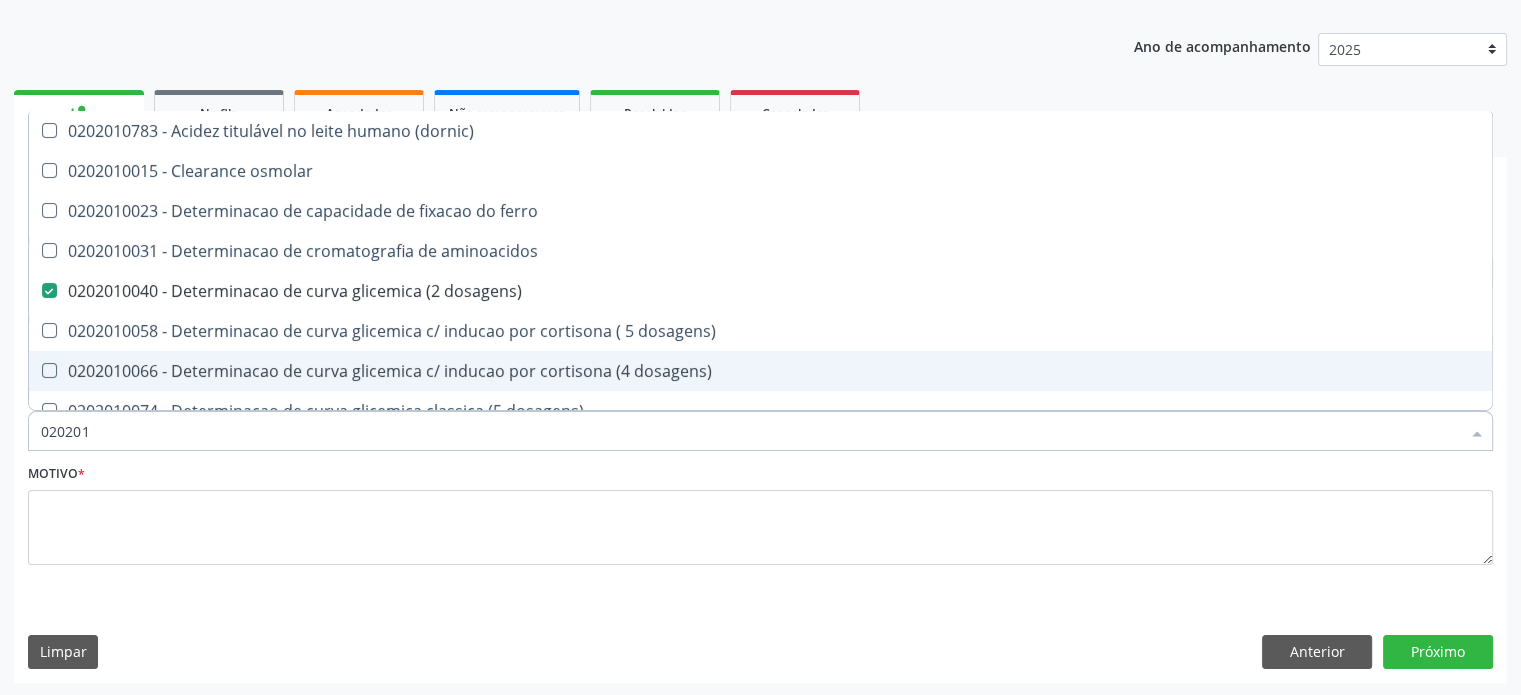 type on "0202010" 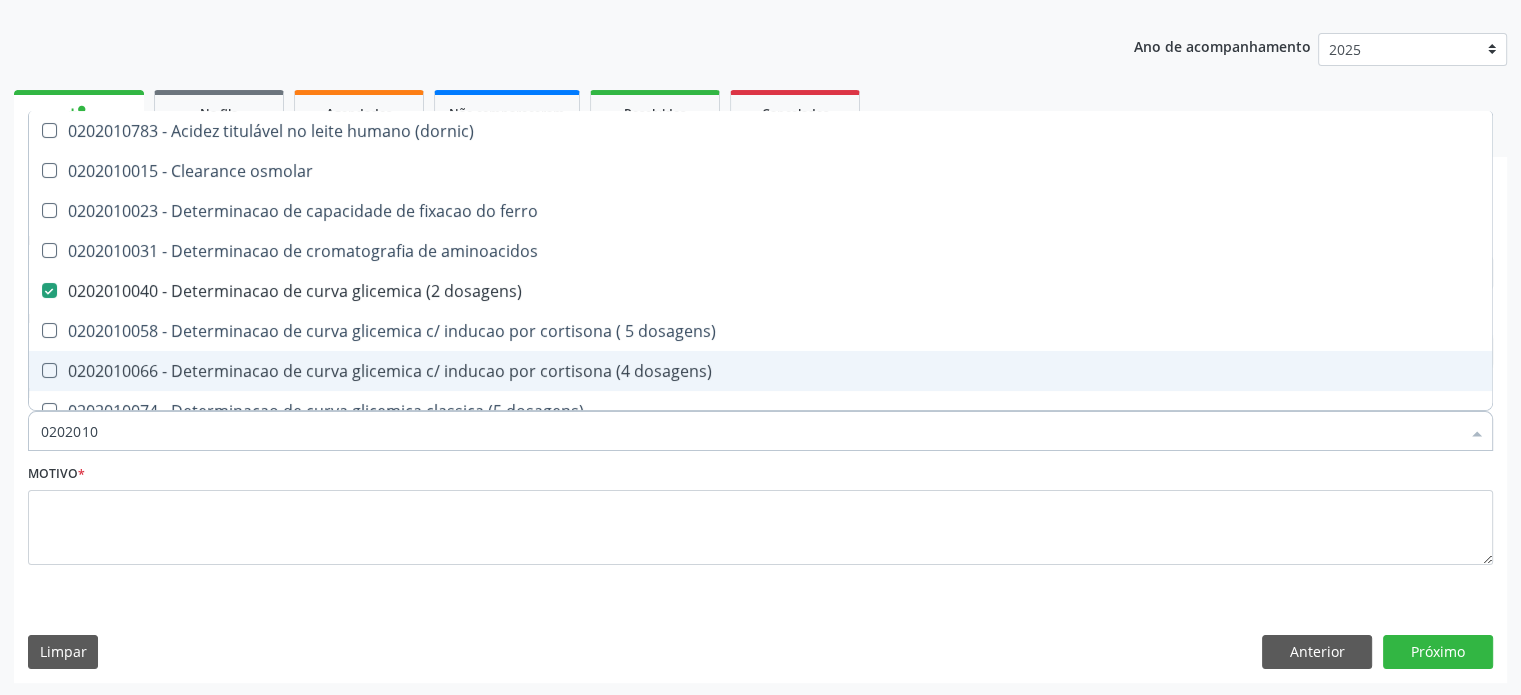 checkbox on "true" 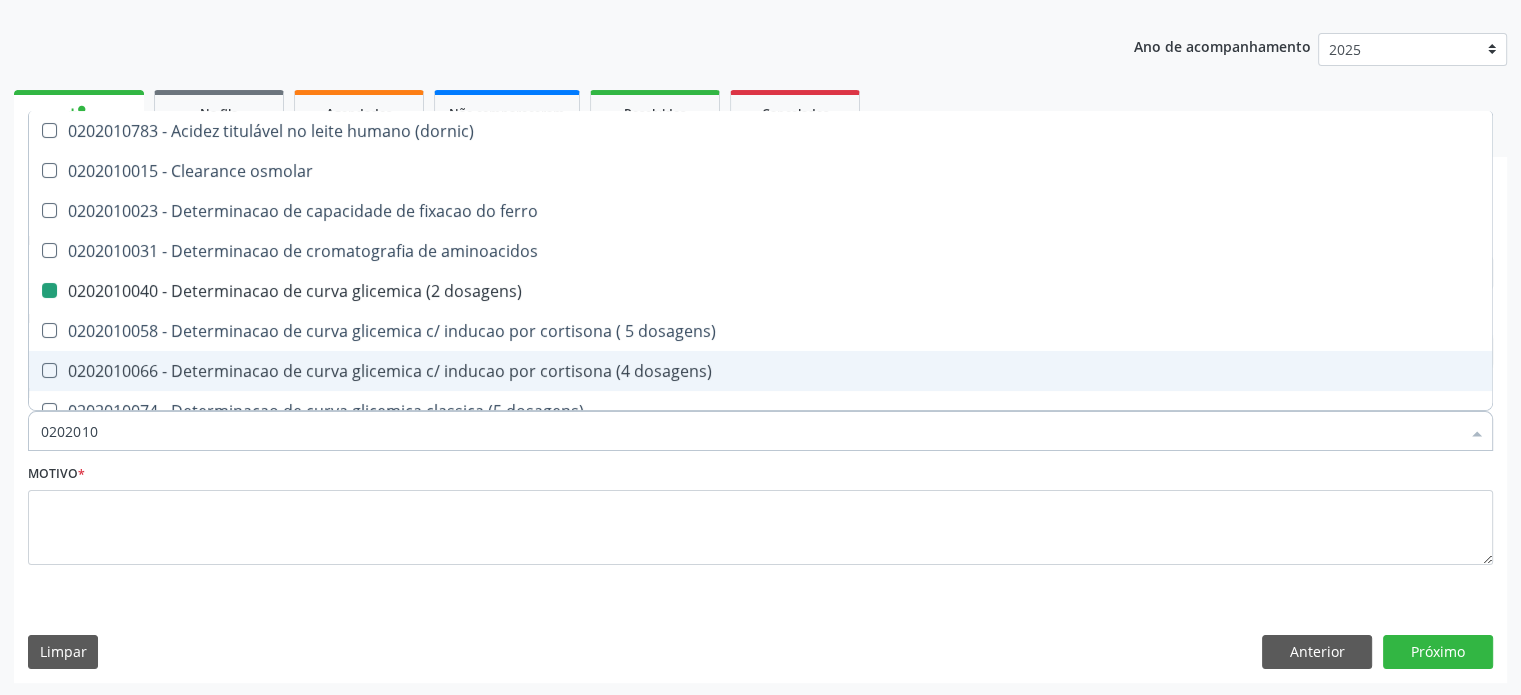 type on "02020104" 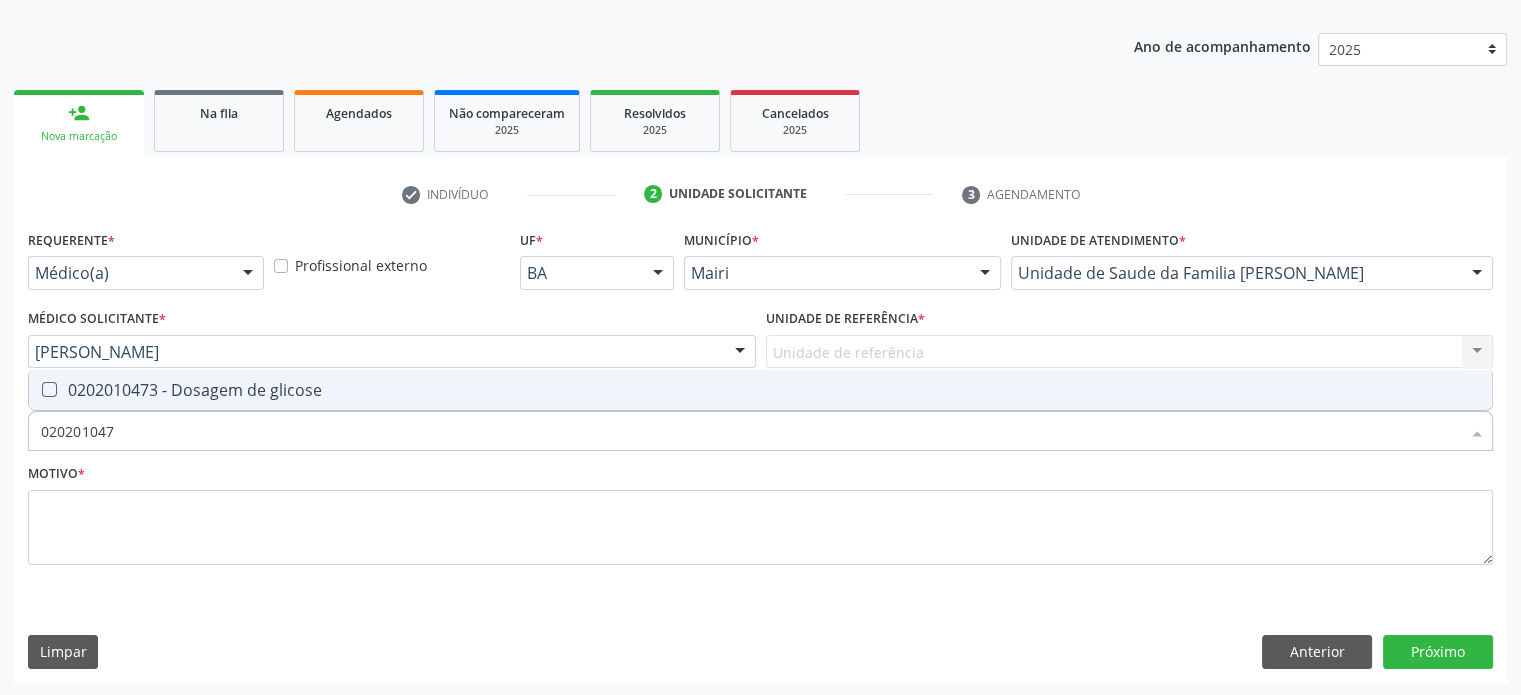 type on "0202010473" 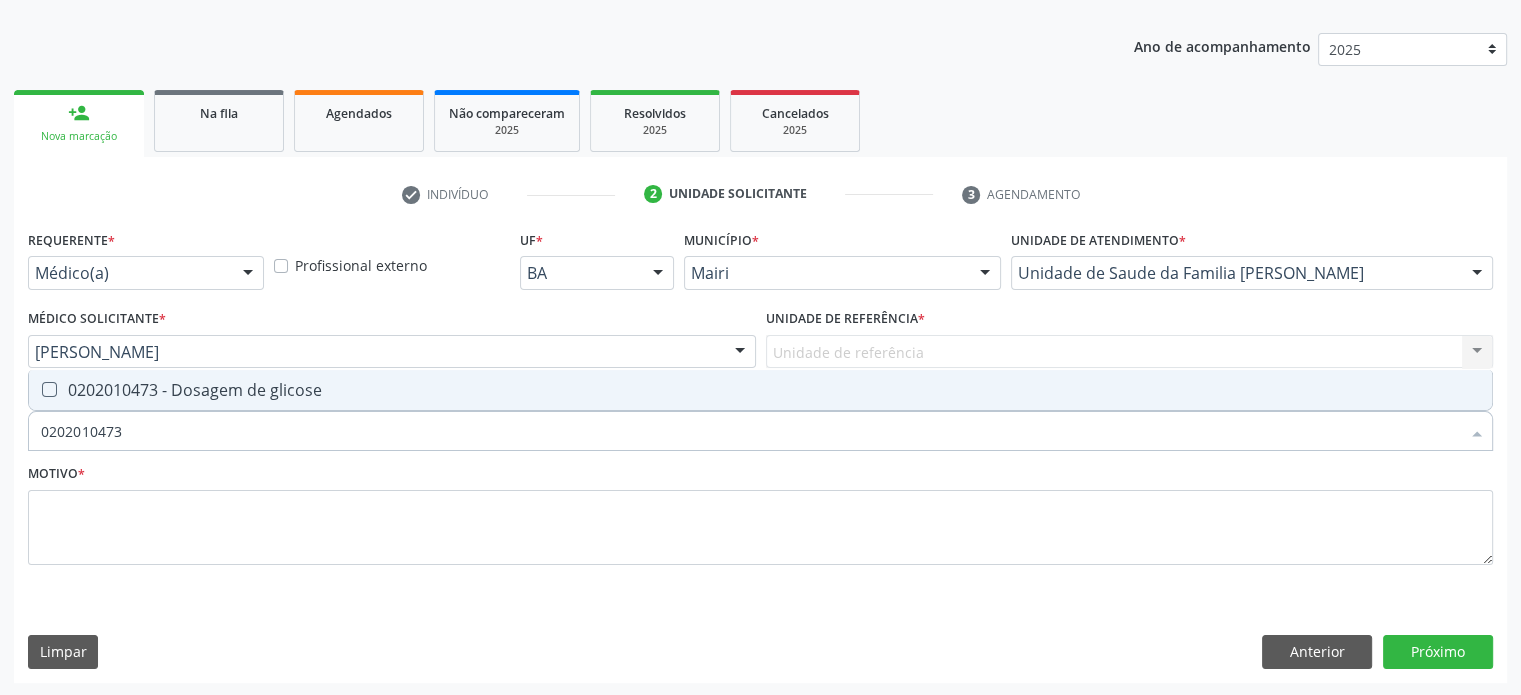 click on "0202010473 - Dosagem de glicose" at bounding box center [760, 390] 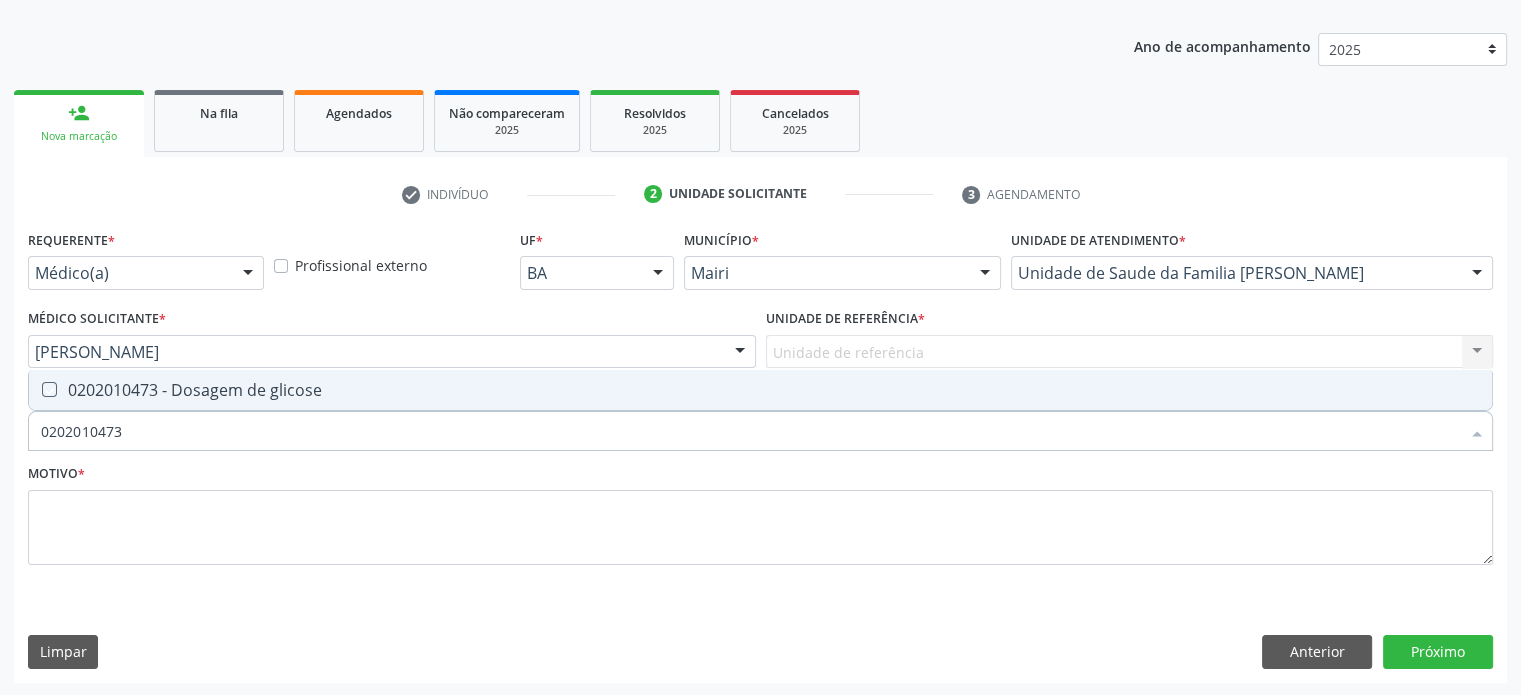 checkbox on "true" 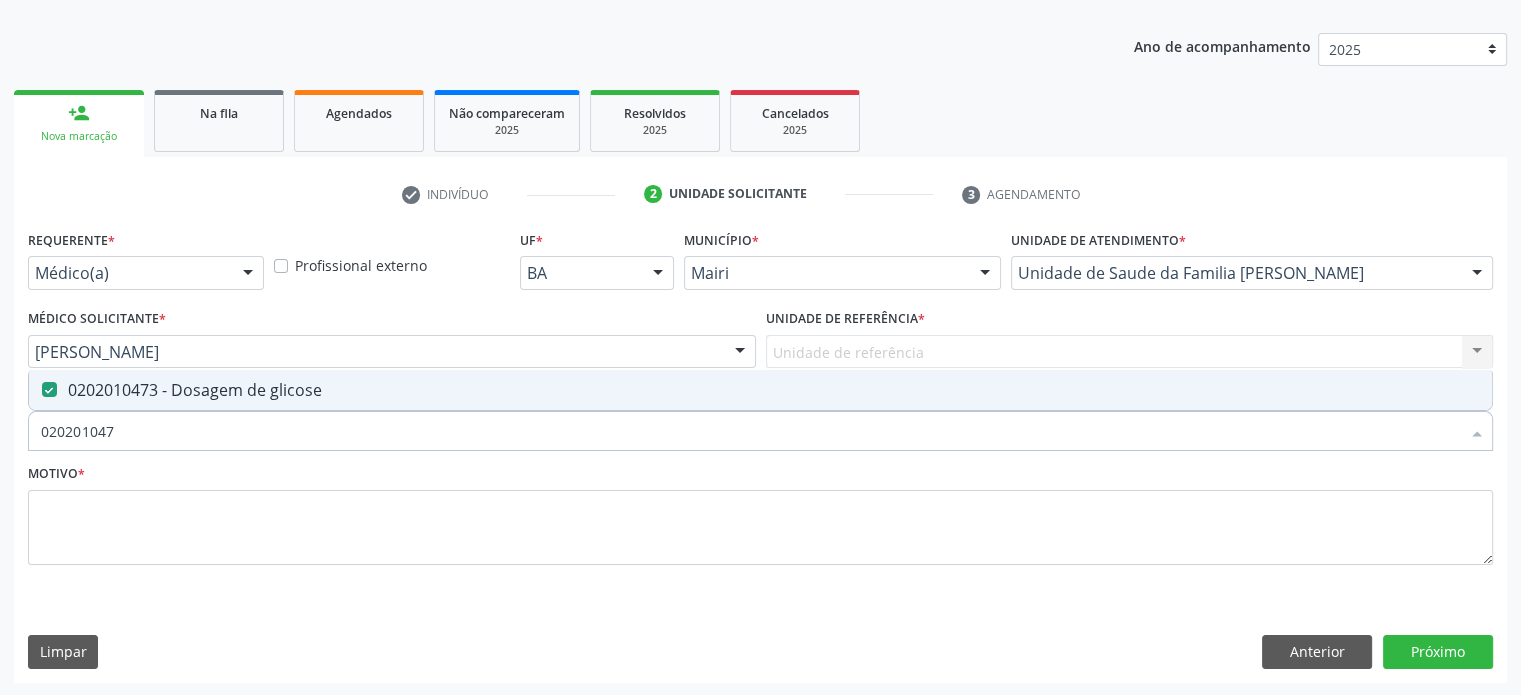 type on "02020104" 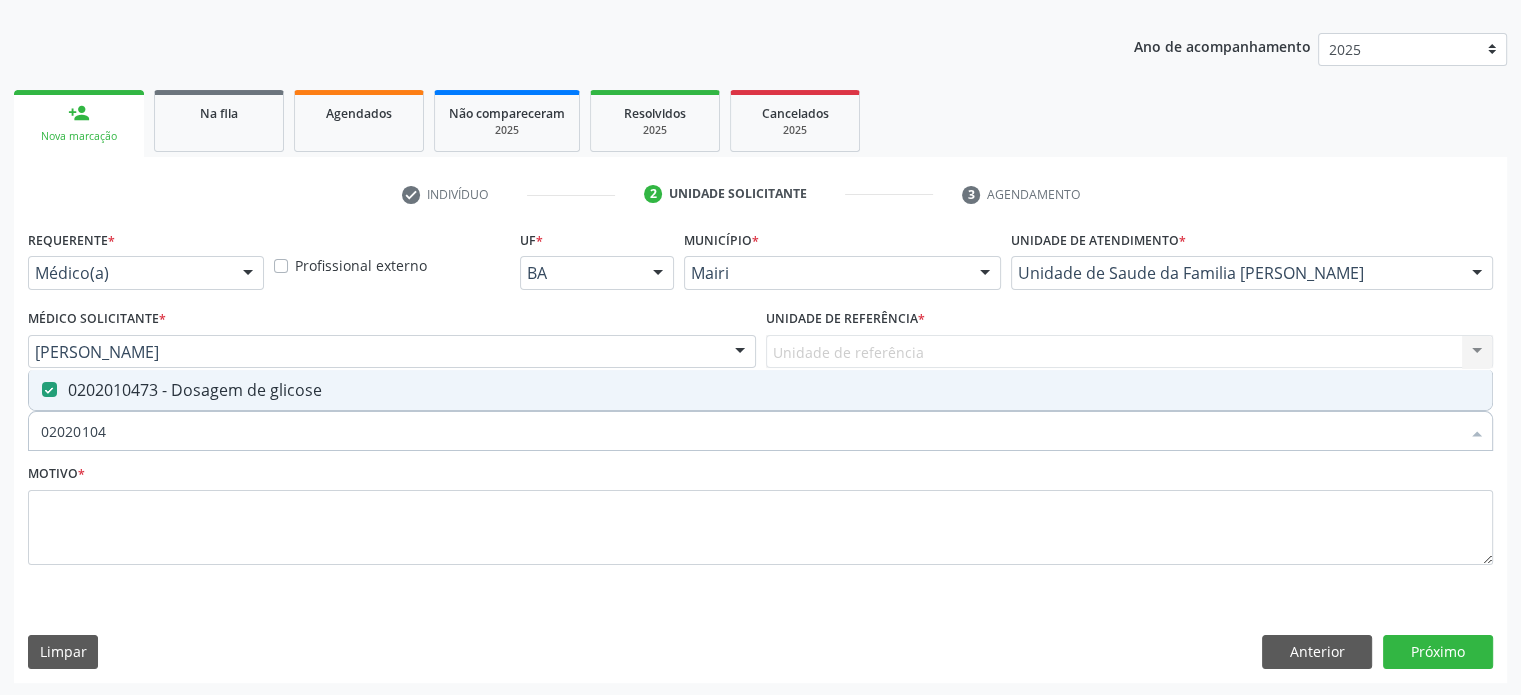 checkbox on "false" 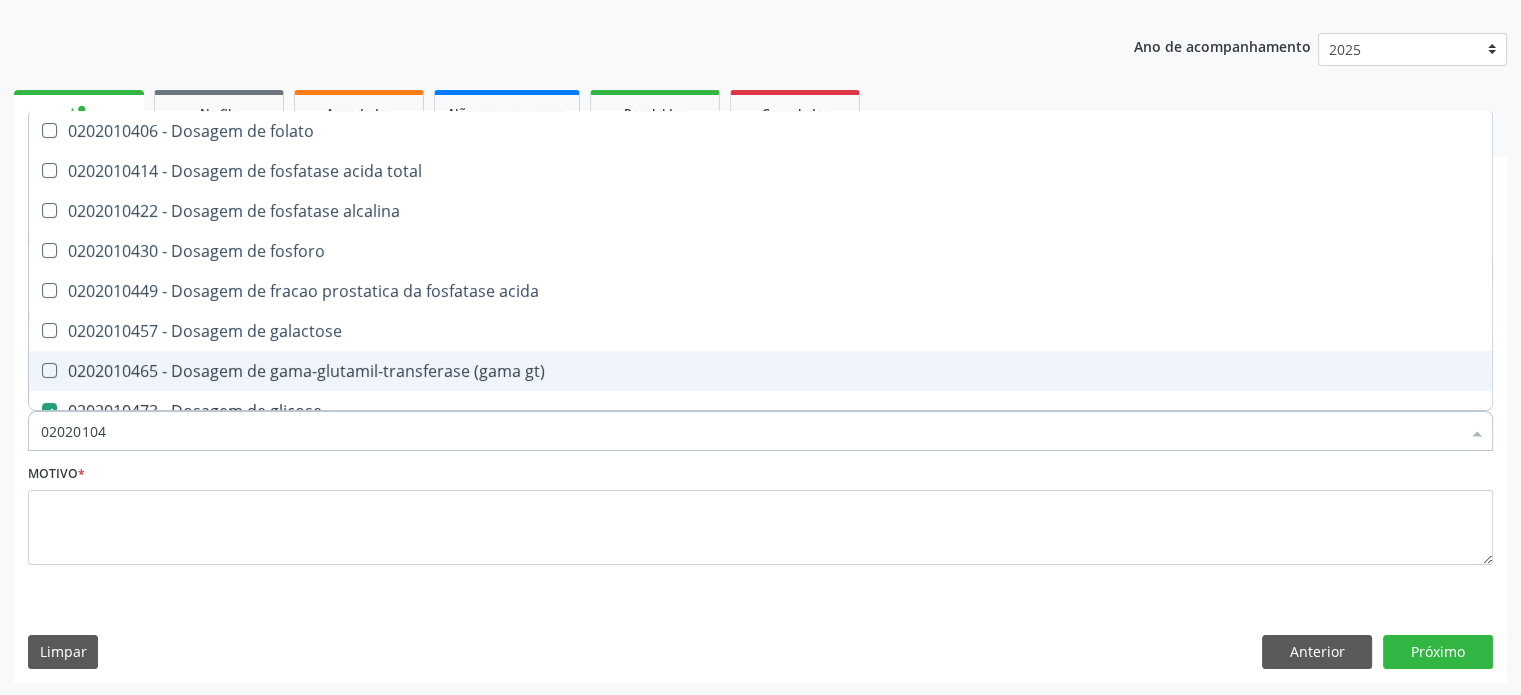type on "0202010" 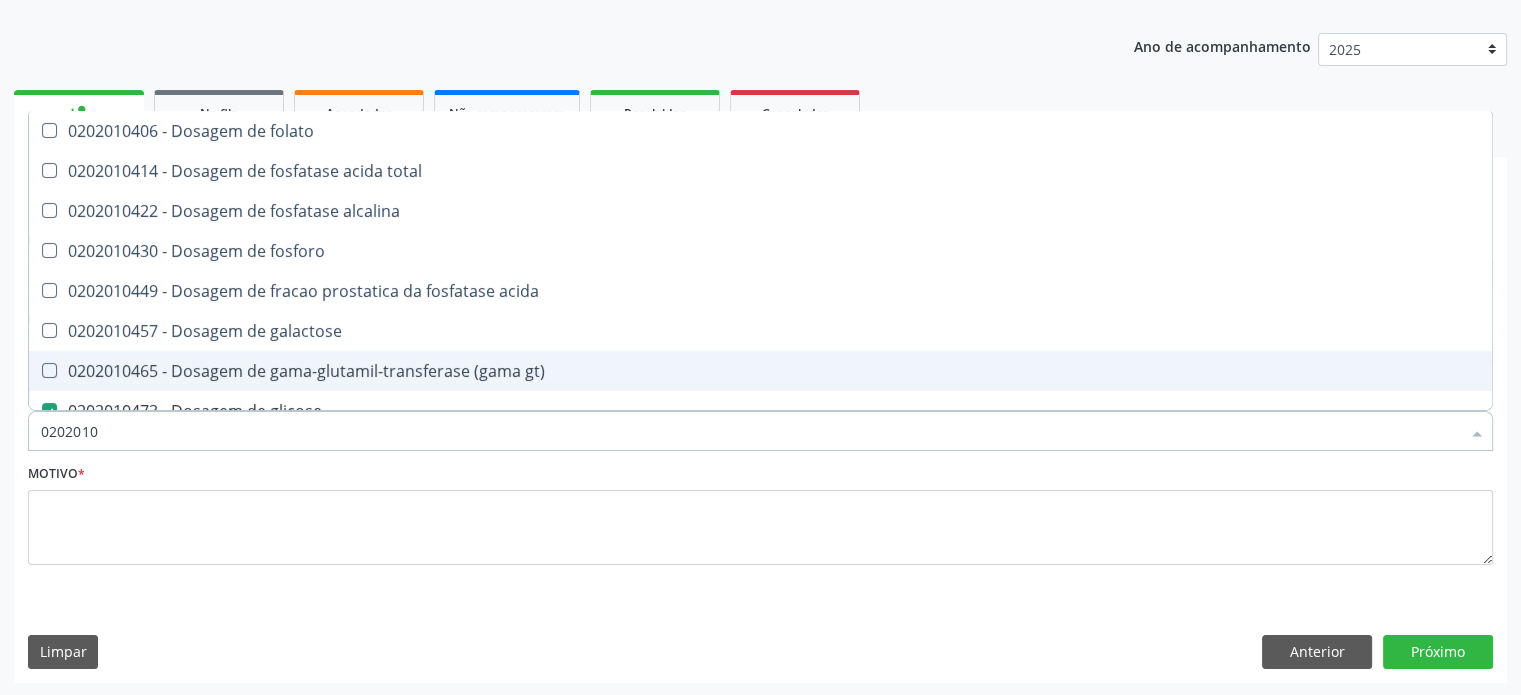 checkbox on "true" 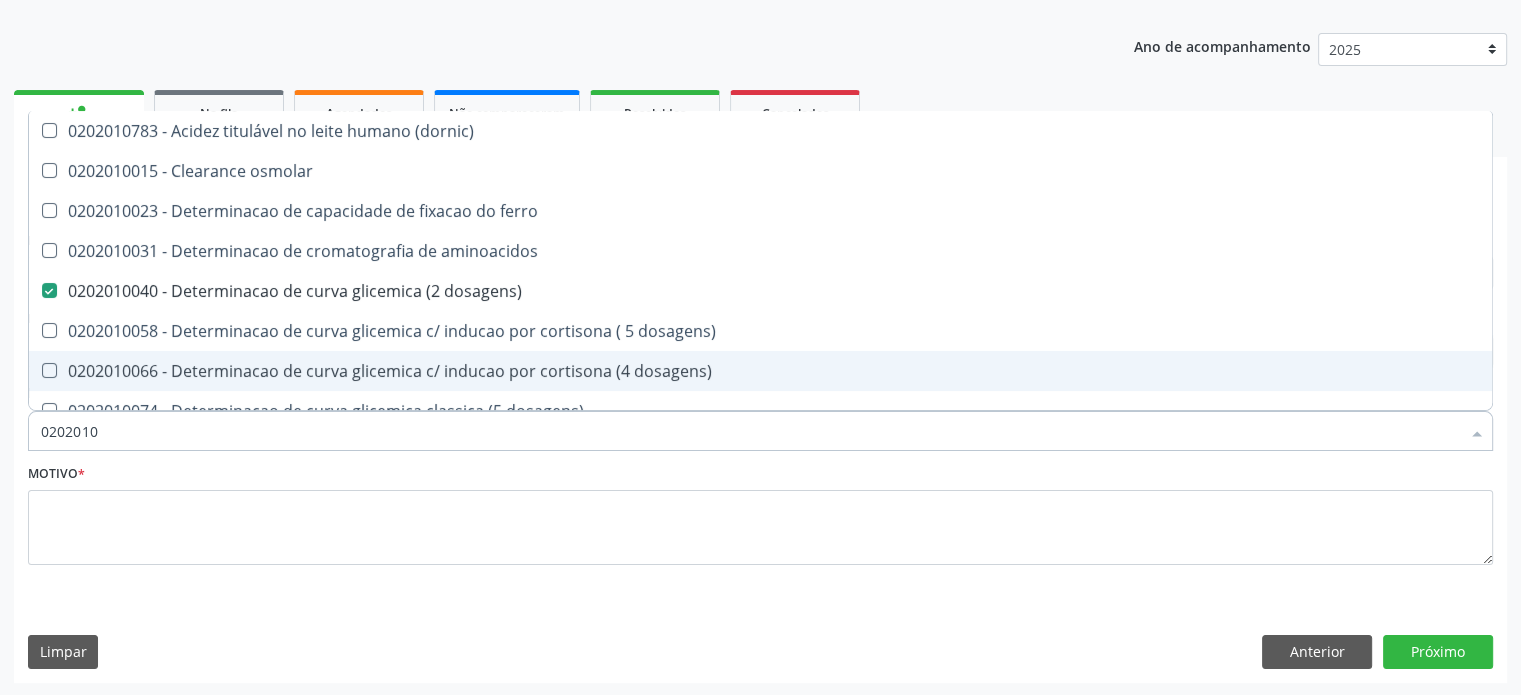 type on "02020102" 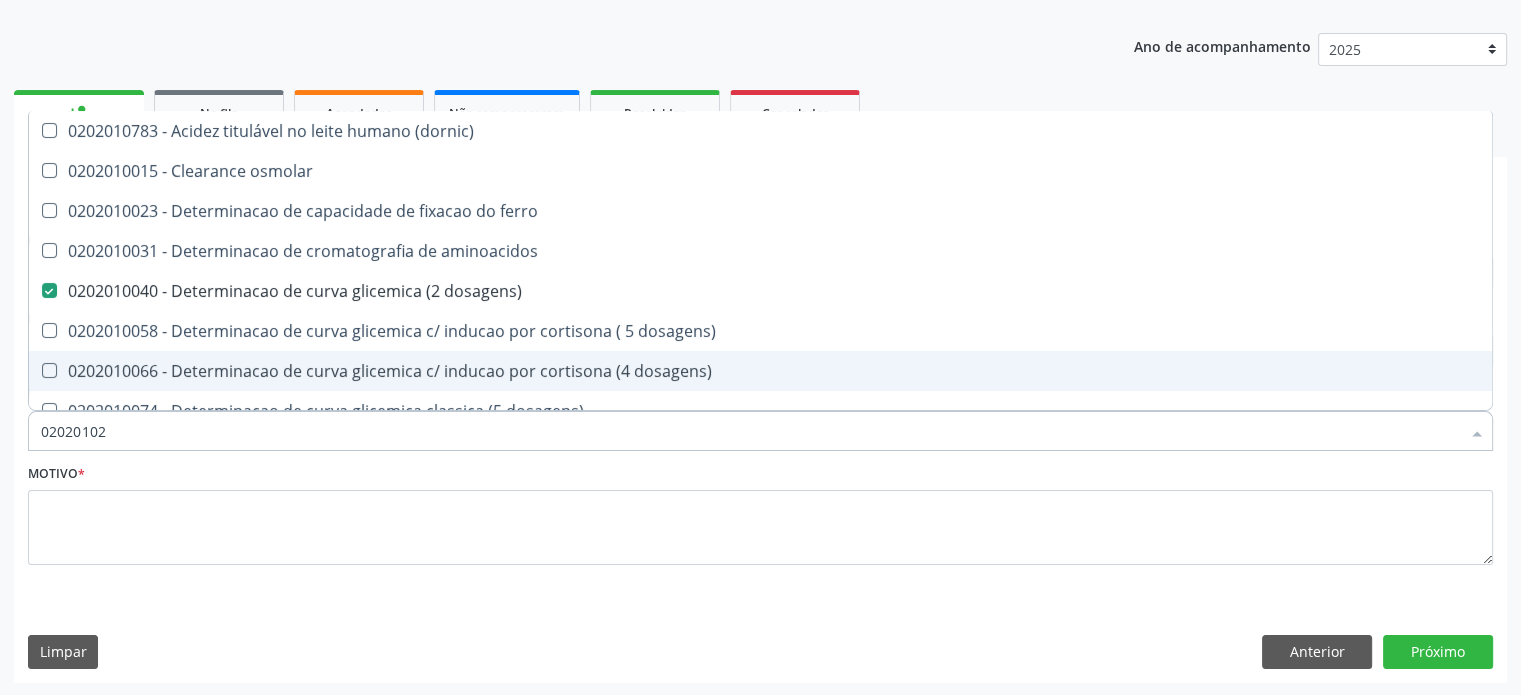 checkbox on "false" 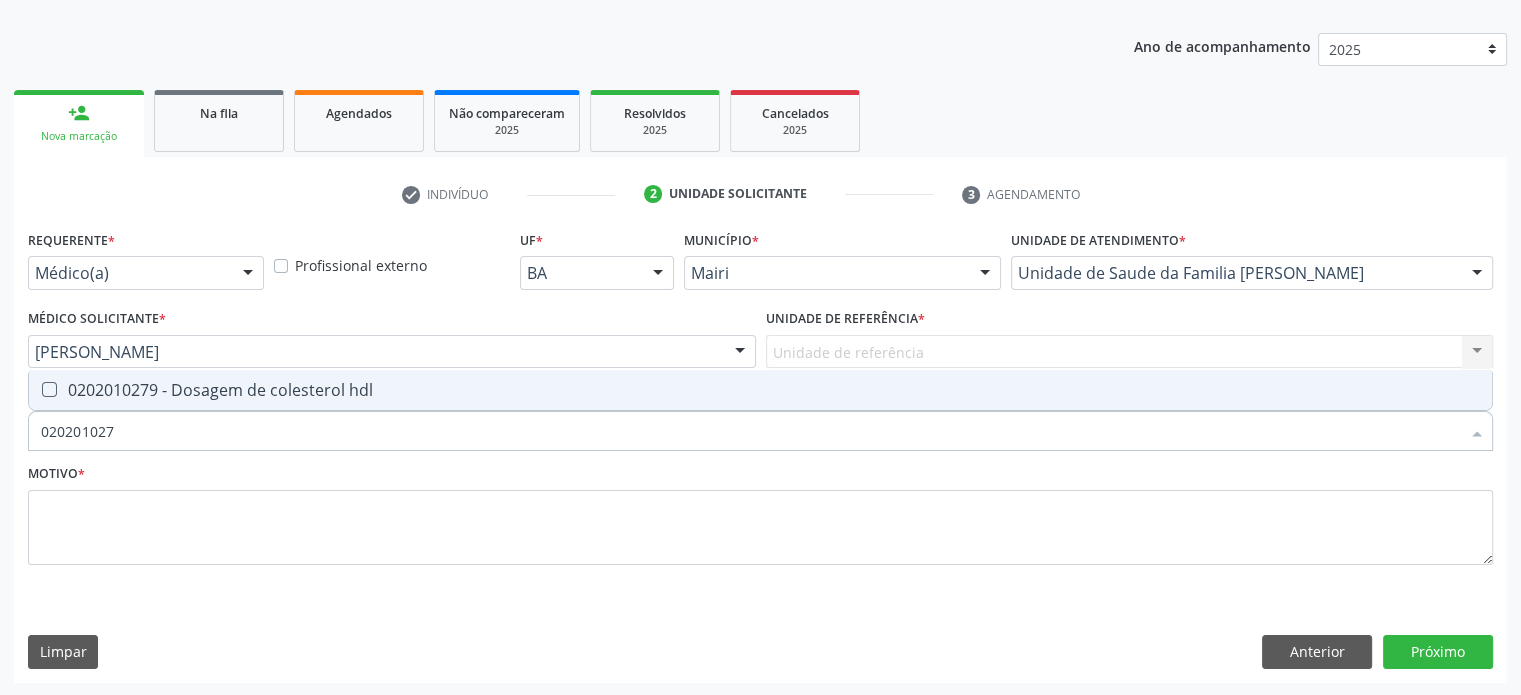 type on "0202010279" 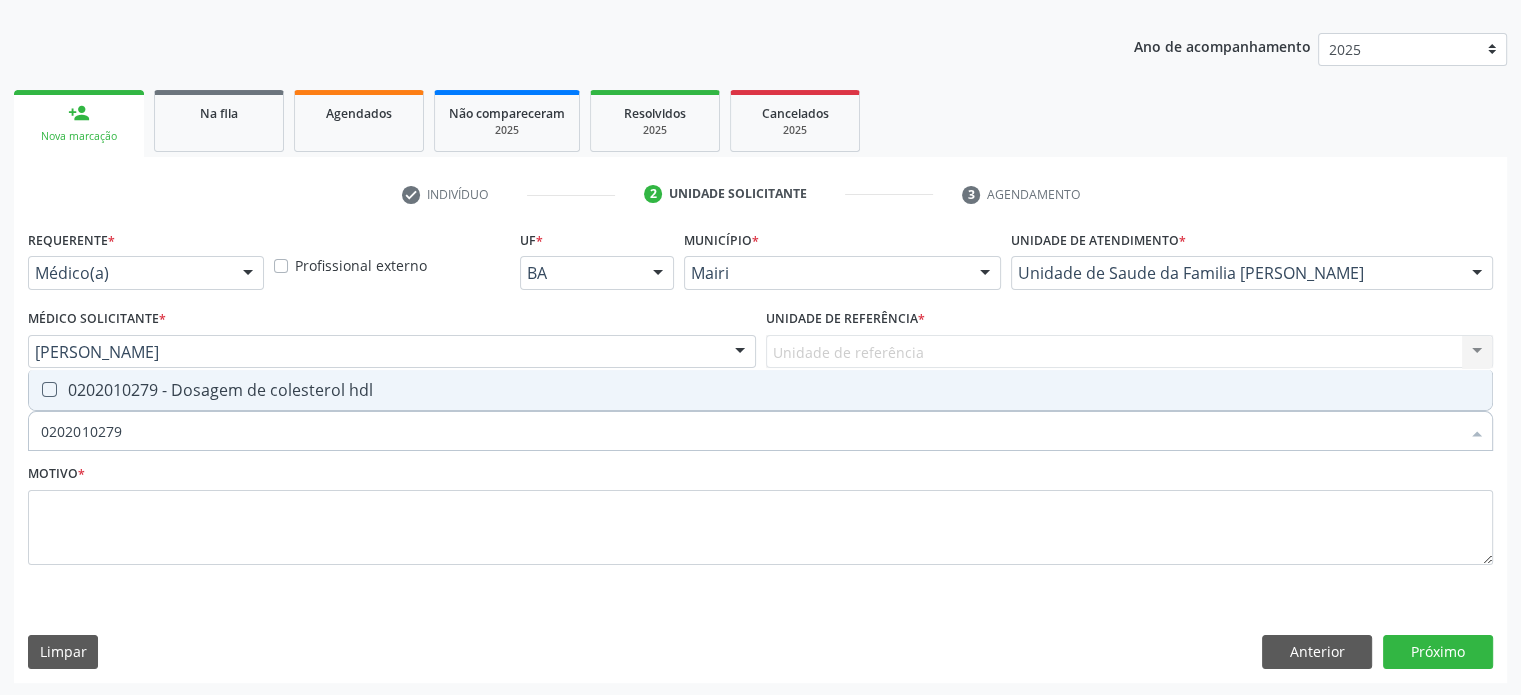 click on "0202010279 - Dosagem de colesterol hdl" at bounding box center (760, 390) 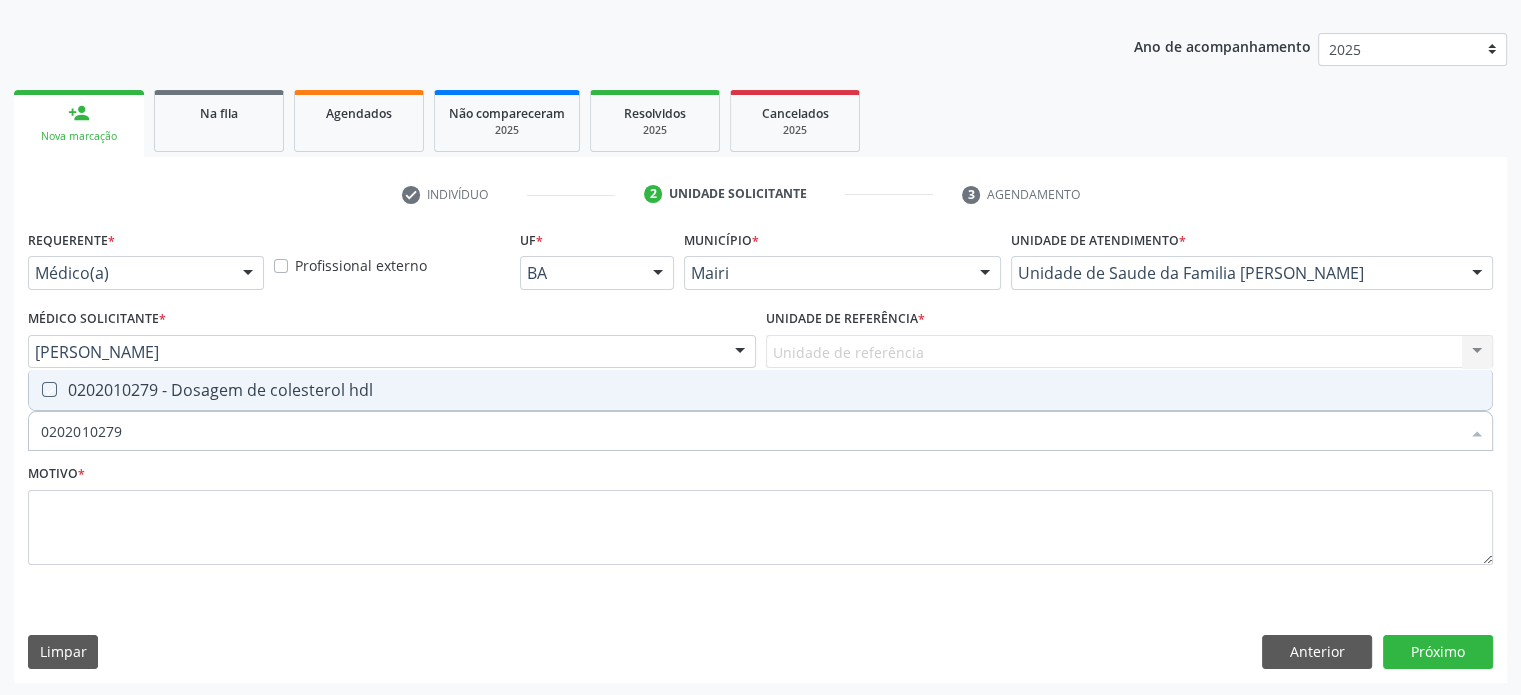 checkbox on "true" 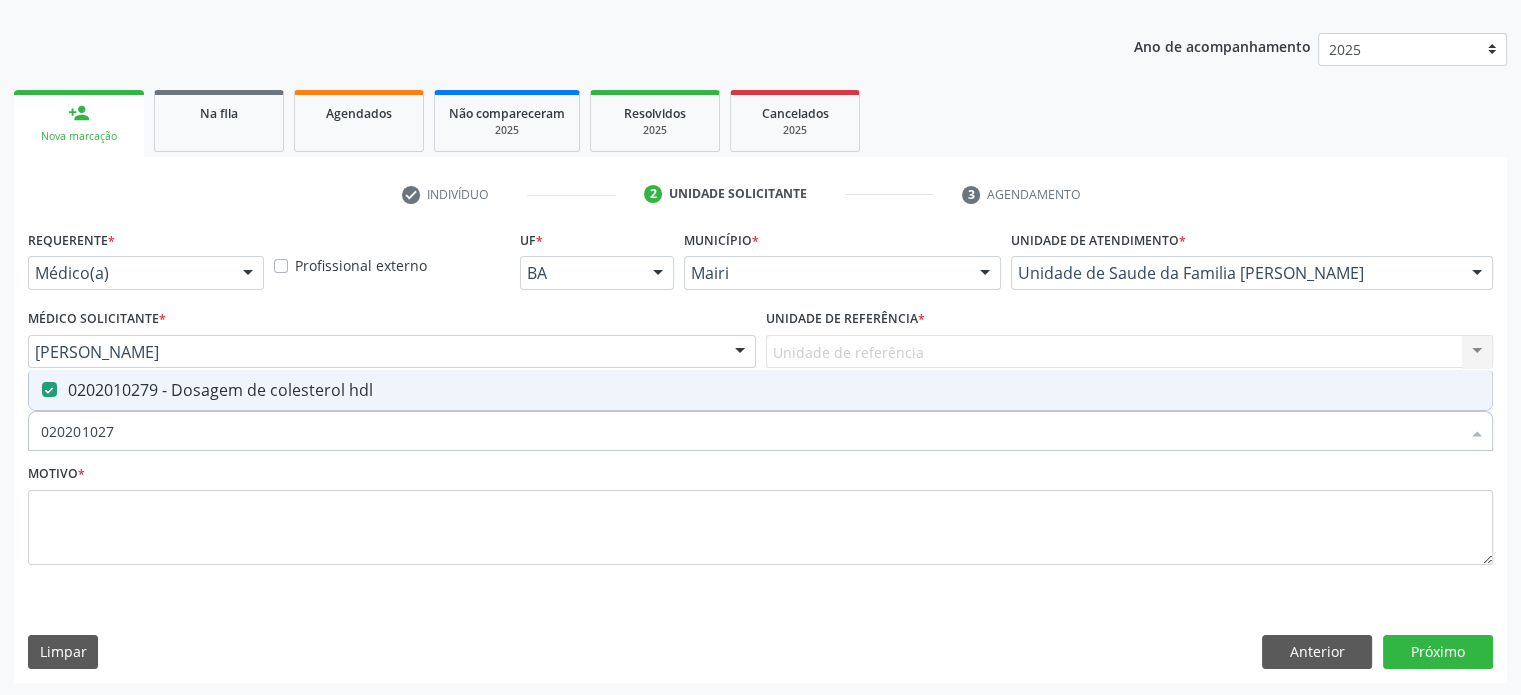 type on "02020102" 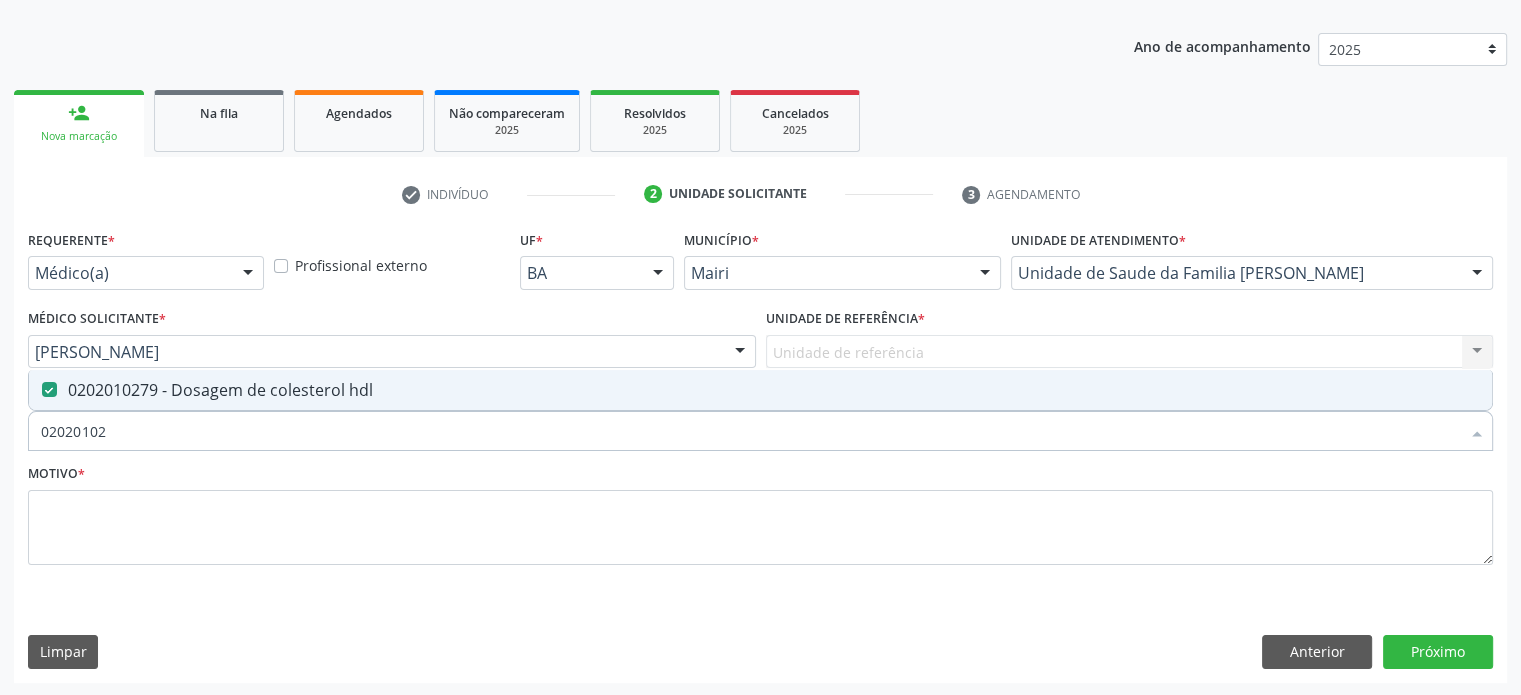 checkbox on "false" 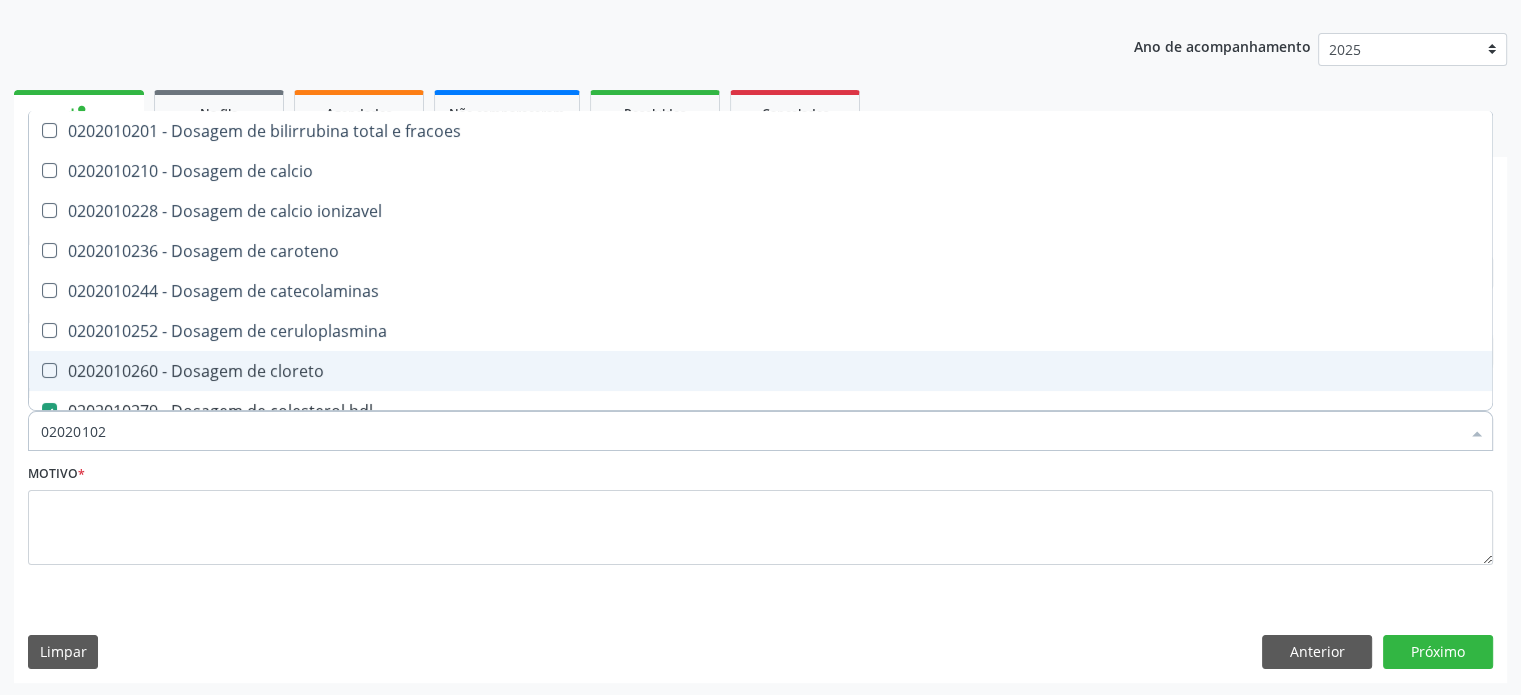 type on "0202010" 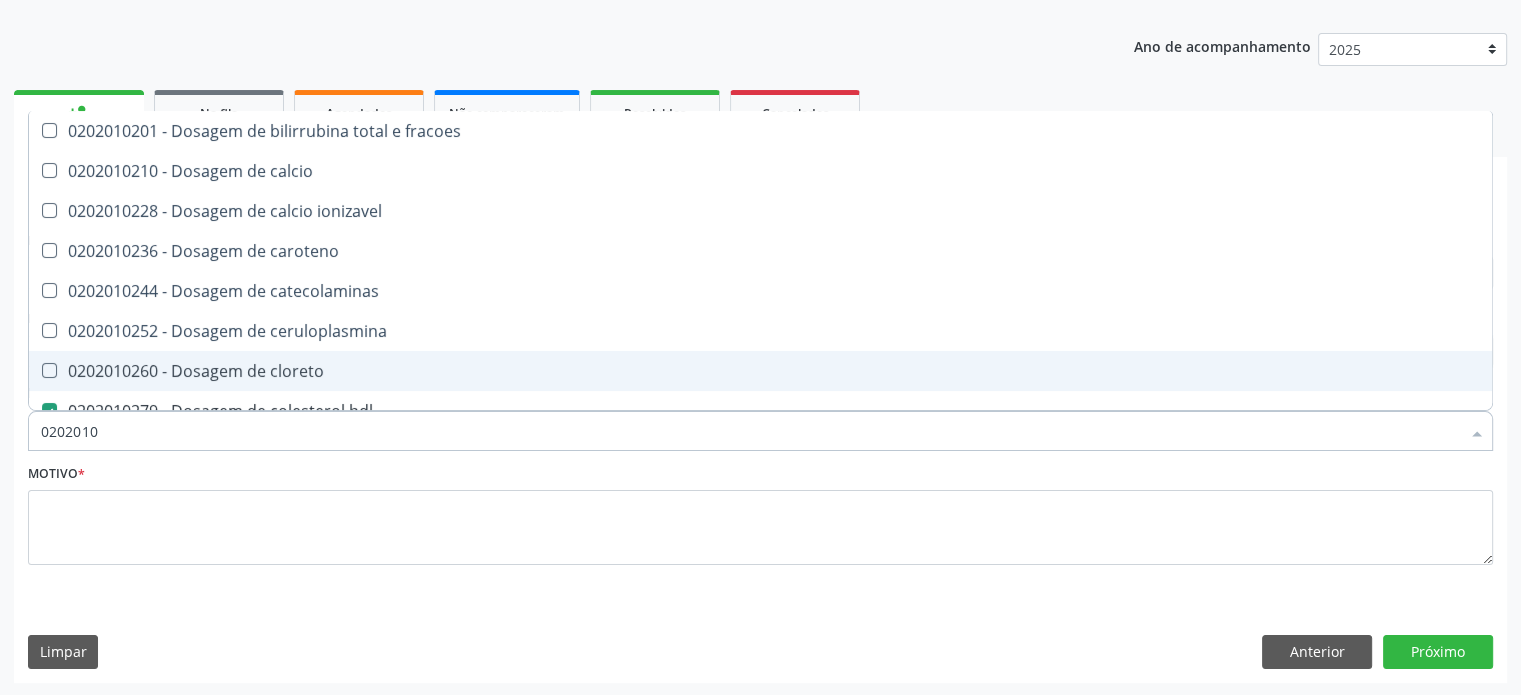 checkbox on "true" 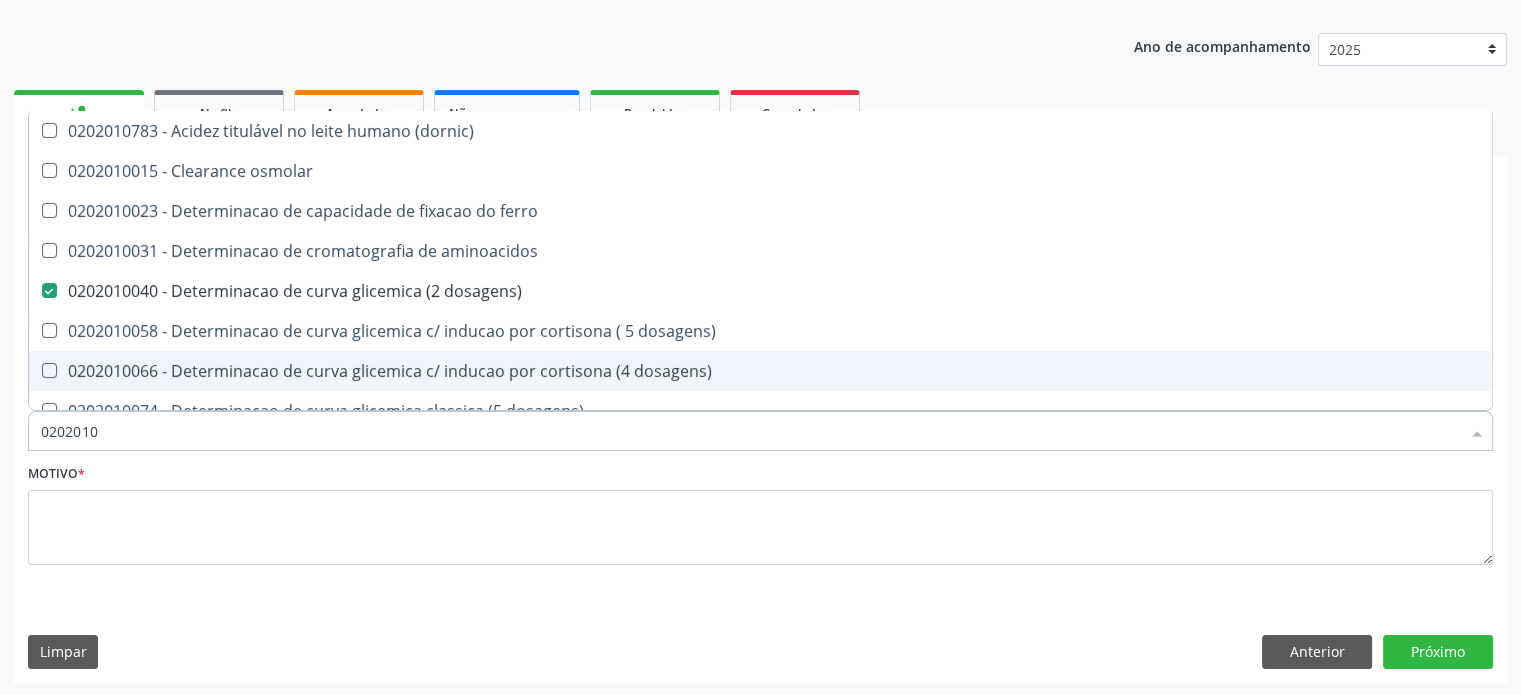 type on "02020105" 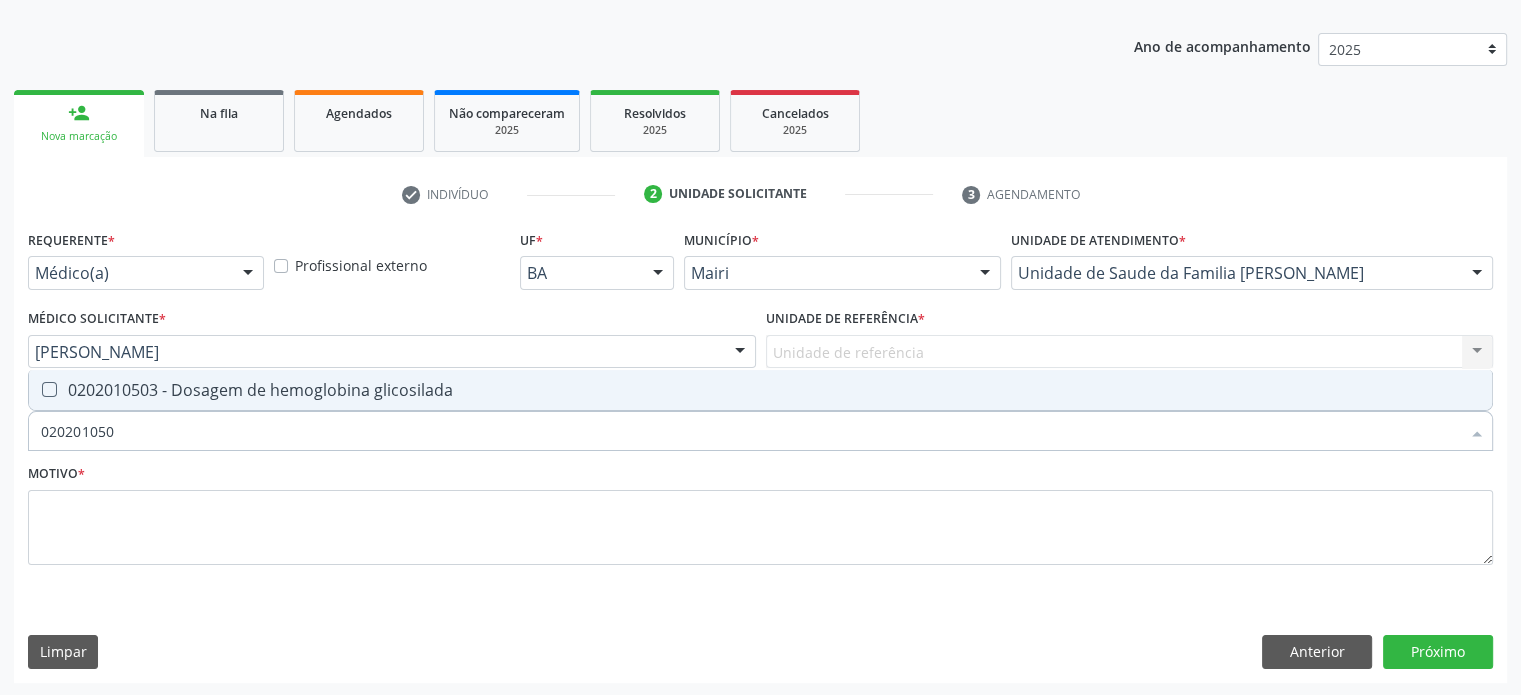 type on "0202010503" 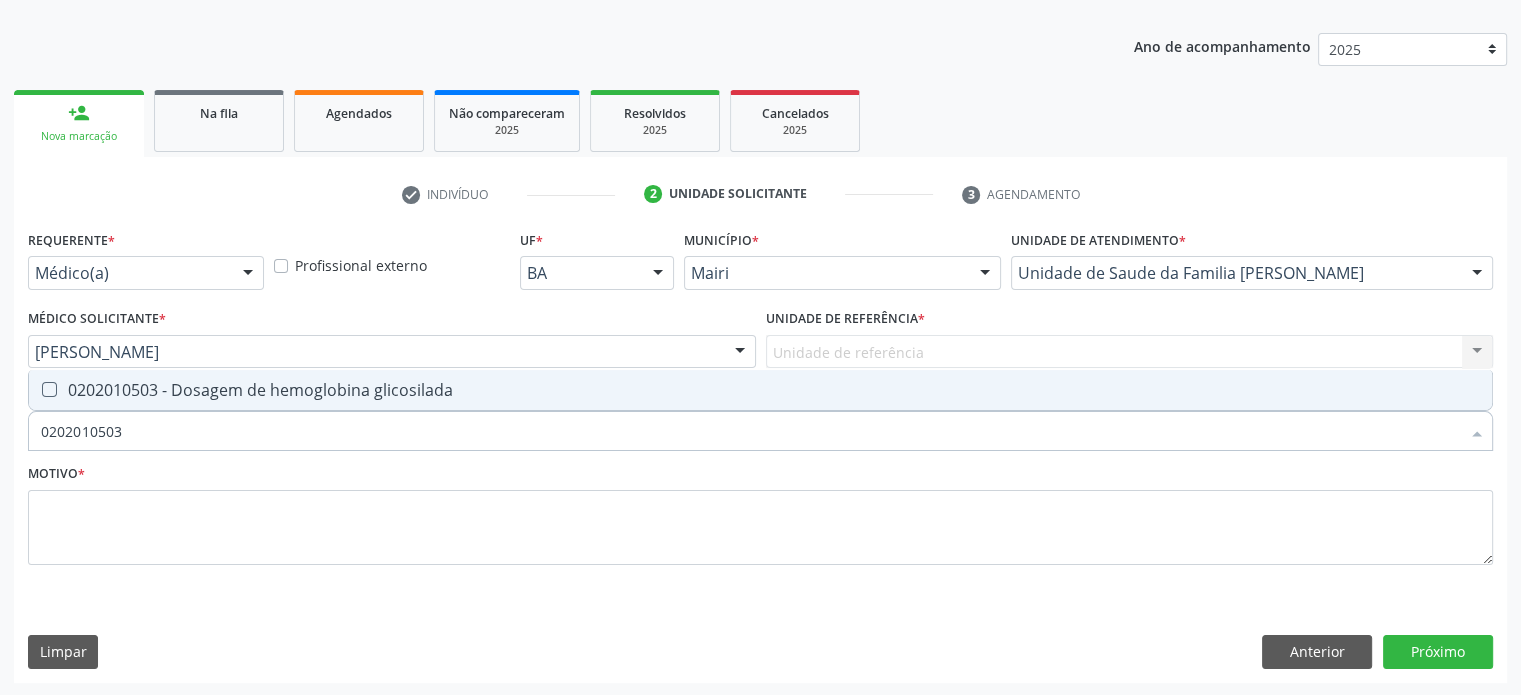 click on "0202010503 - Dosagem de hemoglobina glicosilada" at bounding box center (760, 390) 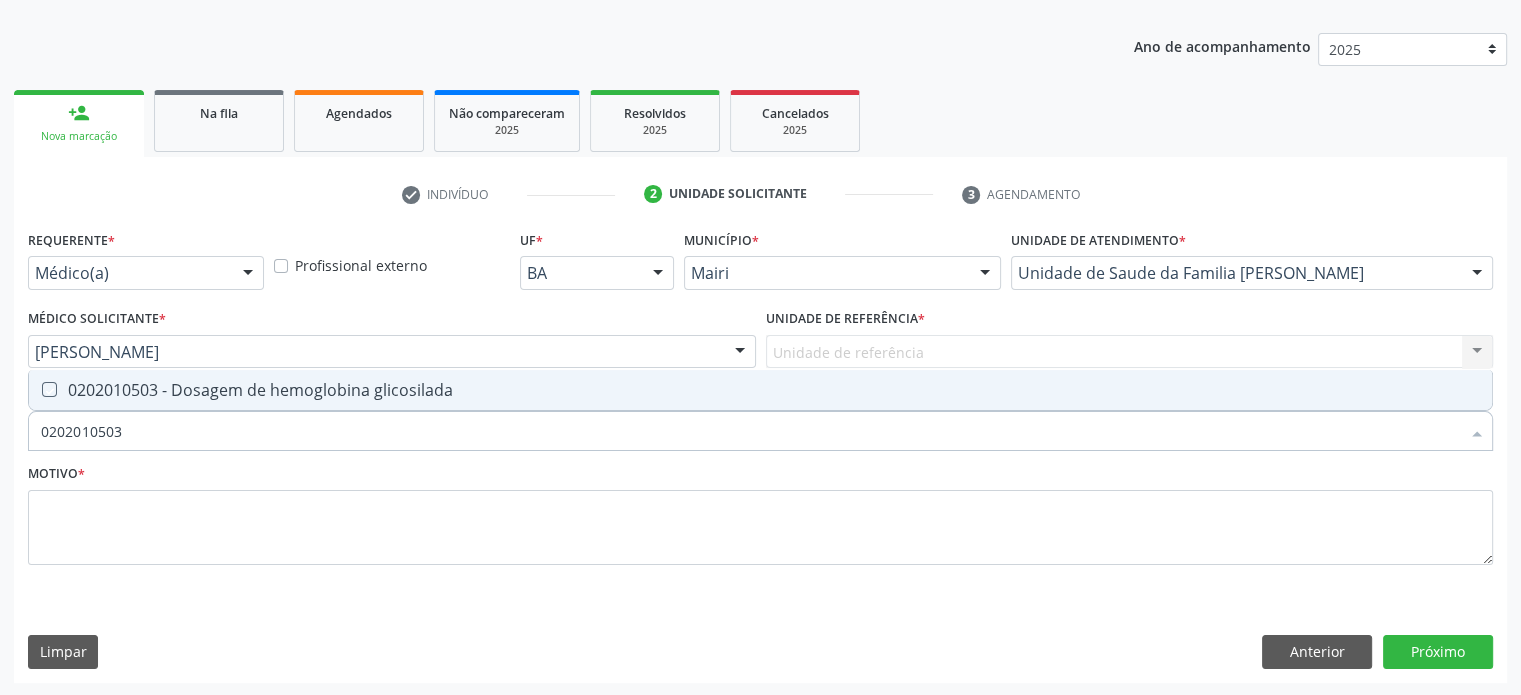 checkbox on "true" 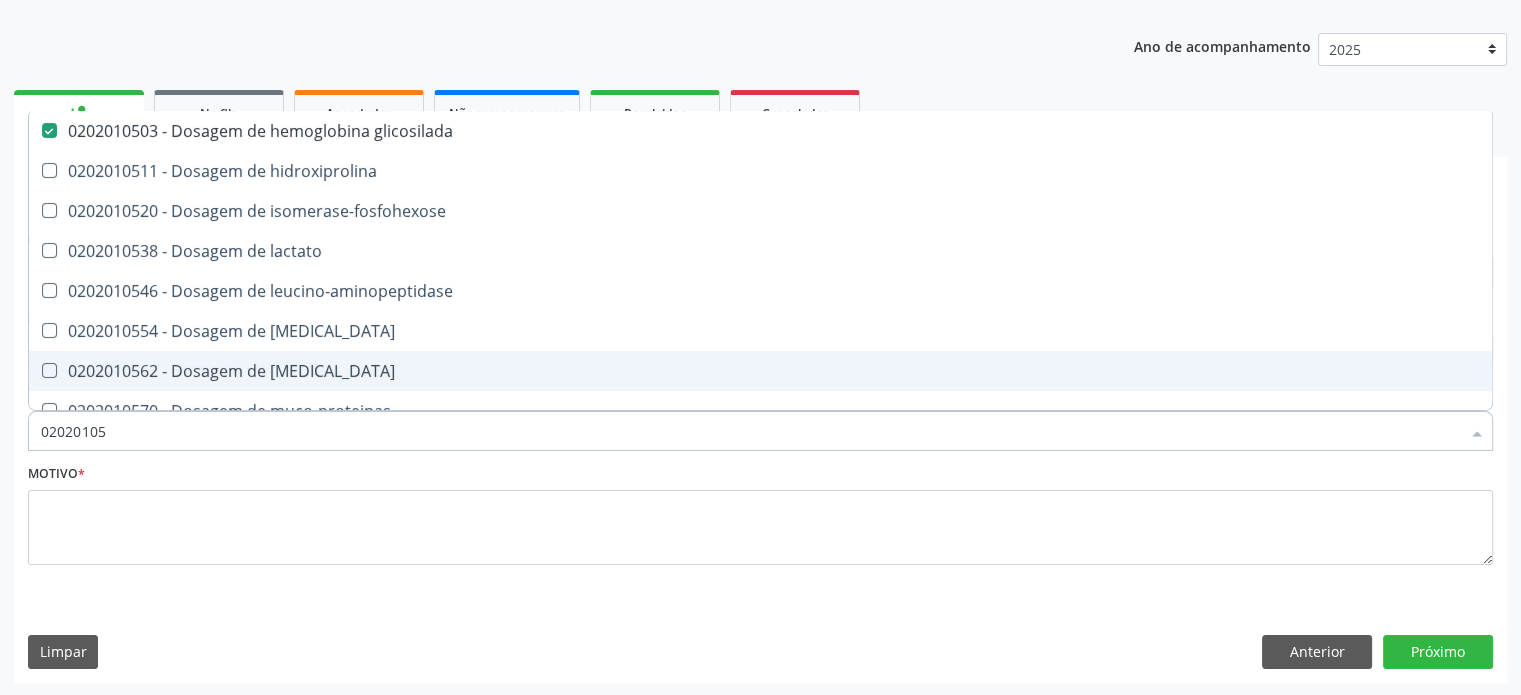 type on "0202010" 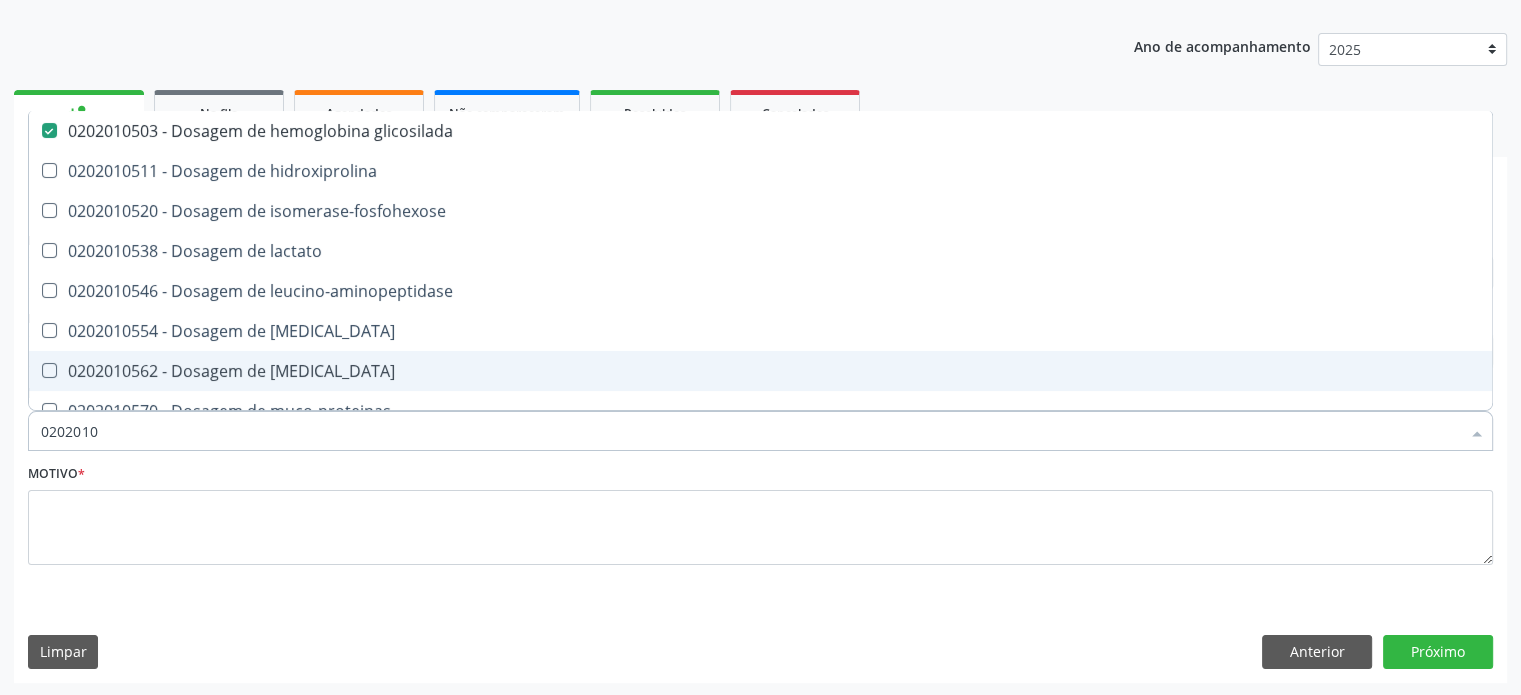 checkbox on "false" 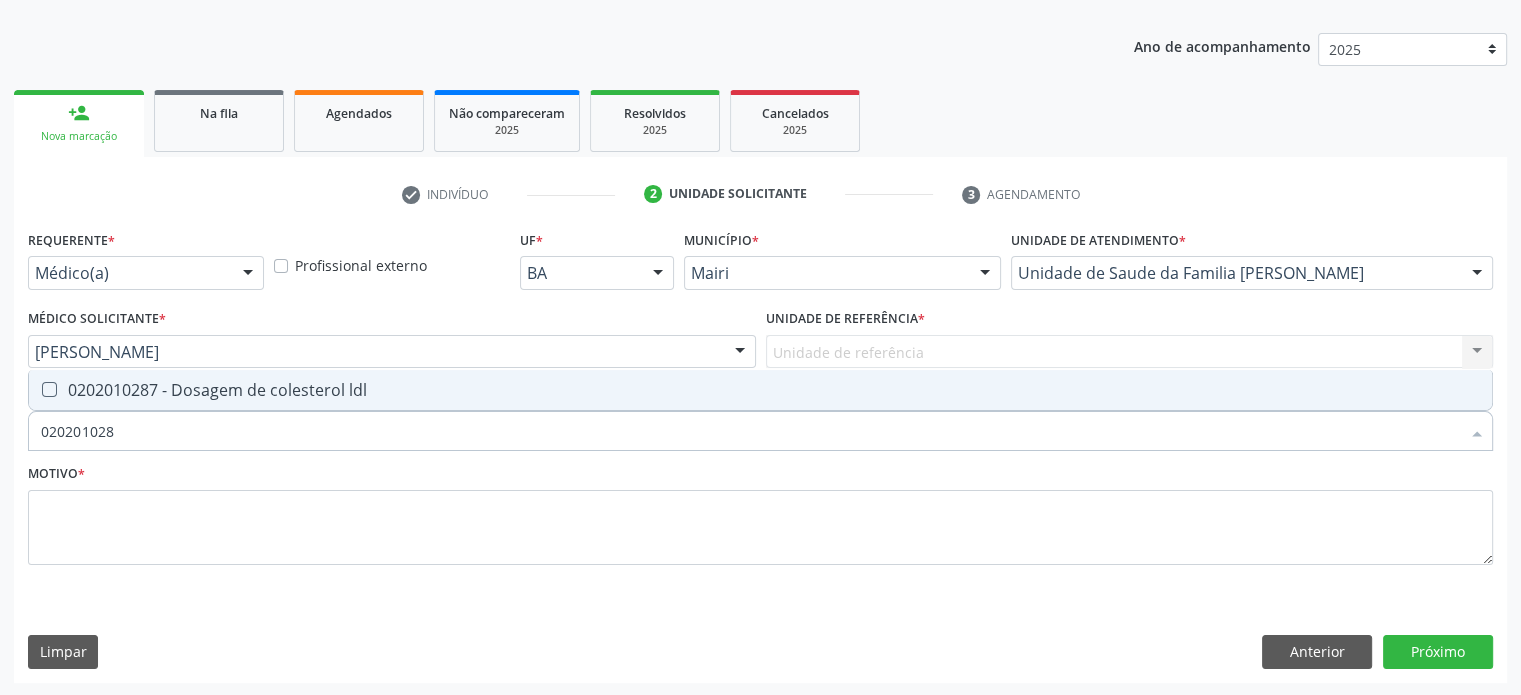 type on "0202010287" 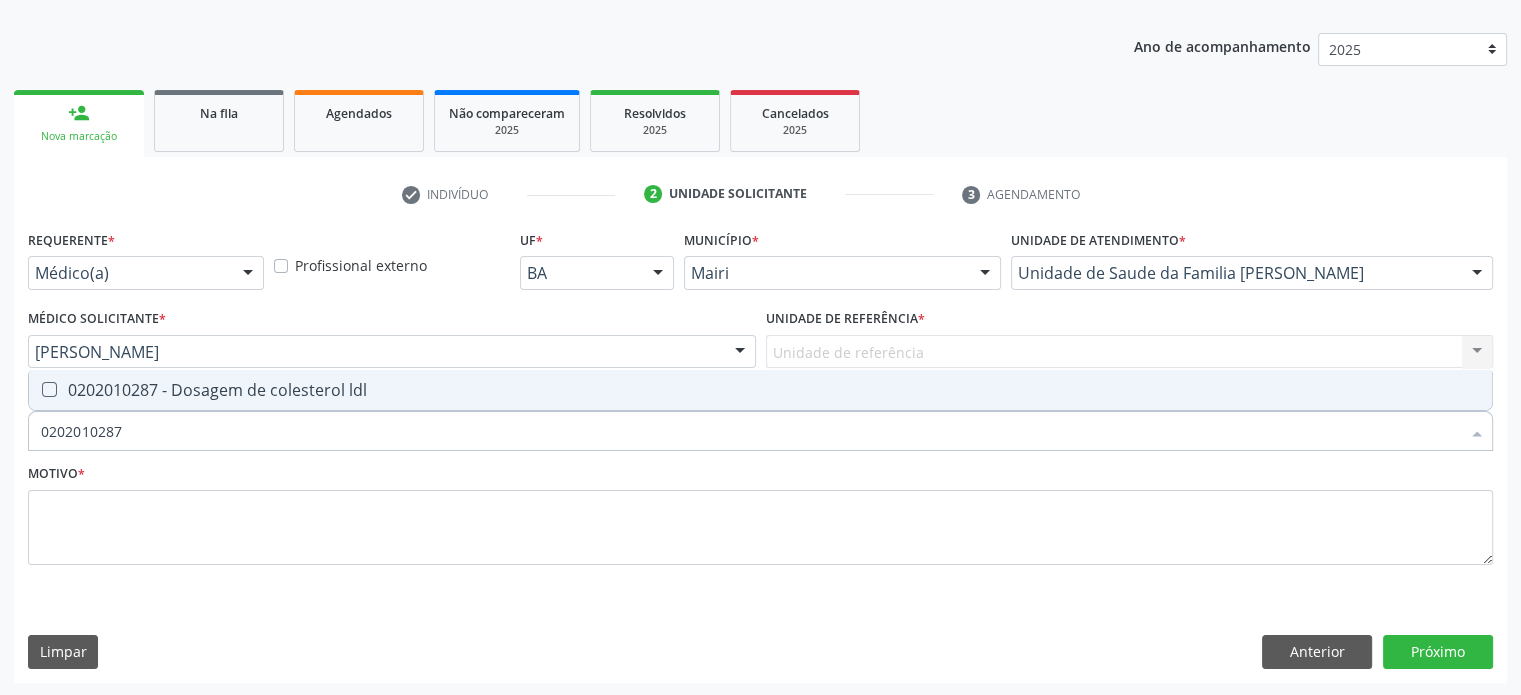 click on "0202010287 - Dosagem de colesterol ldl" at bounding box center [760, 390] 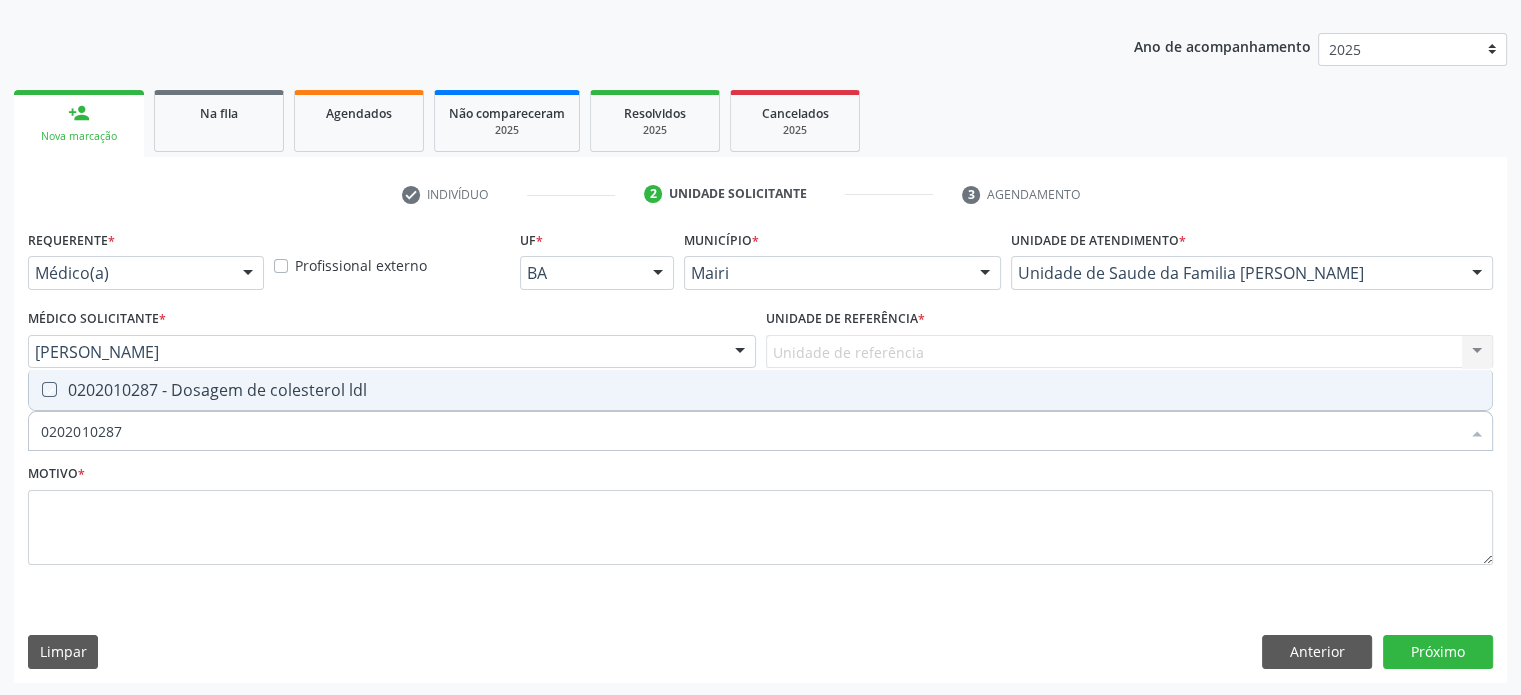 checkbox on "true" 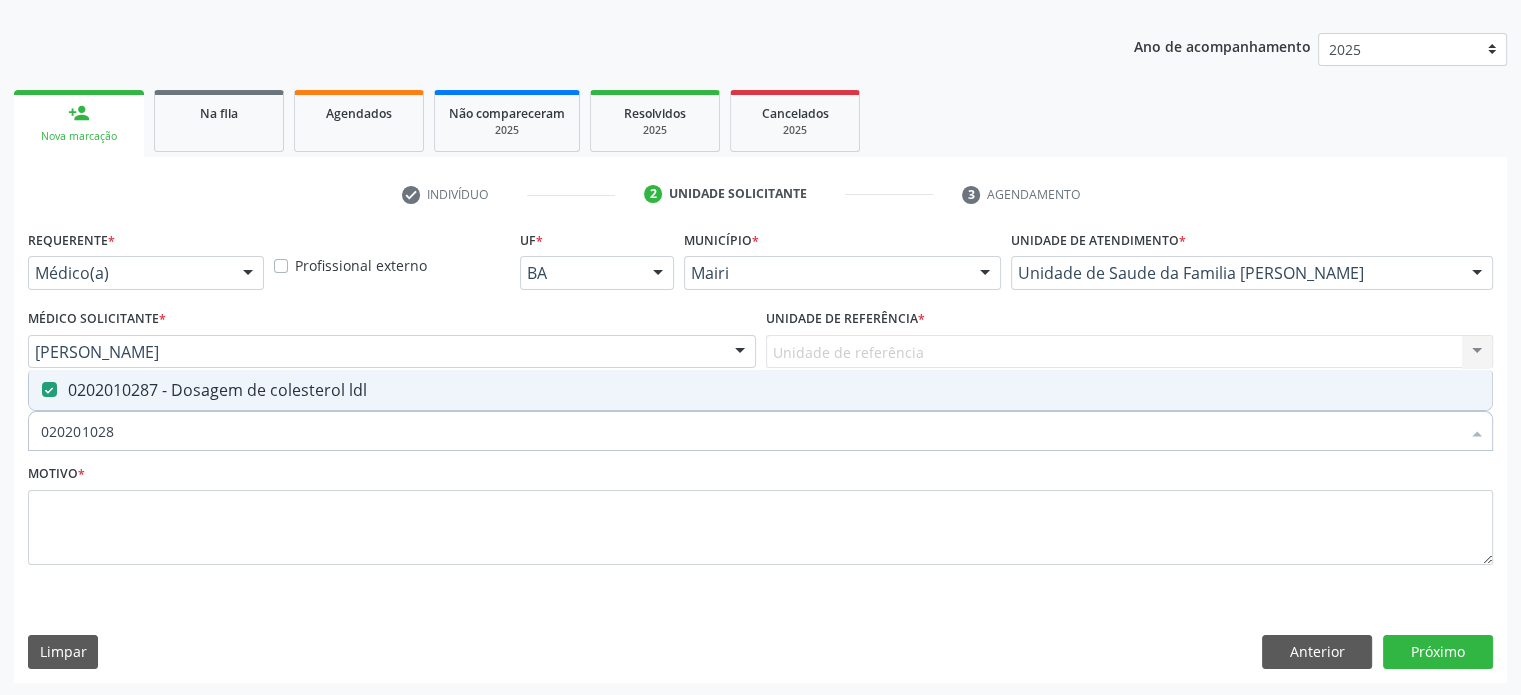 type on "02020102" 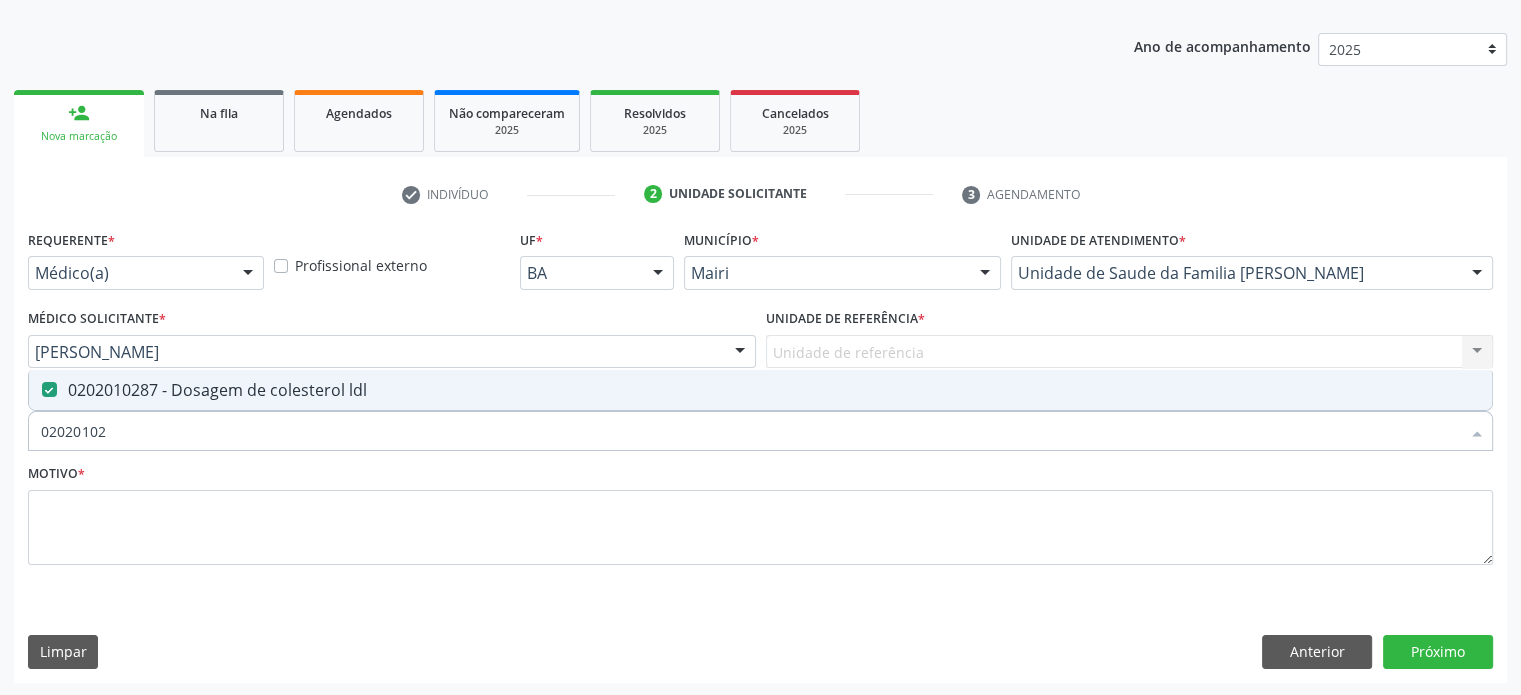 checkbox on "false" 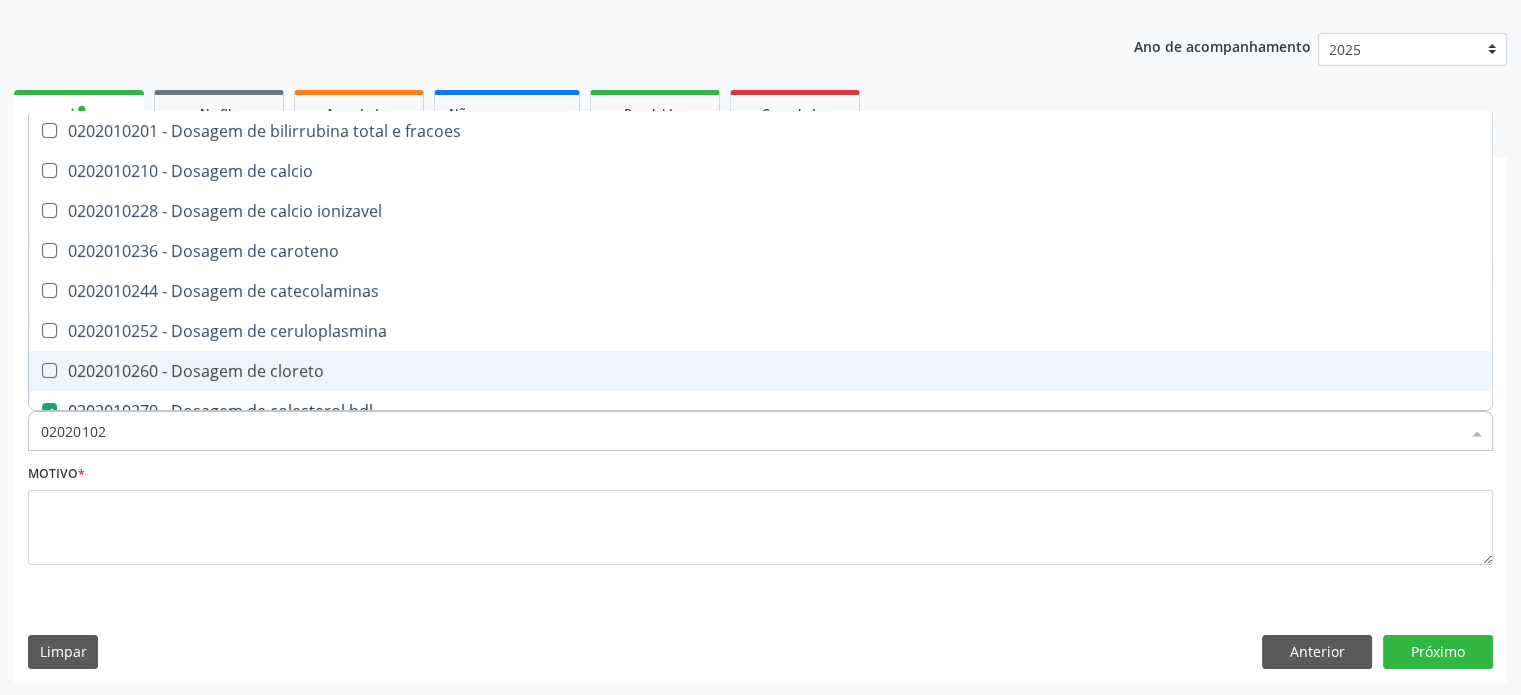 type on "0202010" 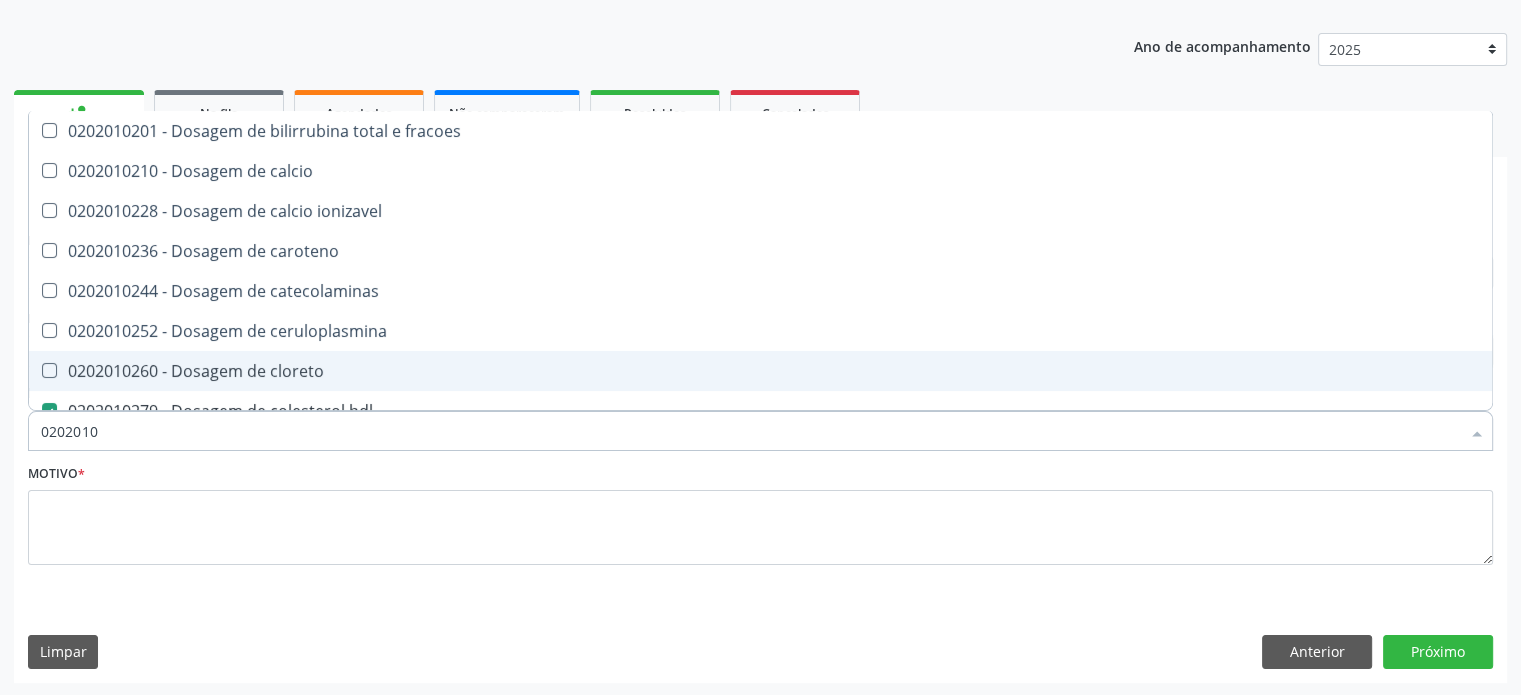 checkbox on "true" 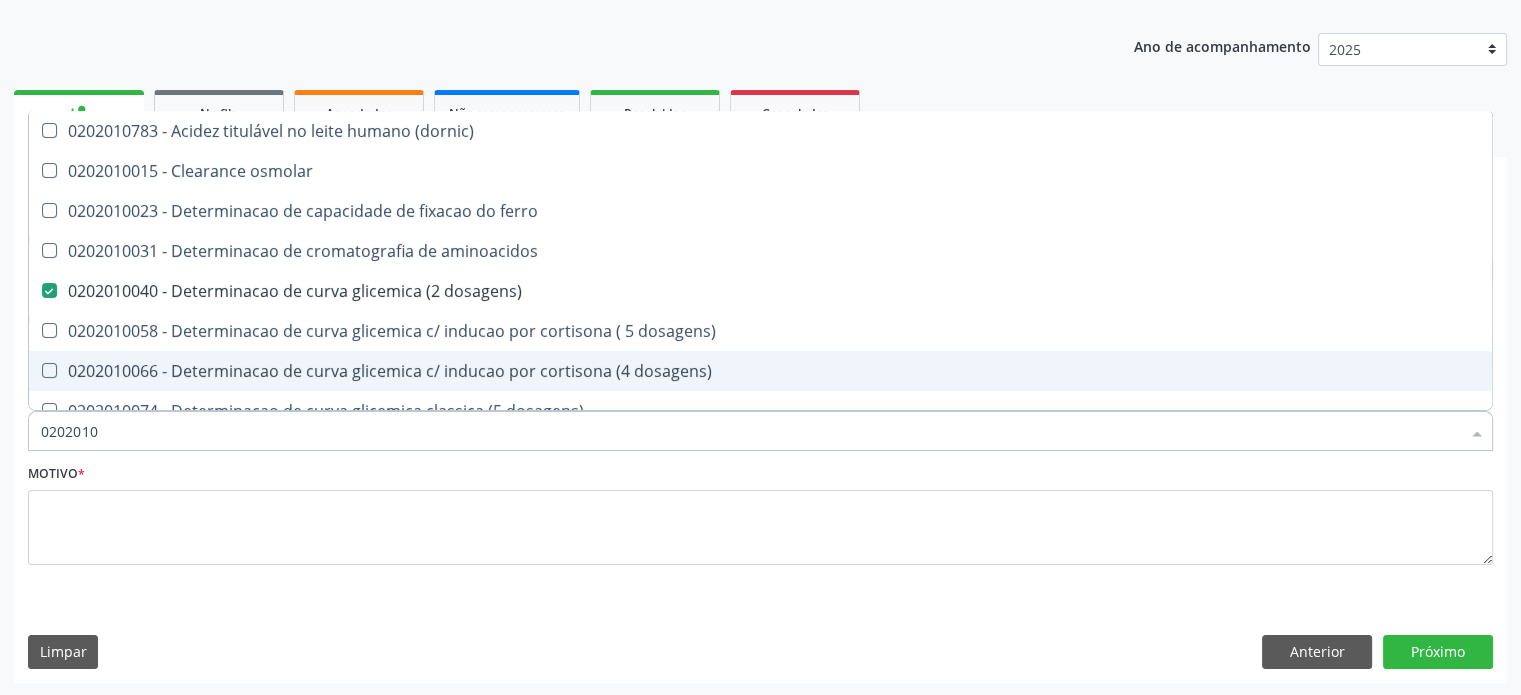 type on "020201" 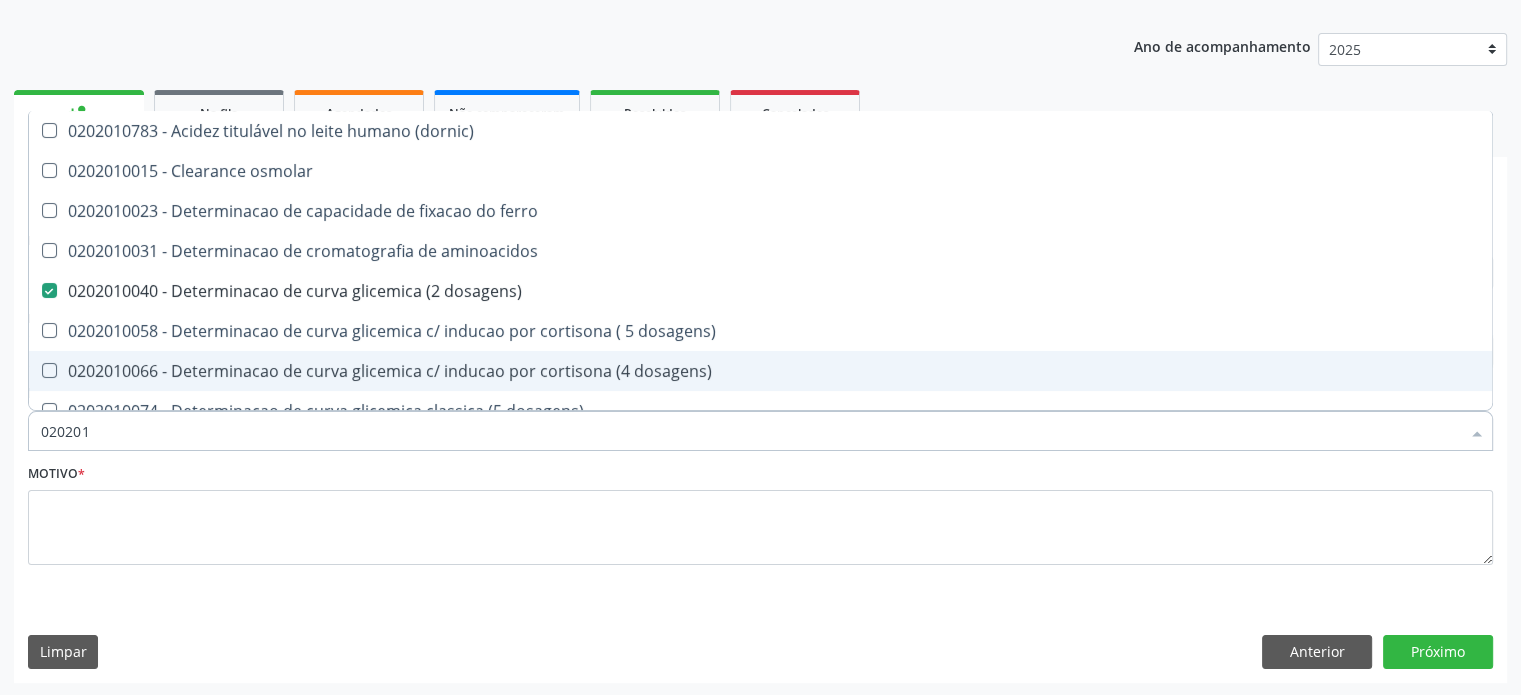 checkbox on "false" 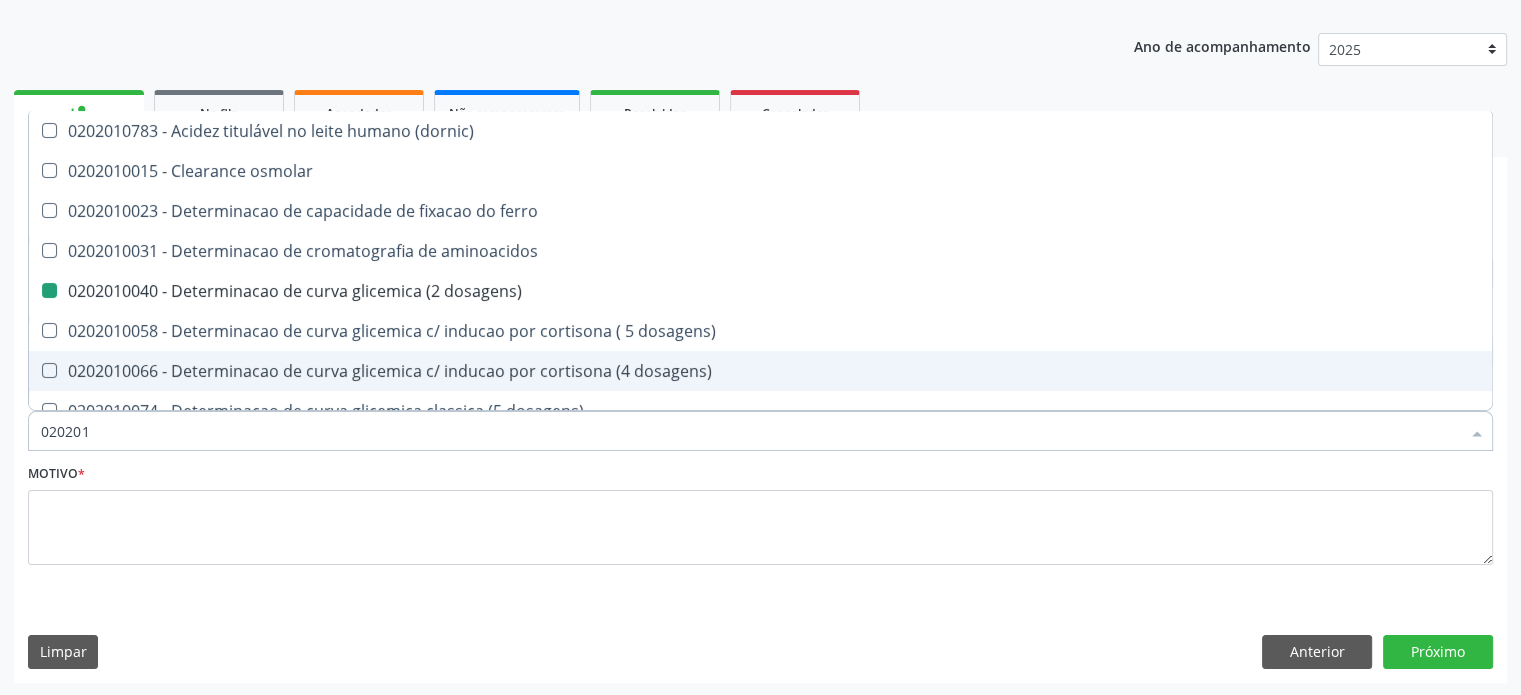 type on "02020" 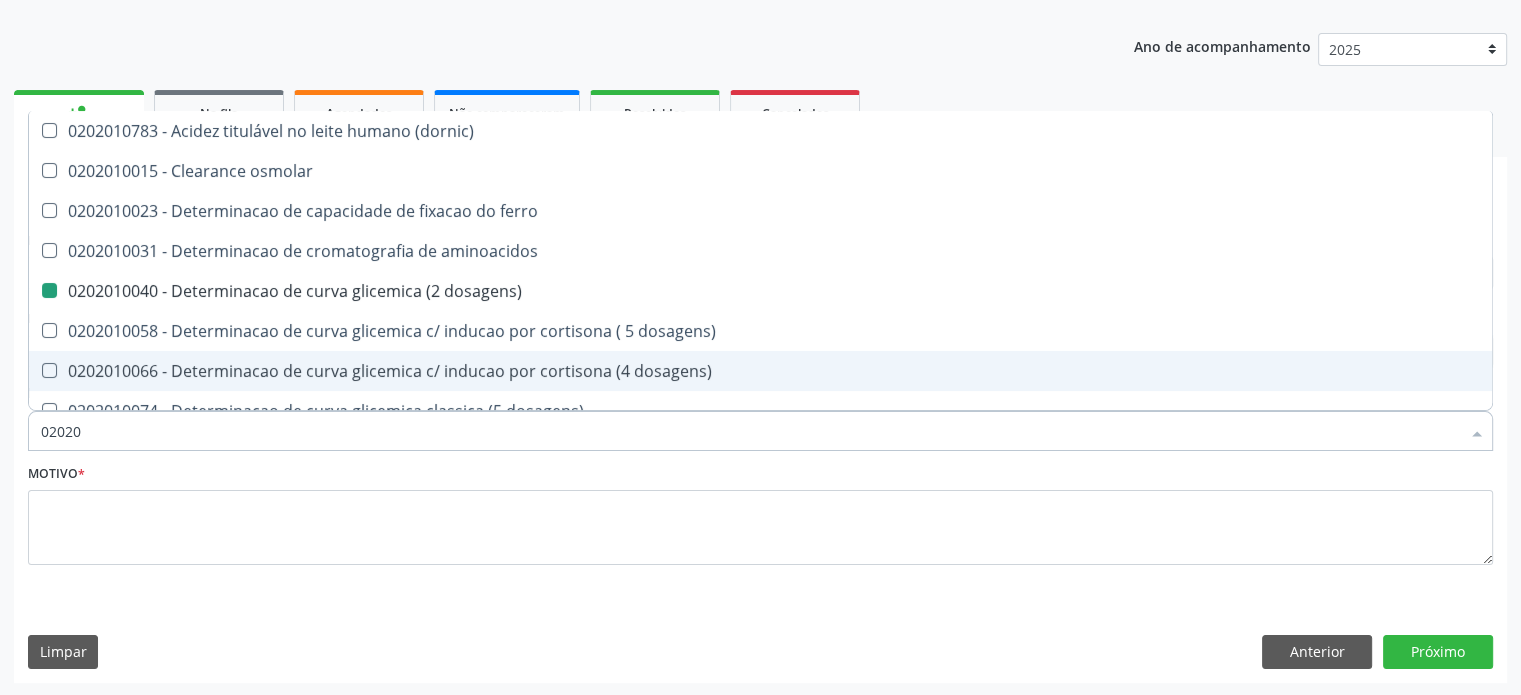 checkbox on "true" 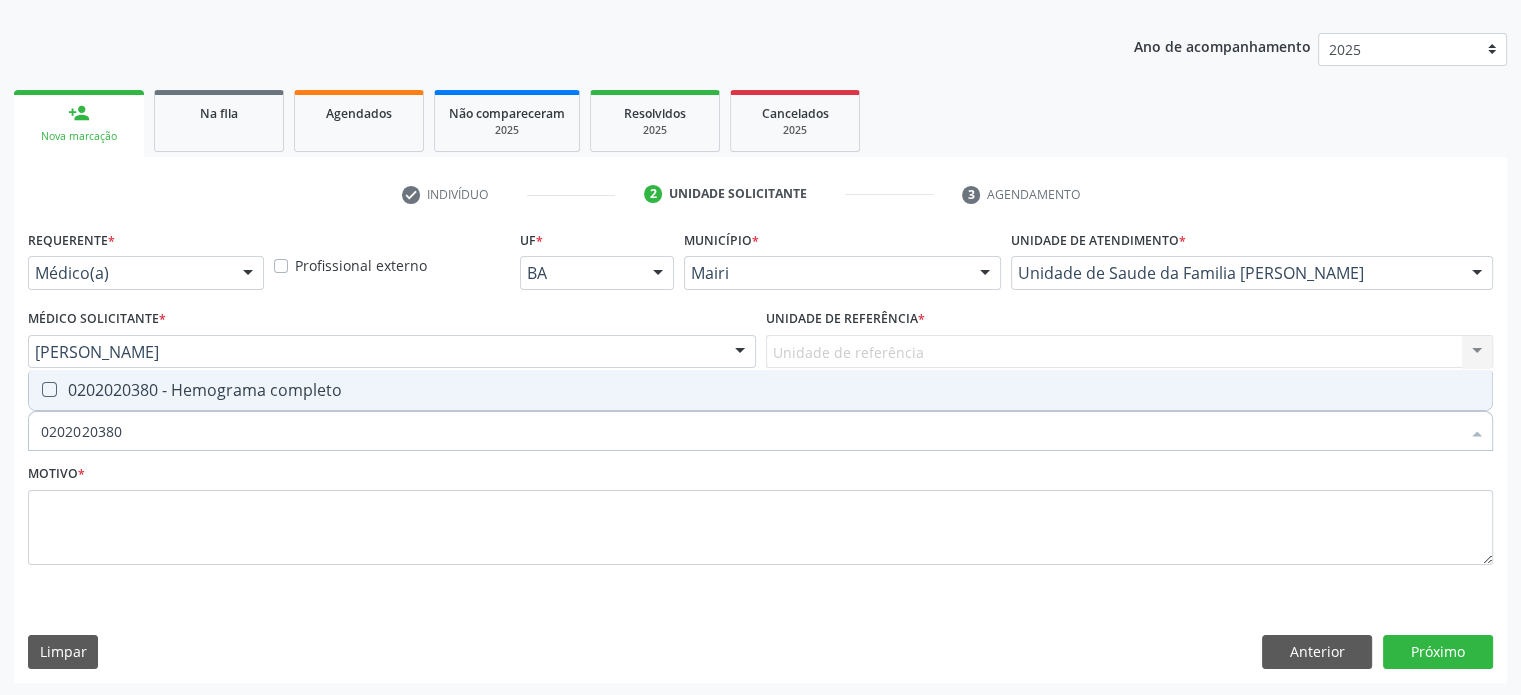 click on "0202020380 - Hemograma completo" at bounding box center (760, 390) 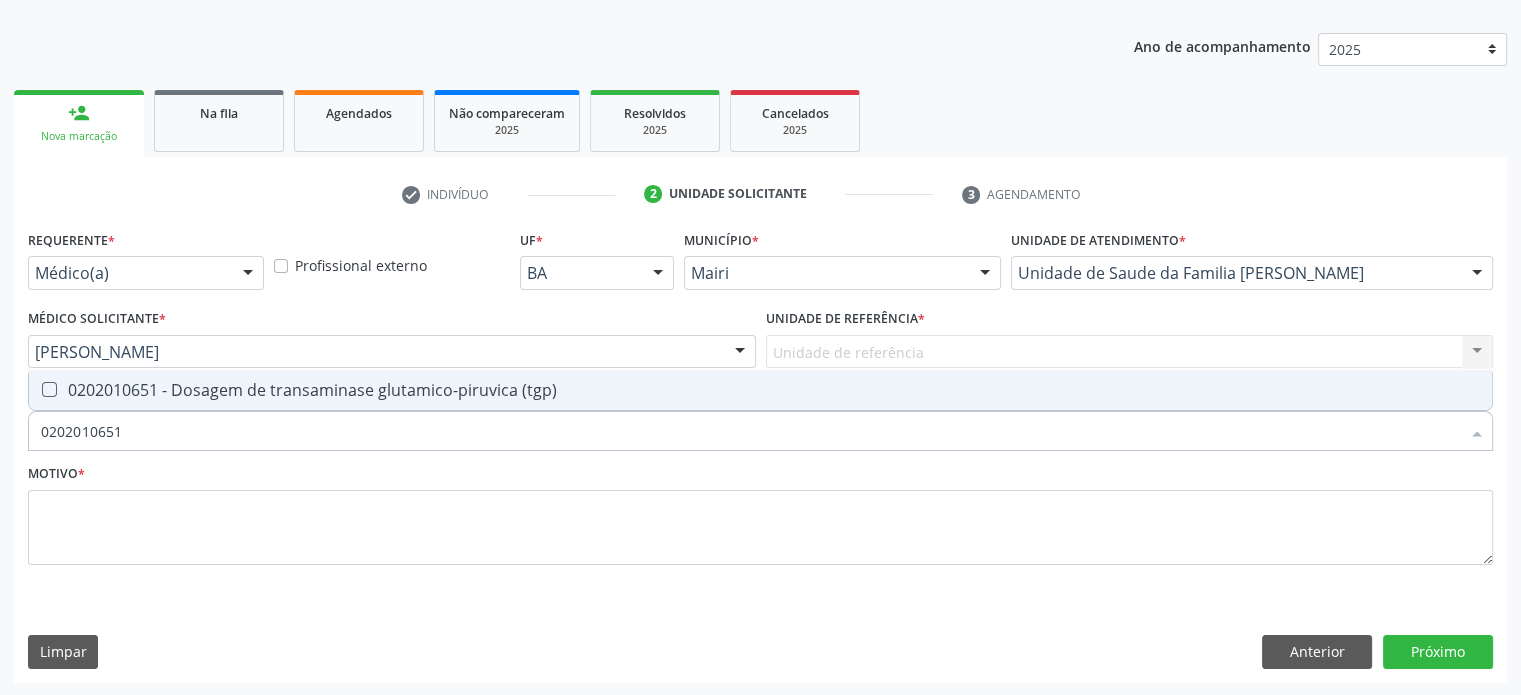 click on "0202010651 - Dosagem de transaminase glutamico-piruvica (tgp)" at bounding box center [760, 390] 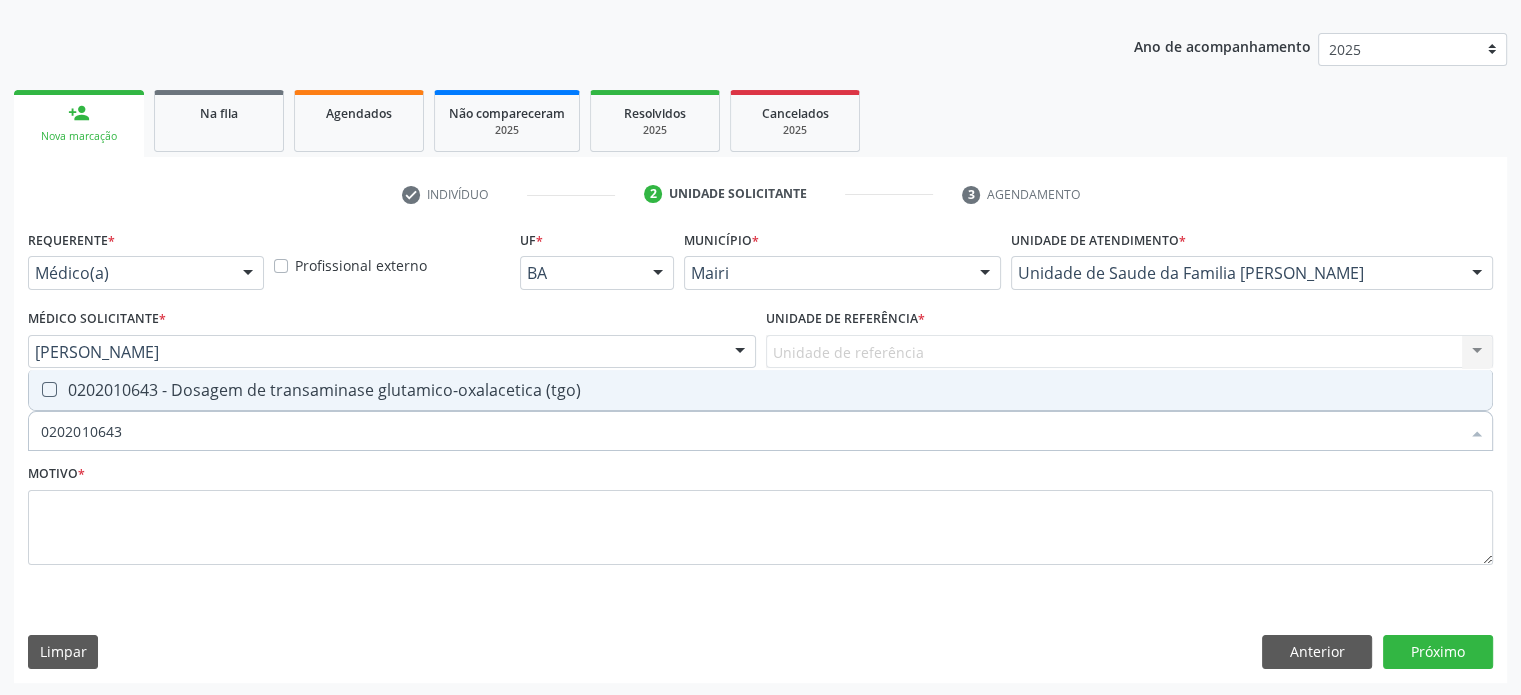 click on "0202010643 - Dosagem de transaminase glutamico-oxalacetica (tgo)" at bounding box center (760, 390) 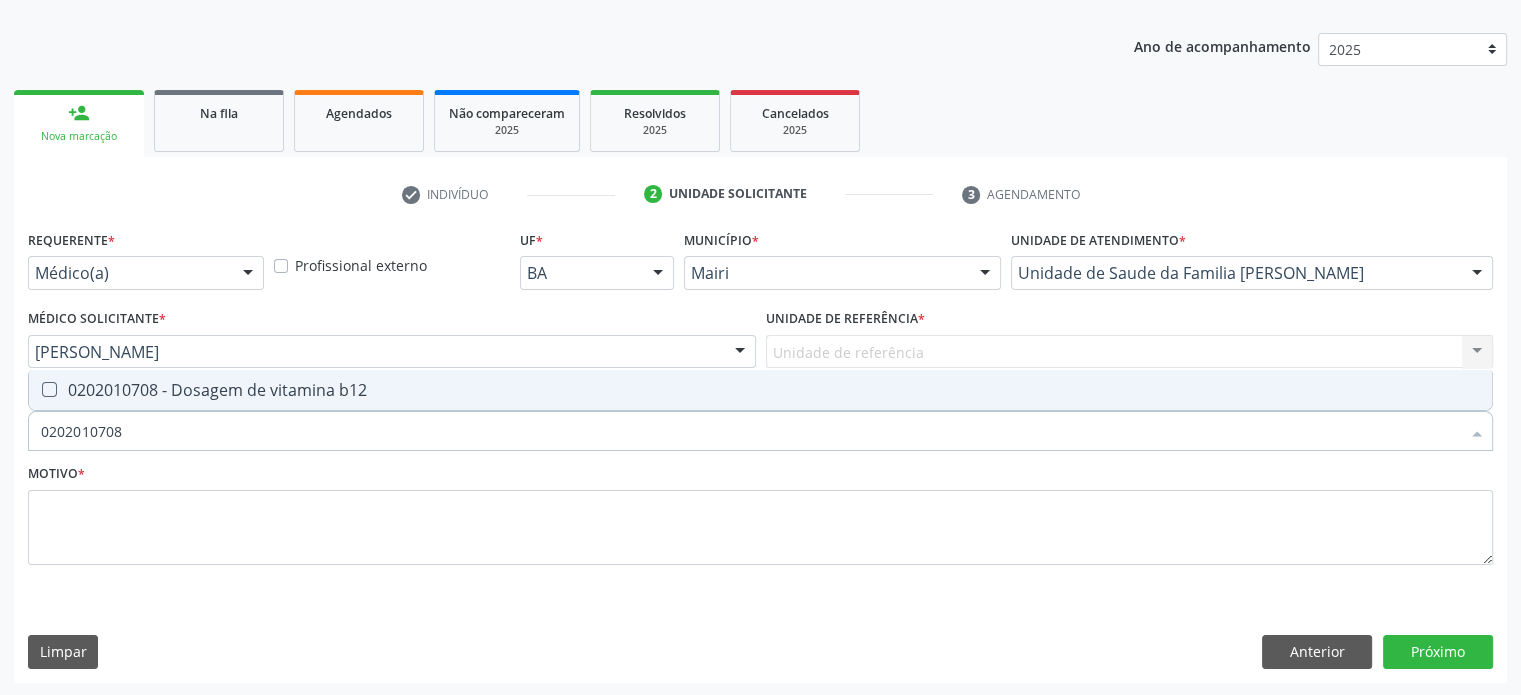 click on "0202010708 - Dosagem de vitamina b12" at bounding box center (760, 390) 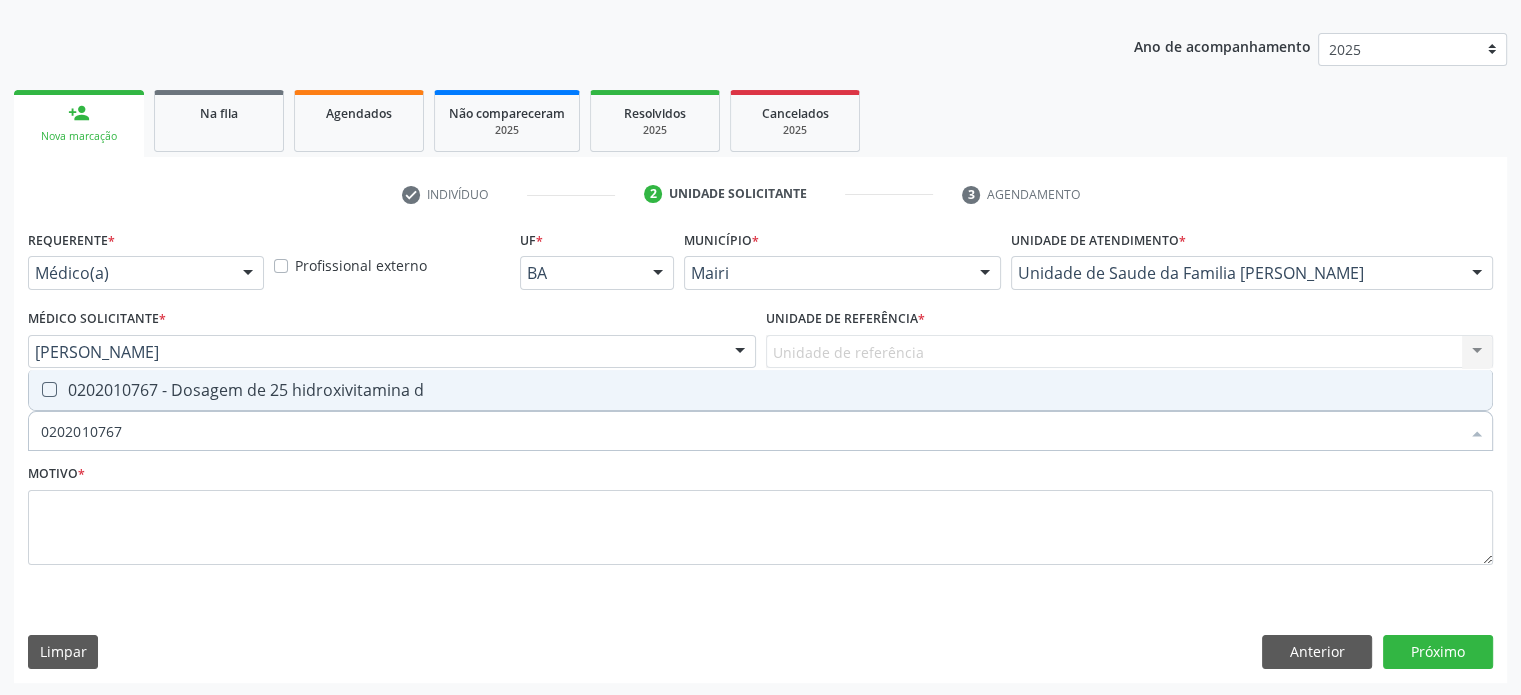 click on "0202010767 - Dosagem de 25 hidroxivitamina d" at bounding box center [760, 390] 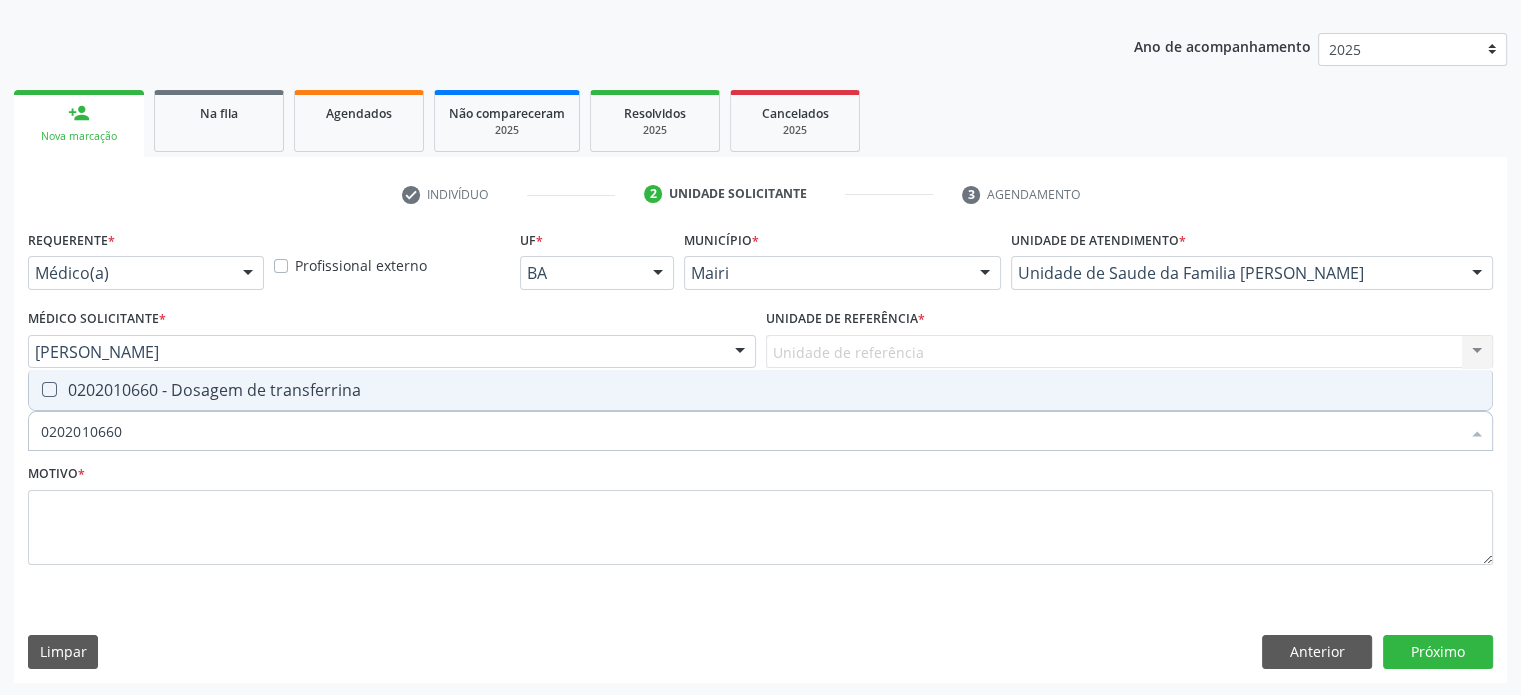 click on "0202010660 - Dosagem de transferrina" at bounding box center [760, 390] 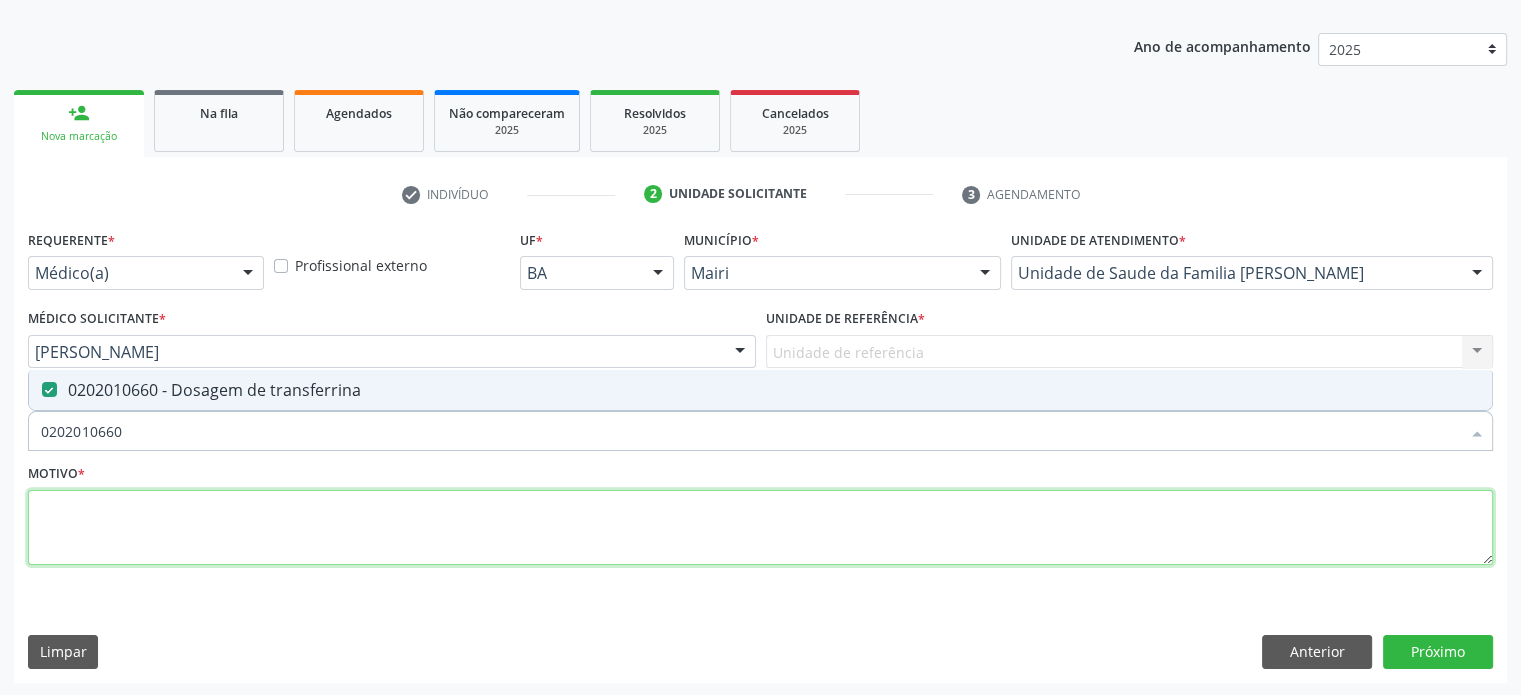 click at bounding box center [760, 528] 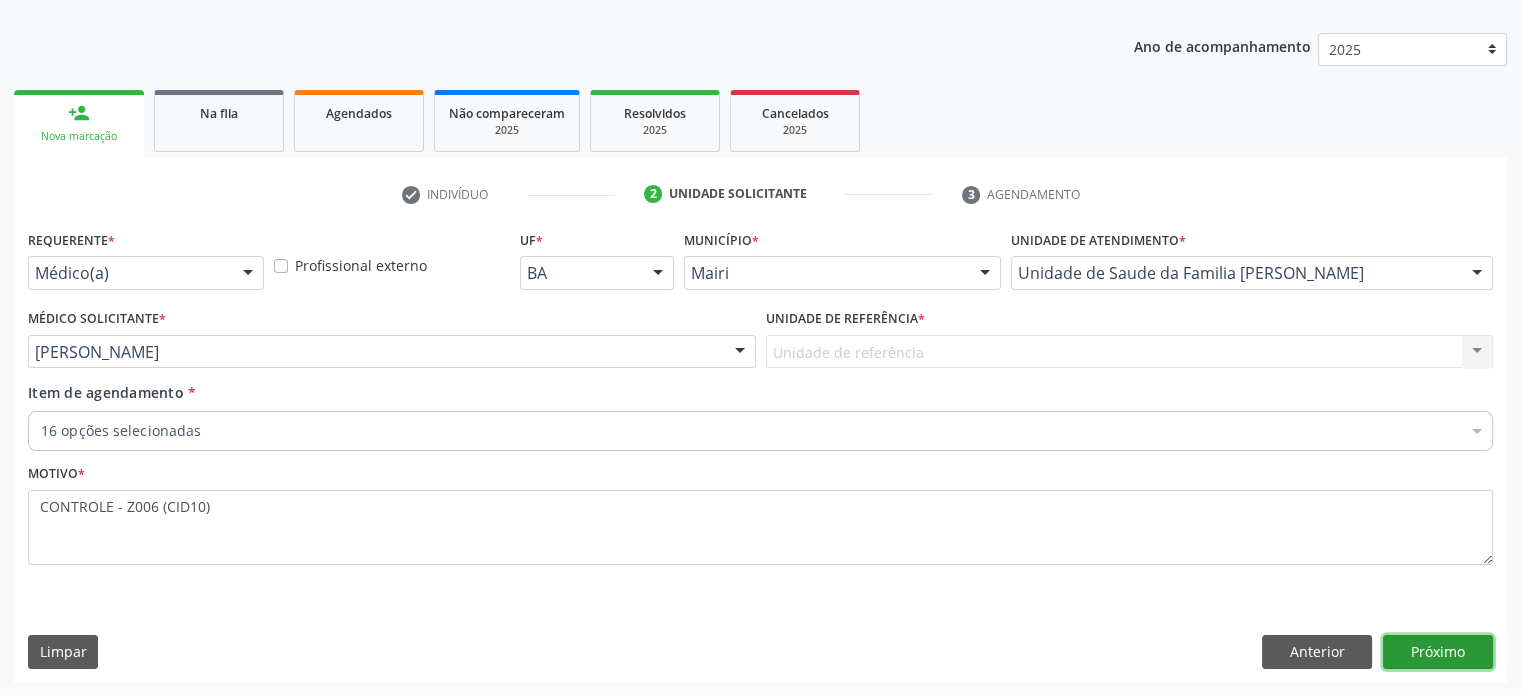 click on "Próximo" at bounding box center (1438, 652) 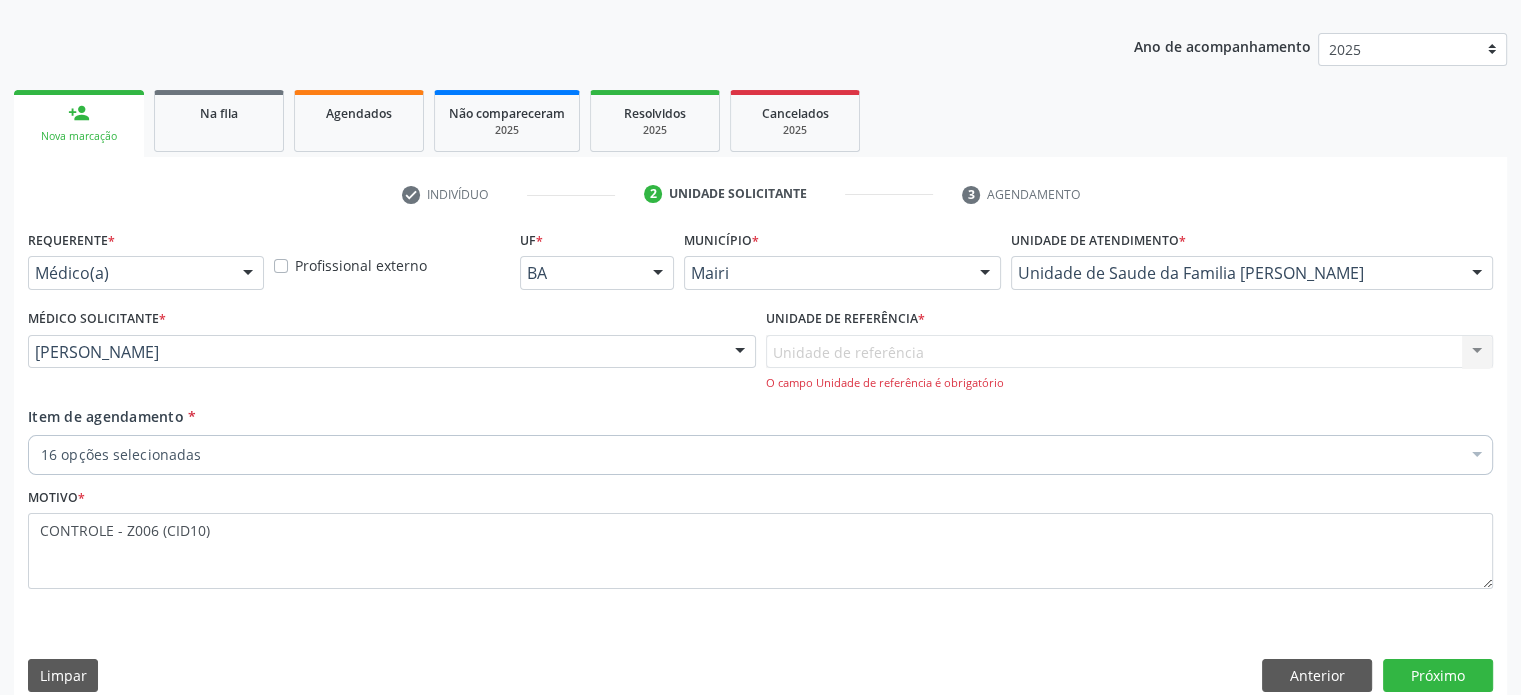 click on "Unidade de referência
Unidade de Saude da Familia Dilton Oliveira Santos
Nenhum resultado encontrado para: "   "
Não há nenhuma opção para ser exibida.
O campo Unidade de referência é obrigatório" at bounding box center (1130, 363) 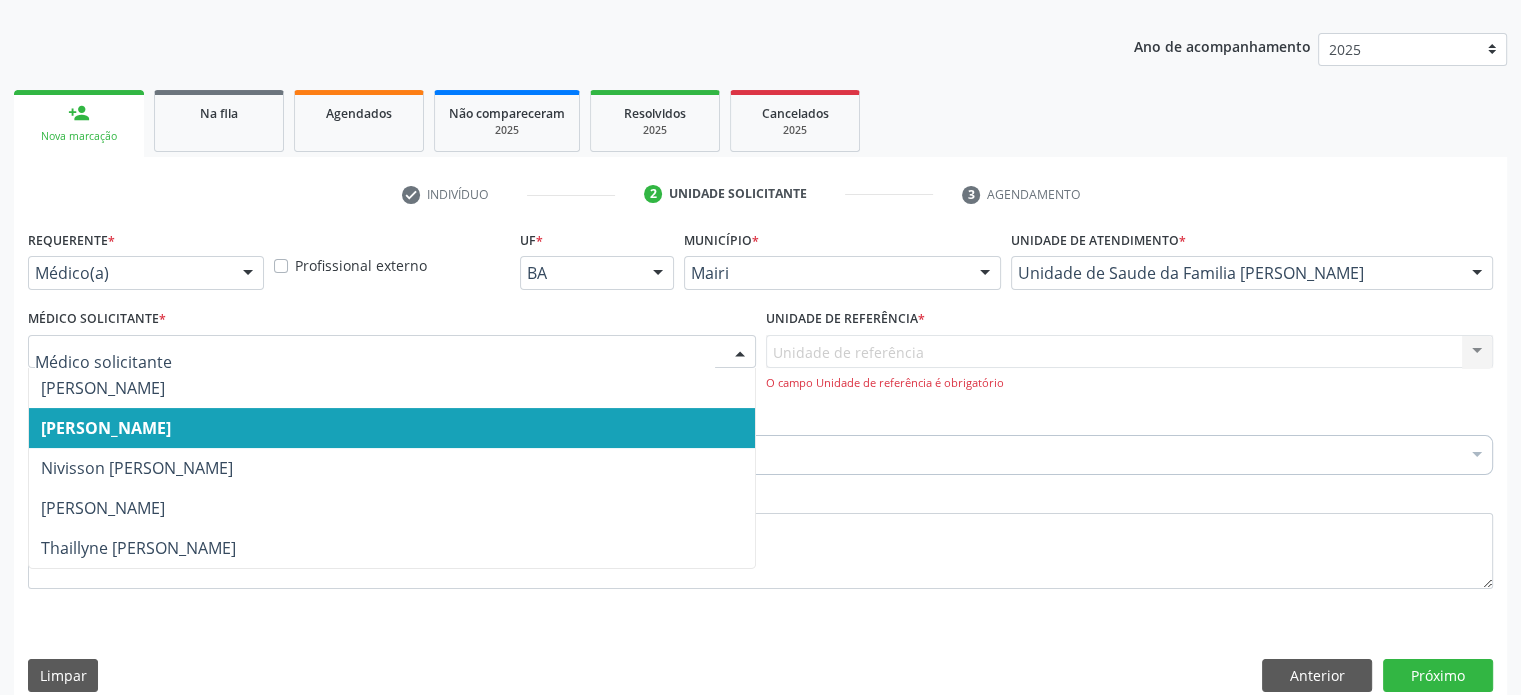 click at bounding box center [740, 353] 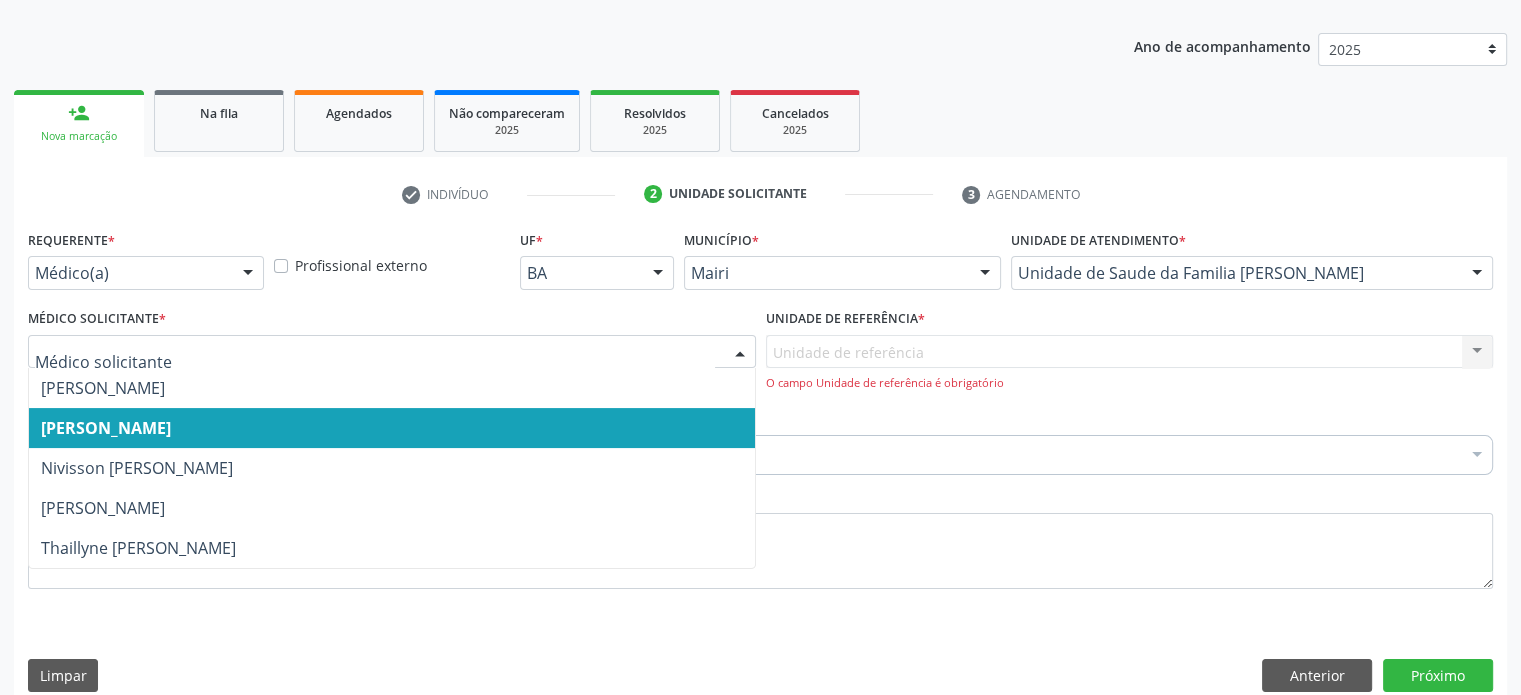 click on "[PERSON_NAME]" at bounding box center (106, 428) 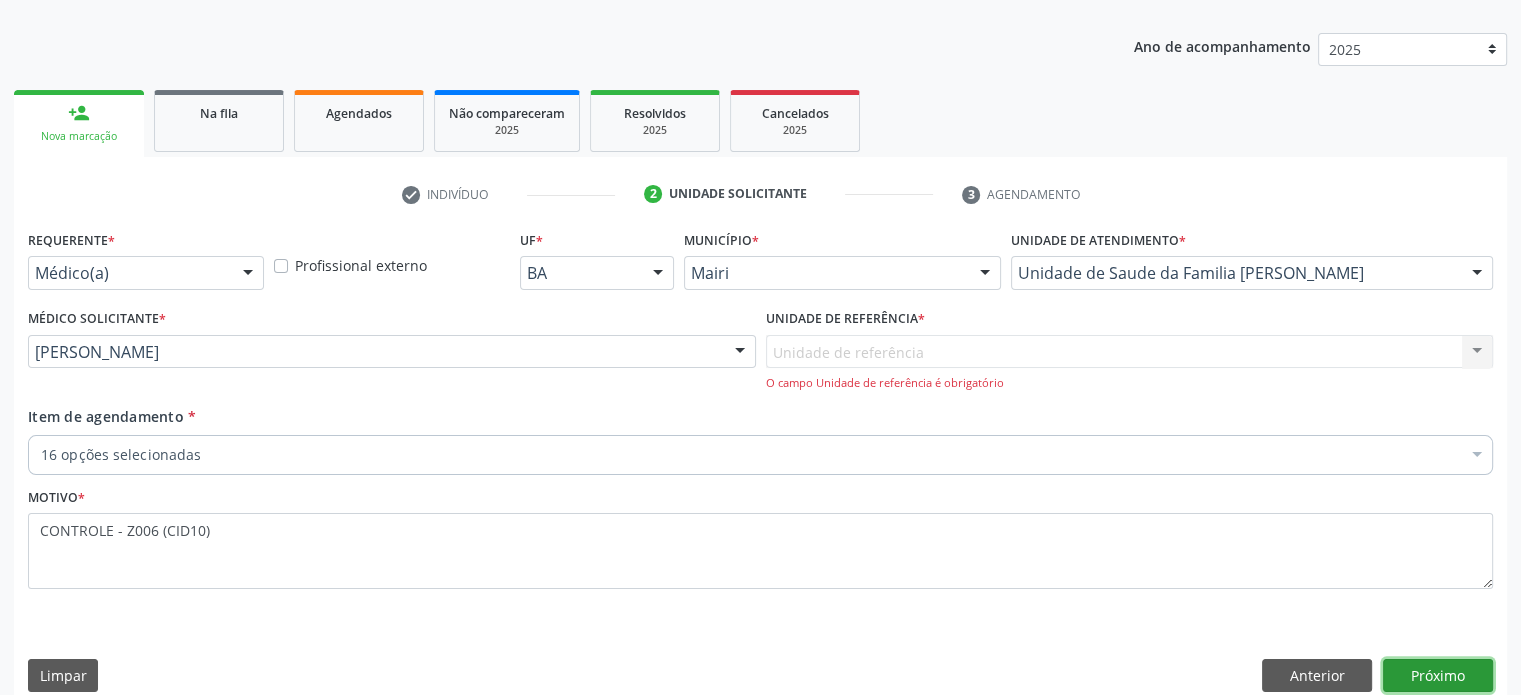 click on "Próximo" at bounding box center [1438, 676] 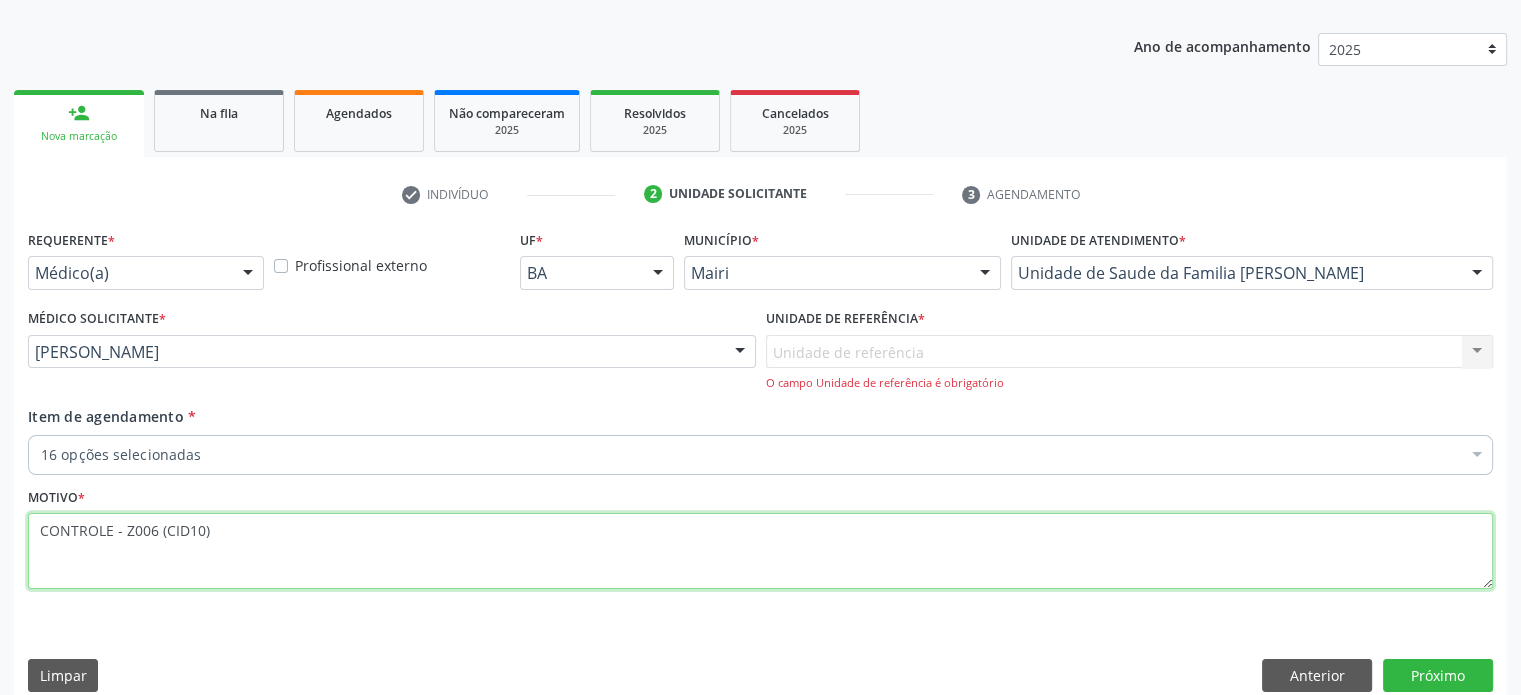 click on "CONTROLE - Z006 (CID10)" at bounding box center [760, 551] 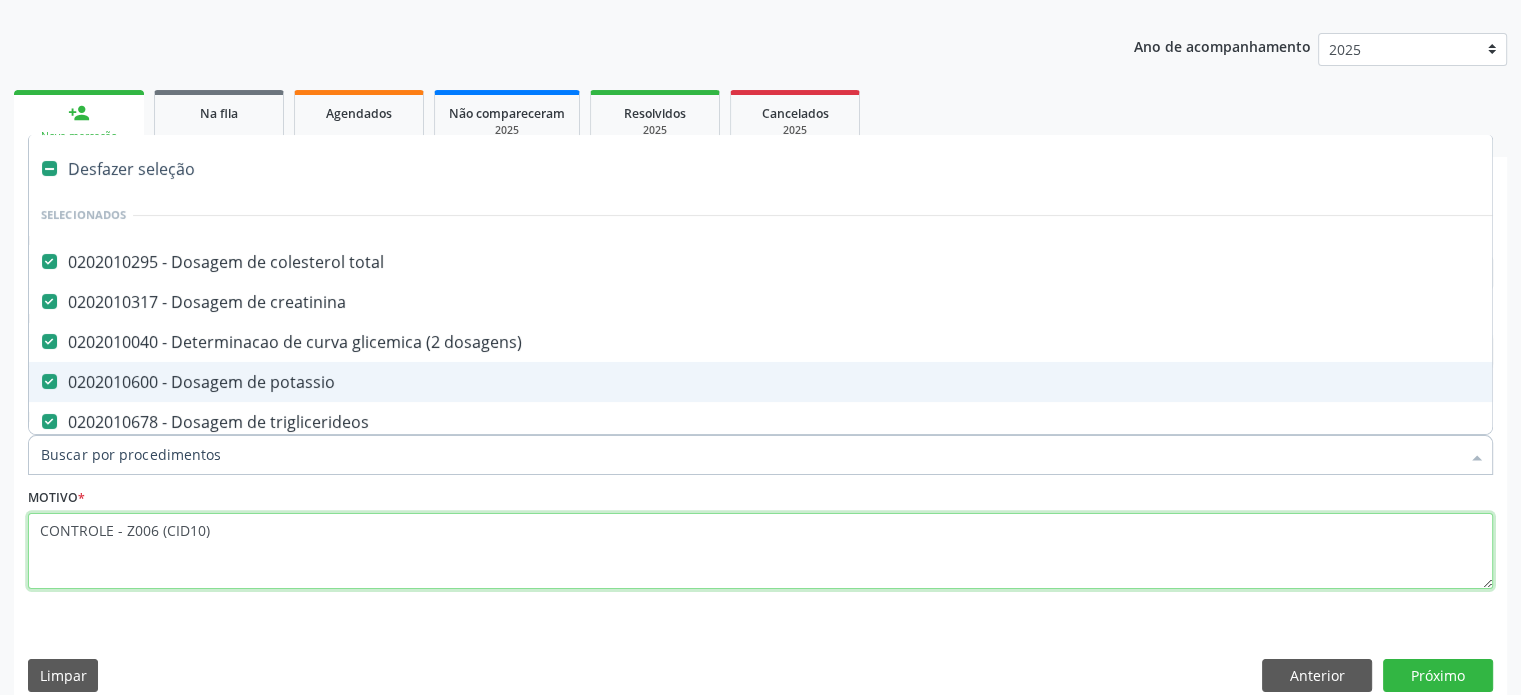 click on "CONTROLE - Z006 (CID10)" at bounding box center [760, 551] 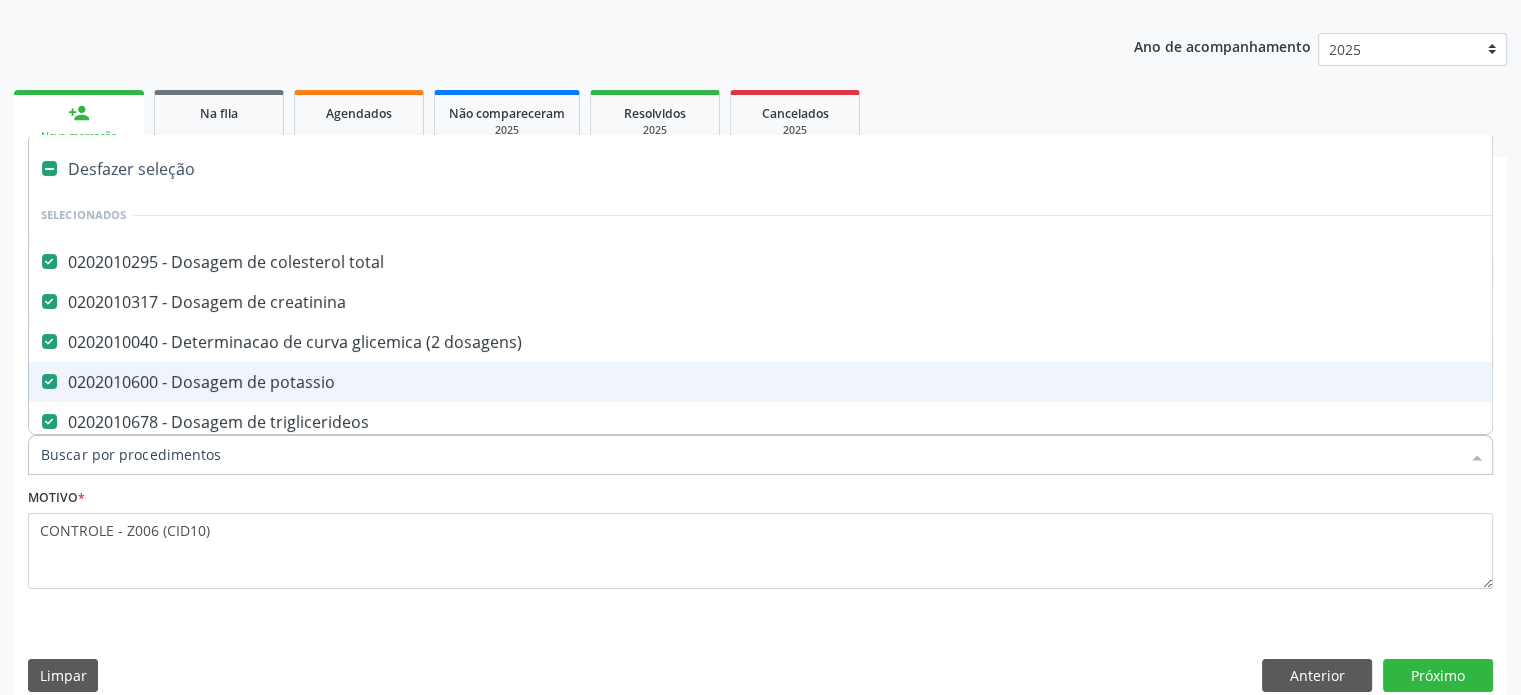 click on "Motivo
*
CONTROLE - Z006 (CID10)" at bounding box center [760, 535] 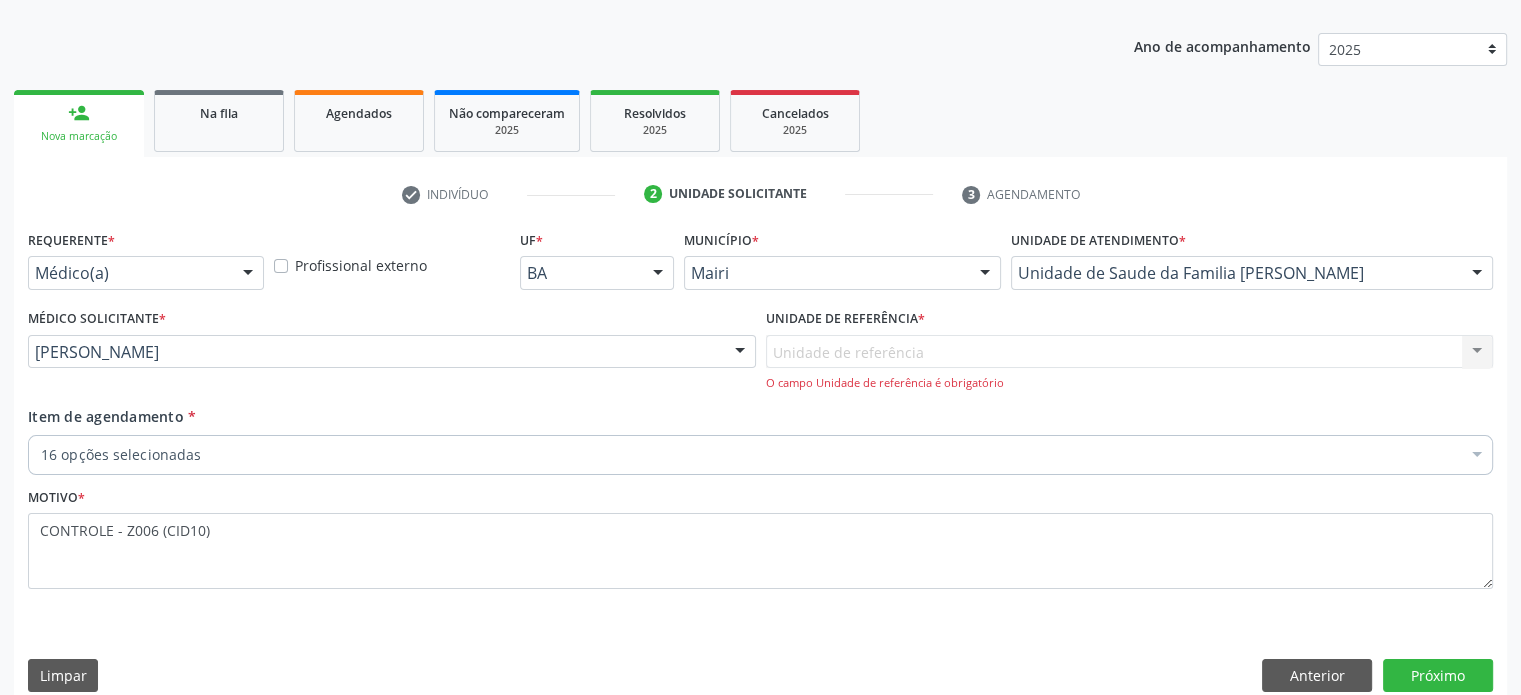 click on "Motivo
*
CONTROLE - Z006 (CID10)" at bounding box center (760, 535) 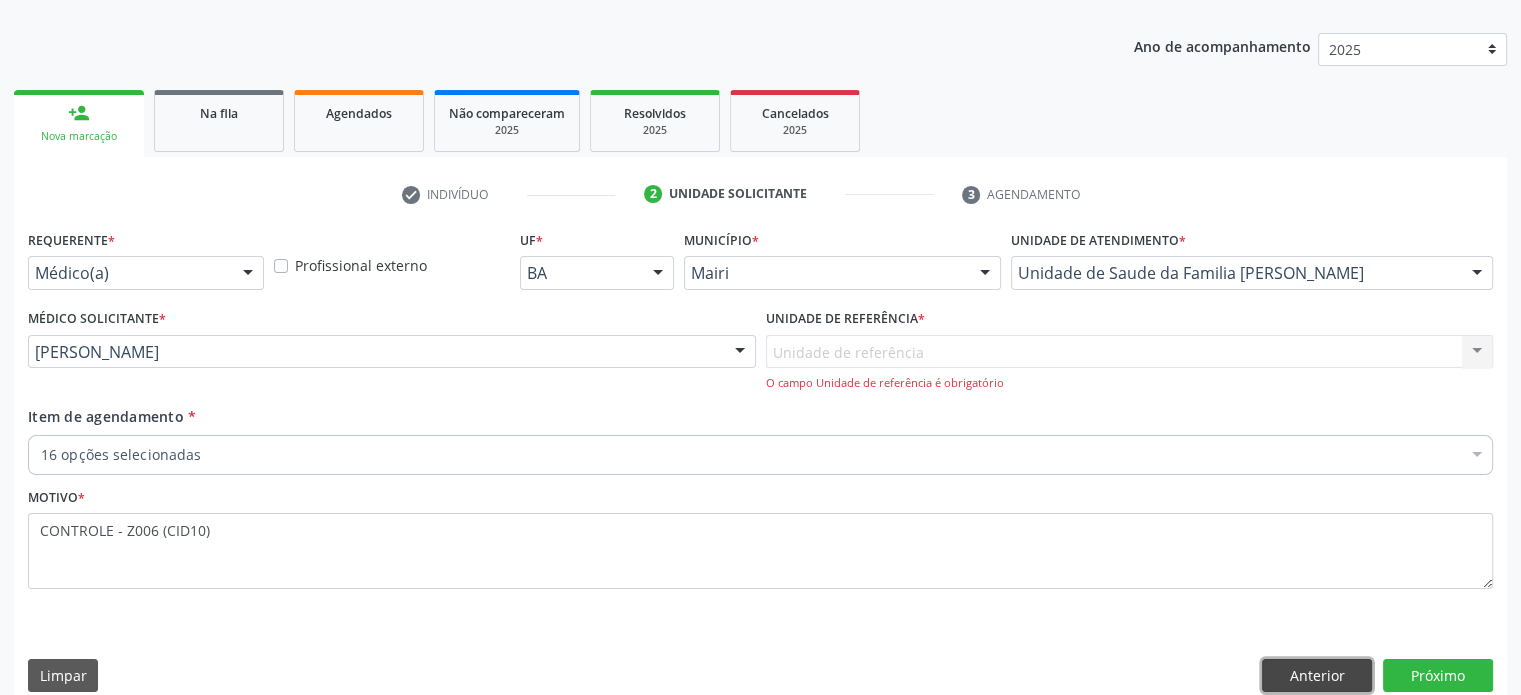 click on "Anterior" at bounding box center (1317, 676) 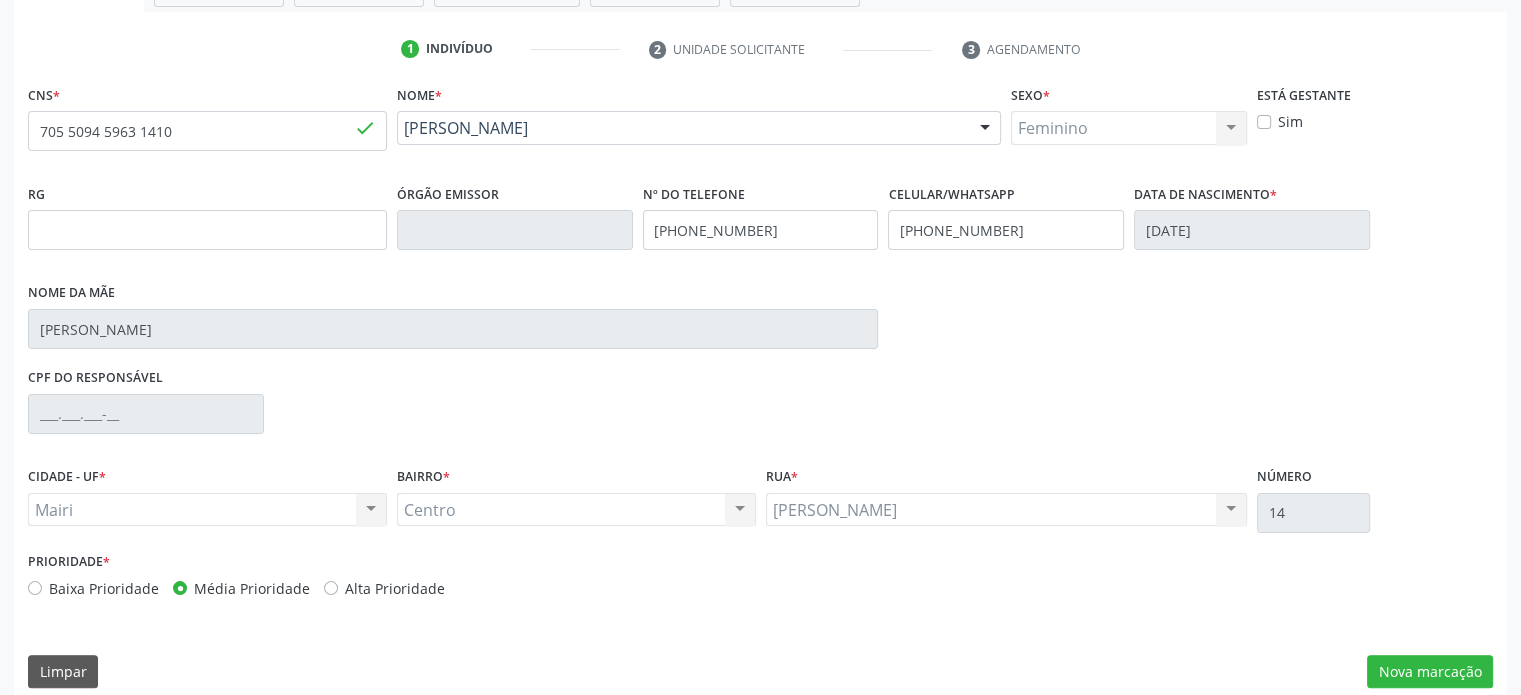 scroll, scrollTop: 374, scrollLeft: 0, axis: vertical 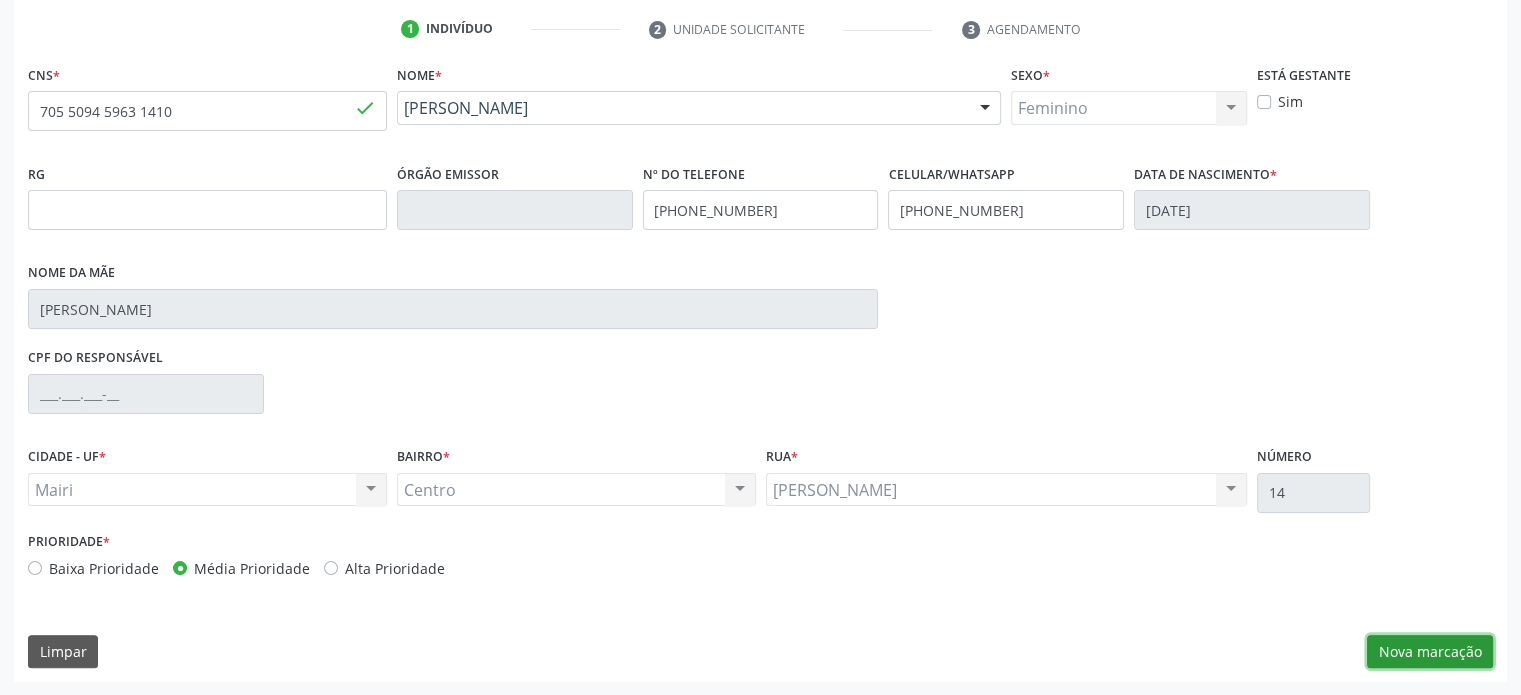 click on "Nova marcação" at bounding box center (1430, 652) 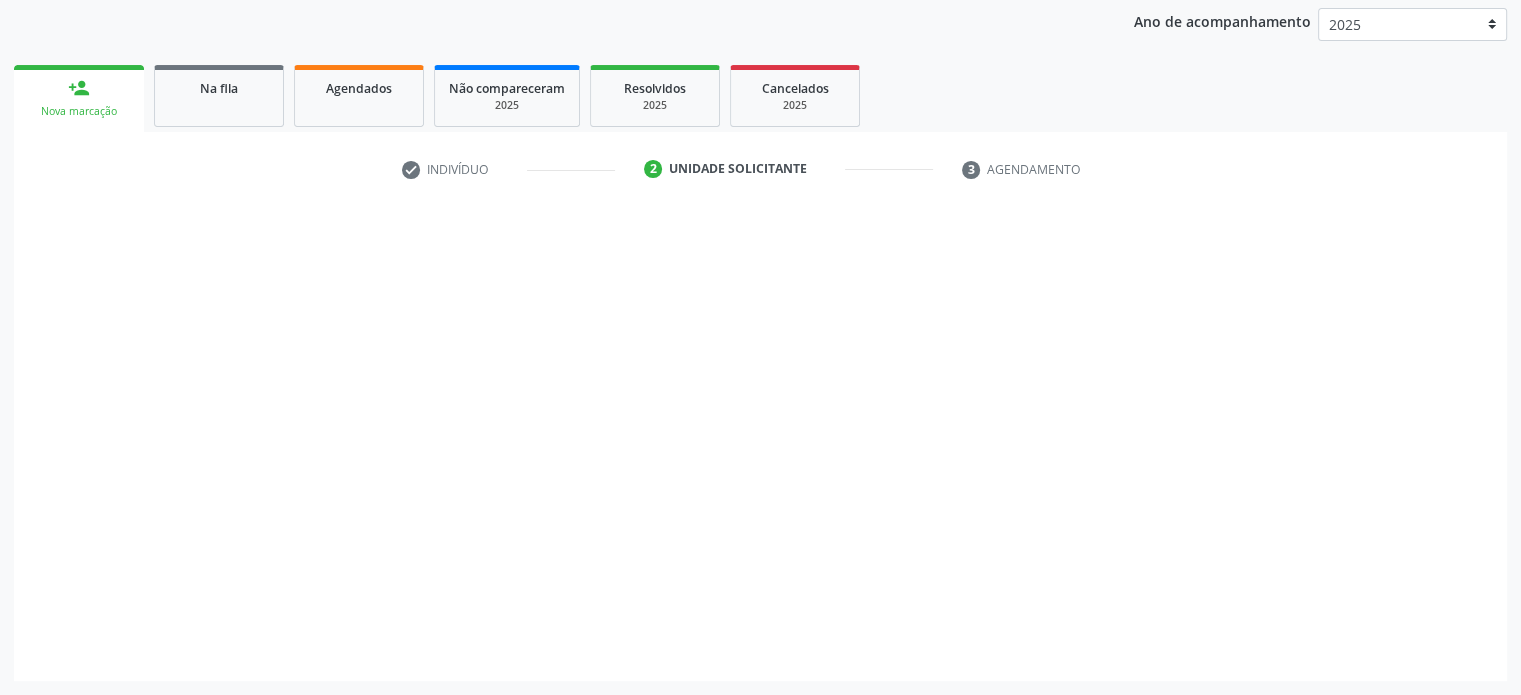 scroll, scrollTop: 233, scrollLeft: 0, axis: vertical 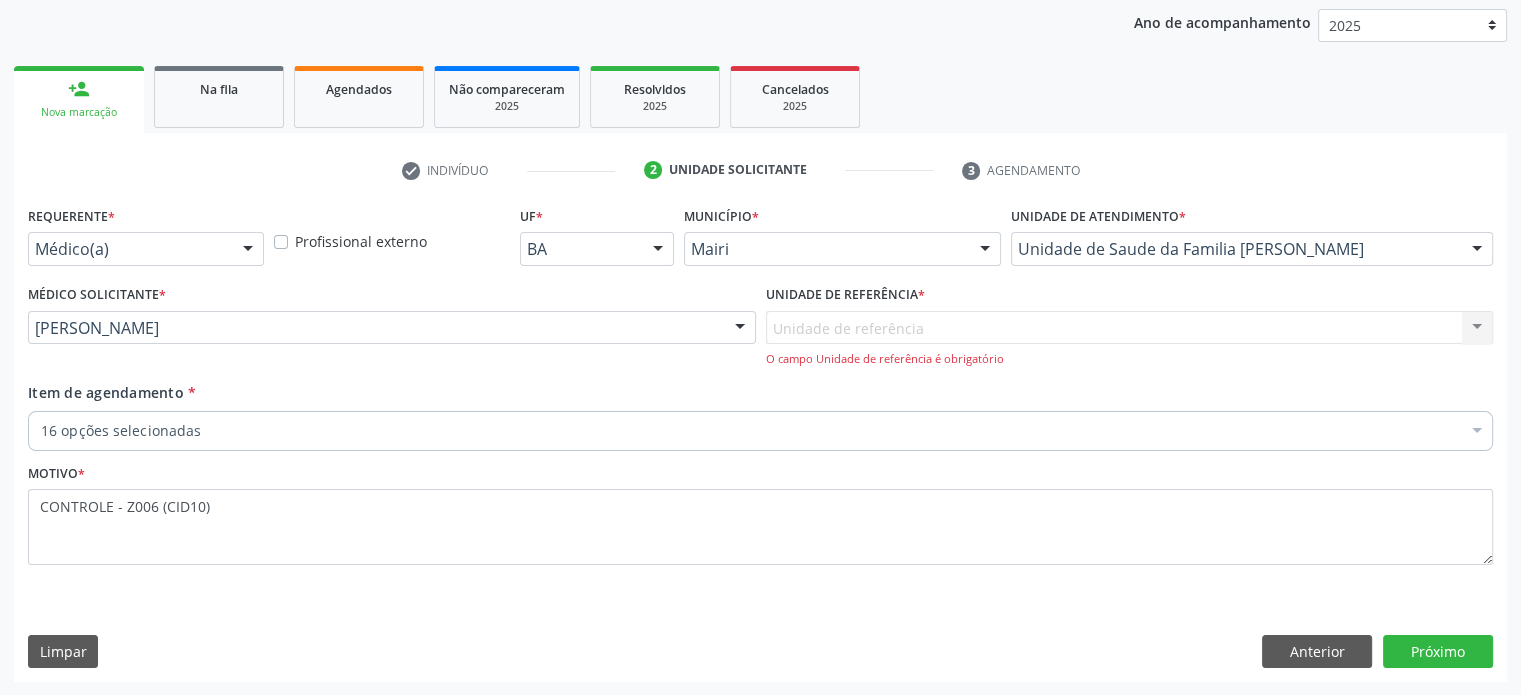 click at bounding box center [1477, 250] 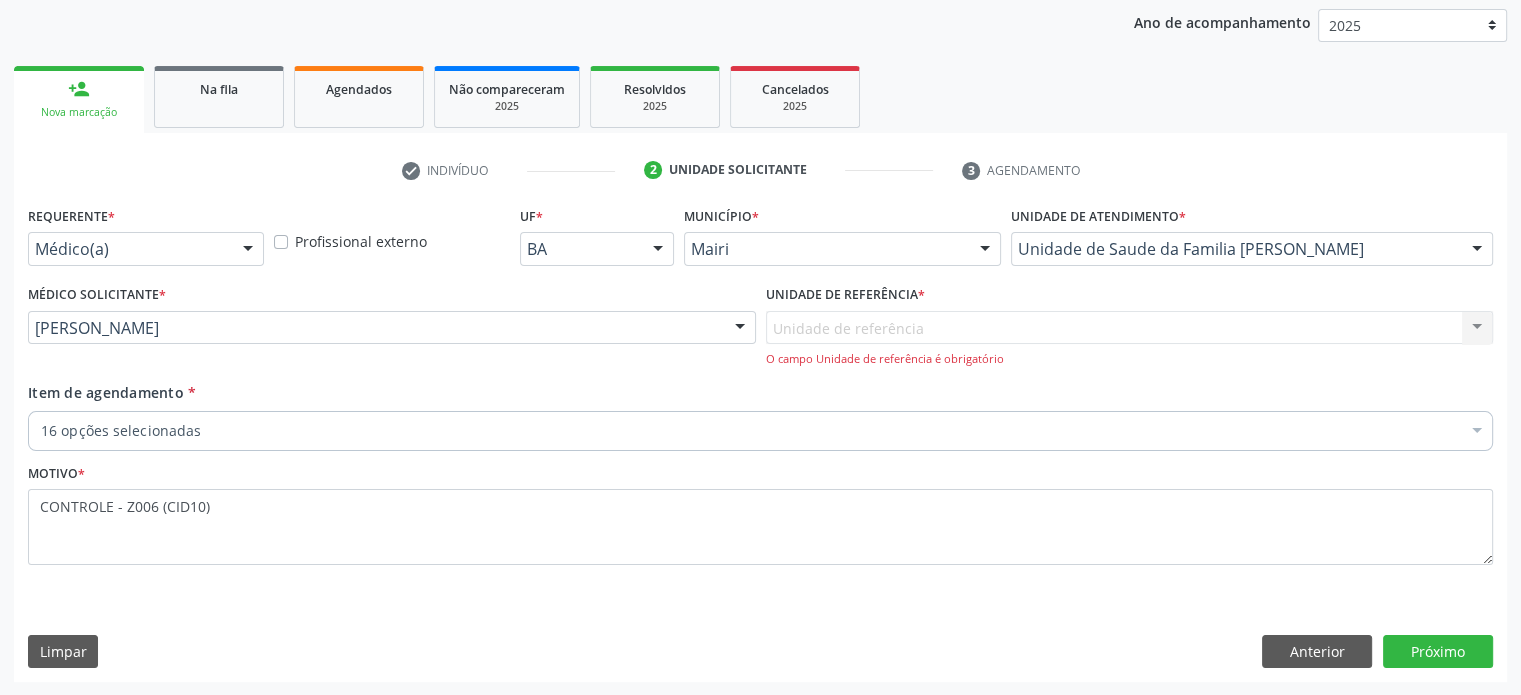 click on "Município
*
Mairi         Capim Grosso   Feira de Santana   Jacobina   Mairi   Salvador
Nenhum resultado encontrado para: "   "
Não há nenhuma opção para ser exibida." at bounding box center (843, 240) 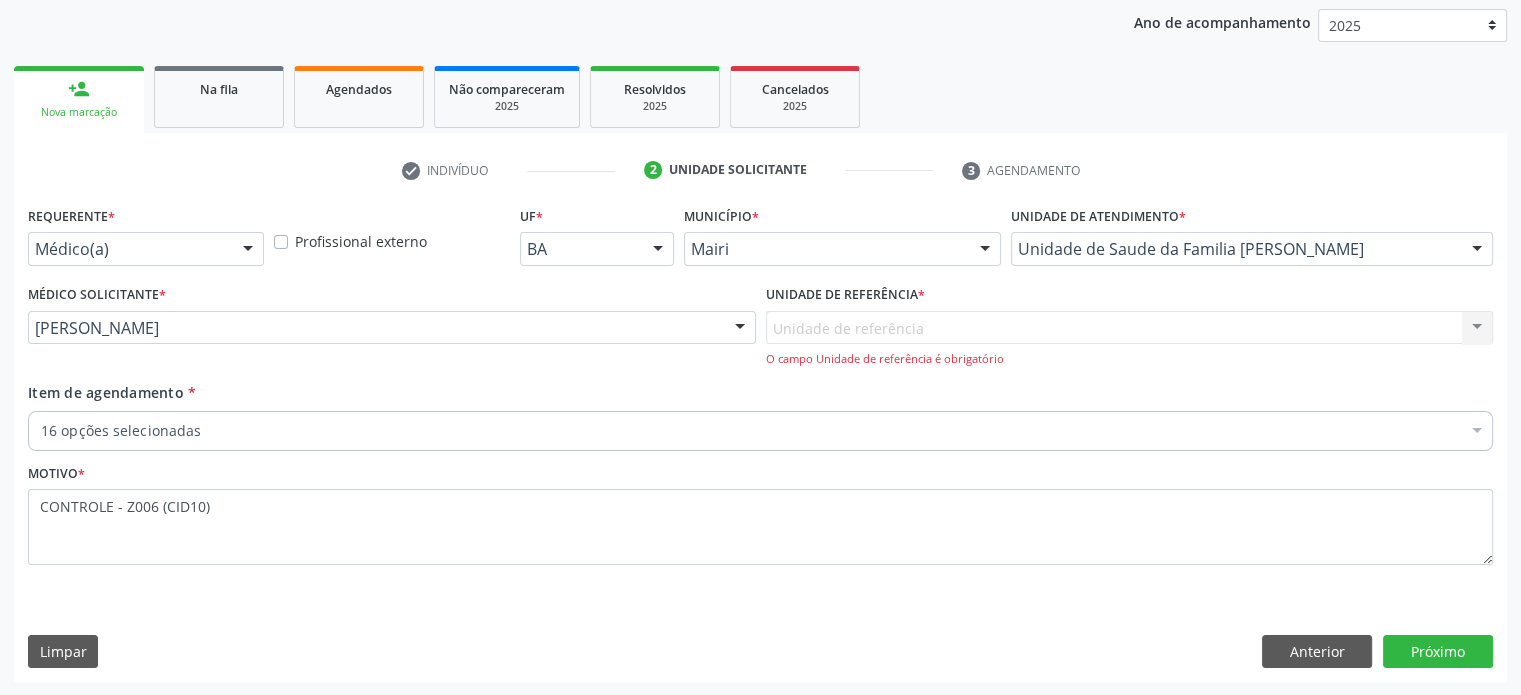 click on "Unidade de referência
Unidade de Saude da Familia Dilton Oliveira Santos
Nenhum resultado encontrado para: "   "
Não há nenhuma opção para ser exibida.
O campo Unidade de referência é obrigatório" at bounding box center [1130, 339] 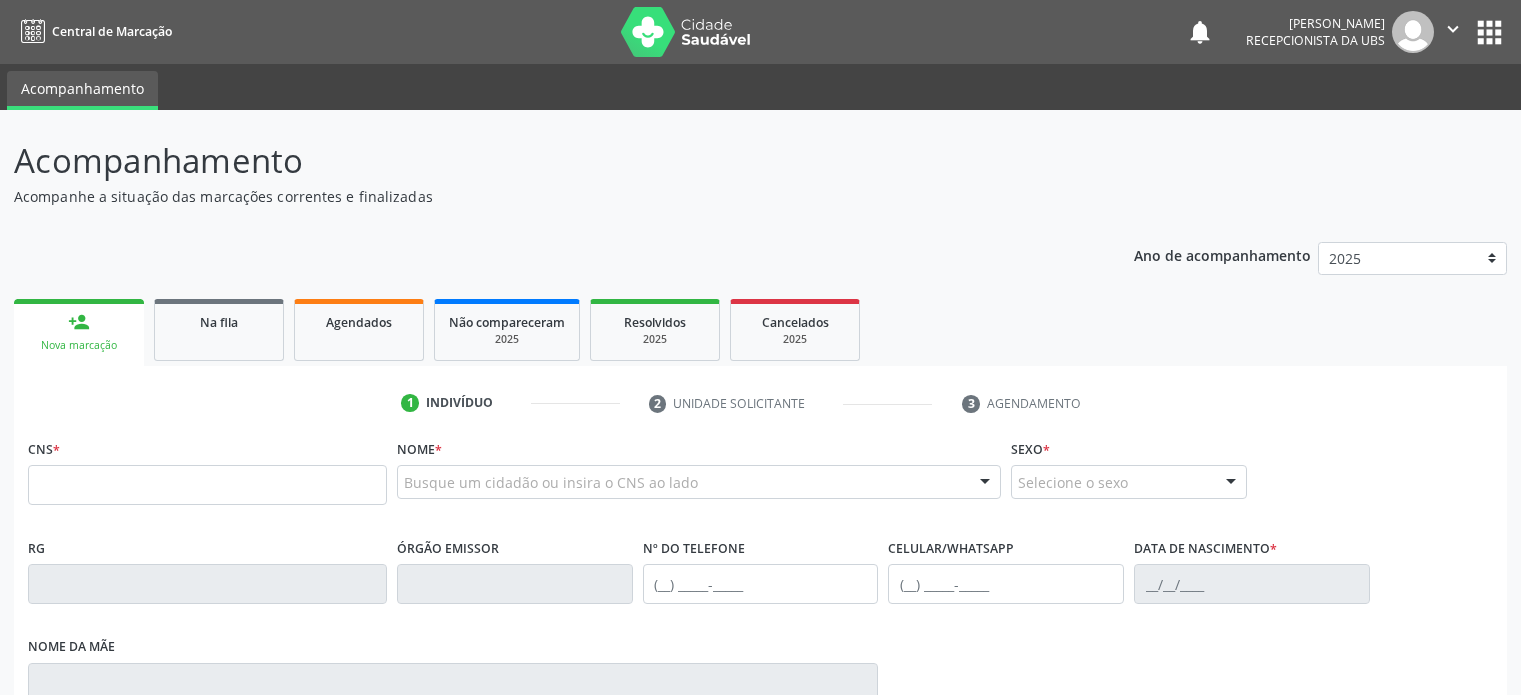 scroll, scrollTop: 300, scrollLeft: 0, axis: vertical 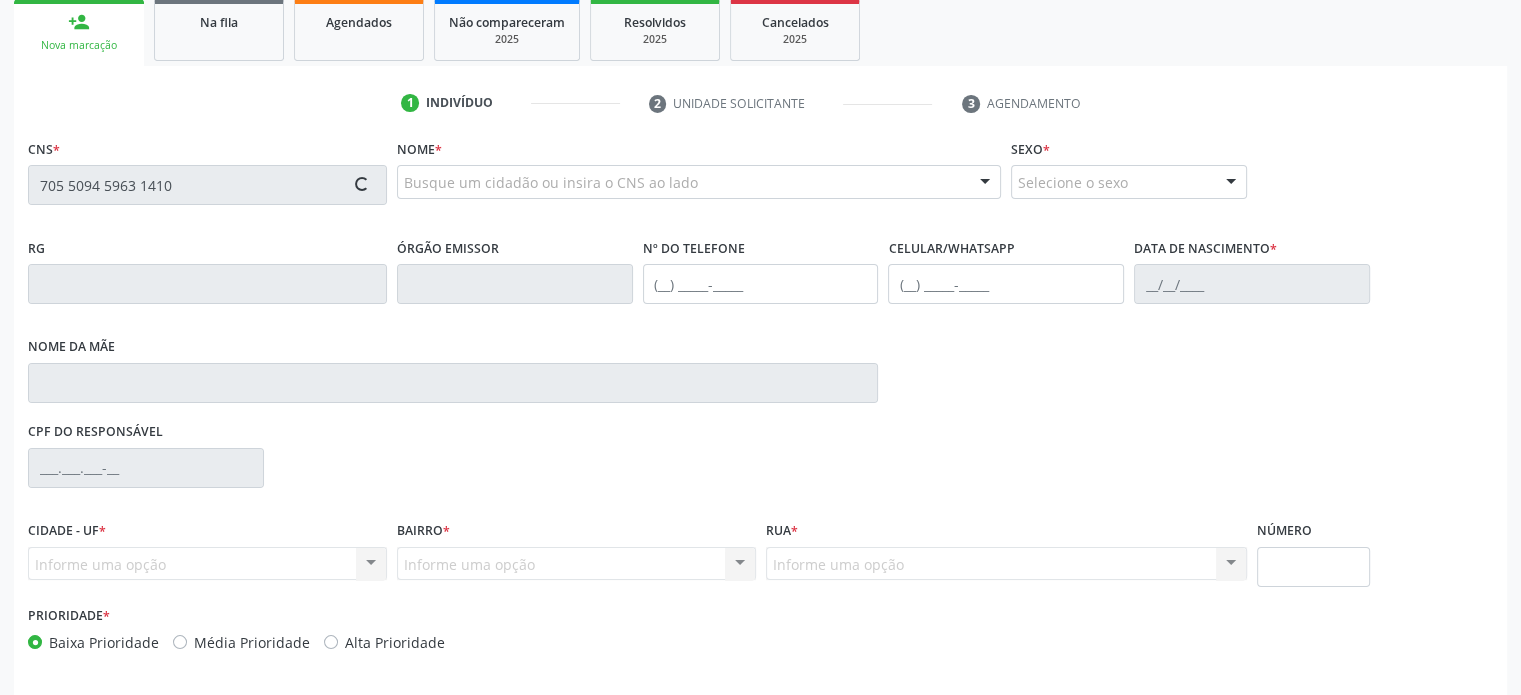 type on "705 5094 5963 1410" 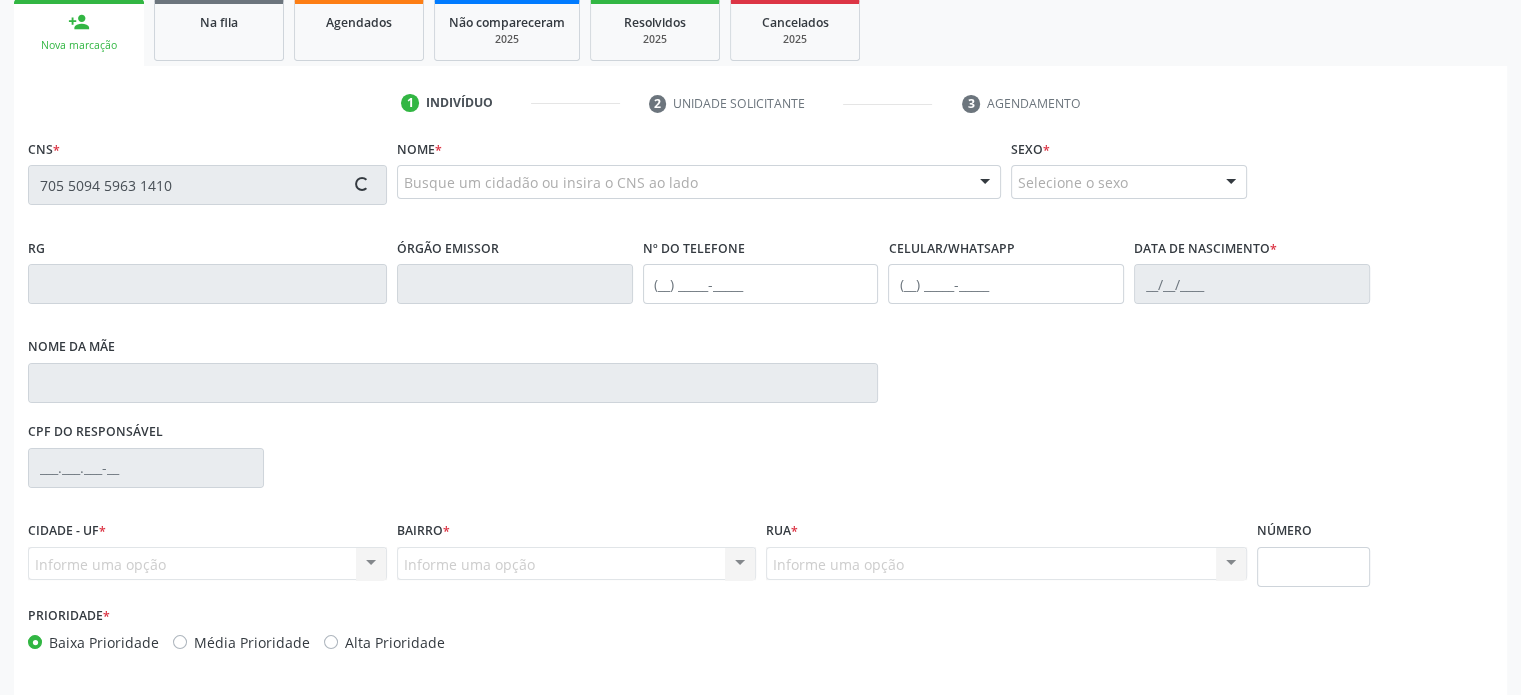 type 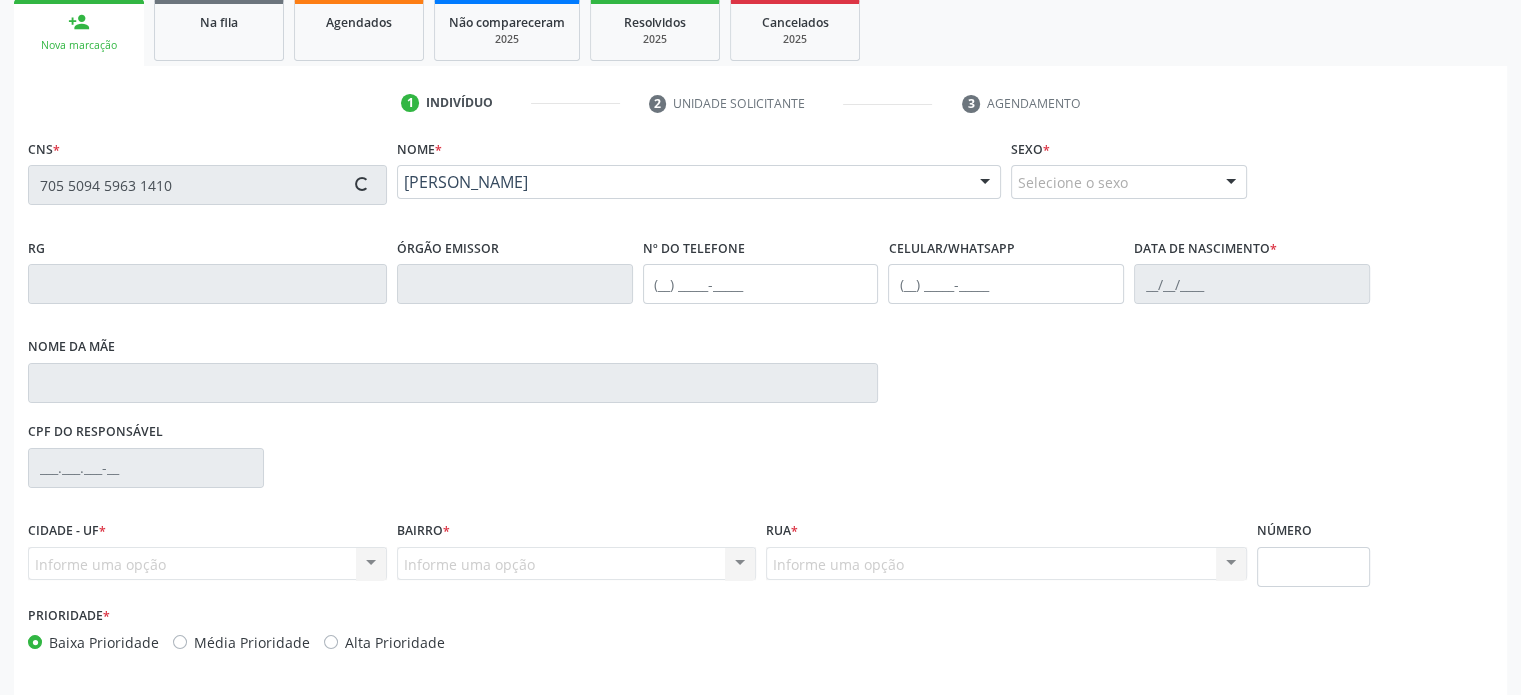type on "(74) 99917-4511" 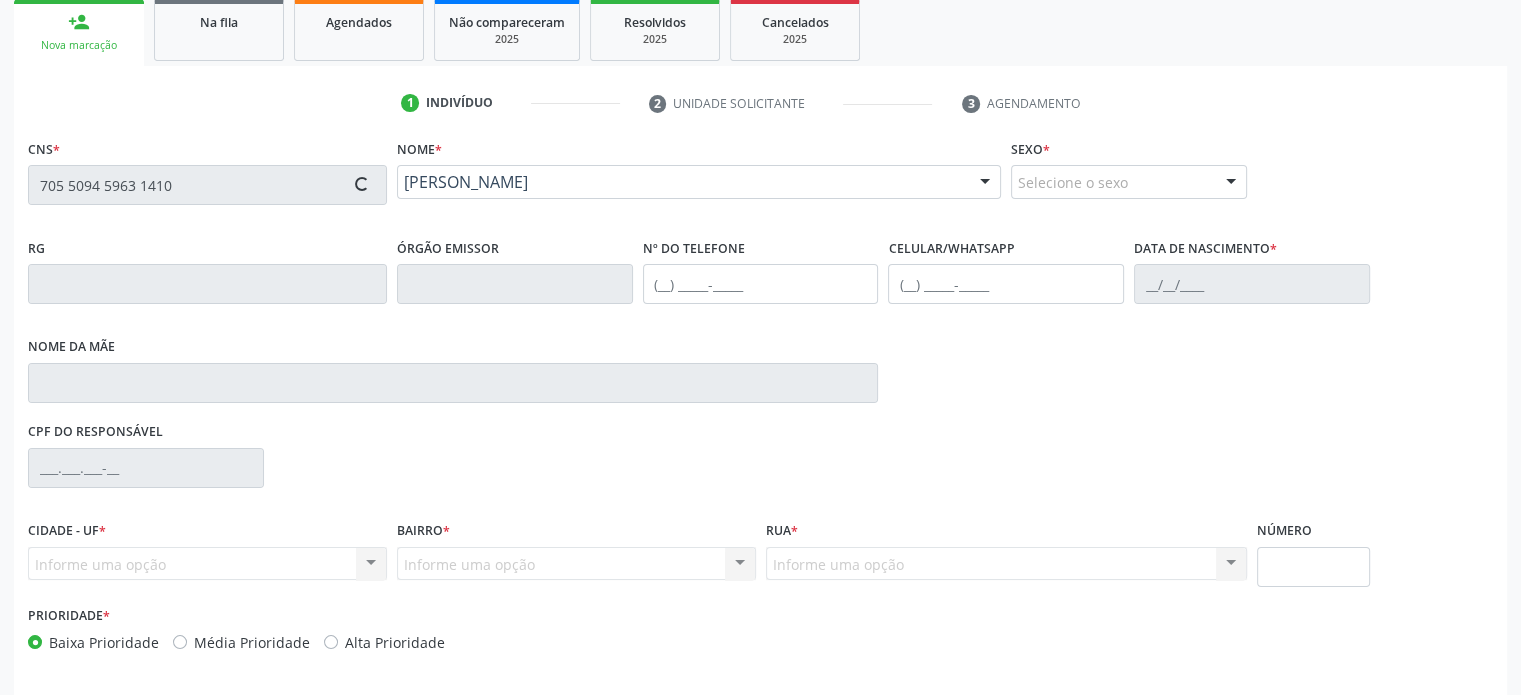type on "(74) 99984-8242" 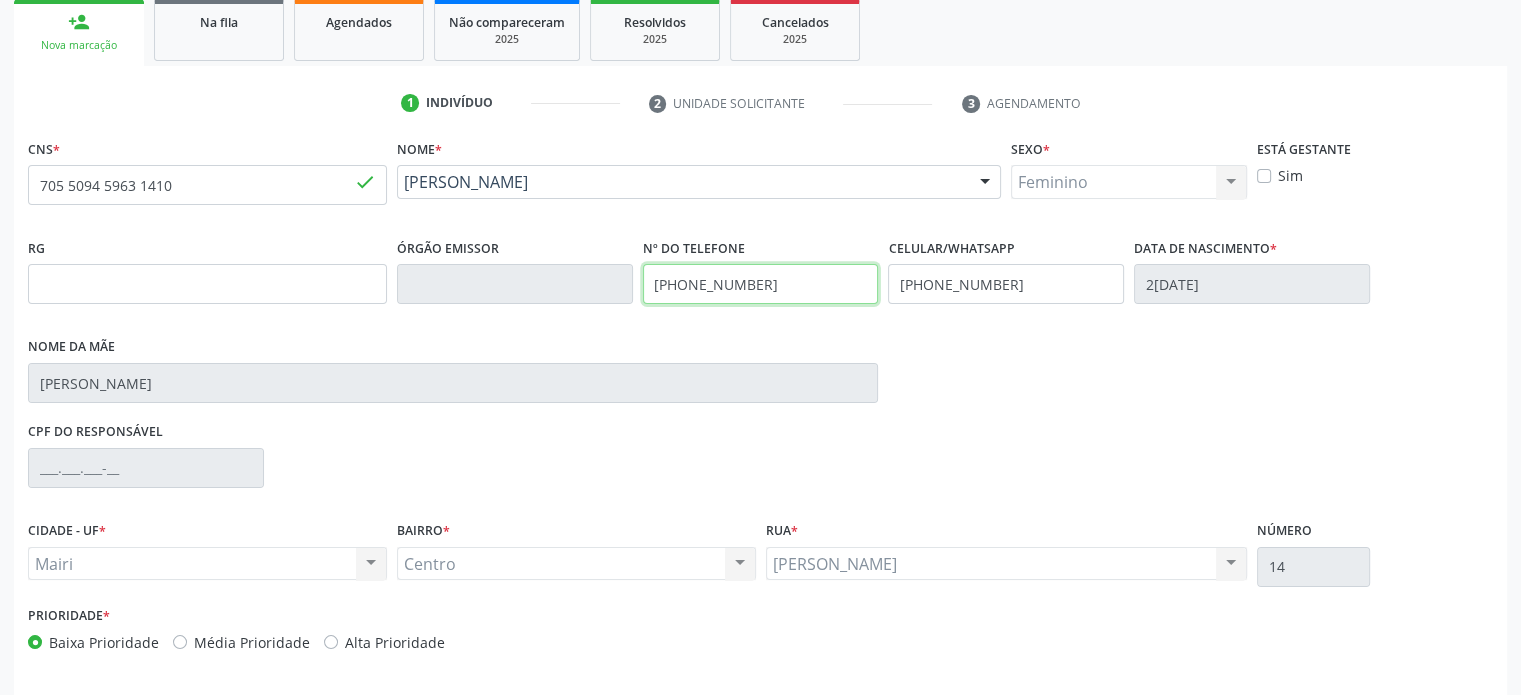 drag, startPoint x: 649, startPoint y: 283, endPoint x: 813, endPoint y: 297, distance: 164.59648 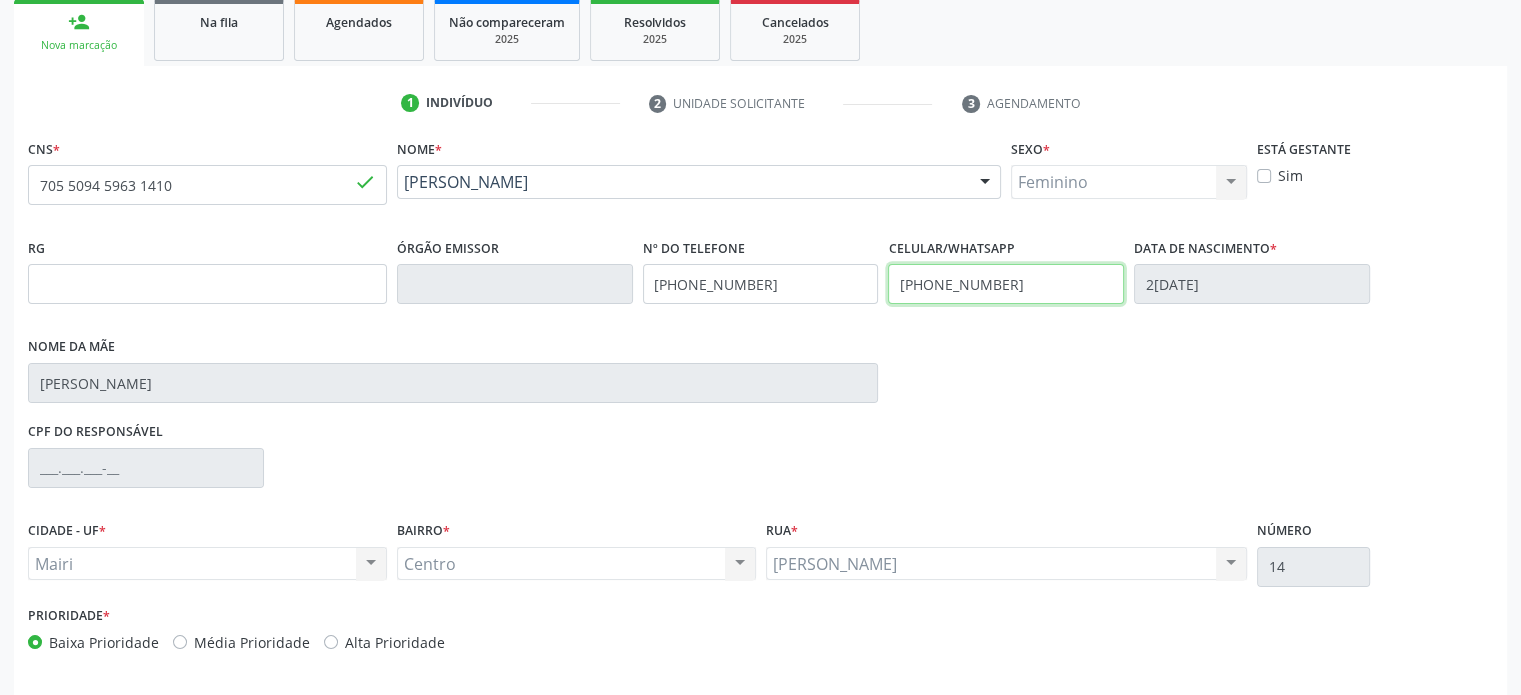 drag, startPoint x: 1015, startPoint y: 282, endPoint x: 888, endPoint y: 282, distance: 127 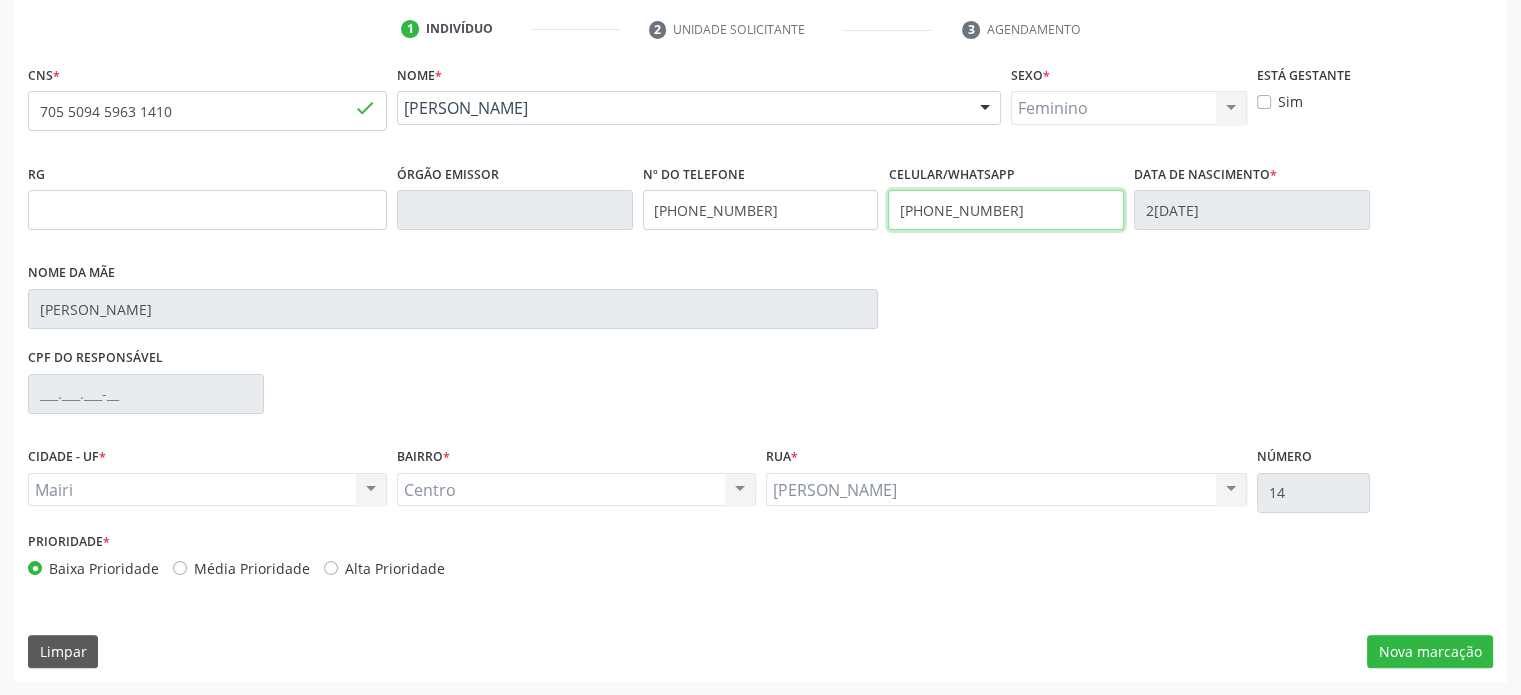 type on "(74) 99917-4511" 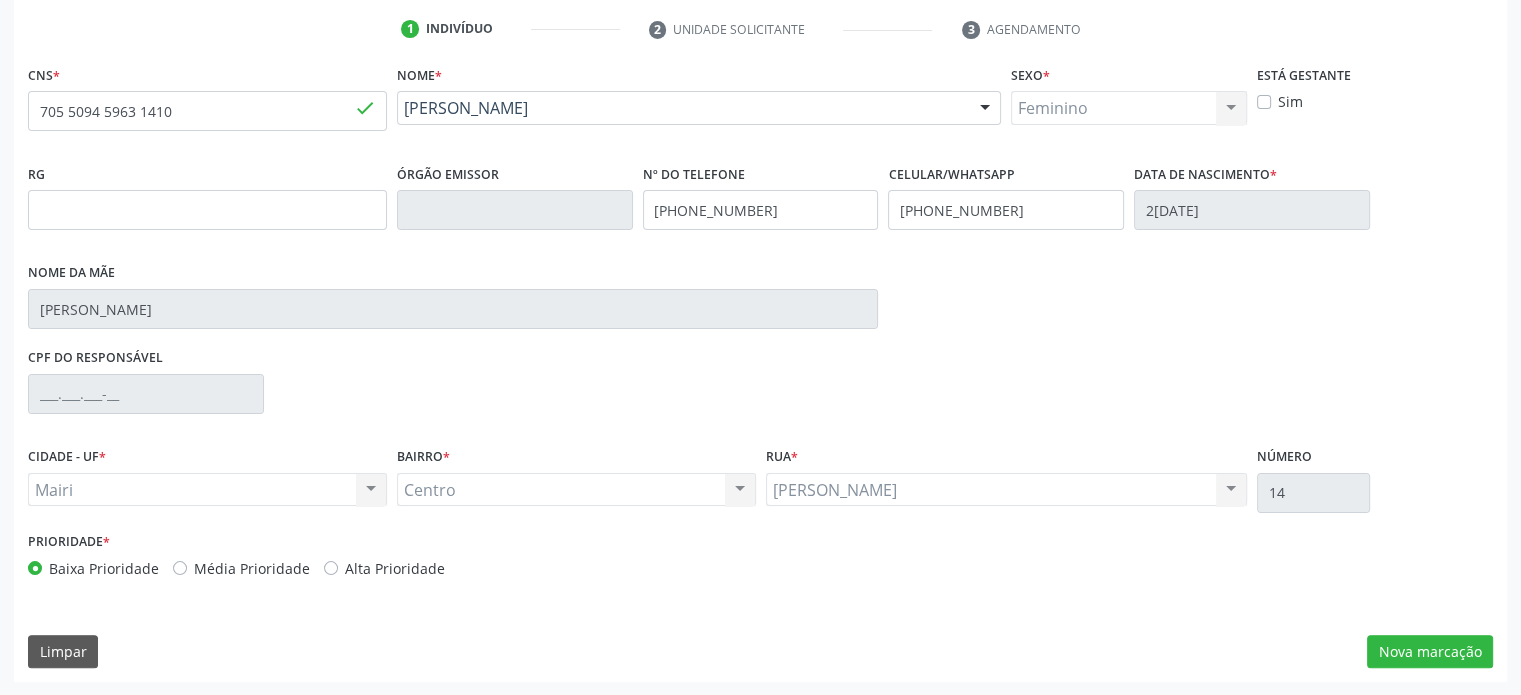 click on "Média Prioridade" at bounding box center [252, 568] 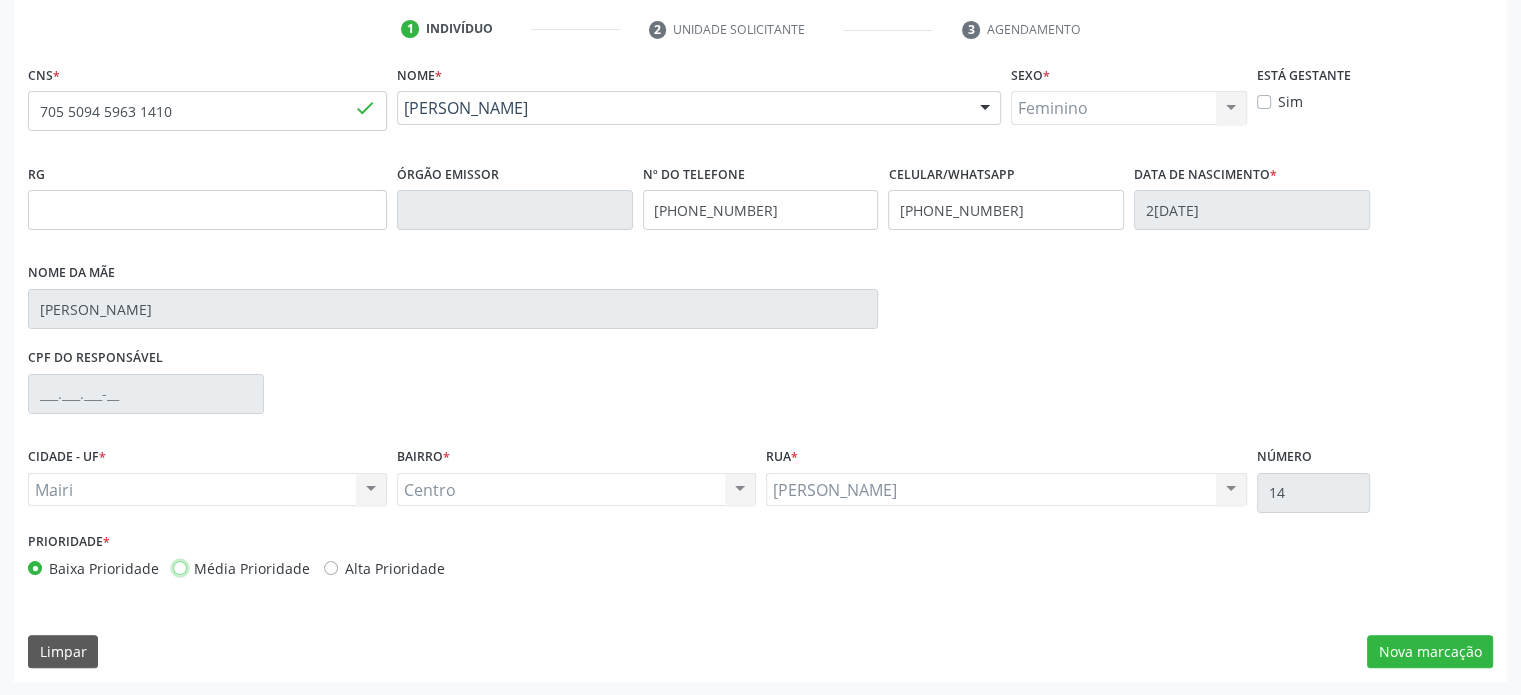 click on "Média Prioridade" at bounding box center [180, 567] 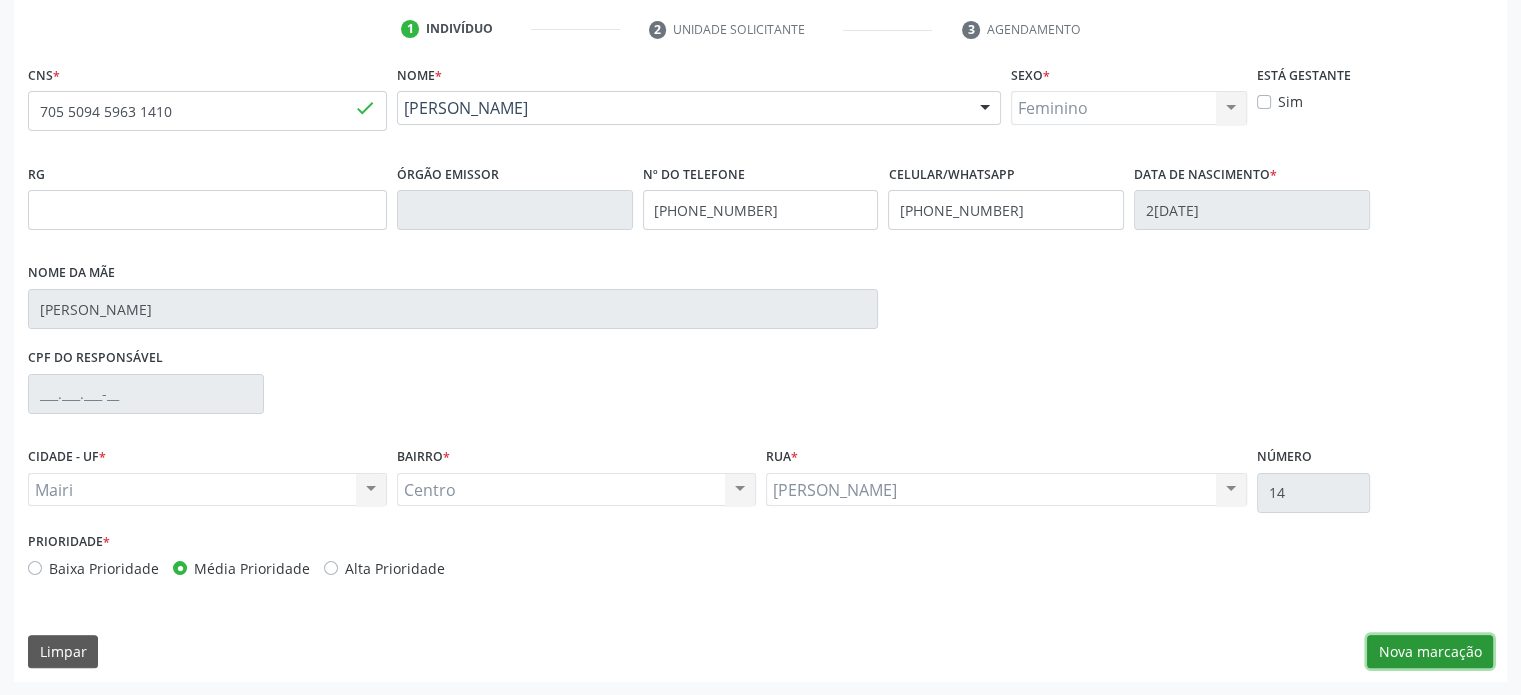 click on "Nova marcação" at bounding box center (1430, 652) 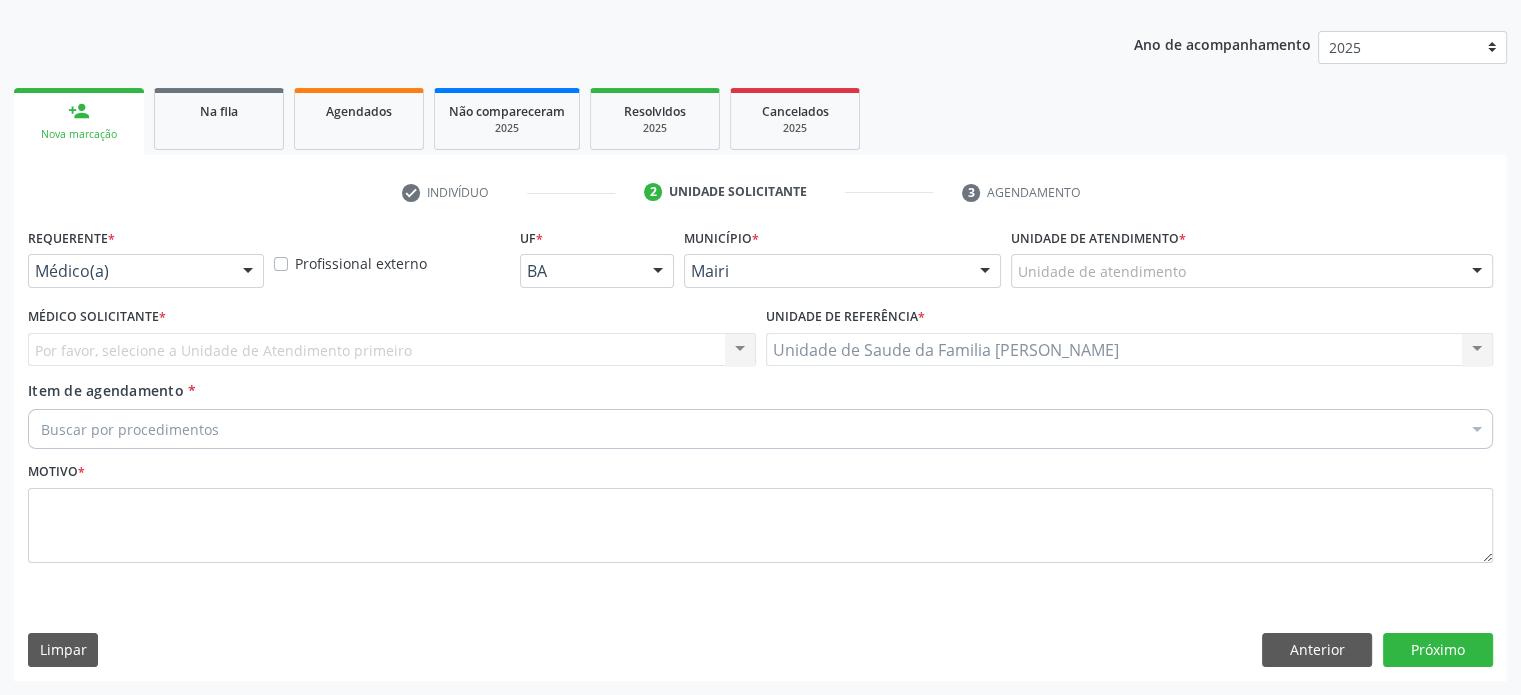 scroll, scrollTop: 209, scrollLeft: 0, axis: vertical 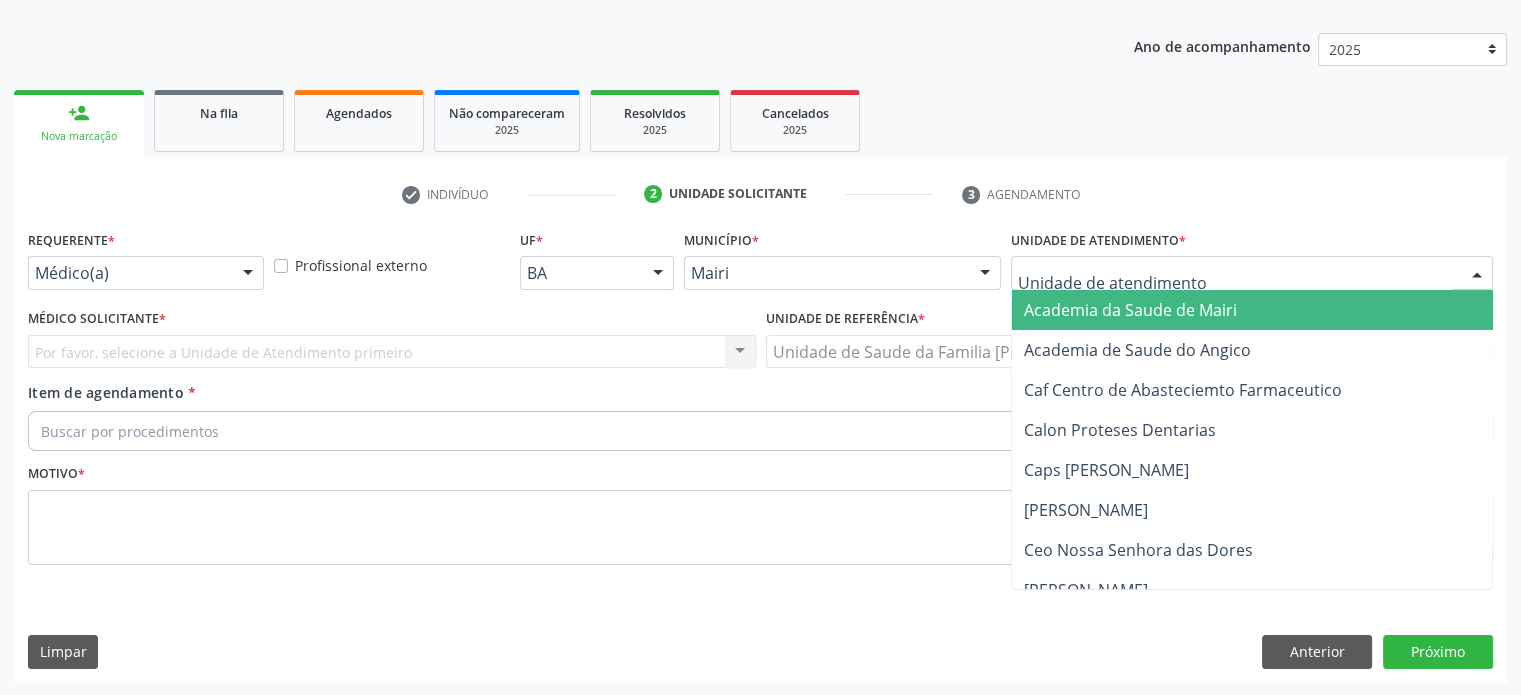 click at bounding box center (1252, 273) 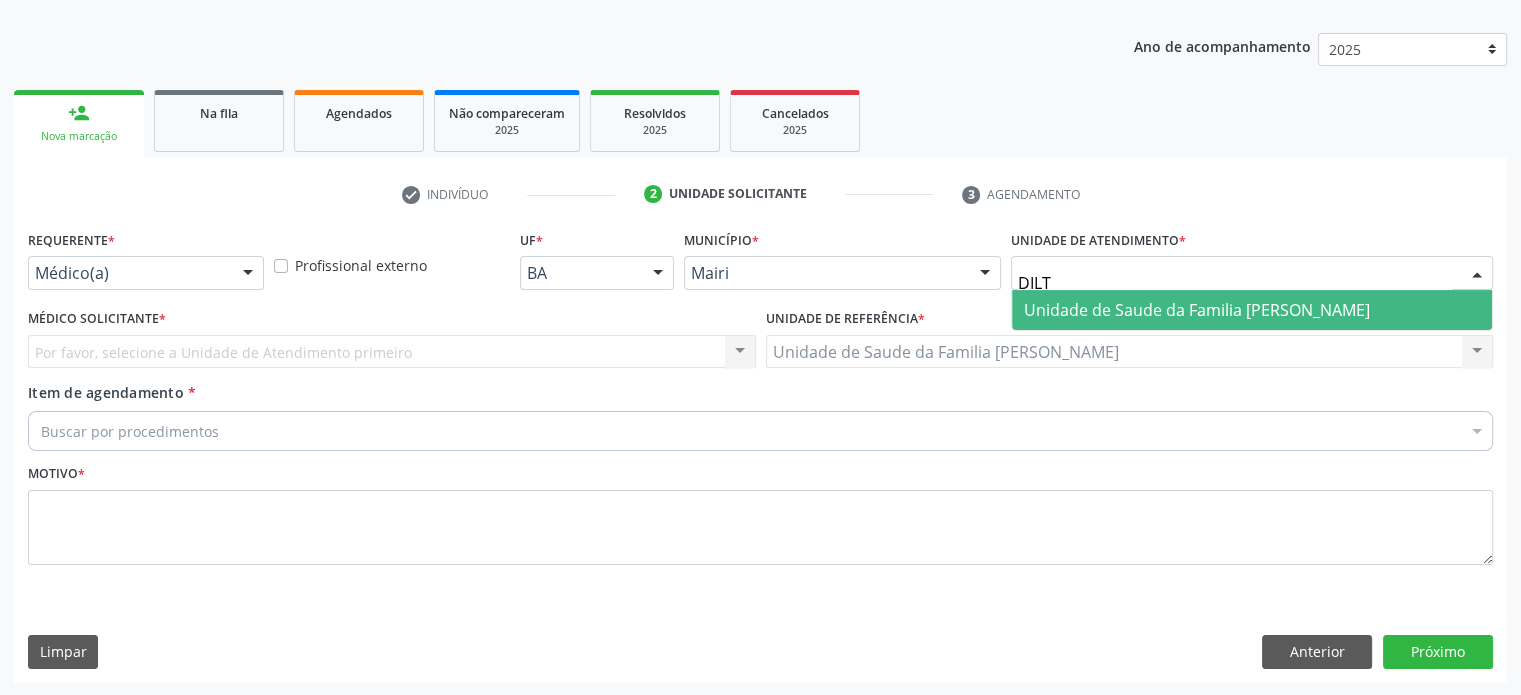 type on "DILTO" 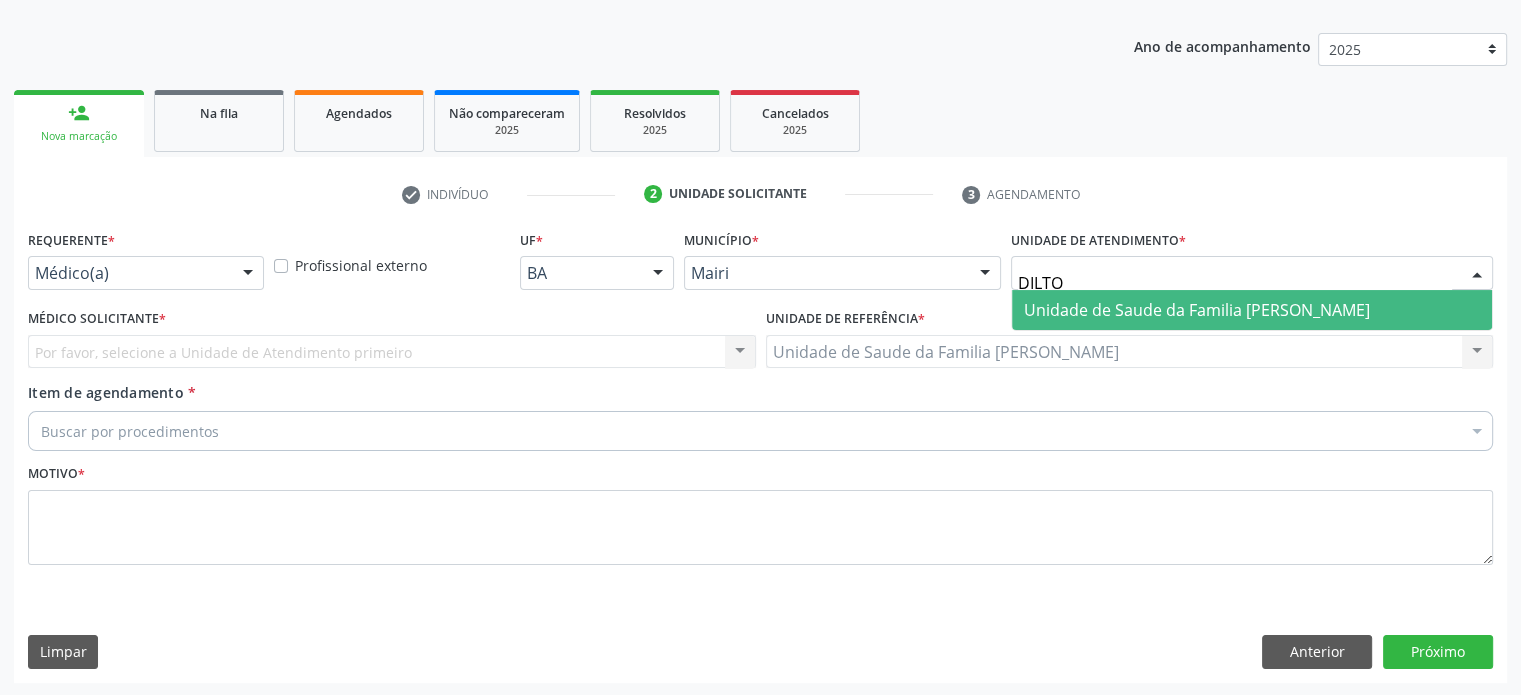 click on "Unidade de Saude da Familia [PERSON_NAME]" at bounding box center [1197, 310] 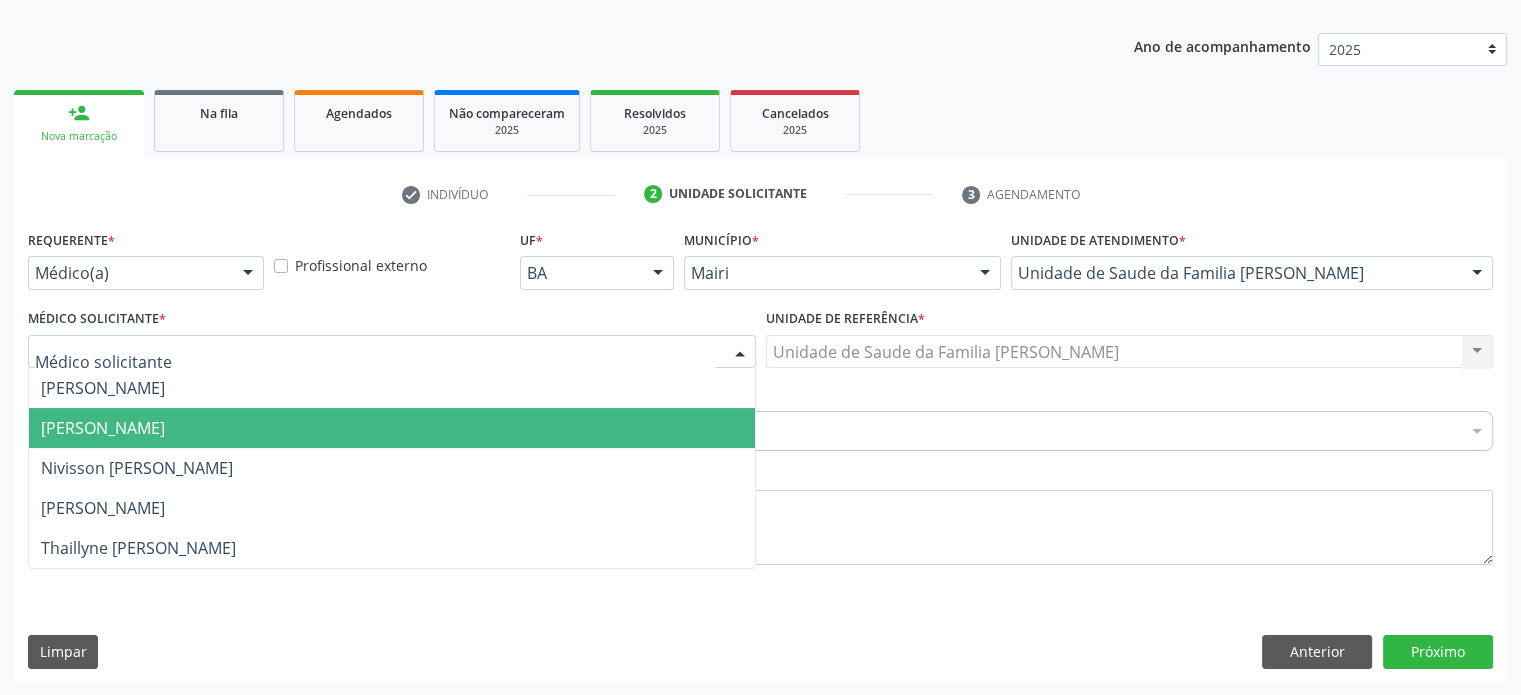 click on "[PERSON_NAME]" at bounding box center [103, 428] 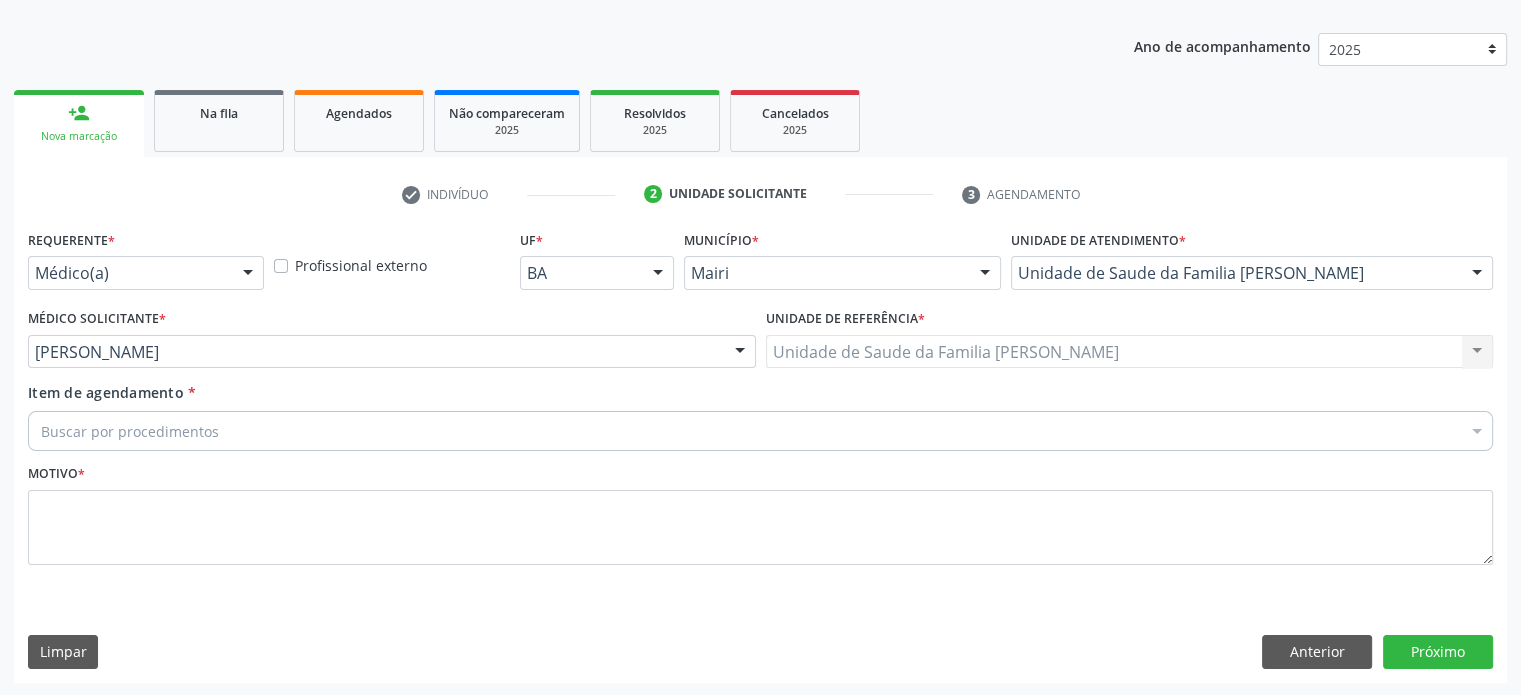 click on "Buscar por procedimentos" at bounding box center [760, 431] 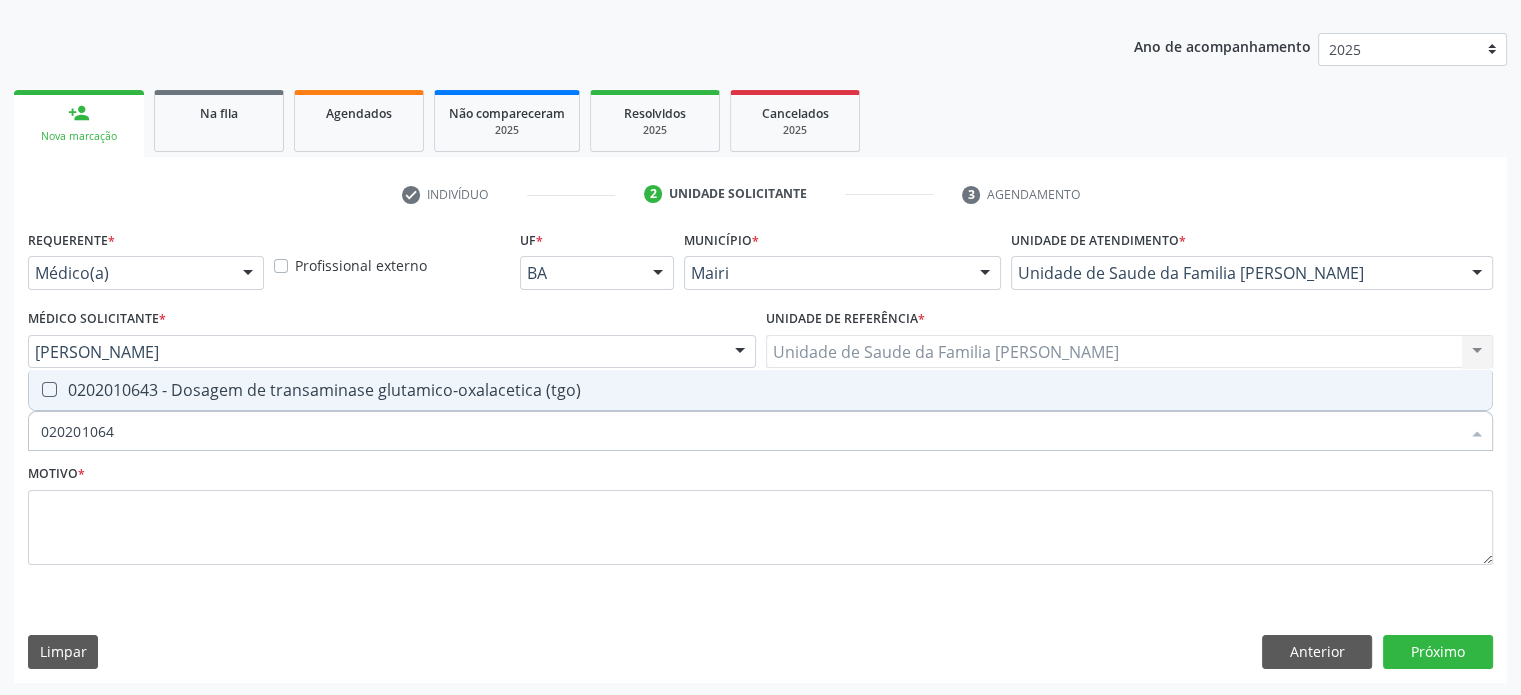 type on "0202010643" 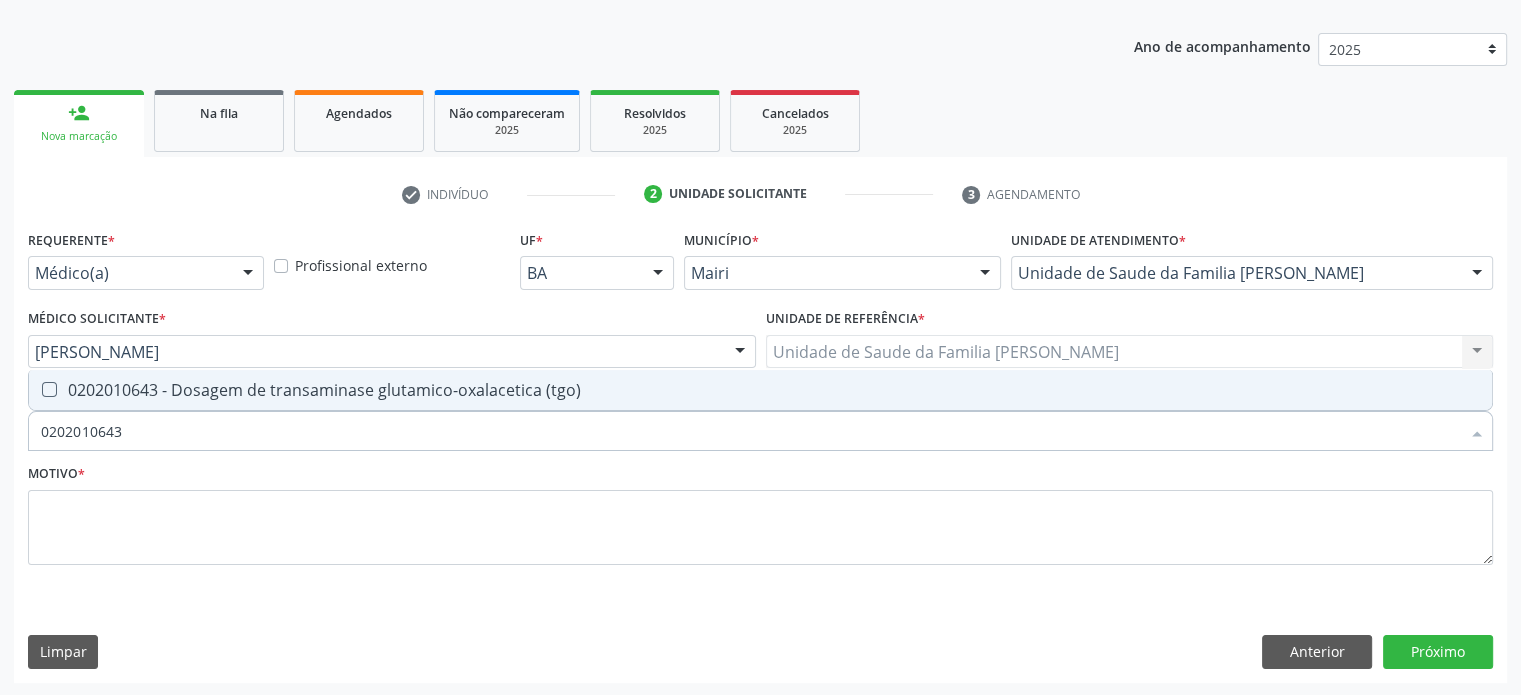 click on "0202010643 - Dosagem de transaminase glutamico-oxalacetica (tgo)" at bounding box center (760, 390) 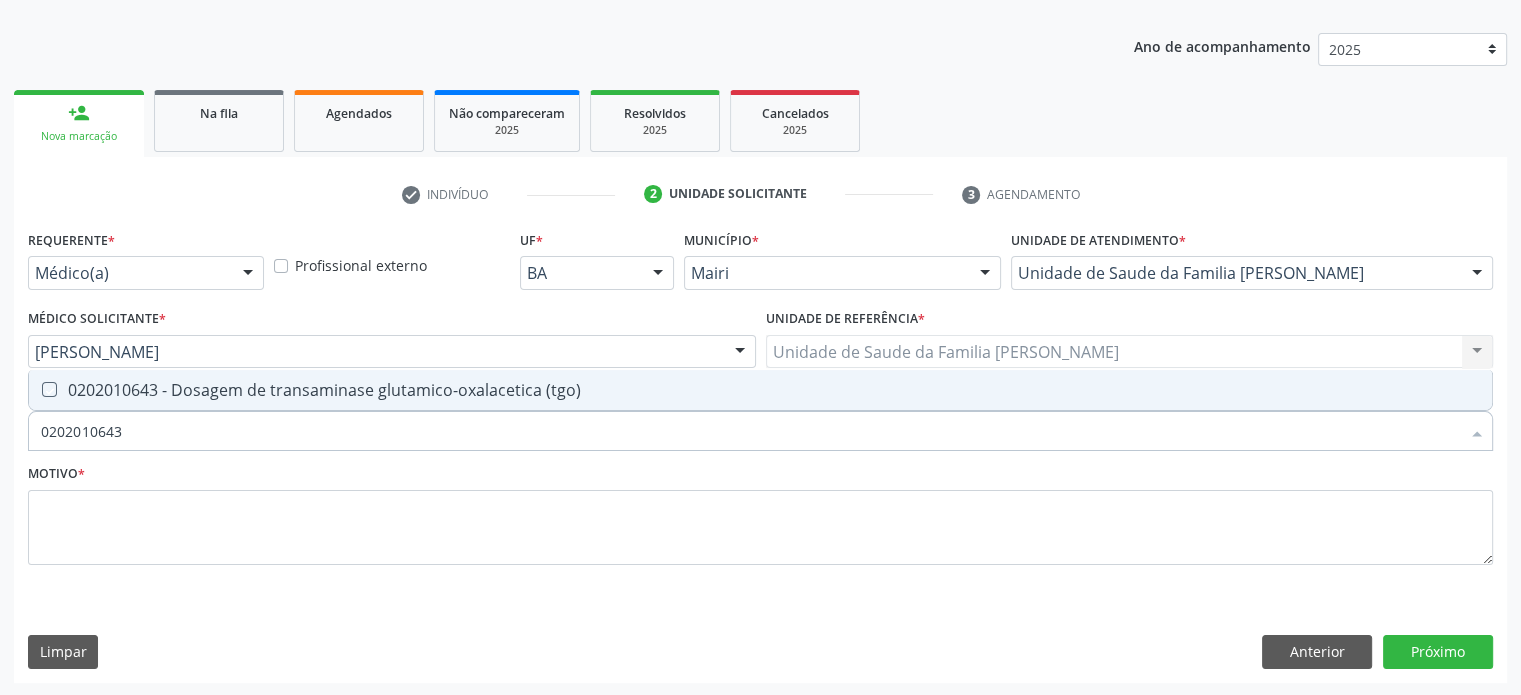 checkbox on "true" 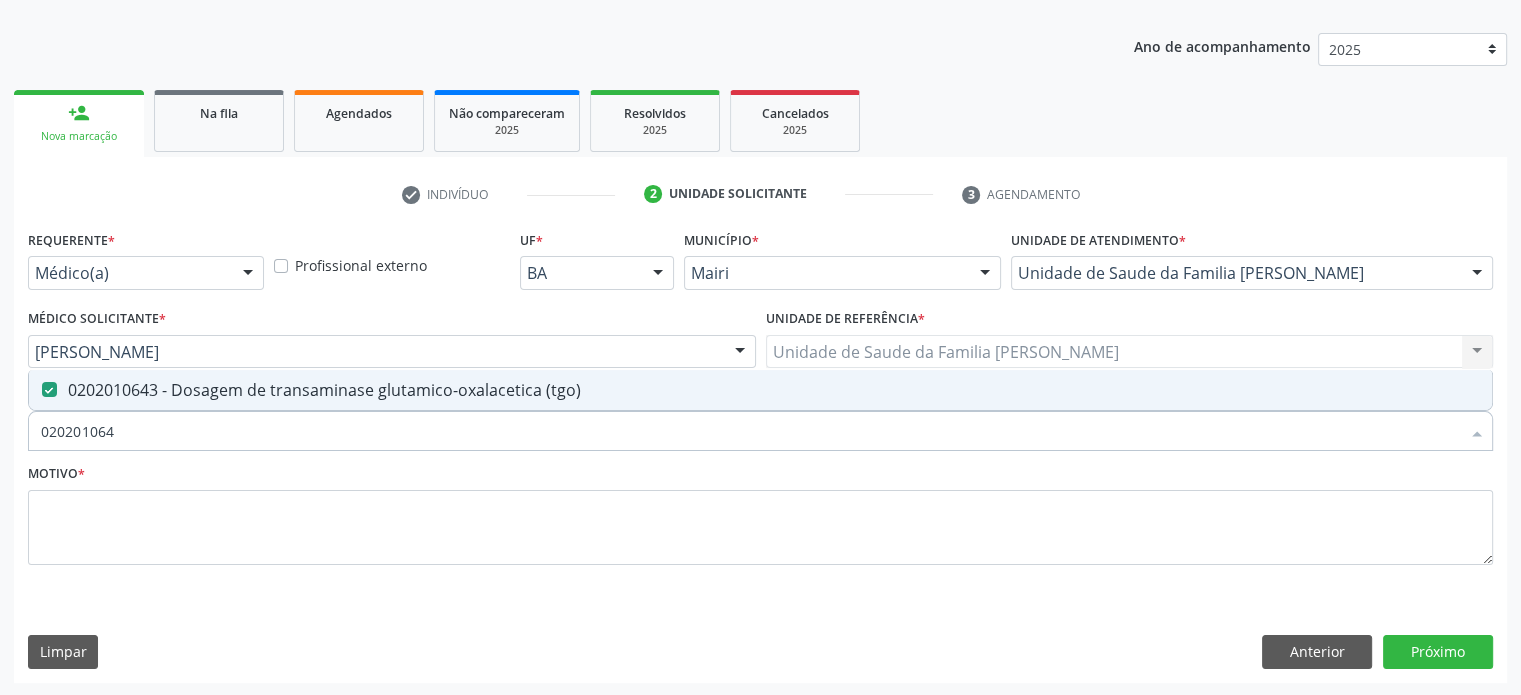 type on "02020106" 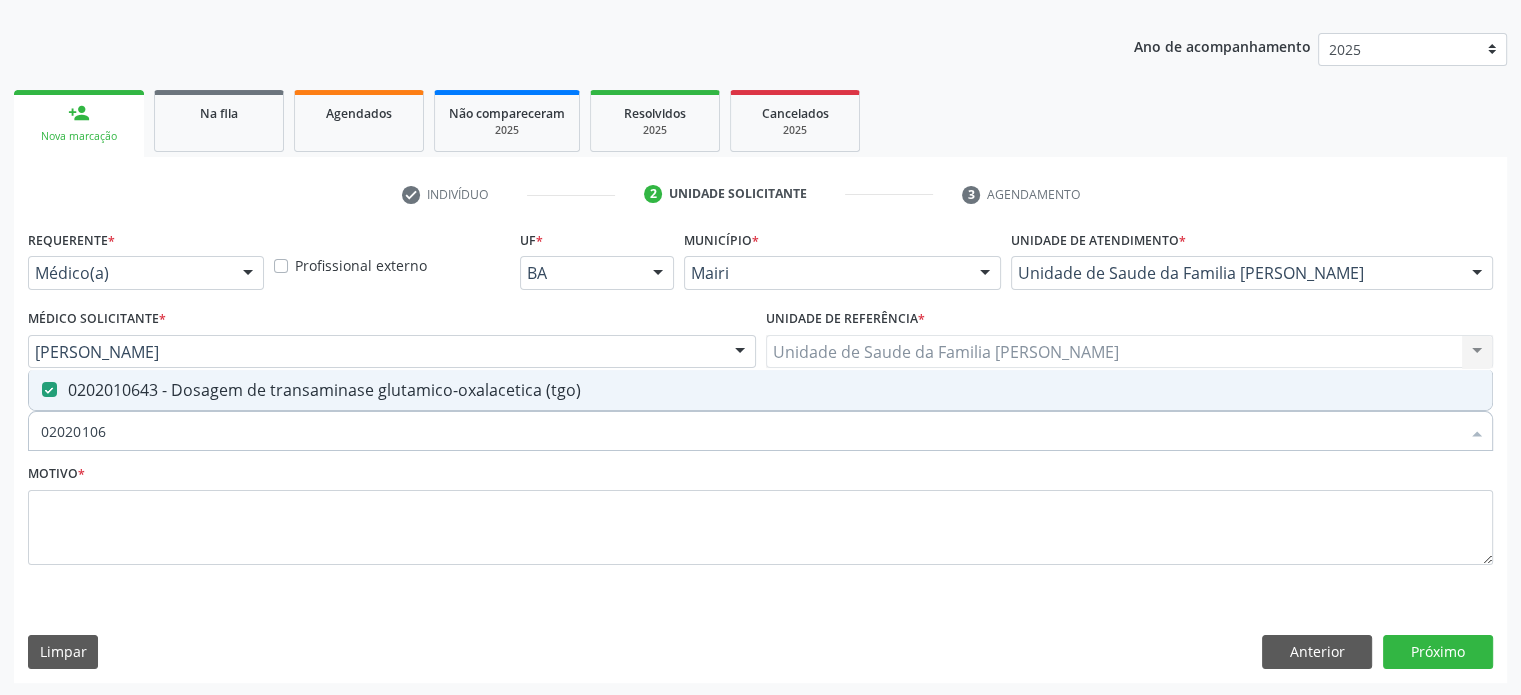 checkbox on "false" 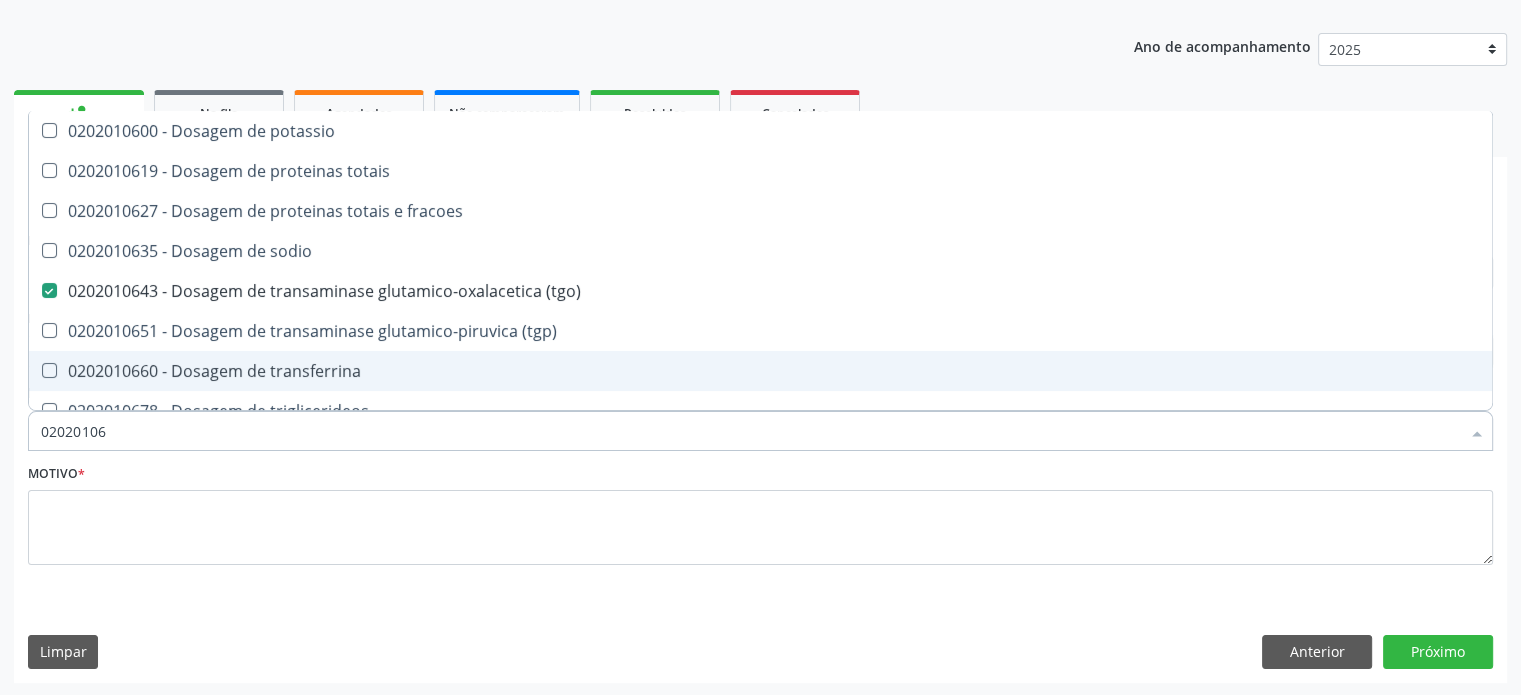 type on "0202010" 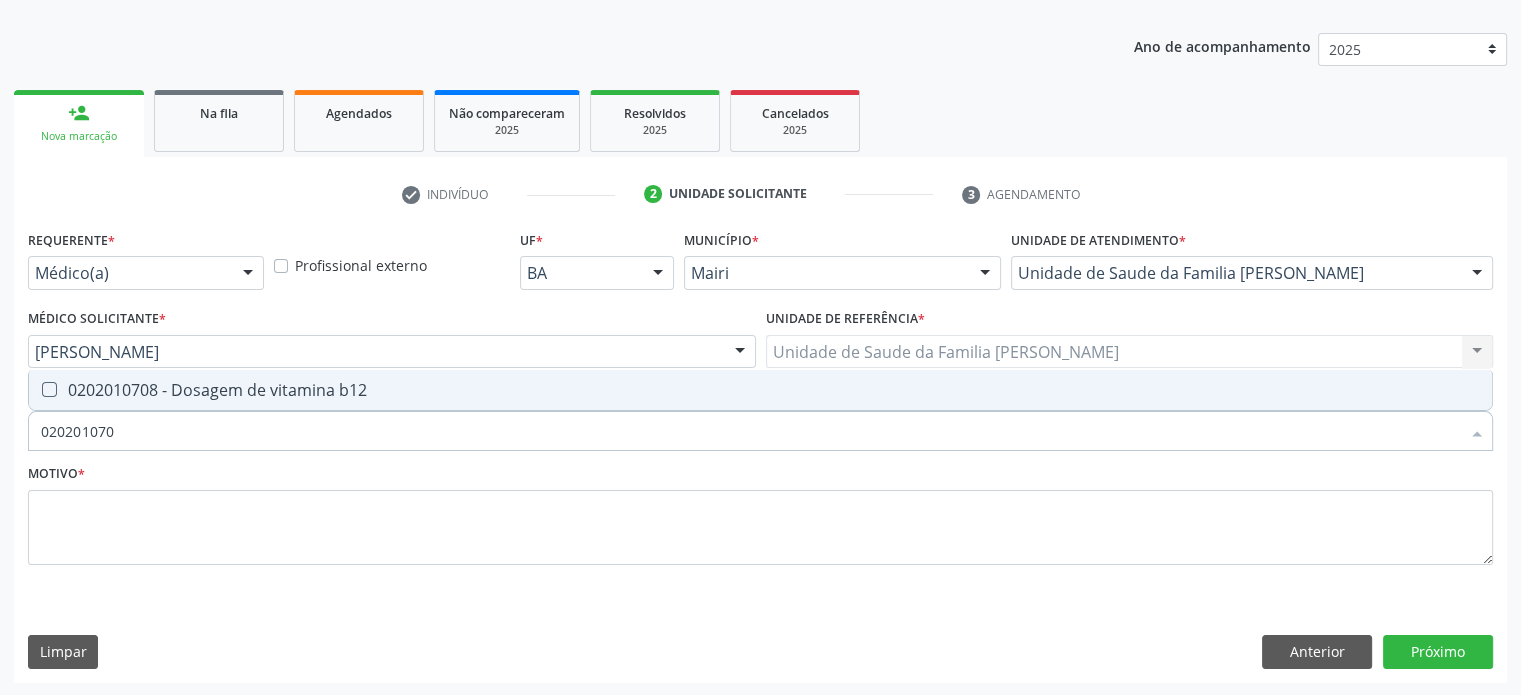 type on "0202010708" 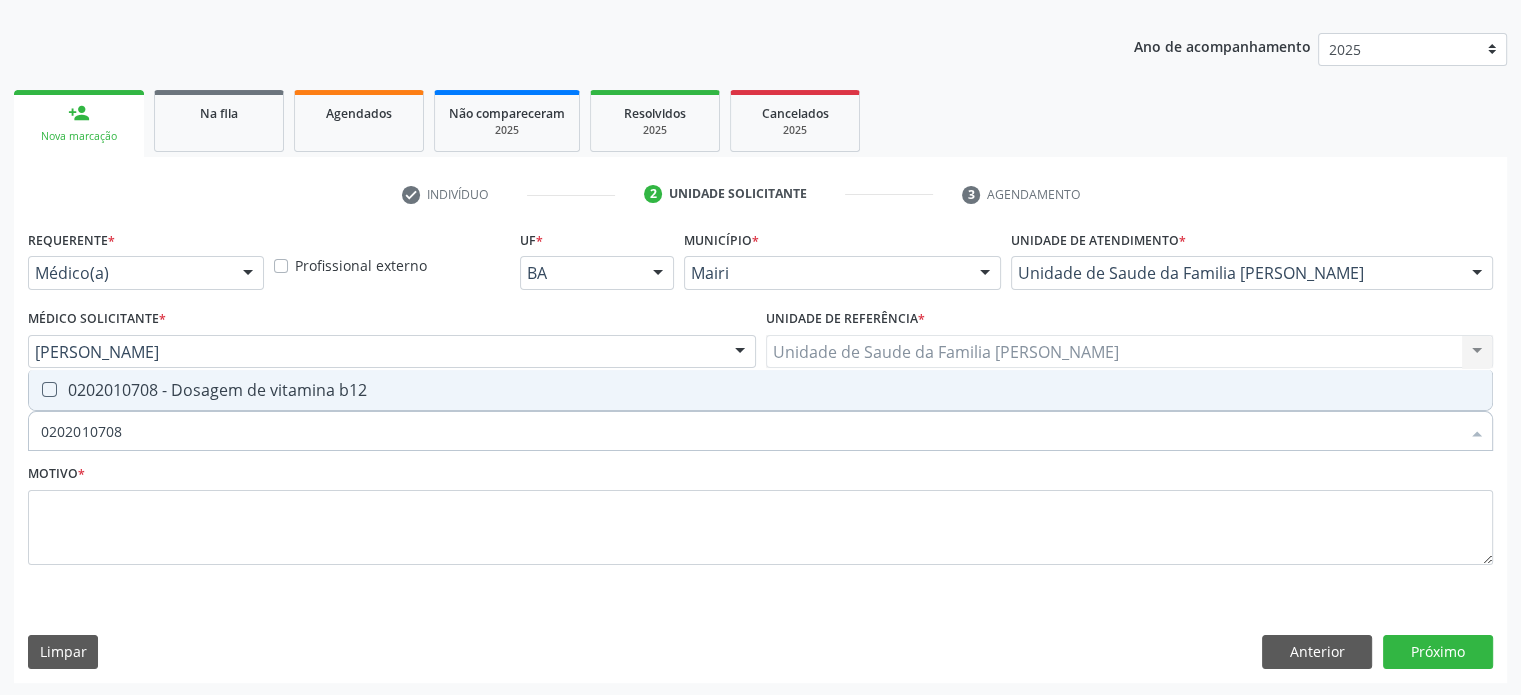 click on "0202010708 - Dosagem de vitamina b12" at bounding box center (760, 390) 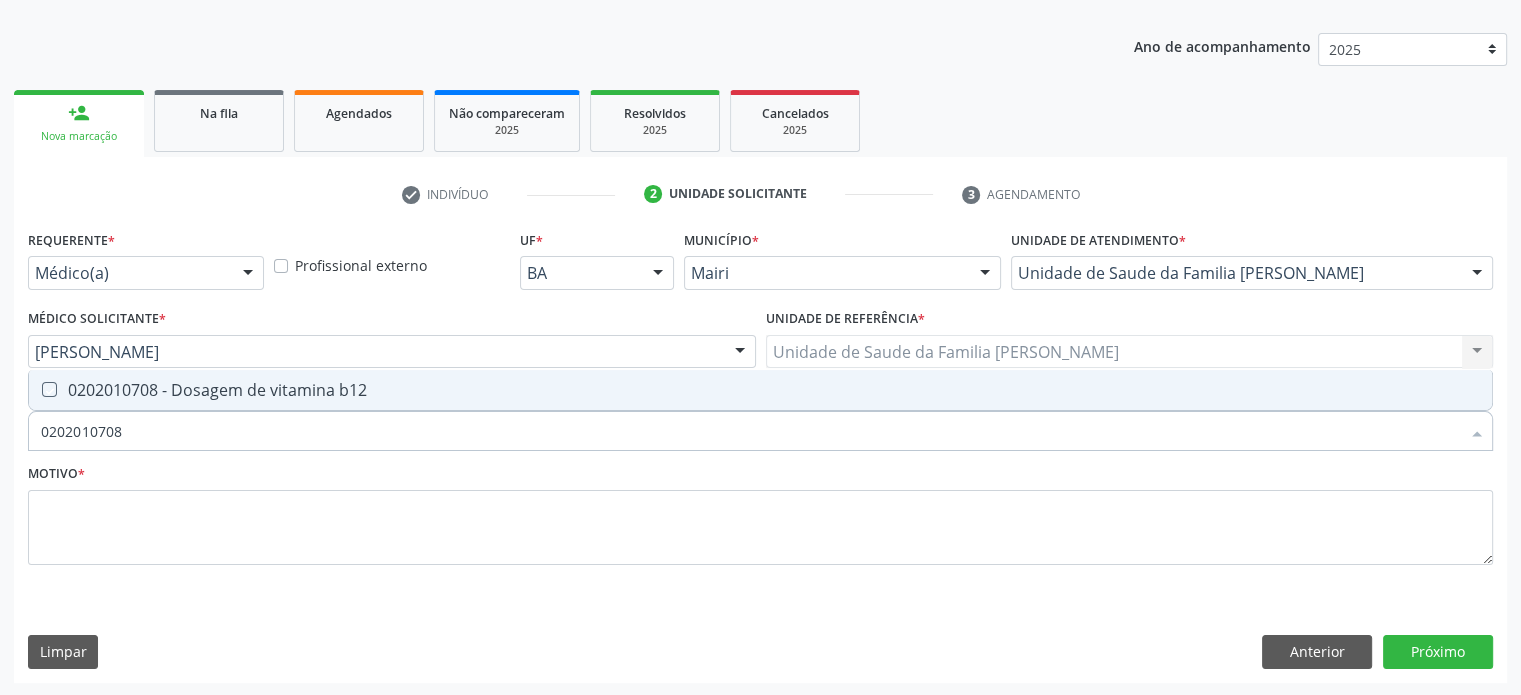 checkbox on "true" 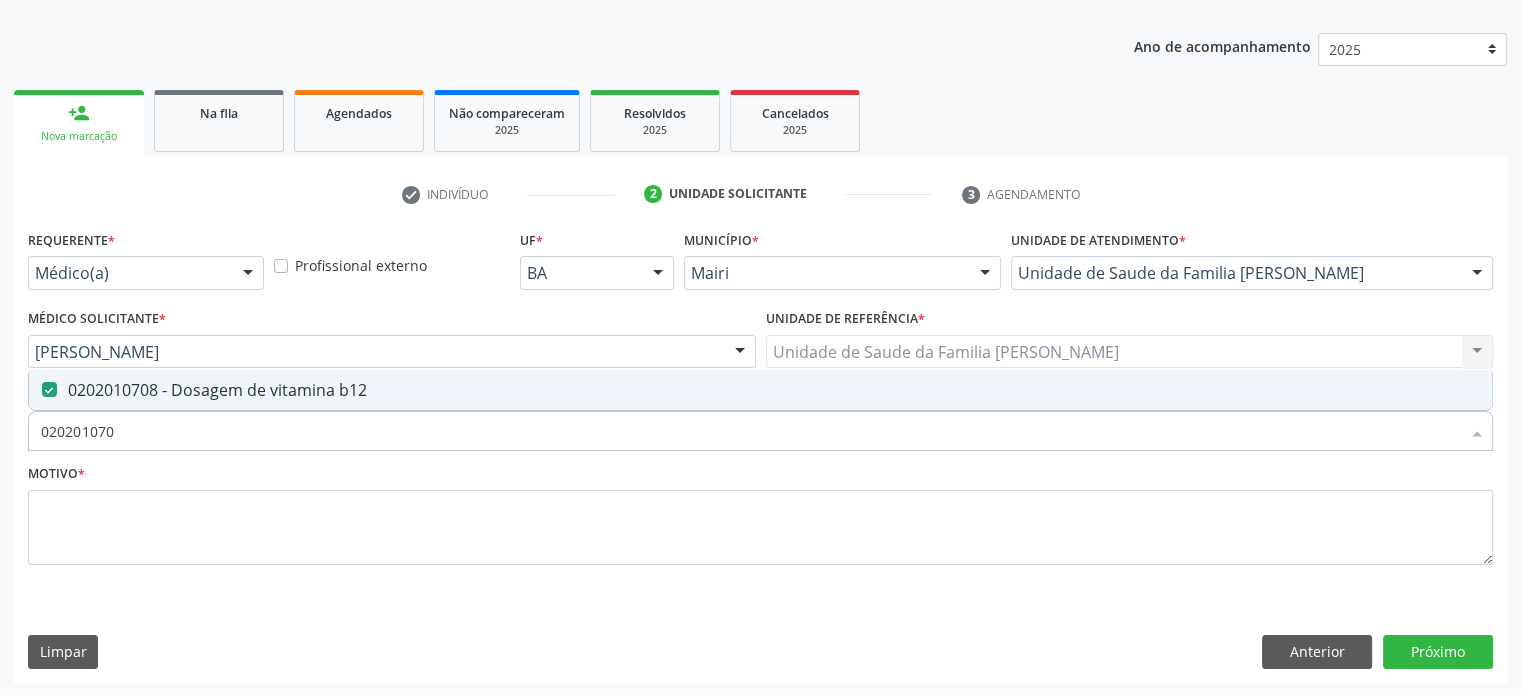 type on "02020107" 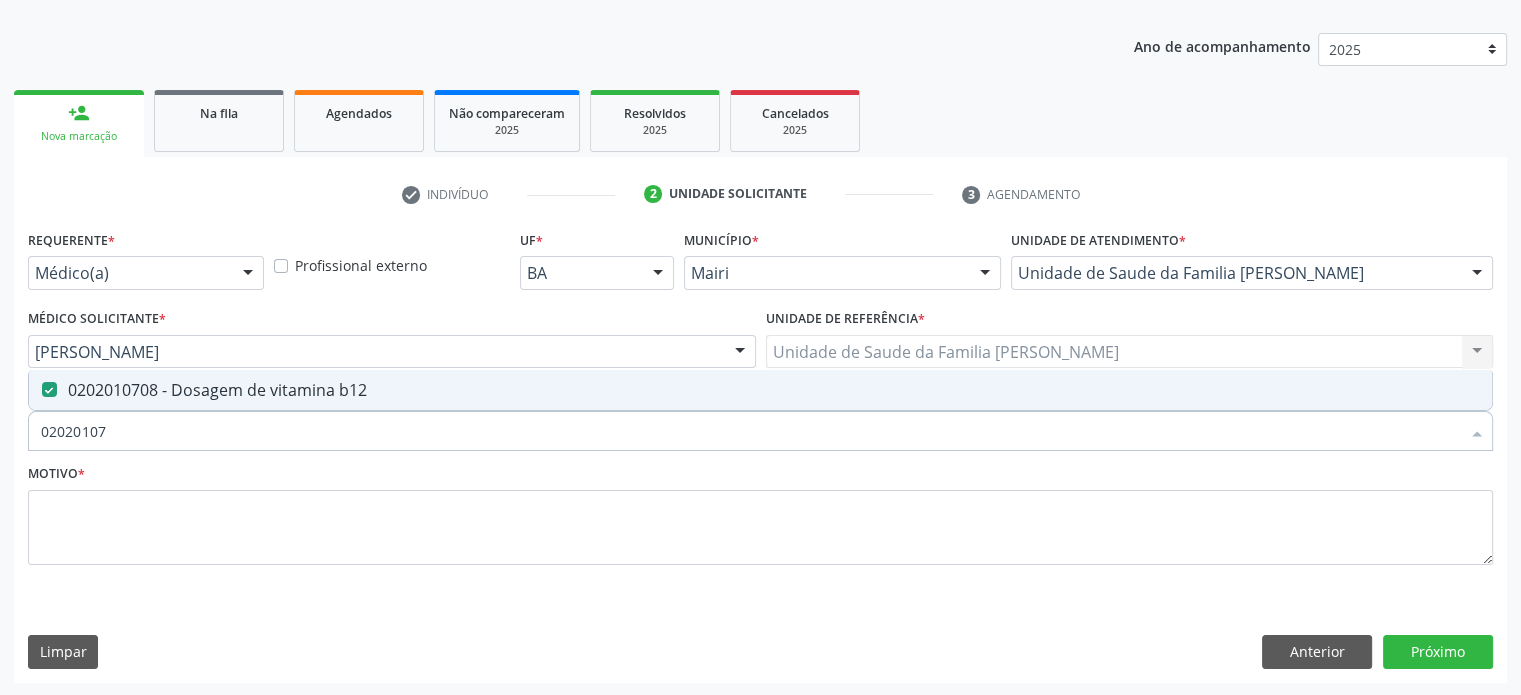checkbox on "false" 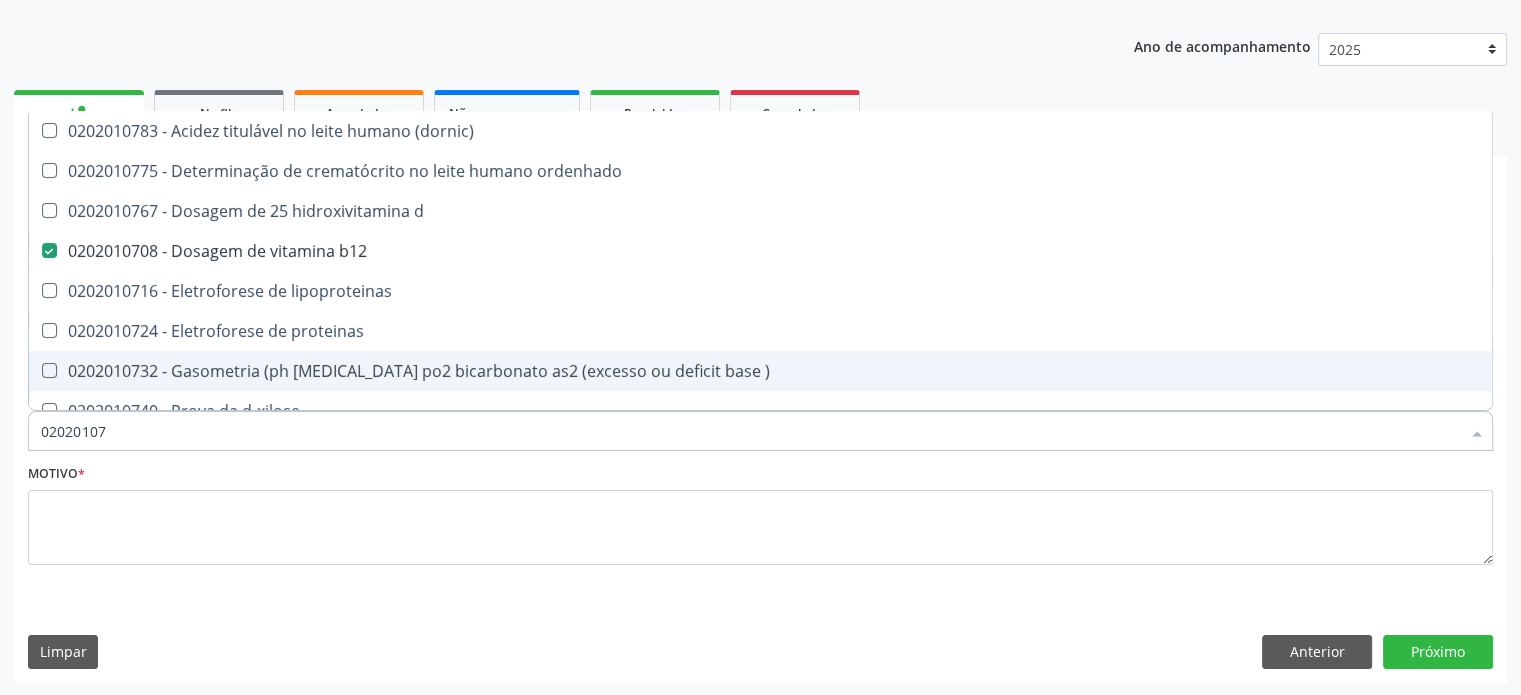type on "0202010" 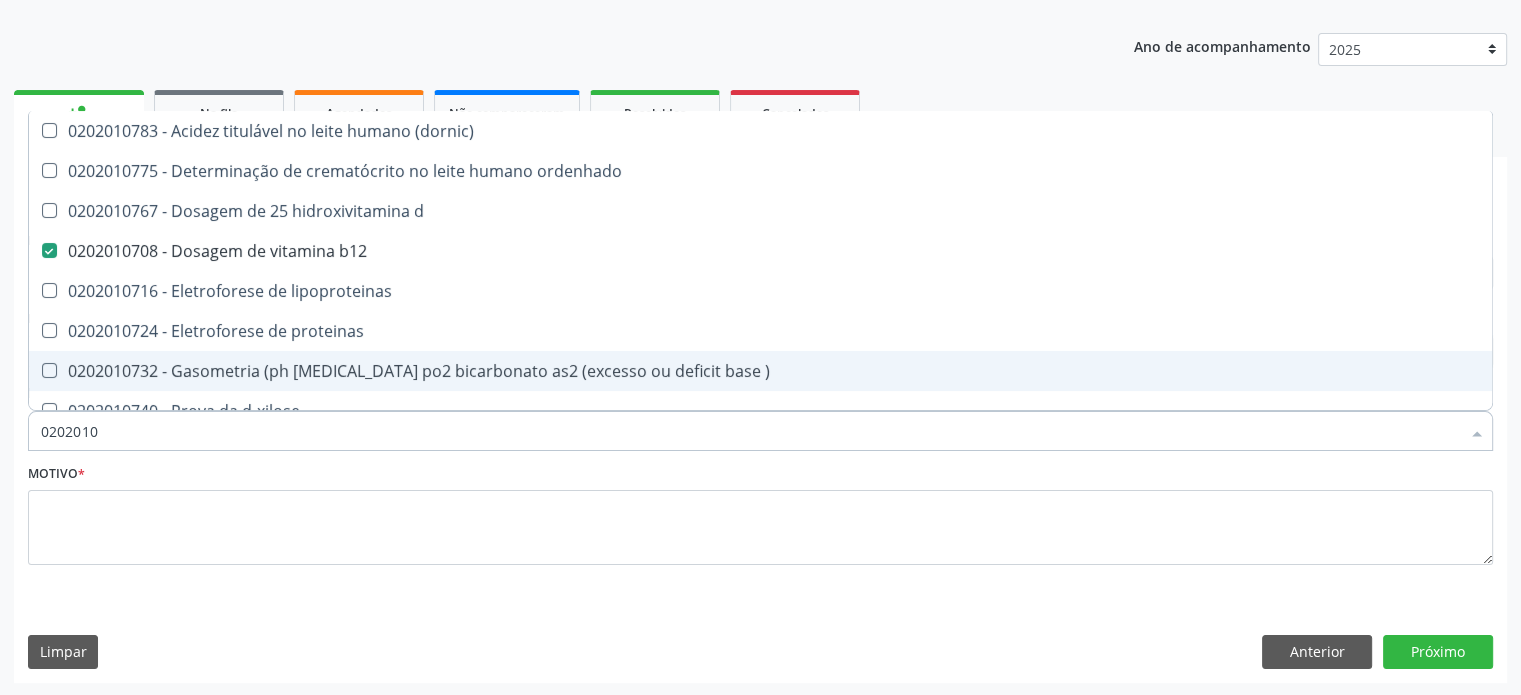 checkbox on "false" 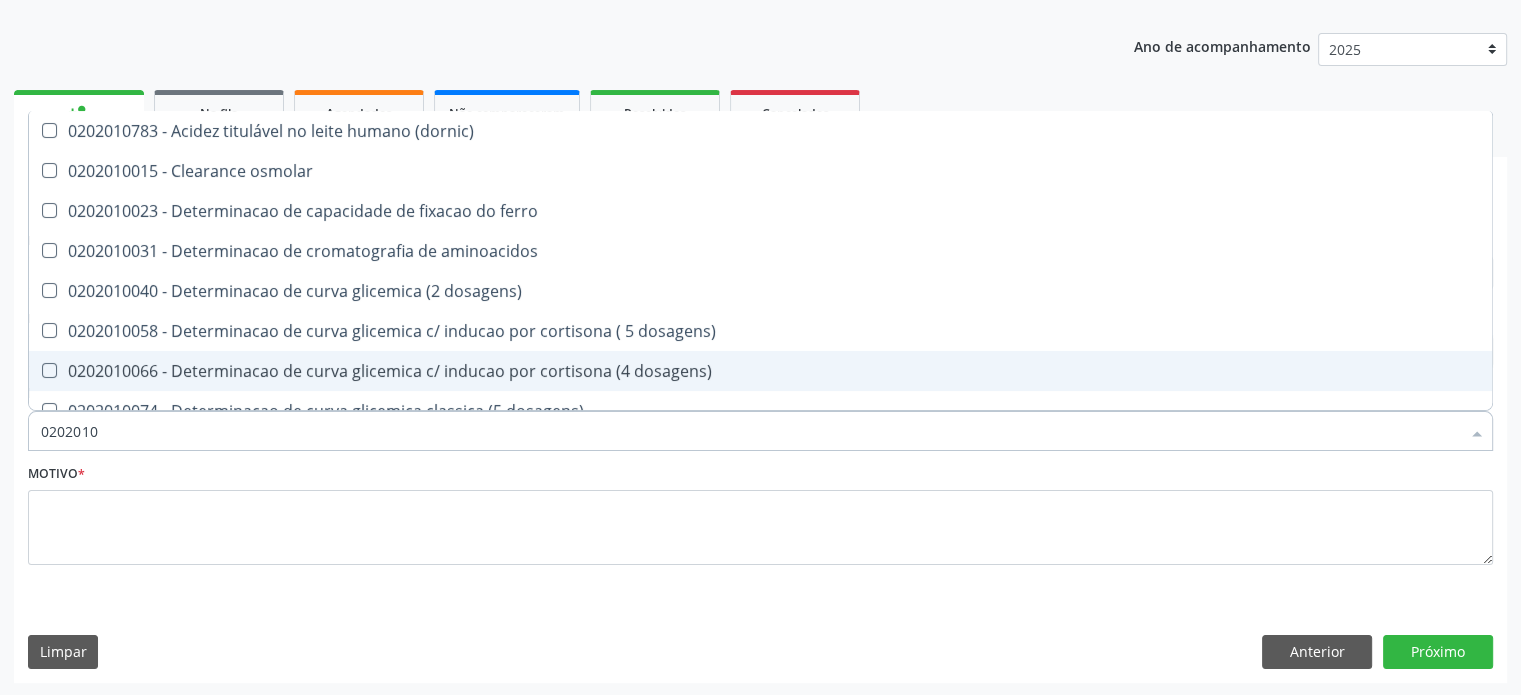 type on "02020107" 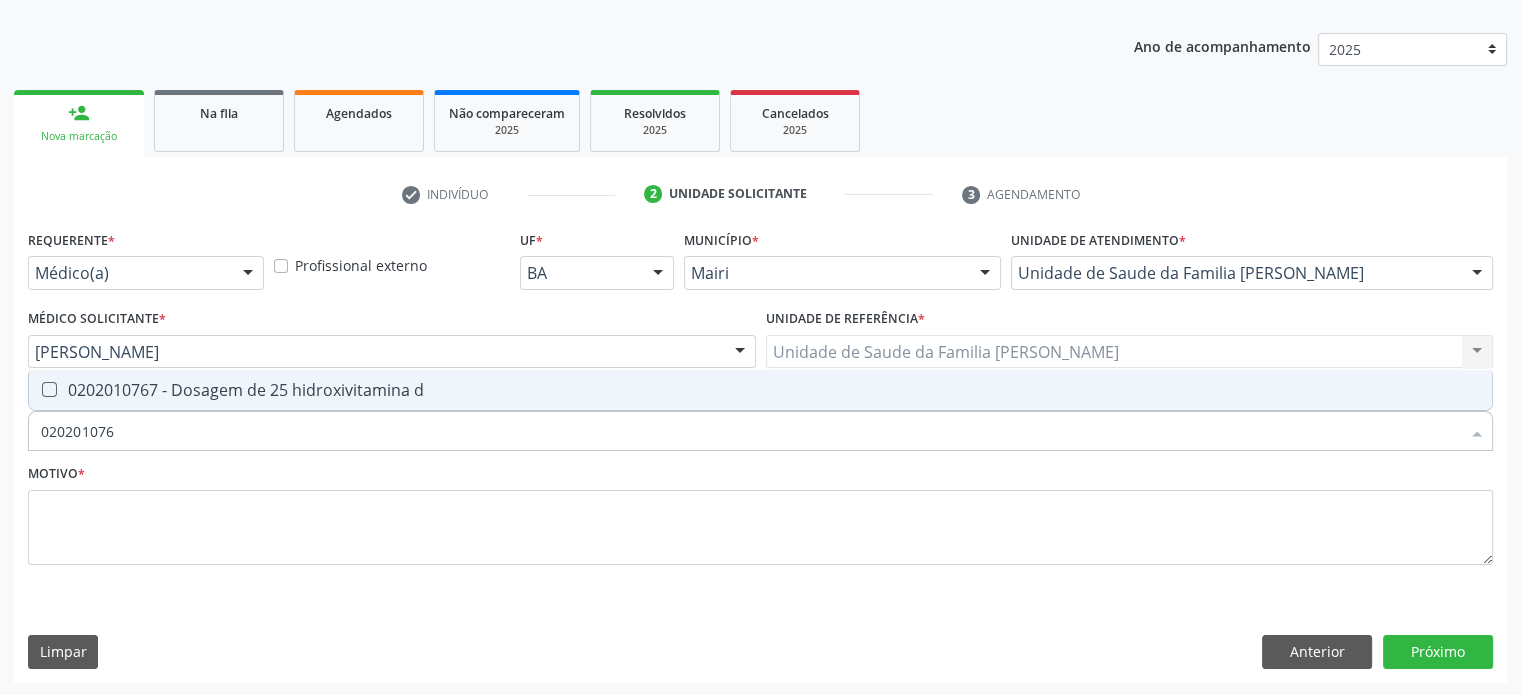 type on "0202010767" 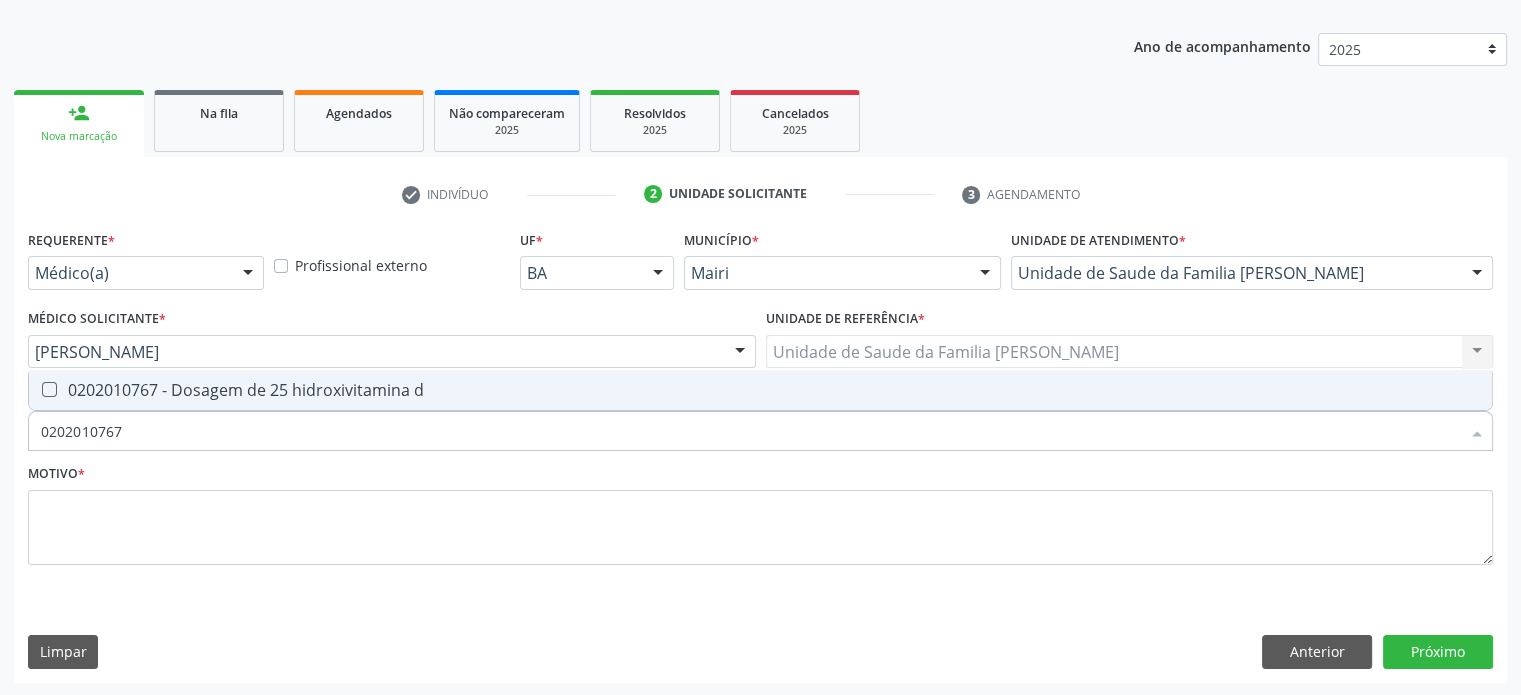 click on "0202010767 - Dosagem de 25 hidroxivitamina d" at bounding box center (760, 390) 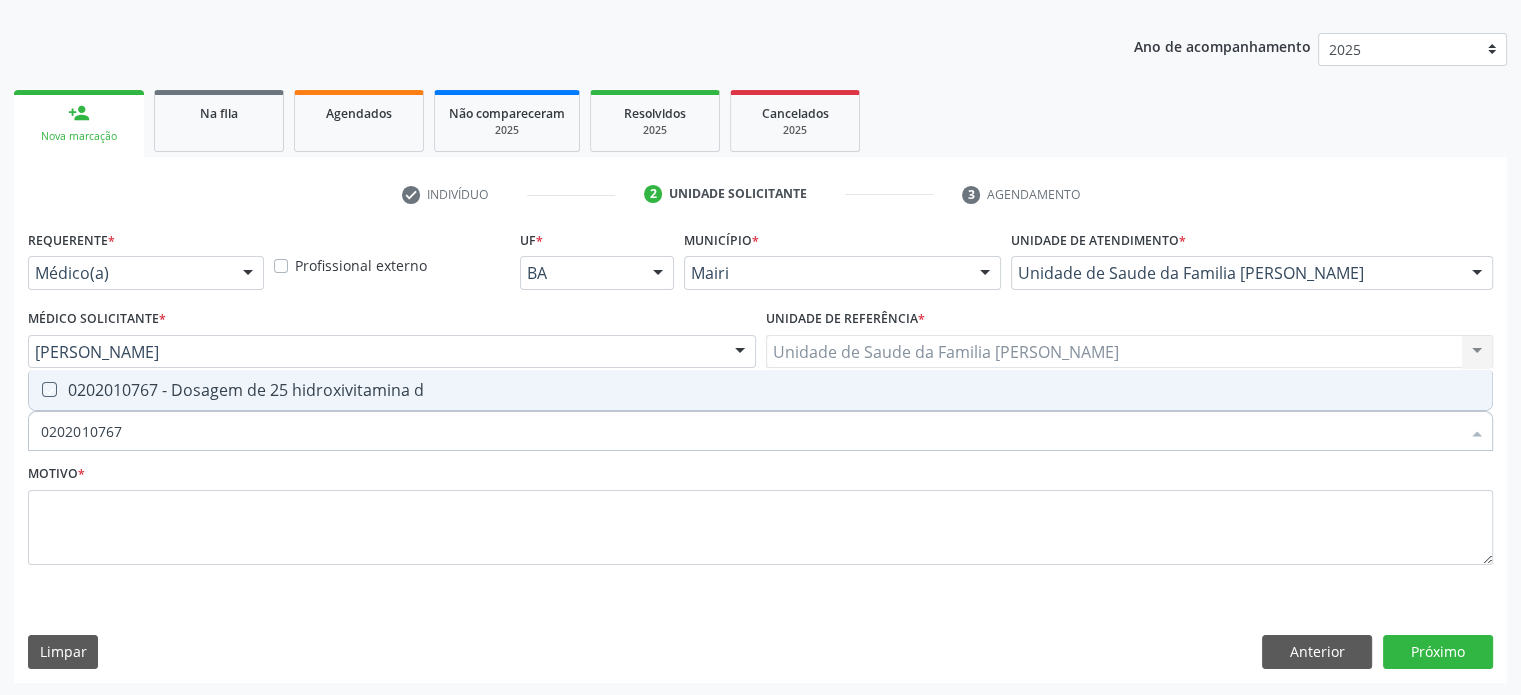 checkbox on "true" 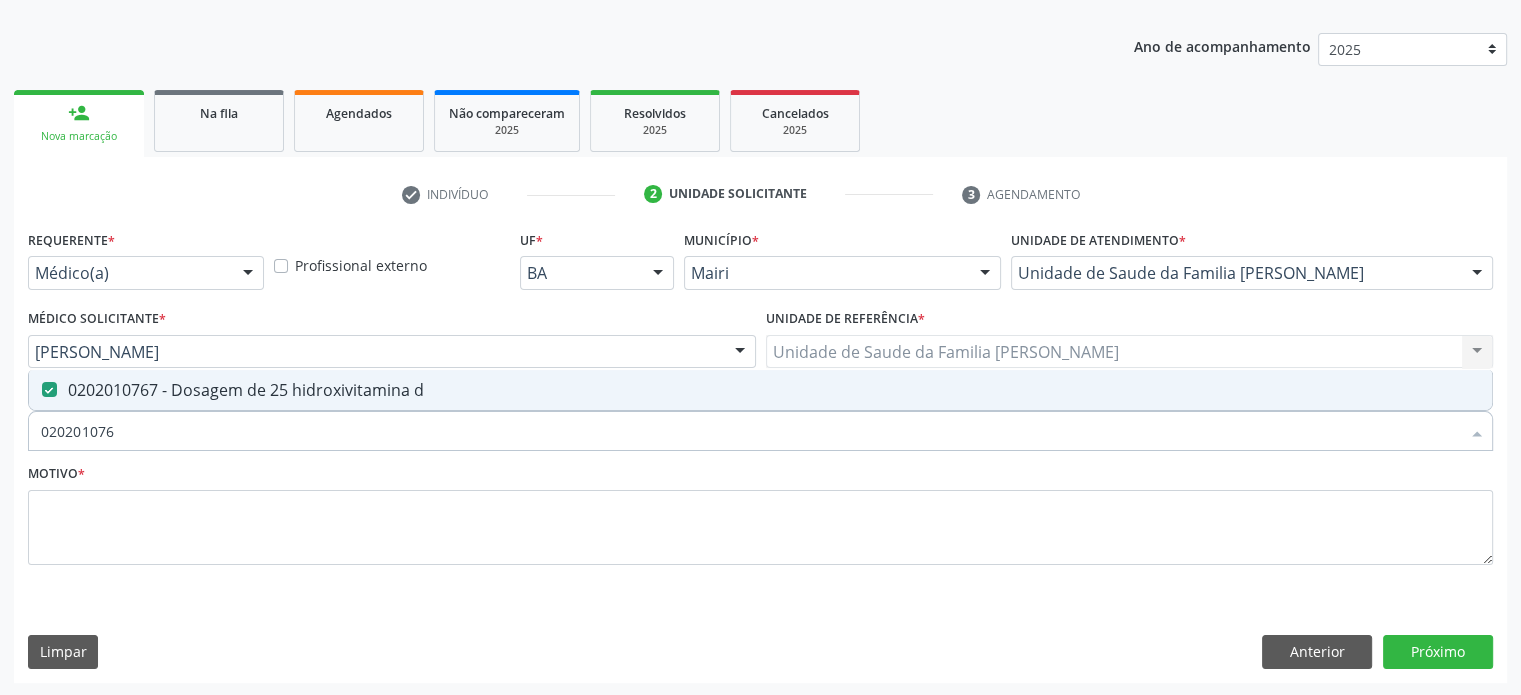 type on "02020107" 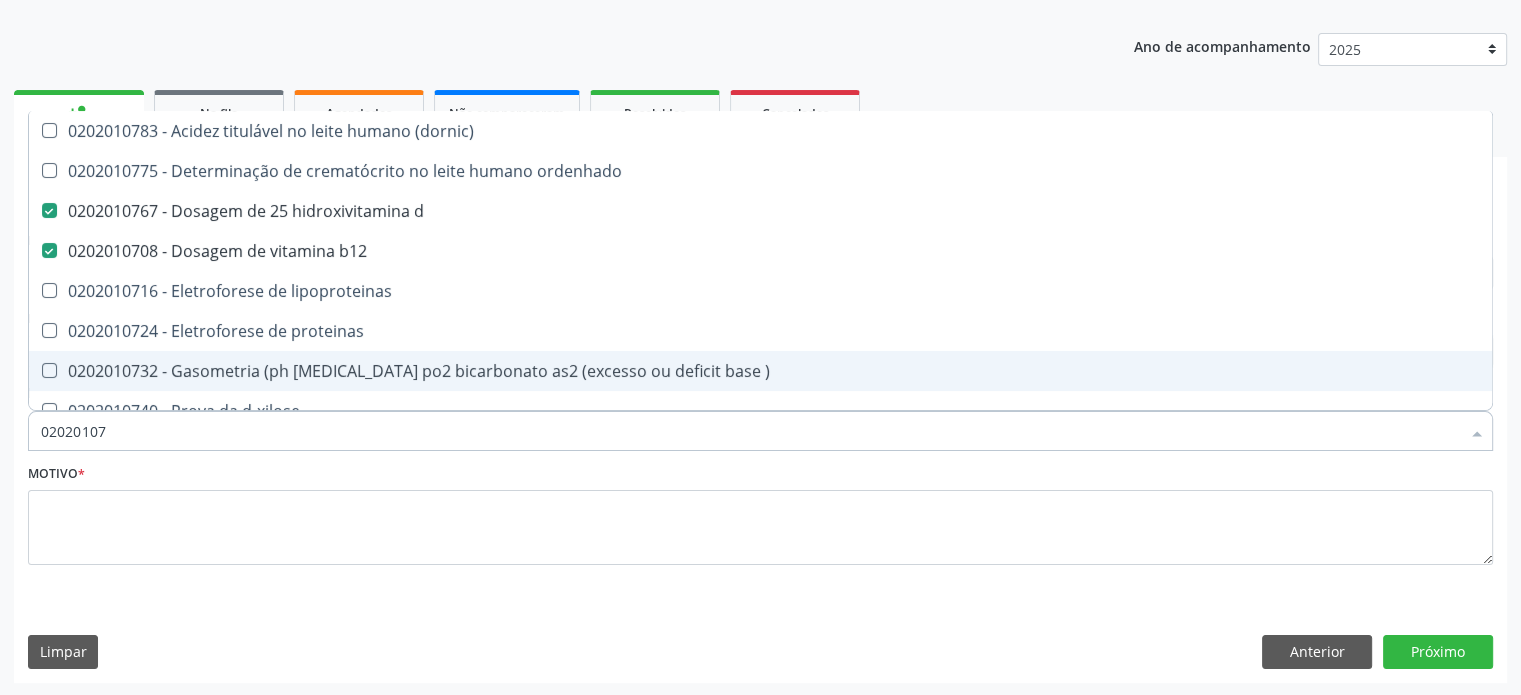 type on "0202010" 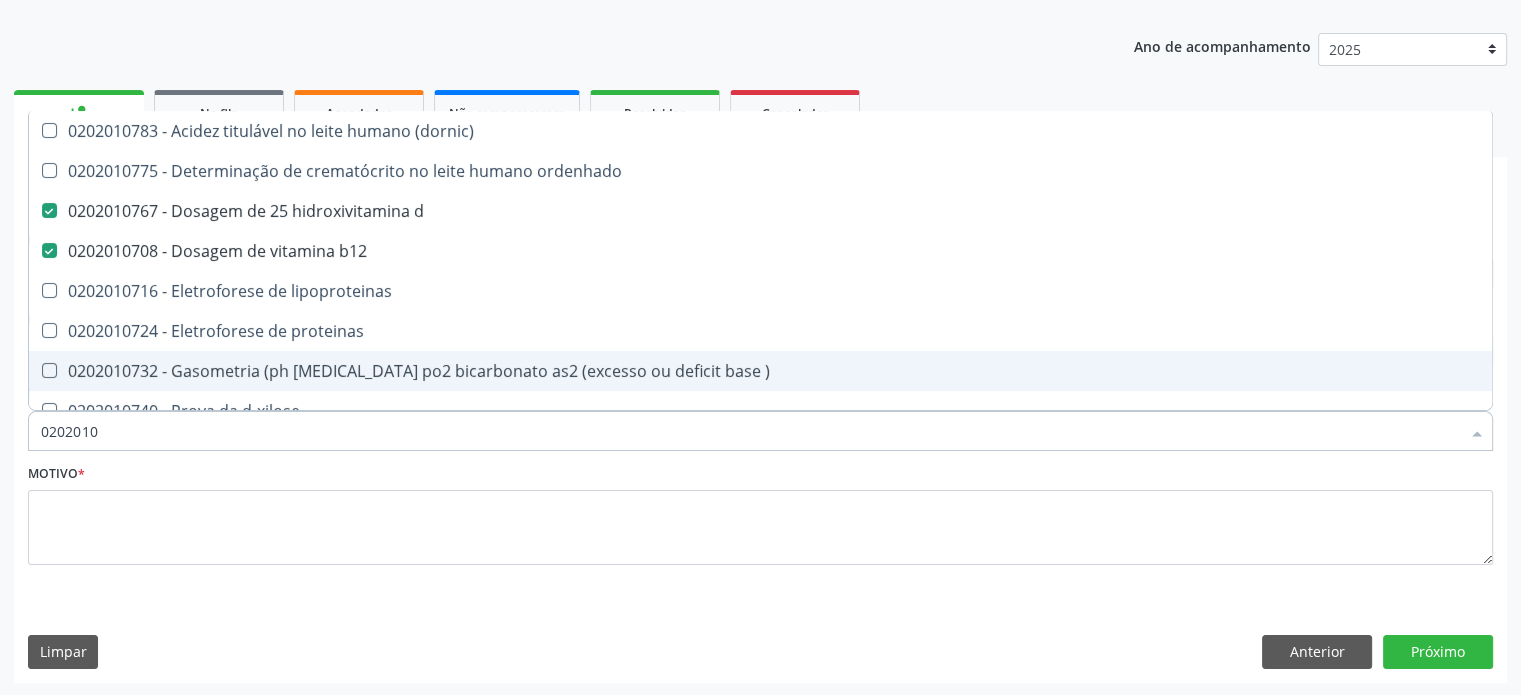 checkbox on "false" 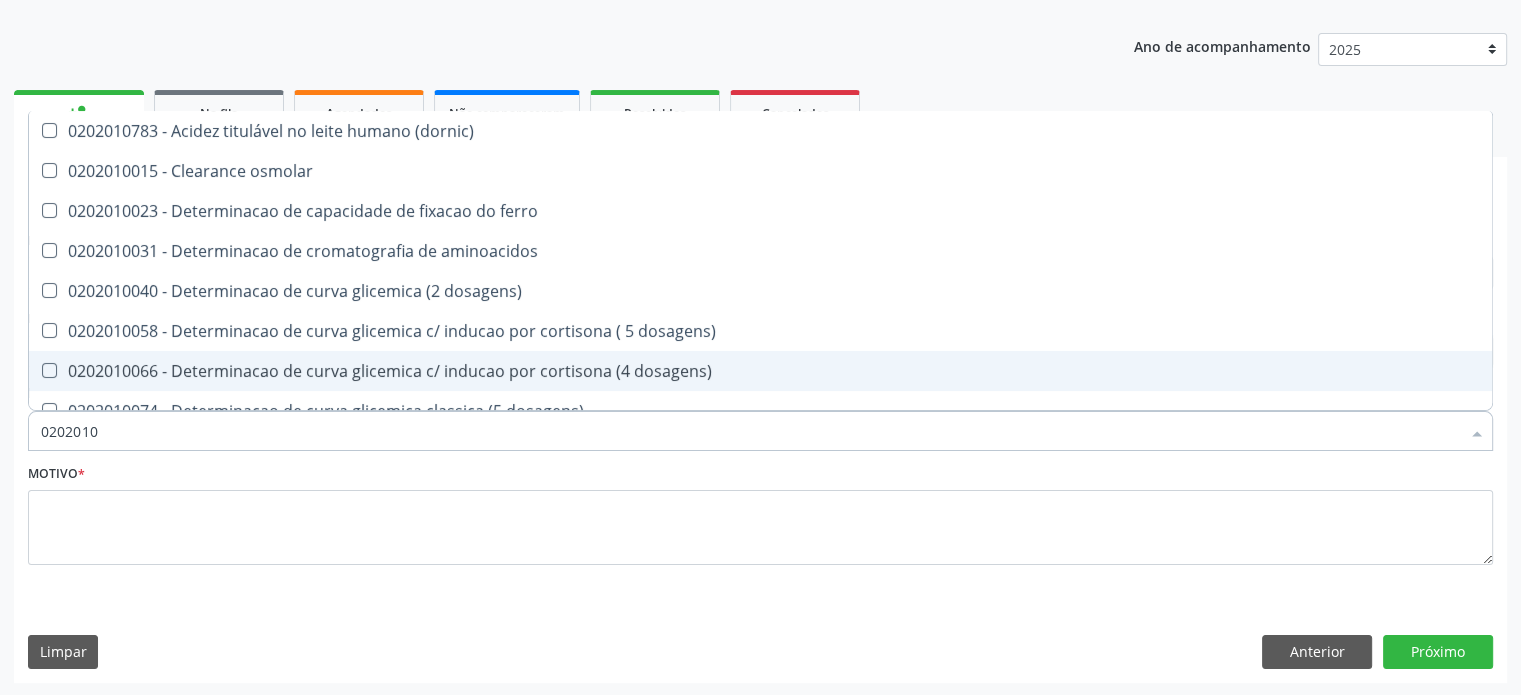 type on "02020106" 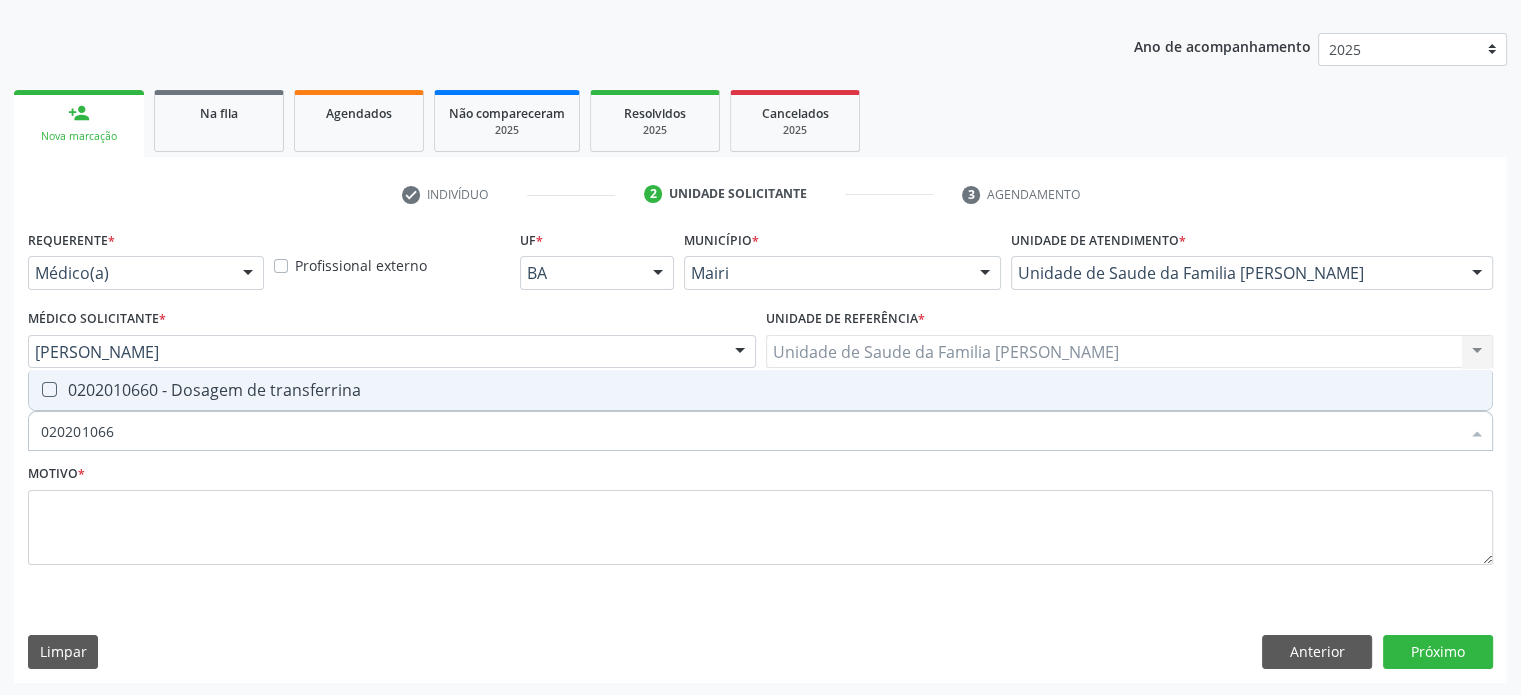 type on "0202010660" 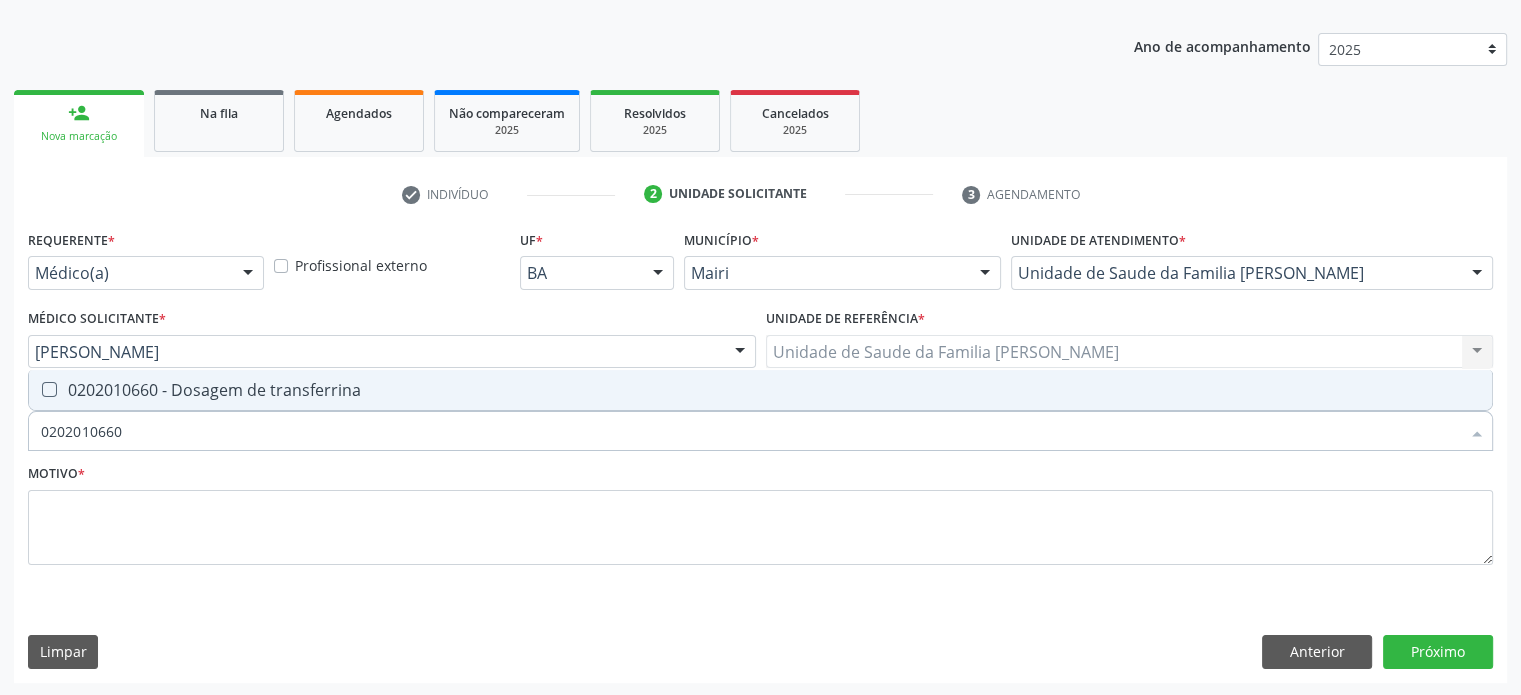 click on "0202010660 - Dosagem de transferrina" at bounding box center [760, 390] 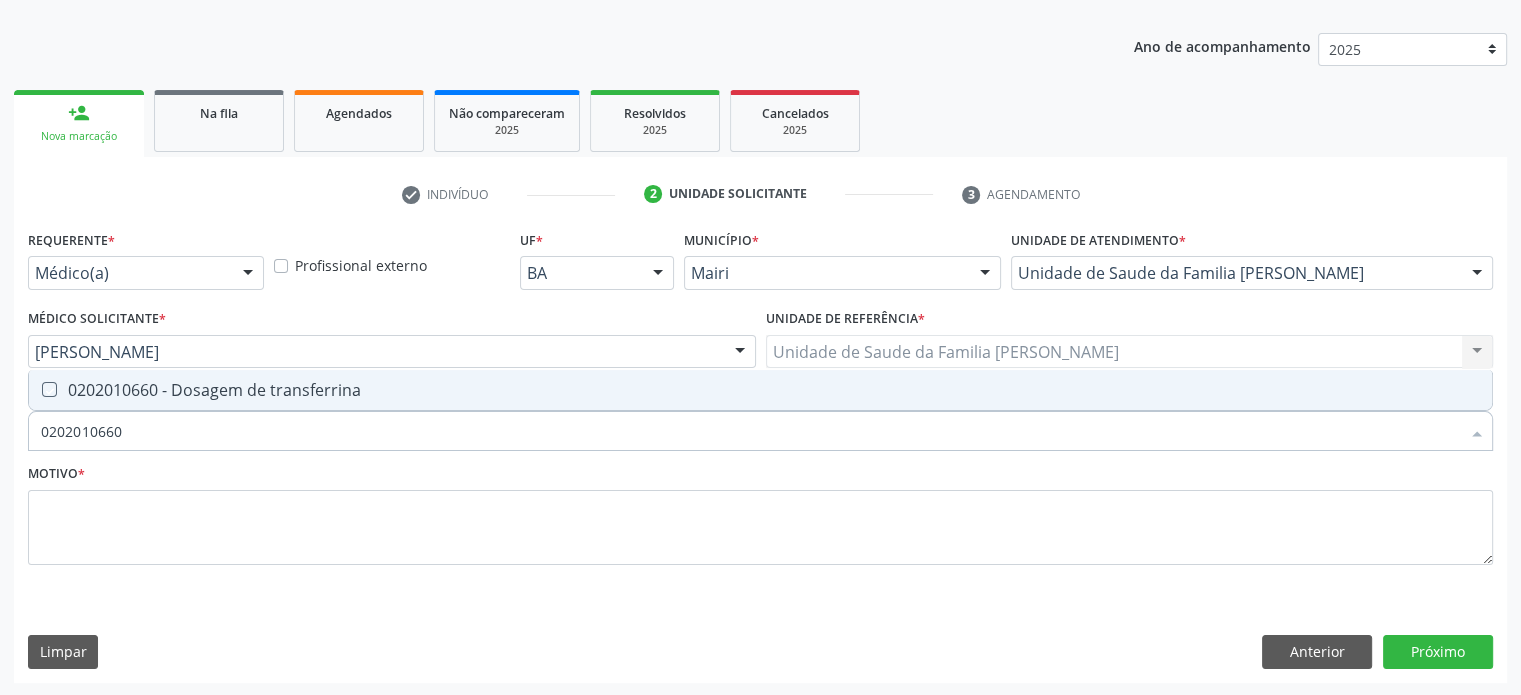 checkbox on "true" 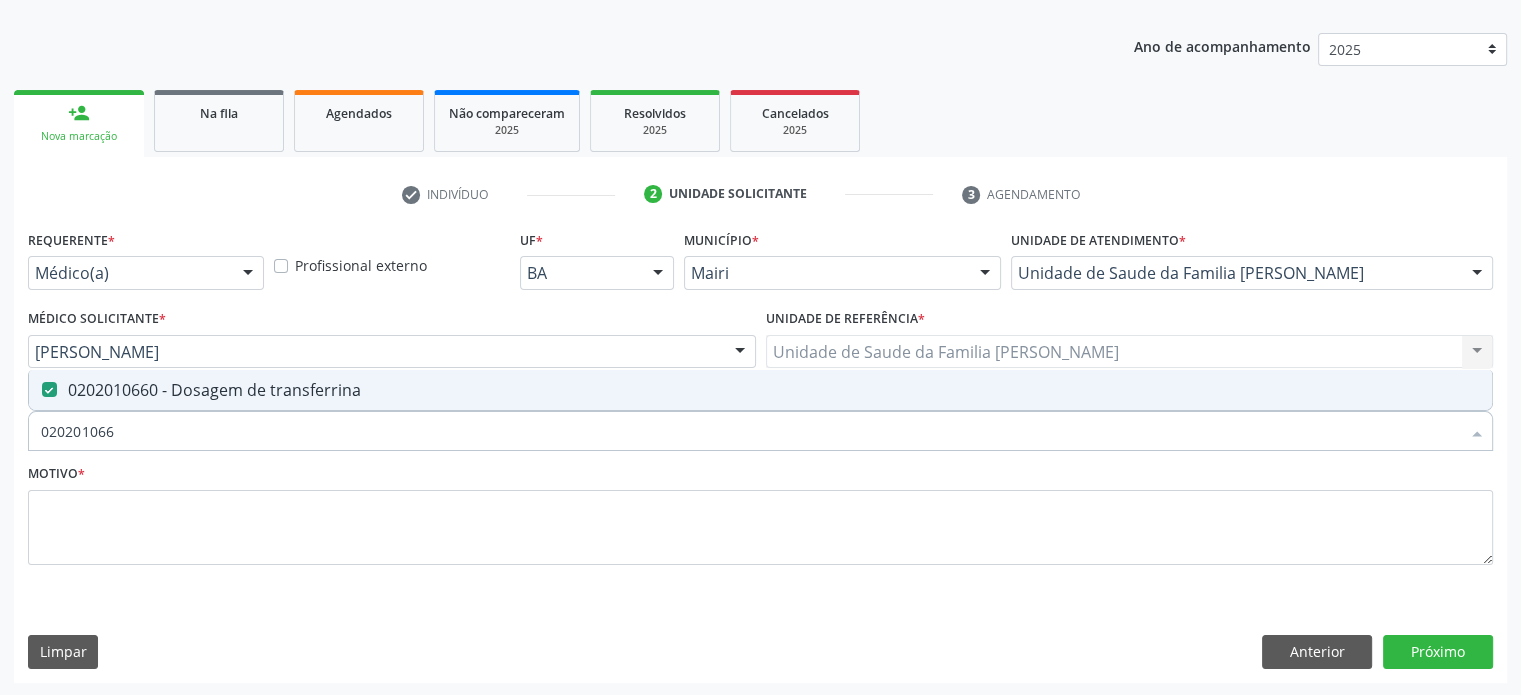 type on "02020106" 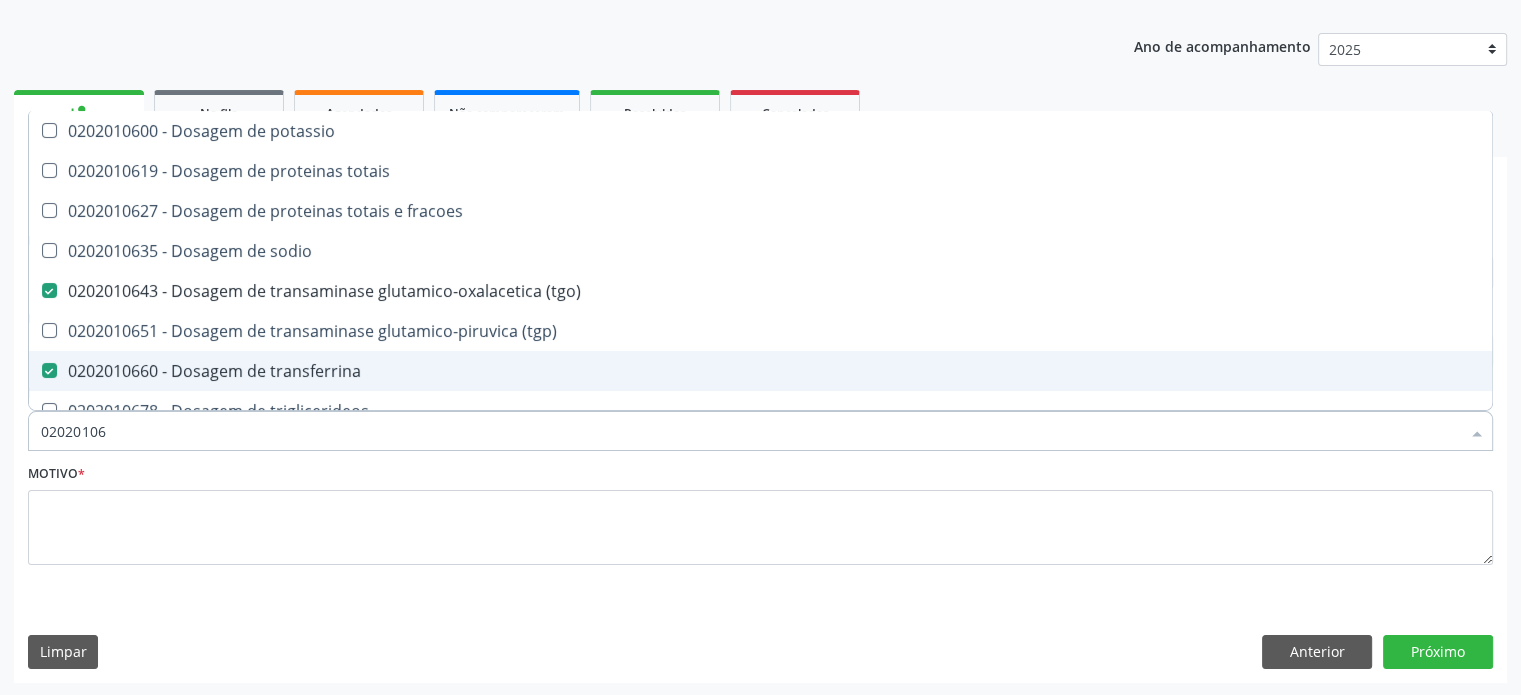 type on "0202010" 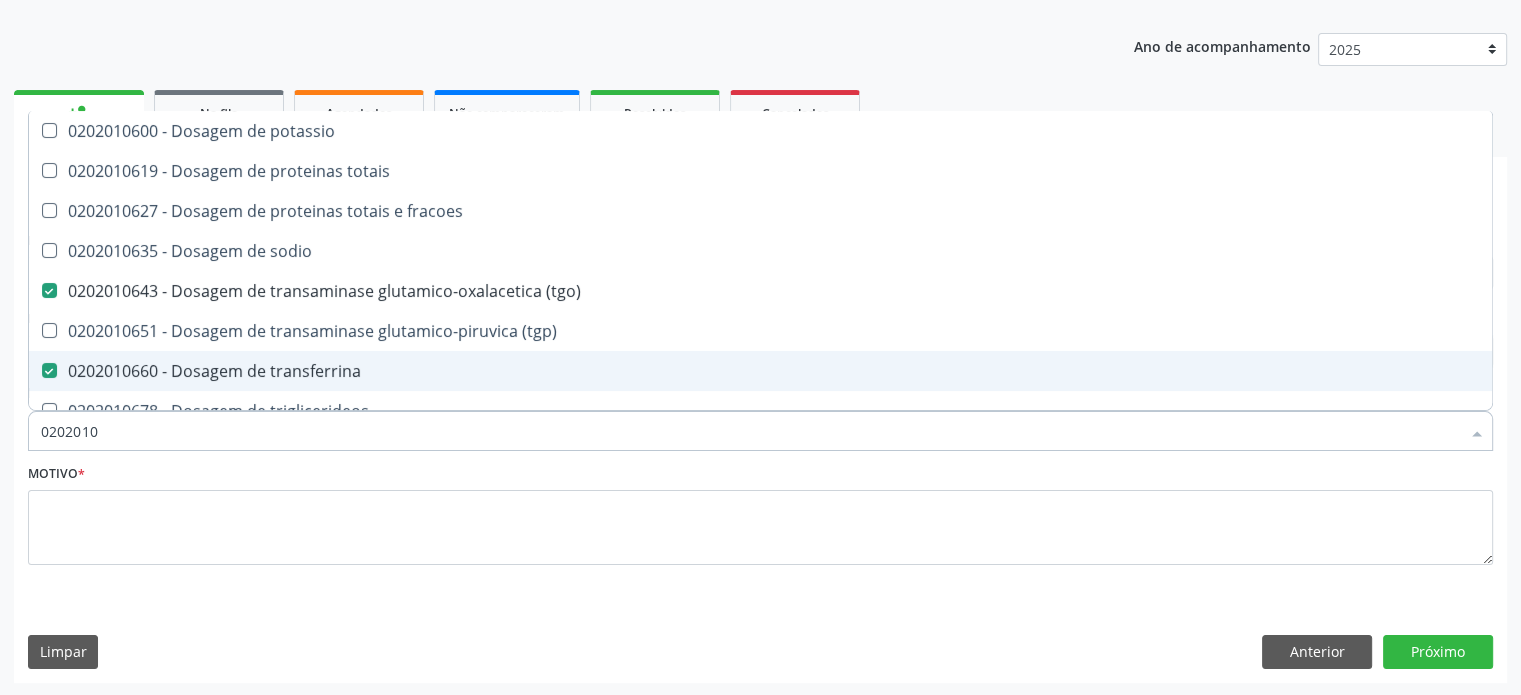 checkbox on "false" 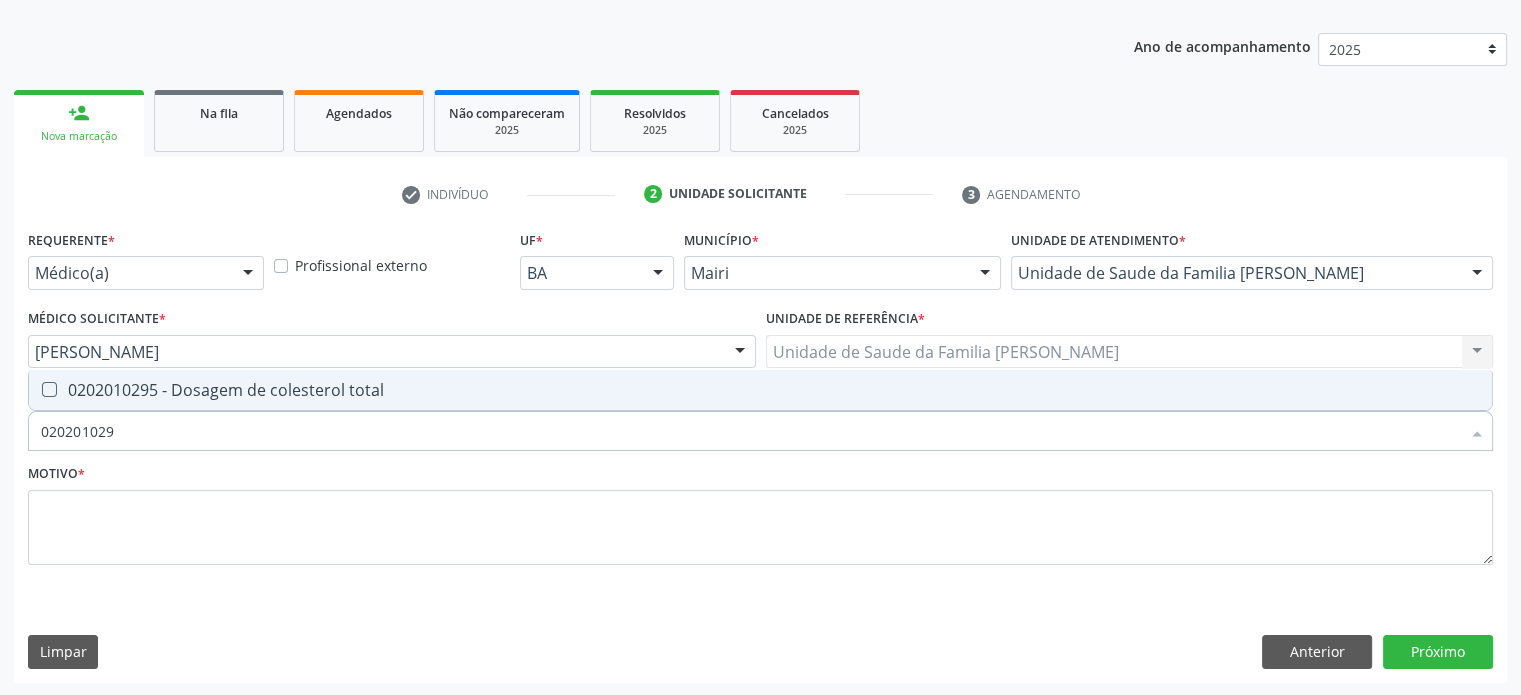 type on "0202010295" 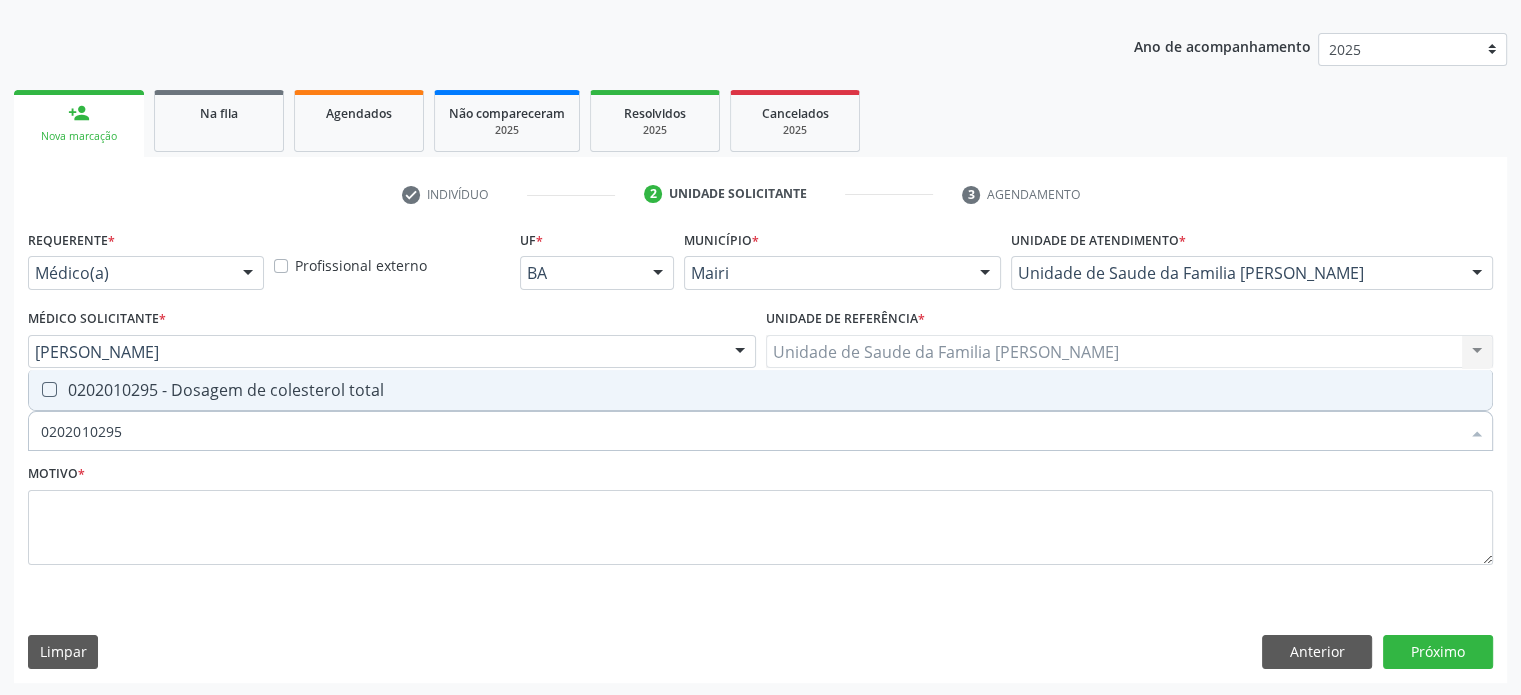 click on "0202010295 - Dosagem de colesterol total" at bounding box center (760, 390) 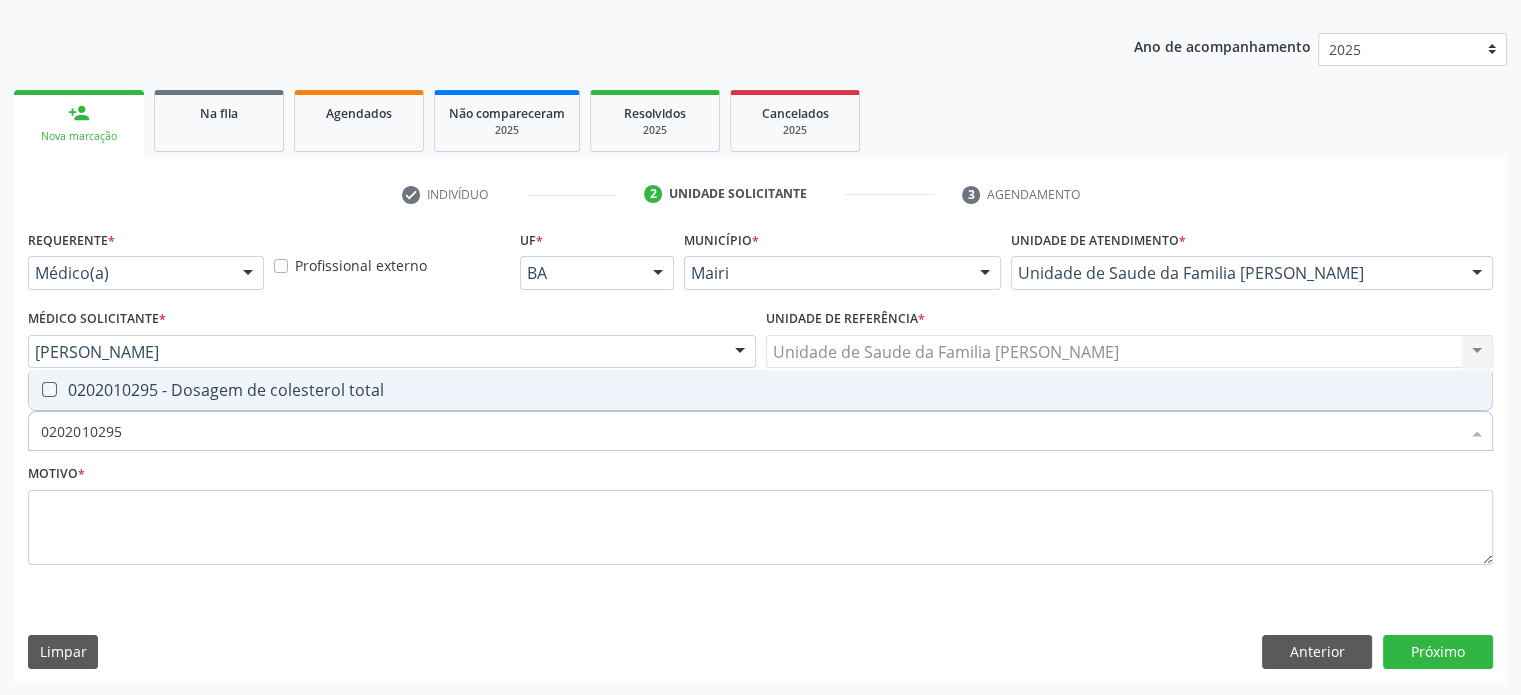 checkbox on "true" 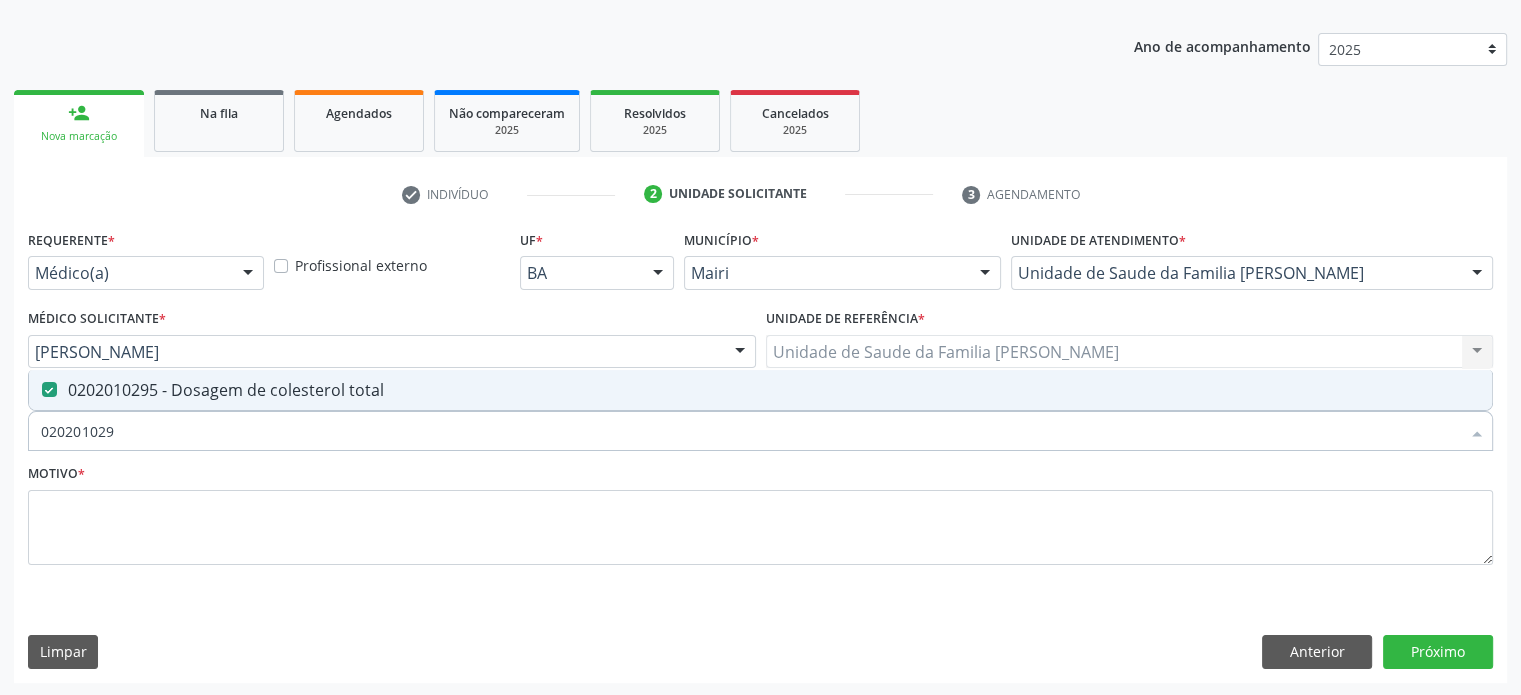 type on "02020102" 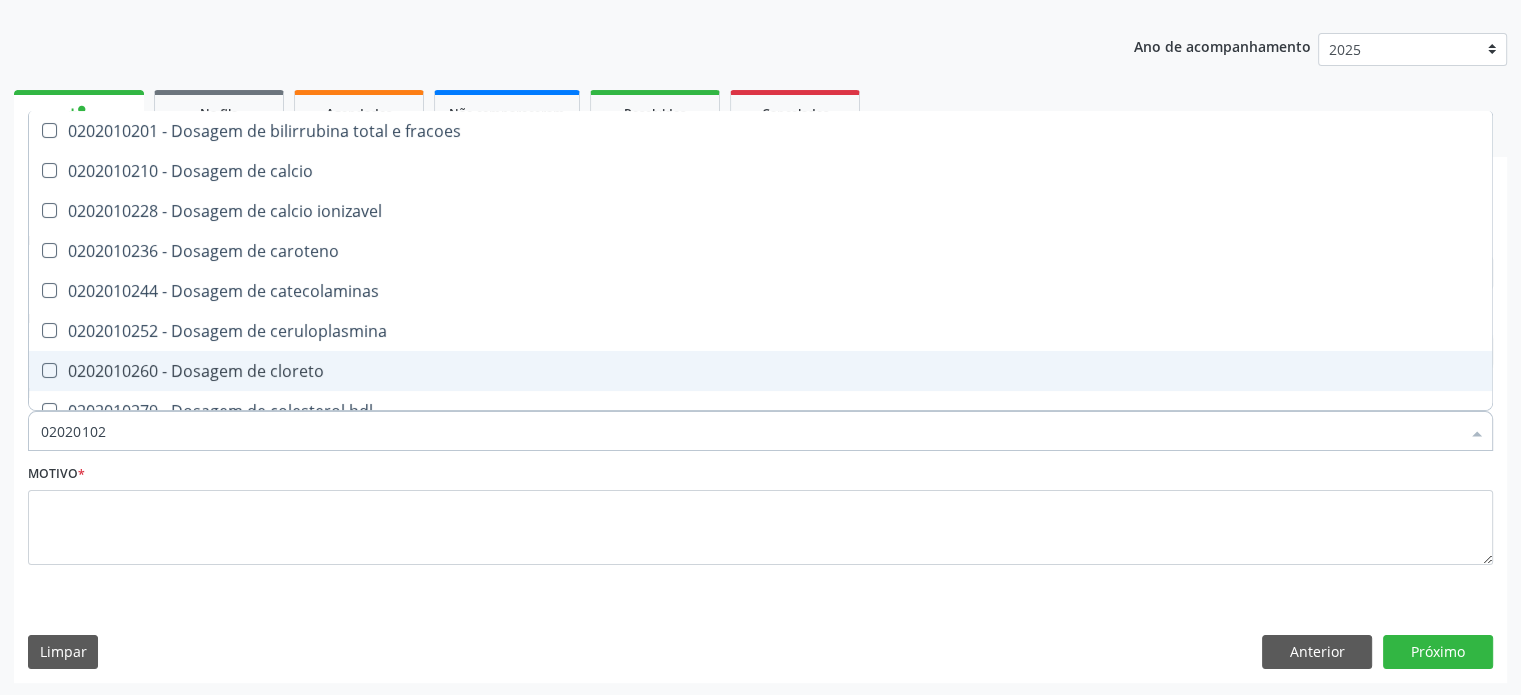 type on "0202010" 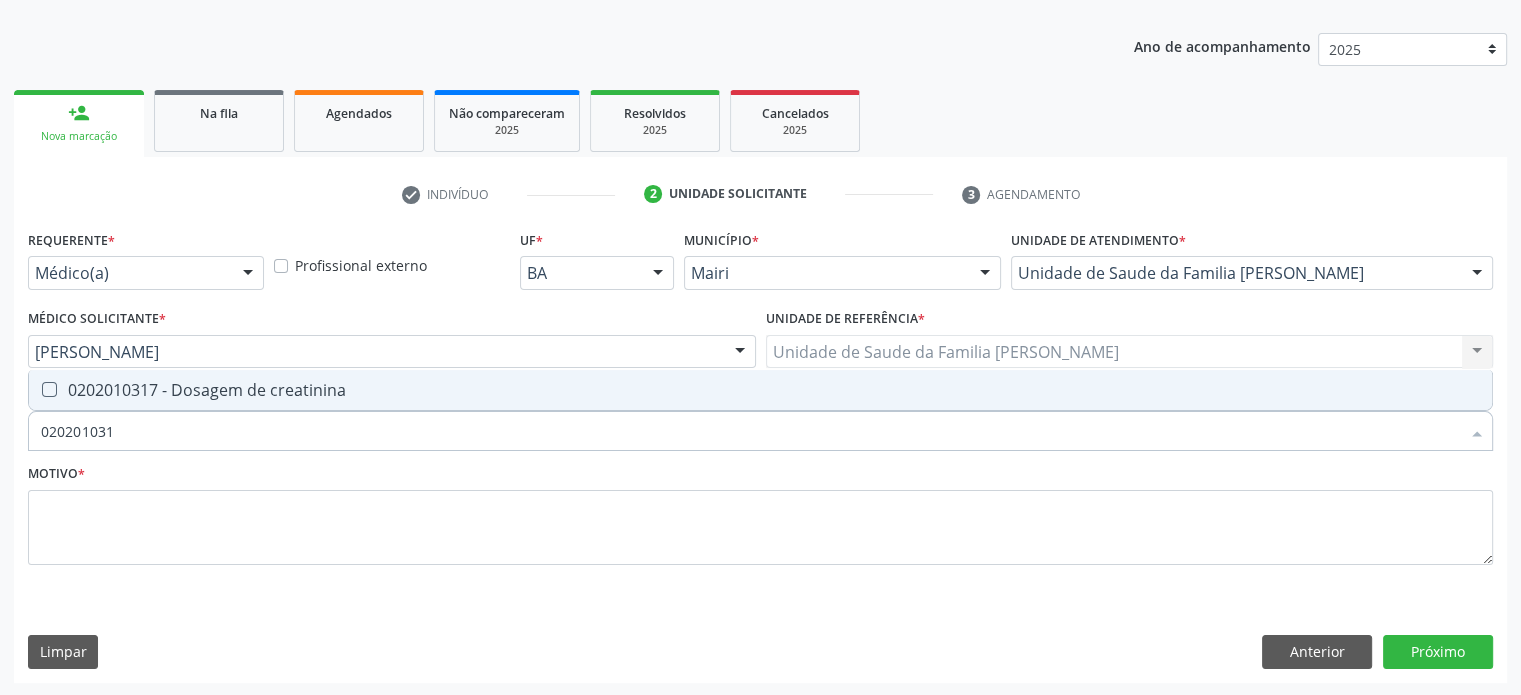 type on "0202010317" 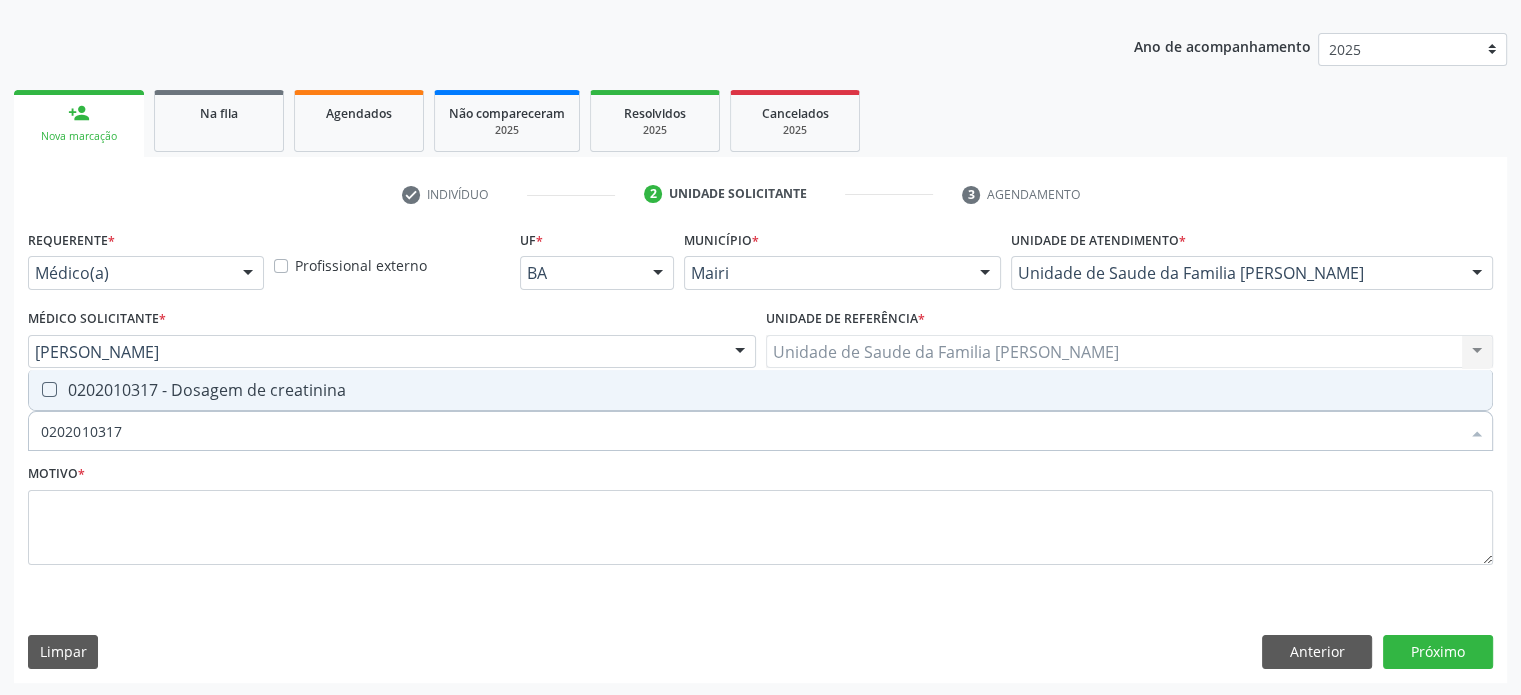 click on "0202010317 - Dosagem de creatinina" at bounding box center [760, 390] 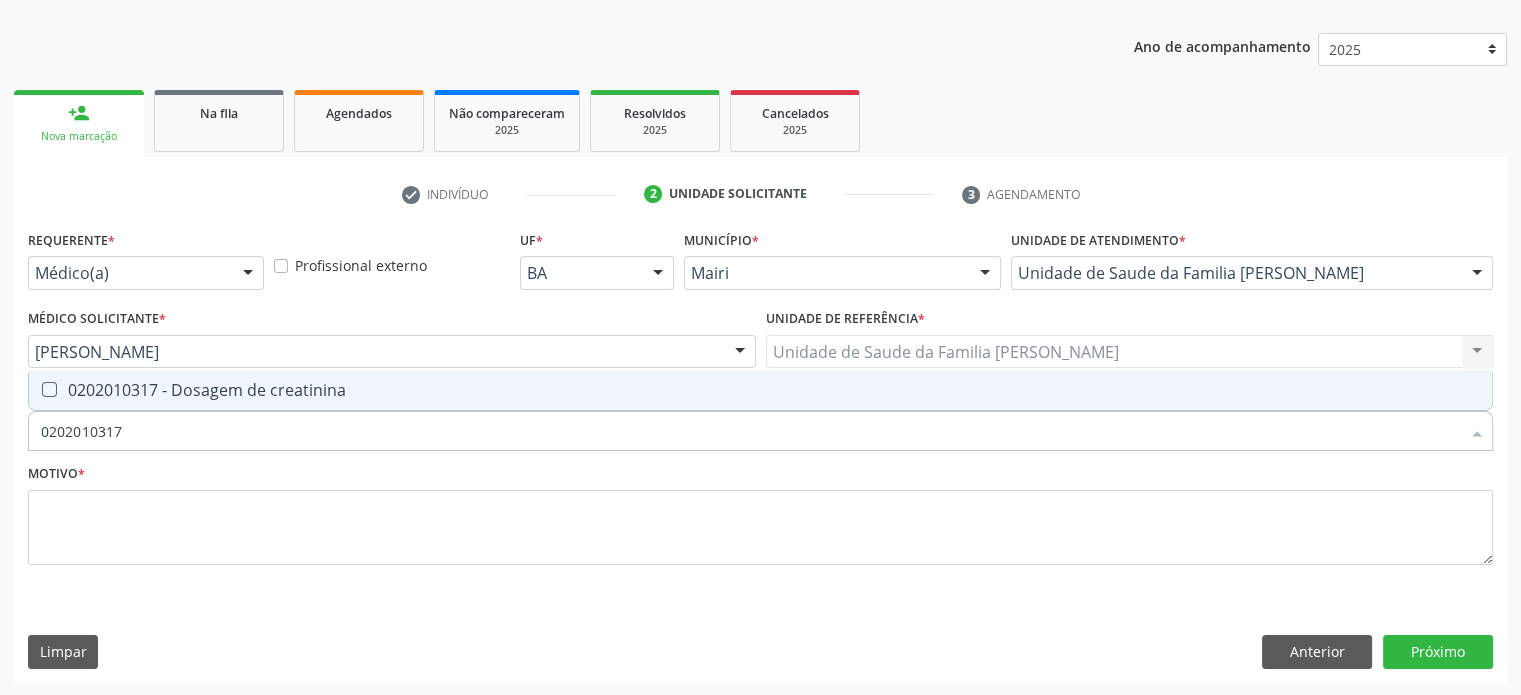 checkbox on "true" 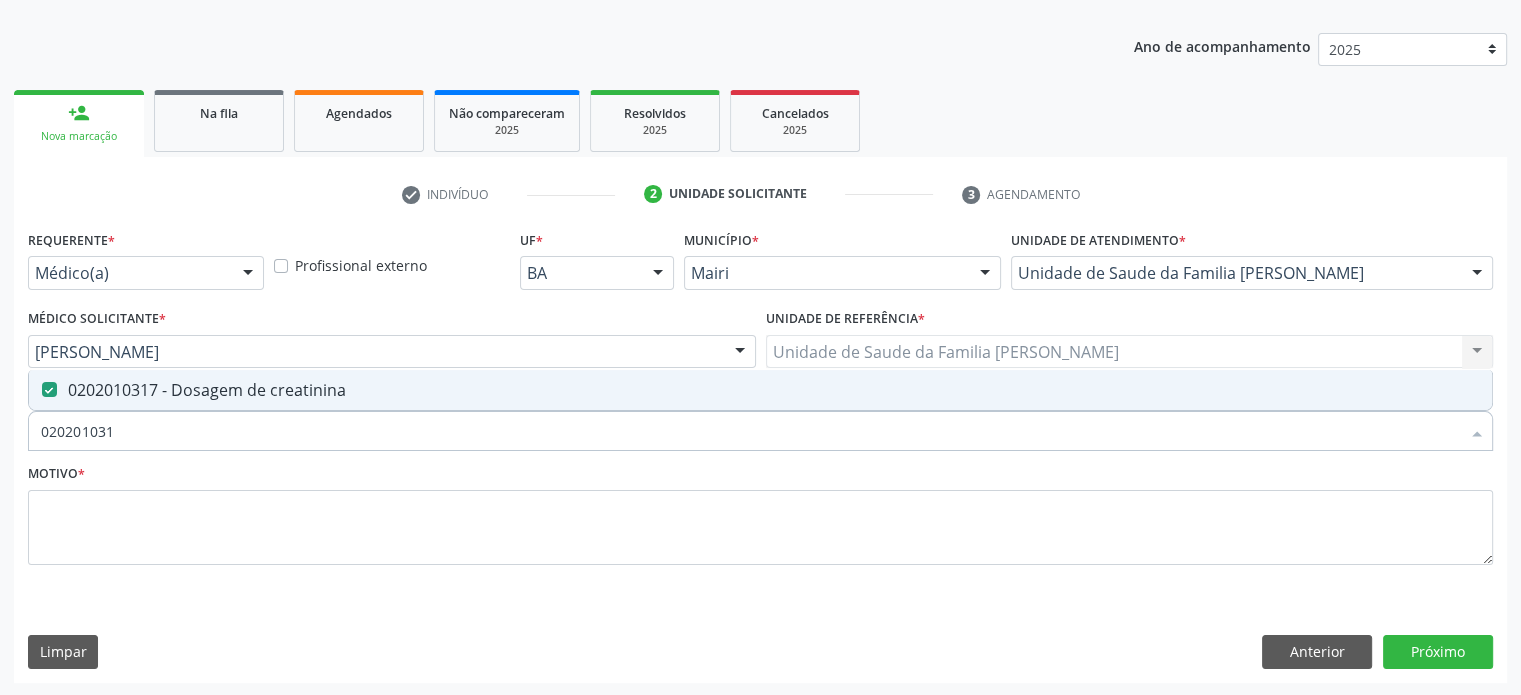 type on "02020103" 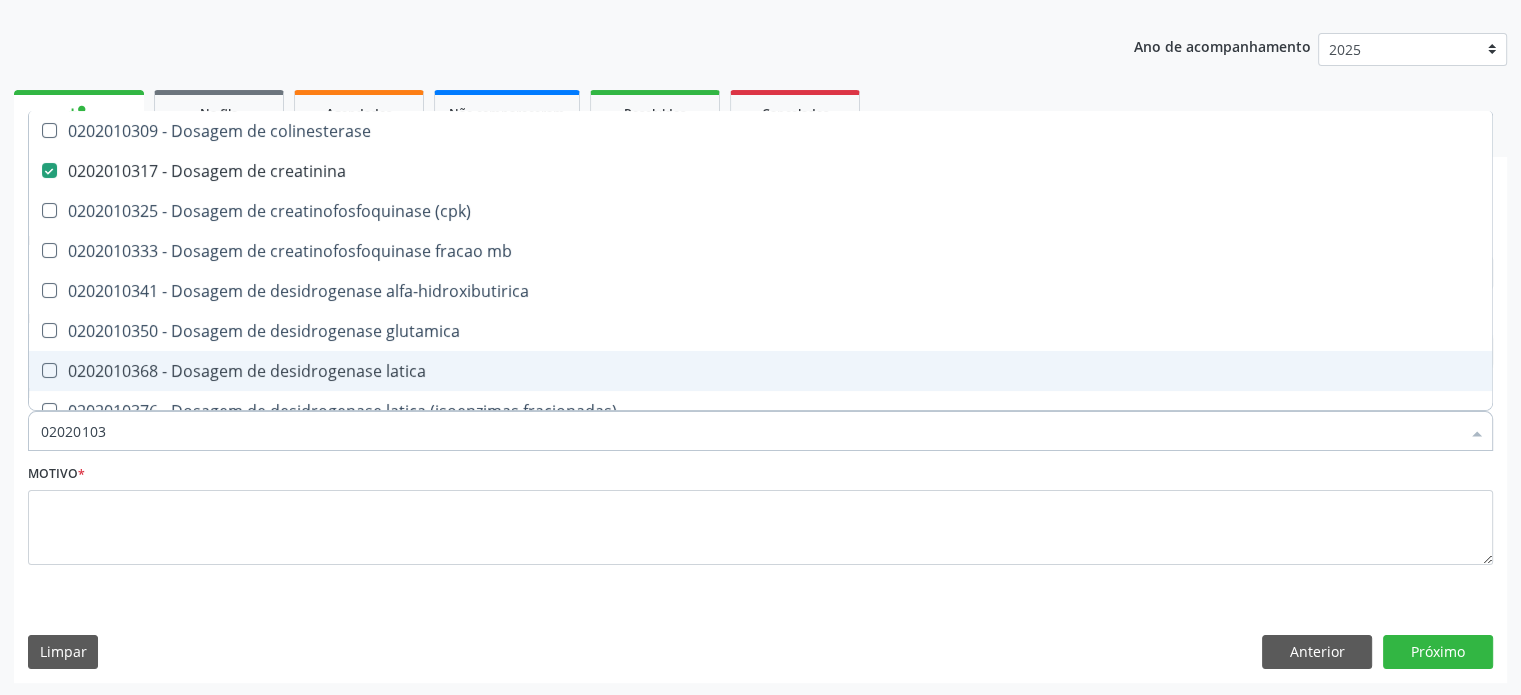 type on "0202010" 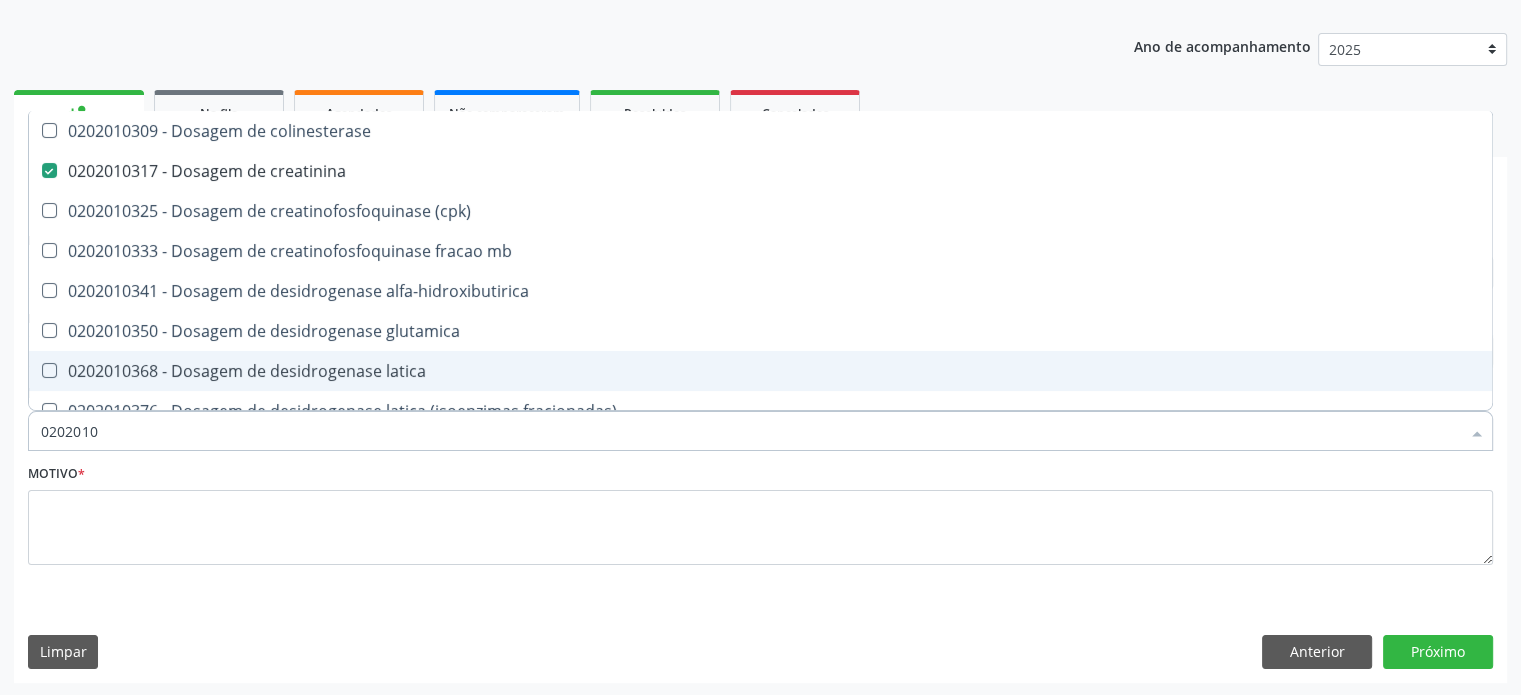 checkbox on "false" 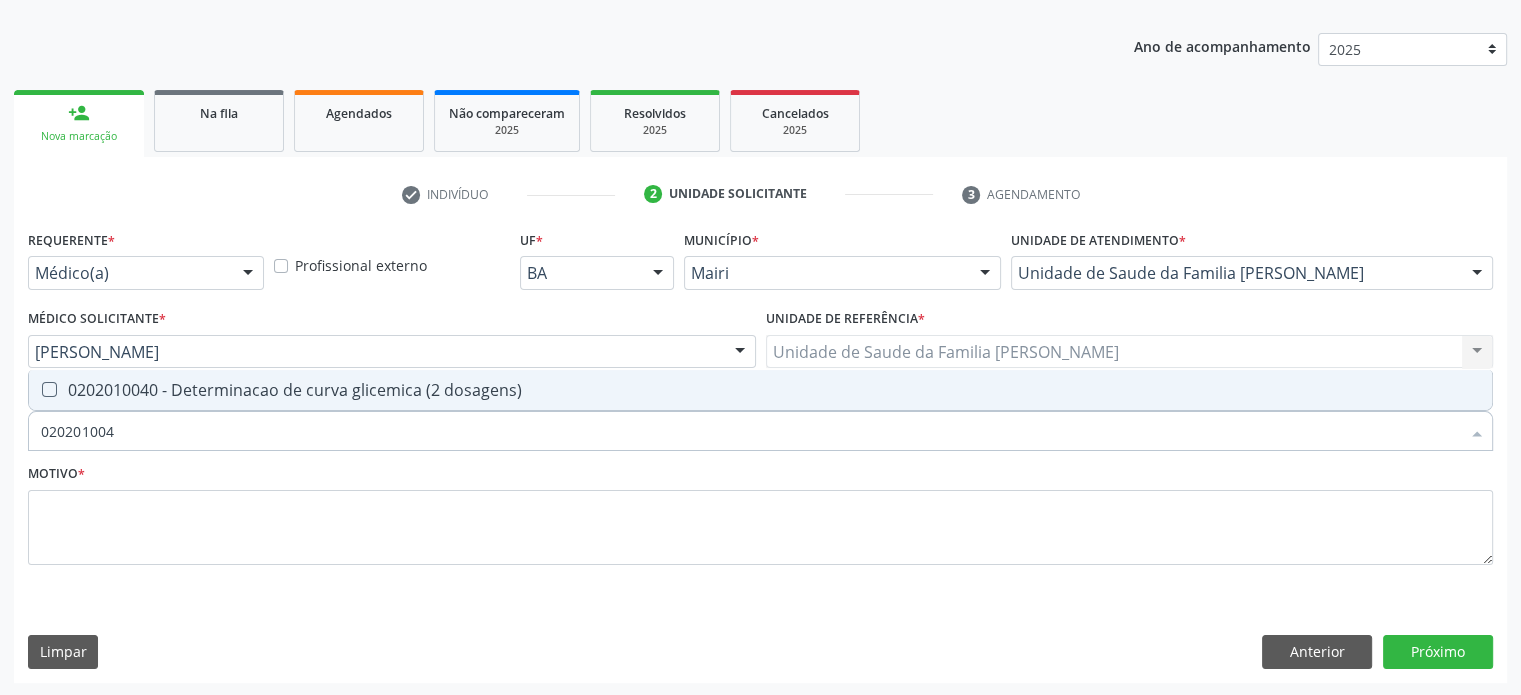 type on "0202010040" 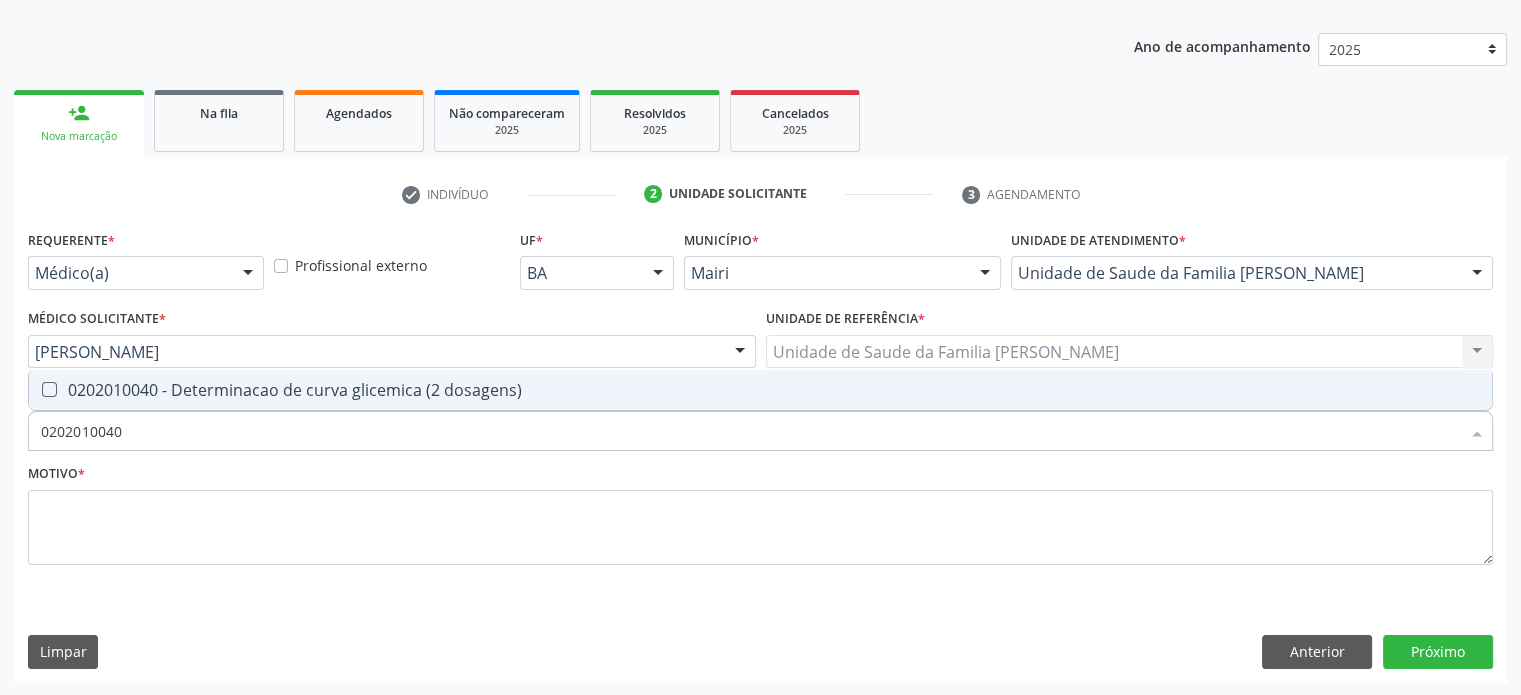 click on "0202010040 - Determinacao de curva glicemica (2 dosagens)" at bounding box center [760, 390] 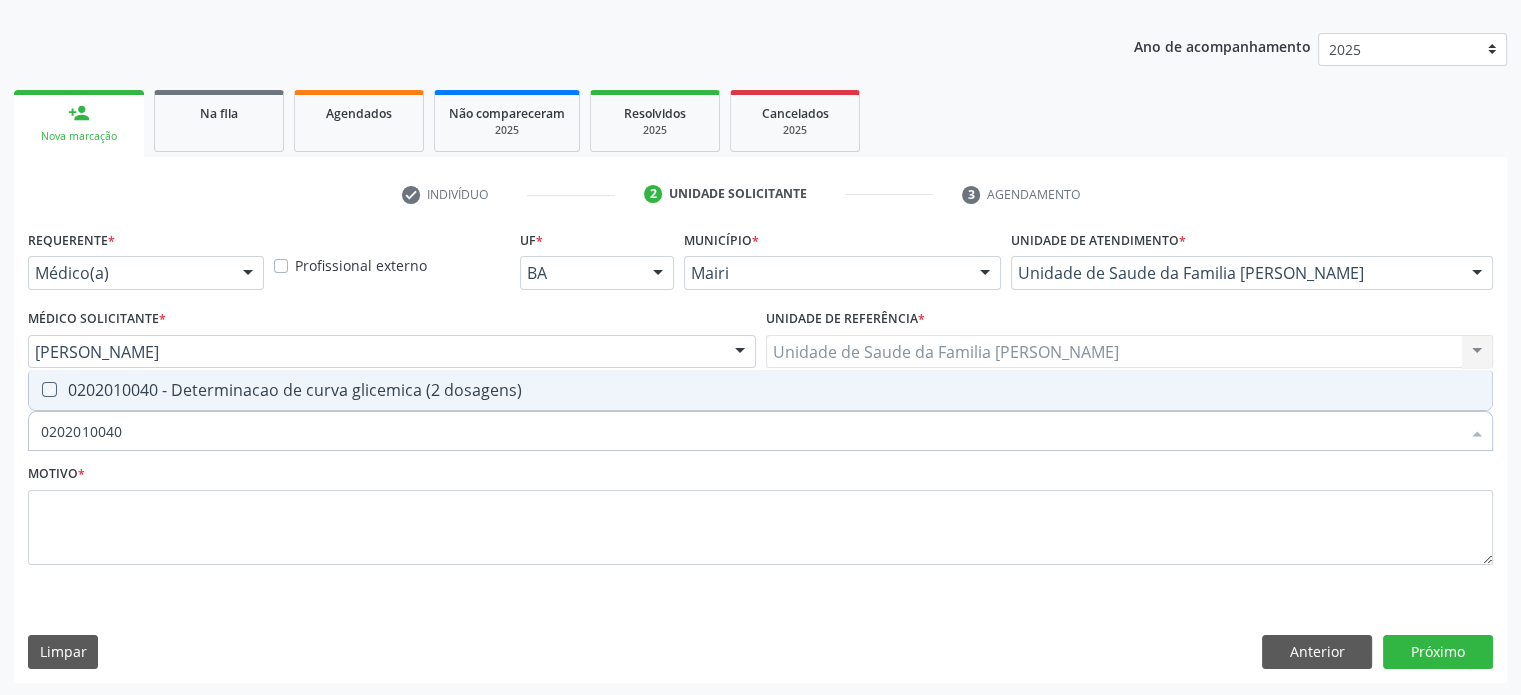 checkbox on "true" 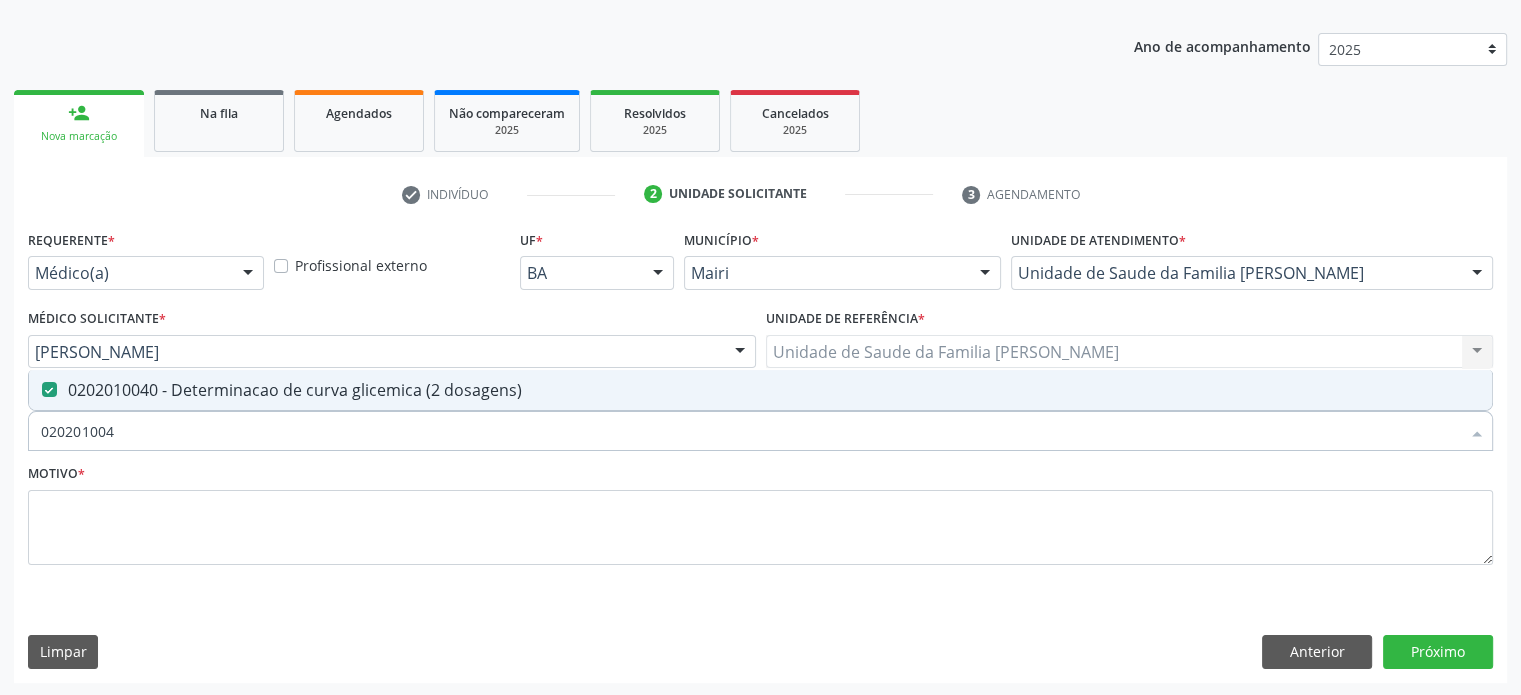 type on "02020100" 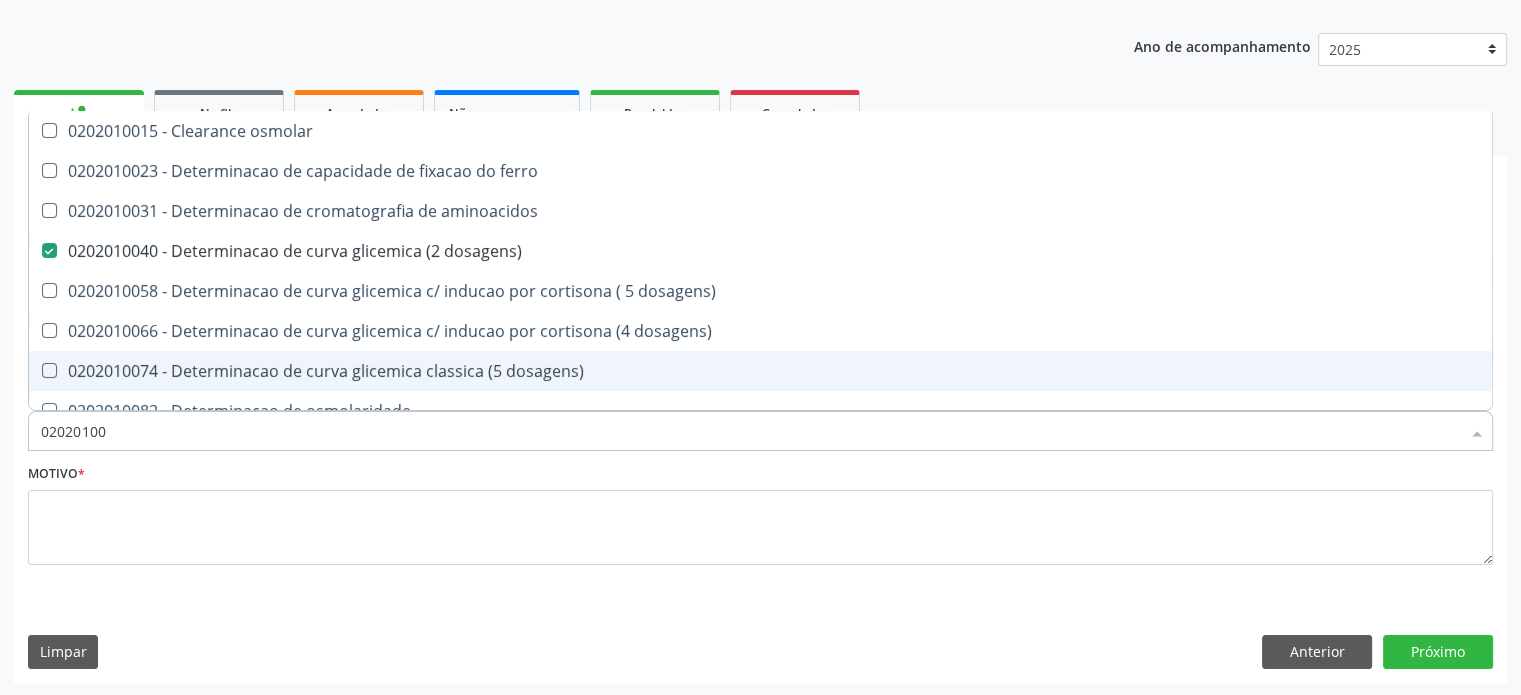 type on "0202010" 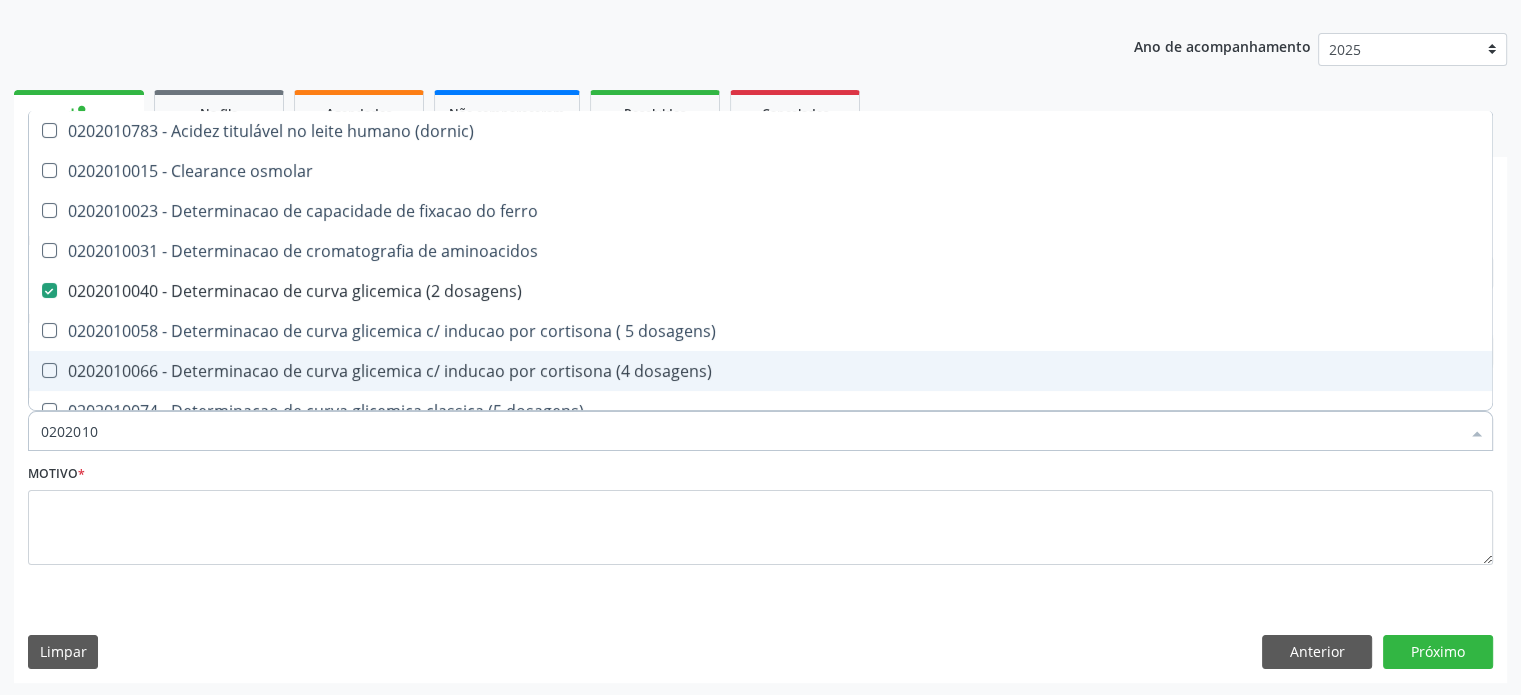 checkbox on "false" 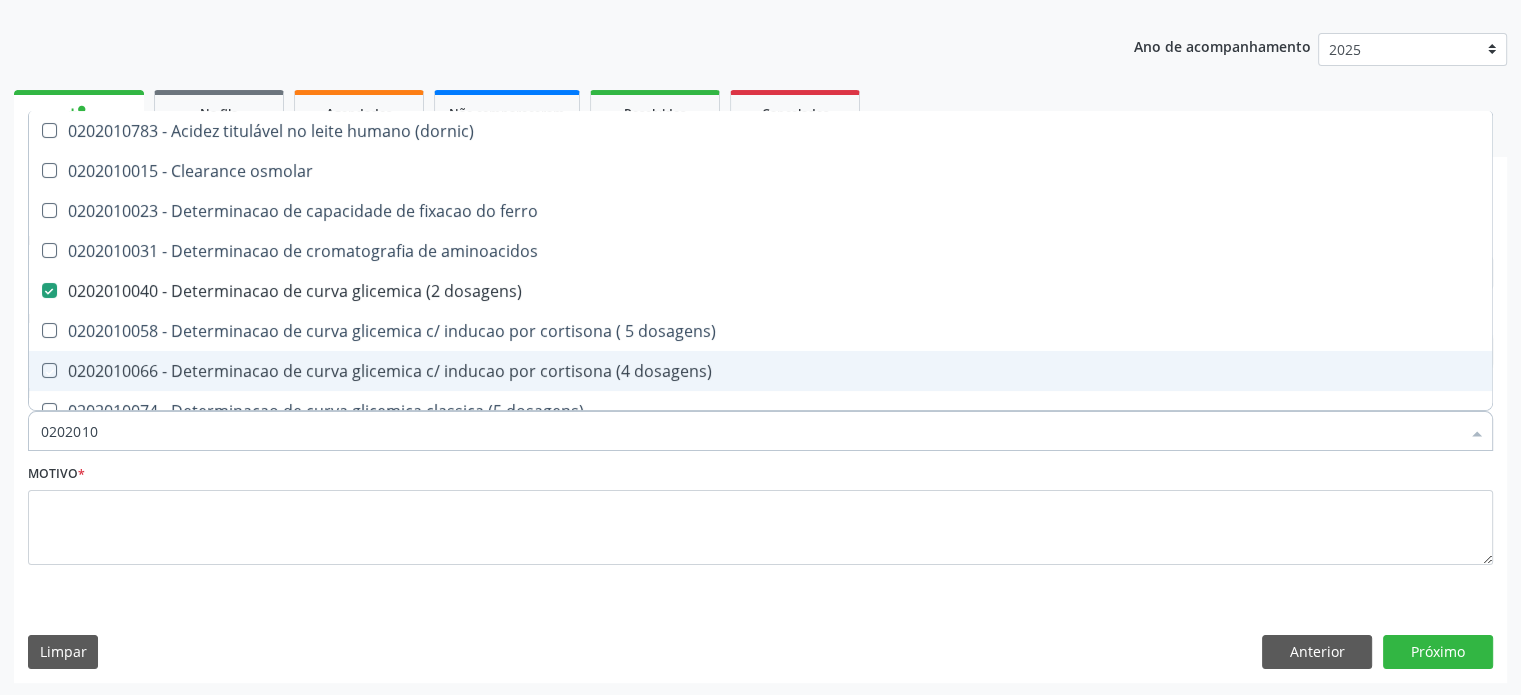 type on "02020106" 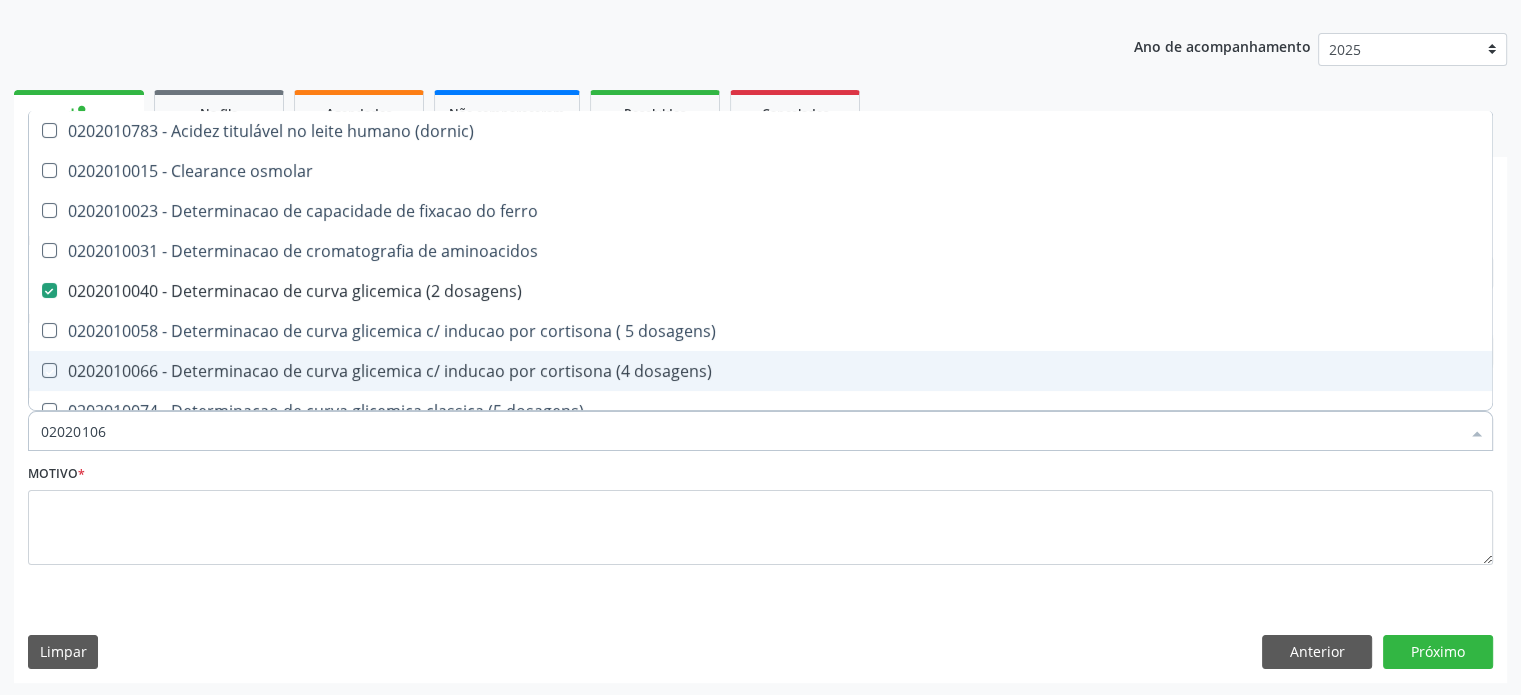checkbox on "true" 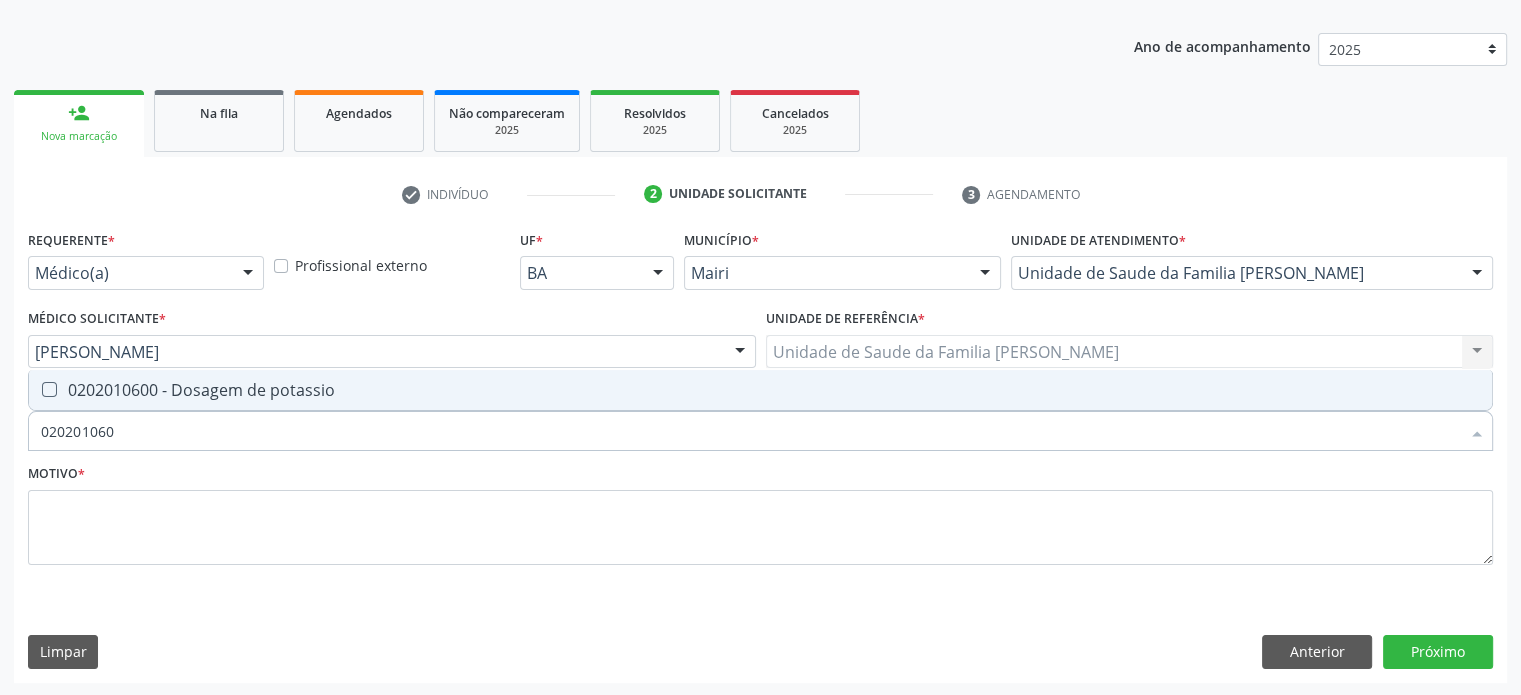 type on "0202010600" 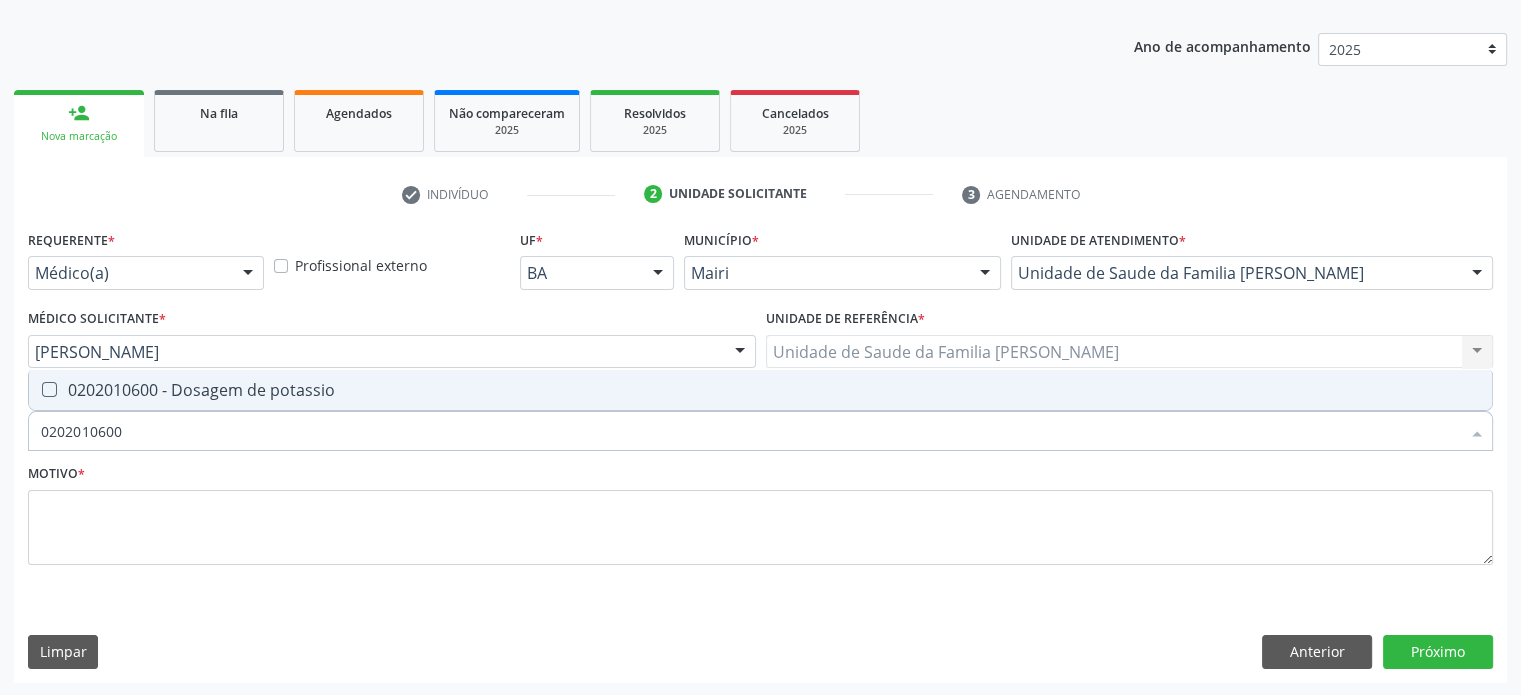 click on "0202010600 - Dosagem de potassio" at bounding box center [760, 390] 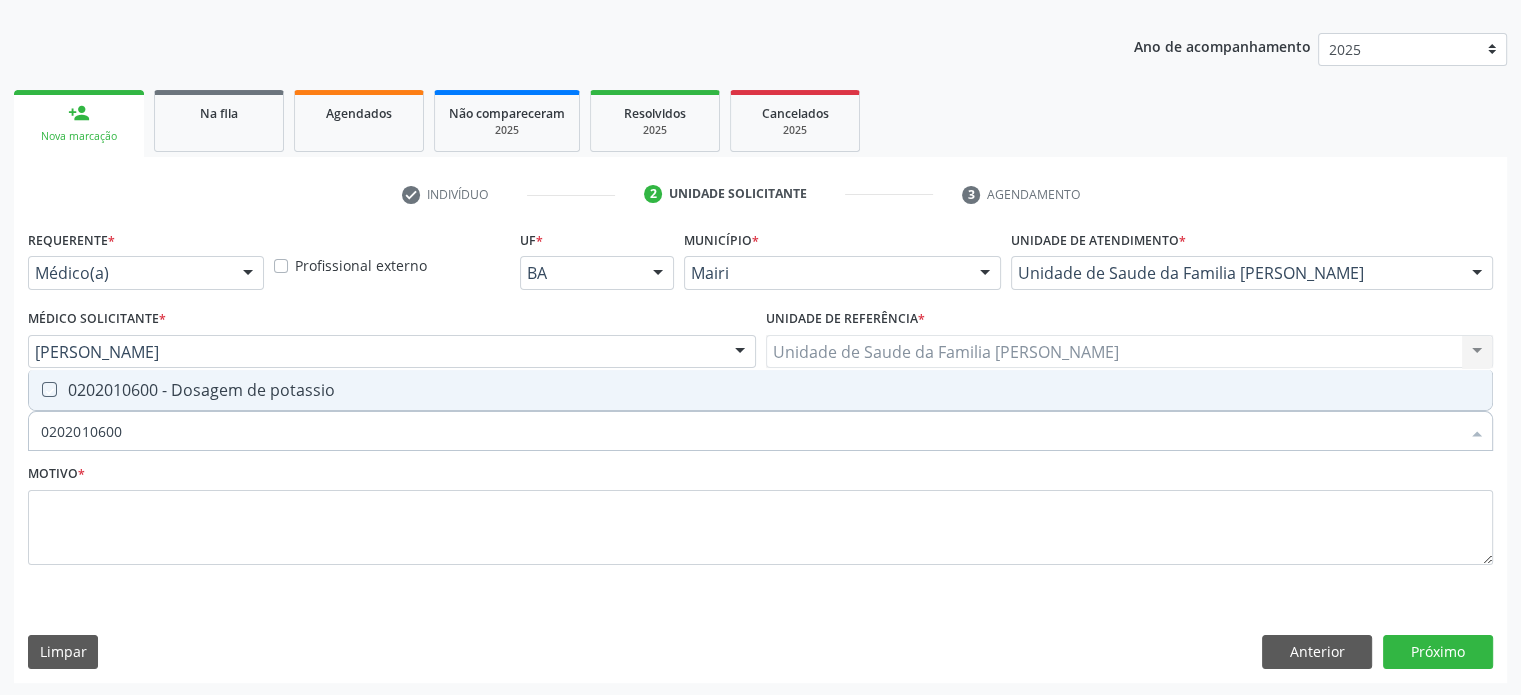 checkbox on "true" 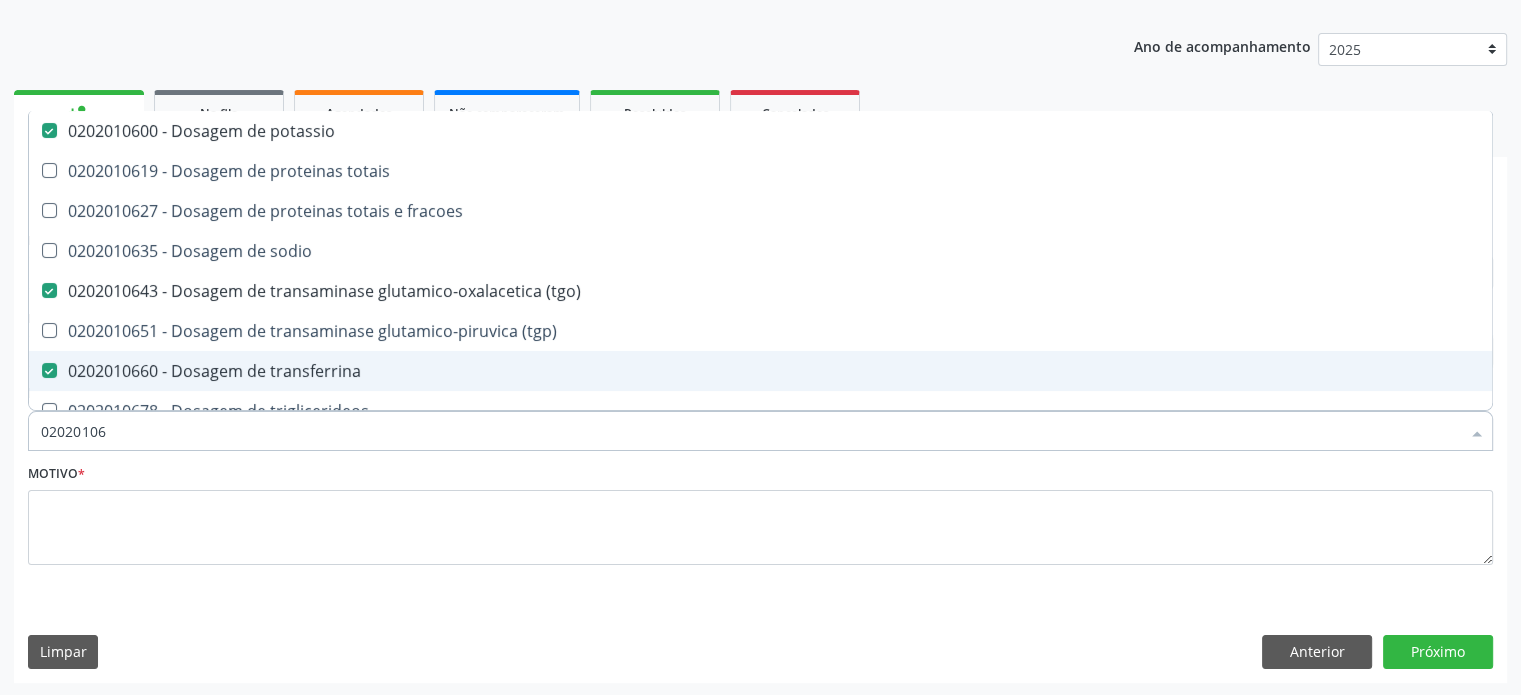 type on "020201067" 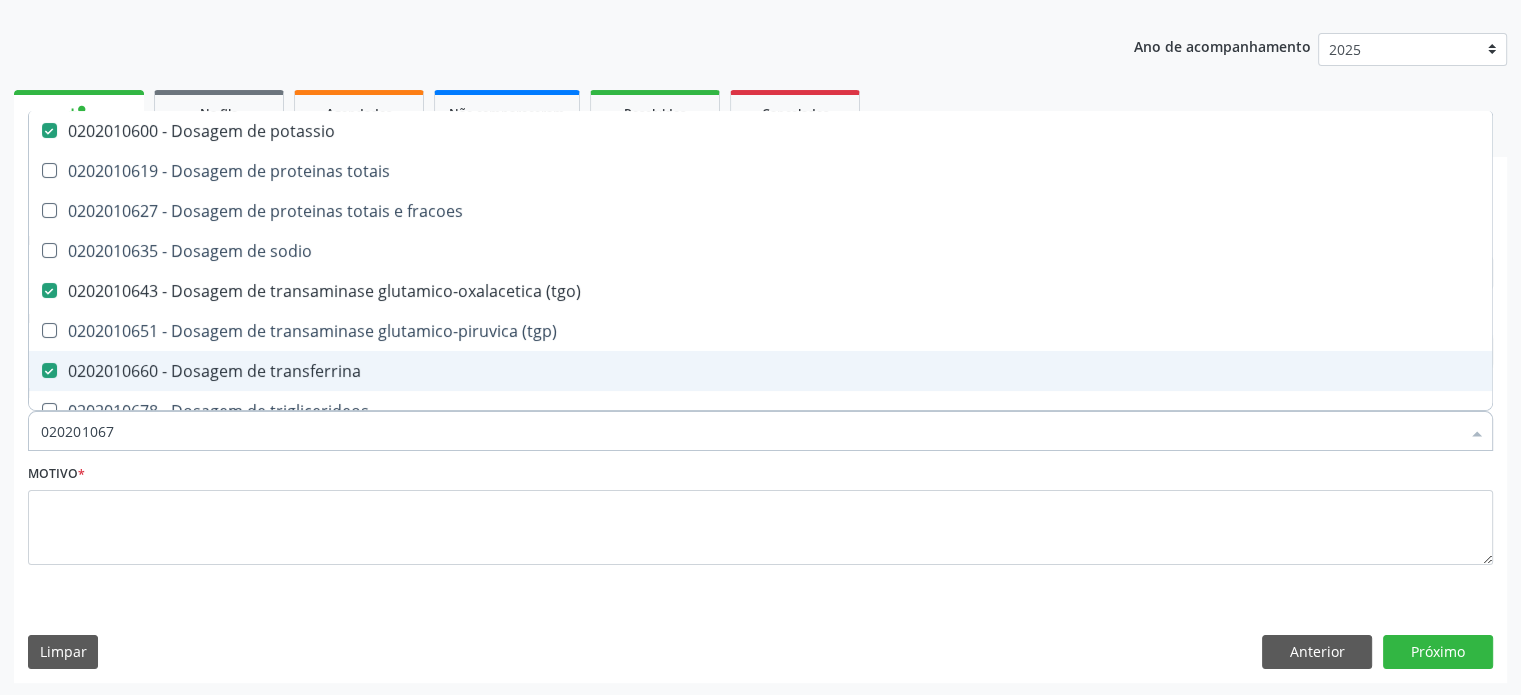 checkbox on "false" 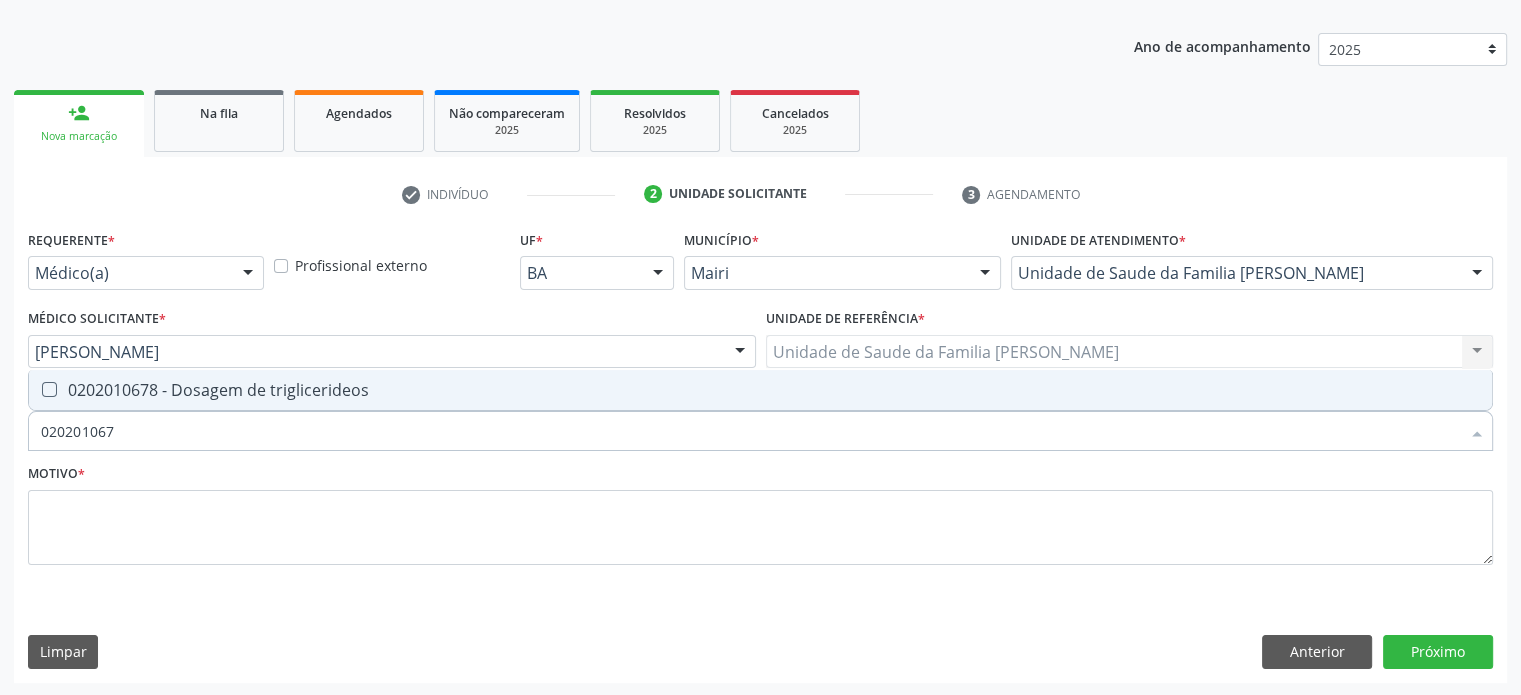 type on "0202010678" 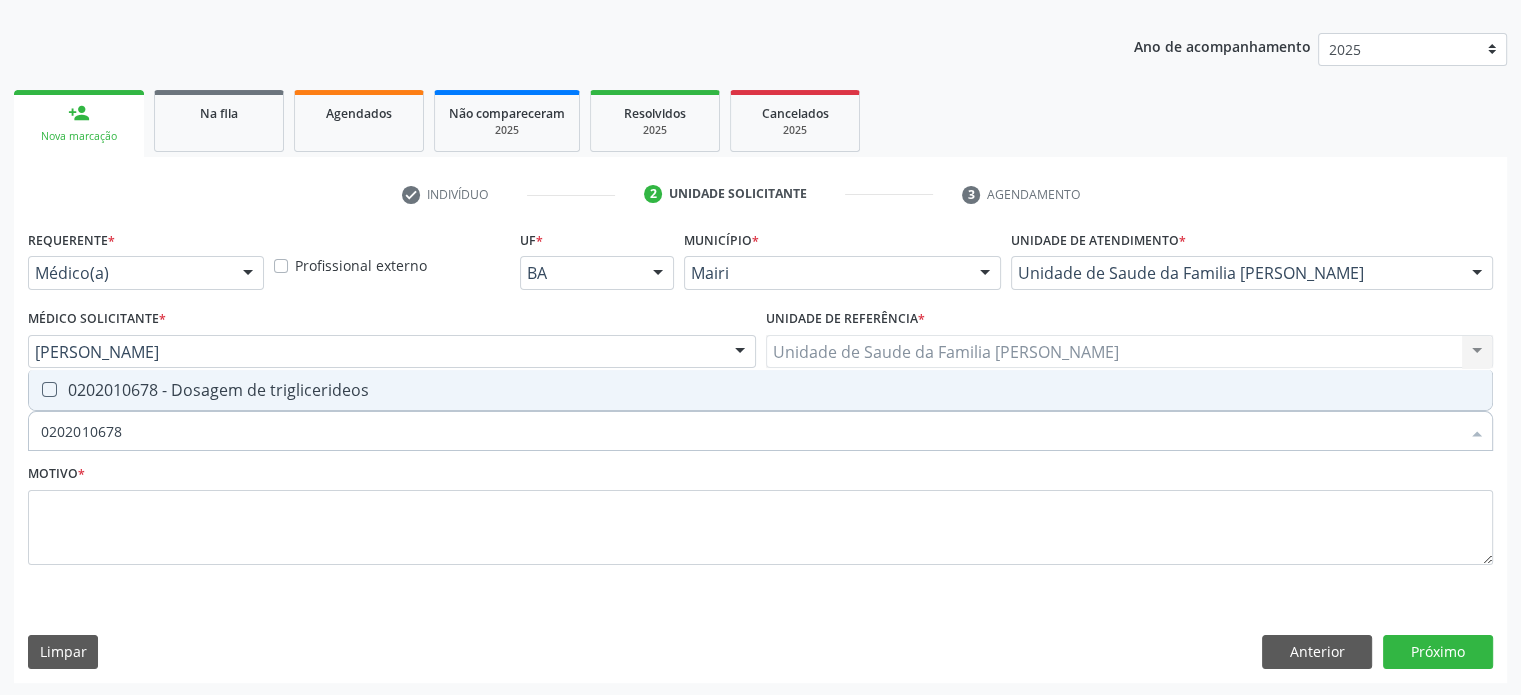 click on "0202010678 - Dosagem de triglicerideos" at bounding box center (760, 390) 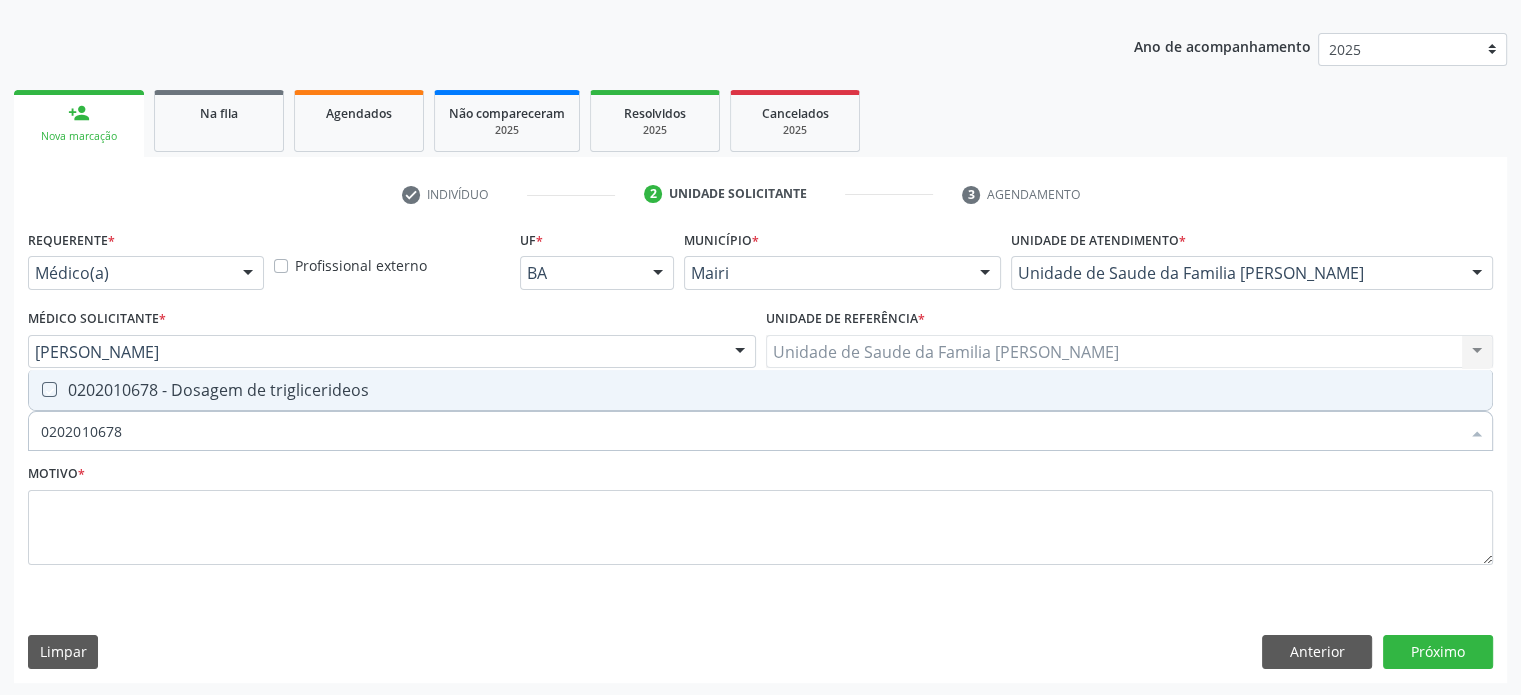 checkbox on "true" 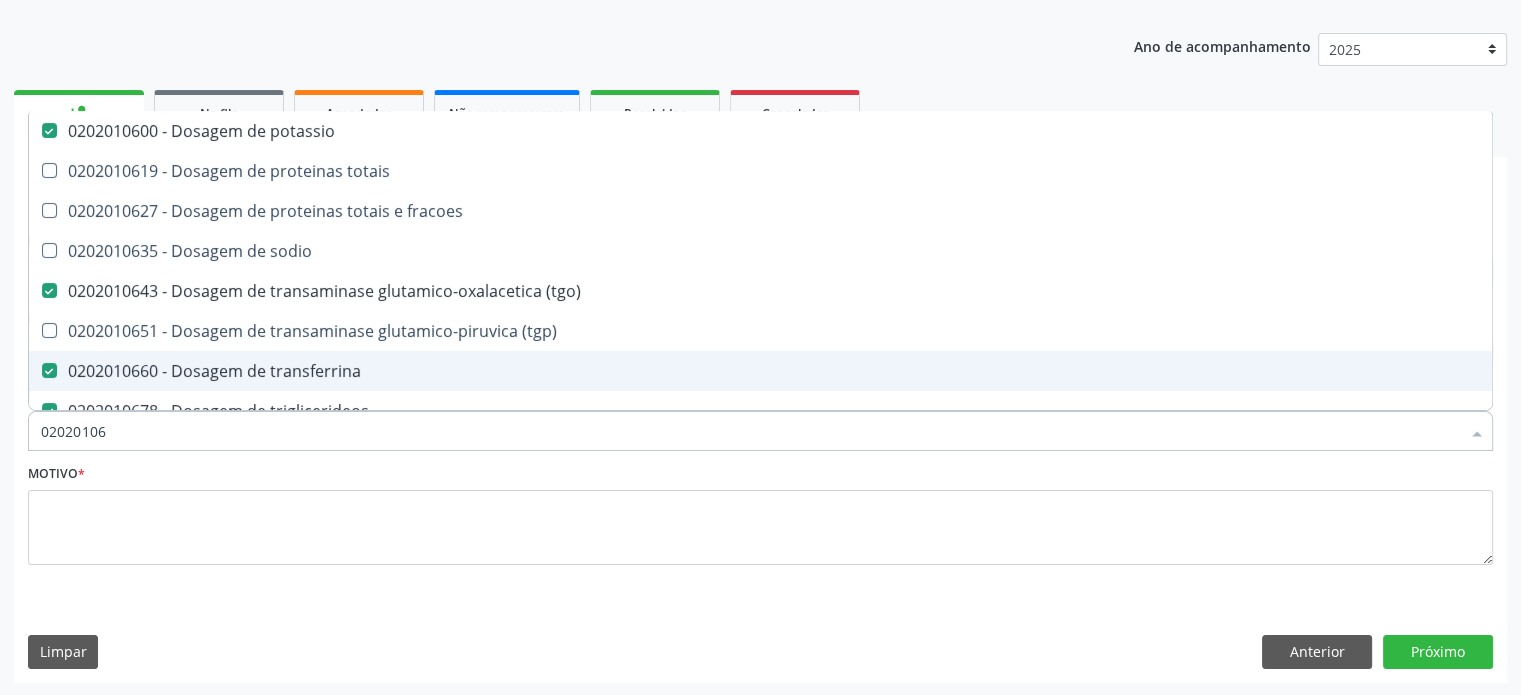 type on "0202010" 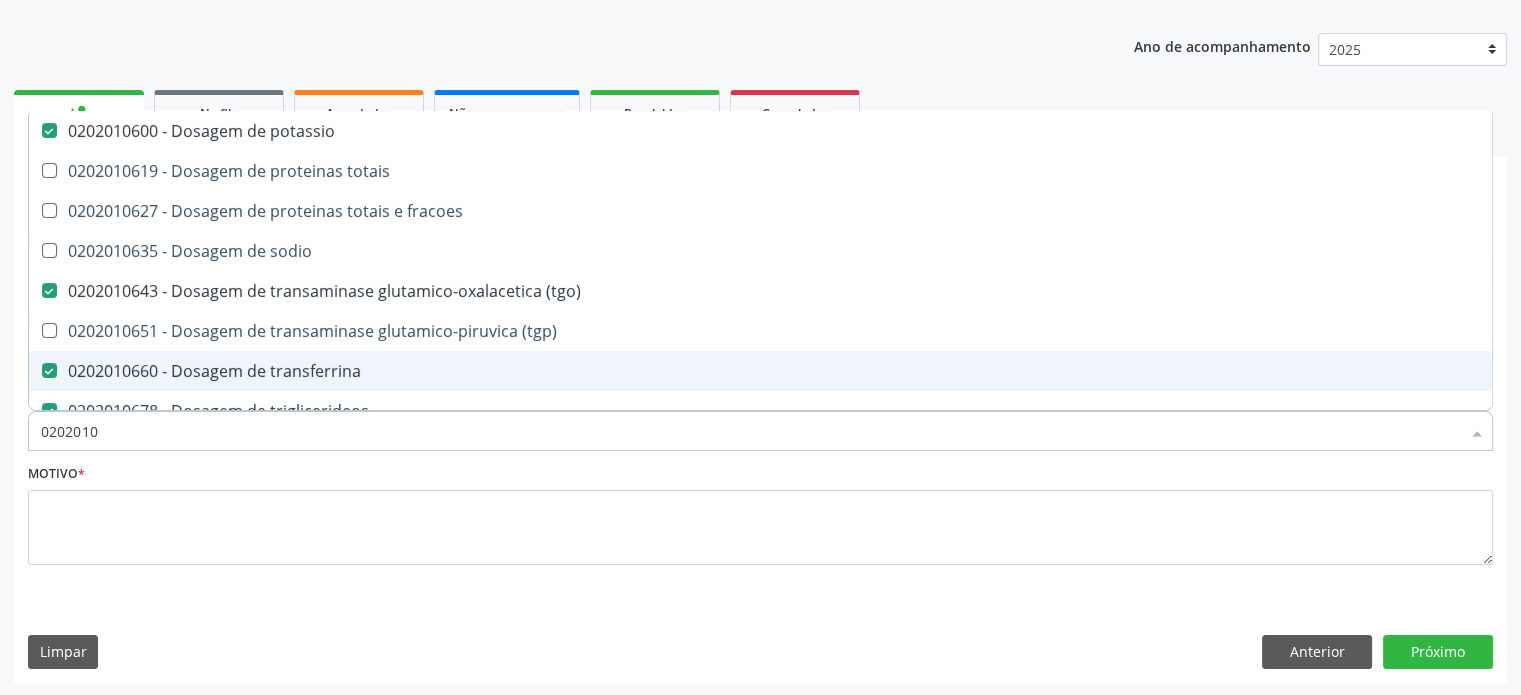 checkbox on "false" 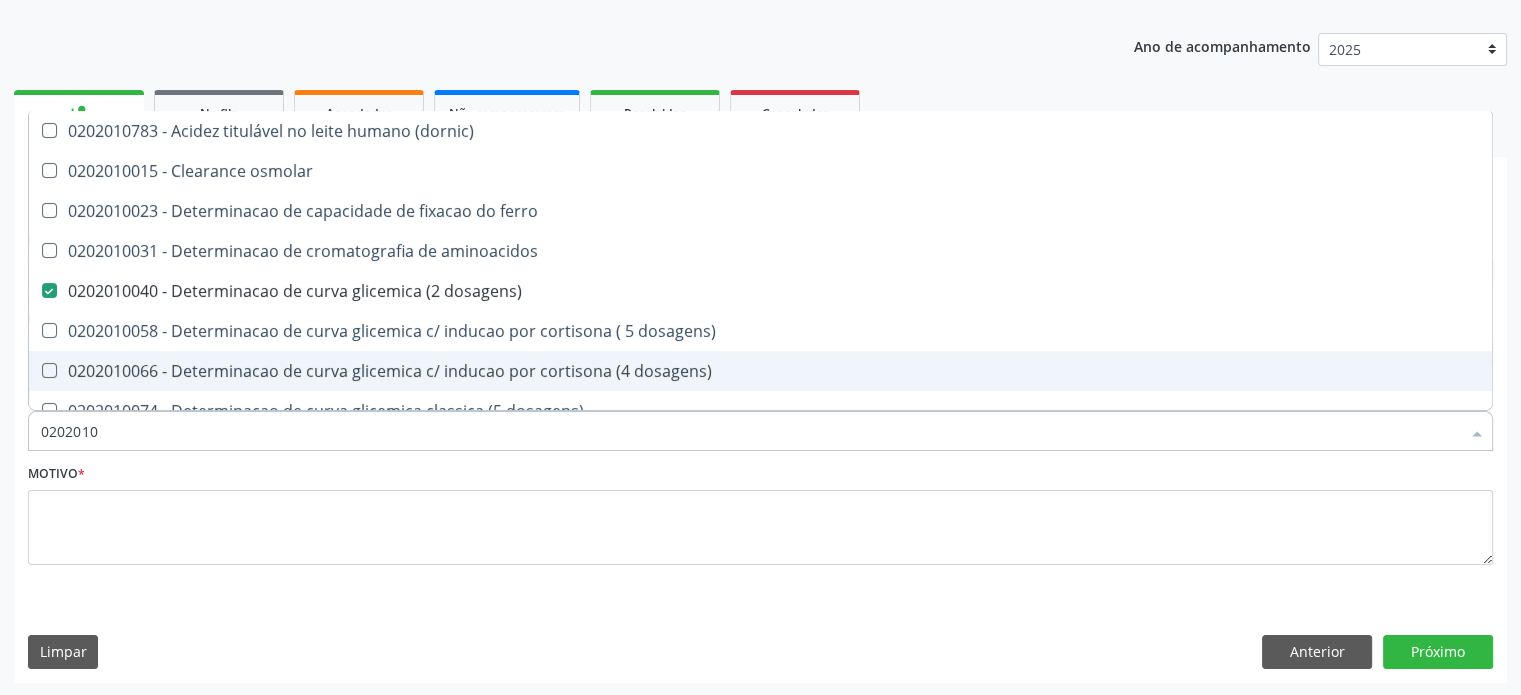 type on "020201" 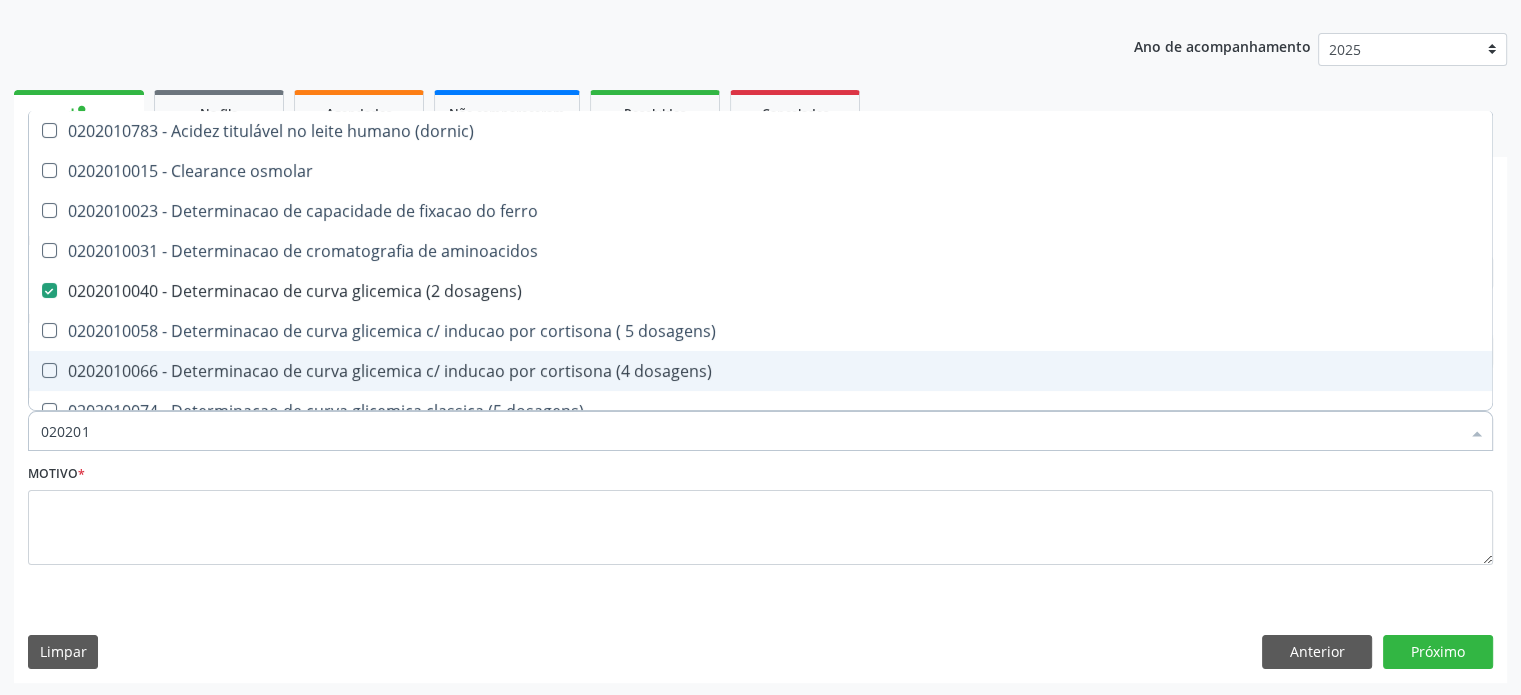 checkbox on "false" 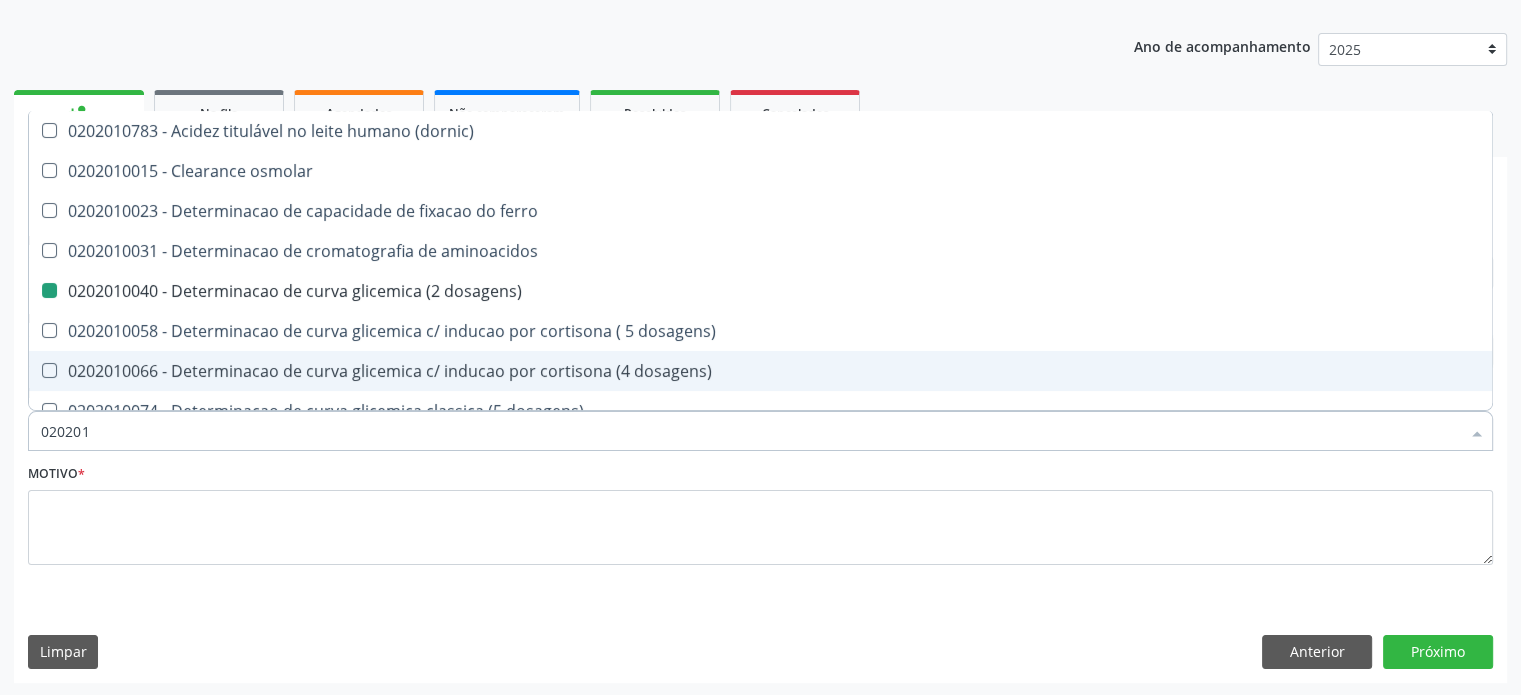 type on "02020" 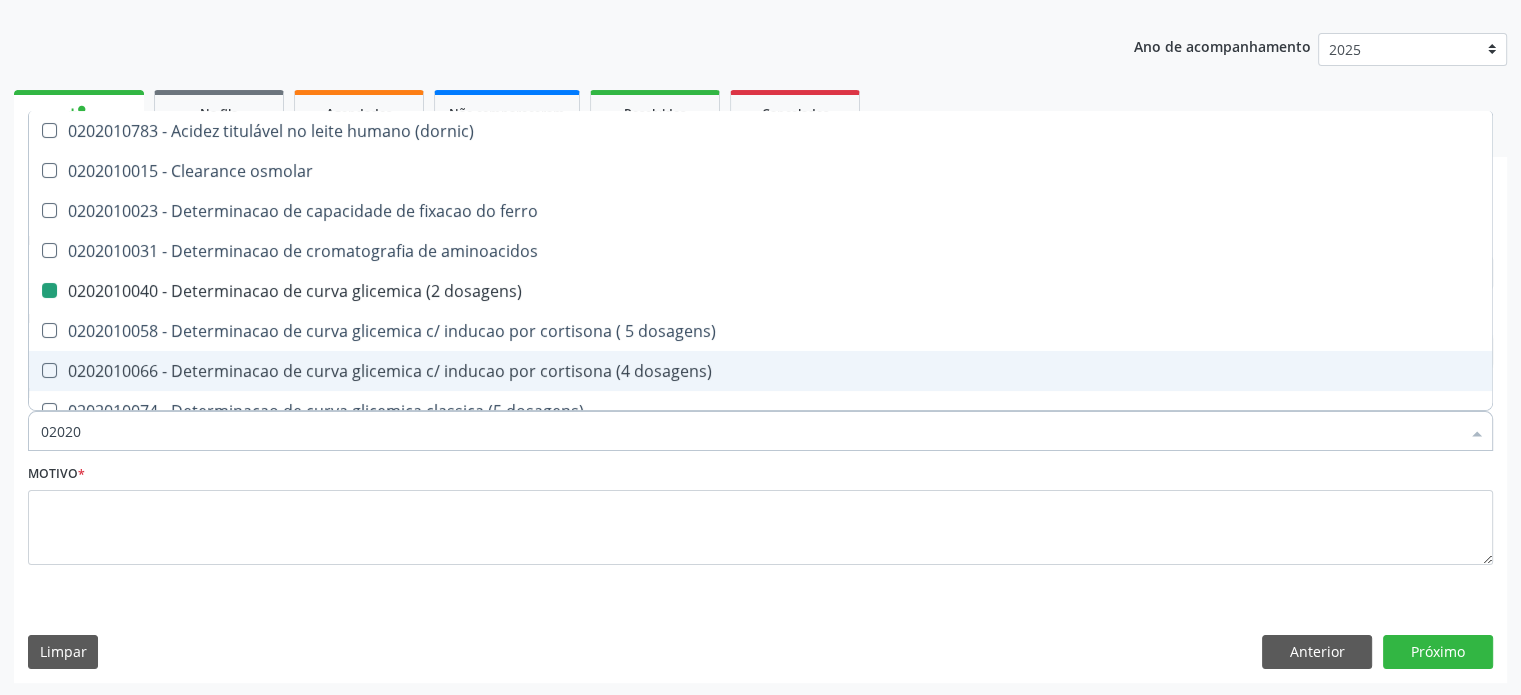 checkbox on "false" 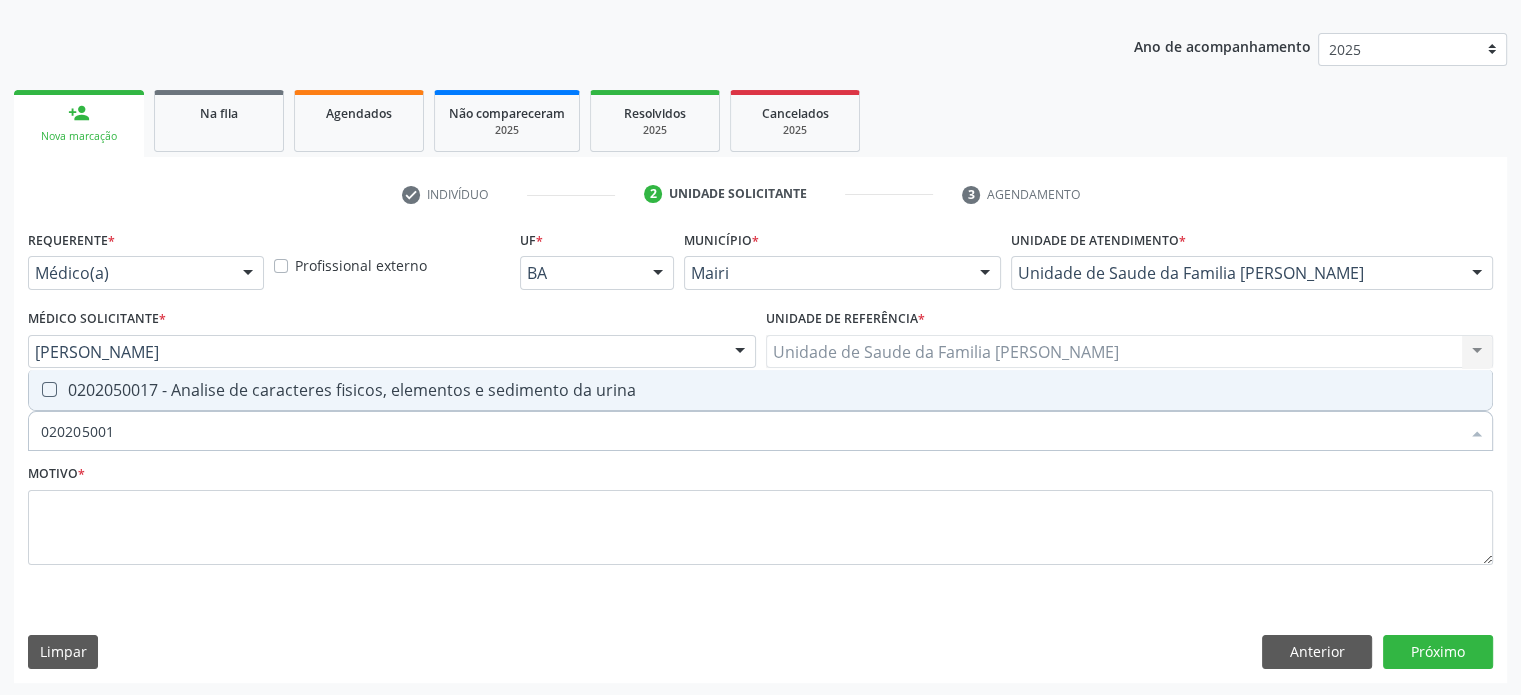 type on "0202050017" 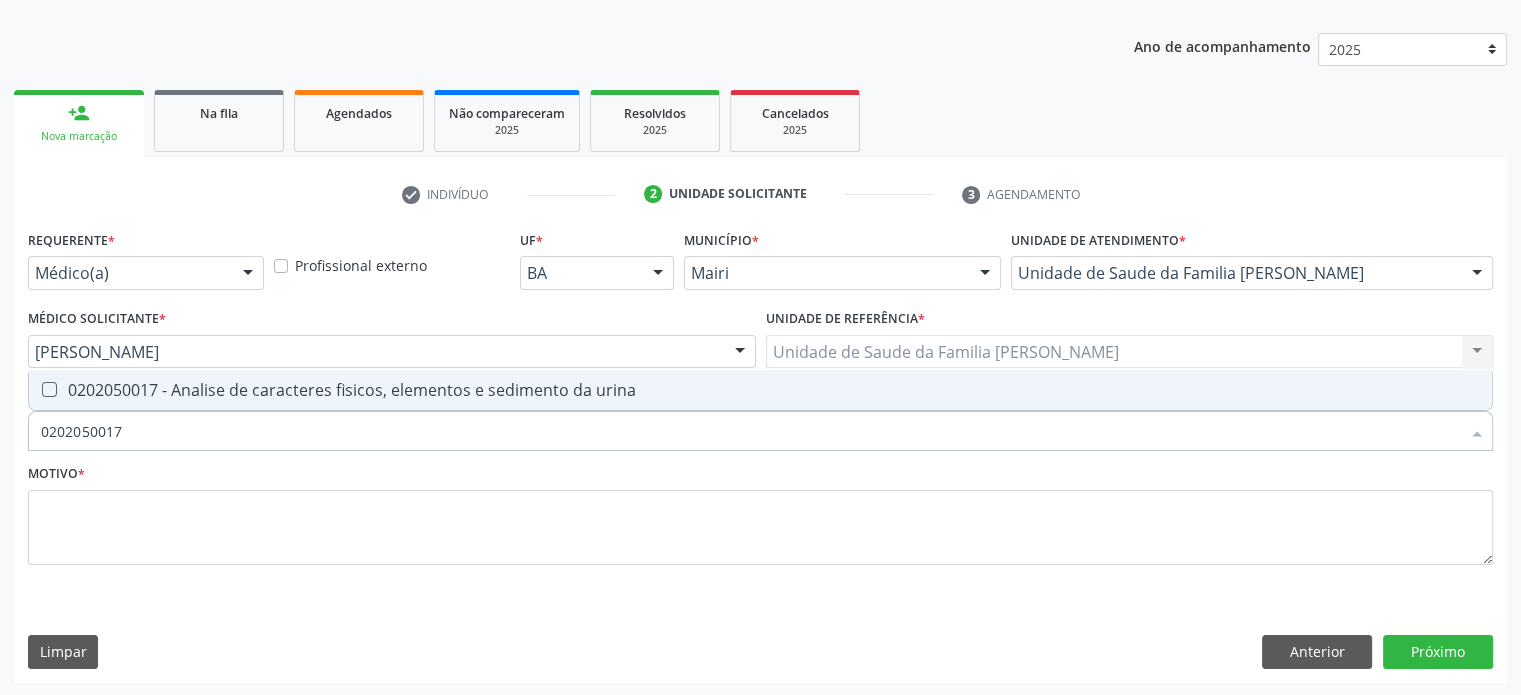 click on "0202050017 - Analise de caracteres fisicos, elementos e sedimento da urina" at bounding box center (760, 390) 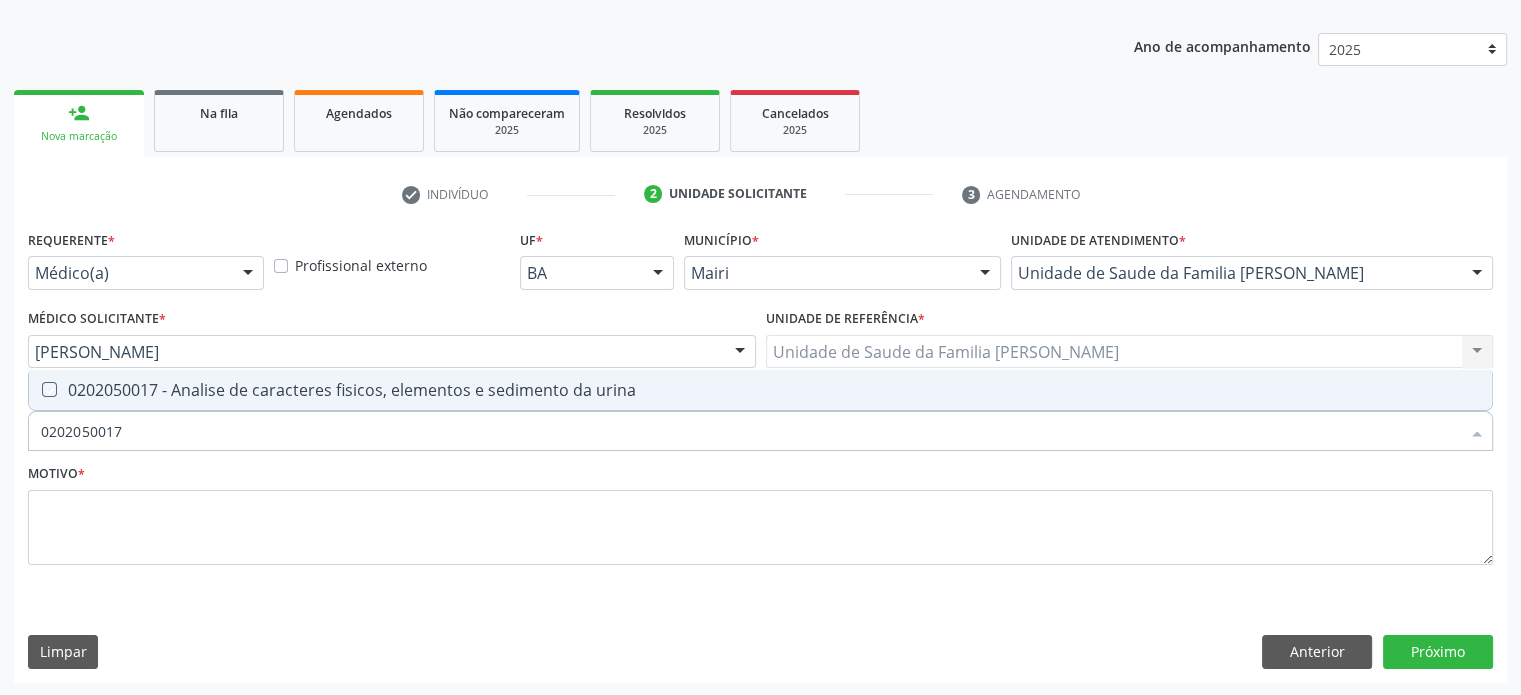 checkbox on "true" 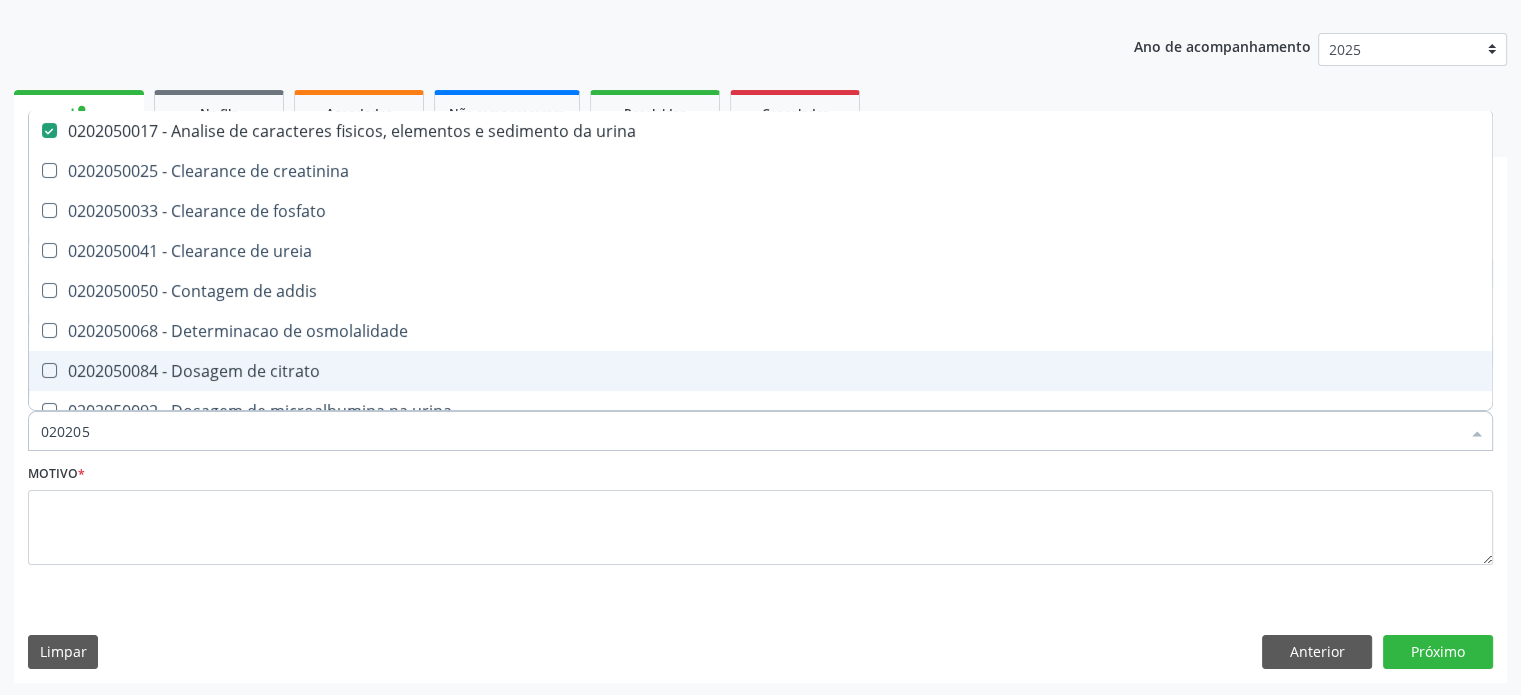 type on "02020" 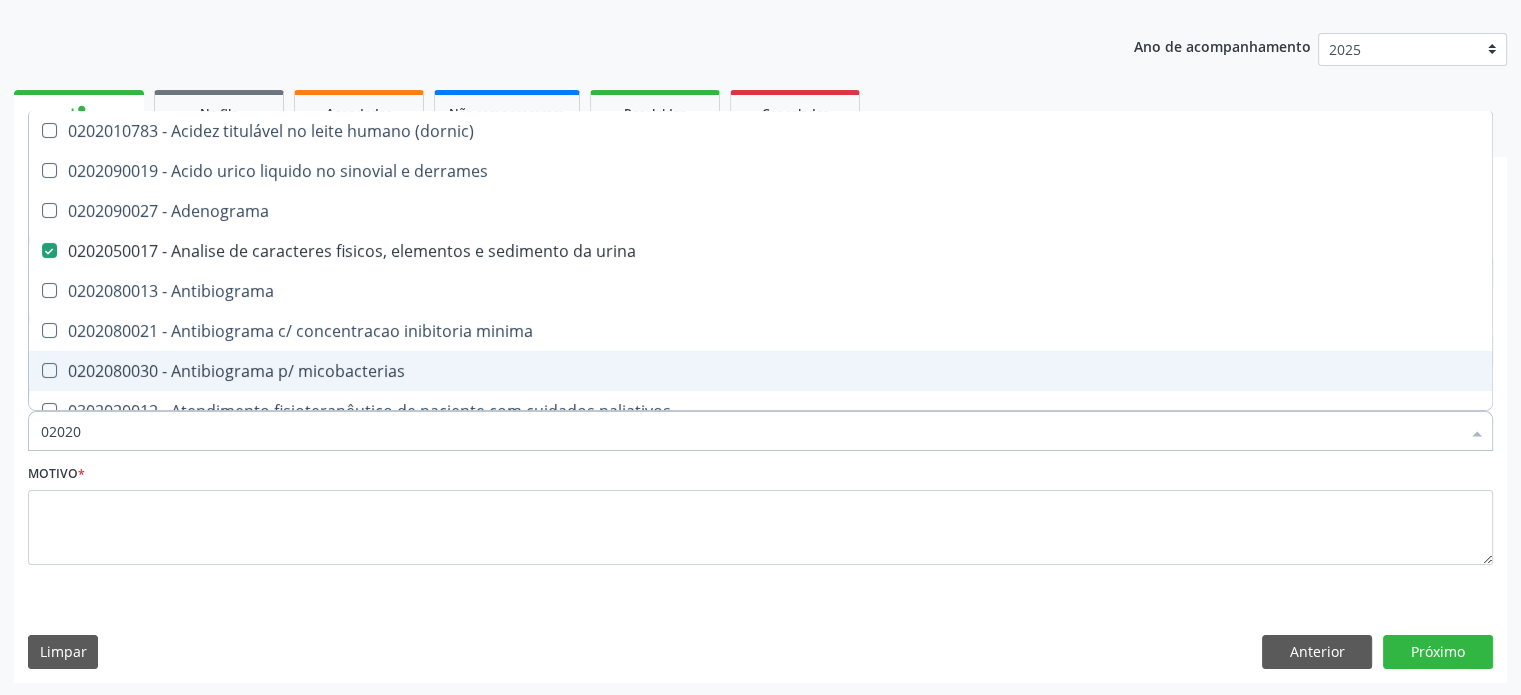 type on "020201" 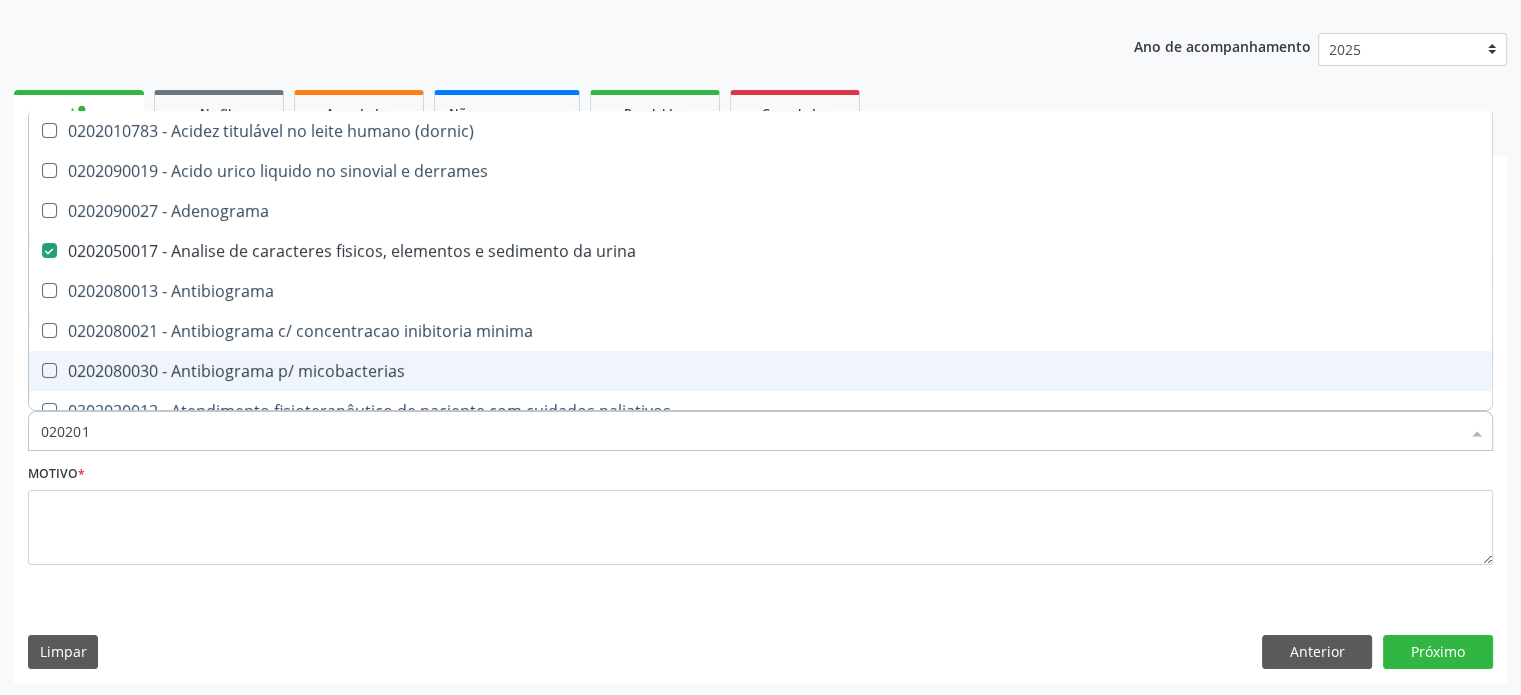 checkbox on "false" 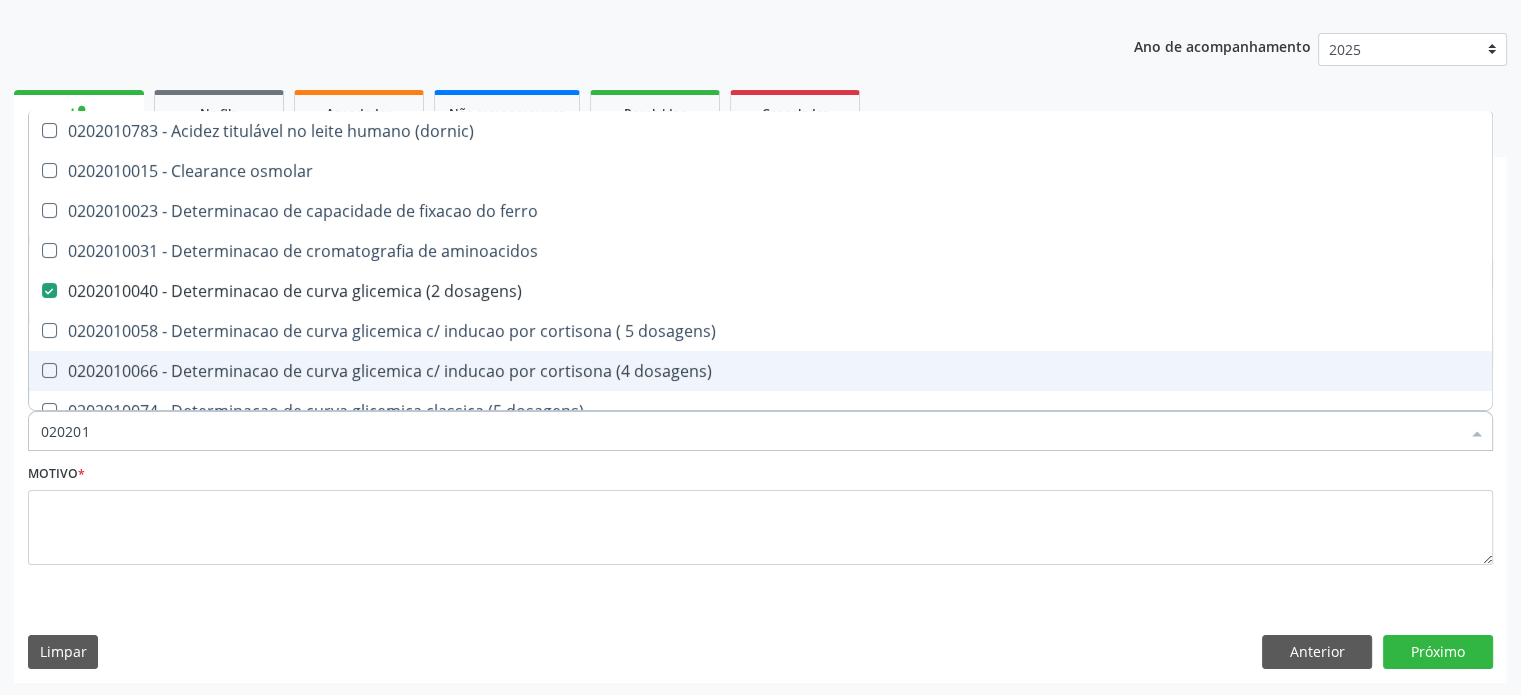 type on "0202010" 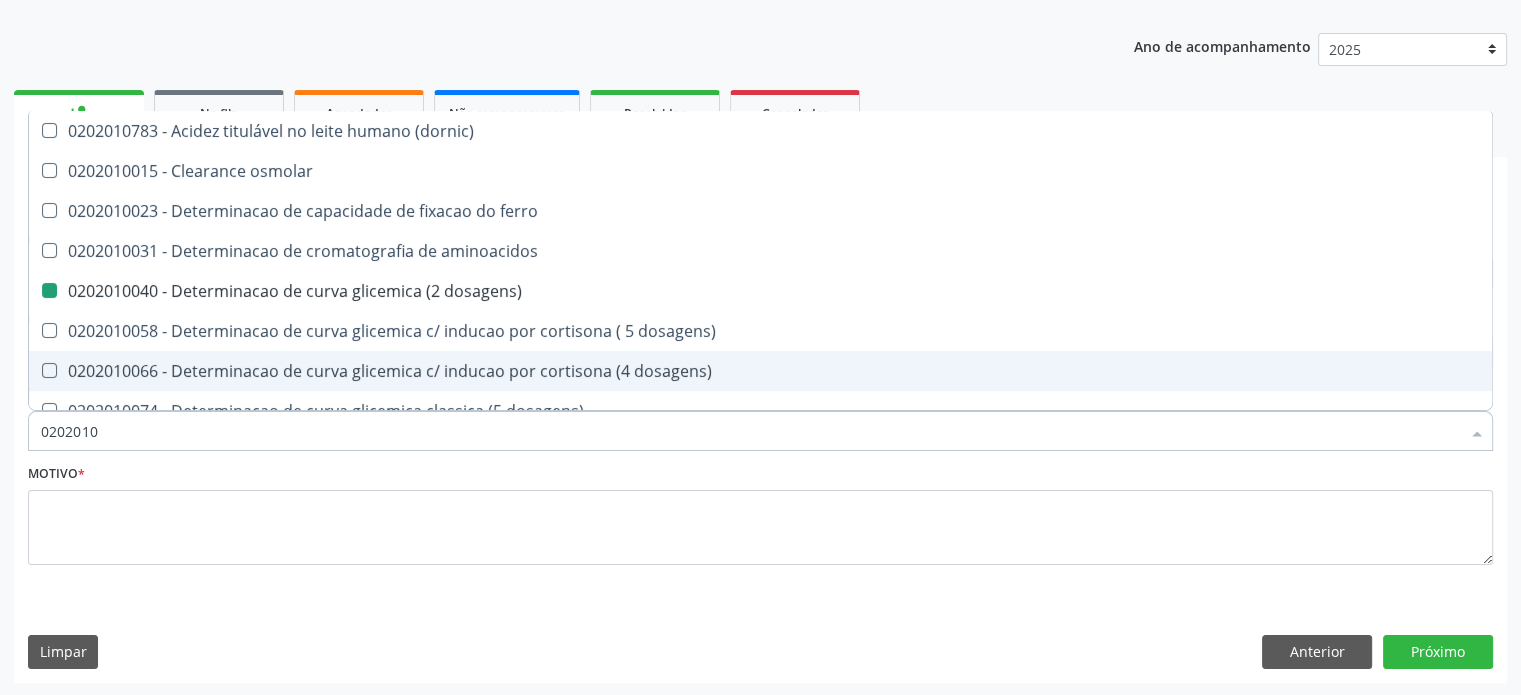 type on "02020104" 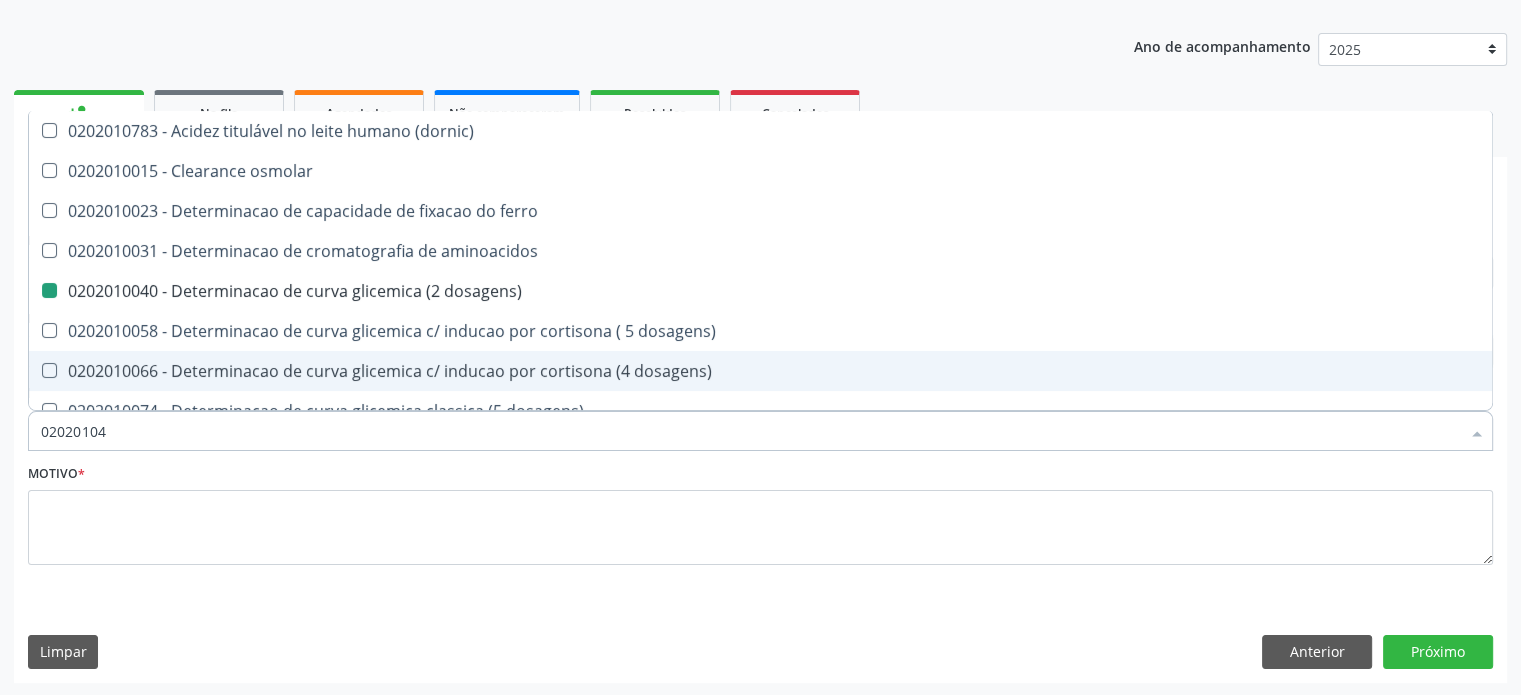 checkbox on "false" 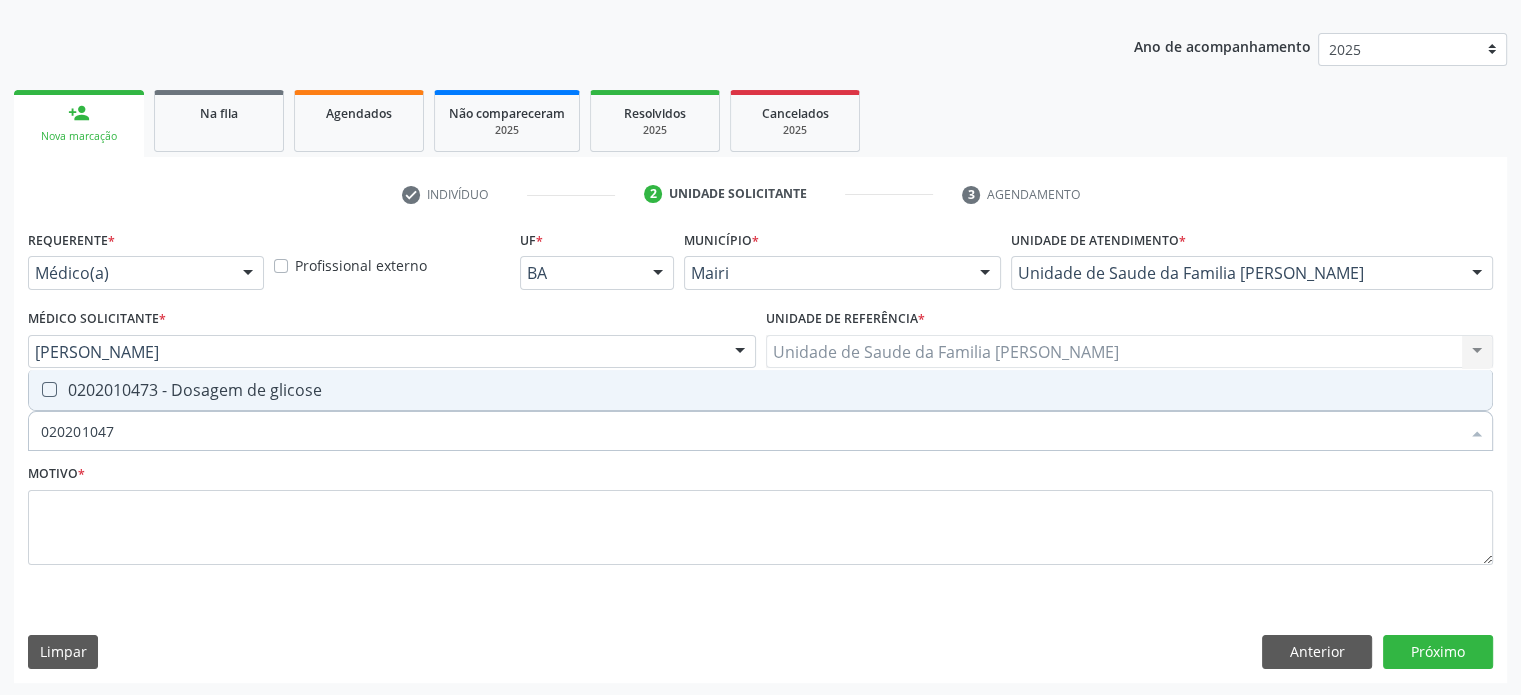 type on "0202010473" 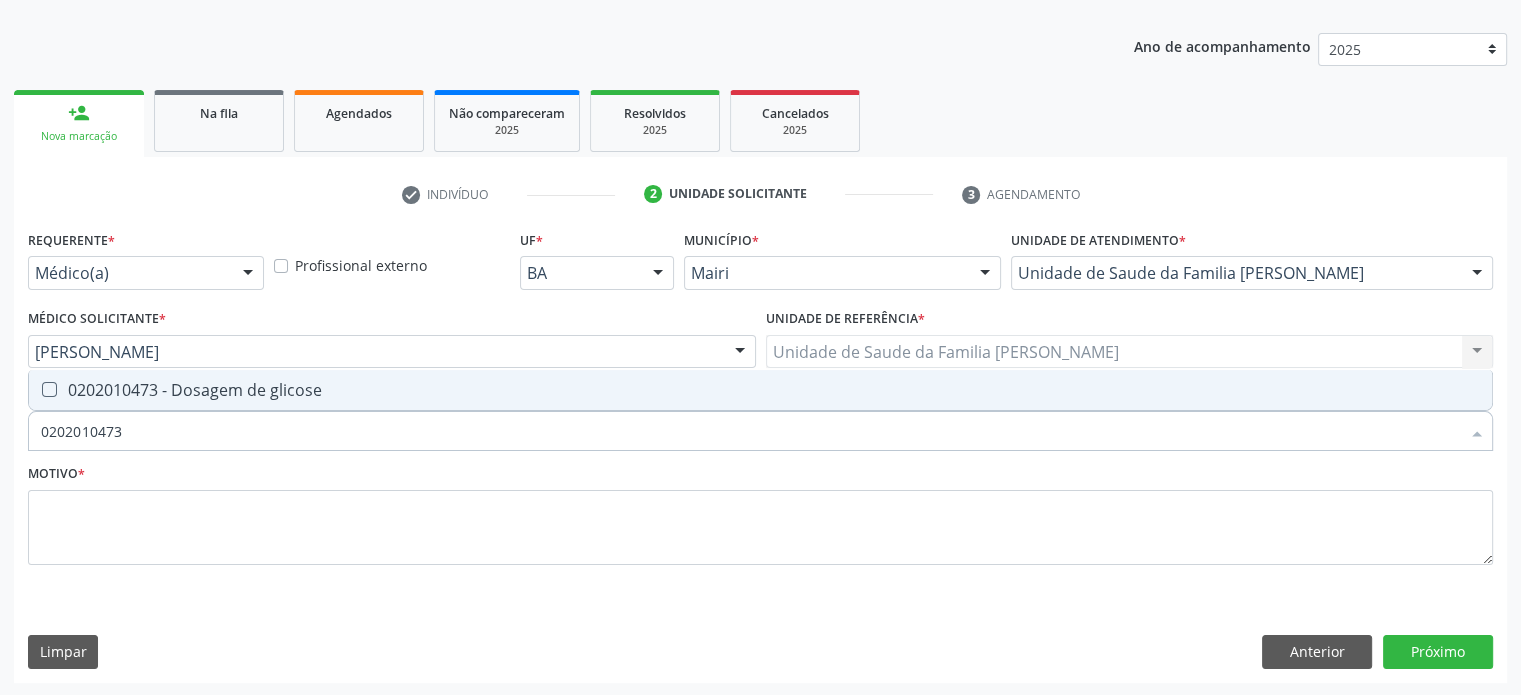 click on "0202010473 - Dosagem de glicose" at bounding box center (760, 390) 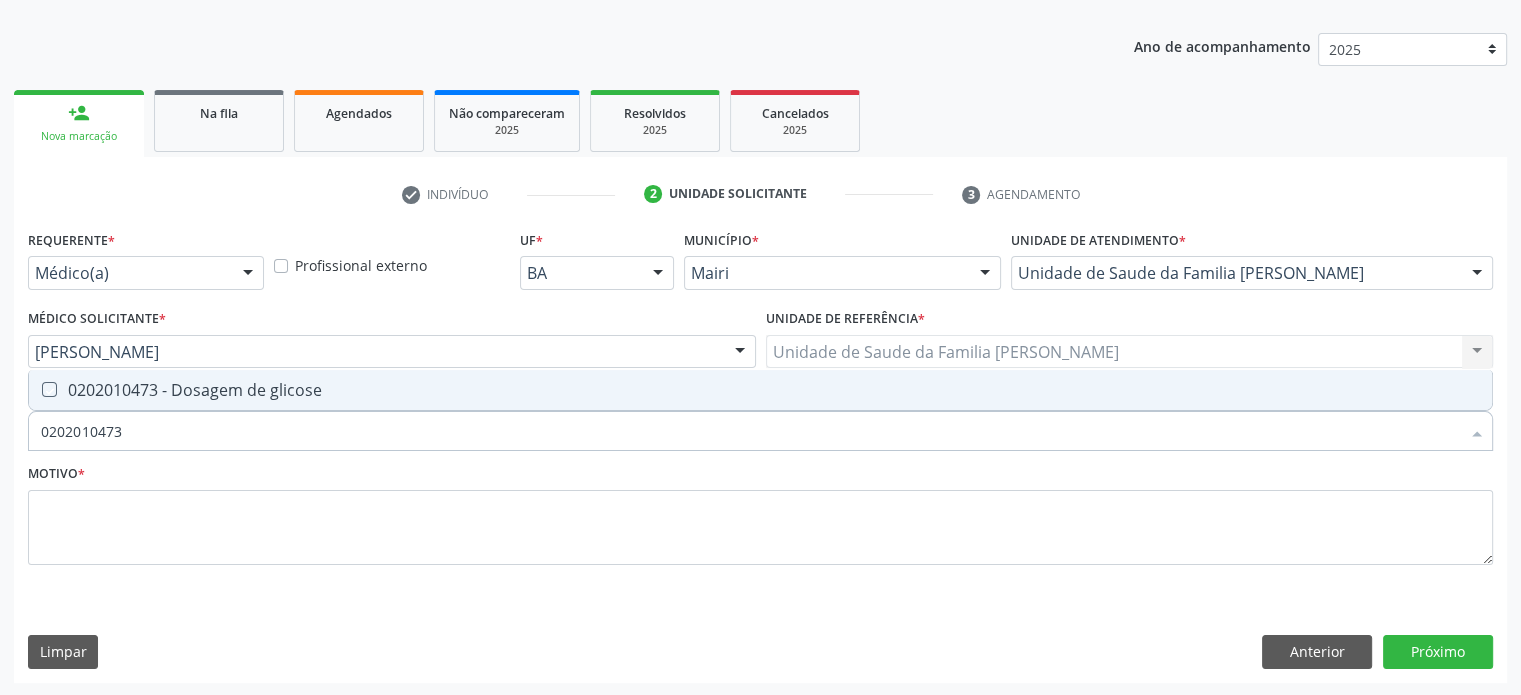 checkbox on "true" 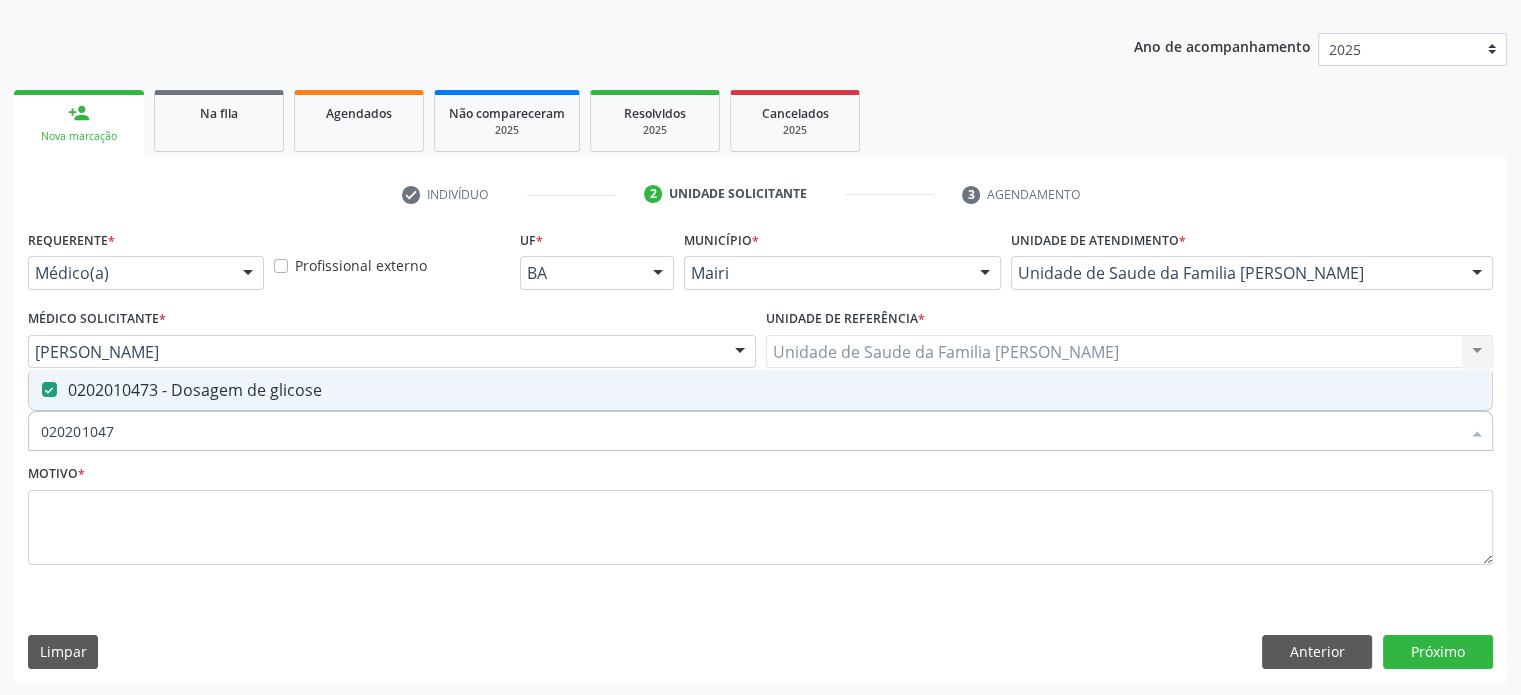 type on "02020104" 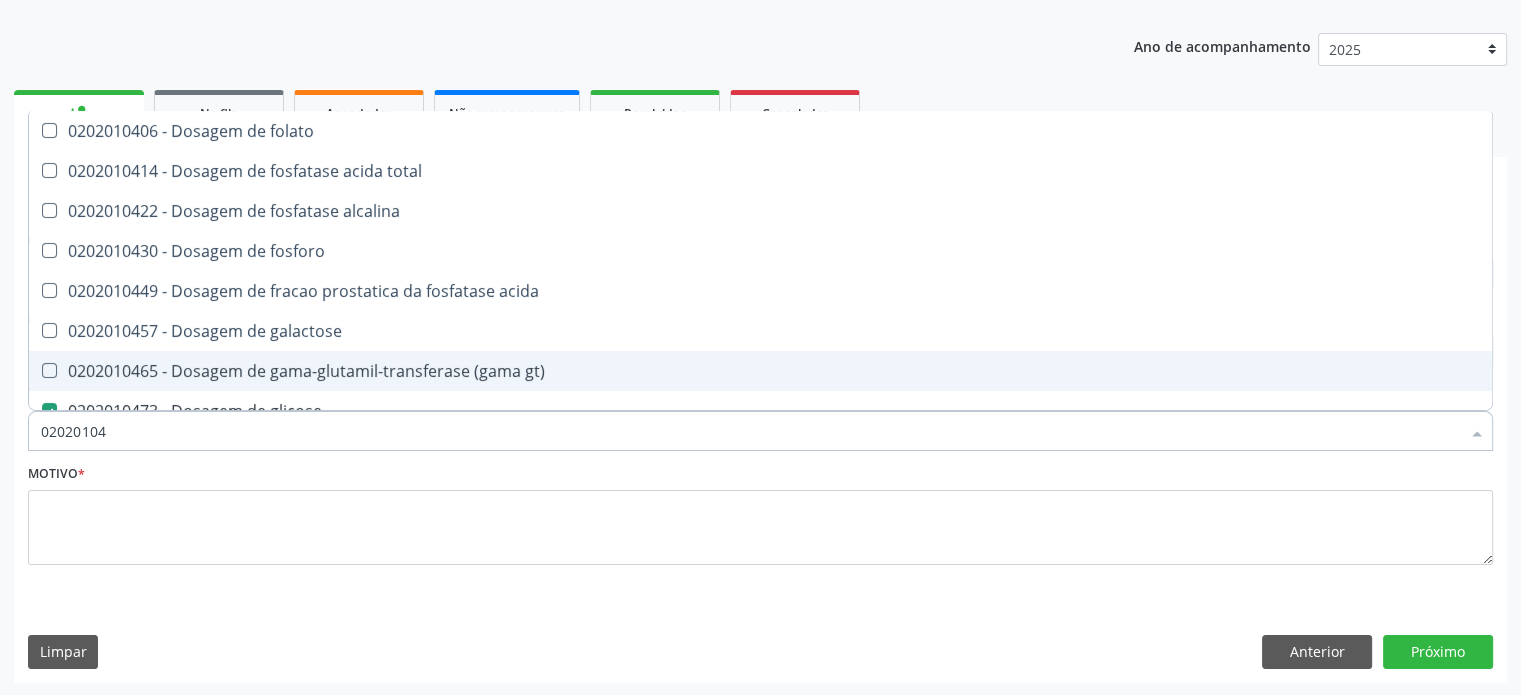 type on "0202010" 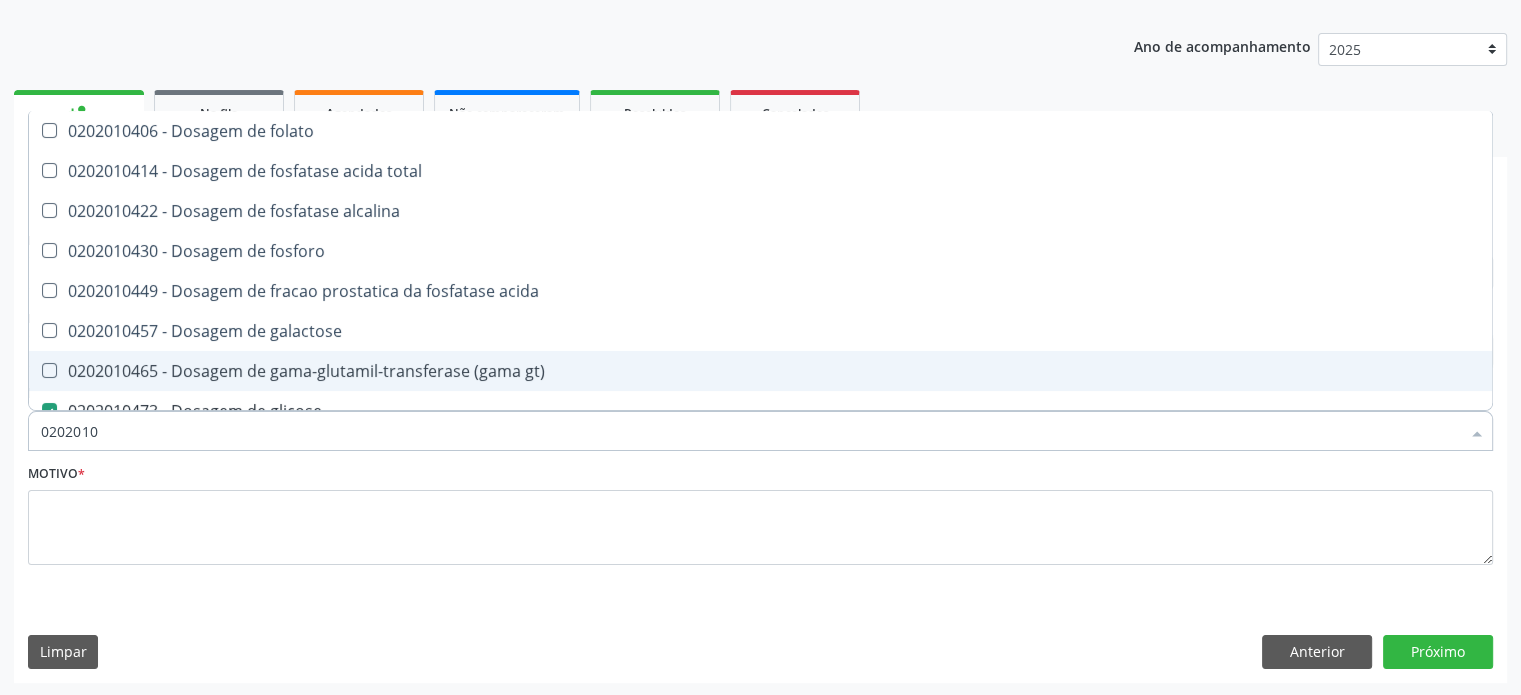 checkbox on "true" 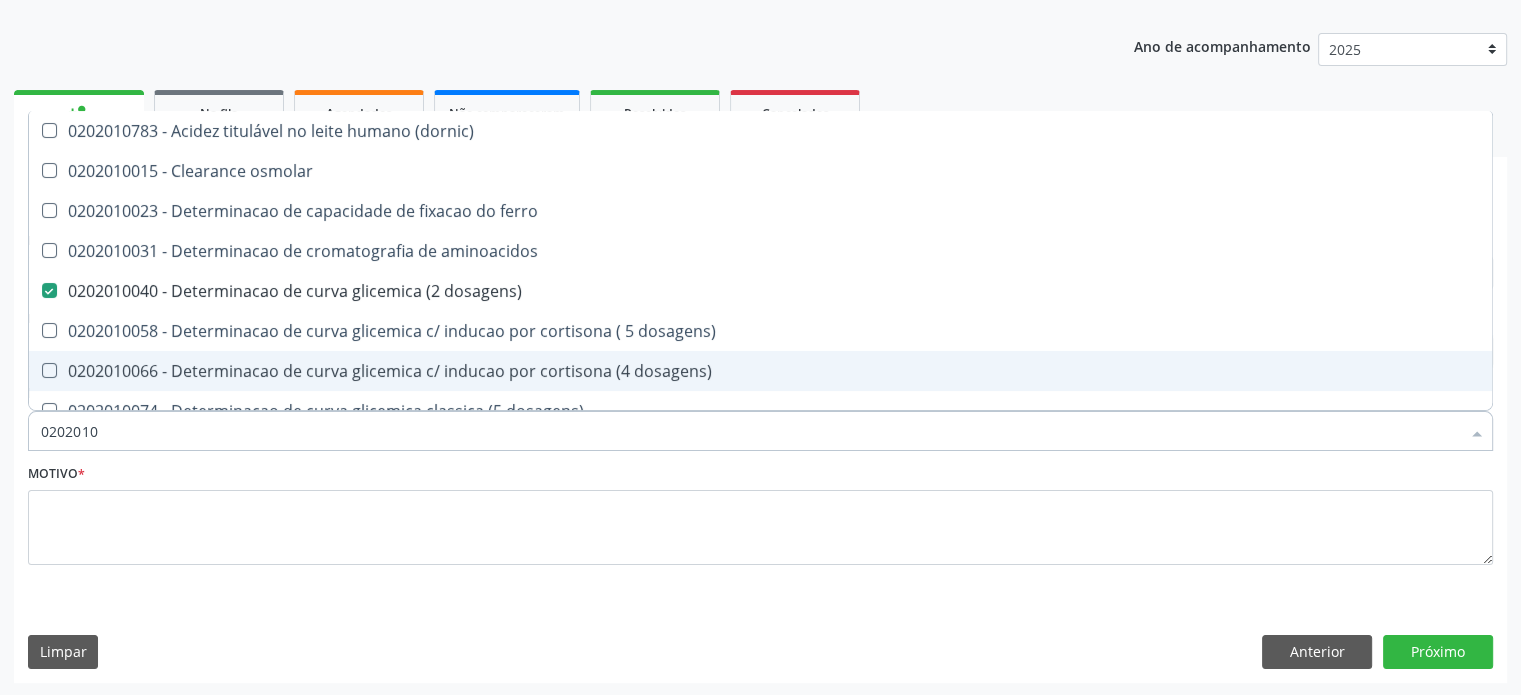 type on "02020102" 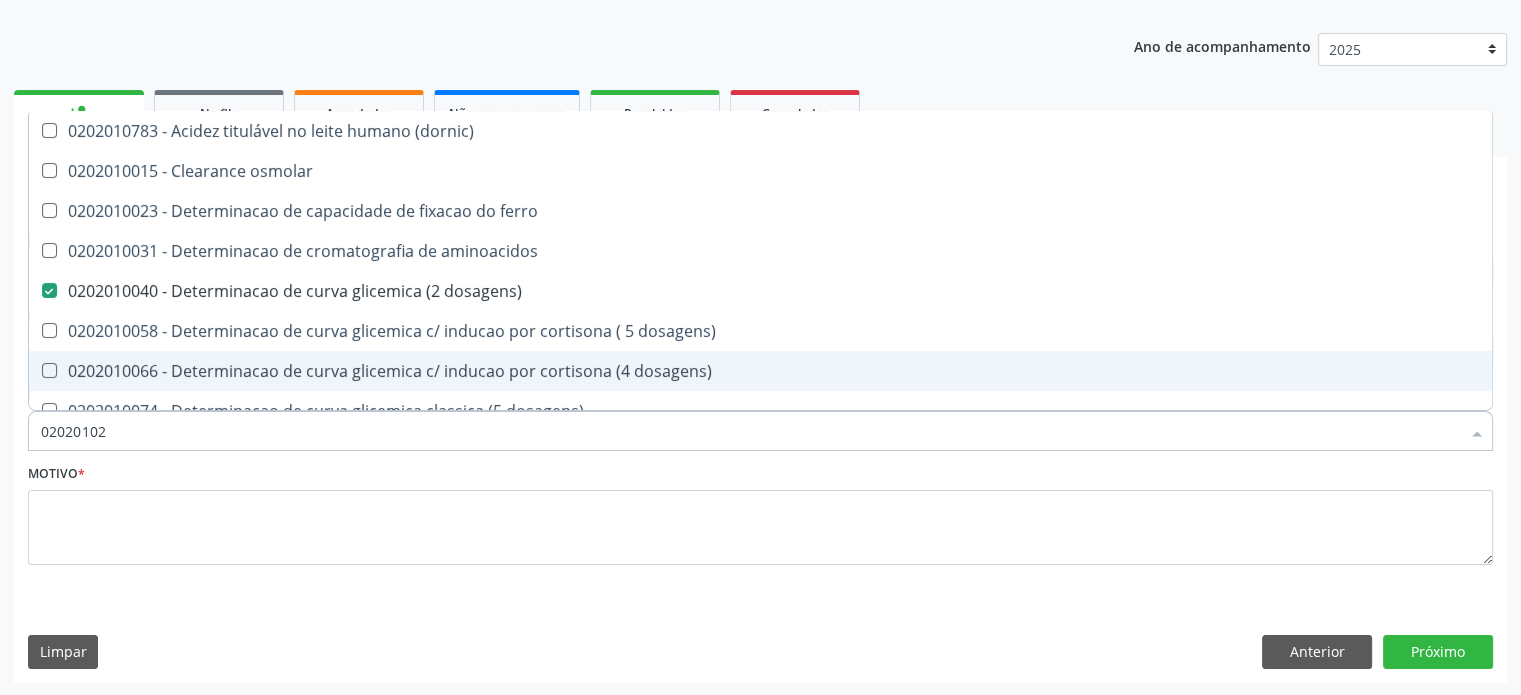 checkbox on "false" 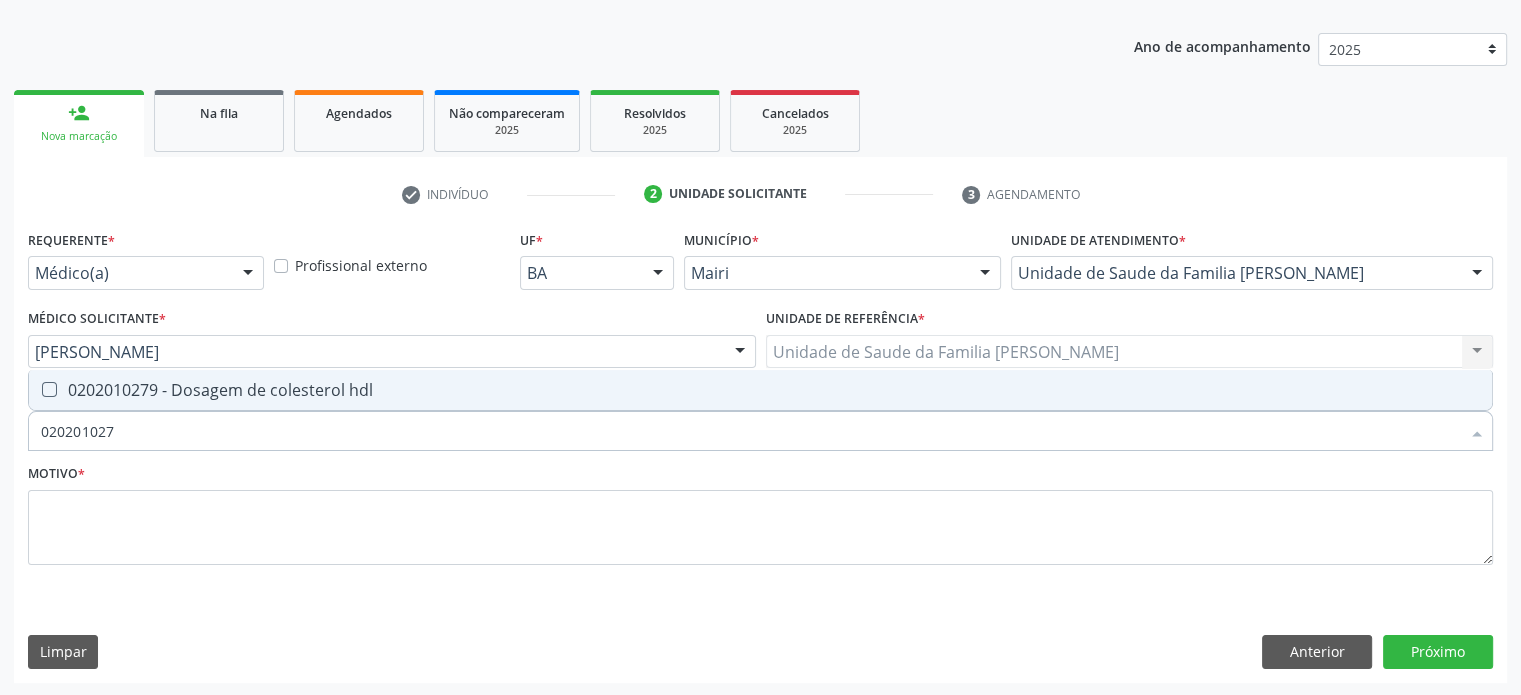 type on "0202010279" 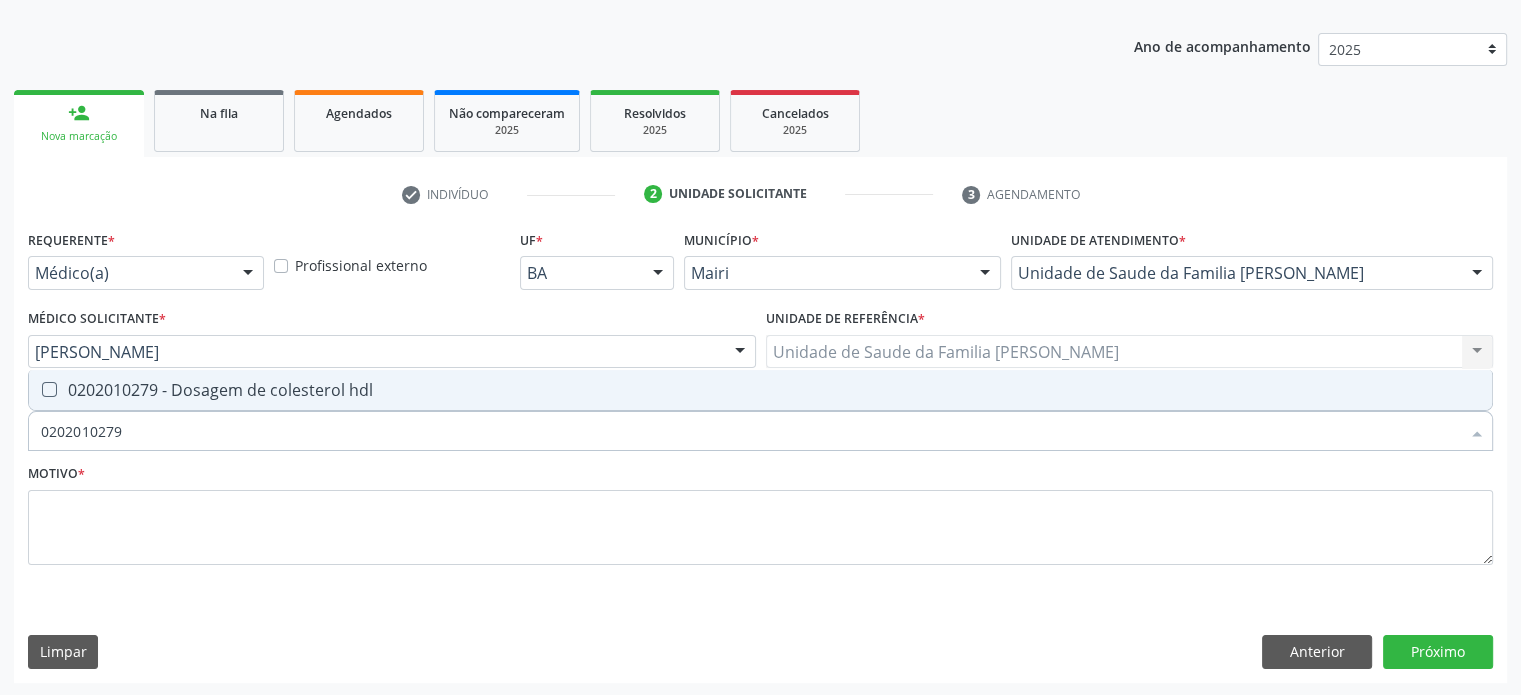click on "0202010279 - Dosagem de colesterol hdl" at bounding box center (760, 390) 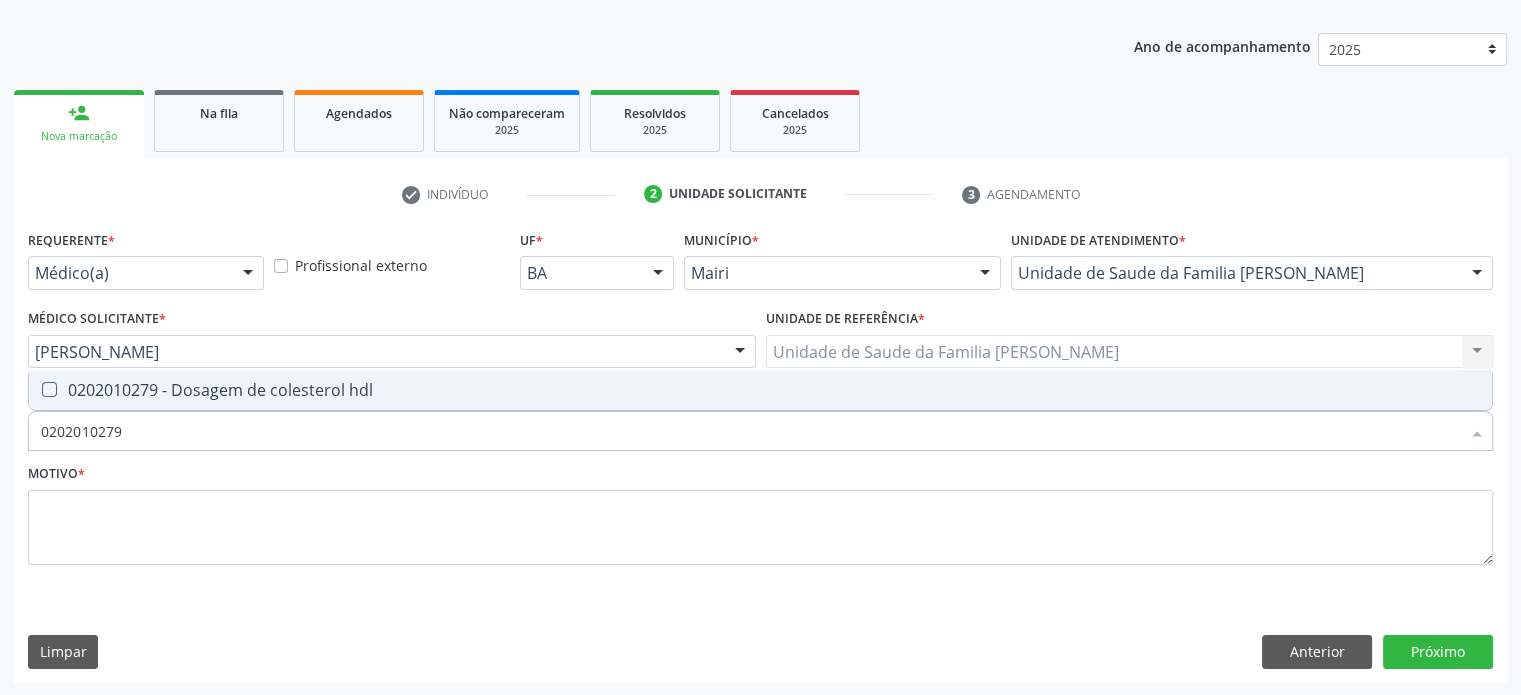 checkbox on "true" 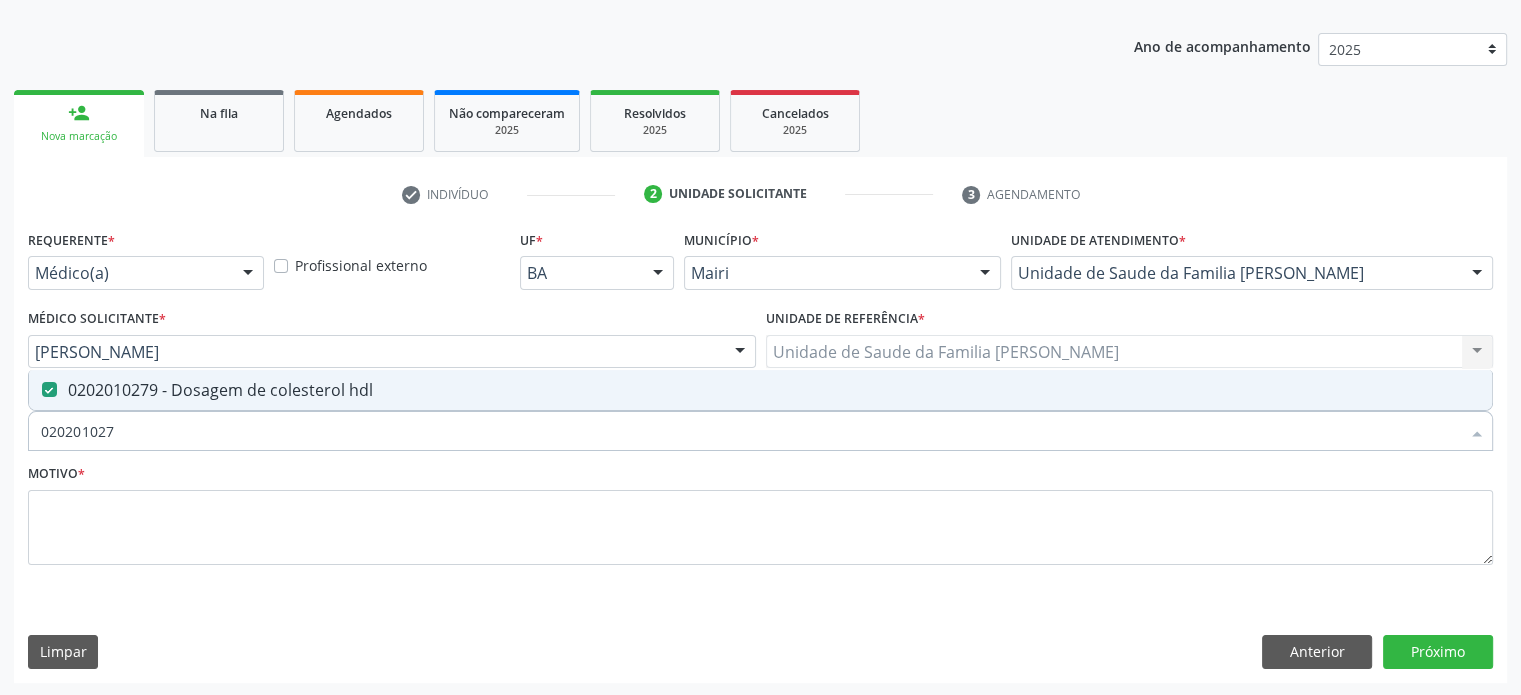 type on "02020102" 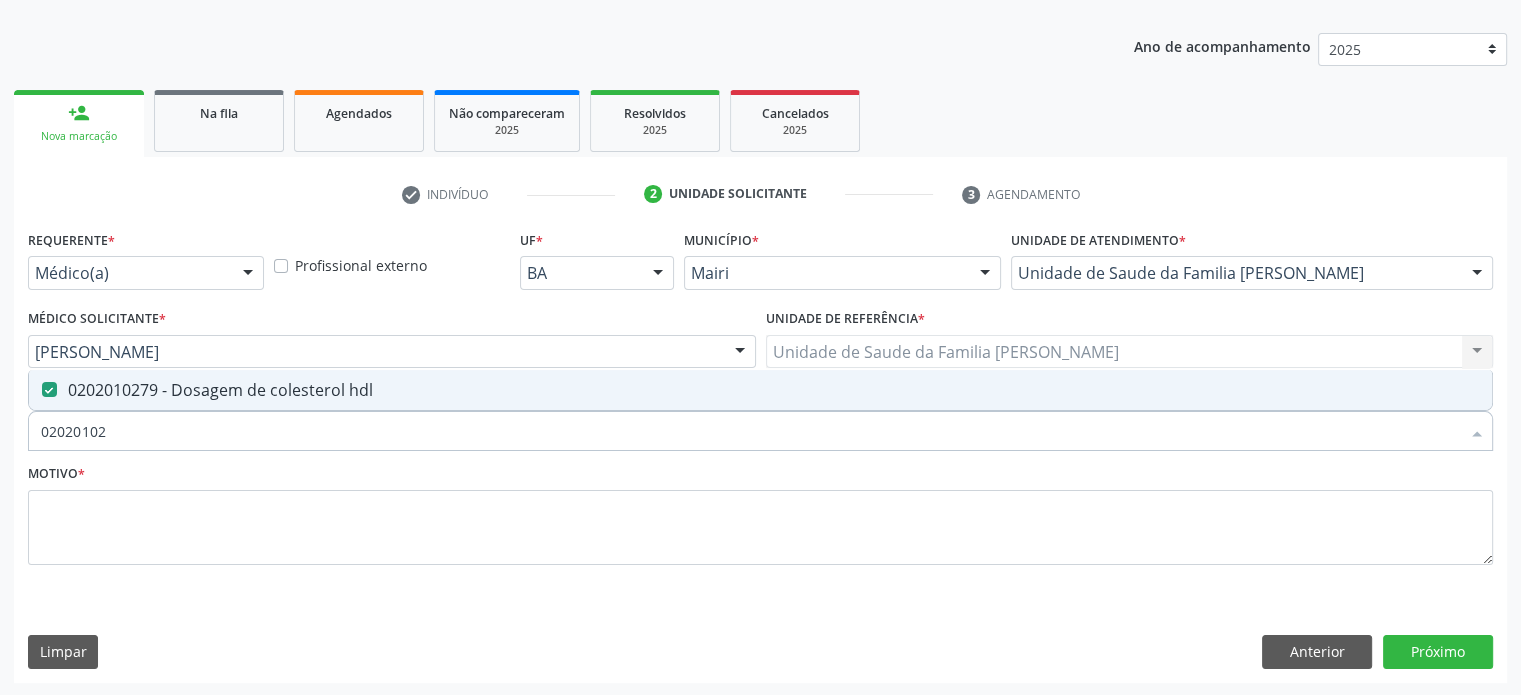 checkbox on "false" 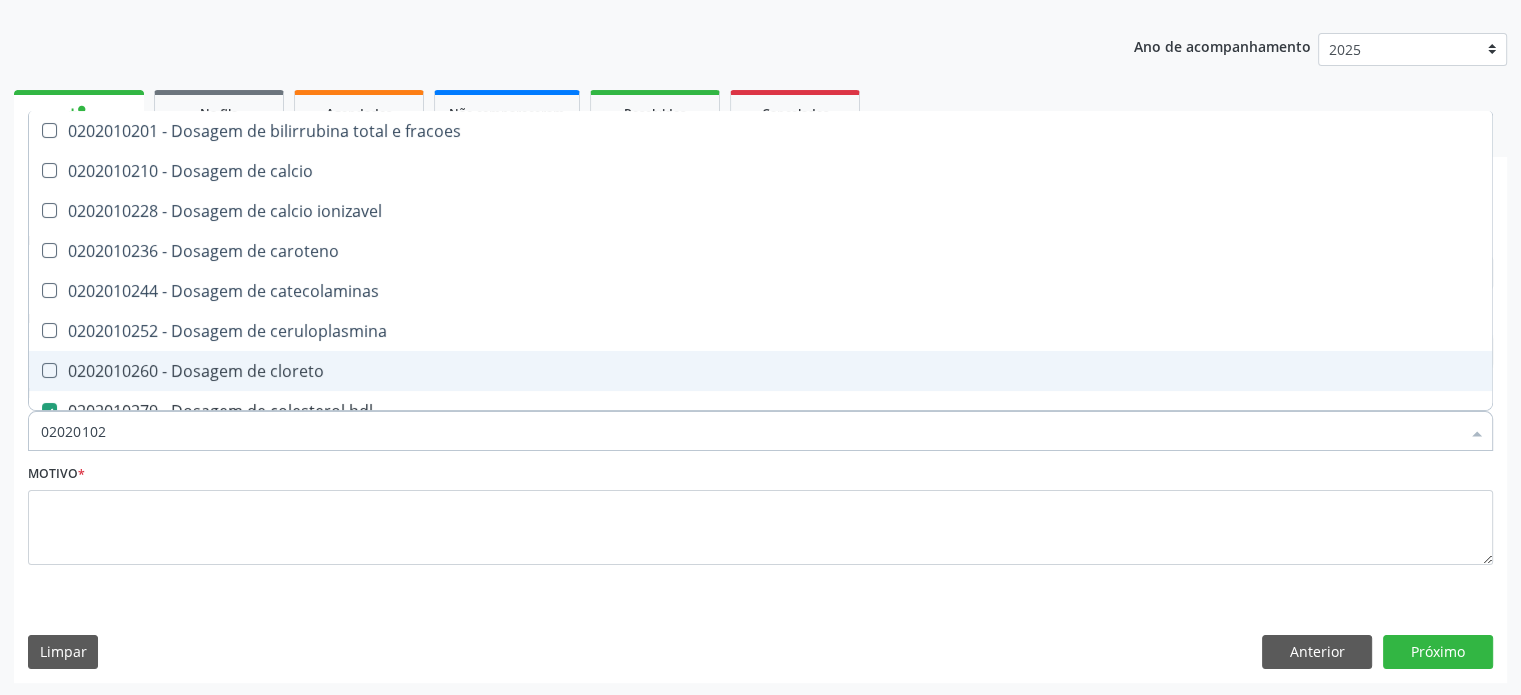 type on "0202010" 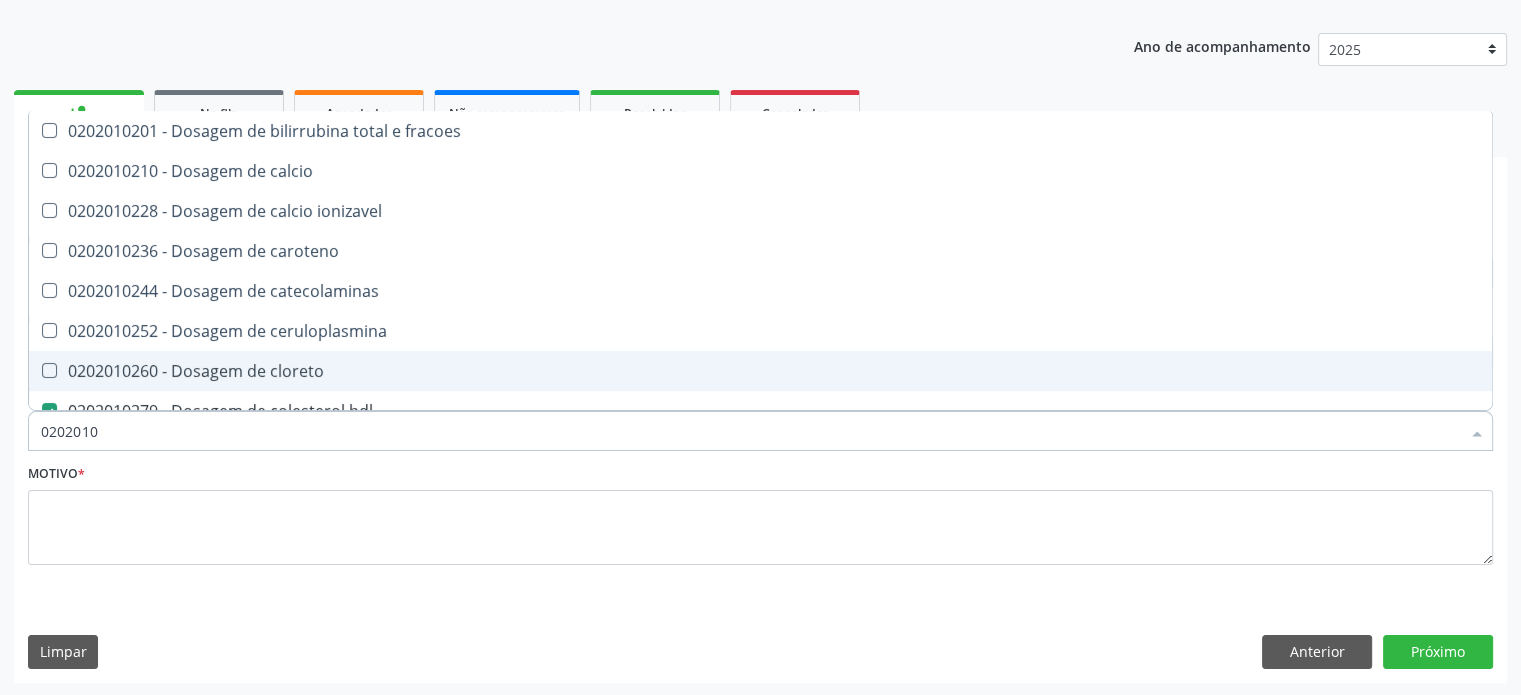 checkbox on "true" 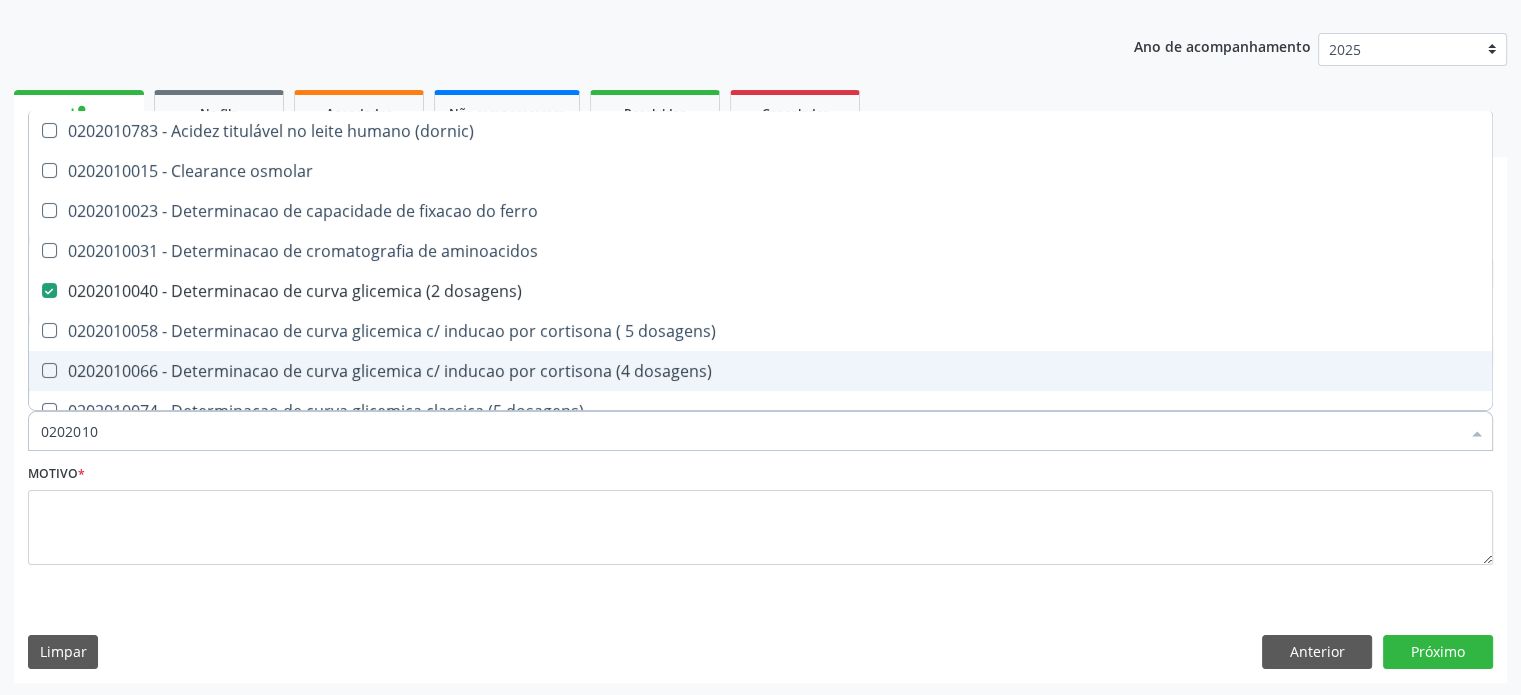 type on "02020105" 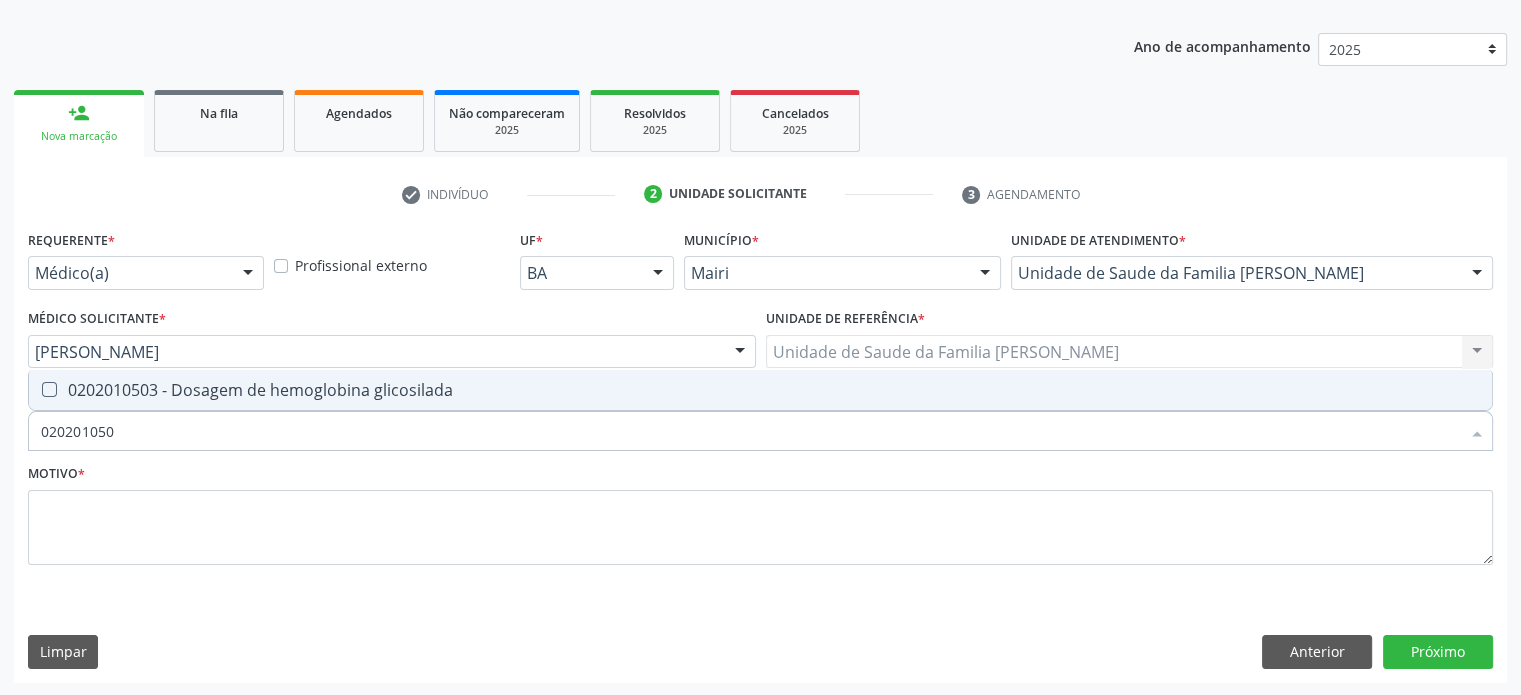 type on "0202010503" 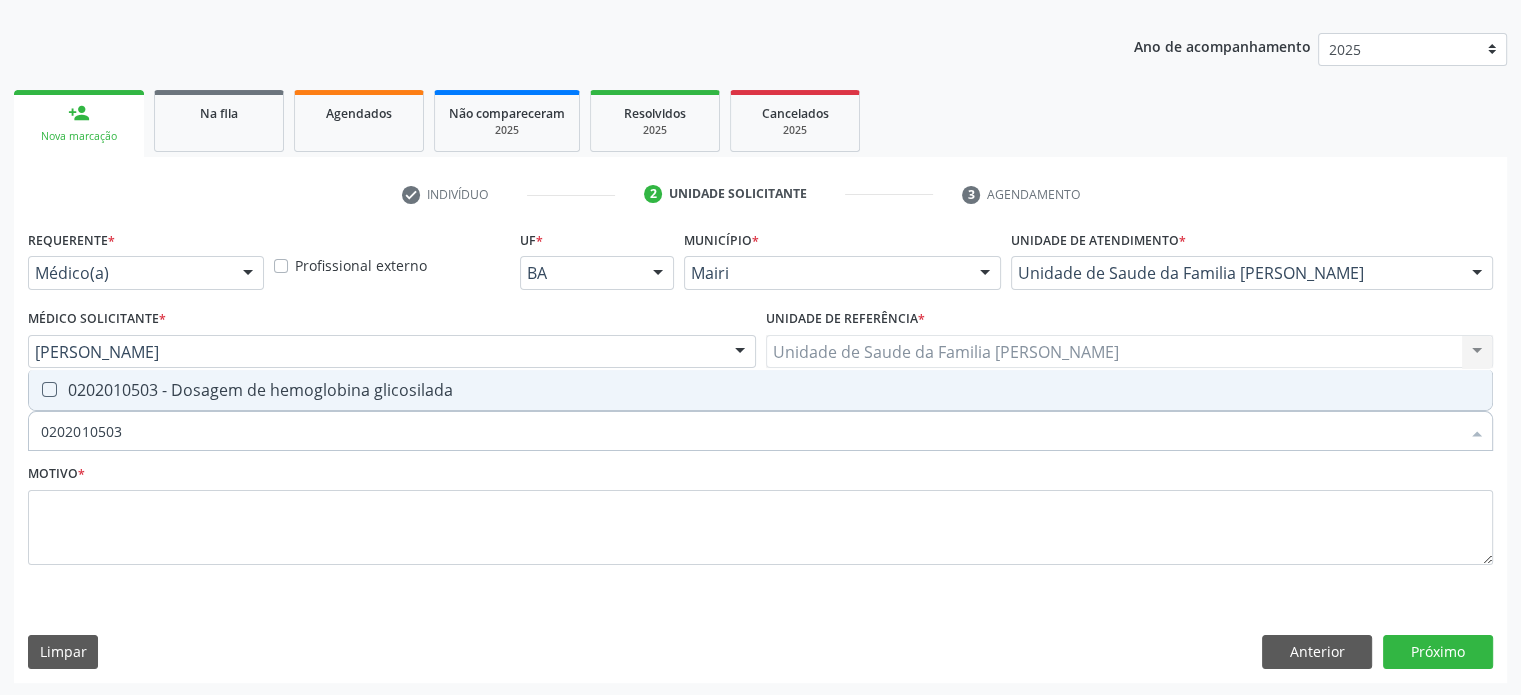 click on "0202010503 - Dosagem de hemoglobina glicosilada" at bounding box center [760, 390] 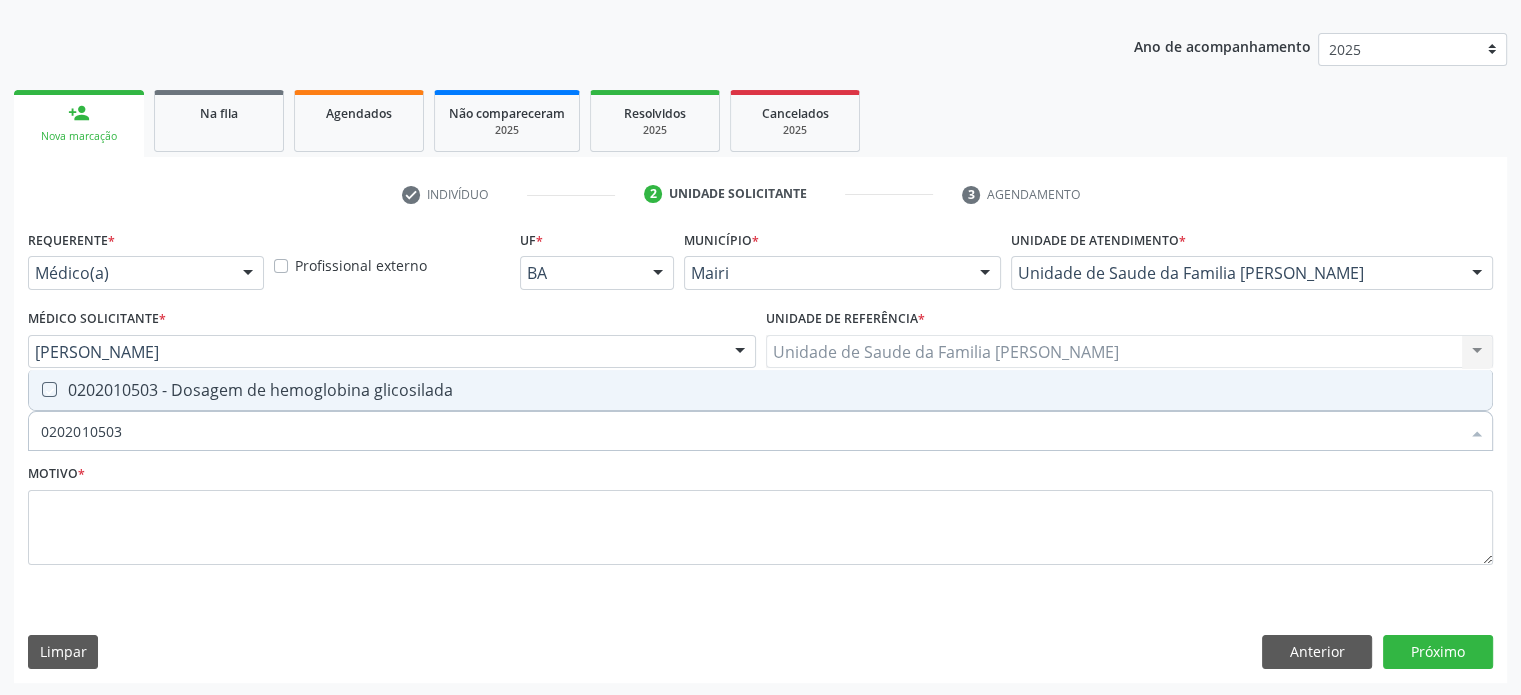 checkbox on "true" 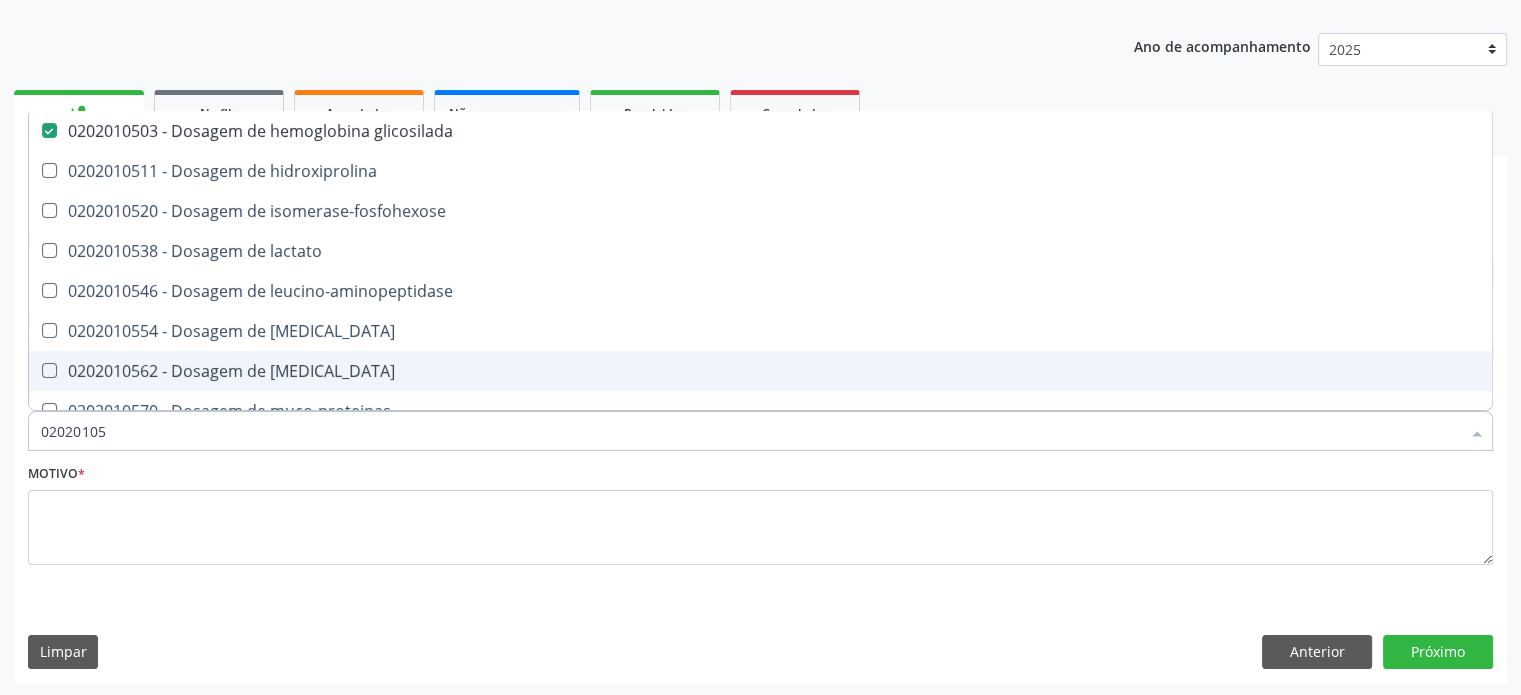 type on "0202010" 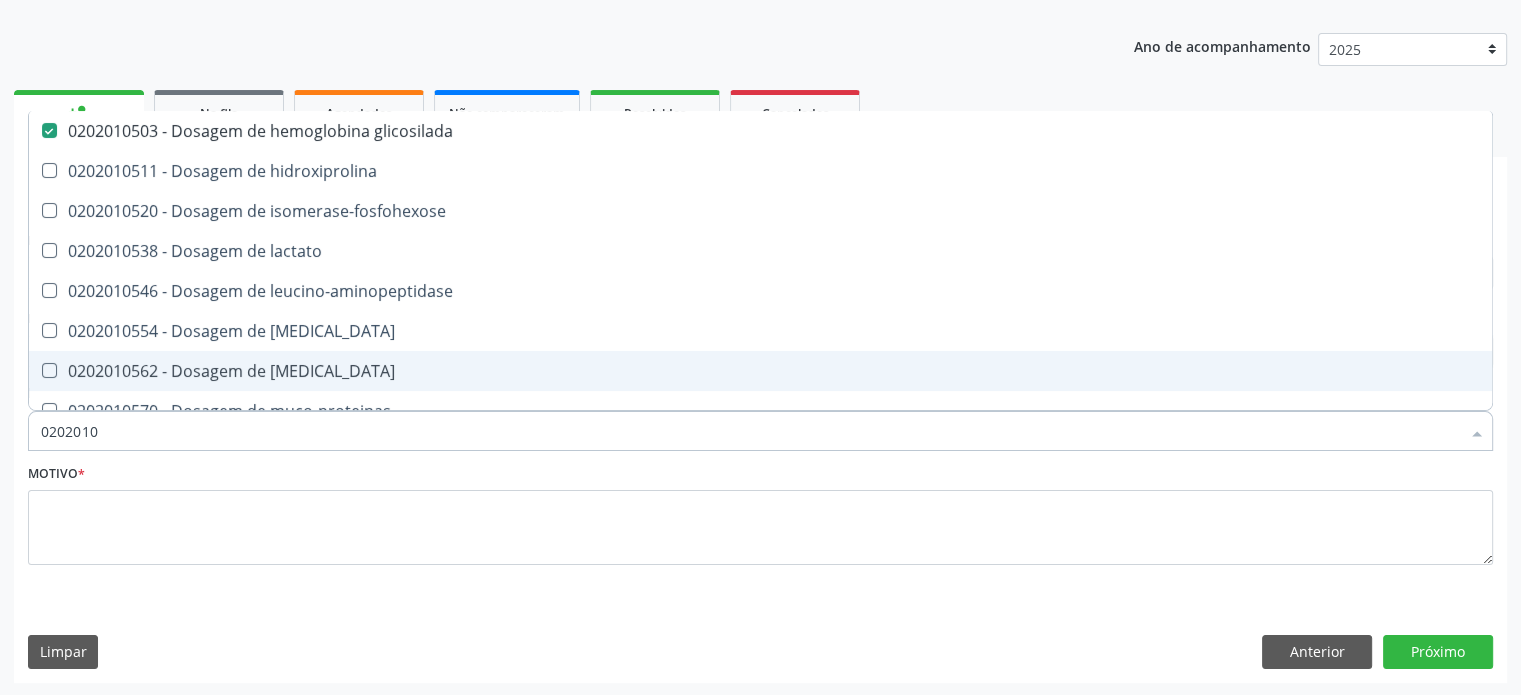 checkbox on "false" 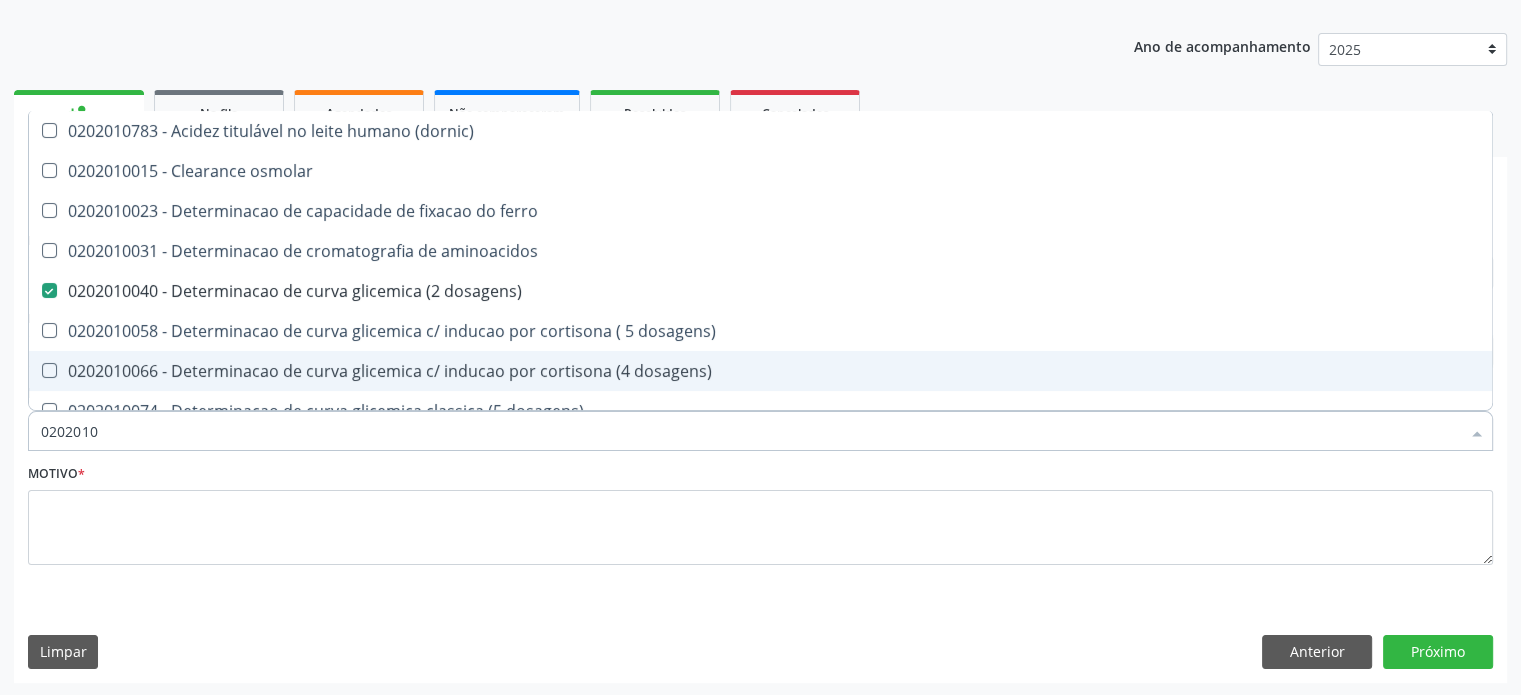 type on "02020102" 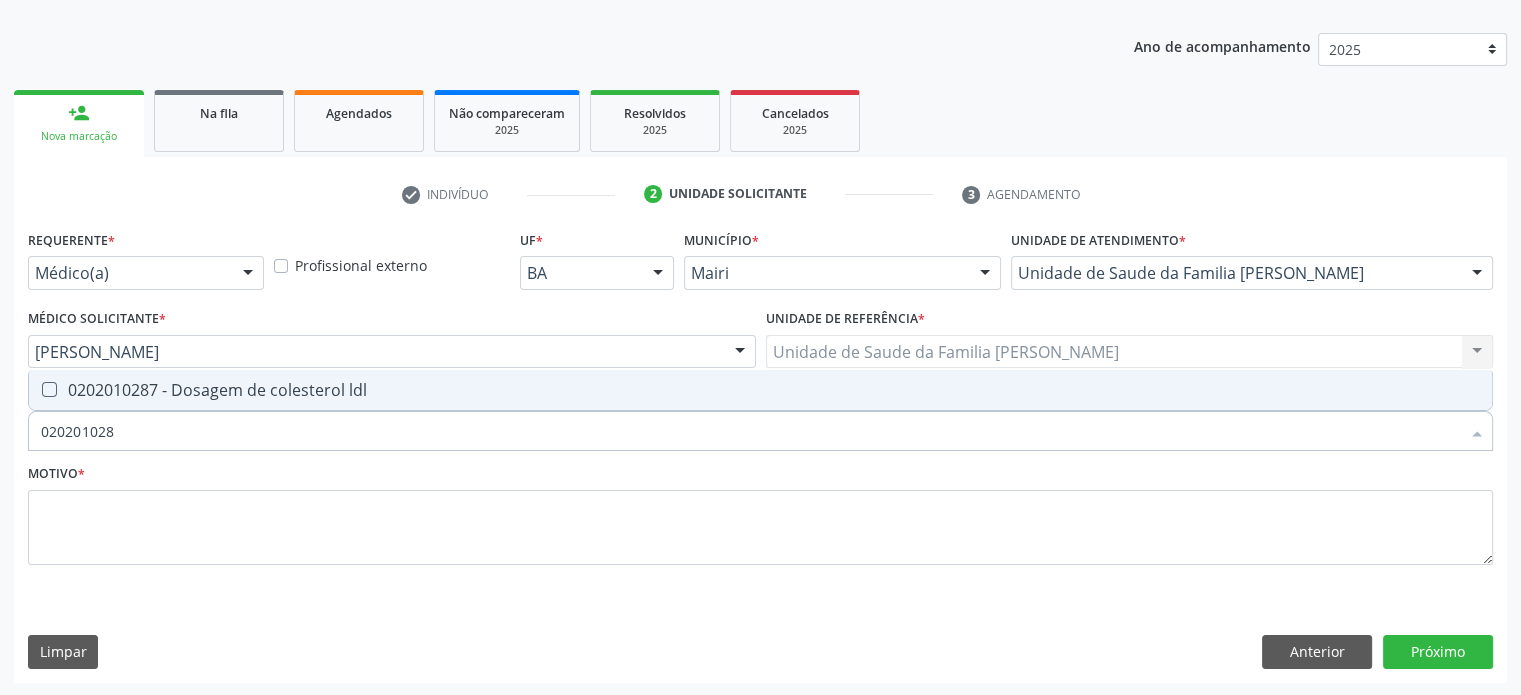 type on "0202010287" 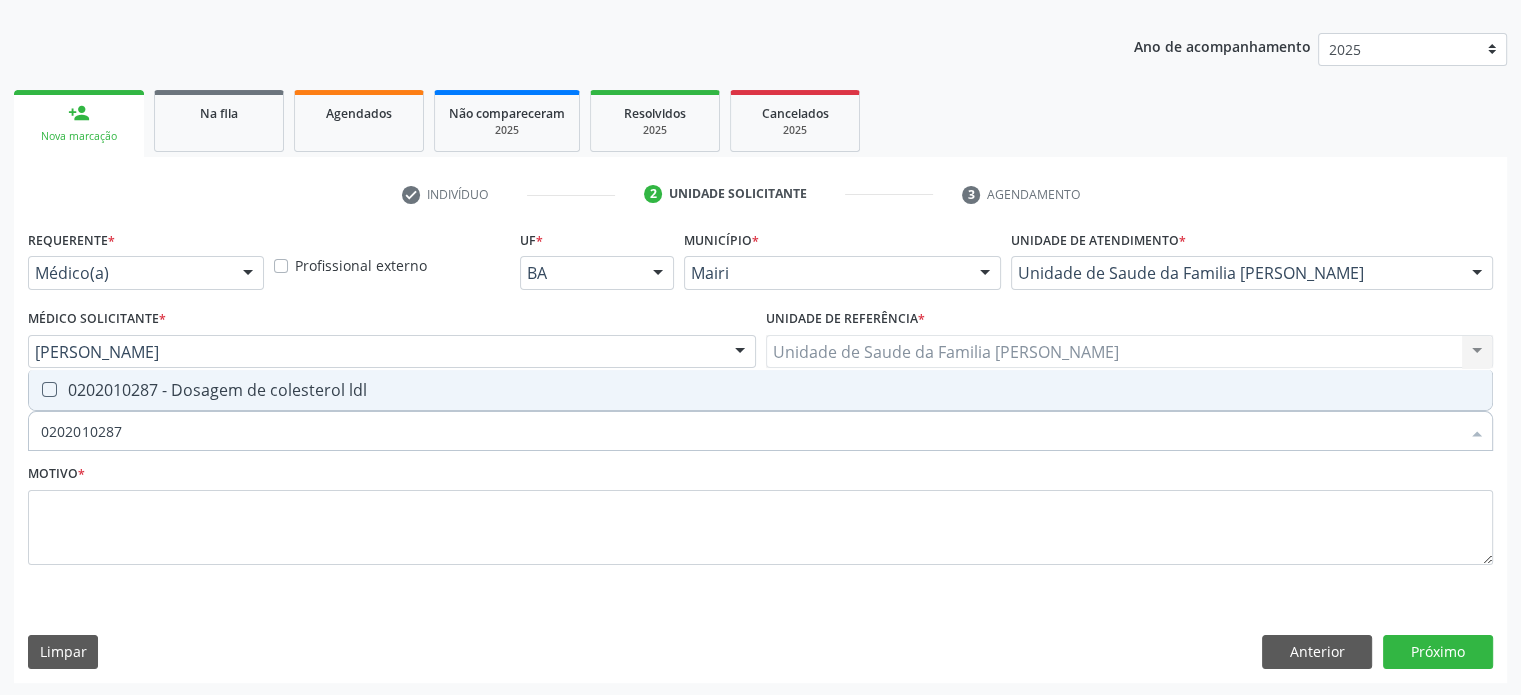 click on "0202010287 - Dosagem de colesterol ldl" at bounding box center [760, 390] 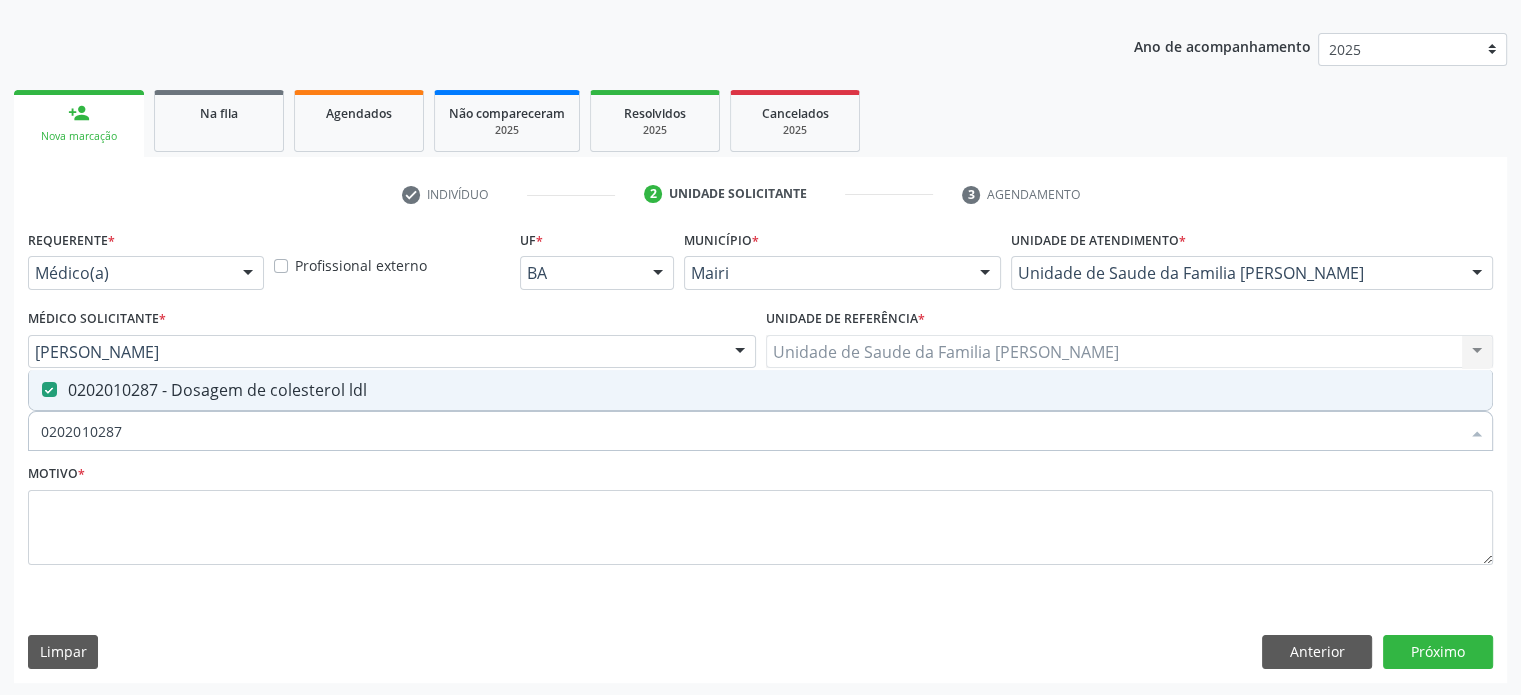 click on "0202010287 - Dosagem de colesterol ldl" at bounding box center [760, 390] 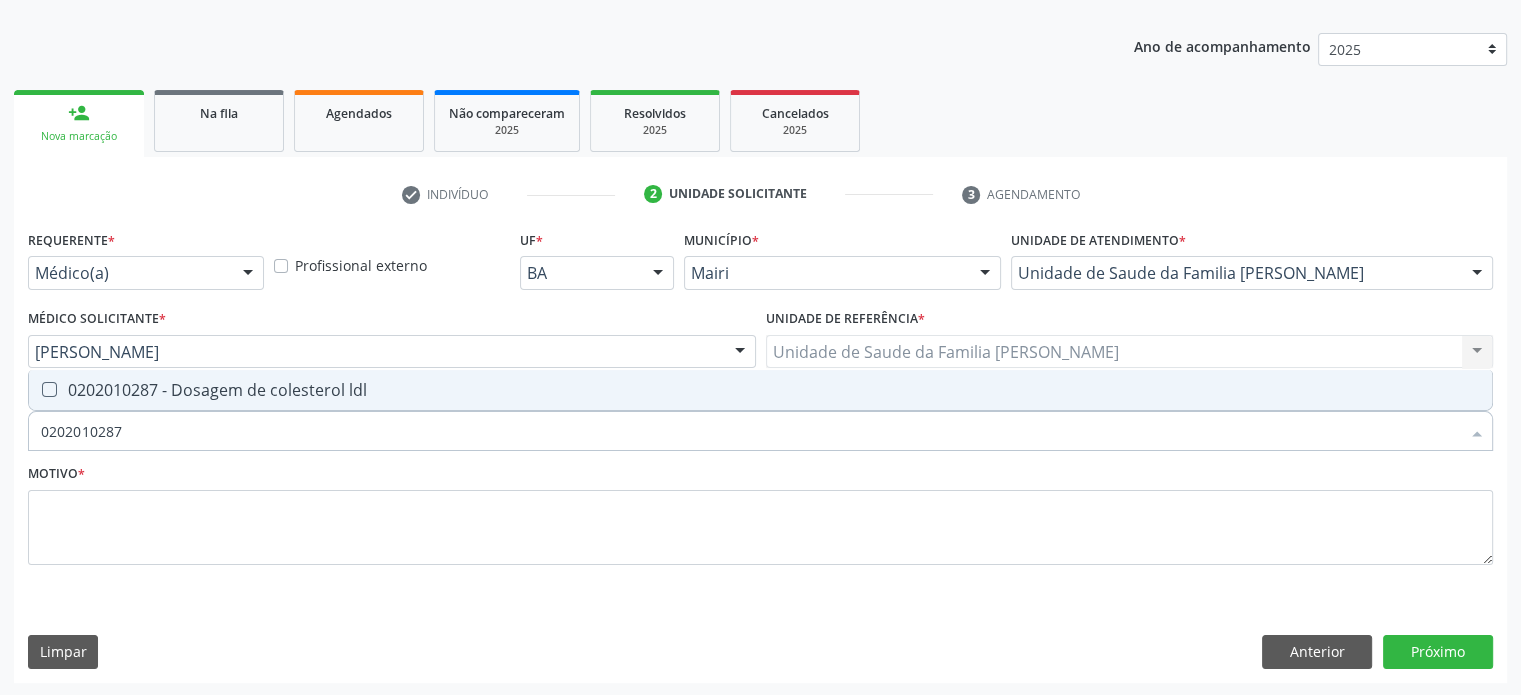 click on "0202010287 - Dosagem de colesterol ldl" at bounding box center (760, 390) 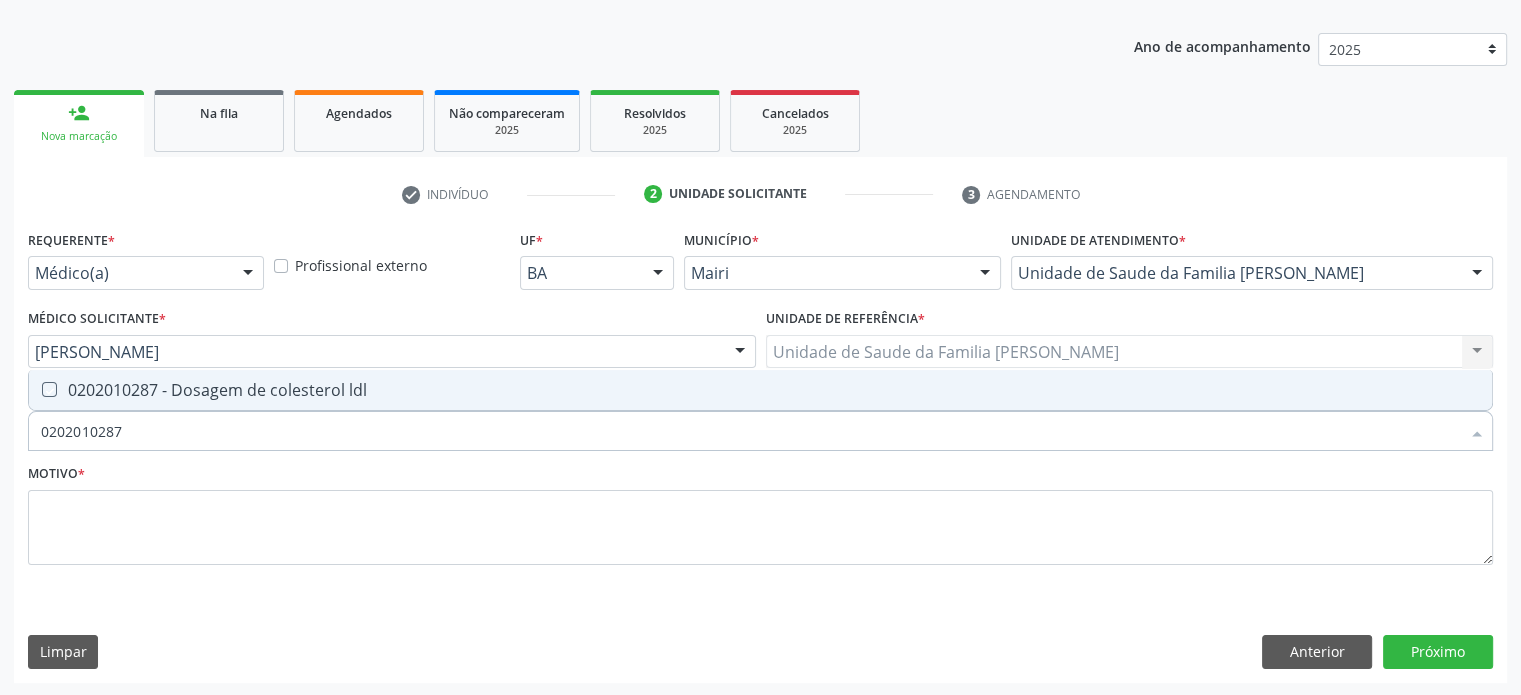 checkbox on "true" 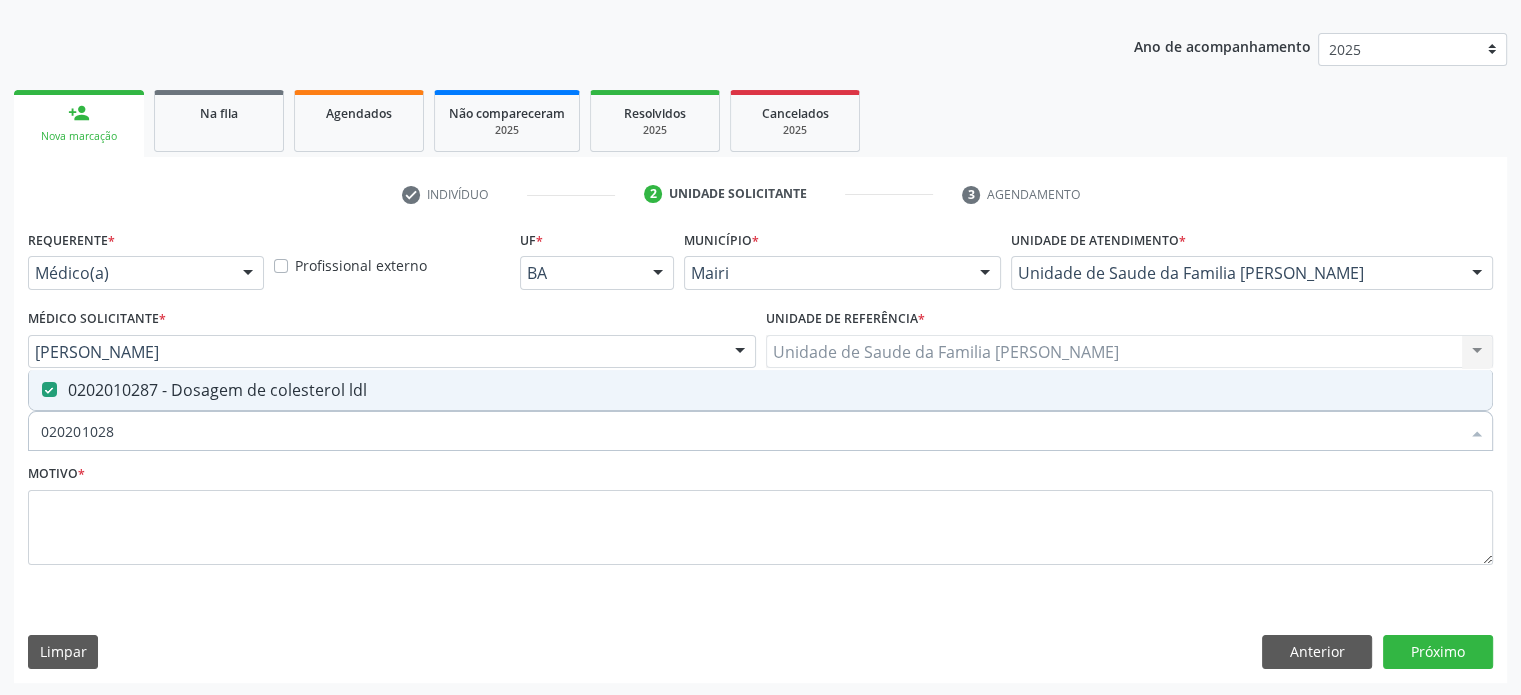 type on "02020102" 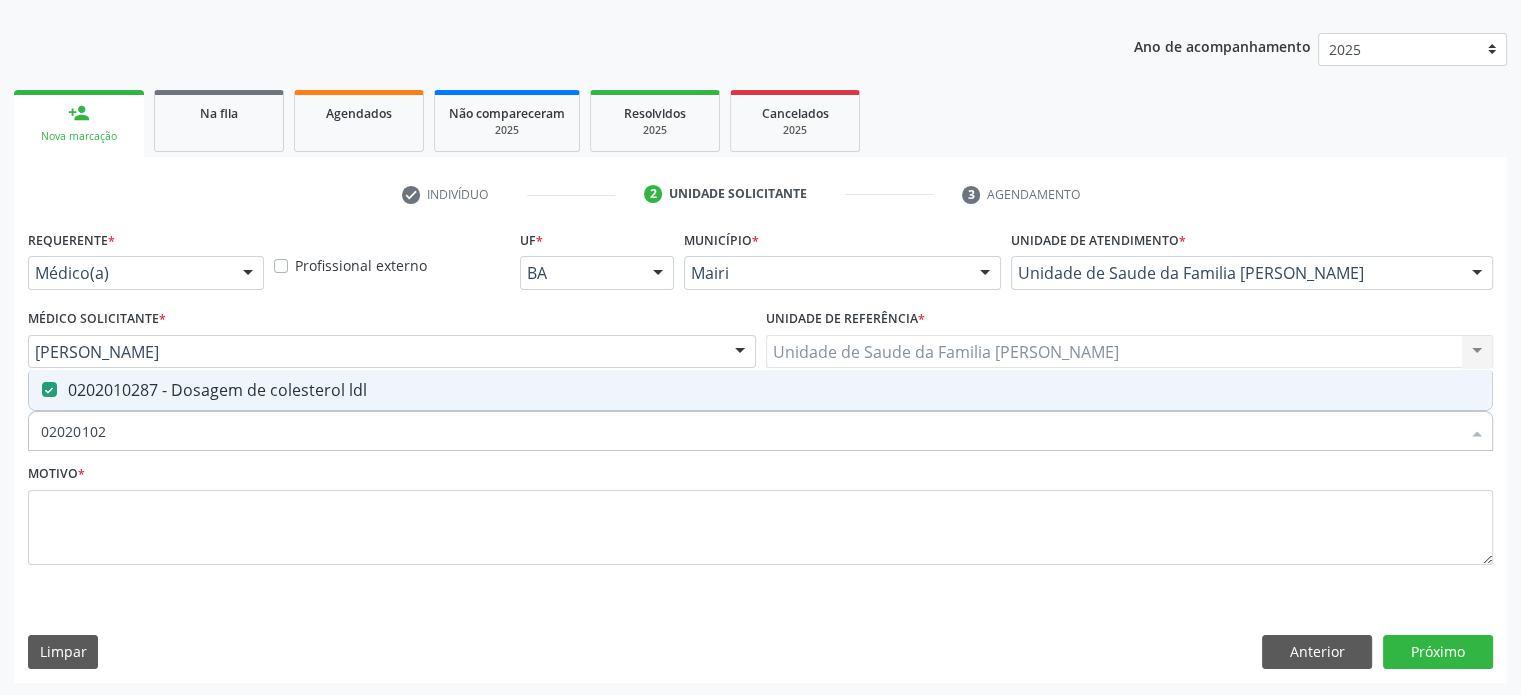 checkbox on "false" 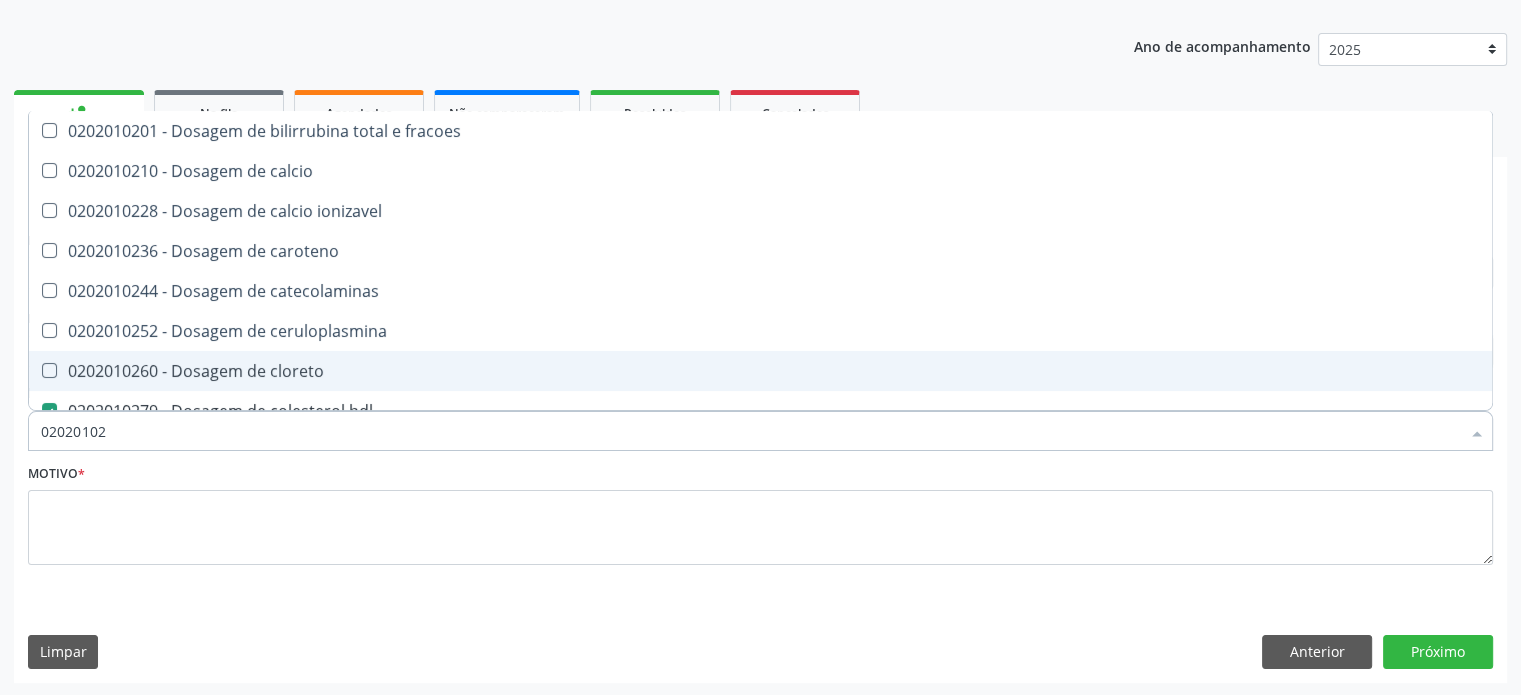 type on "0202010" 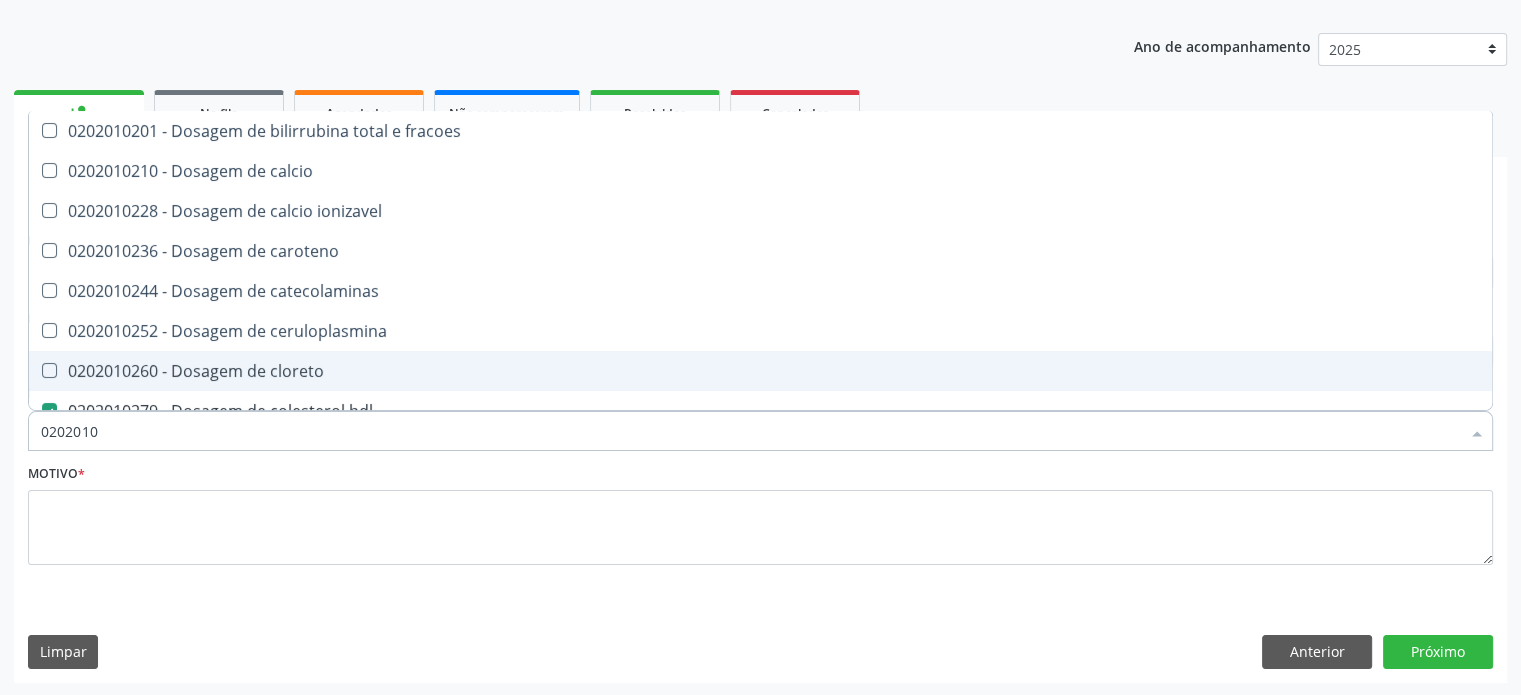 checkbox on "true" 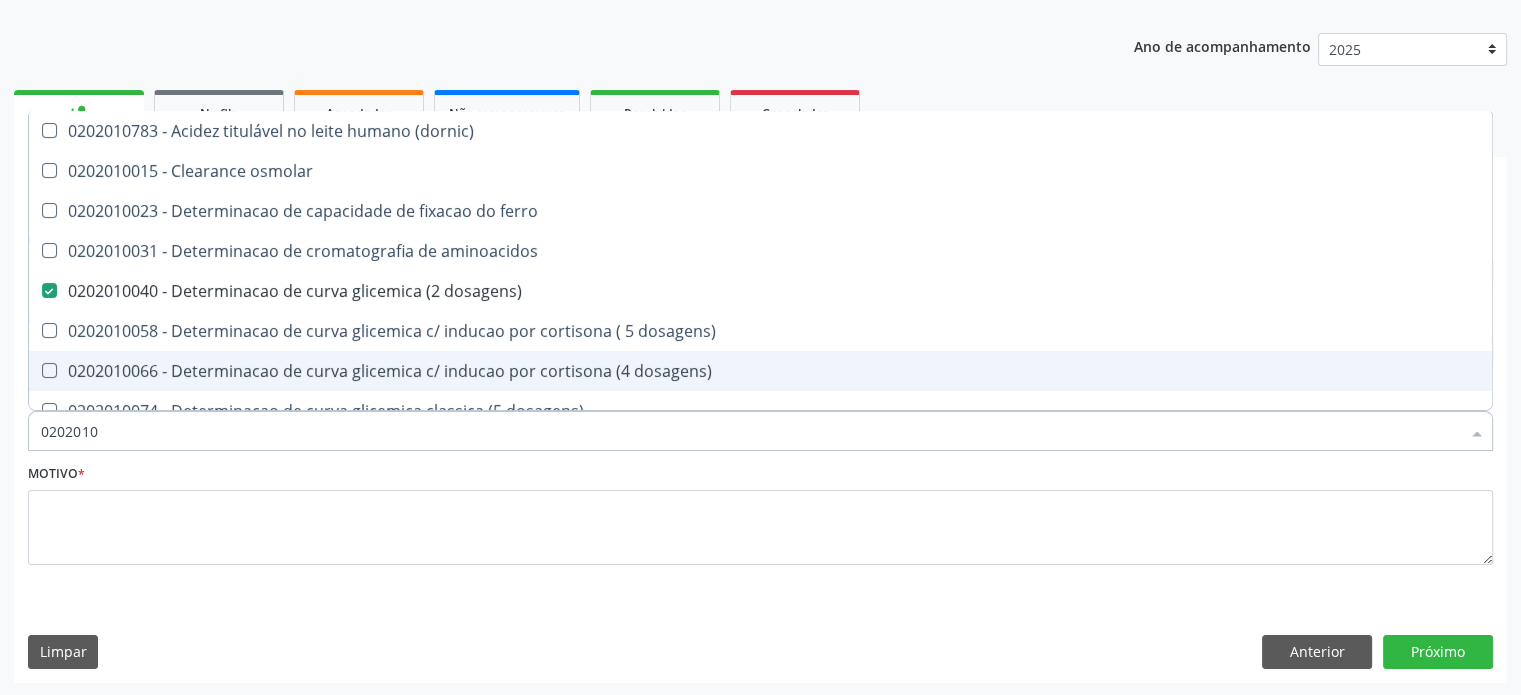 type on "020201" 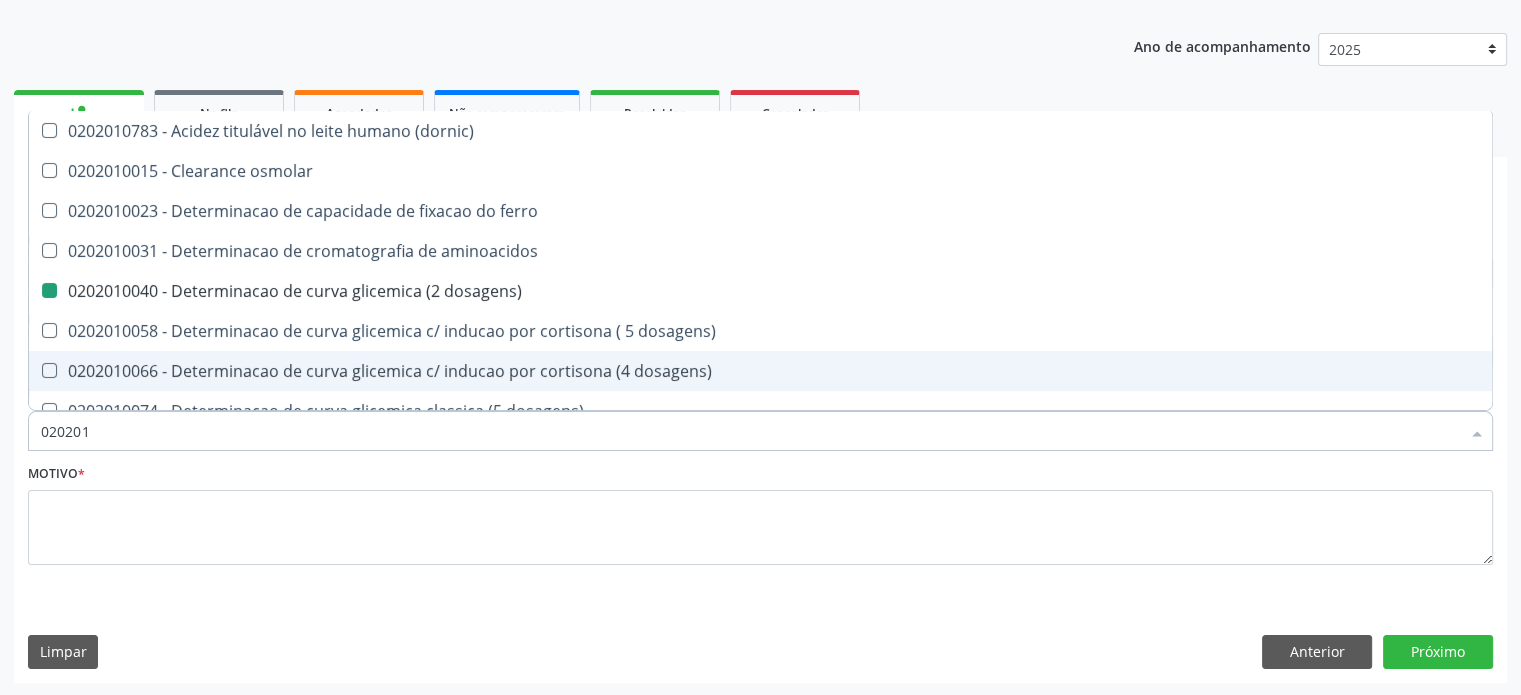 type on "02020" 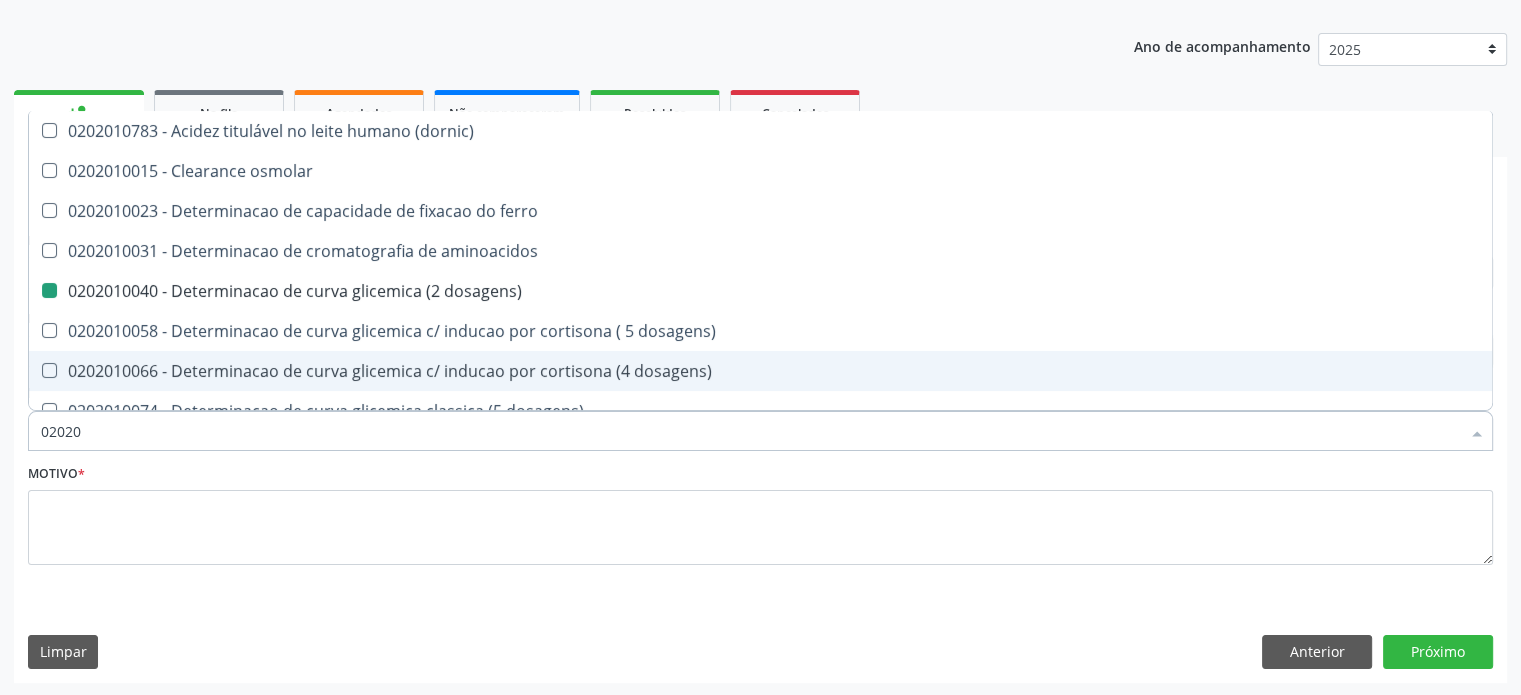 checkbox on "true" 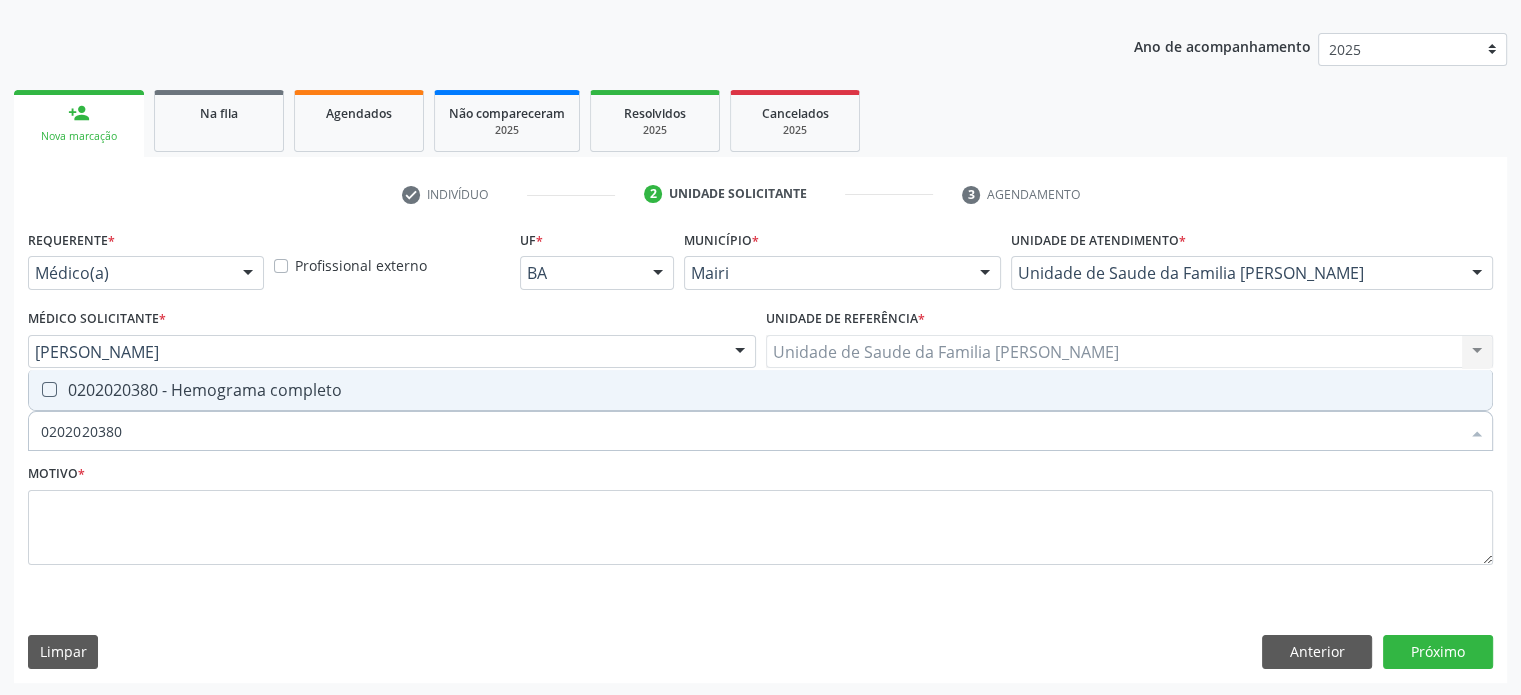 click on "0202020380 - Hemograma completo" at bounding box center (760, 390) 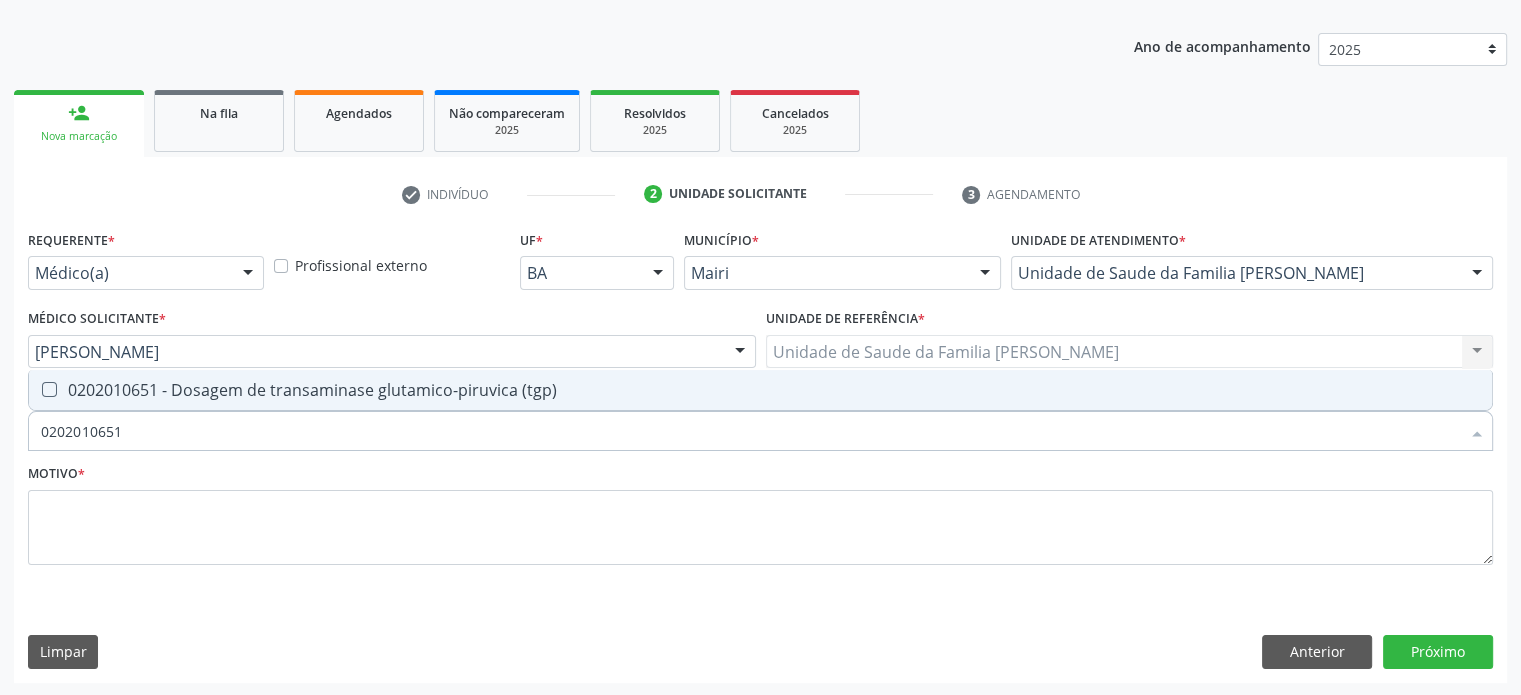 click on "0202010651 - Dosagem de transaminase glutamico-piruvica (tgp)" at bounding box center [760, 390] 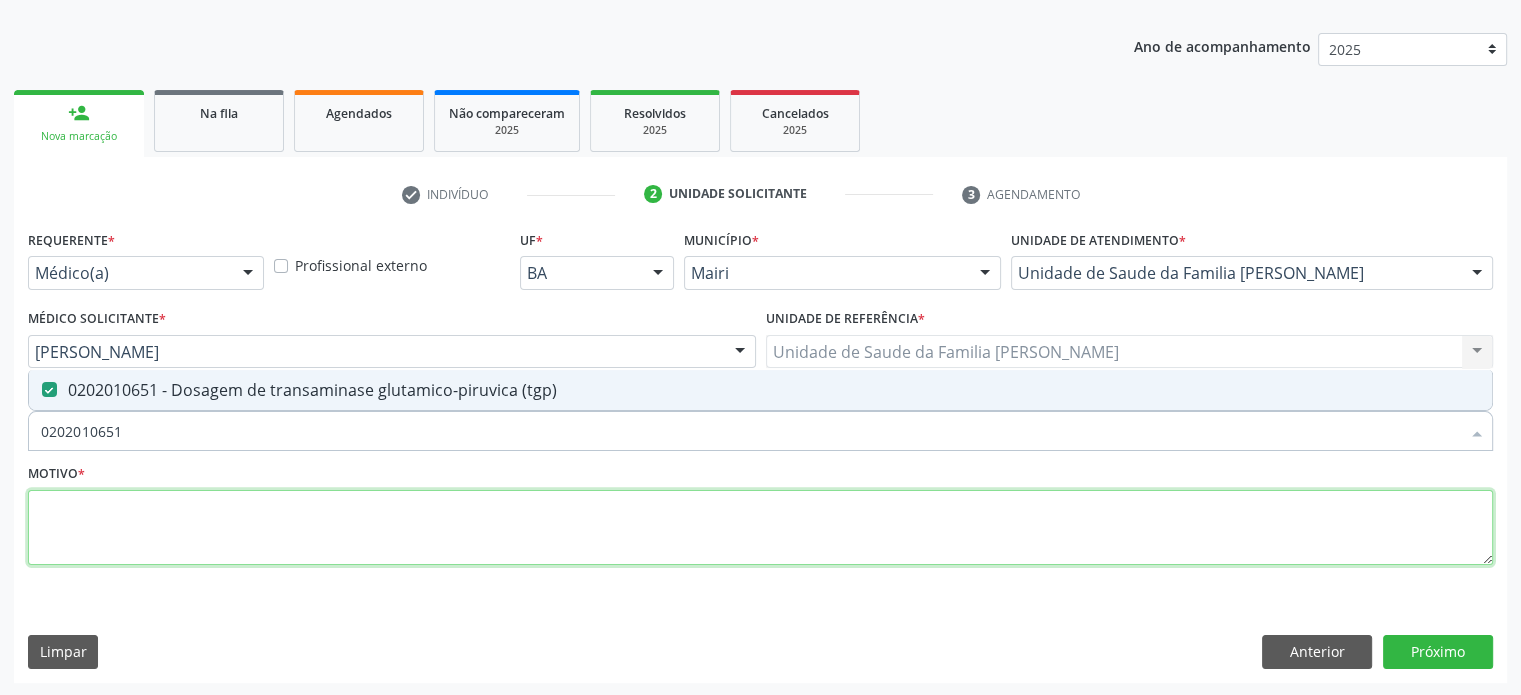 click at bounding box center [760, 528] 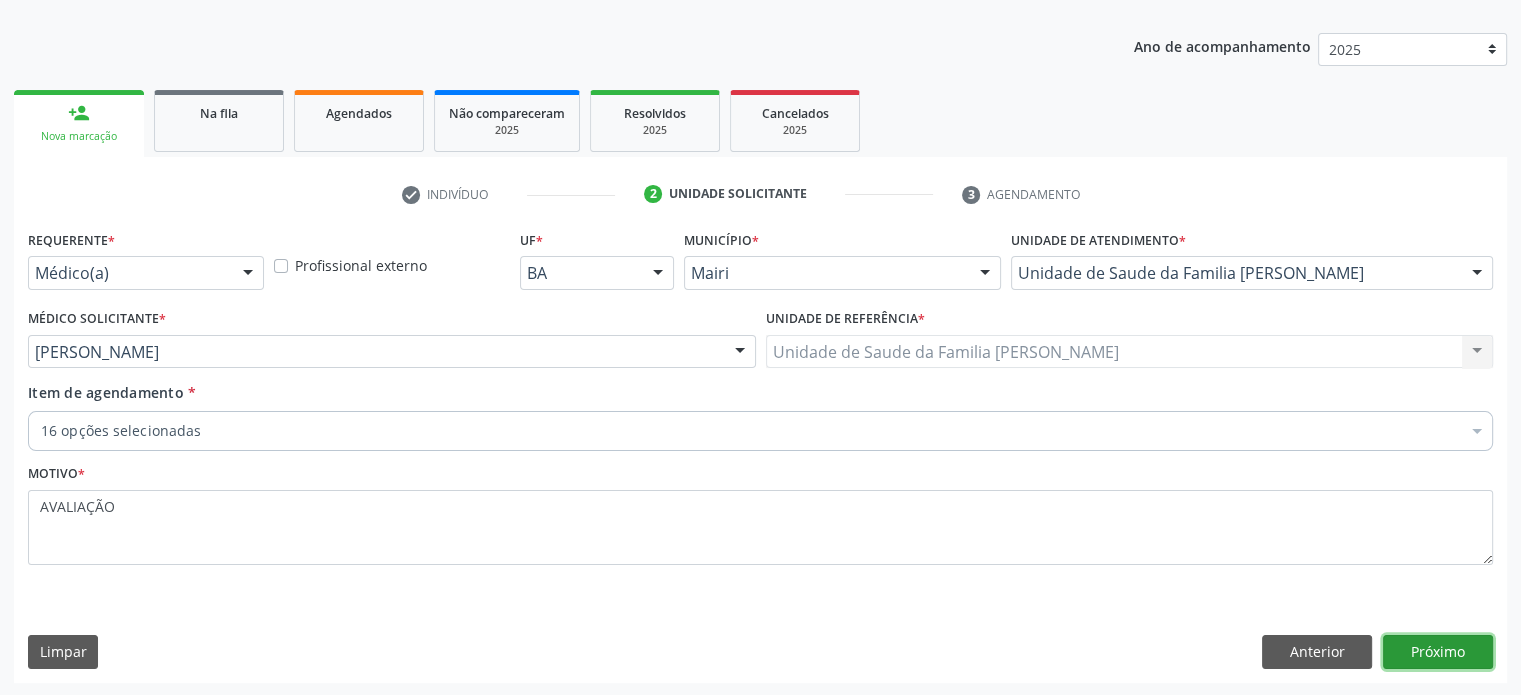 click on "Próximo" at bounding box center (1438, 652) 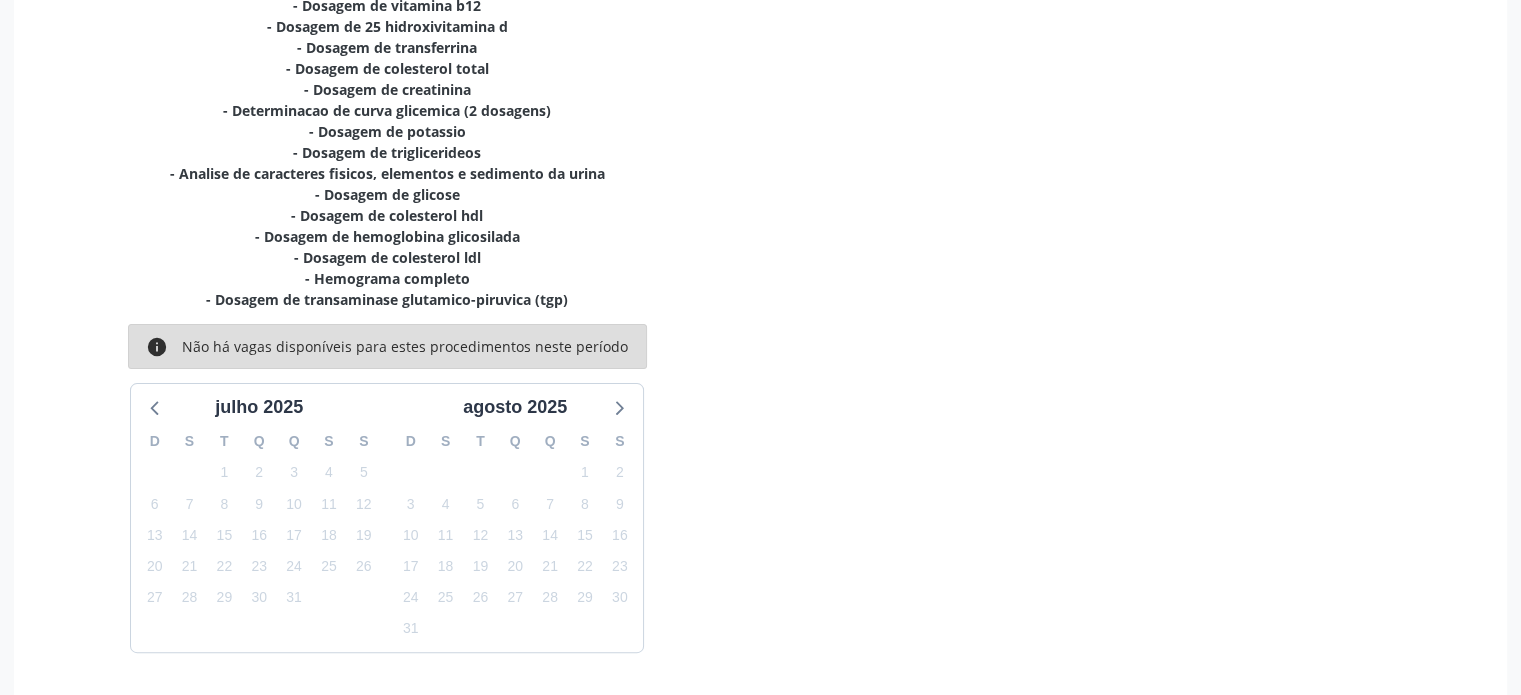 scroll, scrollTop: 548, scrollLeft: 0, axis: vertical 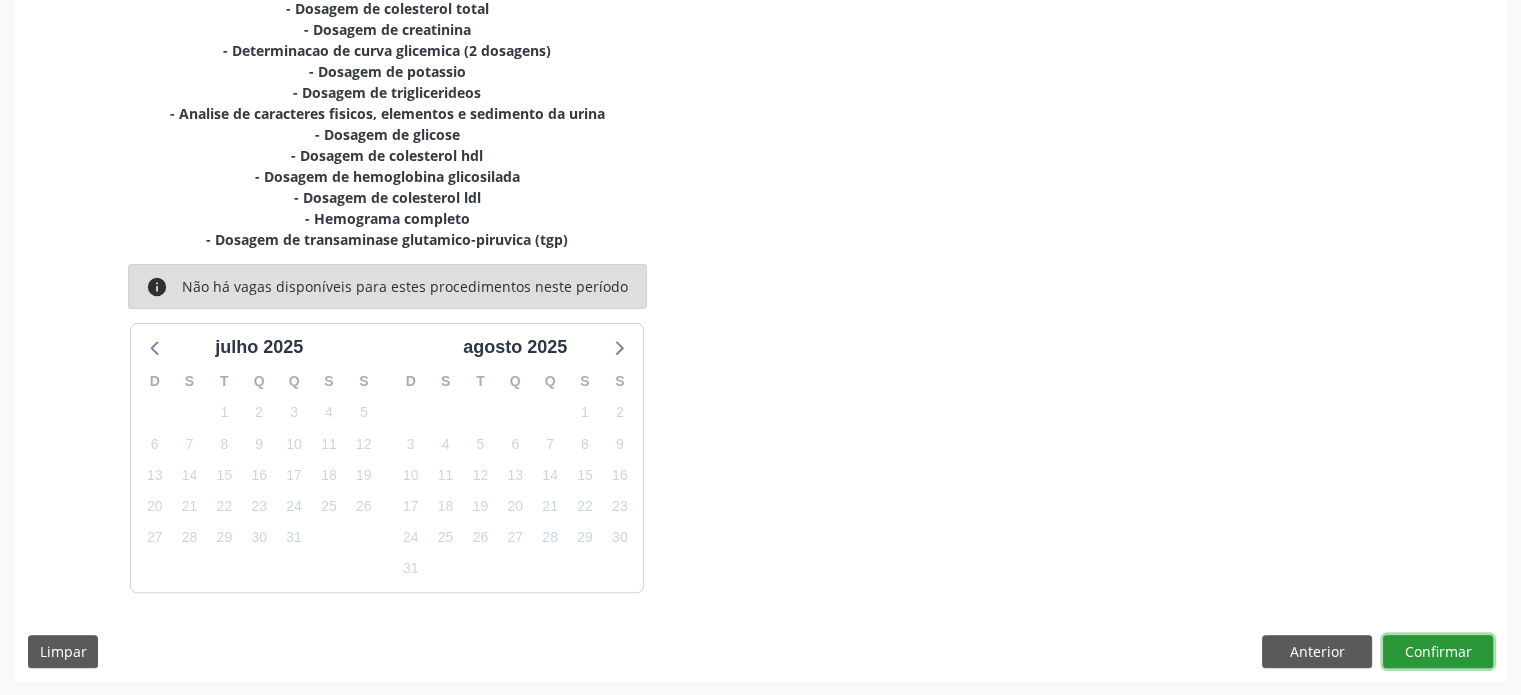 click on "Confirmar" at bounding box center [1438, 652] 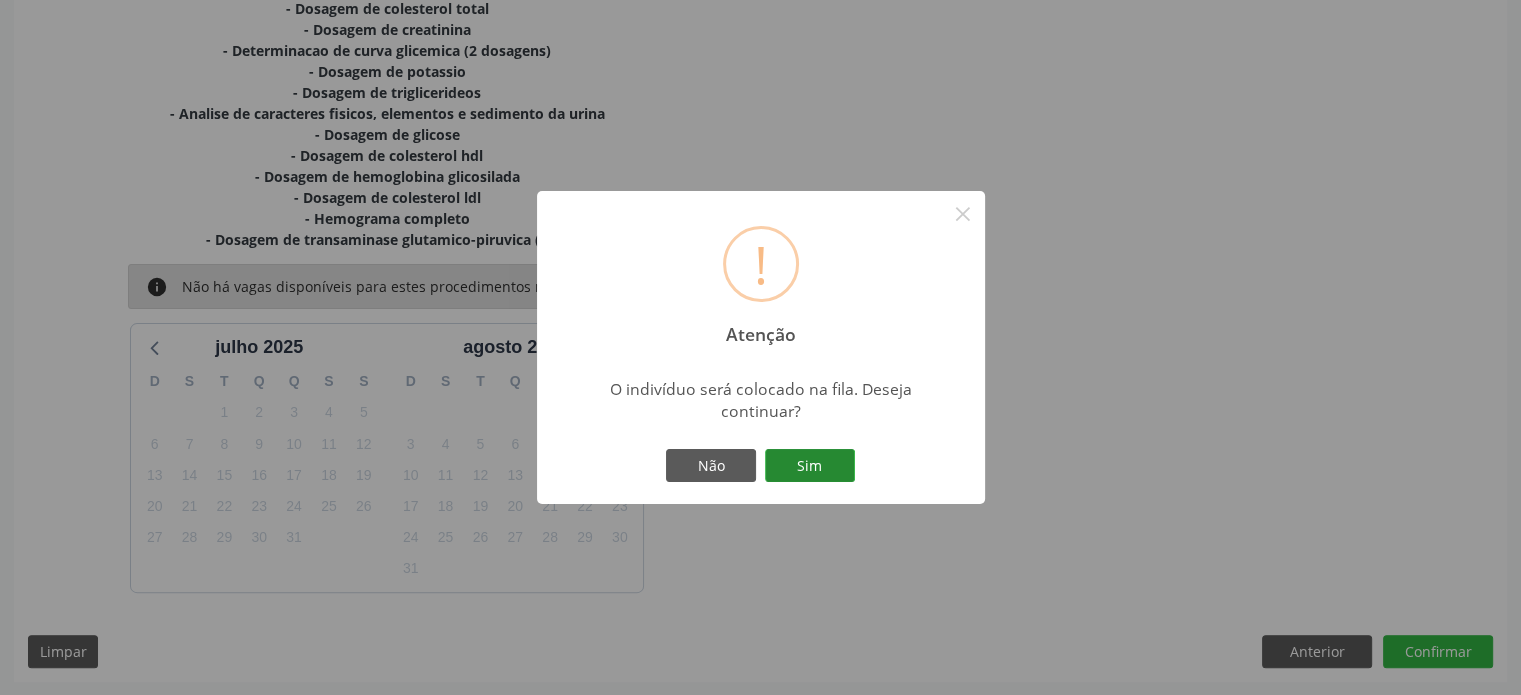 click on "Sim" at bounding box center [810, 466] 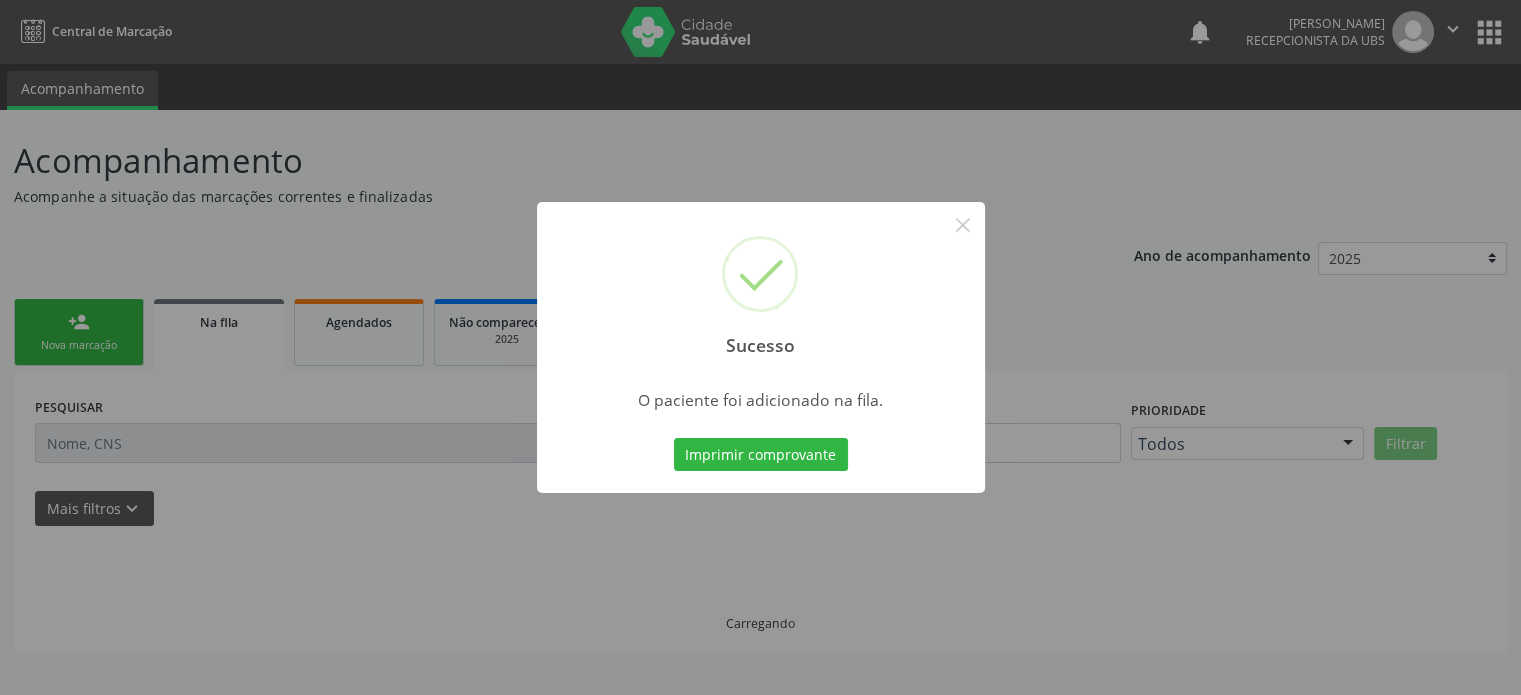 scroll, scrollTop: 0, scrollLeft: 0, axis: both 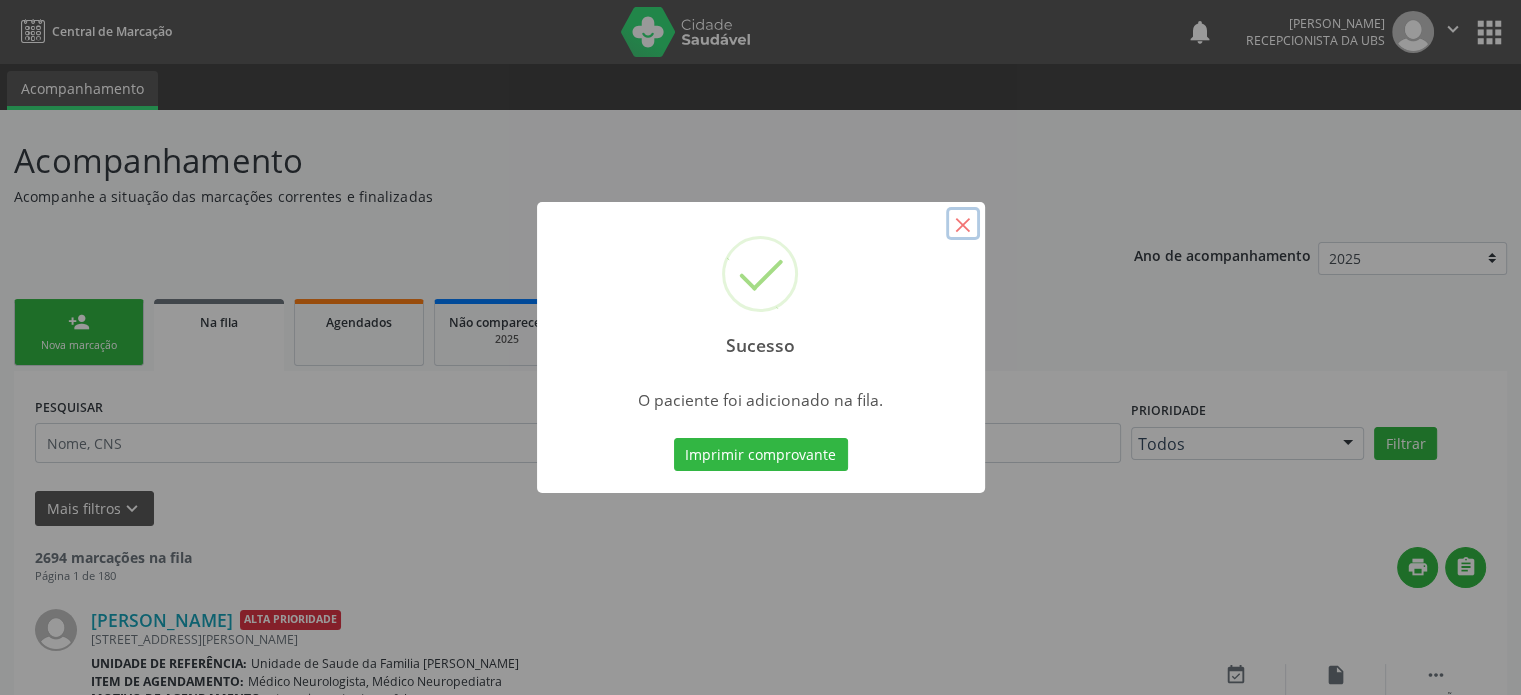 click on "×" at bounding box center (963, 224) 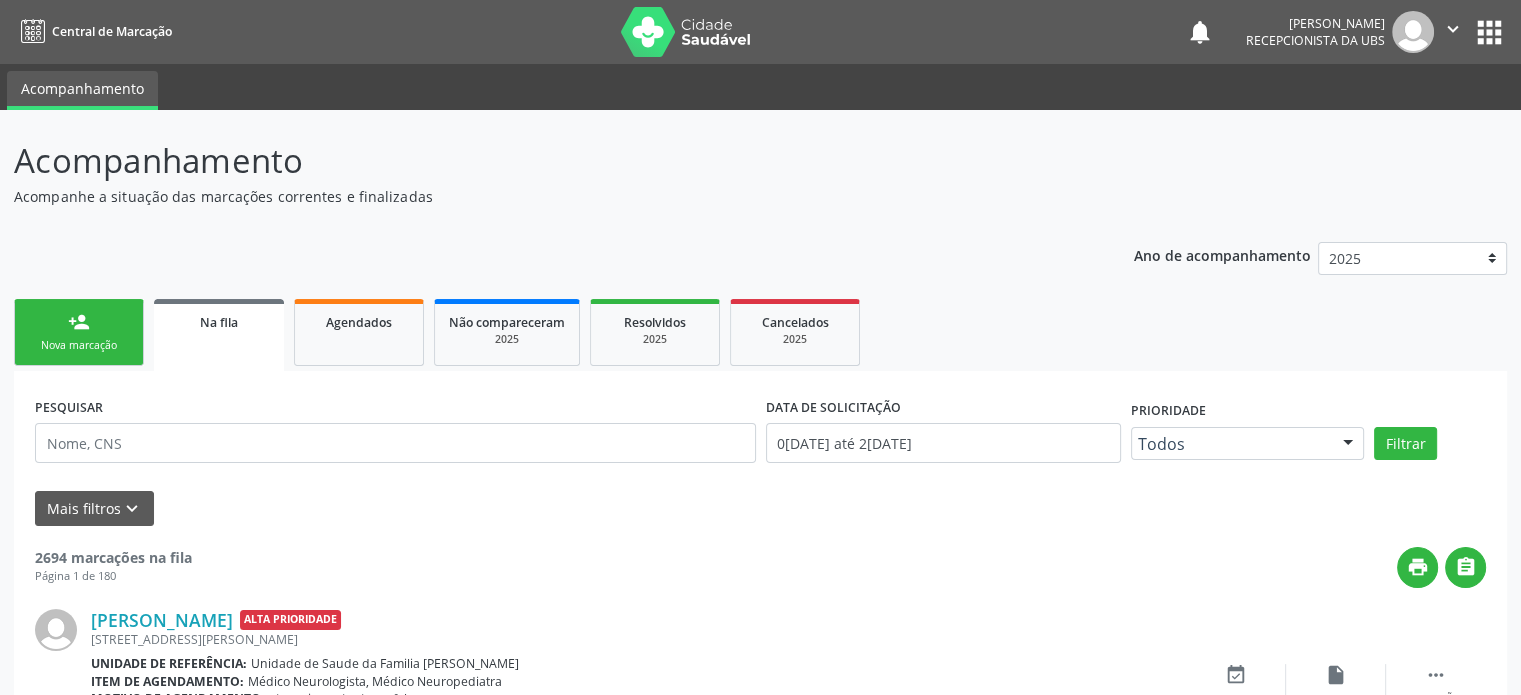click on "person_add
Nova marcação" at bounding box center [79, 332] 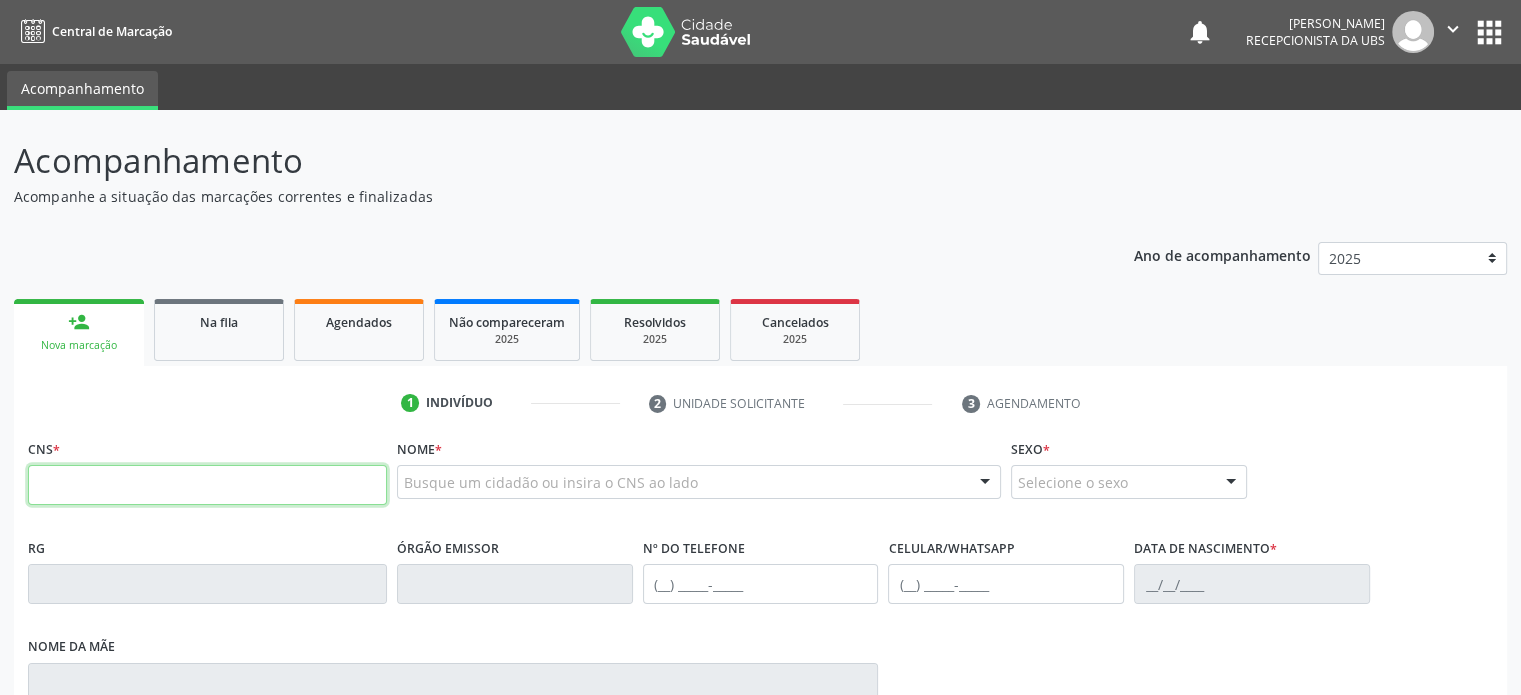 click at bounding box center (207, 485) 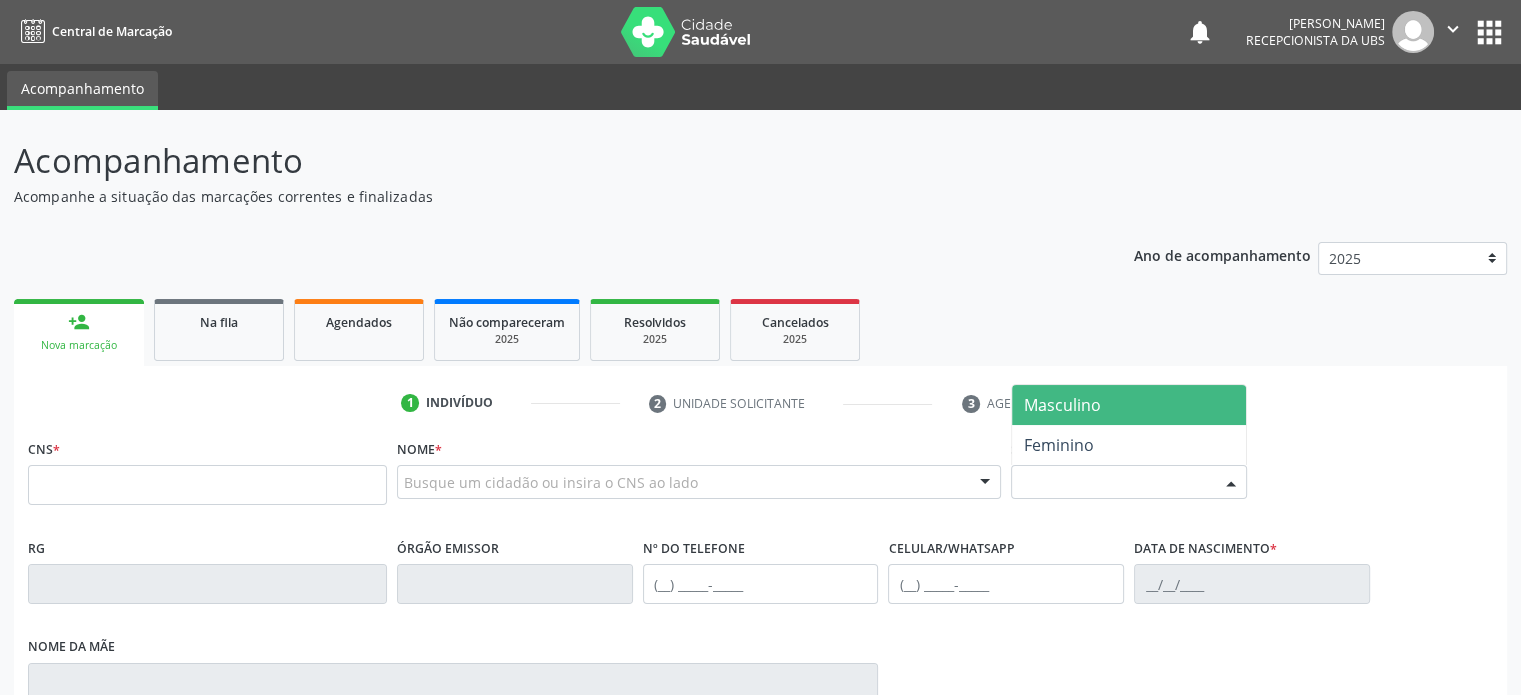 click on "Selecione o sexo" at bounding box center [1129, 482] 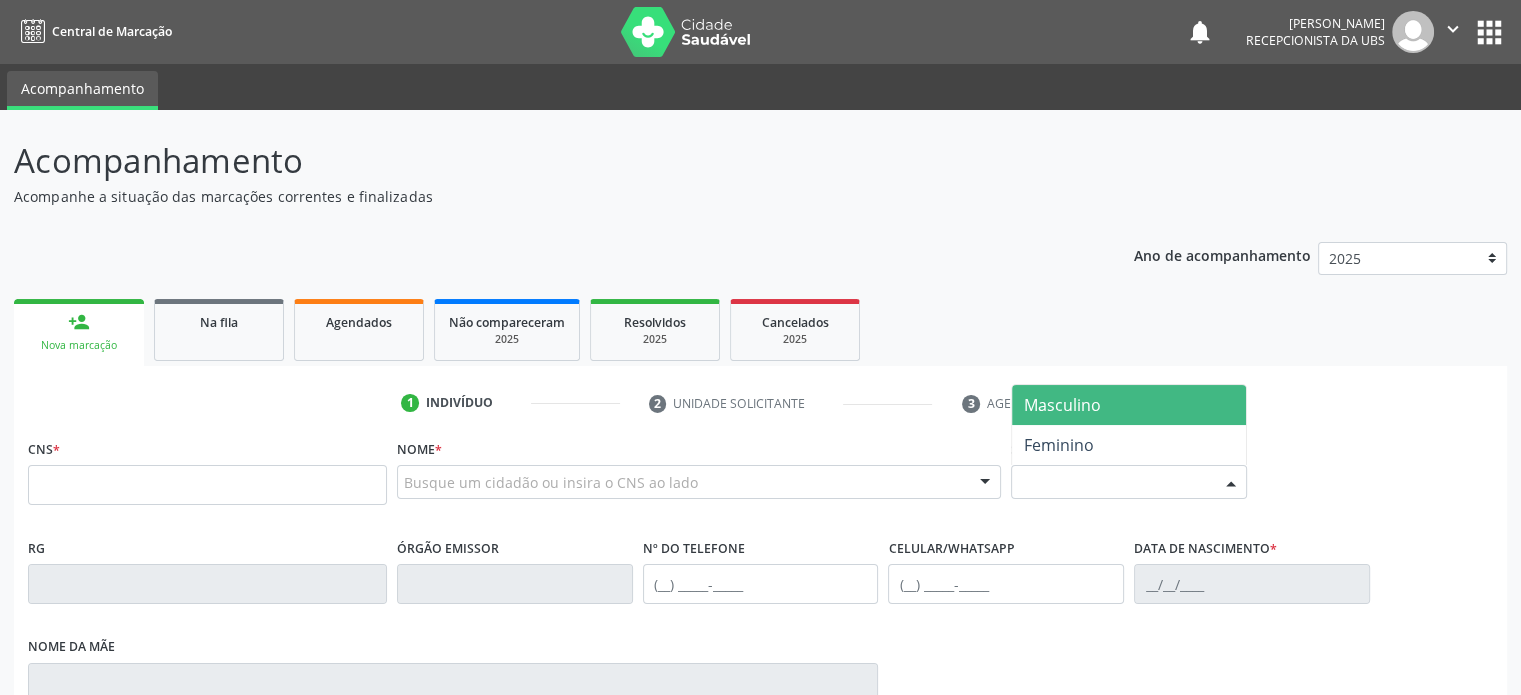 click on "Selecione o sexo" at bounding box center (1129, 482) 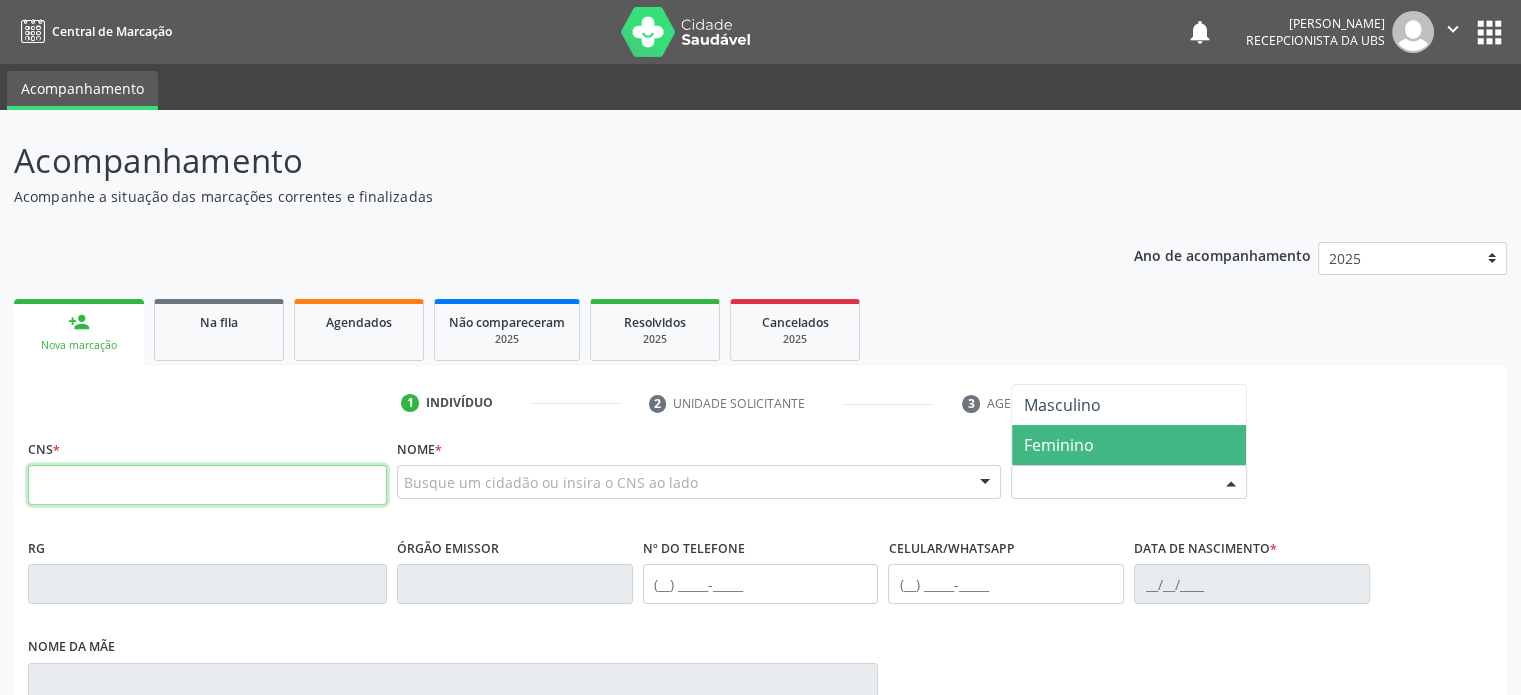 click at bounding box center (207, 485) 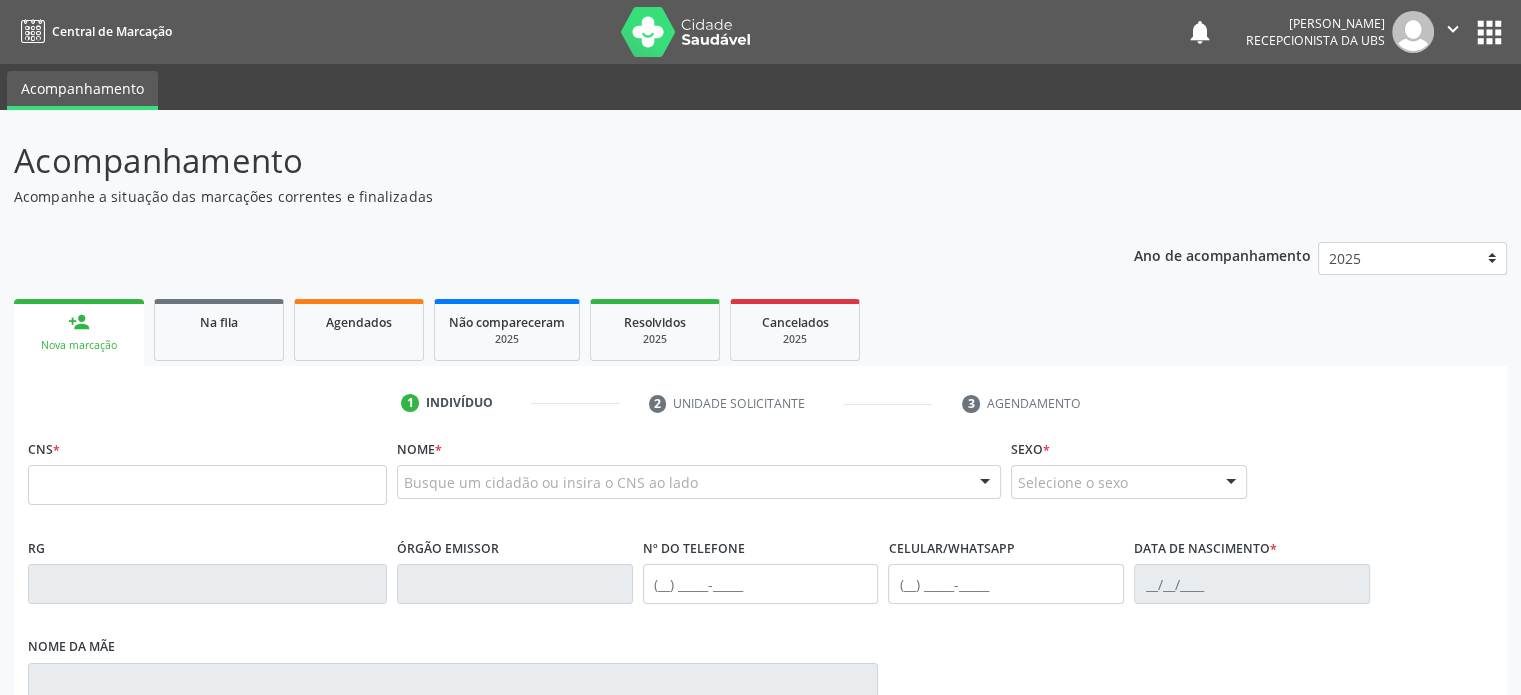 drag, startPoint x: 16, startPoint y: 163, endPoint x: 419, endPoint y: 195, distance: 404.26846 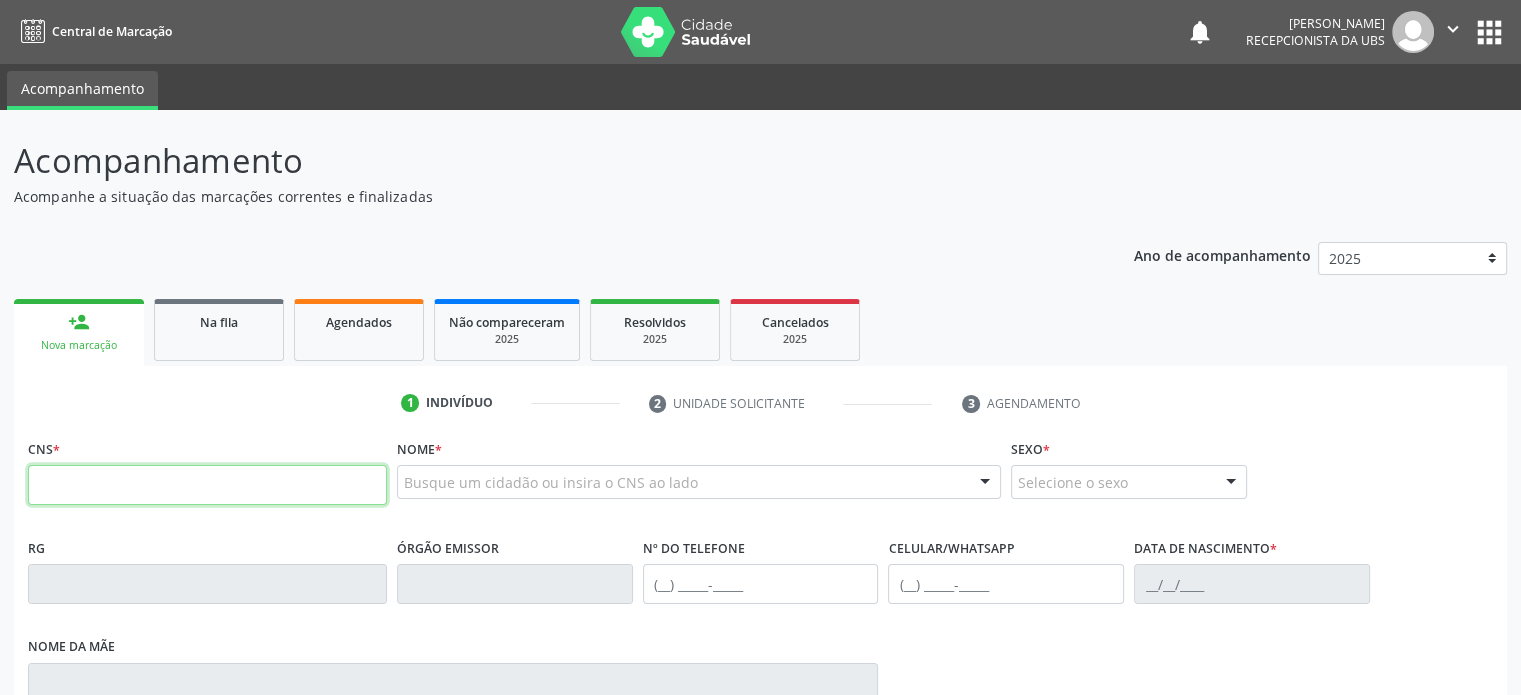 click at bounding box center [207, 485] 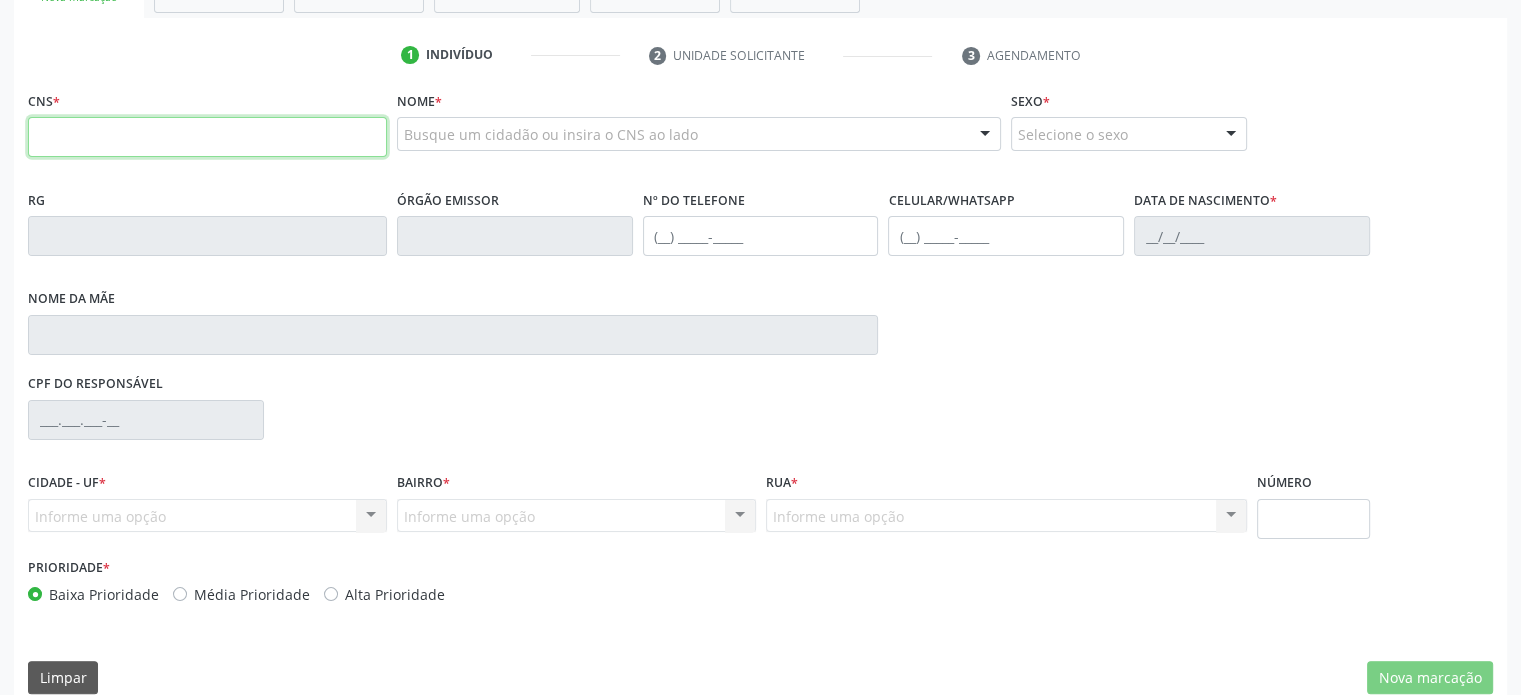scroll, scrollTop: 374, scrollLeft: 0, axis: vertical 